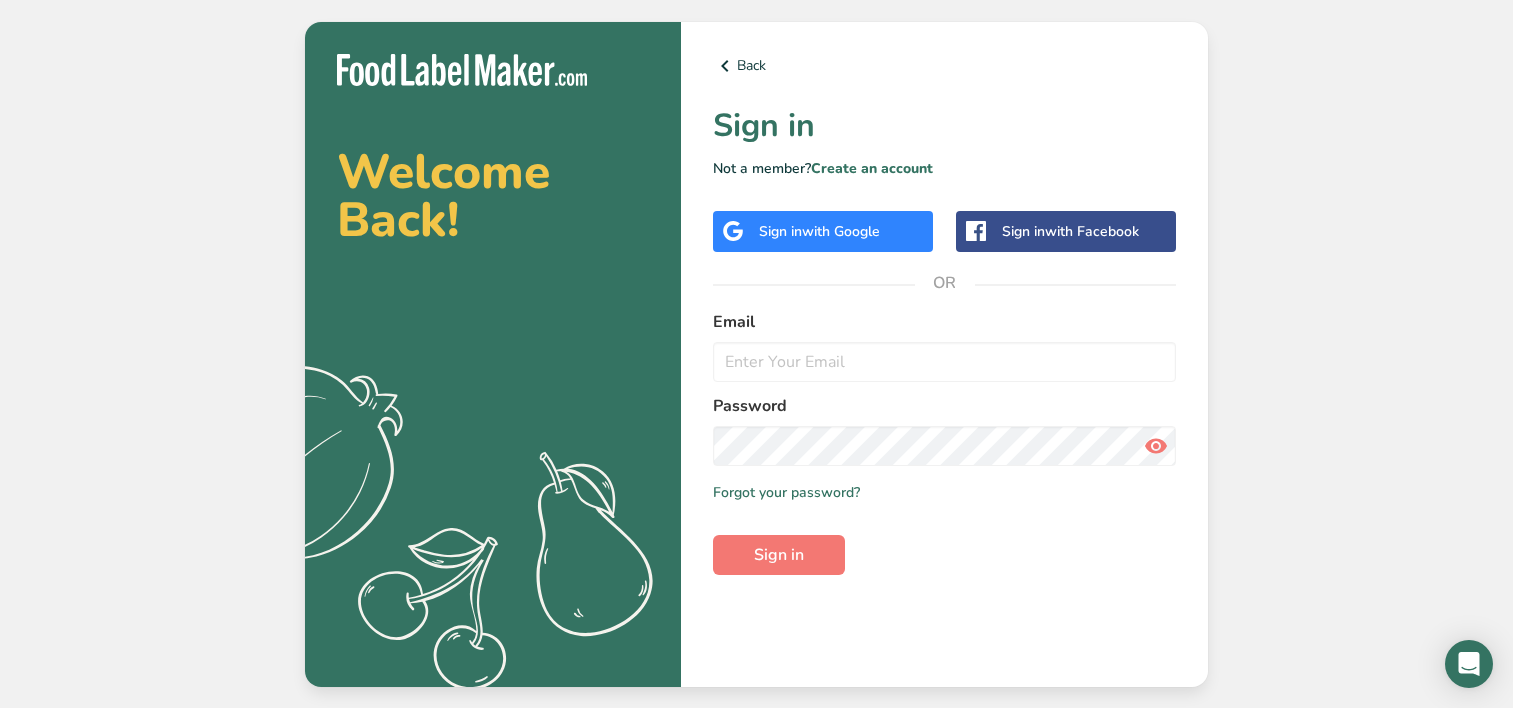 scroll, scrollTop: 0, scrollLeft: 0, axis: both 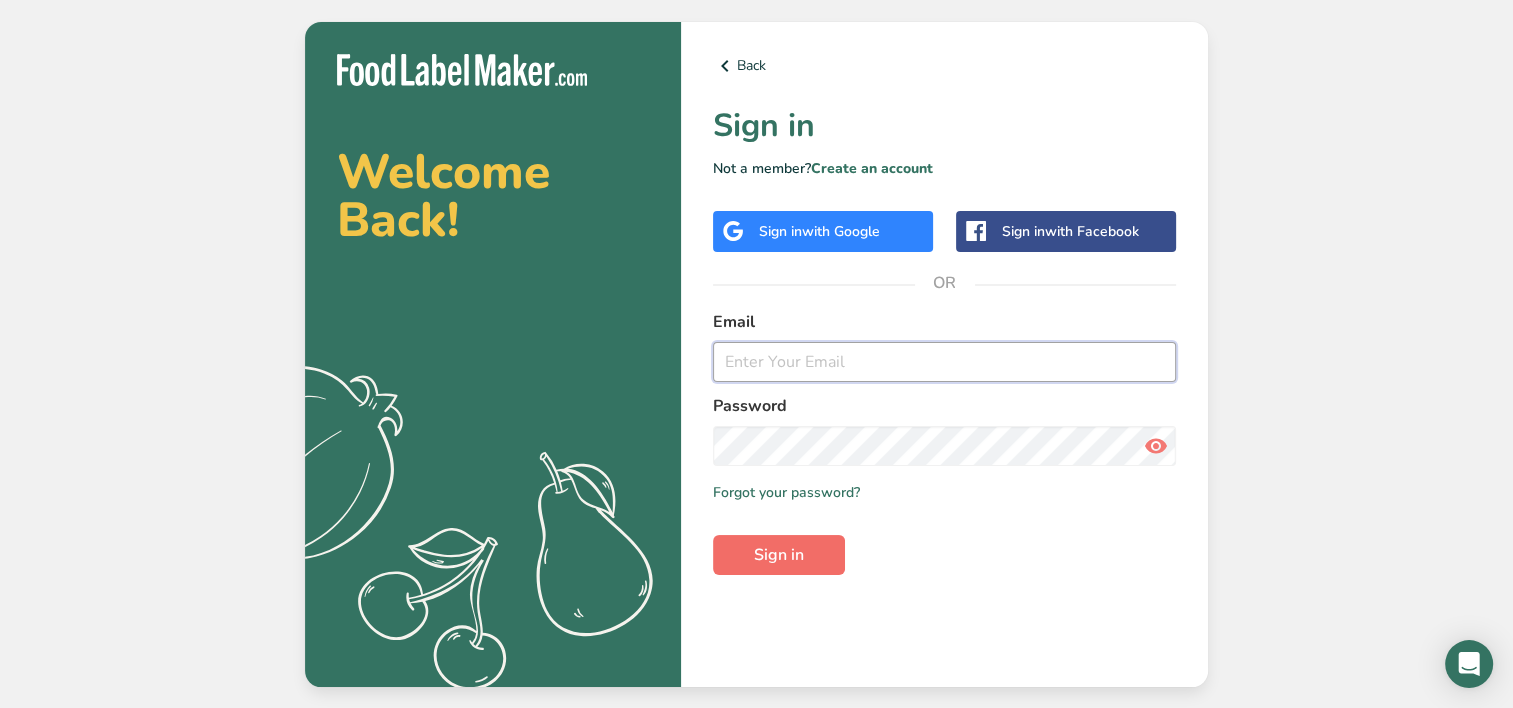 type on "[EMAIL_ADDRESS][DOMAIN_NAME]" 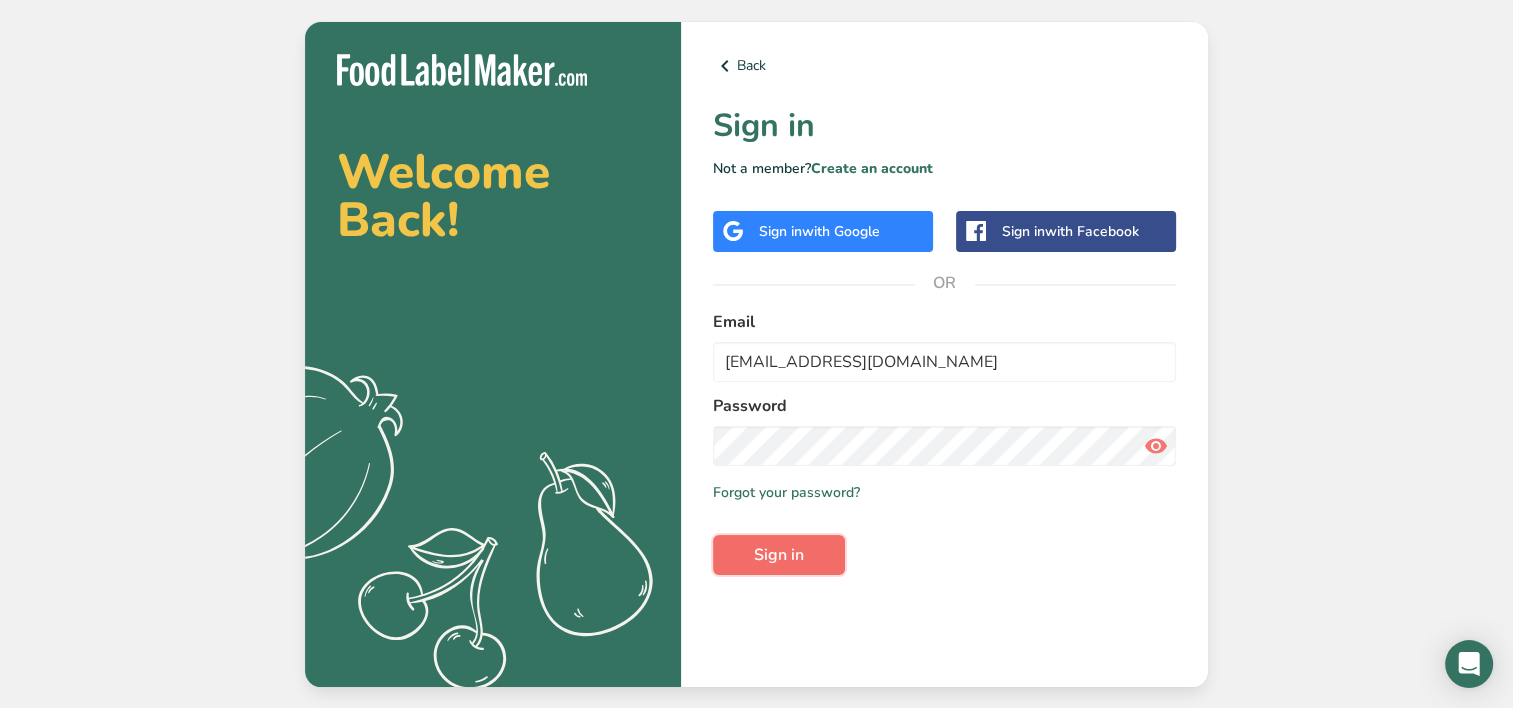 click on "Sign in" at bounding box center (779, 555) 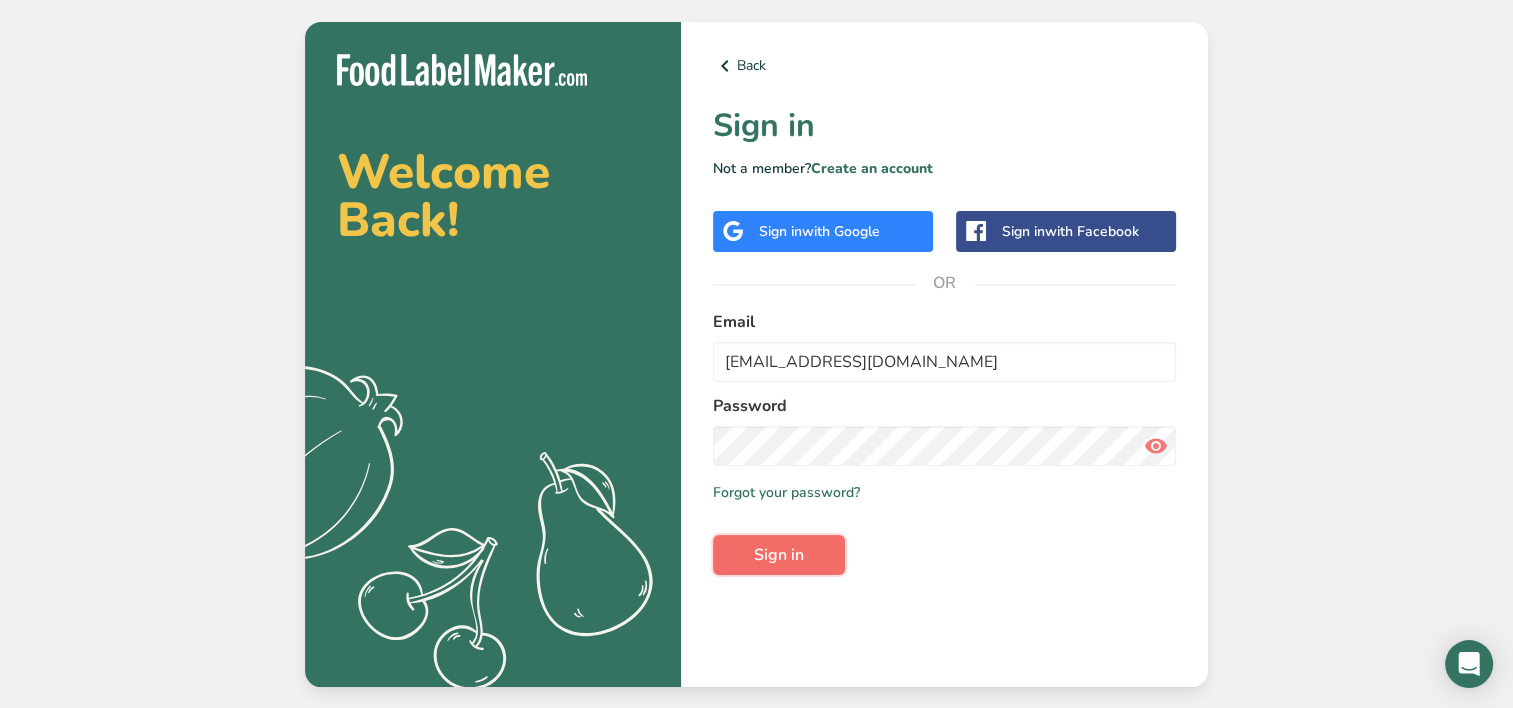 click on "Sign in" at bounding box center [779, 555] 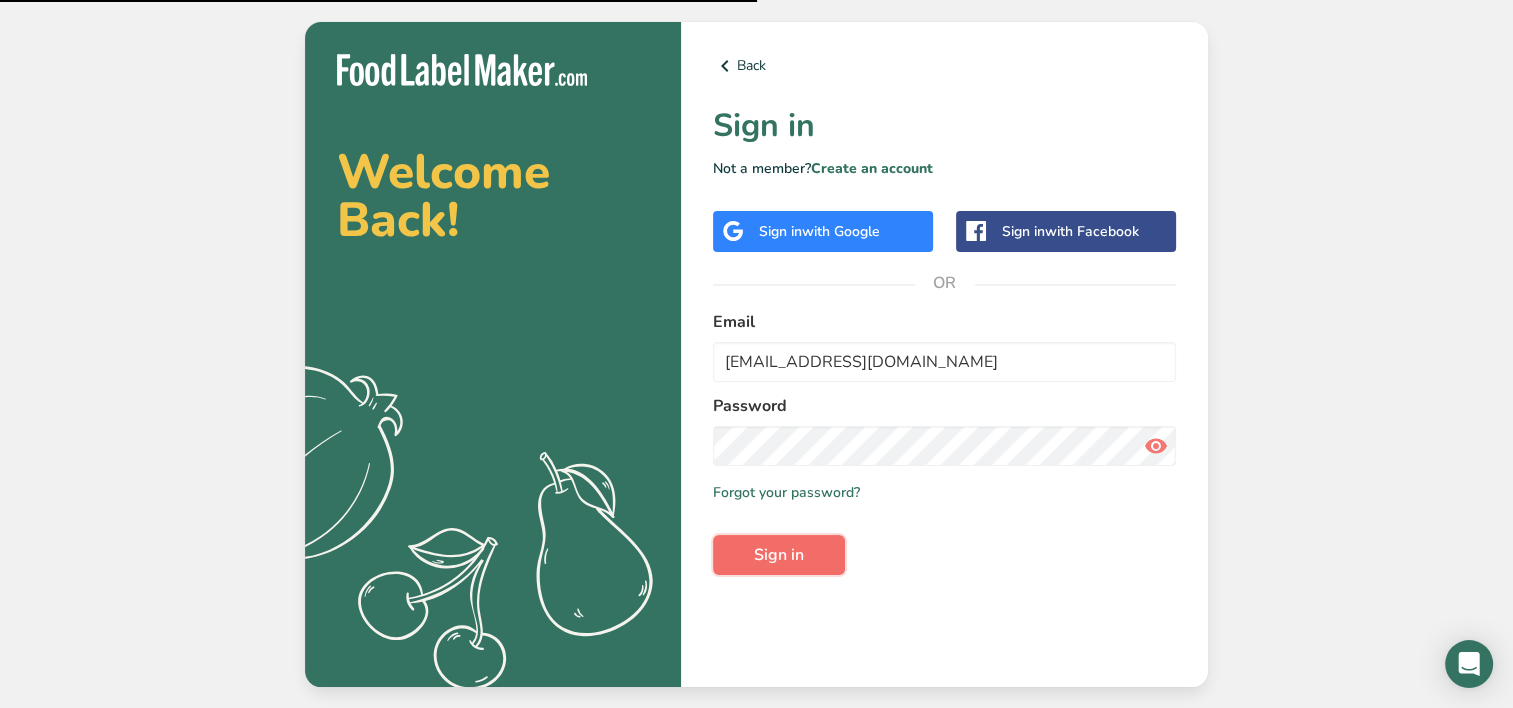 click on "Sign in" at bounding box center [779, 555] 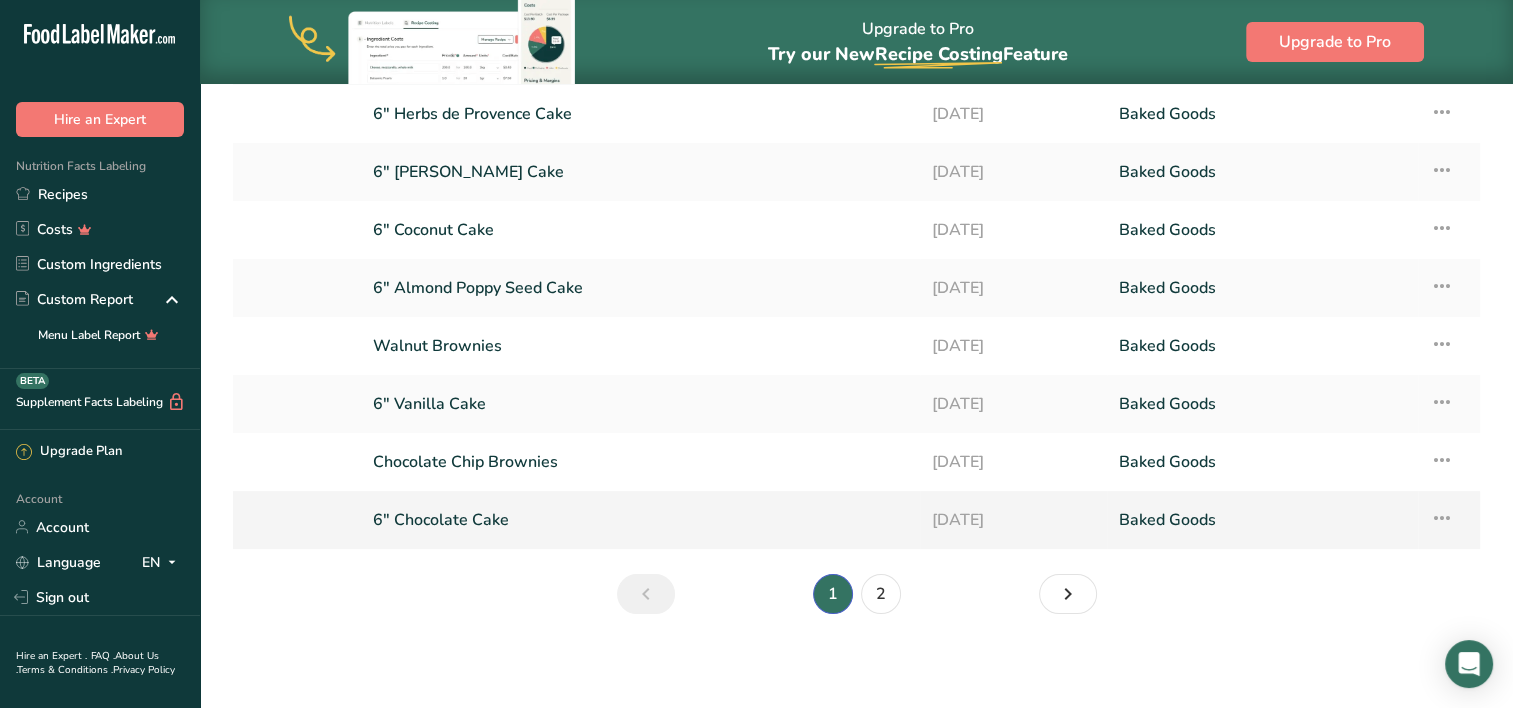 scroll, scrollTop: 0, scrollLeft: 0, axis: both 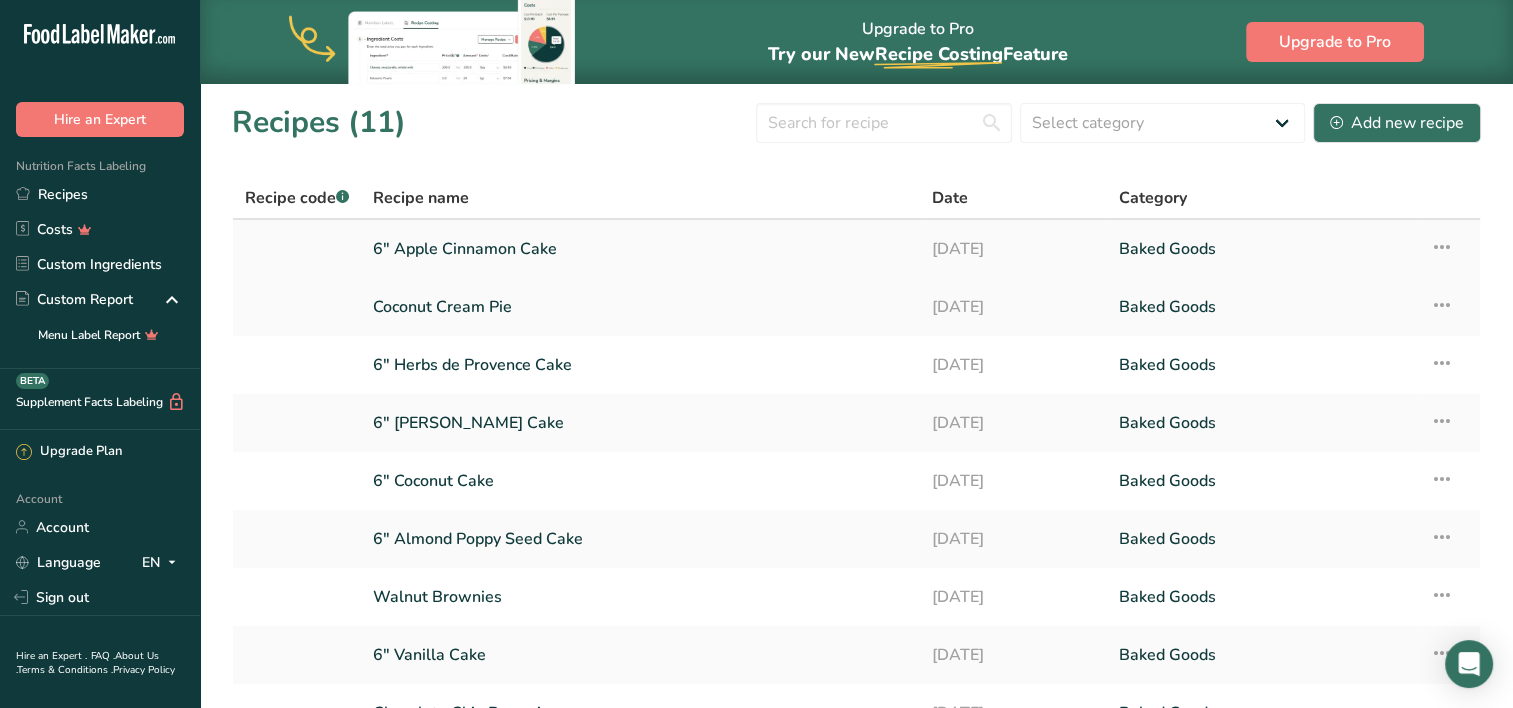 click on "6" Apple Cinnamon Cake" at bounding box center [640, 249] 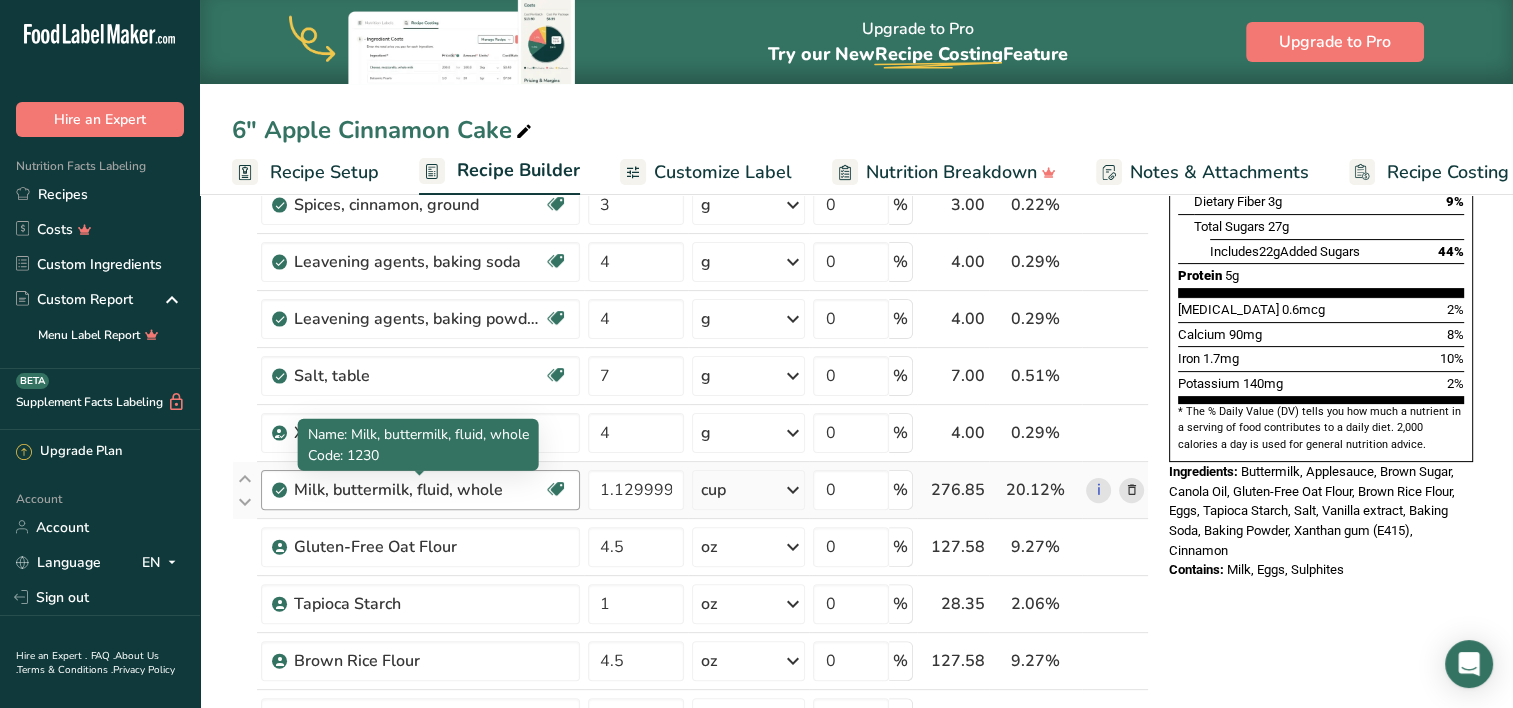 scroll, scrollTop: 524, scrollLeft: 0, axis: vertical 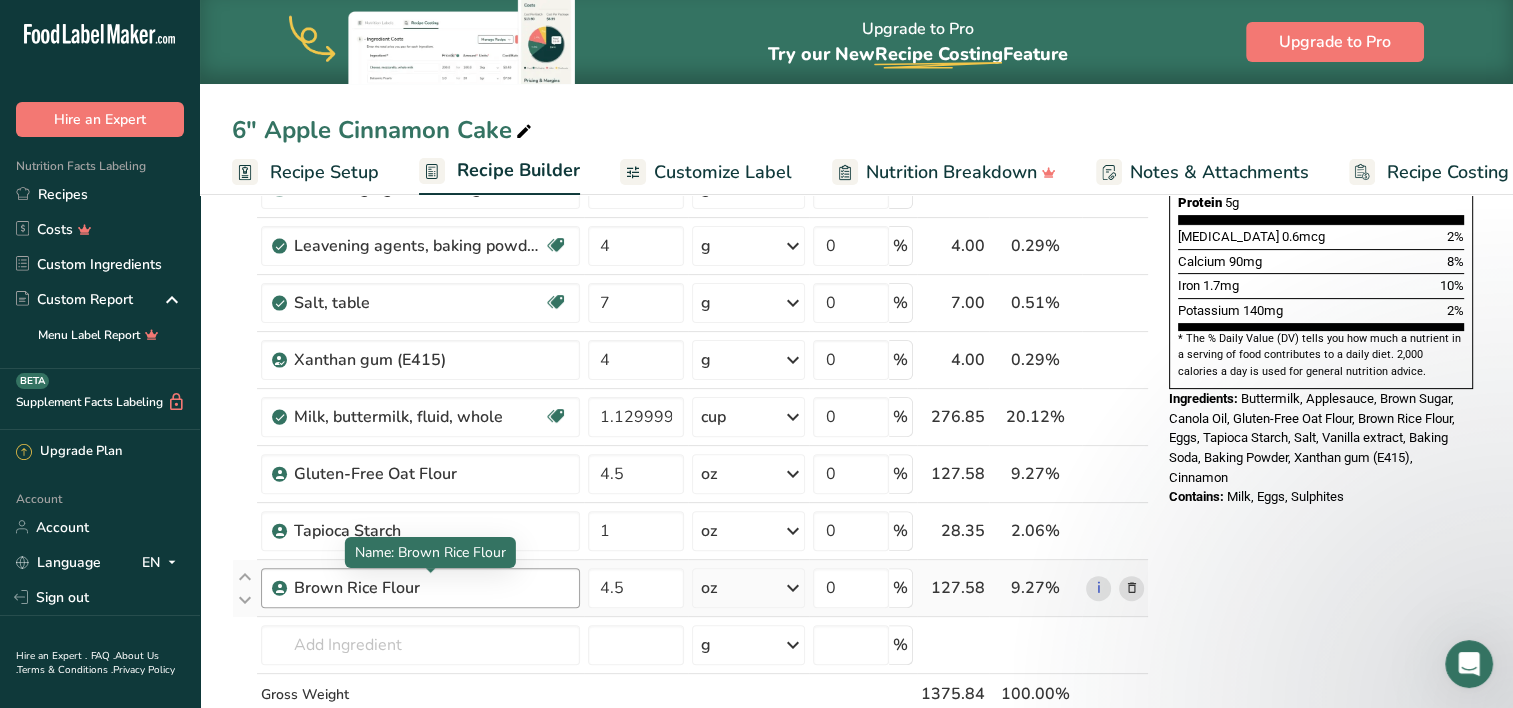 click on "Brown Rice Flour" at bounding box center (419, 588) 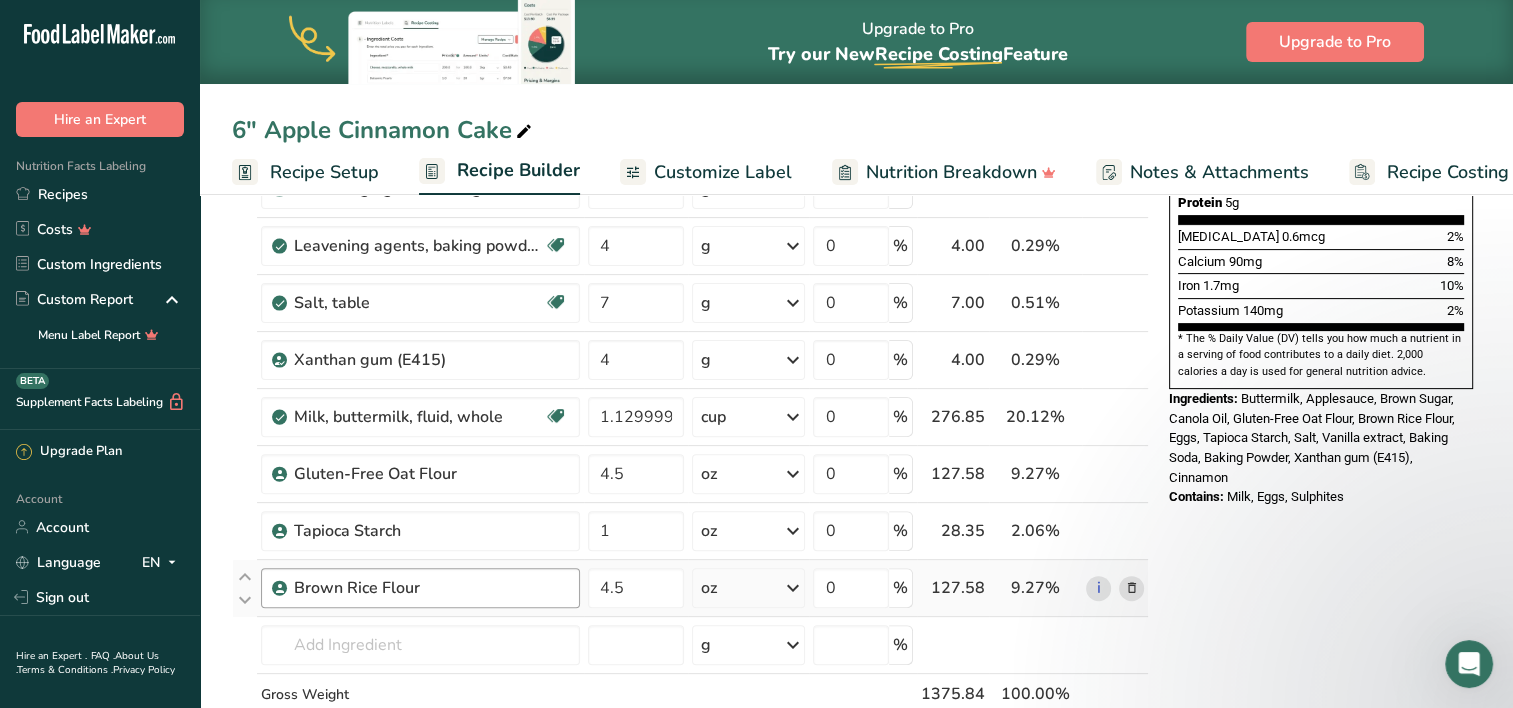 click on "Brown Rice Flour" at bounding box center (419, 588) 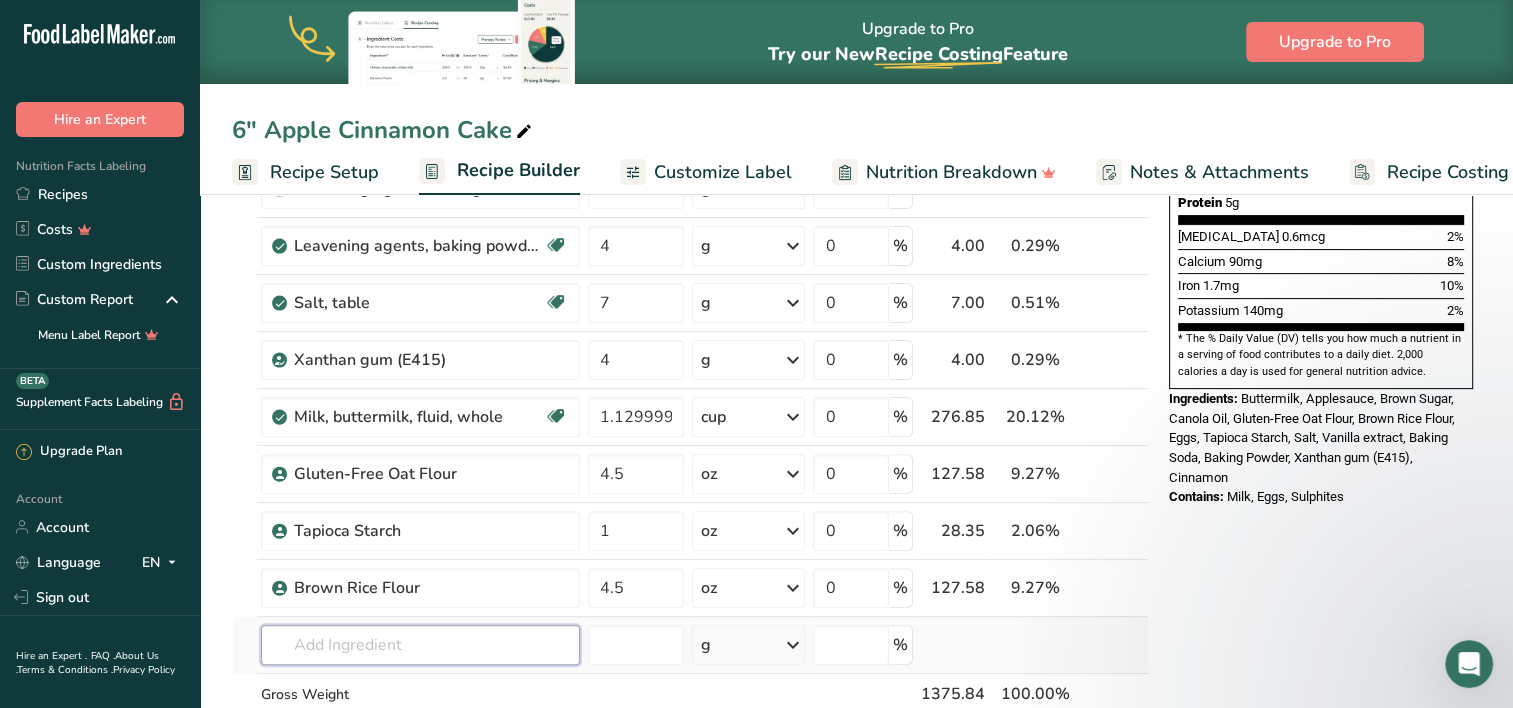 click at bounding box center [420, 645] 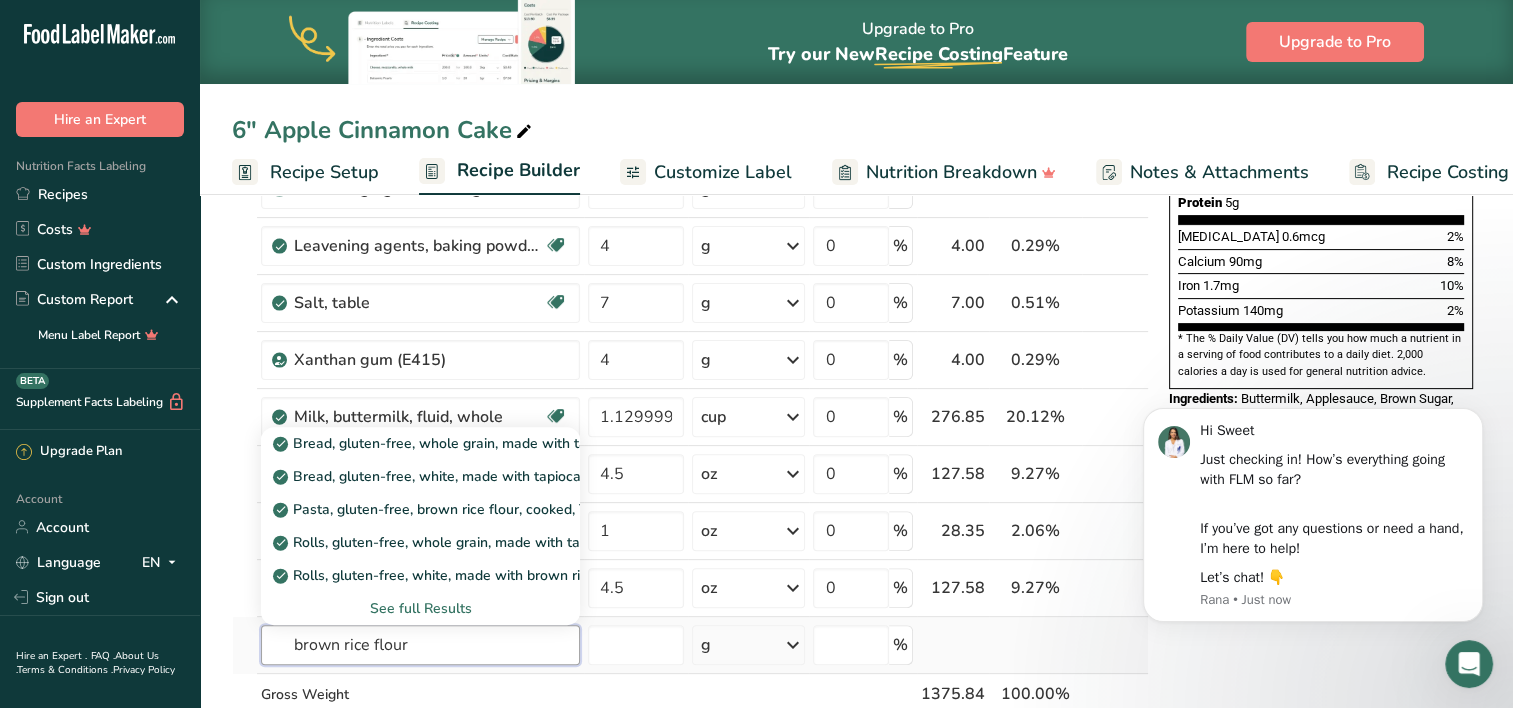 scroll, scrollTop: 0, scrollLeft: 0, axis: both 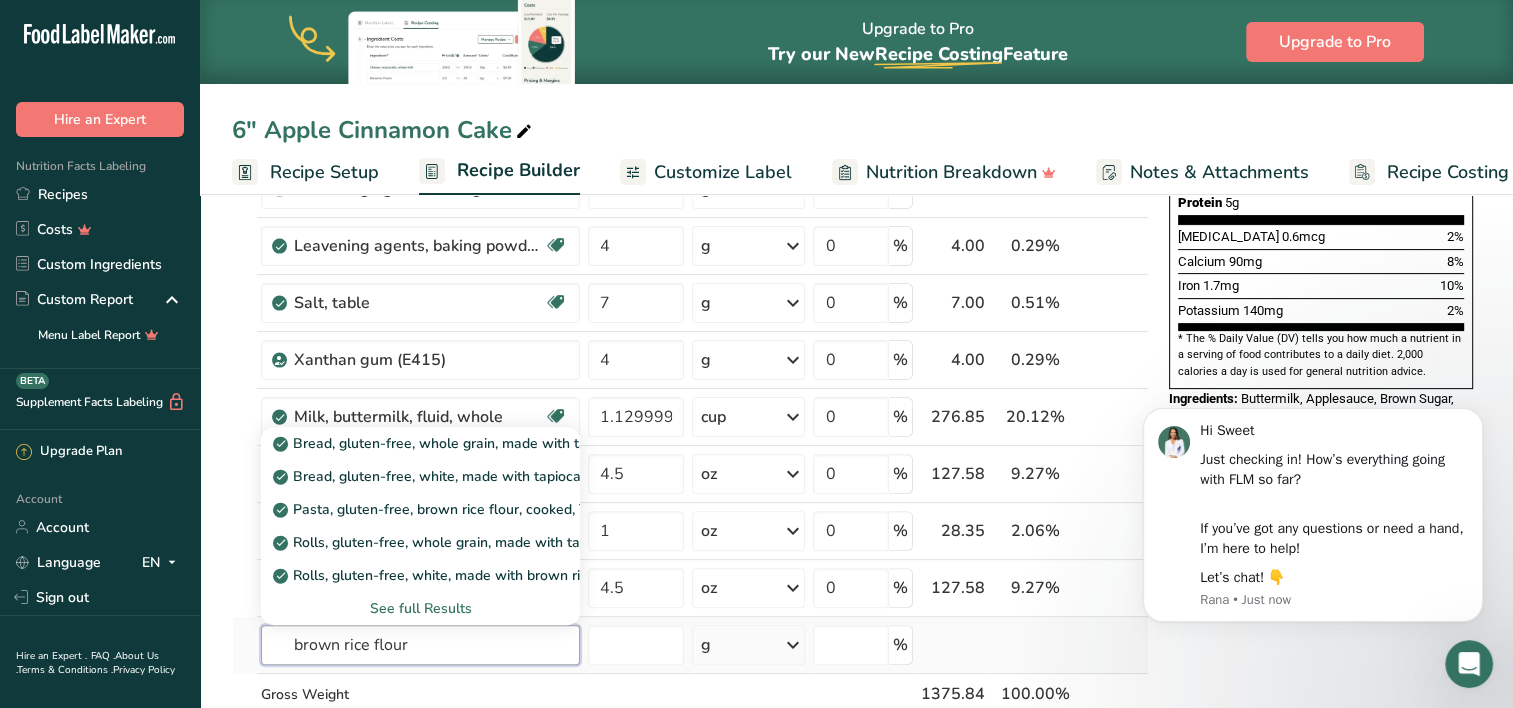 type on "brown rice flour" 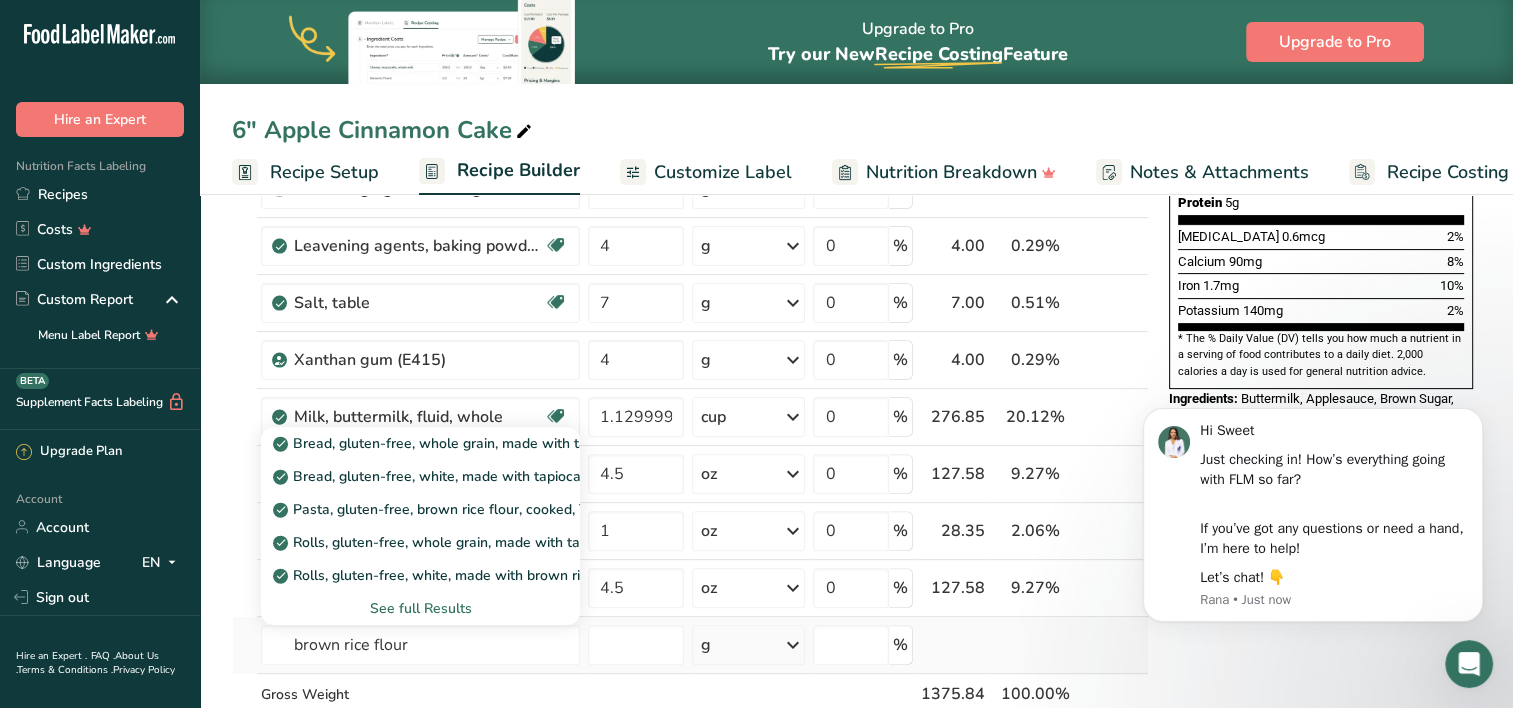 type 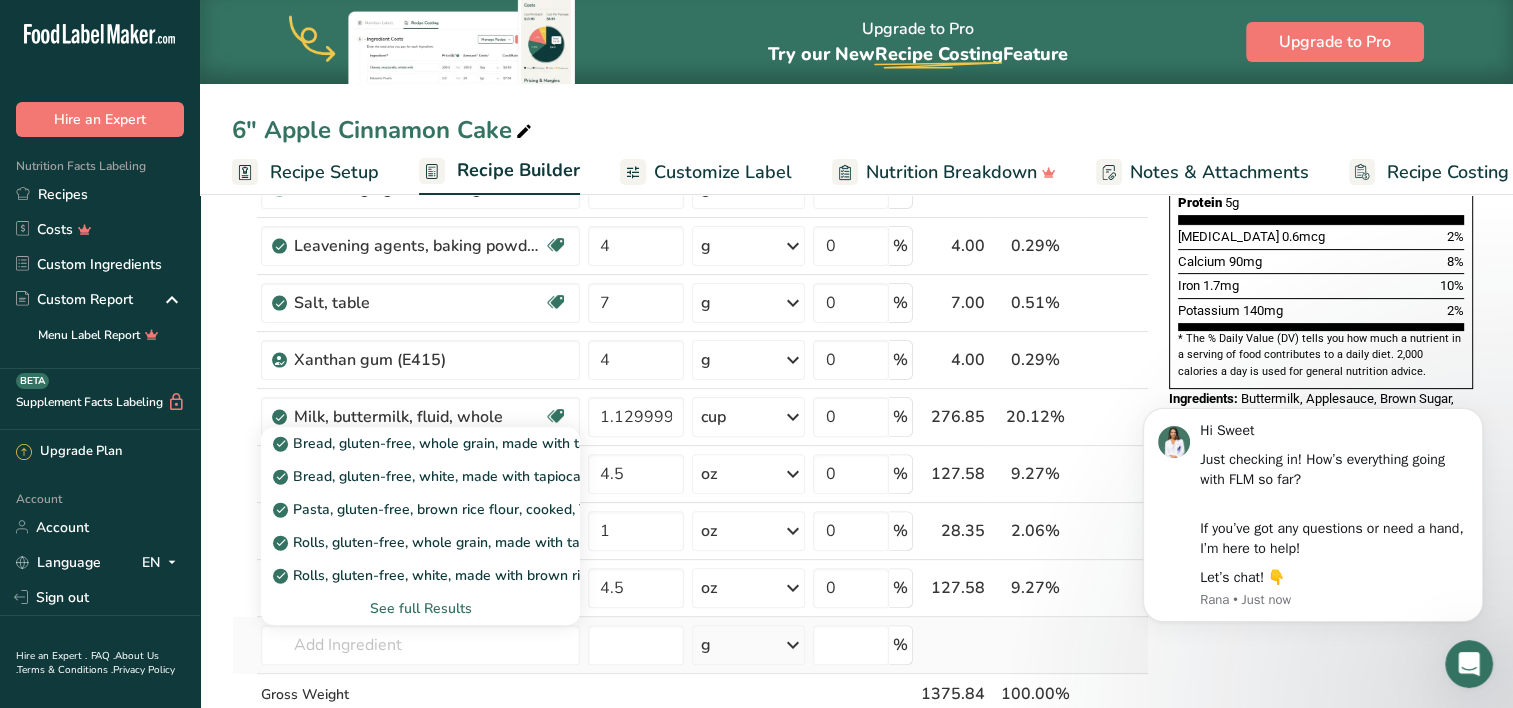 click on "See full Results" at bounding box center (420, 608) 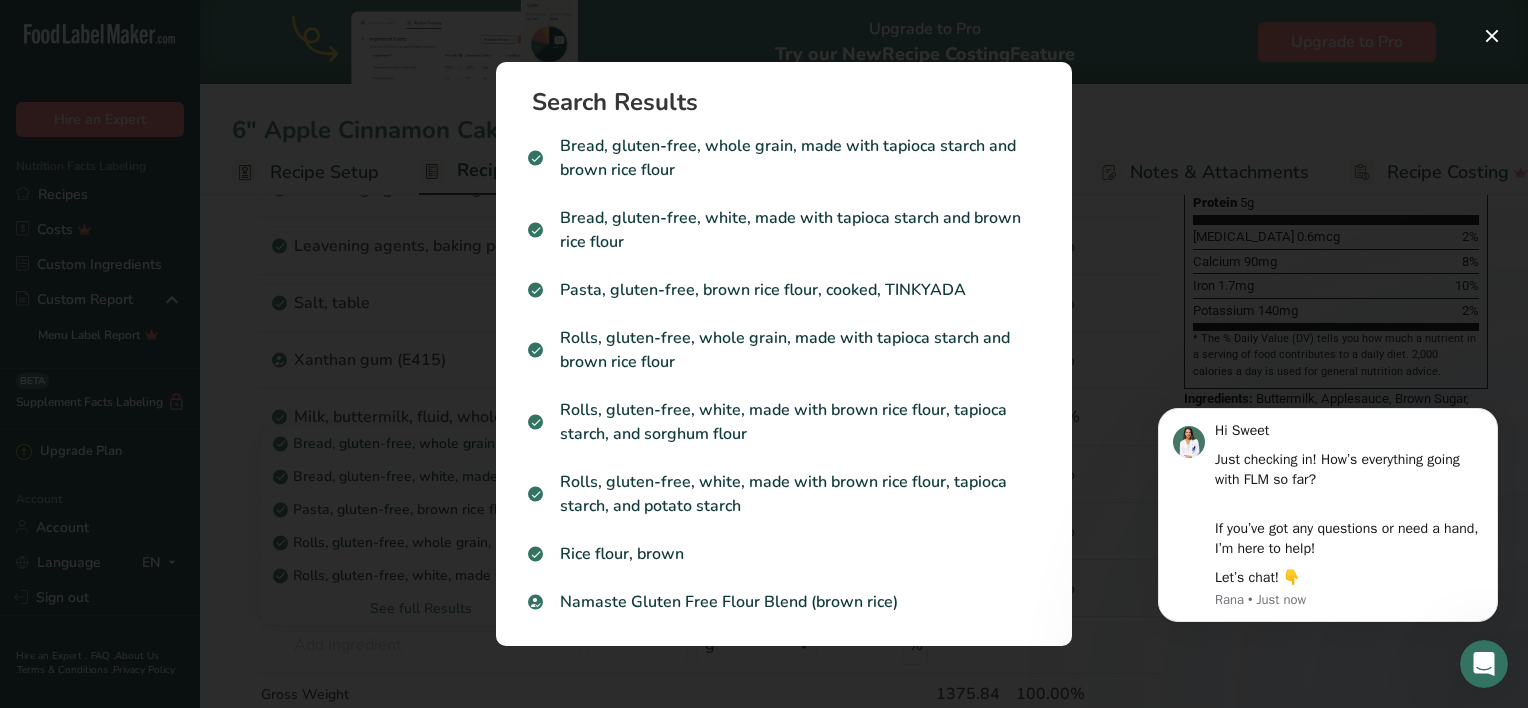 click on "Search Results
Bread, gluten-free, whole grain, made with tapioca starch and brown rice flour
Bread, gluten-free, white, made with tapioca starch and brown rice flour
Pasta, gluten-free, brown rice flour, cooked, TINKYADA
Rolls, gluten-free, whole grain, made with tapioca starch and brown rice flour
Rolls, gluten-free, white, made with brown rice flour, tapioca starch, and sorghum flour
Rolls, gluten-free, white, made with brown rice flour, tapioca starch, and potato starch
Rice flour, brown
Namaste Gluten Free Flour Blend (brown rice)" at bounding box center [784, 354] 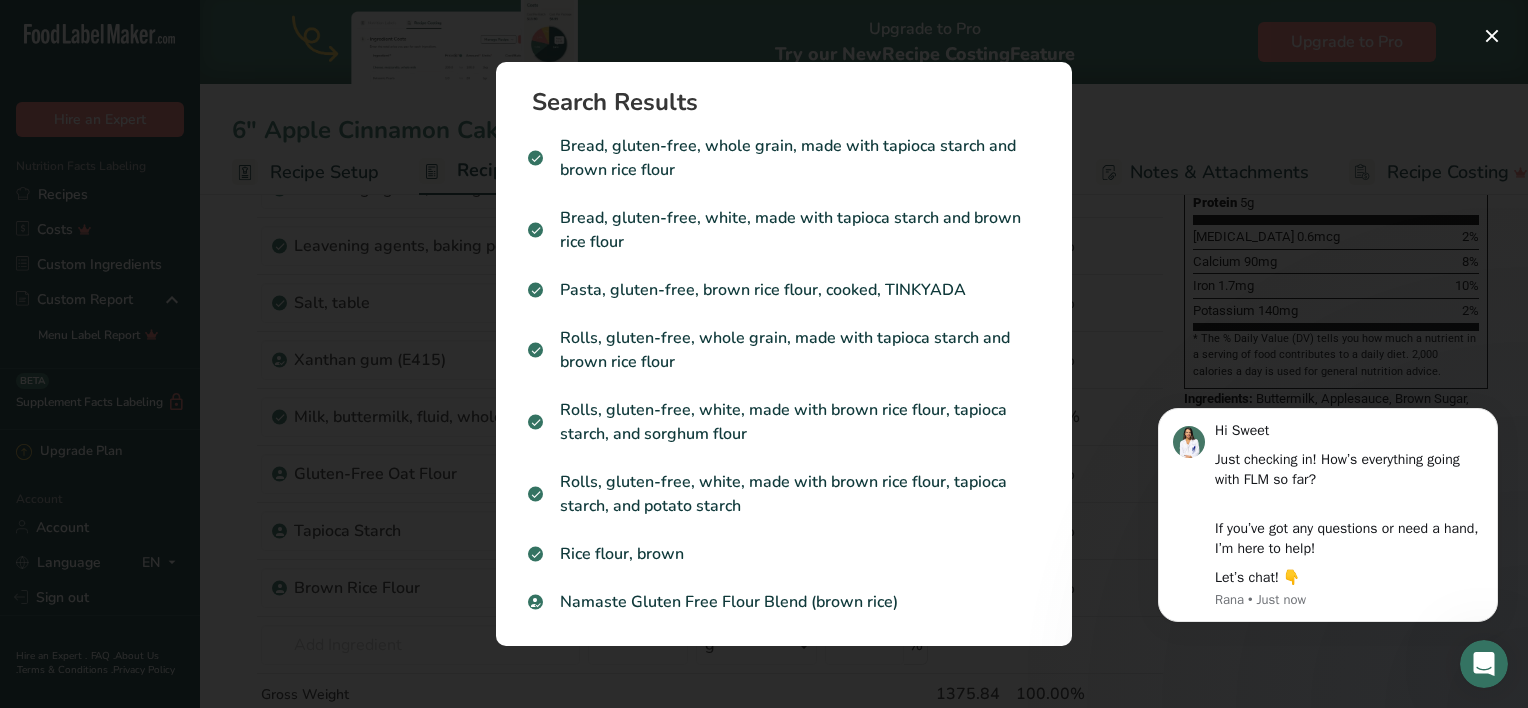 click on "Search Results
Bread, gluten-free, whole grain, made with tapioca starch and brown rice flour
Bread, gluten-free, white, made with tapioca starch and brown rice flour
Pasta, gluten-free, brown rice flour, cooked, TINKYADA
Rolls, gluten-free, whole grain, made with tapioca starch and brown rice flour
Rolls, gluten-free, white, made with brown rice flour, tapioca starch, and sorghum flour
Rolls, gluten-free, white, made with brown rice flour, tapioca starch, and potato starch
Rice flour, brown
Namaste Gluten Free Flour Blend (brown rice)" at bounding box center [784, 354] 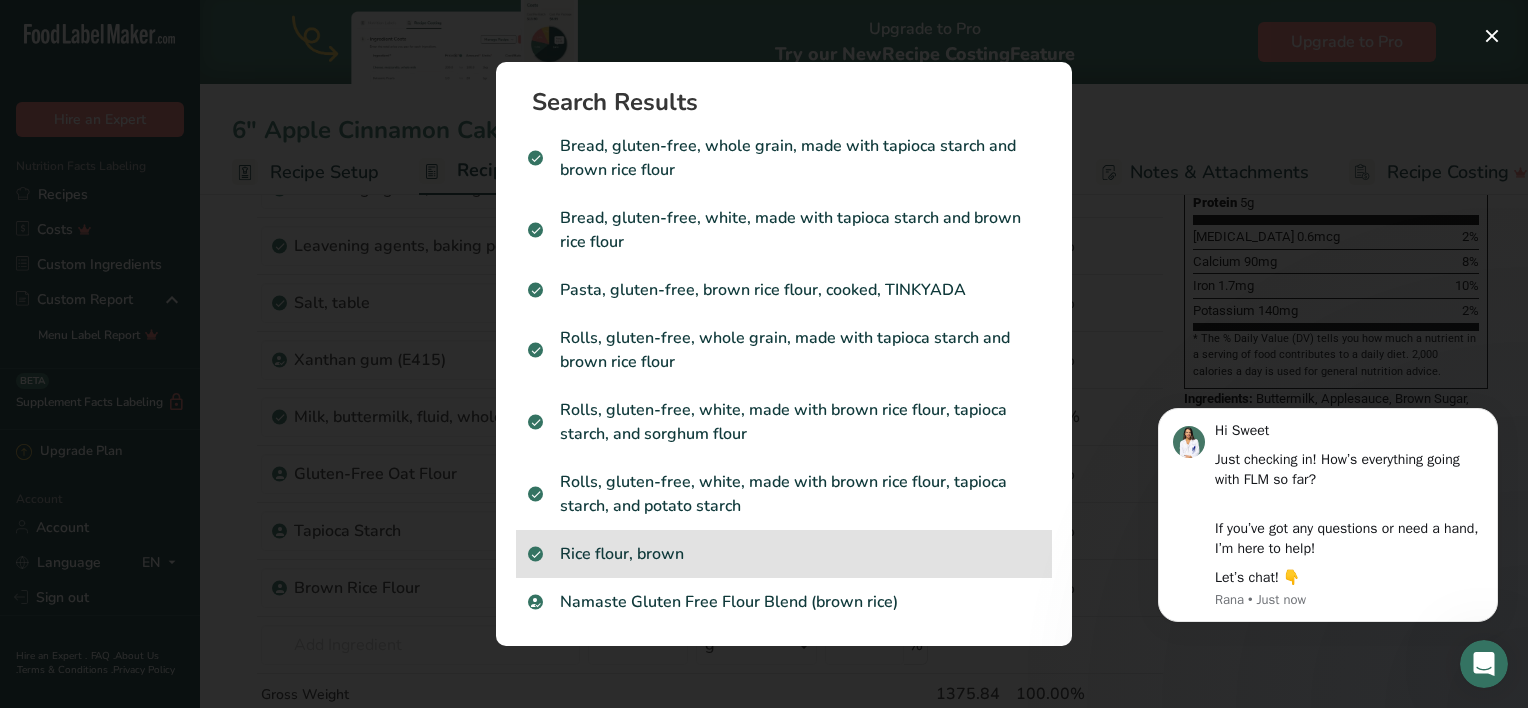 click on "Rice flour, brown" at bounding box center (784, 554) 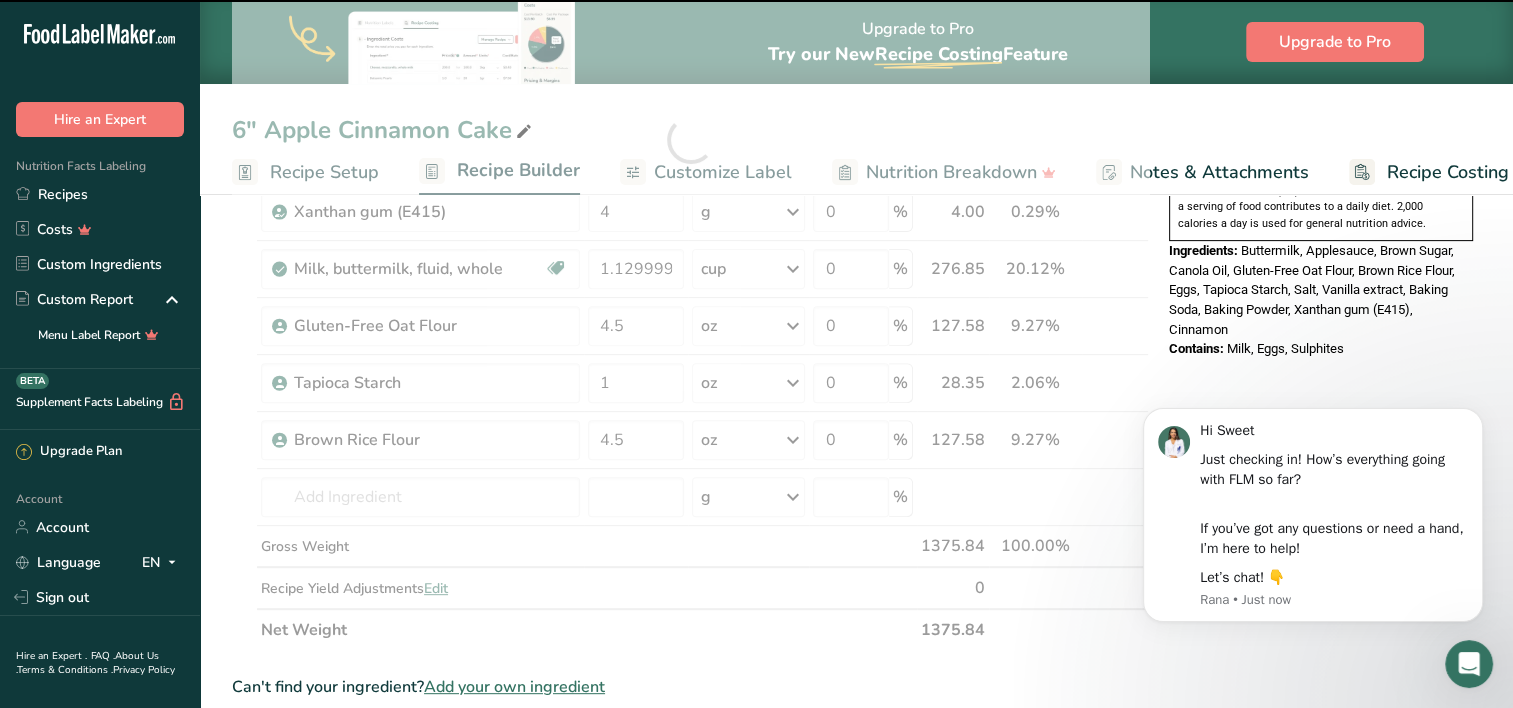 scroll, scrollTop: 672, scrollLeft: 0, axis: vertical 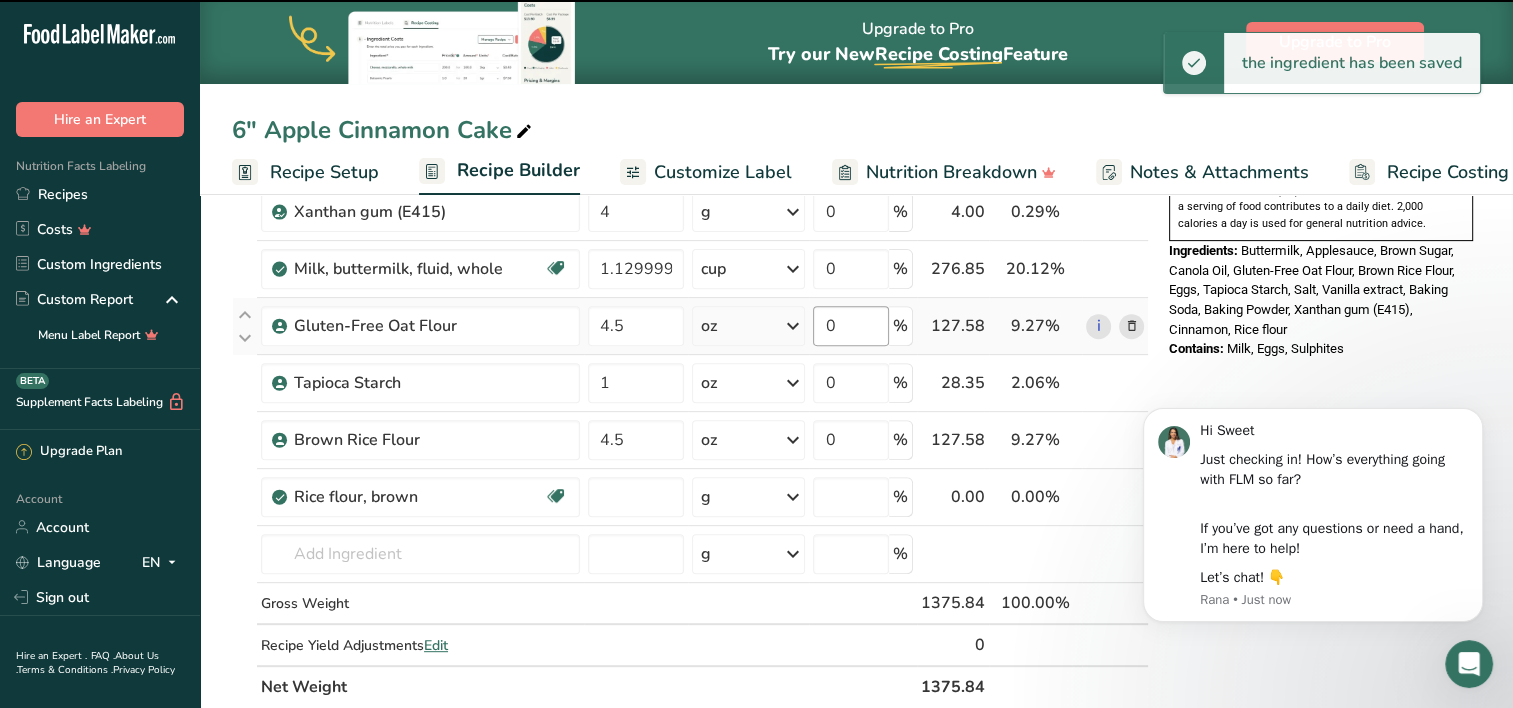 type on "0" 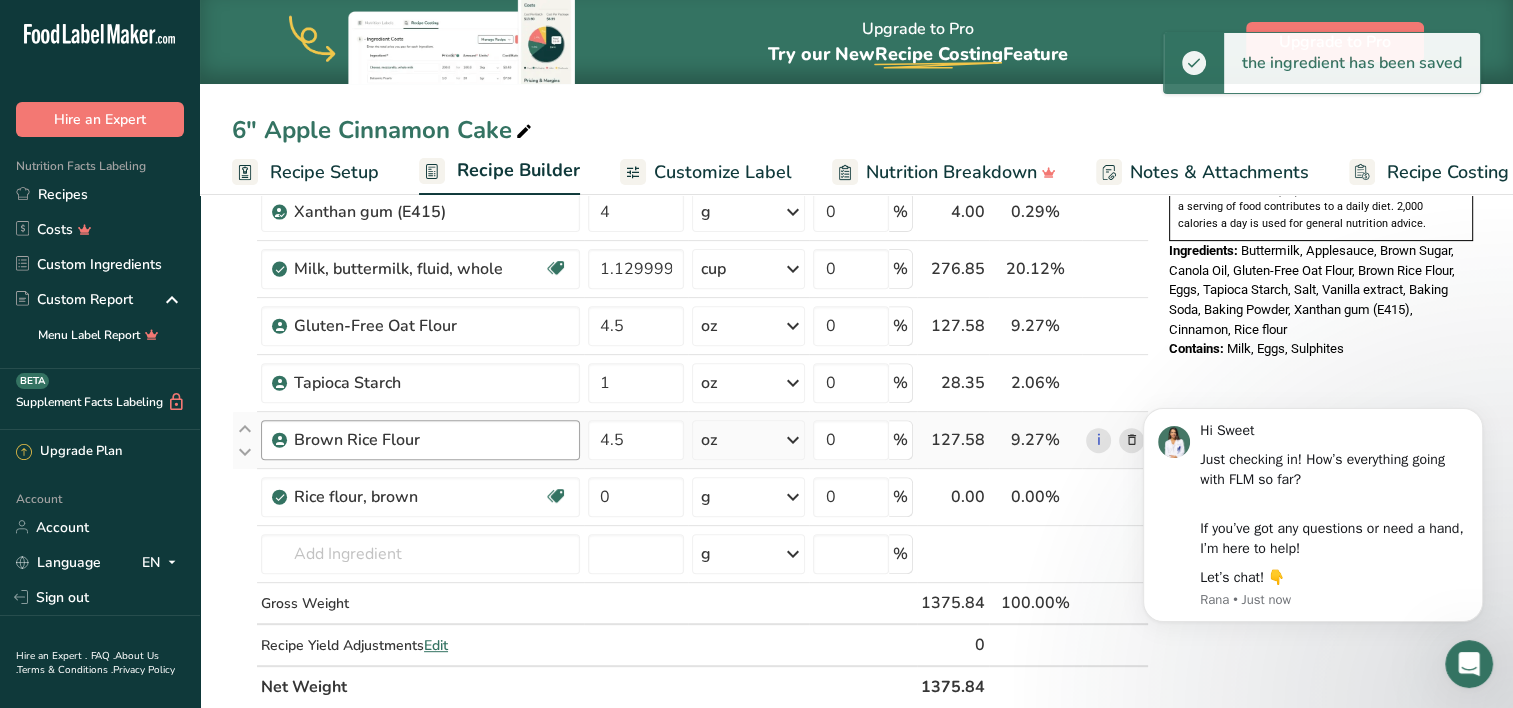 scroll, scrollTop: 687, scrollLeft: 0, axis: vertical 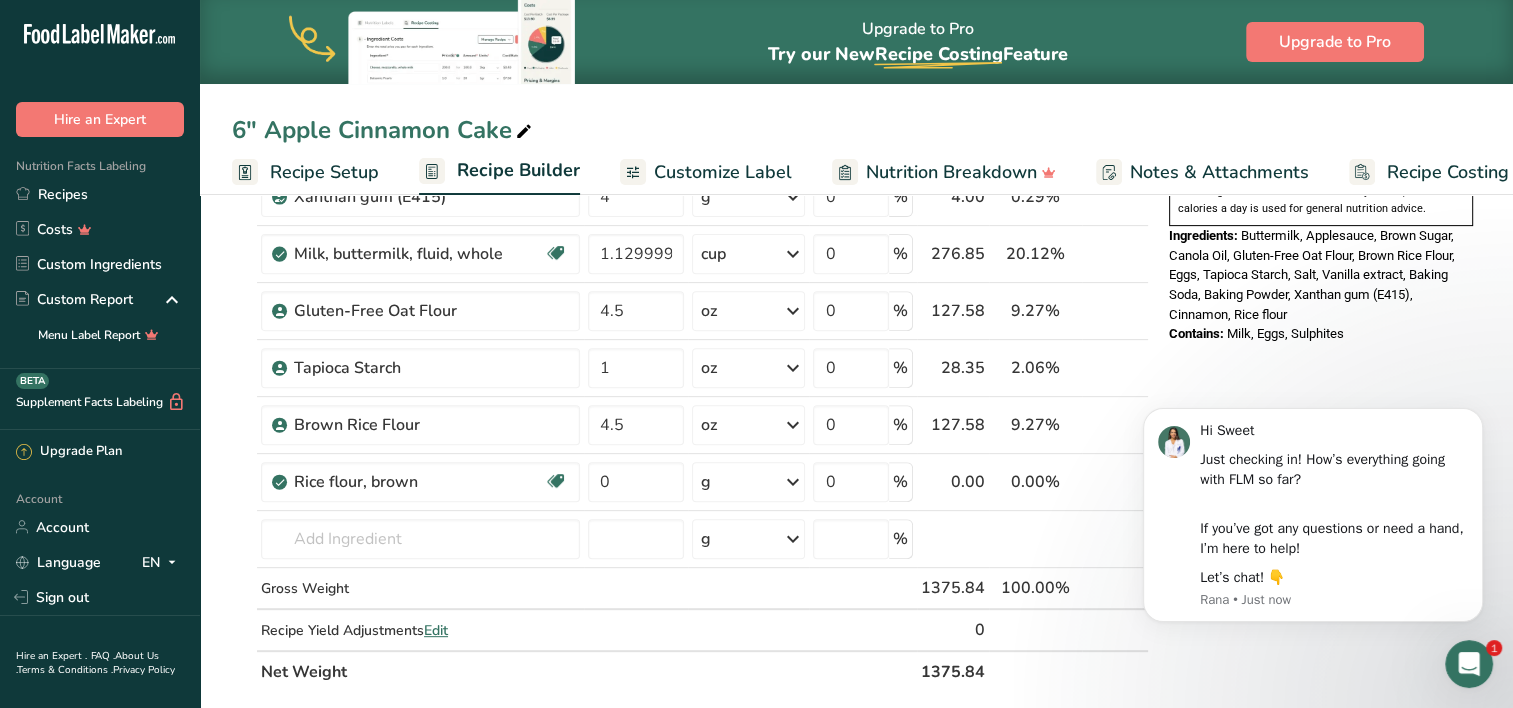 click on "Hi Sweet   Just checking in!  How’s everything going with FLM so far? If you’ve got any questions or need a hand, I’m here to help!   Let’s chat! 👇 Rana • Just now" 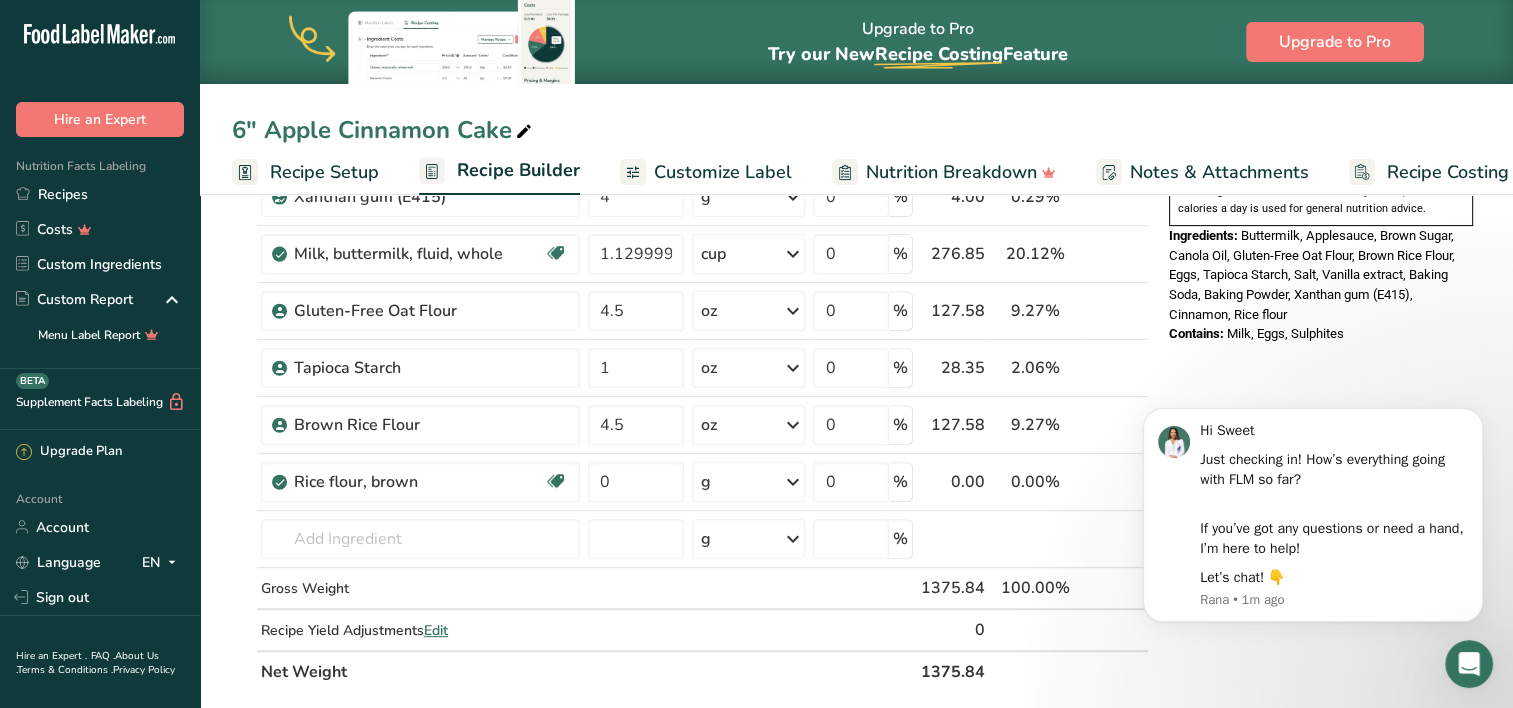 click on "Hi Sweet   Just checking in!  How’s everything going with FLM so far? If you’ve got any questions or need a hand, I’m here to help!   Let’s chat! 👇 Rana • 1m ago" 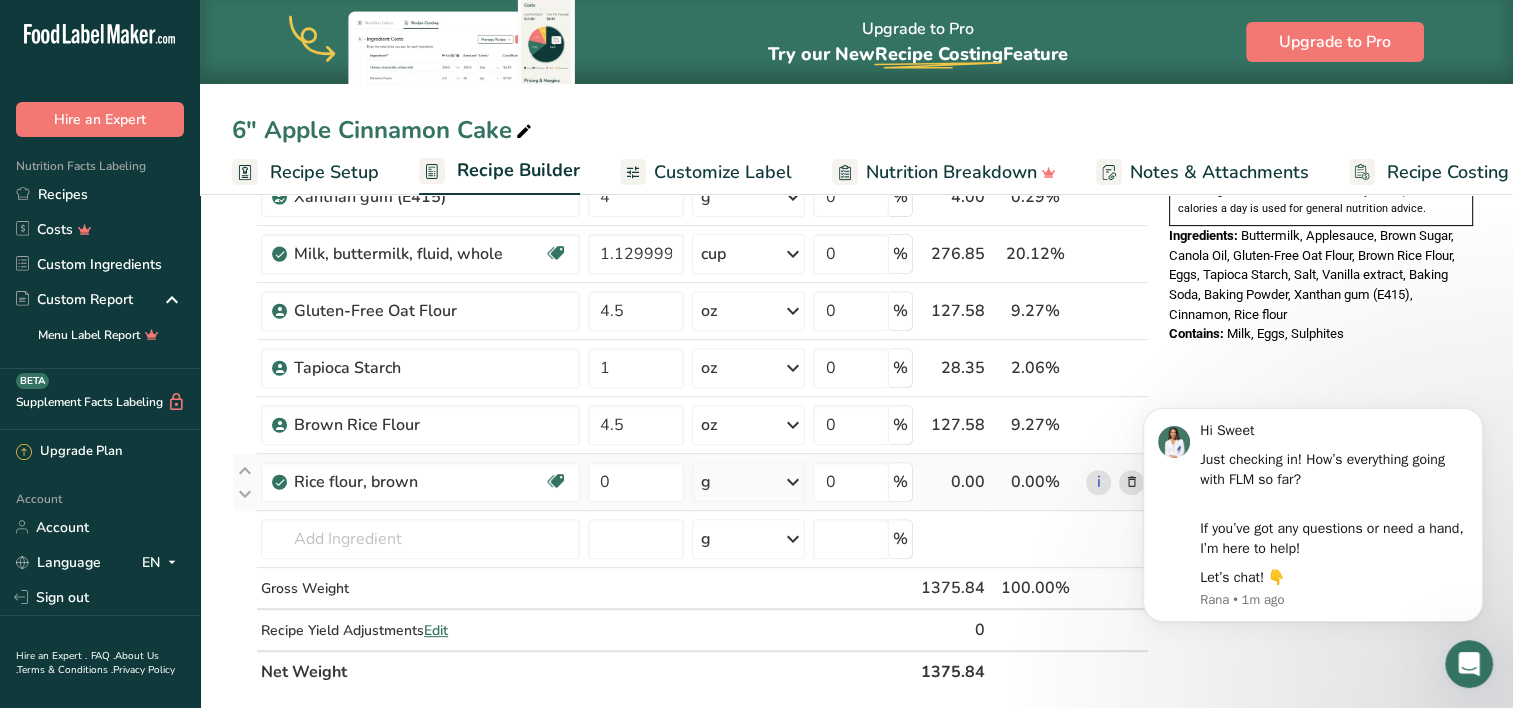 click at bounding box center (1131, 482) 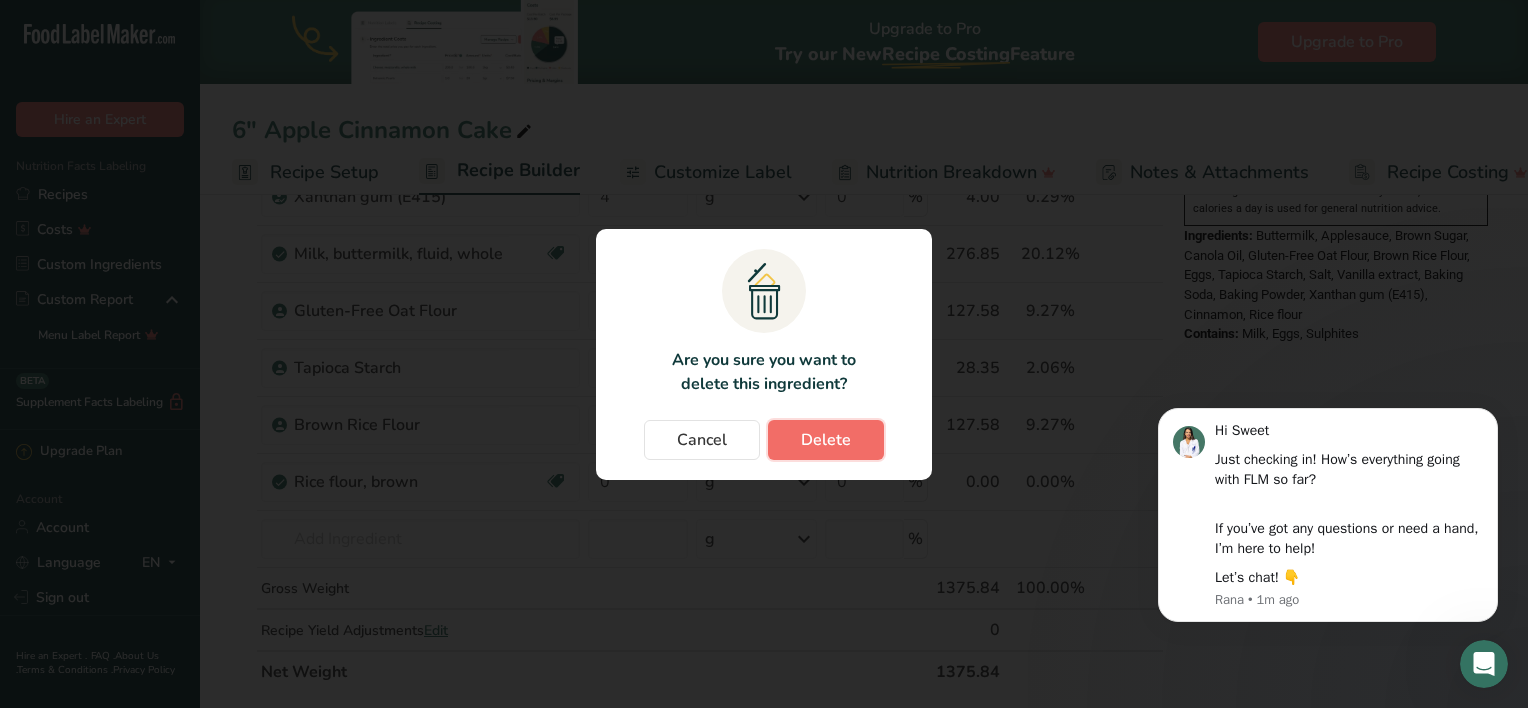 click on "Delete" at bounding box center [826, 440] 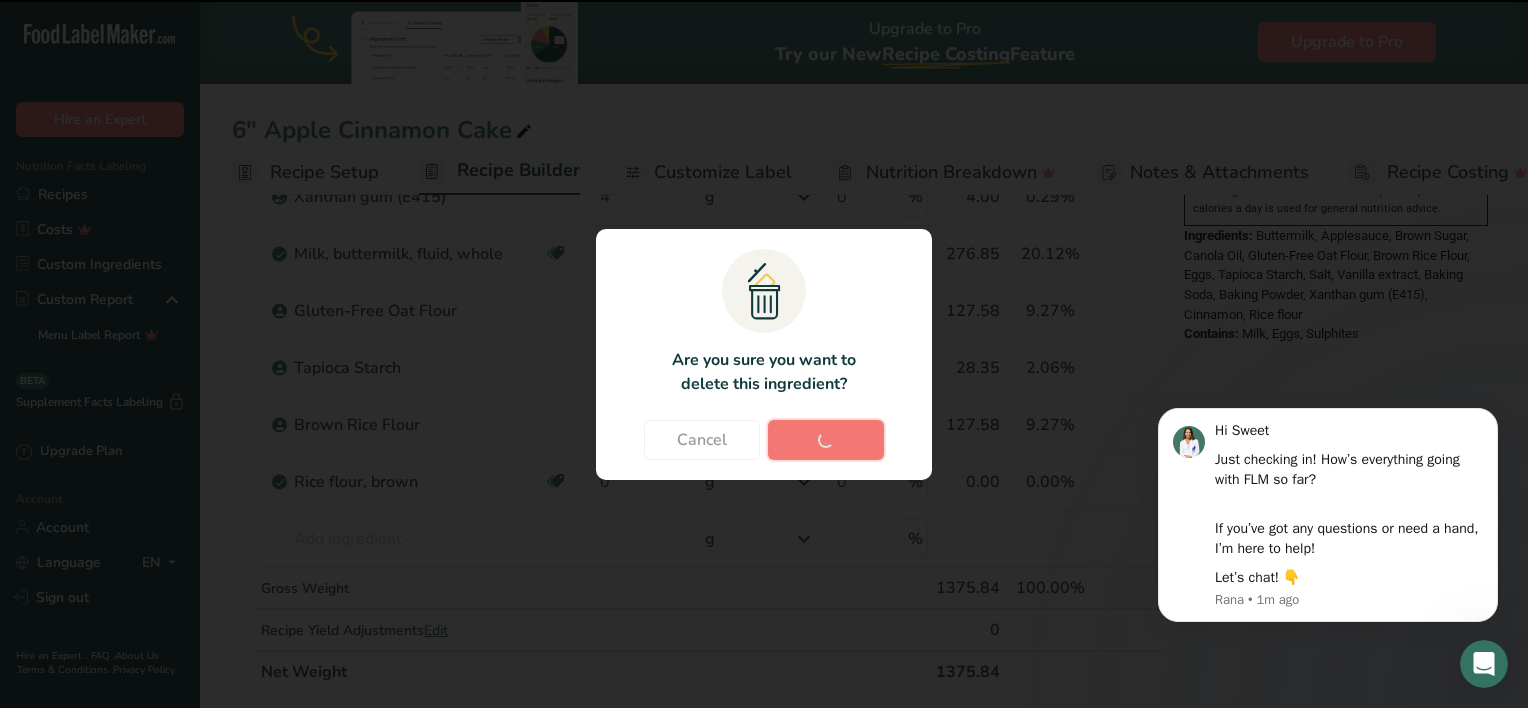 type 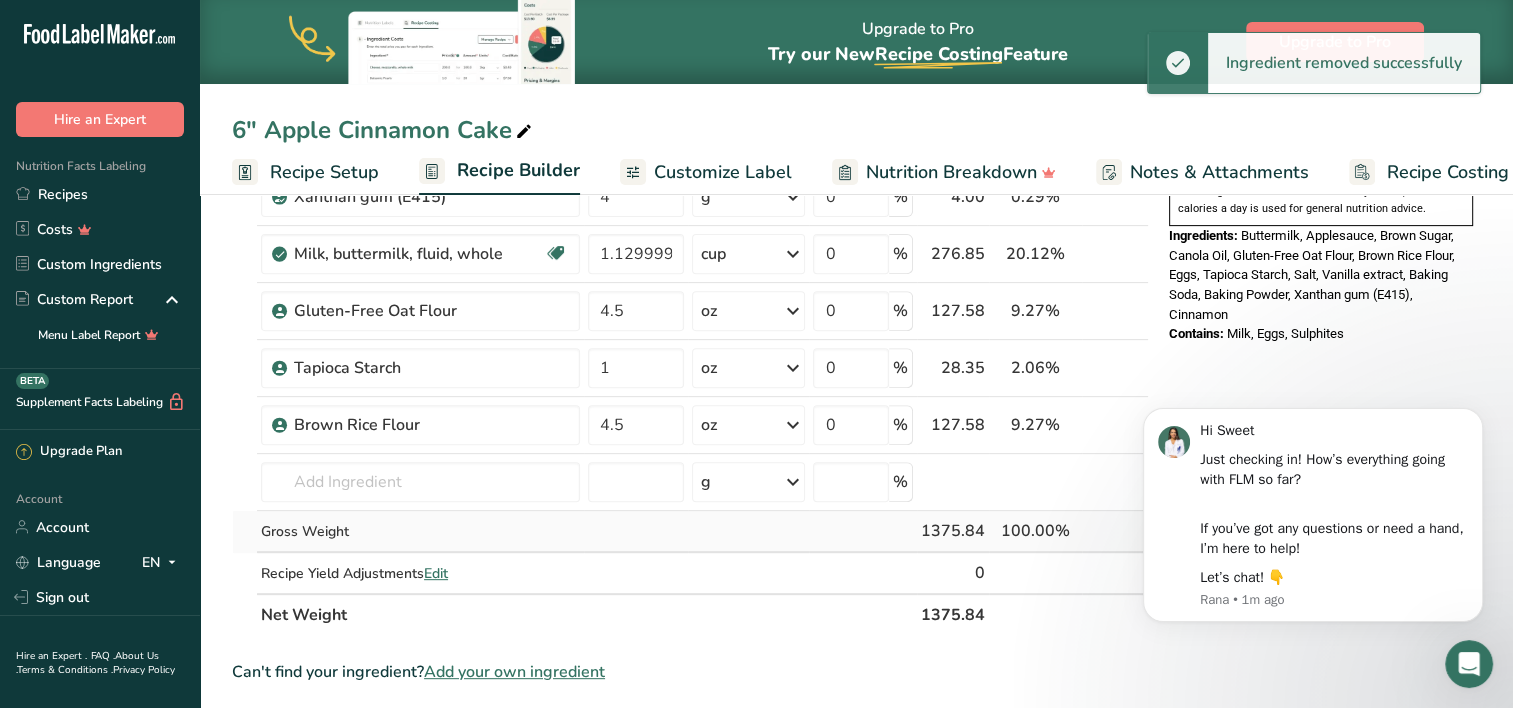 scroll, scrollTop: 638, scrollLeft: 0, axis: vertical 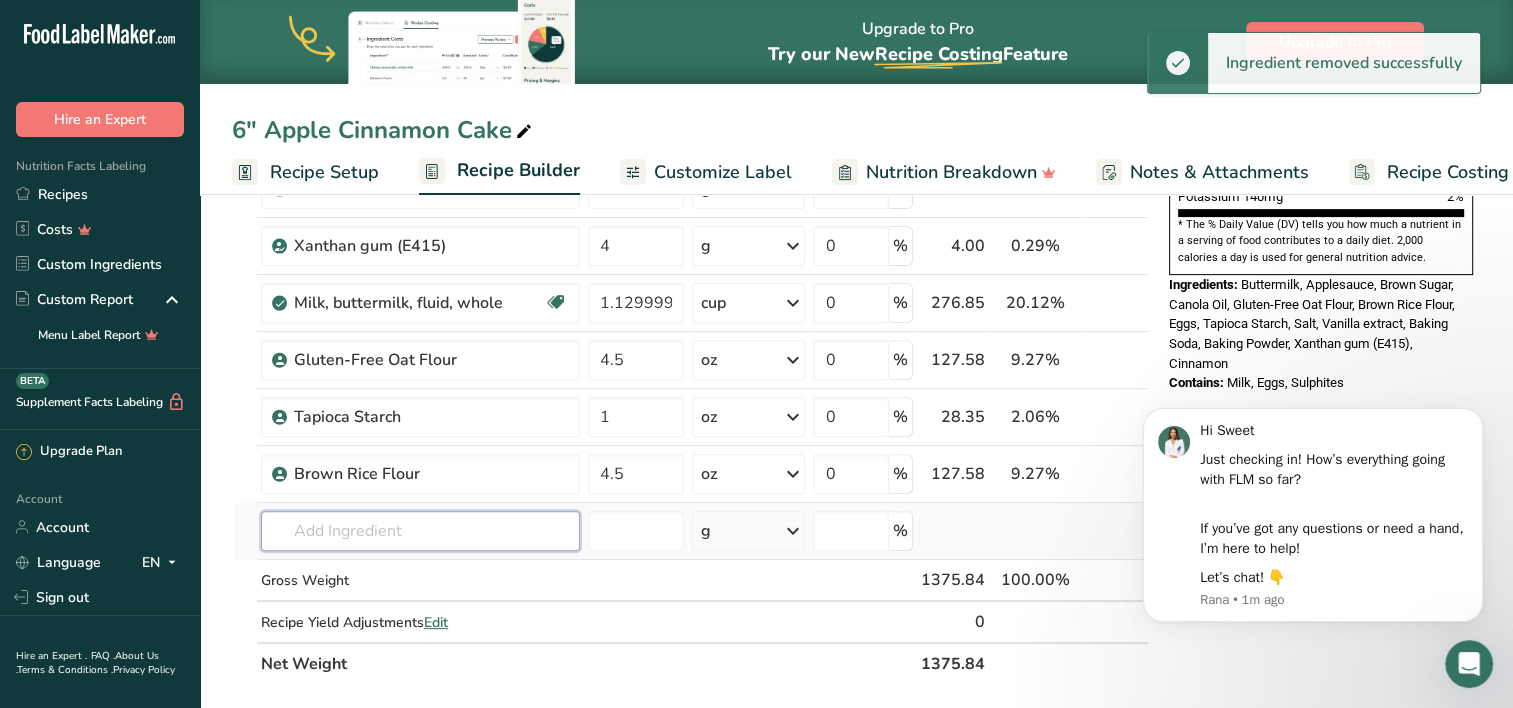 click at bounding box center (420, 531) 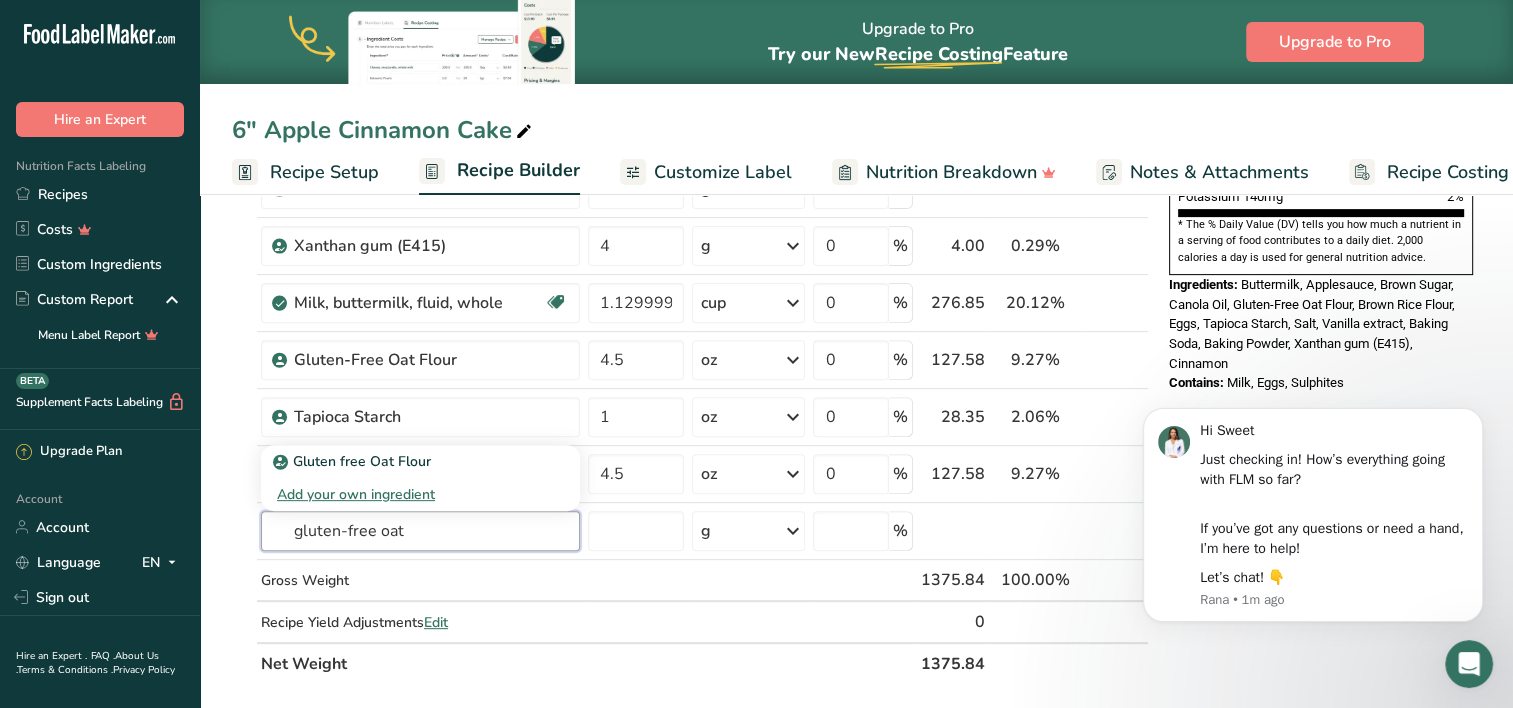 type on "gluten-free oat" 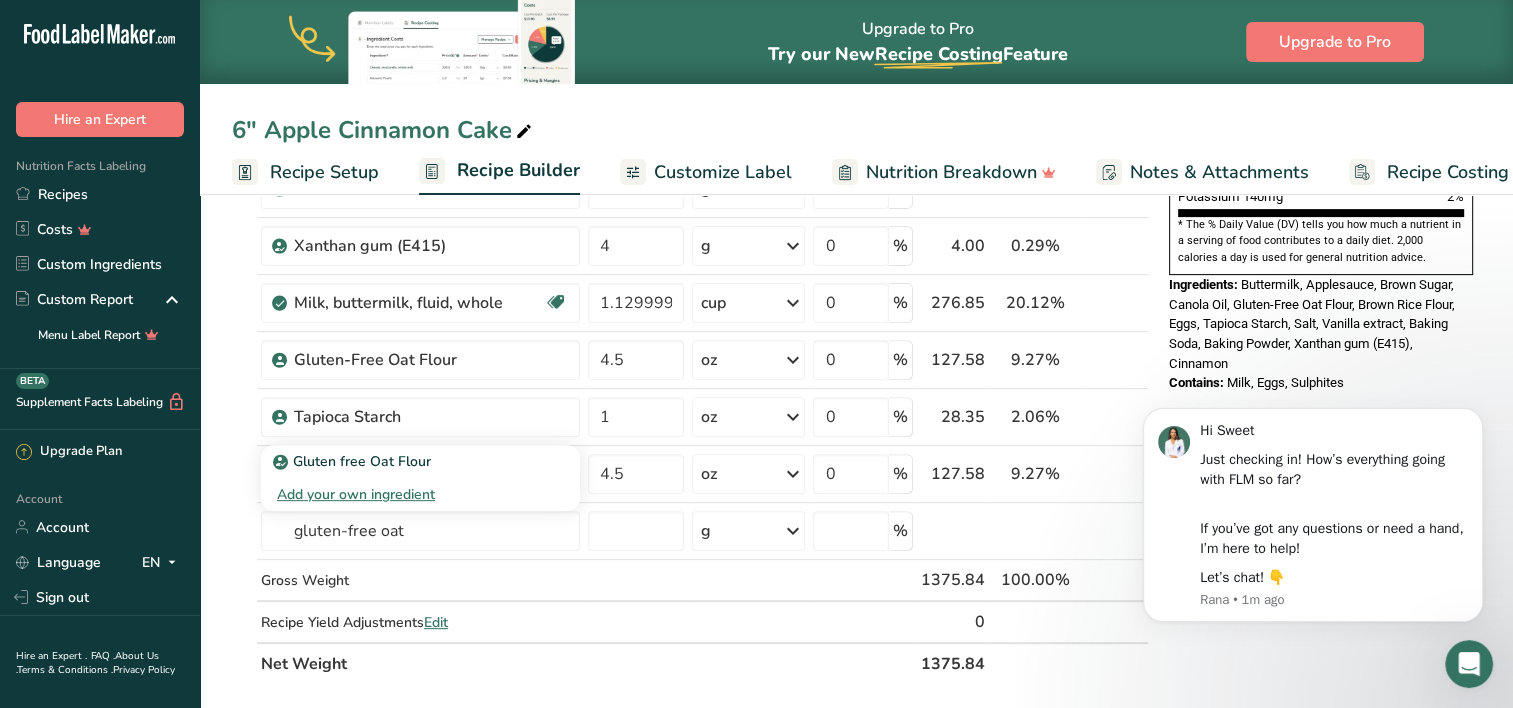 type 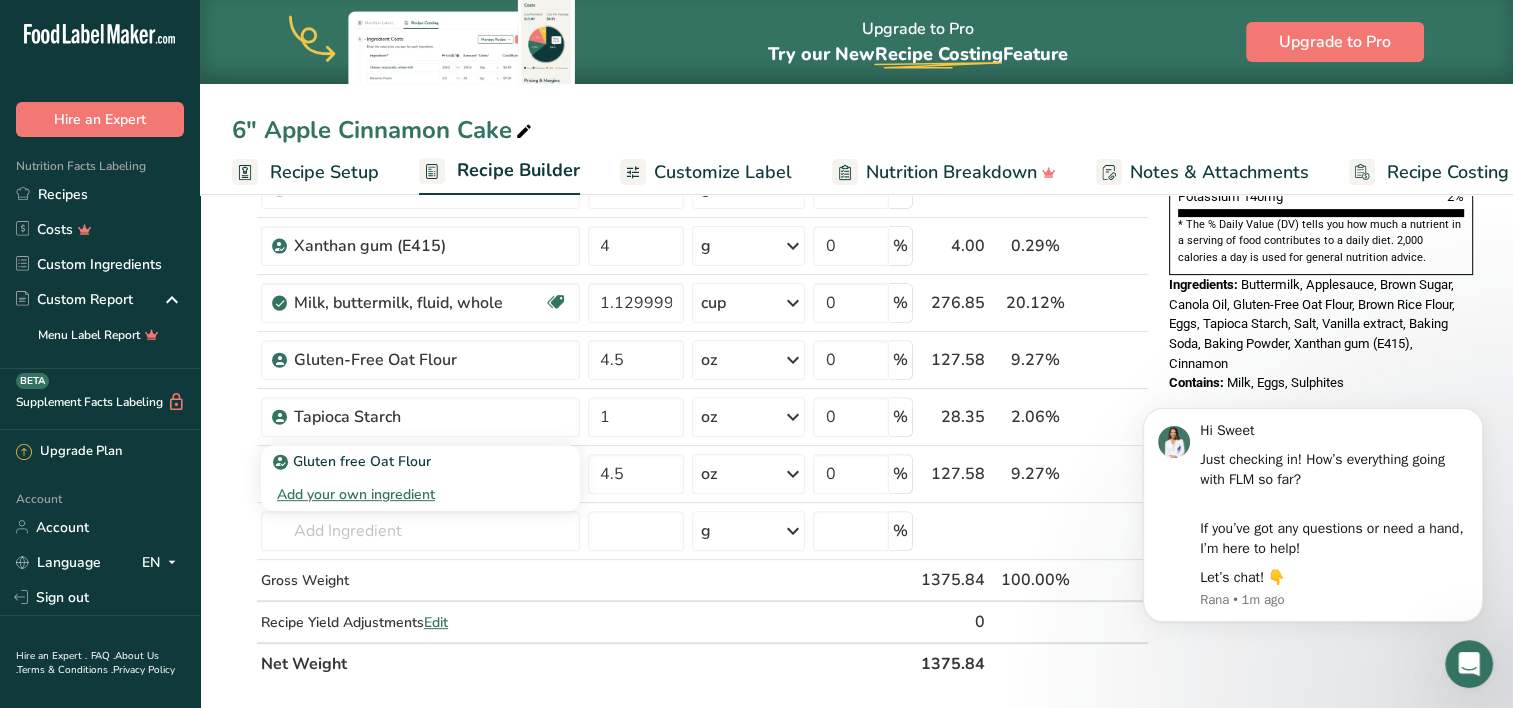 click on "Net Weight" at bounding box center [587, 663] 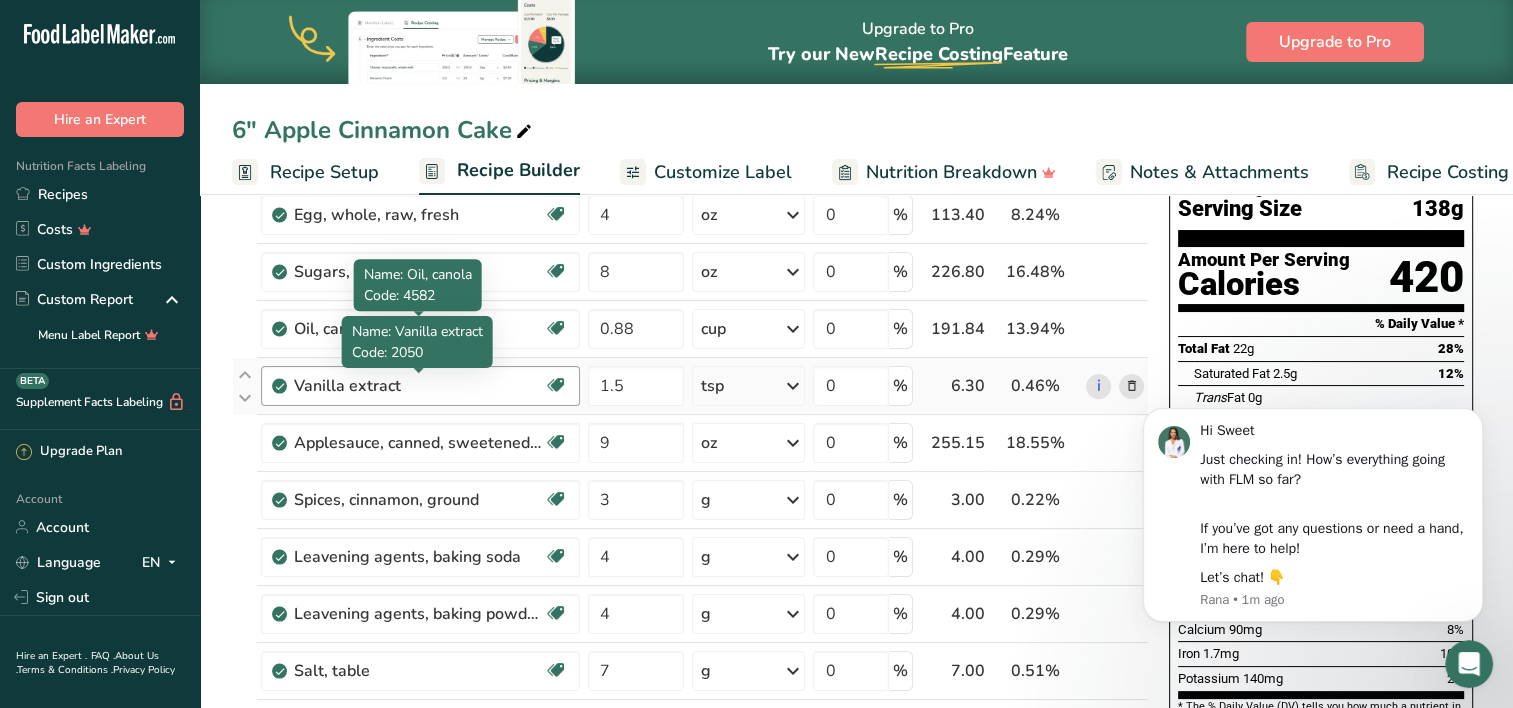 scroll, scrollTop: 0, scrollLeft: 0, axis: both 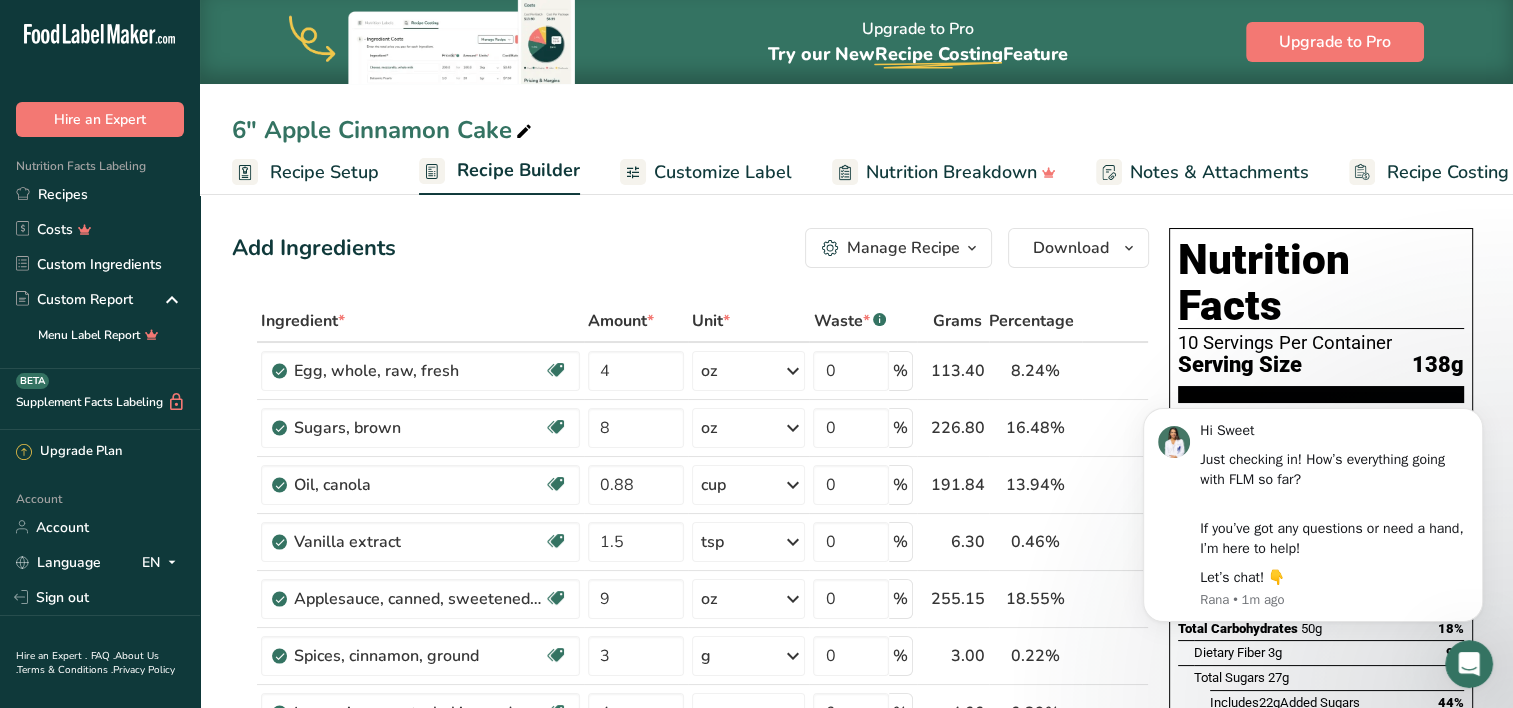 click on "Recipe Setup" at bounding box center (324, 172) 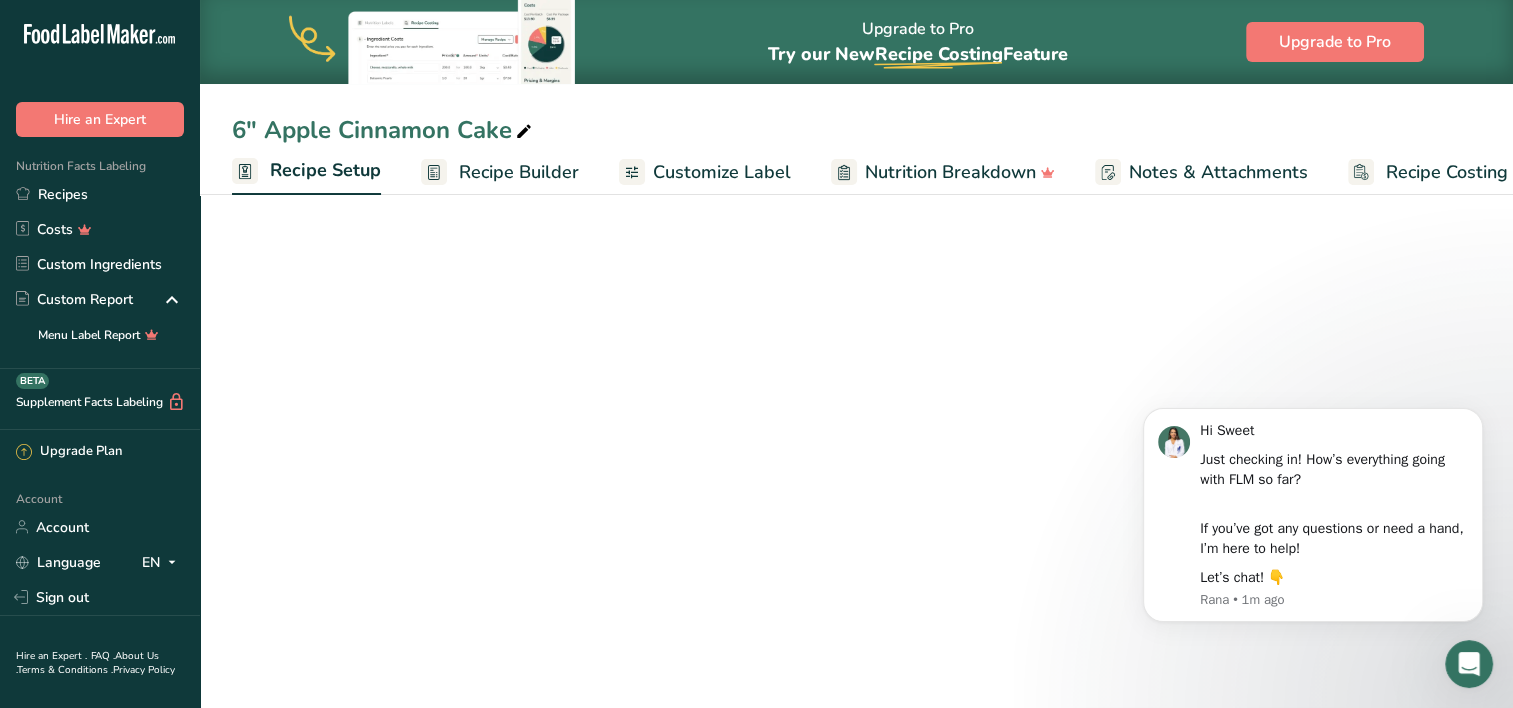 scroll, scrollTop: 0, scrollLeft: 7, axis: horizontal 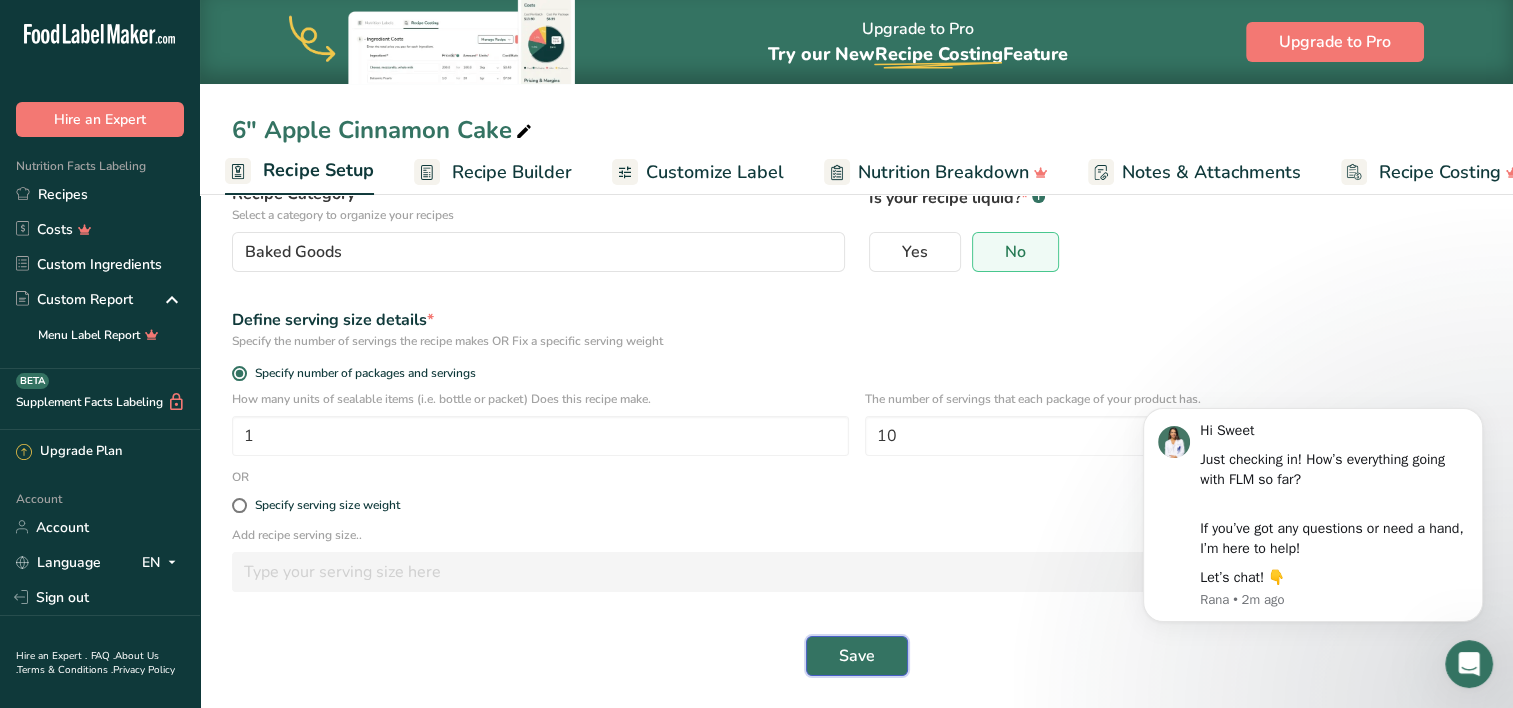 click on "Save" at bounding box center [857, 656] 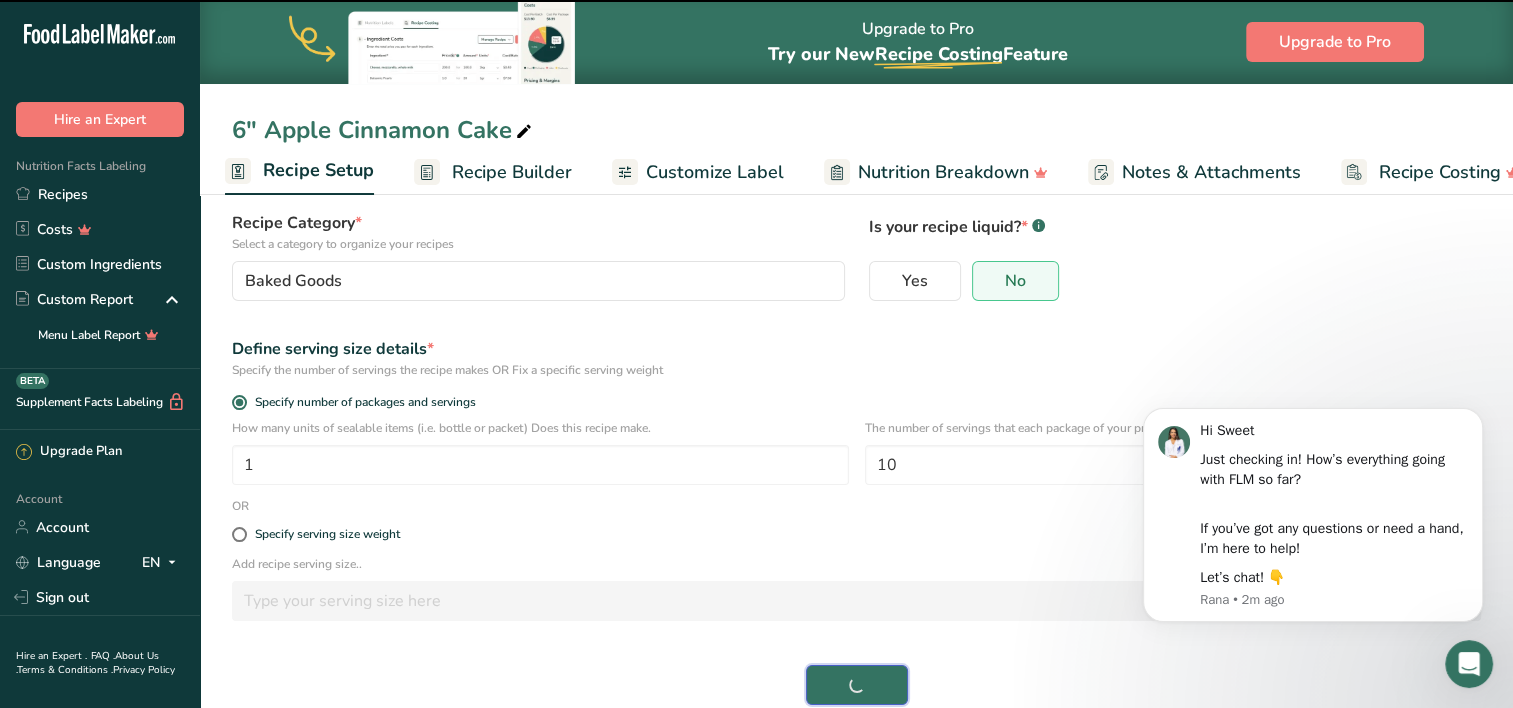 scroll, scrollTop: 166, scrollLeft: 0, axis: vertical 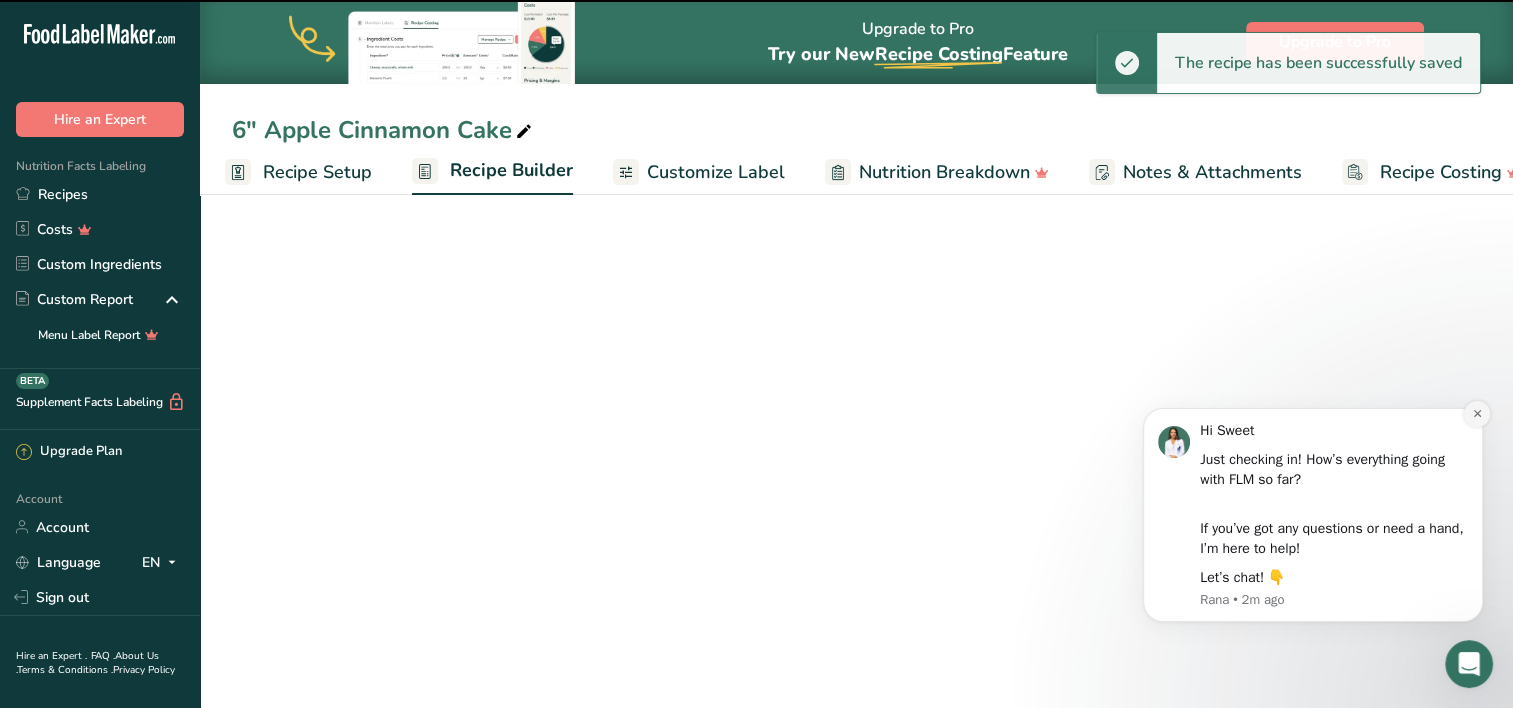 click at bounding box center (1477, 414) 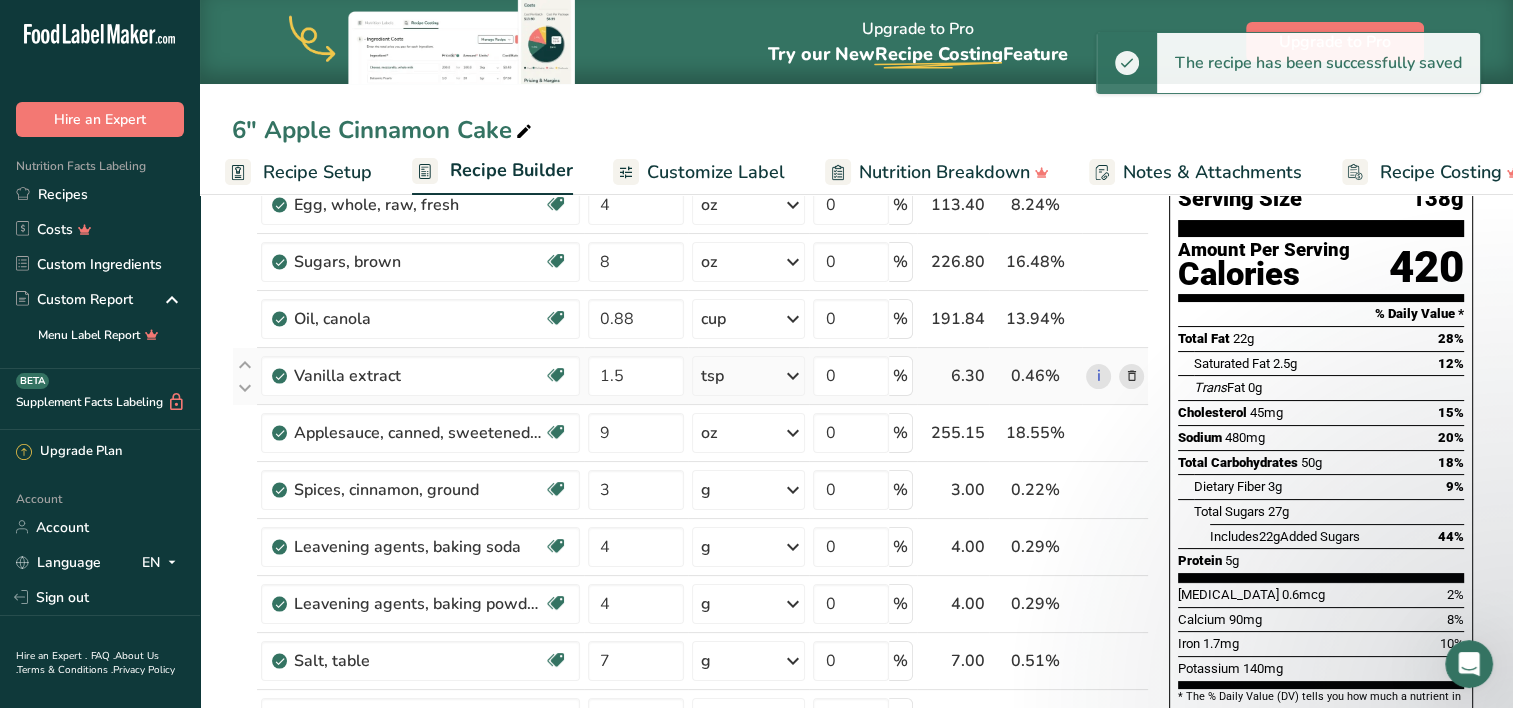 scroll, scrollTop: 0, scrollLeft: 0, axis: both 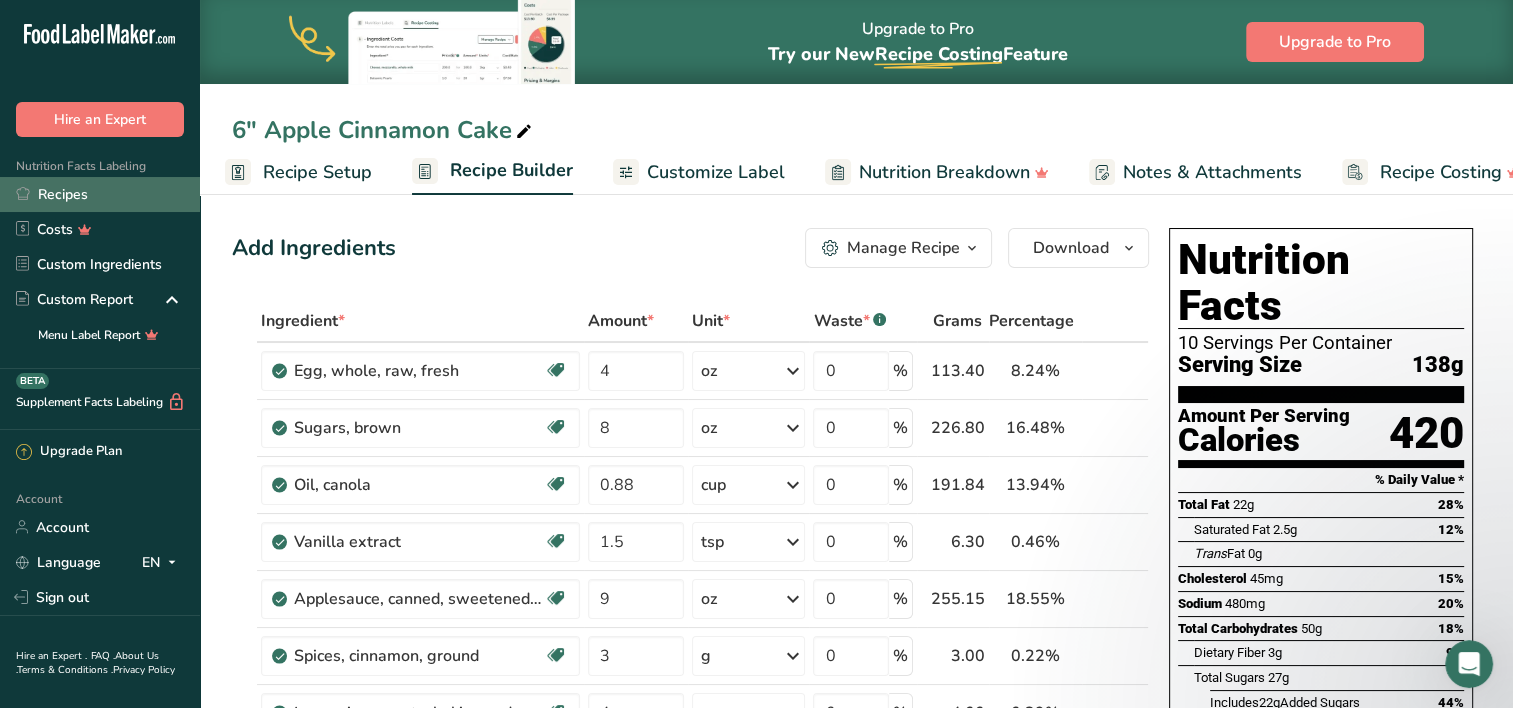 click on "Recipes" at bounding box center (100, 194) 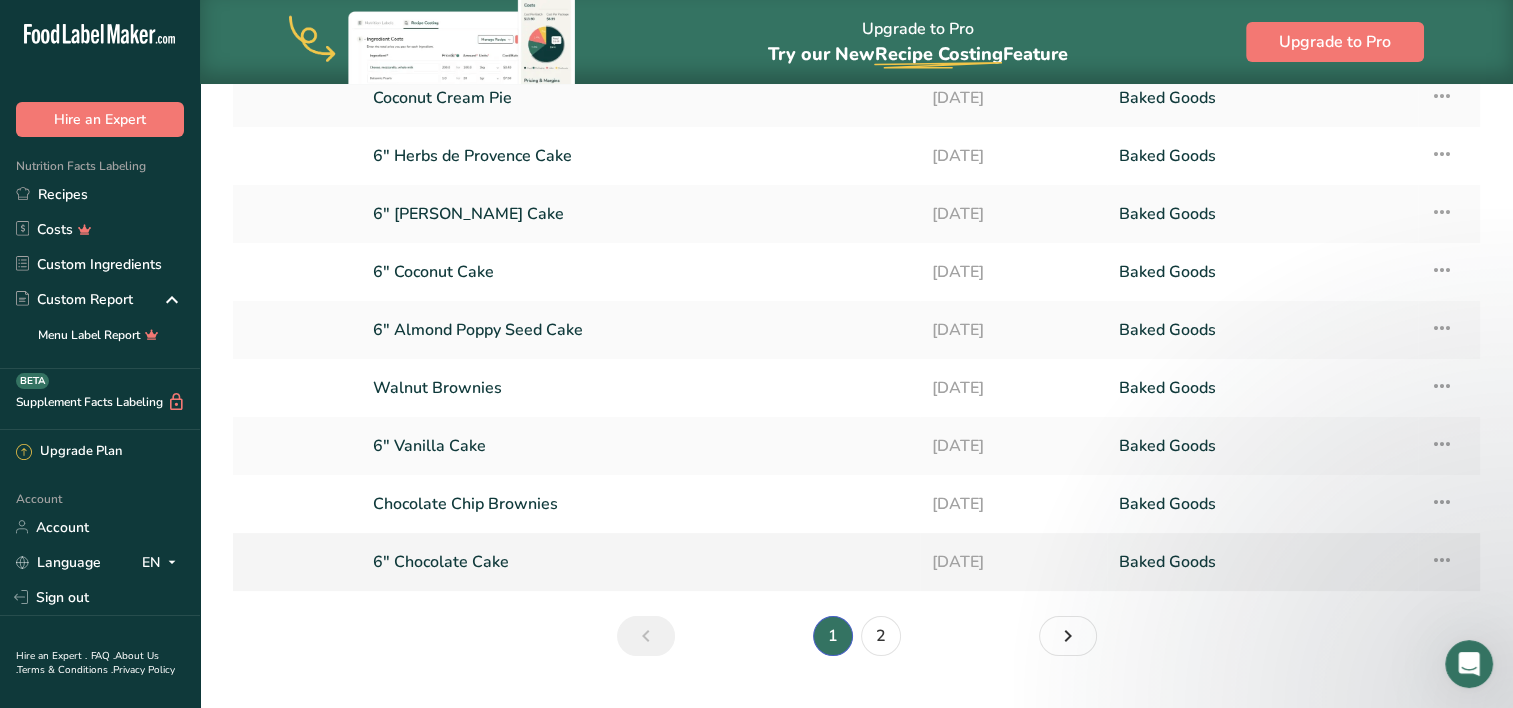 scroll, scrollTop: 220, scrollLeft: 0, axis: vertical 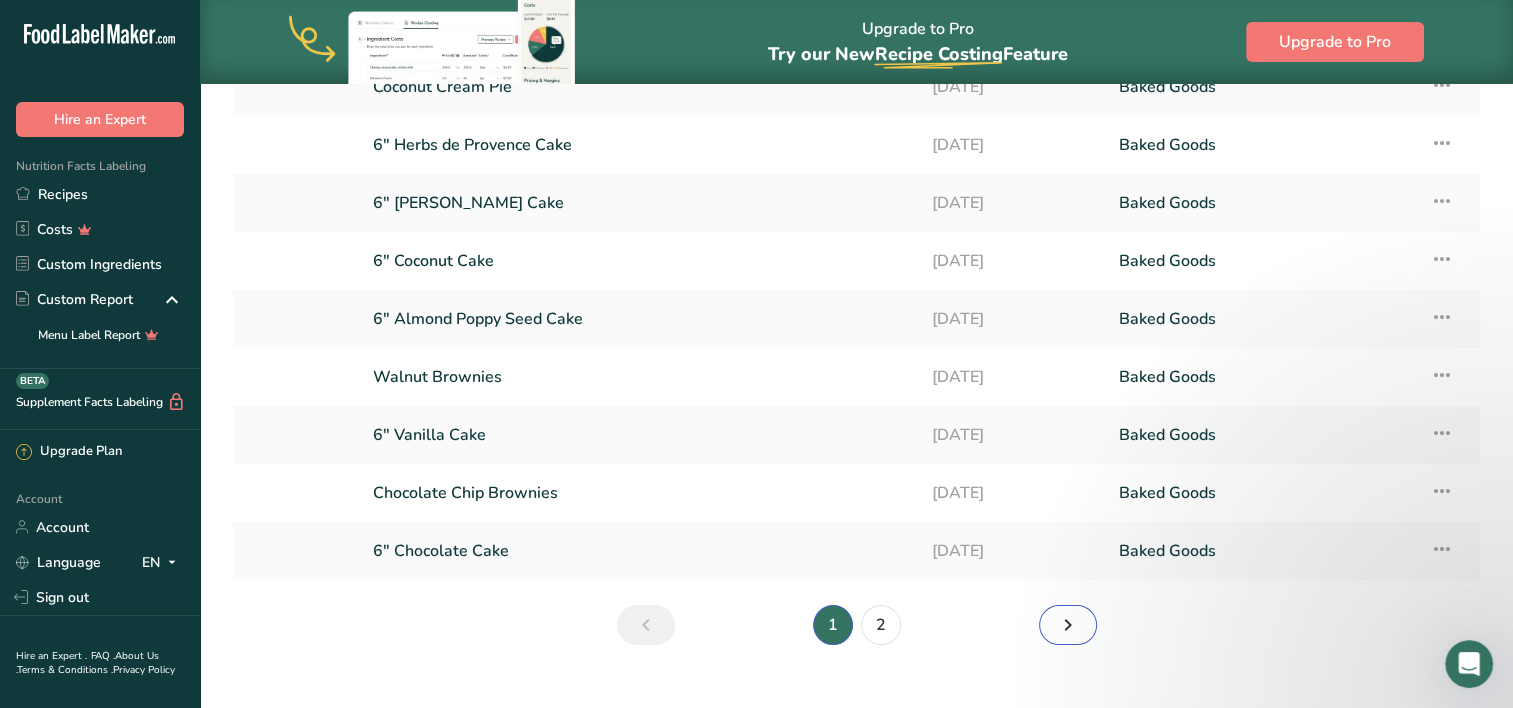 click at bounding box center [1068, 625] 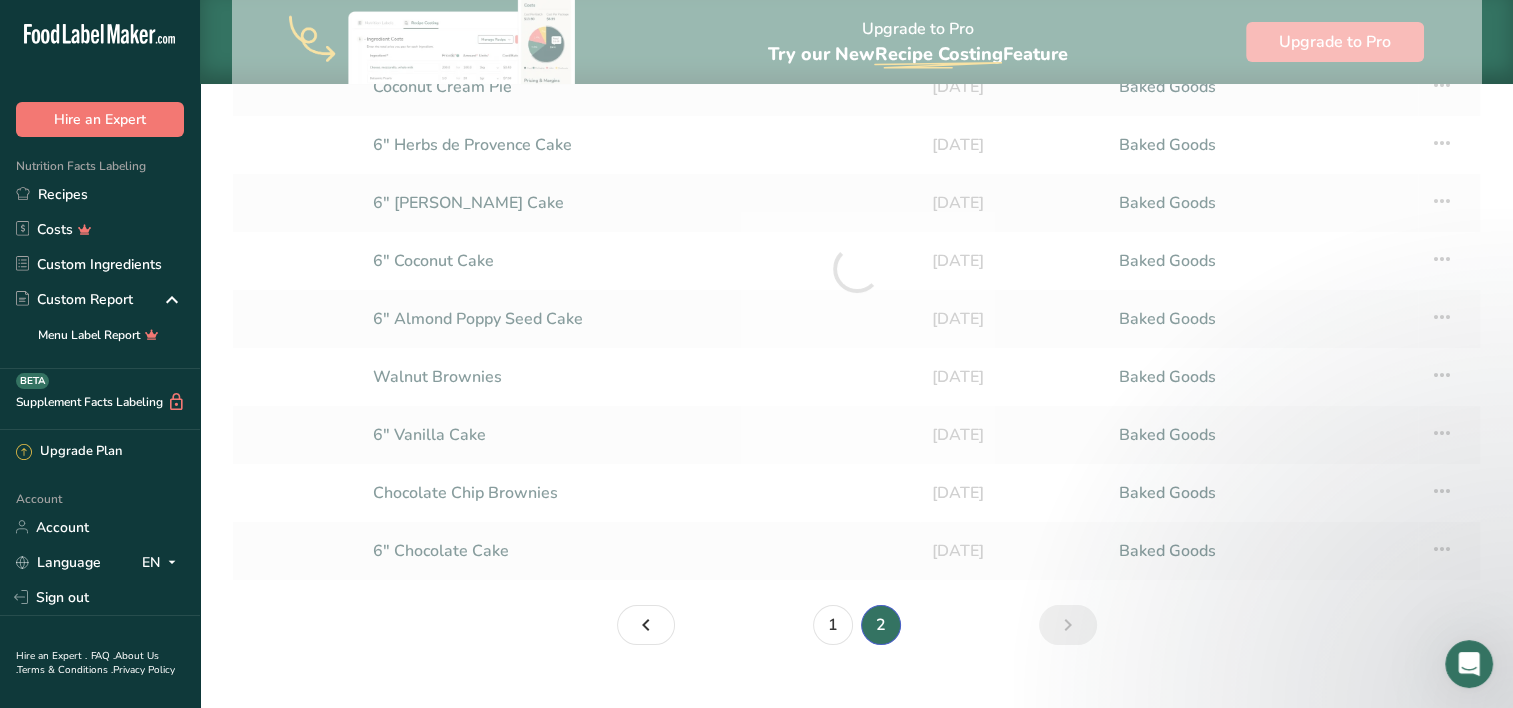 scroll, scrollTop: 0, scrollLeft: 0, axis: both 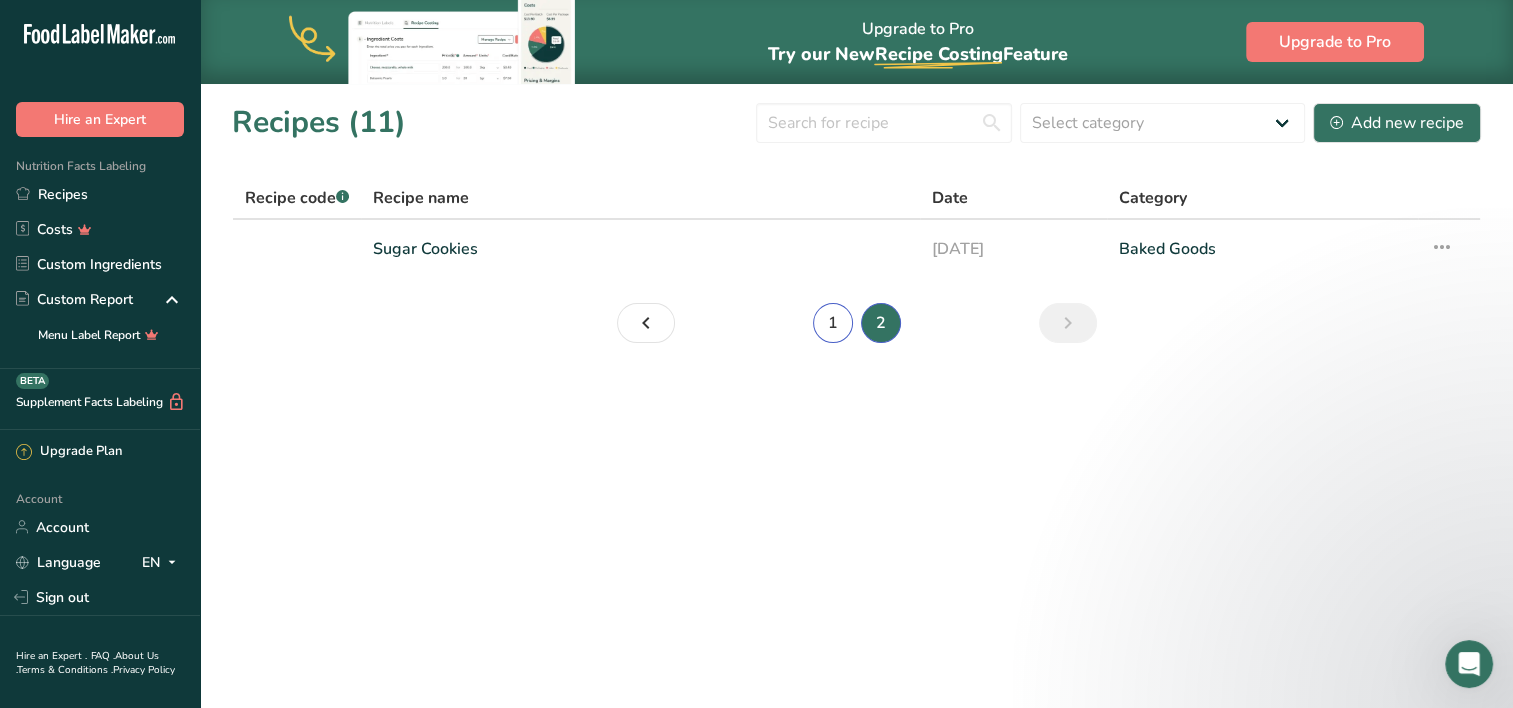 click on "1" at bounding box center (833, 323) 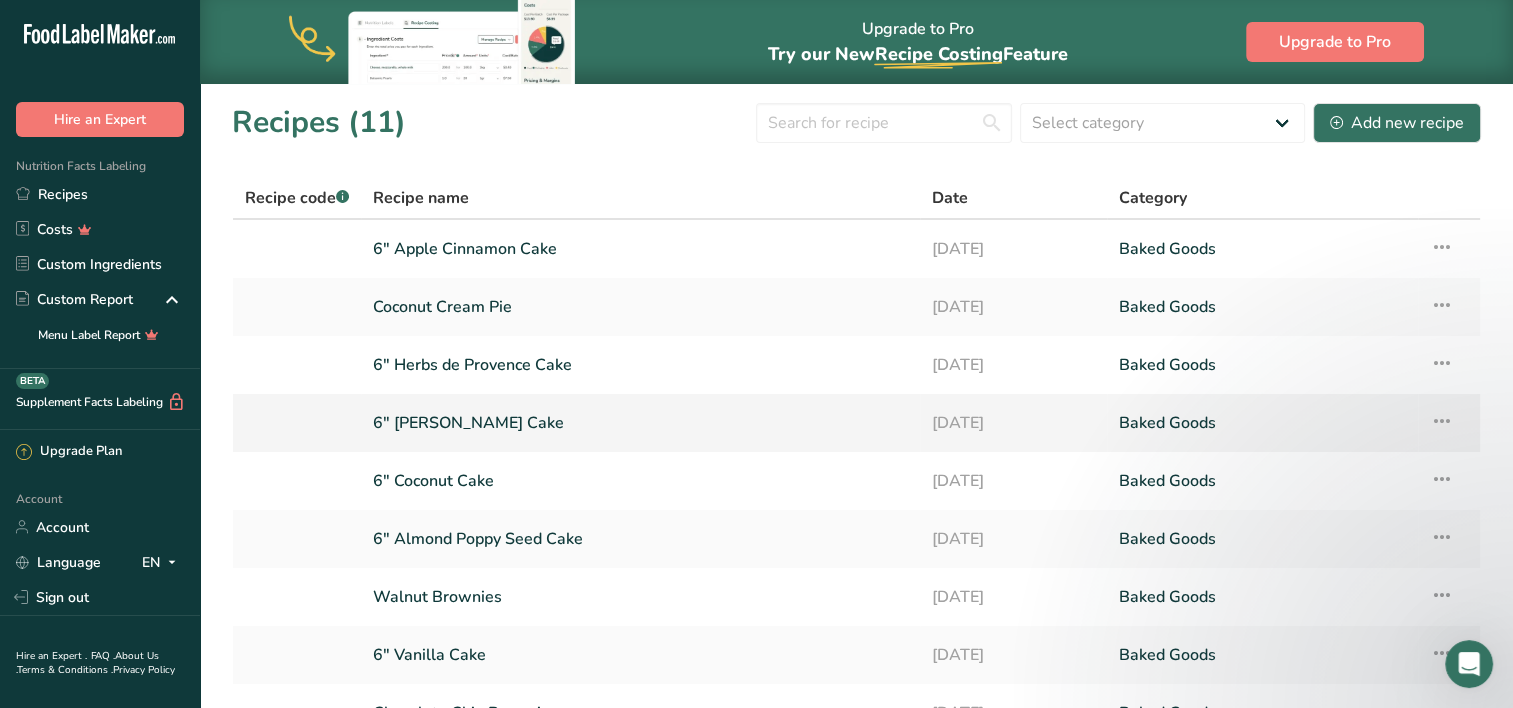 scroll, scrollTop: 0, scrollLeft: 0, axis: both 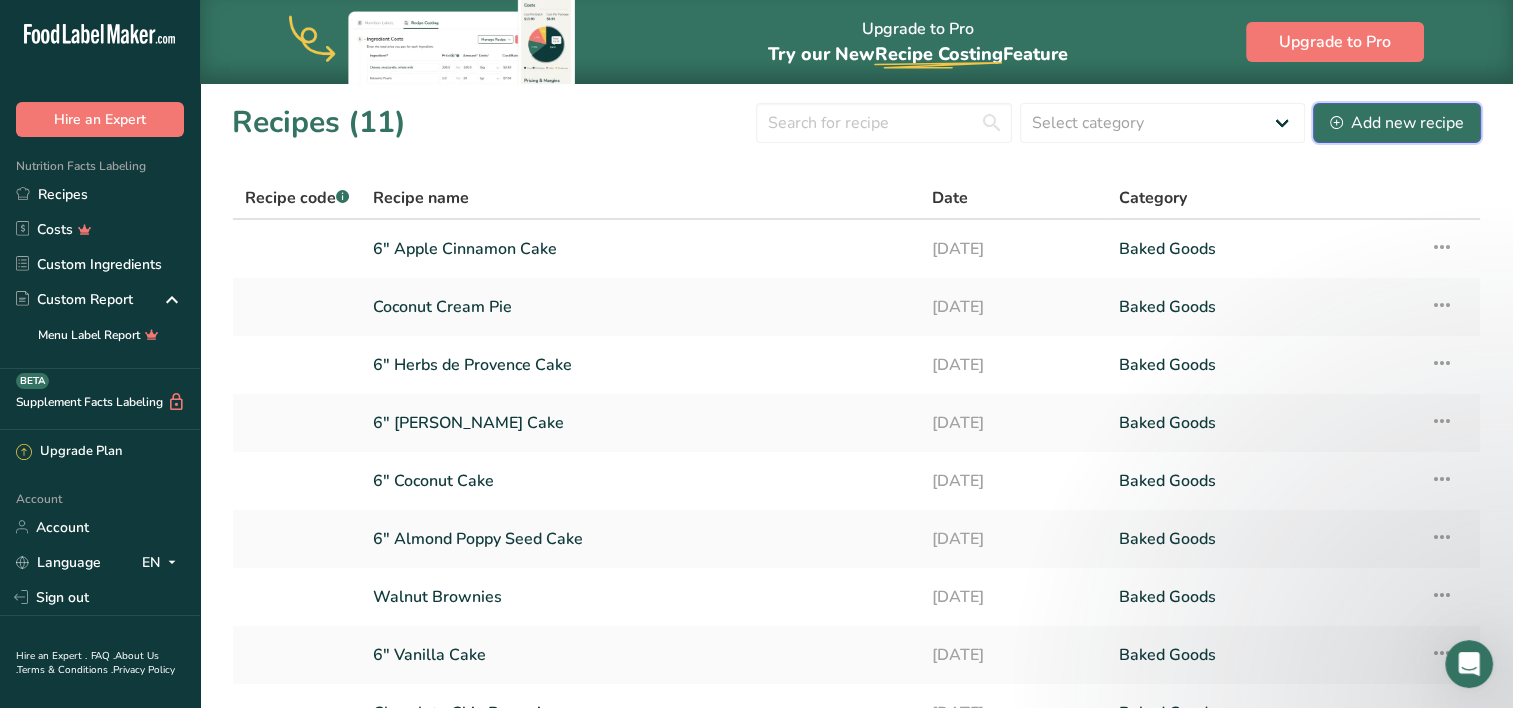 click on "Add new recipe" at bounding box center [1397, 123] 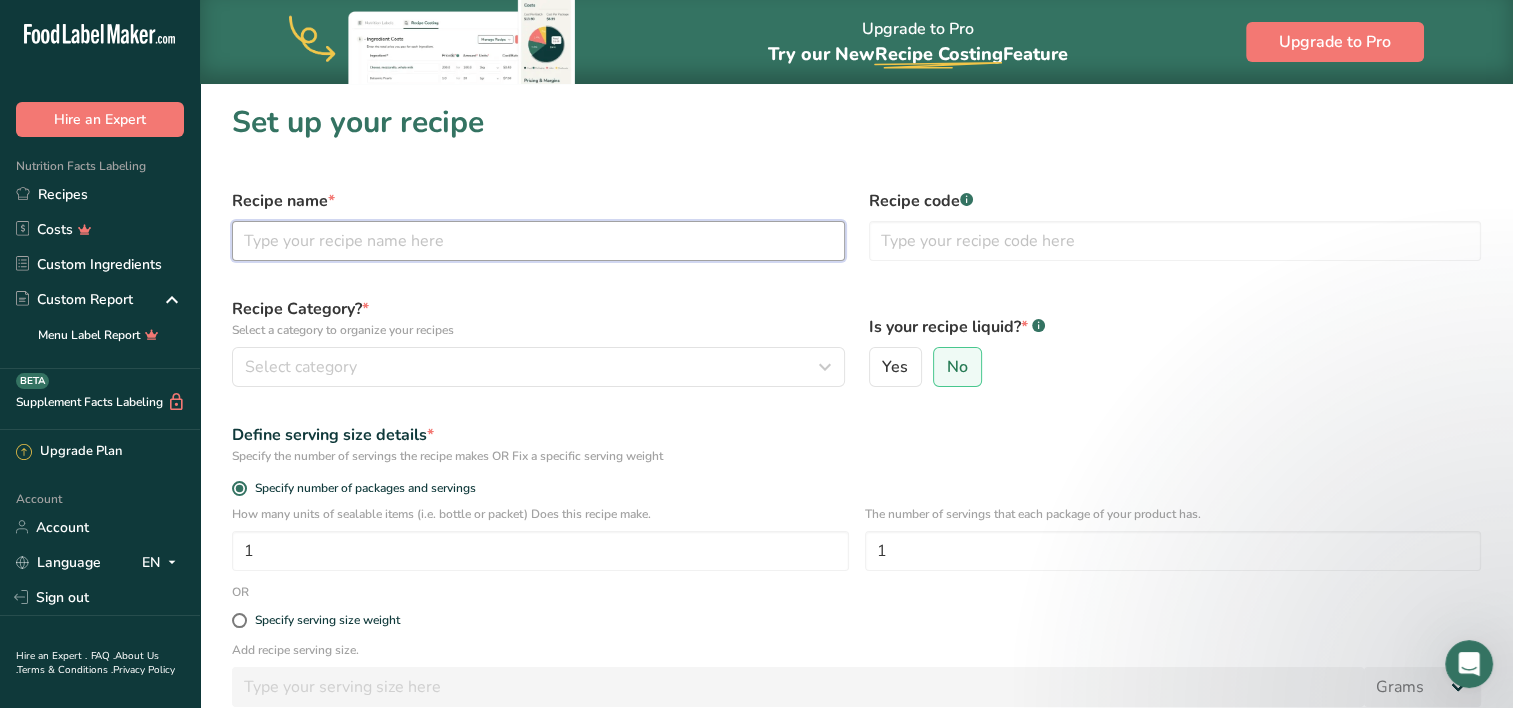 click at bounding box center (538, 241) 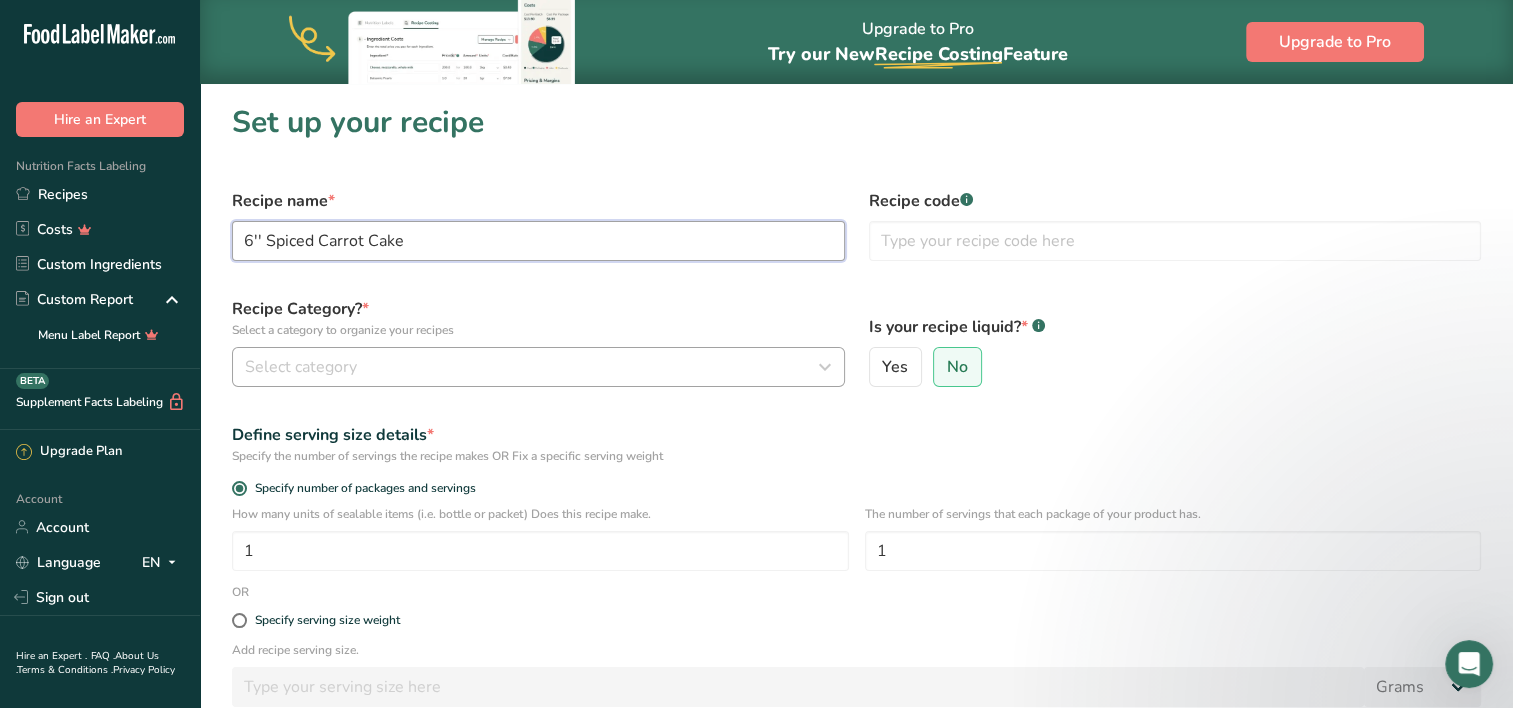 type on "6'' Spiced Carrot Cake" 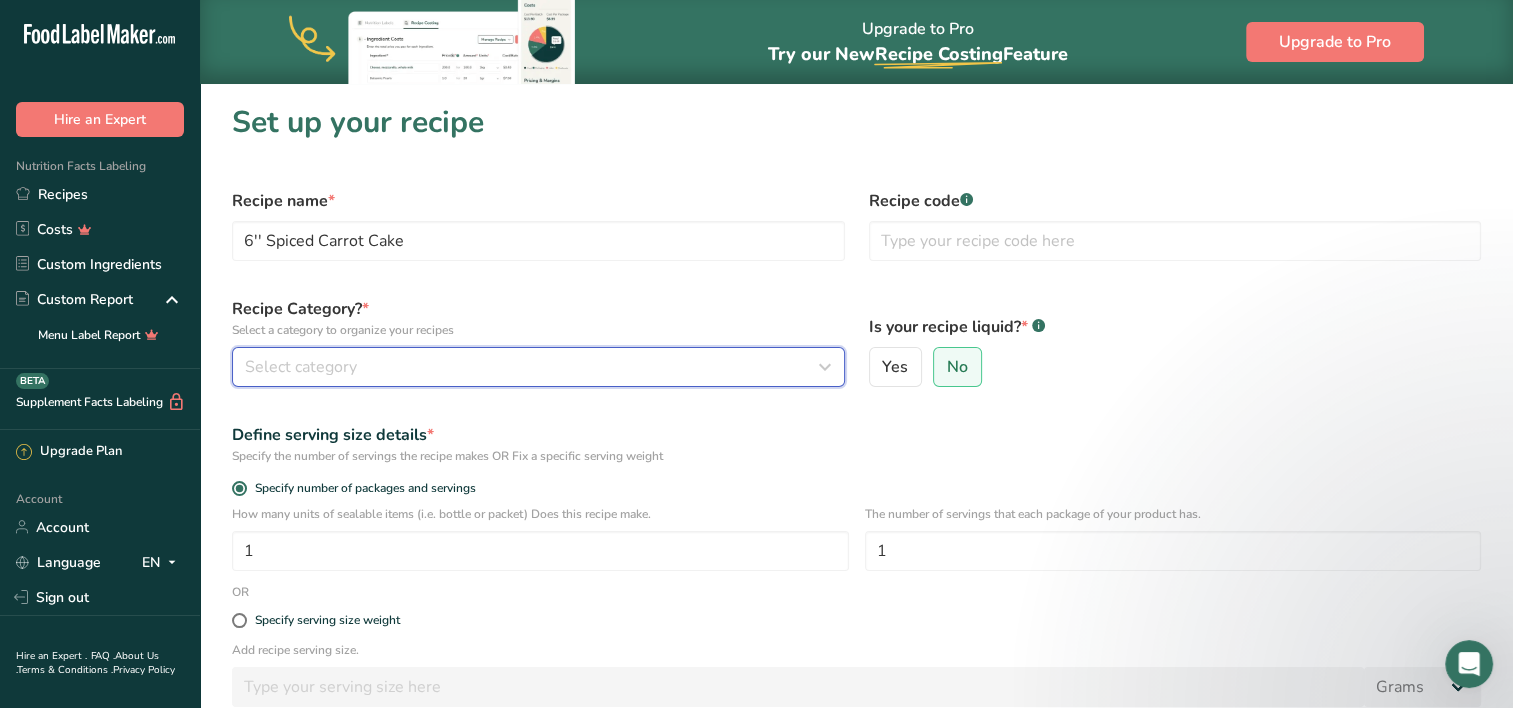 click on "Select category" at bounding box center [532, 367] 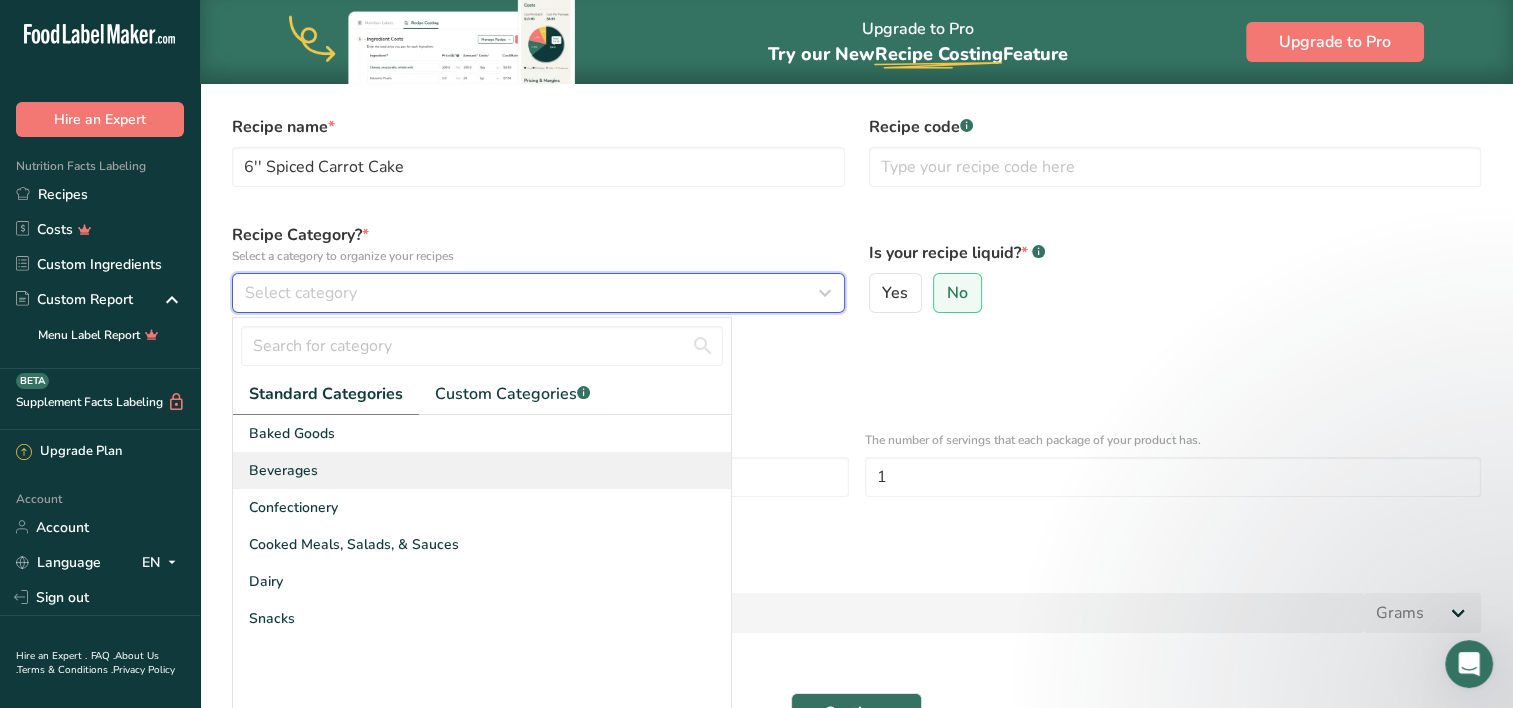scroll, scrollTop: 92, scrollLeft: 0, axis: vertical 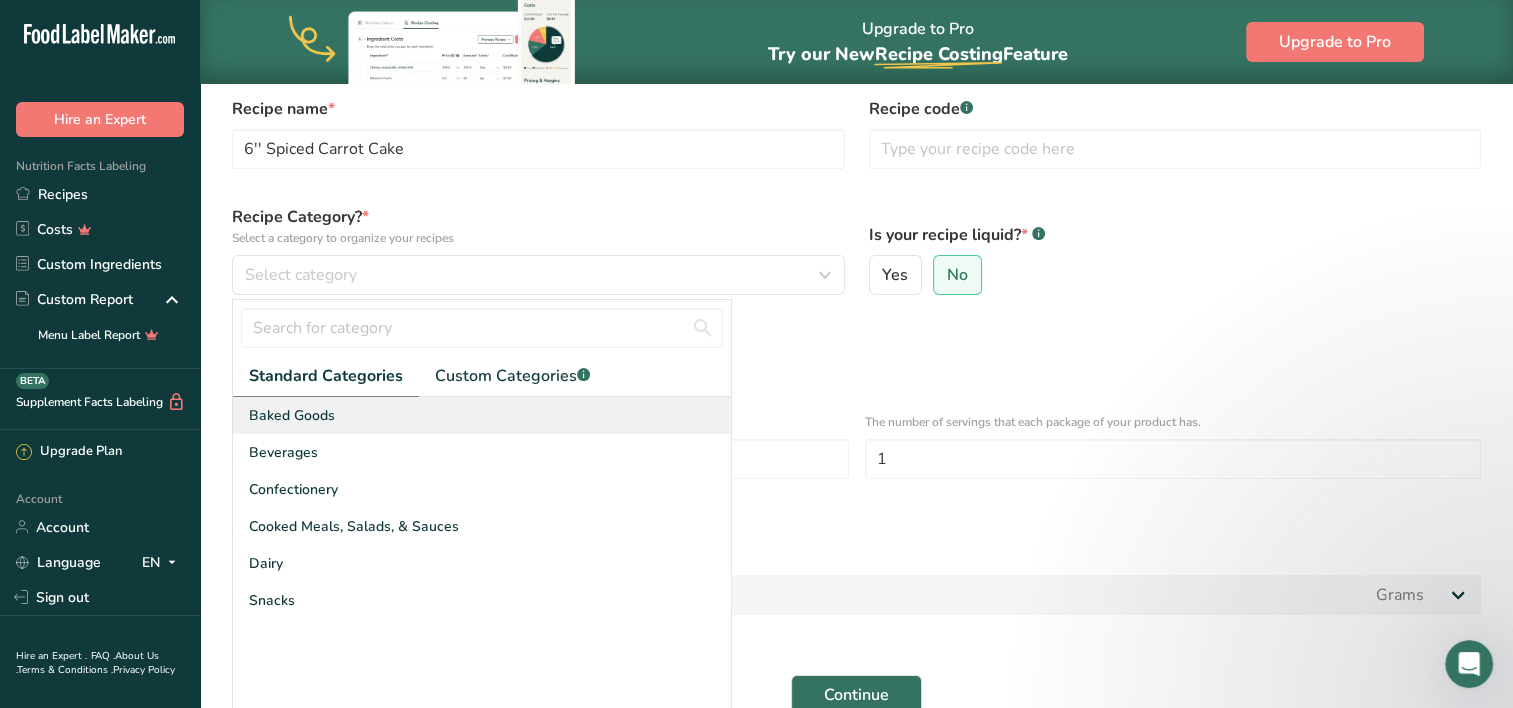 click on "Baked Goods" at bounding box center (482, 415) 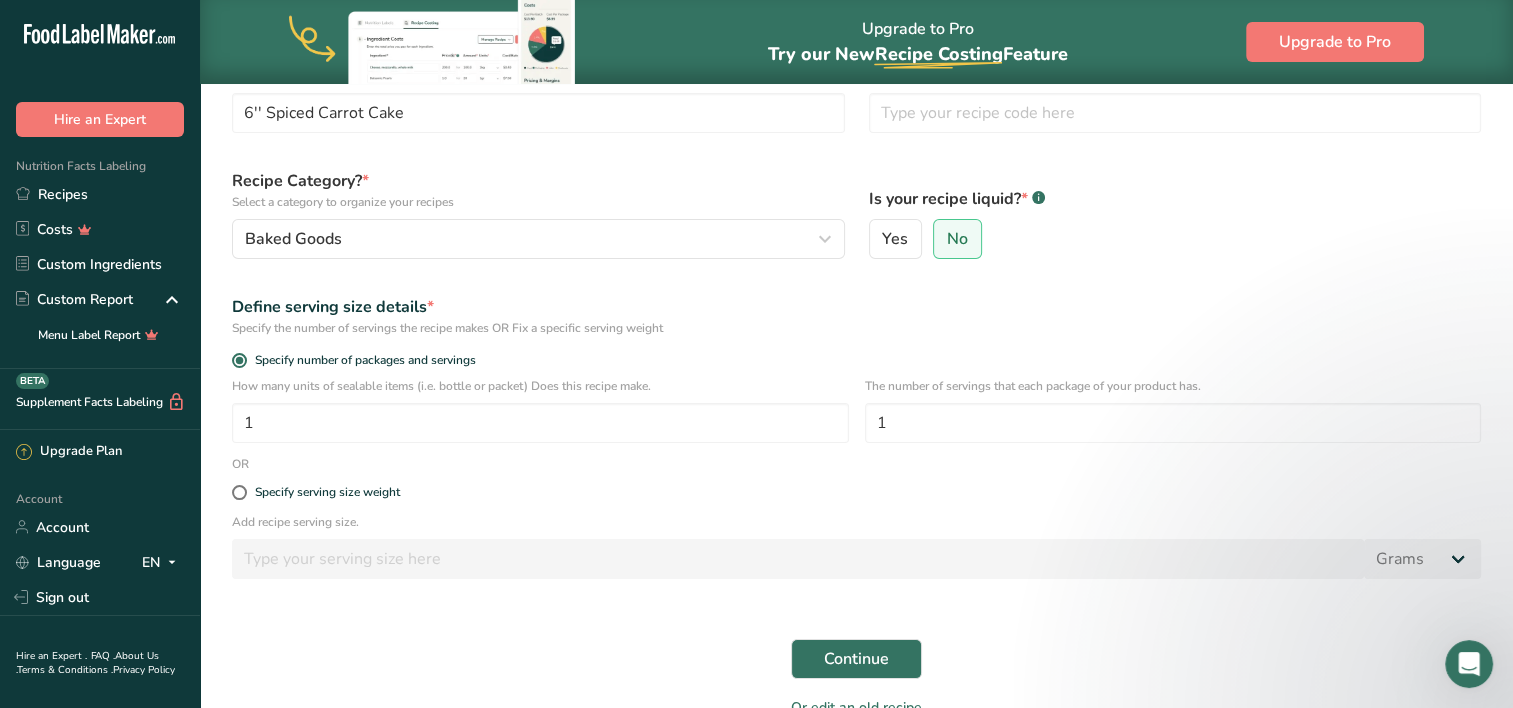 scroll, scrollTop: 134, scrollLeft: 0, axis: vertical 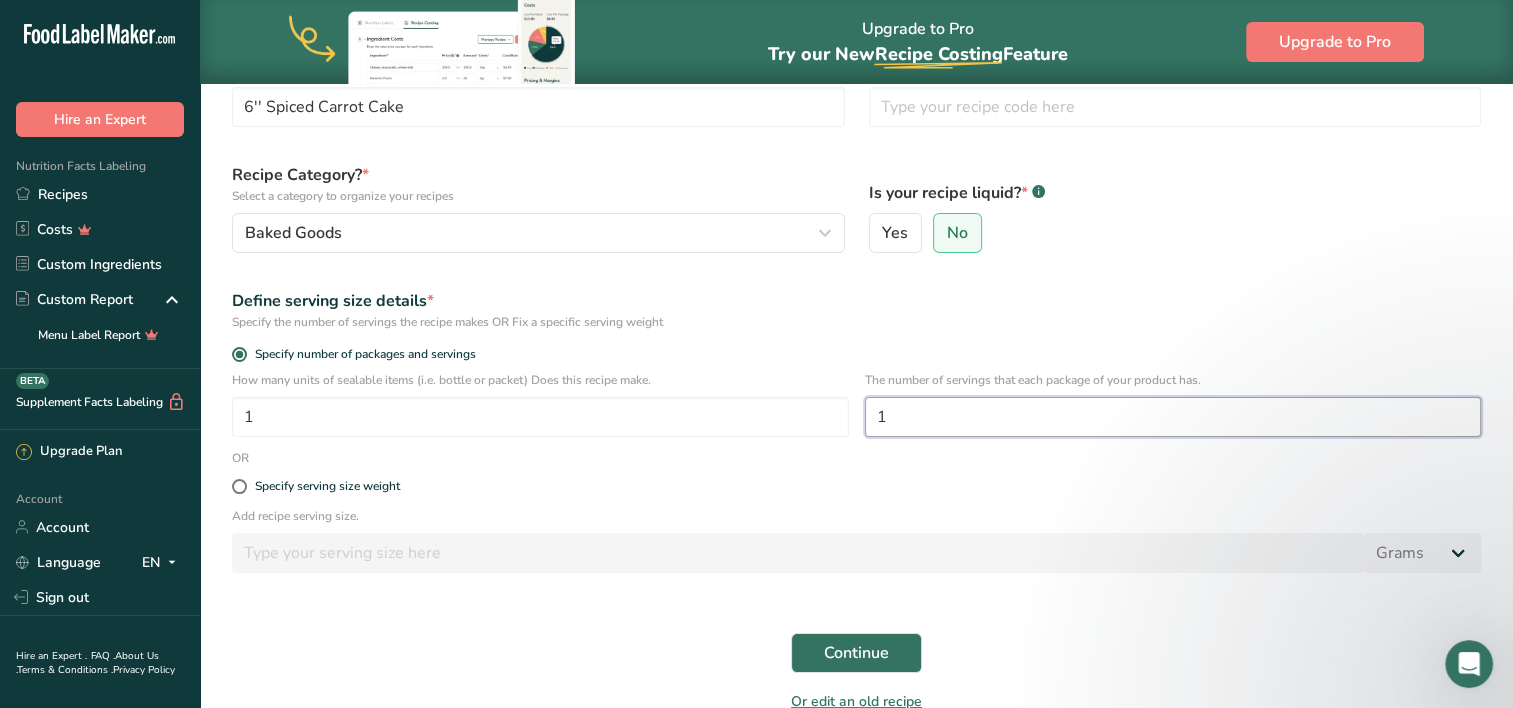 click on "1" at bounding box center (1173, 417) 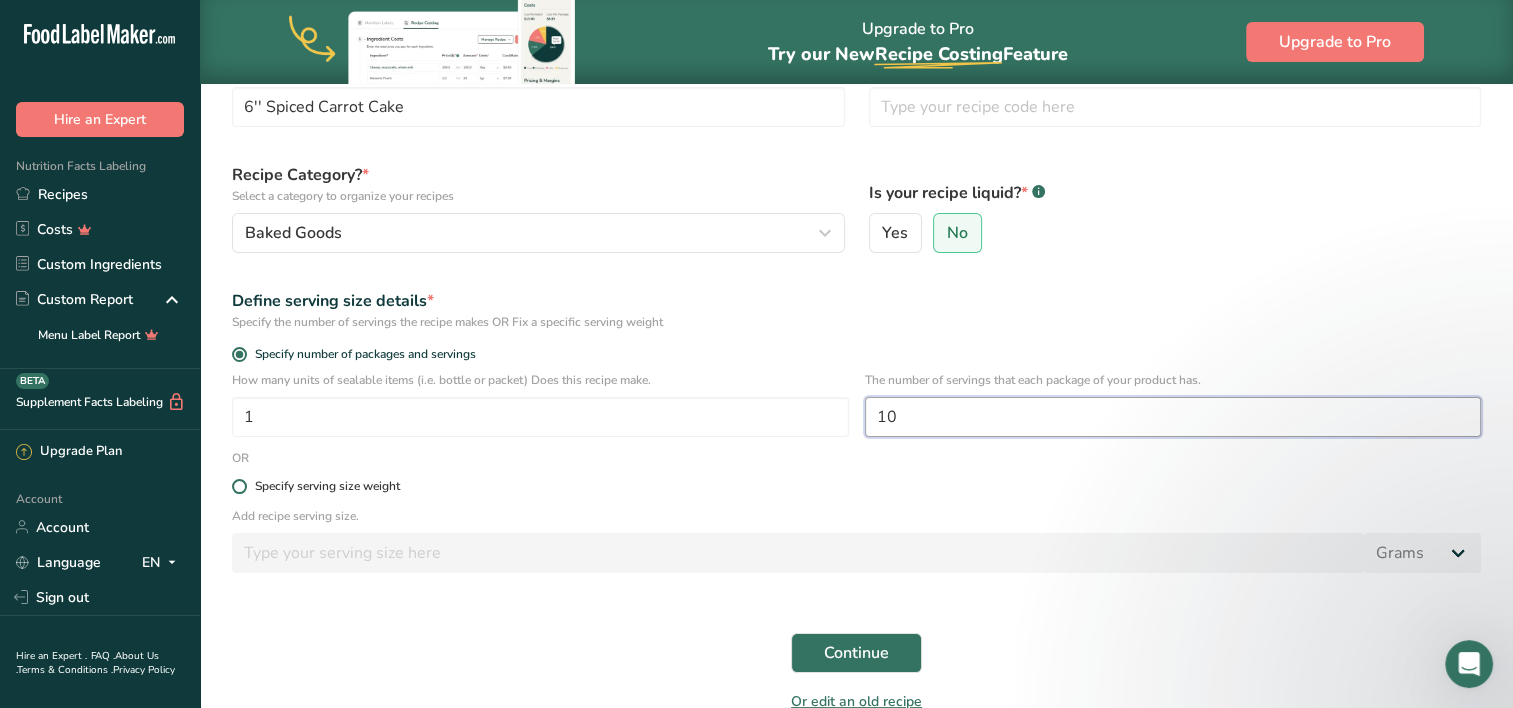 scroll, scrollTop: 181, scrollLeft: 0, axis: vertical 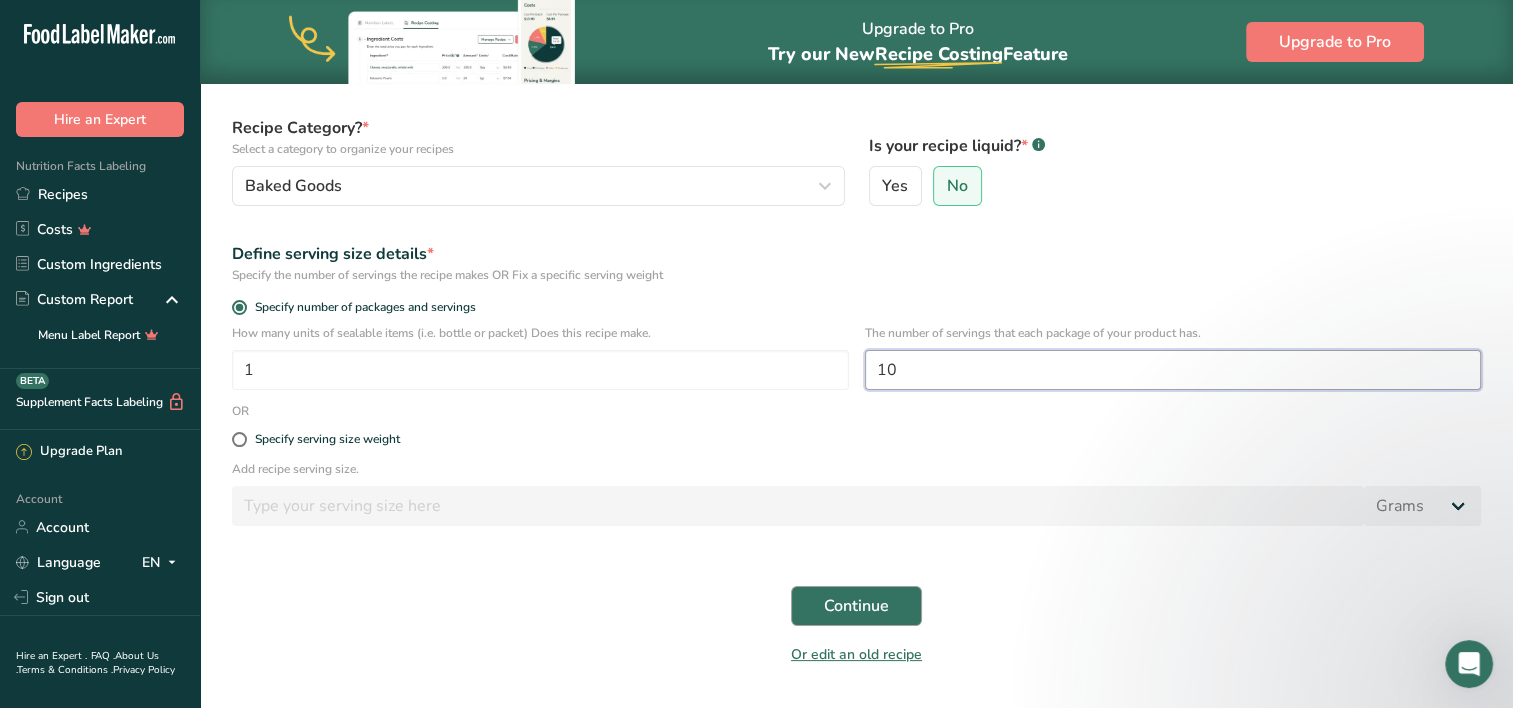 type on "10" 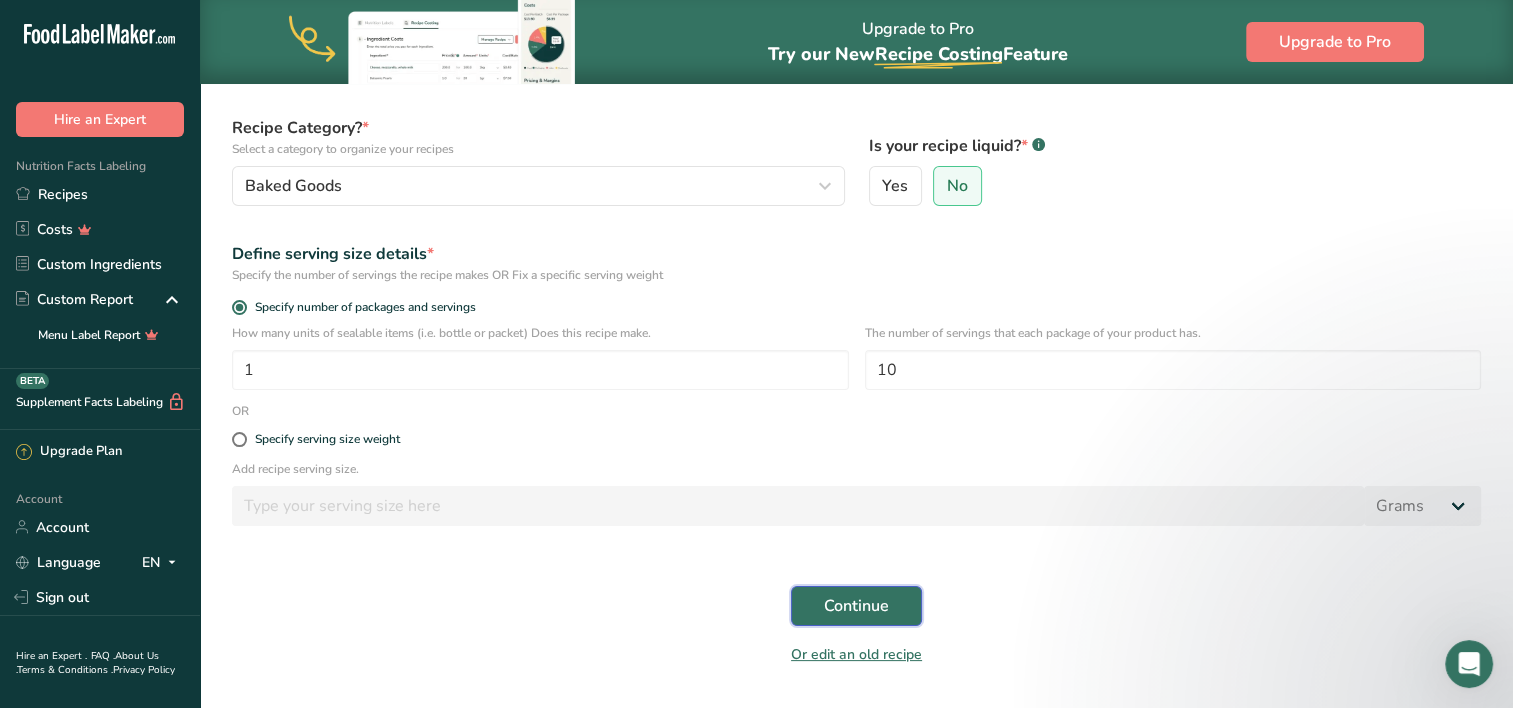 click on "Continue" at bounding box center (856, 606) 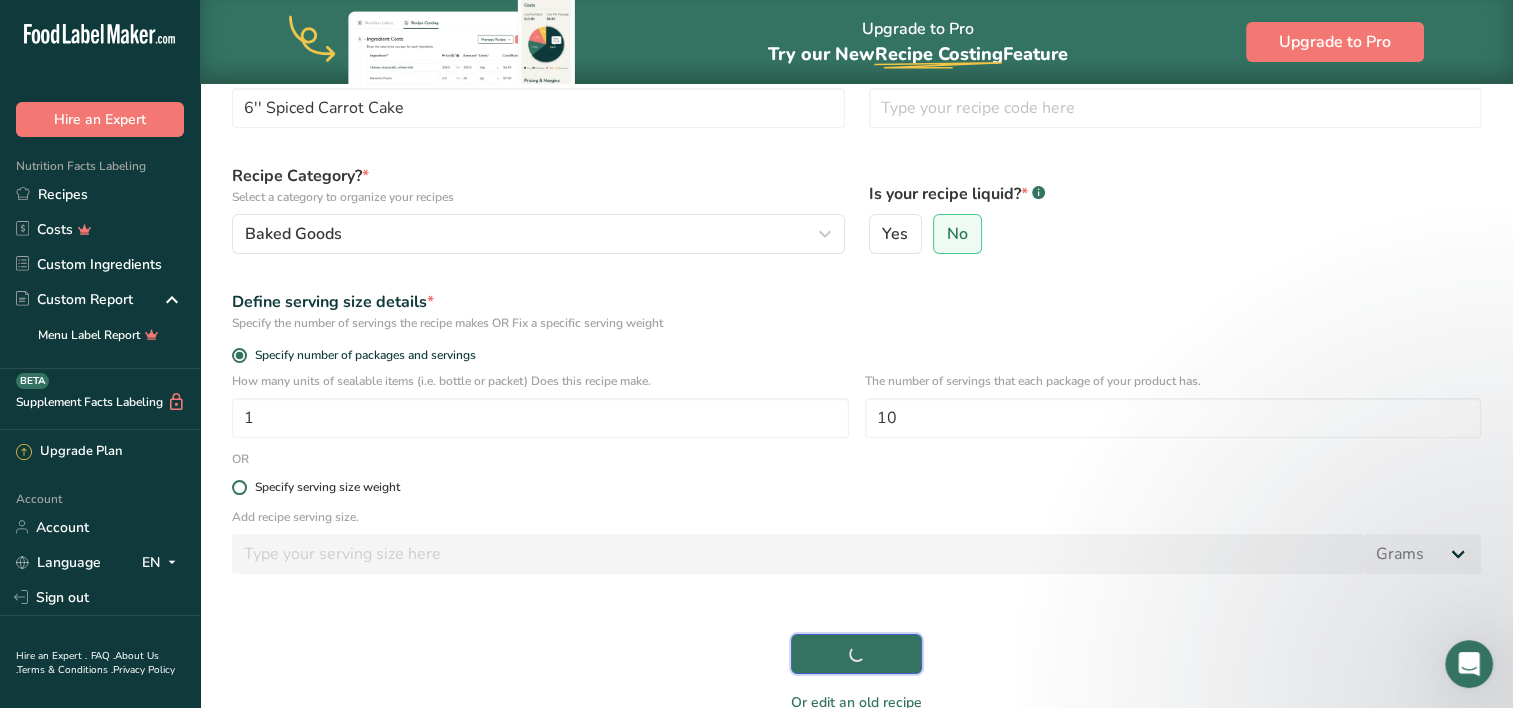 scroll, scrollTop: 132, scrollLeft: 0, axis: vertical 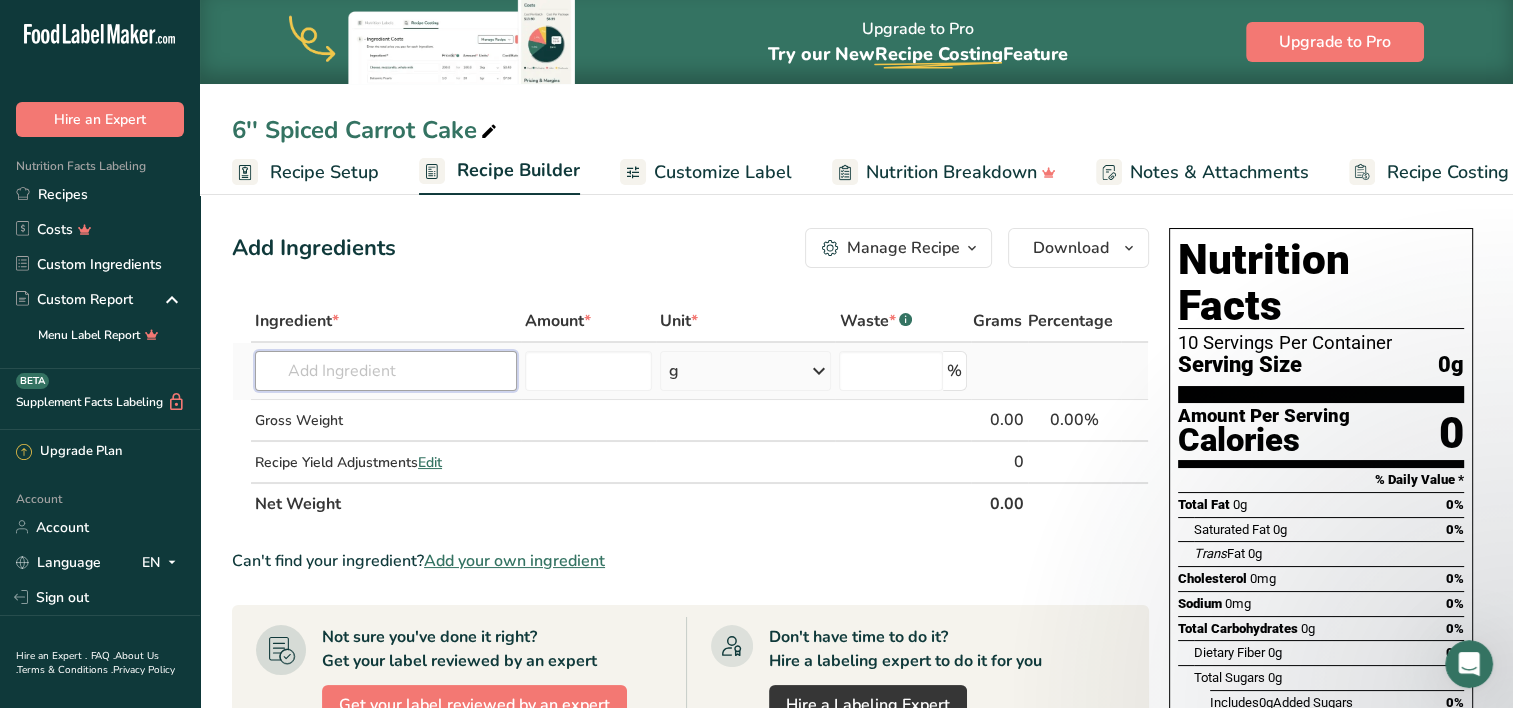 click at bounding box center [386, 371] 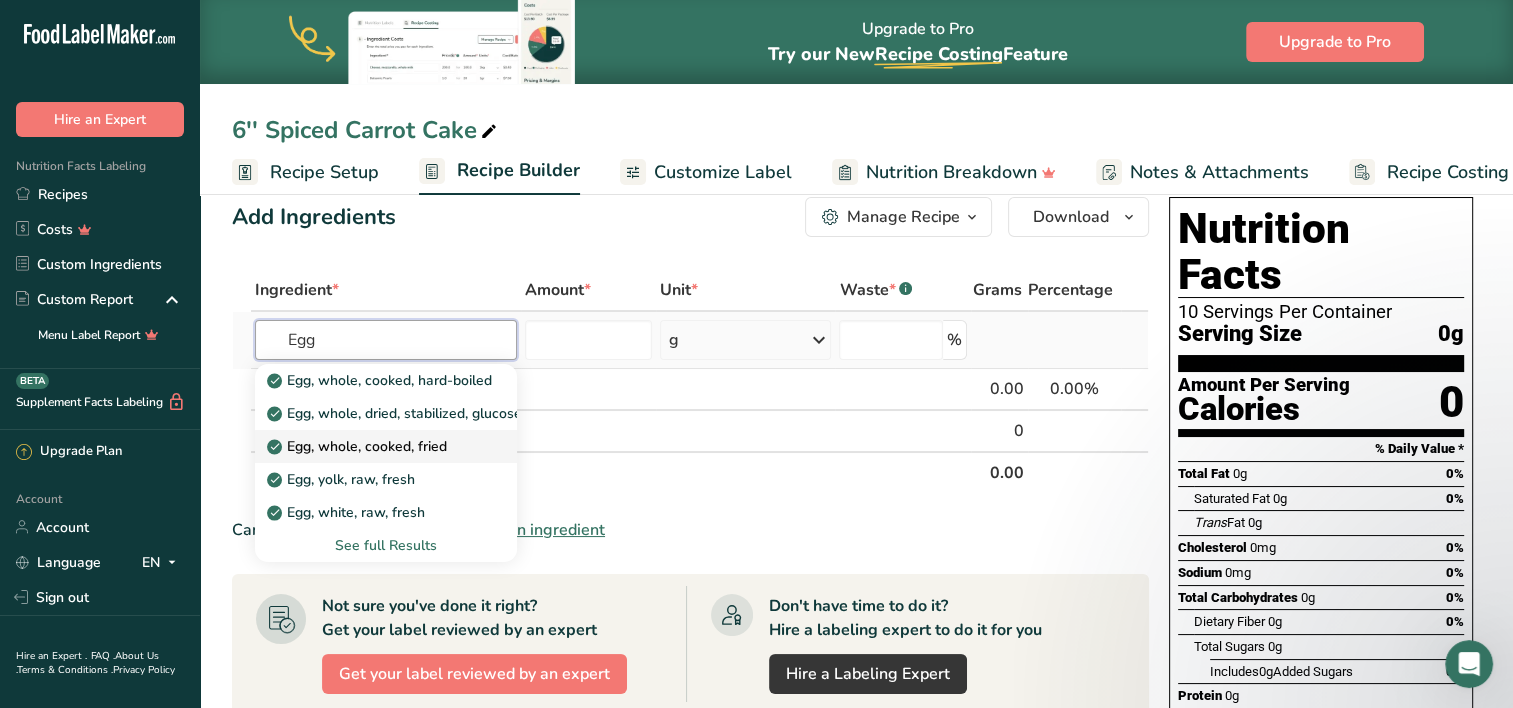 scroll, scrollTop: 19, scrollLeft: 0, axis: vertical 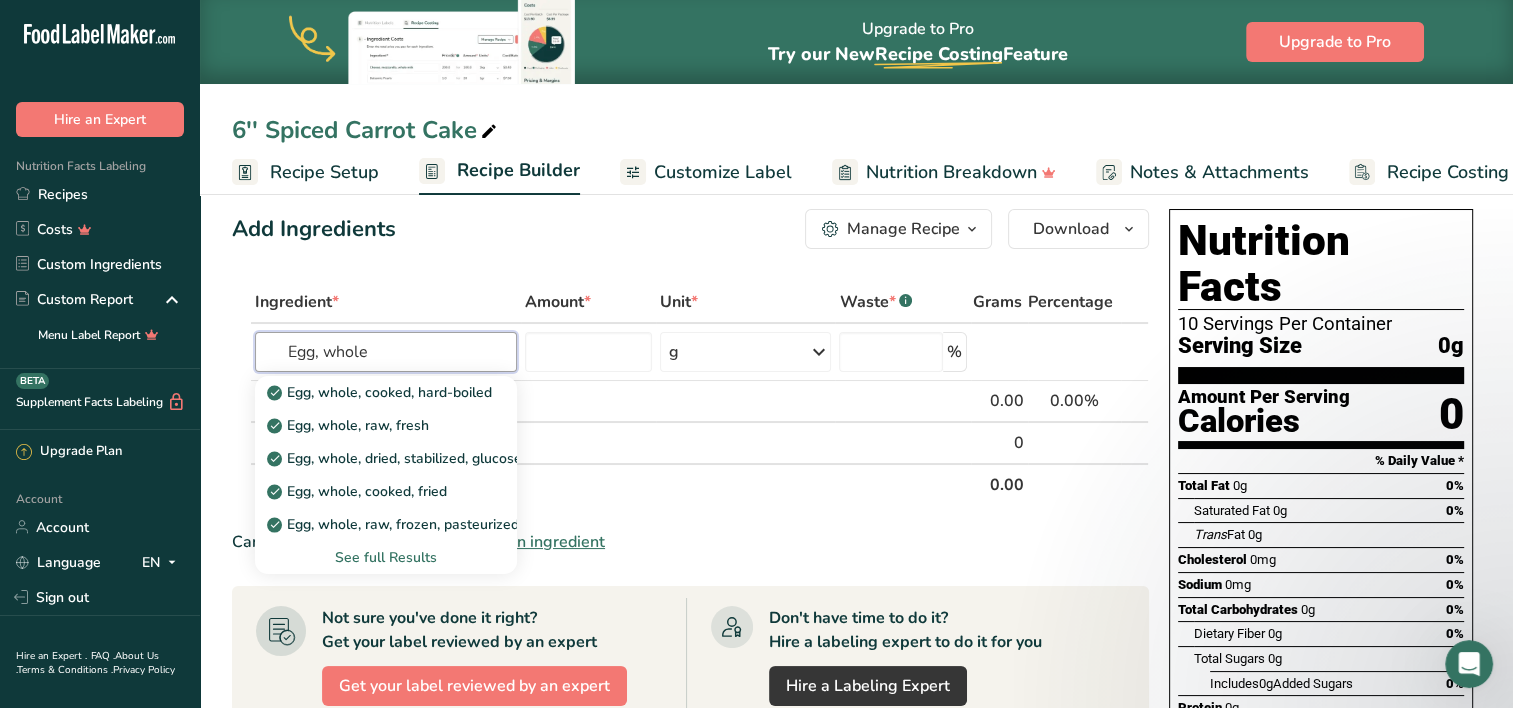 type on "Egg, whole" 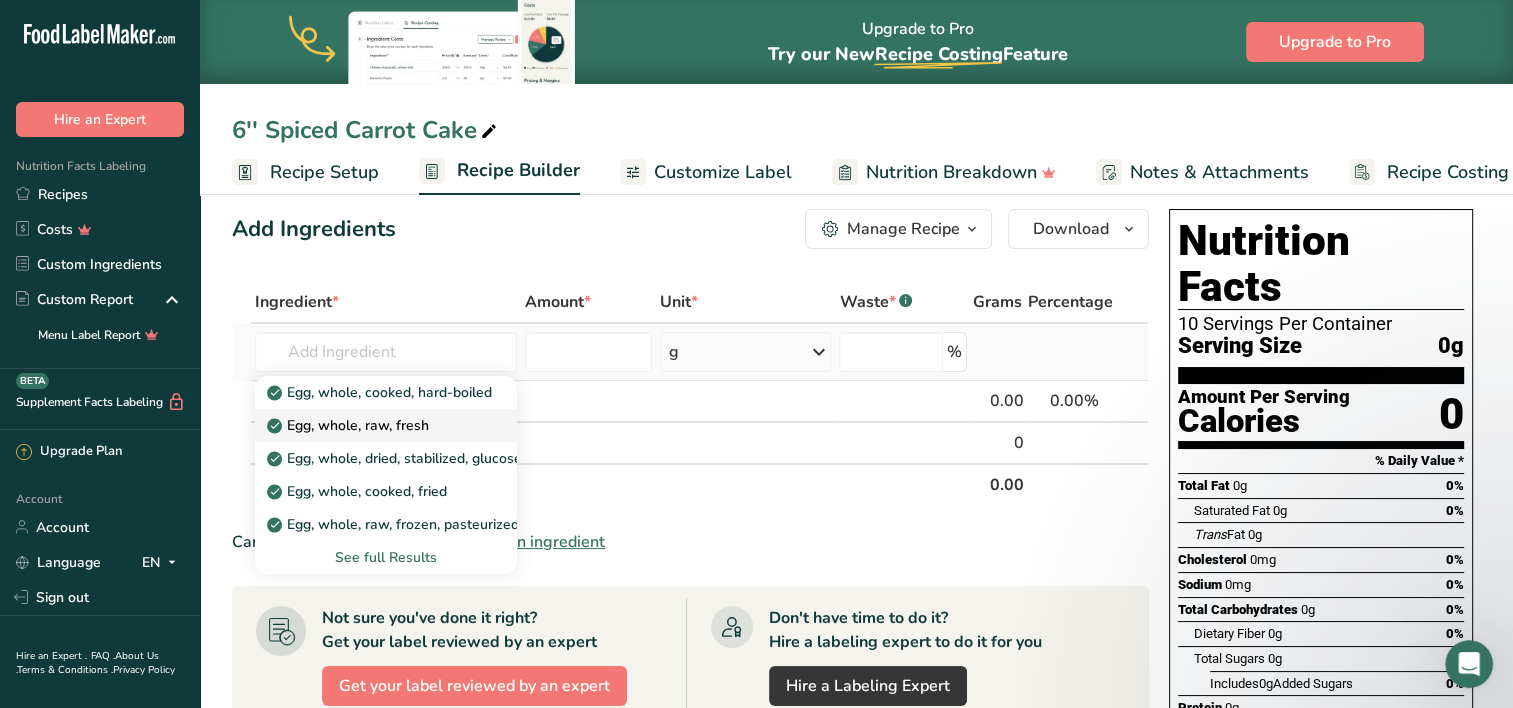 click on "Egg, whole, raw, fresh" at bounding box center (350, 425) 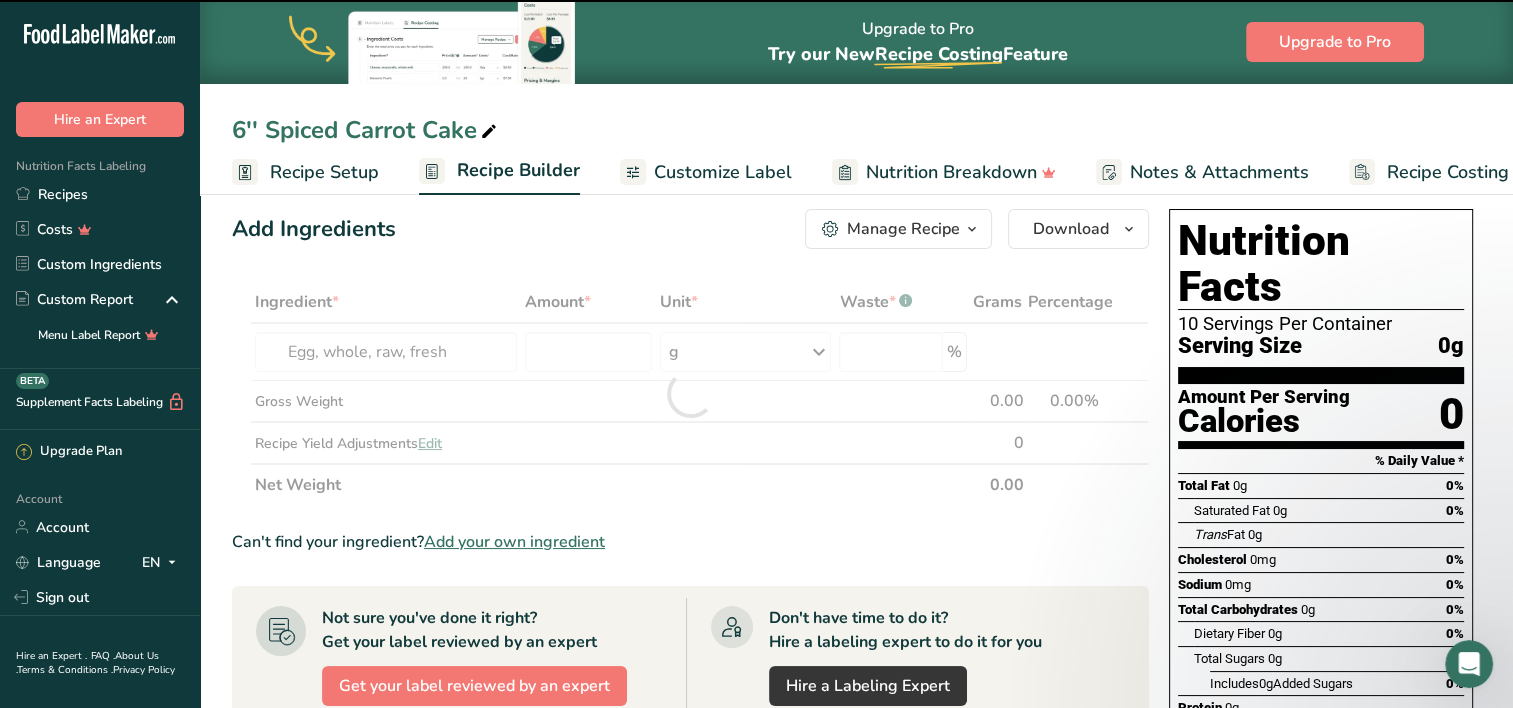 type on "0" 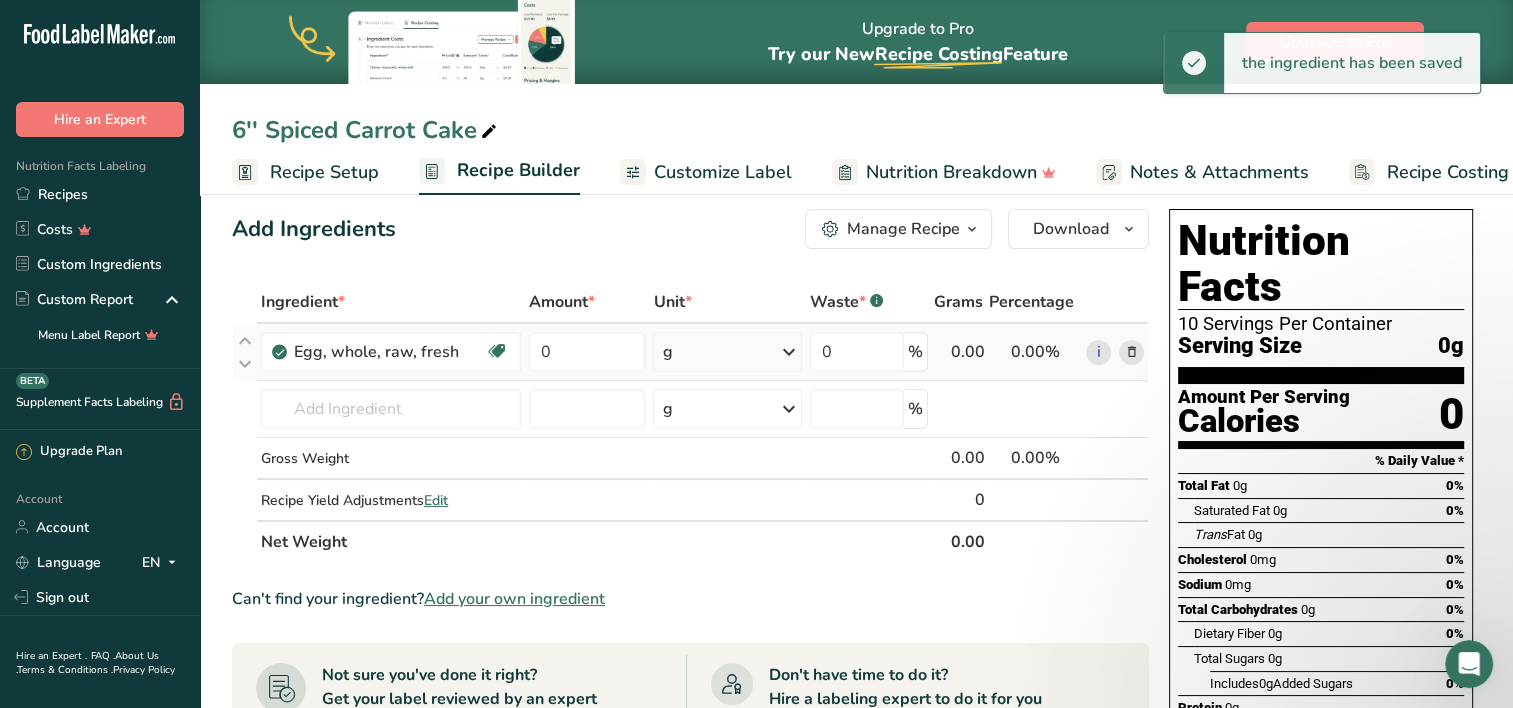 click on "g" at bounding box center [667, 352] 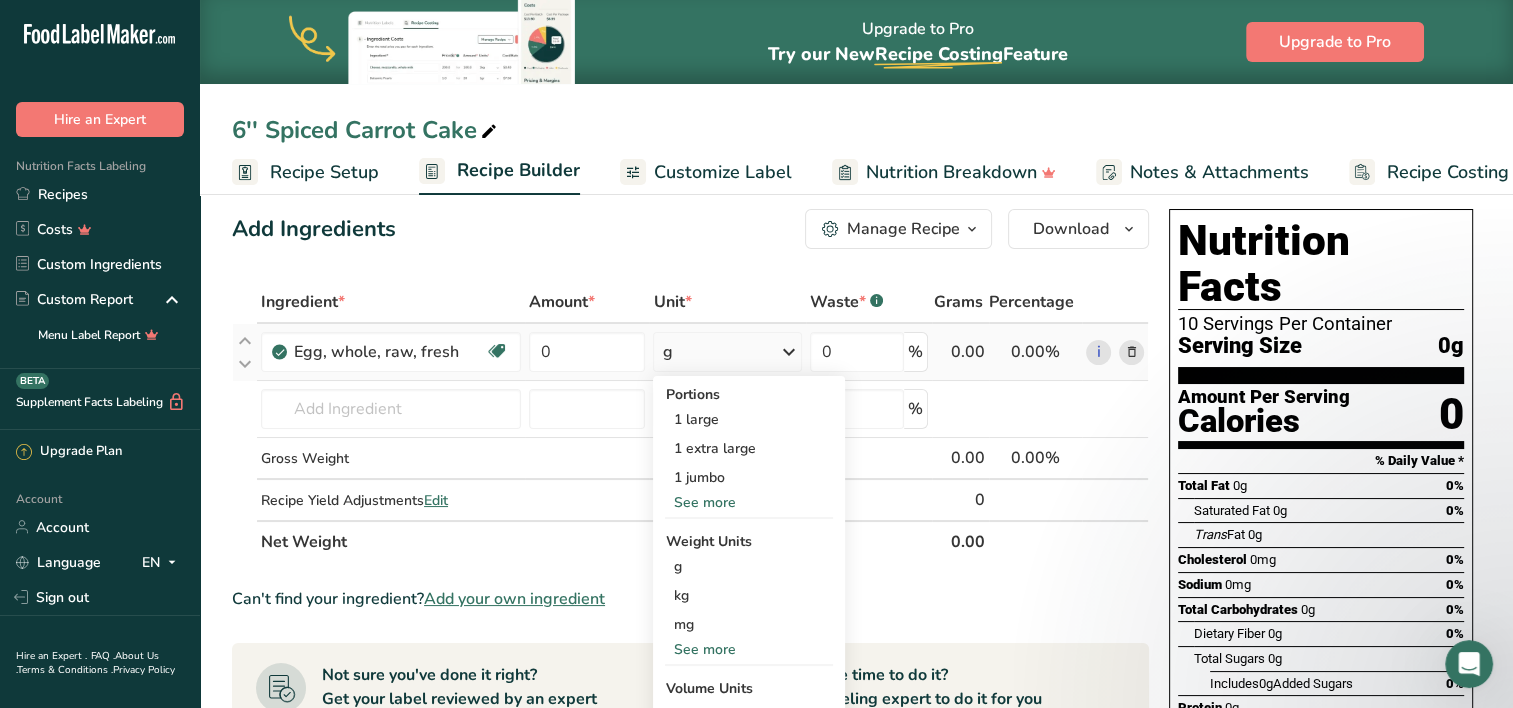 click on "See more" at bounding box center [749, 649] 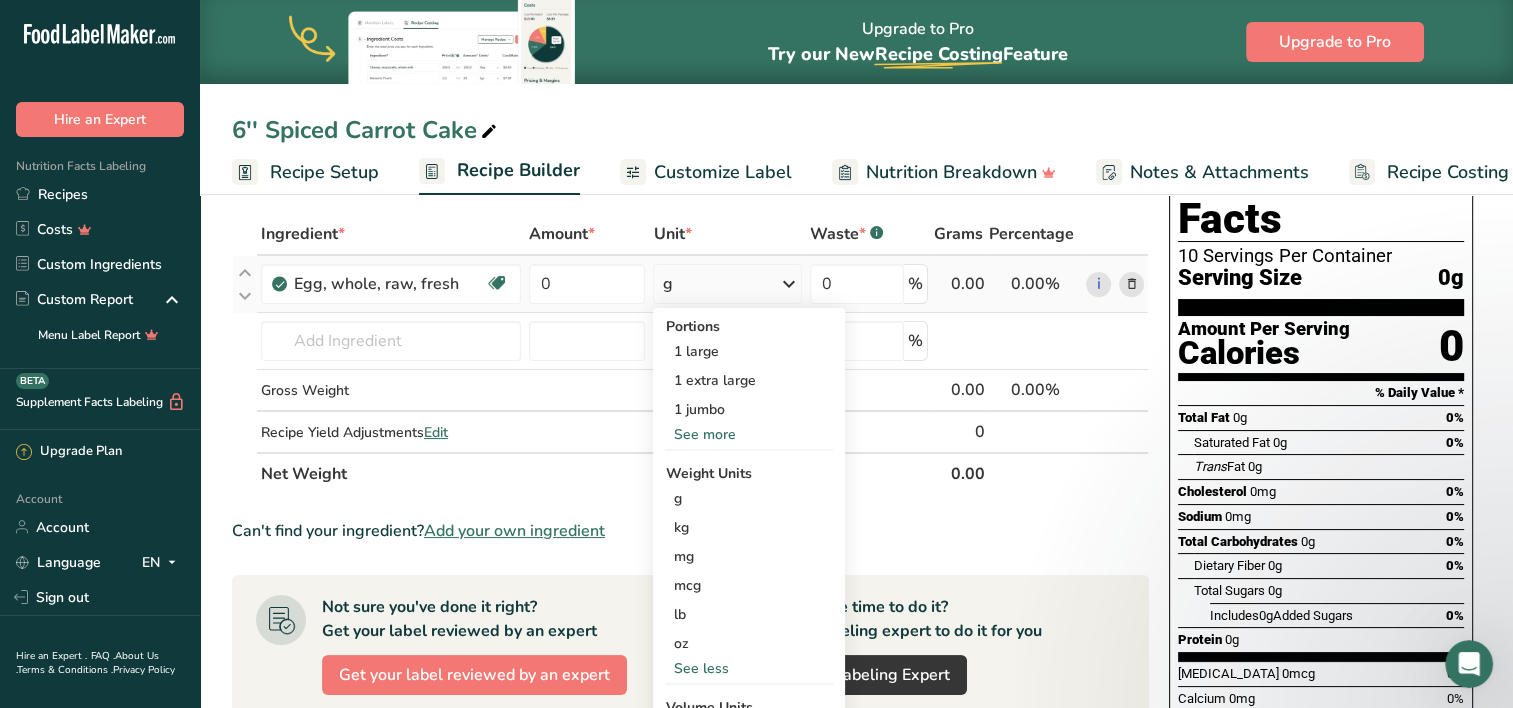 scroll, scrollTop: 86, scrollLeft: 0, axis: vertical 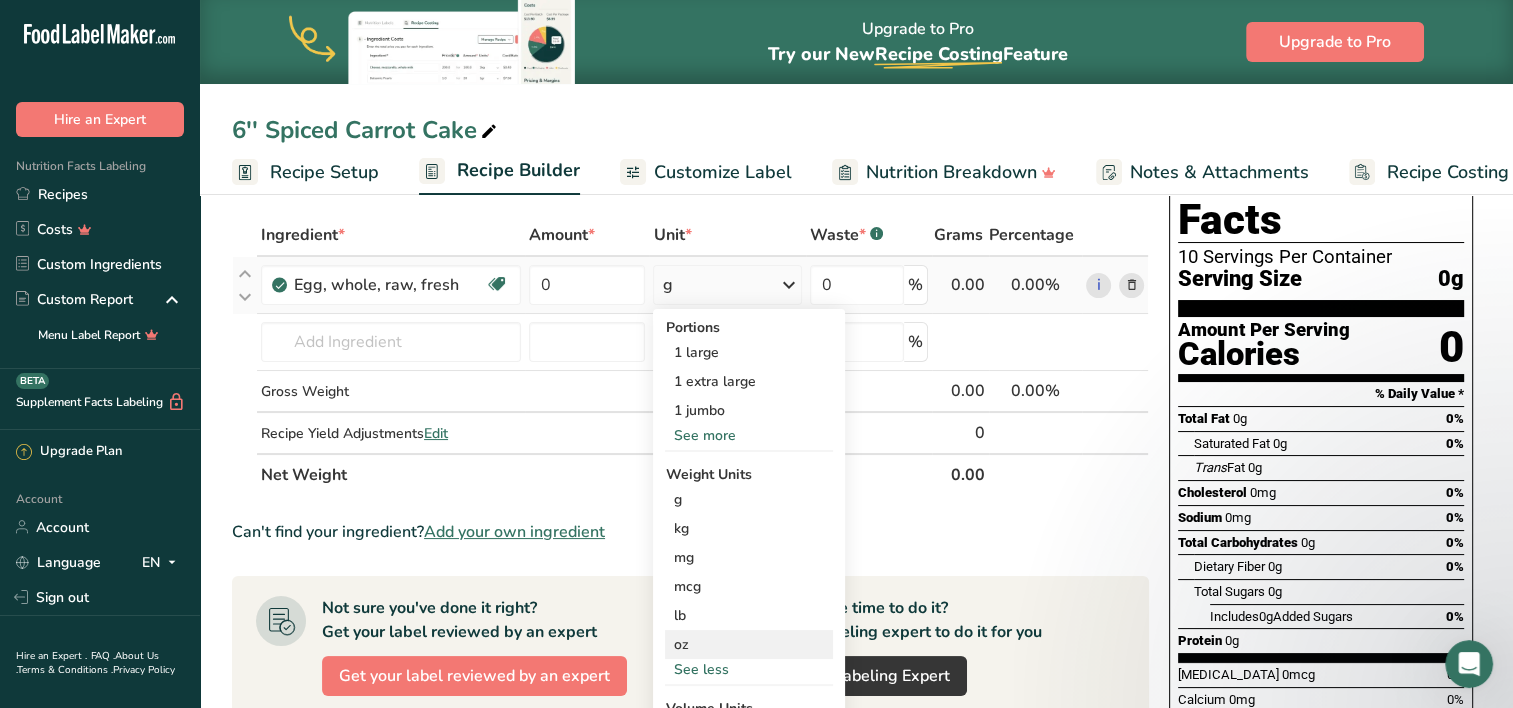 click on "oz" at bounding box center (749, 644) 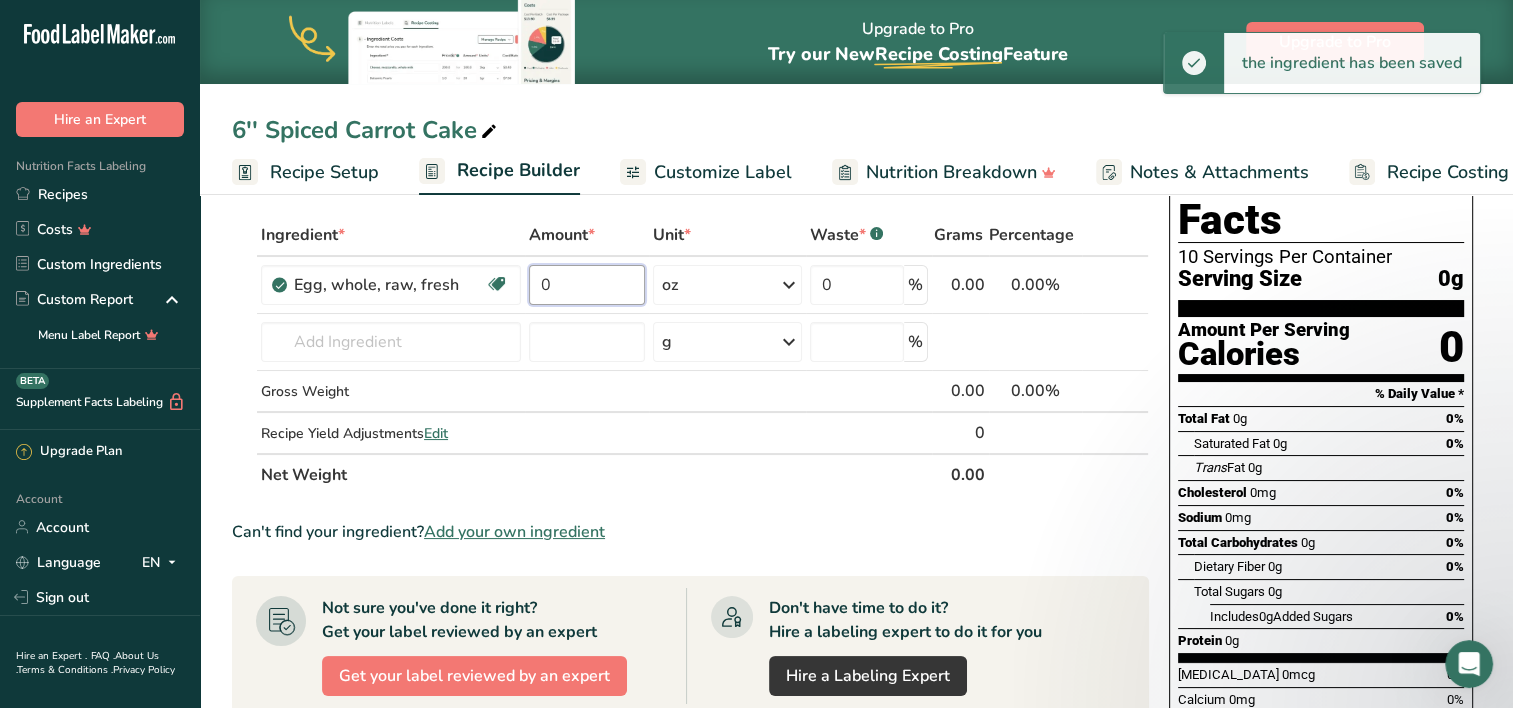 click on "0" at bounding box center [587, 285] 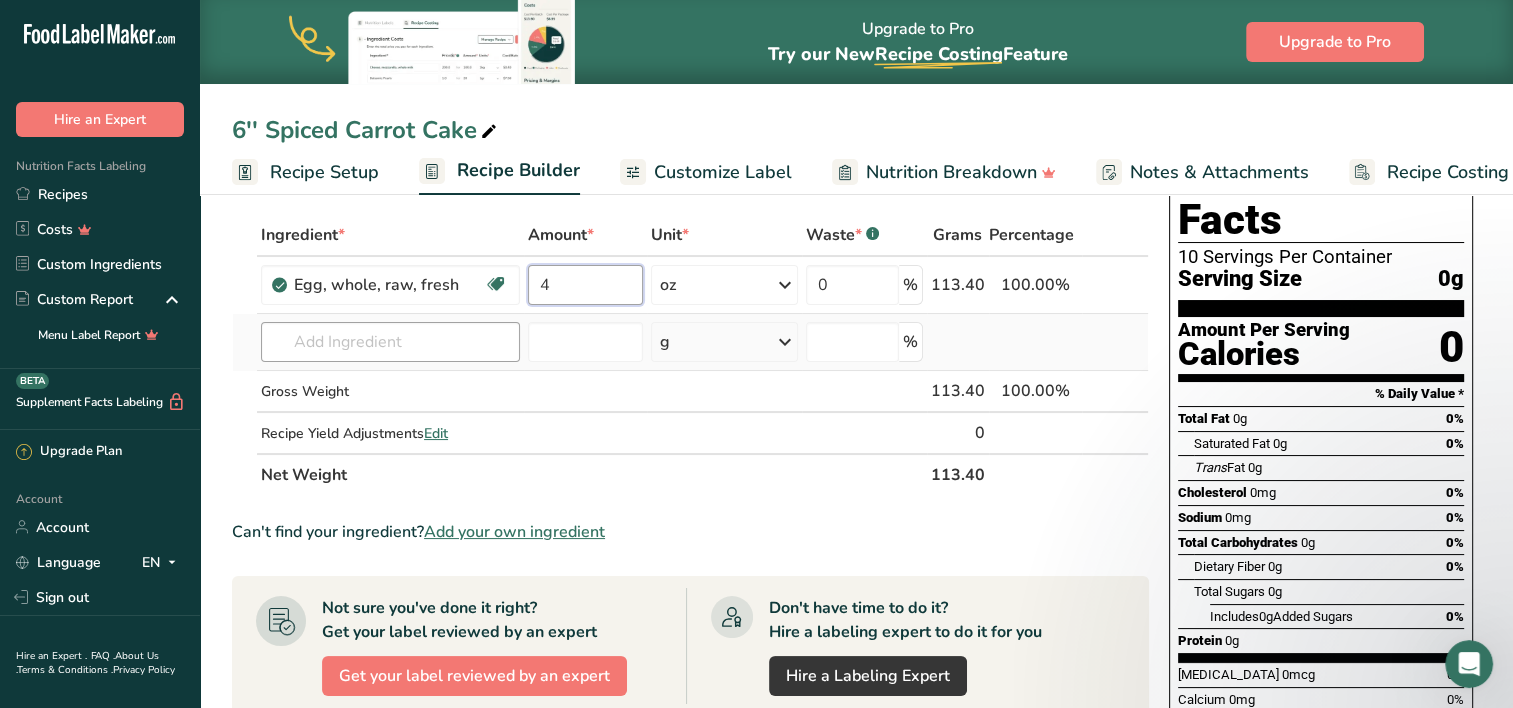 type on "4" 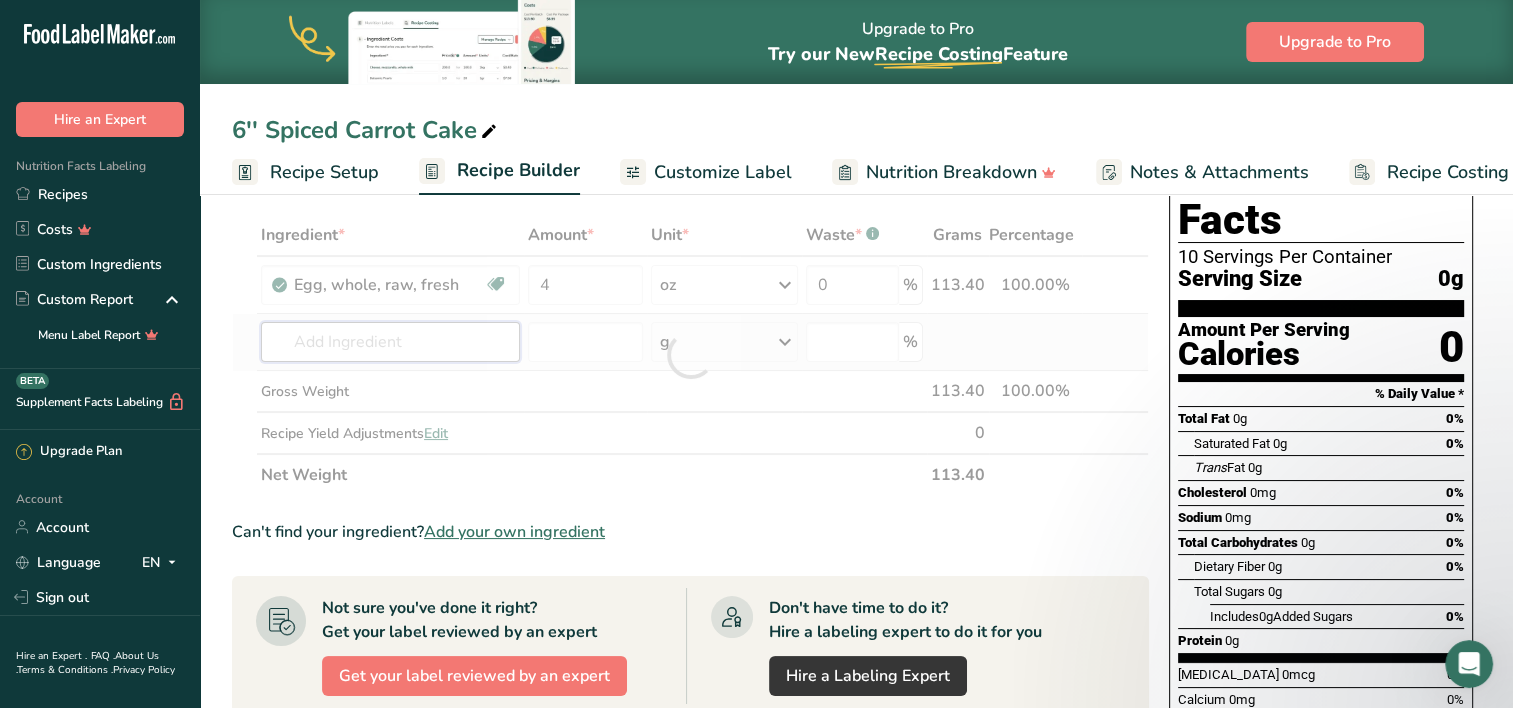 click on "Ingredient *
Amount *
Unit *
Waste *   .a-a{fill:#347362;}.b-a{fill:#fff;}          Grams
Percentage
Egg, whole, raw, fresh
Gluten free
Vegetarian
Soy free
4
oz
Portions
1 large
1 extra large
1 jumbo
See more
Weight Units
g
kg
mg
mcg
lb
oz
See less
Volume Units
l
Volume units require a density conversion. If you know your ingredient's density enter it below. Otherwise, click on "RIA" our AI Regulatory bot - she will be able to help you
lb/ft3
g/cm3
Confirm
mL" at bounding box center (690, 355) 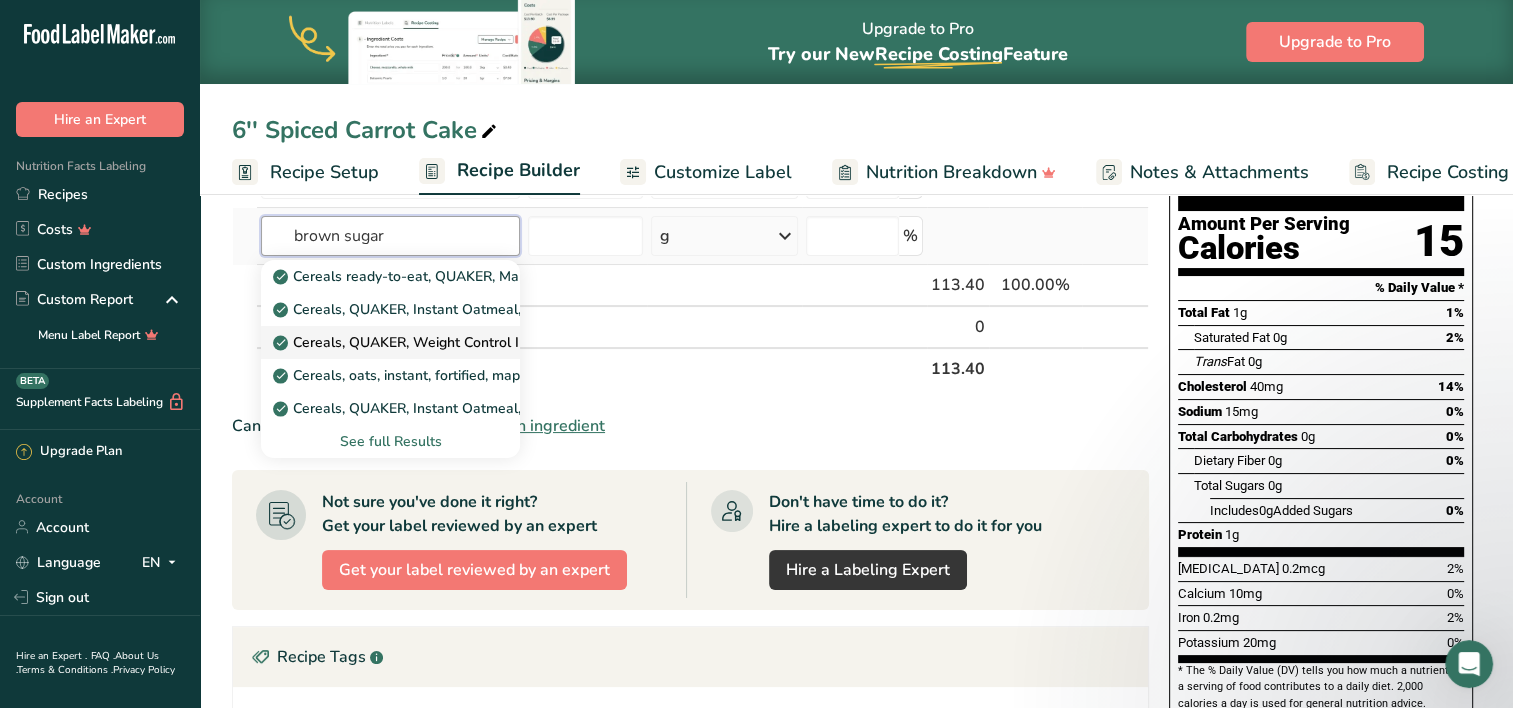 scroll, scrollTop: 138, scrollLeft: 0, axis: vertical 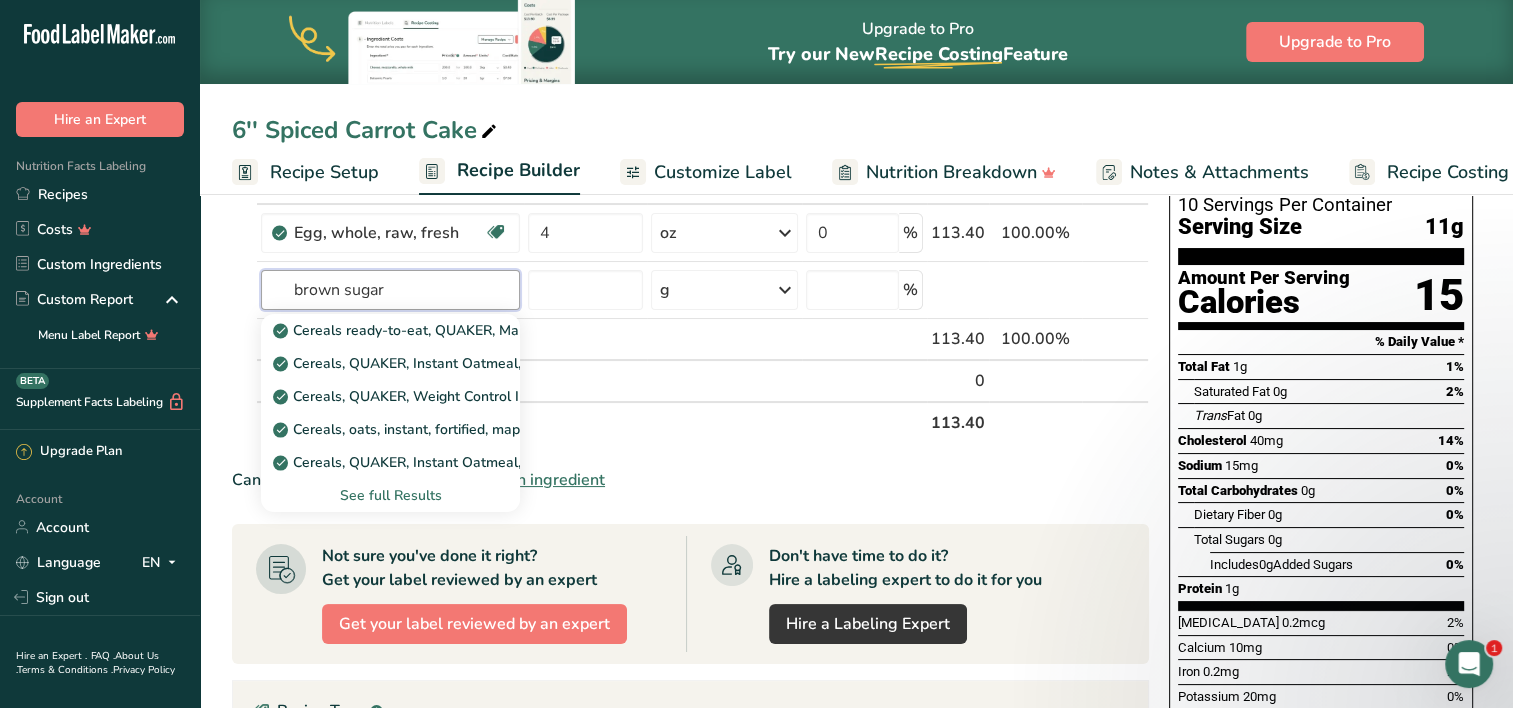 type on "brown sugar" 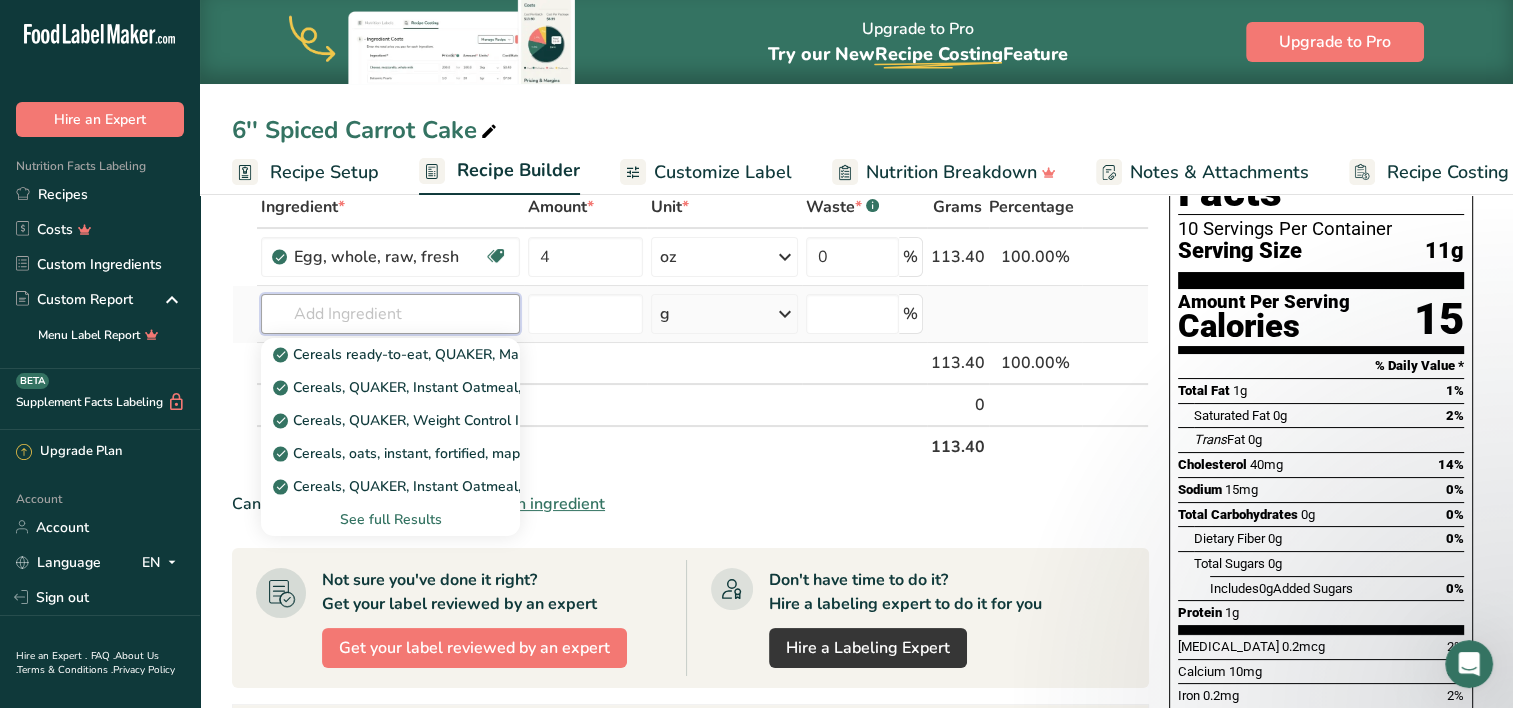 scroll, scrollTop: 58, scrollLeft: 0, axis: vertical 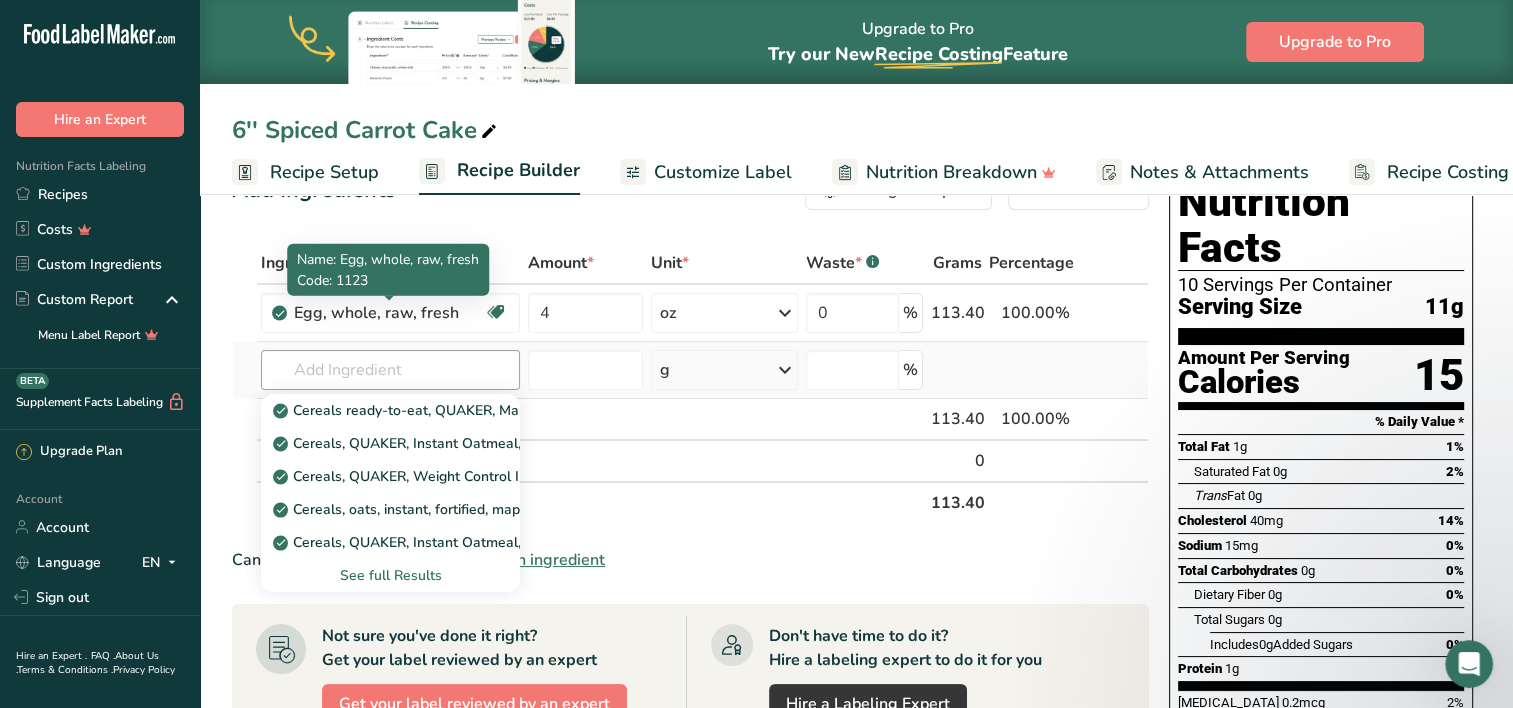 click at bounding box center [389, 301] 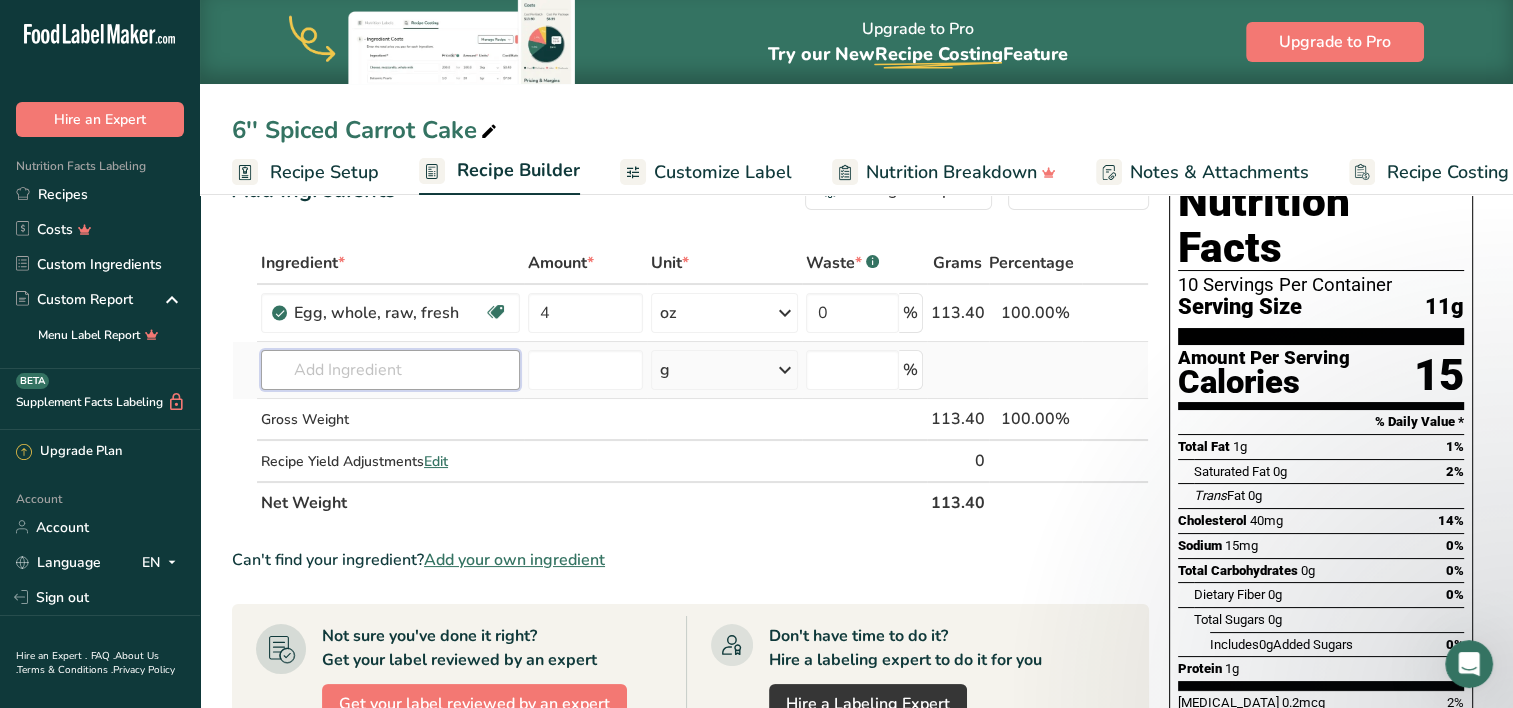 click at bounding box center (390, 370) 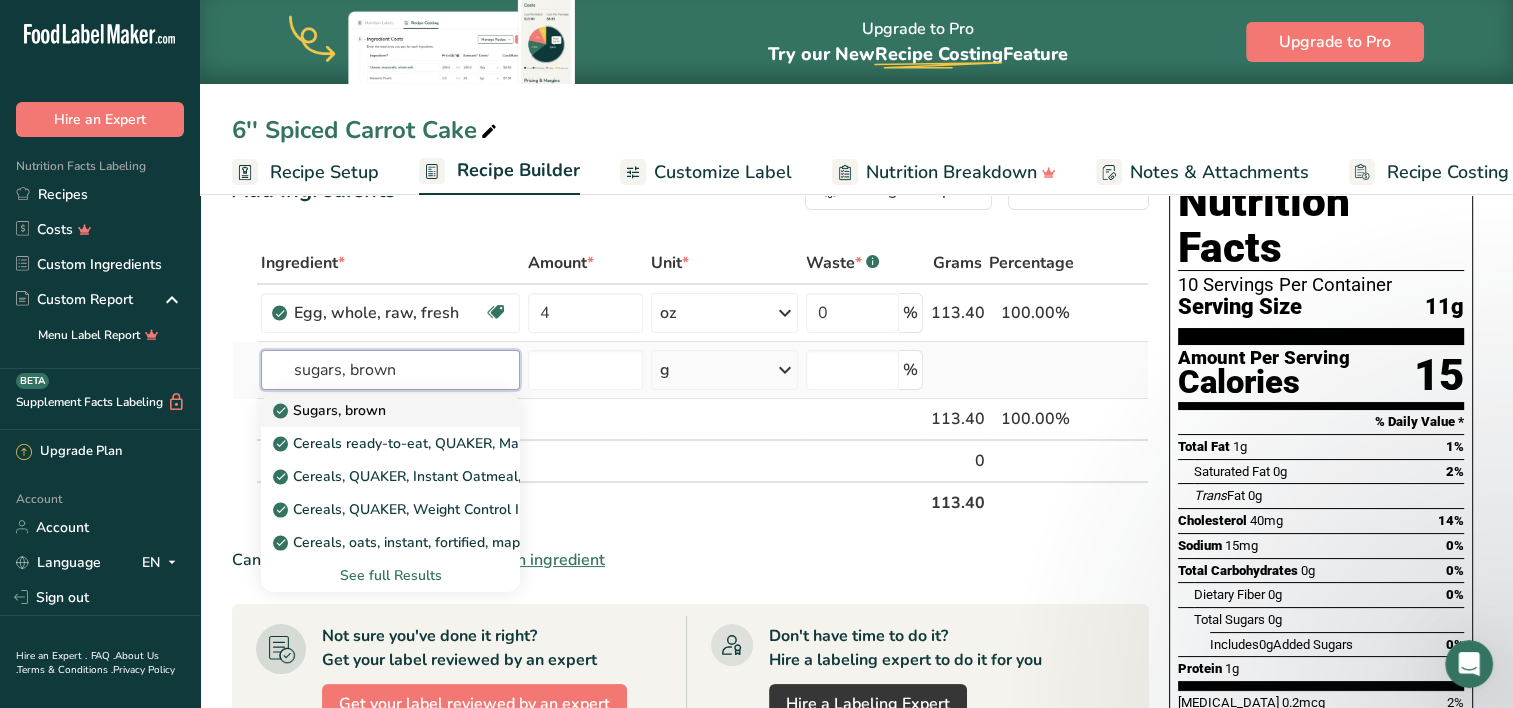 type on "sugars, brown" 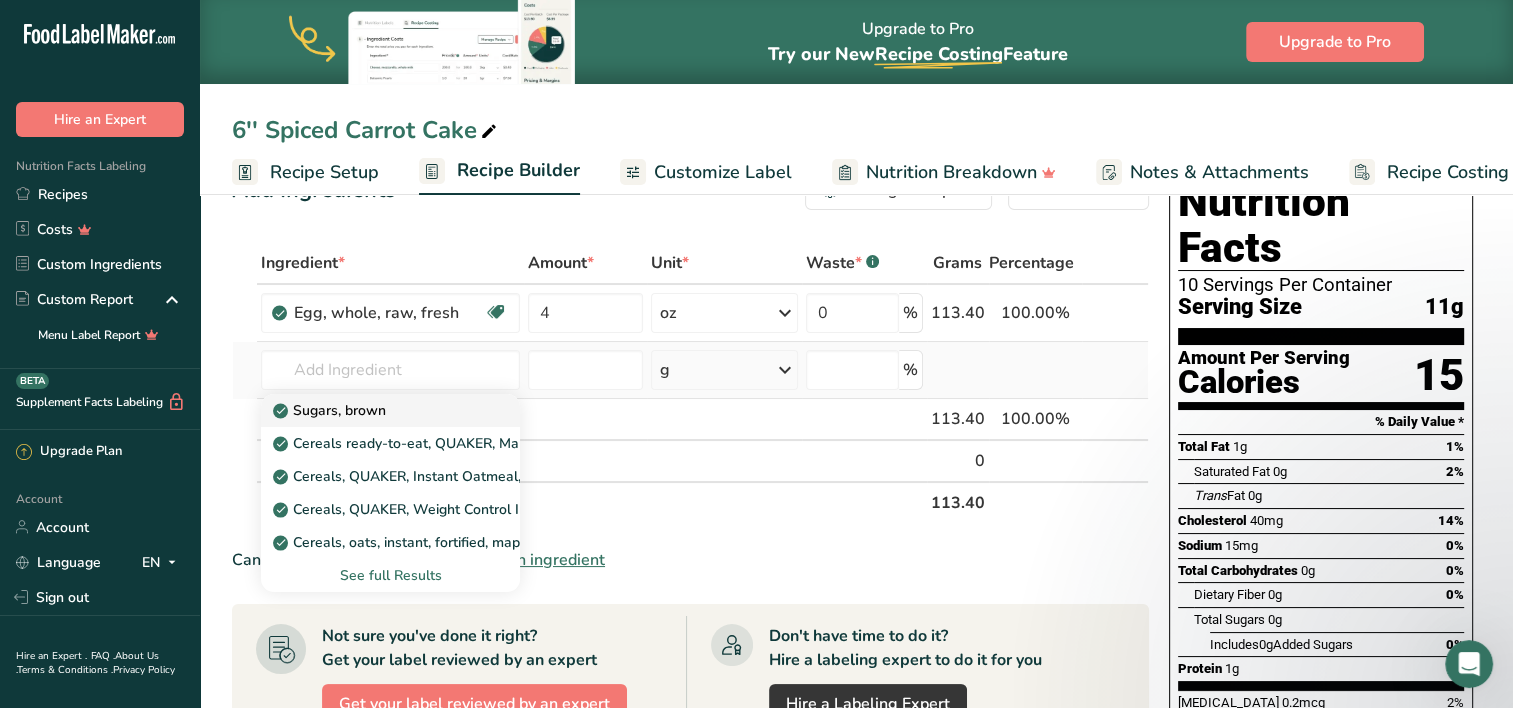 click on "Sugars, brown" at bounding box center (331, 410) 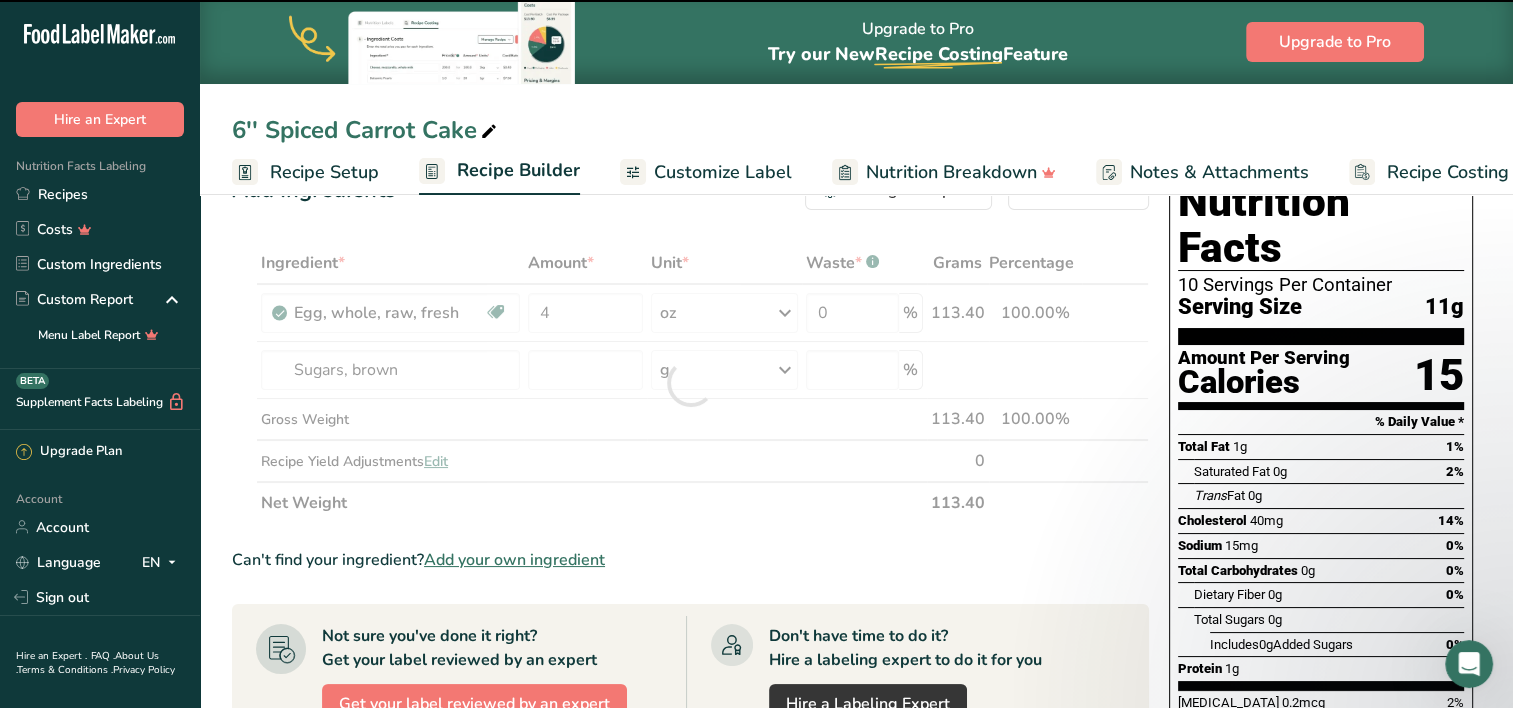 type on "0" 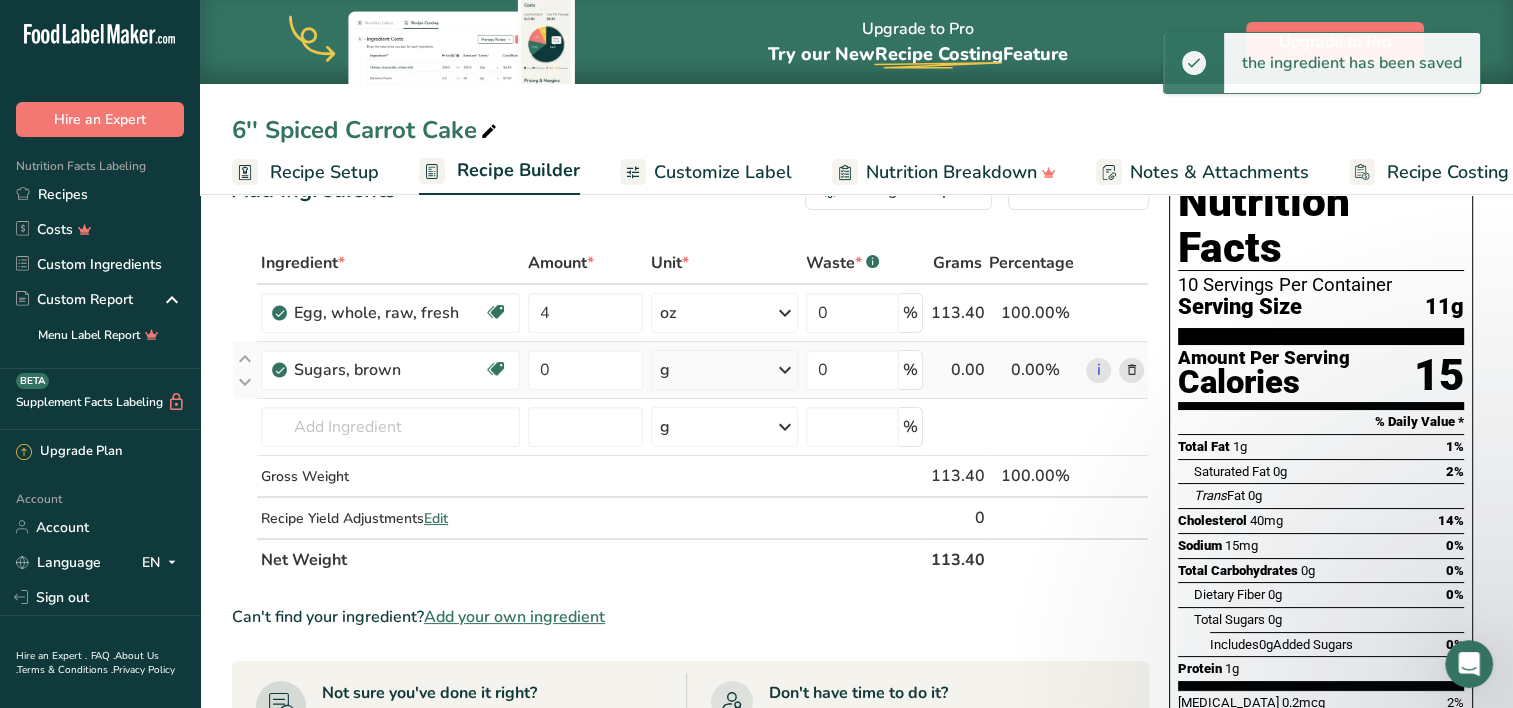click on "g" at bounding box center [724, 370] 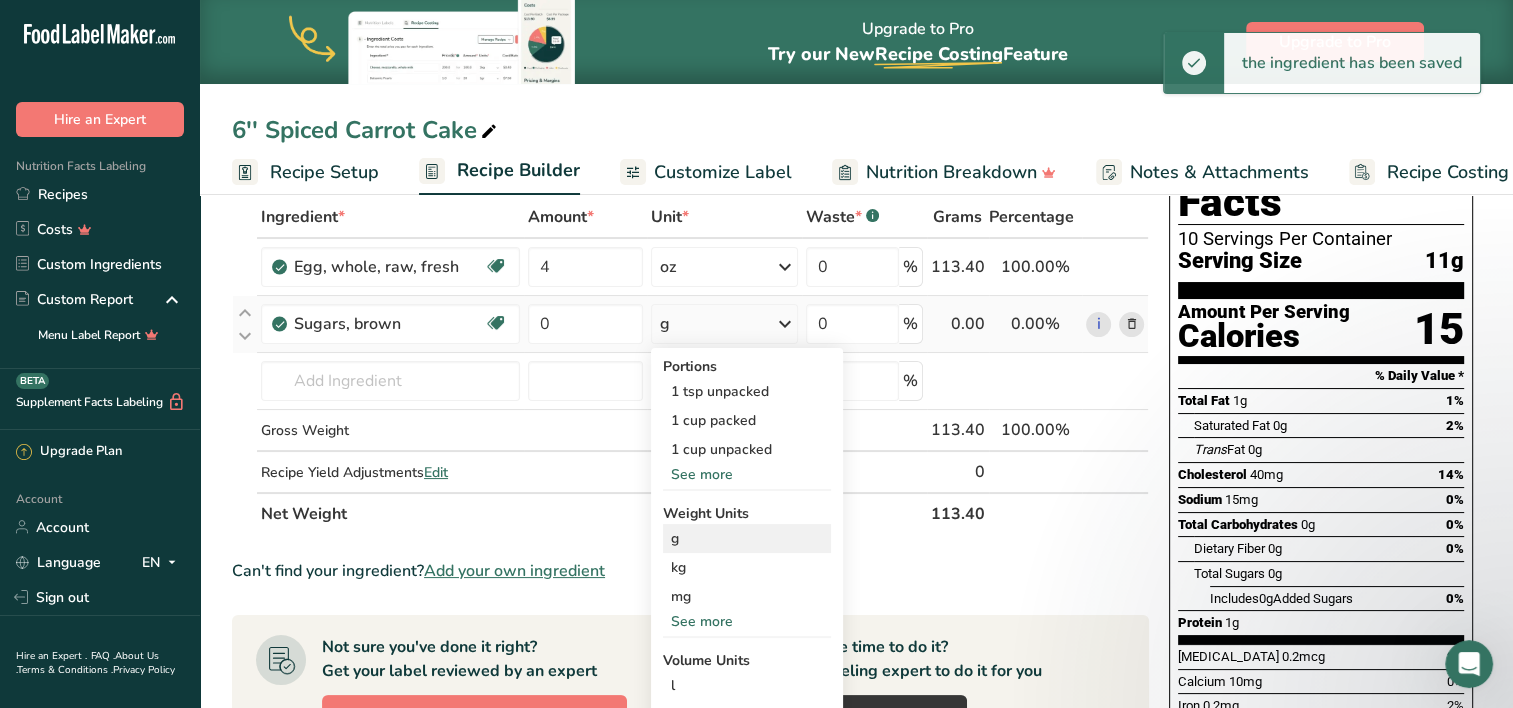 scroll, scrollTop: 106, scrollLeft: 0, axis: vertical 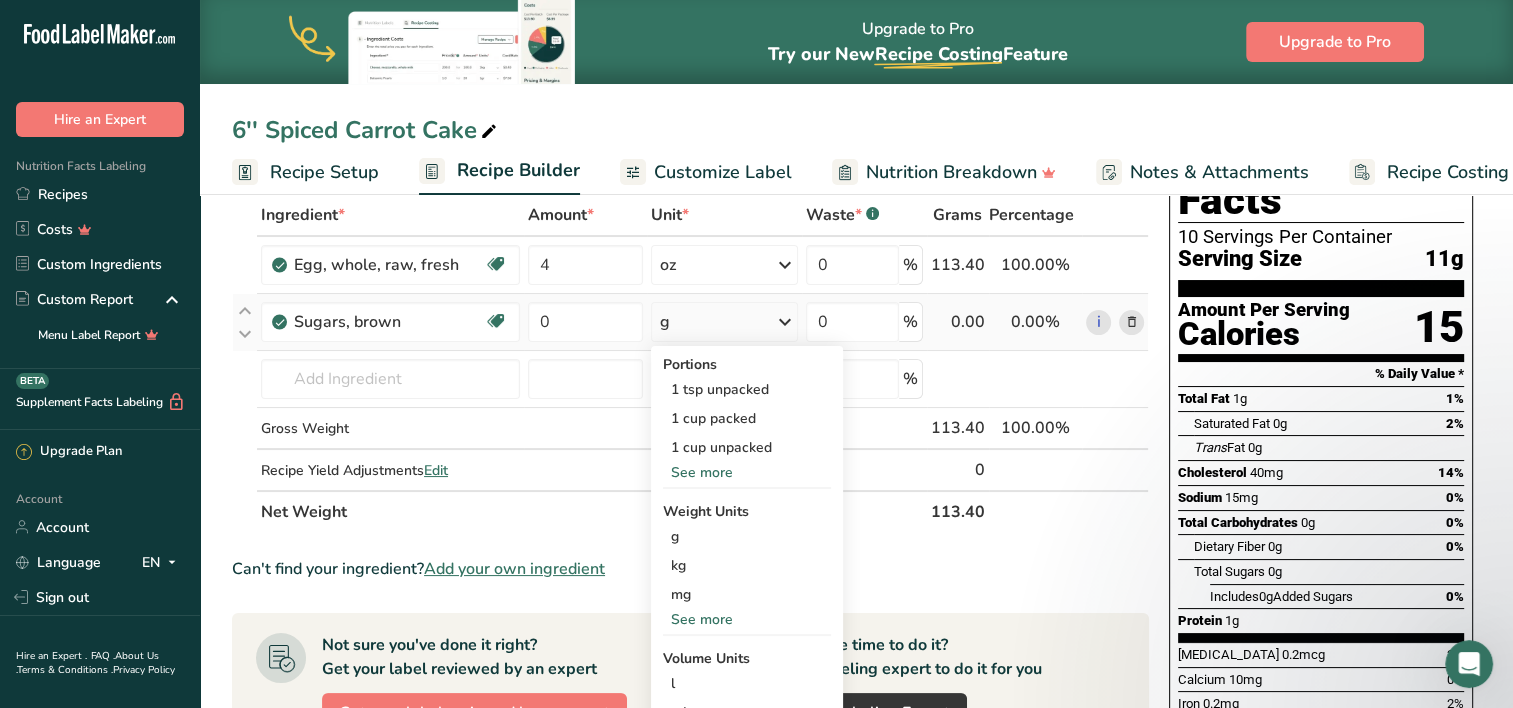 click on "See more" at bounding box center (747, 619) 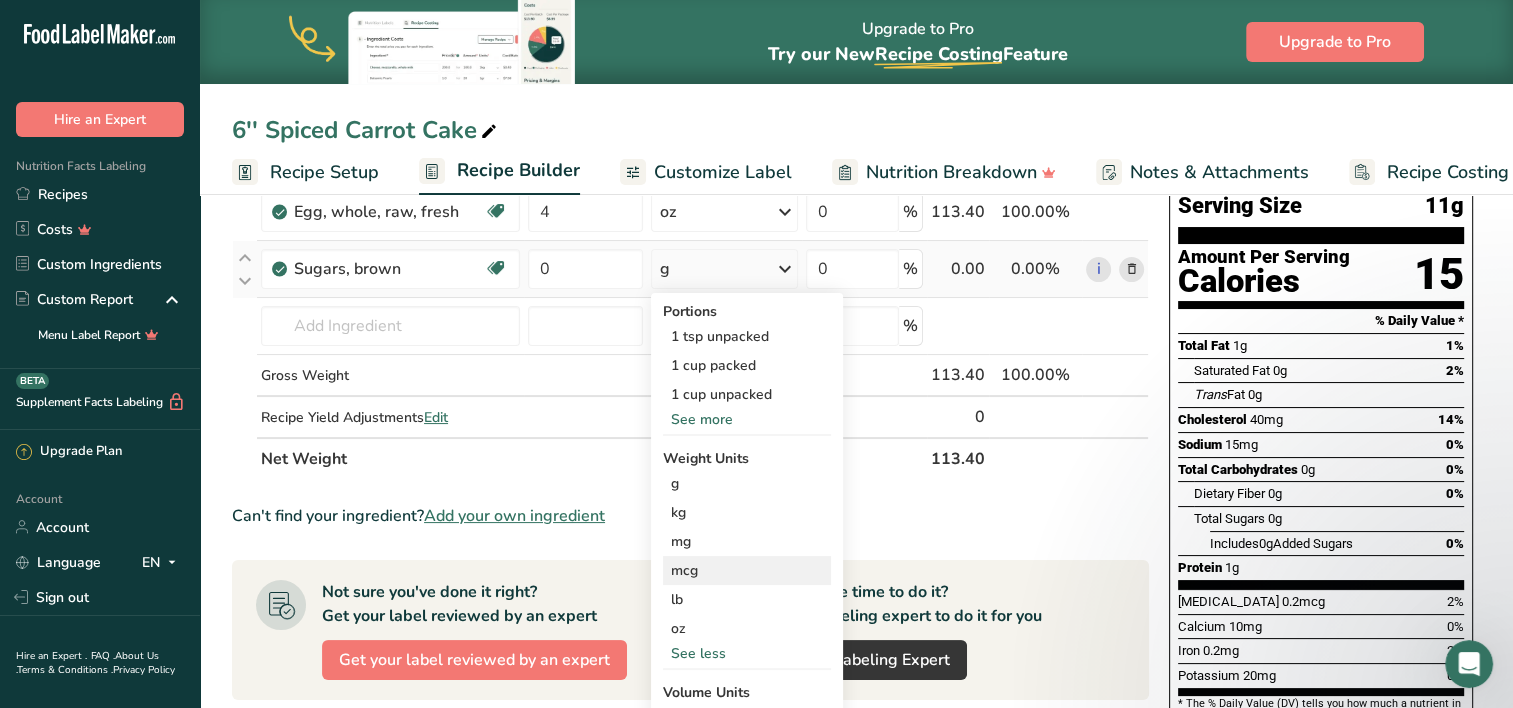scroll, scrollTop: 156, scrollLeft: 0, axis: vertical 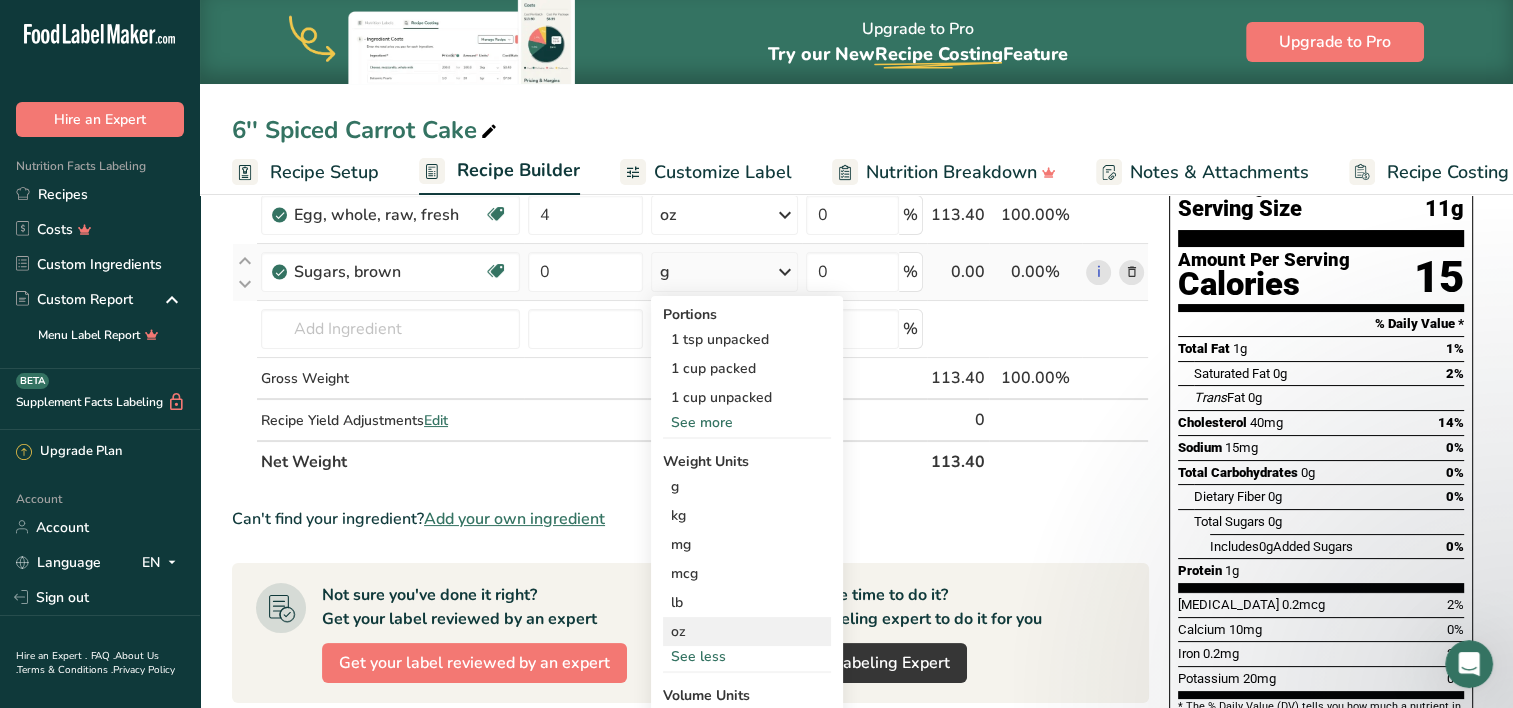 click on "oz" at bounding box center [747, 631] 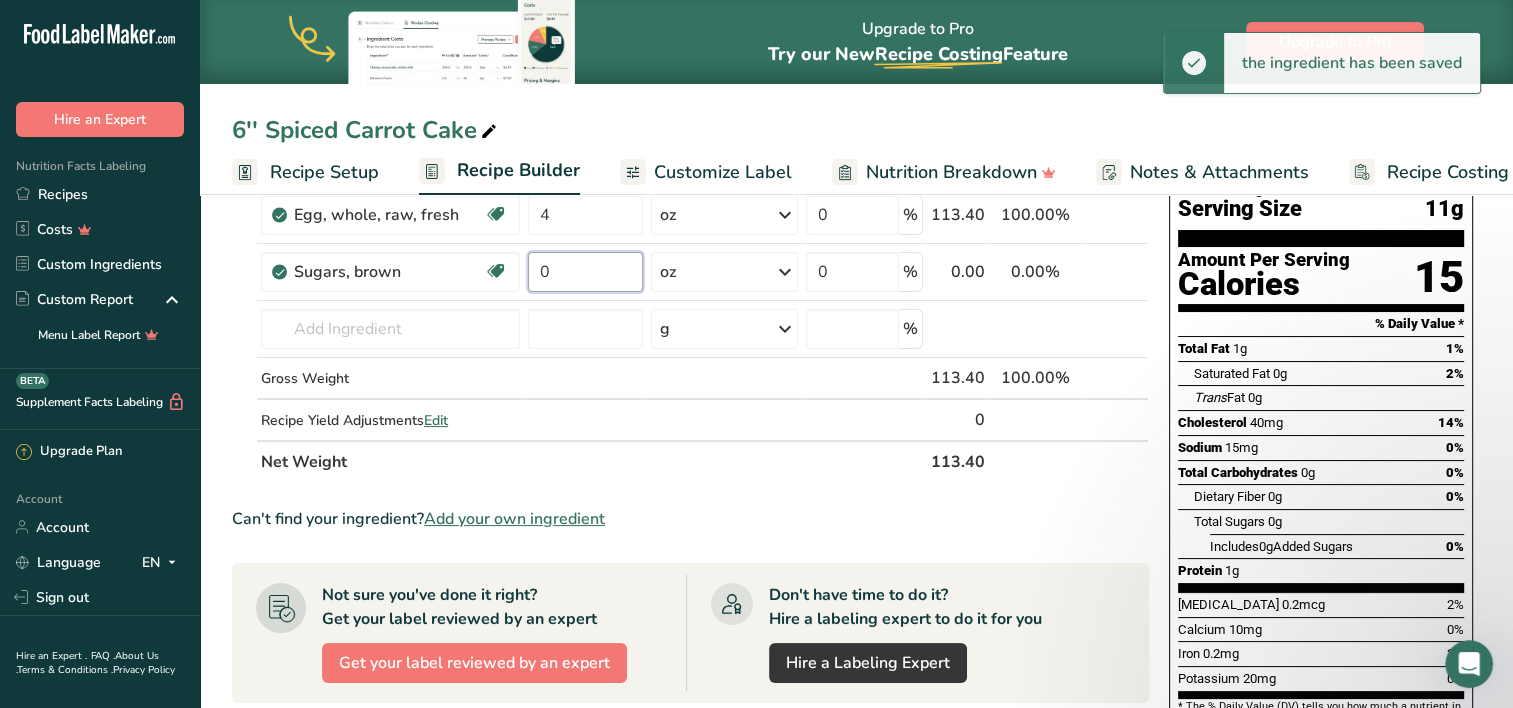 click on "0" at bounding box center [585, 272] 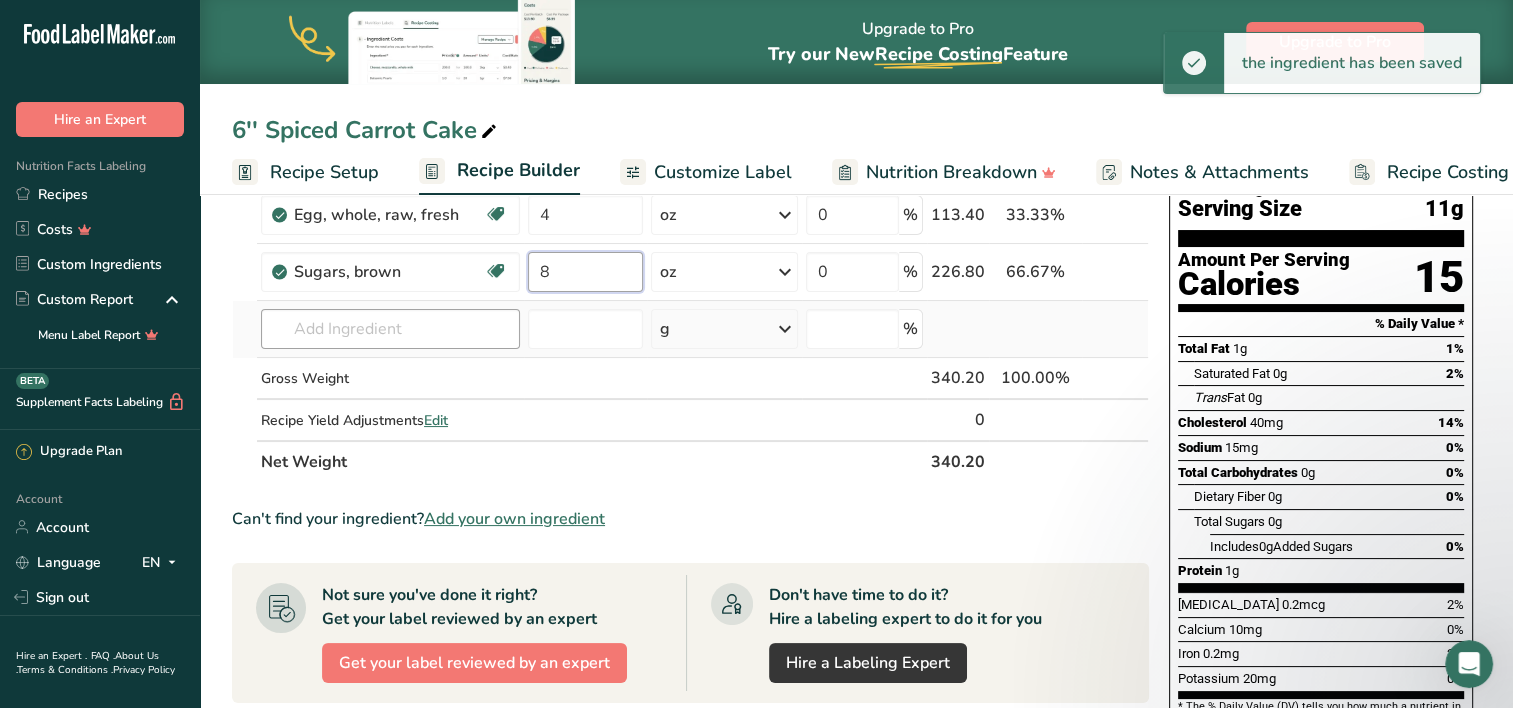 type on "8" 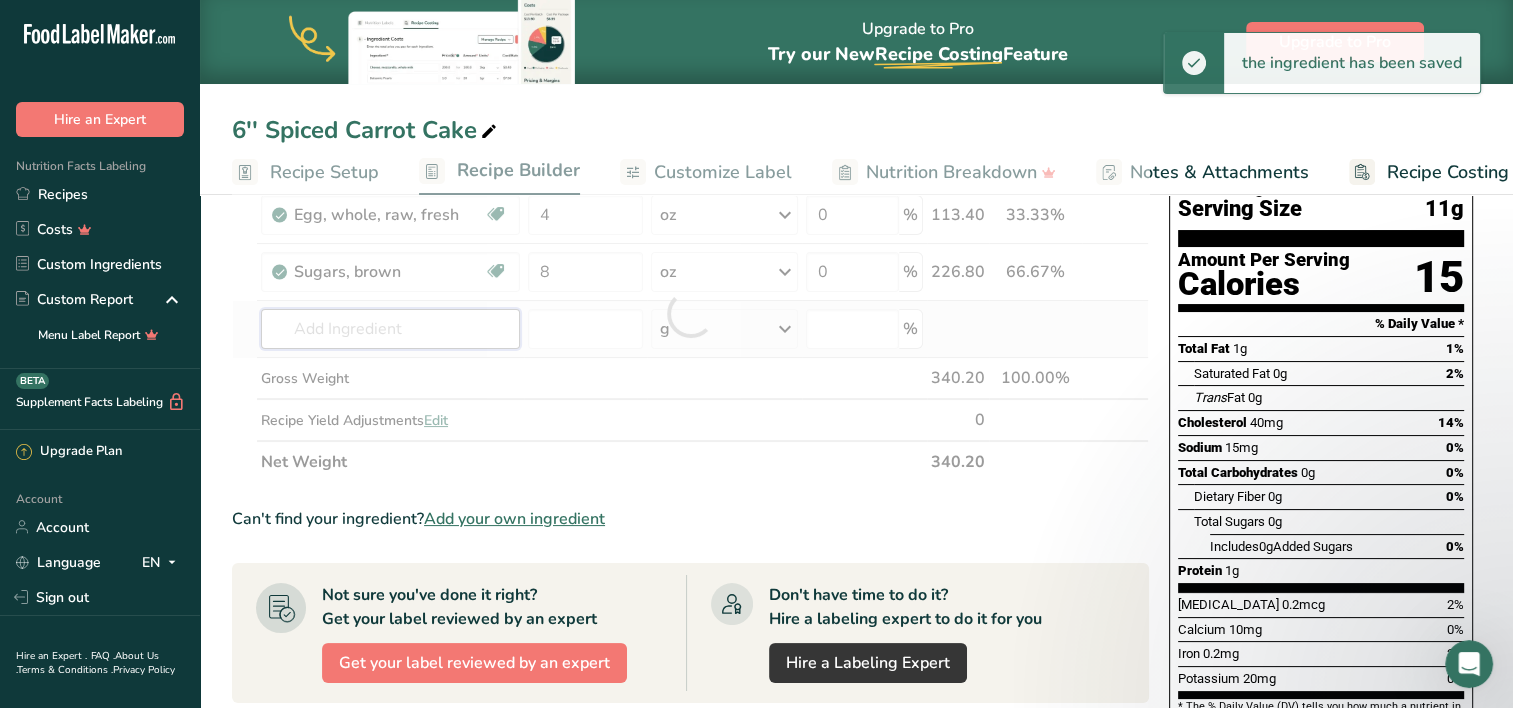 click on "Ingredient *
Amount *
Unit *
Waste *   .a-a{fill:#347362;}.b-a{fill:#fff;}          Grams
Percentage
Egg, whole, raw, fresh
Gluten free
Vegetarian
Soy free
4
oz
Portions
1 large
1 extra large
1 jumbo
See more
Weight Units
g
kg
mg
mcg
lb
oz
See less
Volume Units
l
Volume units require a density conversion. If you know your ingredient's density enter it below. Otherwise, click on "RIA" our AI Regulatory bot - she will be able to help you
lb/ft3
g/cm3
Confirm
mL" at bounding box center (690, 313) 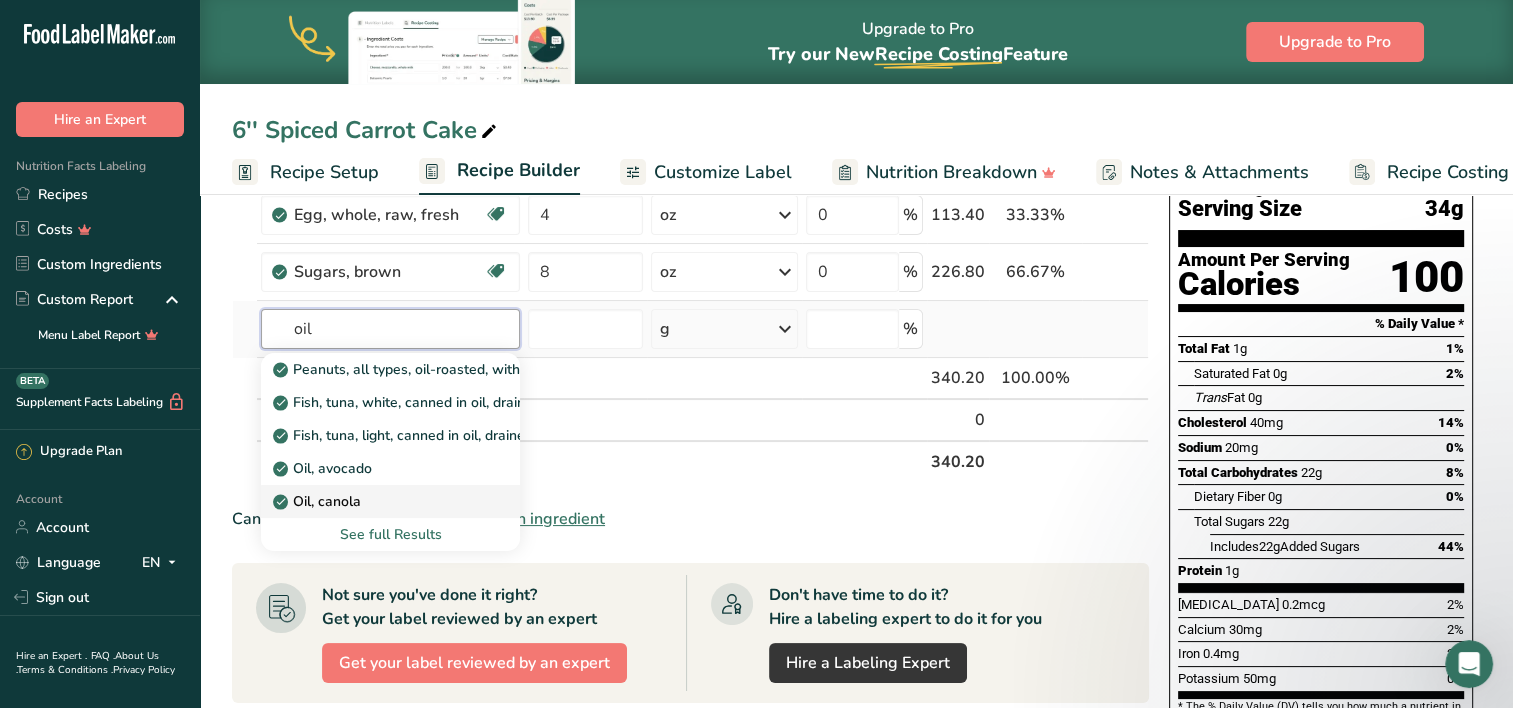 type on "oil" 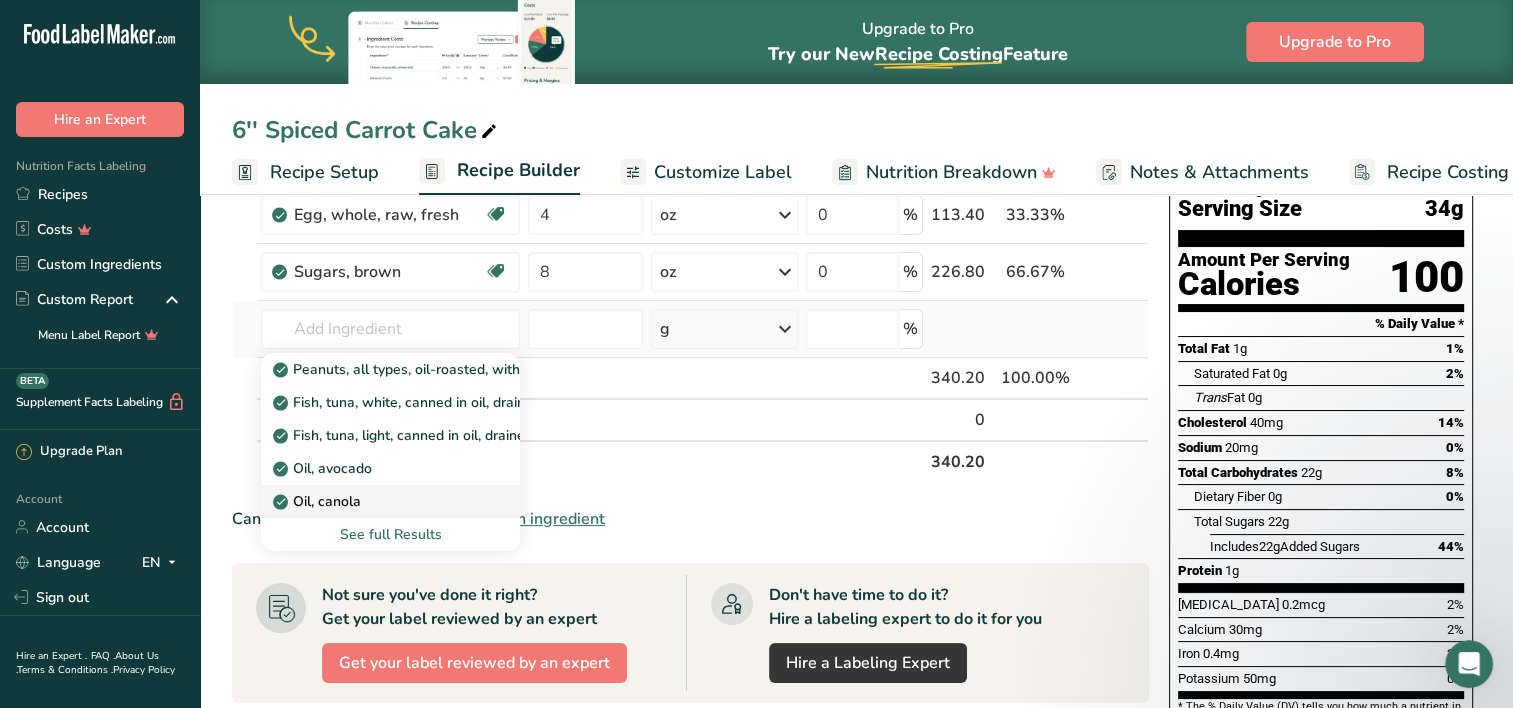 click on "Oil, canola" at bounding box center (319, 501) 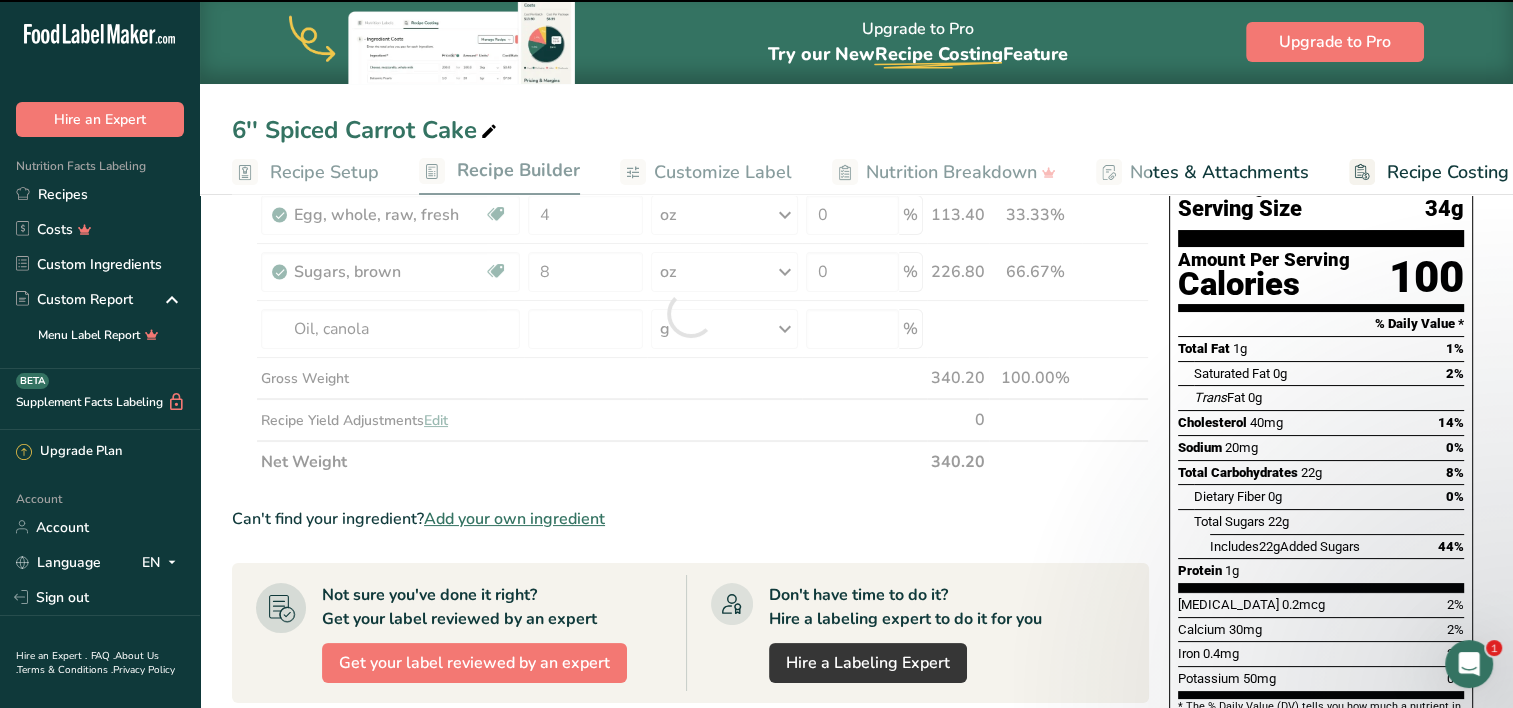 type on "0" 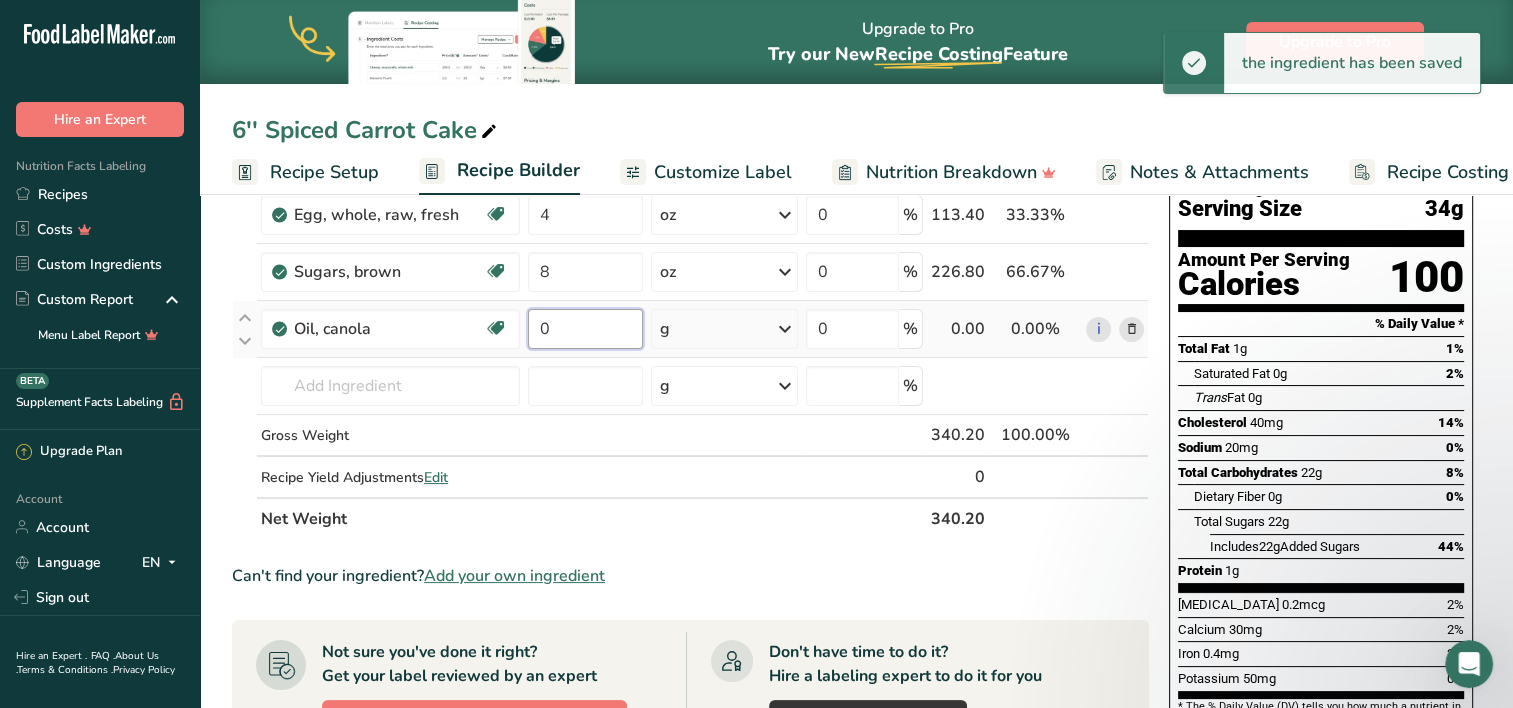 click on "0" at bounding box center [585, 329] 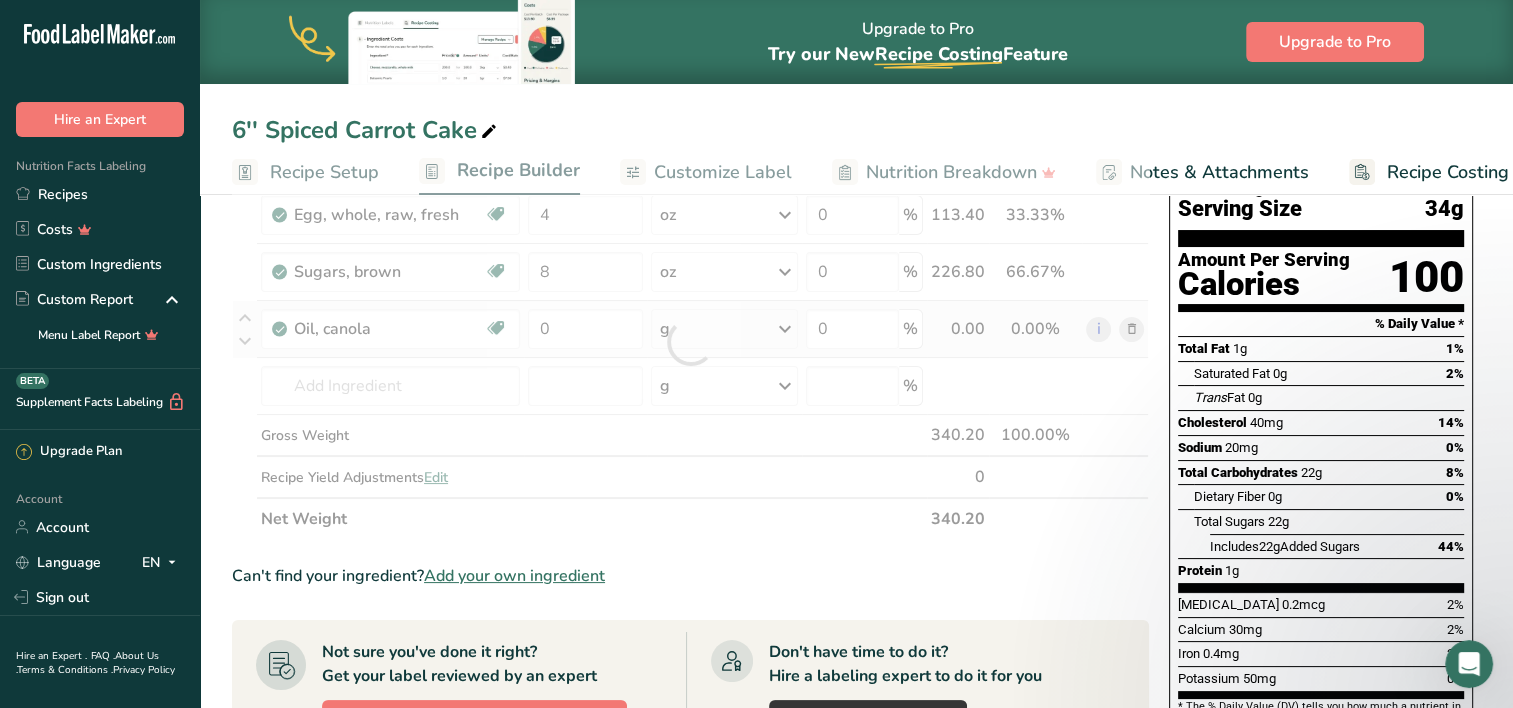 click on "Ingredient *
Amount *
Unit *
Waste *   .a-a{fill:#347362;}.b-a{fill:#fff;}          Grams
Percentage
Egg, whole, raw, fresh
Gluten free
Vegetarian
Soy free
4
oz
Portions
1 large
1 extra large
1 jumbo
See more
Weight Units
g
kg
mg
mcg
lb
oz
See less
Volume Units
l
Volume units require a density conversion. If you know your ingredient's density enter it below. Otherwise, click on "RIA" our AI Regulatory bot - she will be able to help you
lb/ft3
g/cm3
Confirm
mL" at bounding box center (690, 342) 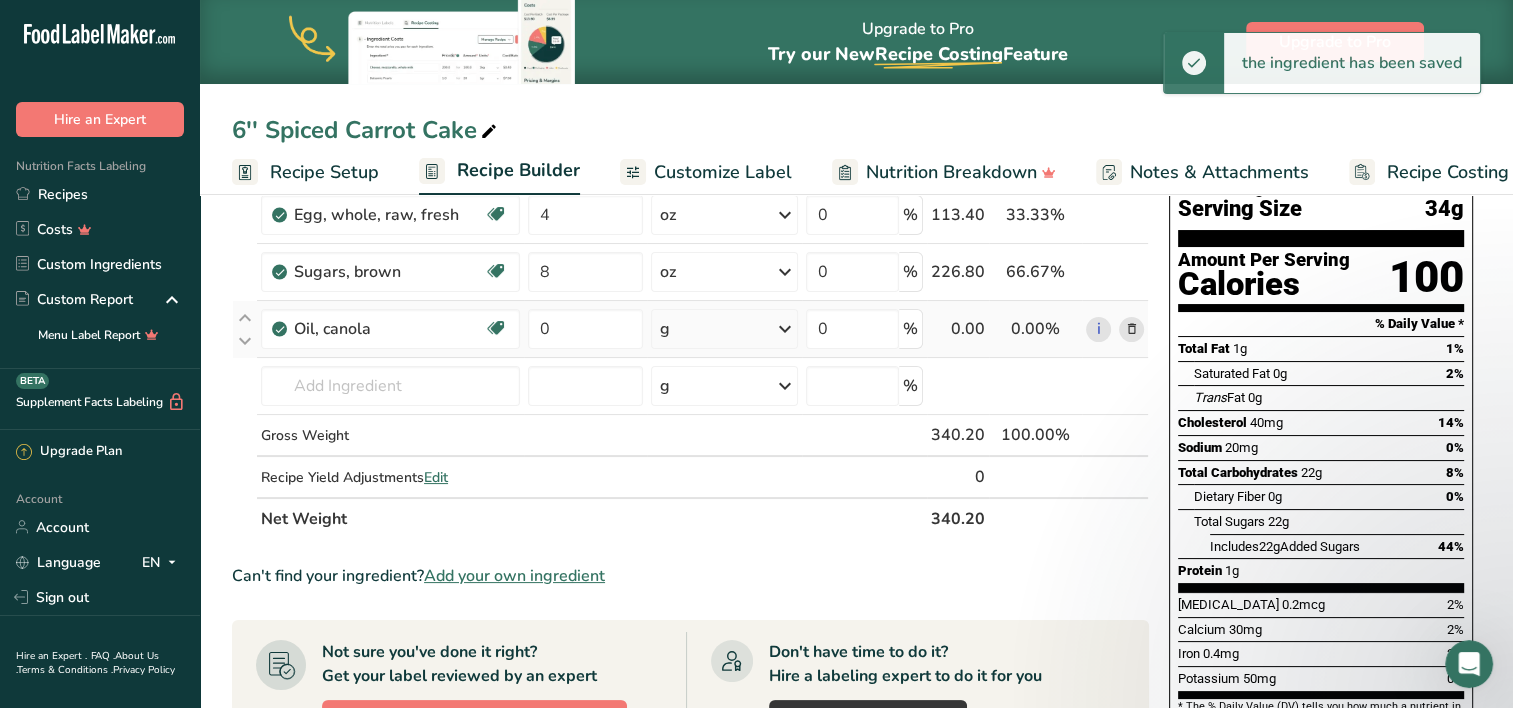 click on "g" at bounding box center (724, 329) 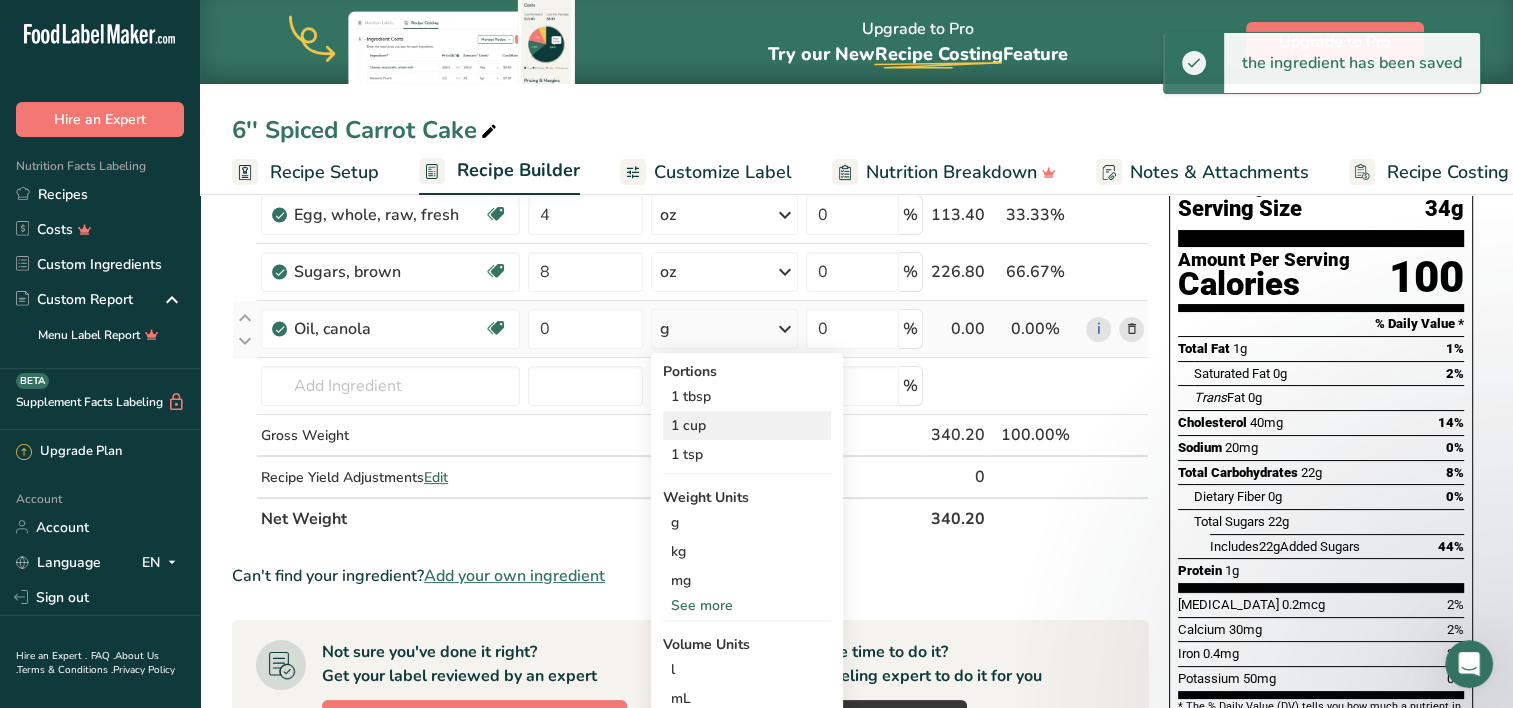 click on "1 cup" at bounding box center (747, 425) 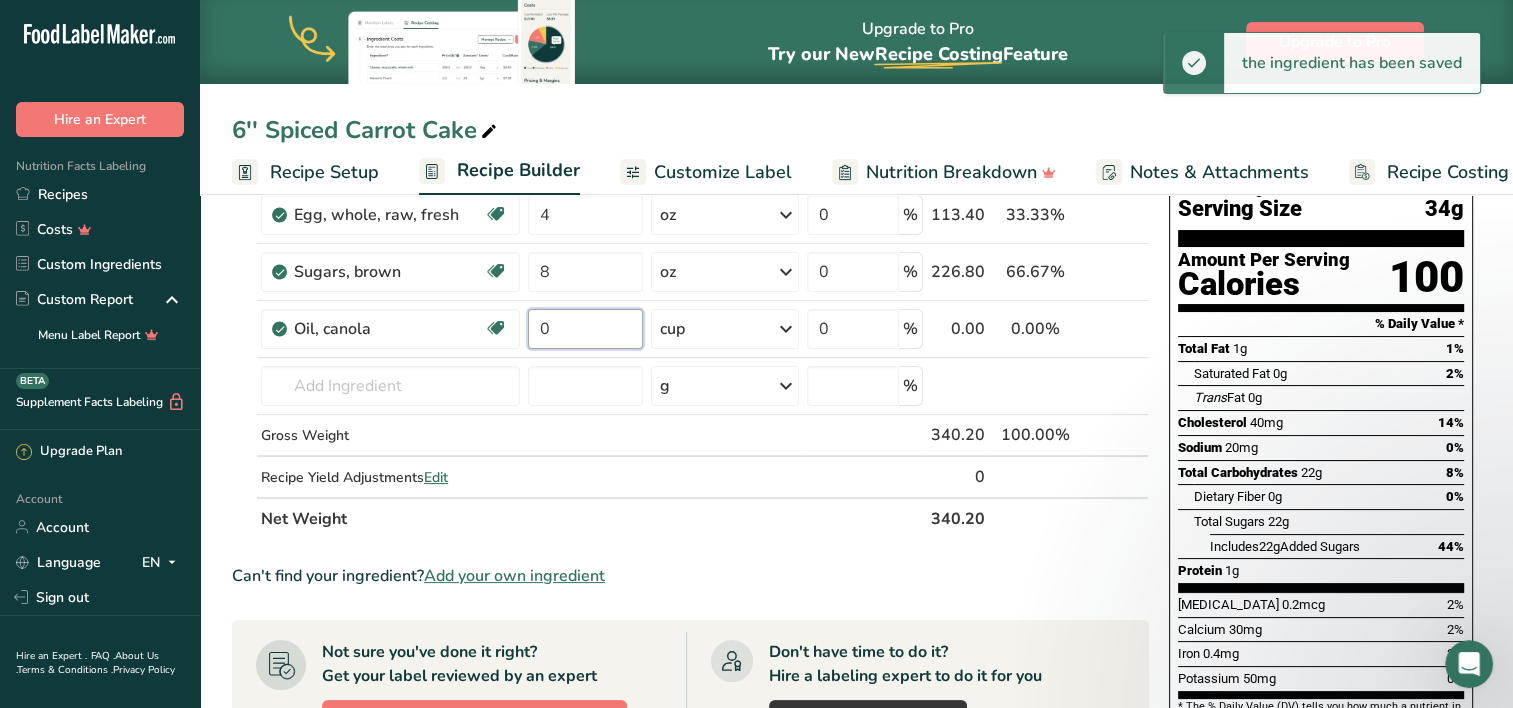 click on "0" at bounding box center [585, 329] 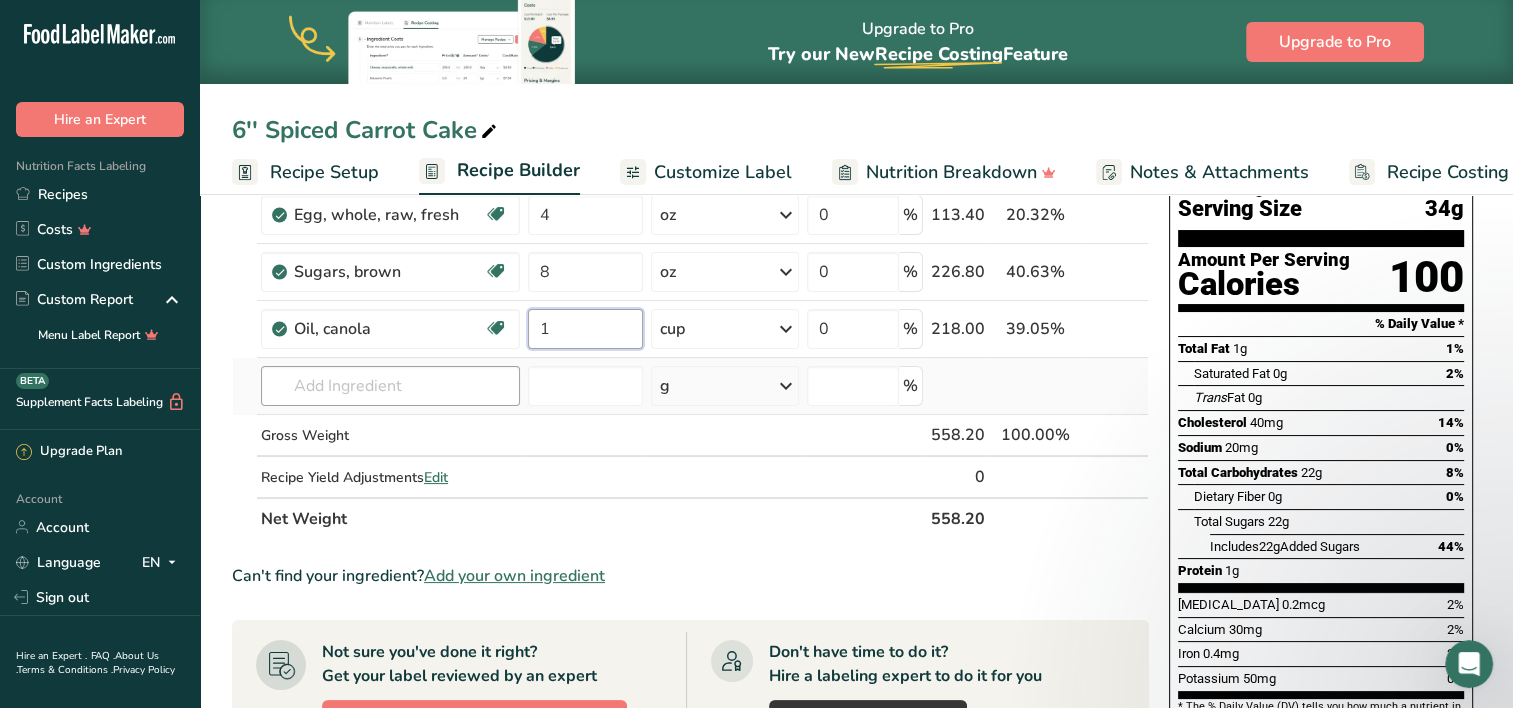 type on "1" 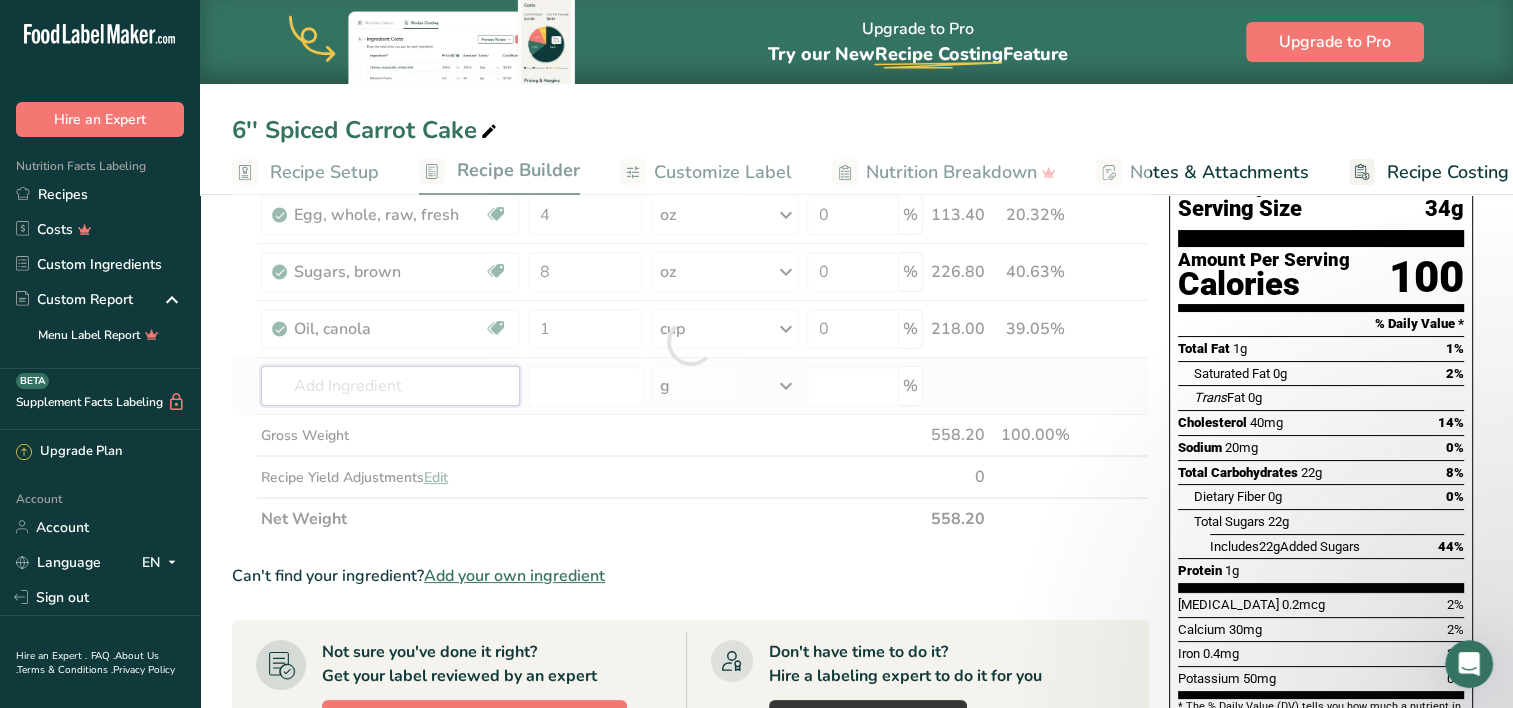 click on "Ingredient *
Amount *
Unit *
Waste *   .a-a{fill:#347362;}.b-a{fill:#fff;}          Grams
Percentage
Egg, whole, raw, fresh
Gluten free
Vegetarian
Soy free
4
oz
Portions
1 large
1 extra large
1 jumbo
See more
Weight Units
g
kg
mg
mcg
lb
oz
See less
Volume Units
l
Volume units require a density conversion. If you know your ingredient's density enter it below. Otherwise, click on "RIA" our AI Regulatory bot - she will be able to help you
lb/ft3
g/cm3
Confirm
mL" at bounding box center [690, 342] 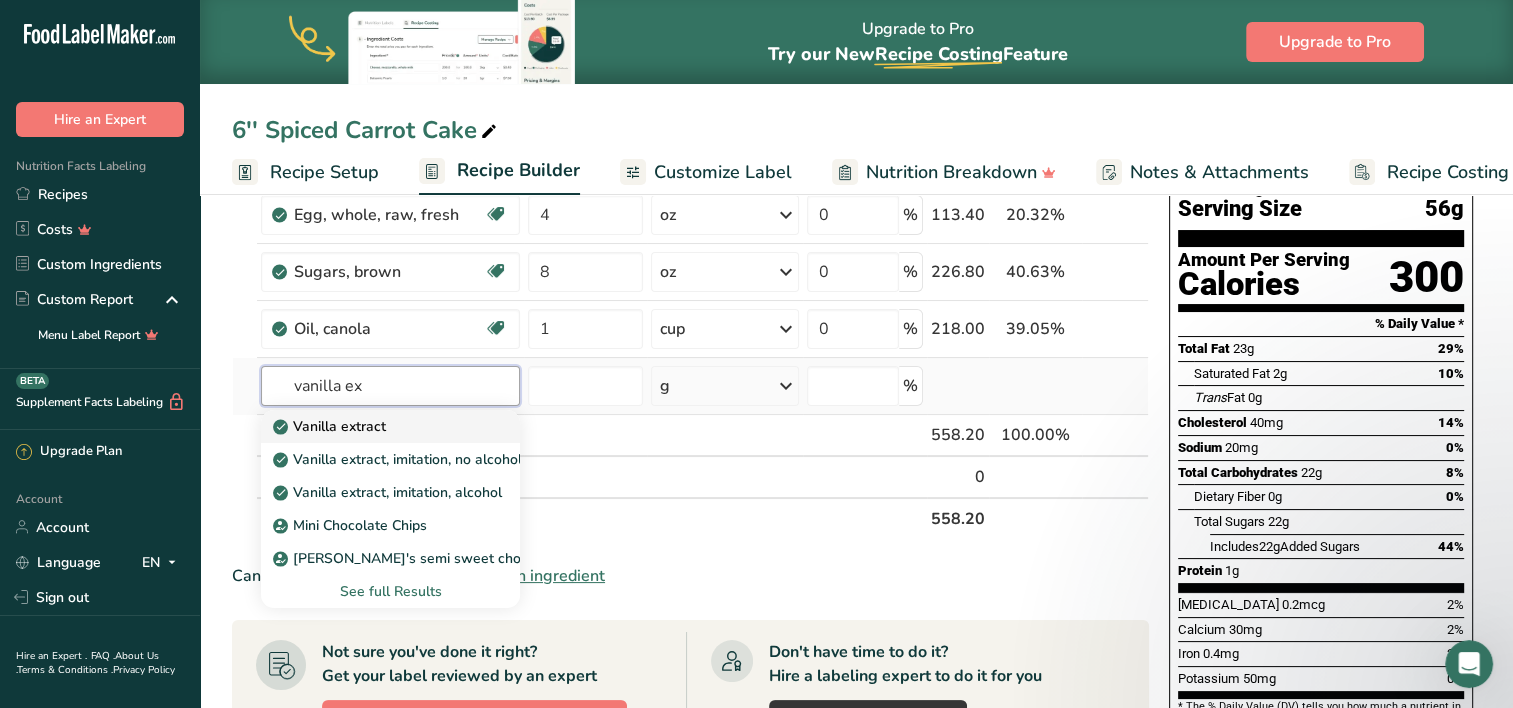 type on "vanilla ex" 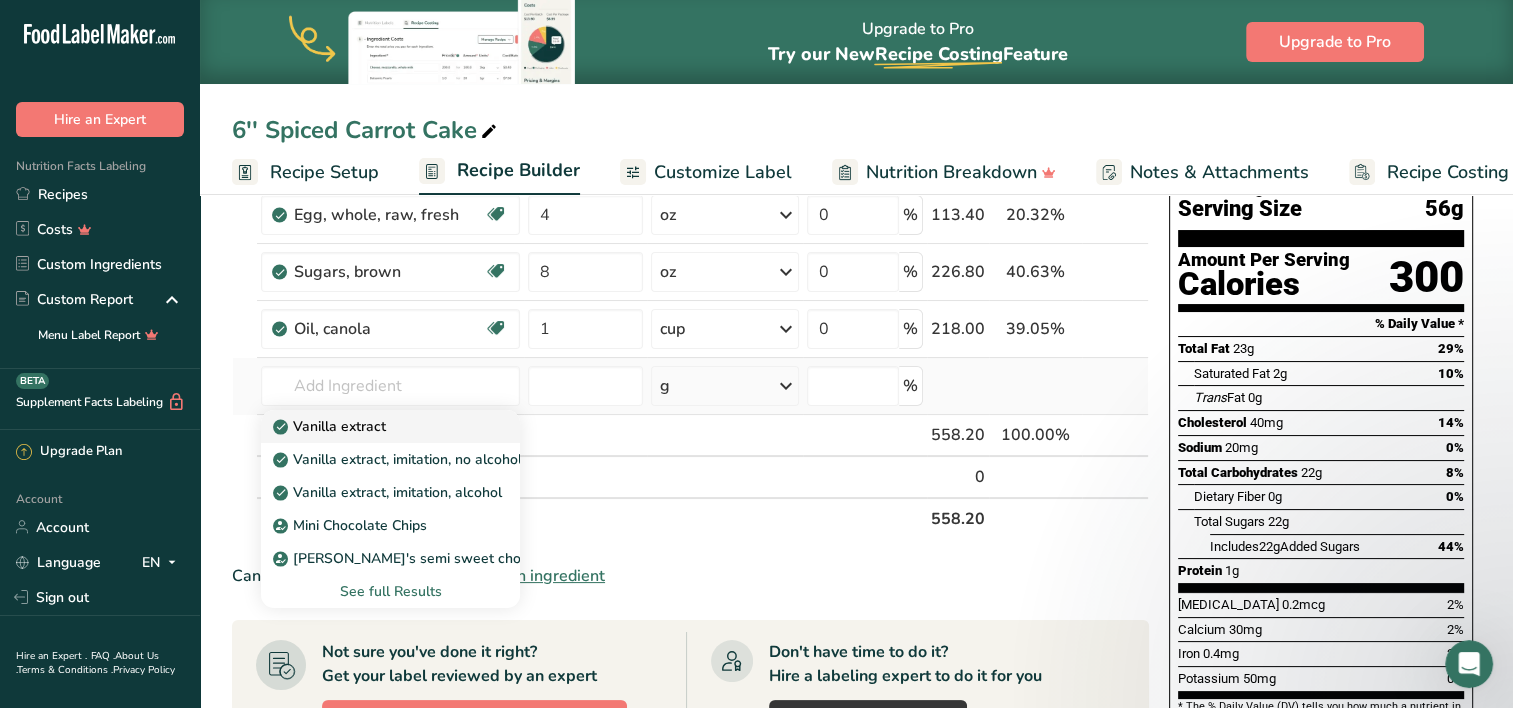 click on "Vanilla extract" at bounding box center [331, 426] 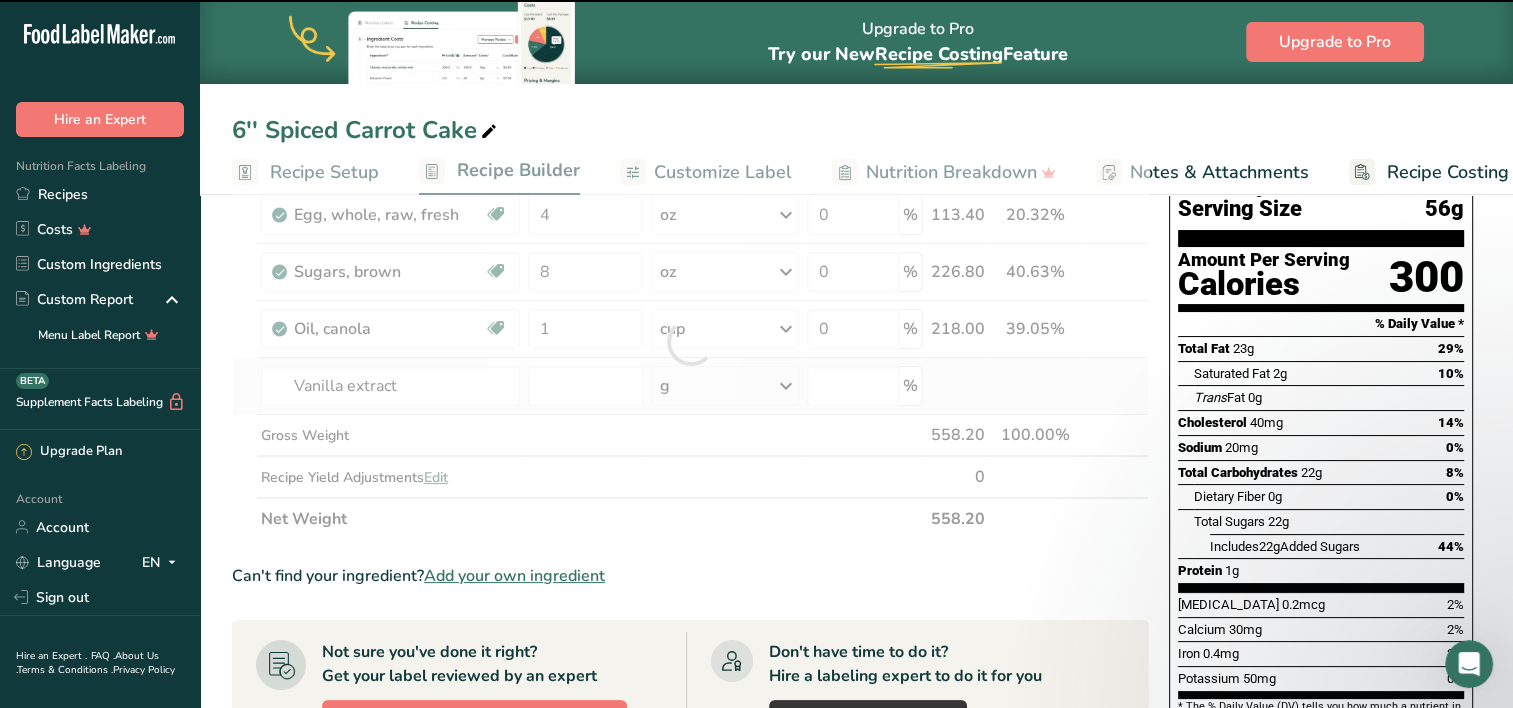 type on "0" 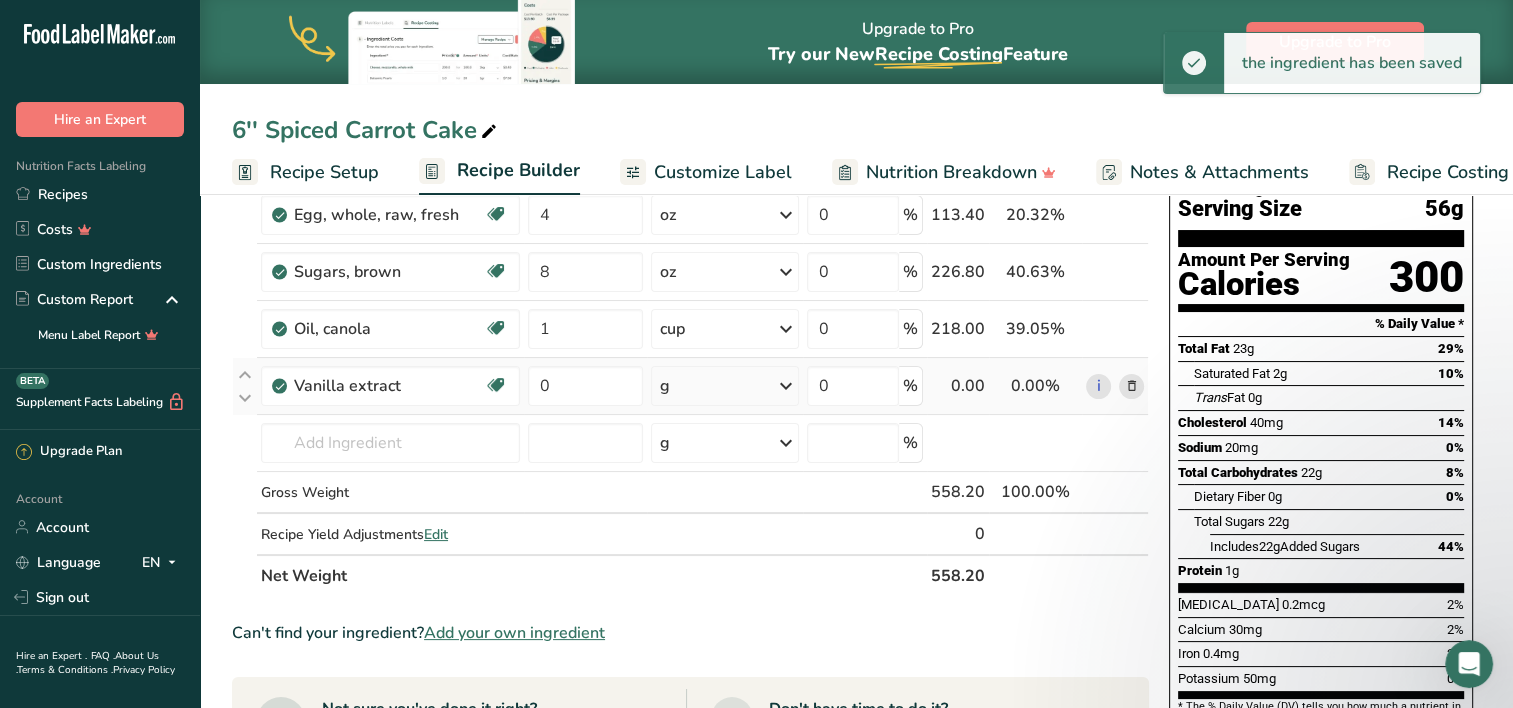 click on "g" at bounding box center (725, 386) 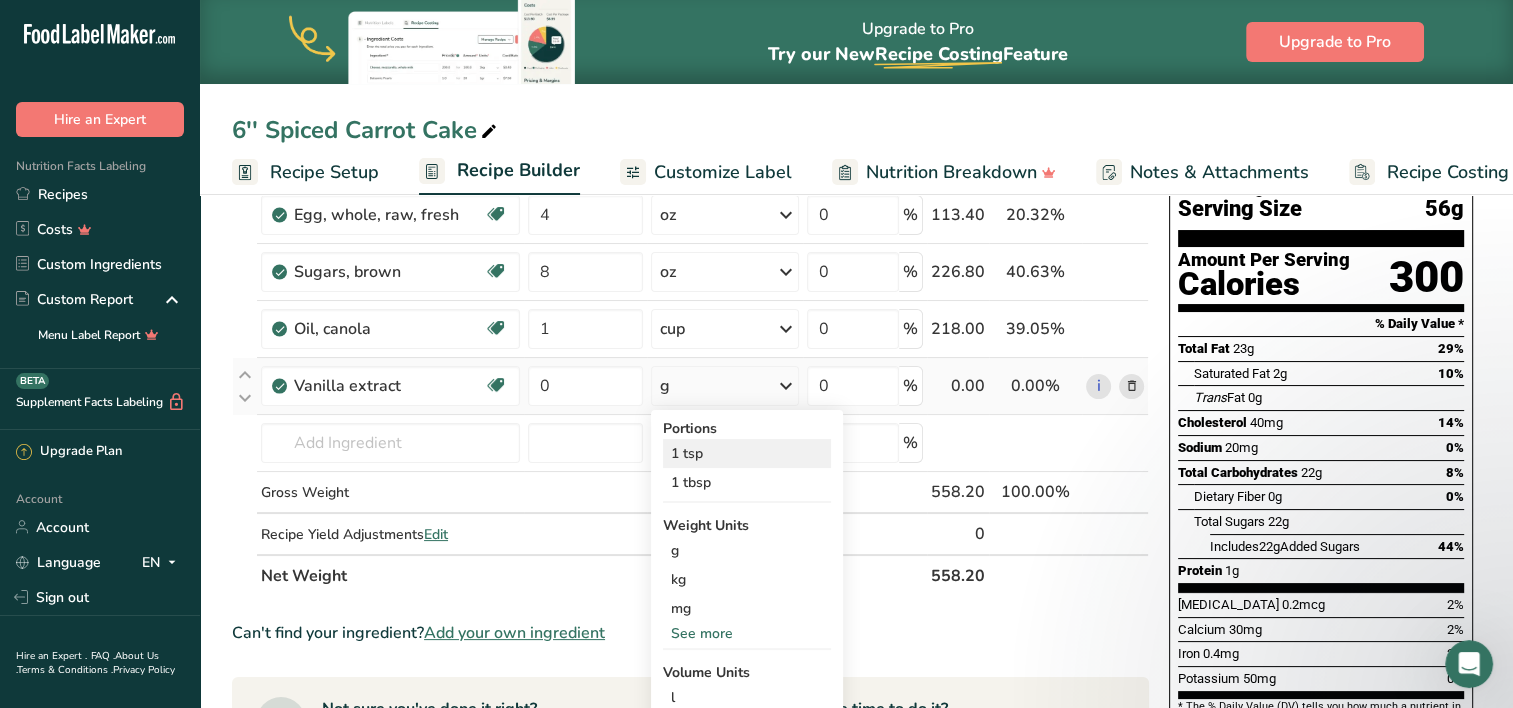 click on "1 tsp" at bounding box center [747, 453] 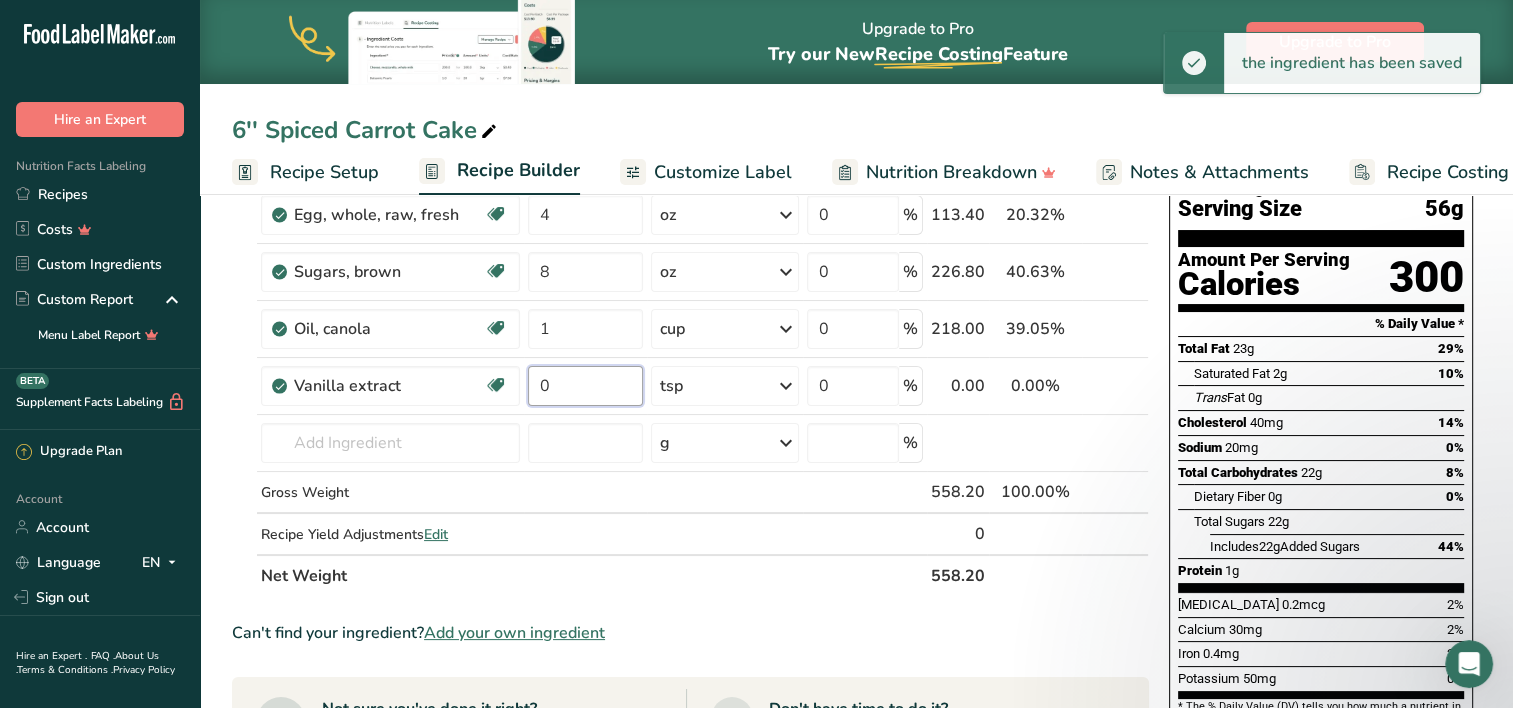 click on "0" at bounding box center (585, 386) 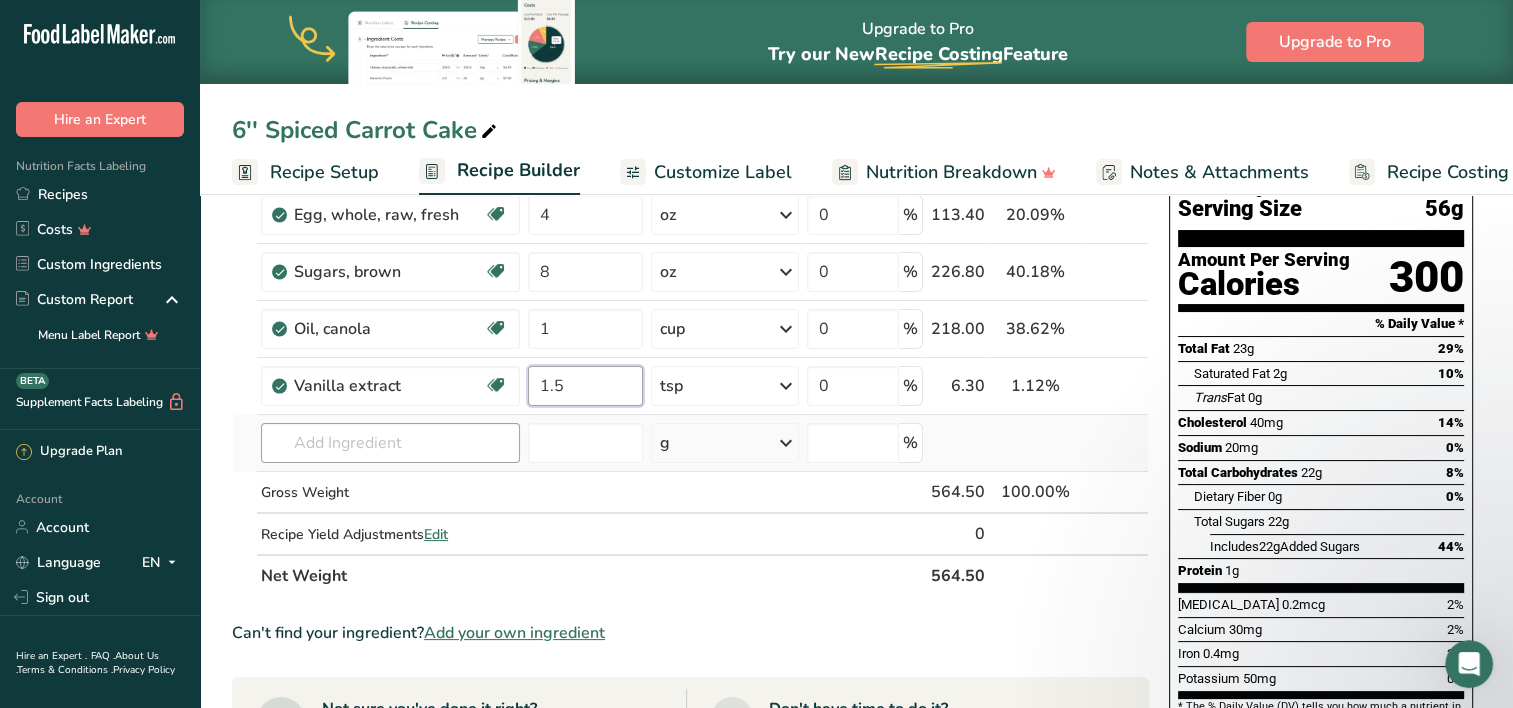 type on "1.5" 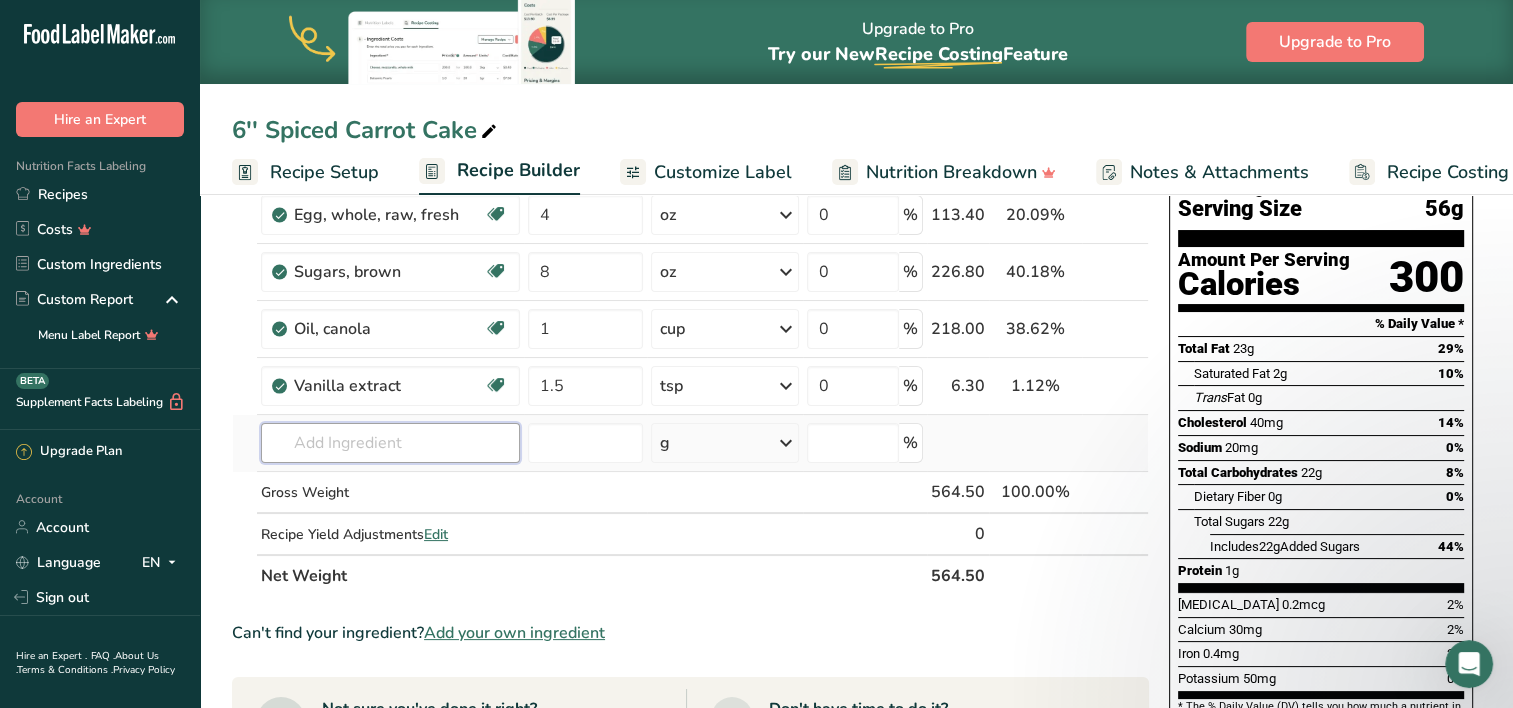 click on "Ingredient *
Amount *
Unit *
Waste *   .a-a{fill:#347362;}.b-a{fill:#fff;}          Grams
Percentage
Egg, whole, raw, fresh
Gluten free
Vegetarian
Soy free
4
oz
Portions
1 large
1 extra large
1 jumbo
See more
Weight Units
g
kg
mg
mcg
lb
oz
See less
Volume Units
l
Volume units require a density conversion. If you know your ingredient's density enter it below. Otherwise, click on "RIA" our AI Regulatory bot - she will be able to help you
lb/ft3
g/cm3
Confirm
mL" at bounding box center [690, 370] 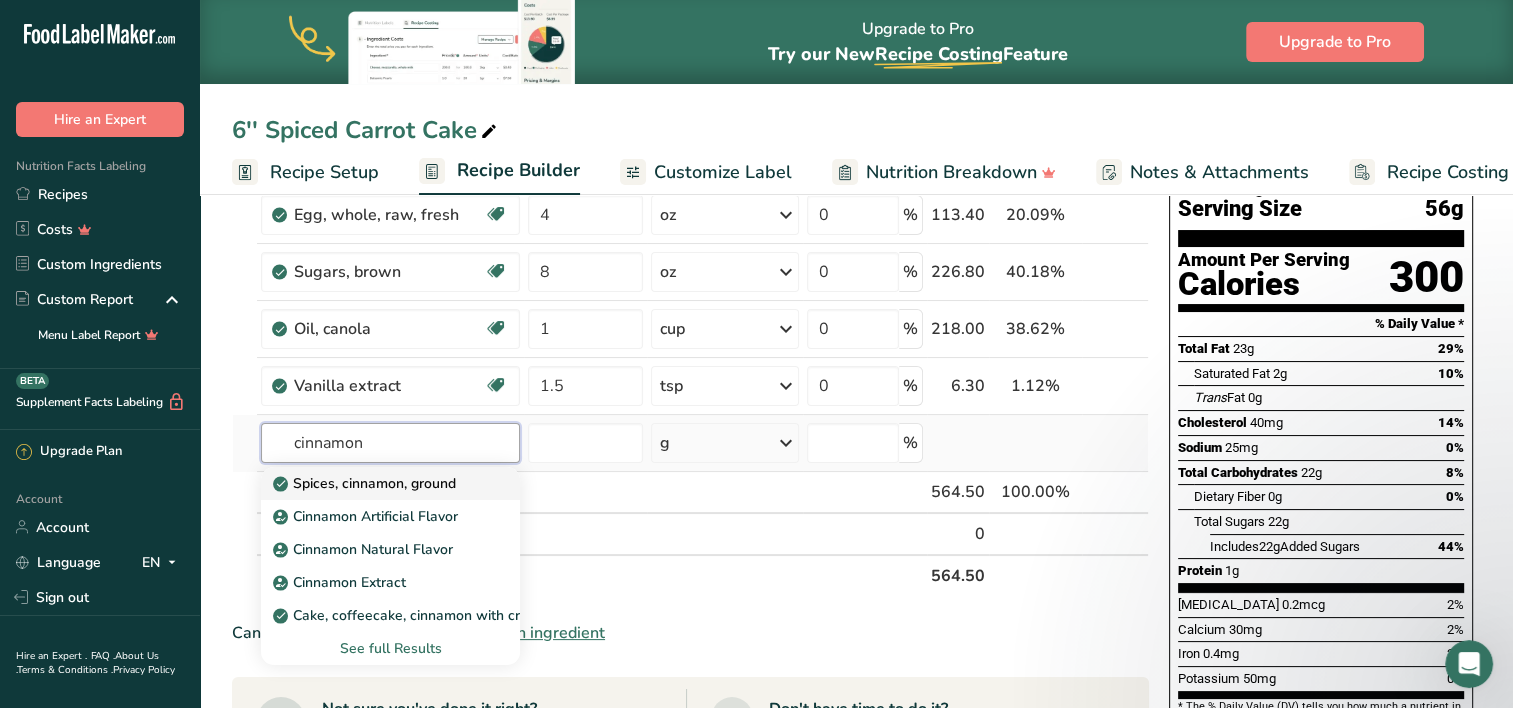 type on "cinnamon" 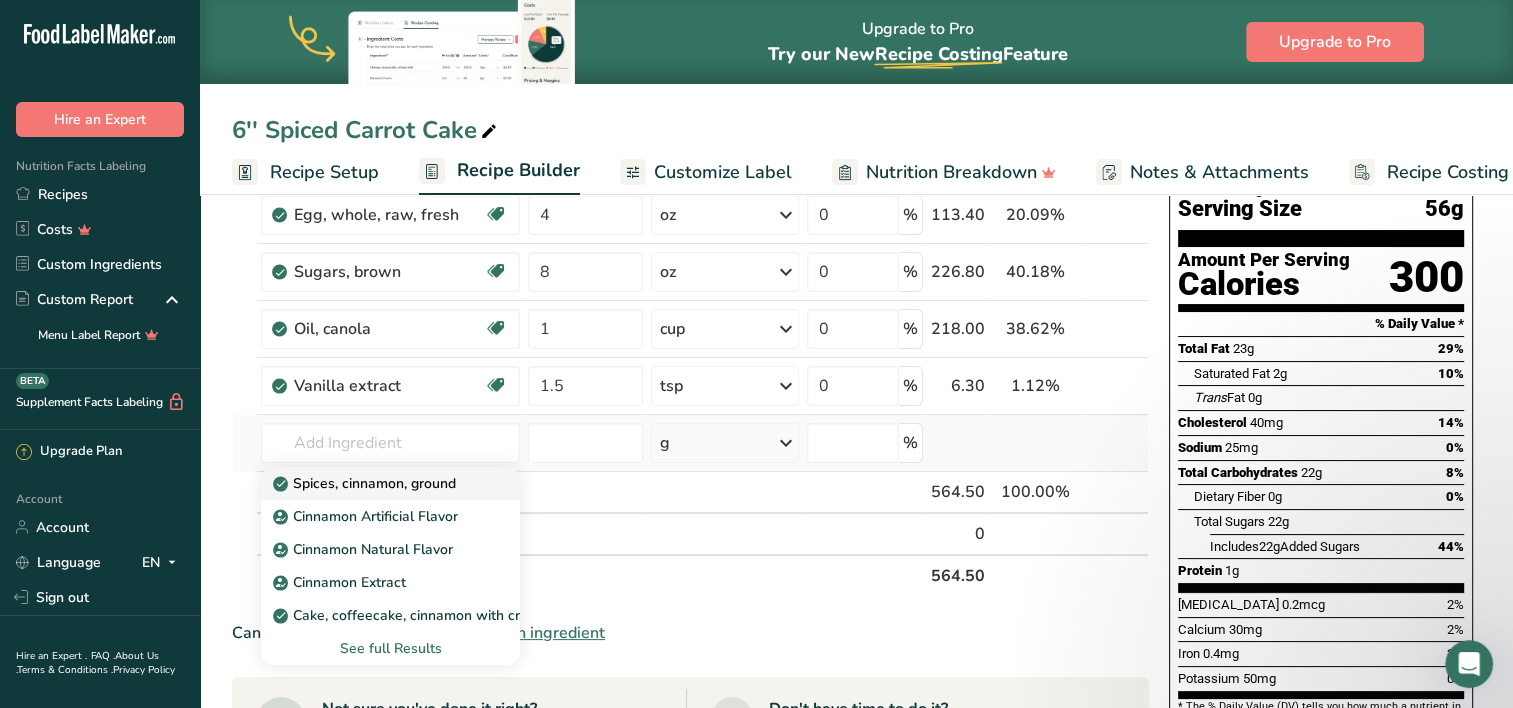 click on "Spices, cinnamon, ground" at bounding box center (366, 483) 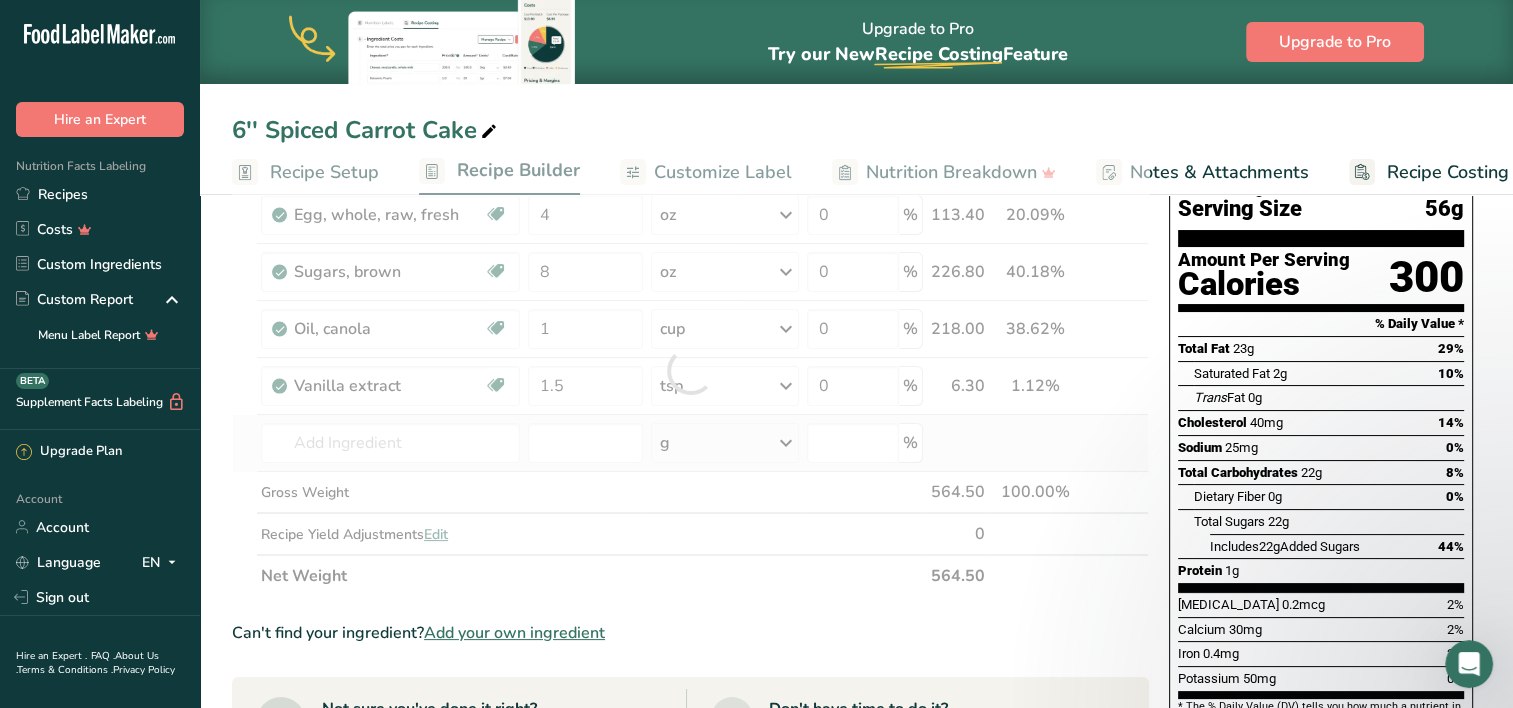 type on "Spices, cinnamon, ground" 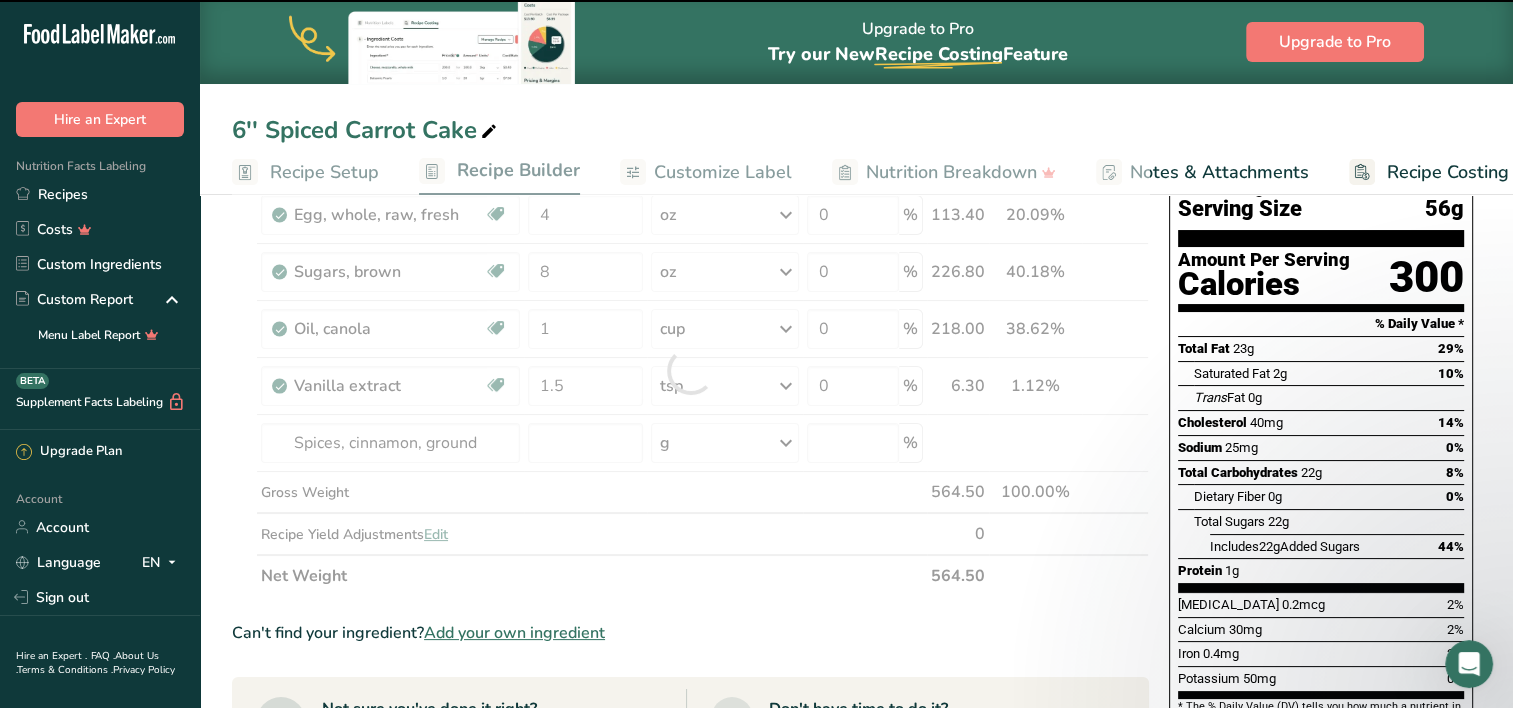 type on "0" 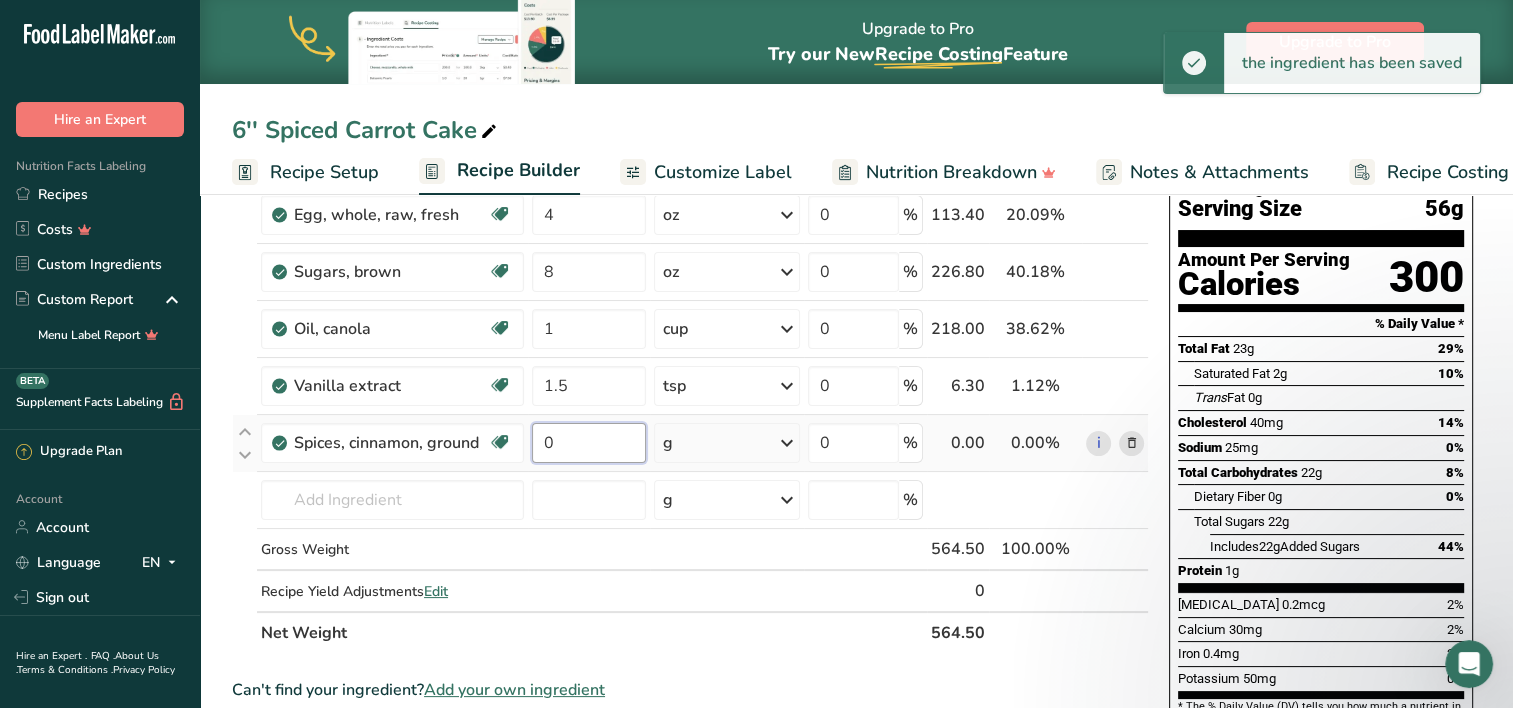 click on "0" at bounding box center [588, 443] 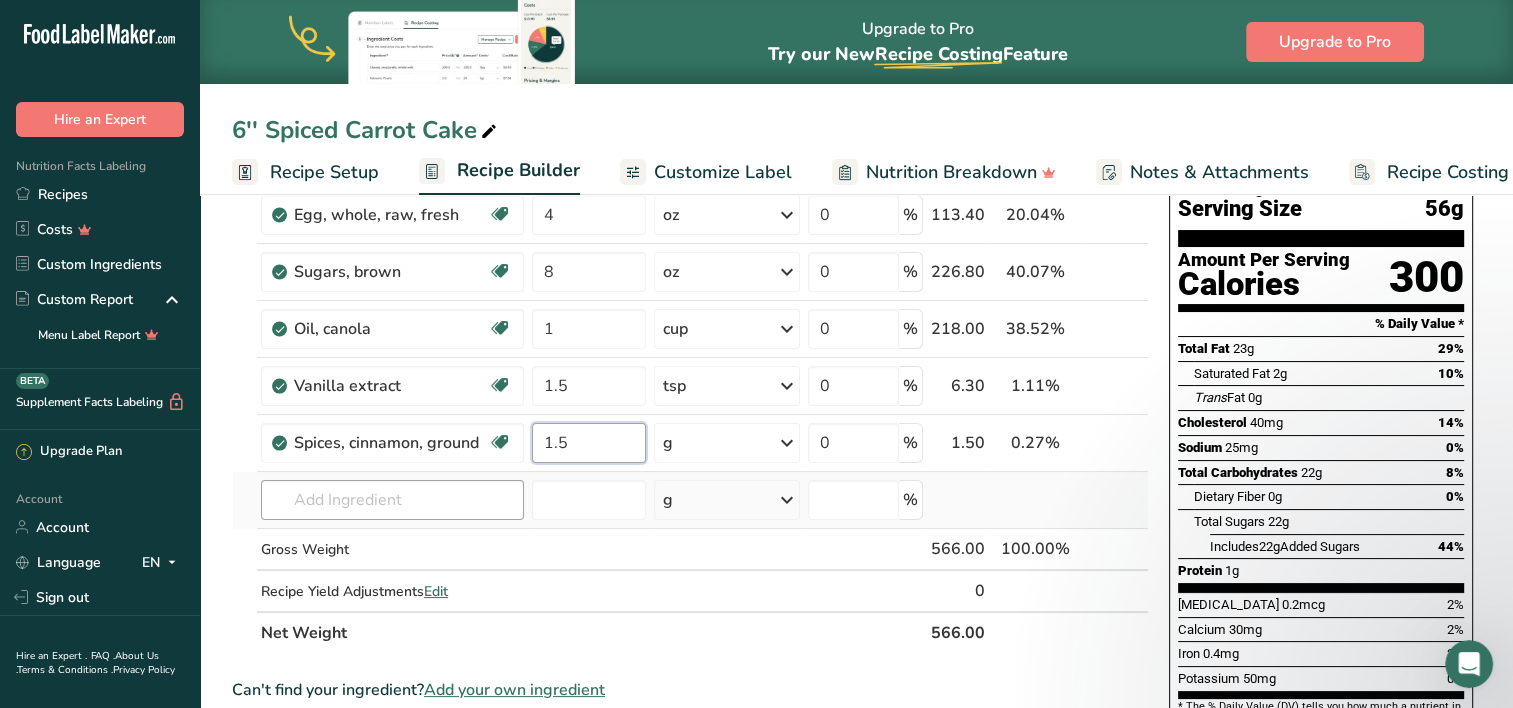 type on "1.5" 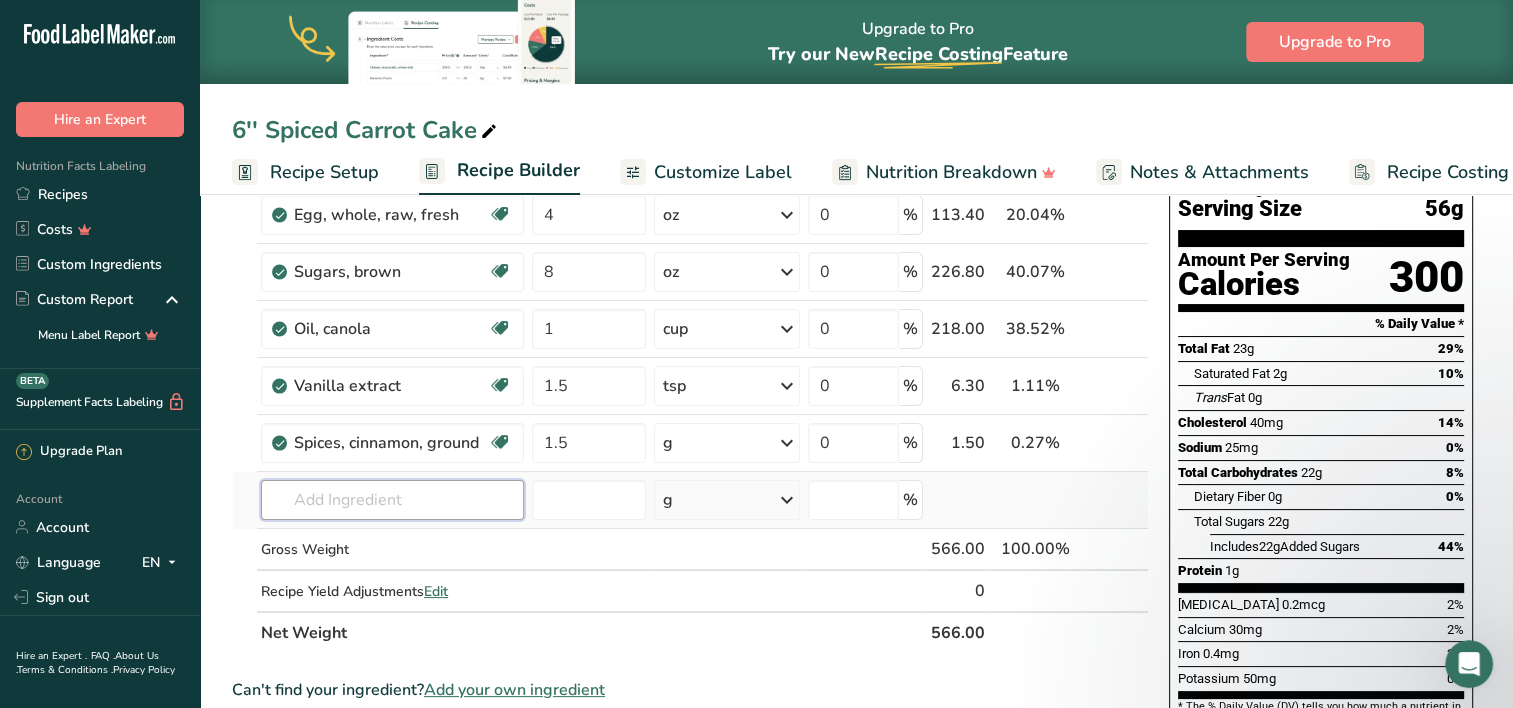 click on "Ingredient *
Amount *
Unit *
Waste *   .a-a{fill:#347362;}.b-a{fill:#fff;}          Grams
Percentage
Egg, whole, raw, fresh
Gluten free
Vegetarian
Soy free
4
oz
Portions
1 large
1 extra large
1 jumbo
See more
Weight Units
g
kg
mg
mcg
lb
oz
See less
Volume Units
l
Volume units require a density conversion. If you know your ingredient's density enter it below. Otherwise, click on "RIA" our AI Regulatory bot - she will be able to help you
lb/ft3
g/cm3
Confirm
mL" at bounding box center [690, 399] 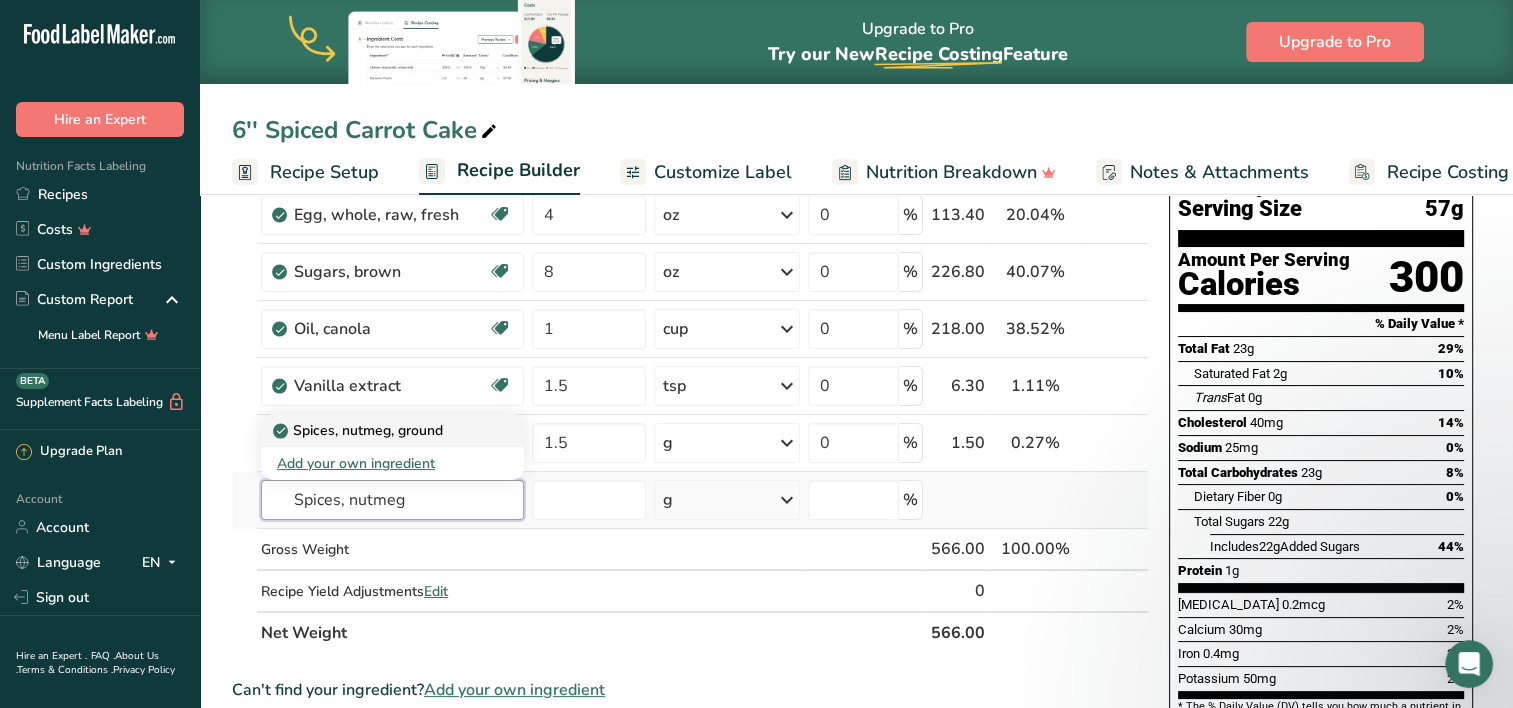 type on "Spices, nutmeg" 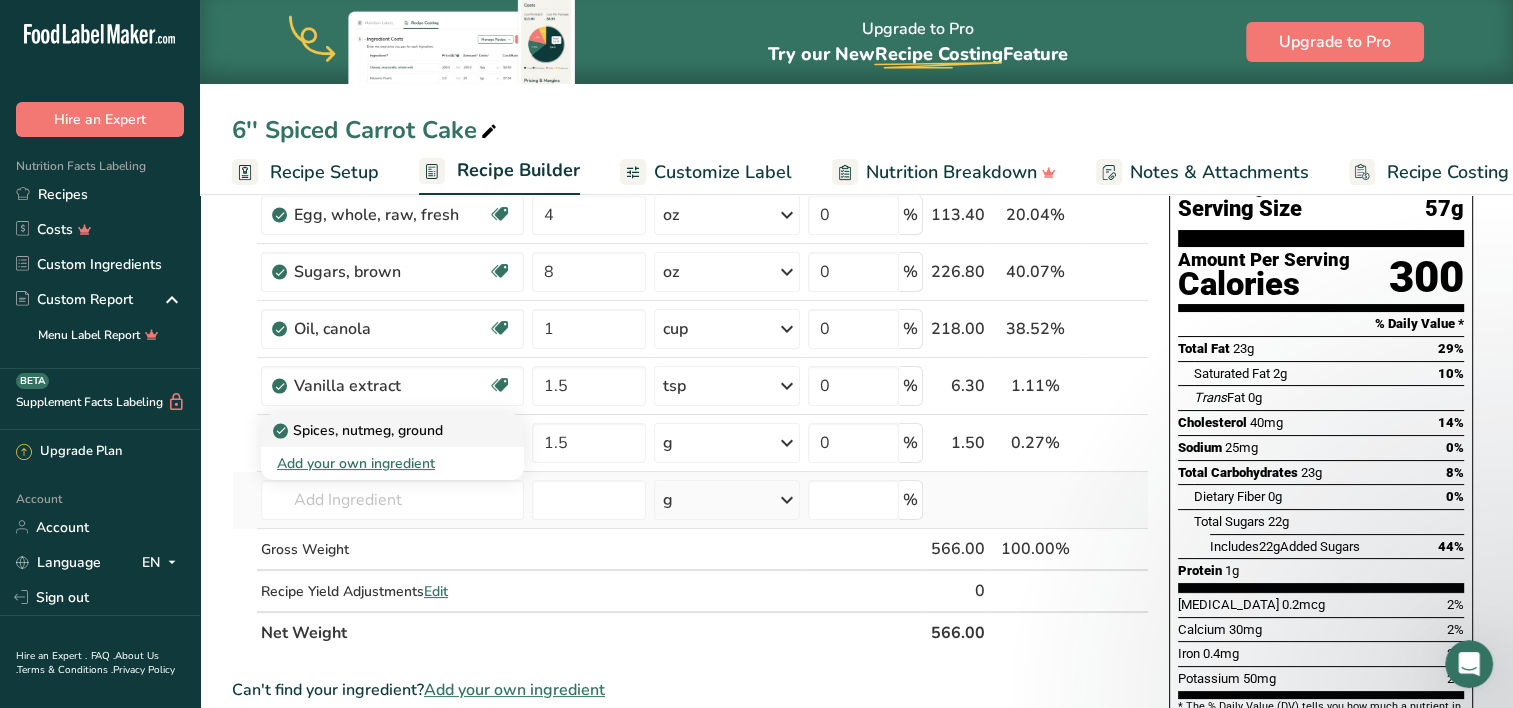 click on "Spices, nutmeg, ground" at bounding box center (360, 430) 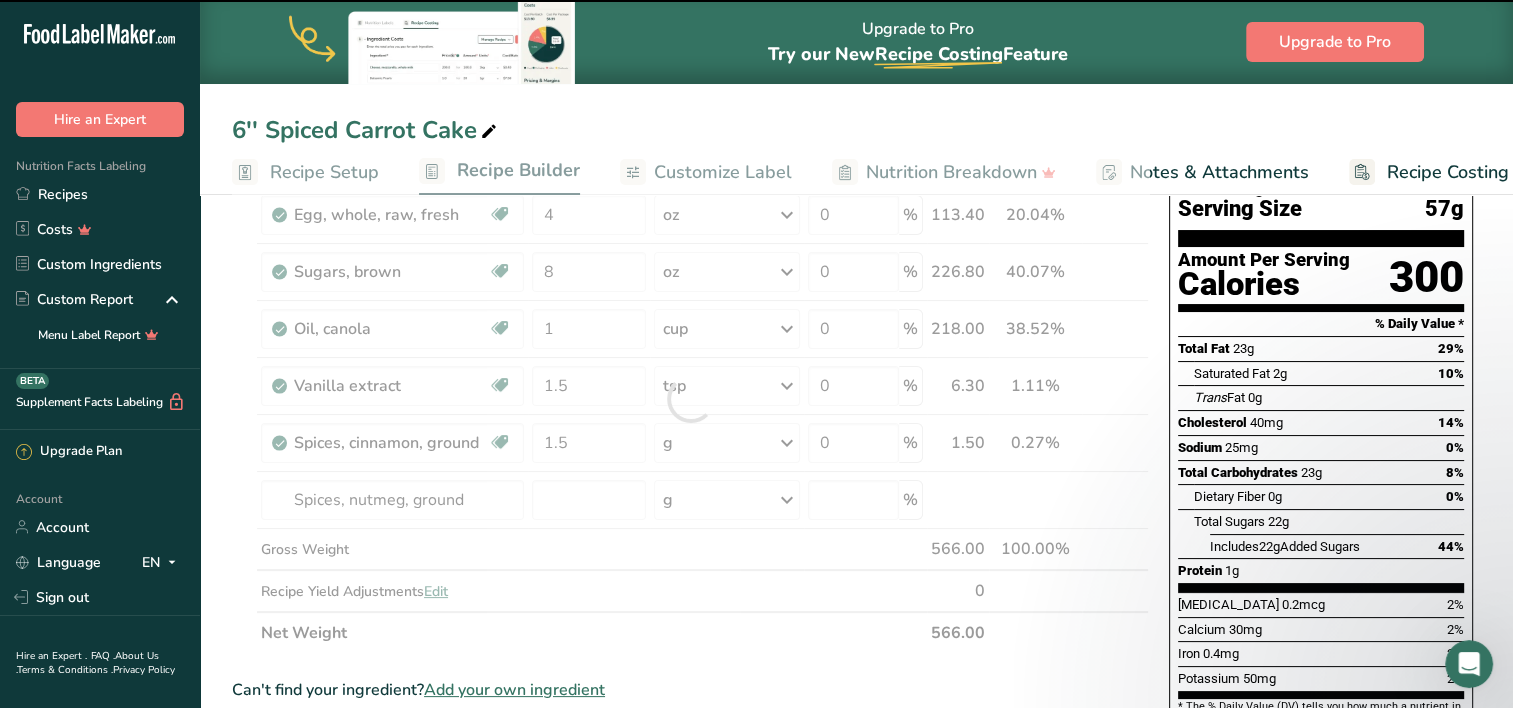 type on "0" 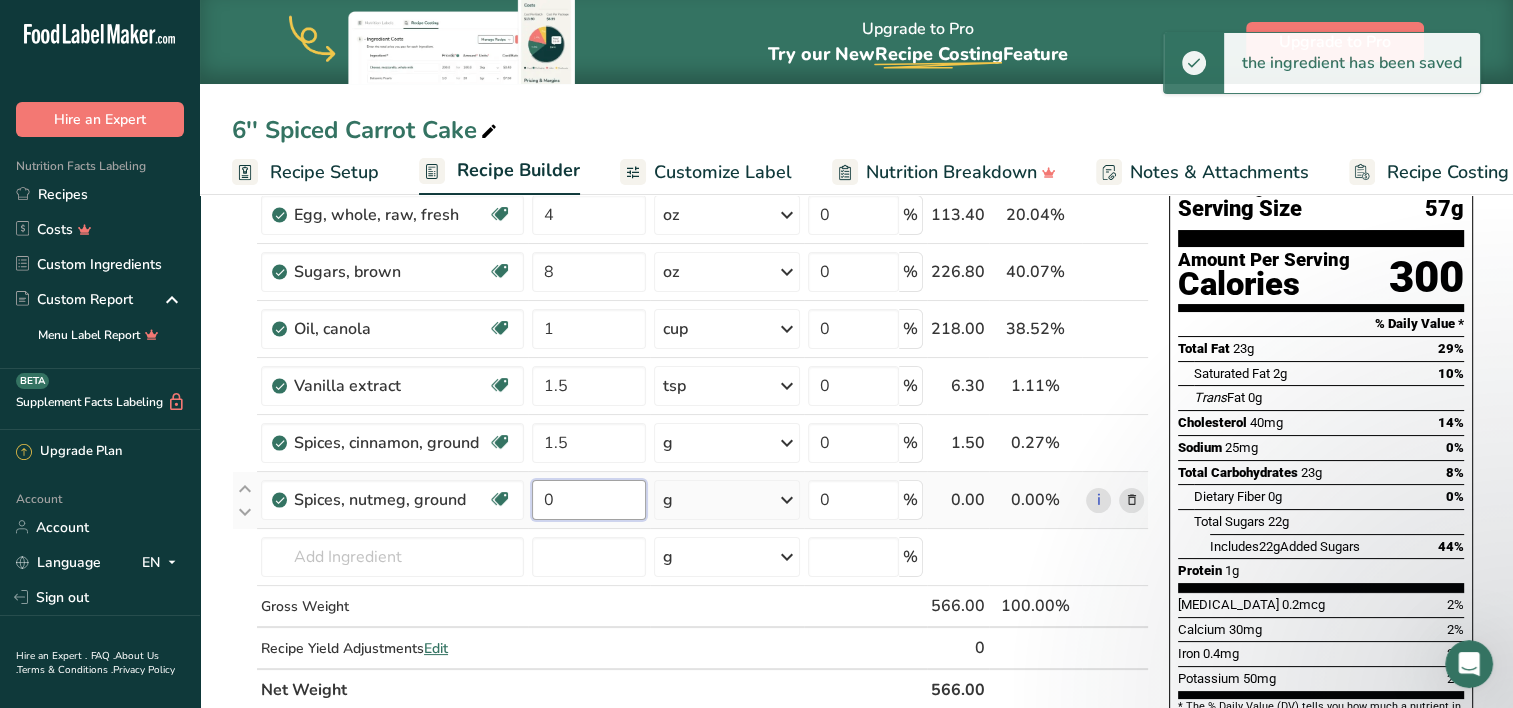 click on "0" at bounding box center (588, 500) 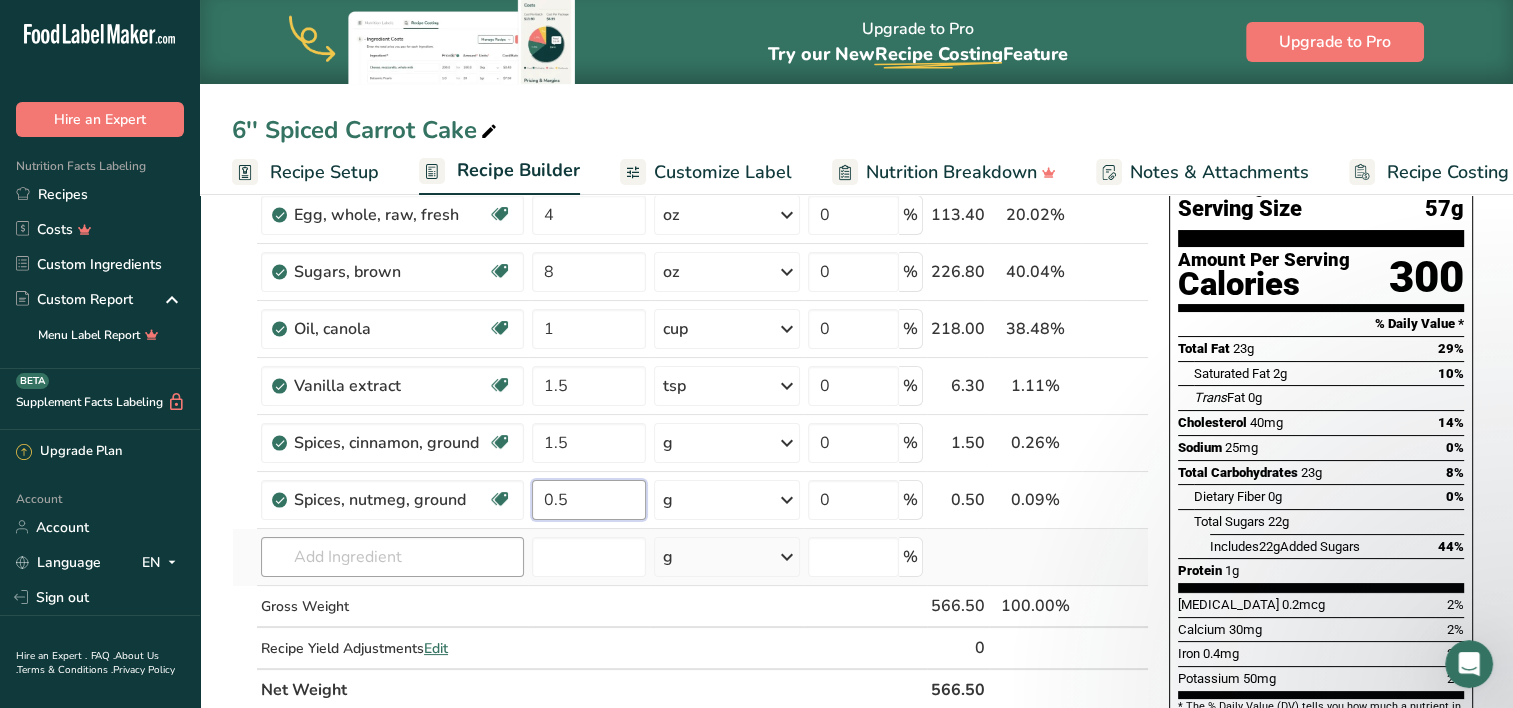 type on "0.5" 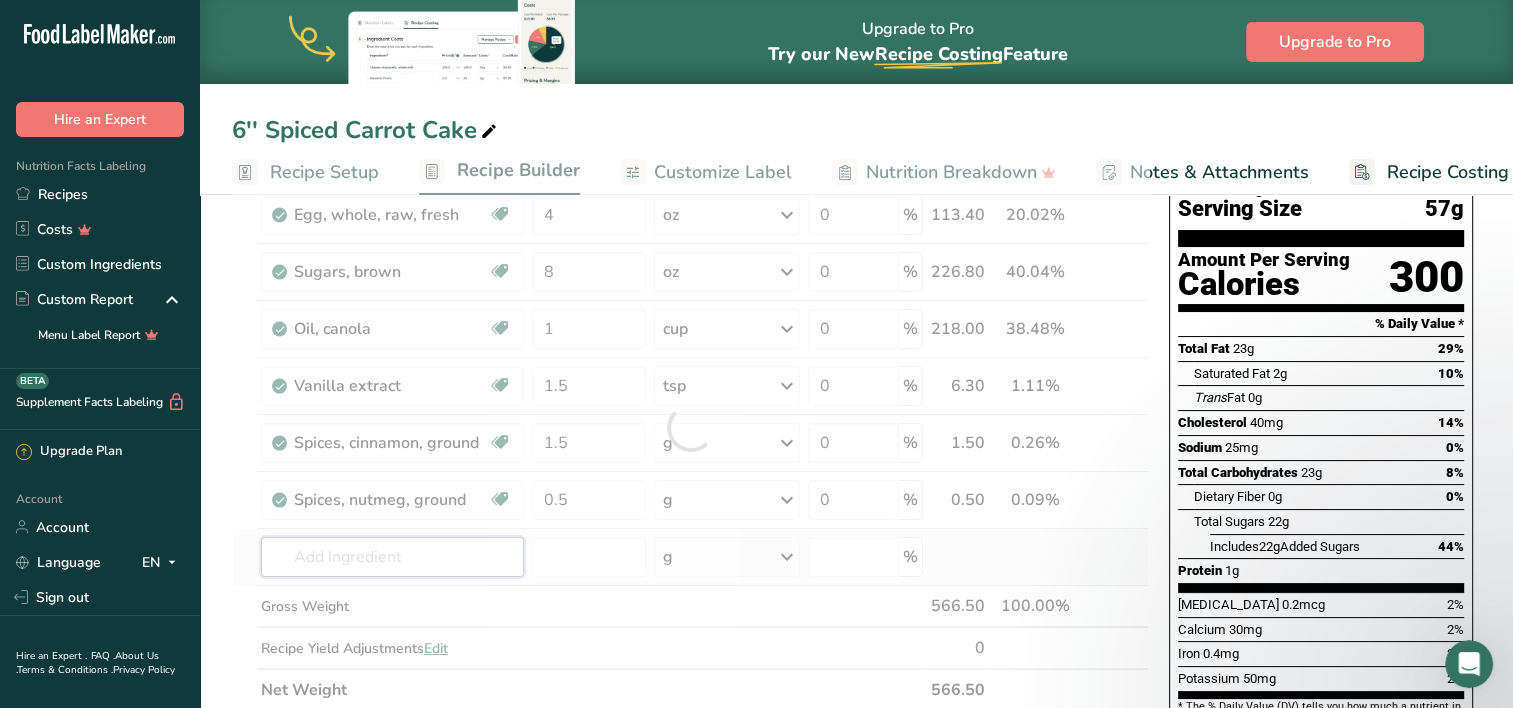click on "Ingredient *
Amount *
Unit *
Waste *   .a-a{fill:#347362;}.b-a{fill:#fff;}          Grams
Percentage
Egg, whole, raw, fresh
Gluten free
Vegetarian
Soy free
4
oz
Portions
1 large
1 extra large
1 jumbo
See more
Weight Units
g
kg
mg
mcg
lb
oz
See less
Volume Units
l
Volume units require a density conversion. If you know your ingredient's density enter it below. Otherwise, click on "RIA" our AI Regulatory bot - she will be able to help you
lb/ft3
g/cm3
Confirm
mL" at bounding box center [690, 427] 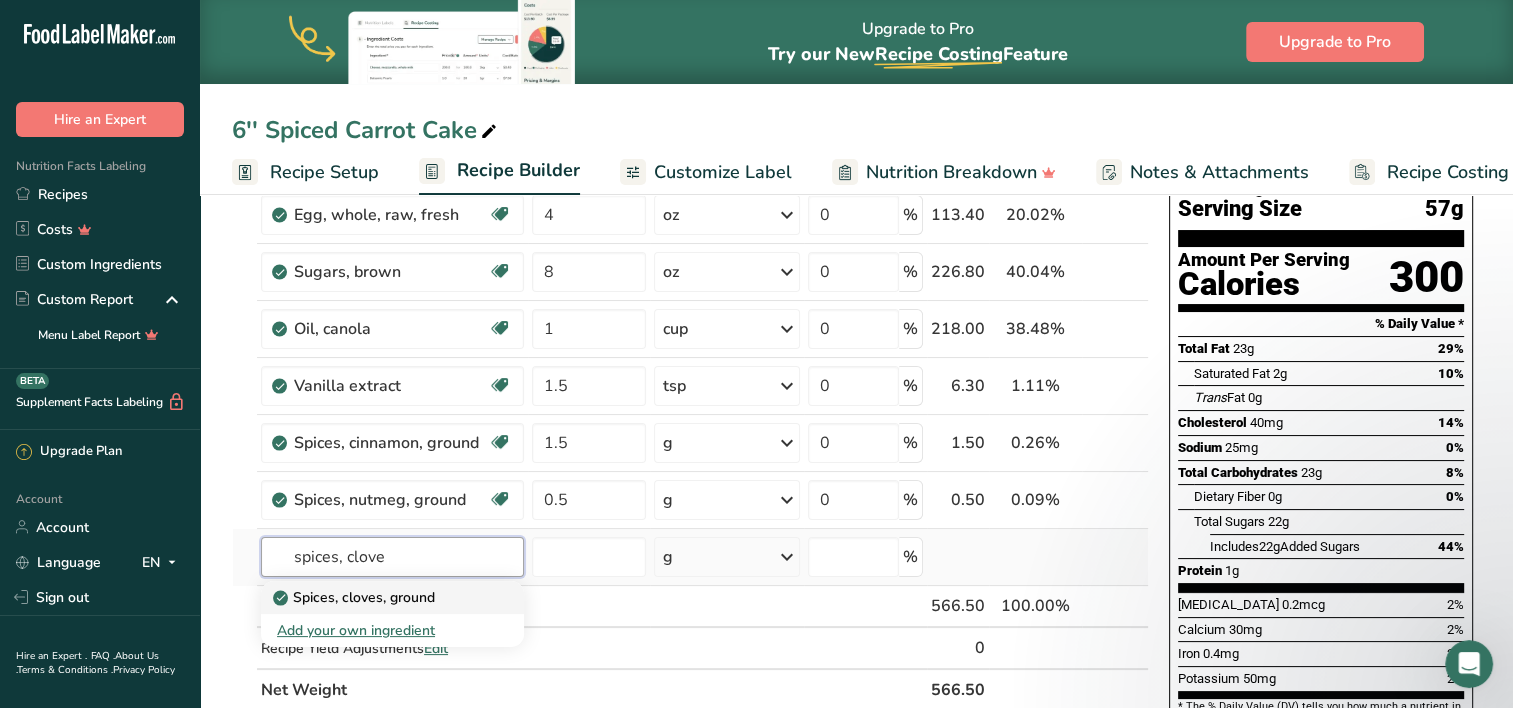 type on "spices, clove" 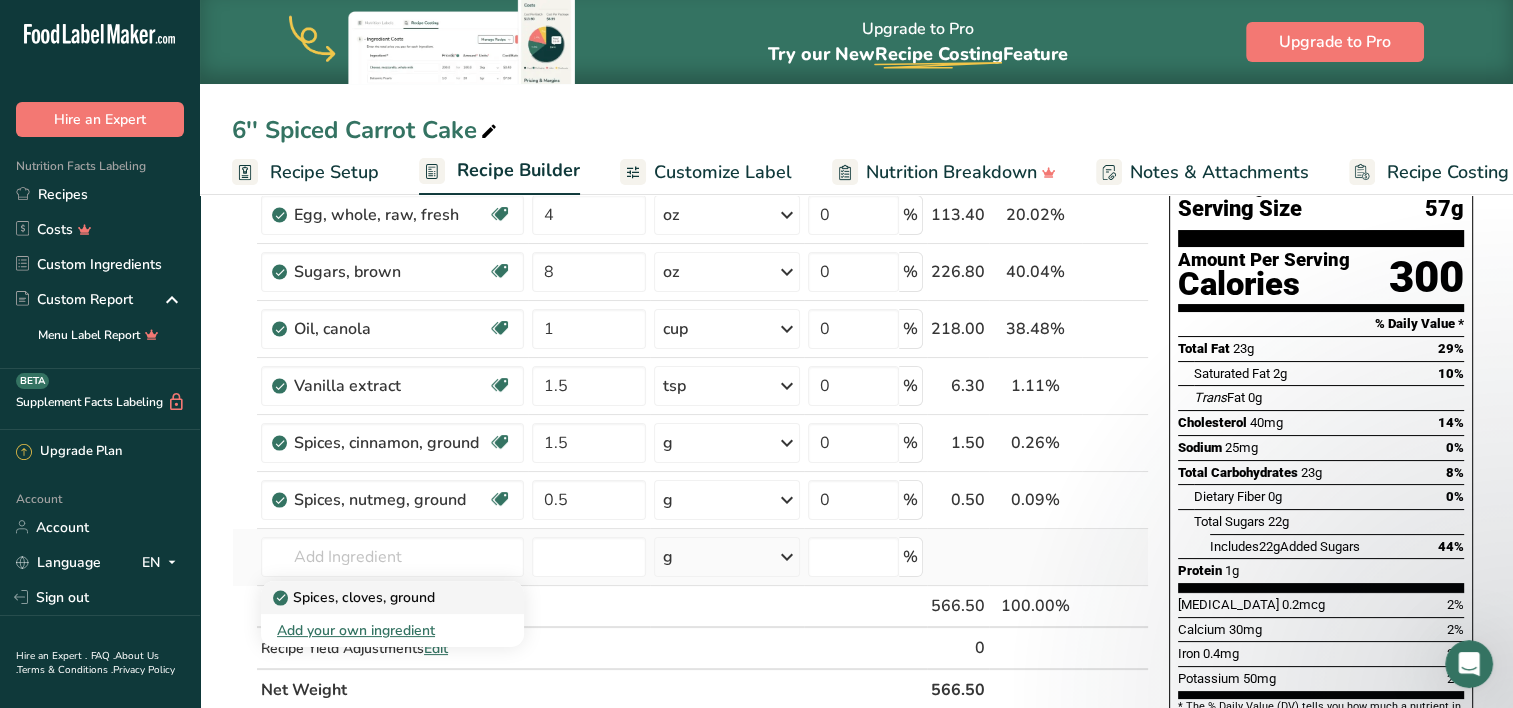 click on "Spices, cloves, ground" at bounding box center (356, 597) 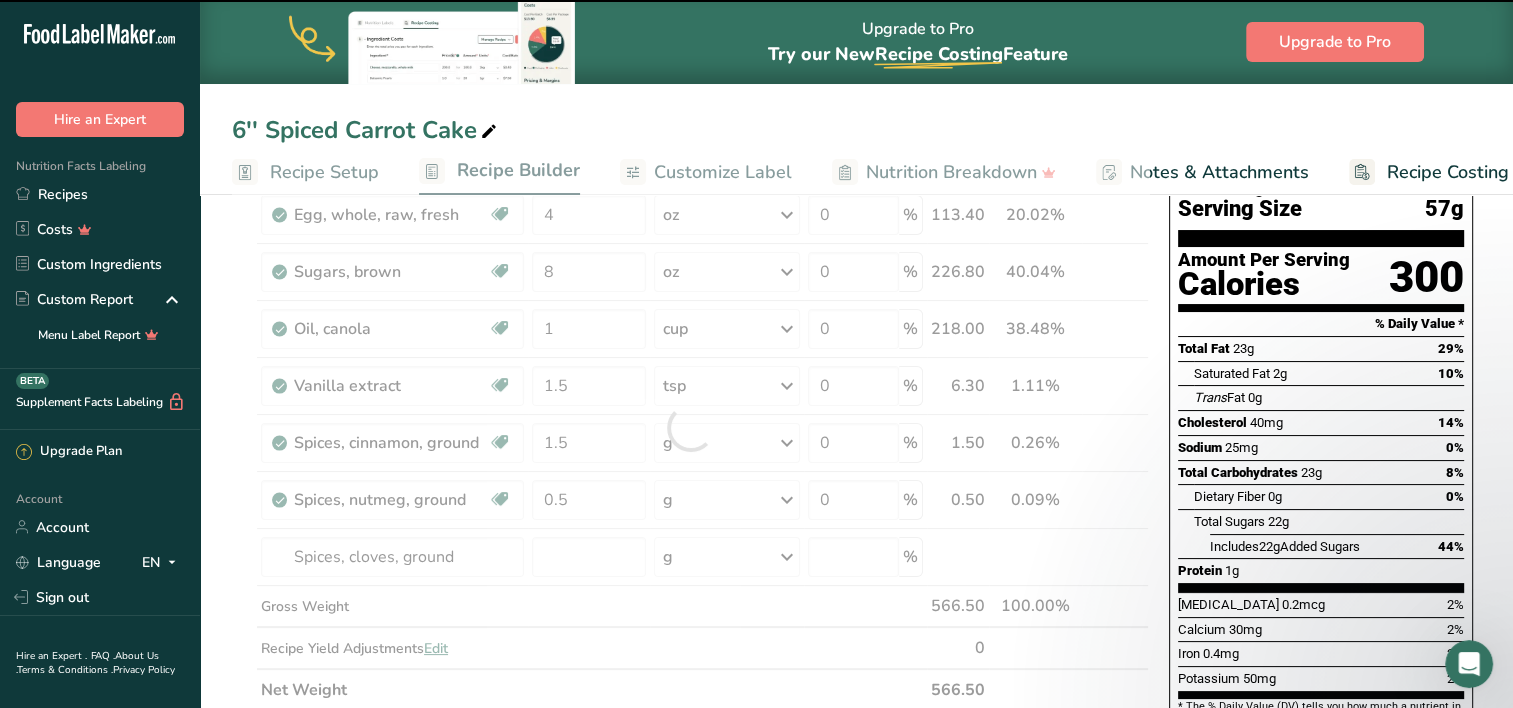 type on "0" 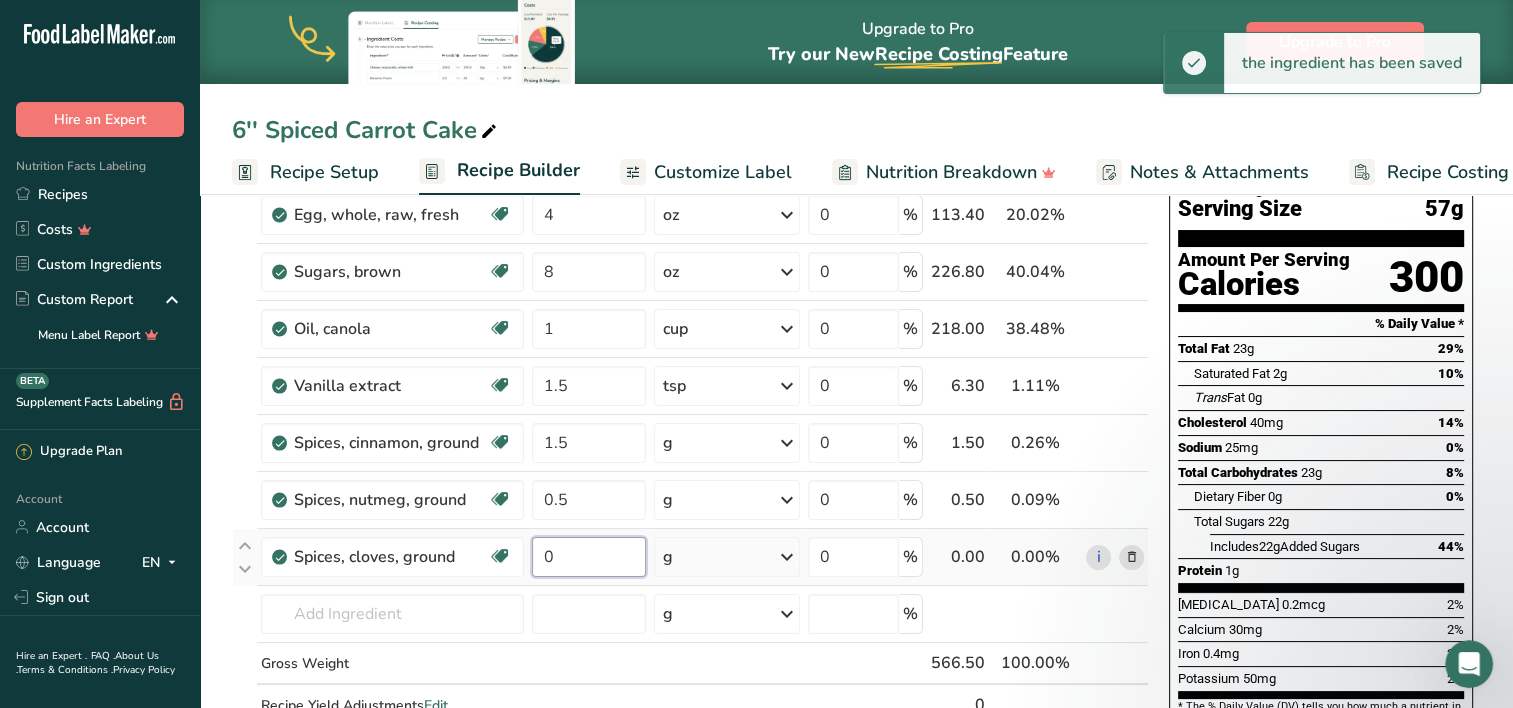 click on "0" at bounding box center (588, 557) 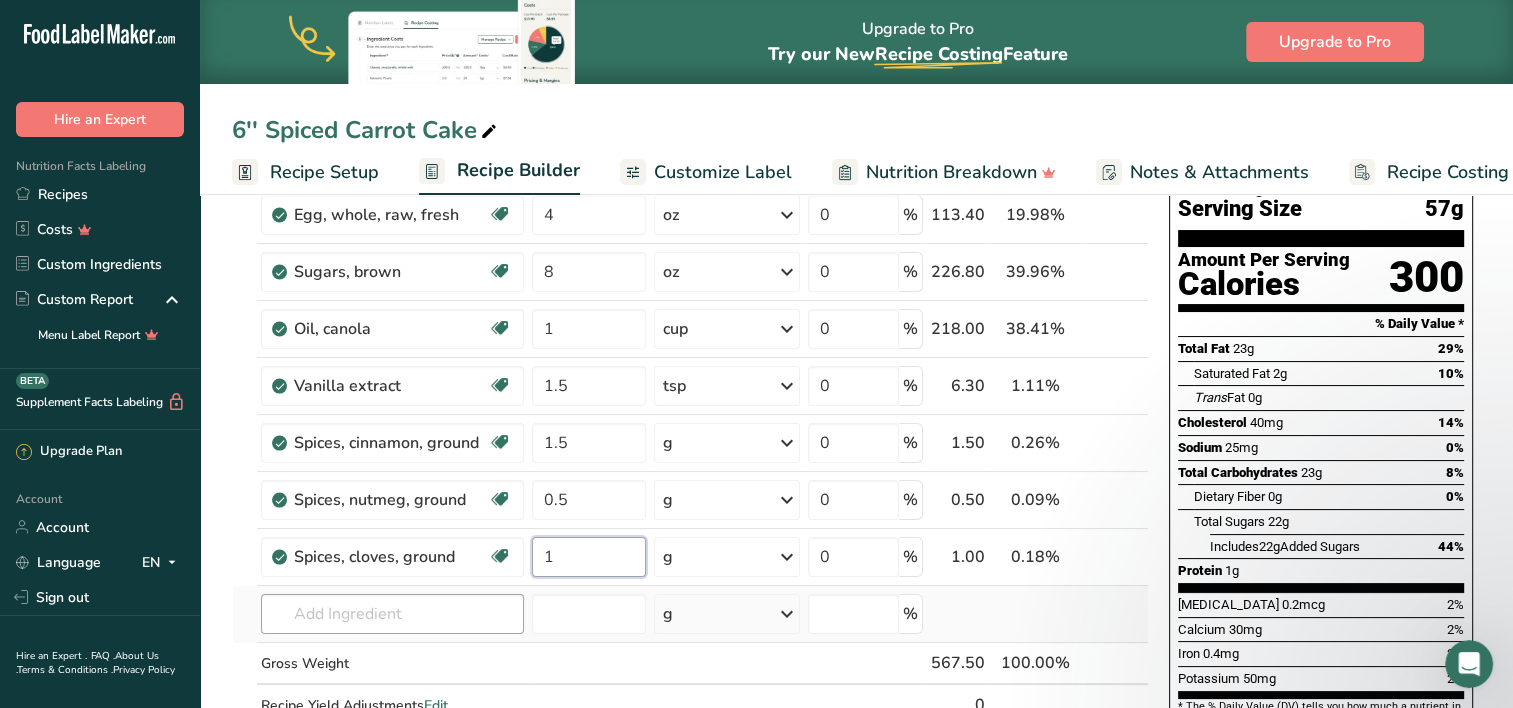type on "1" 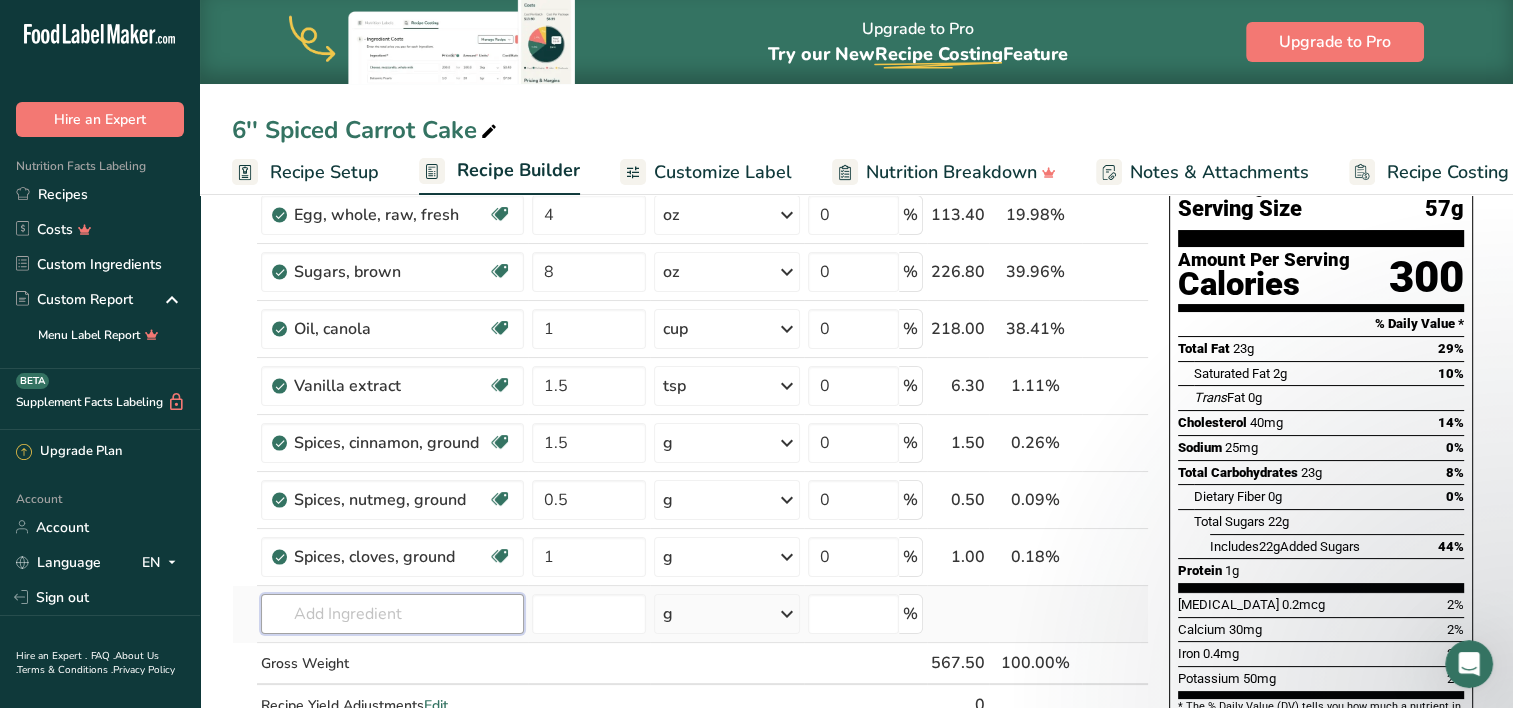 click on "Ingredient *
Amount *
Unit *
Waste *   .a-a{fill:#347362;}.b-a{fill:#fff;}          Grams
Percentage
Egg, whole, raw, fresh
Gluten free
Vegetarian
Soy free
4
oz
Portions
1 large
1 extra large
1 jumbo
See more
Weight Units
g
kg
mg
mcg
lb
oz
See less
Volume Units
l
Volume units require a density conversion. If you know your ingredient's density enter it below. Otherwise, click on "RIA" our AI Regulatory bot - she will be able to help you
lb/ft3
g/cm3
Confirm
mL" at bounding box center [690, 456] 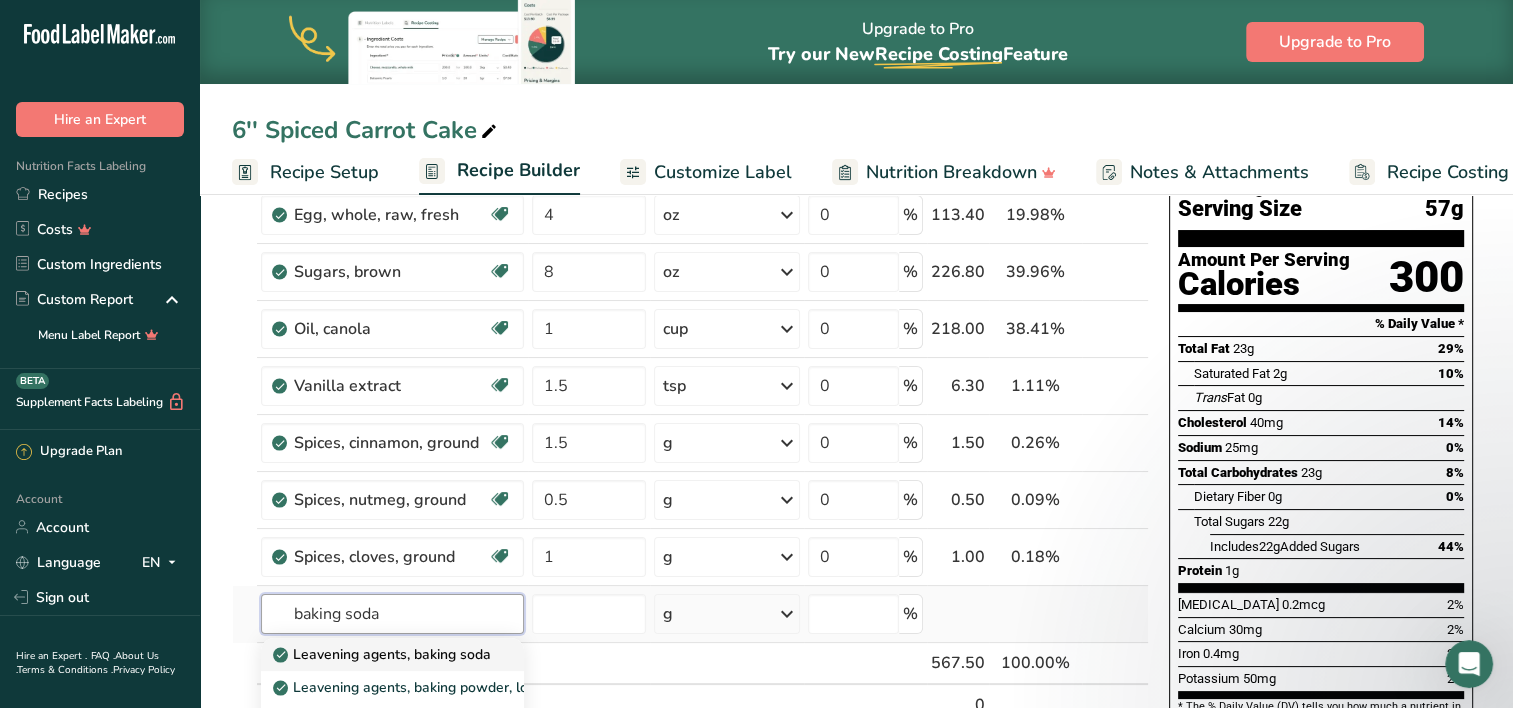 type on "baking soda" 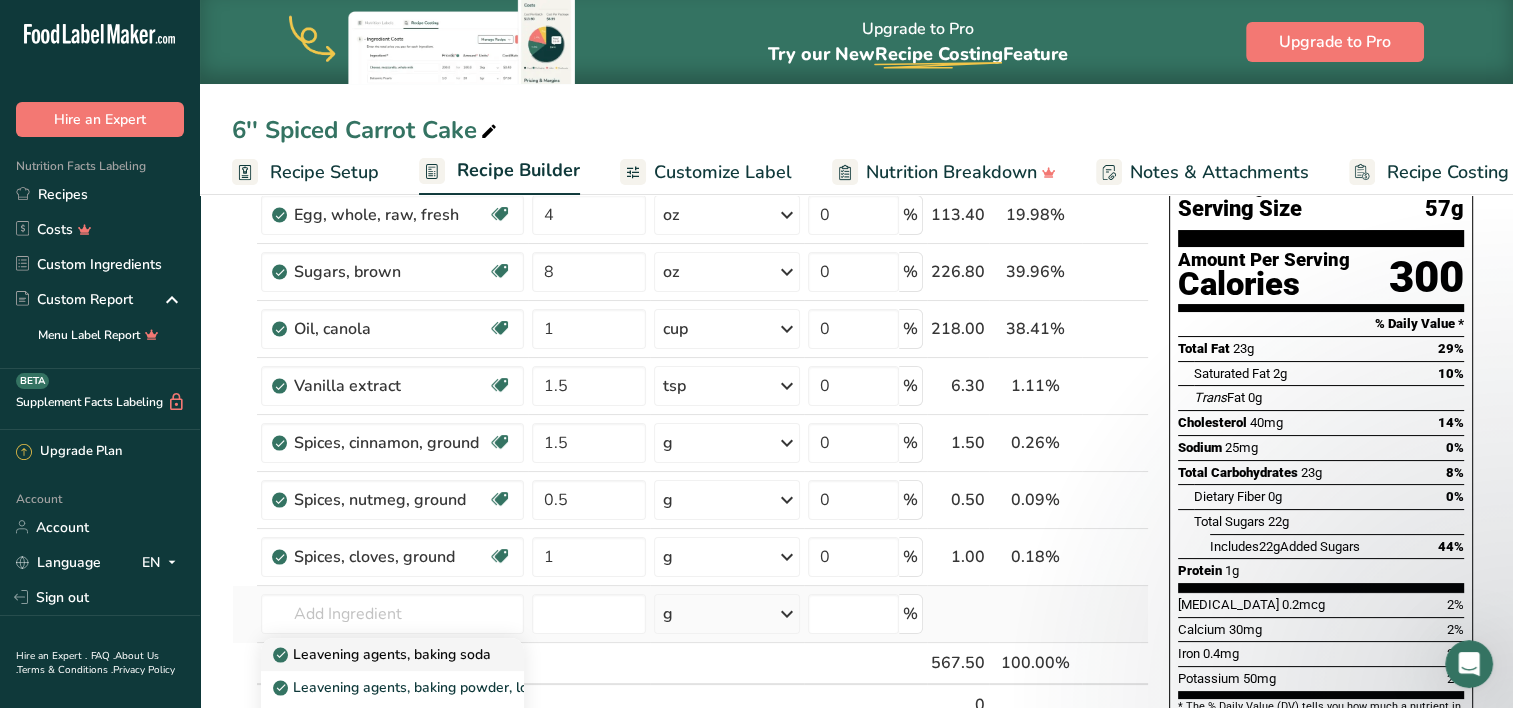 click on "Leavening agents, baking soda" at bounding box center [384, 654] 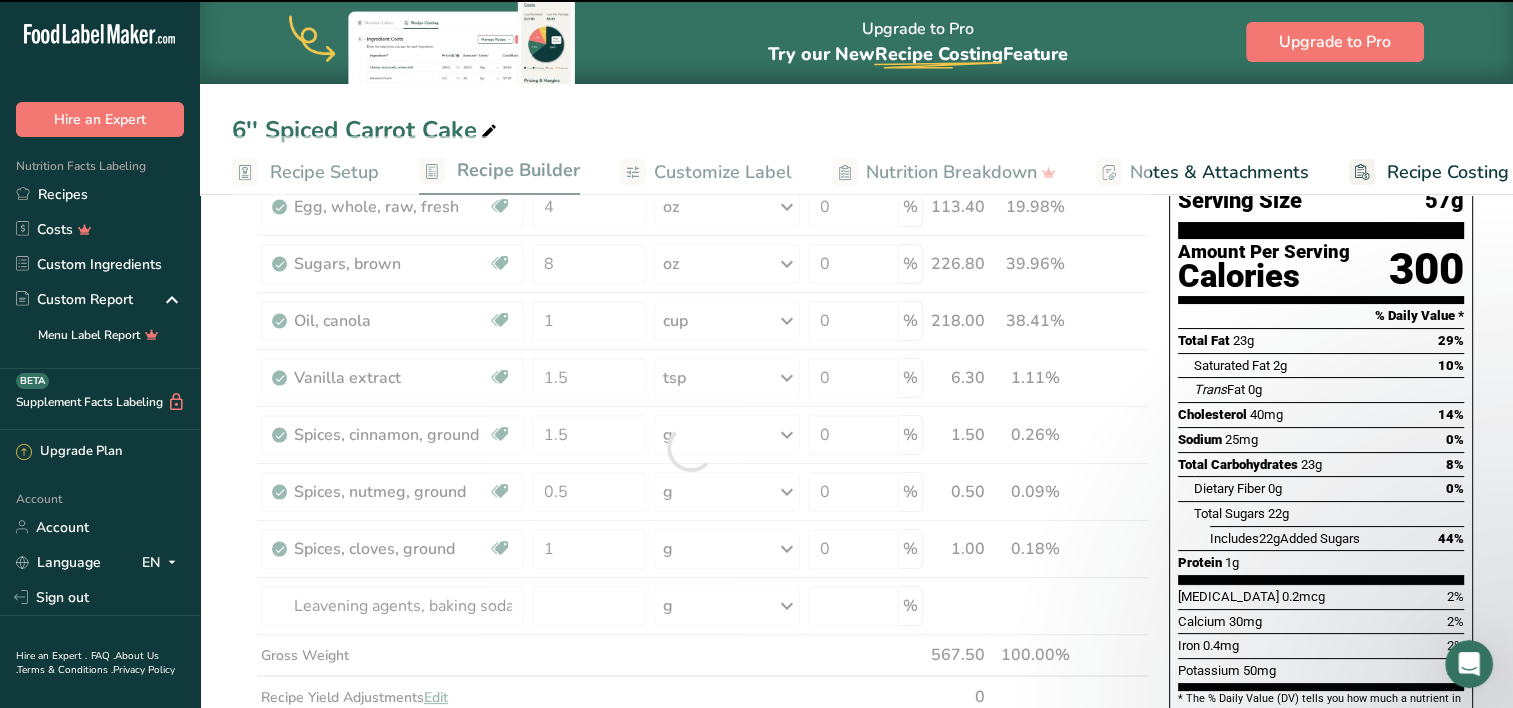 scroll, scrollTop: 164, scrollLeft: 0, axis: vertical 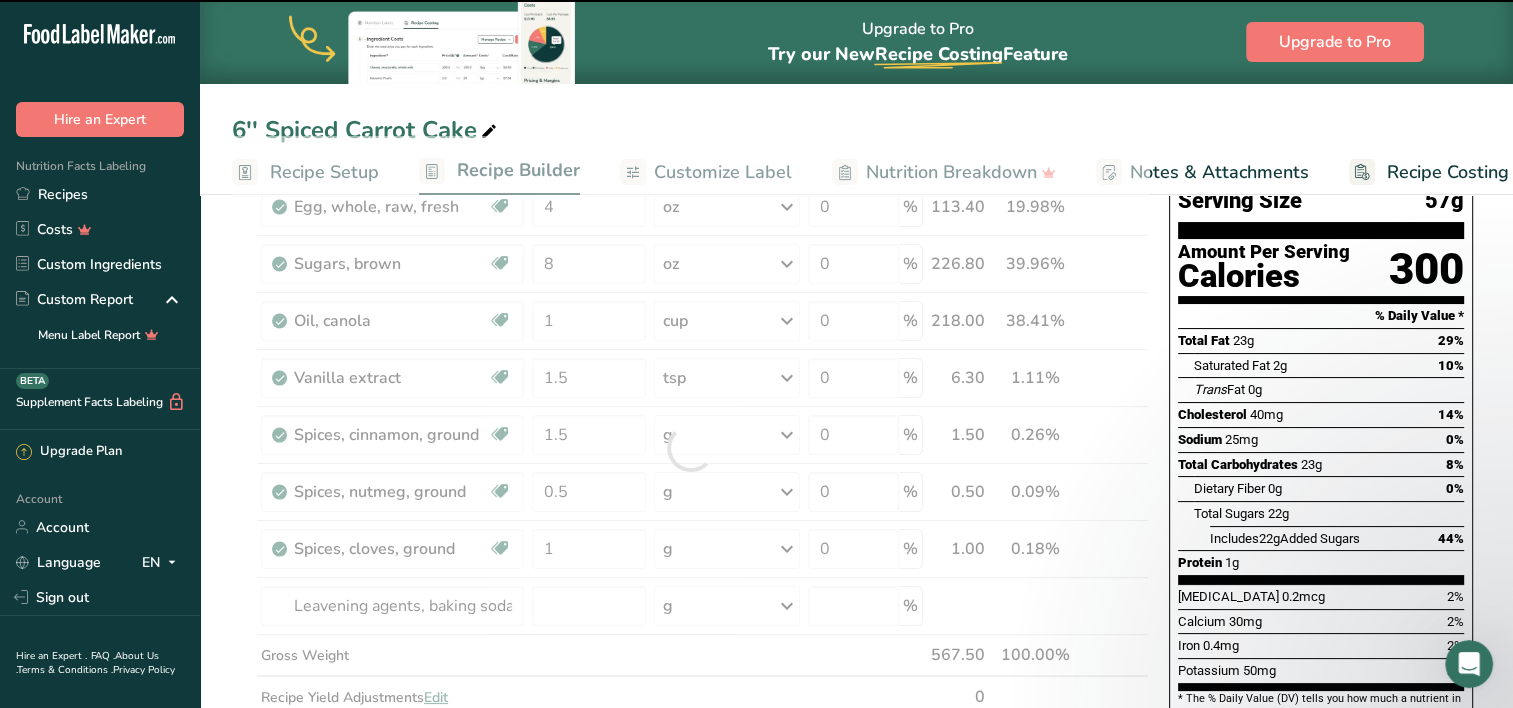 type on "0" 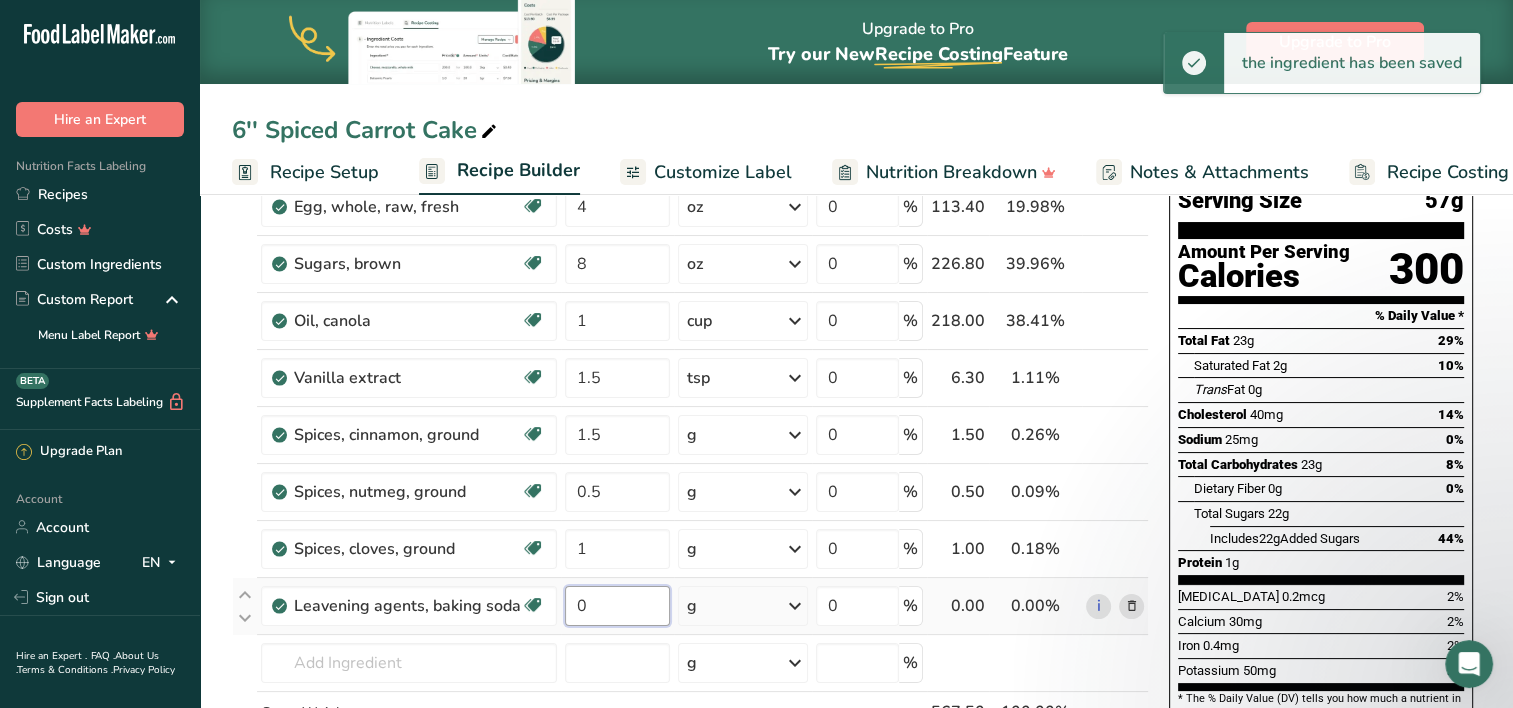 click on "0" at bounding box center [617, 606] 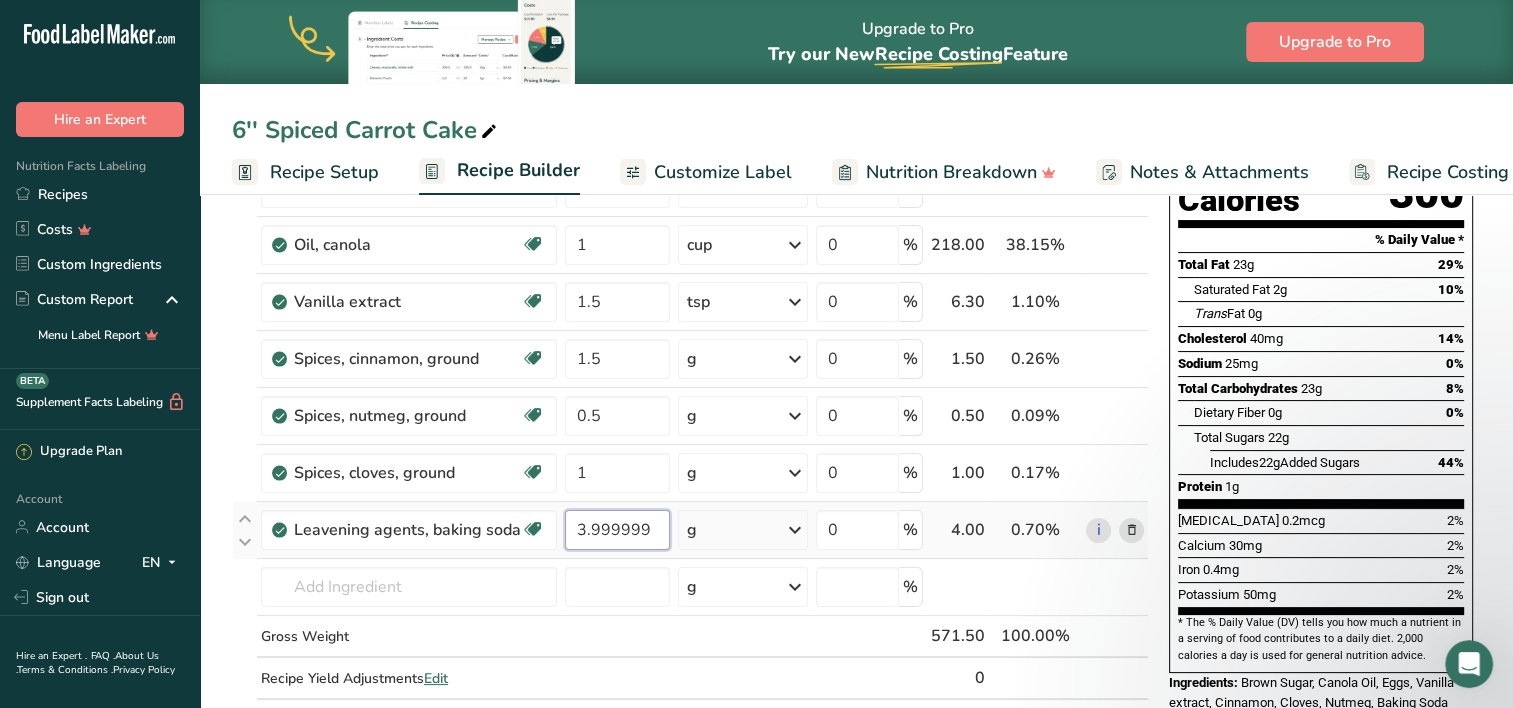 scroll, scrollTop: 263, scrollLeft: 0, axis: vertical 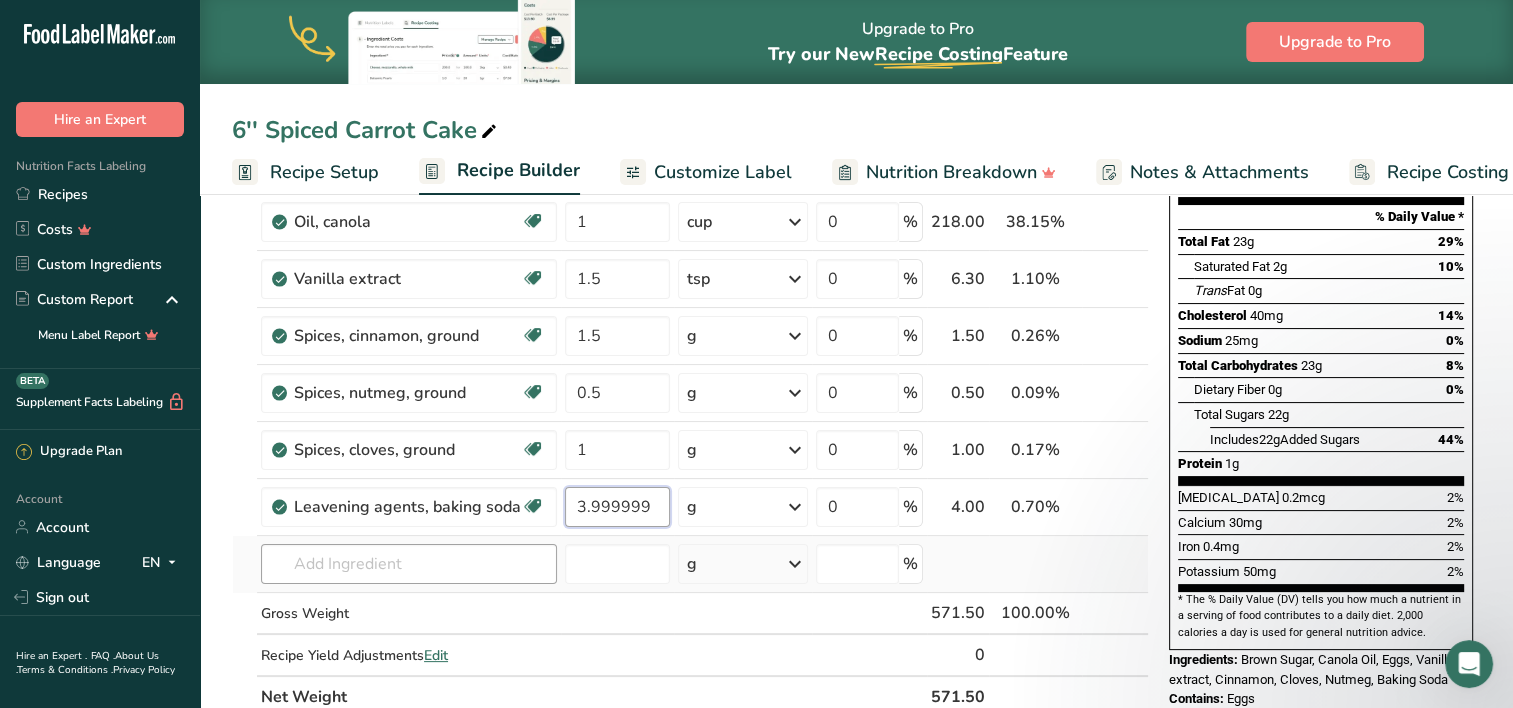 type on "3.999999" 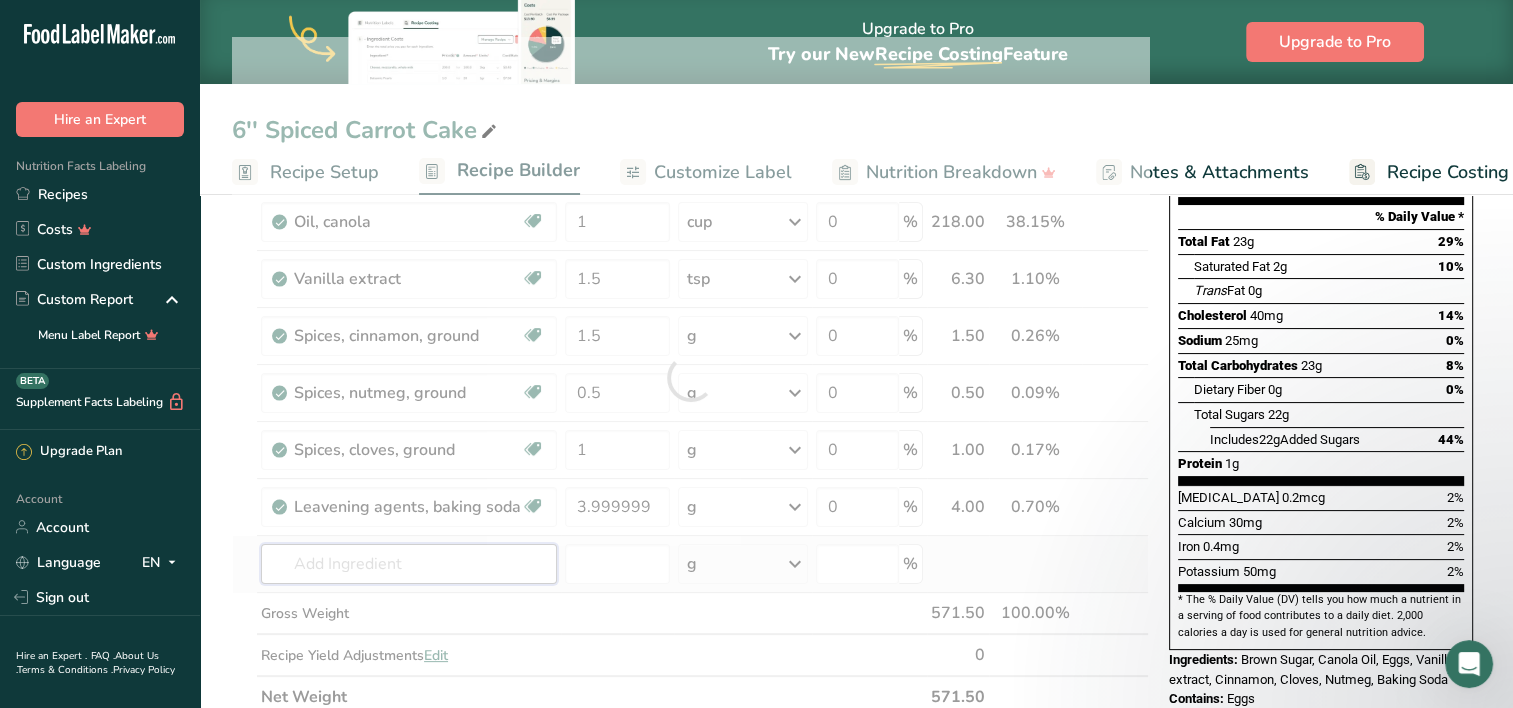 click on "Ingredient *
Amount *
Unit *
Waste *   .a-a{fill:#347362;}.b-a{fill:#fff;}          Grams
Percentage
Egg, whole, raw, fresh
Gluten free
Vegetarian
Soy free
4
oz
Portions
1 large
1 extra large
1 jumbo
See more
Weight Units
g
kg
mg
mcg
lb
oz
See less
Volume Units
l
Volume units require a density conversion. If you know your ingredient's density enter it below. Otherwise, click on "RIA" our AI Regulatory bot - she will be able to help you
lb/ft3
g/cm3
Confirm
mL" at bounding box center [690, 377] 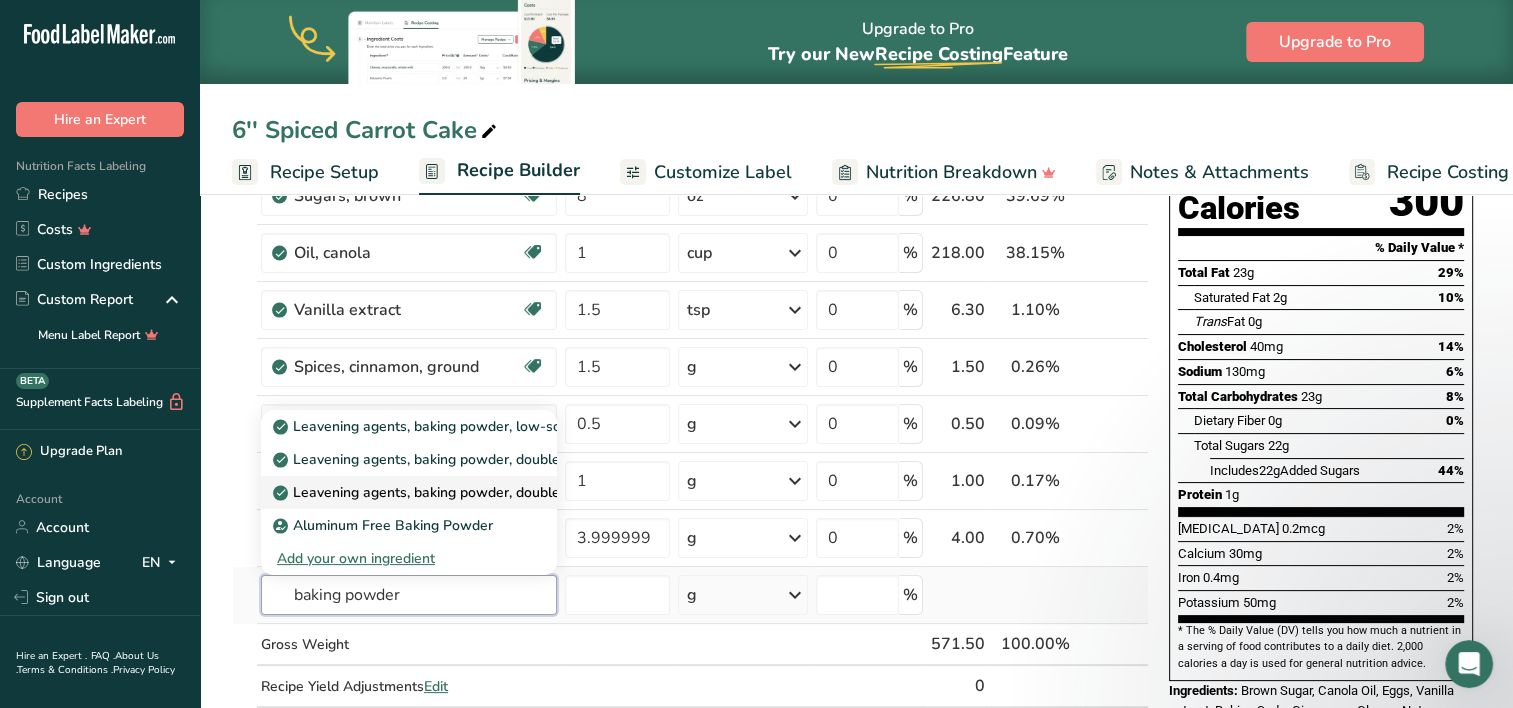 scroll, scrollTop: 234, scrollLeft: 0, axis: vertical 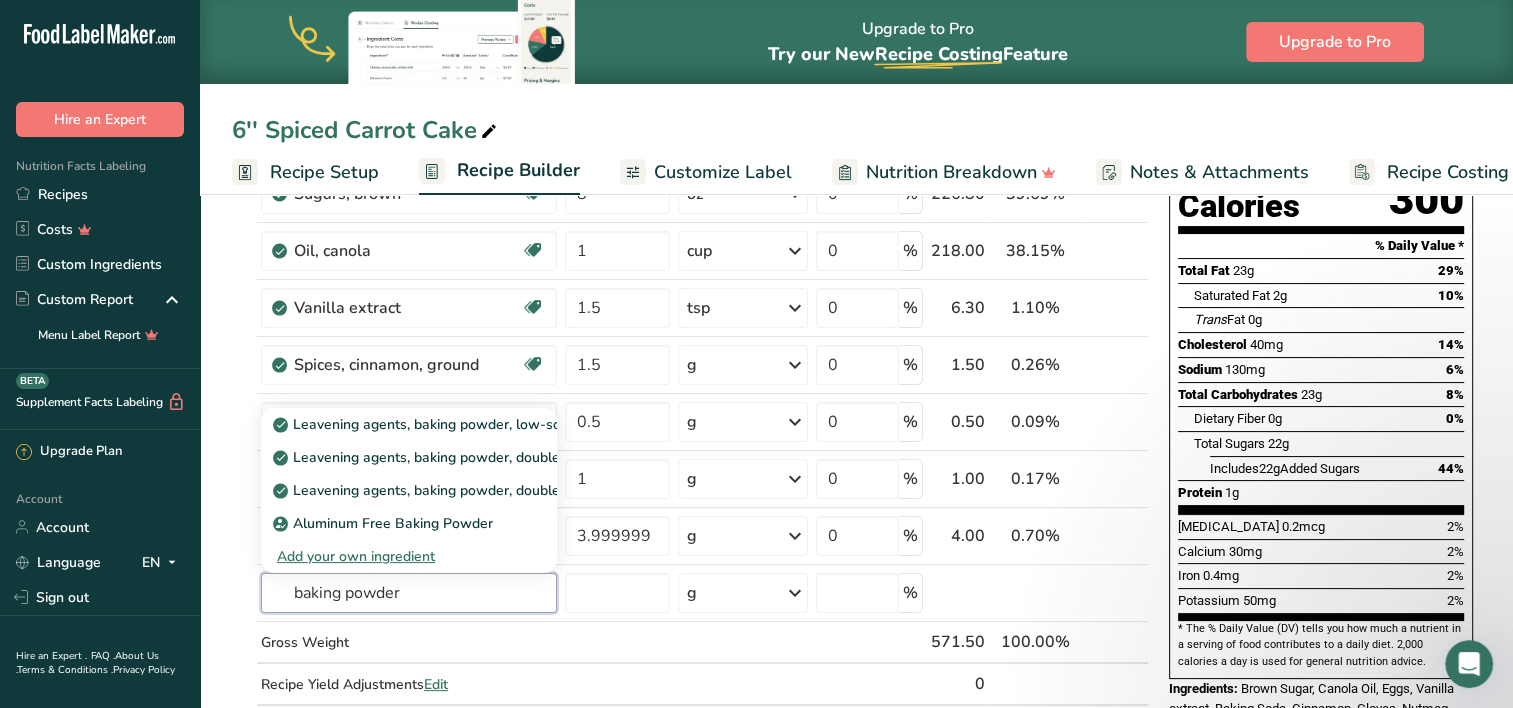 type on "baking powder" 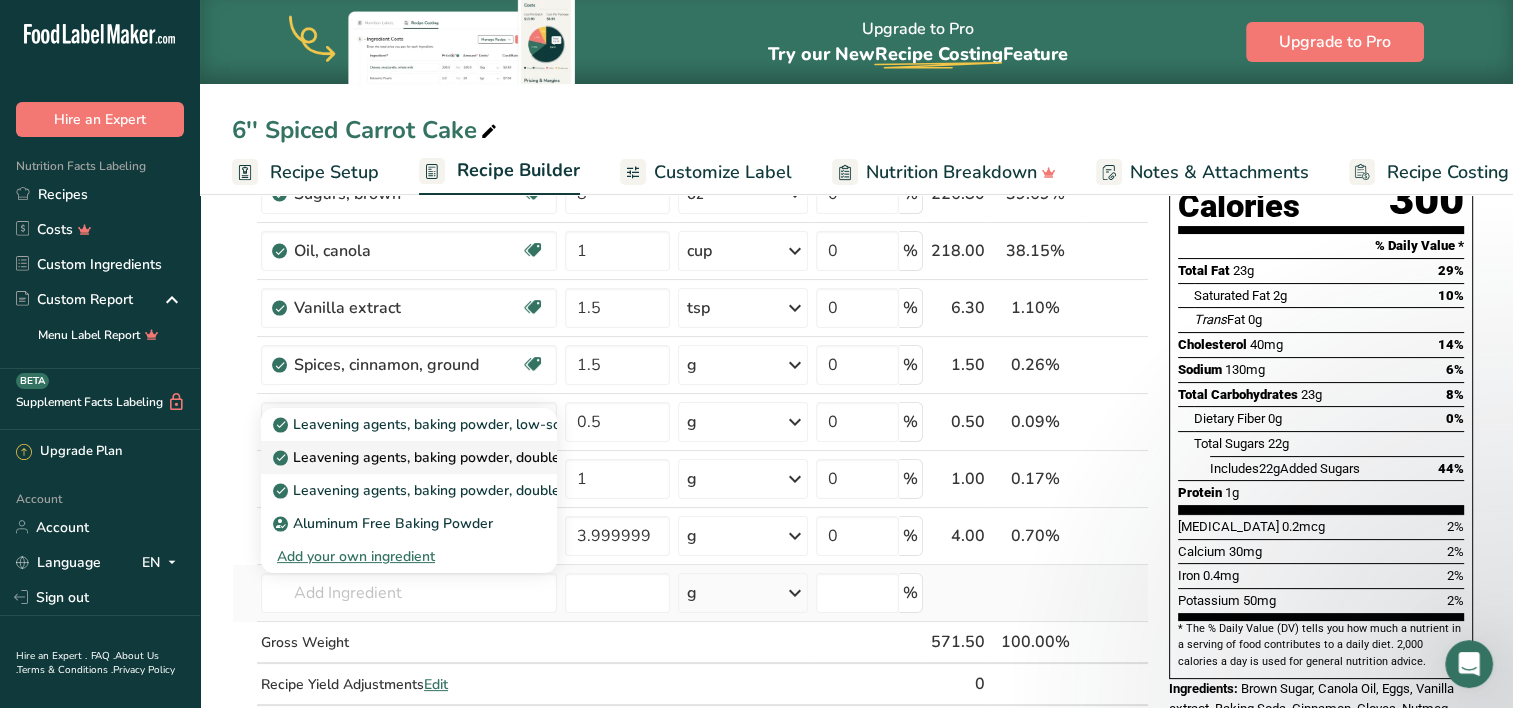 click on "Leavening agents, baking powder, double-acting, straight phosphate" at bounding box center [505, 457] 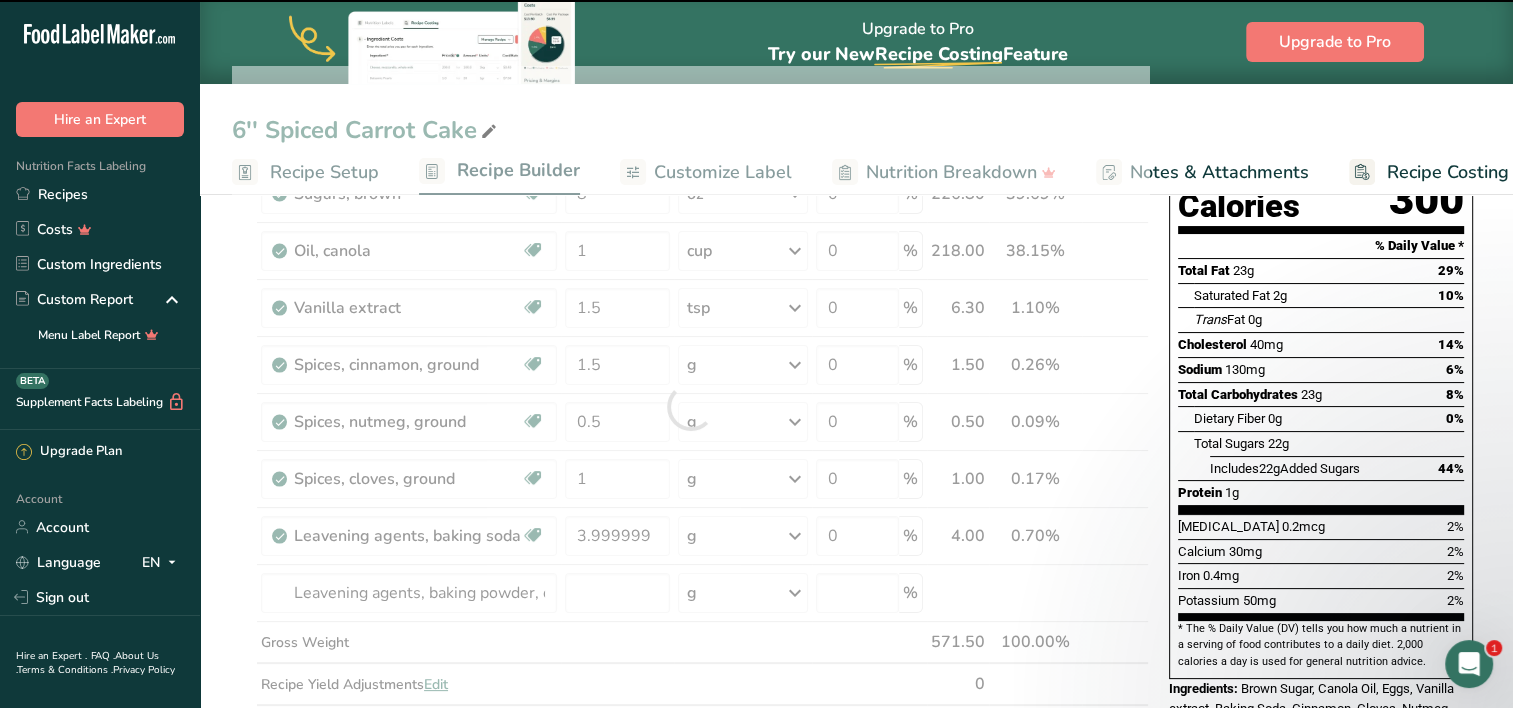 type on "0" 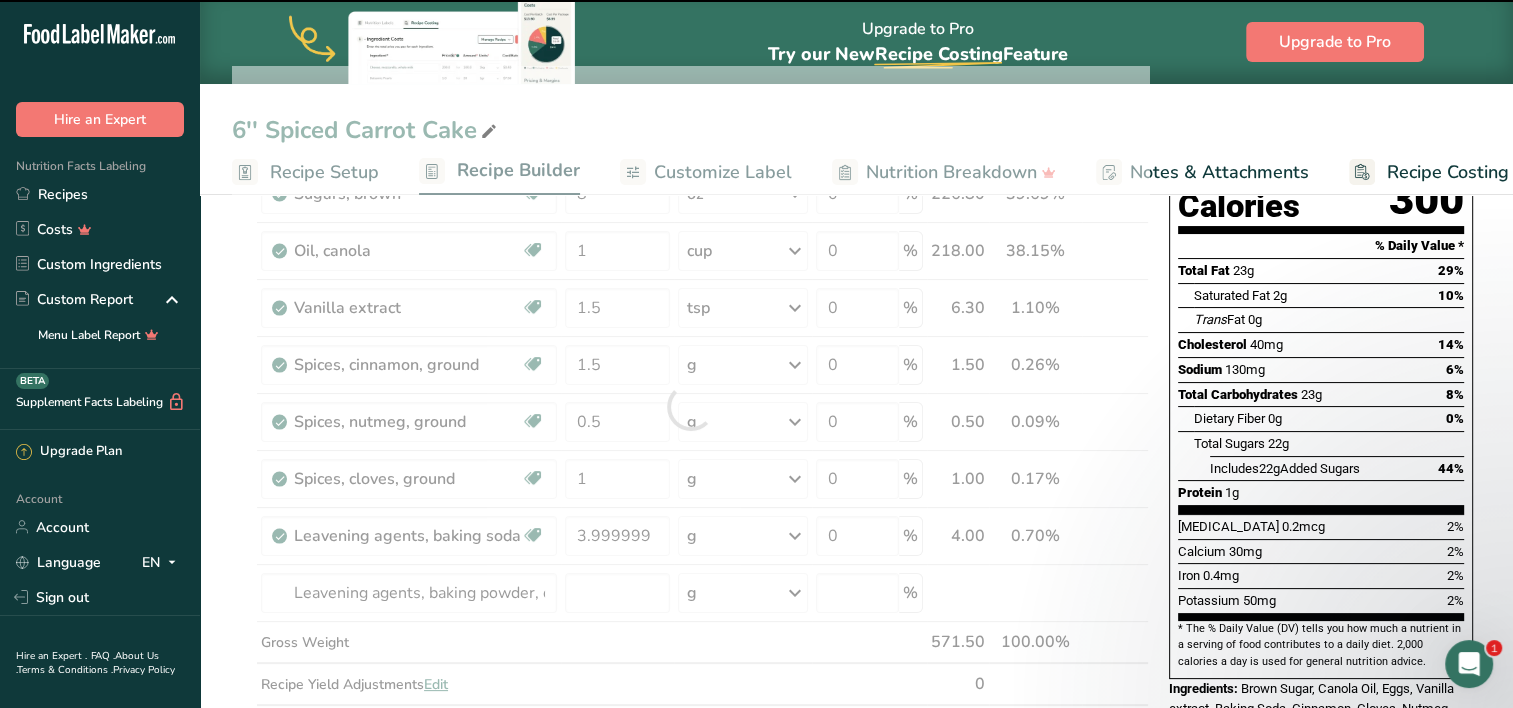 type on "0" 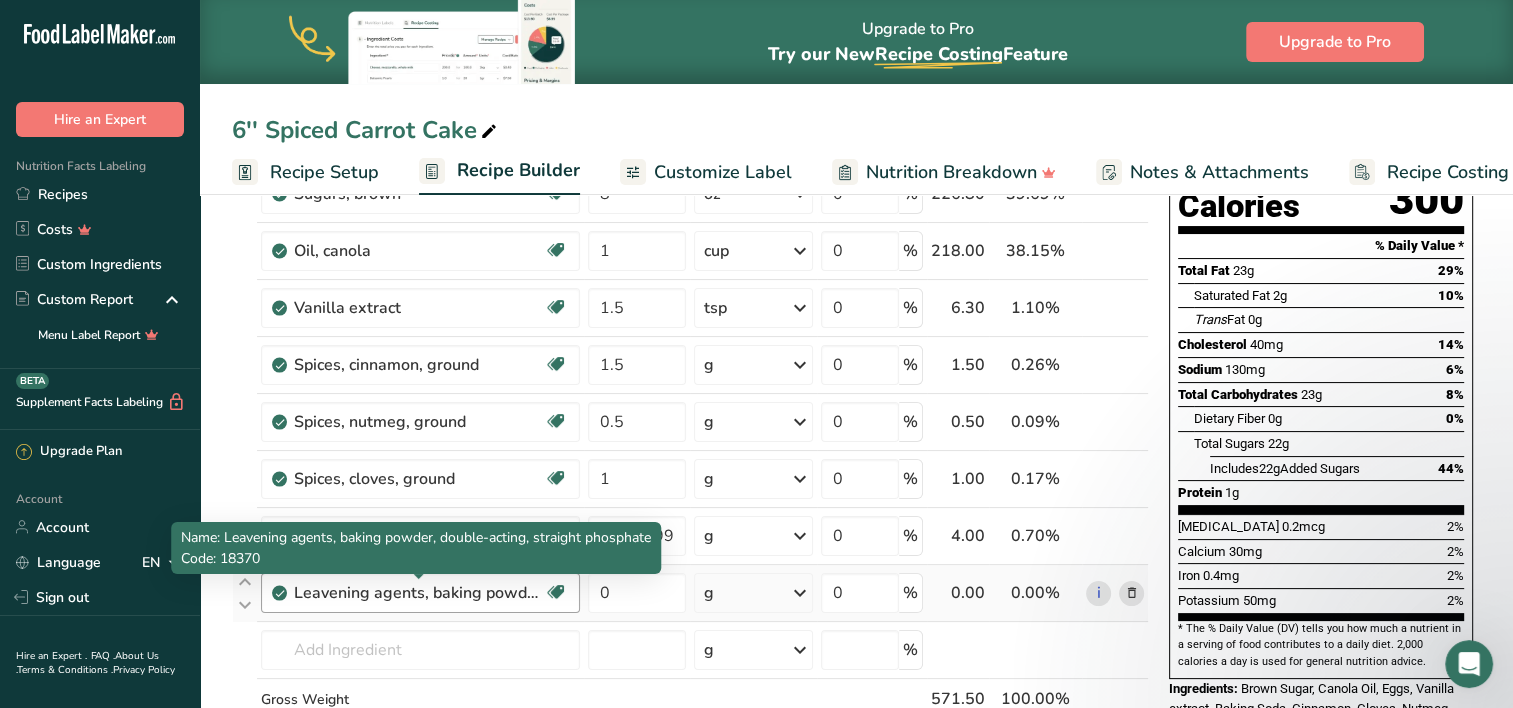 click on "Leavening agents, baking powder, double-acting, straight phosphate" at bounding box center [419, 593] 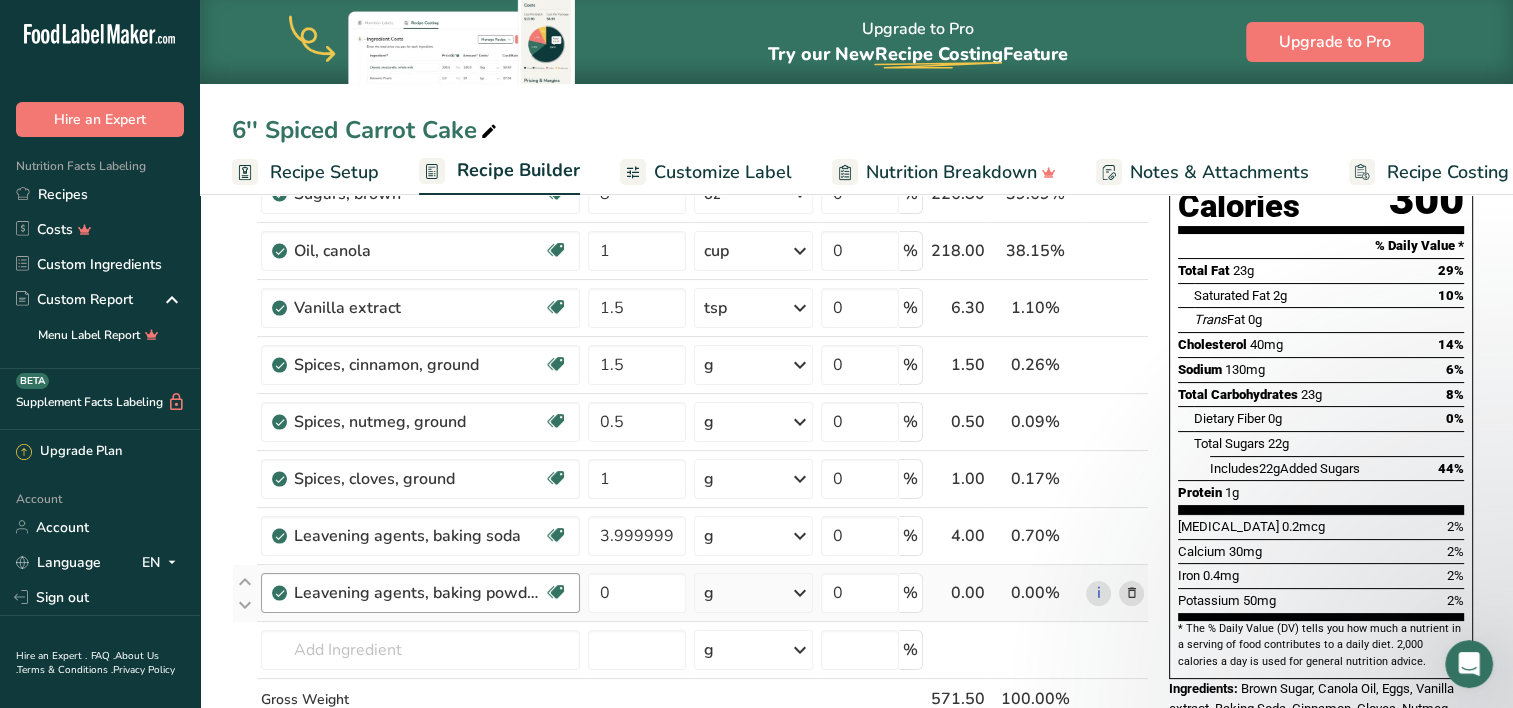 click on "Leavening agents, baking powder, double-acting, straight phosphate" at bounding box center [419, 593] 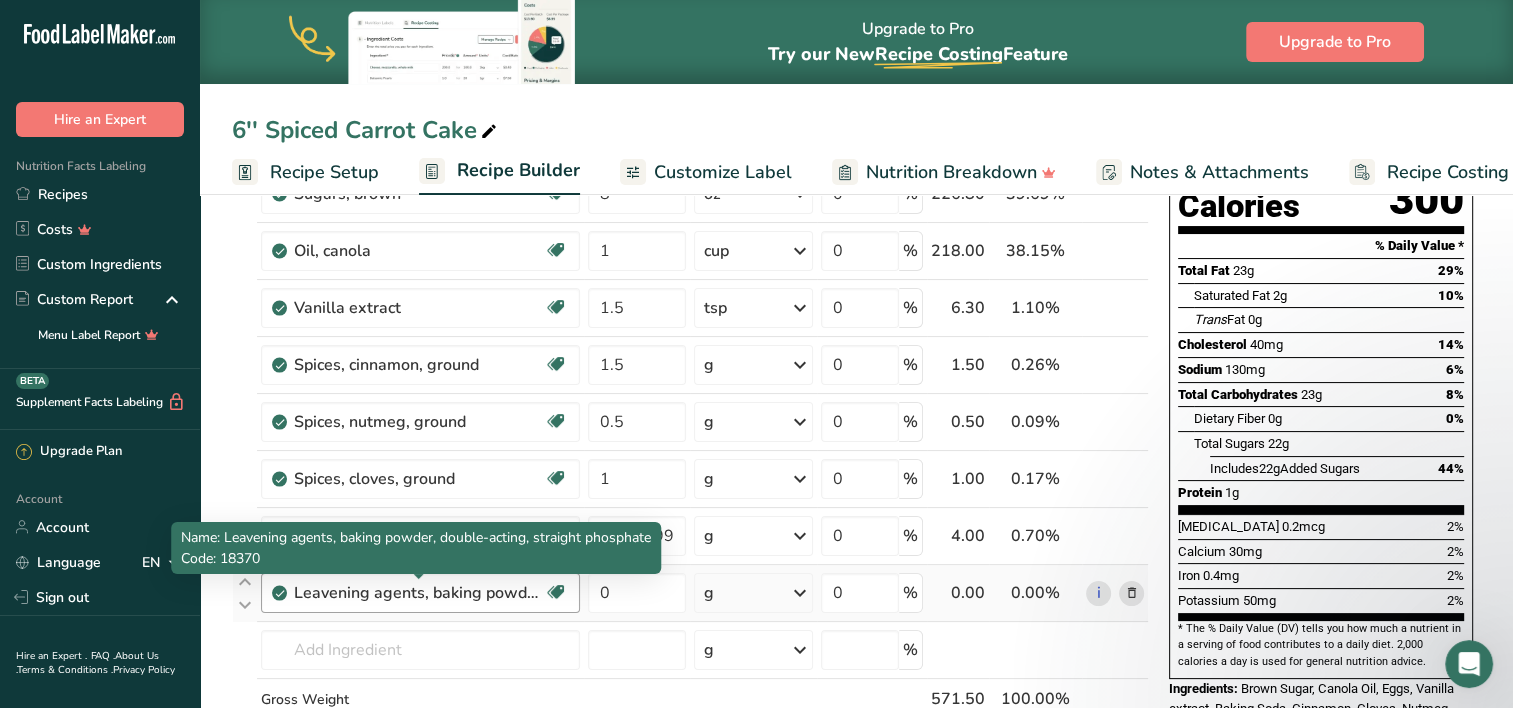 click on "Leavening agents, baking powder, double-acting, straight phosphate" at bounding box center (419, 593) 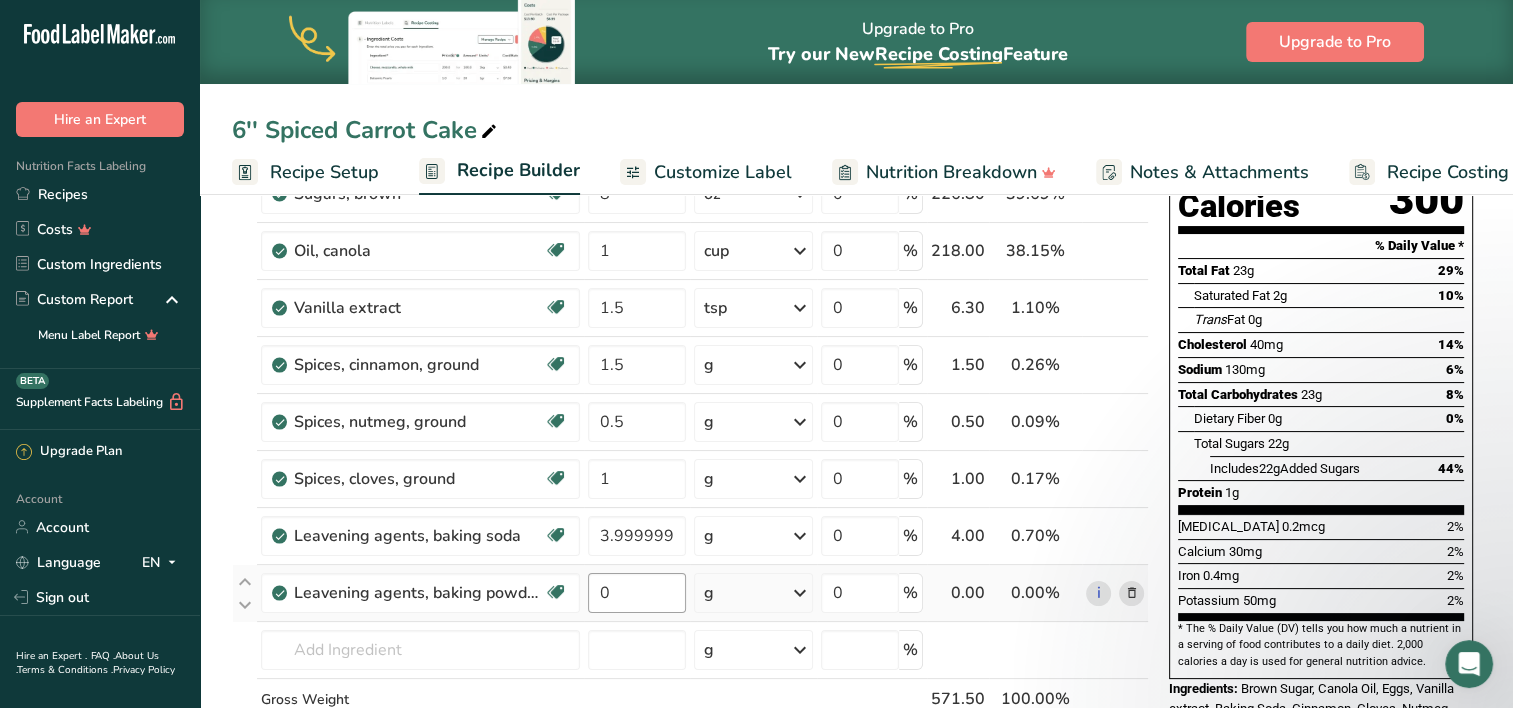 drag, startPoint x: 420, startPoint y: 596, endPoint x: 618, endPoint y: 585, distance: 198.30531 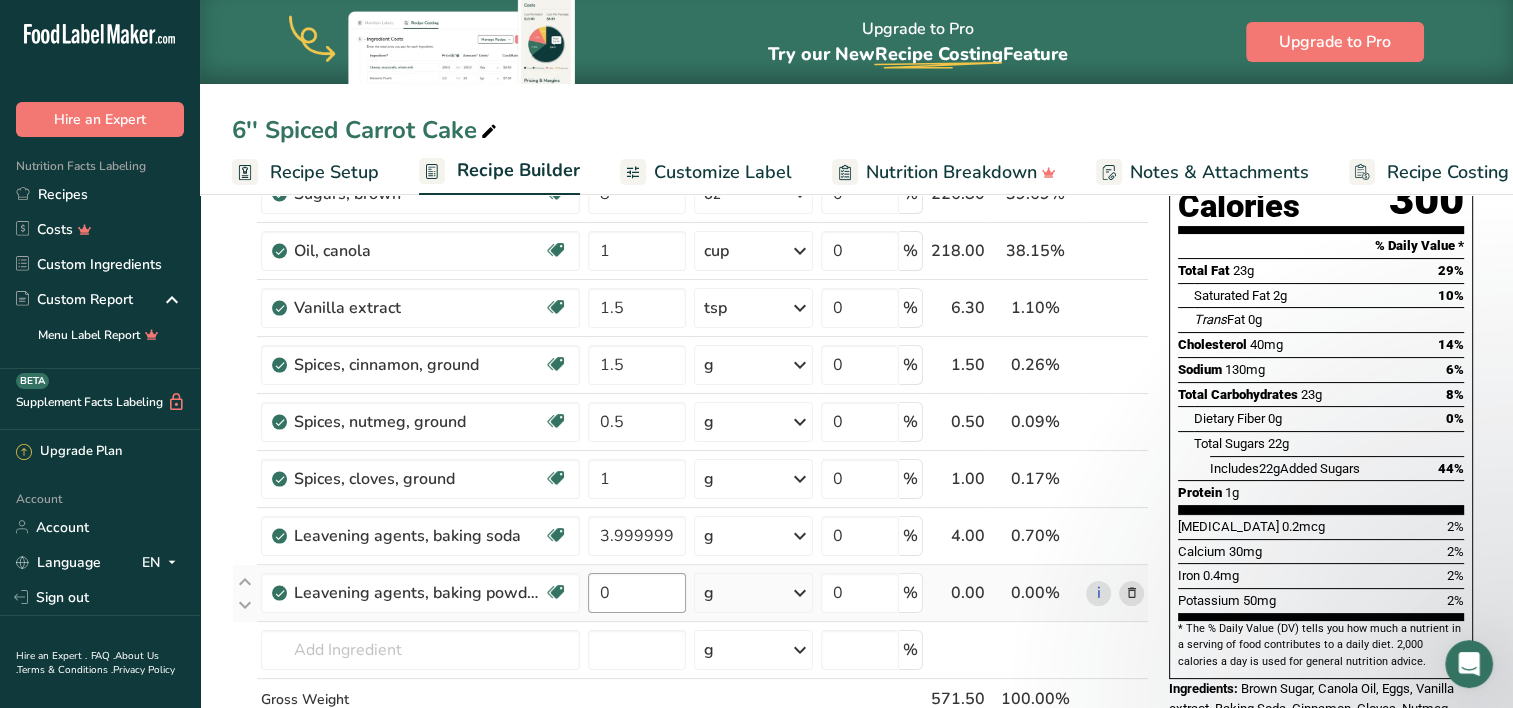 click on "Leavening agents, baking powder, double-acting, straight phosphate
Dairy free
Gluten free
Vegan
Vegetarian
Soy free
0
g
Portions
1 tsp
0.5 tsp
Weight Units
g
kg
mg
See more
Volume Units
l
Volume units require a density conversion. If you know your ingredient's density enter it below. Otherwise, click on "RIA" our AI Regulatory bot - she will be able to help you
lb/ft3
g/cm3
Confirm
mL
lb/ft3
g/cm3
Confirm
fl oz
0" at bounding box center (690, 593) 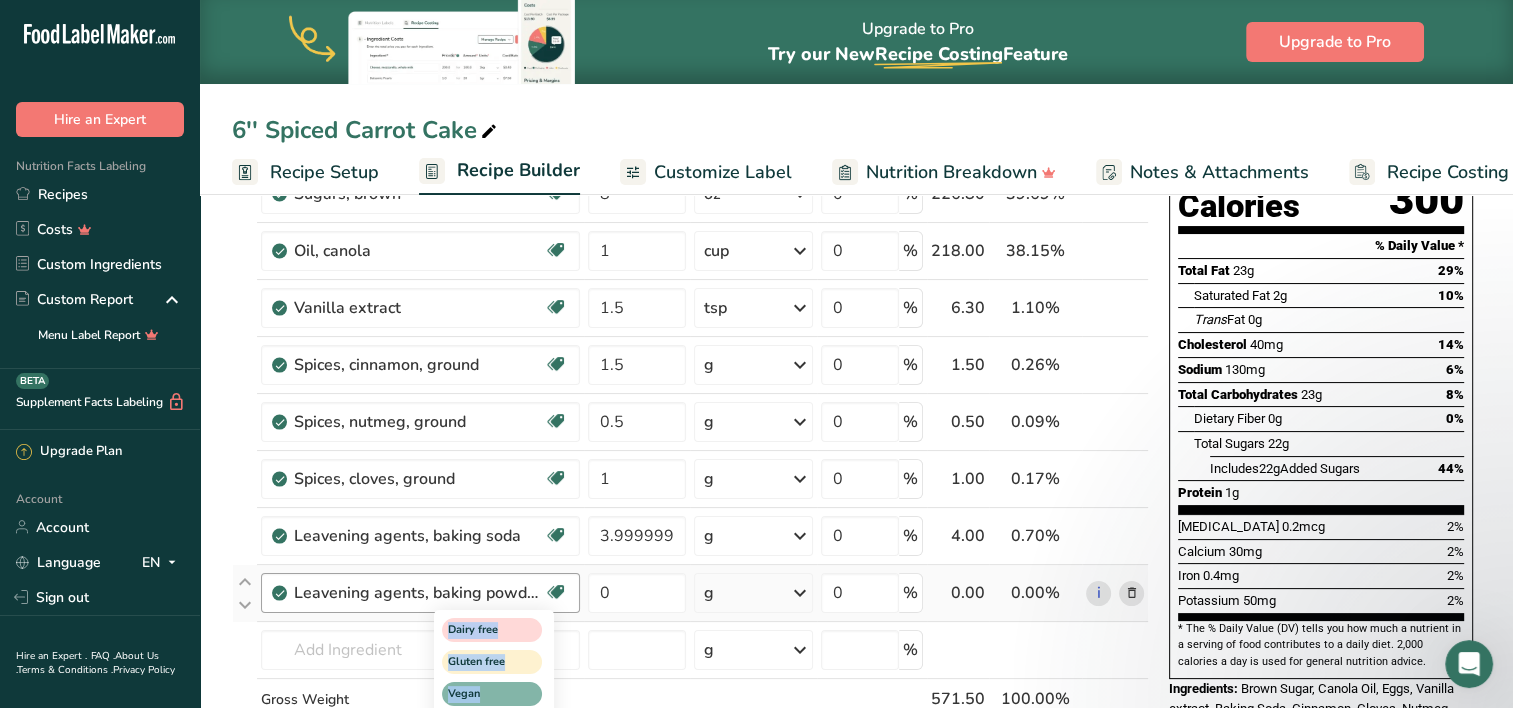 click at bounding box center [556, 592] 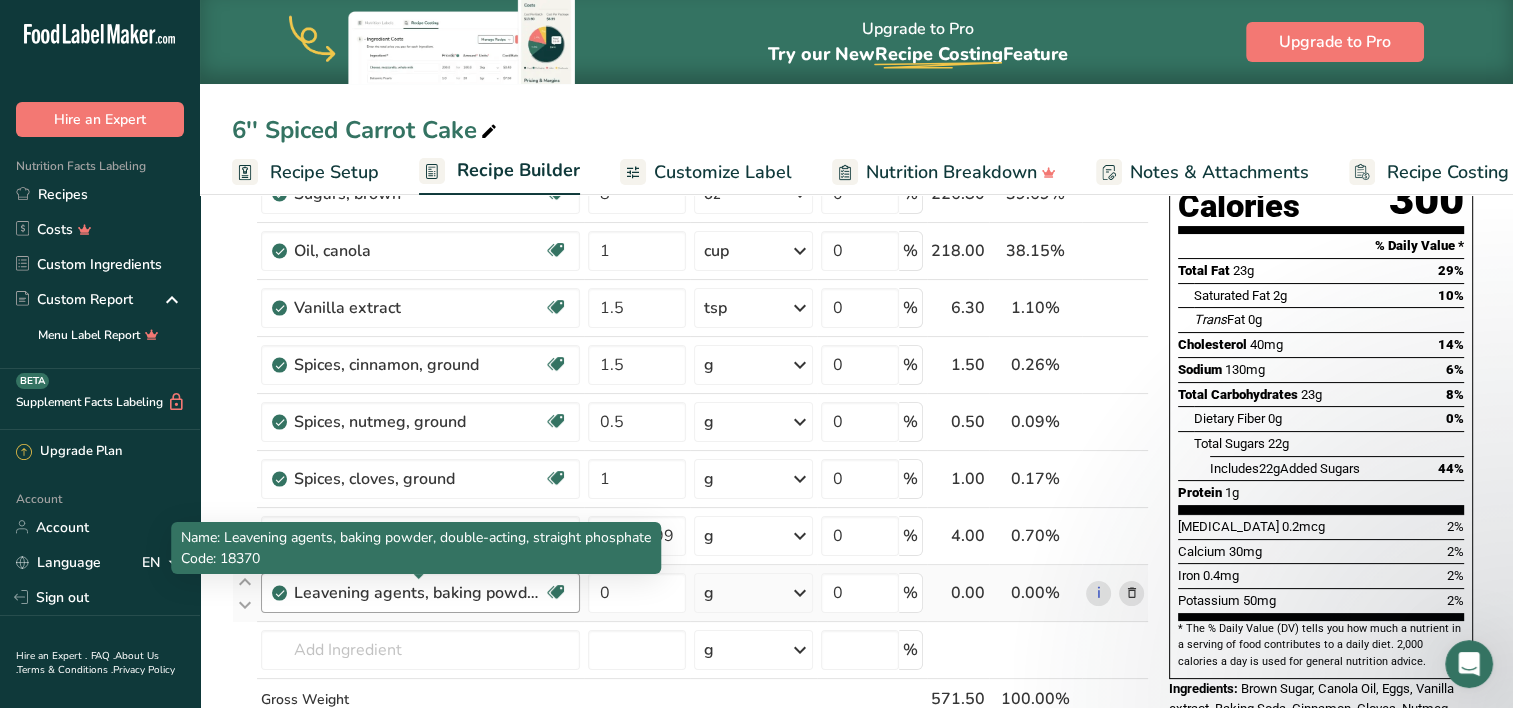 click on "Leavening agents, baking powder, double-acting, straight phosphate" at bounding box center (419, 593) 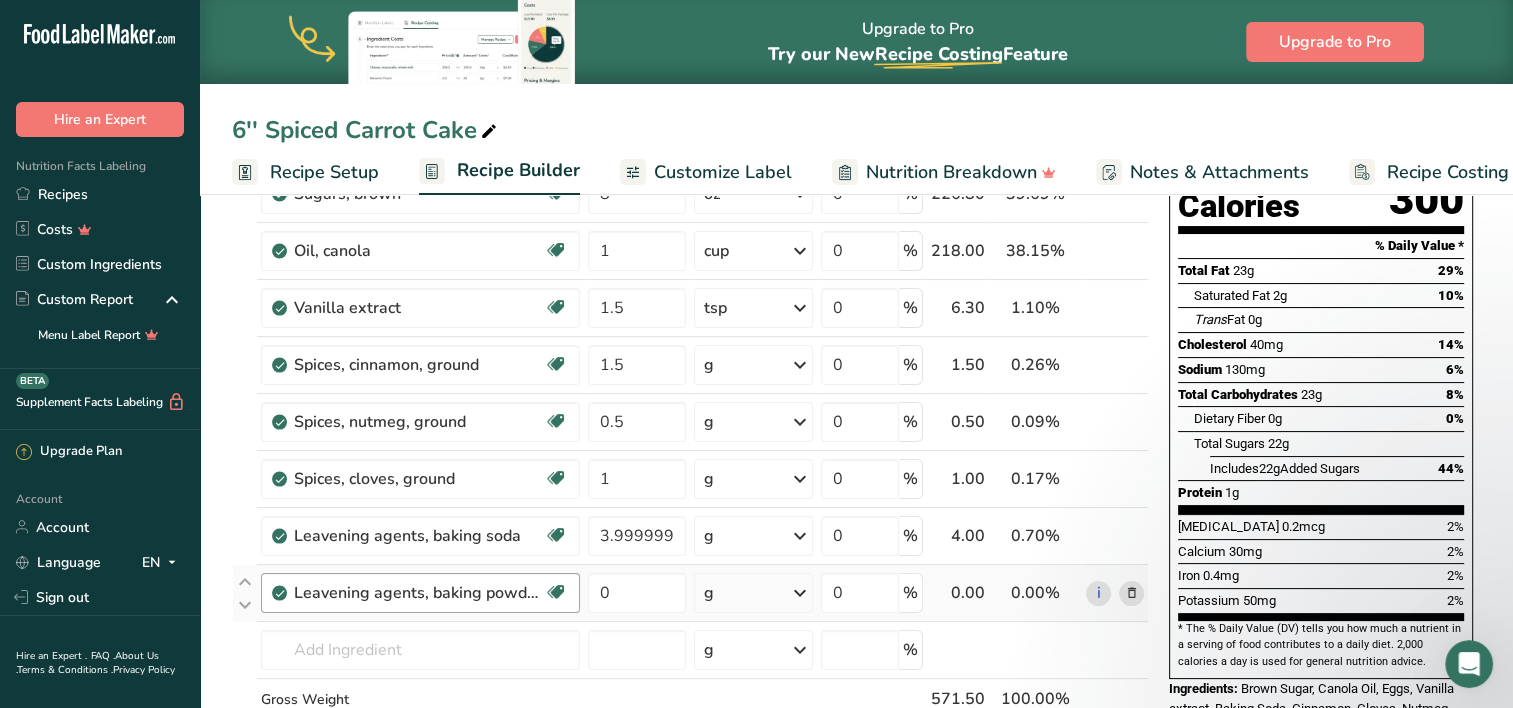 click on "Leavening agents, baking powder, double-acting, straight phosphate" at bounding box center [419, 593] 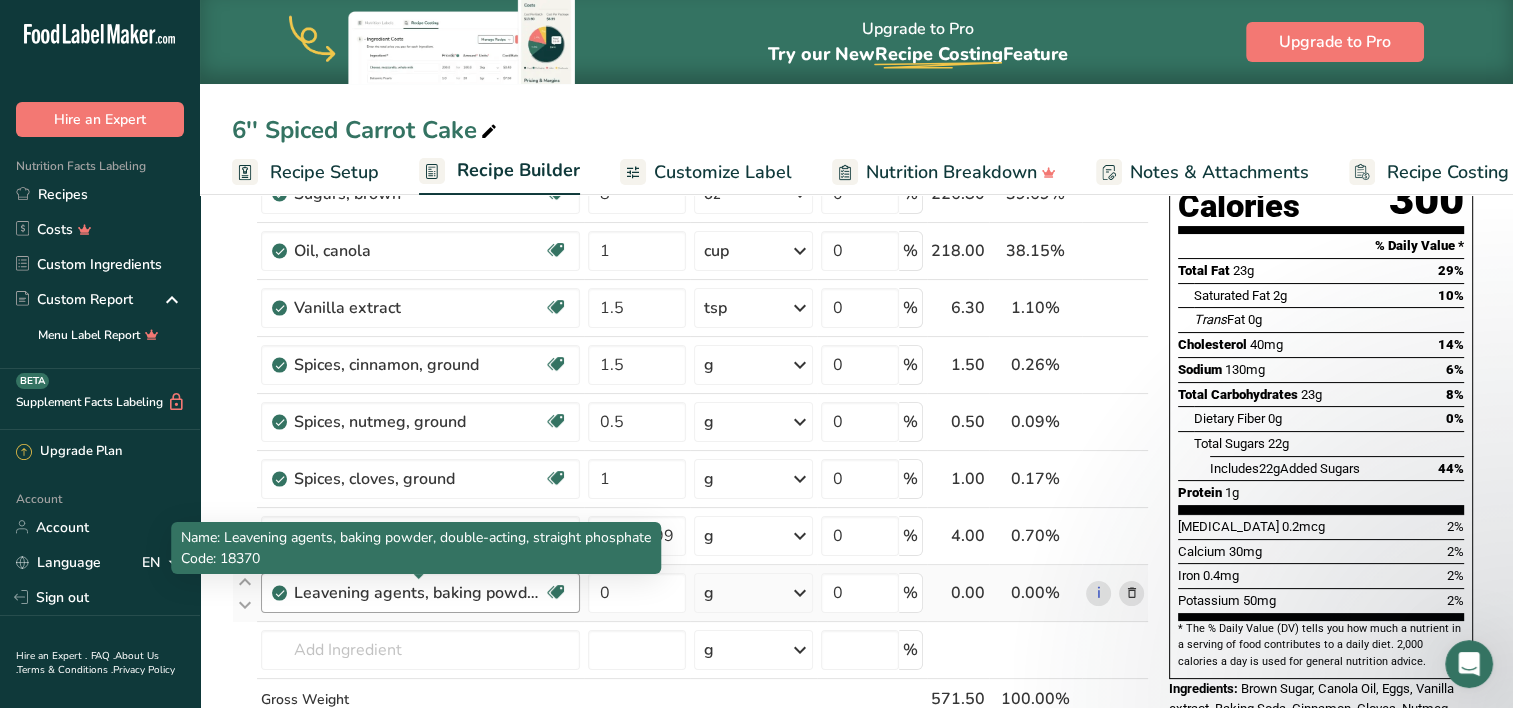 drag, startPoint x: 483, startPoint y: 588, endPoint x: 438, endPoint y: 588, distance: 45 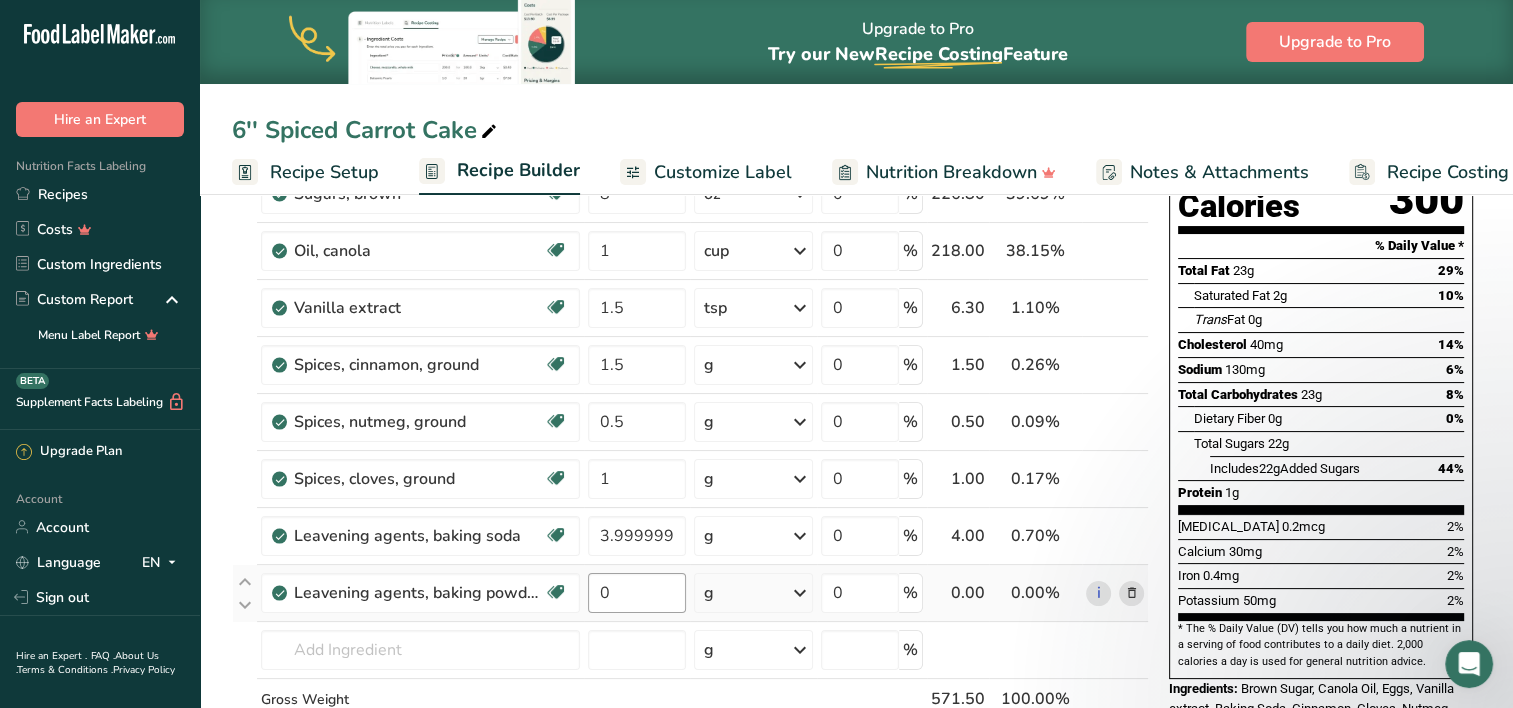 scroll, scrollTop: 274, scrollLeft: 0, axis: vertical 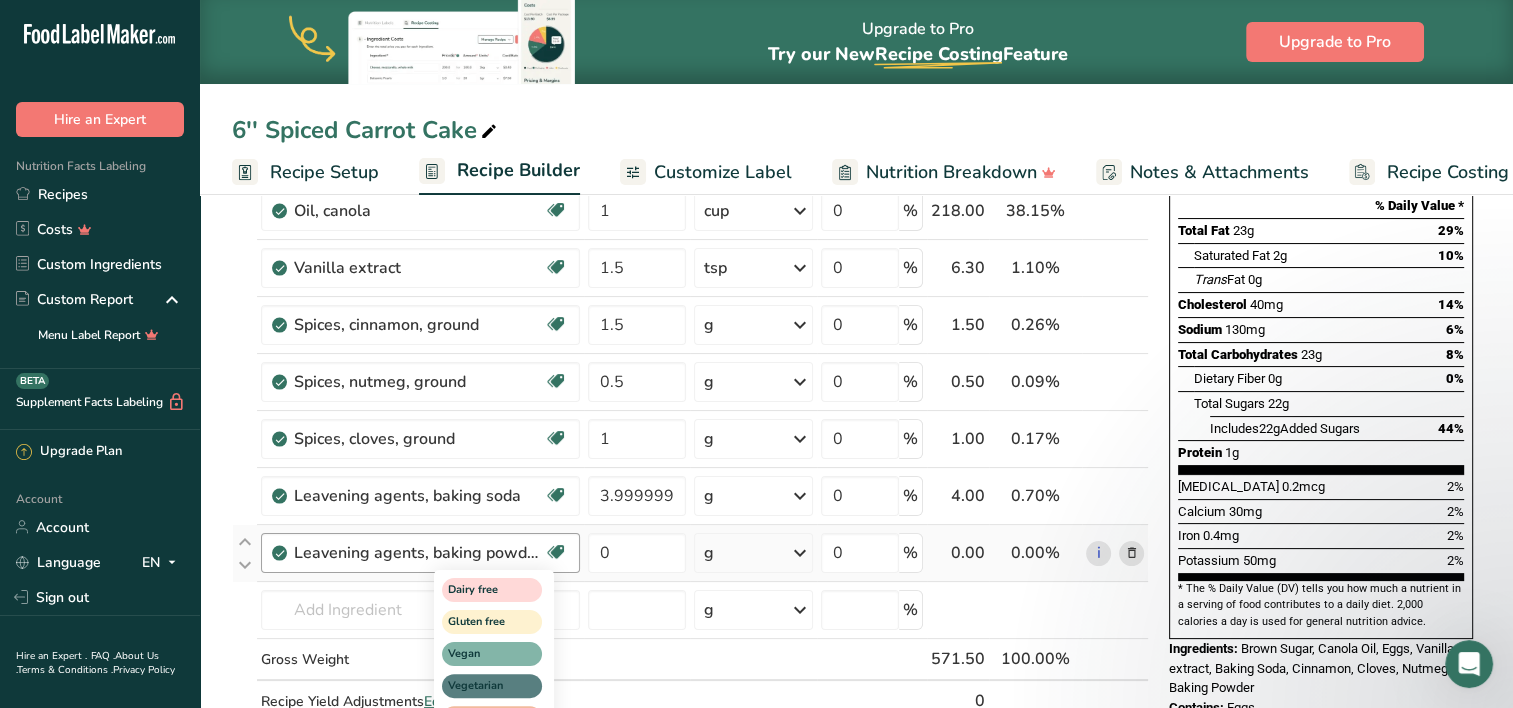 click at bounding box center (556, 552) 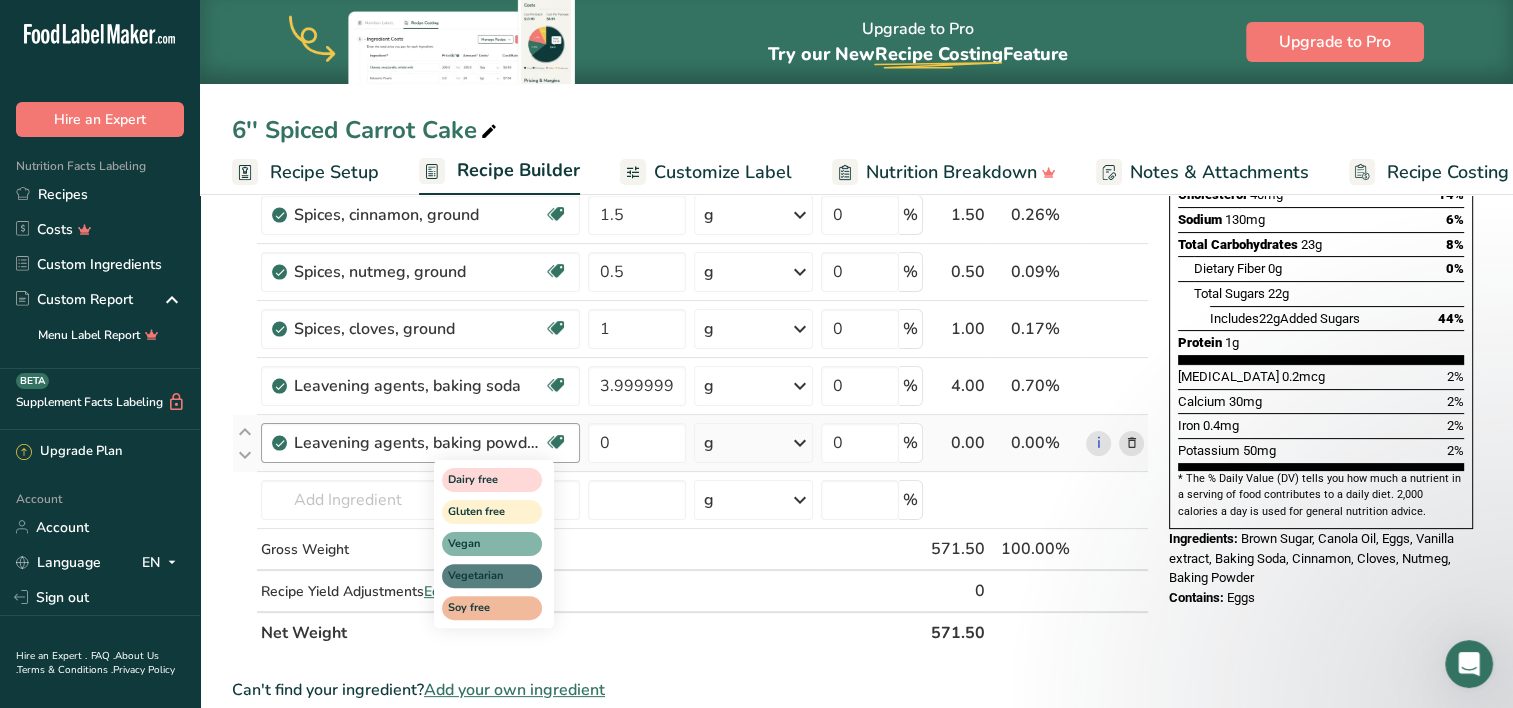 scroll, scrollTop: 384, scrollLeft: 0, axis: vertical 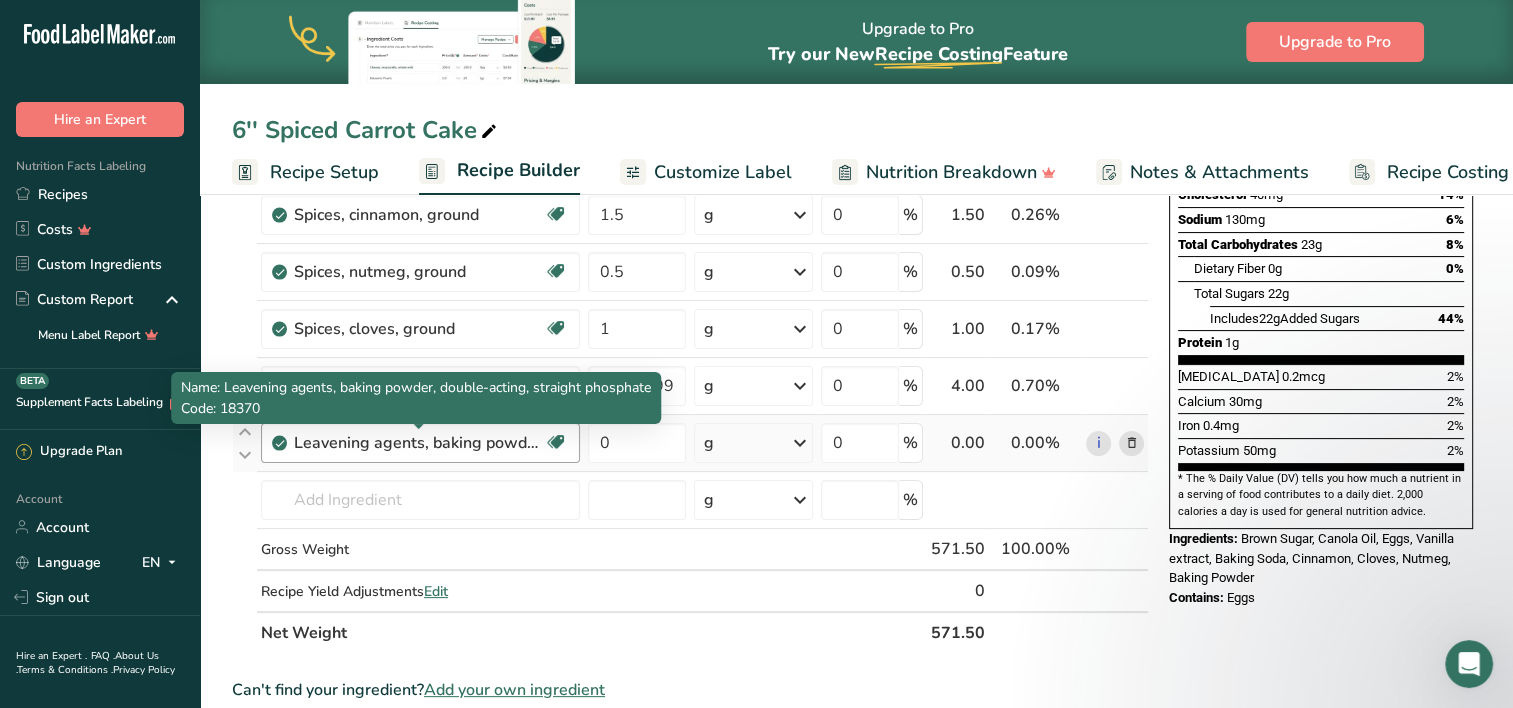 click on "Leavening agents, baking powder, double-acting, straight phosphate" at bounding box center [419, 443] 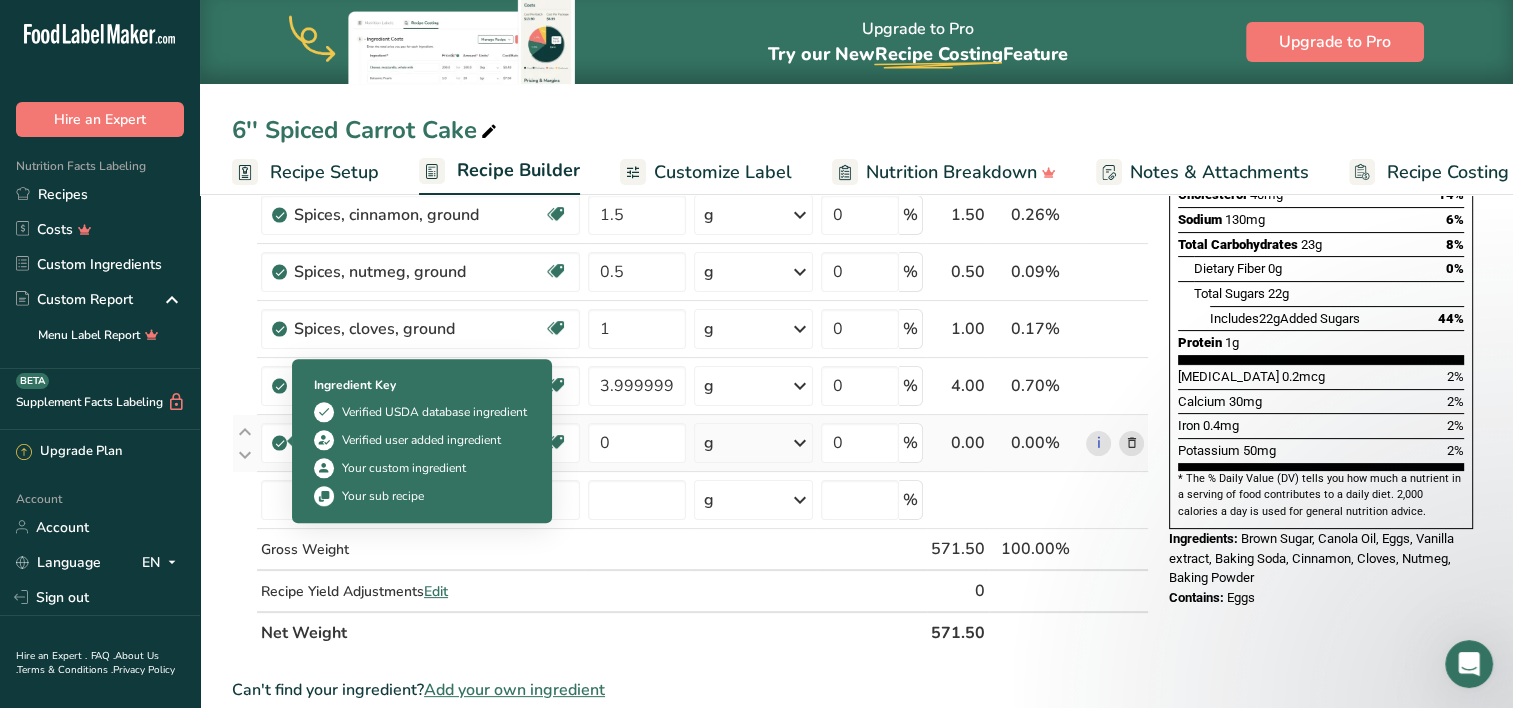 click at bounding box center [279, 443] 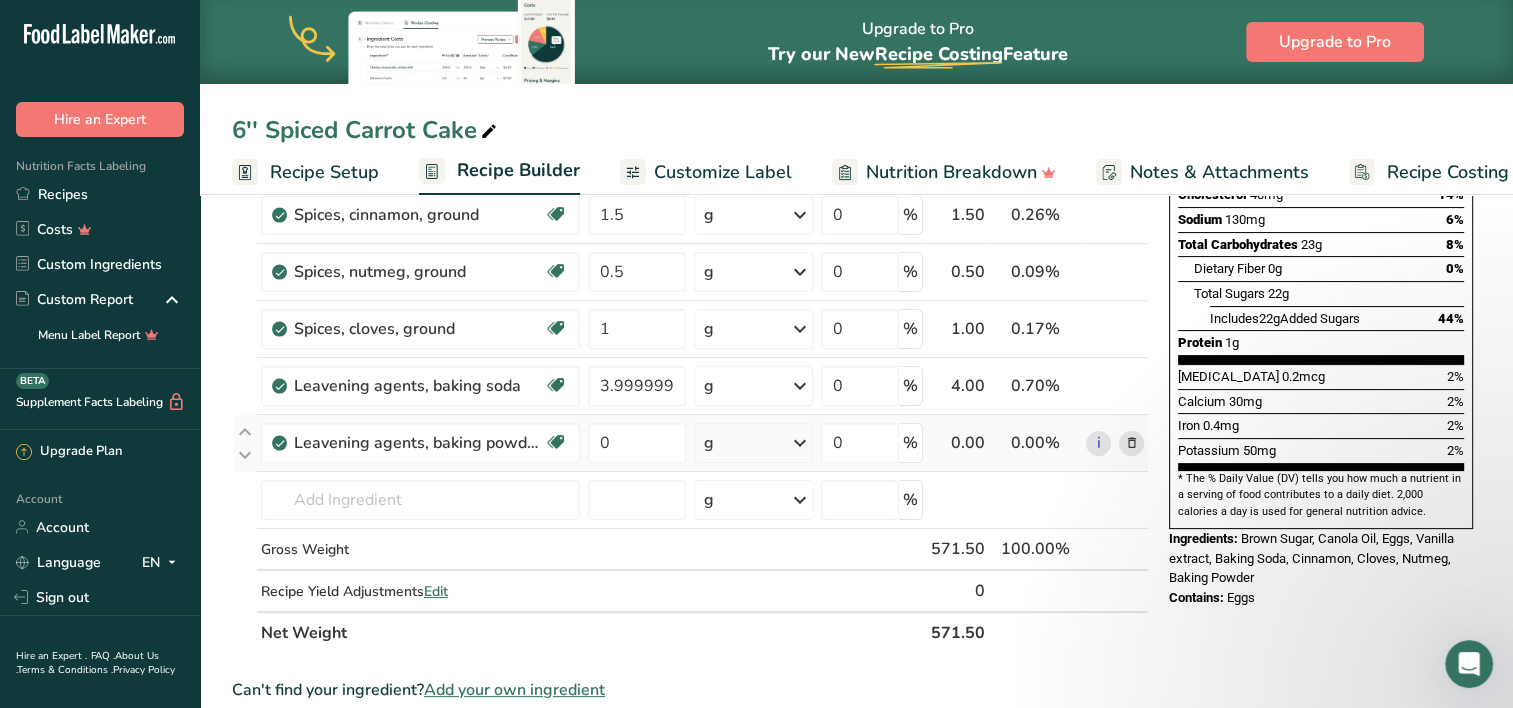 click at bounding box center (1131, 443) 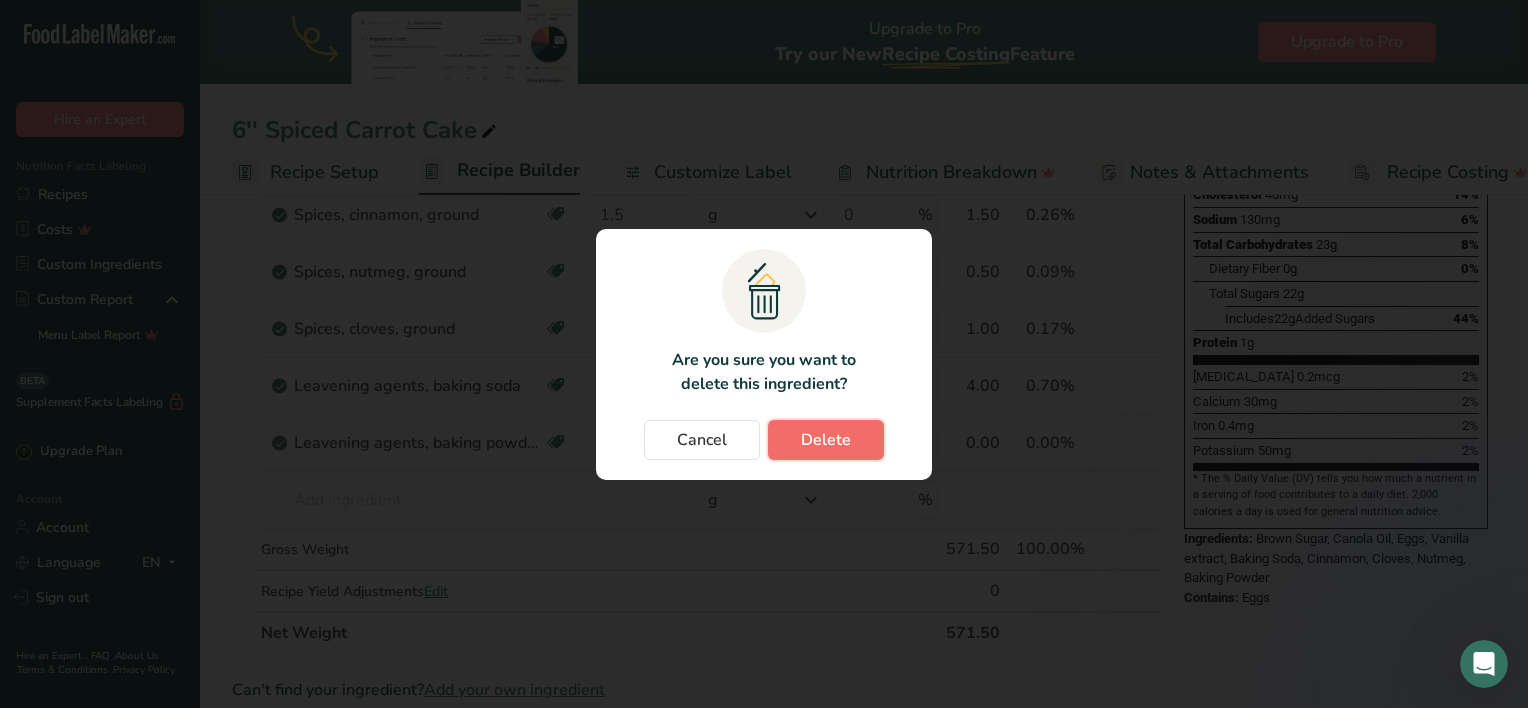 click on "Delete" at bounding box center (826, 440) 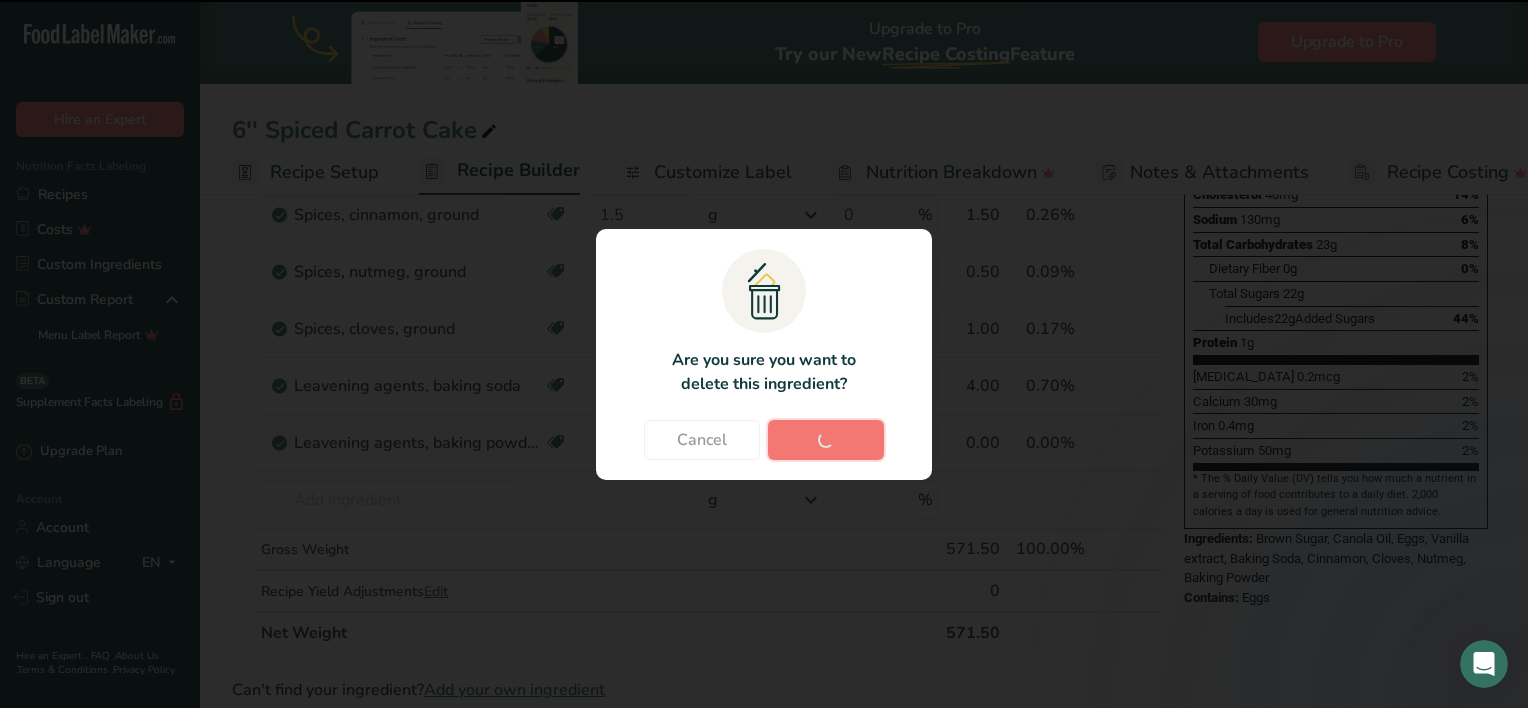 type 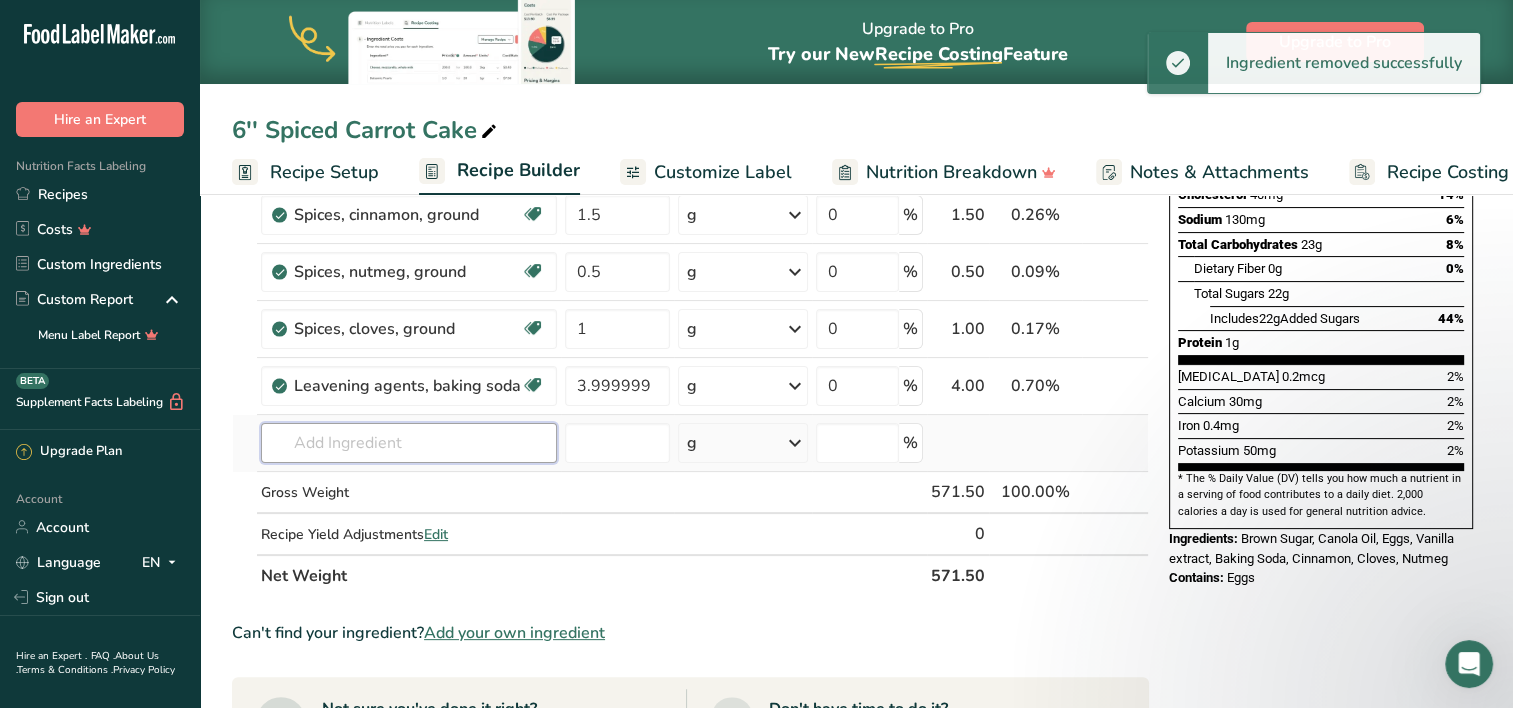 click at bounding box center [409, 443] 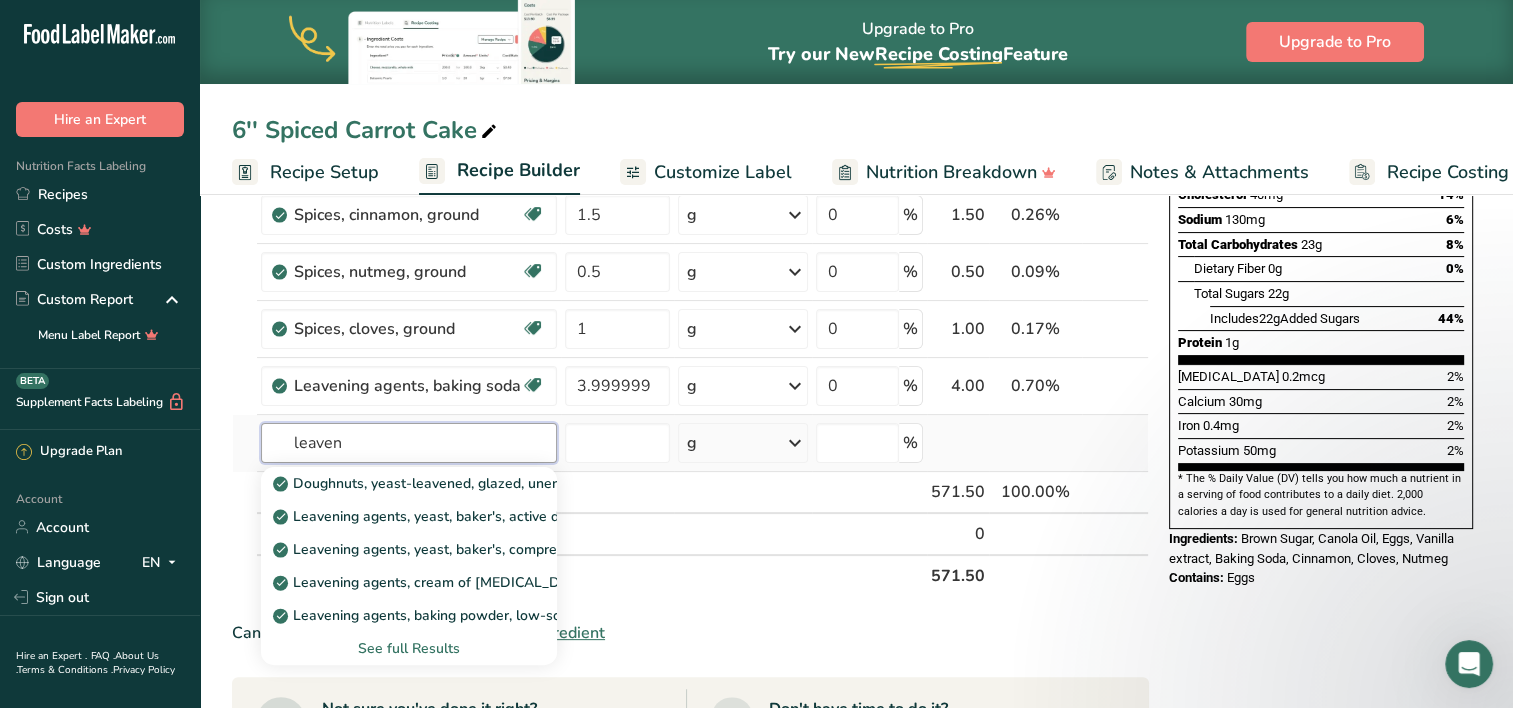 click on "leaven" at bounding box center [409, 443] 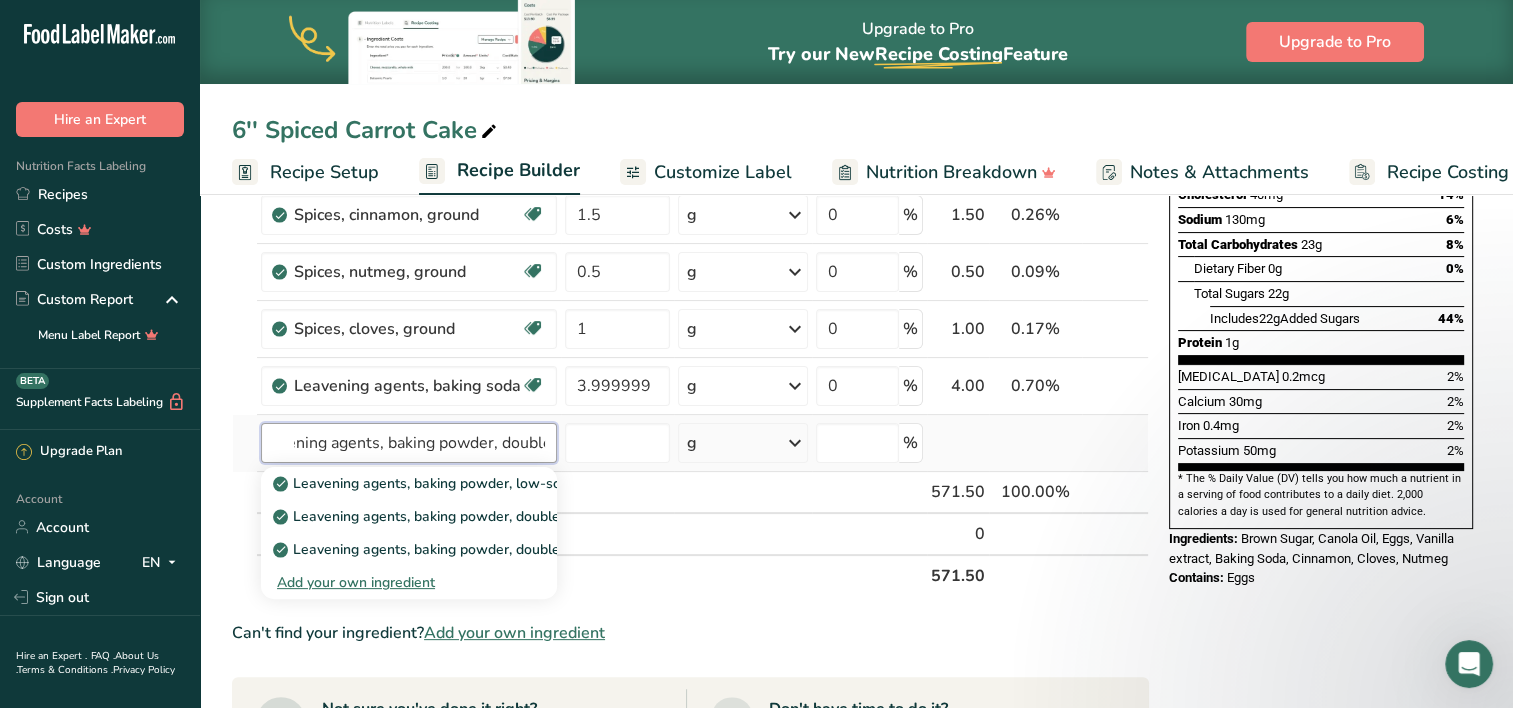 scroll, scrollTop: 0, scrollLeft: 46, axis: horizontal 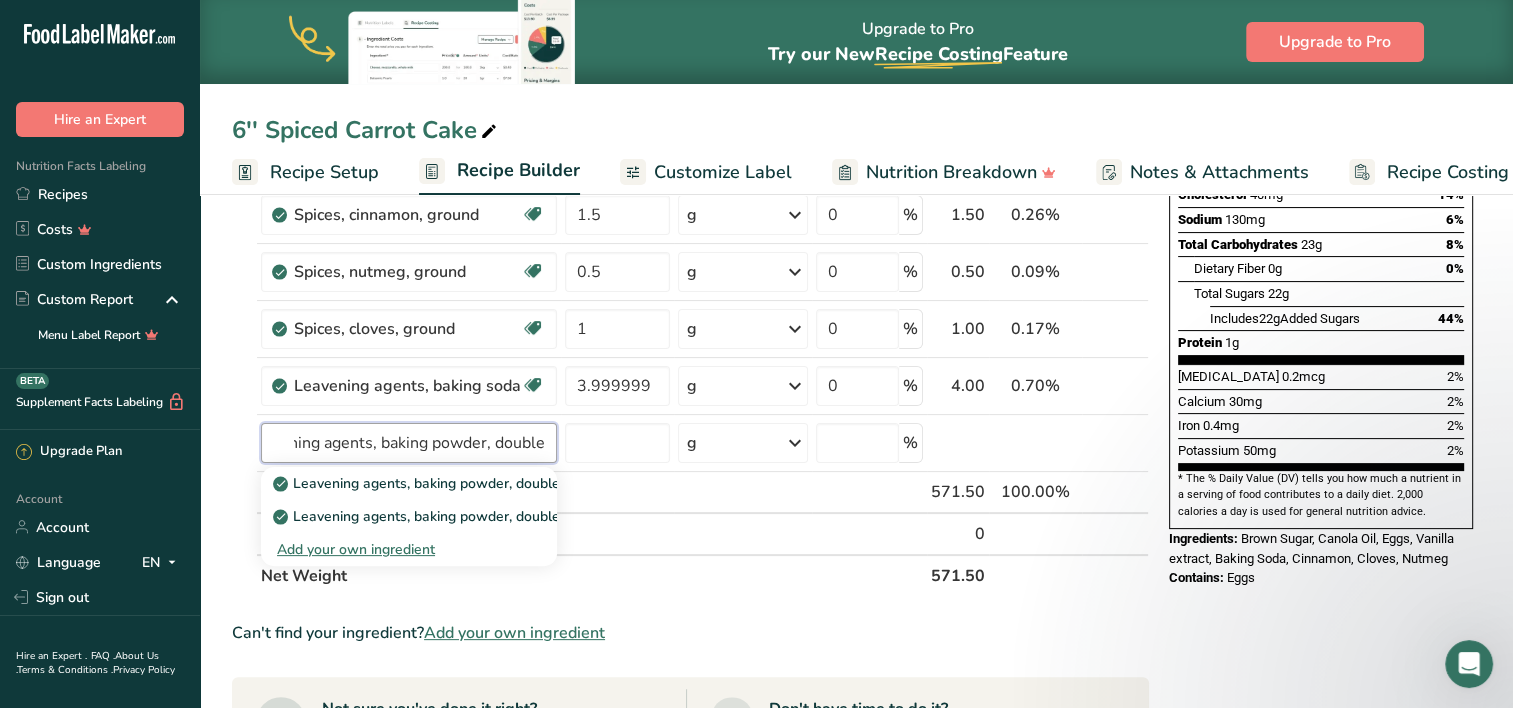 type on "leavening agents, baking powder, double" 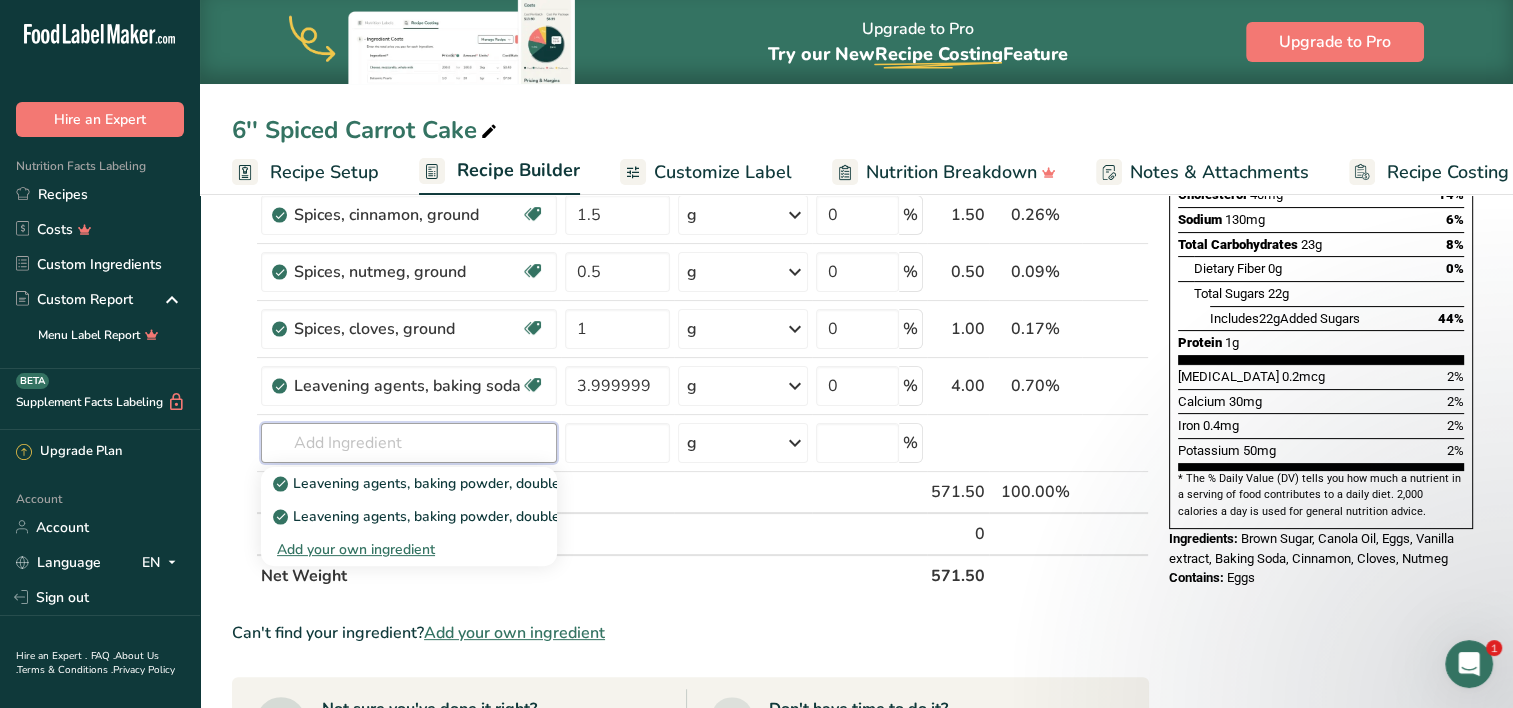 scroll, scrollTop: 0, scrollLeft: 0, axis: both 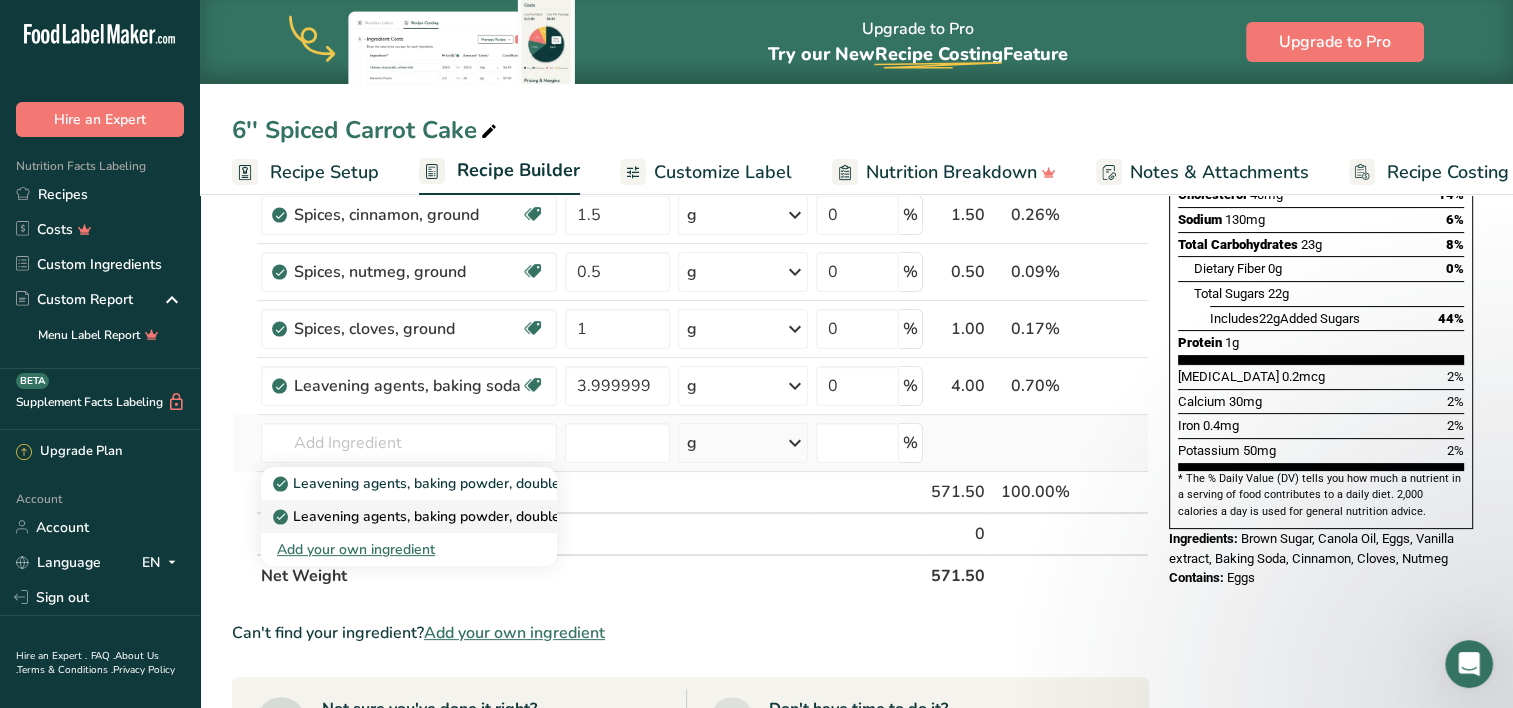 click on "Leavening agents, baking powder, double-acting, sodium aluminum sulfate" at bounding box center [525, 516] 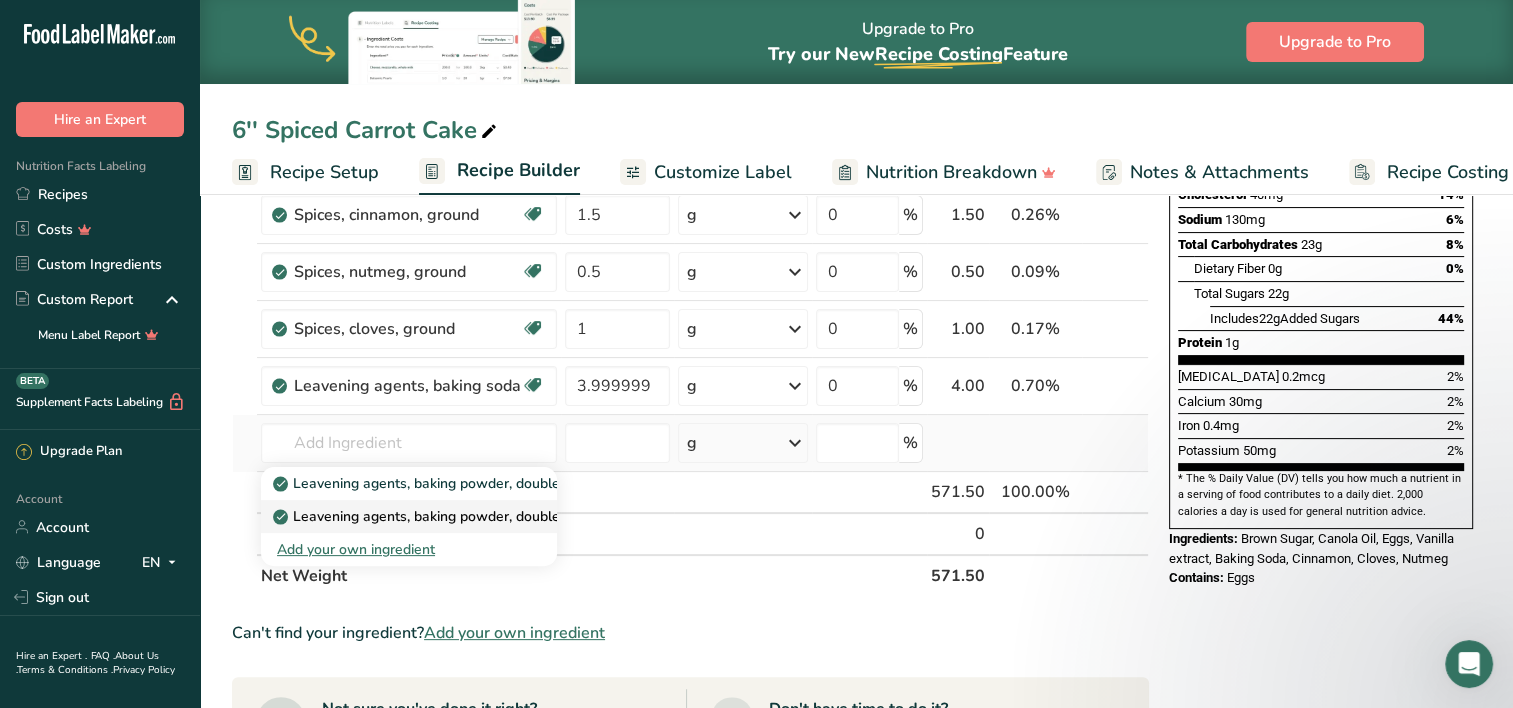 type on "Leavening agents, baking powder, double-acting, sodium aluminum sulfate" 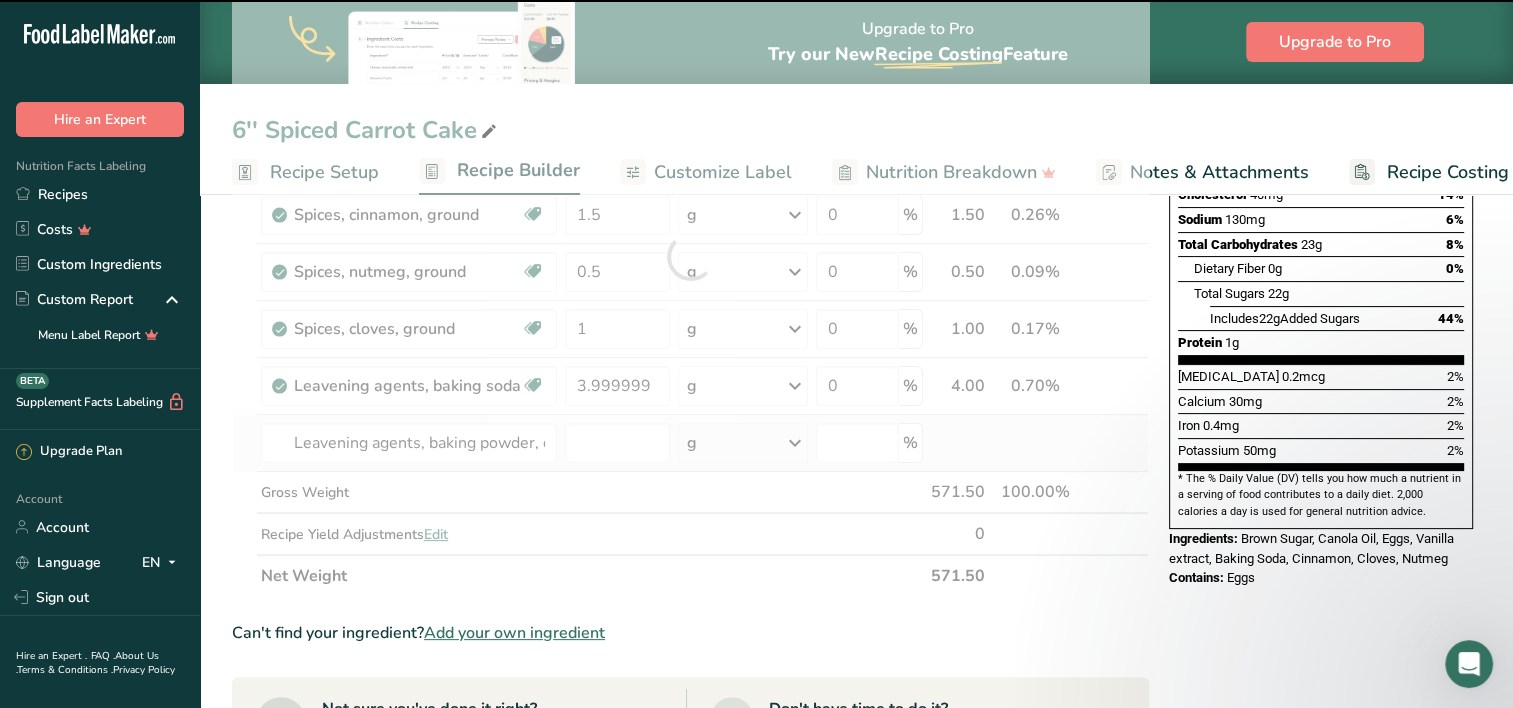 type on "0" 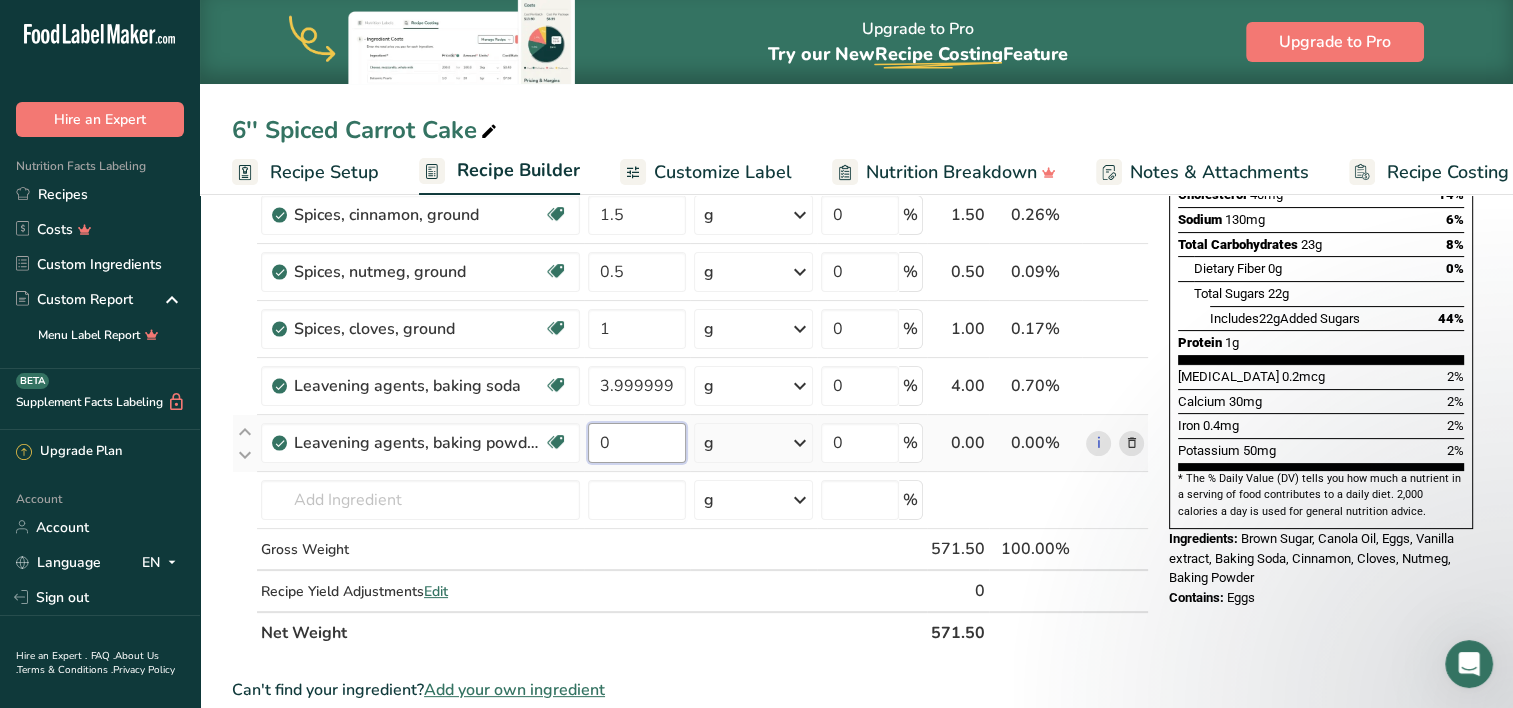 click on "0" at bounding box center [637, 443] 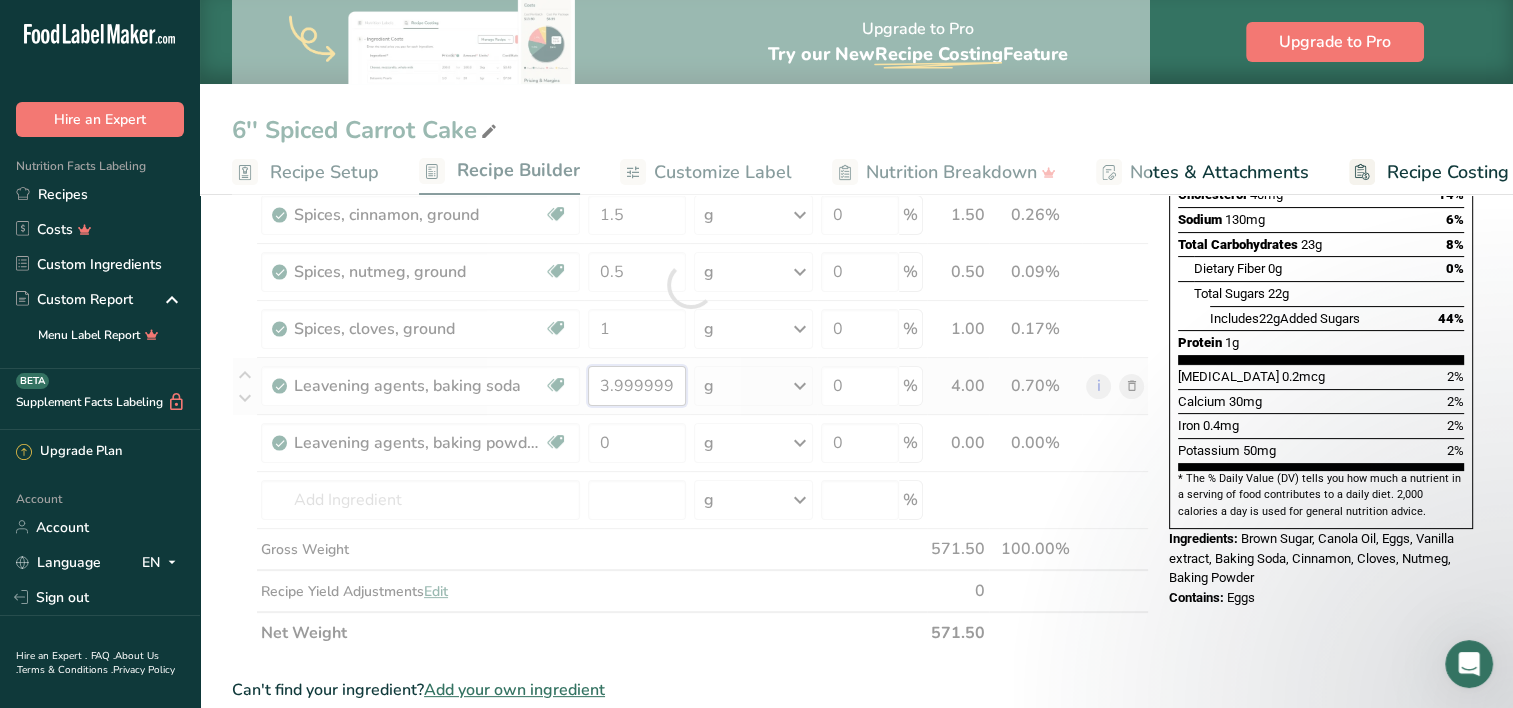 click on "Ingredient *
Amount *
Unit *
Waste *   .a-a{fill:#347362;}.b-a{fill:#fff;}          Grams
Percentage
Egg, whole, raw, fresh
Gluten free
Vegetarian
Soy free
4
oz
Portions
1 large
1 extra large
1 jumbo
See more
Weight Units
g
kg
mg
mcg
lb
oz
See less
Volume Units
l
Volume units require a density conversion. If you know your ingredient's density enter it below. Otherwise, click on "RIA" our AI Regulatory bot - she will be able to help you
lb/ft3
g/cm3
Confirm
mL" at bounding box center [690, 285] 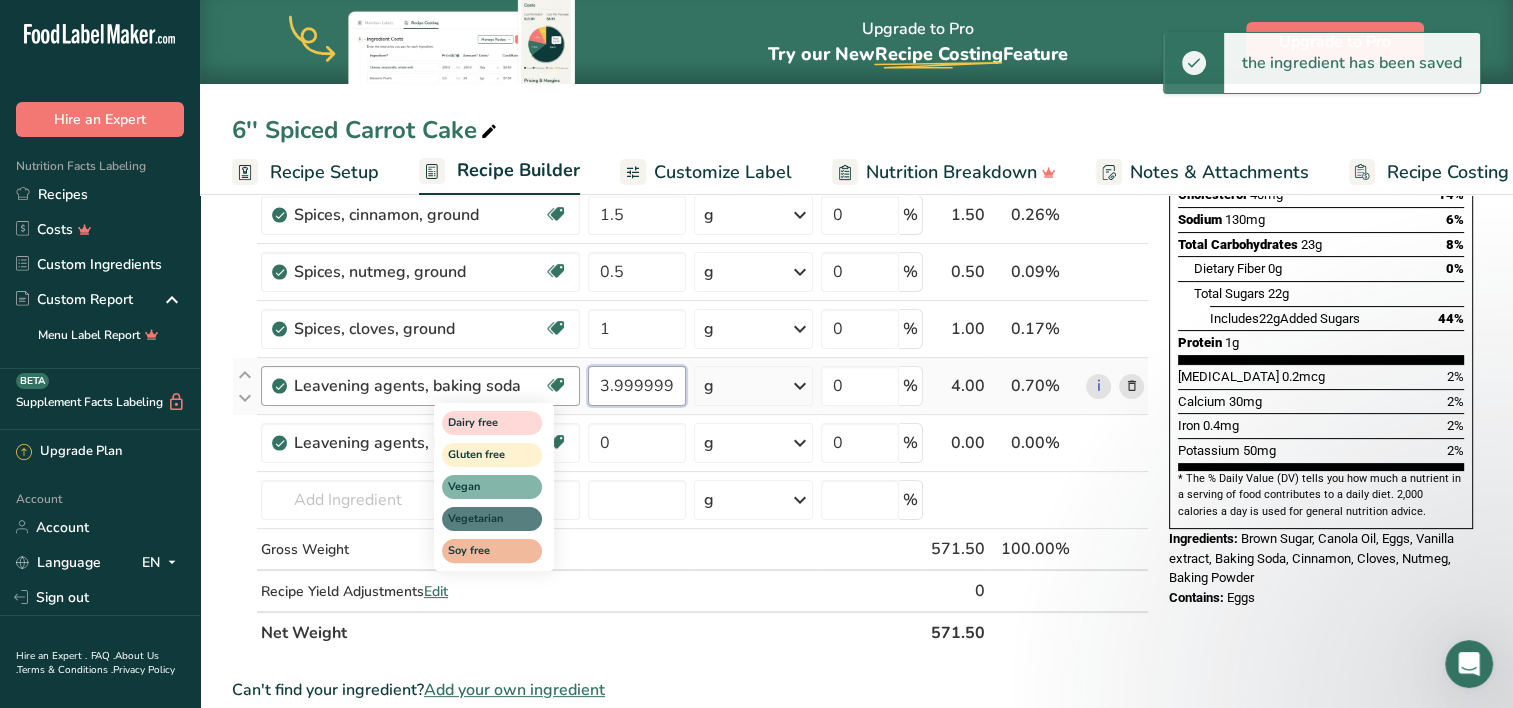 drag, startPoint x: 679, startPoint y: 379, endPoint x: 545, endPoint y: 395, distance: 134.95184 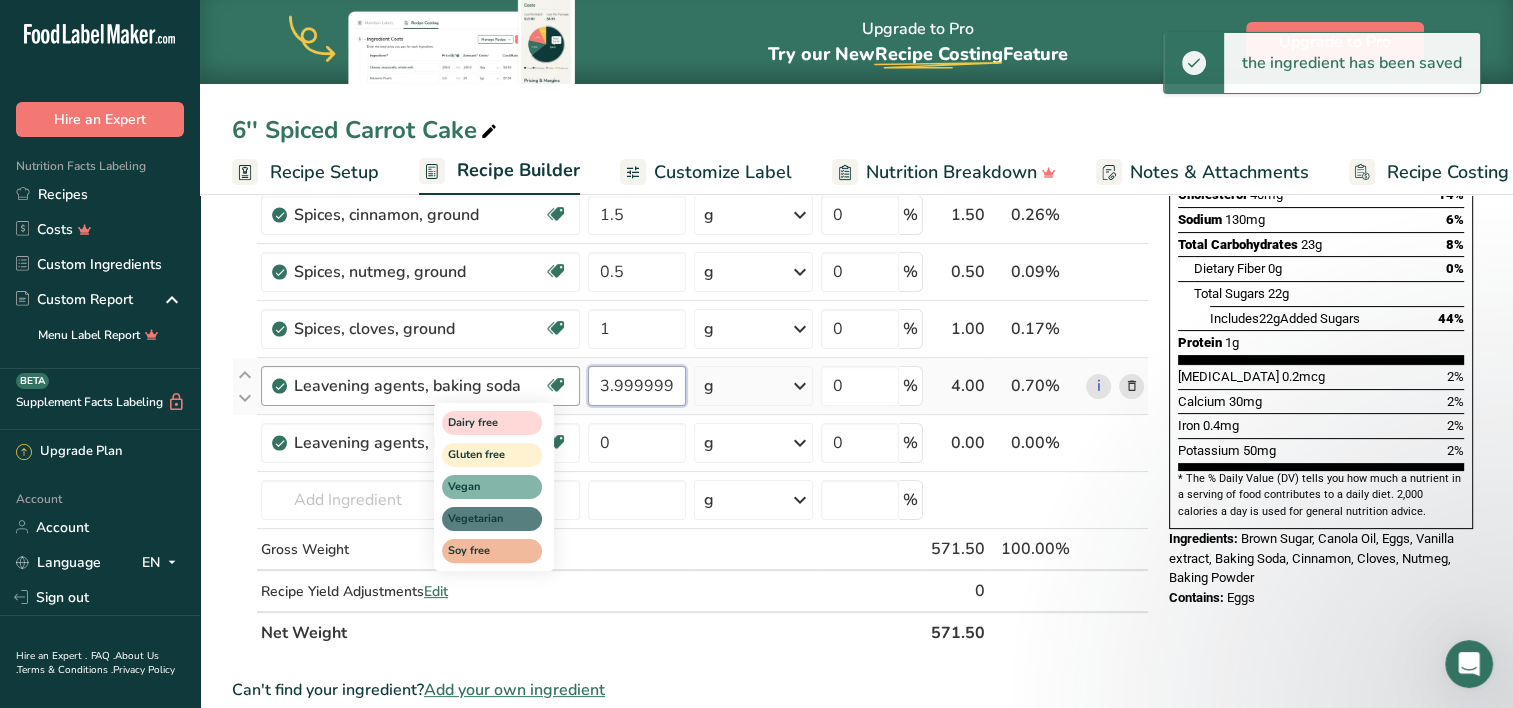 click on "Leavening agents, baking soda
Dairy free
Gluten free
Vegan
Vegetarian
Soy free
3.999999
g
Portions
1 tsp
0.5 tsp
Weight Units
g
kg
mg
See more
Volume Units
l
Volume units require a density conversion. If you know your ingredient's density enter it below. Otherwise, click on "RIA" our AI Regulatory bot - she will be able to help you
lb/ft3
g/cm3
Confirm
mL
Volume units require a density conversion. If you know your ingredient's density enter it below. Otherwise, click on "RIA" our AI Regulatory bot - she will be able to help you" at bounding box center (690, 386) 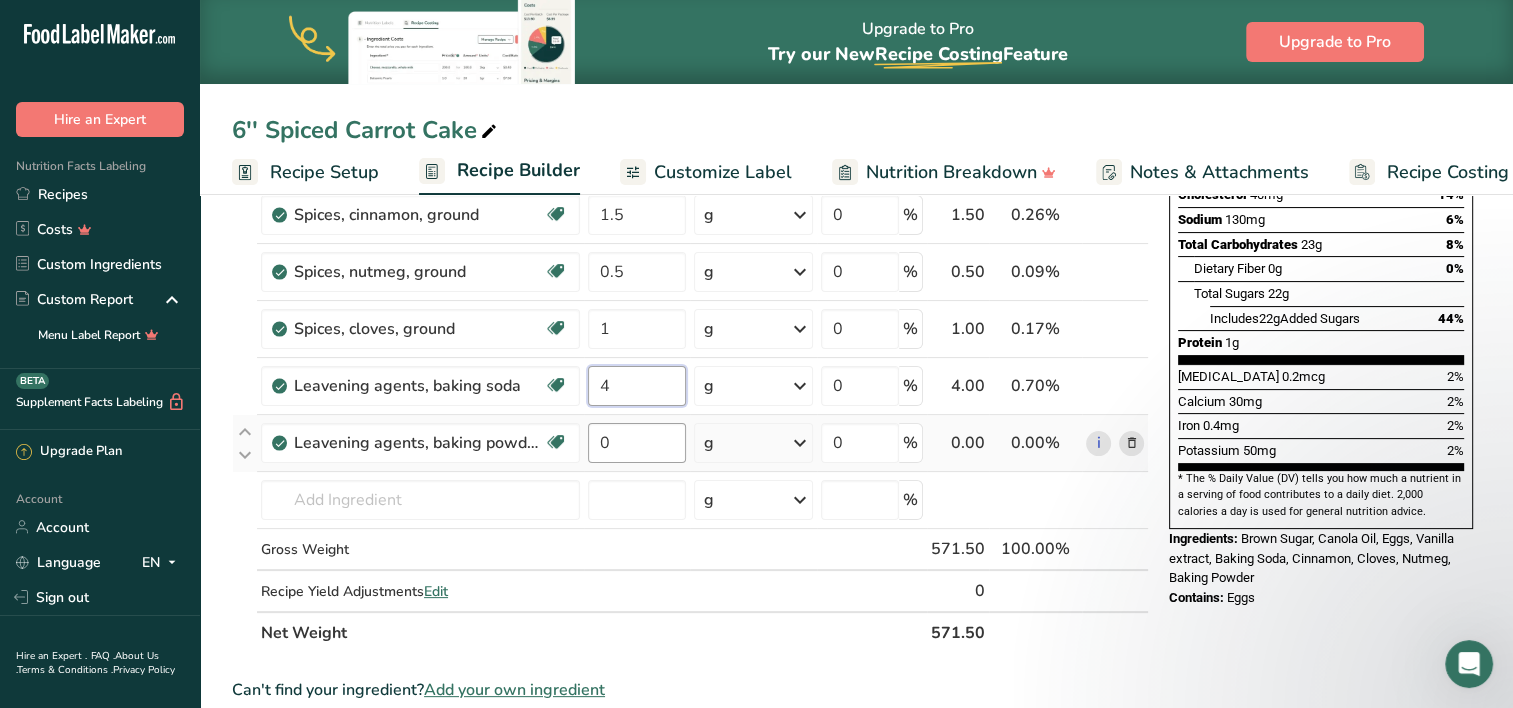 type on "4" 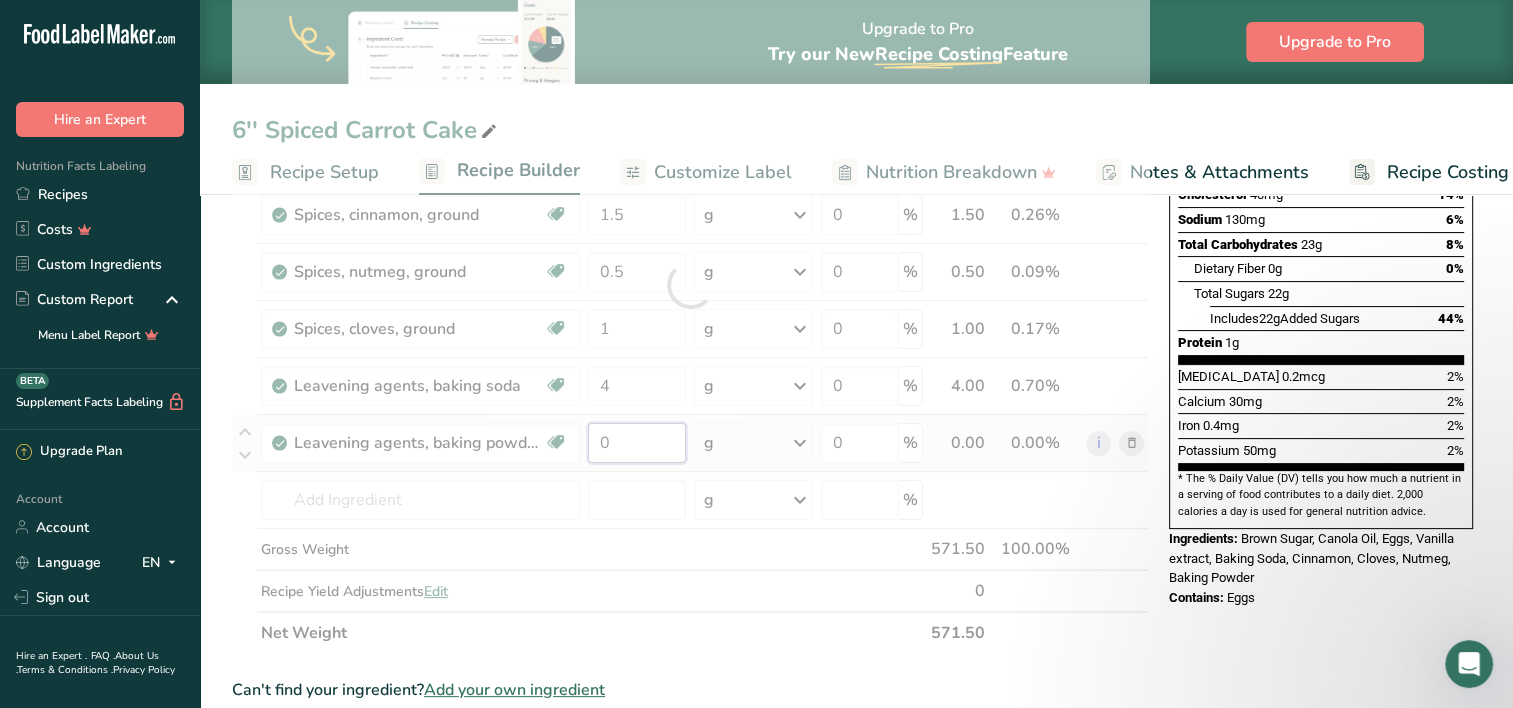 click on "Ingredient *
Amount *
Unit *
Waste *   .a-a{fill:#347362;}.b-a{fill:#fff;}          Grams
Percentage
Egg, whole, raw, fresh
Gluten free
Vegetarian
Soy free
4
oz
Portions
1 large
1 extra large
1 jumbo
See more
Weight Units
g
kg
mg
mcg
lb
oz
See less
Volume Units
l
Volume units require a density conversion. If you know your ingredient's density enter it below. Otherwise, click on "RIA" our AI Regulatory bot - she will be able to help you
lb/ft3
g/cm3
Confirm
mL" at bounding box center (690, 285) 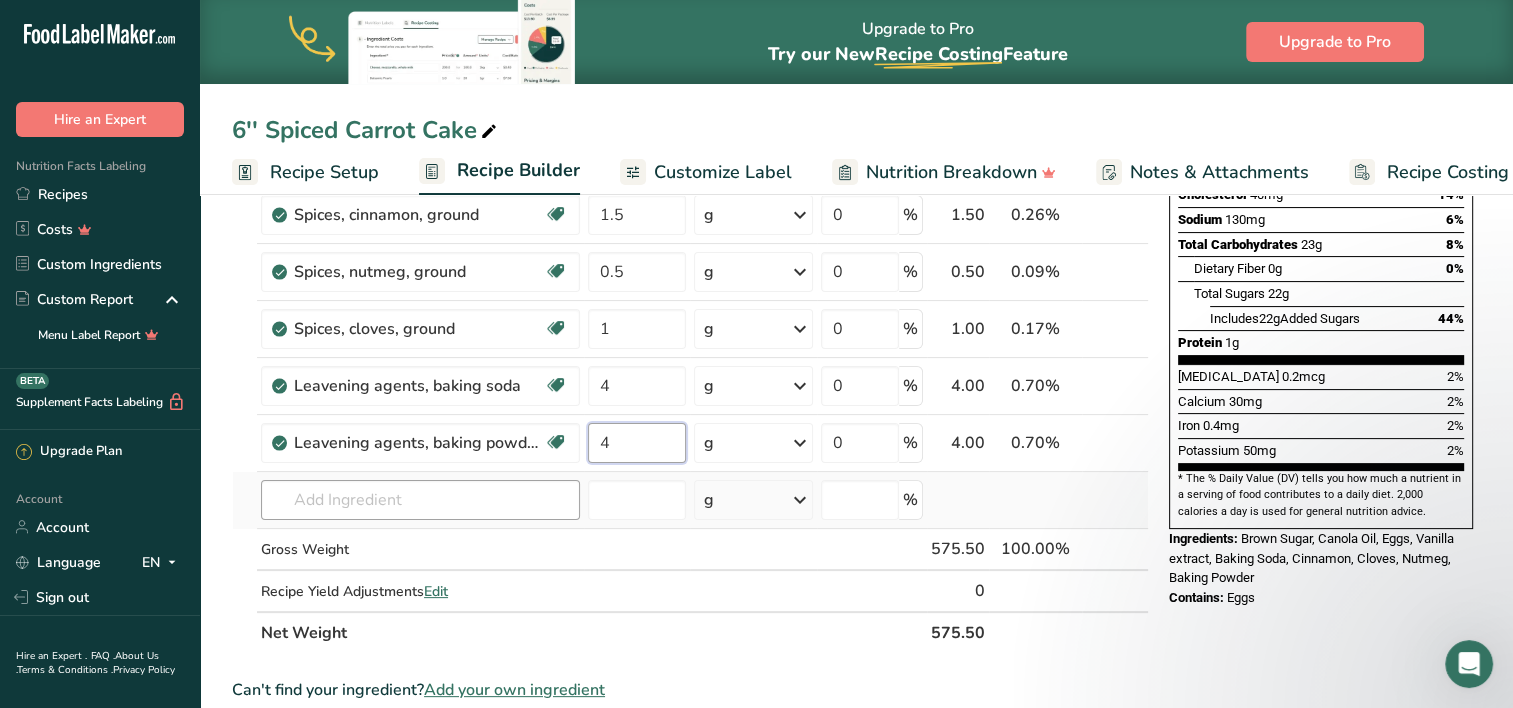 type on "4" 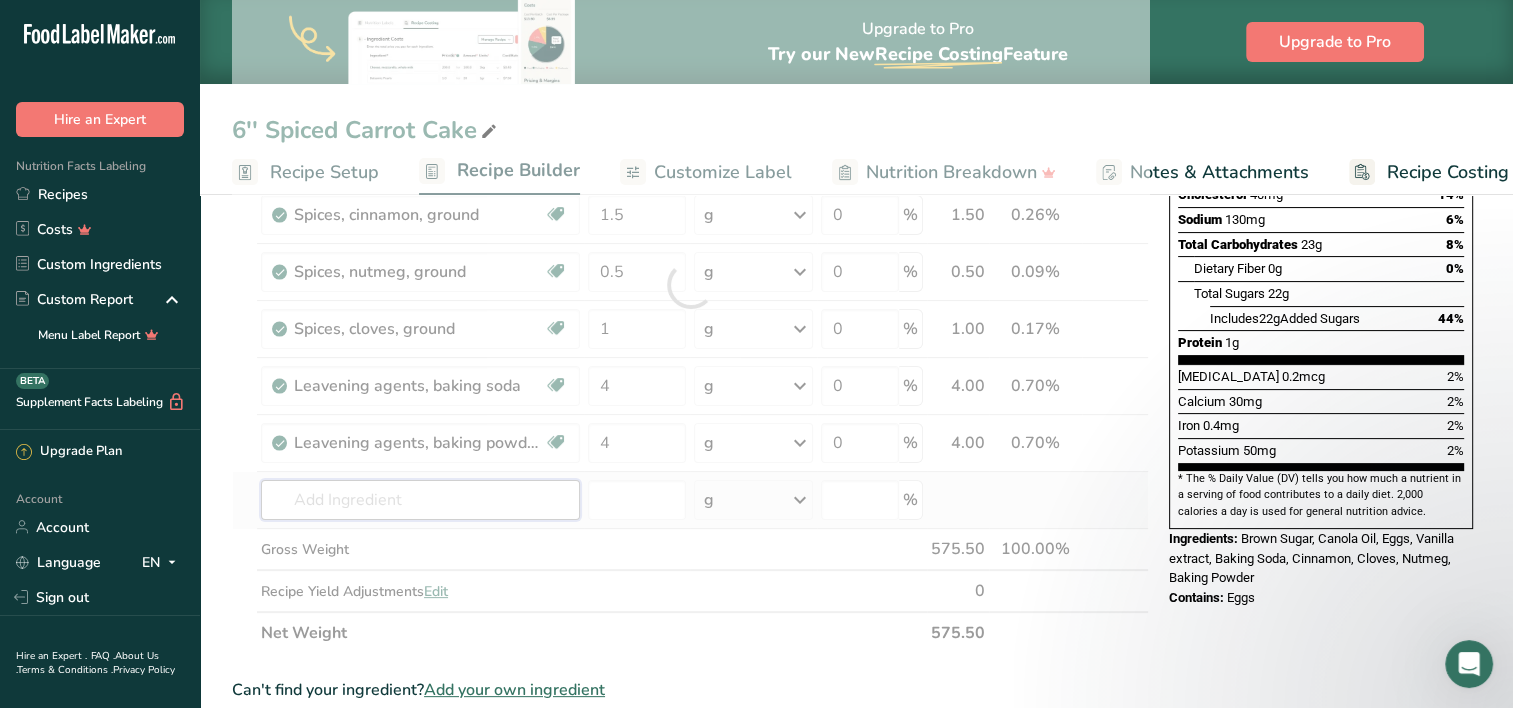 click on "Ingredient *
Amount *
Unit *
Waste *   .a-a{fill:#347362;}.b-a{fill:#fff;}          Grams
Percentage
Egg, whole, raw, fresh
Gluten free
Vegetarian
Soy free
4
oz
Portions
1 large
1 extra large
1 jumbo
See more
Weight Units
g
kg
mg
mcg
lb
oz
See less
Volume Units
l
Volume units require a density conversion. If you know your ingredient's density enter it below. Otherwise, click on "RIA" our AI Regulatory bot - she will be able to help you
lb/ft3
g/cm3
Confirm
mL" at bounding box center [690, 285] 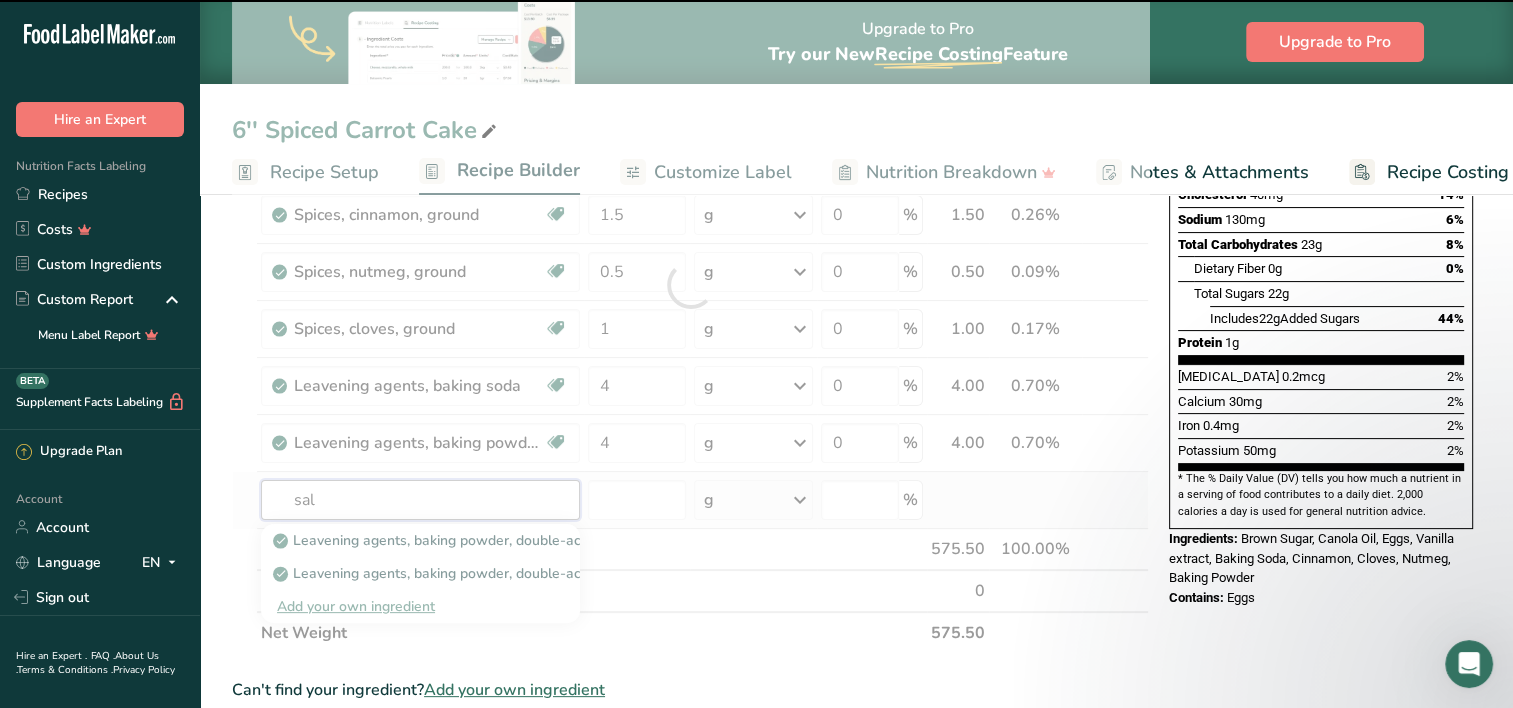 type on "salt" 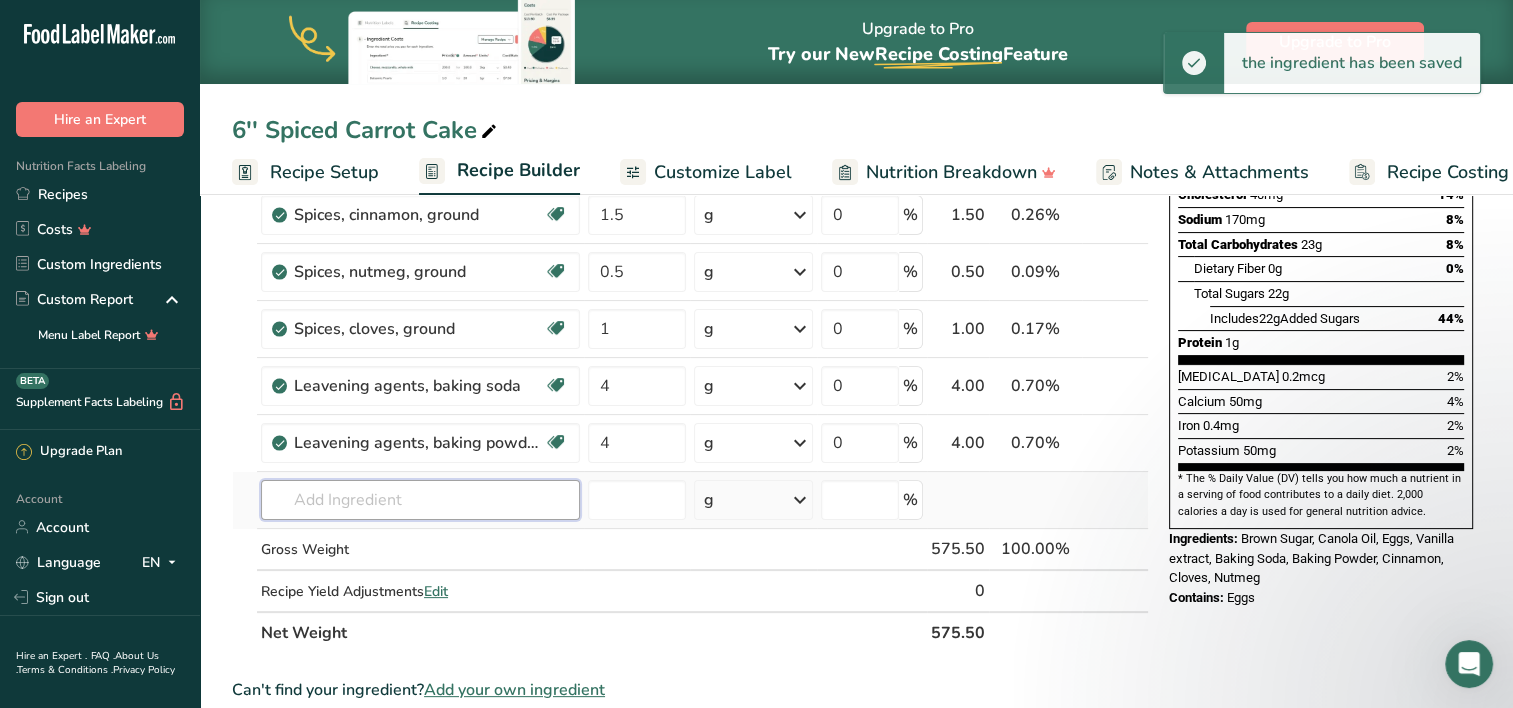 click at bounding box center [420, 500] 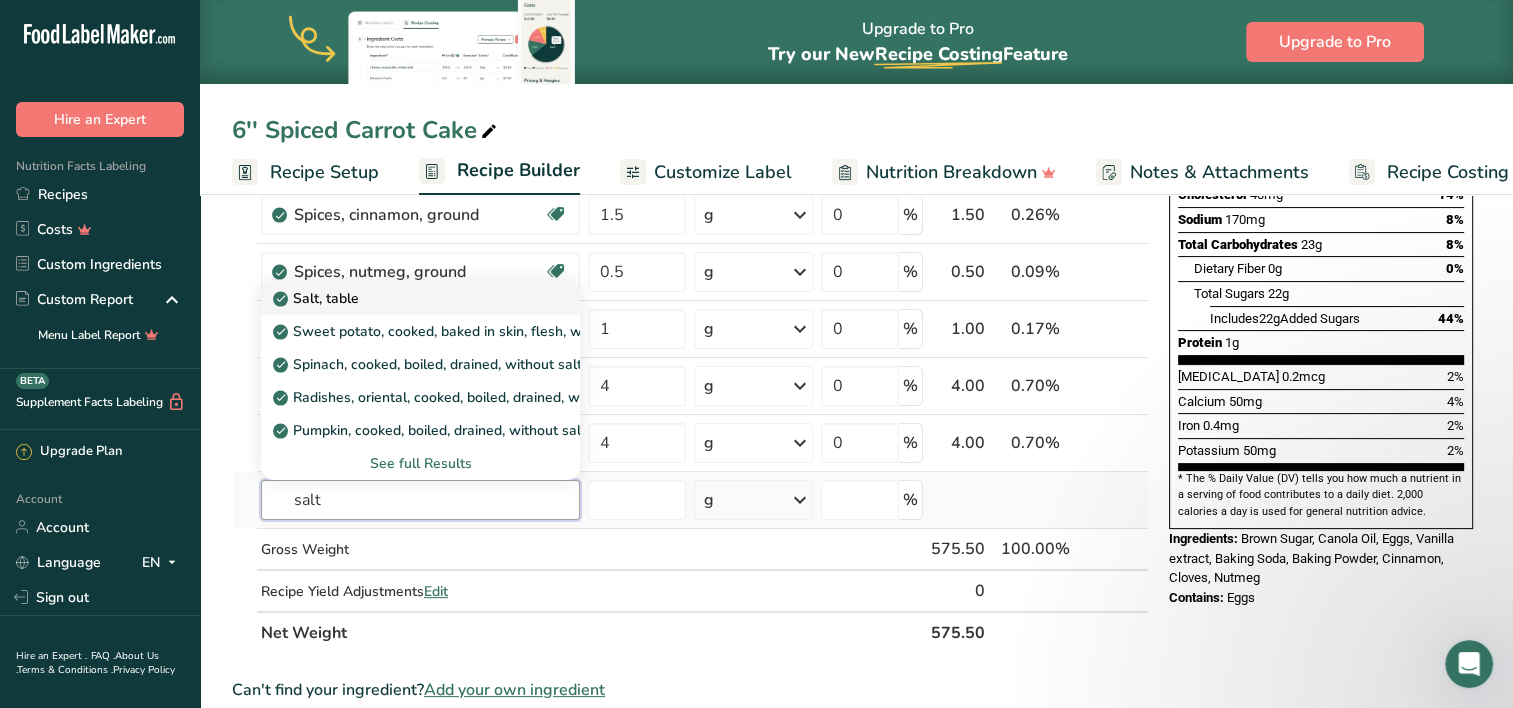type on "salt" 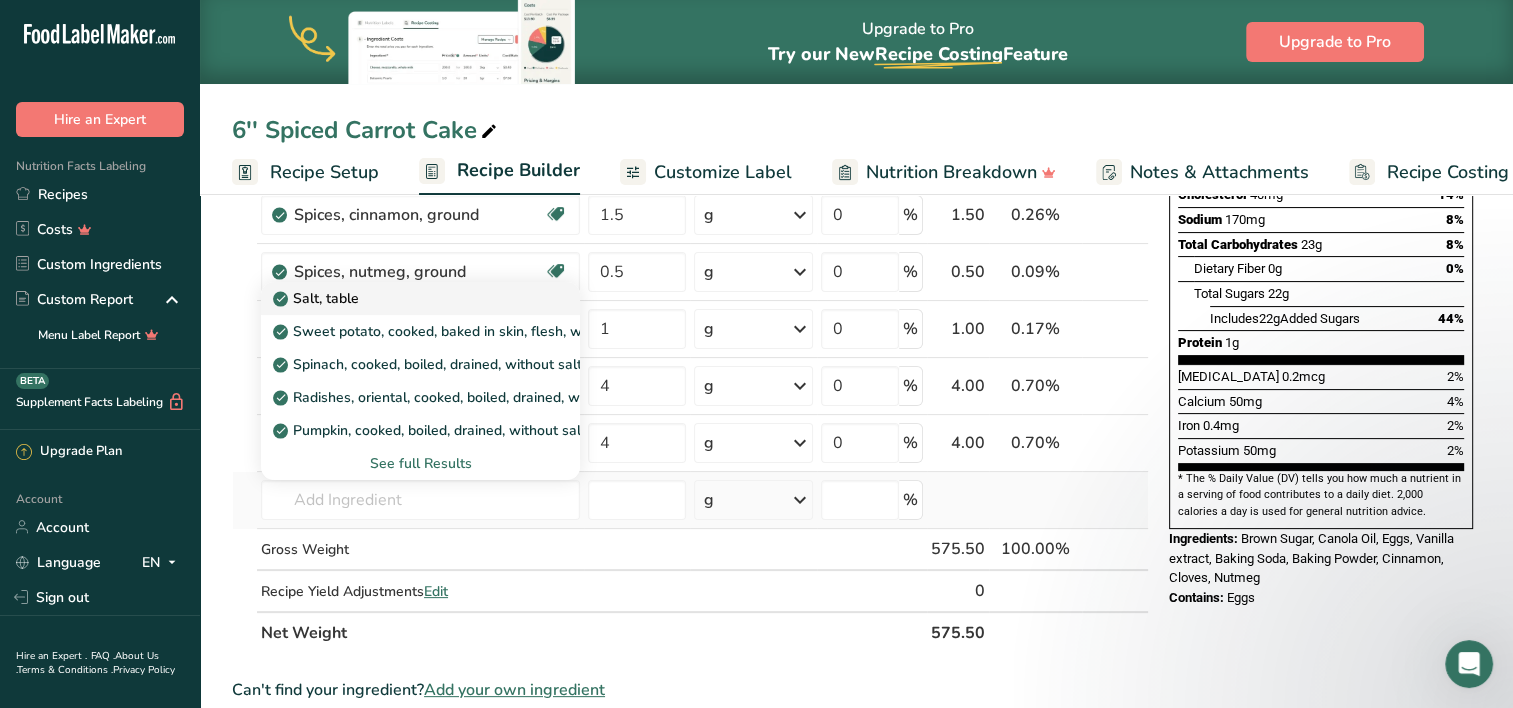 click on "Salt, table" at bounding box center [318, 298] 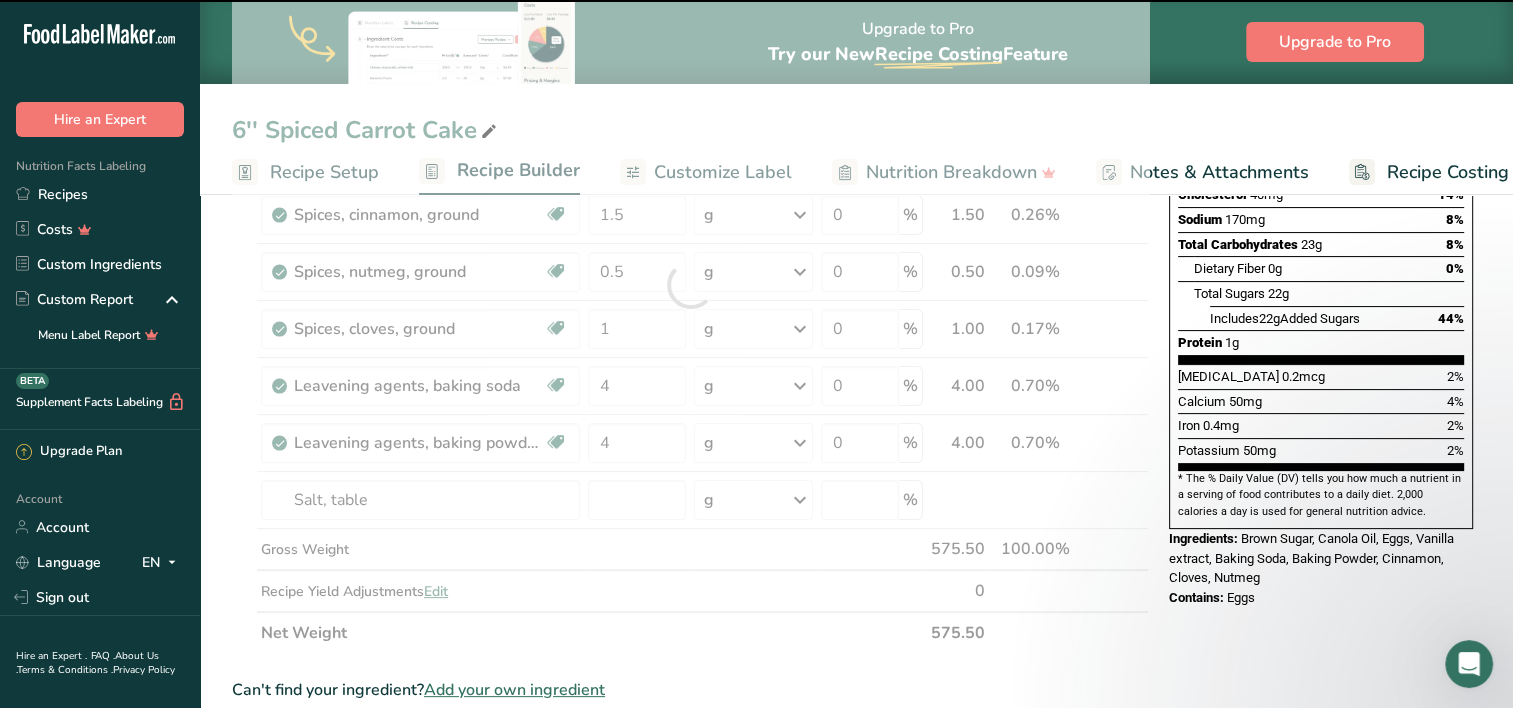 type on "0" 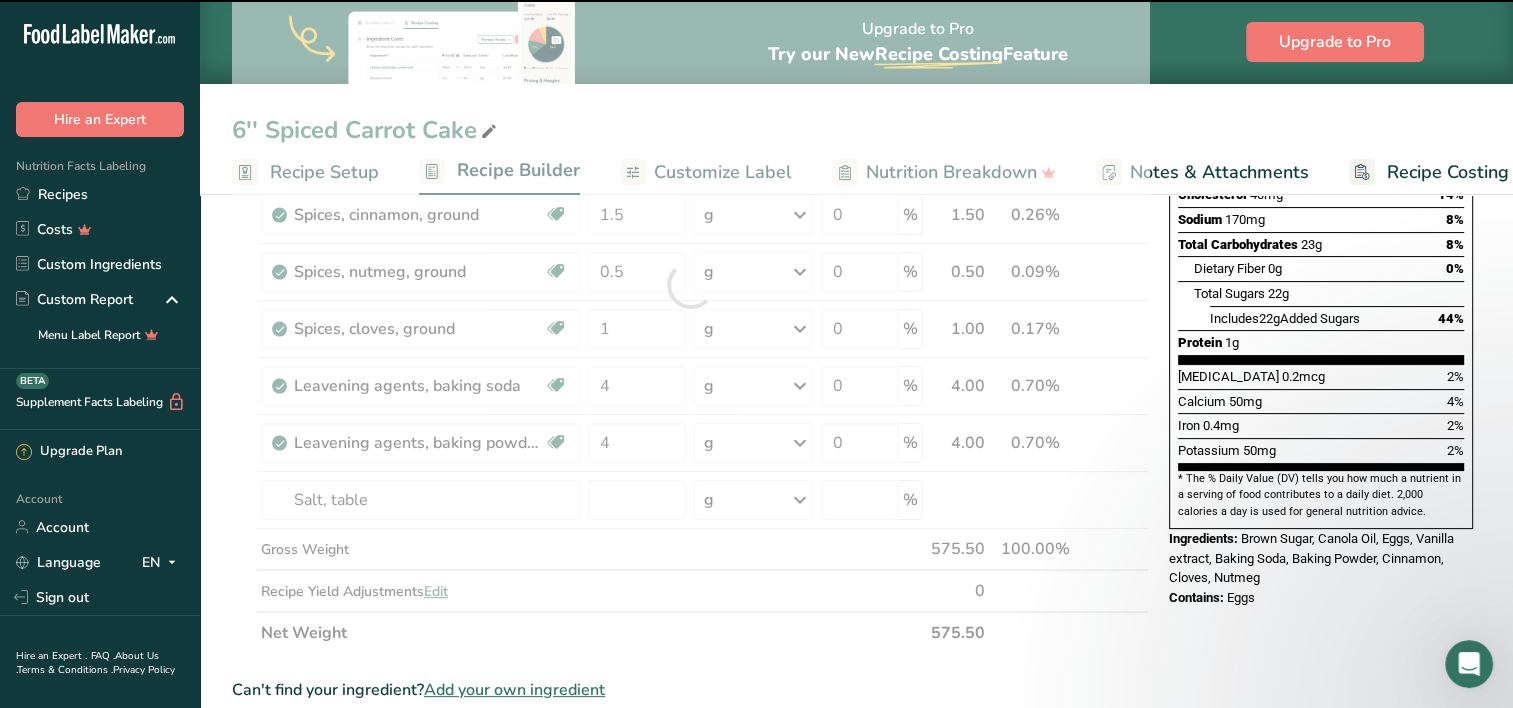 type on "0" 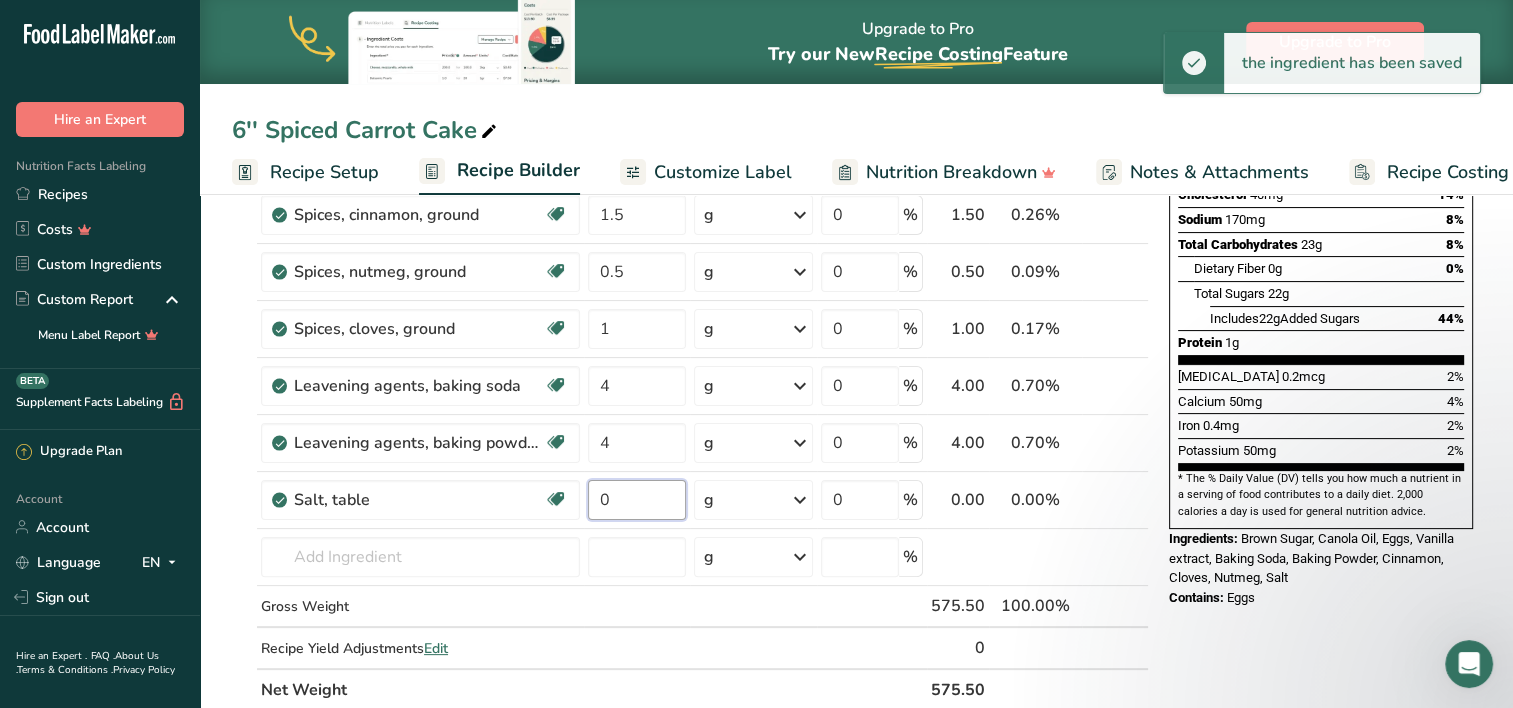 click on "0" at bounding box center (637, 500) 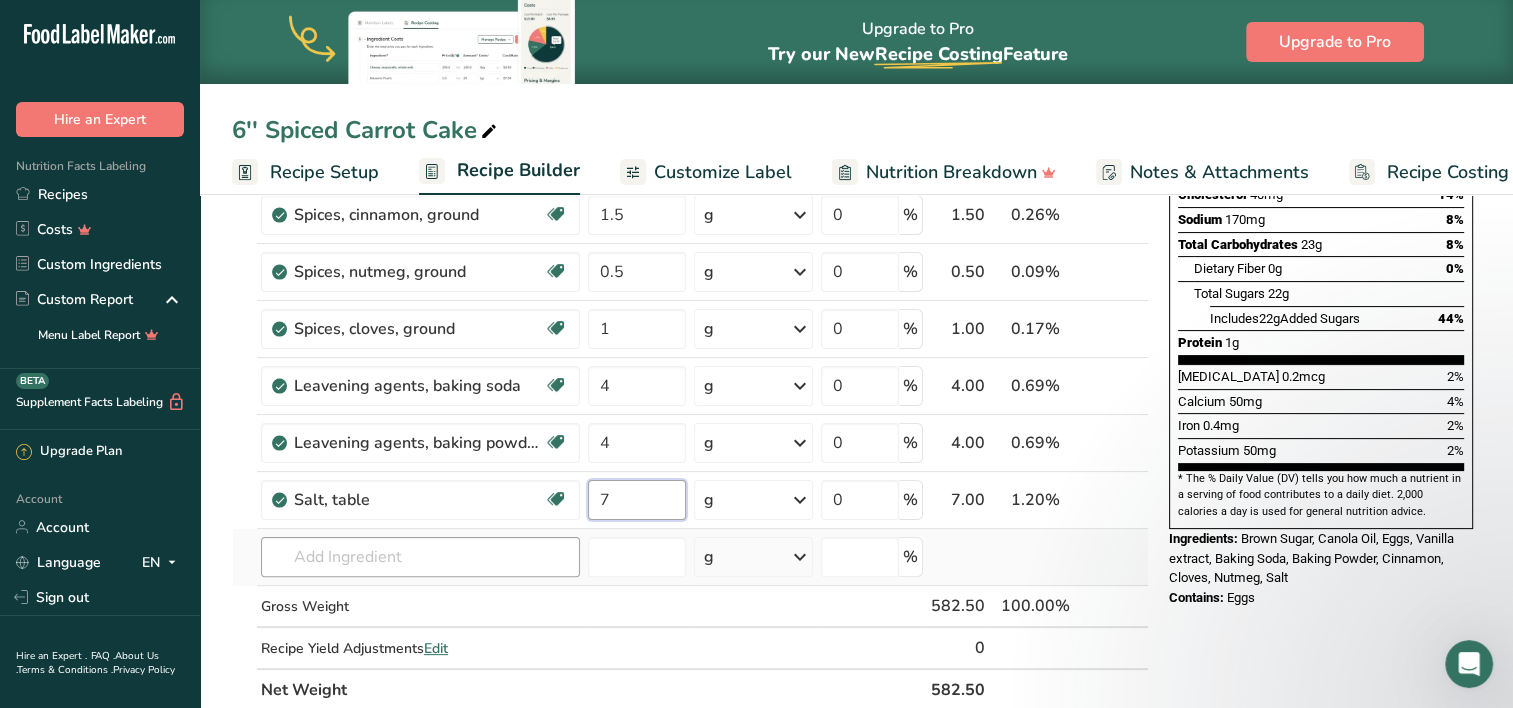 type on "7" 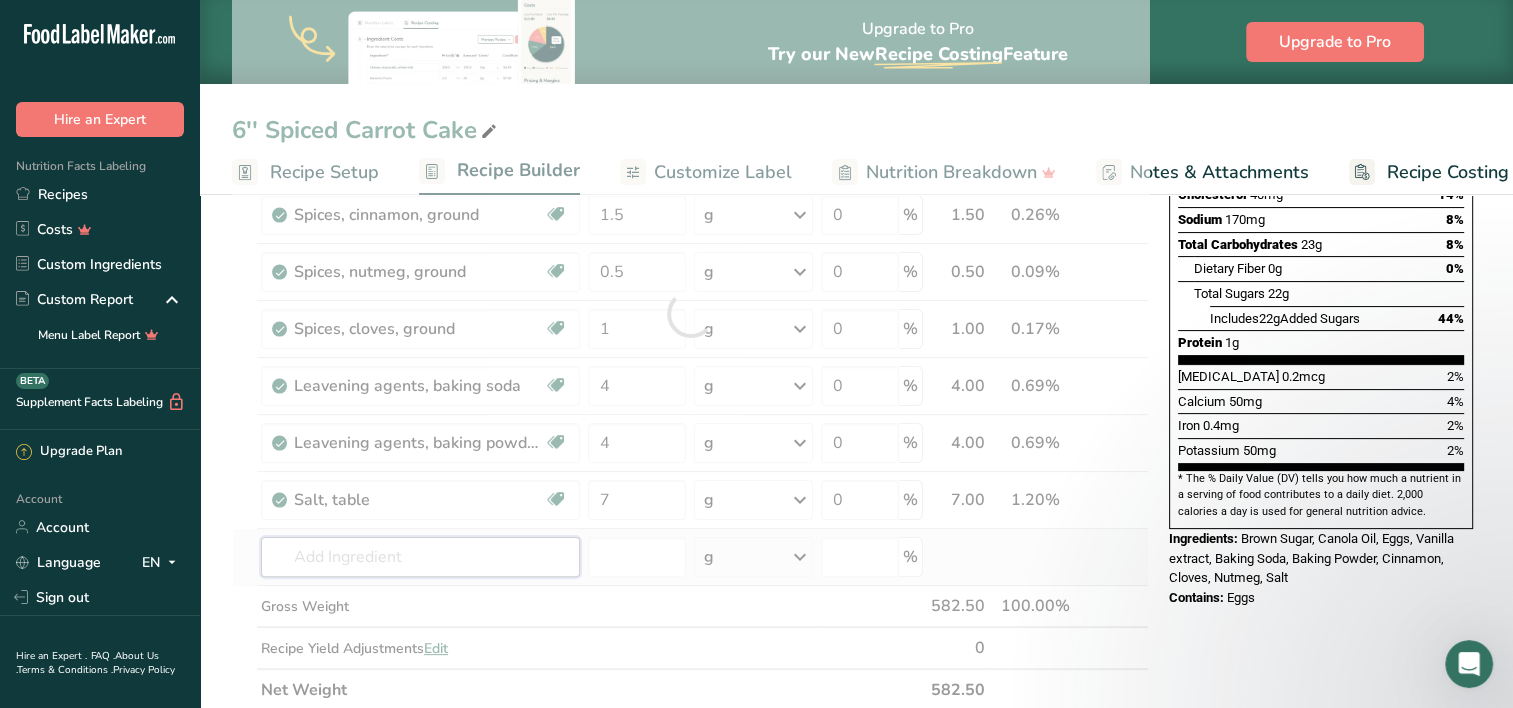 click on "Ingredient *
Amount *
Unit *
Waste *   .a-a{fill:#347362;}.b-a{fill:#fff;}          Grams
Percentage
Egg, whole, raw, fresh
Gluten free
Vegetarian
Soy free
4
oz
Portions
1 large
1 extra large
1 jumbo
See more
Weight Units
g
kg
mg
mcg
lb
oz
See less
Volume Units
l
Volume units require a density conversion. If you know your ingredient's density enter it below. Otherwise, click on "RIA" our AI Regulatory bot - she will be able to help you
lb/ft3
g/cm3
Confirm
mL" at bounding box center (690, 313) 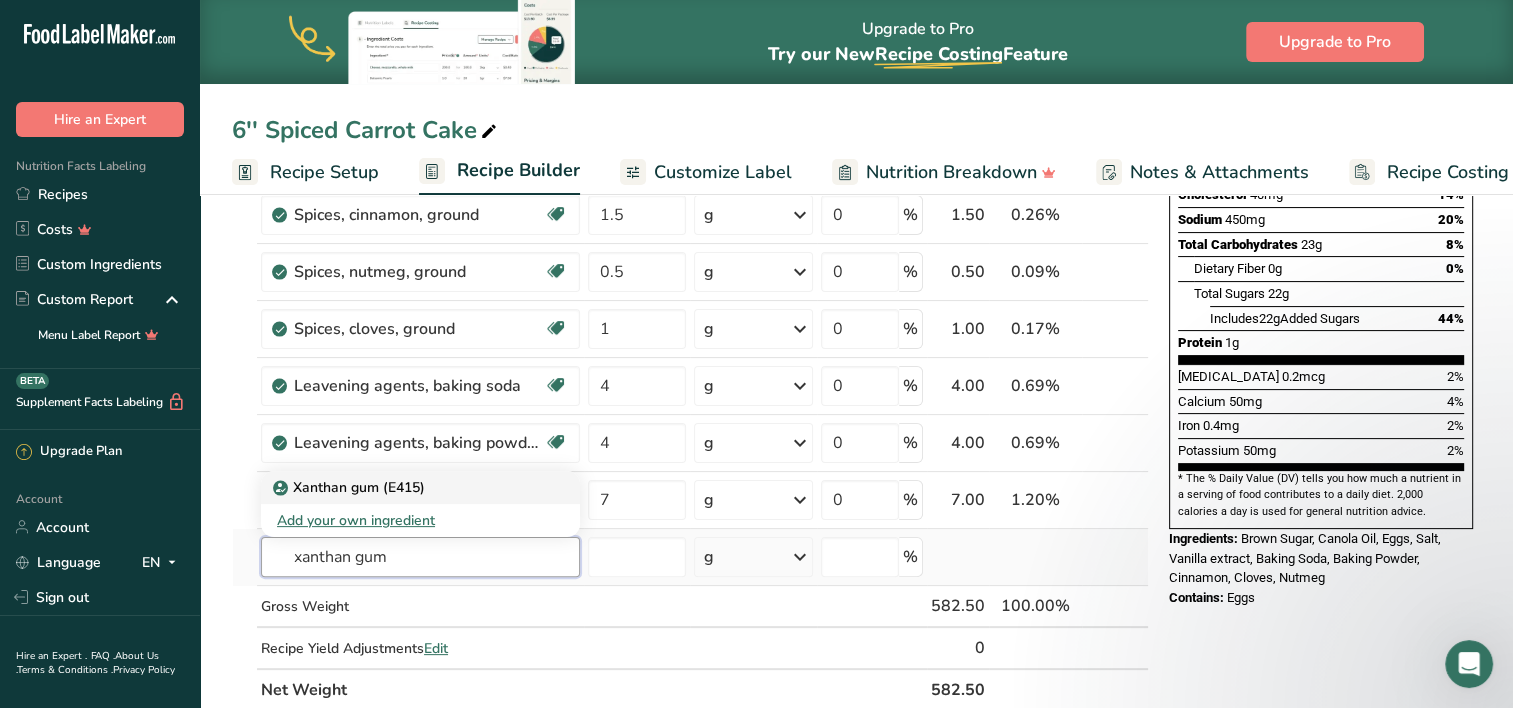 type on "xanthan gum" 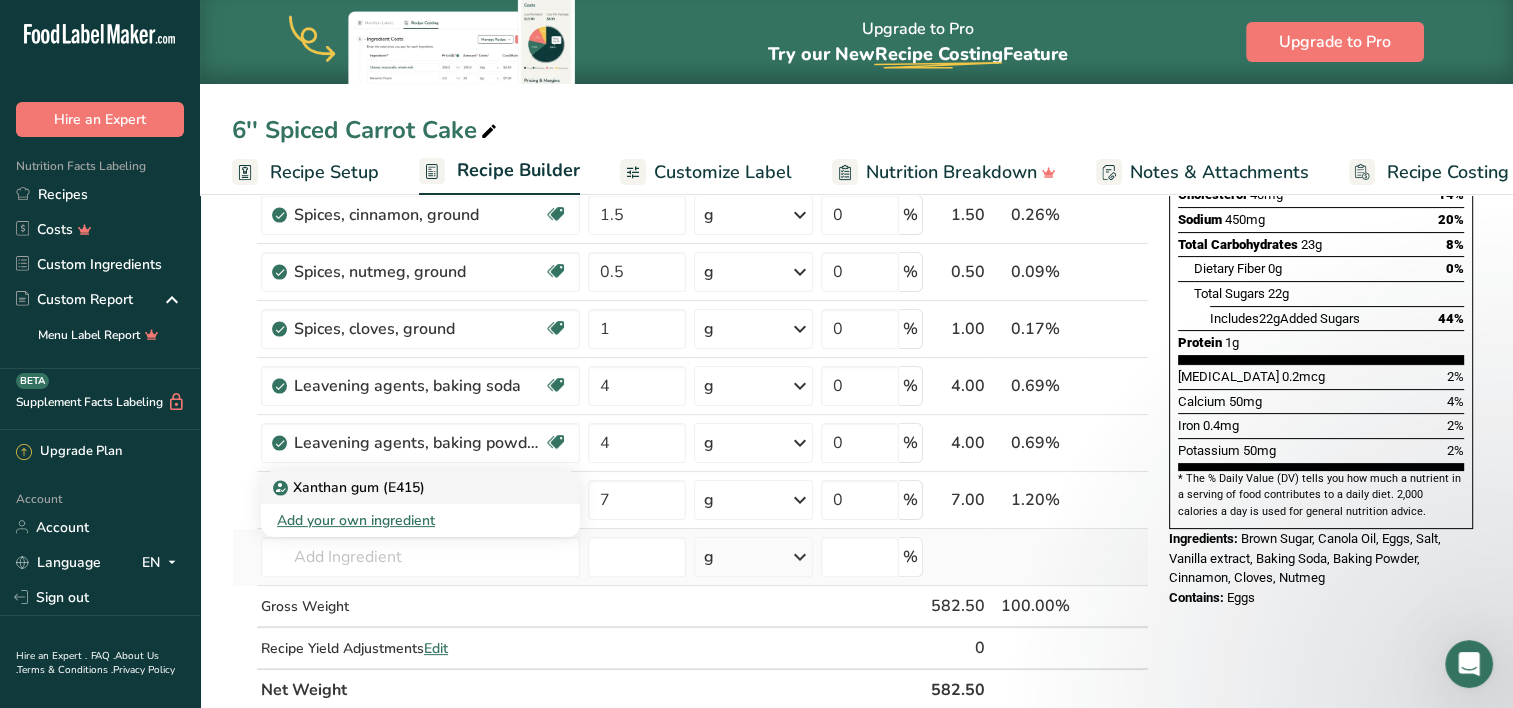 click on "Xanthan gum (E415)" at bounding box center [351, 487] 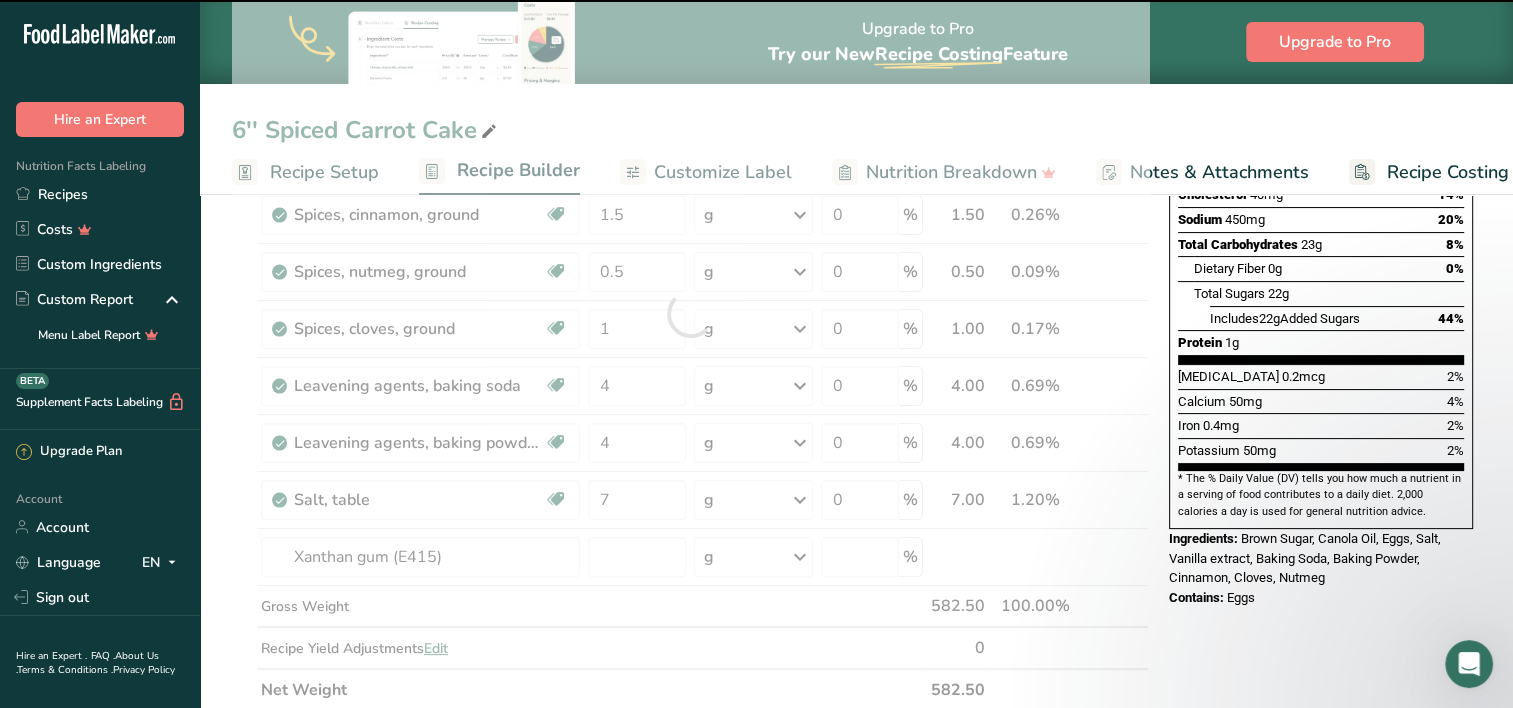 type on "0" 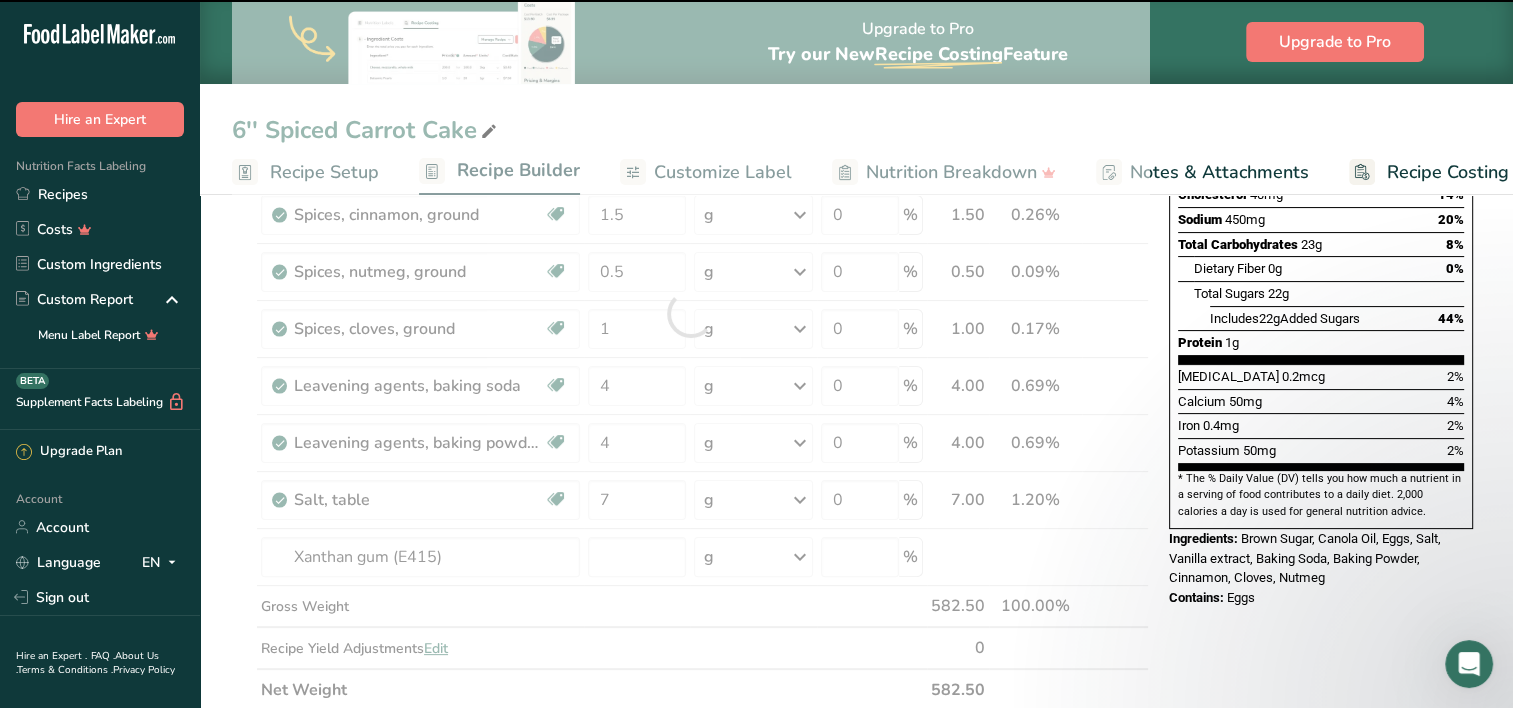 type on "0" 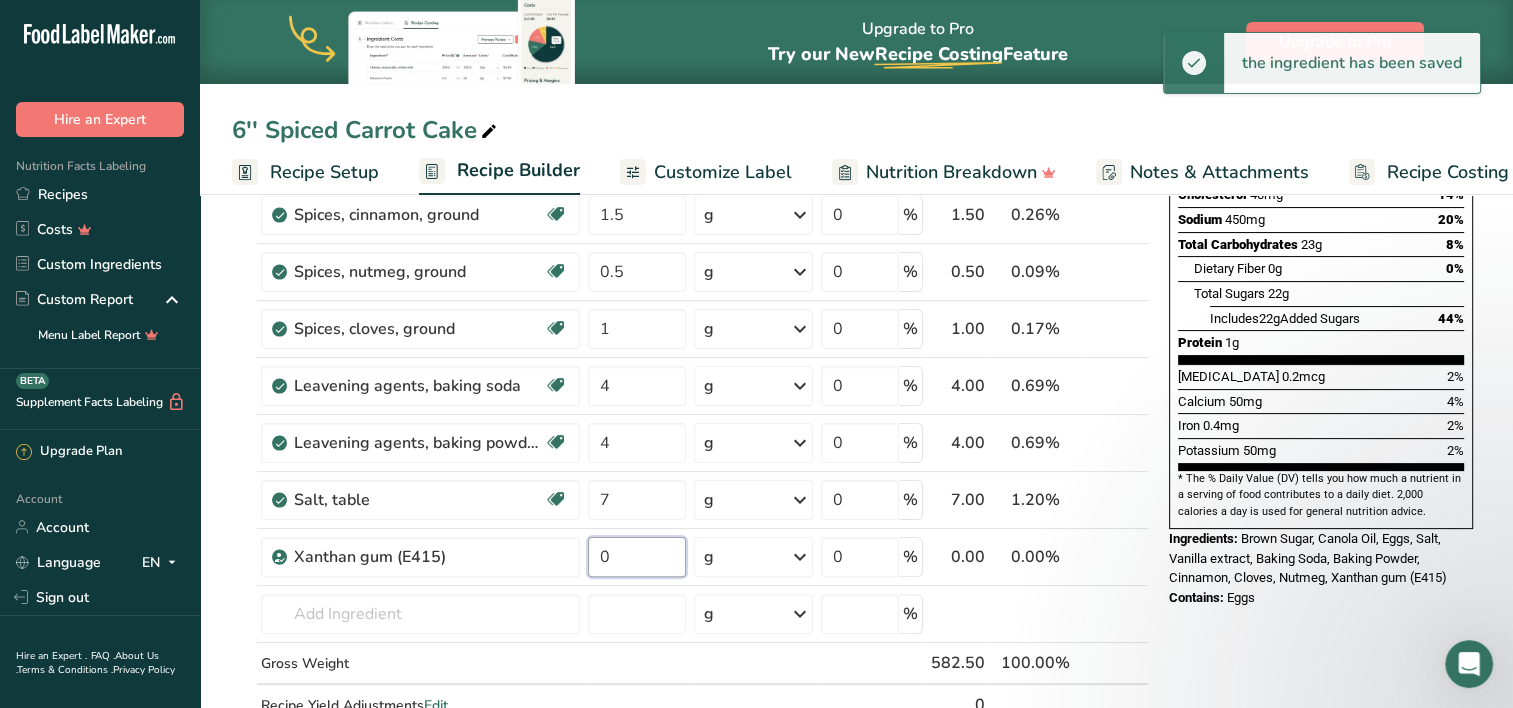 click on "0" at bounding box center (637, 557) 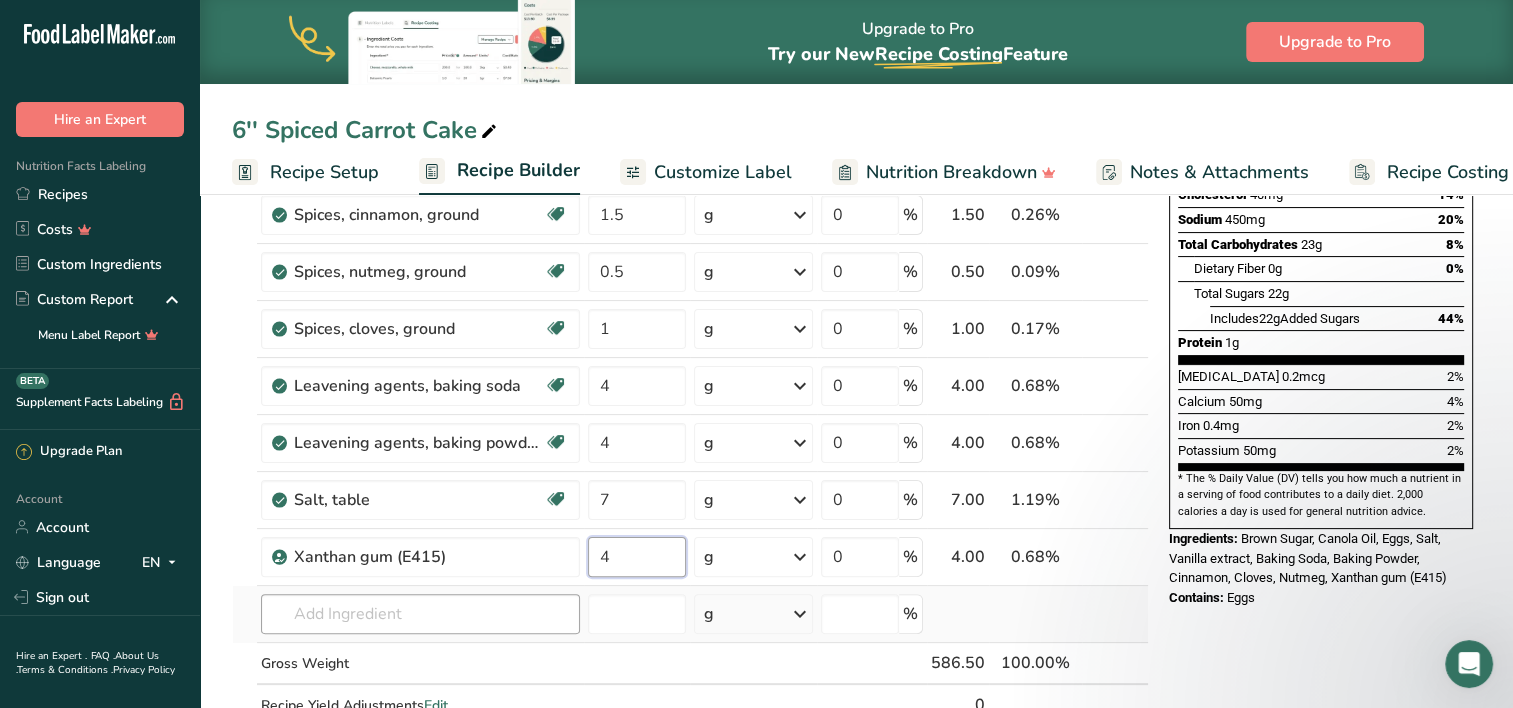 type on "4" 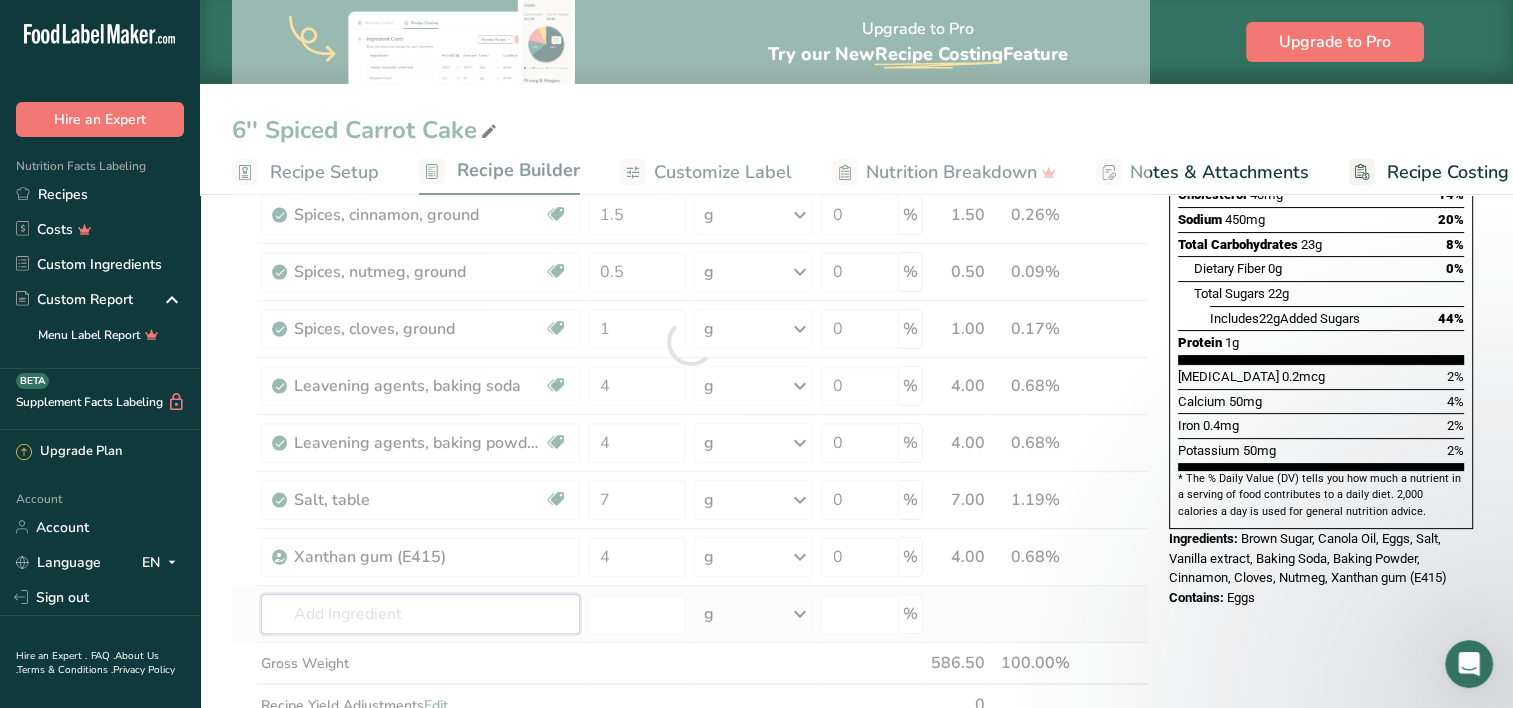 click on "Ingredient *
Amount *
Unit *
Waste *   .a-a{fill:#347362;}.b-a{fill:#fff;}          Grams
Percentage
Egg, whole, raw, fresh
Gluten free
Vegetarian
Soy free
4
oz
Portions
1 large
1 extra large
1 jumbo
See more
Weight Units
g
kg
mg
mcg
lb
oz
See less
Volume Units
l
Volume units require a density conversion. If you know your ingredient's density enter it below. Otherwise, click on "RIA" our AI Regulatory bot - she will be able to help you
lb/ft3
g/cm3
Confirm
mL" at bounding box center [690, 342] 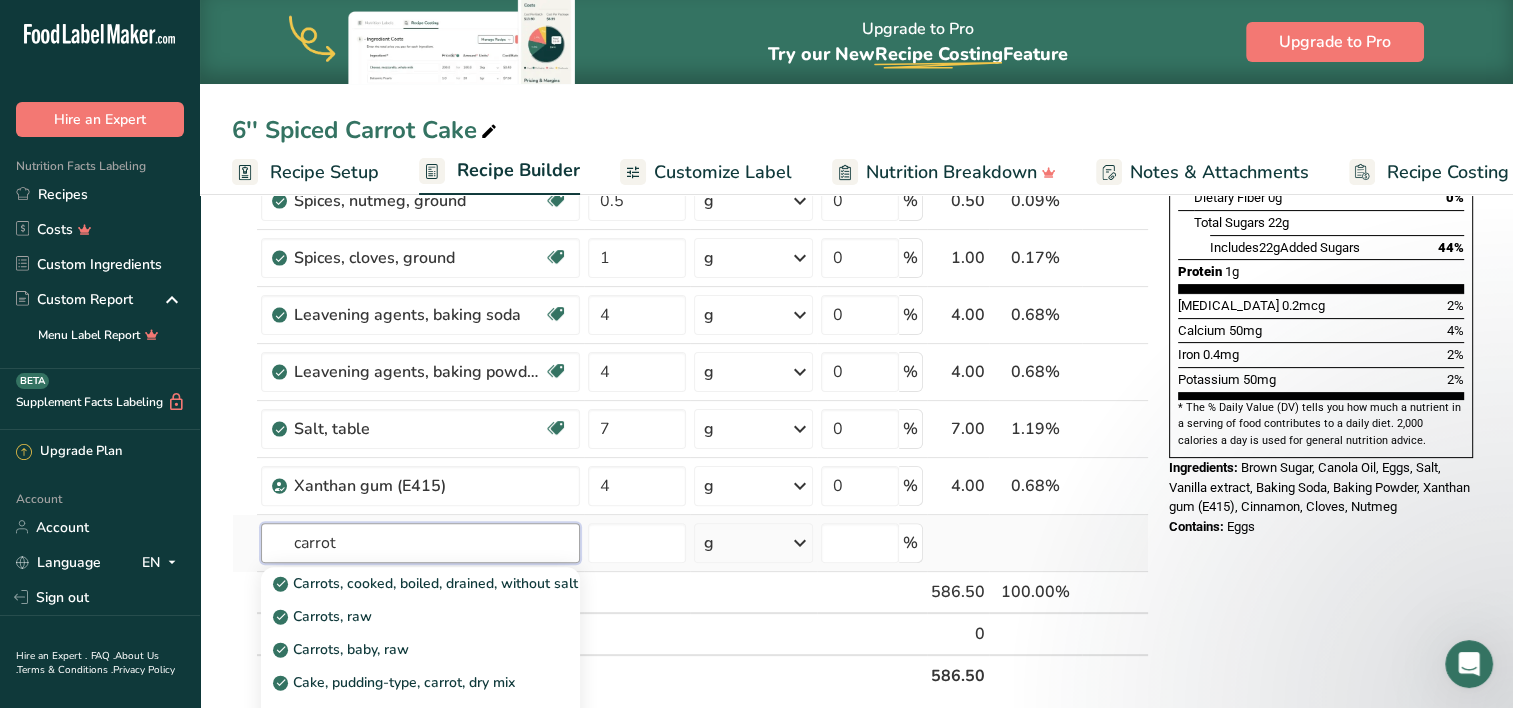 scroll, scrollTop: 519, scrollLeft: 0, axis: vertical 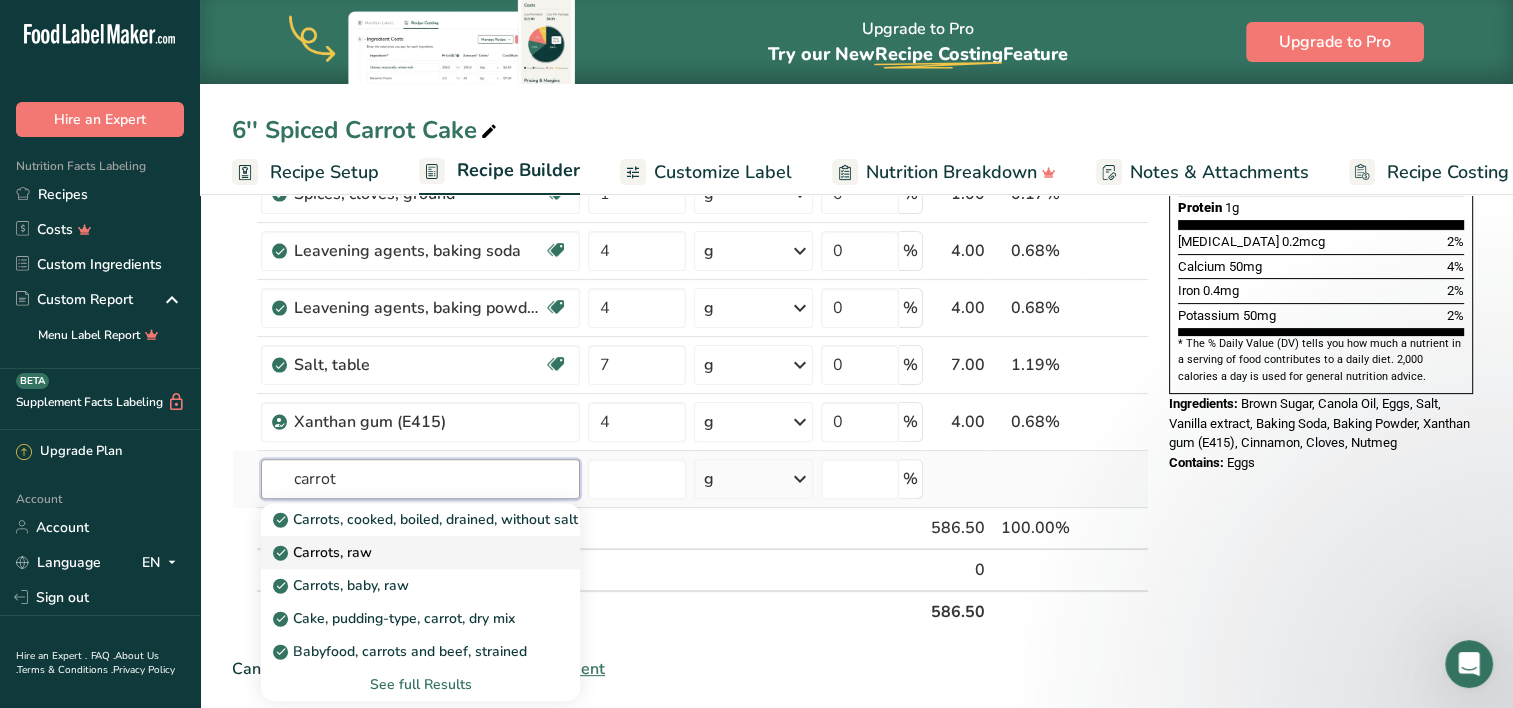 type on "carrot" 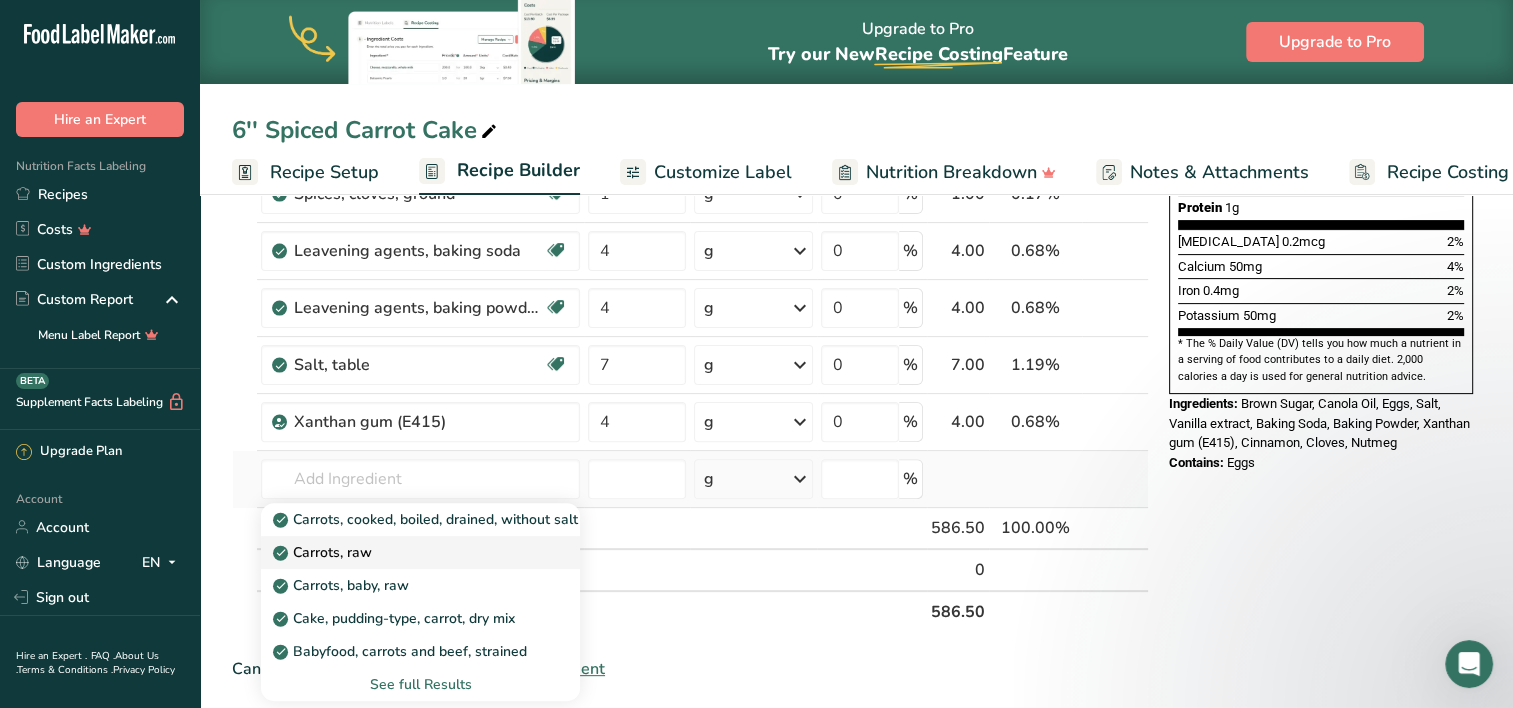 click on "Carrots, raw" at bounding box center (404, 552) 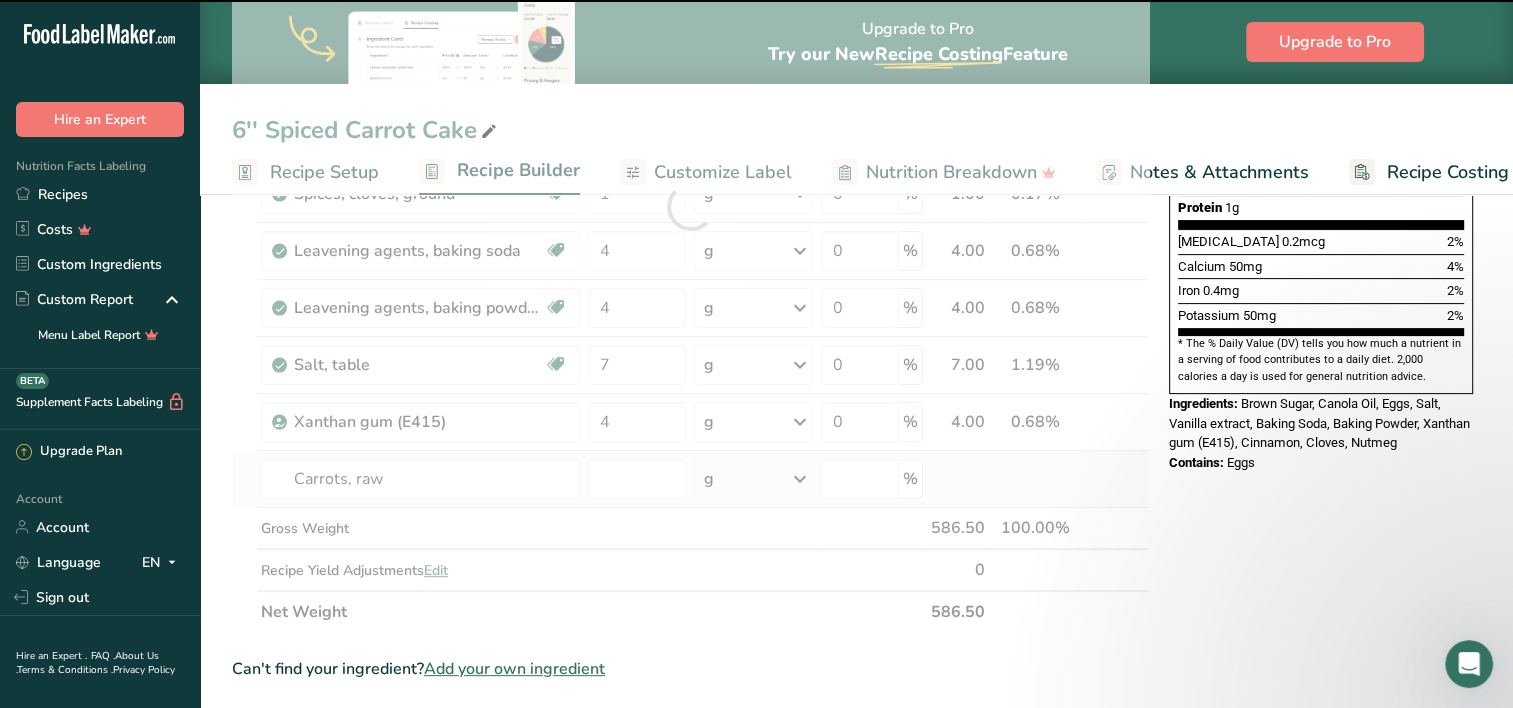 type on "0" 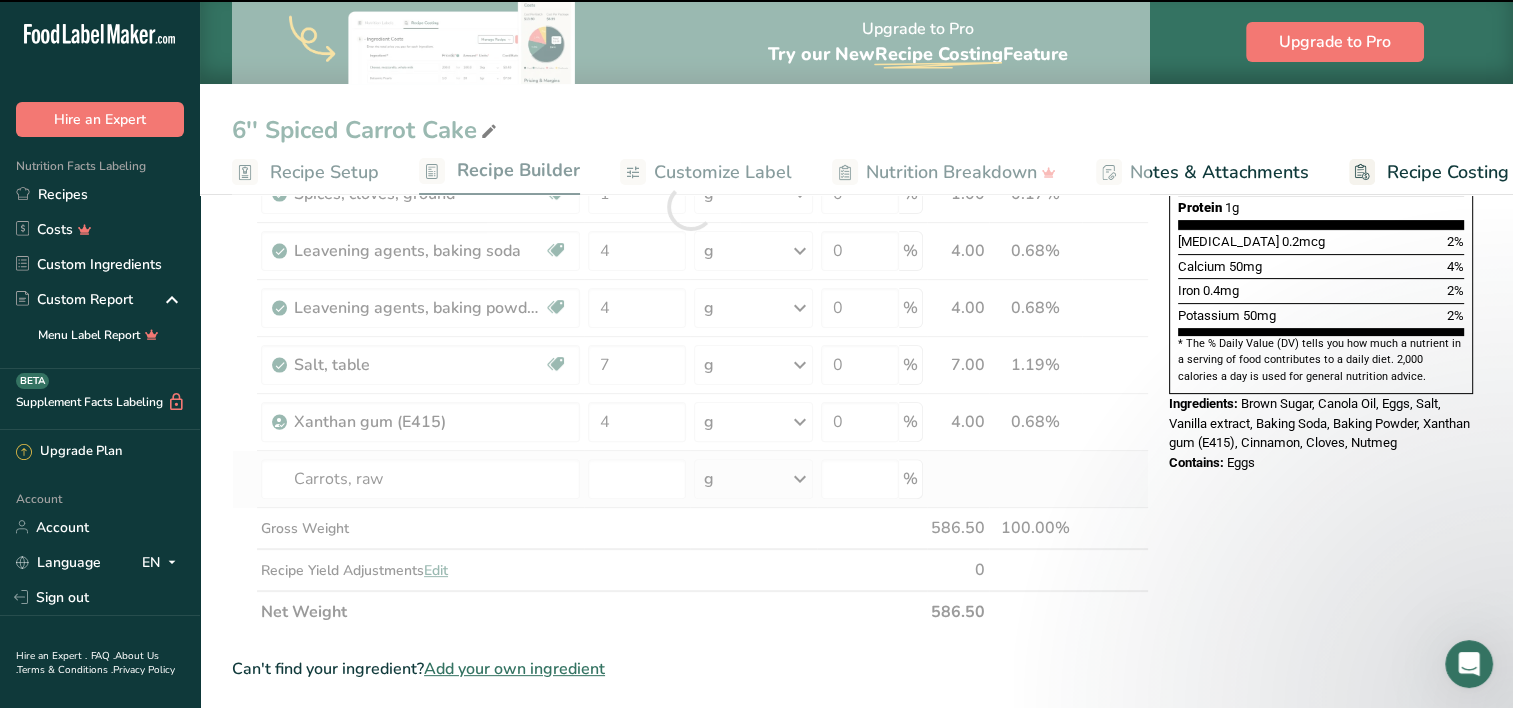 type on "0" 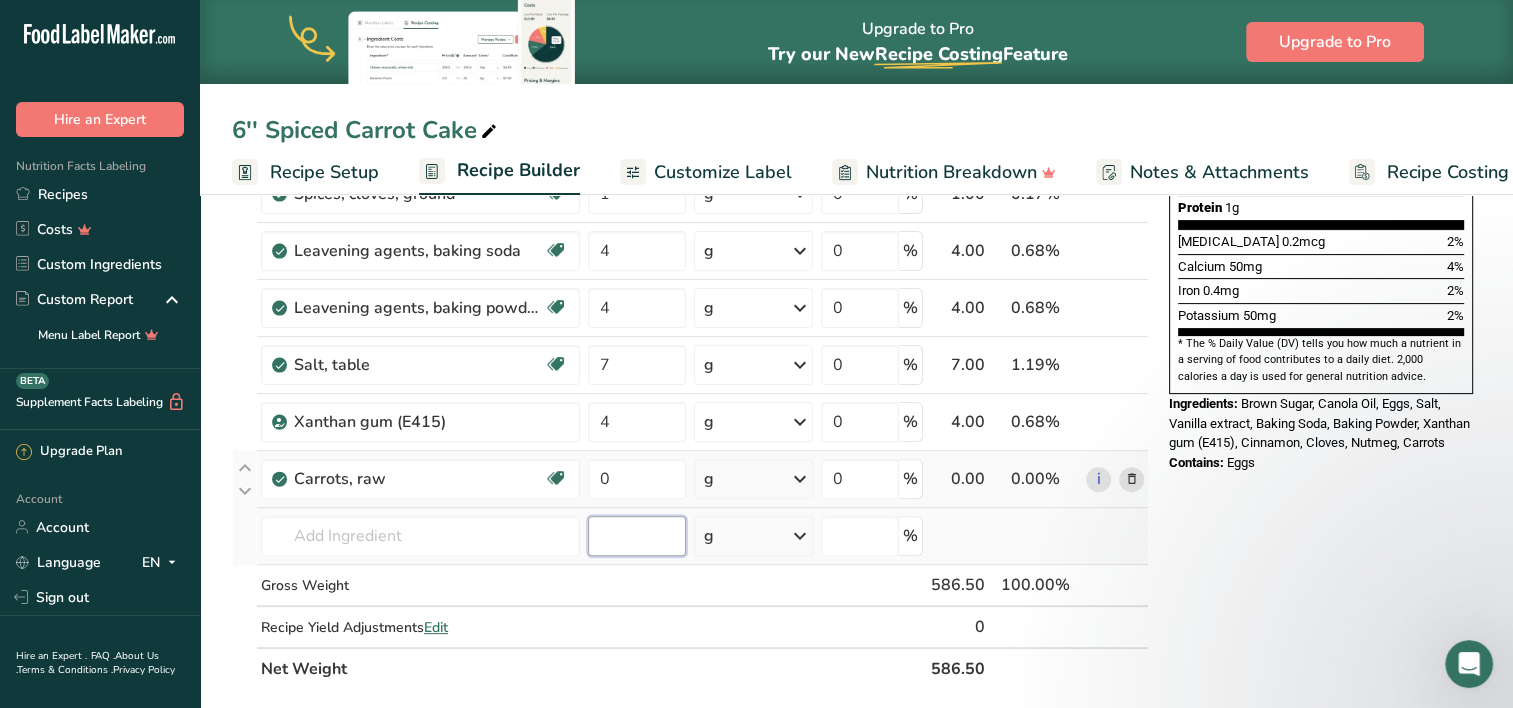 click at bounding box center [637, 536] 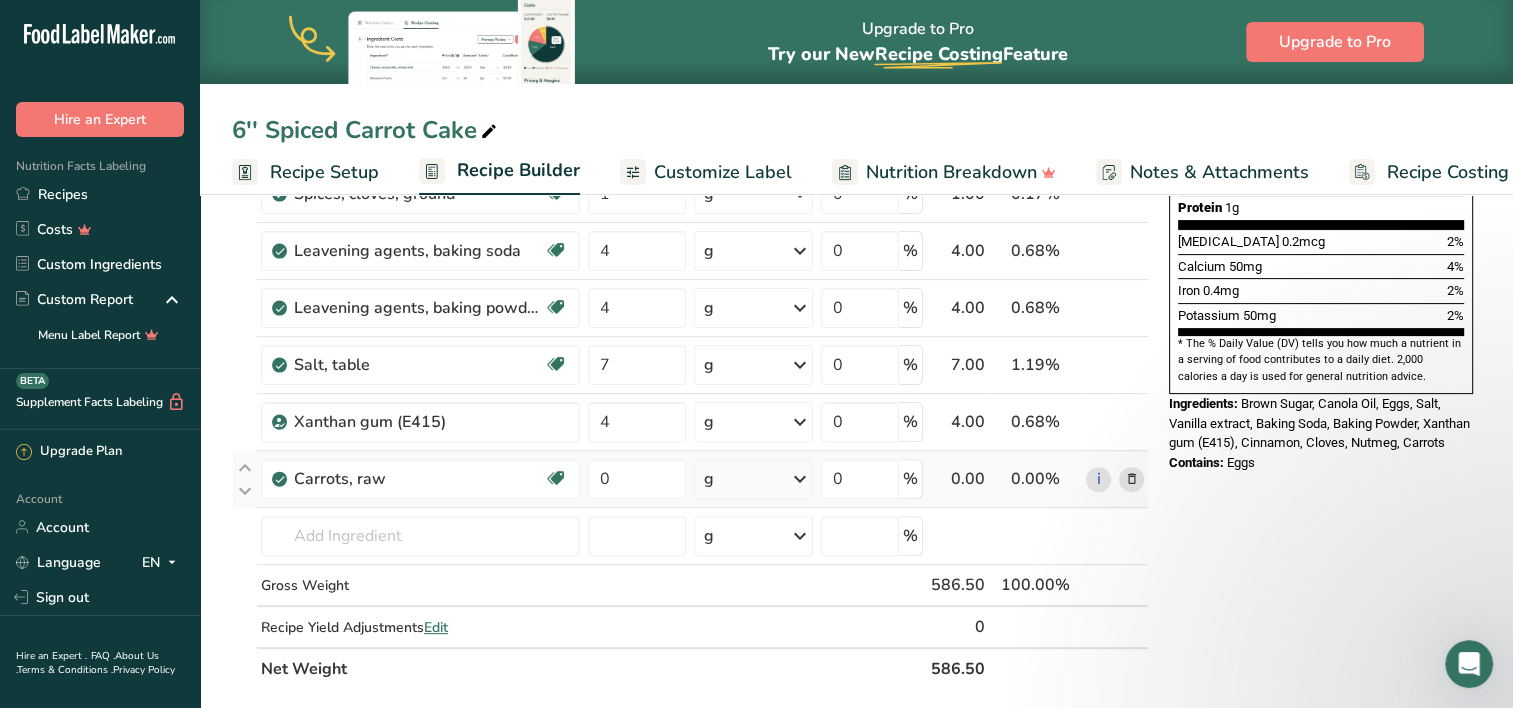 click on "g" at bounding box center (753, 479) 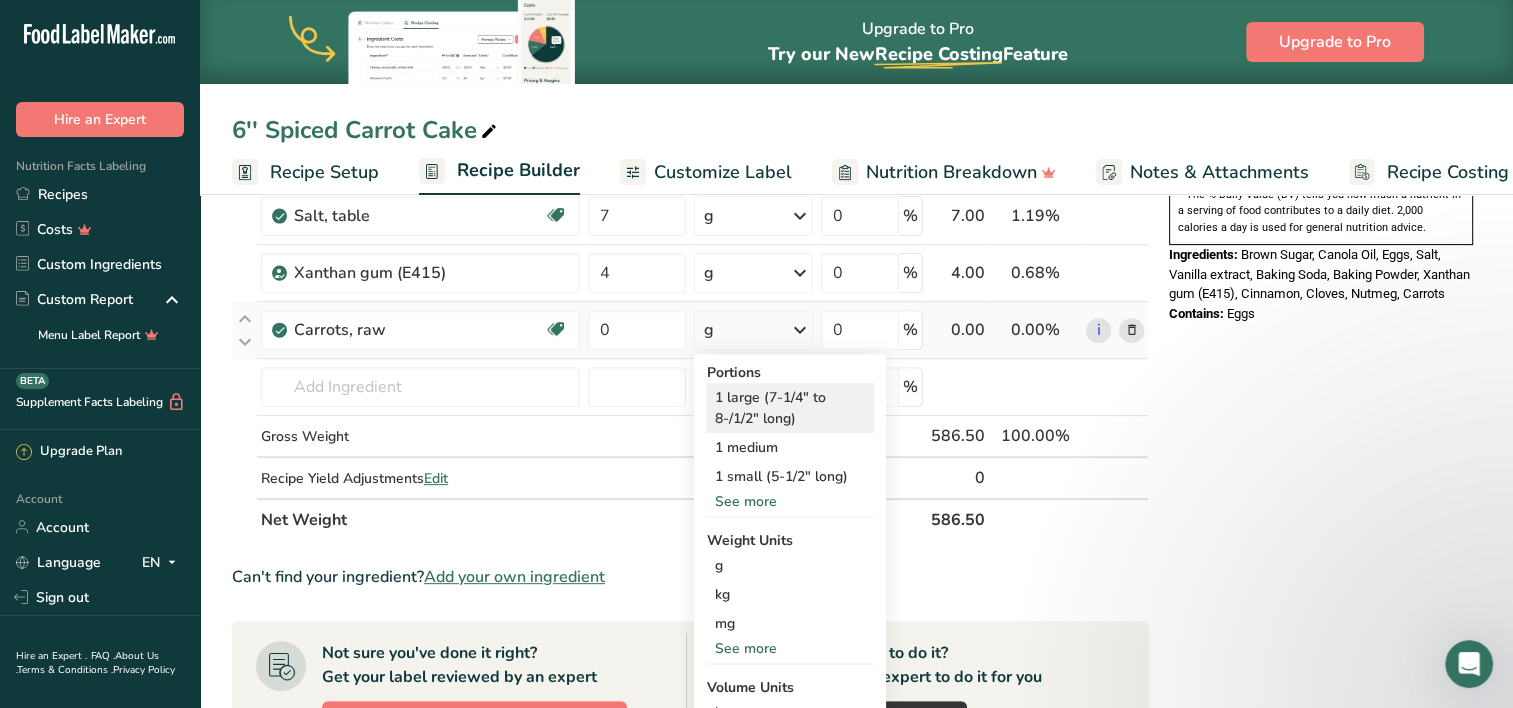 scroll, scrollTop: 756, scrollLeft: 0, axis: vertical 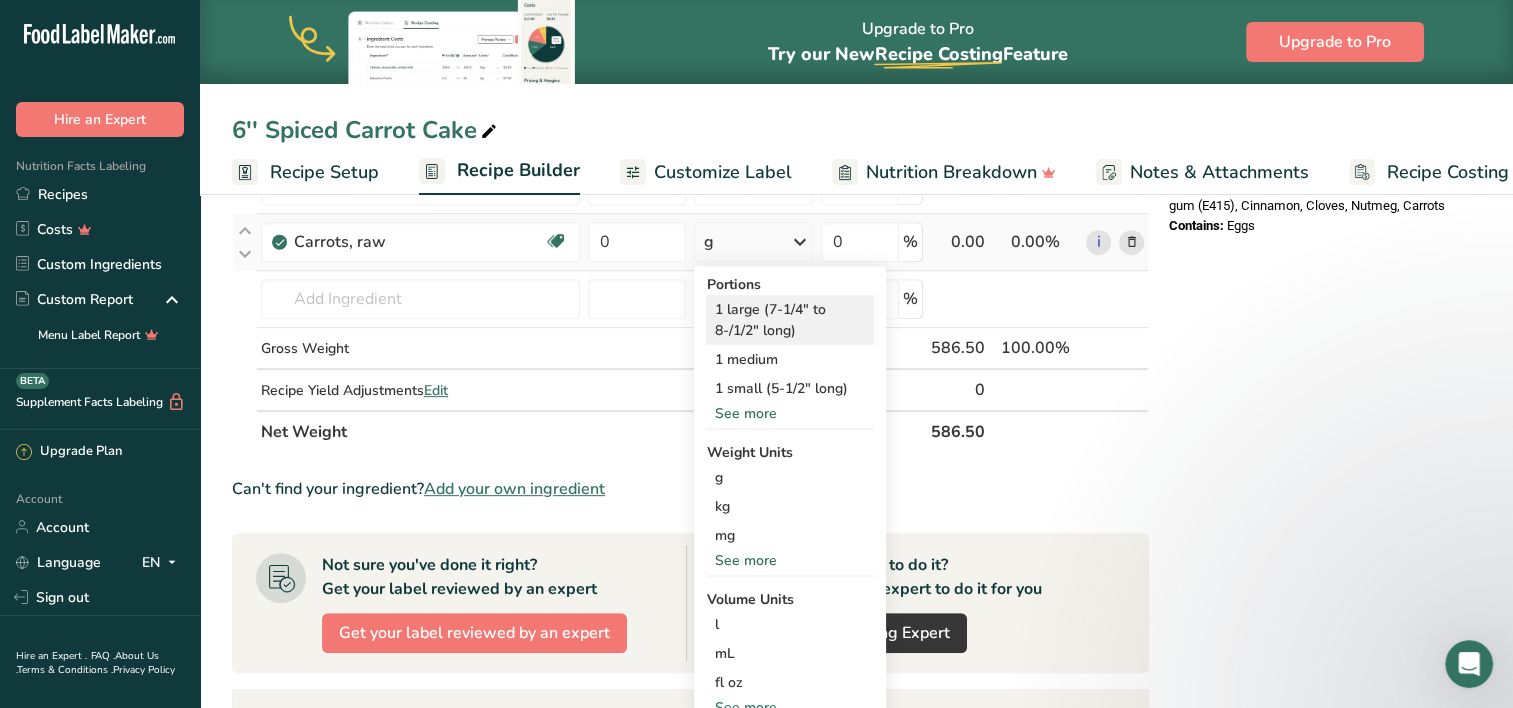 click on "See more" at bounding box center [790, 560] 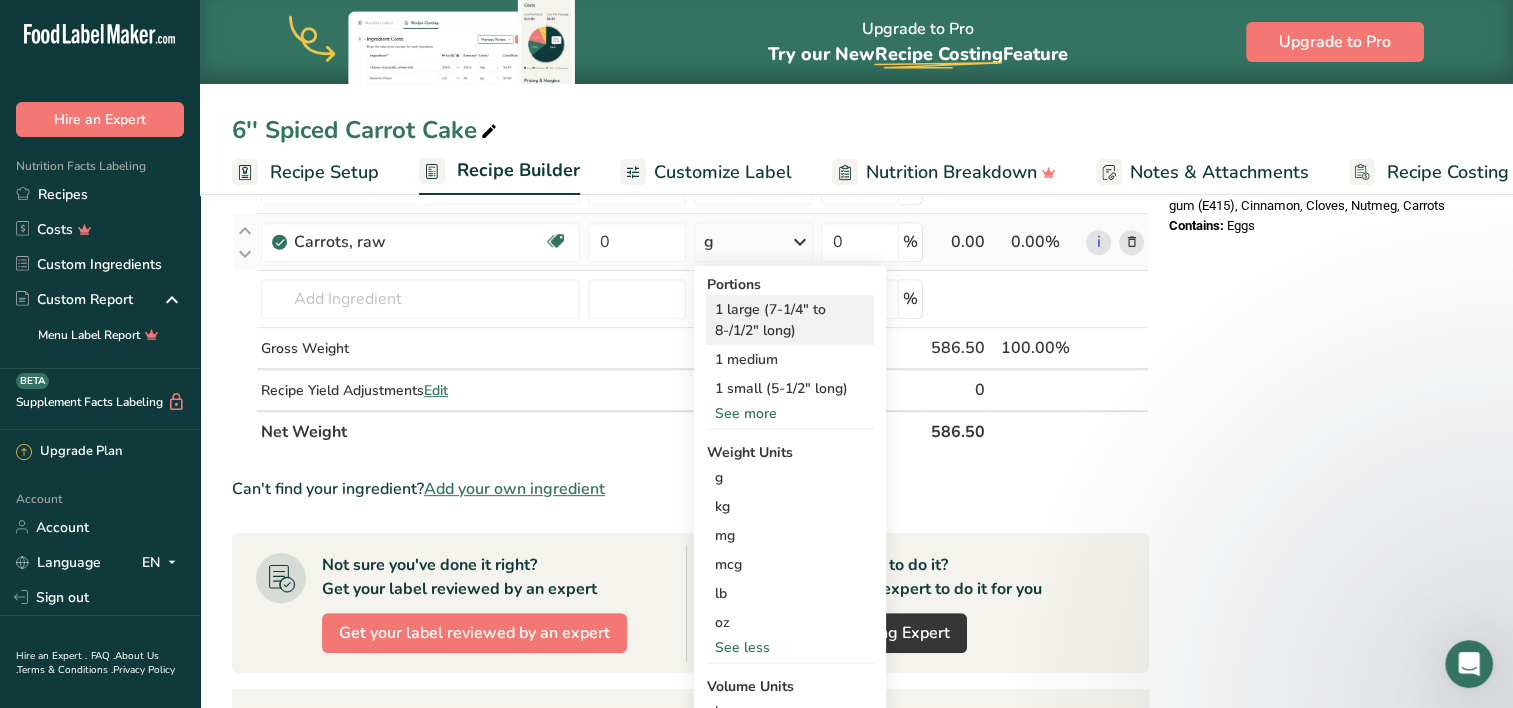 scroll, scrollTop: 888, scrollLeft: 0, axis: vertical 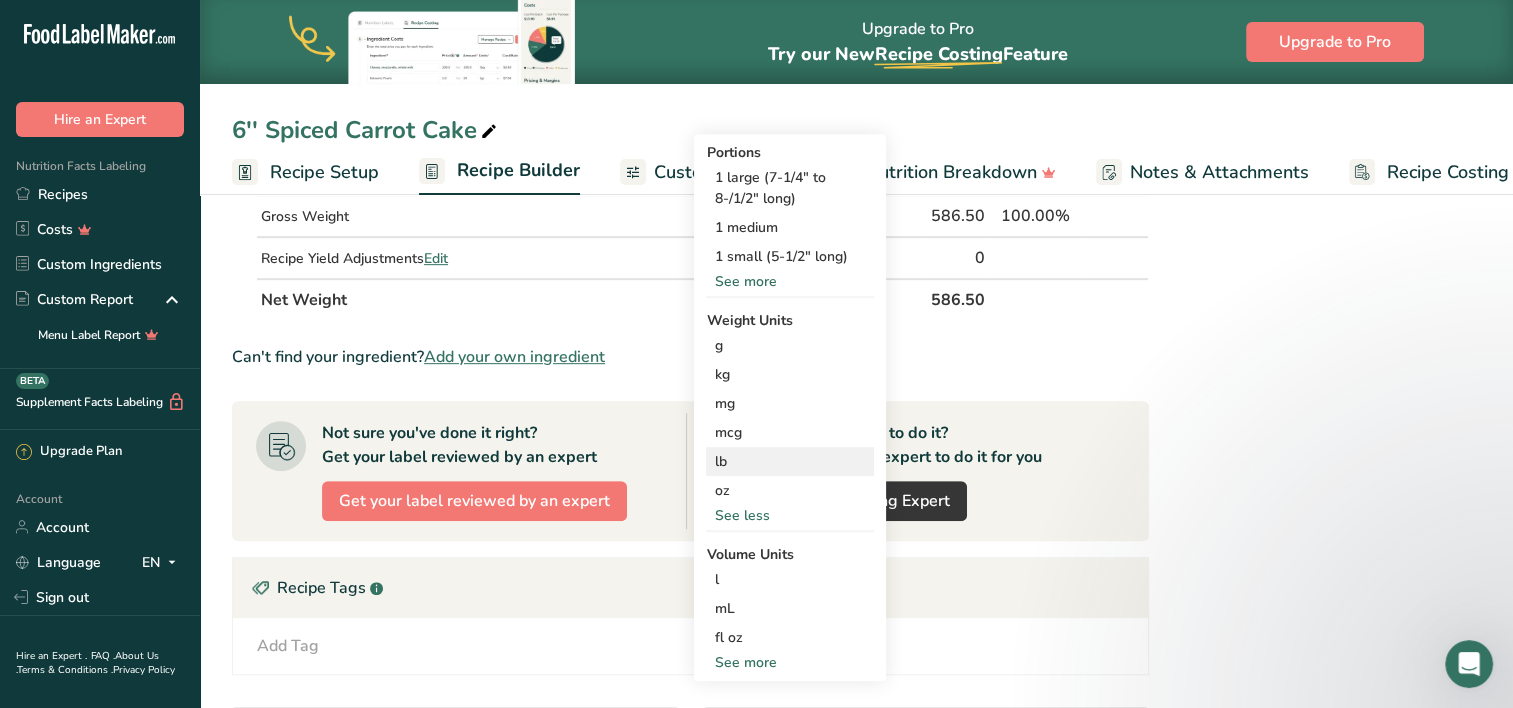 click on "lb" at bounding box center [790, 461] 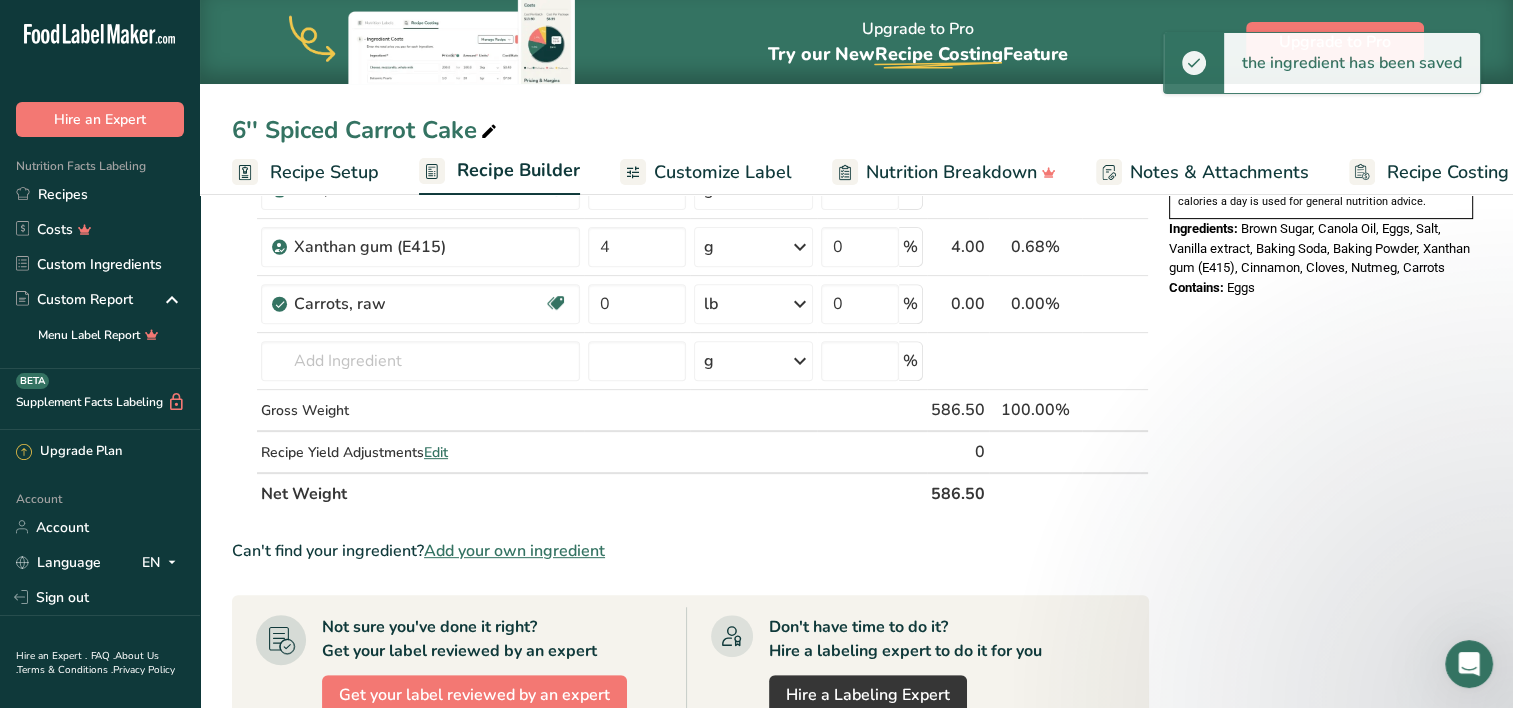 scroll, scrollTop: 692, scrollLeft: 0, axis: vertical 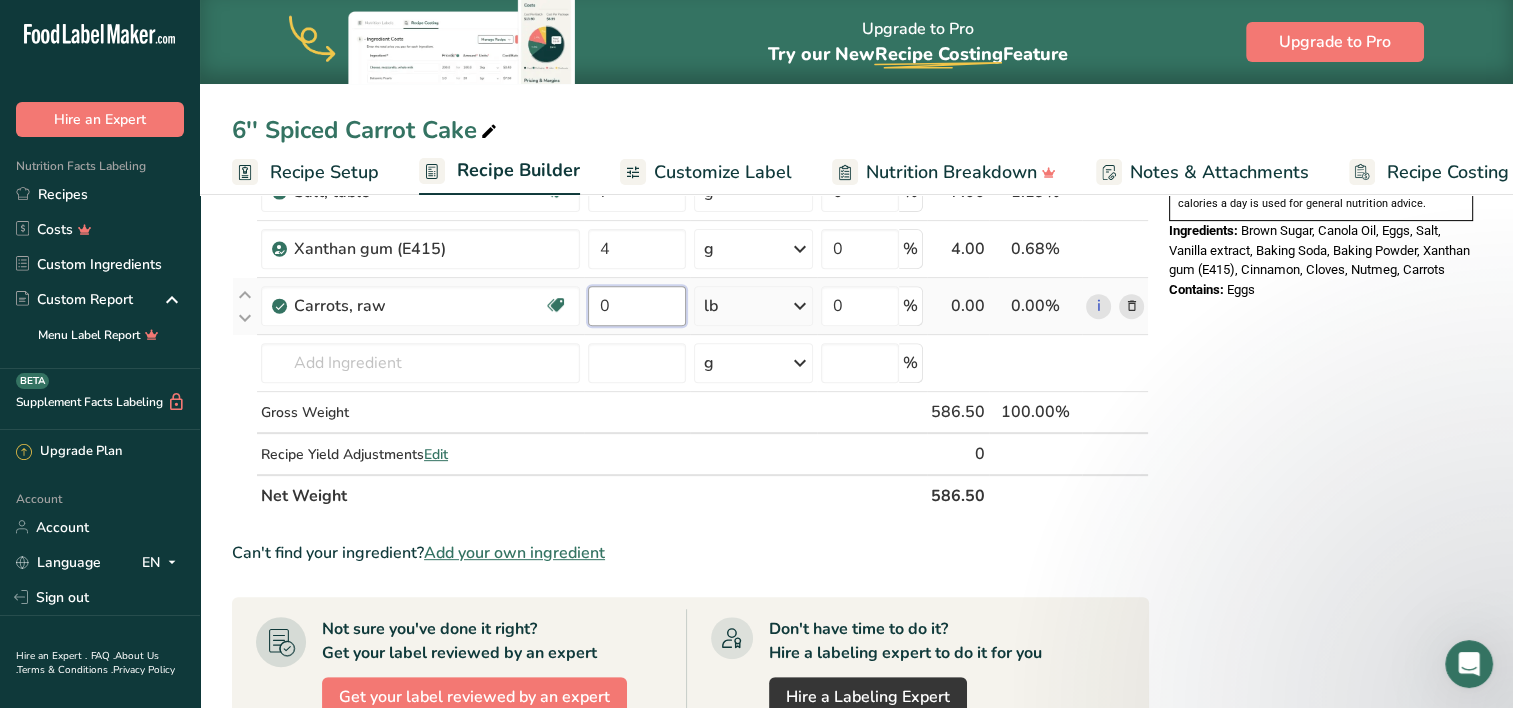 click on "0" at bounding box center [637, 306] 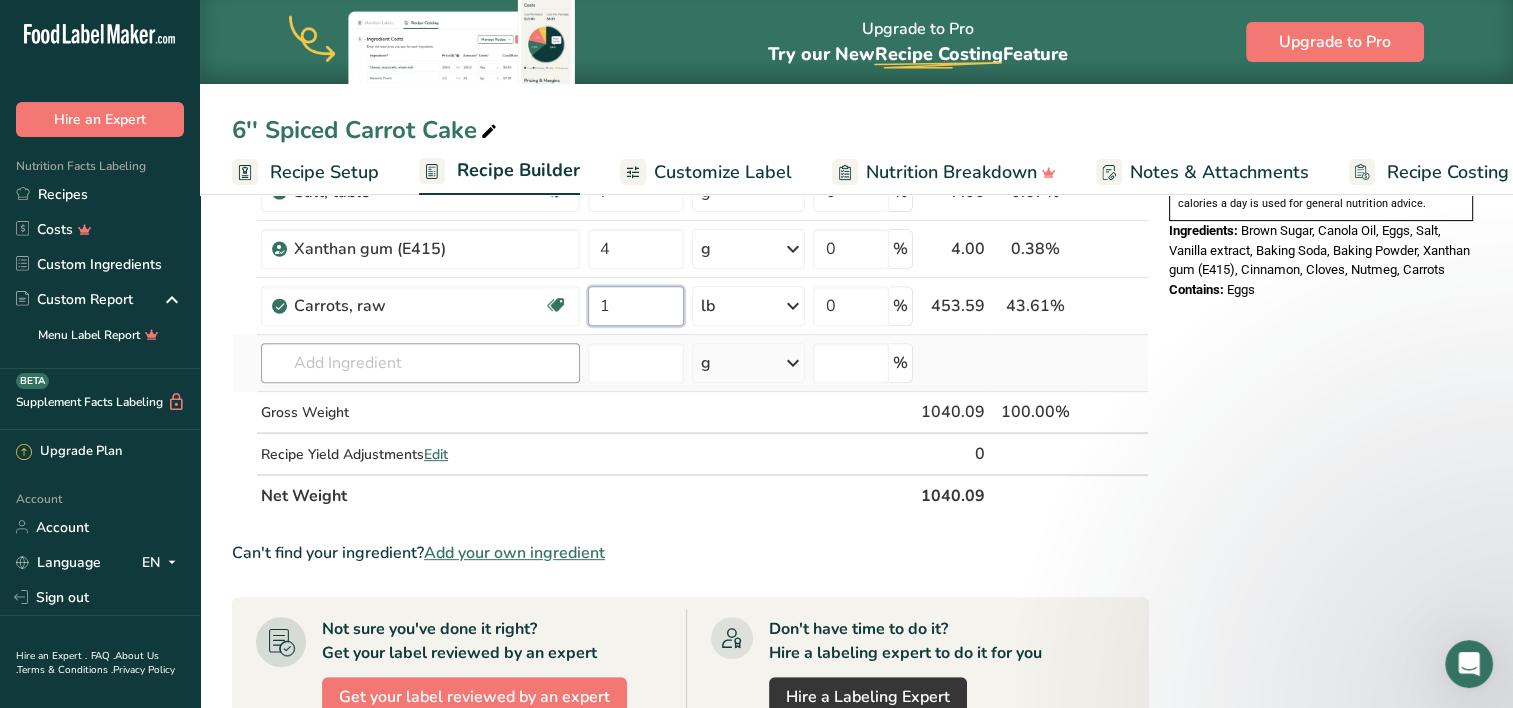 type on "1" 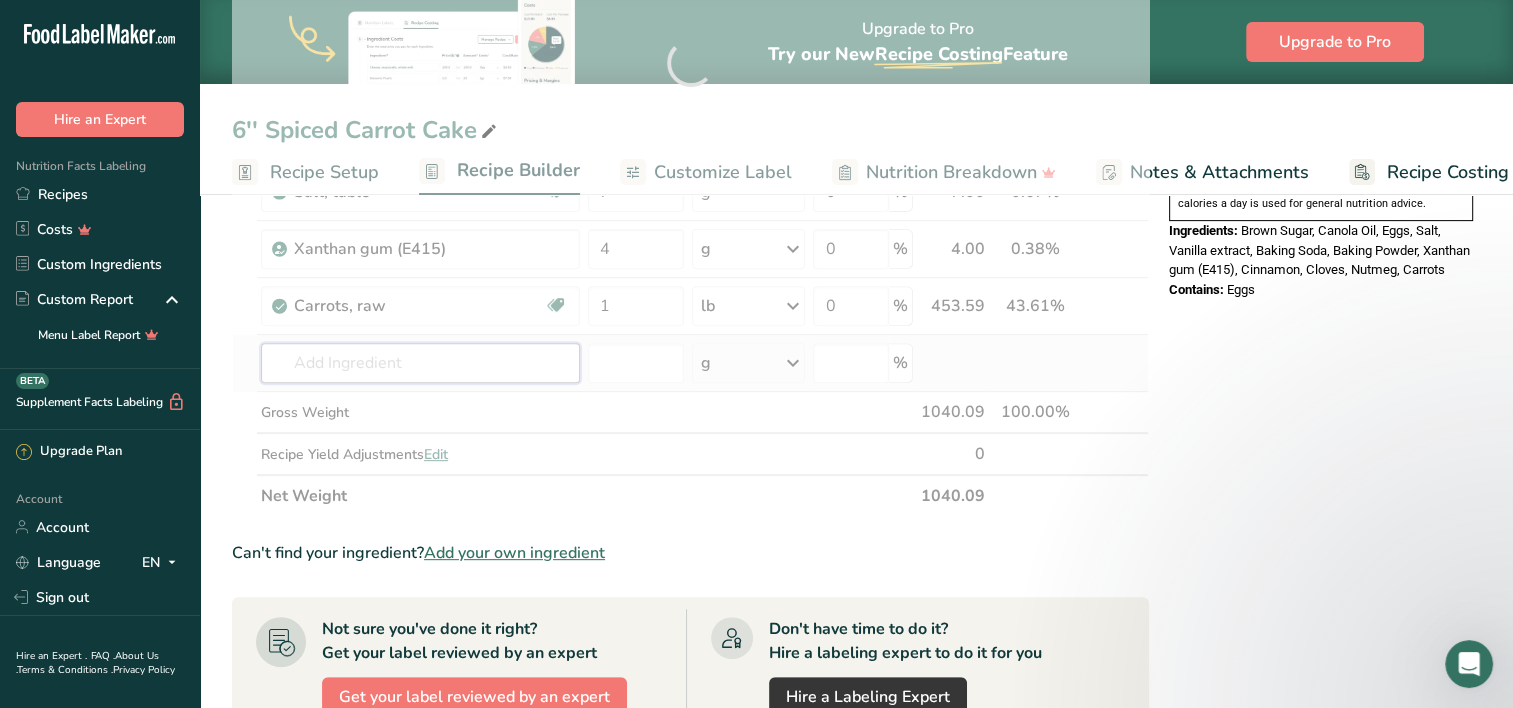 click on "Ingredient *
Amount *
Unit *
Waste *   .a-a{fill:#347362;}.b-a{fill:#fff;}          Grams
Percentage
Egg, whole, raw, fresh
Gluten free
Vegetarian
Soy free
4
oz
Portions
1 large
1 extra large
1 jumbo
See more
Weight Units
g
kg
mg
mcg
lb
oz
See less
Volume Units
l
Volume units require a density conversion. If you know your ingredient's density enter it below. Otherwise, click on "RIA" our AI Regulatory bot - she will be able to help you
lb/ft3
g/cm3
Confirm
mL" at bounding box center [690, 62] 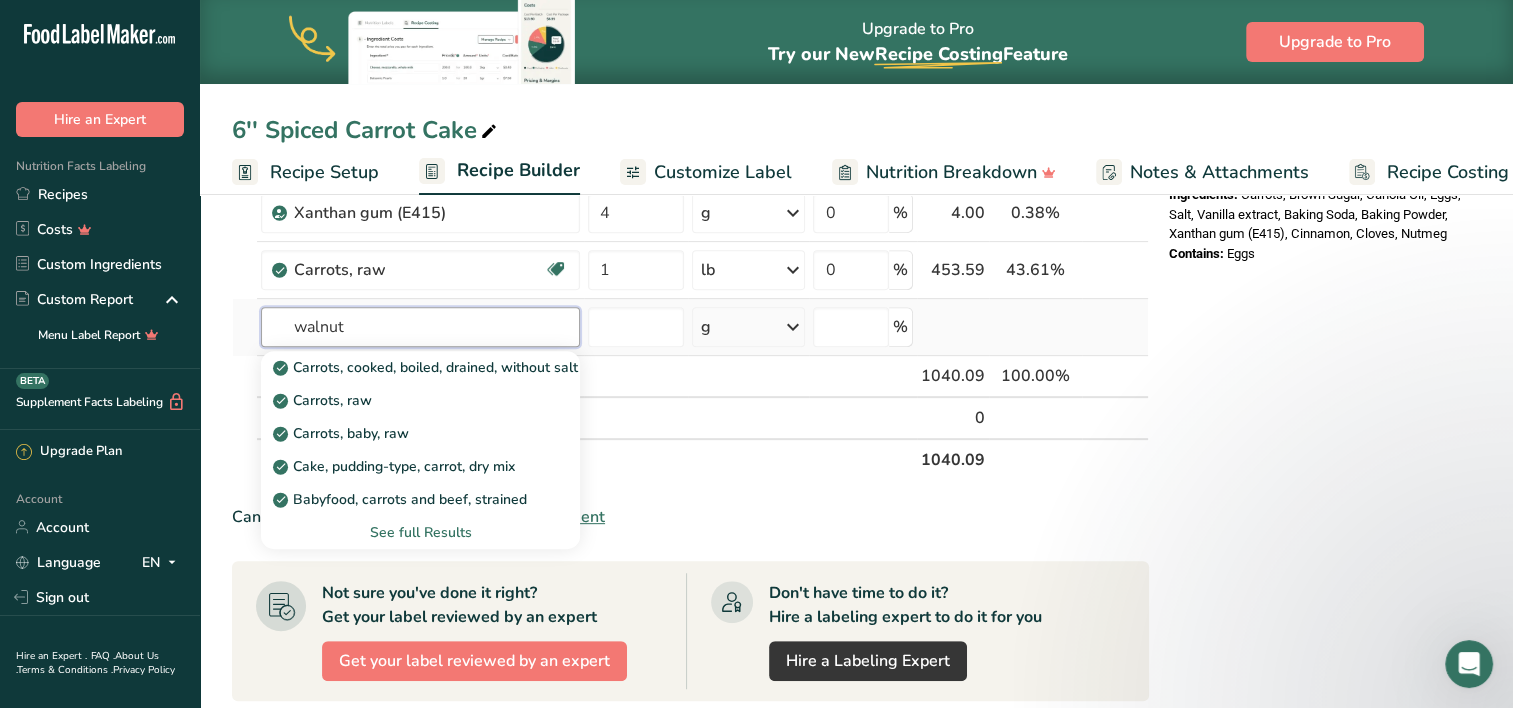 scroll, scrollTop: 728, scrollLeft: 0, axis: vertical 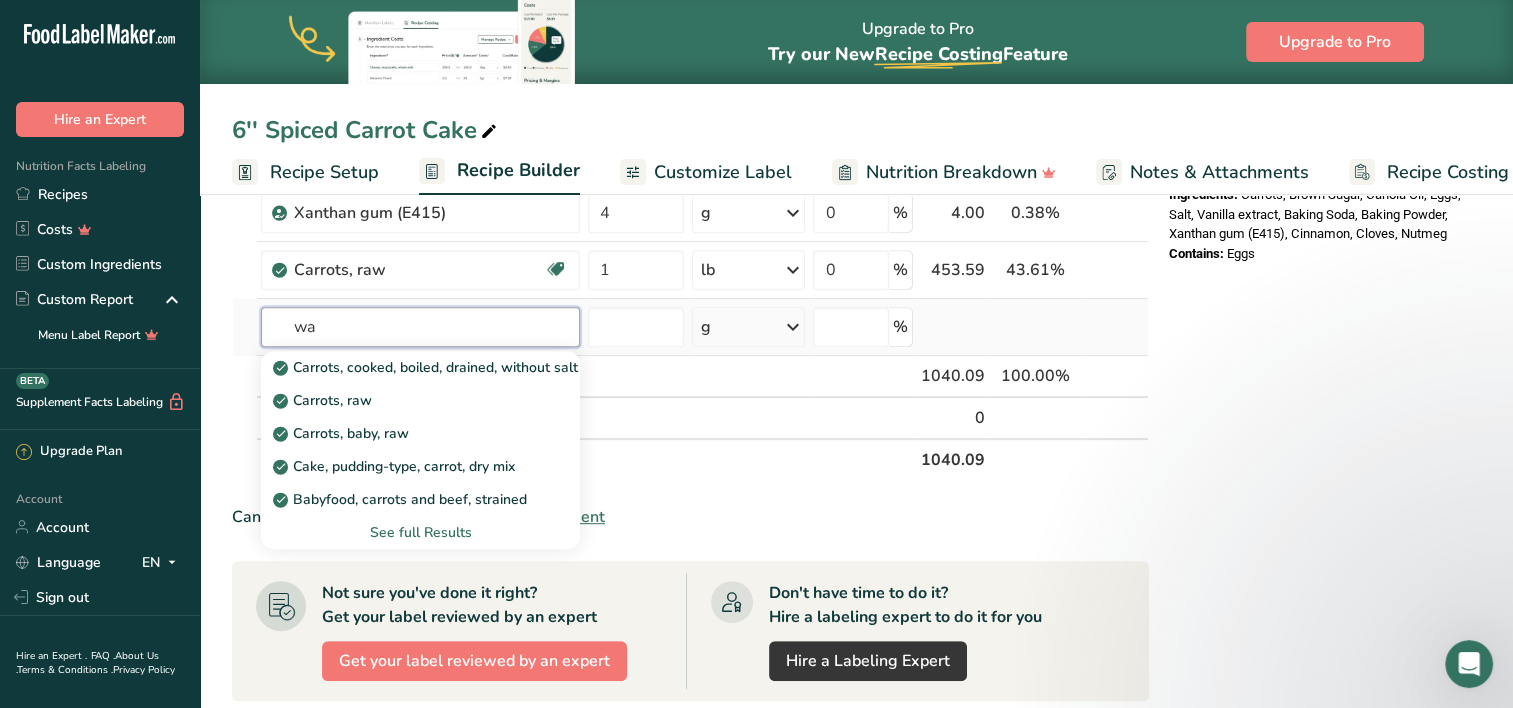 type on "w" 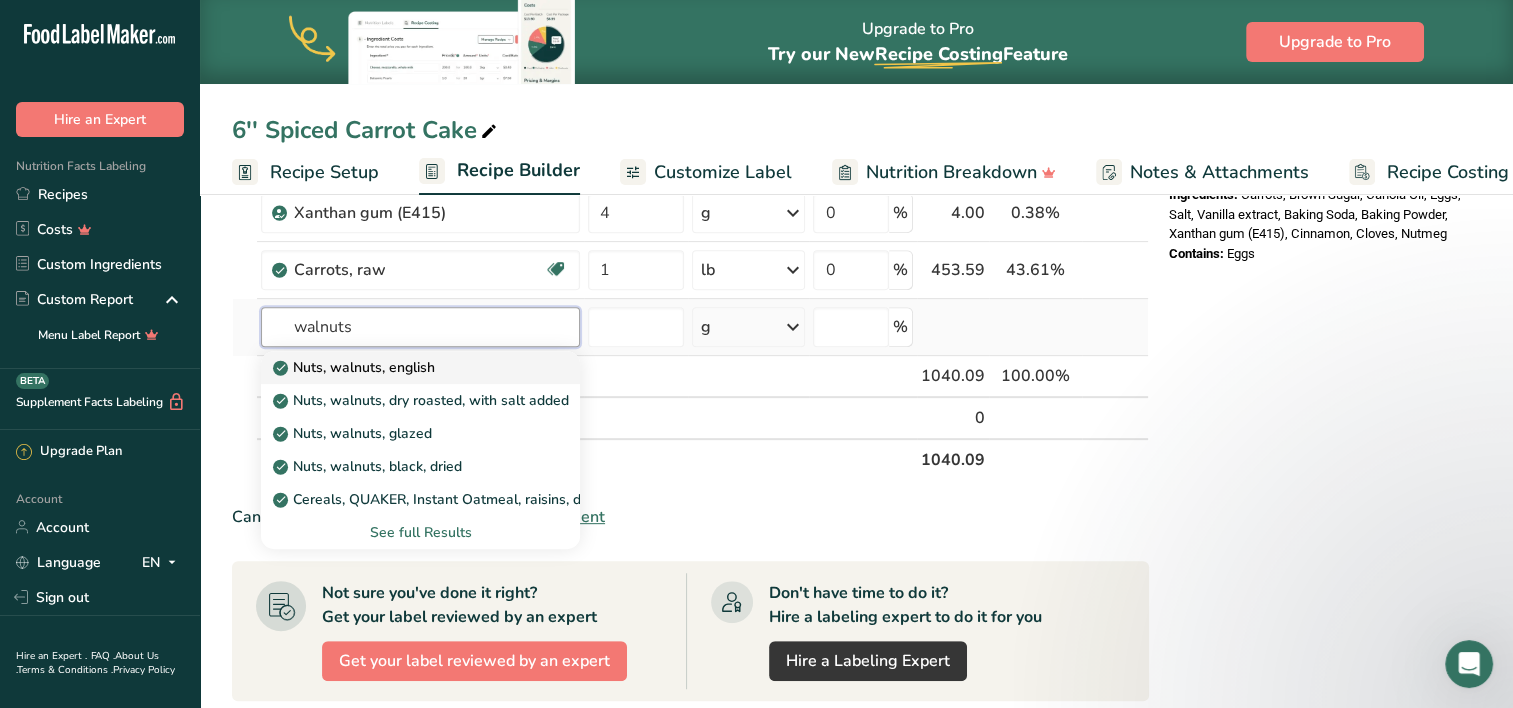 type on "walnuts" 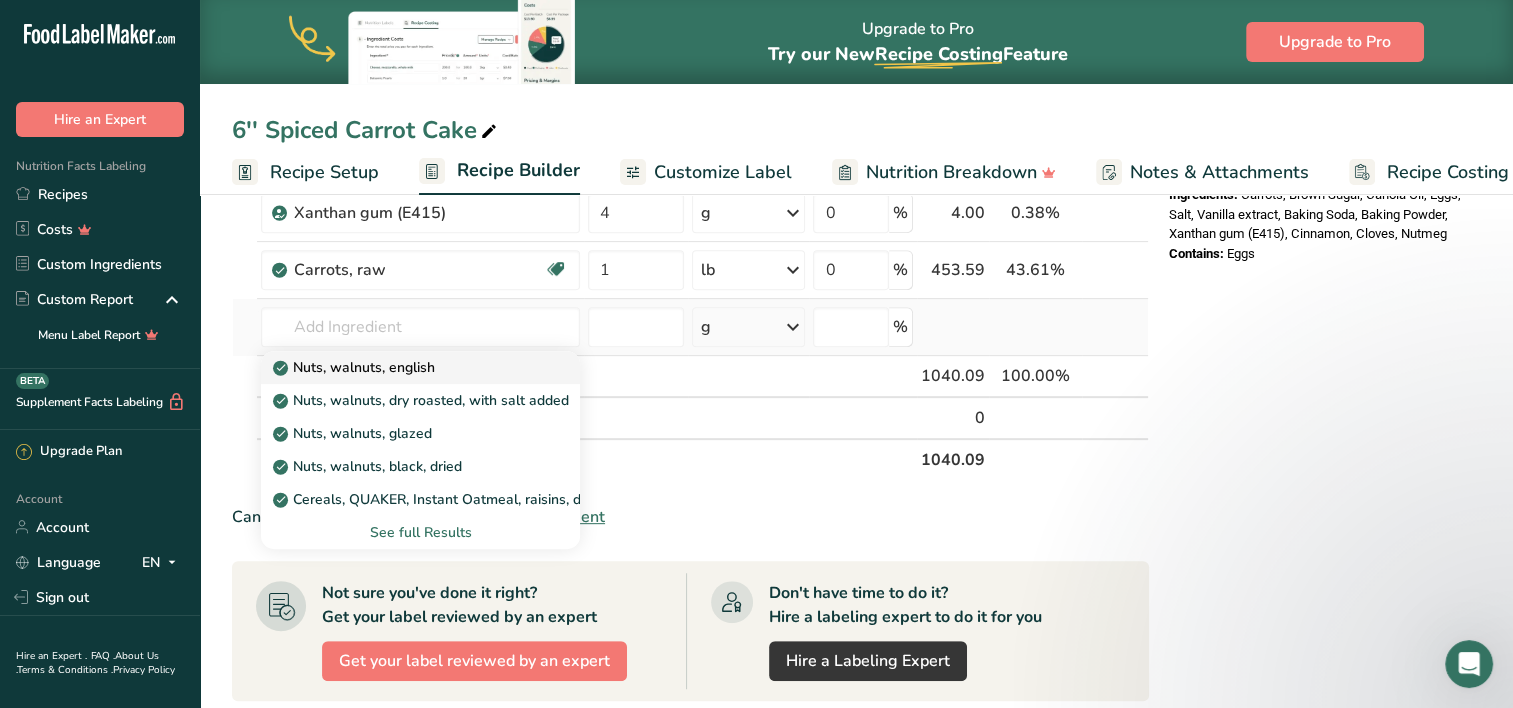 click on "Nuts, walnuts, english" at bounding box center [356, 367] 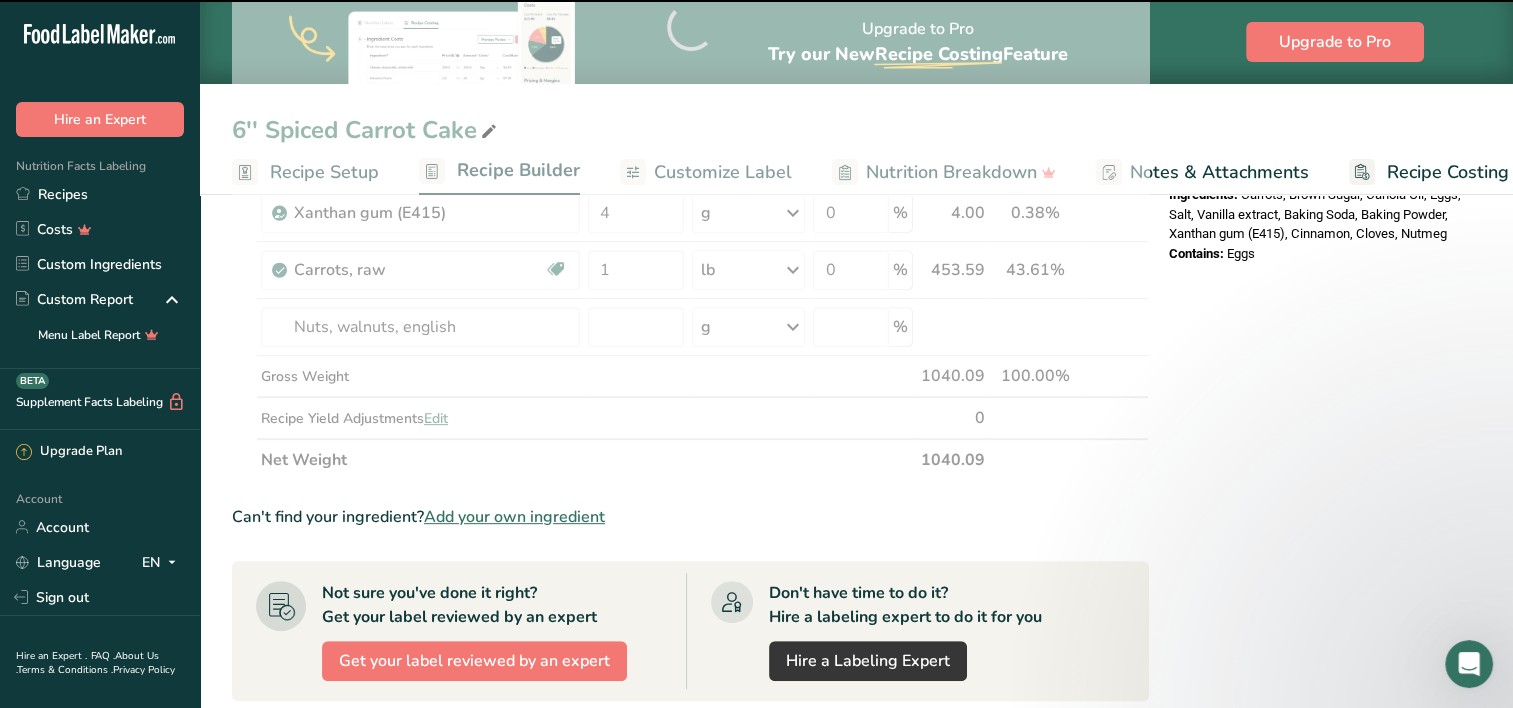 type on "0" 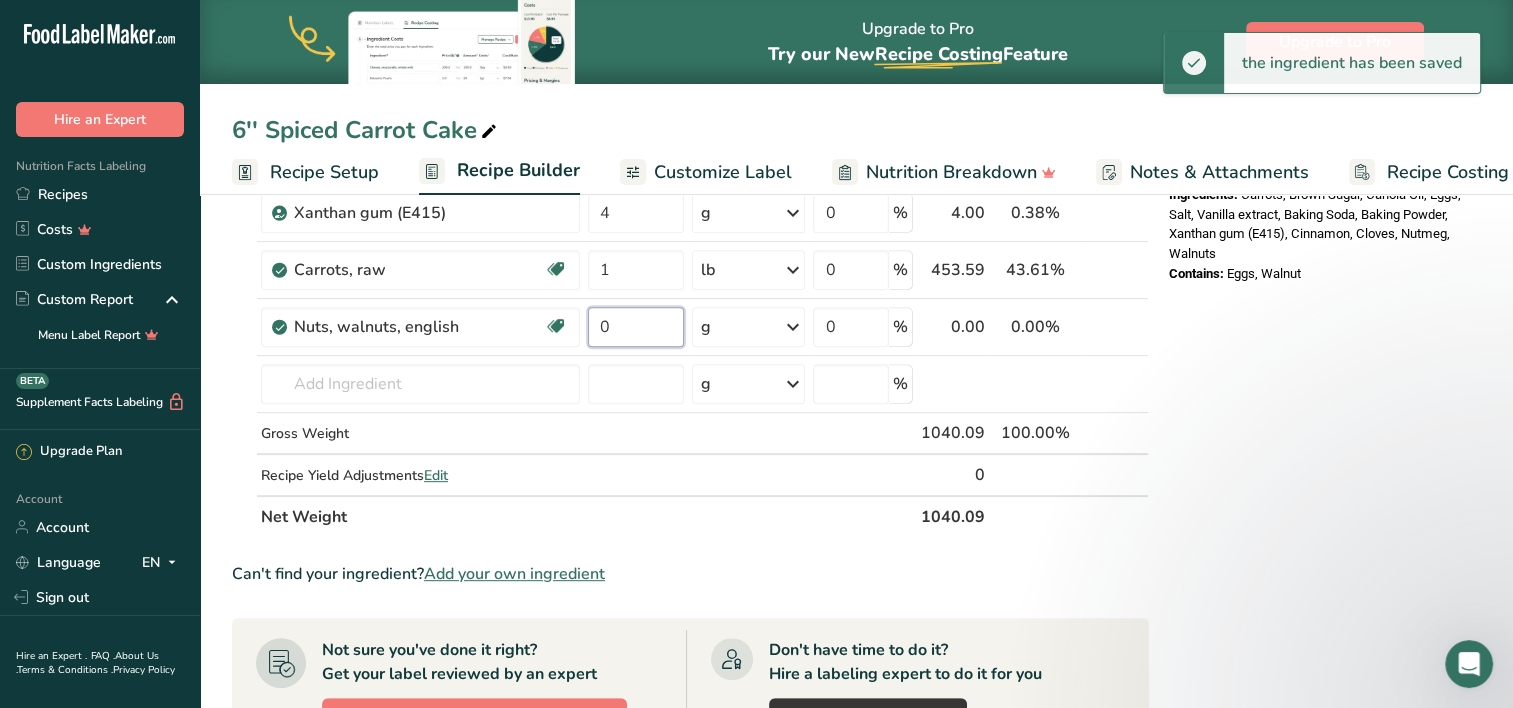 click on "0" at bounding box center [636, 327] 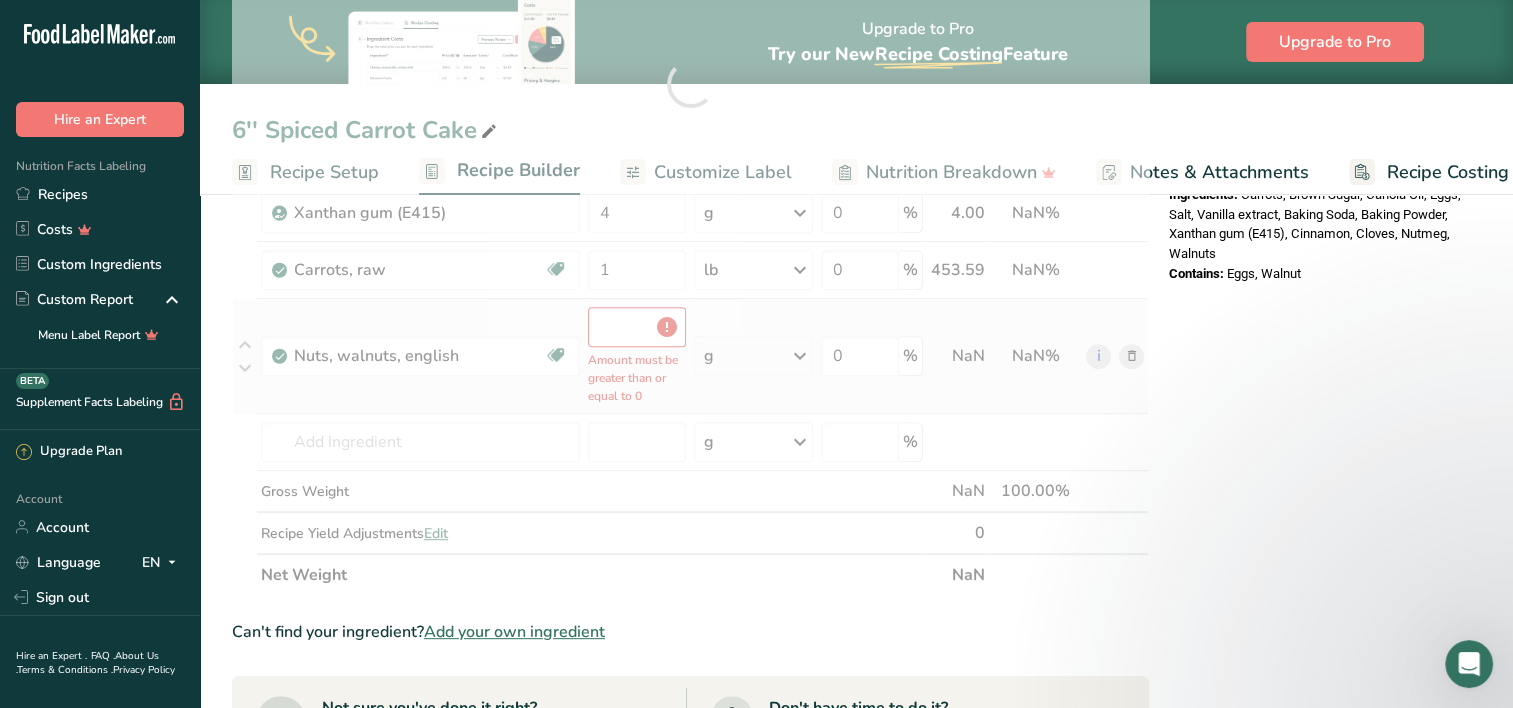 click on "Ingredient *
Amount *
Unit *
Waste *   .a-a{fill:#347362;}.b-a{fill:#fff;}          Grams
Percentage
Egg, whole, raw, fresh
Gluten free
Vegetarian
Soy free
4
oz
Portions
1 large
1 extra large
1 jumbo
See more
Weight Units
g
kg
mg
mcg
lb
oz
See less
Volume Units
l
Volume units require a density conversion. If you know your ingredient's density enter it below. Otherwise, click on "RIA" our AI Regulatory bot - she will be able to help you
lb/ft3
g/cm3
Confirm
mL" at bounding box center (690, 84) 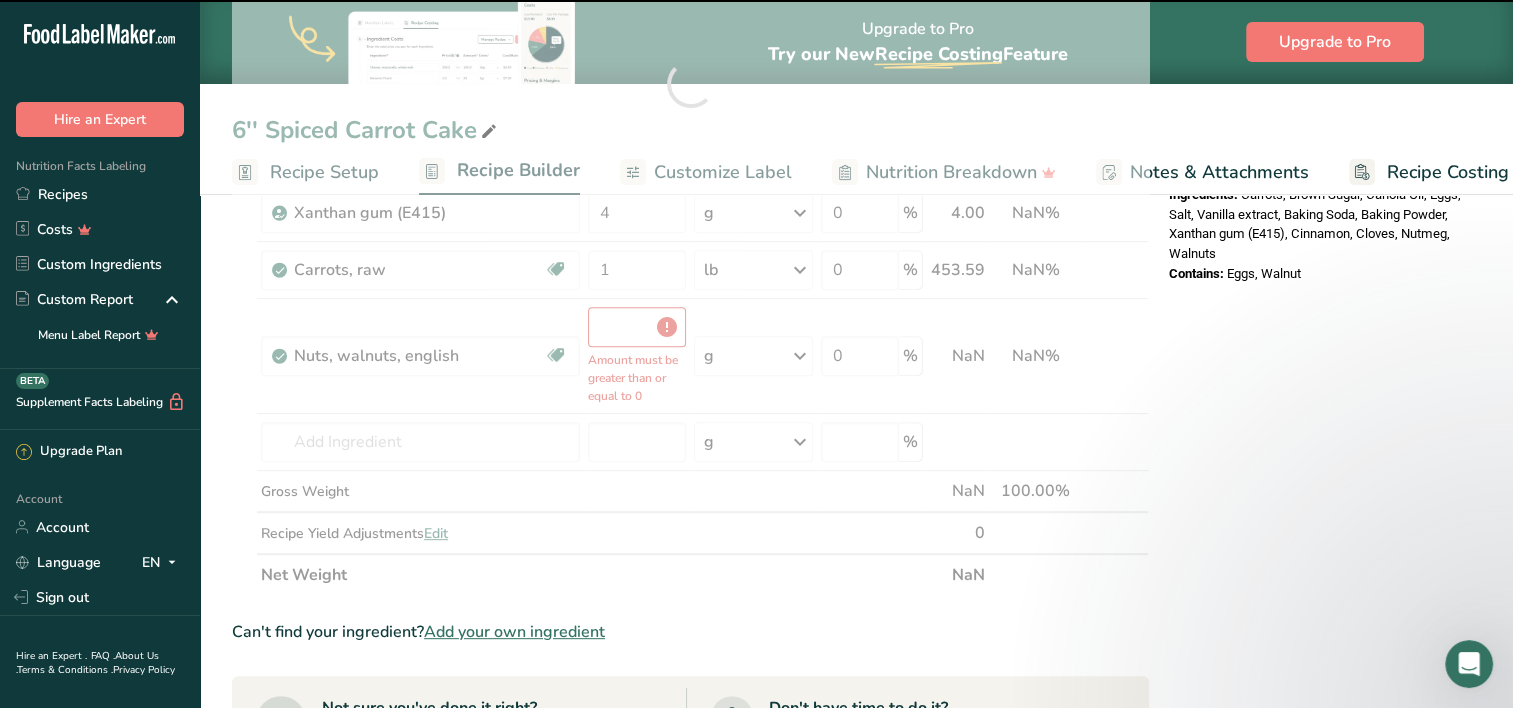 type on "0" 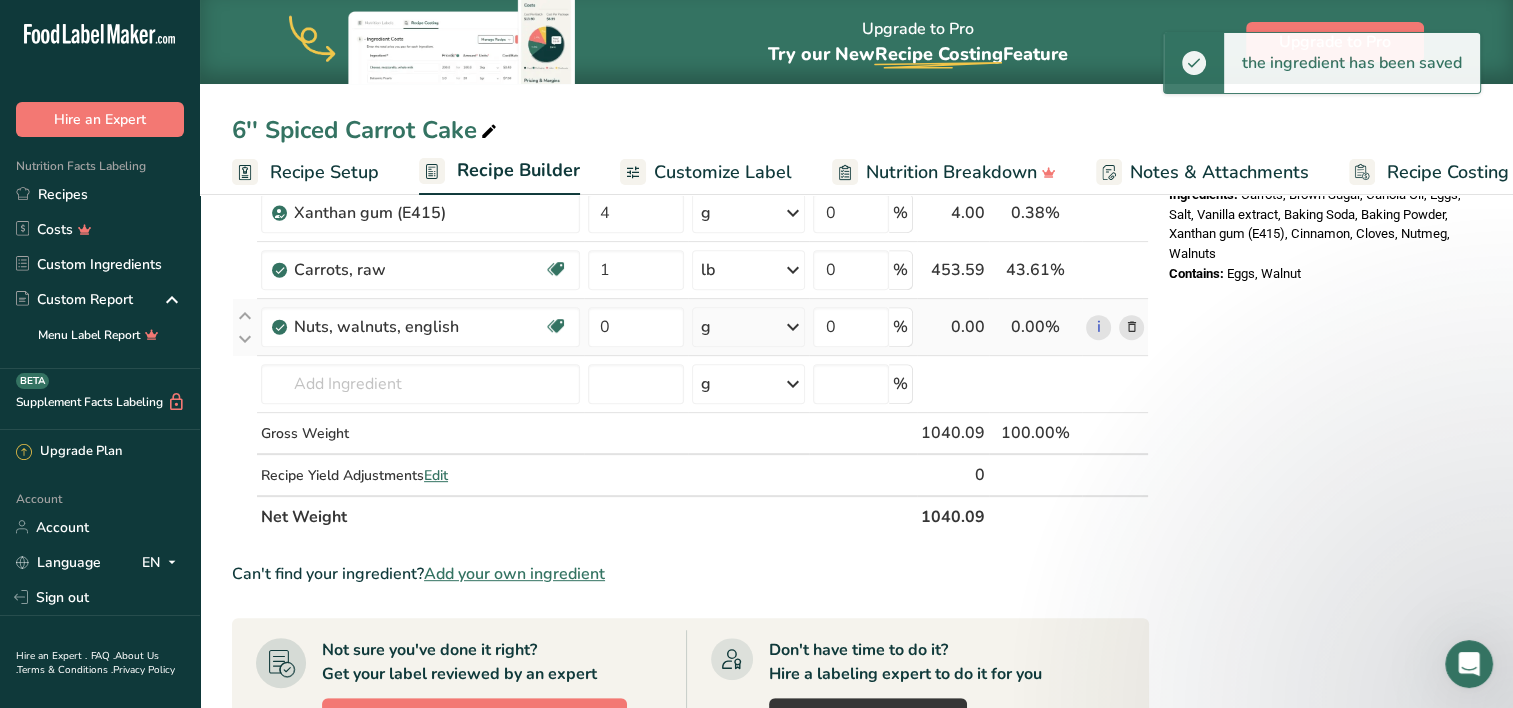 click on "g" at bounding box center (749, 327) 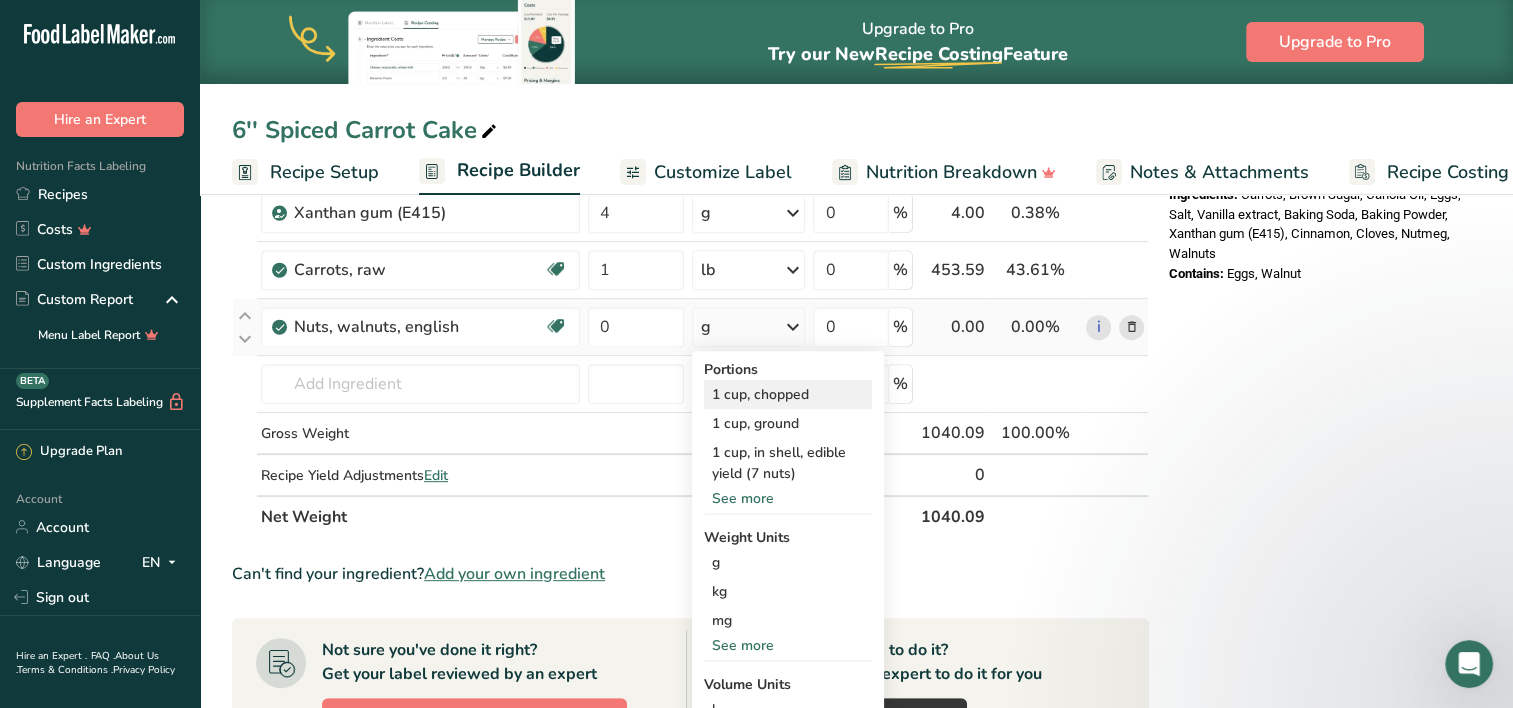 click on "1 cup, chopped" at bounding box center (788, 394) 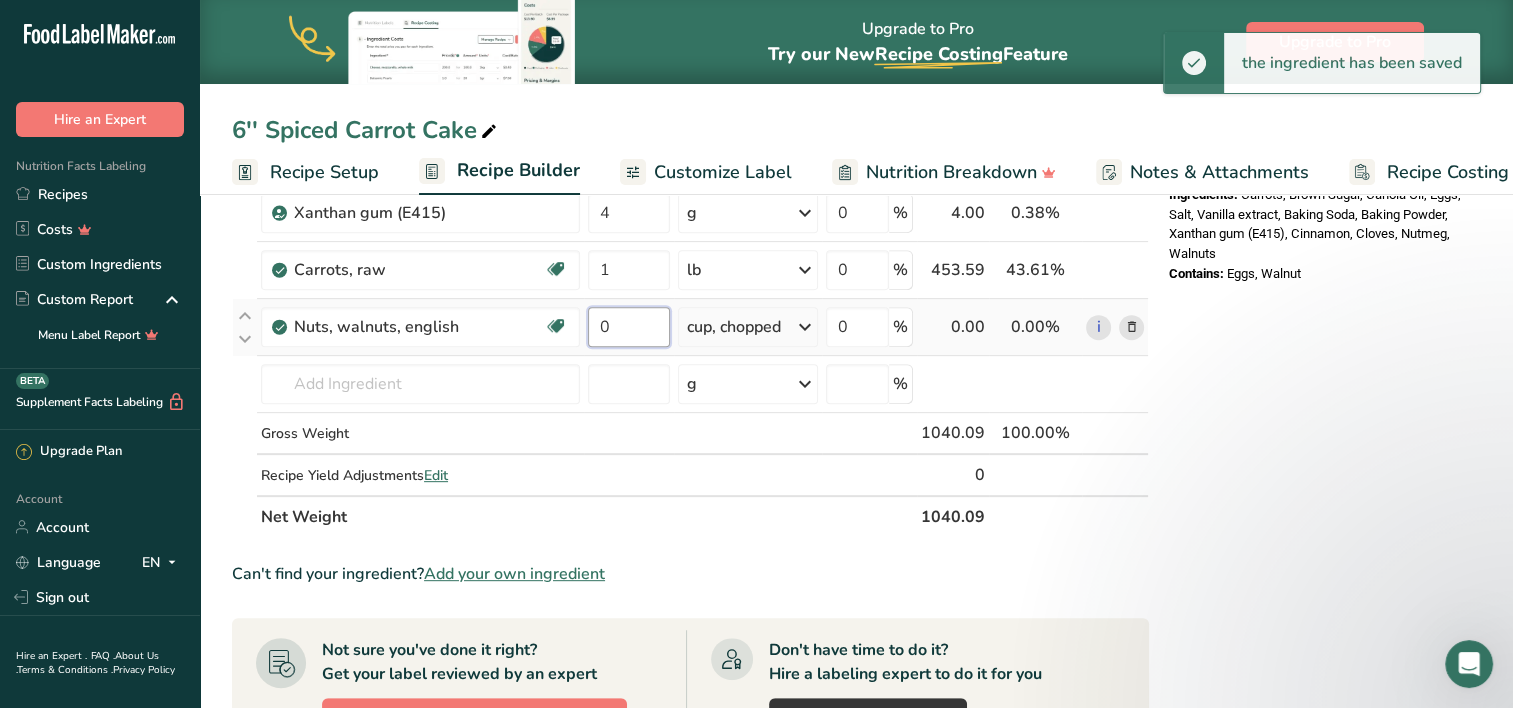 click on "0" at bounding box center [629, 327] 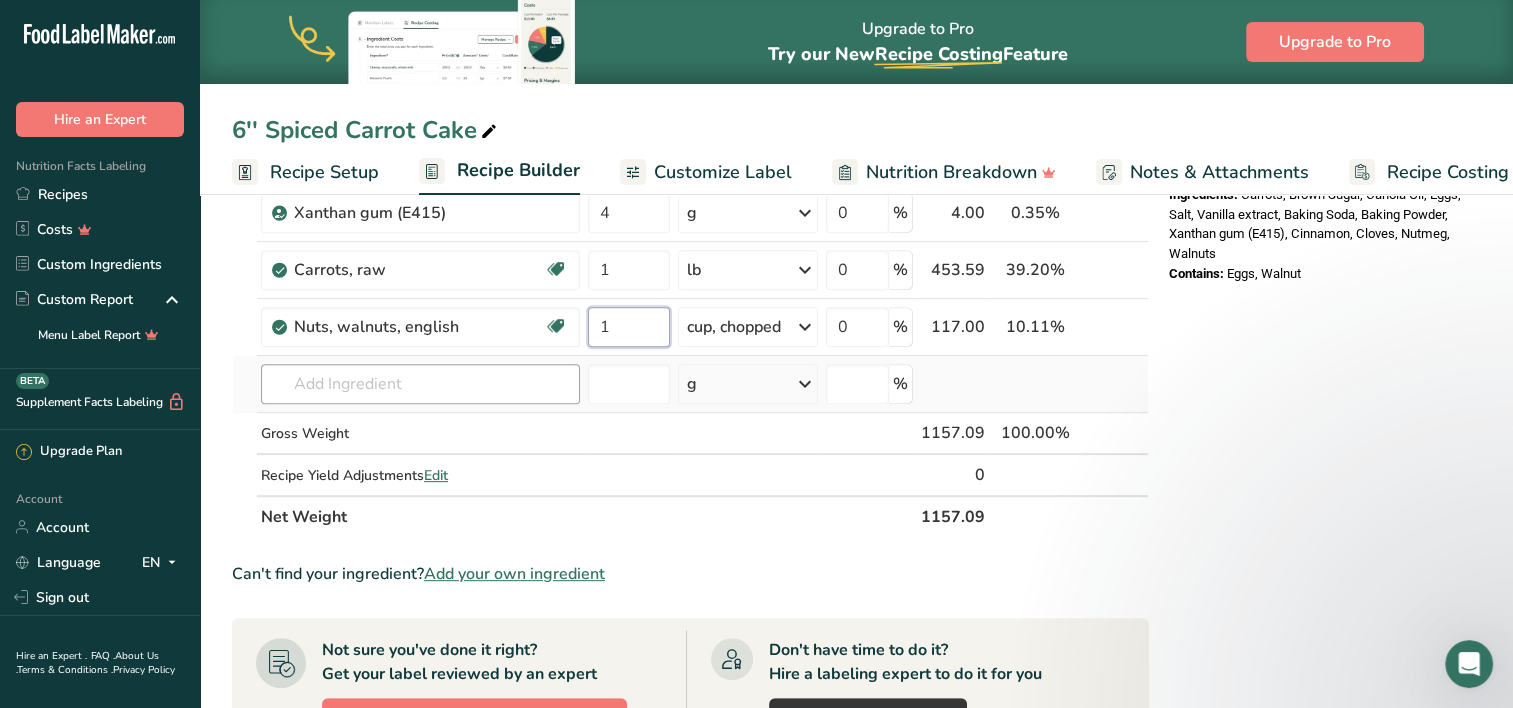 type on "1" 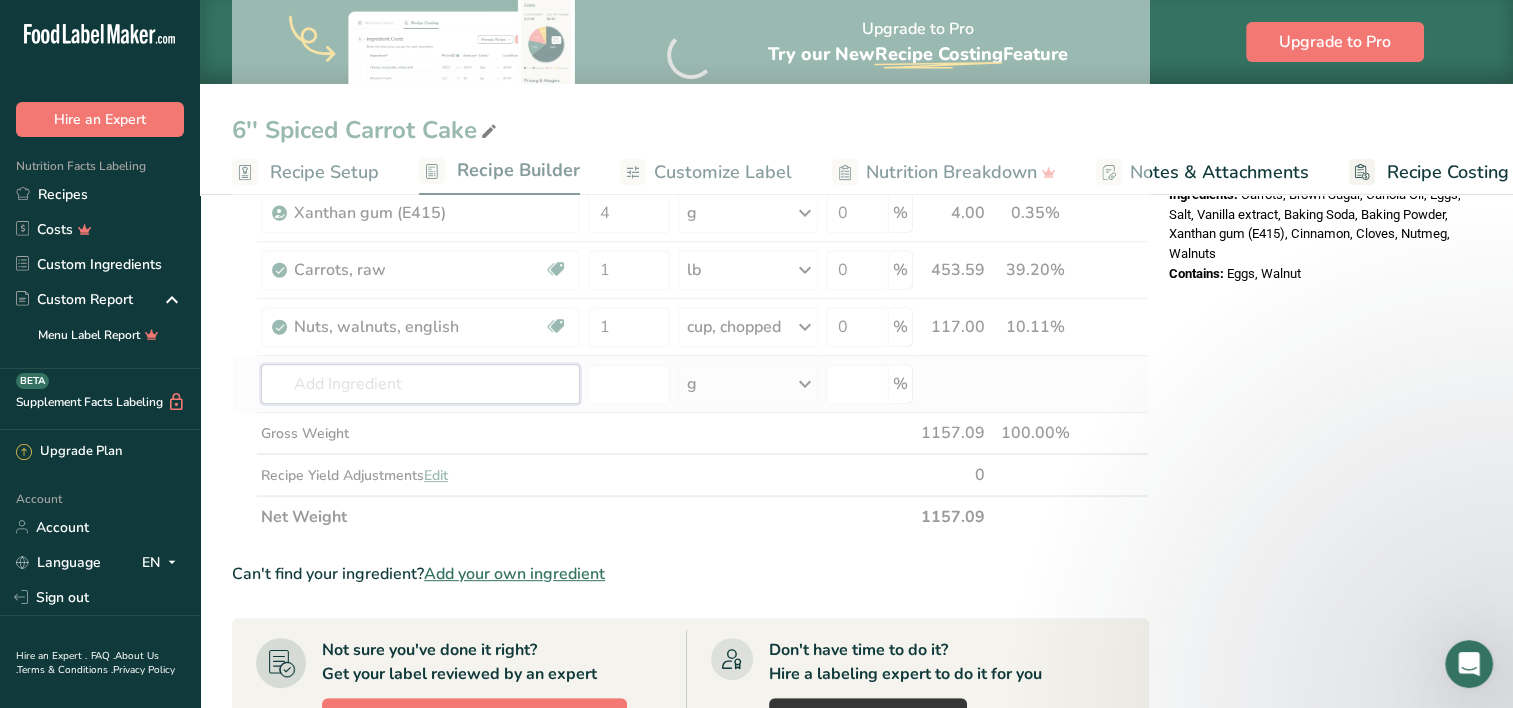 click on "Ingredient *
Amount *
Unit *
Waste *   .a-a{fill:#347362;}.b-a{fill:#fff;}          Grams
Percentage
Egg, whole, raw, fresh
Gluten free
Vegetarian
Soy free
4
oz
Portions
1 large
1 extra large
1 jumbo
See more
Weight Units
g
kg
mg
mcg
lb
oz
See less
Volume Units
l
Volume units require a density conversion. If you know your ingredient's density enter it below. Otherwise, click on "RIA" our AI Regulatory bot - she will be able to help you
lb/ft3
g/cm3
Confirm
mL" at bounding box center [690, 55] 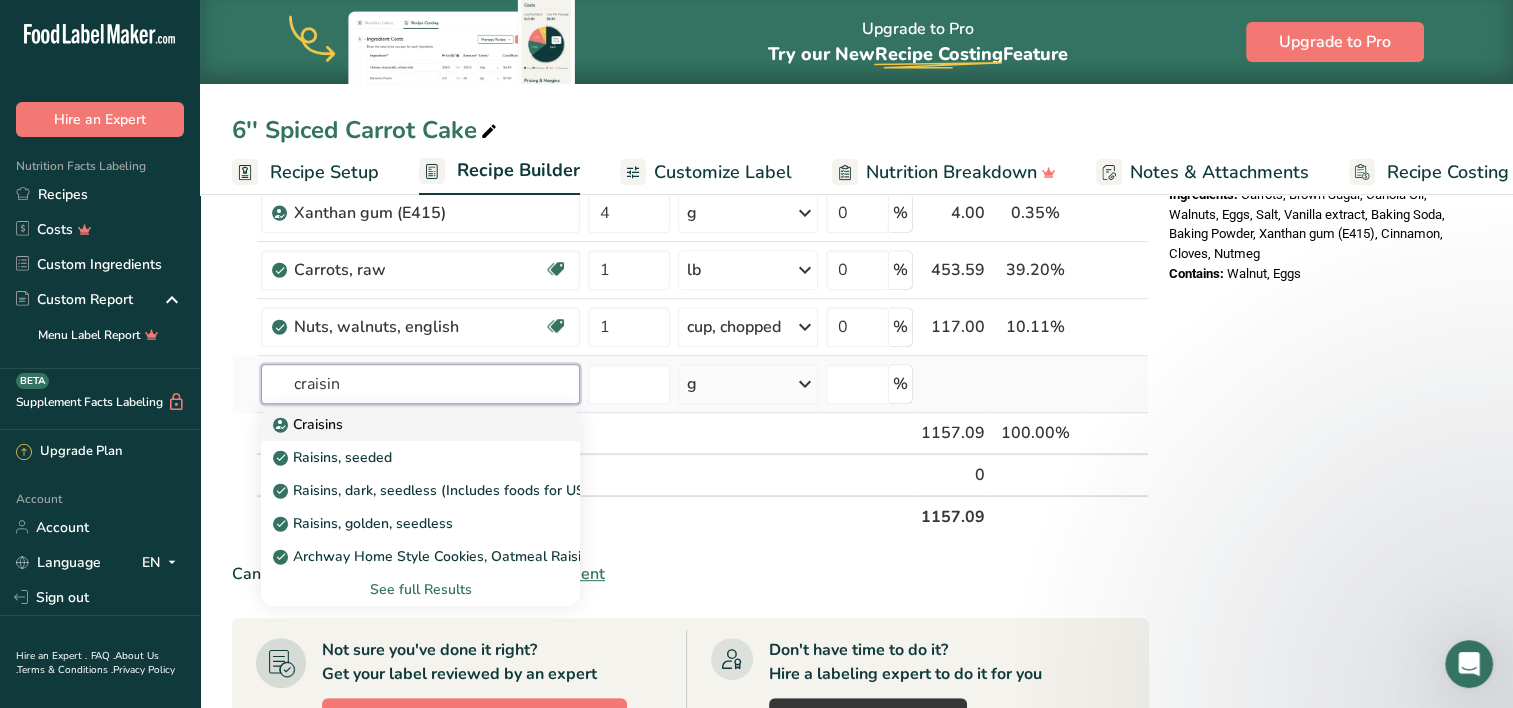 type on "craisin" 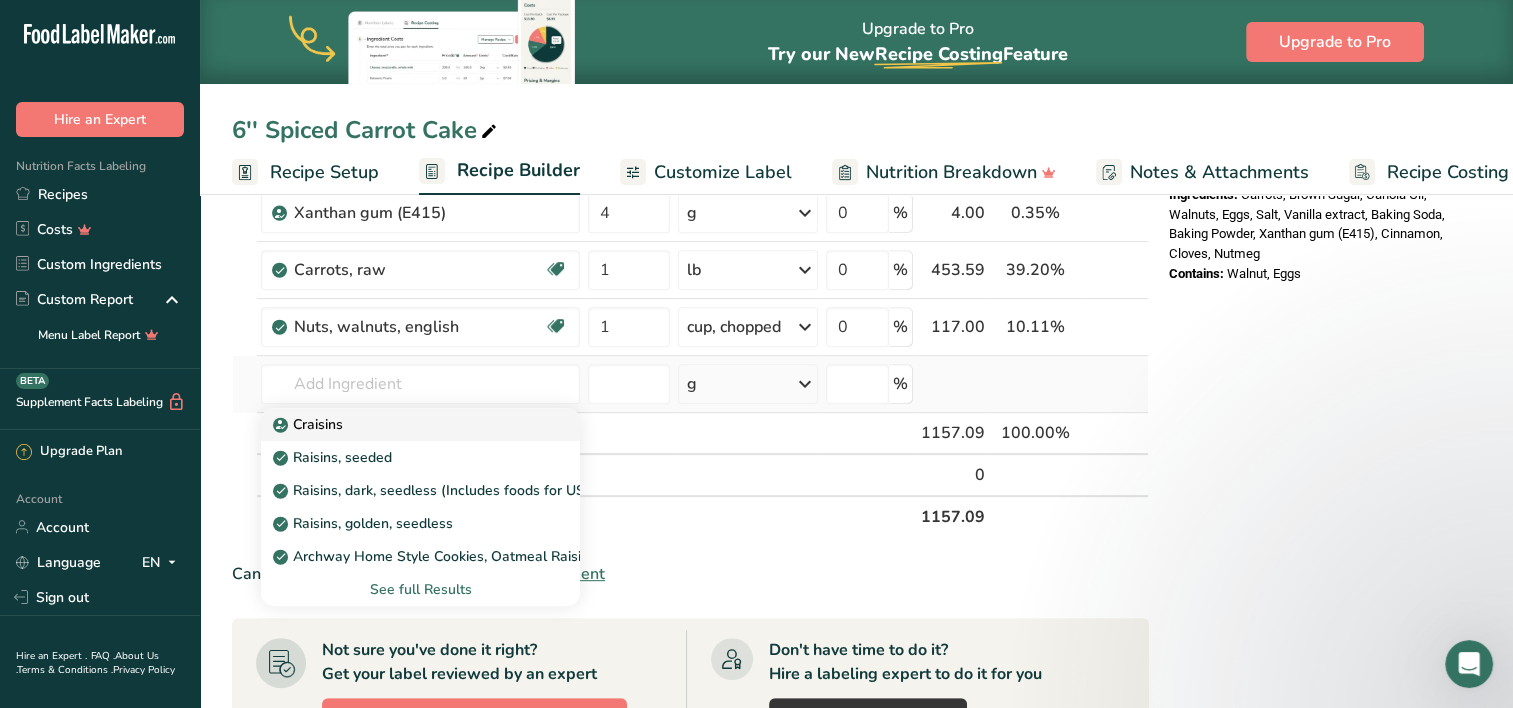 click on "Craisins" at bounding box center [404, 424] 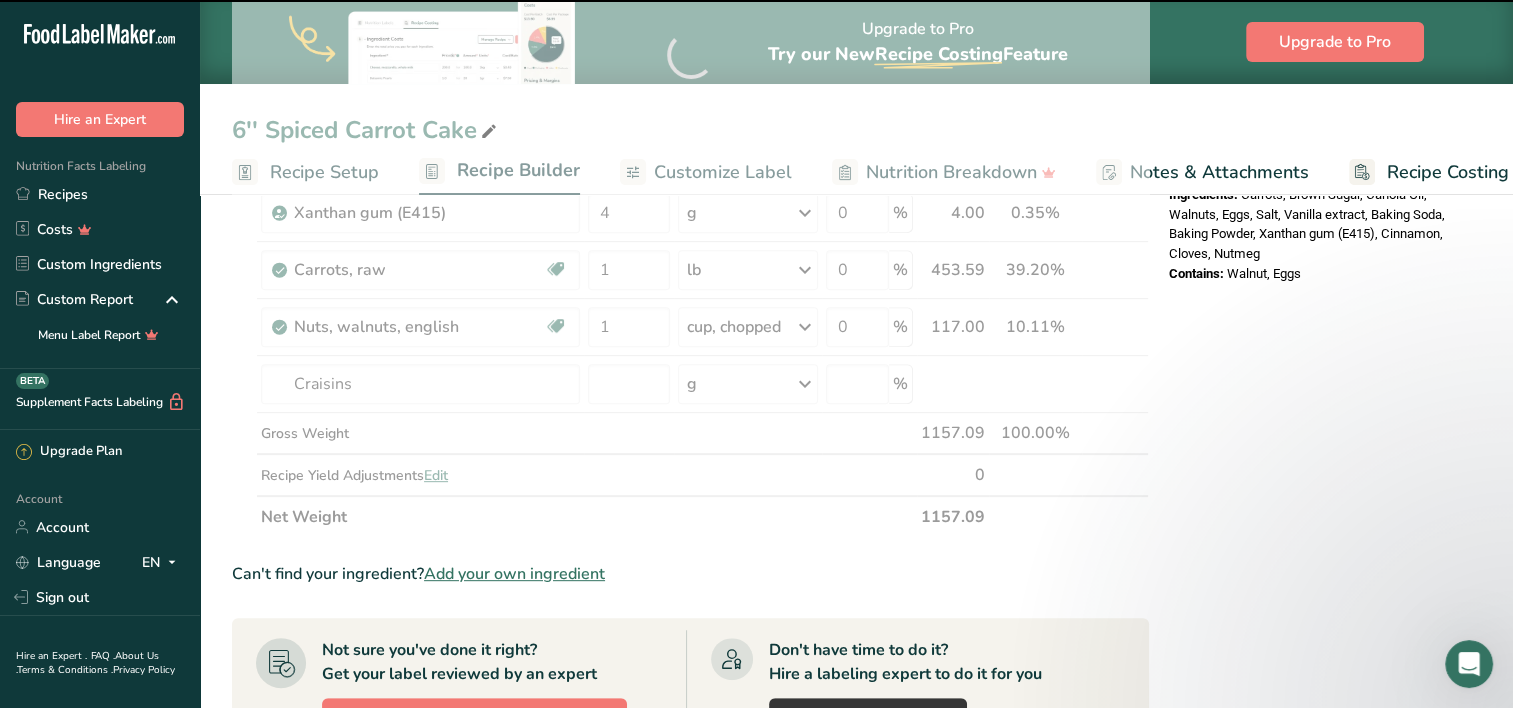type on "0" 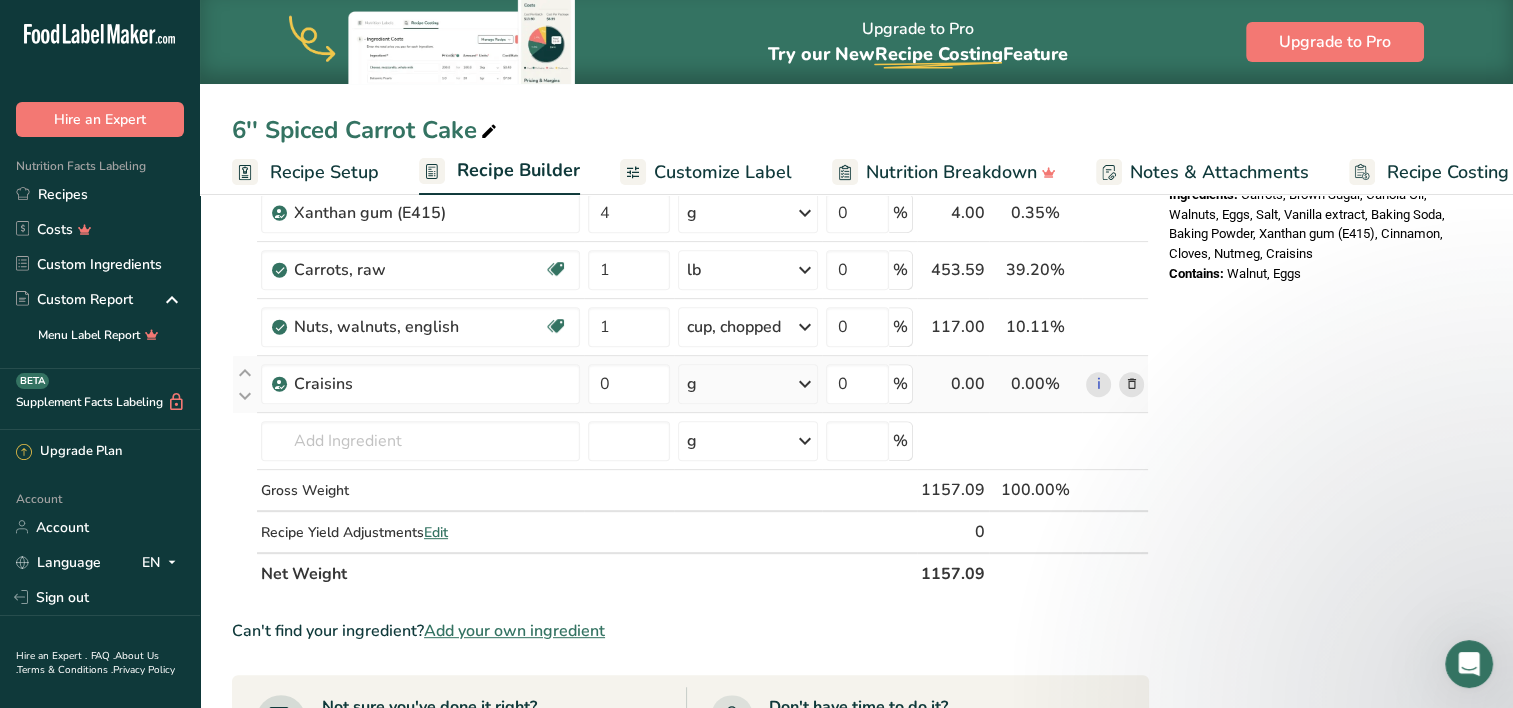 click on "g" at bounding box center (748, 384) 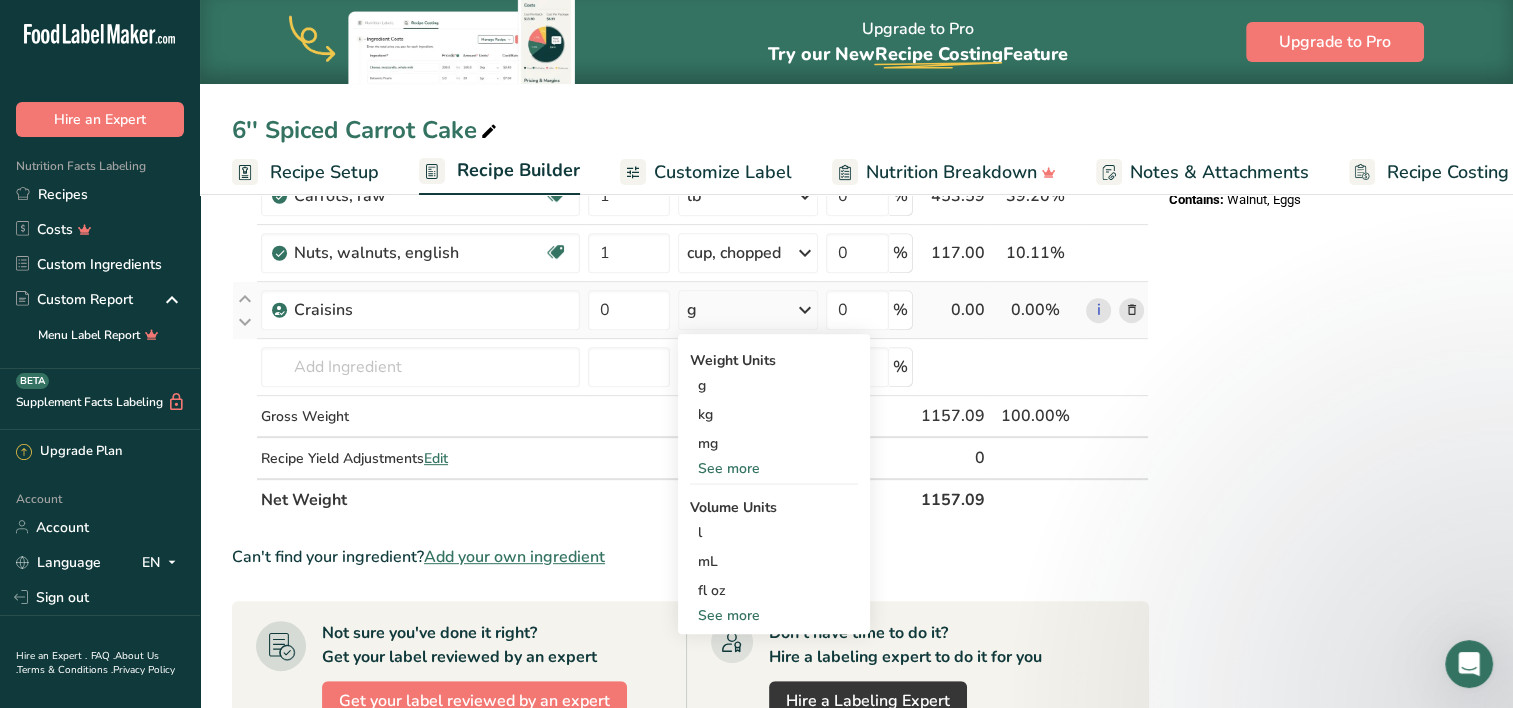 scroll, scrollTop: 794, scrollLeft: 0, axis: vertical 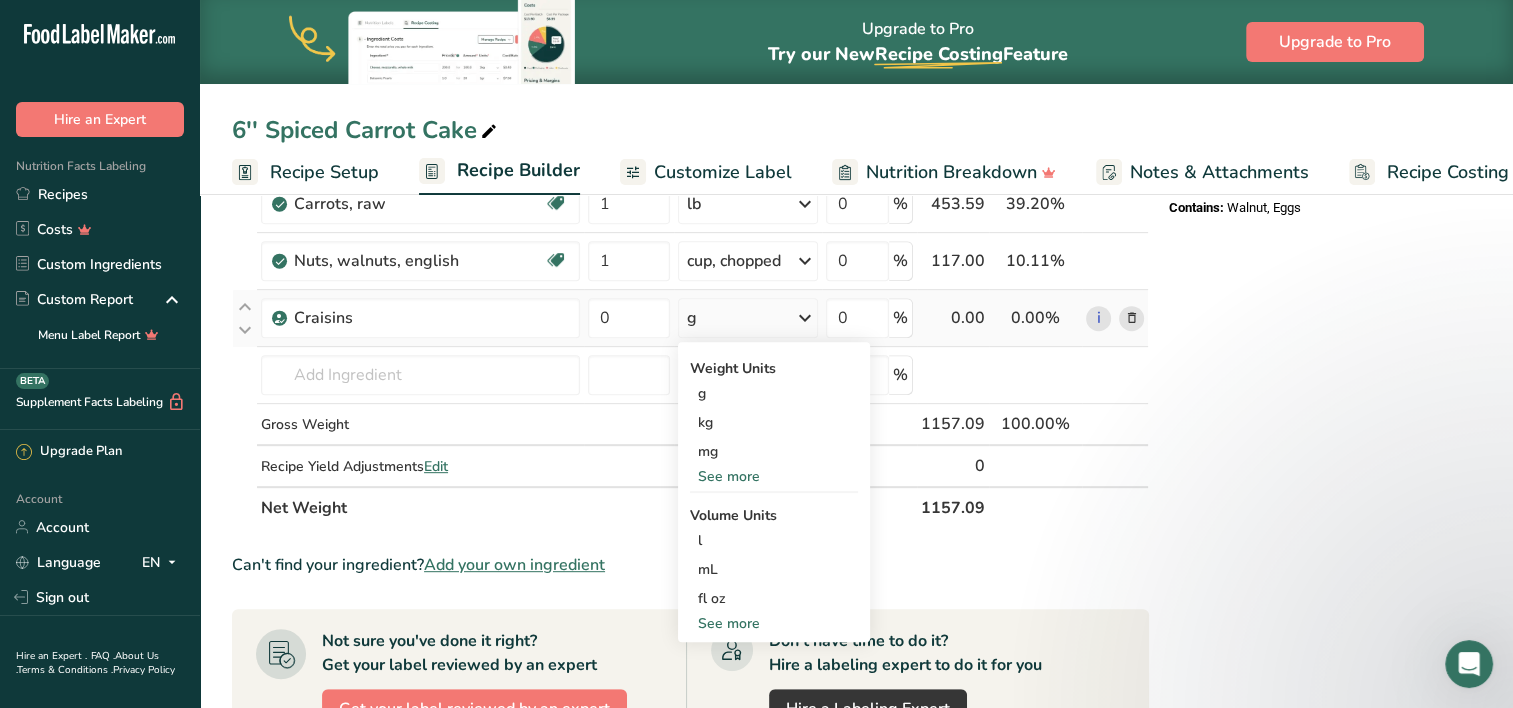 click on "See more" at bounding box center (774, 476) 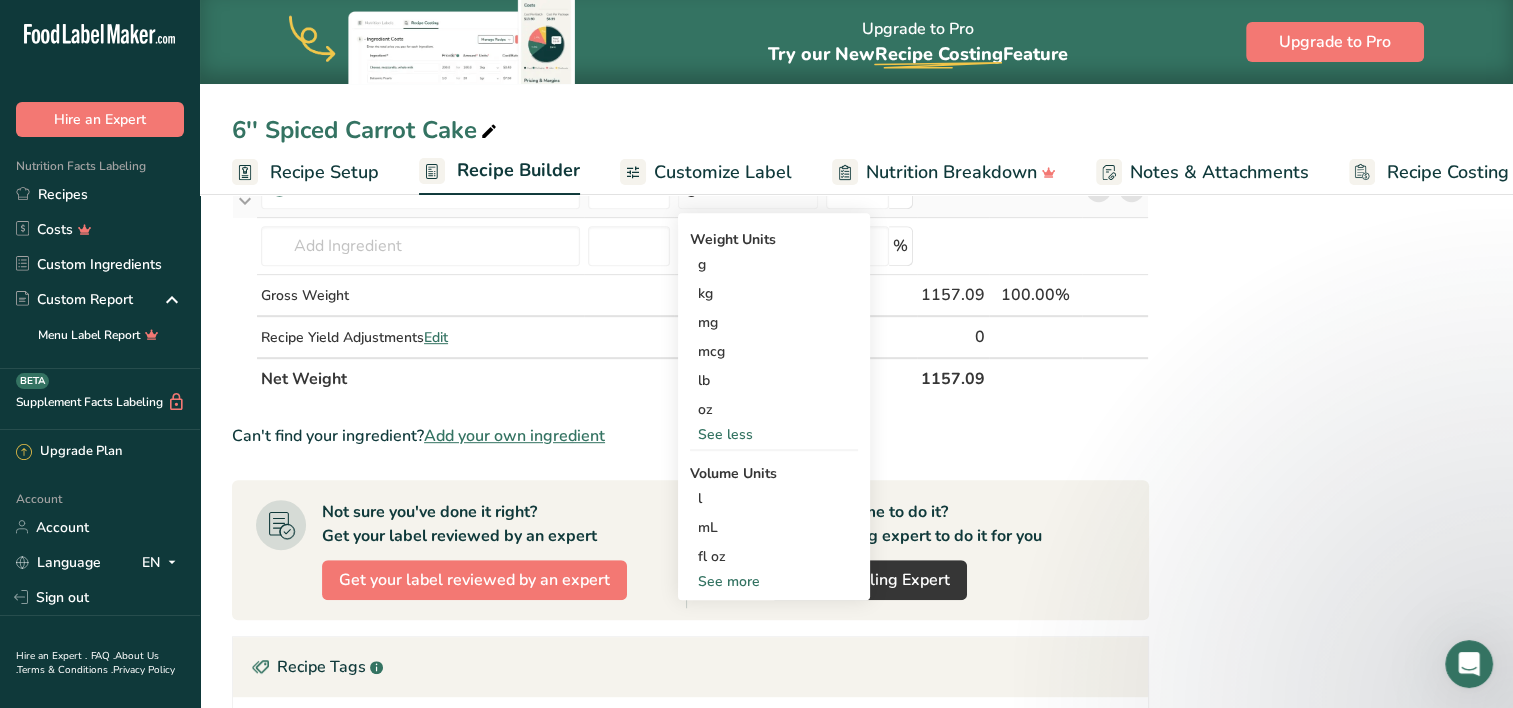 scroll, scrollTop: 931, scrollLeft: 0, axis: vertical 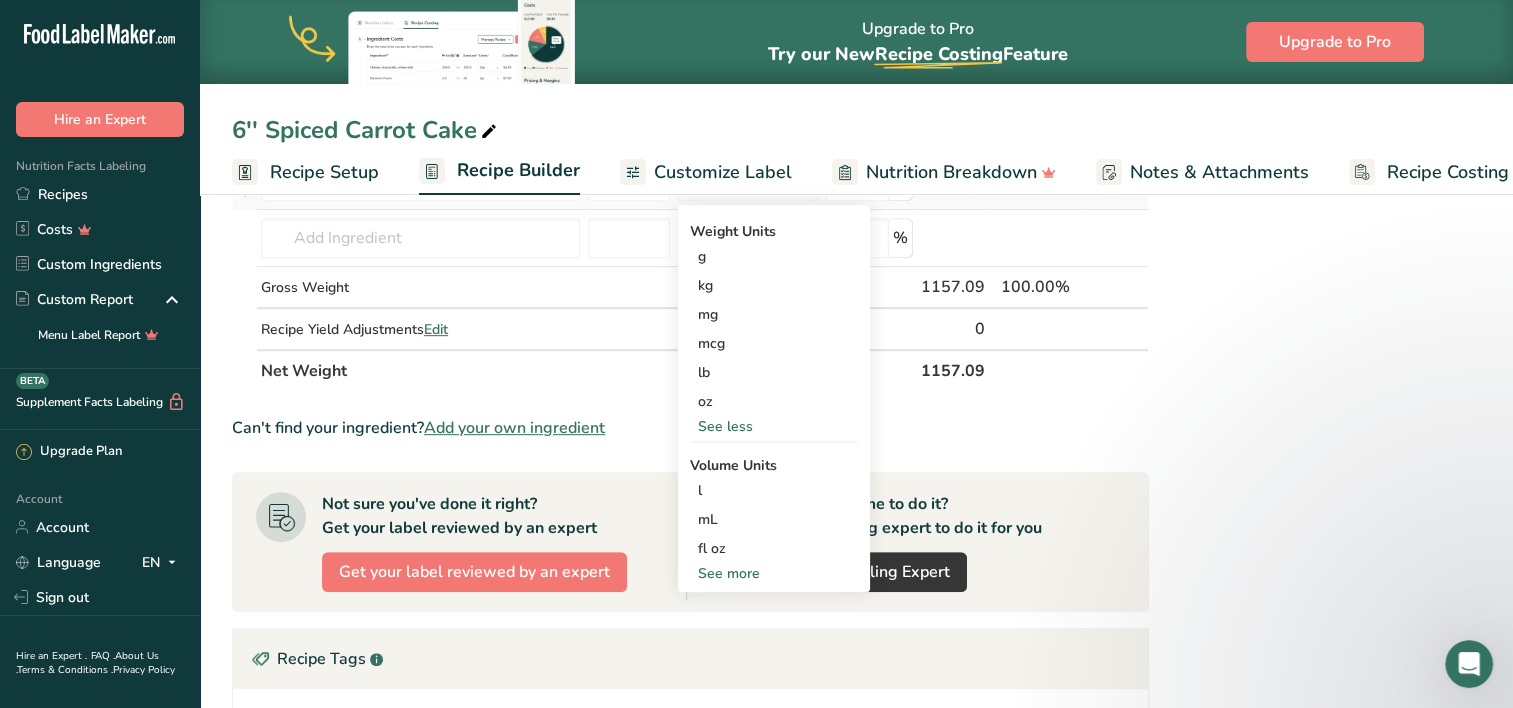 click on "See more" at bounding box center (774, 573) 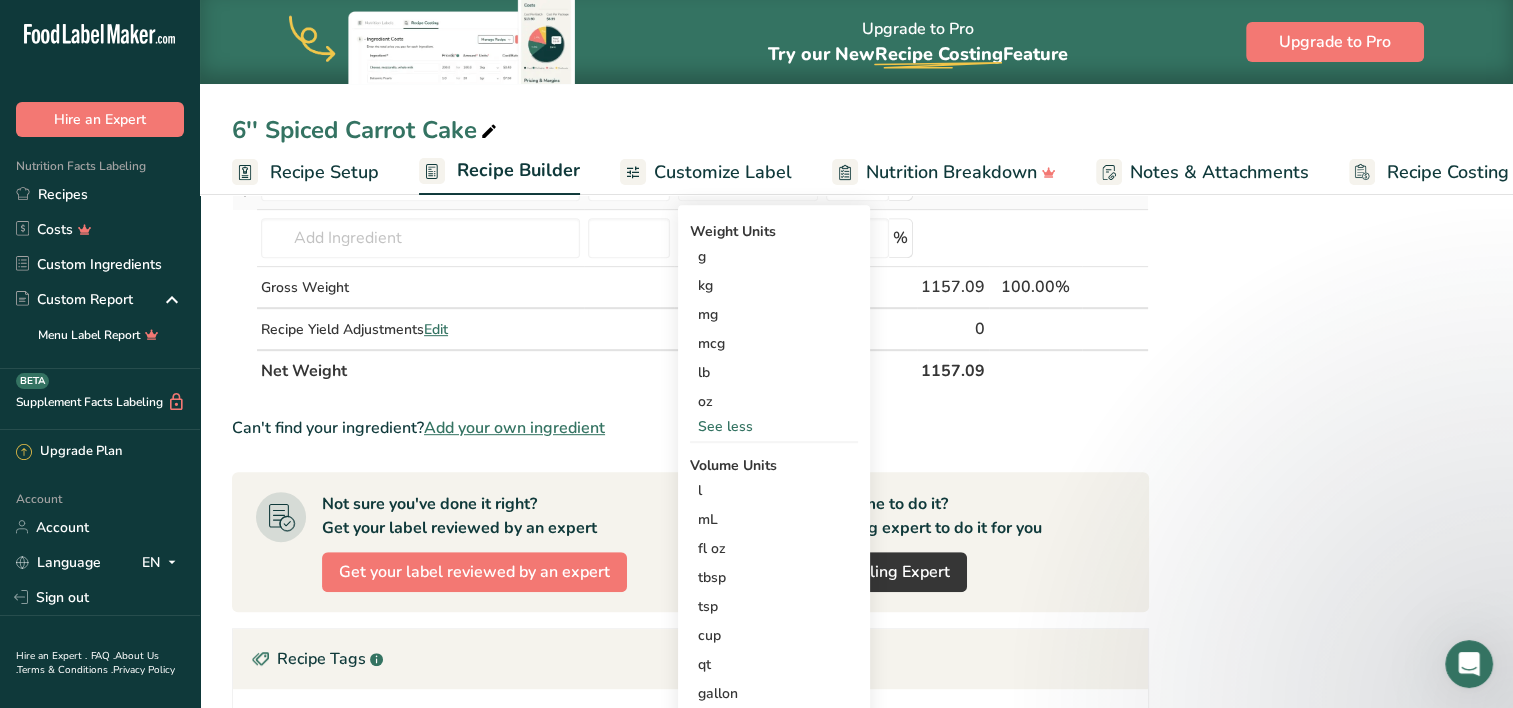scroll, scrollTop: 1046, scrollLeft: 0, axis: vertical 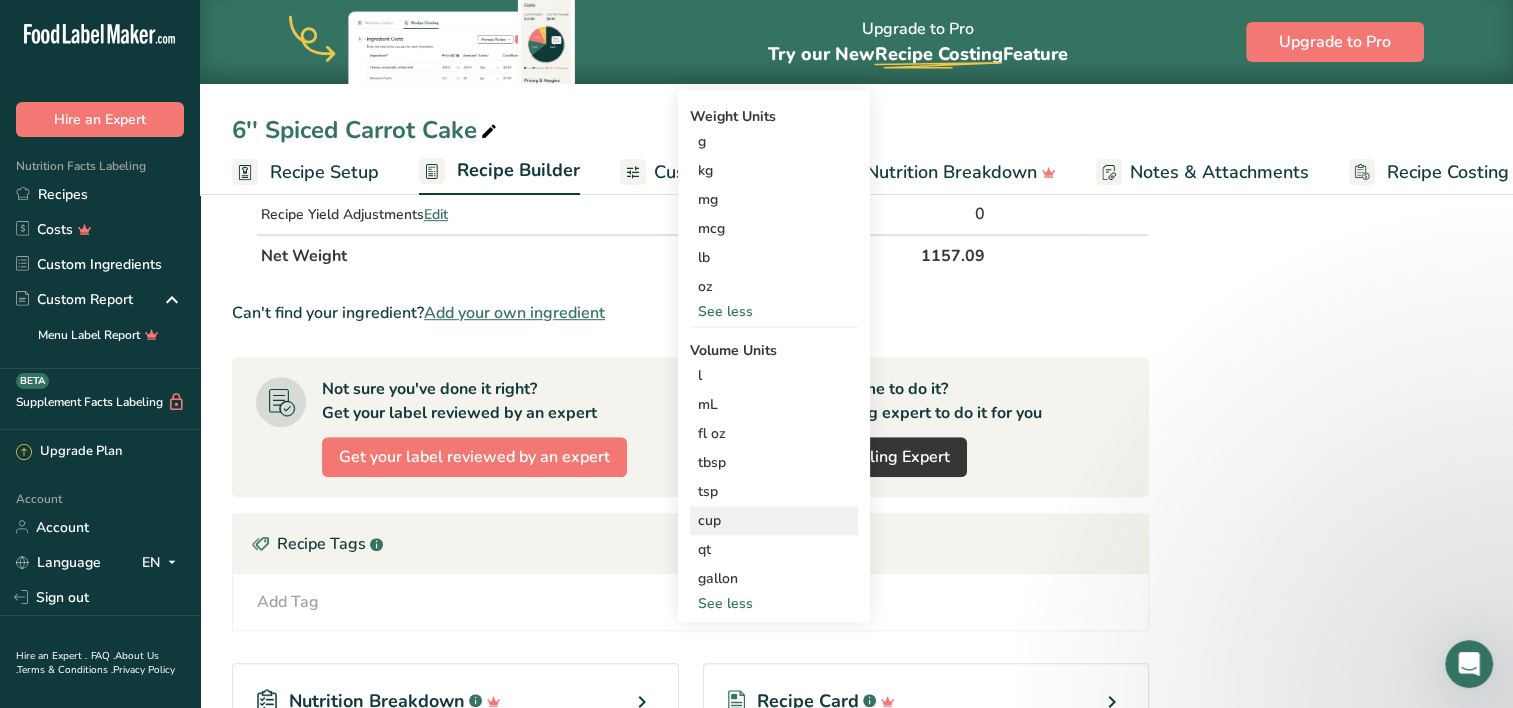 click on "cup" at bounding box center [774, 520] 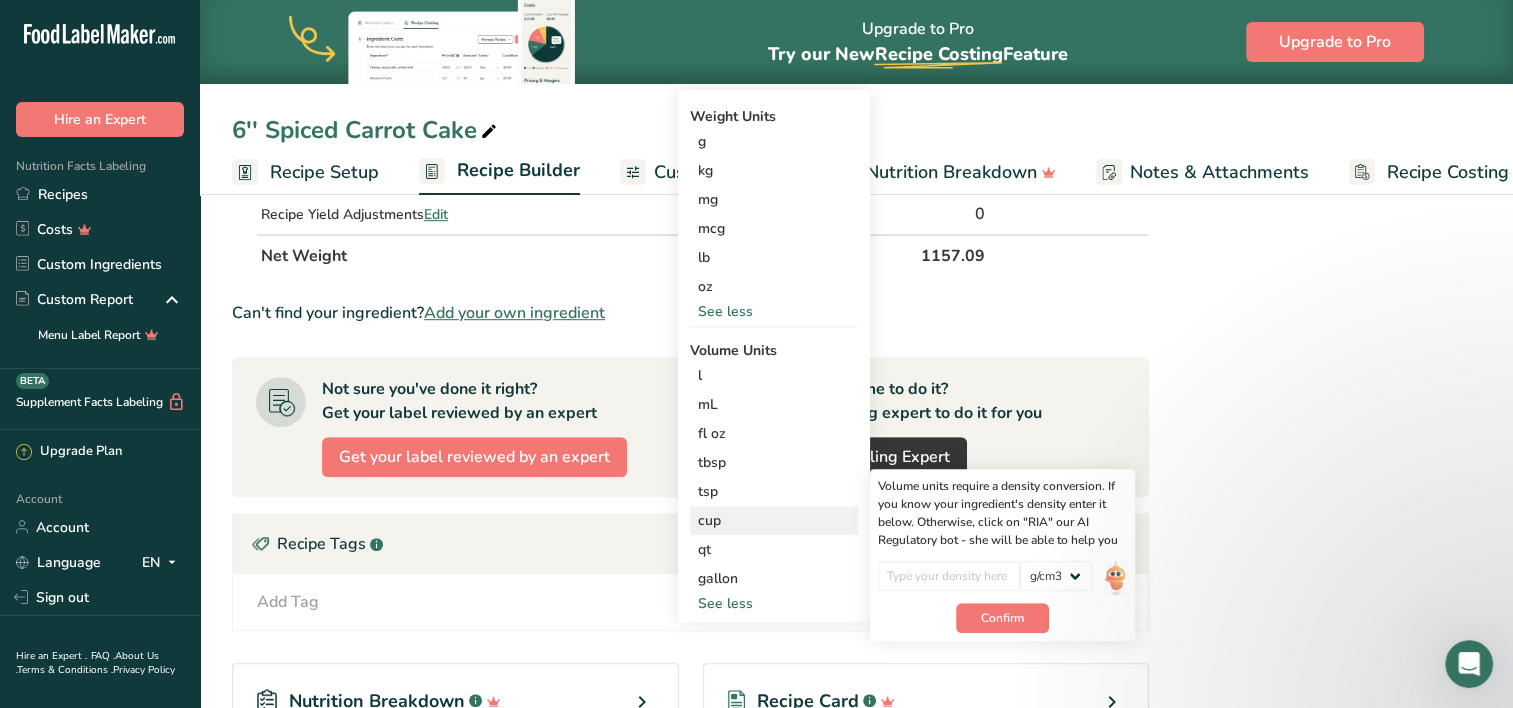 click on "cup" at bounding box center [774, 520] 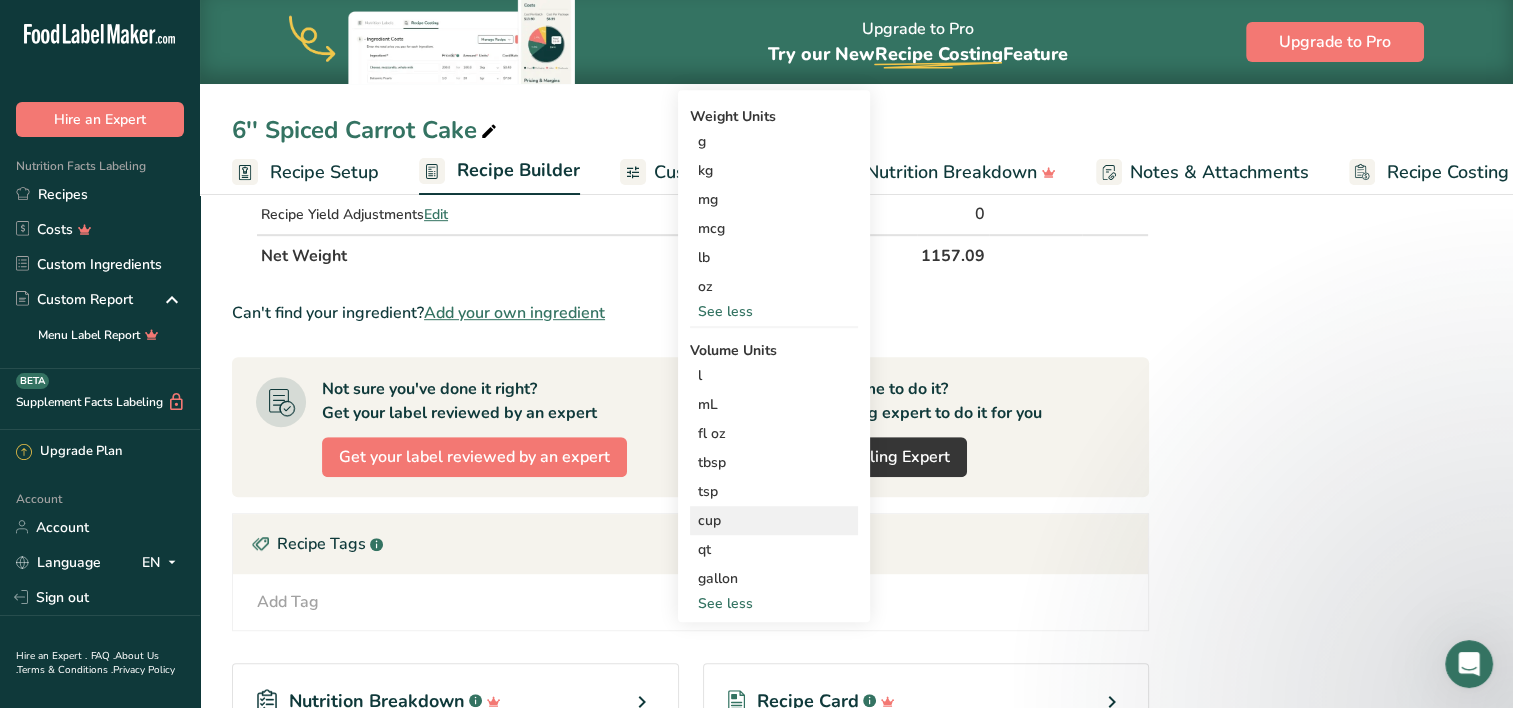 click on "cup" at bounding box center [774, 520] 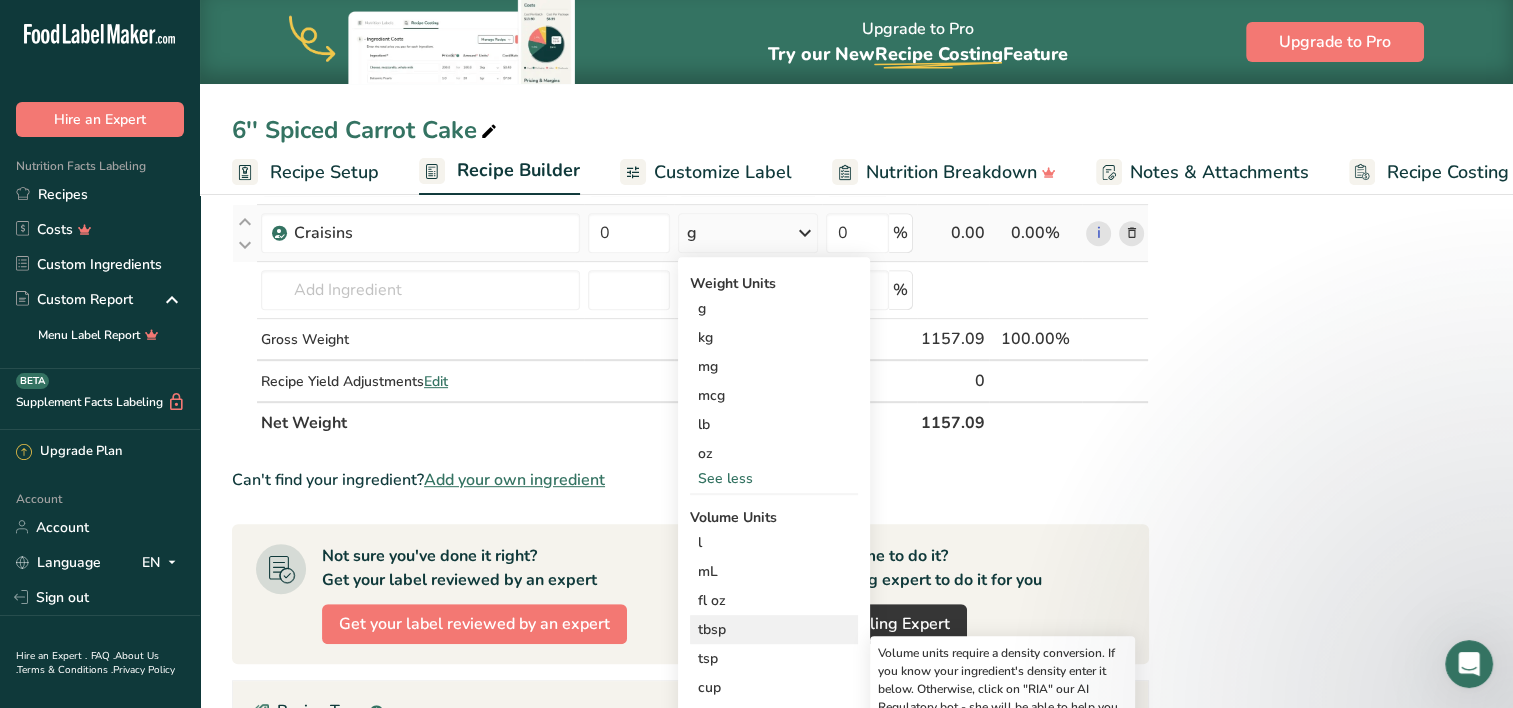 scroll, scrollTop: 830, scrollLeft: 0, axis: vertical 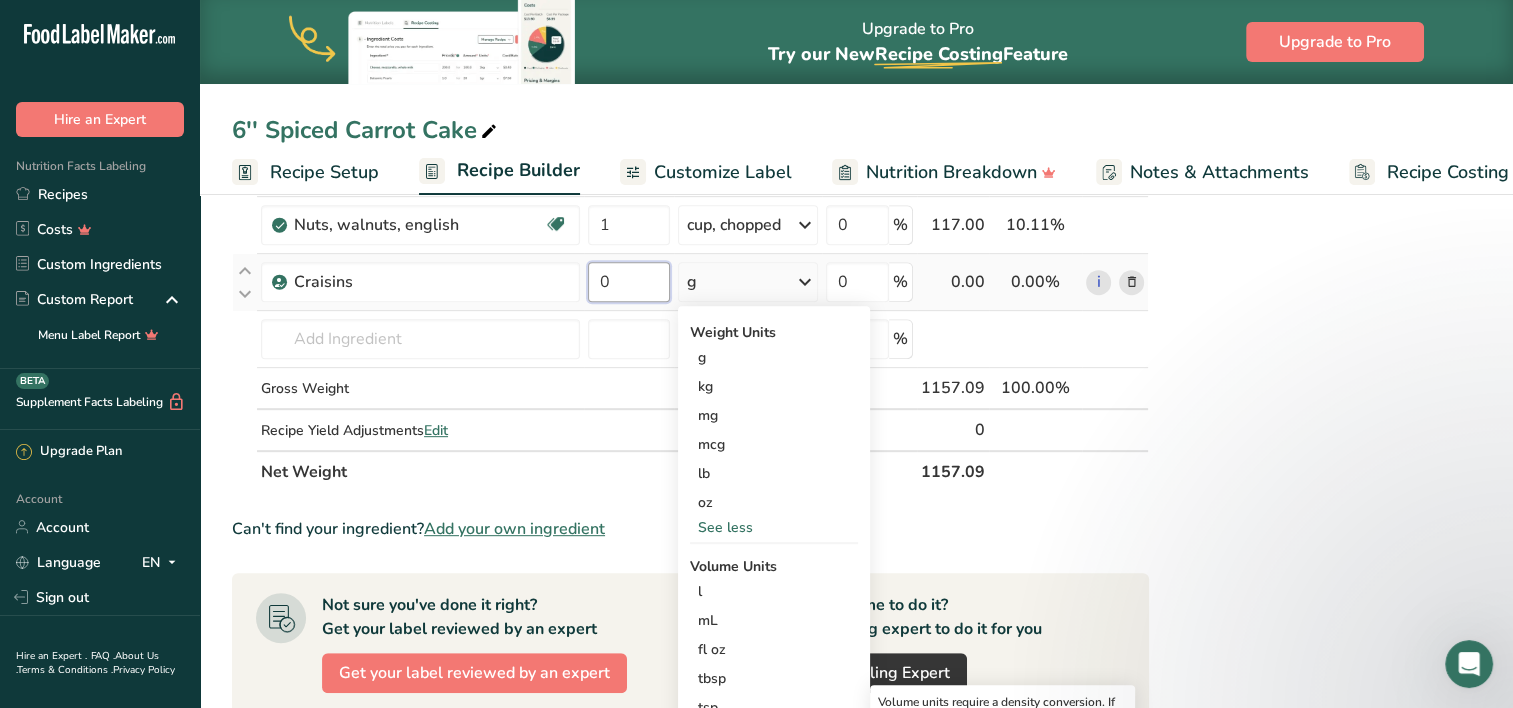 click on "0" at bounding box center [629, 282] 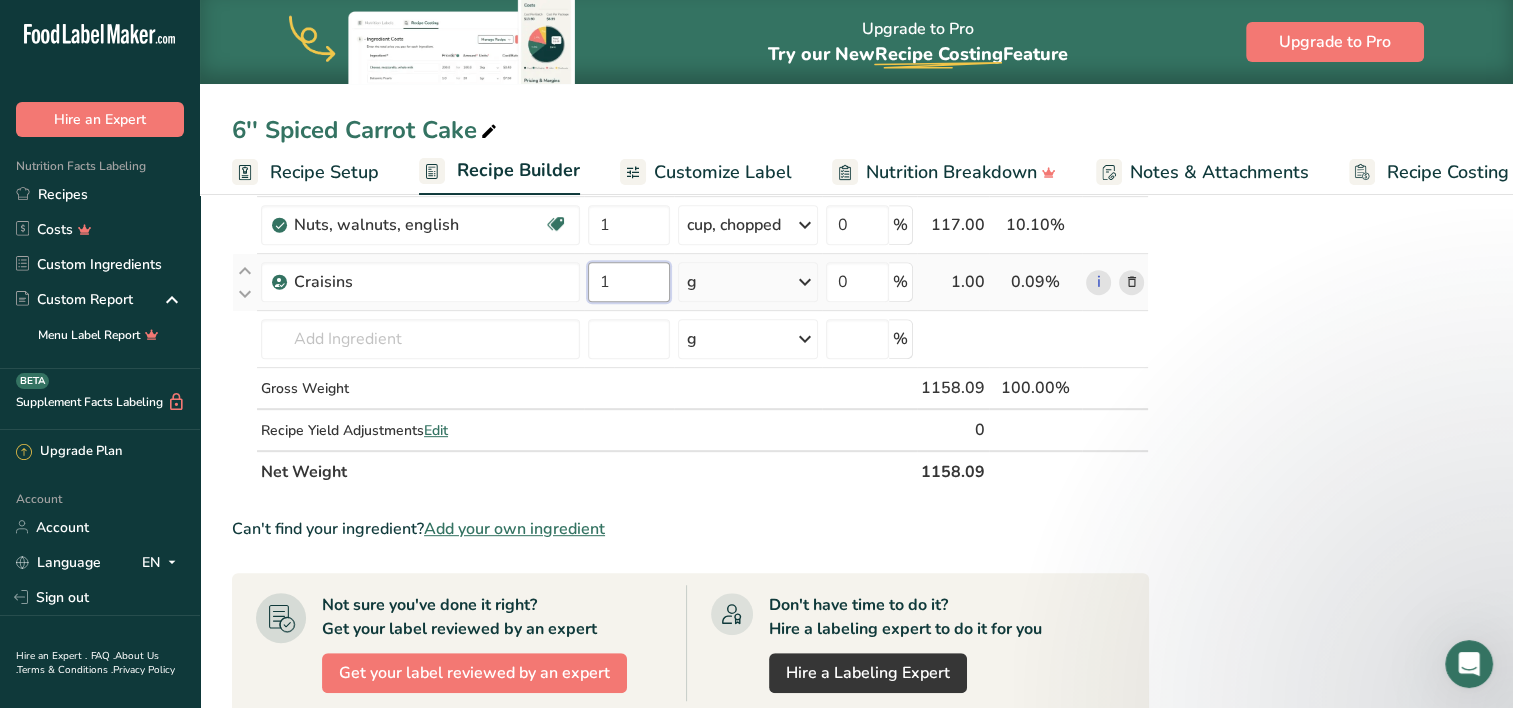 type on "1" 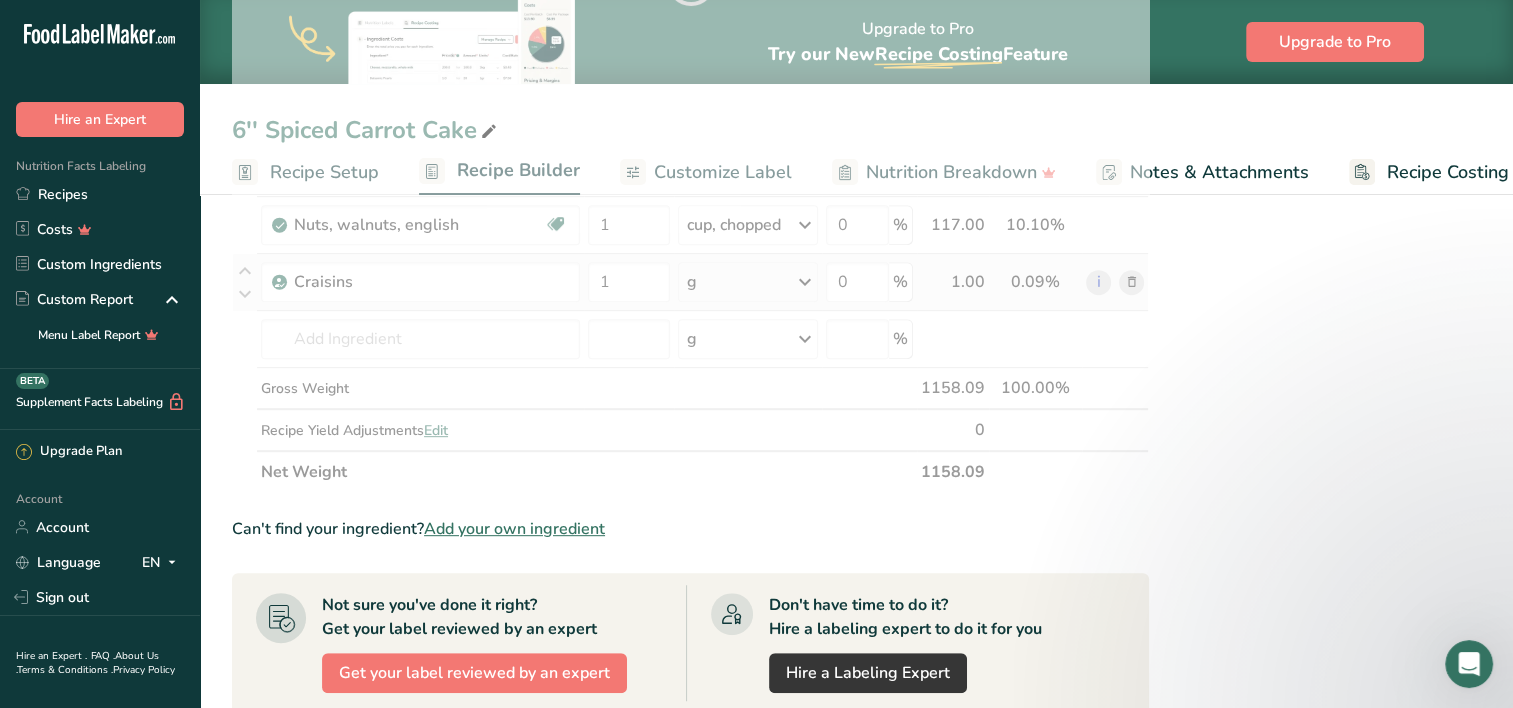 click on "Ingredient *
Amount *
Unit *
Waste *   .a-a{fill:#347362;}.b-a{fill:#fff;}          Grams
Percentage
Egg, whole, raw, fresh
Gluten free
Vegetarian
Soy free
4
oz
Portions
1 large
1 extra large
1 jumbo
See more
Weight Units
g
kg
mg
mcg
lb
oz
See less
Volume Units
l
Volume units require a density conversion. If you know your ingredient's density enter it below. Otherwise, click on "RIA" our AI Regulatory bot - she will be able to help you
lb/ft3
g/cm3
Confirm
mL" at bounding box center [690, -19] 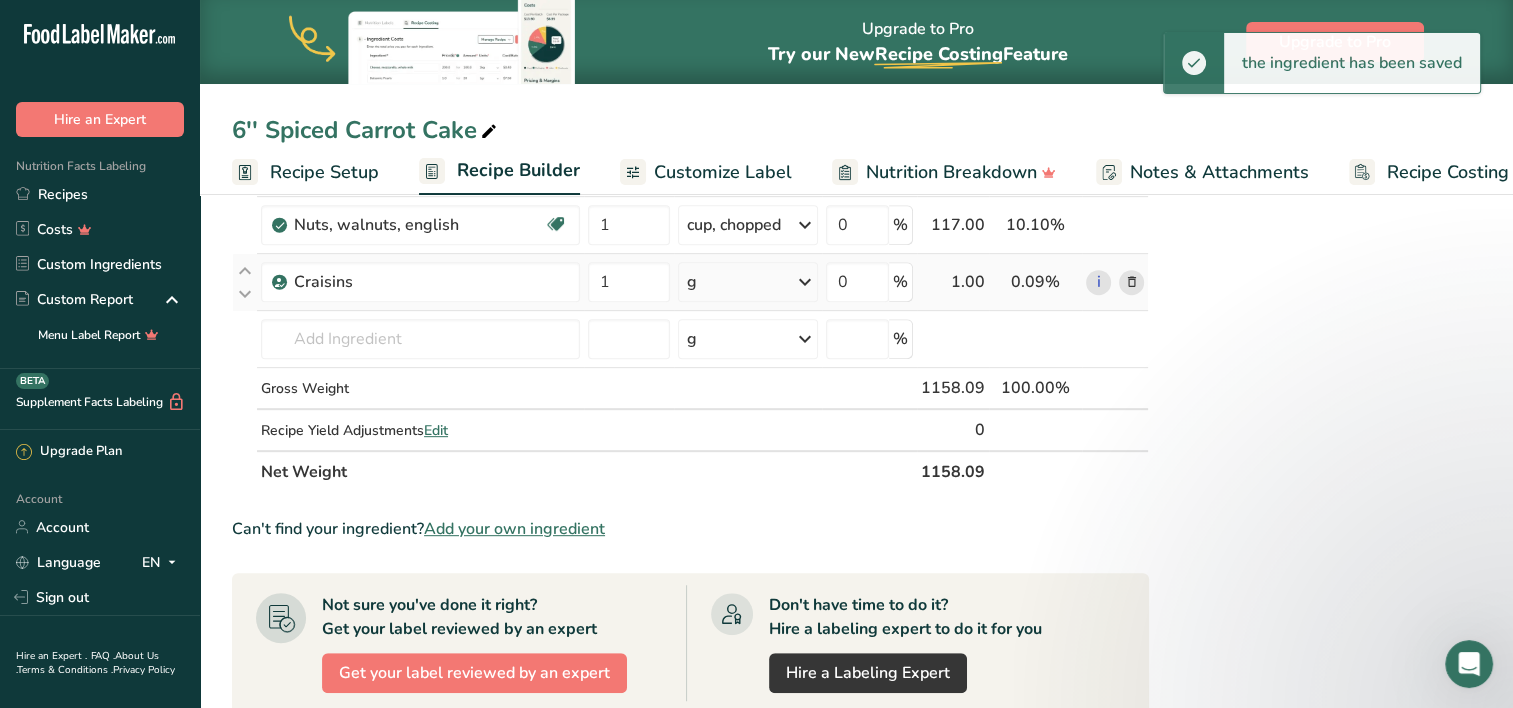 click on "g" at bounding box center [748, 282] 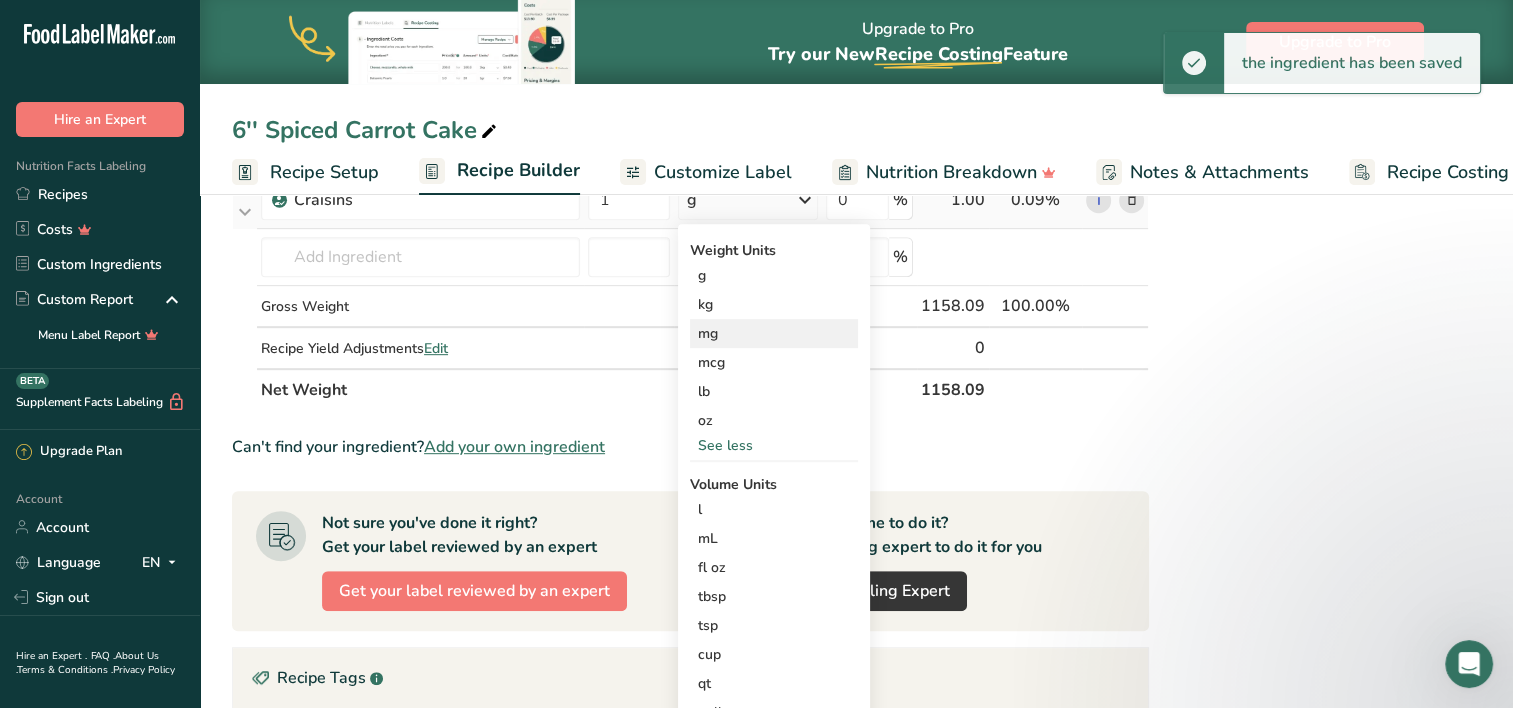 scroll, scrollTop: 915, scrollLeft: 0, axis: vertical 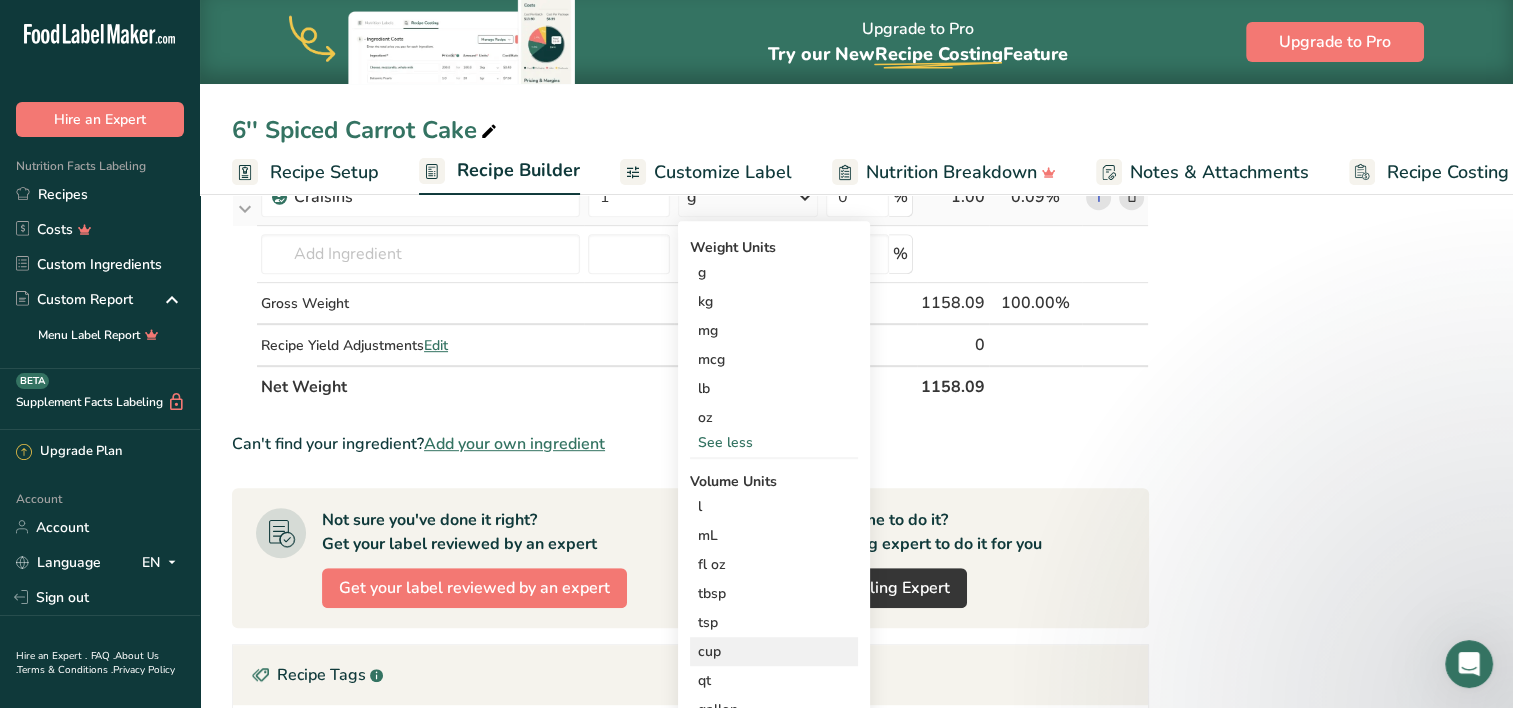 click on "cup" at bounding box center [774, 651] 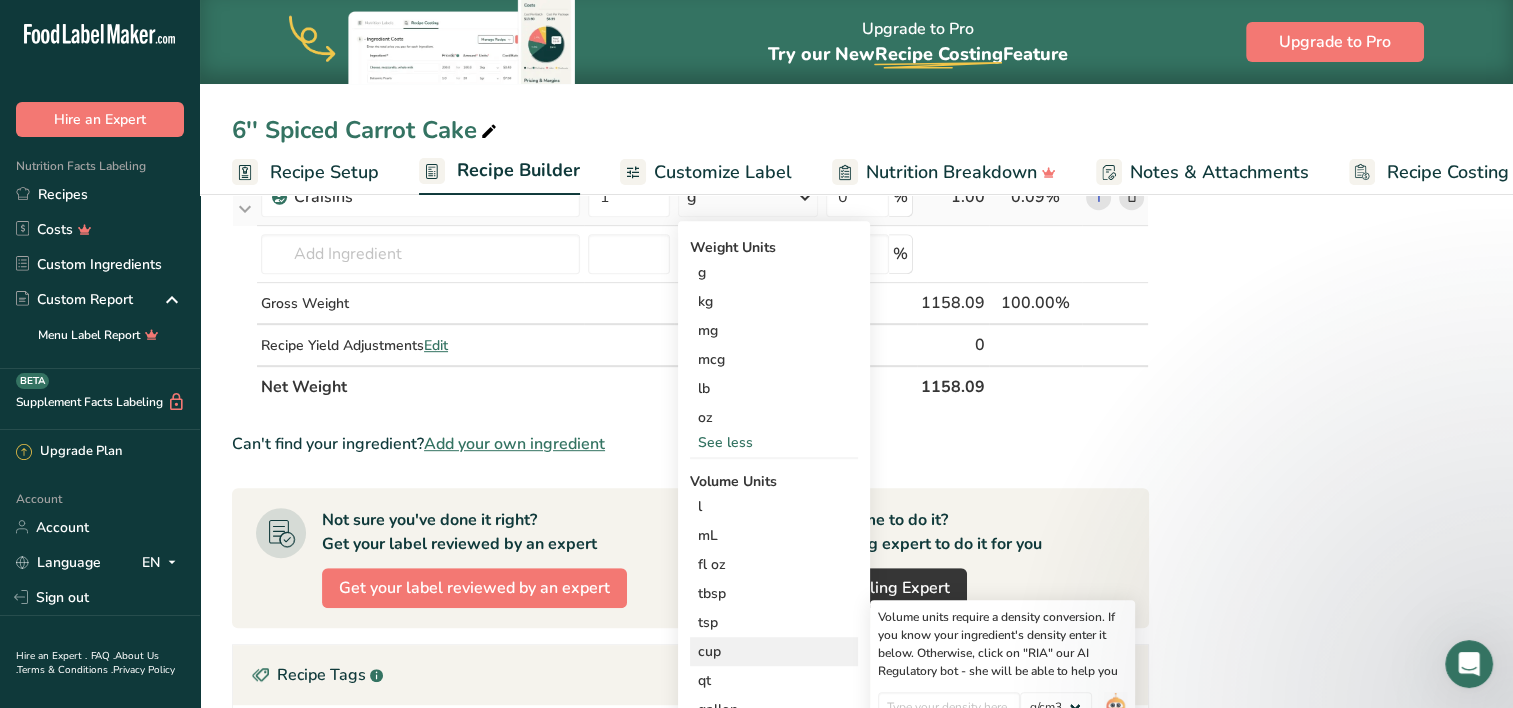 click on "cup" at bounding box center [774, 651] 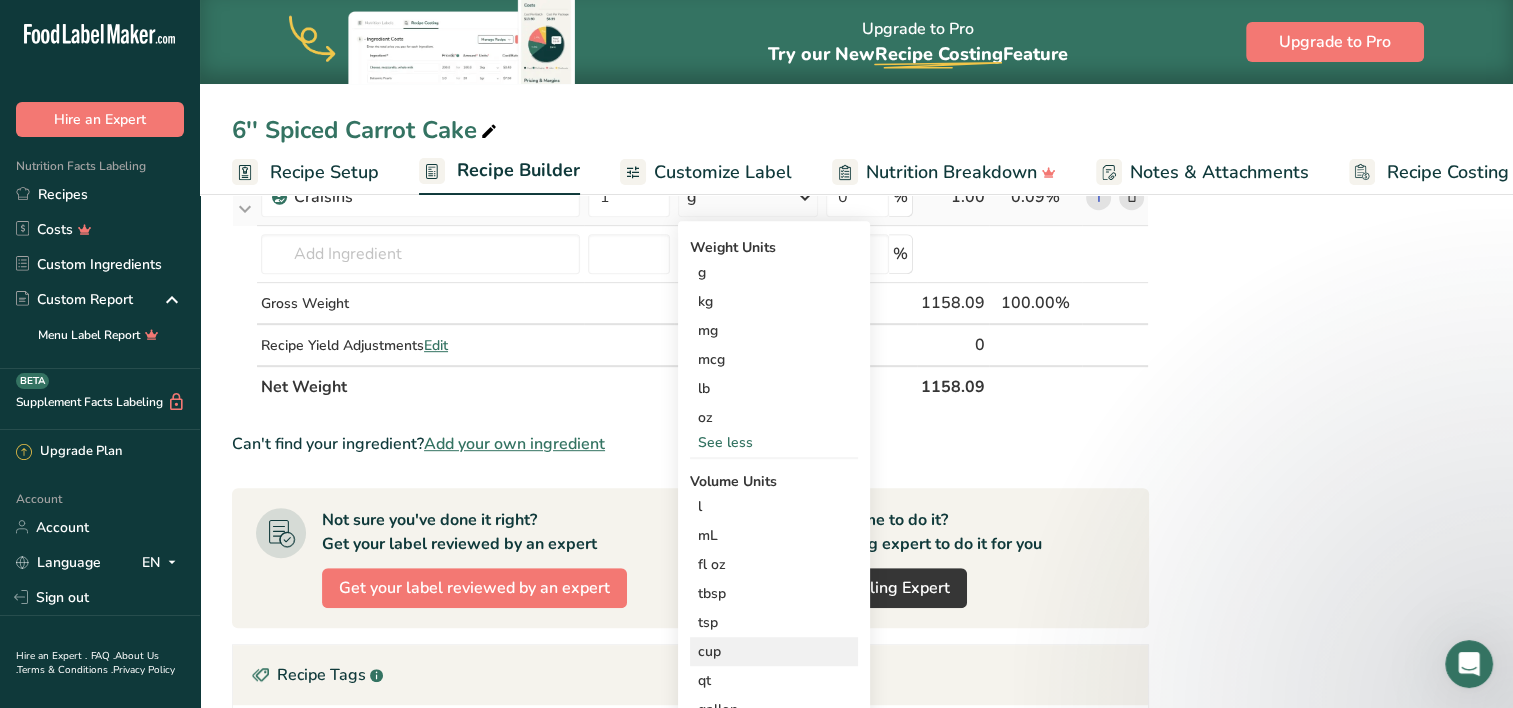 click on "cup" at bounding box center (774, 651) 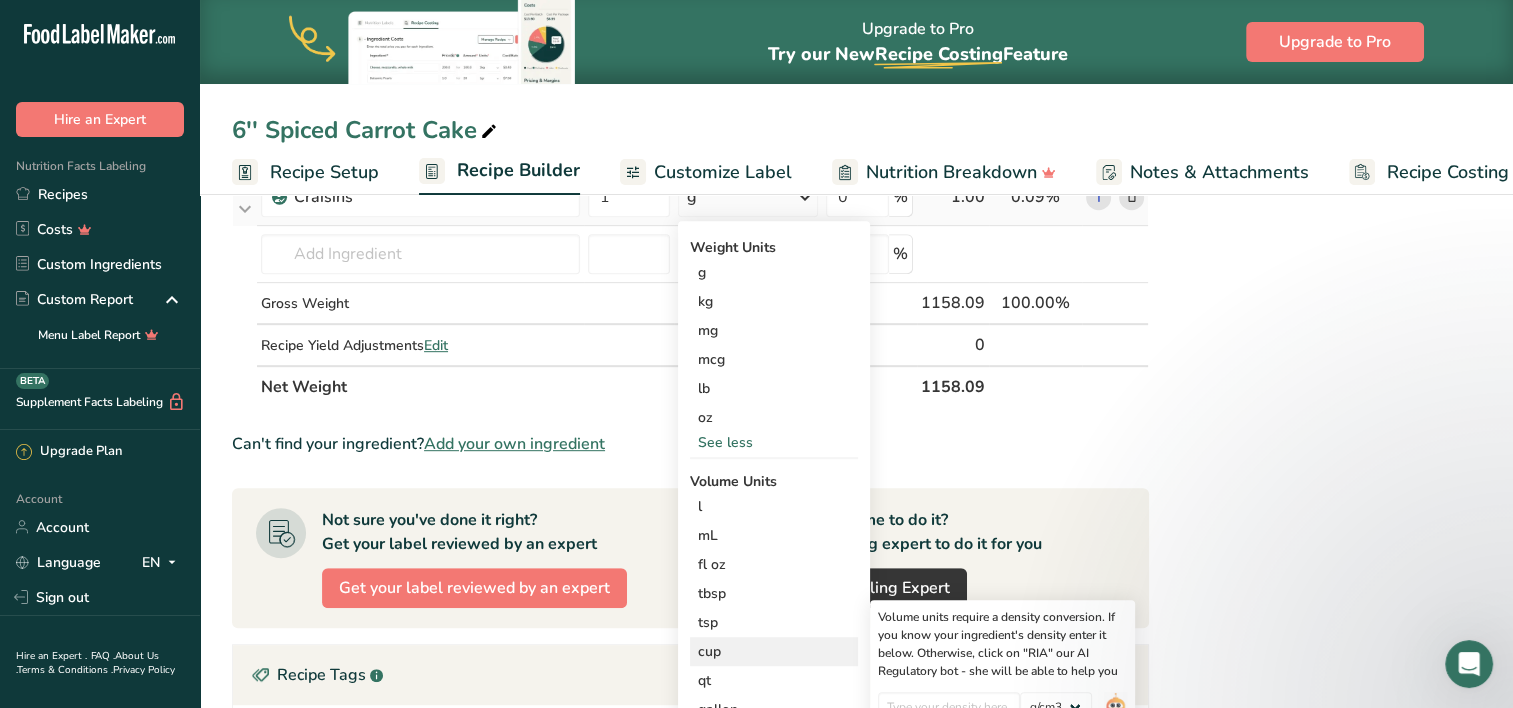 scroll, scrollTop: 987, scrollLeft: 0, axis: vertical 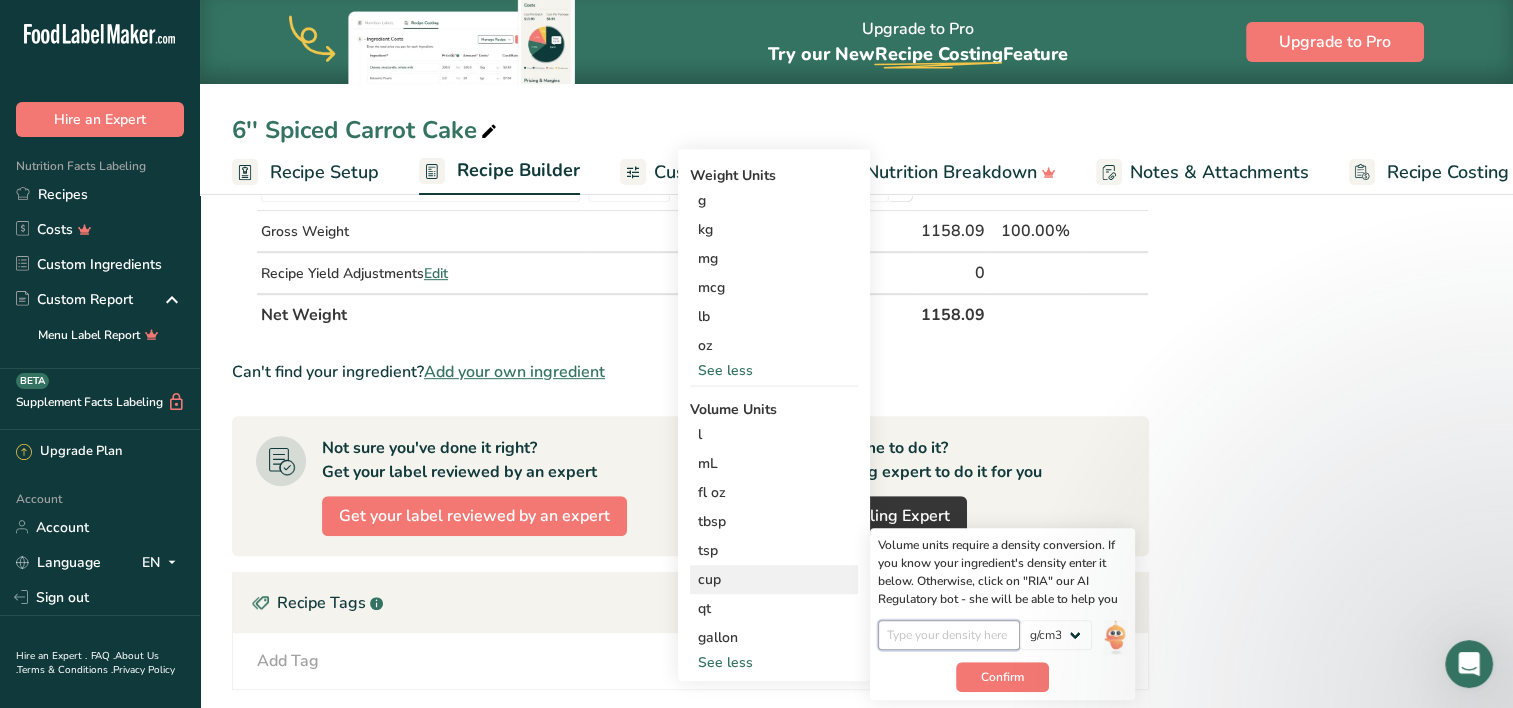 click at bounding box center [949, 635] 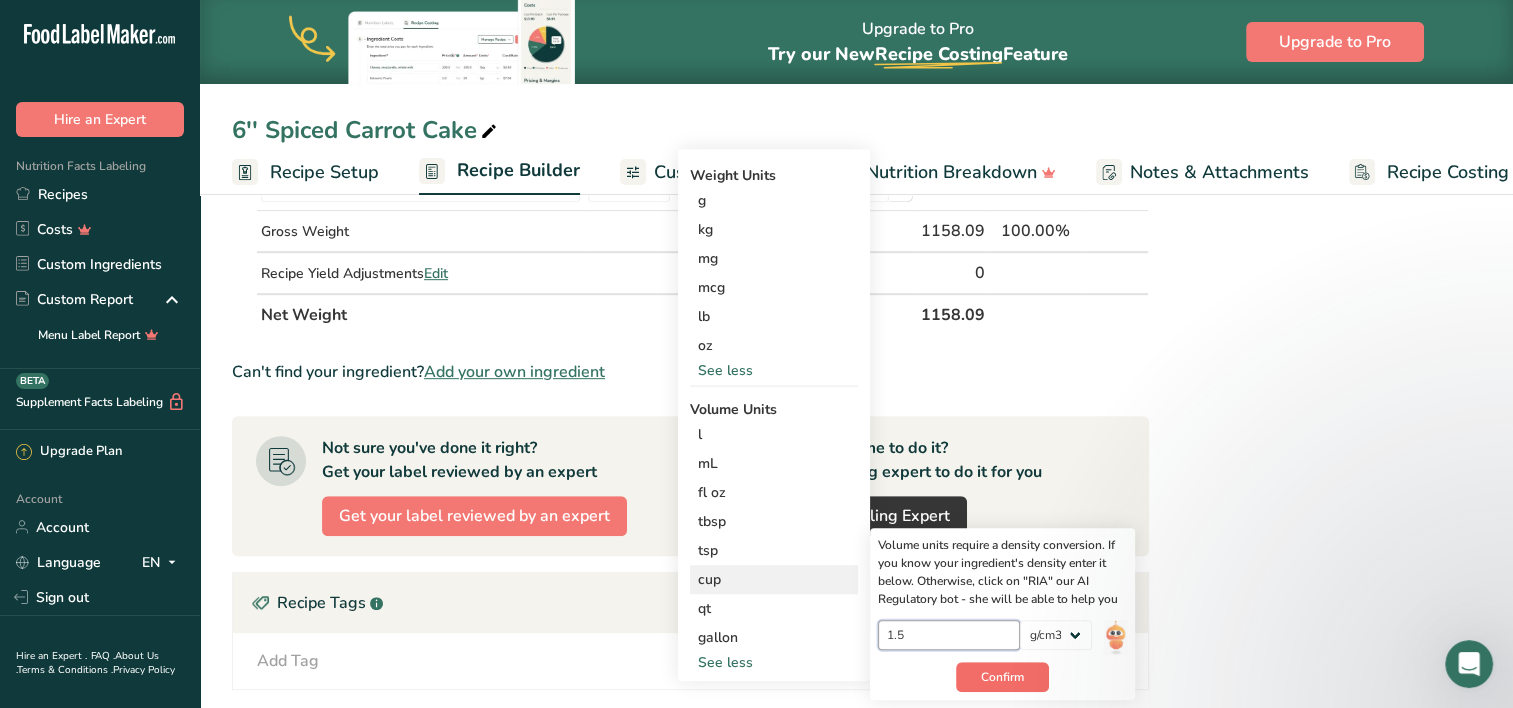 type on "1.5" 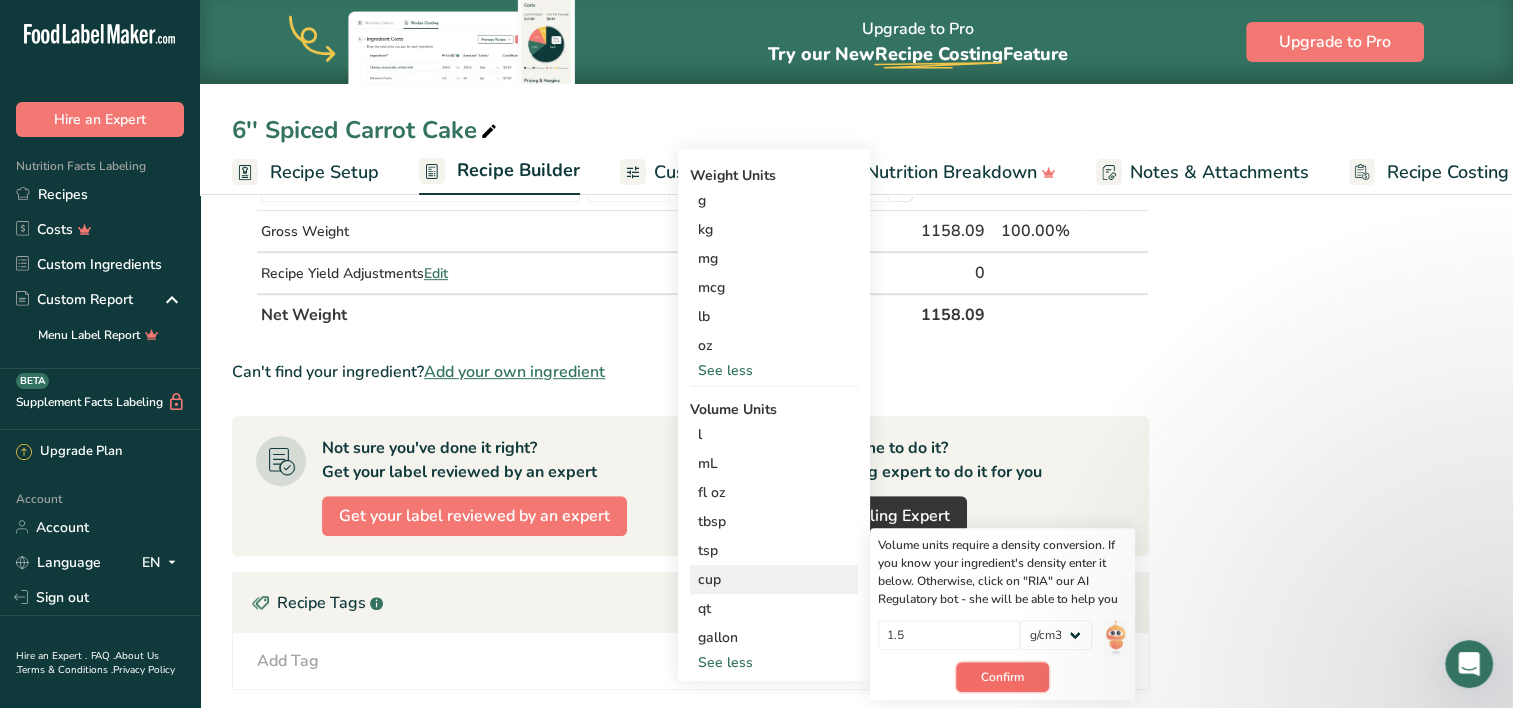 click on "Confirm" at bounding box center [1002, 677] 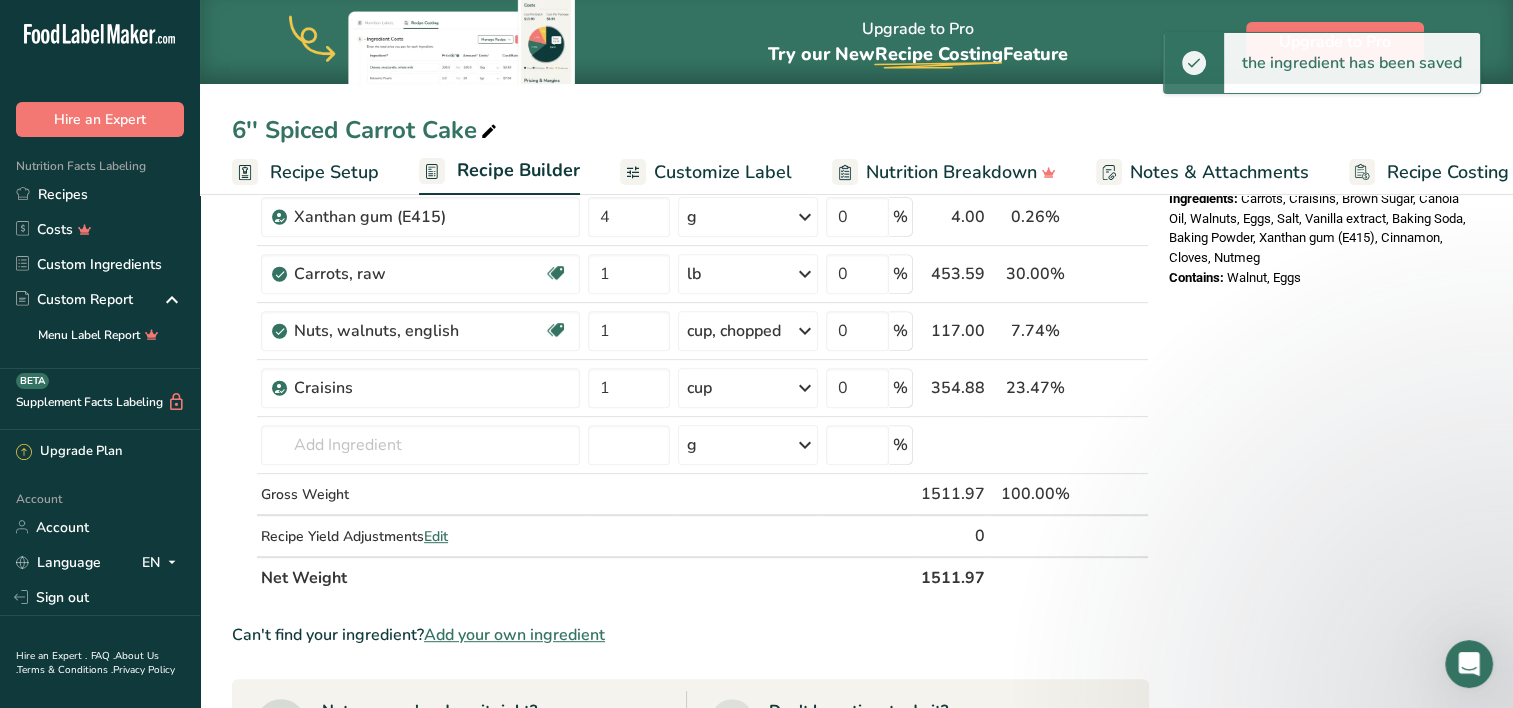 scroll, scrollTop: 722, scrollLeft: 0, axis: vertical 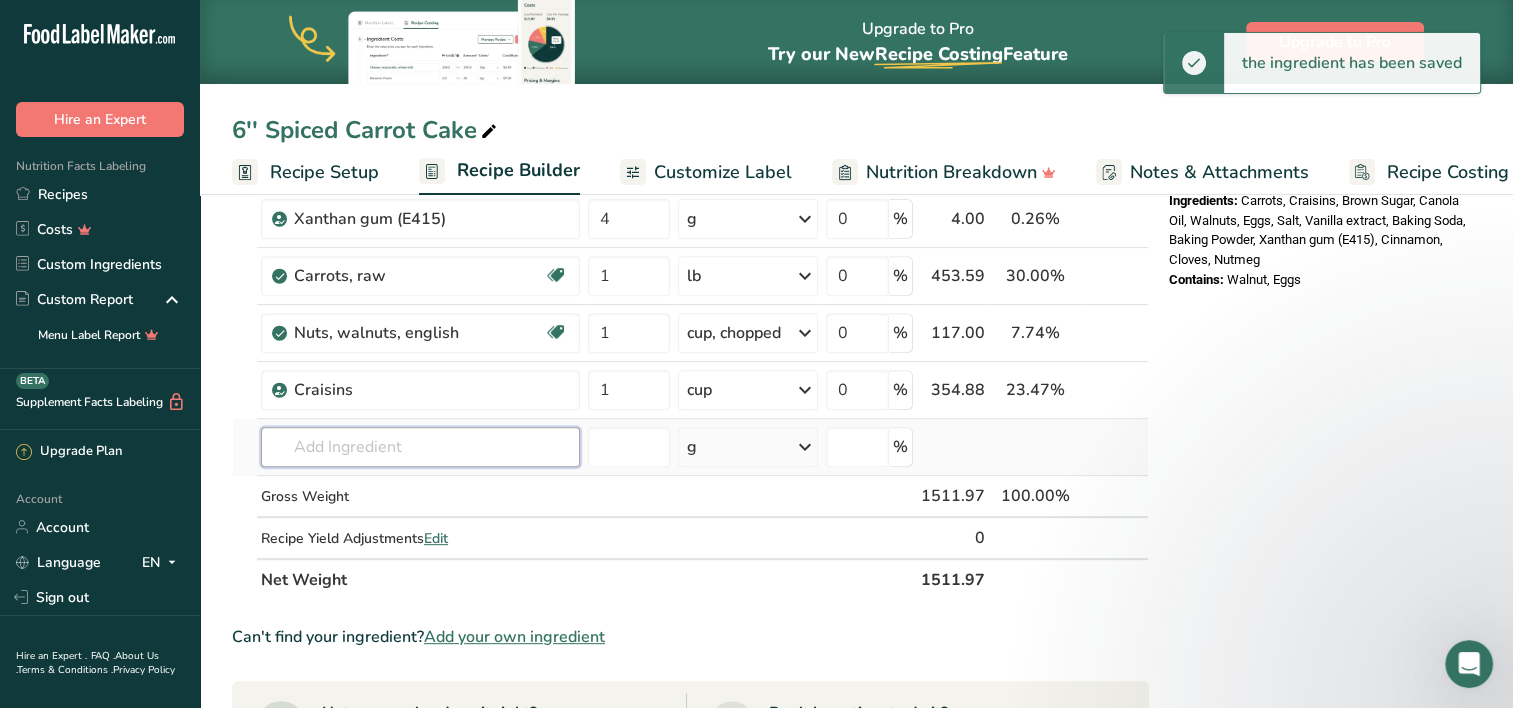 click at bounding box center [420, 447] 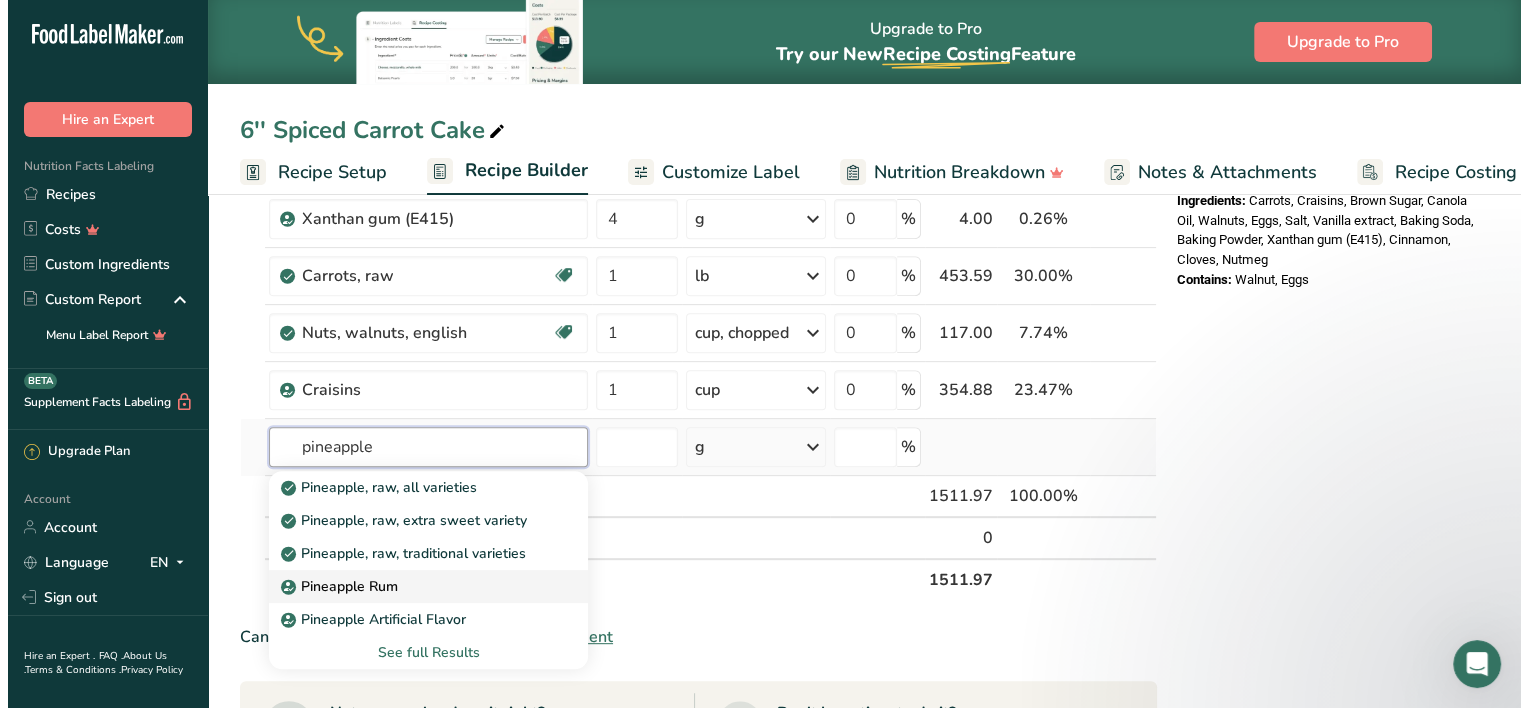 scroll, scrollTop: 764, scrollLeft: 0, axis: vertical 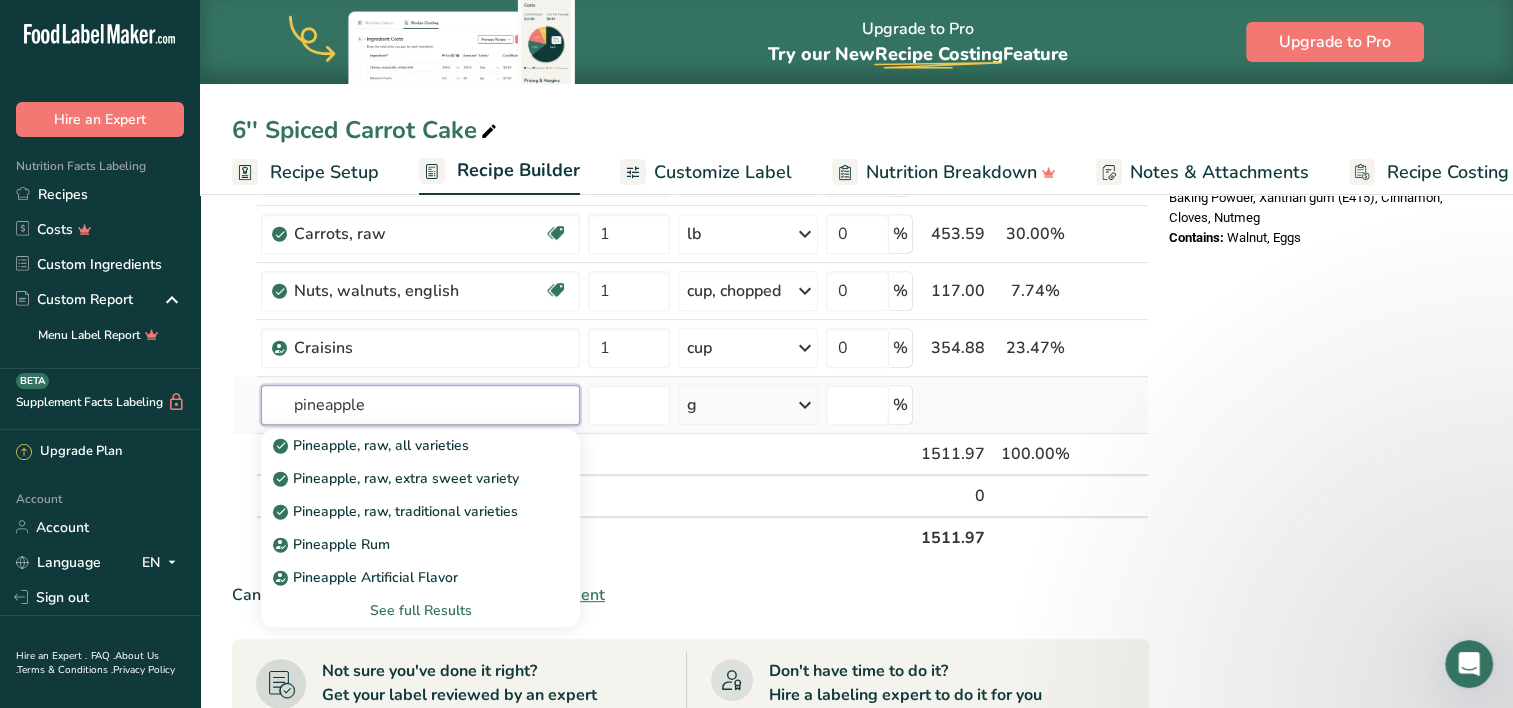 type on "pineapple" 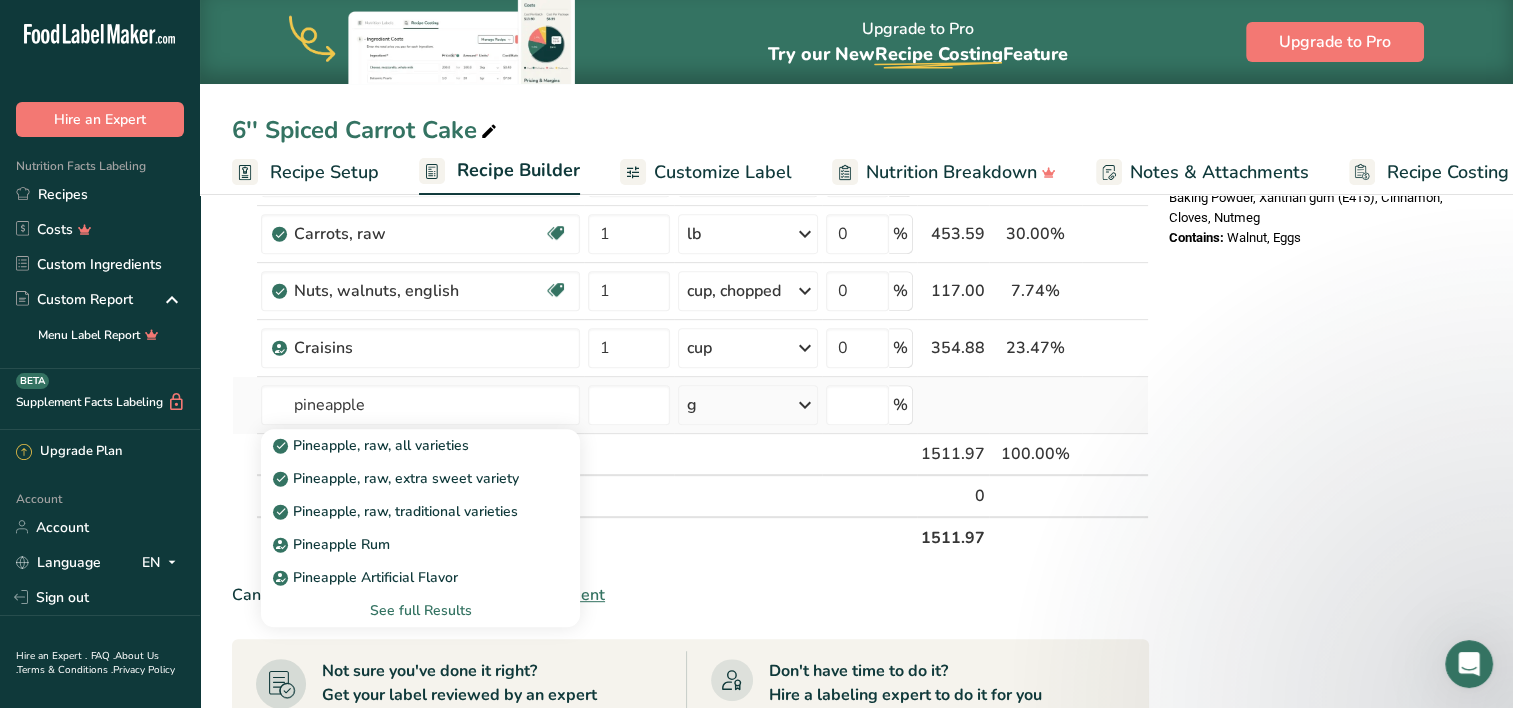 type 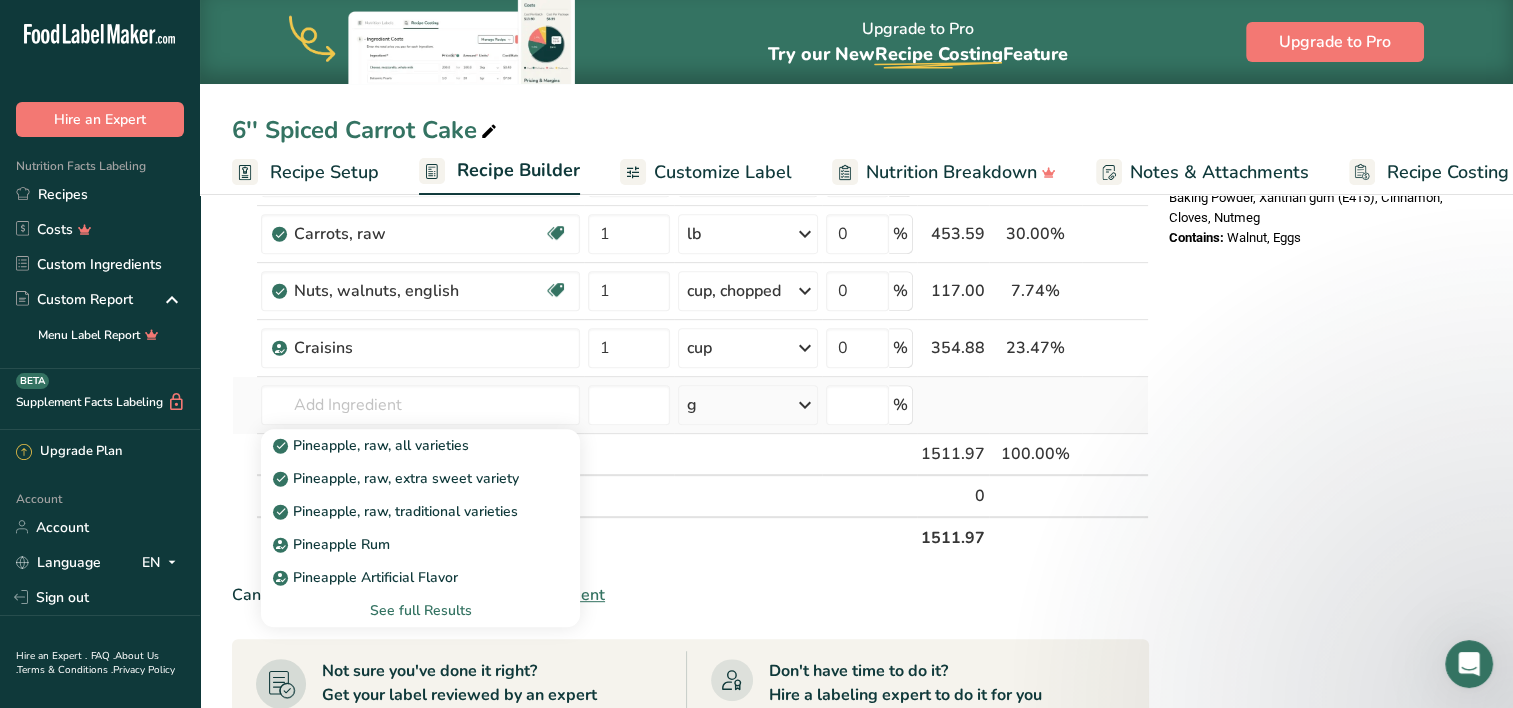 click on "See full Results" at bounding box center (420, 610) 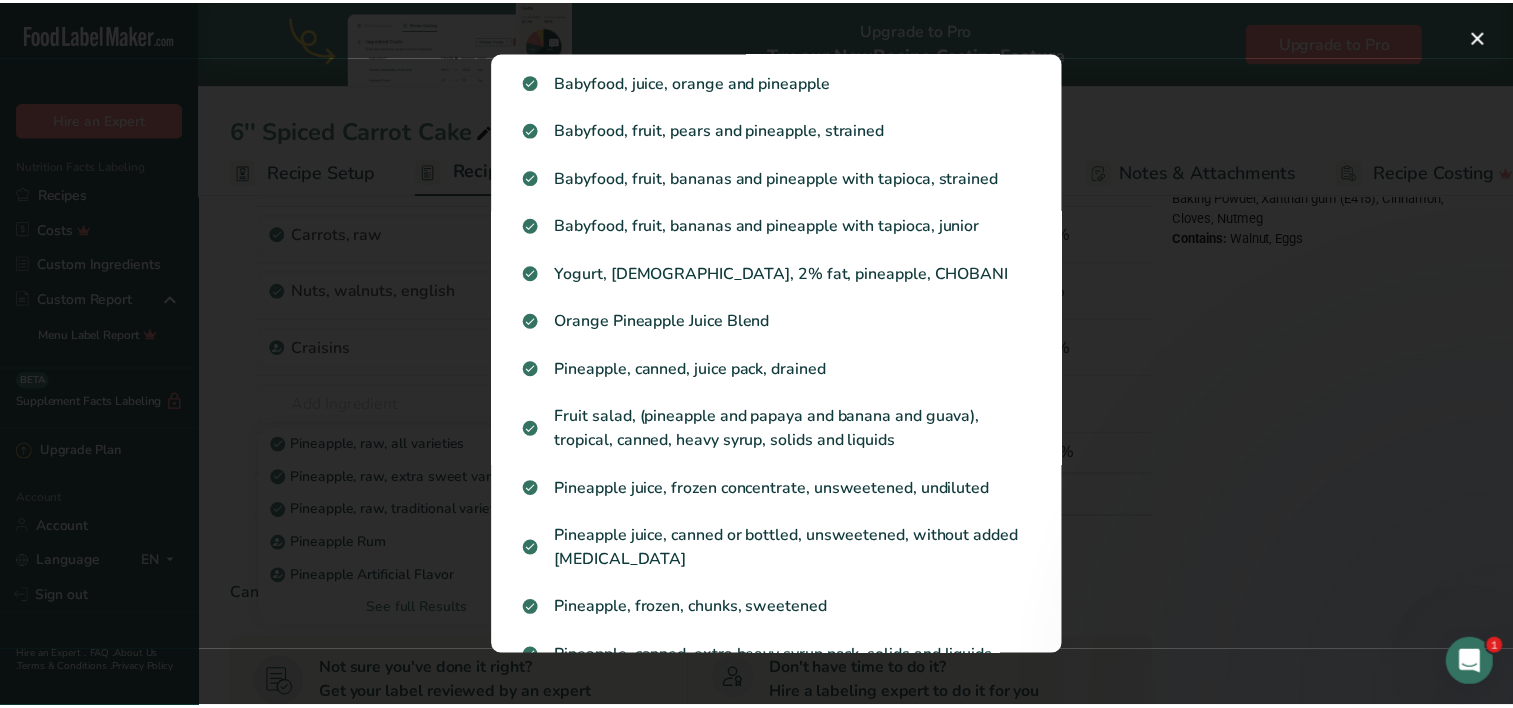 scroll, scrollTop: 1640, scrollLeft: 0, axis: vertical 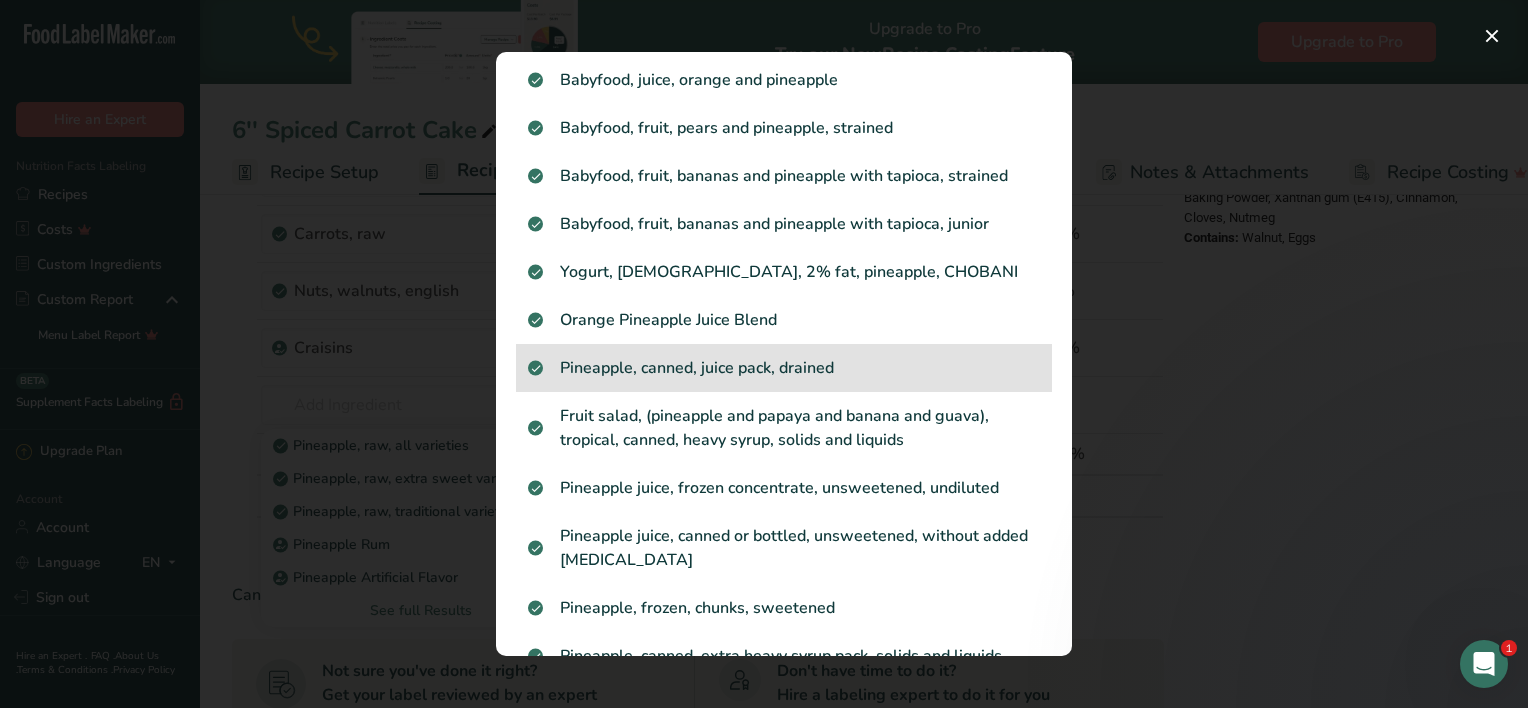 click on "Pineapple, canned, juice pack, drained" at bounding box center (784, 368) 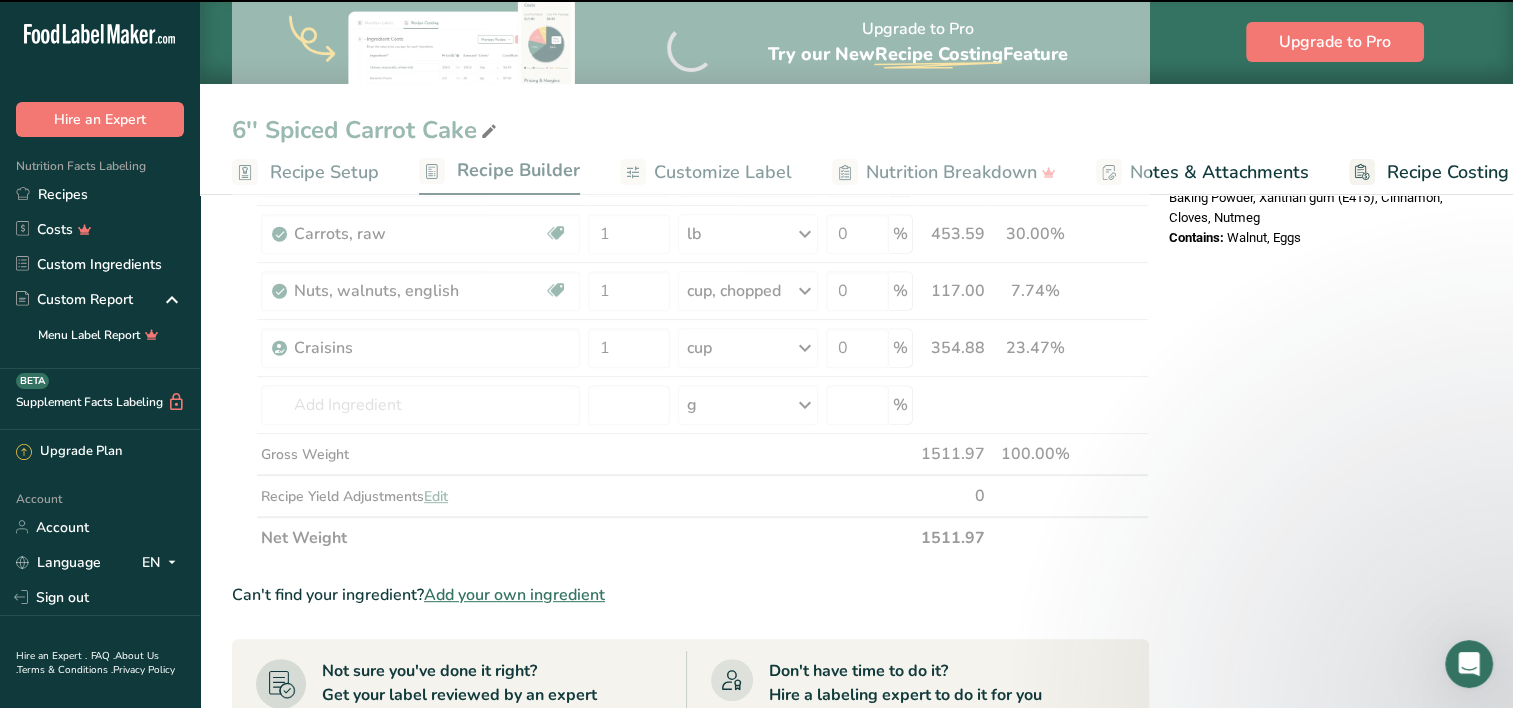 type on "0" 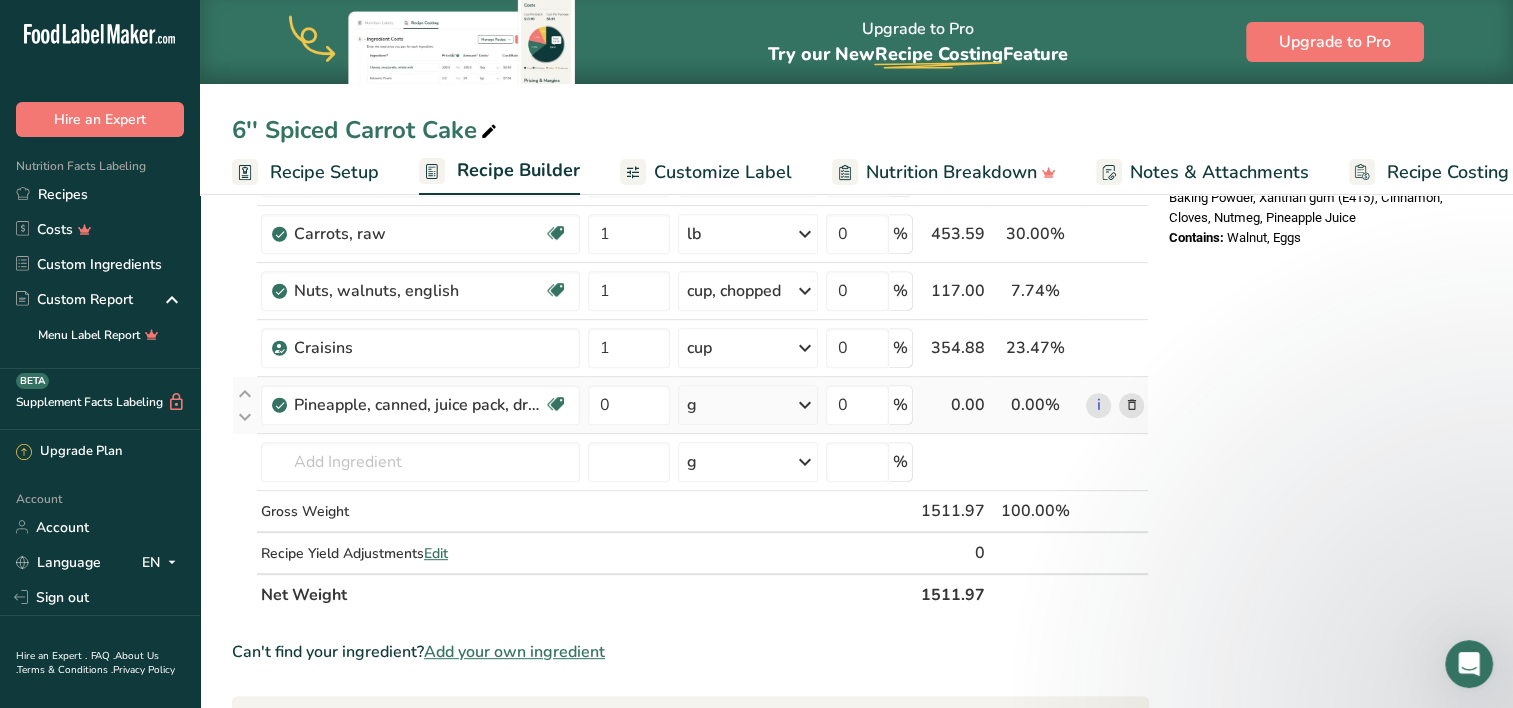 click on "g" at bounding box center [748, 405] 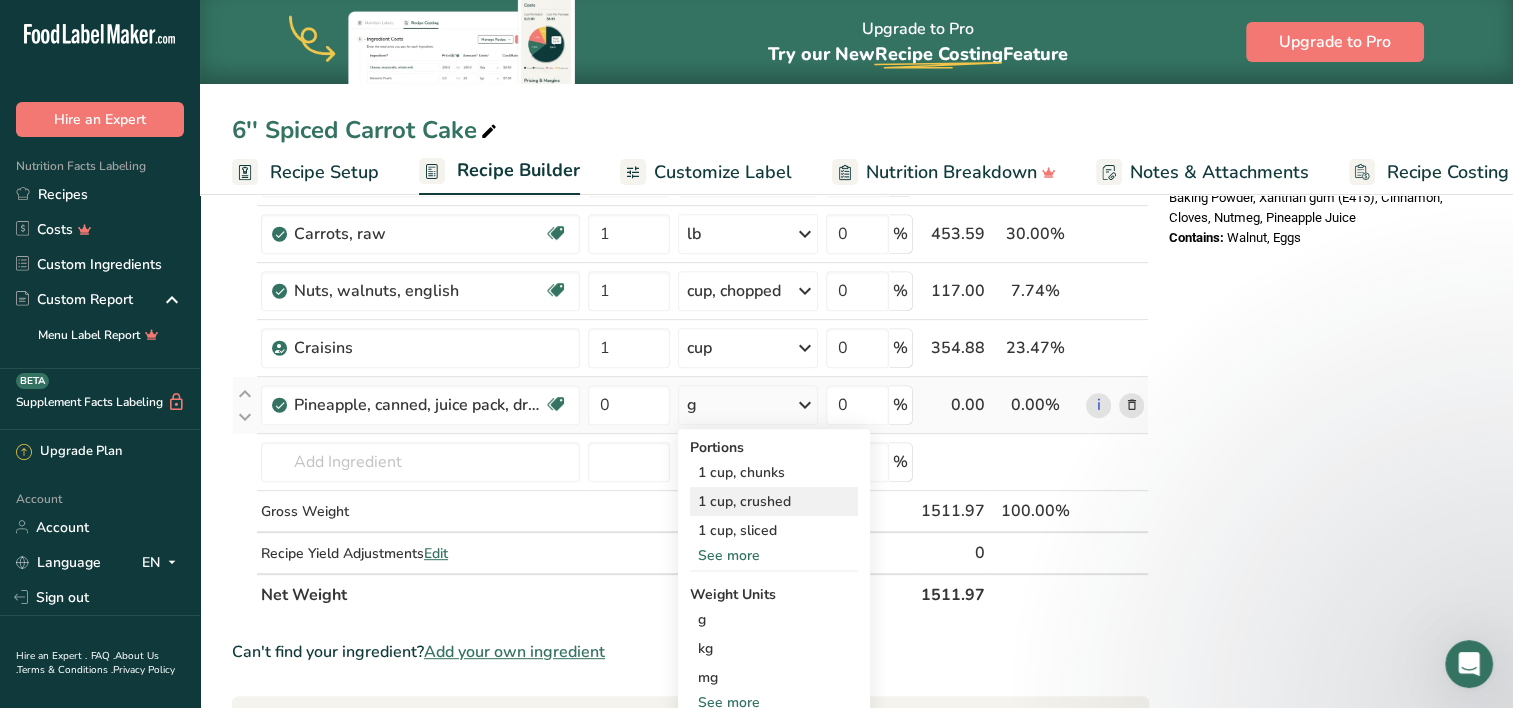 click on "1 cup, crushed" at bounding box center [774, 501] 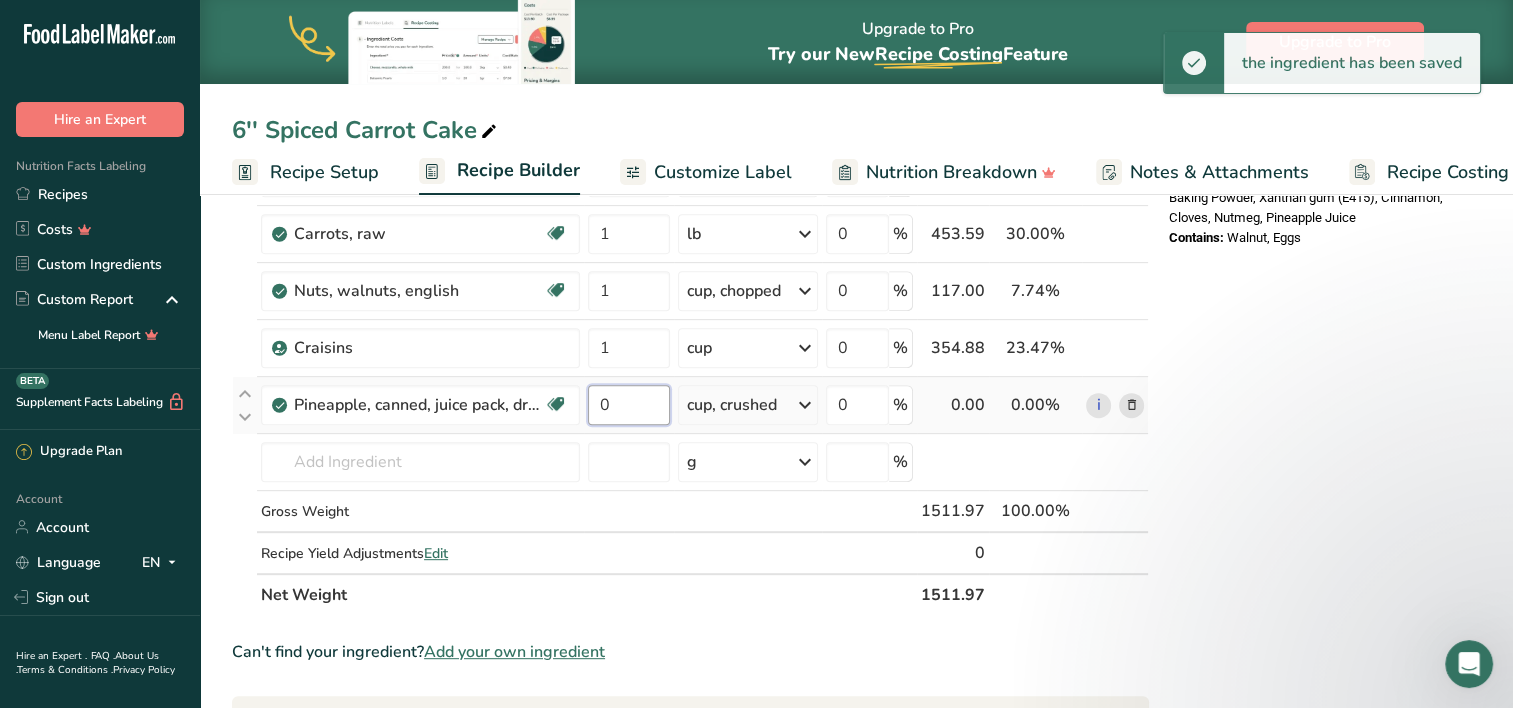 click on "0" at bounding box center (629, 405) 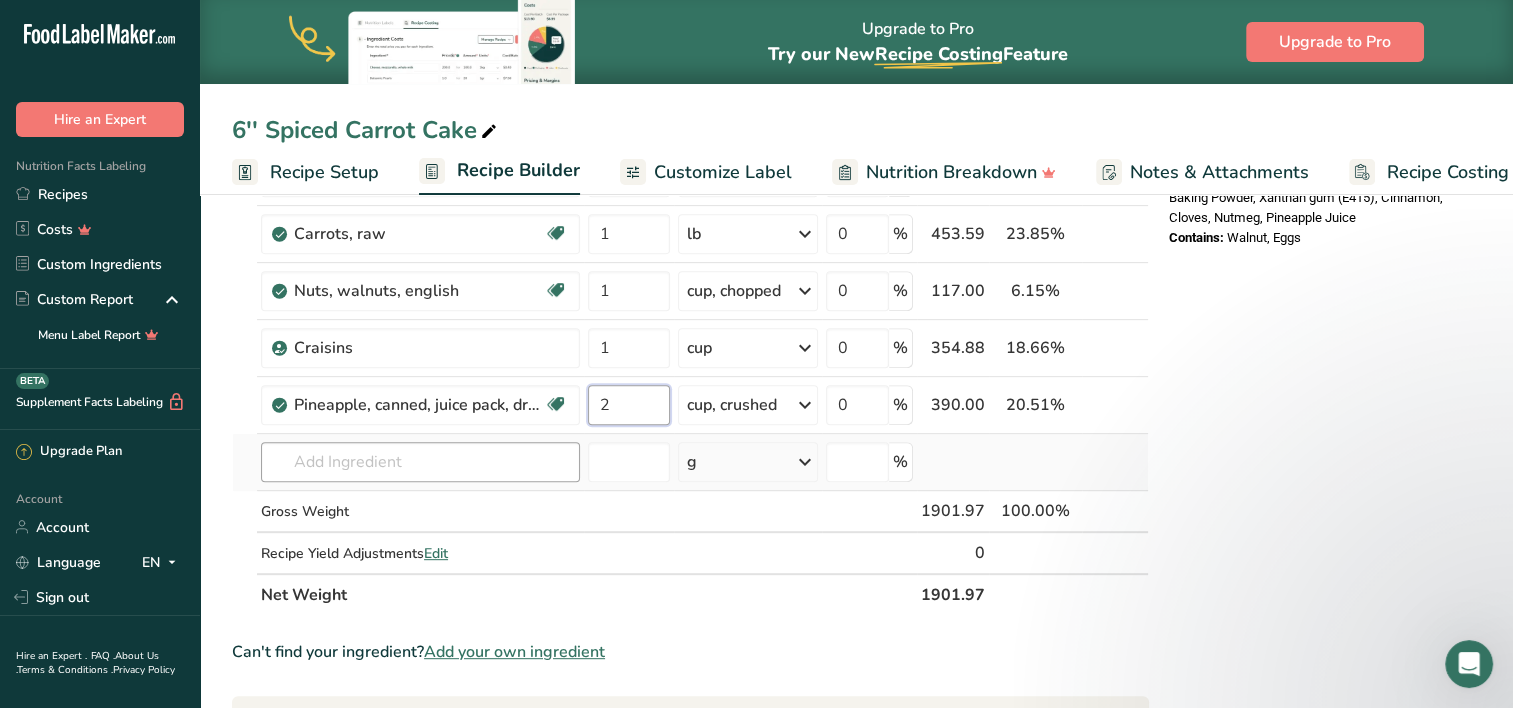 type on "2" 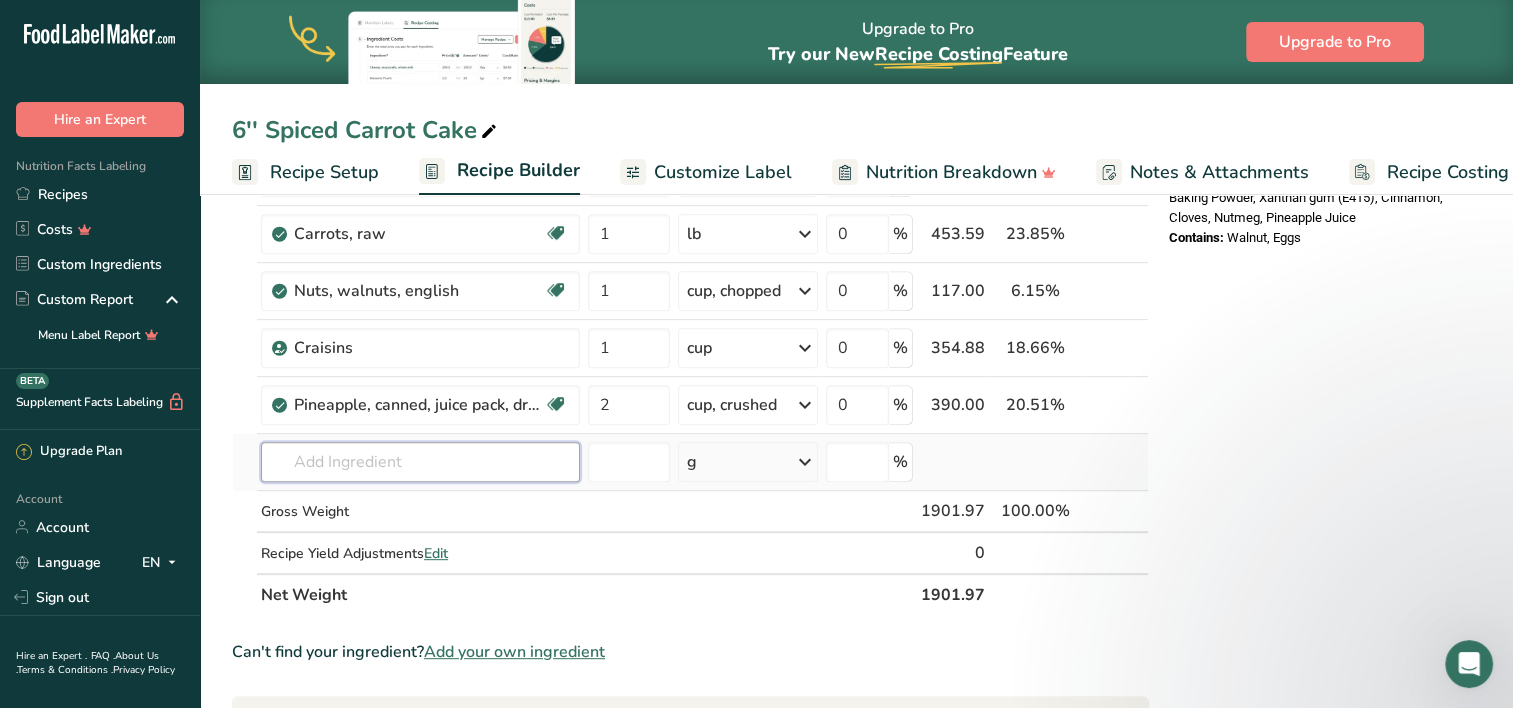 click on "Ingredient *
Amount *
Unit *
Waste *   .a-a{fill:#347362;}.b-a{fill:#fff;}          Grams
Percentage
Egg, whole, raw, fresh
Gluten free
Vegetarian
Soy free
4
oz
Portions
1 large
1 extra large
1 jumbo
See more
Weight Units
g
kg
mg
mcg
lb
oz
See less
Volume Units
l
Volume units require a density conversion. If you know your ingredient's density enter it below. Otherwise, click on "RIA" our AI Regulatory bot - she will be able to help you
lb/ft3
g/cm3
Confirm
mL" at bounding box center [690, 76] 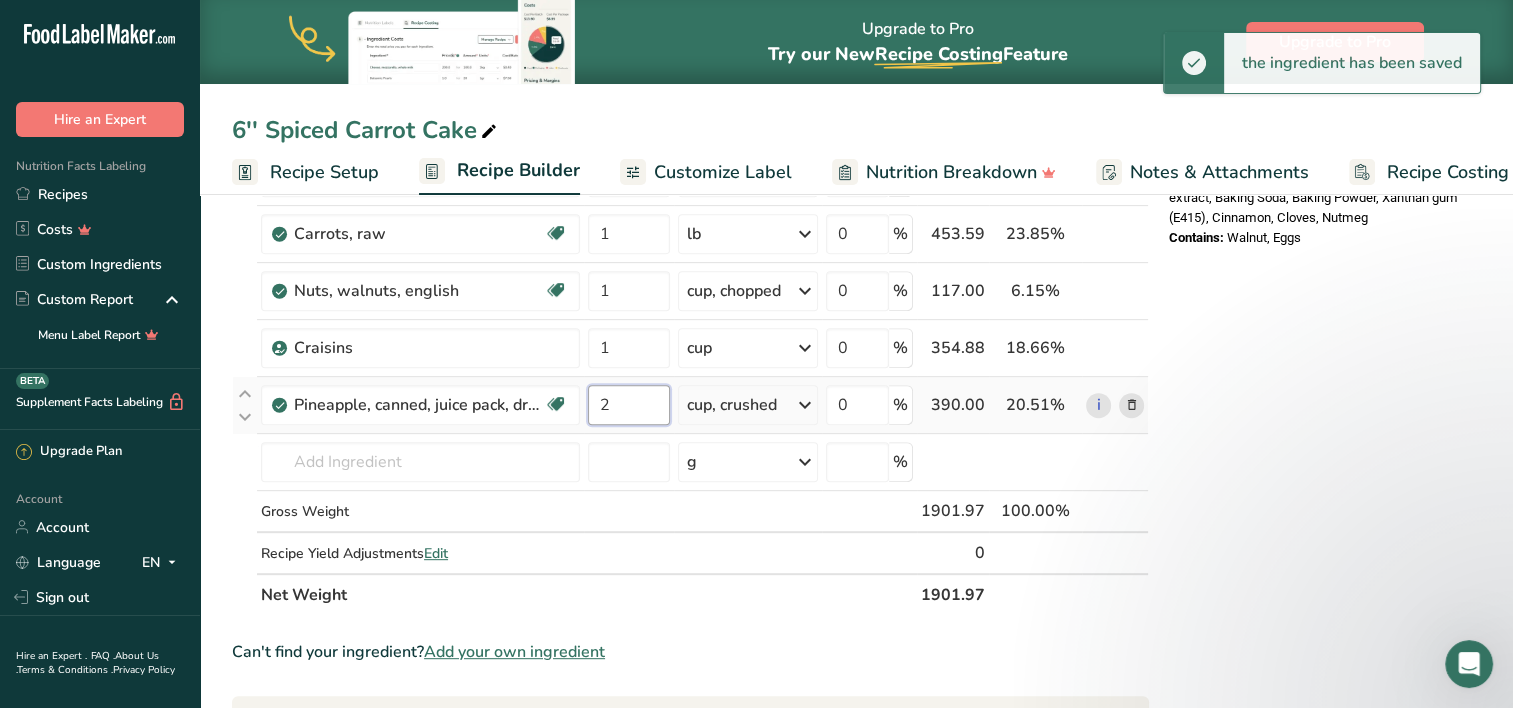 click on "2" at bounding box center [629, 405] 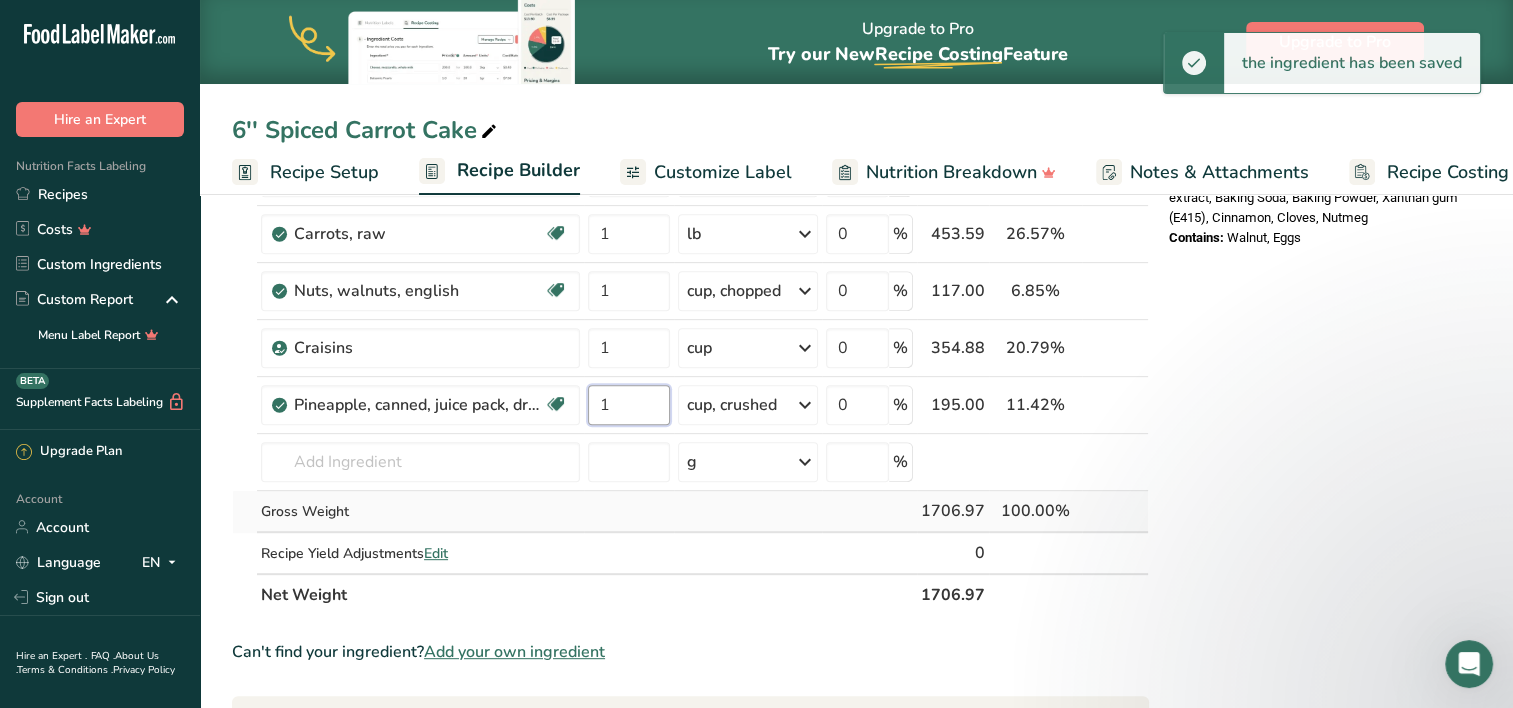 type on "1" 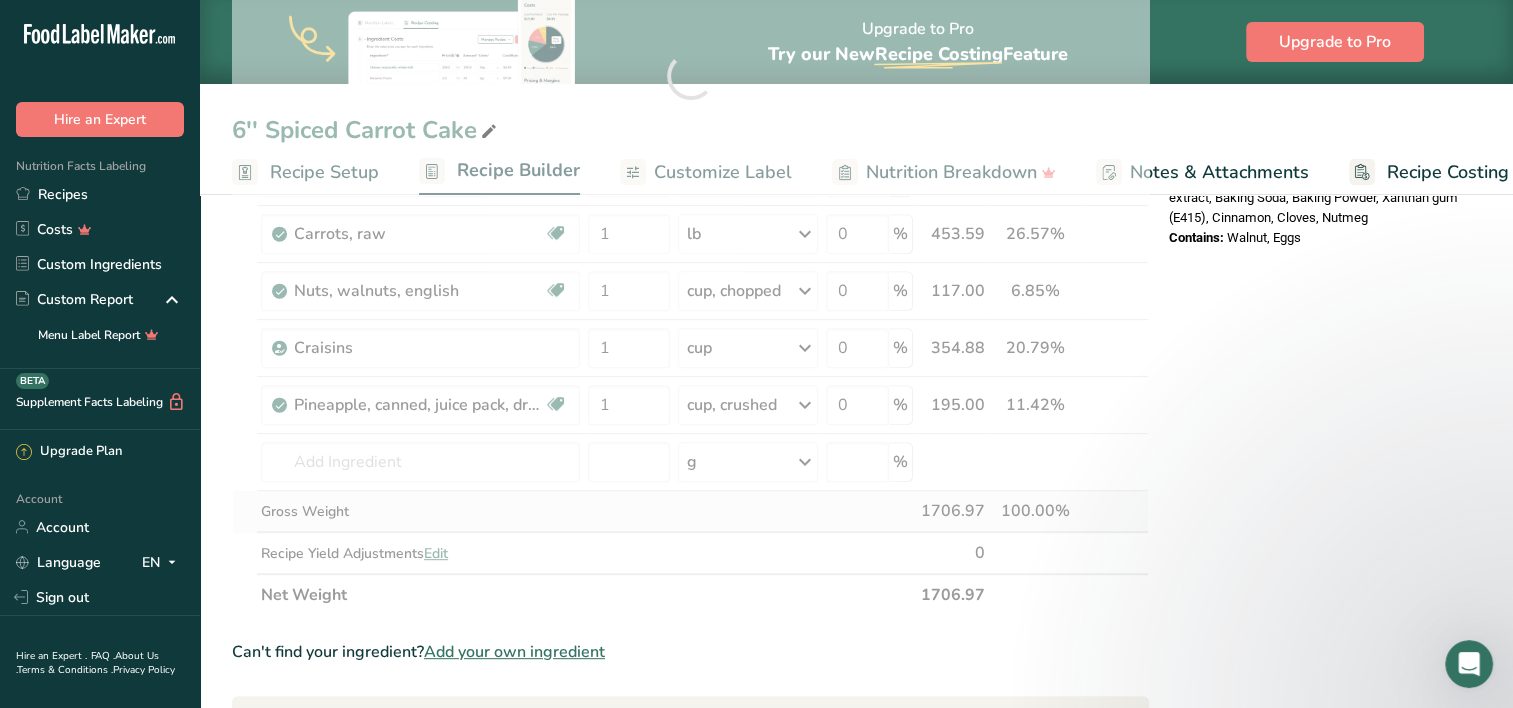 click on "Ingredient *
Amount *
Unit *
Waste *   .a-a{fill:#347362;}.b-a{fill:#fff;}          Grams
Percentage
Egg, whole, raw, fresh
Gluten free
Vegetarian
Soy free
4
oz
Portions
1 large
1 extra large
1 jumbo
See more
Weight Units
g
kg
mg
mcg
lb
oz
See less
Volume Units
l
Volume units require a density conversion. If you know your ingredient's density enter it below. Otherwise, click on "RIA" our AI Regulatory bot - she will be able to help you
lb/ft3
g/cm3
Confirm
mL" at bounding box center (690, 76) 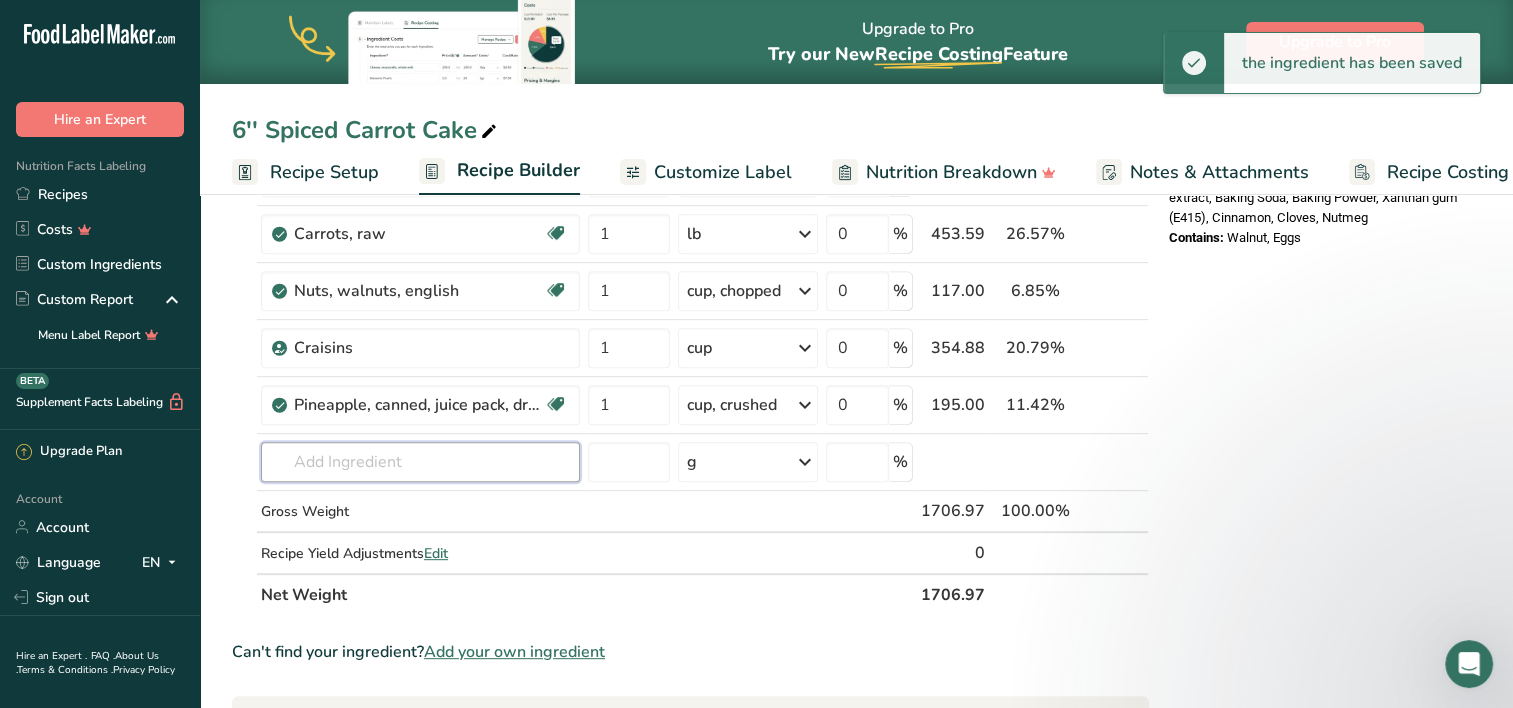 click at bounding box center (420, 462) 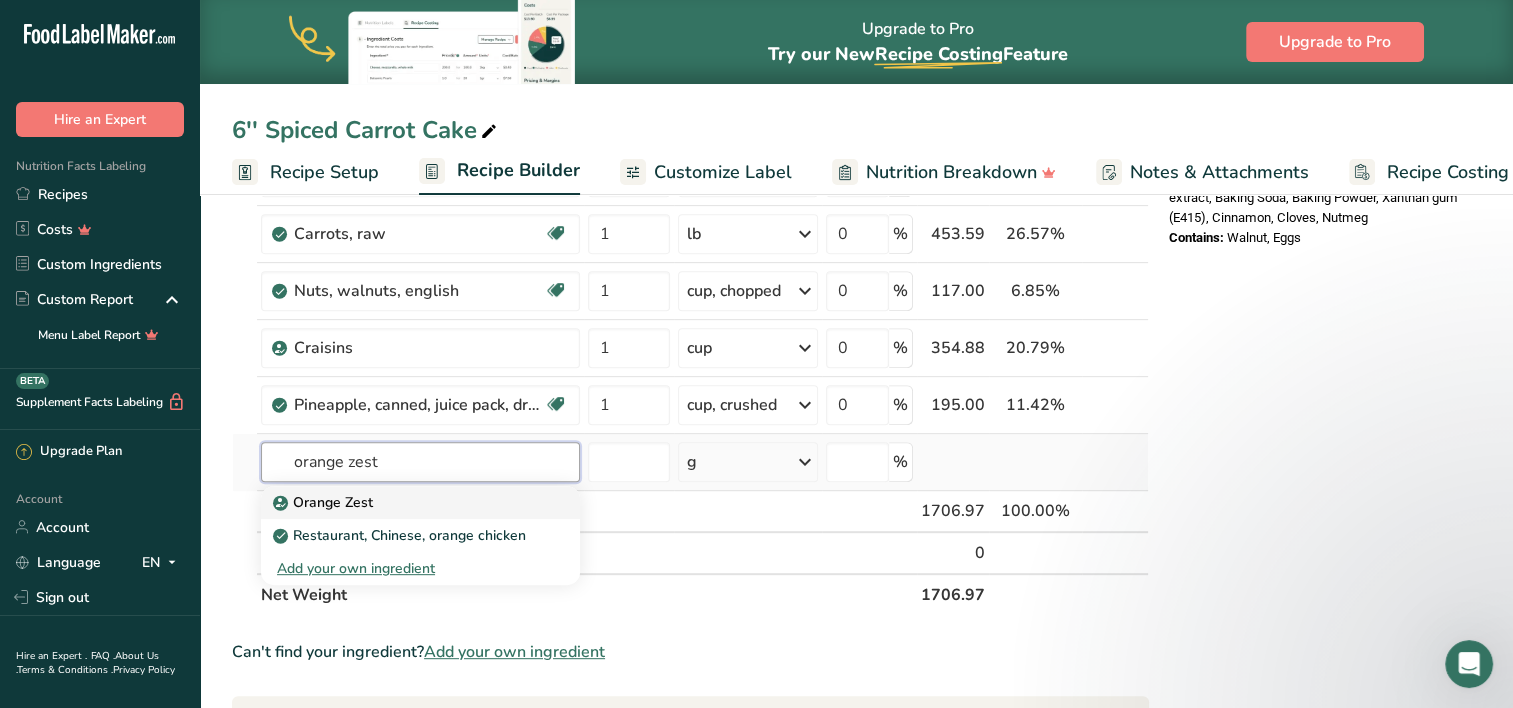 type on "orange zest" 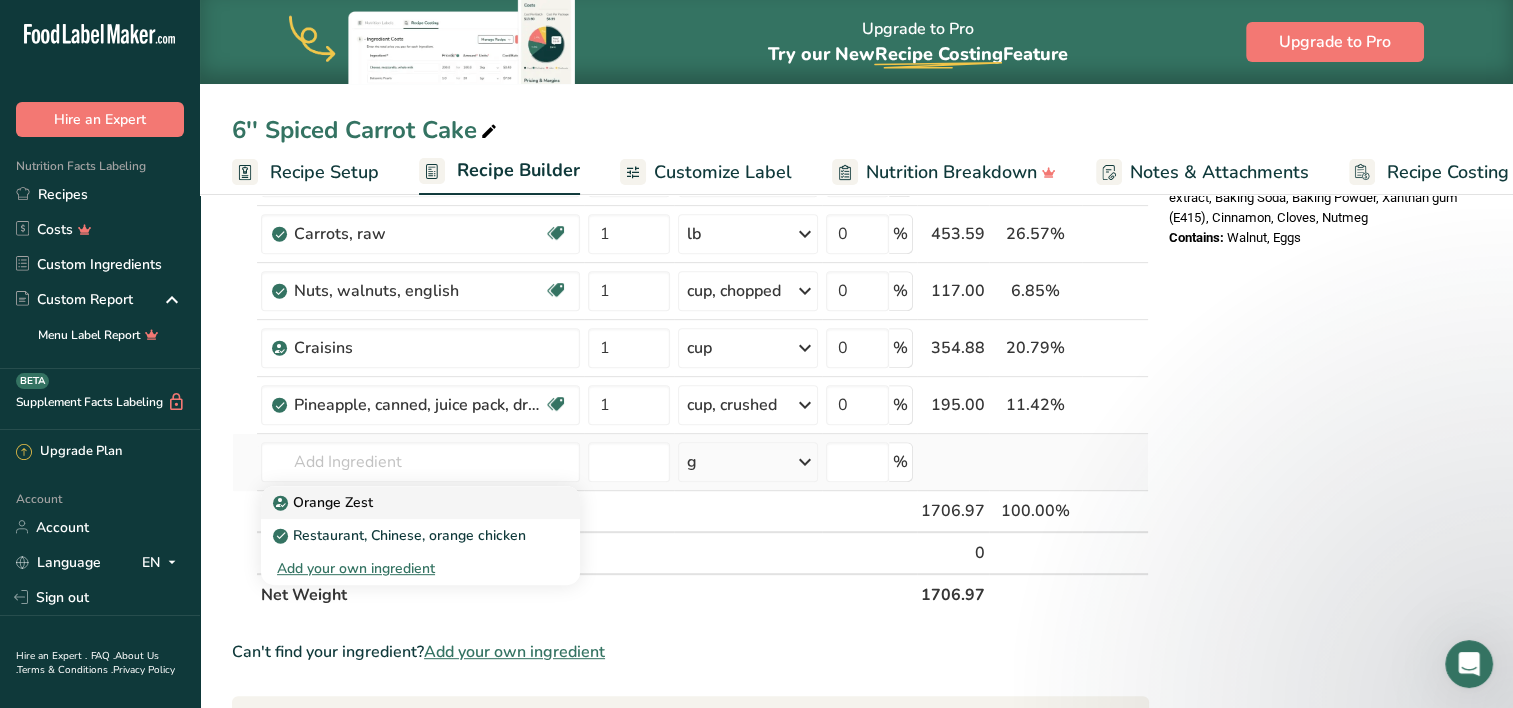 click on "Orange Zest" at bounding box center [404, 502] 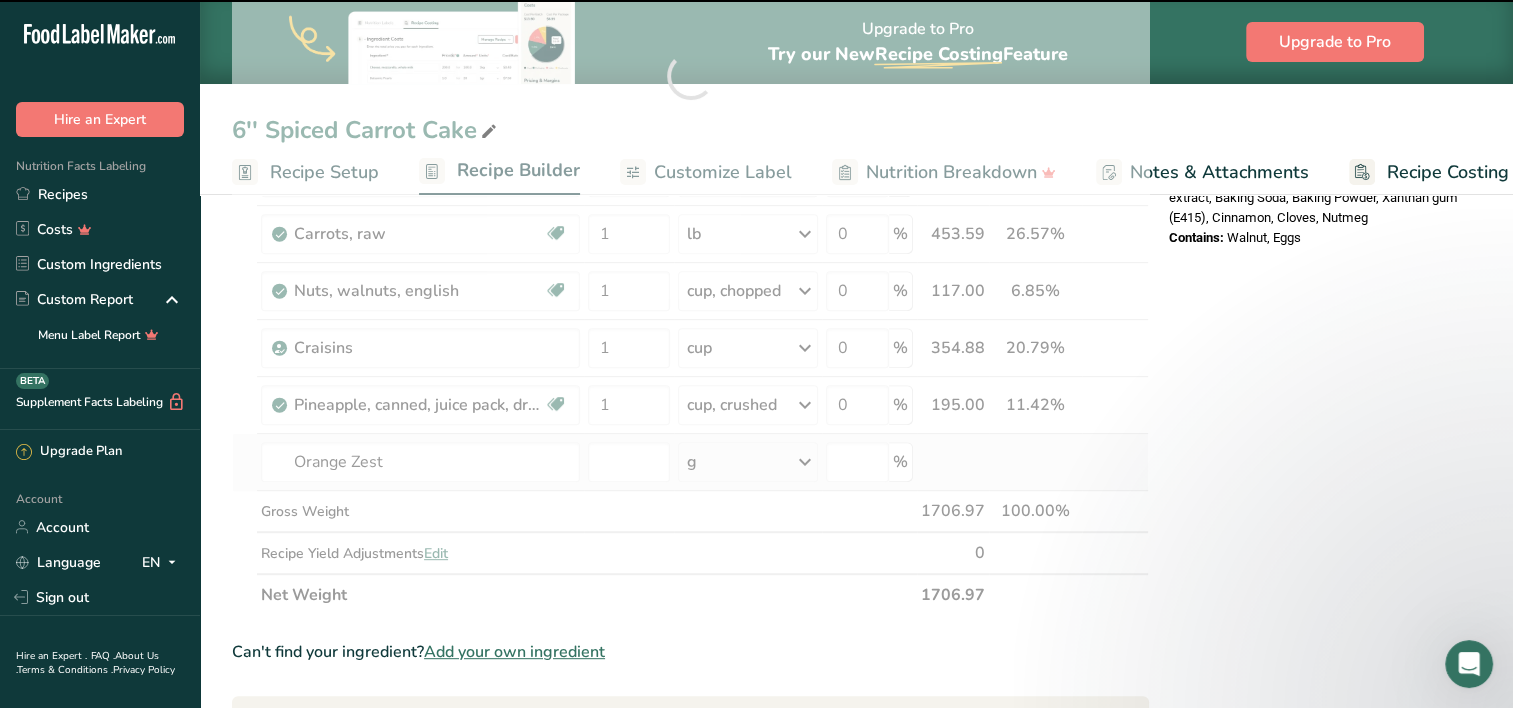 type on "0" 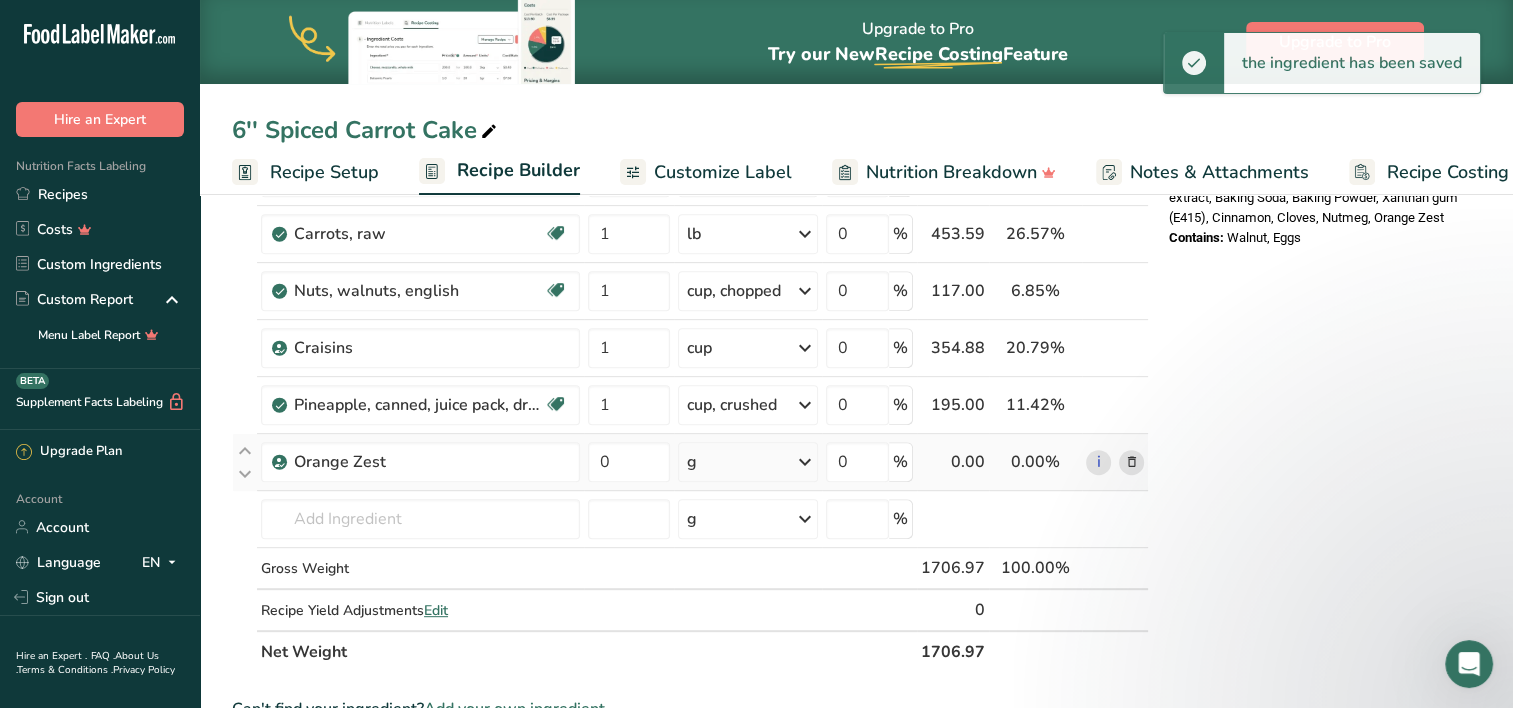 click on "g" at bounding box center (692, 462) 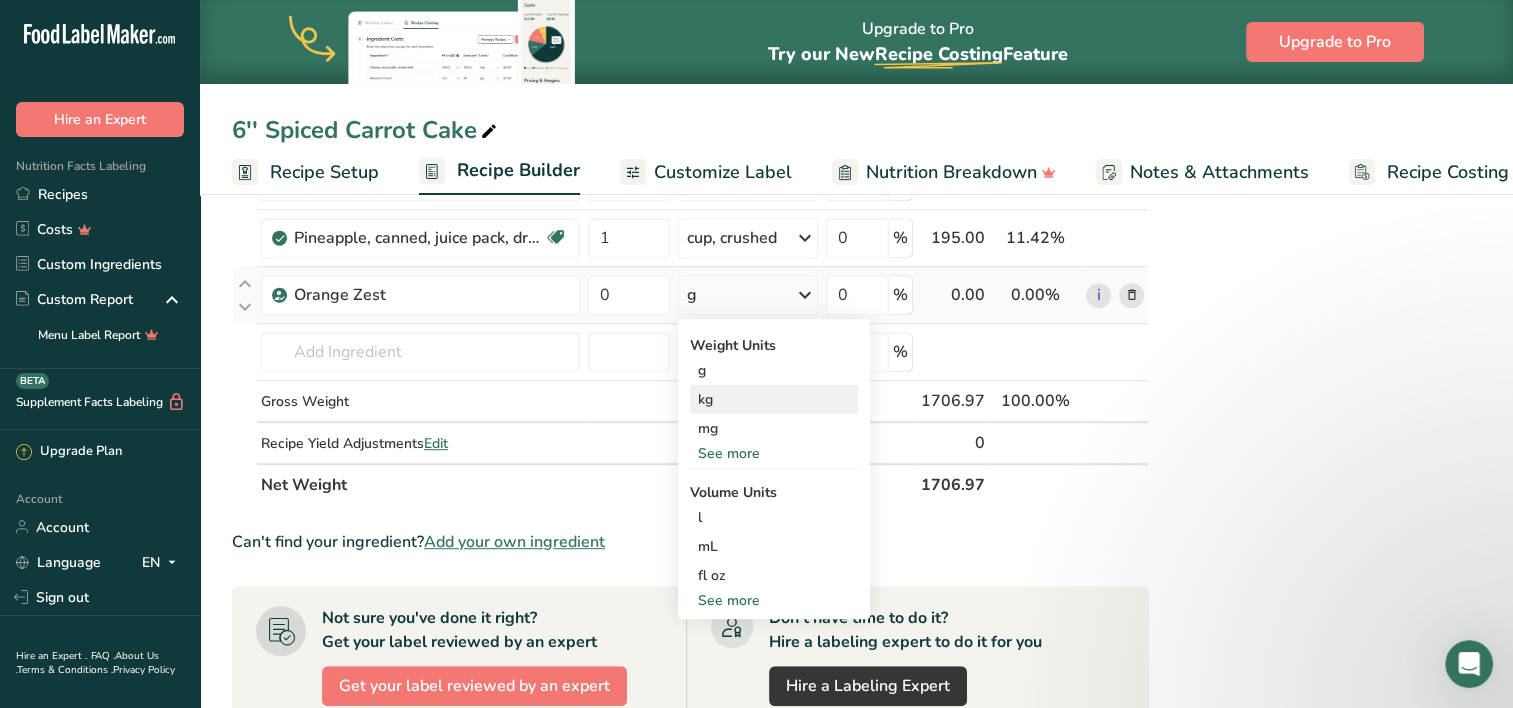 scroll, scrollTop: 824, scrollLeft: 0, axis: vertical 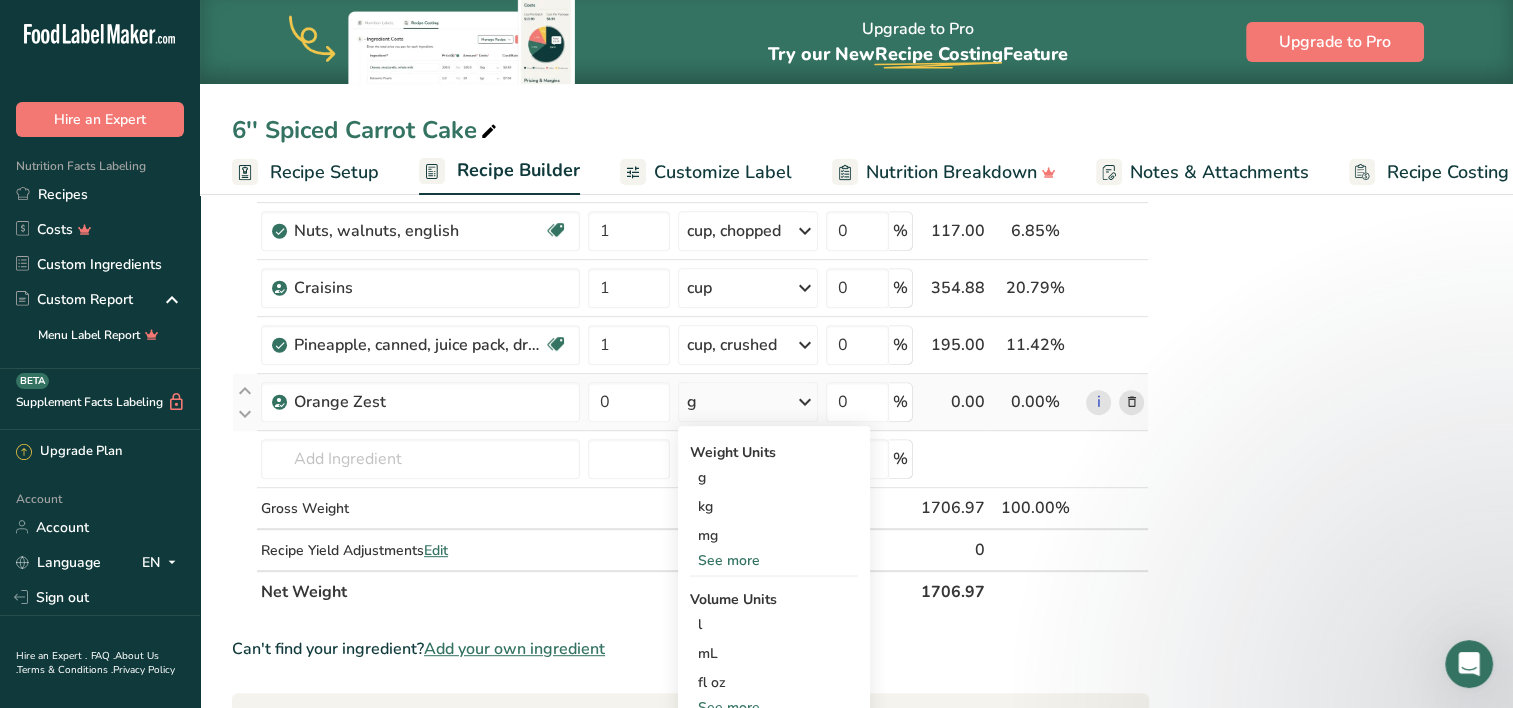 click on "g" at bounding box center (748, 402) 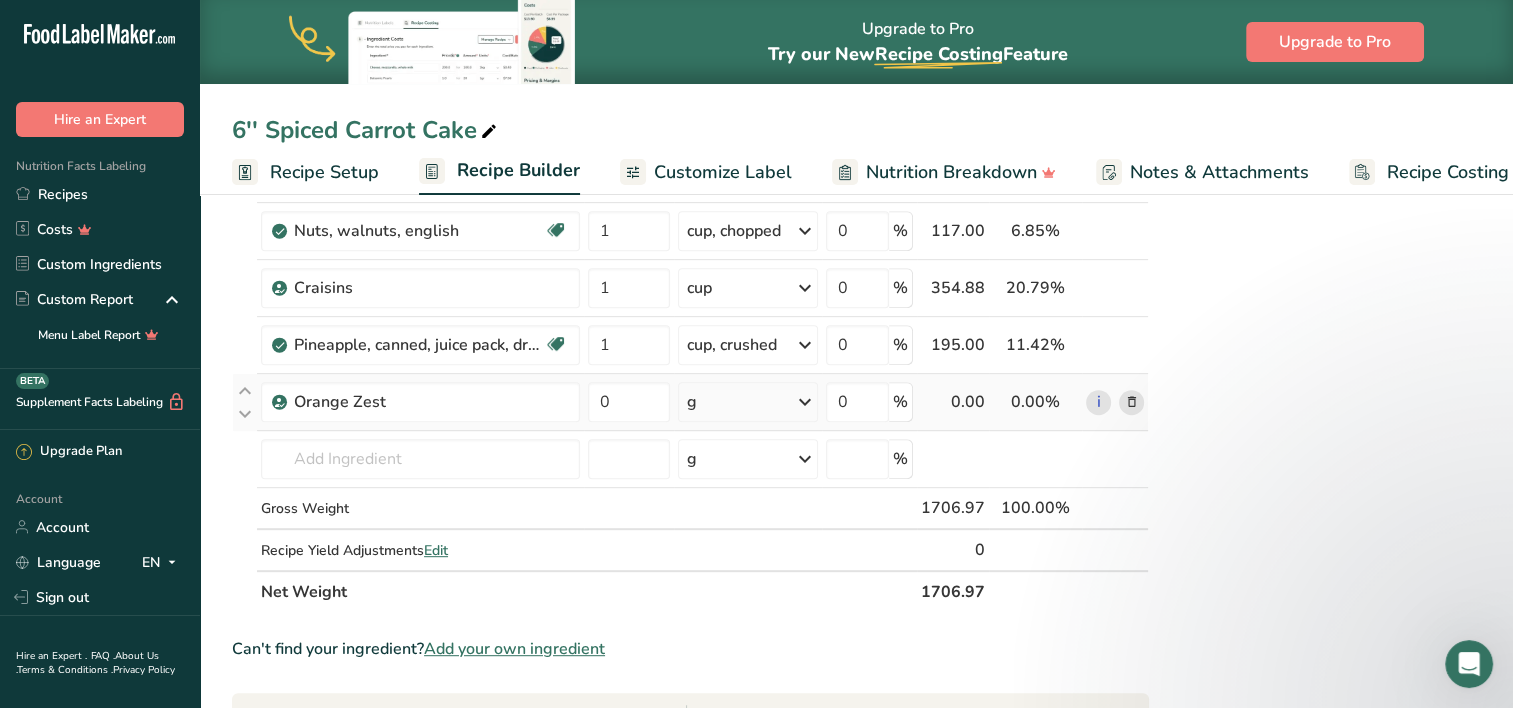click on "g" at bounding box center (748, 402) 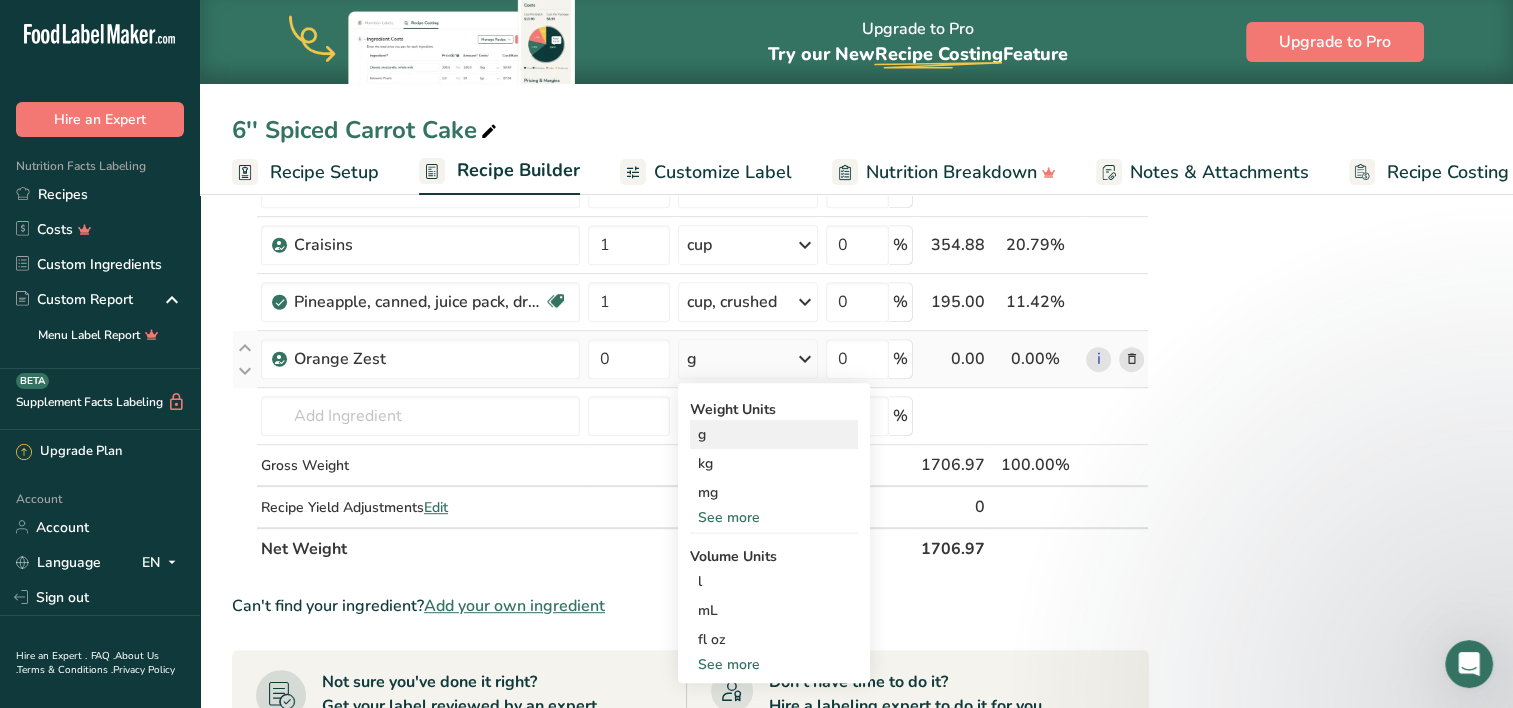 scroll, scrollTop: 868, scrollLeft: 0, axis: vertical 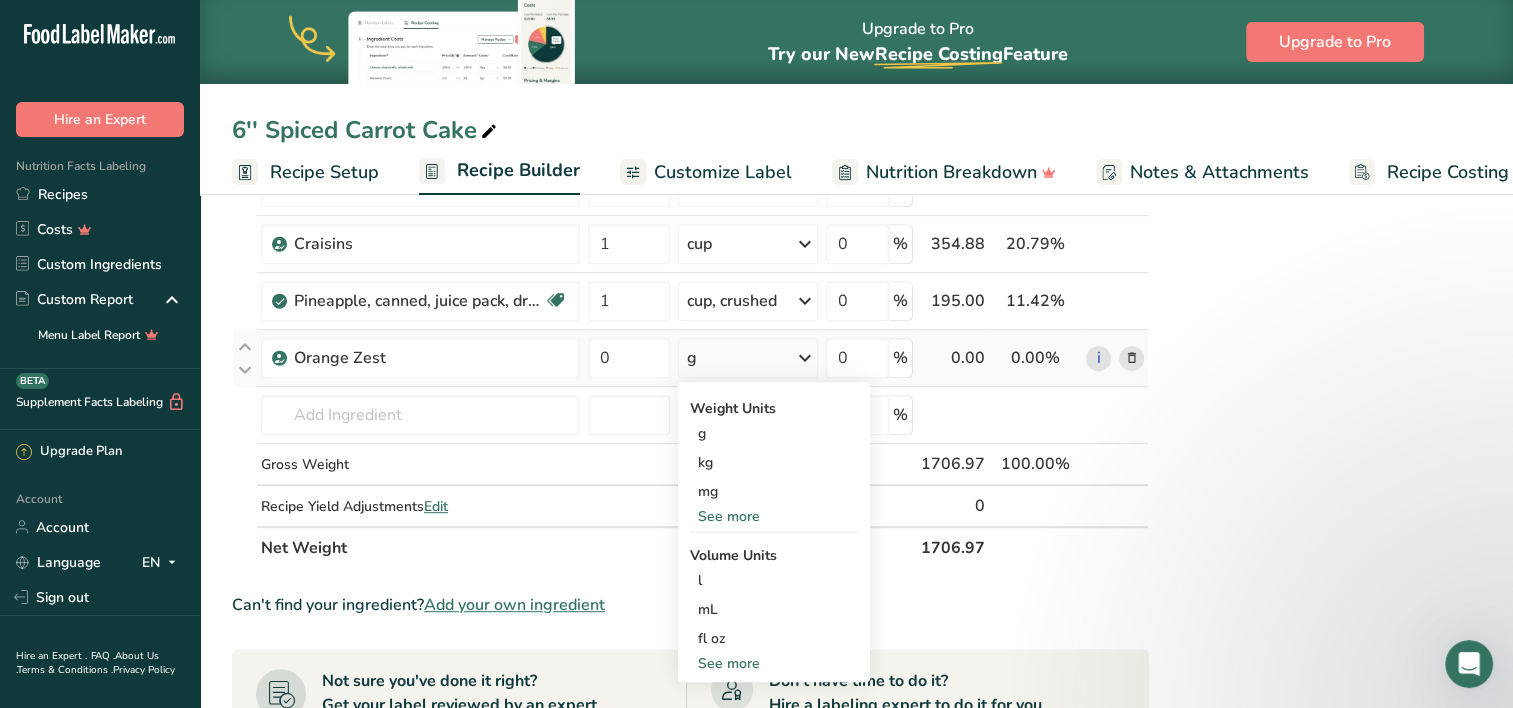 click on "See more" at bounding box center [774, 663] 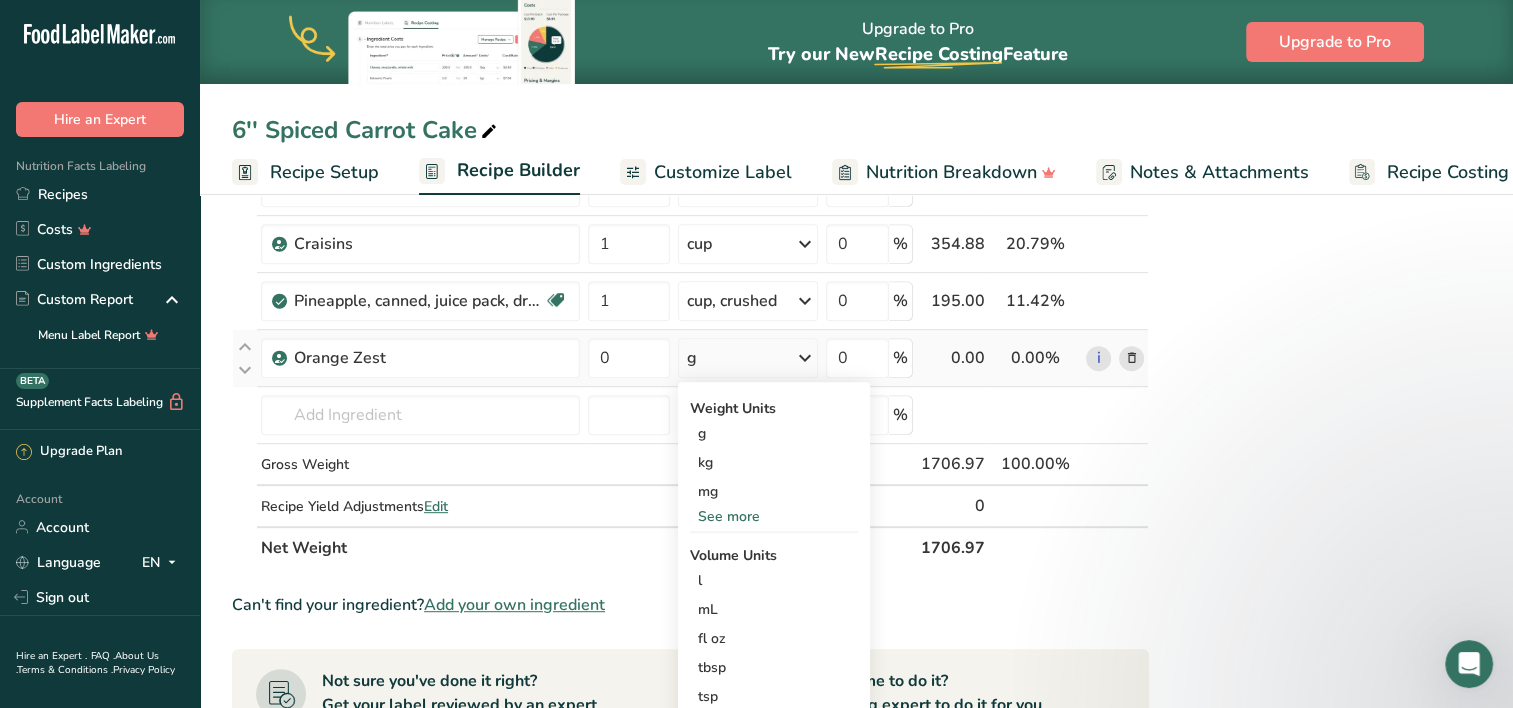 scroll, scrollTop: 906, scrollLeft: 0, axis: vertical 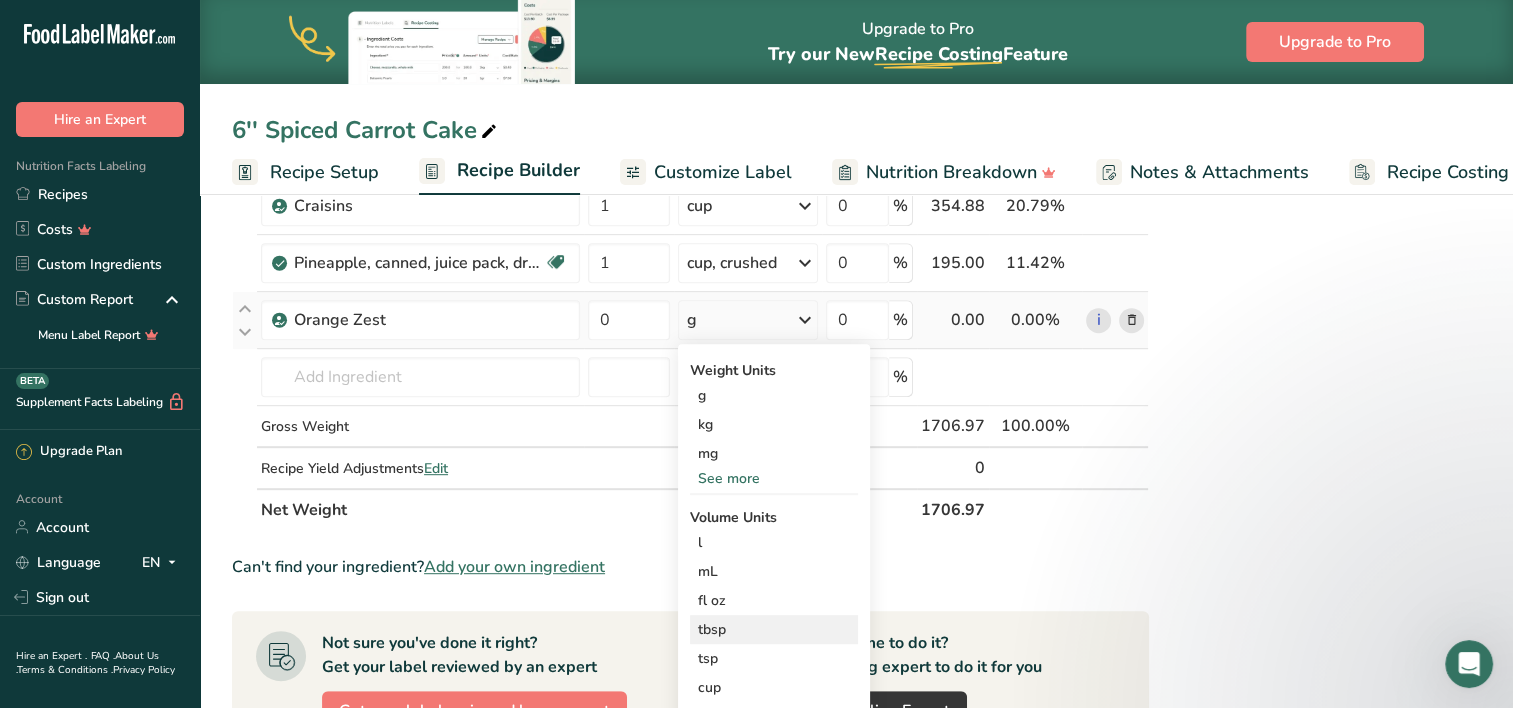 click on "tbsp" at bounding box center [774, 629] 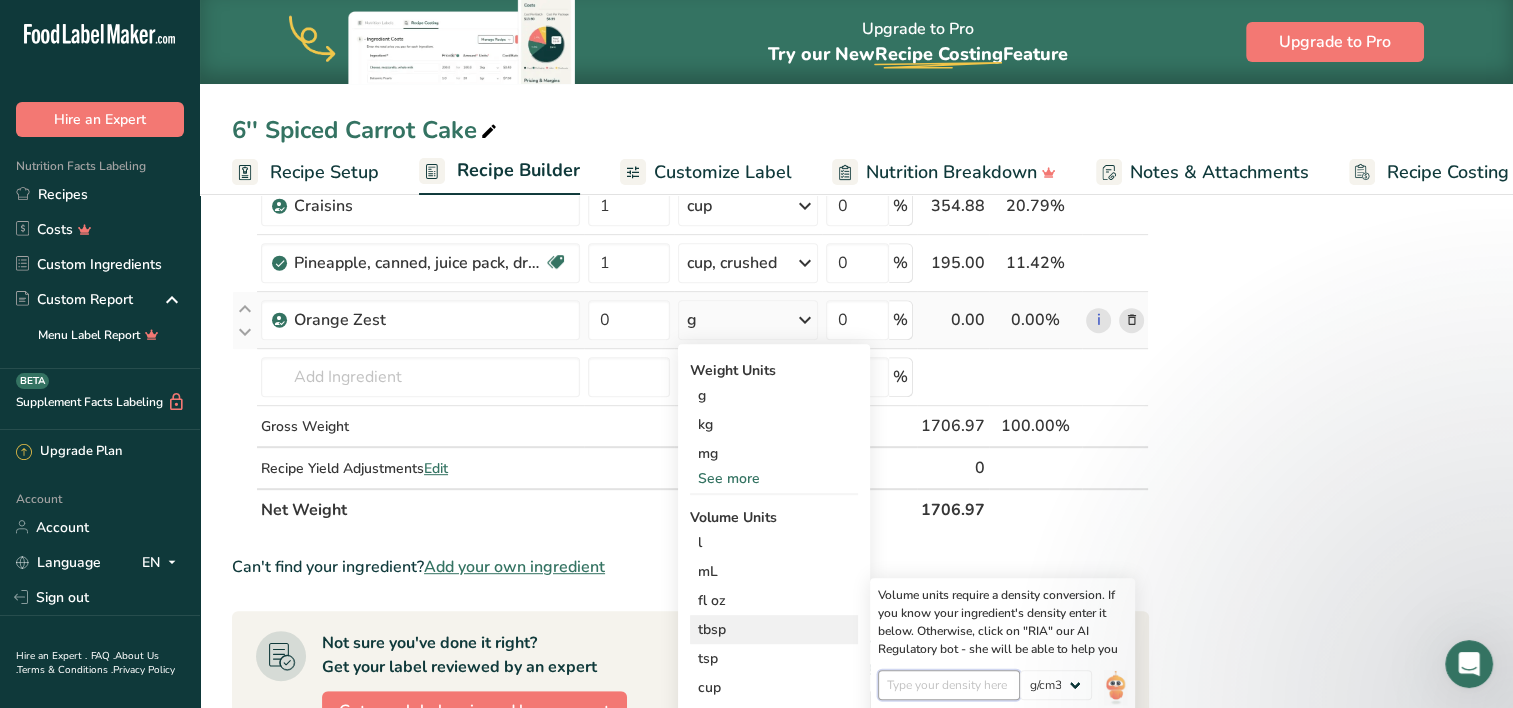 click at bounding box center (949, 685) 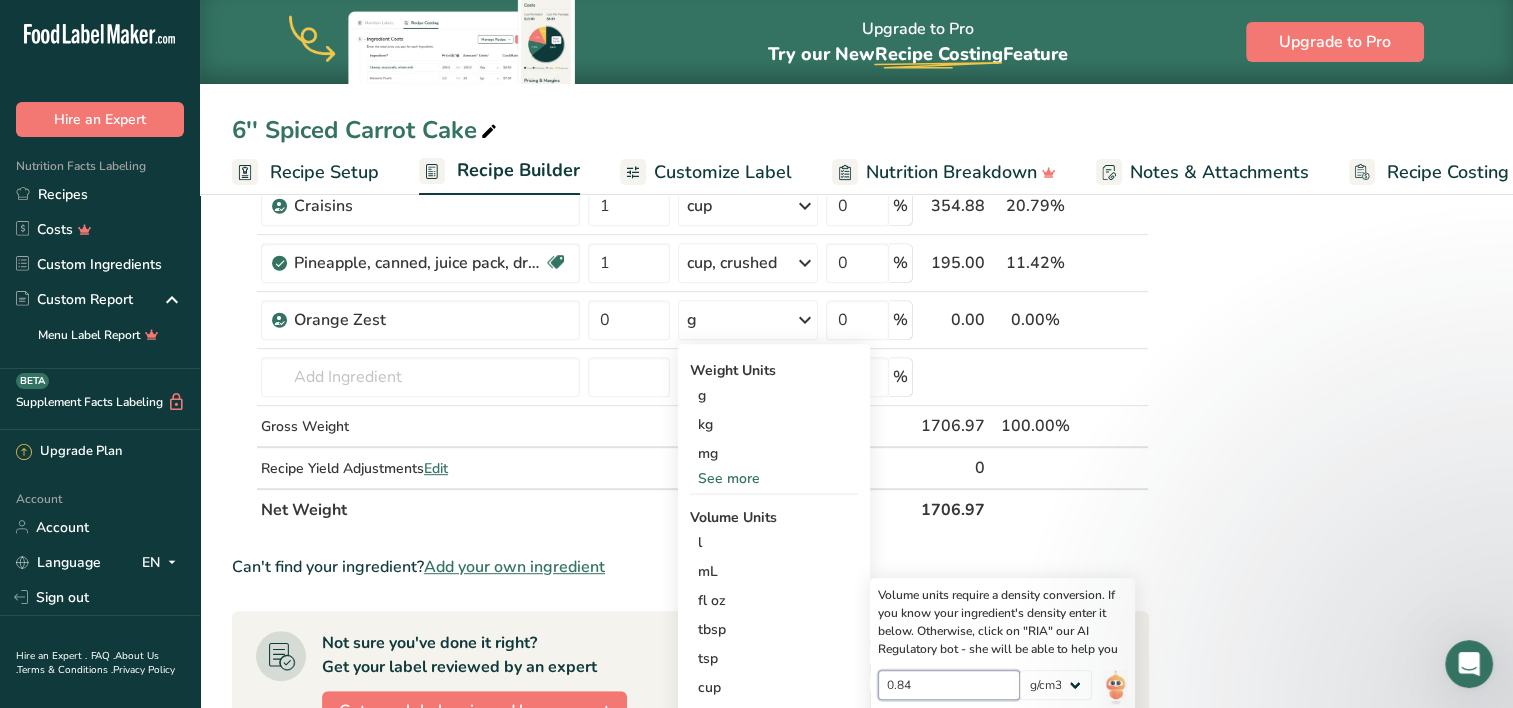 scroll, scrollTop: 920, scrollLeft: 0, axis: vertical 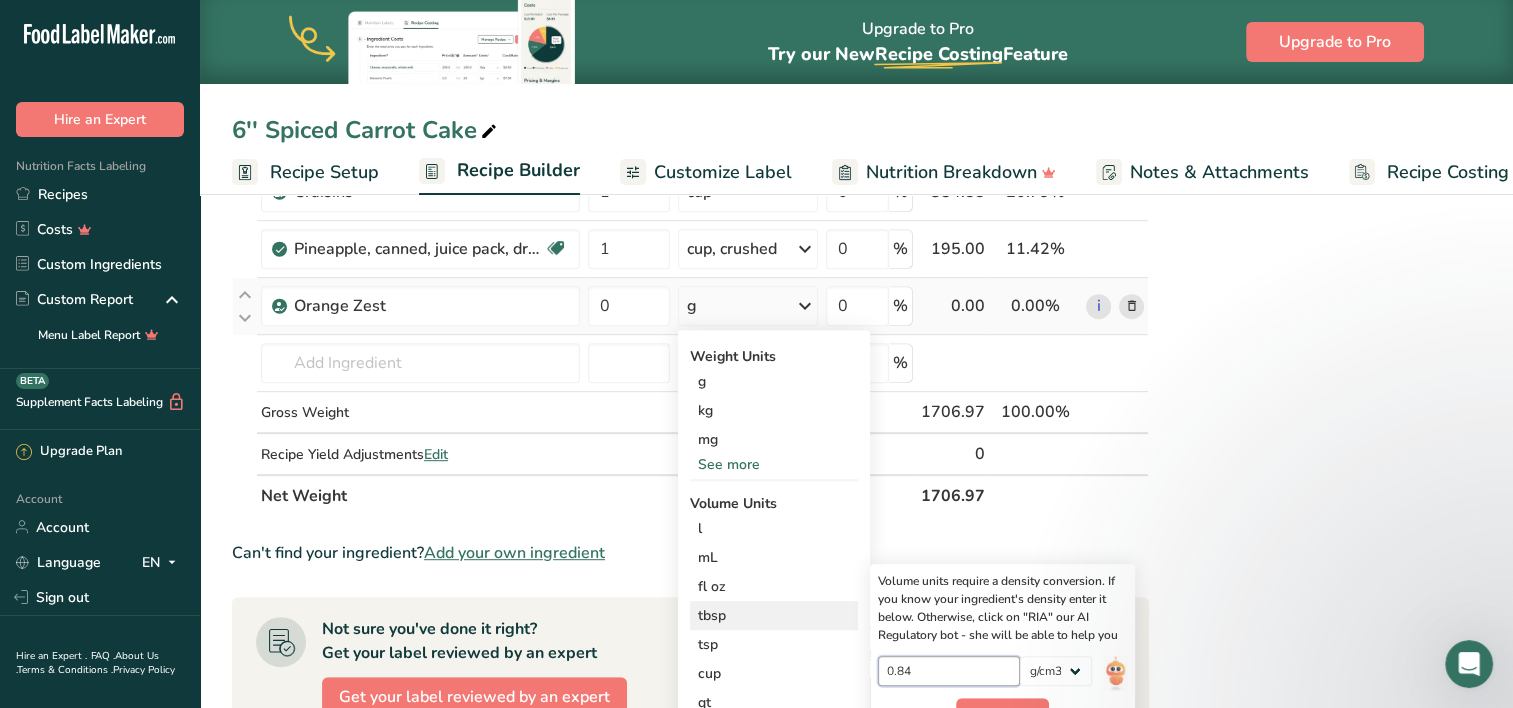 type on "0.84" 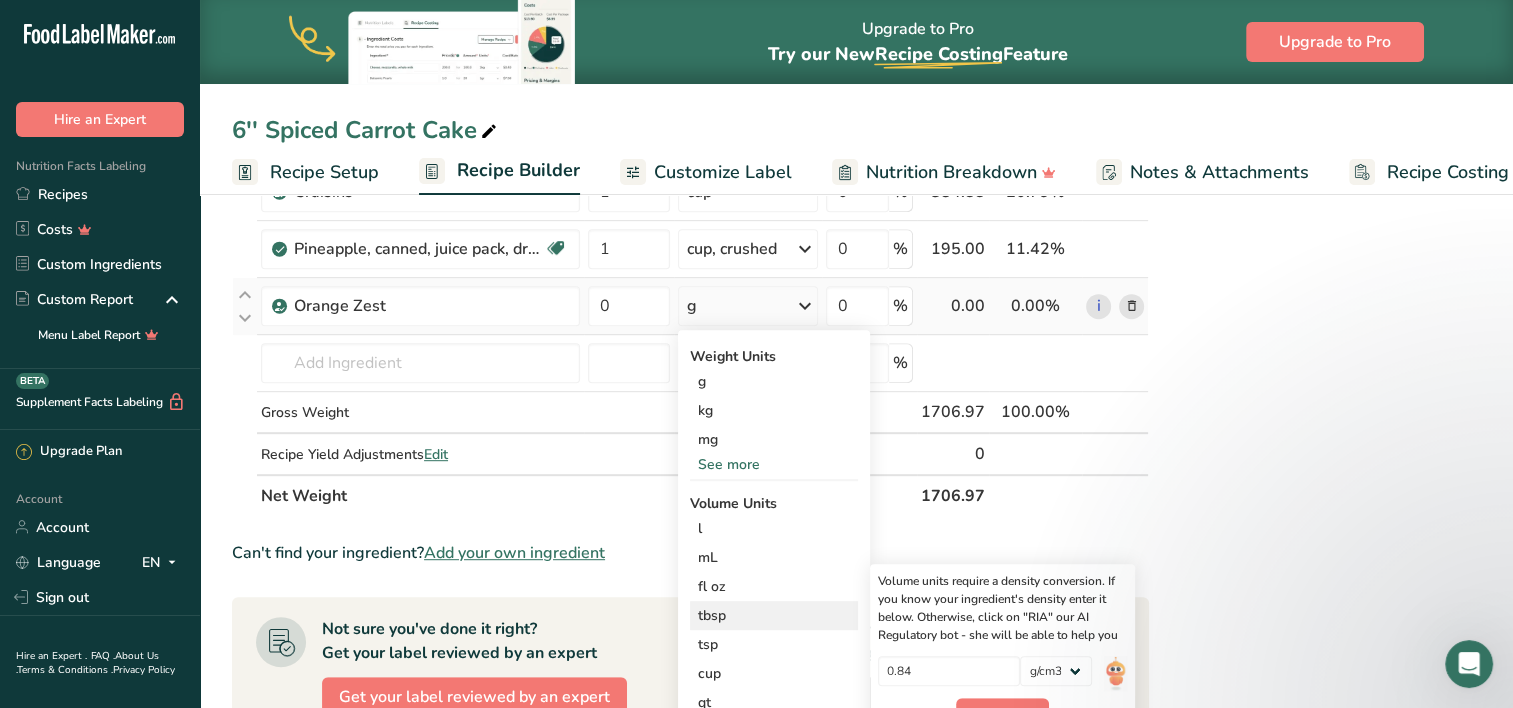 click on "0.84" at bounding box center (949, 677) 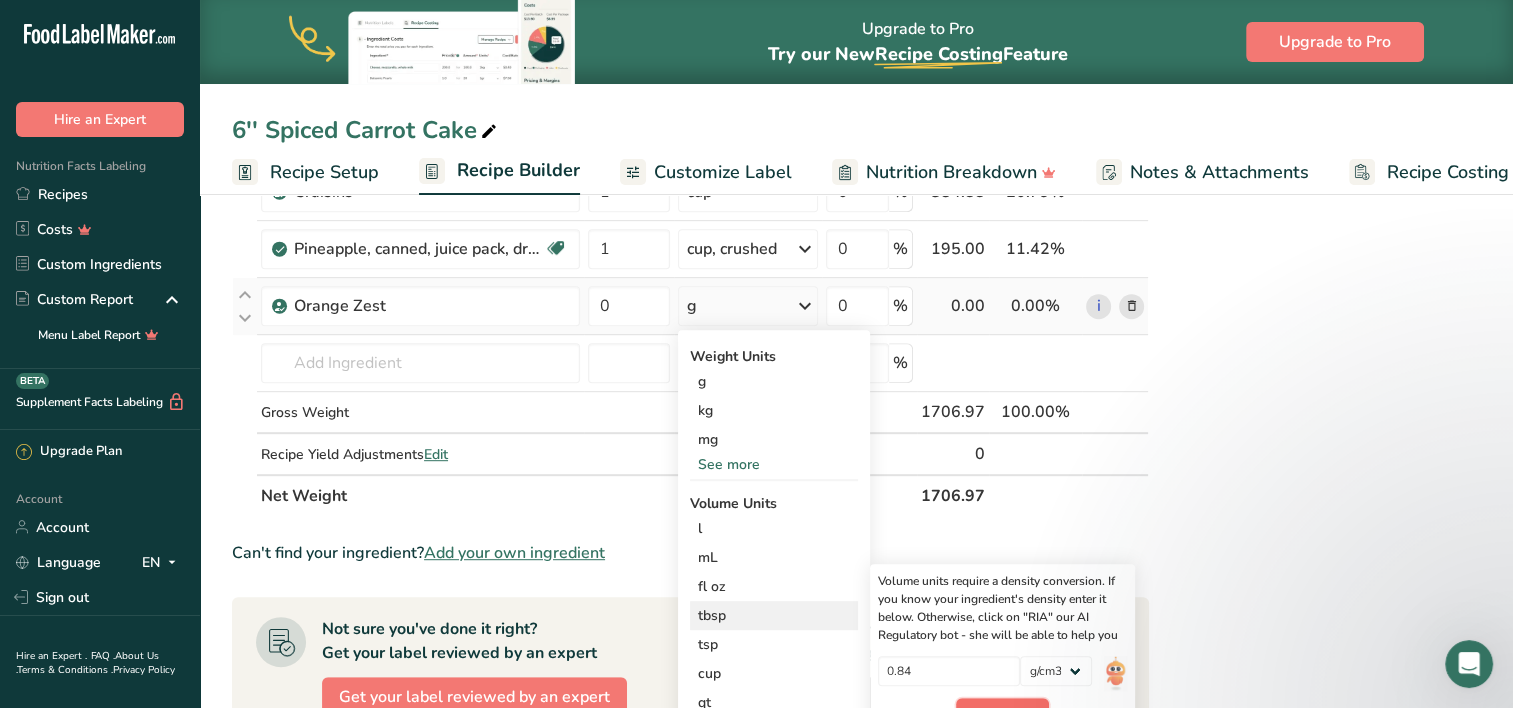 click on "Confirm" at bounding box center [1002, 713] 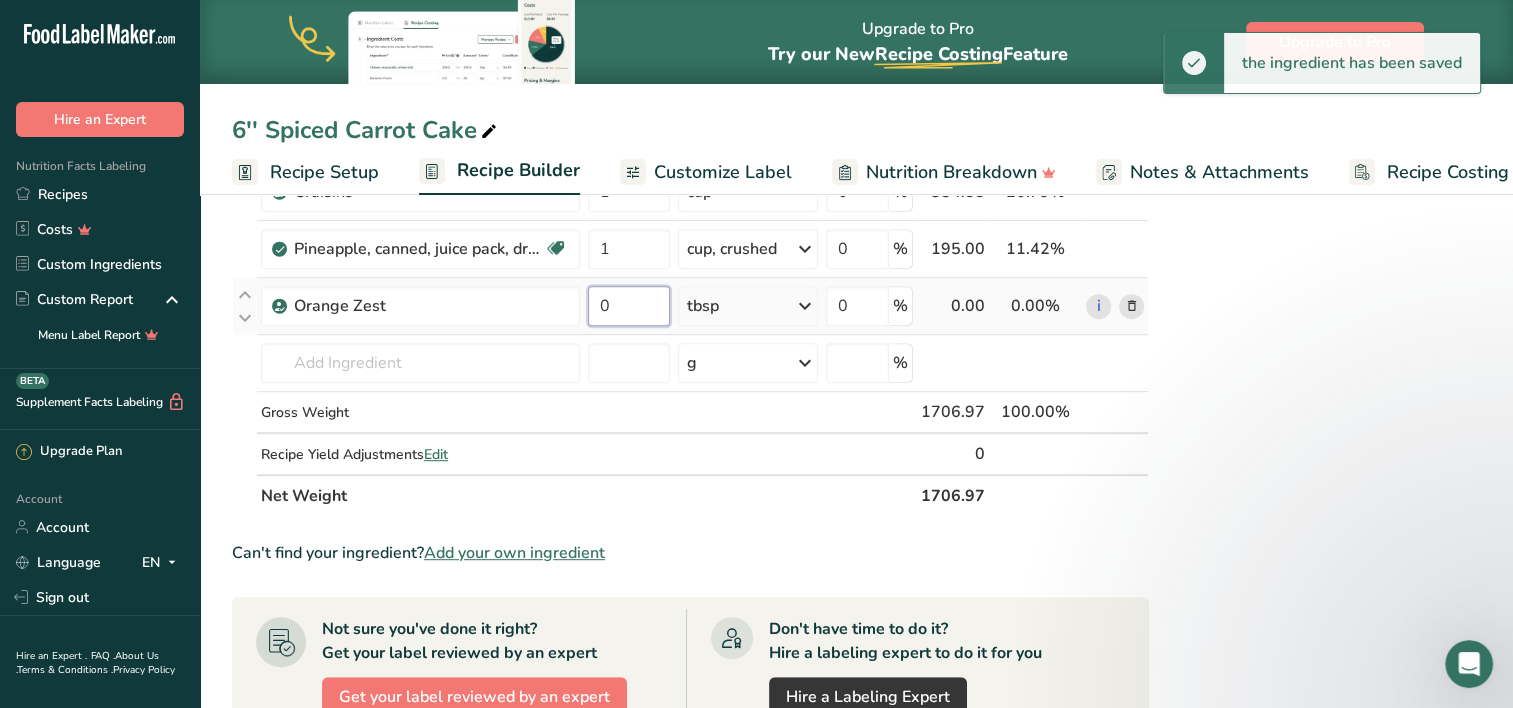 click on "0" at bounding box center (629, 306) 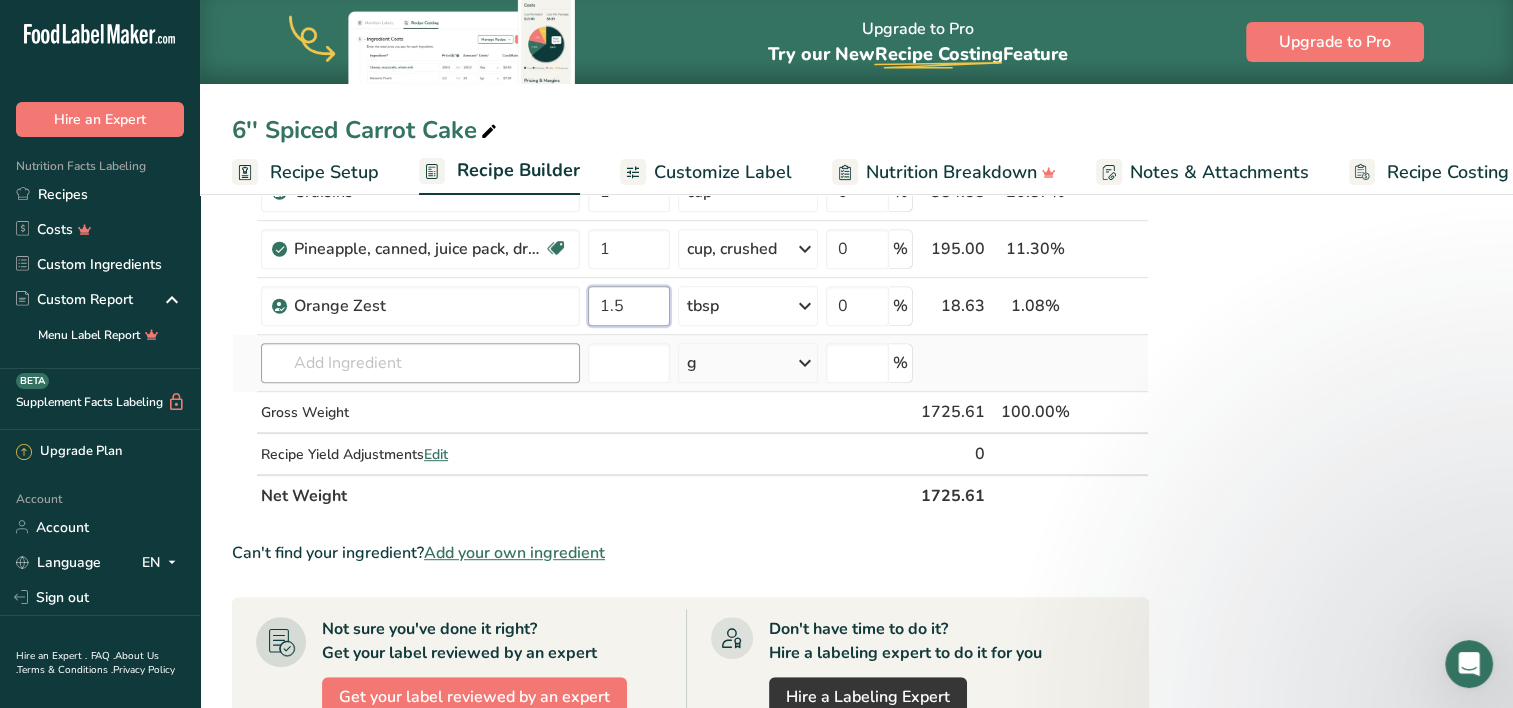 type on "1.5" 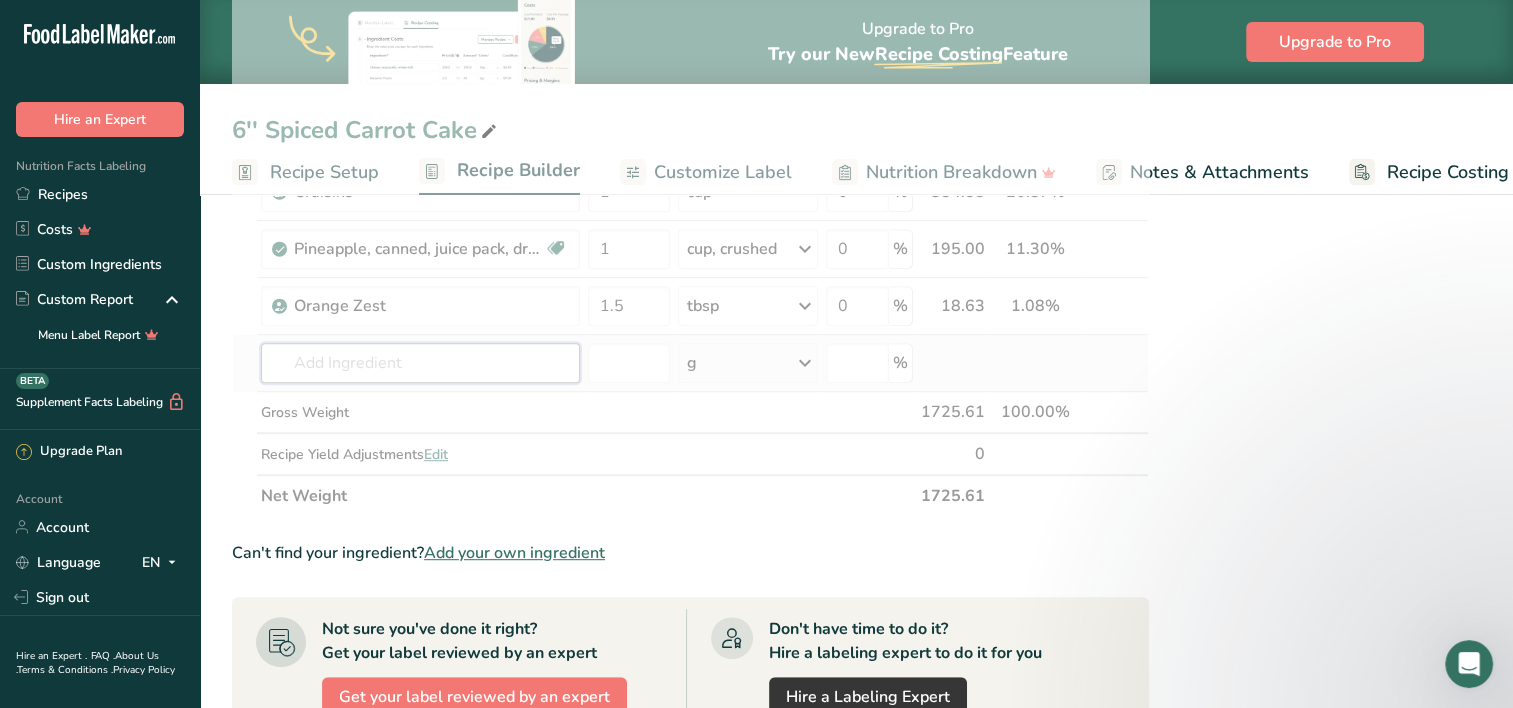 click on "Ingredient *
Amount *
Unit *
Waste *   .a-a{fill:#347362;}.b-a{fill:#fff;}          Grams
Percentage
Egg, whole, raw, fresh
Gluten free
Vegetarian
Soy free
4
oz
Portions
1 large
1 extra large
1 jumbo
See more
Weight Units
g
kg
mg
mcg
lb
oz
See less
Volume Units
l
Volume units require a density conversion. If you know your ingredient's density enter it below. Otherwise, click on "RIA" our AI Regulatory bot - she will be able to help you
lb/ft3
g/cm3
Confirm
mL" at bounding box center [690, -52] 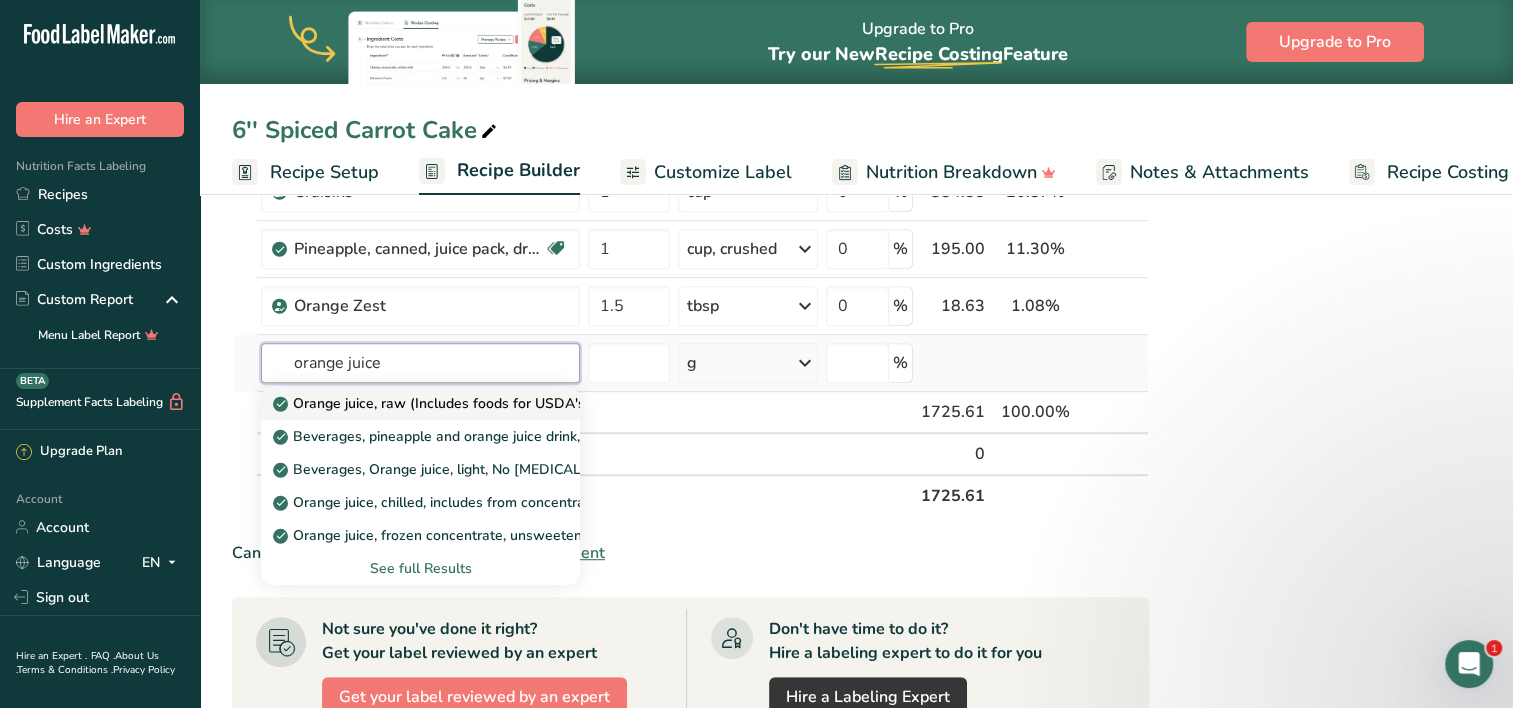type on "orange juice" 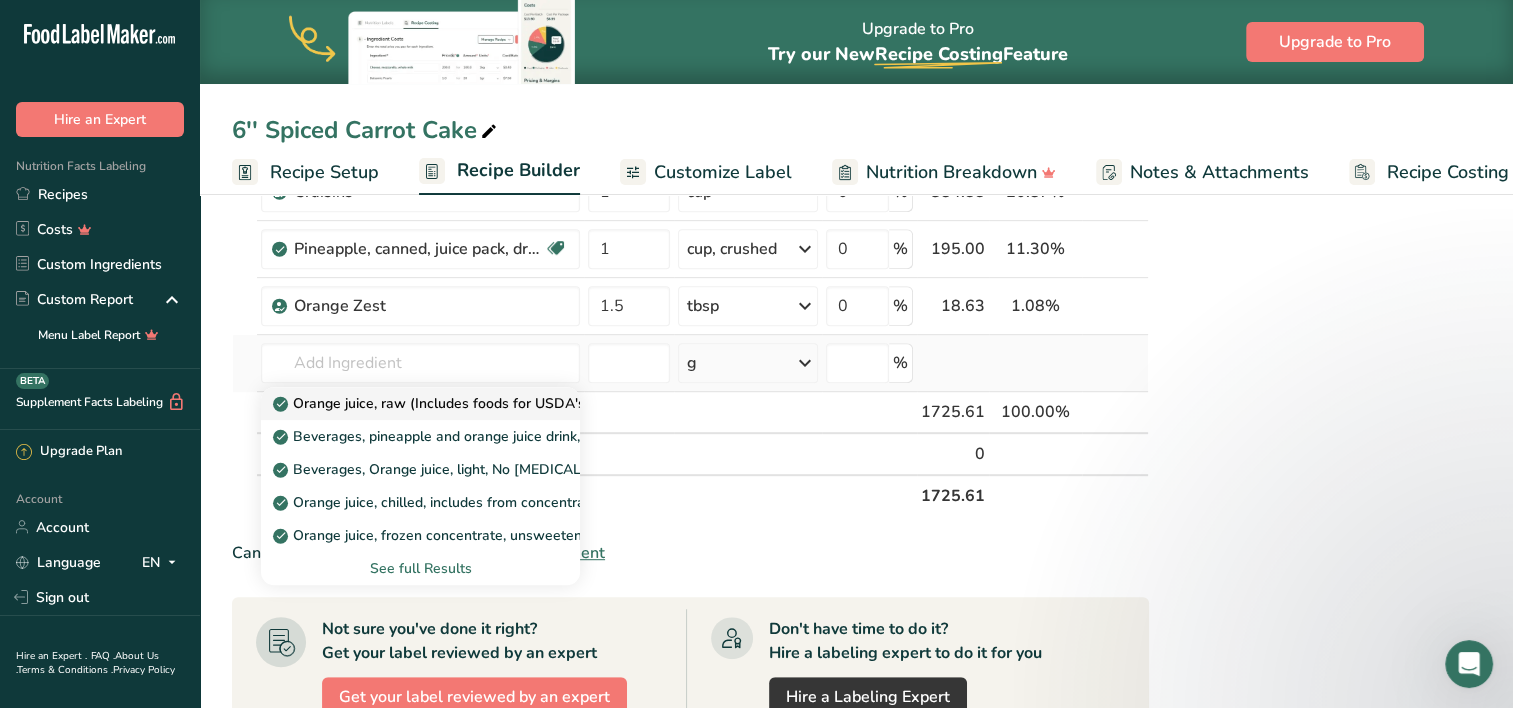 click on "Orange juice, raw (Includes foods for USDA's Food Distribution Program)" at bounding box center (520, 403) 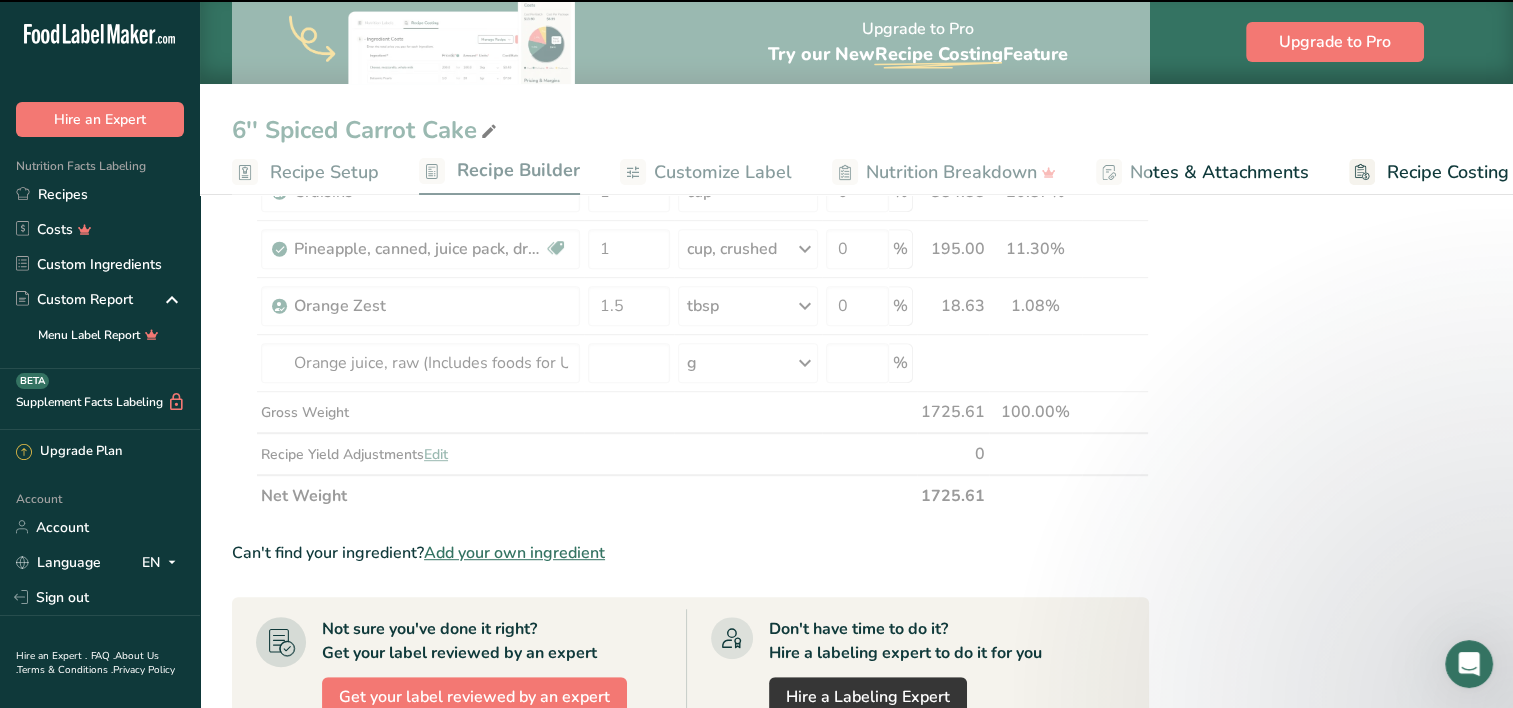 type on "0" 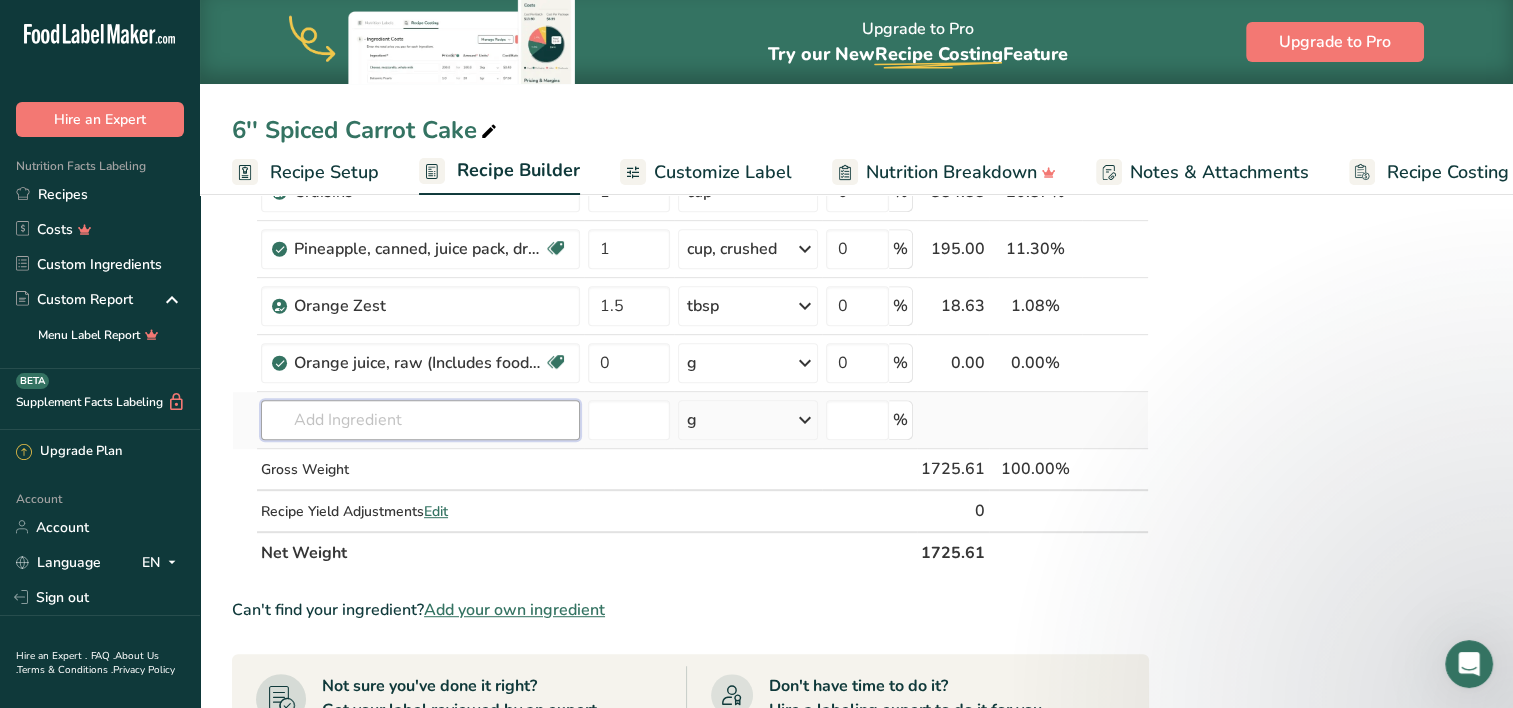 click at bounding box center [420, 420] 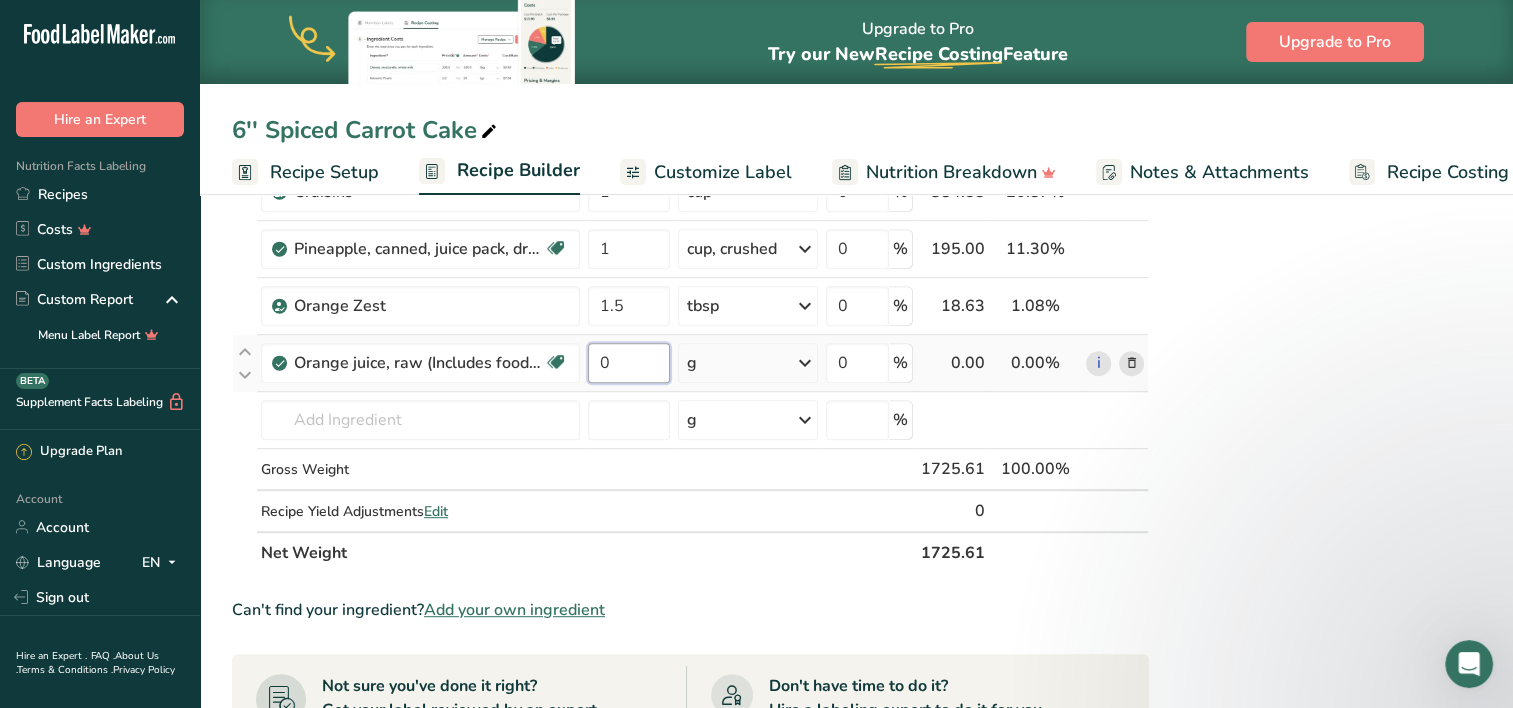 click on "0" at bounding box center [629, 363] 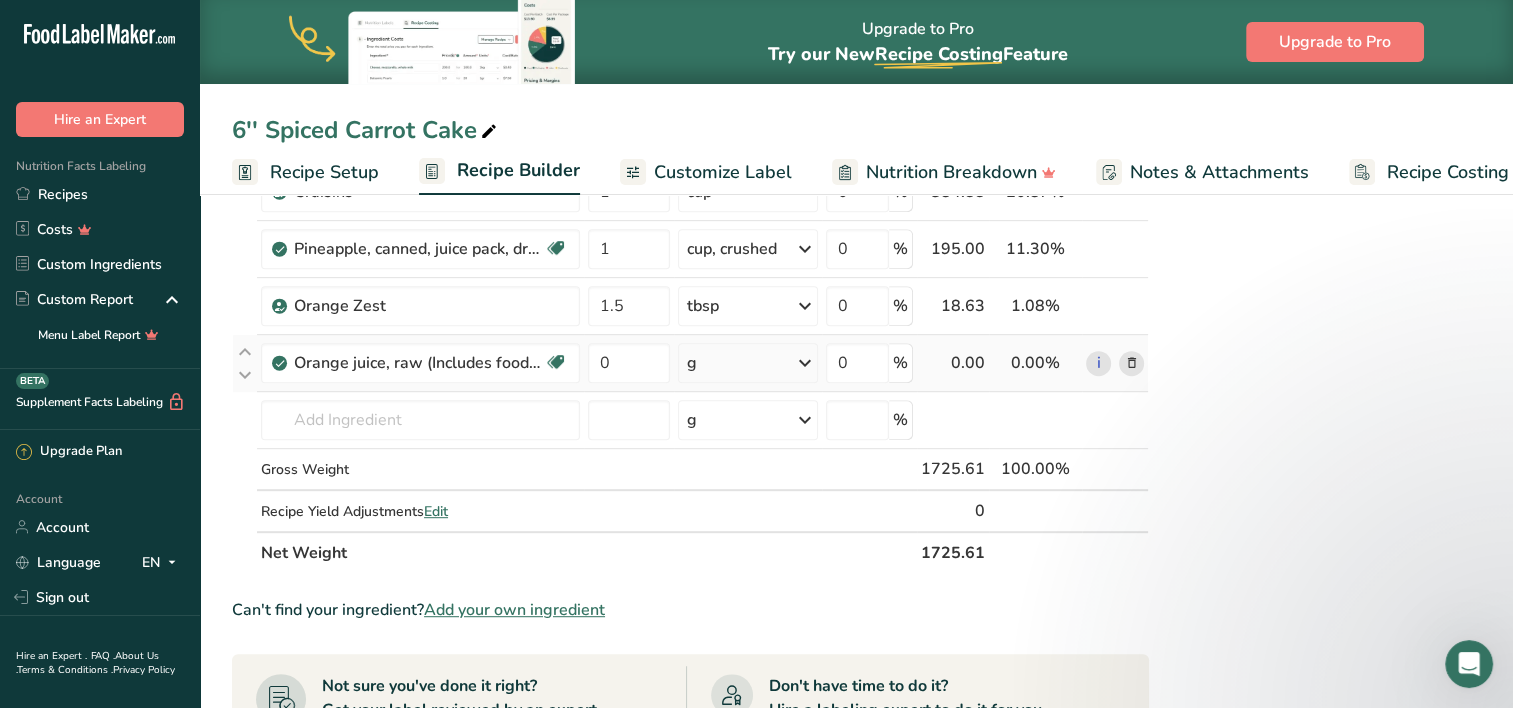 click on "Ingredient *
Amount *
Unit *
Waste *   .a-a{fill:#347362;}.b-a{fill:#fff;}          Grams
Percentage
Egg, whole, raw, fresh
Gluten free
Vegetarian
Soy free
4
oz
Portions
1 large
1 extra large
1 jumbo
See more
Weight Units
g
kg
mg
mcg
lb
oz
See less
Volume Units
l
Volume units require a density conversion. If you know your ingredient's density enter it below. Otherwise, click on "RIA" our AI Regulatory bot - she will be able to help you
lb/ft3
g/cm3
Confirm
mL" at bounding box center (690, -23) 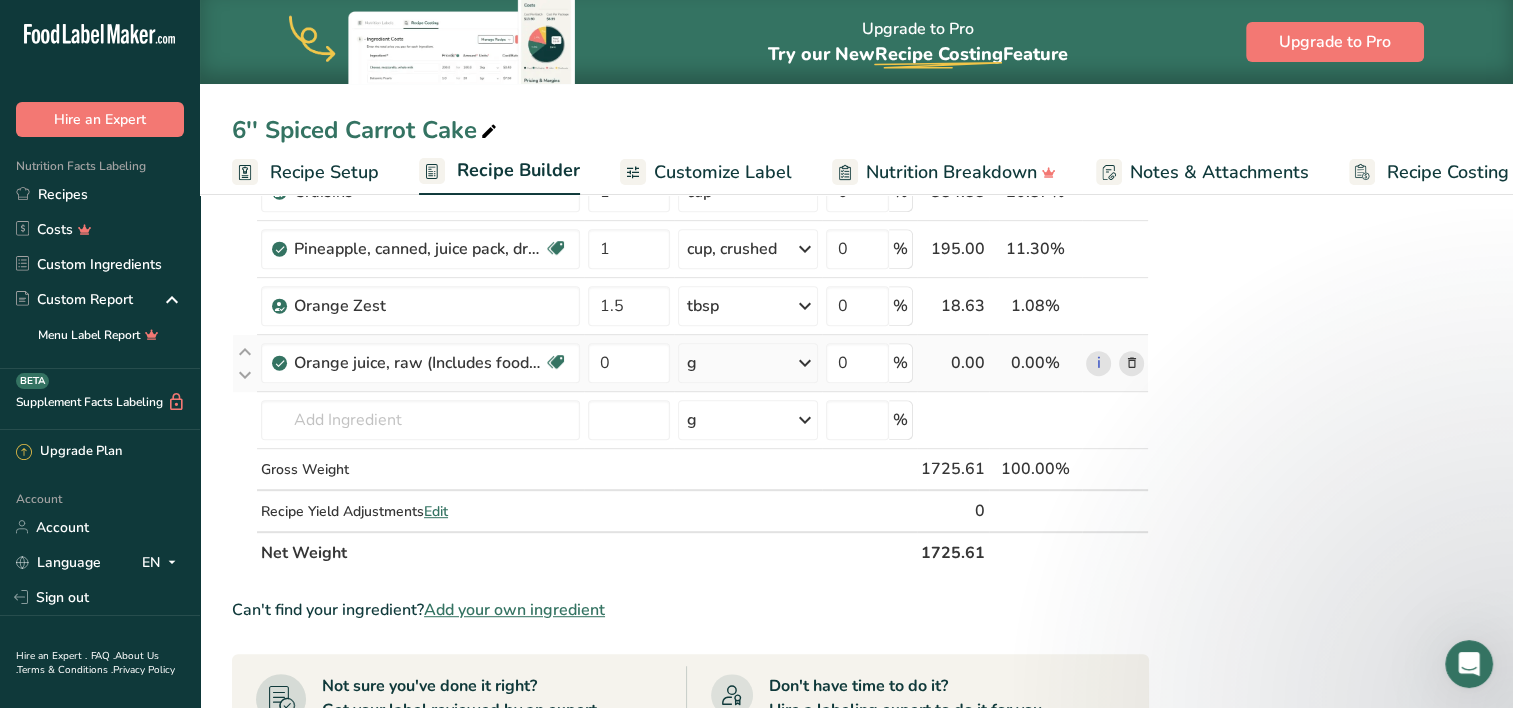 click on "g" at bounding box center (748, 363) 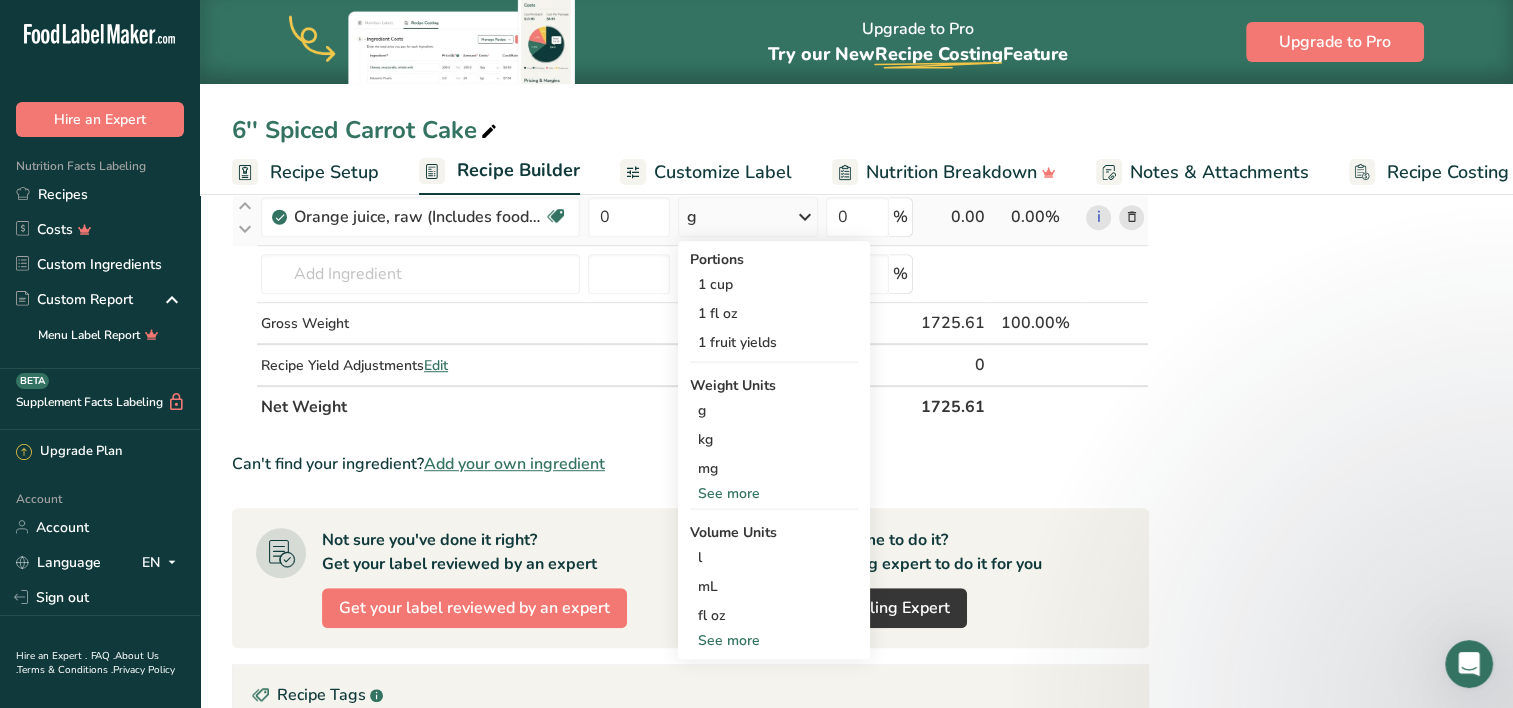 scroll, scrollTop: 1083, scrollLeft: 0, axis: vertical 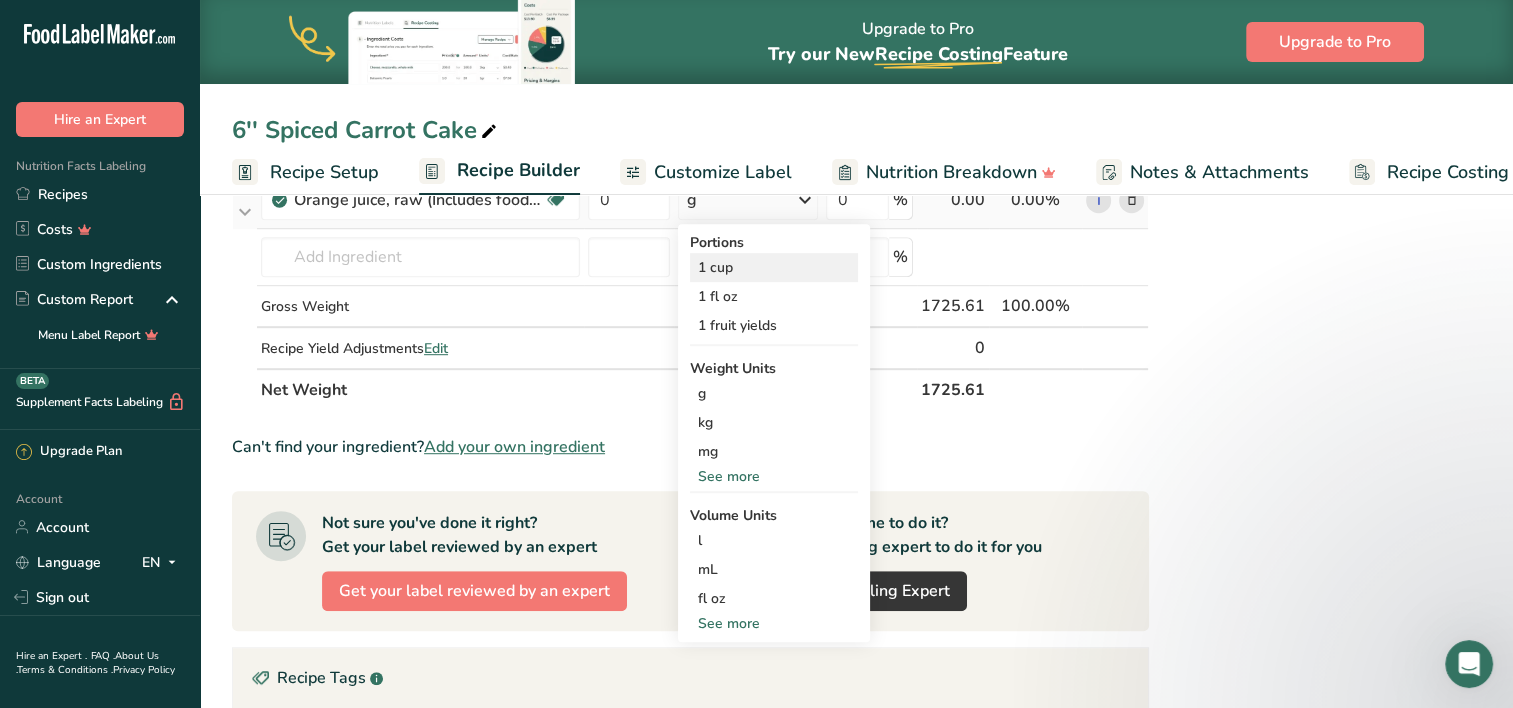click on "1 cup" at bounding box center (774, 267) 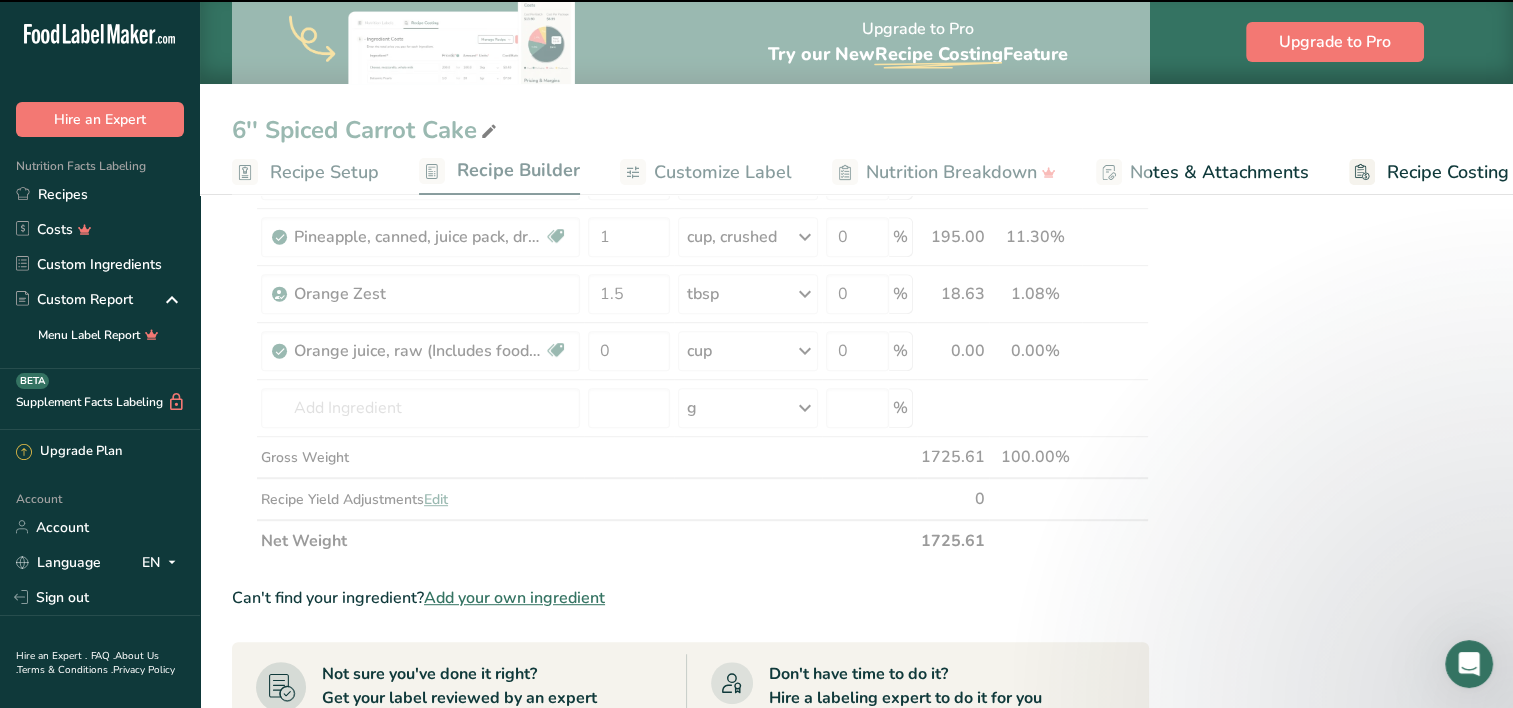 scroll, scrollTop: 927, scrollLeft: 0, axis: vertical 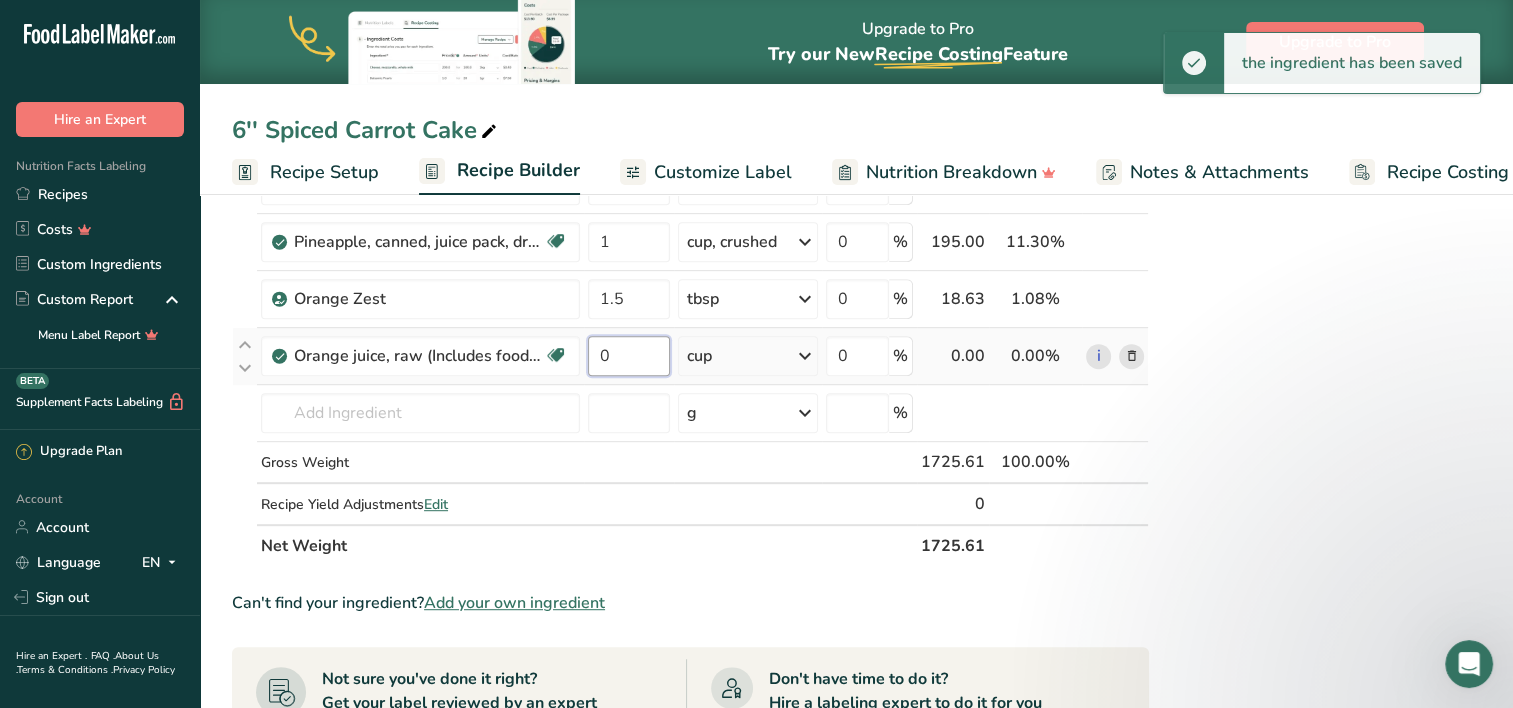click on "0" at bounding box center [629, 356] 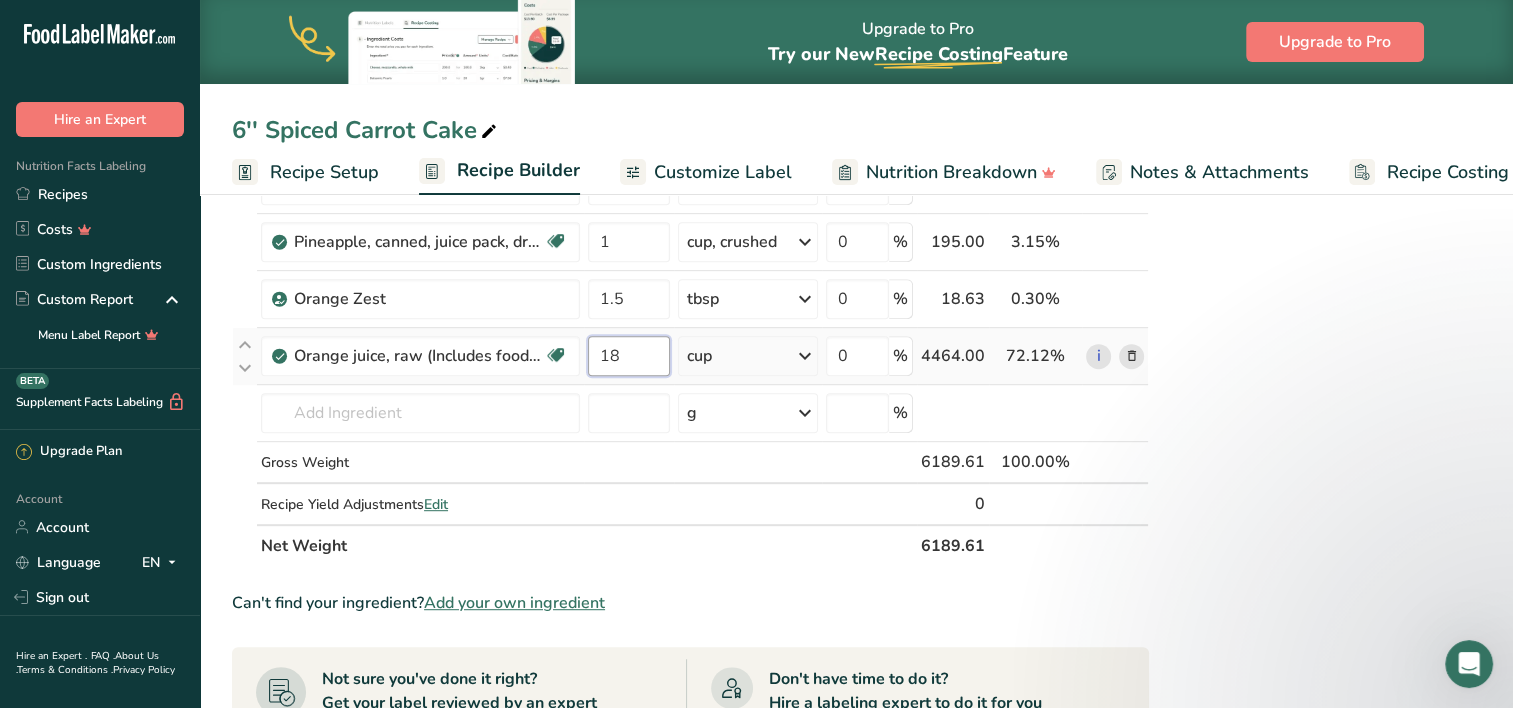 type on "1" 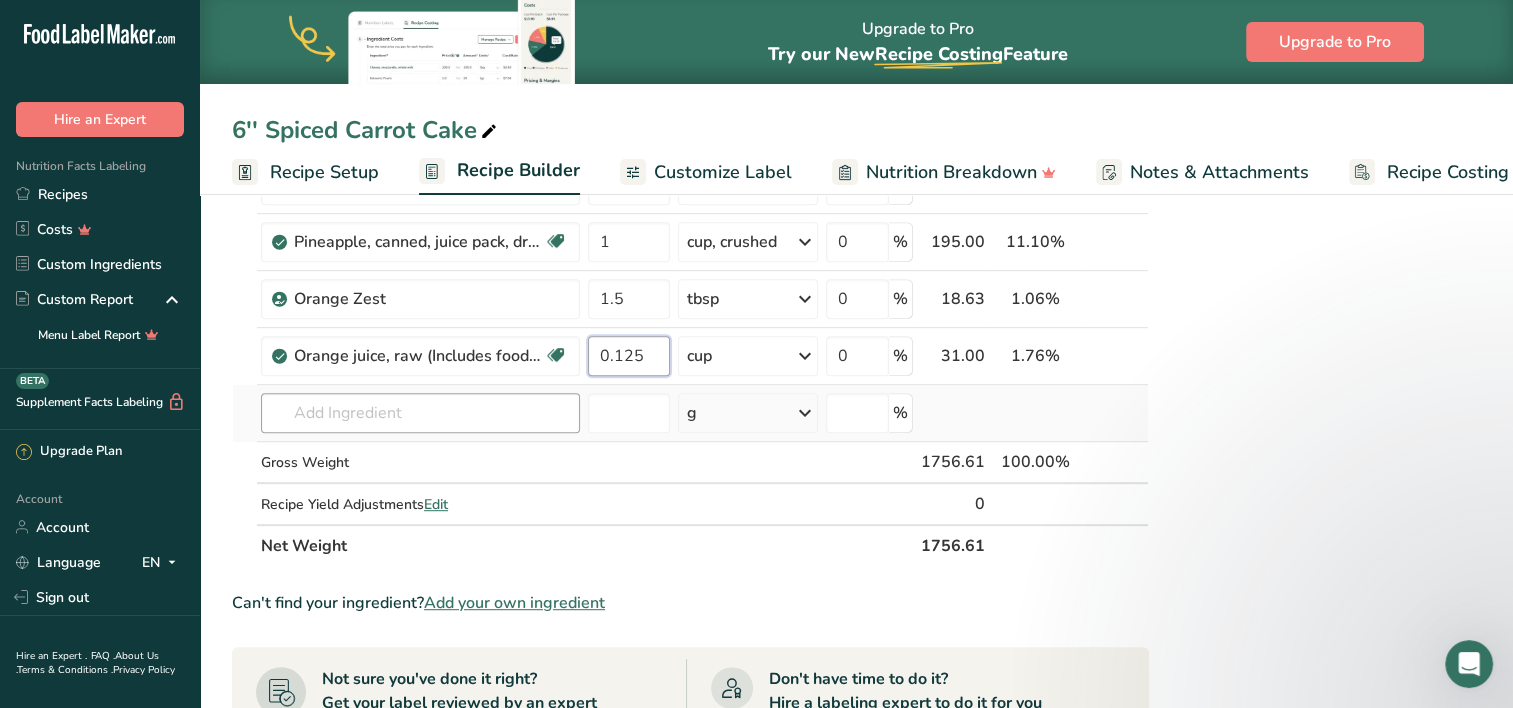 type on "0.125" 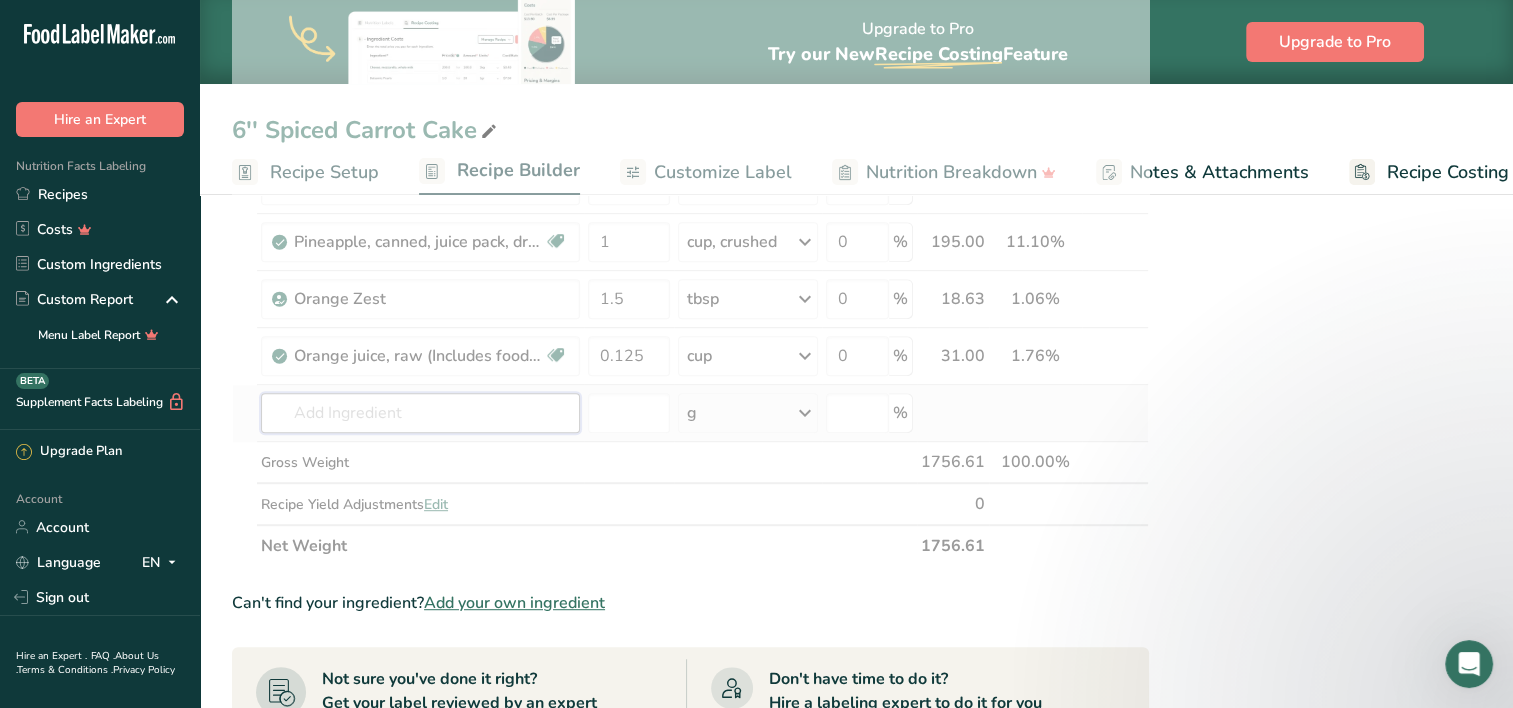 click on "Ingredient *
Amount *
Unit *
Waste *   .a-a{fill:#347362;}.b-a{fill:#fff;}          Grams
Percentage
Egg, whole, raw, fresh
Gluten free
Vegetarian
Soy free
4
oz
Portions
1 large
1 extra large
1 jumbo
See more
Weight Units
g
kg
mg
mcg
lb
oz
See less
Volume Units
l
Volume units require a density conversion. If you know your ingredient's density enter it below. Otherwise, click on "RIA" our AI Regulatory bot - she will be able to help you
lb/ft3
g/cm3
Confirm
mL" at bounding box center [690, -30] 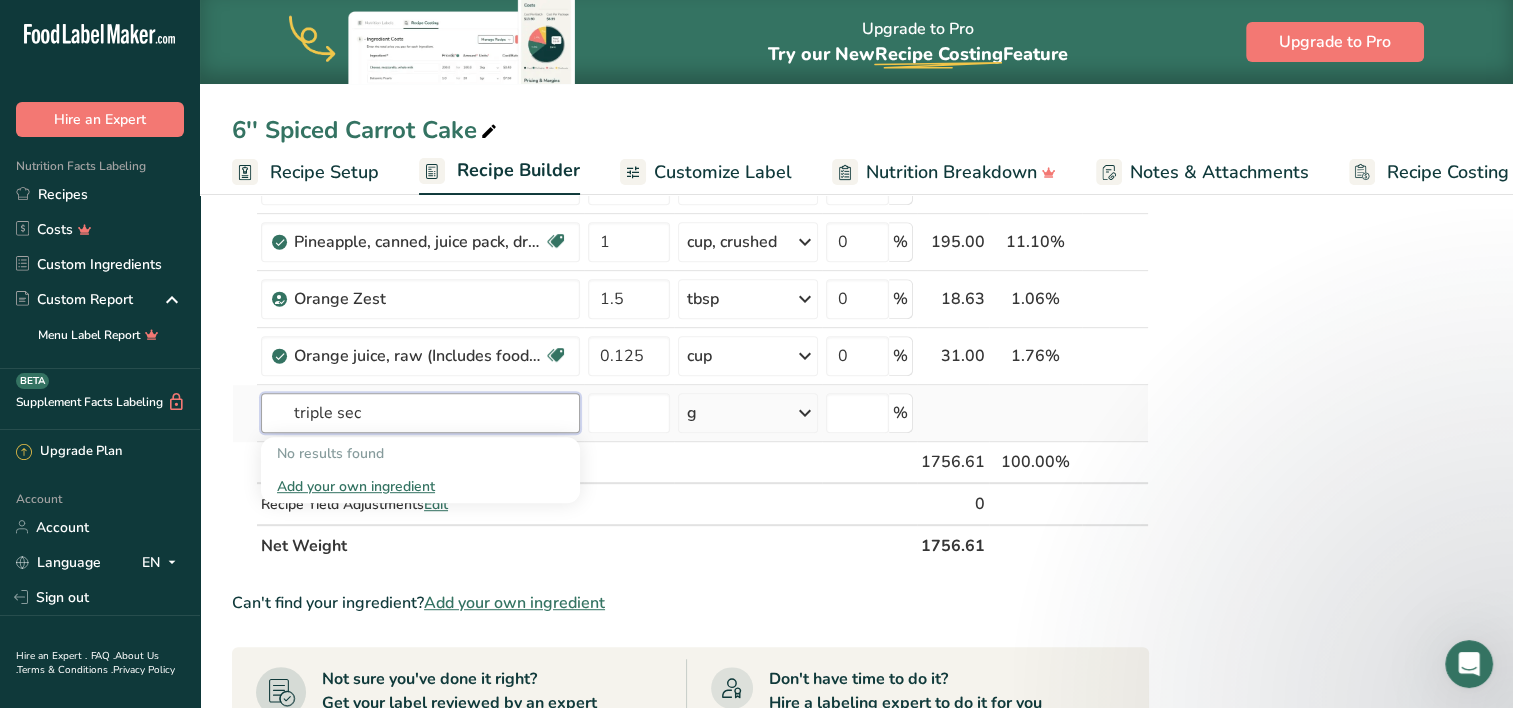 type on "triple sec" 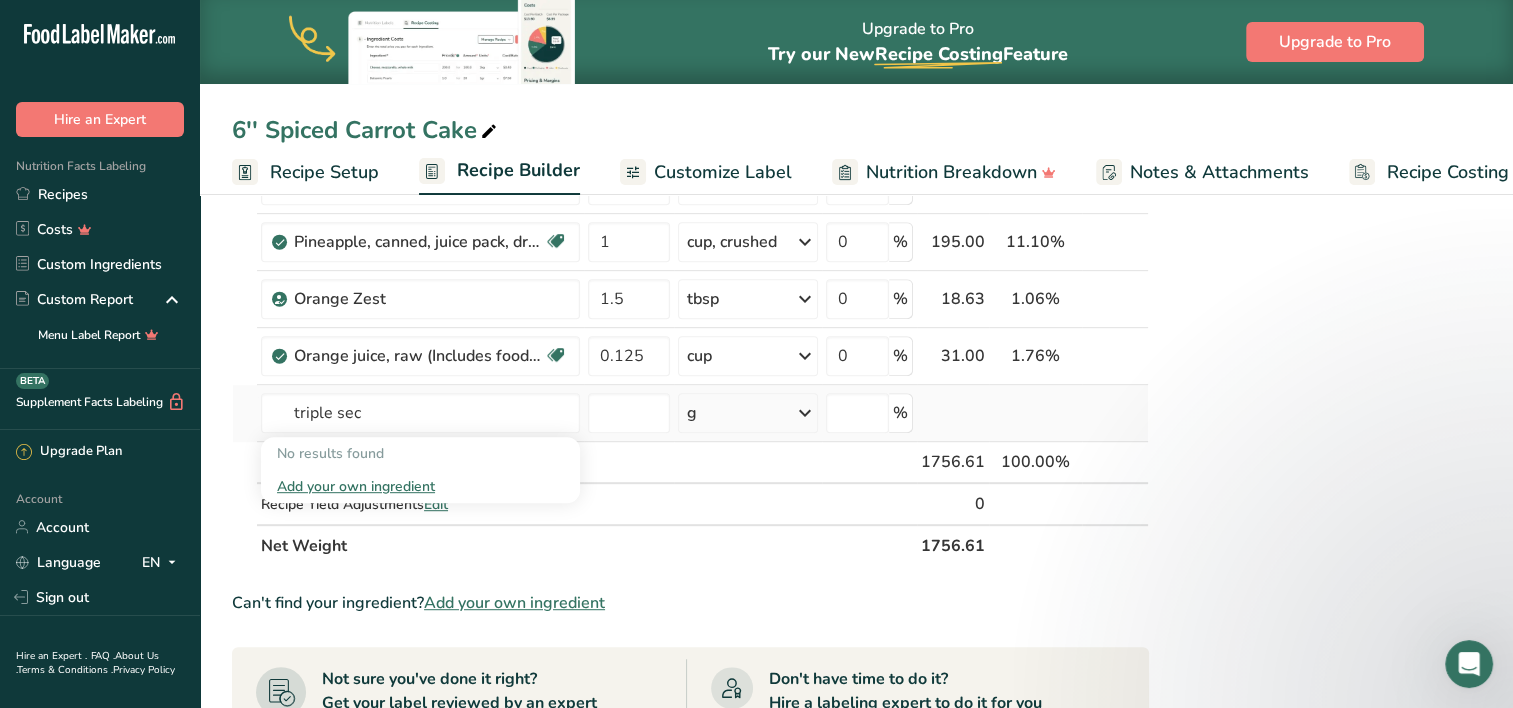 type 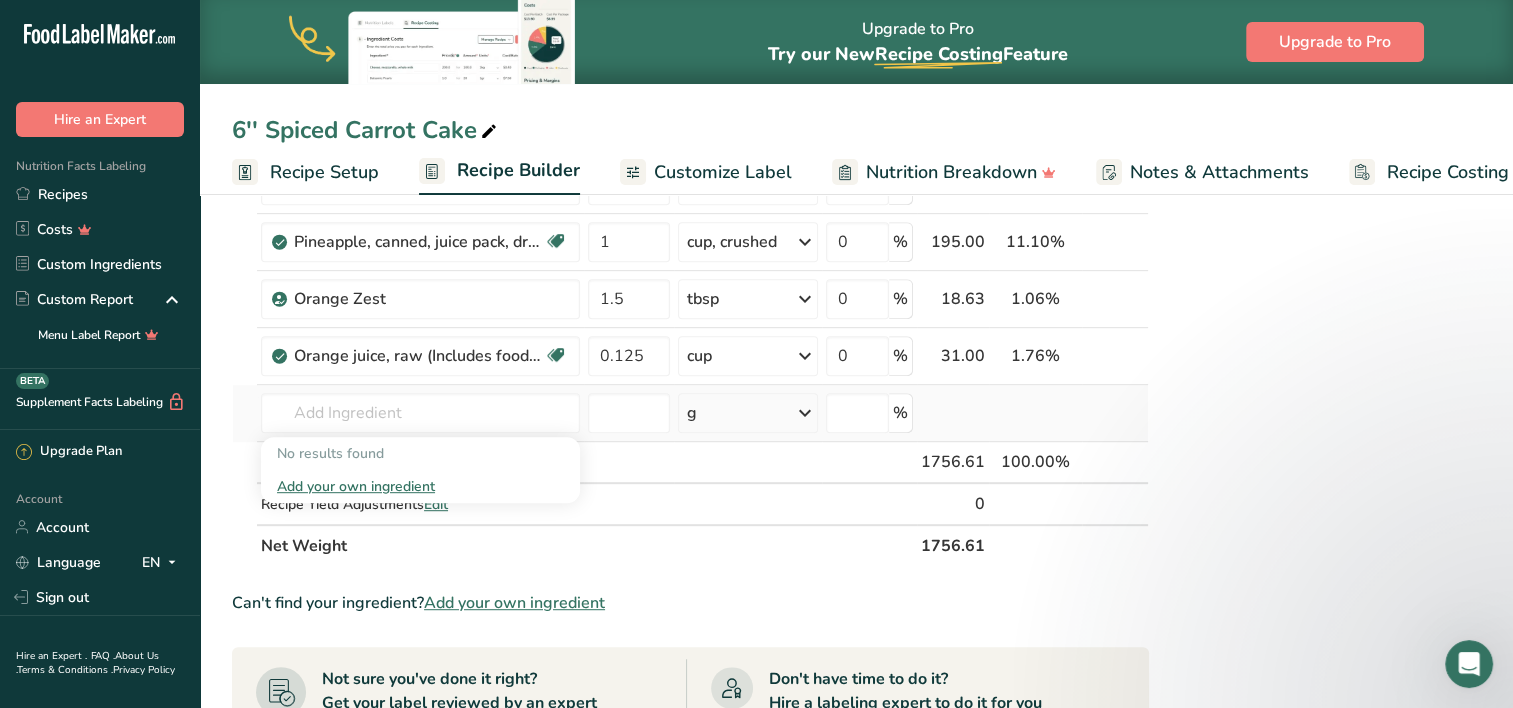 click on "Add your own ingredient" at bounding box center [420, 486] 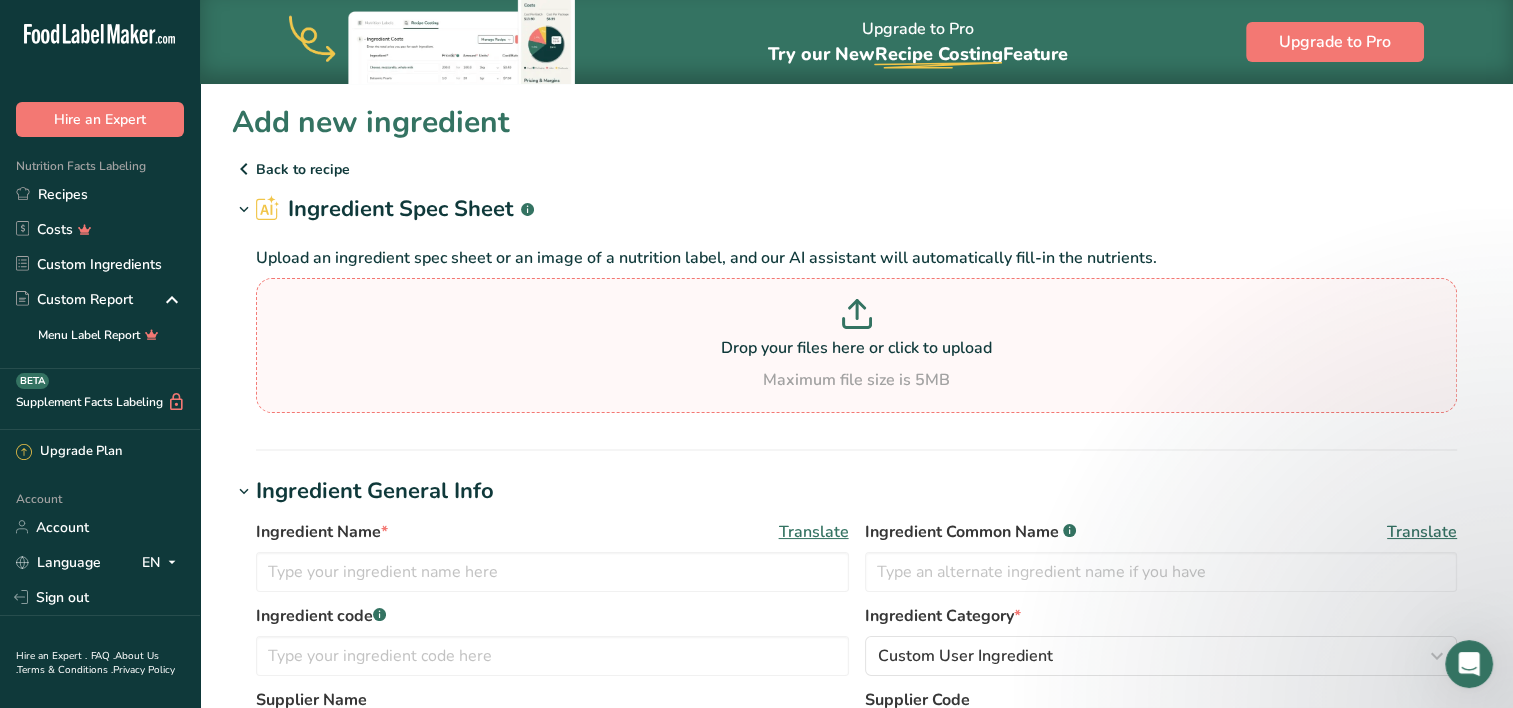scroll, scrollTop: 0, scrollLeft: 0, axis: both 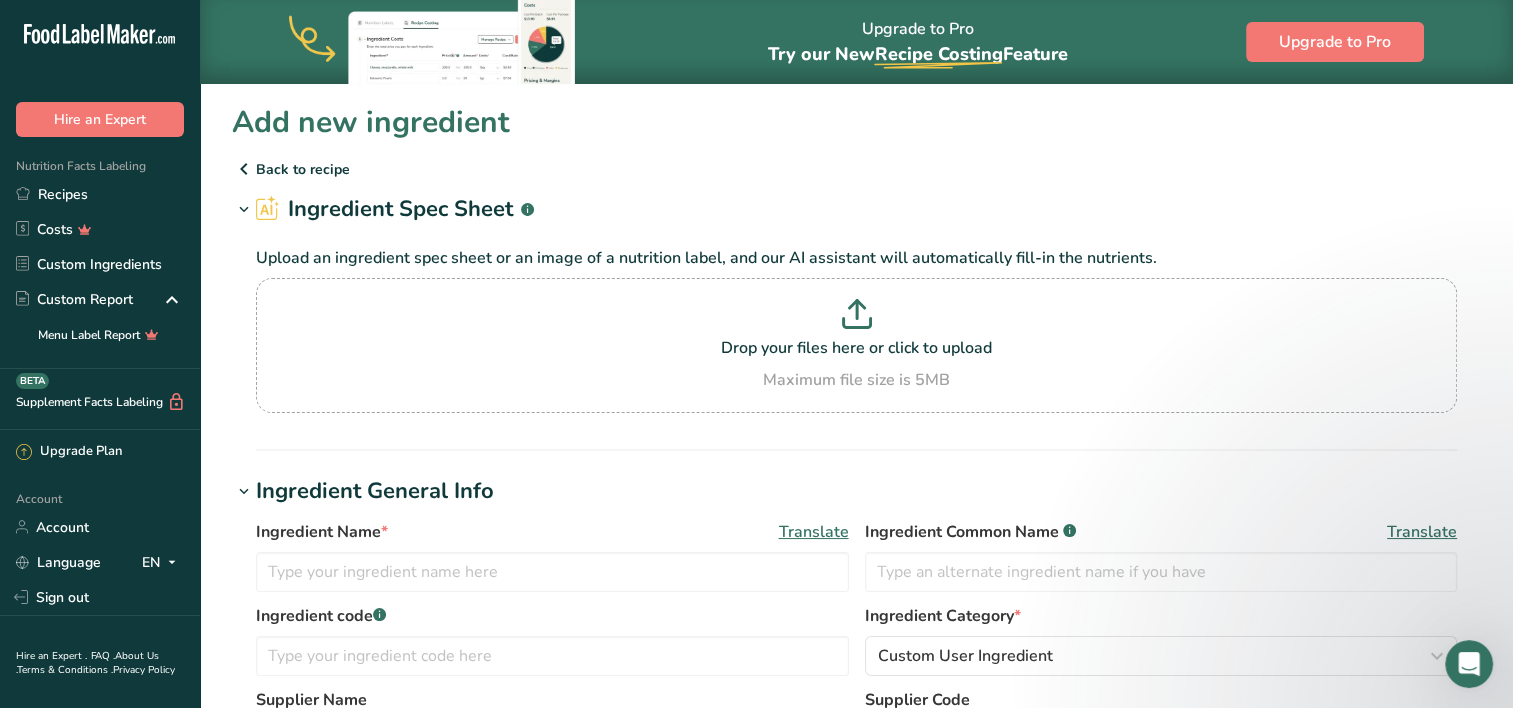 click on "Back to recipe" at bounding box center (856, 169) 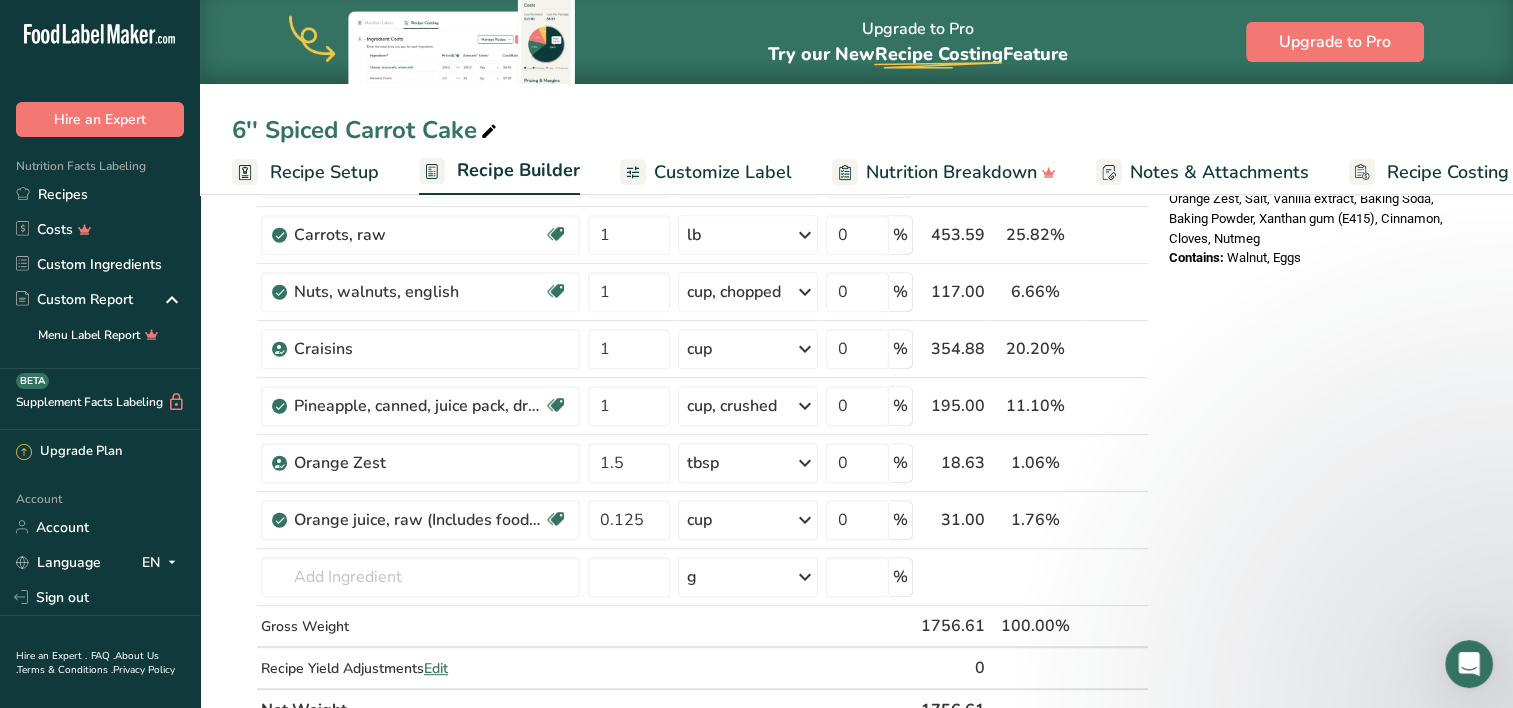 scroll, scrollTop: 832, scrollLeft: 0, axis: vertical 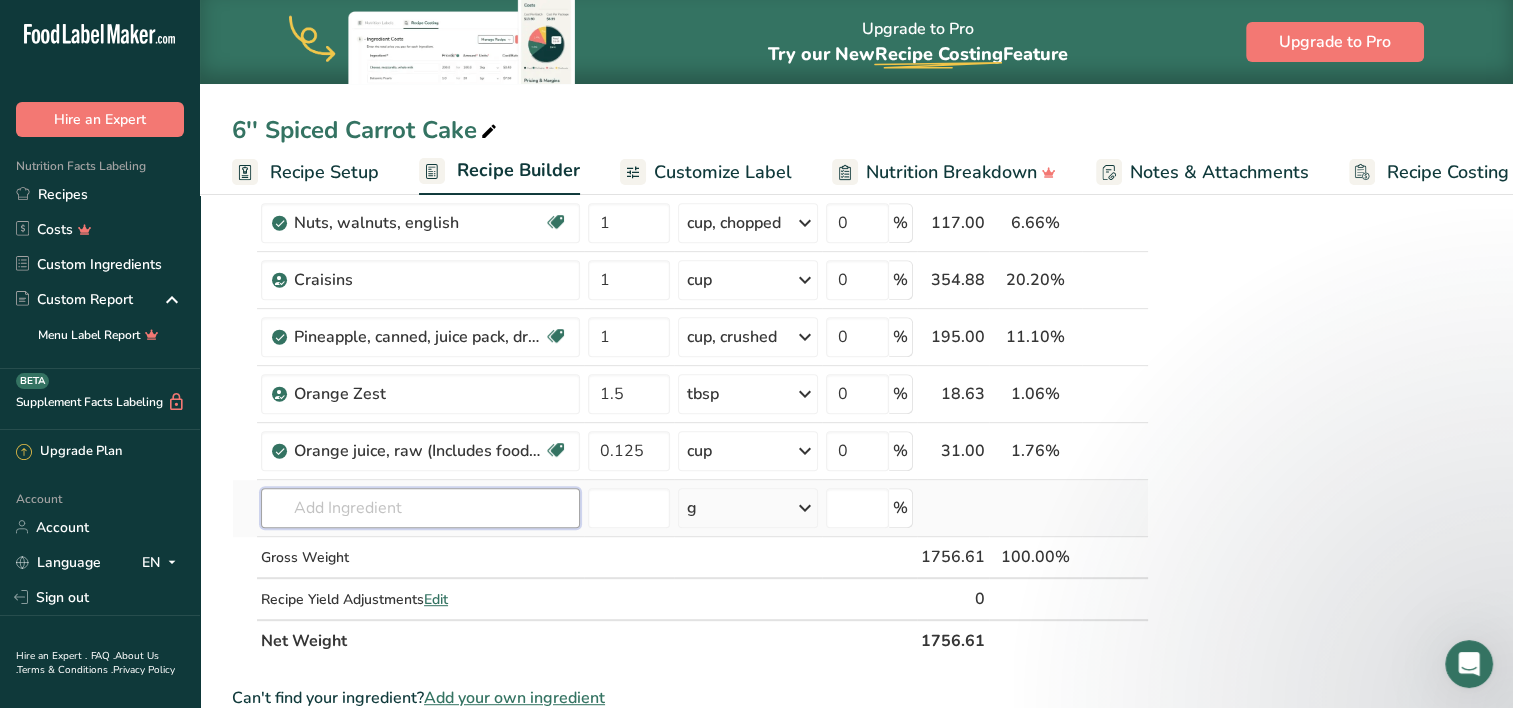 click at bounding box center (420, 508) 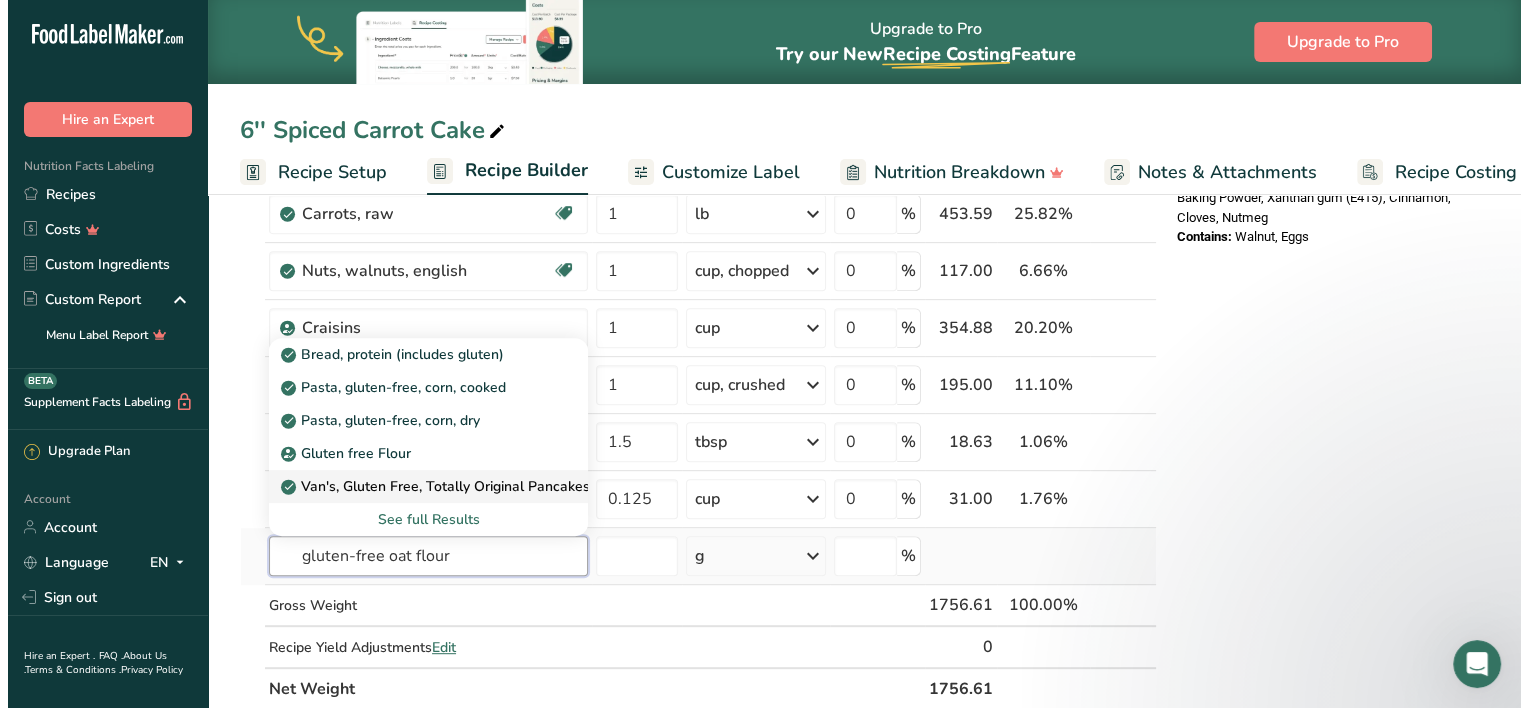 scroll, scrollTop: 779, scrollLeft: 0, axis: vertical 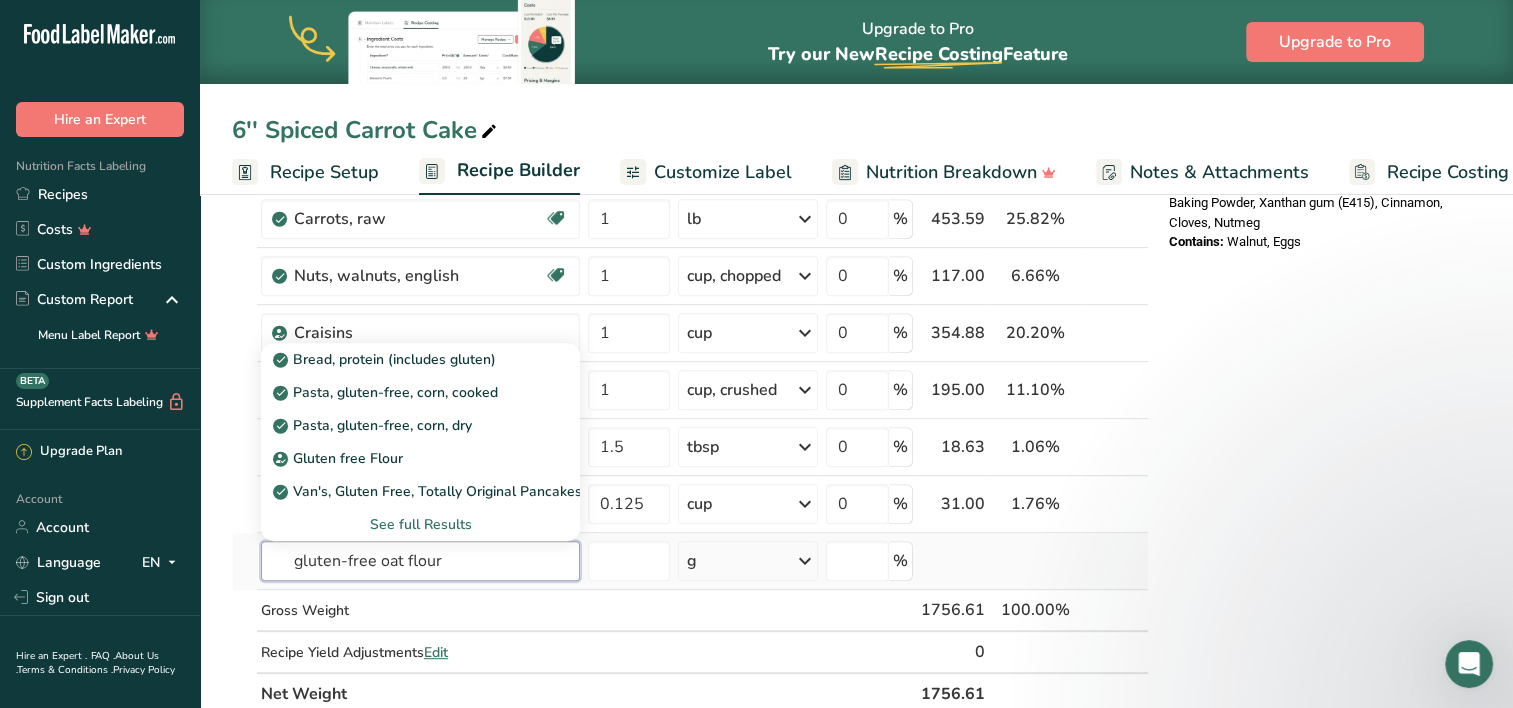 type on "gluten-free oat flour" 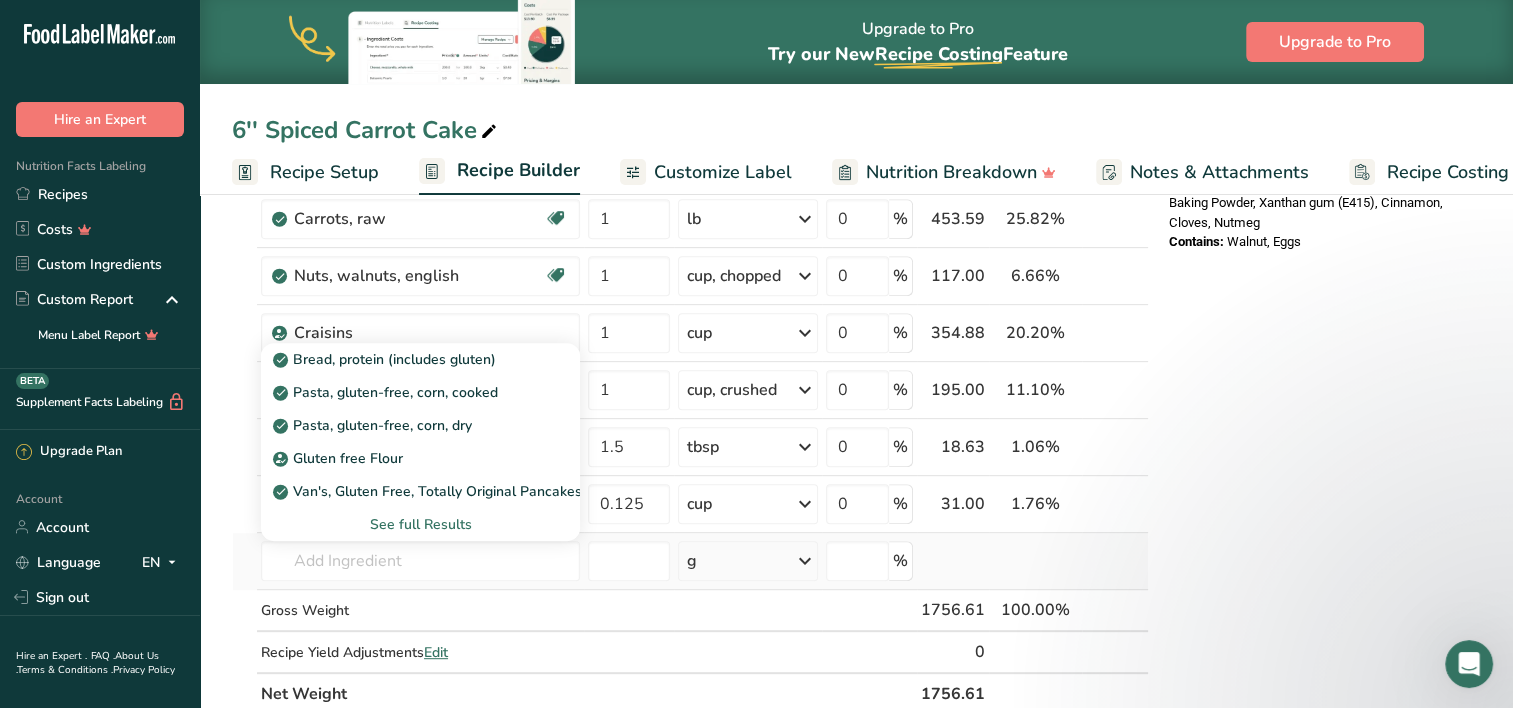 click on "See full Results" at bounding box center (420, 524) 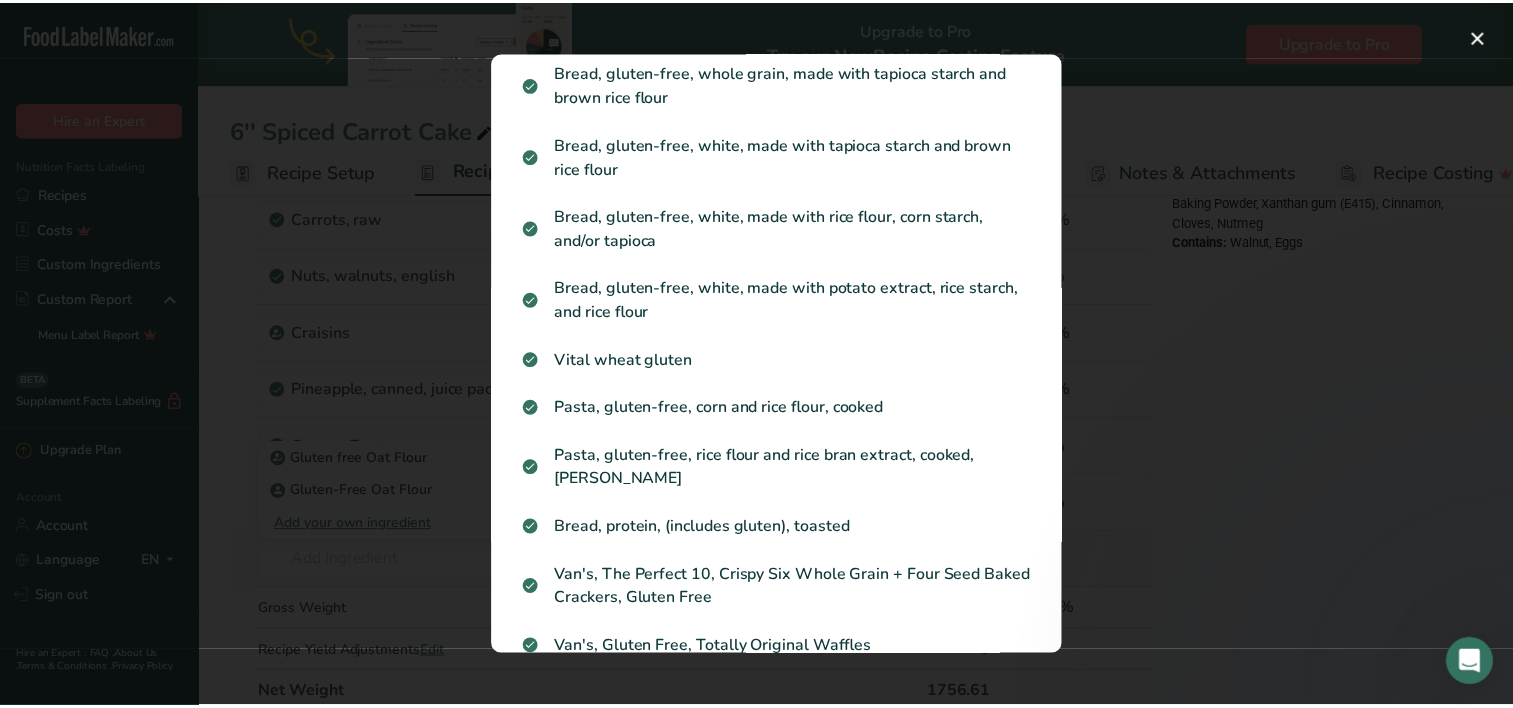 scroll, scrollTop: 1050, scrollLeft: 0, axis: vertical 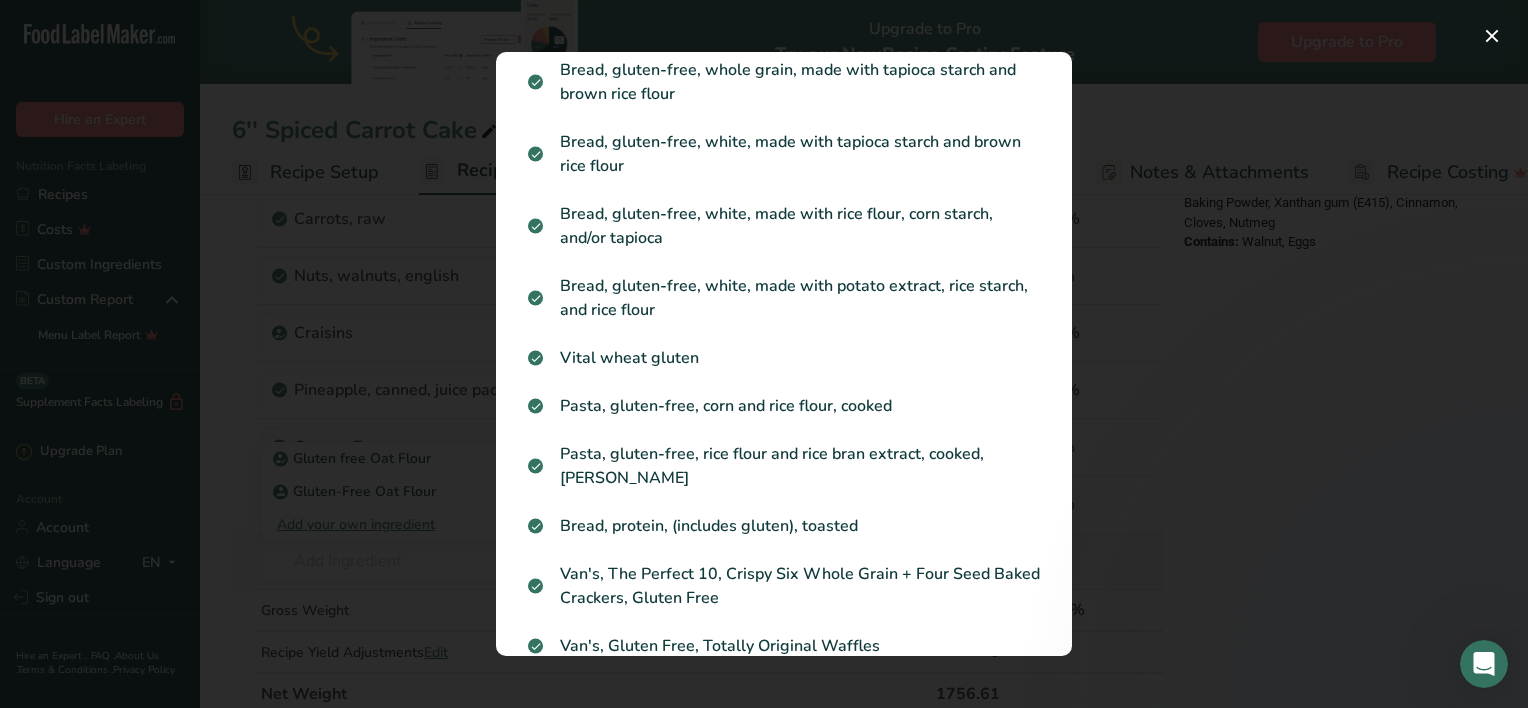 click at bounding box center (764, 354) 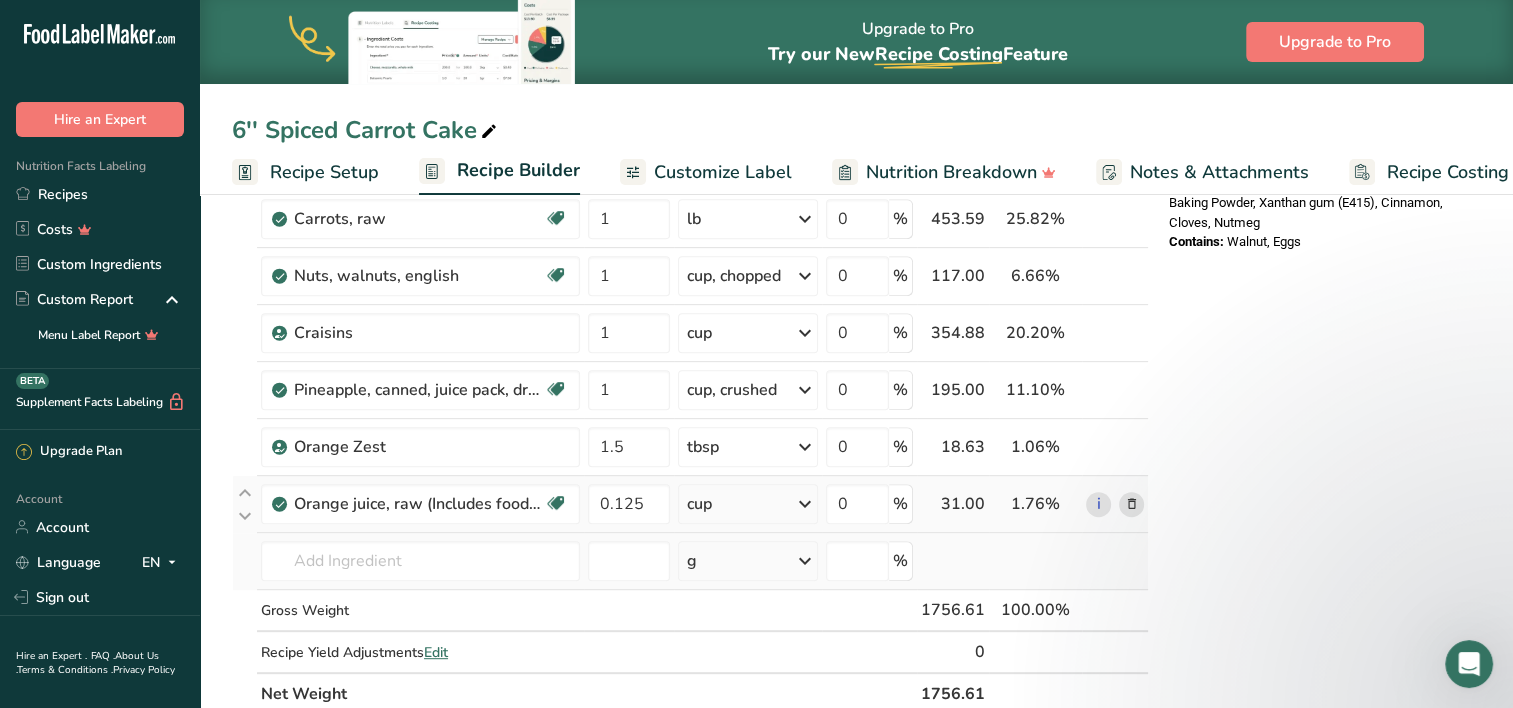 scroll, scrollTop: 776, scrollLeft: 0, axis: vertical 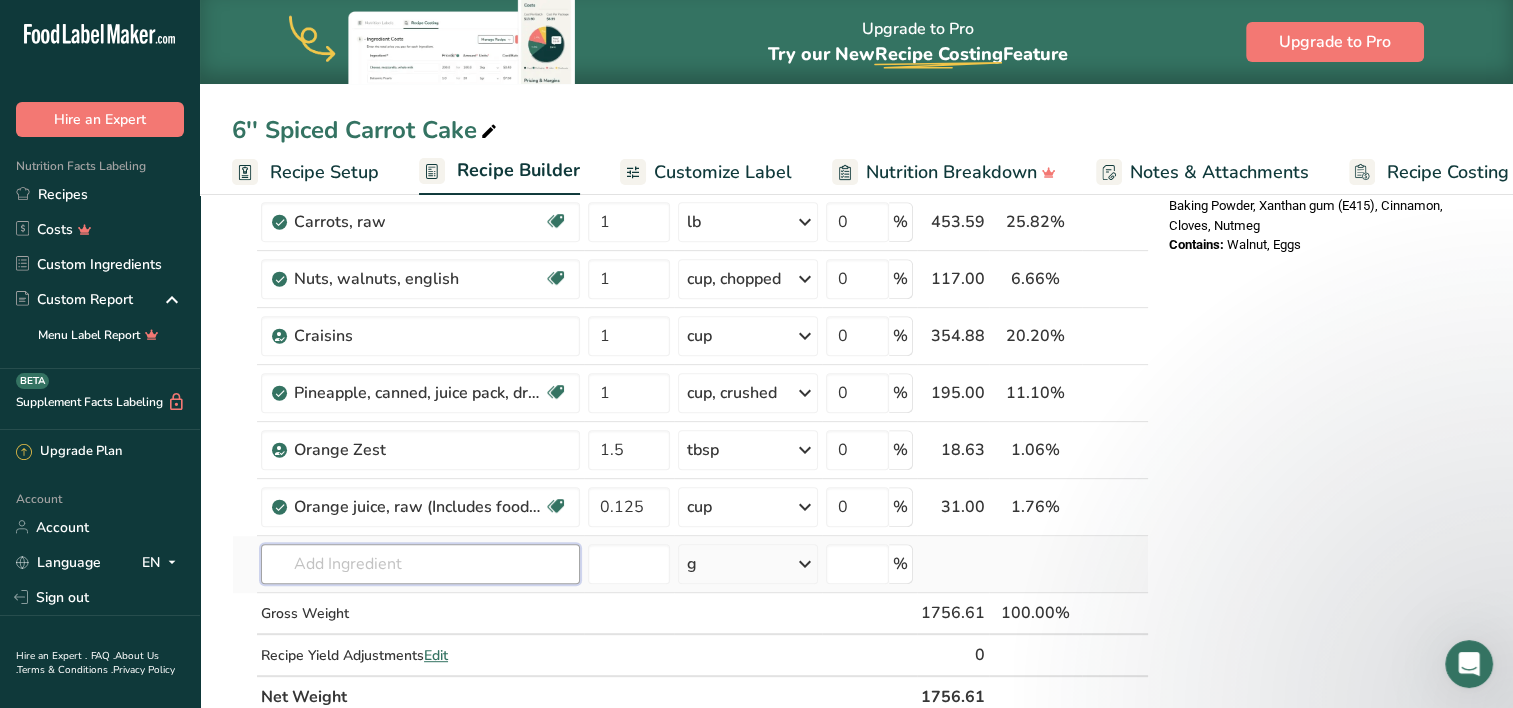 click at bounding box center (420, 564) 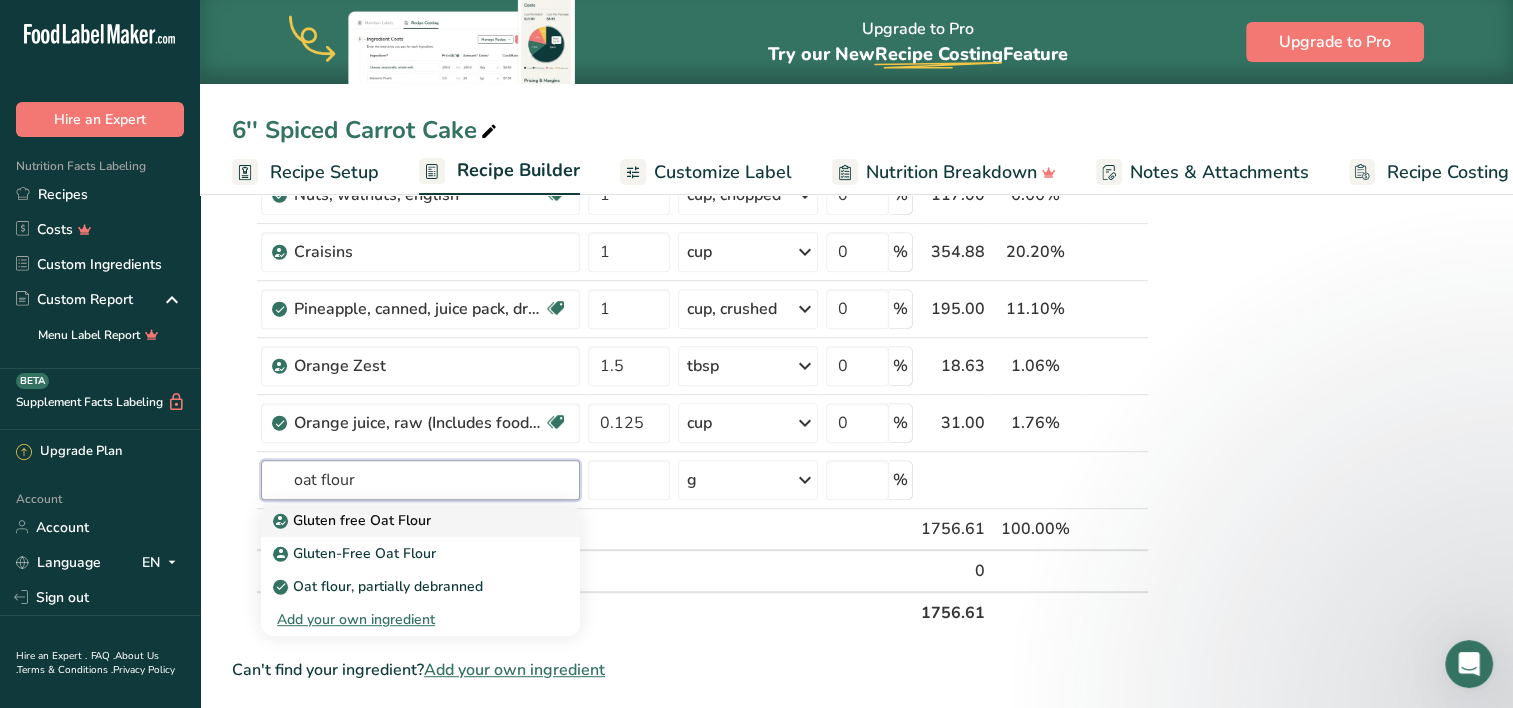 scroll, scrollTop: 864, scrollLeft: 0, axis: vertical 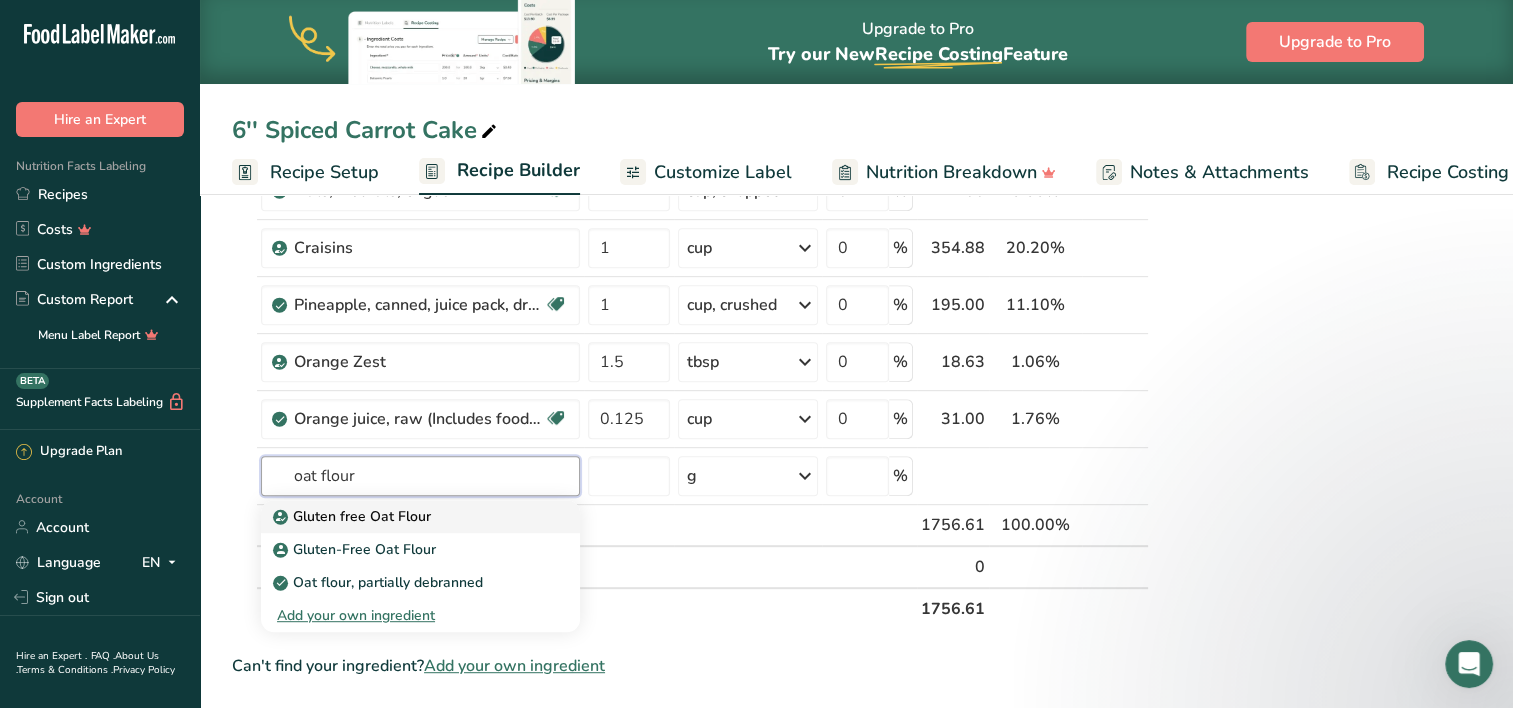 type on "oat flour" 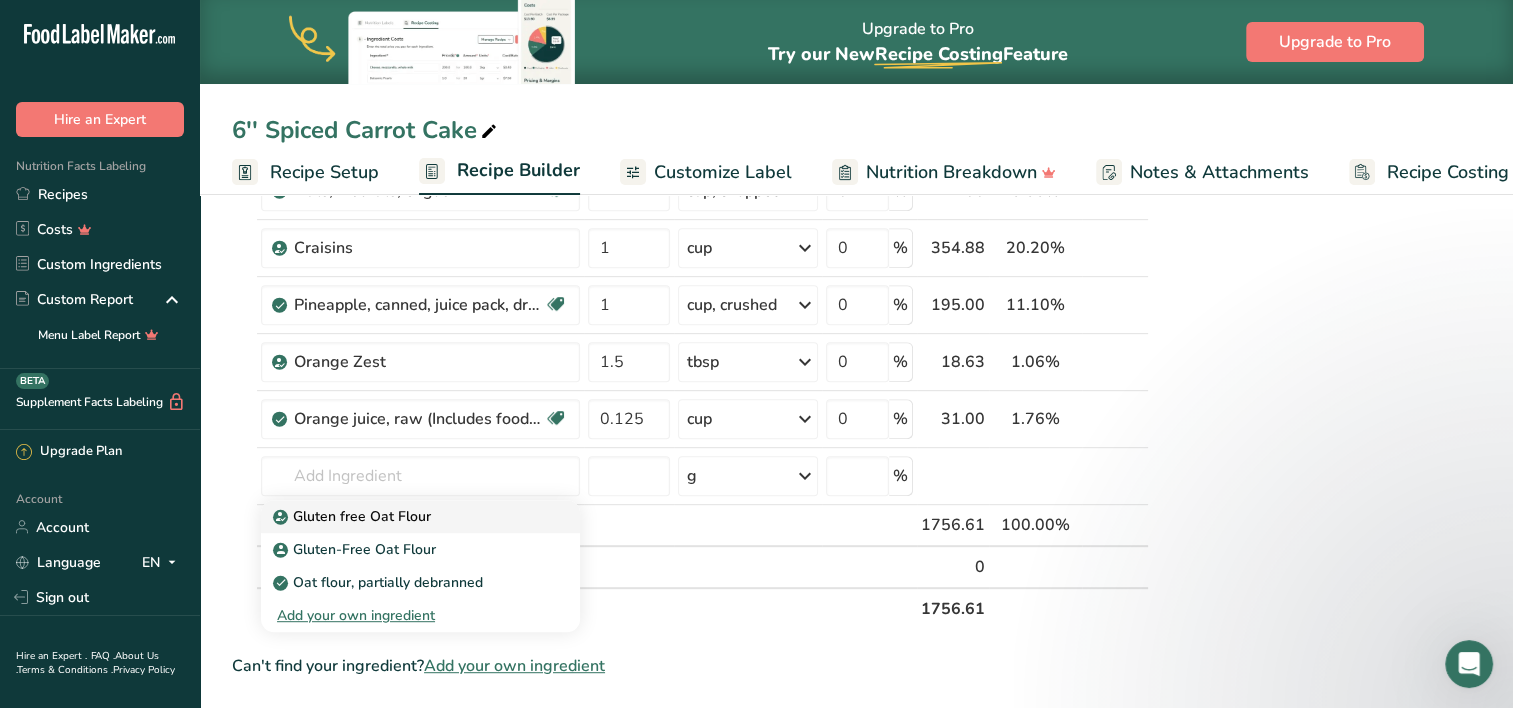 click on "Gluten free Oat Flour" at bounding box center (404, 516) 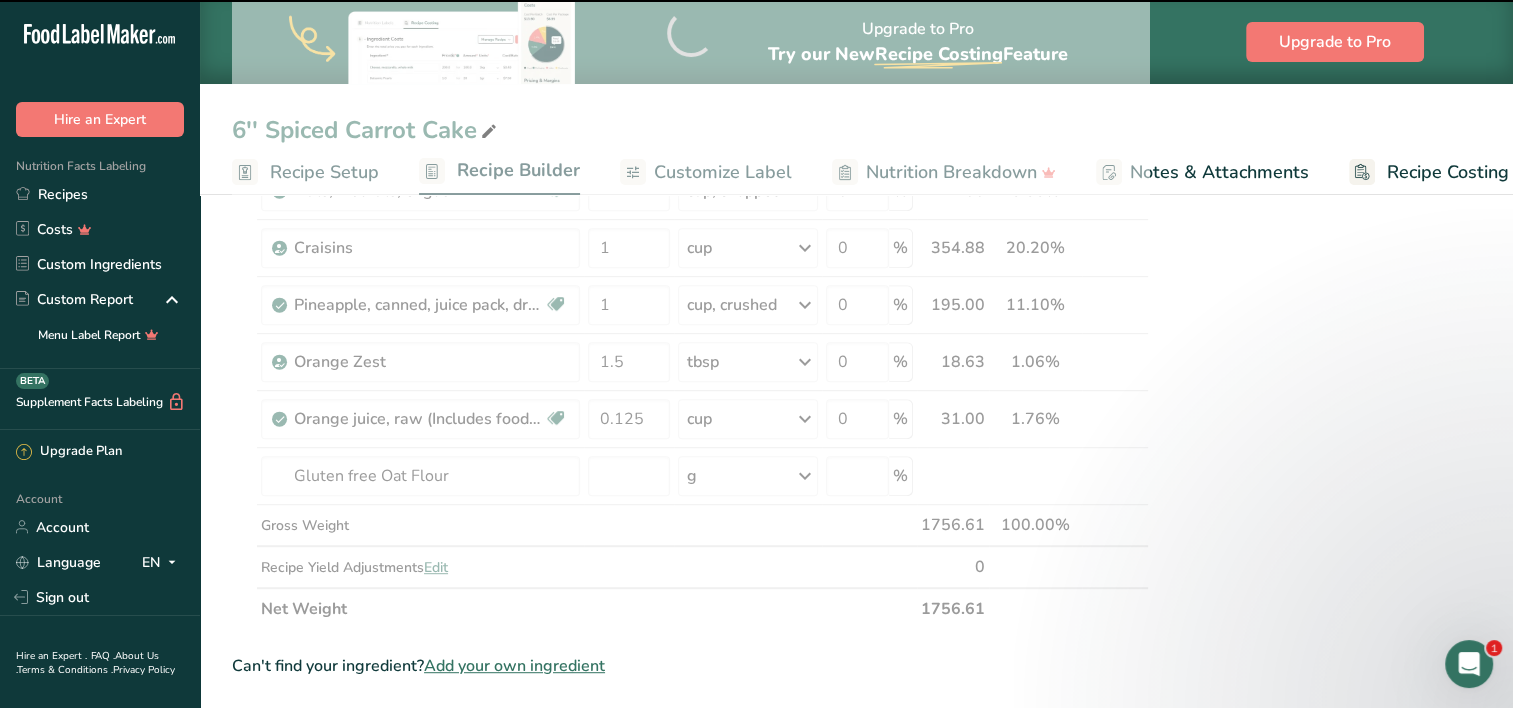 type on "0" 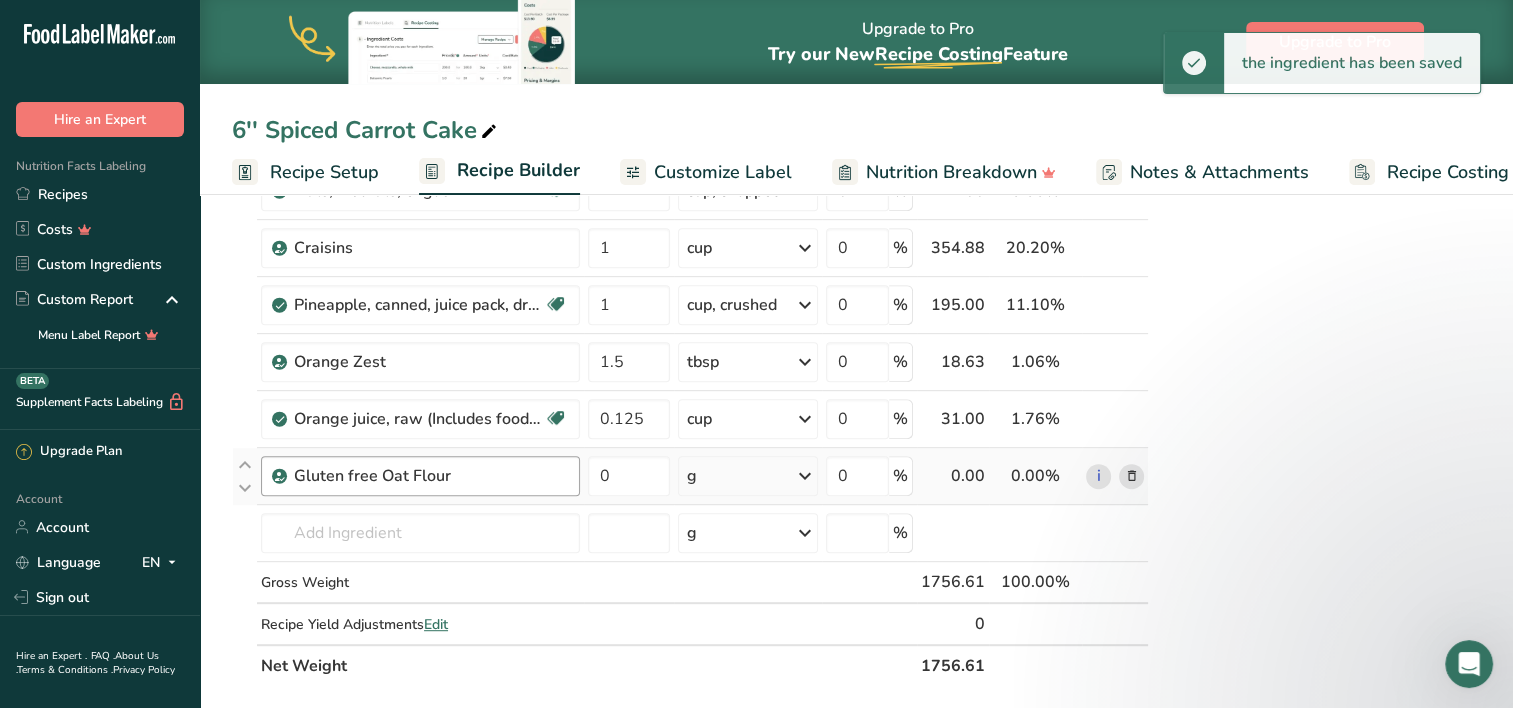 click on "Gluten free Oat Flour" at bounding box center [420, 476] 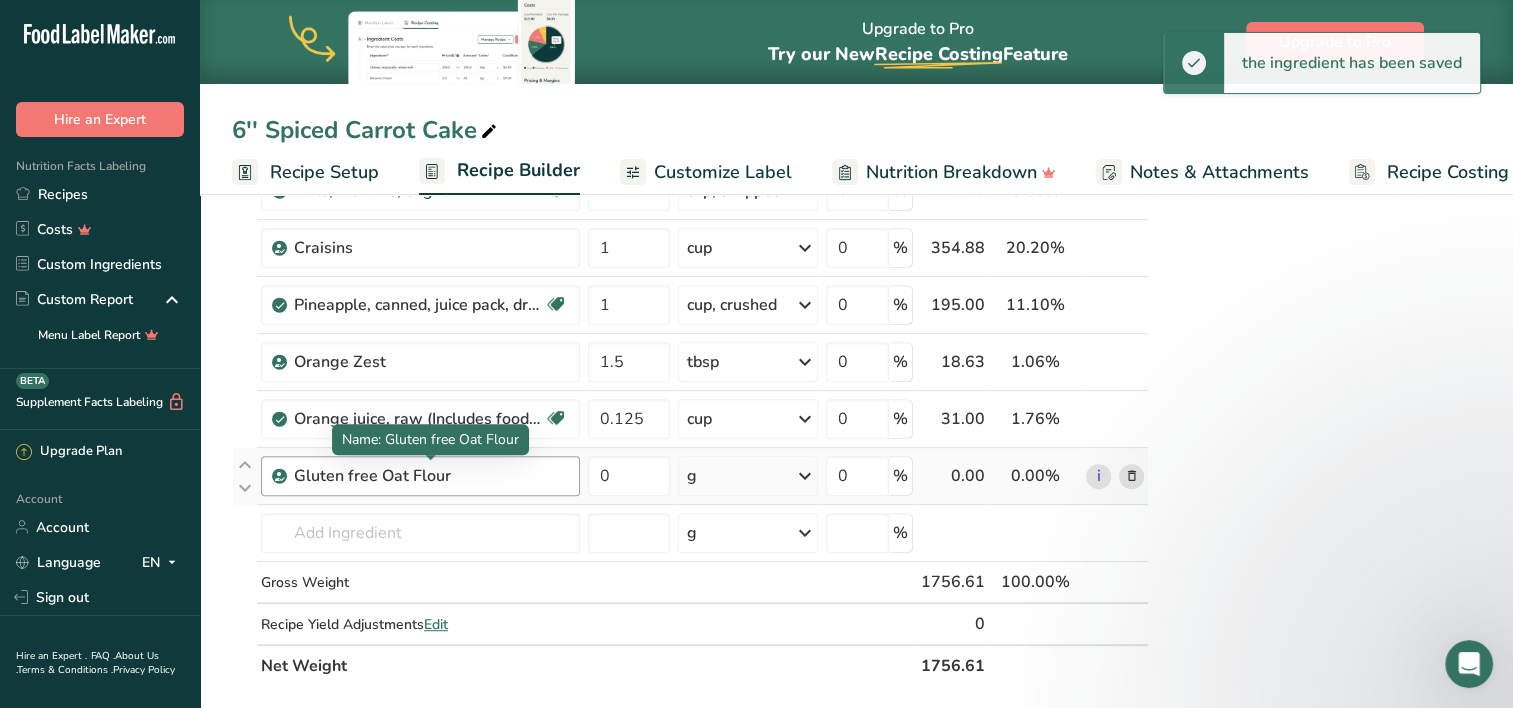 click on "Gluten free Oat Flour" at bounding box center (419, 476) 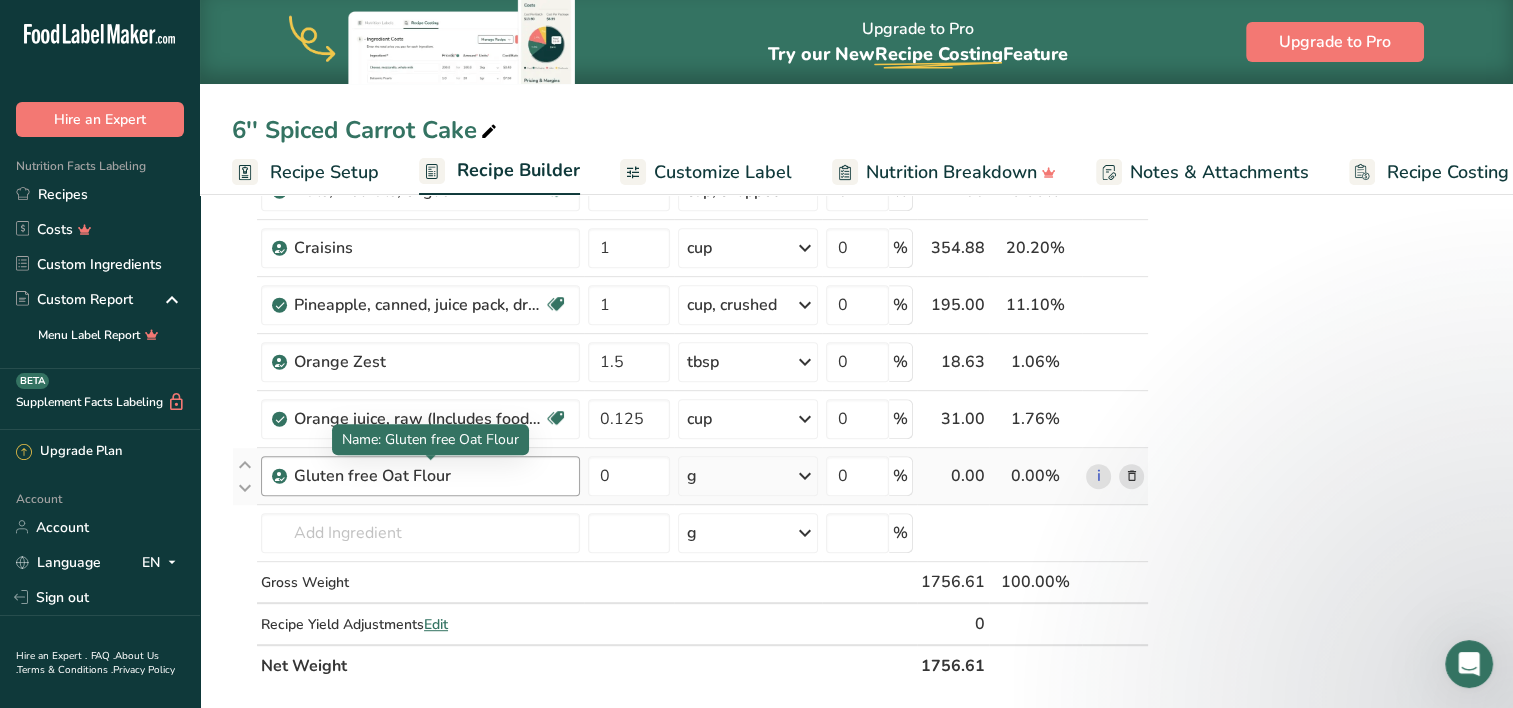 drag, startPoint x: 480, startPoint y: 460, endPoint x: 467, endPoint y: 460, distance: 13 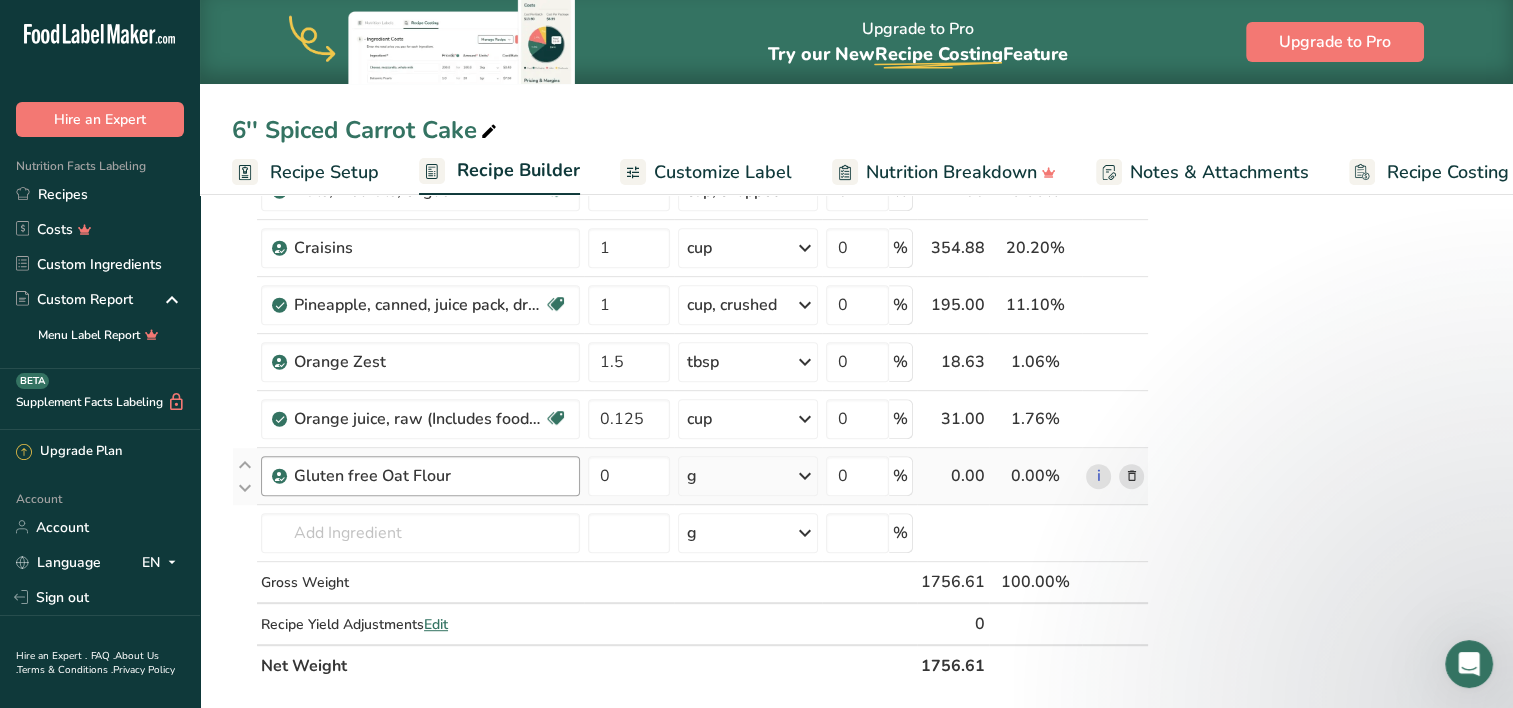 click on "Gluten free Oat Flour" at bounding box center (419, 476) 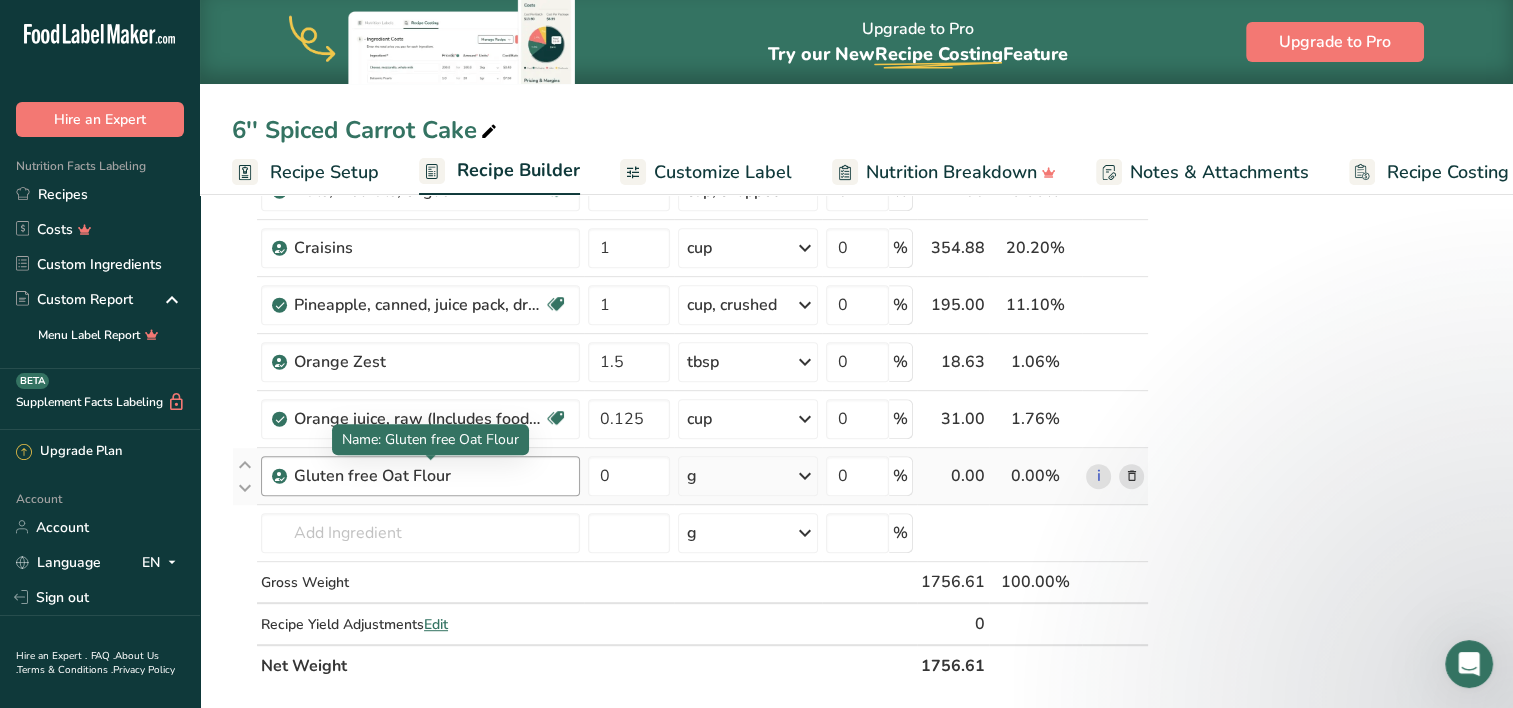 click on "Gluten free Oat Flour" at bounding box center [419, 476] 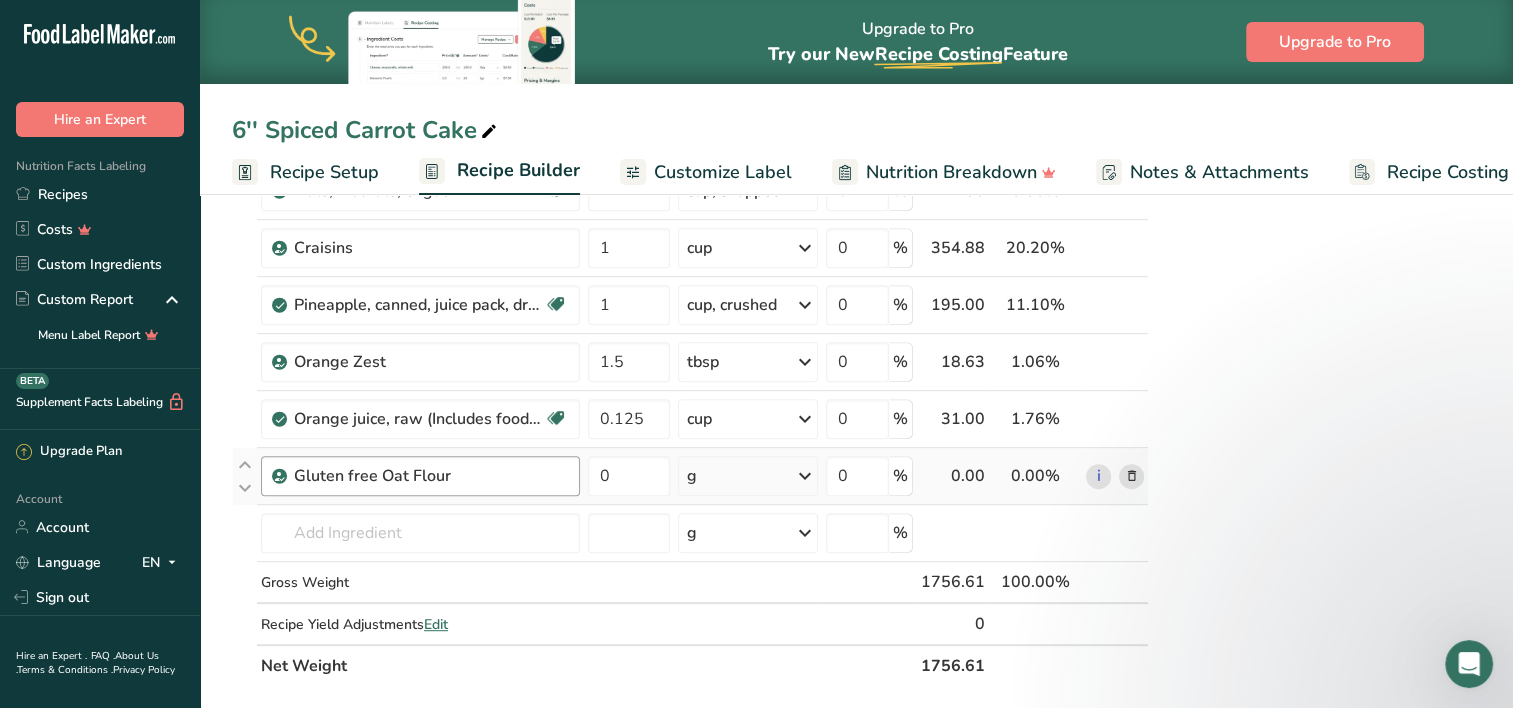 drag, startPoint x: 437, startPoint y: 464, endPoint x: 459, endPoint y: 477, distance: 25.553865 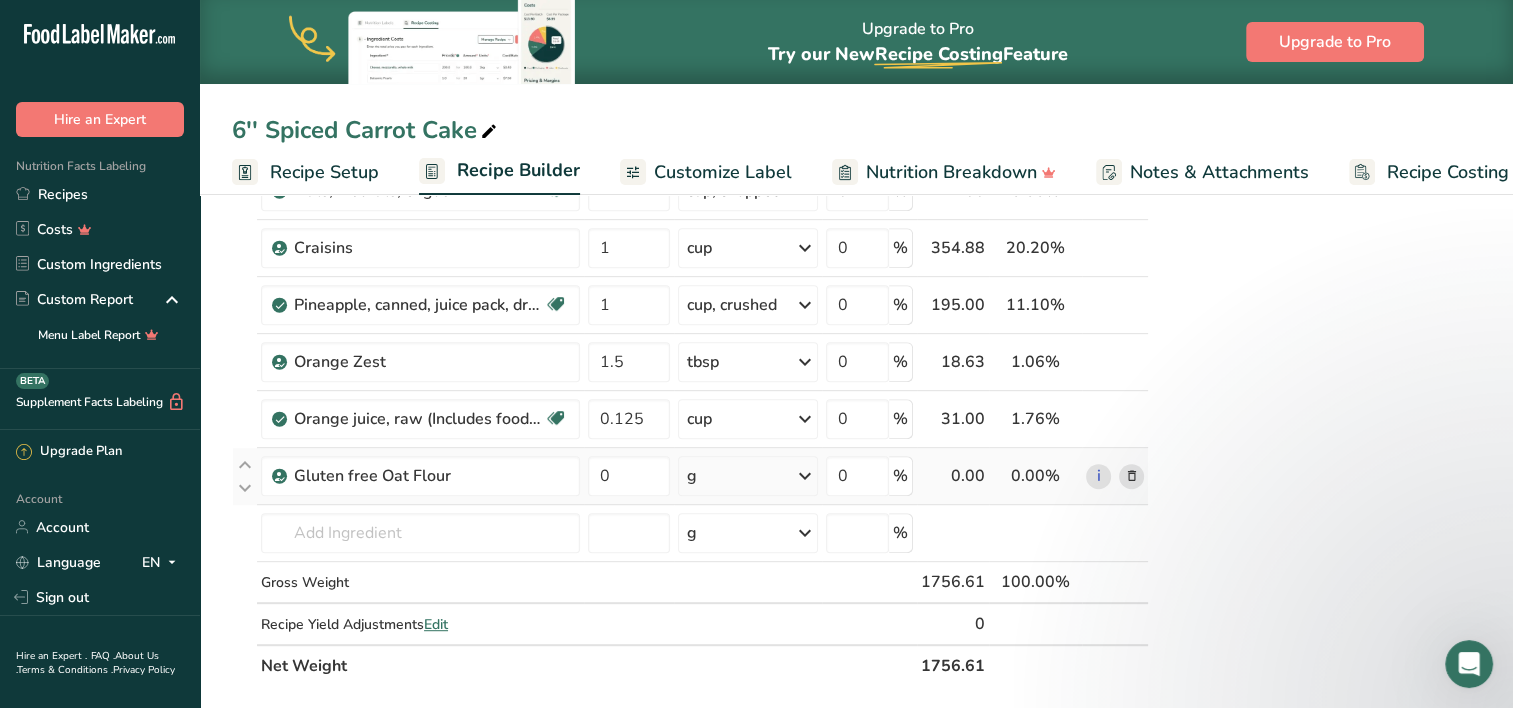 click at bounding box center (1131, 476) 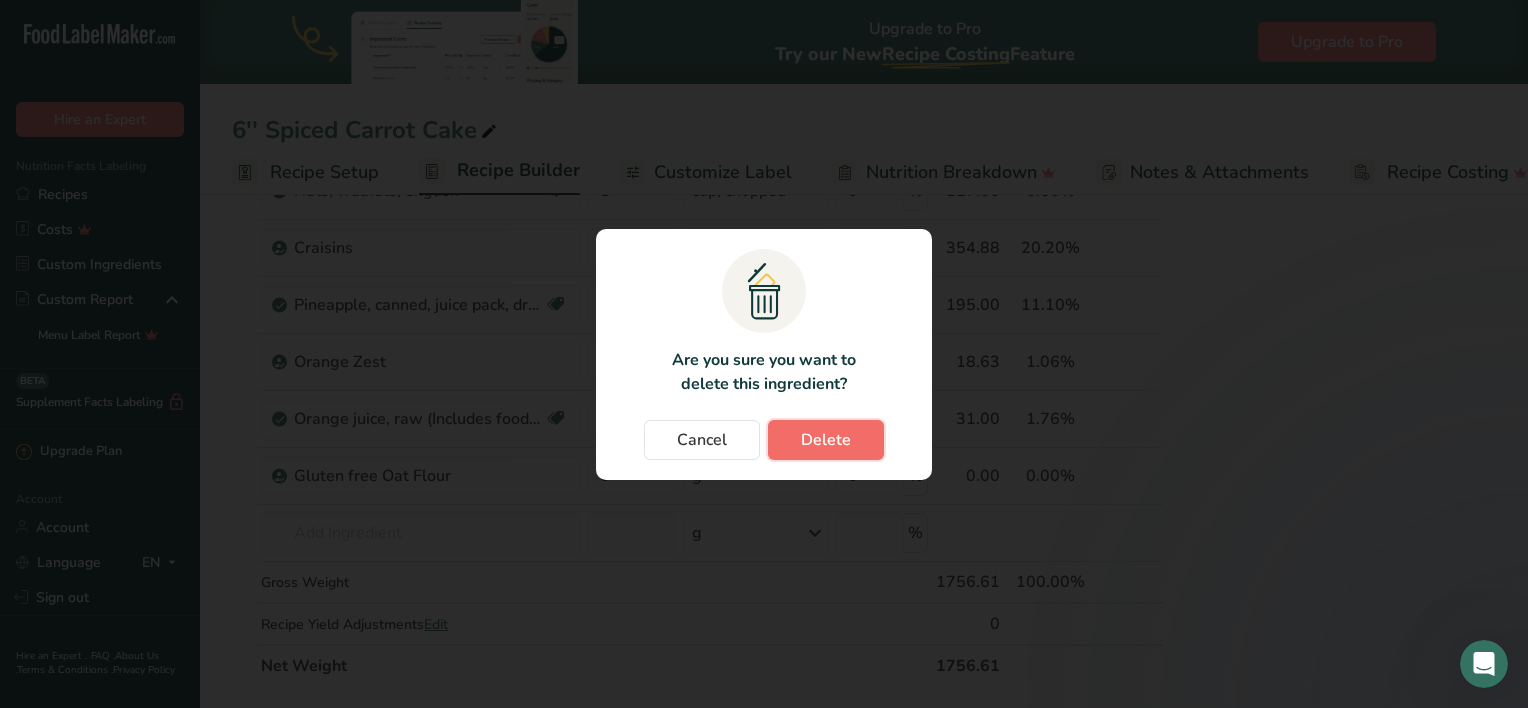 click on "Delete" at bounding box center [826, 440] 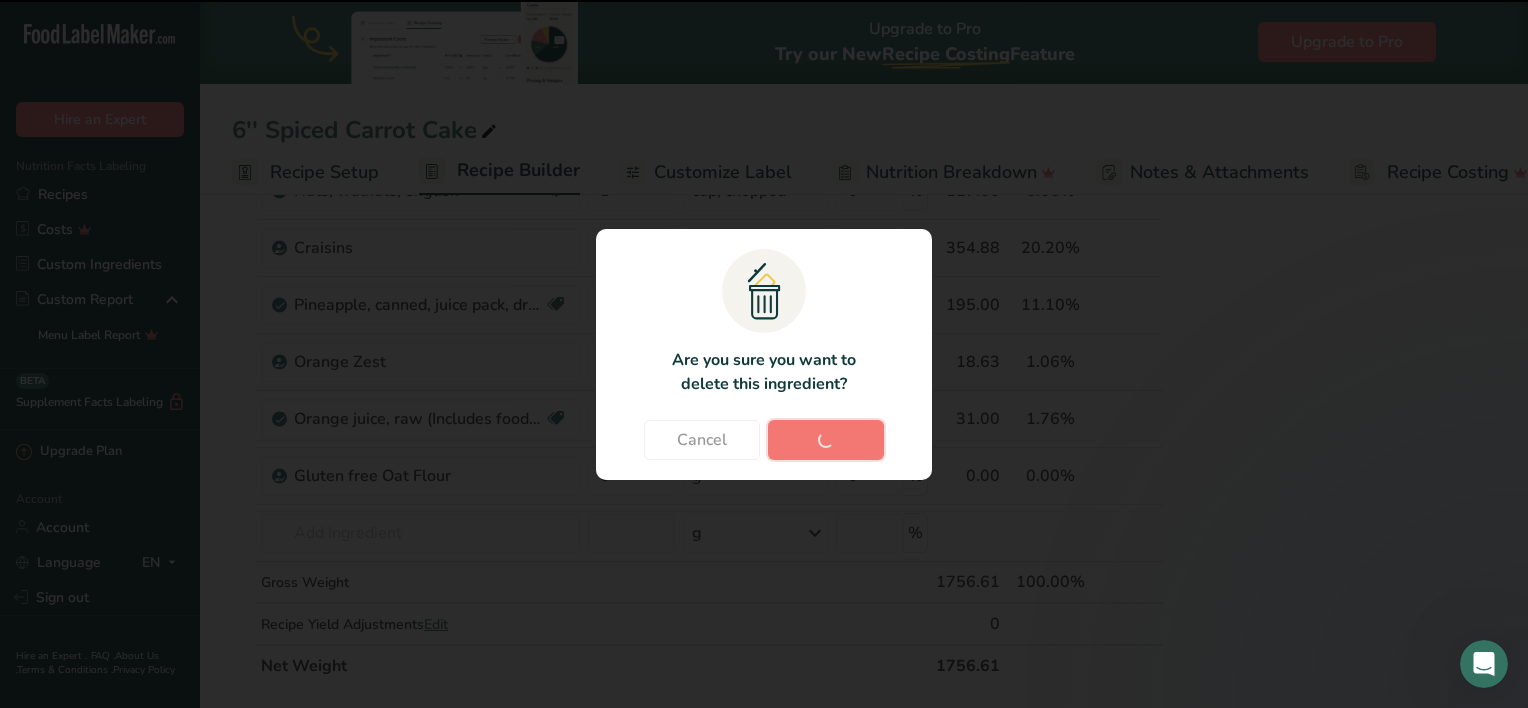 type 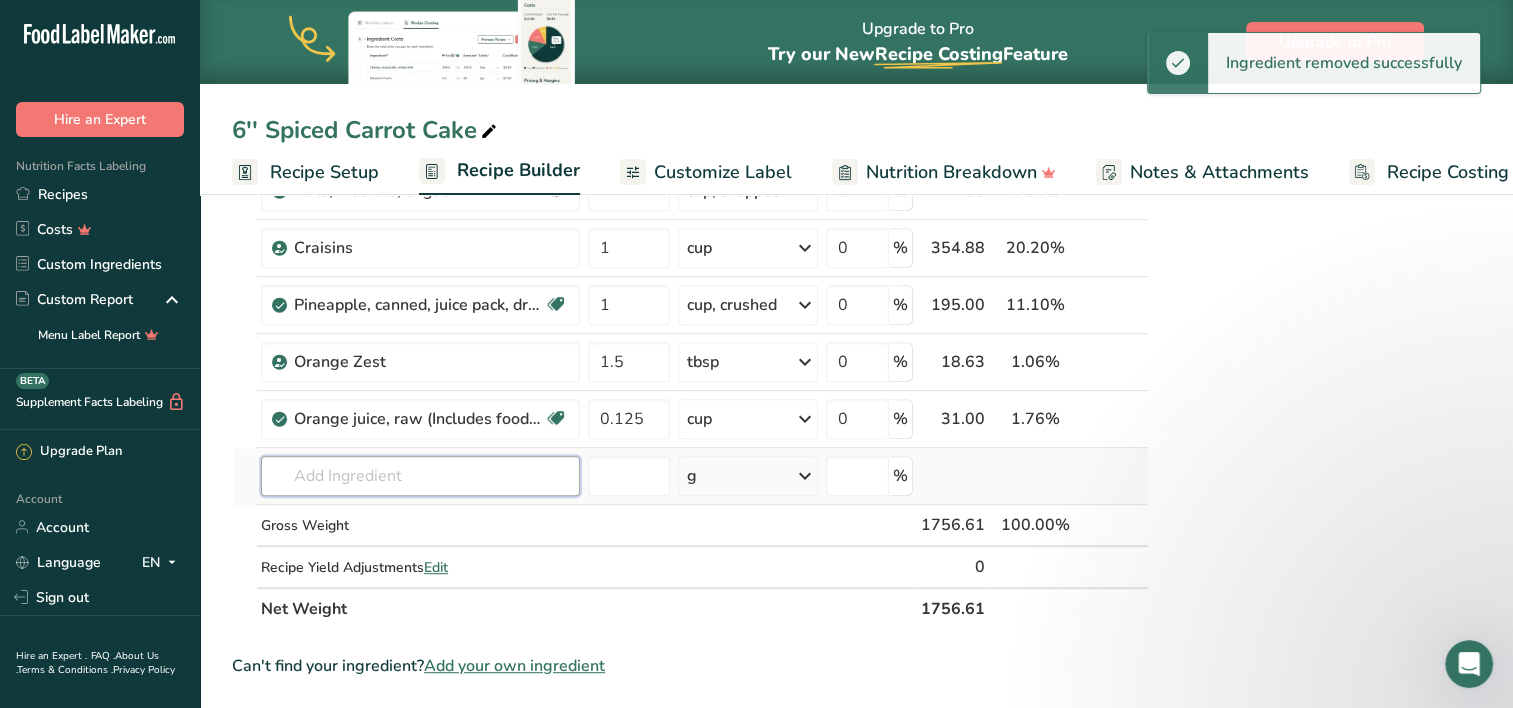 click at bounding box center (420, 476) 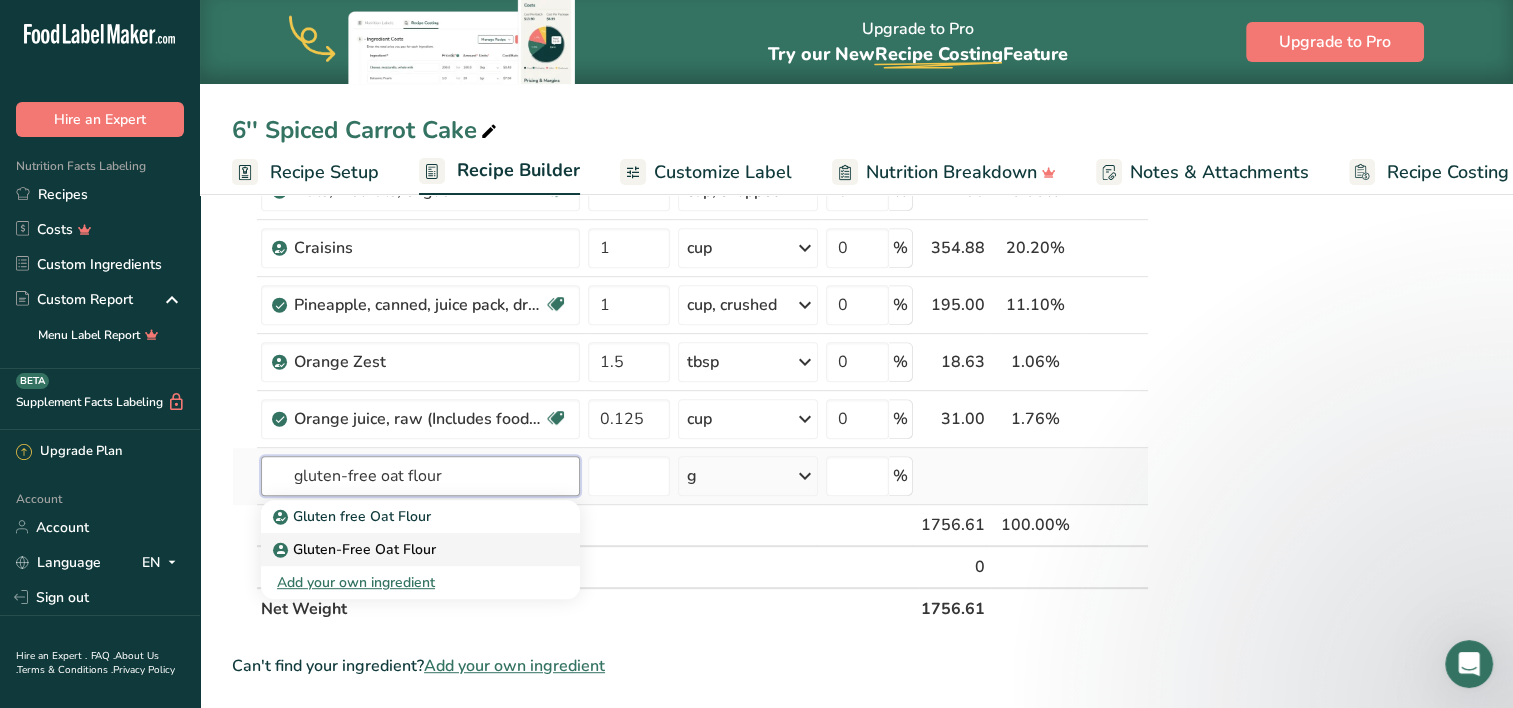 type on "gluten-free oat flour" 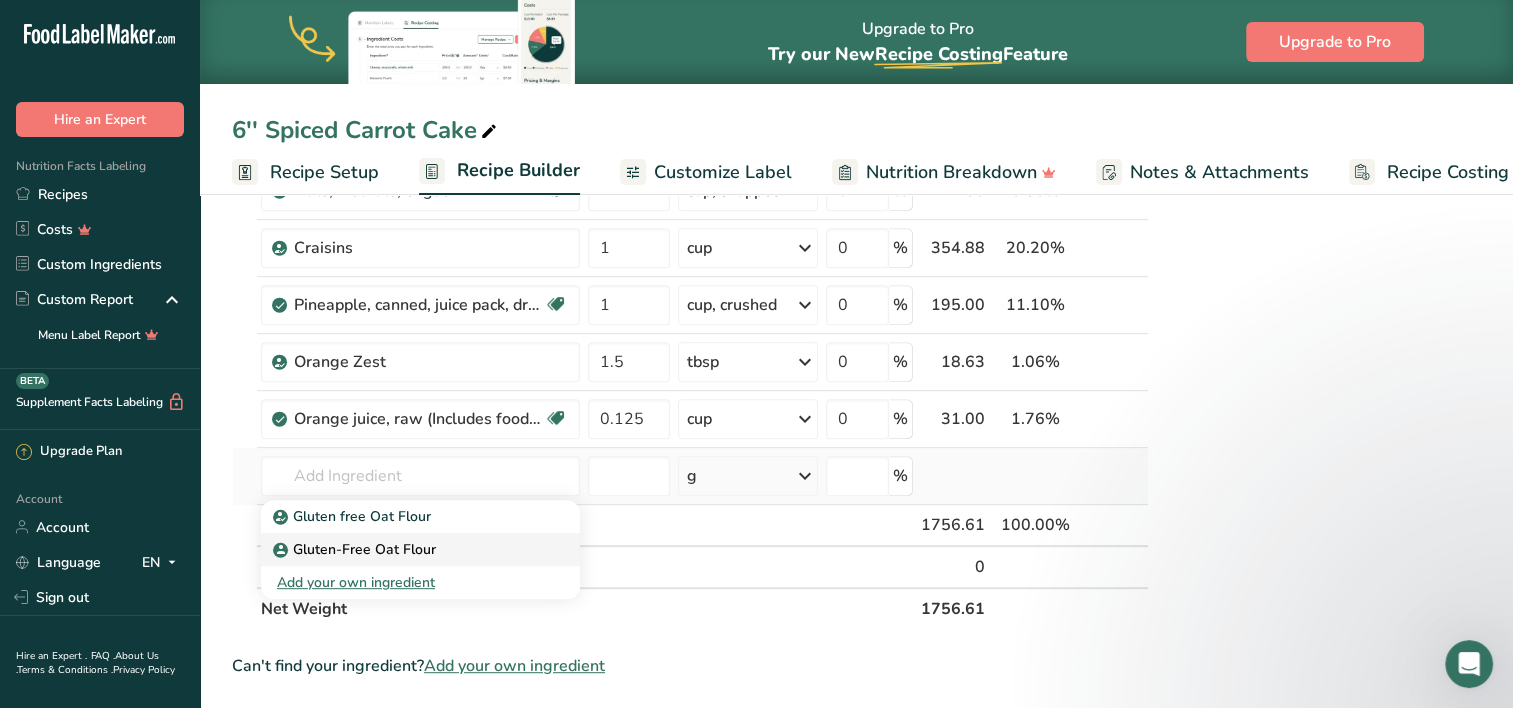 click on "Gluten-Free Oat Flour" at bounding box center [356, 549] 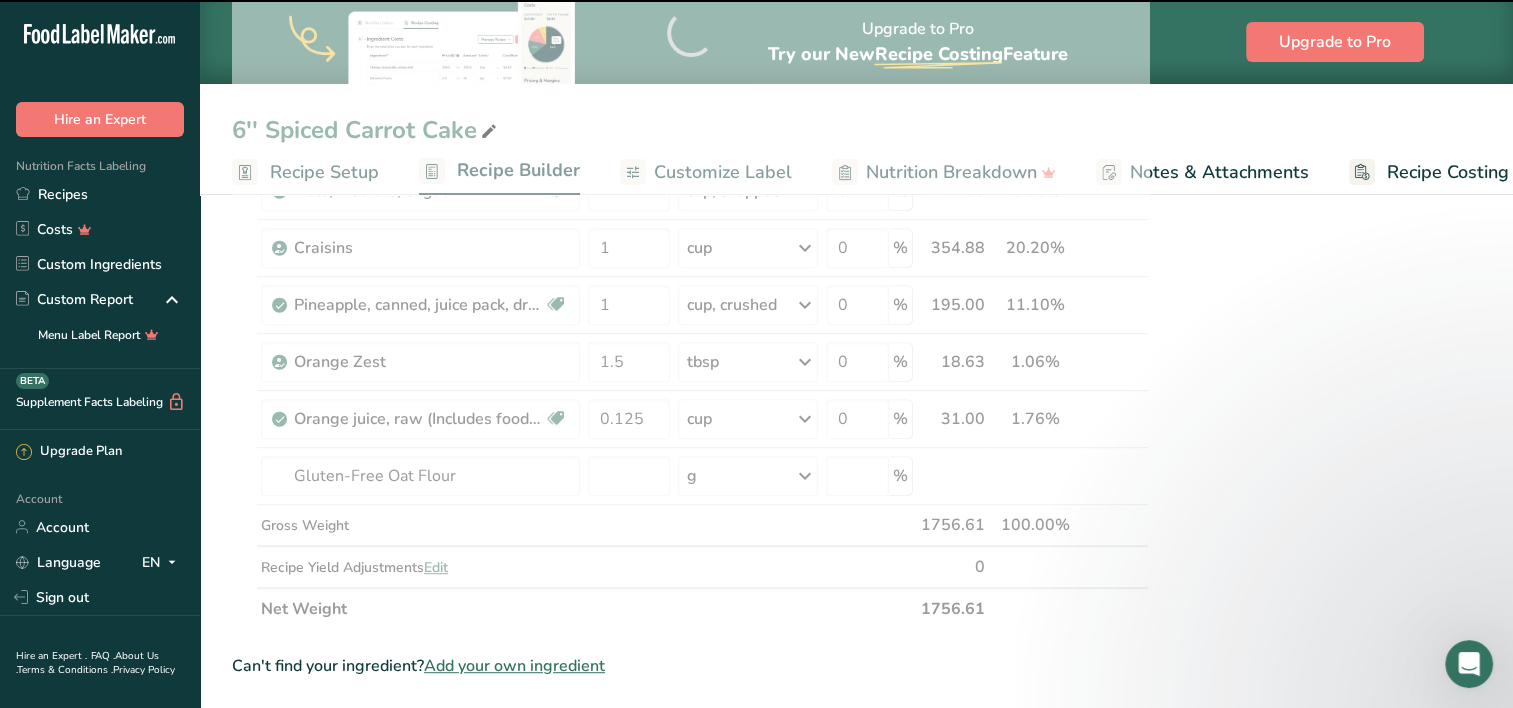 type on "0" 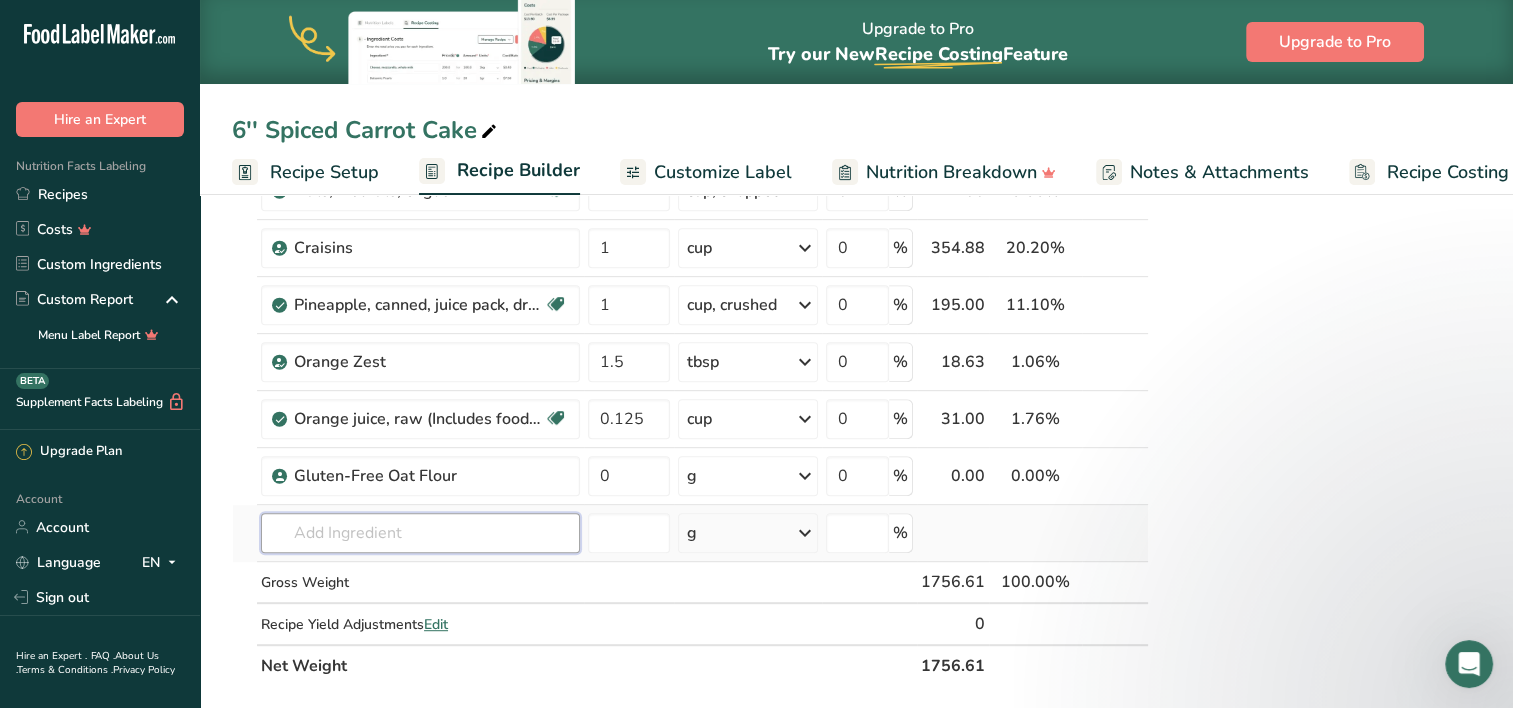 click at bounding box center (420, 533) 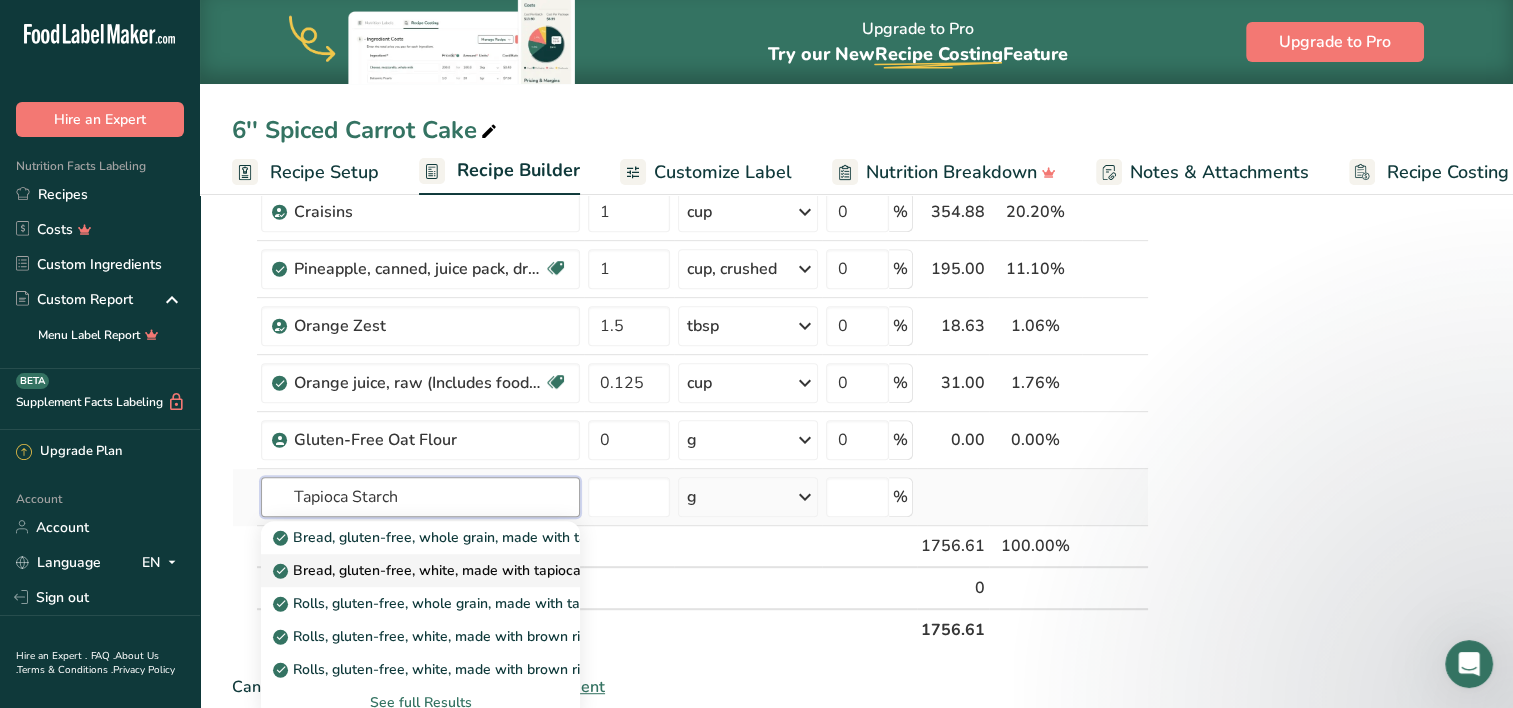 scroll, scrollTop: 914, scrollLeft: 0, axis: vertical 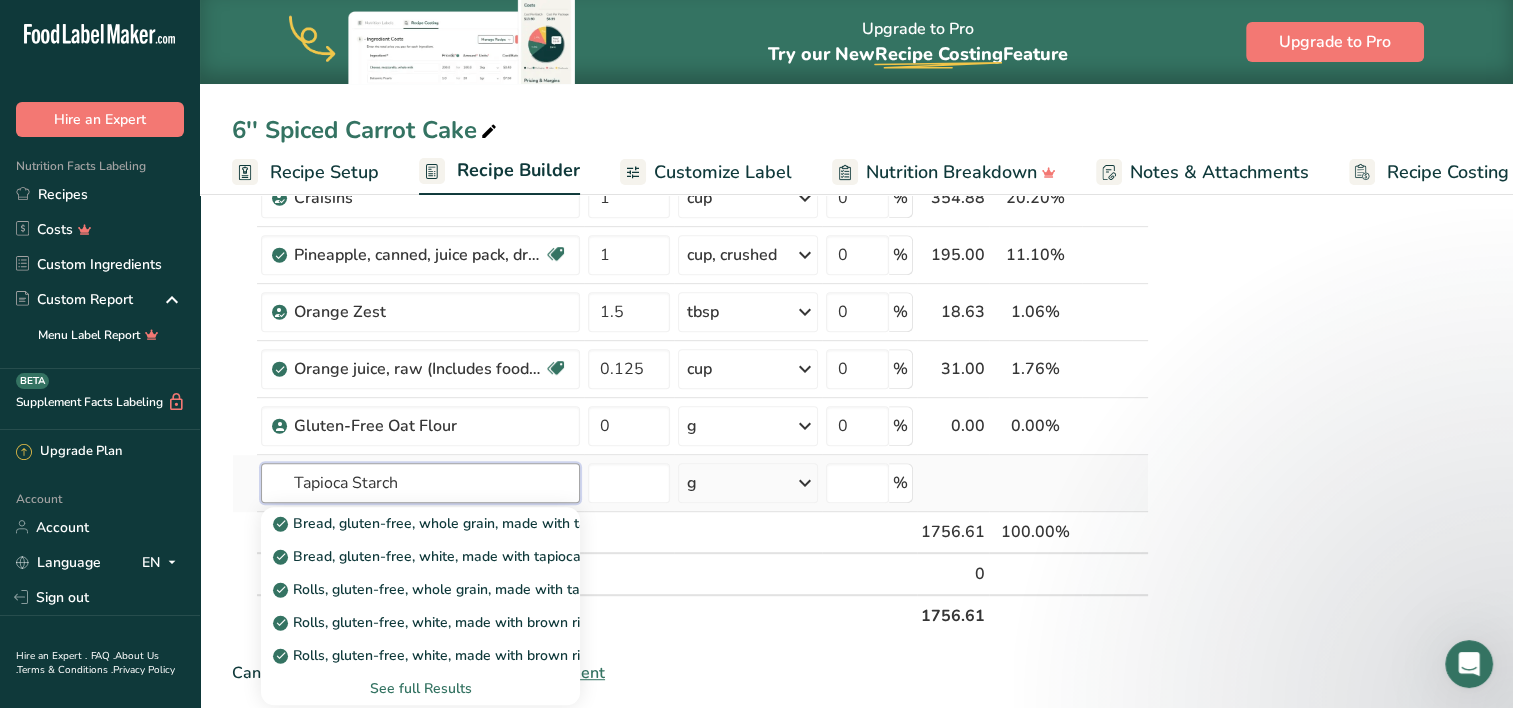 type on "Tapioca Starch" 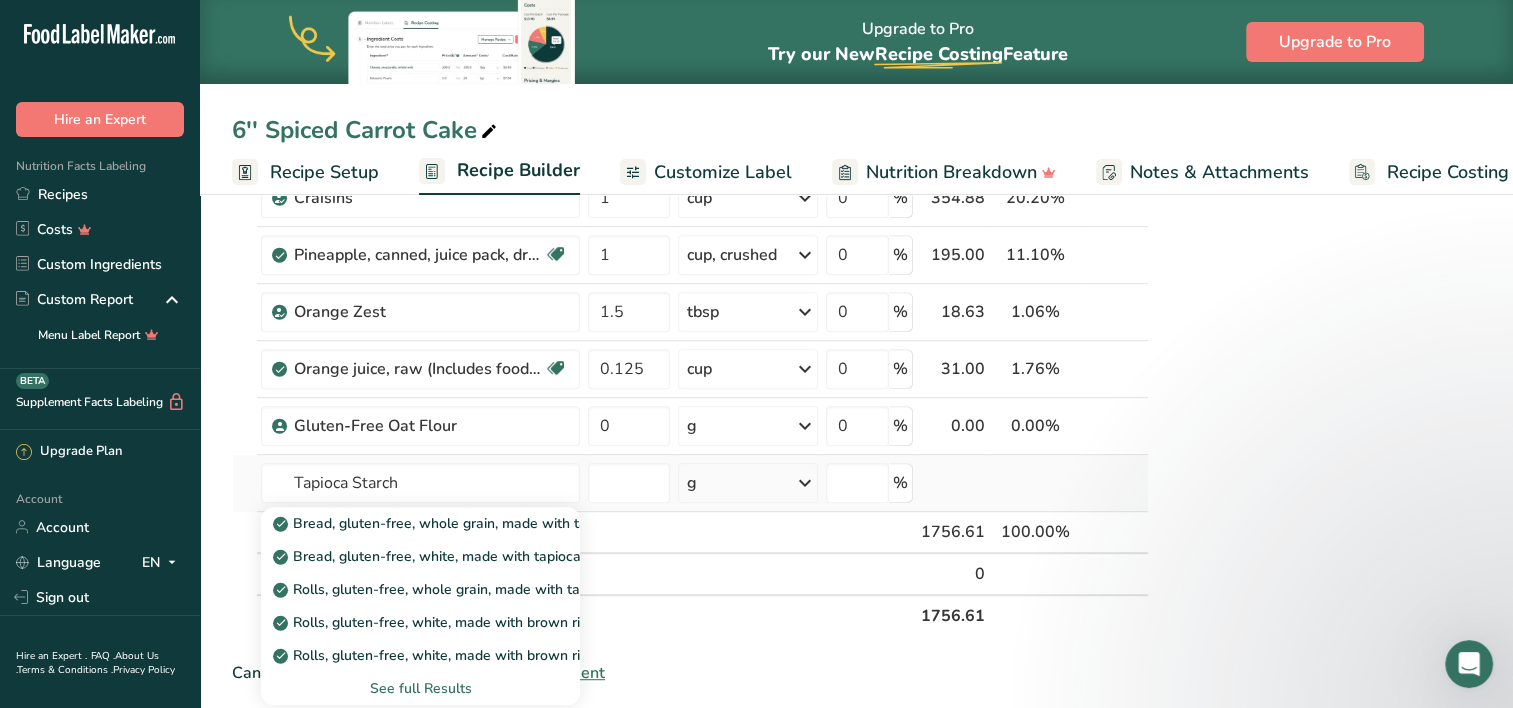 type 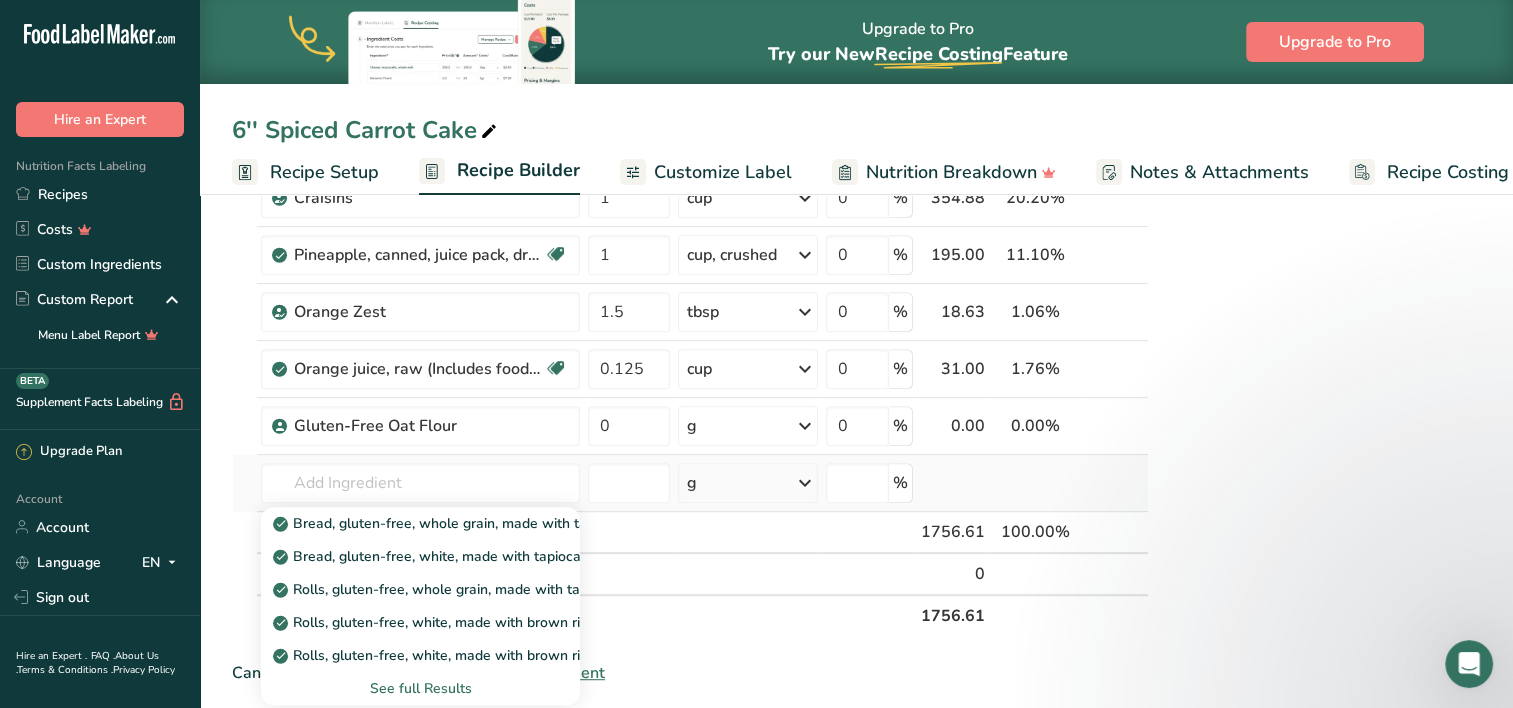 click on "See full Results" at bounding box center [420, 688] 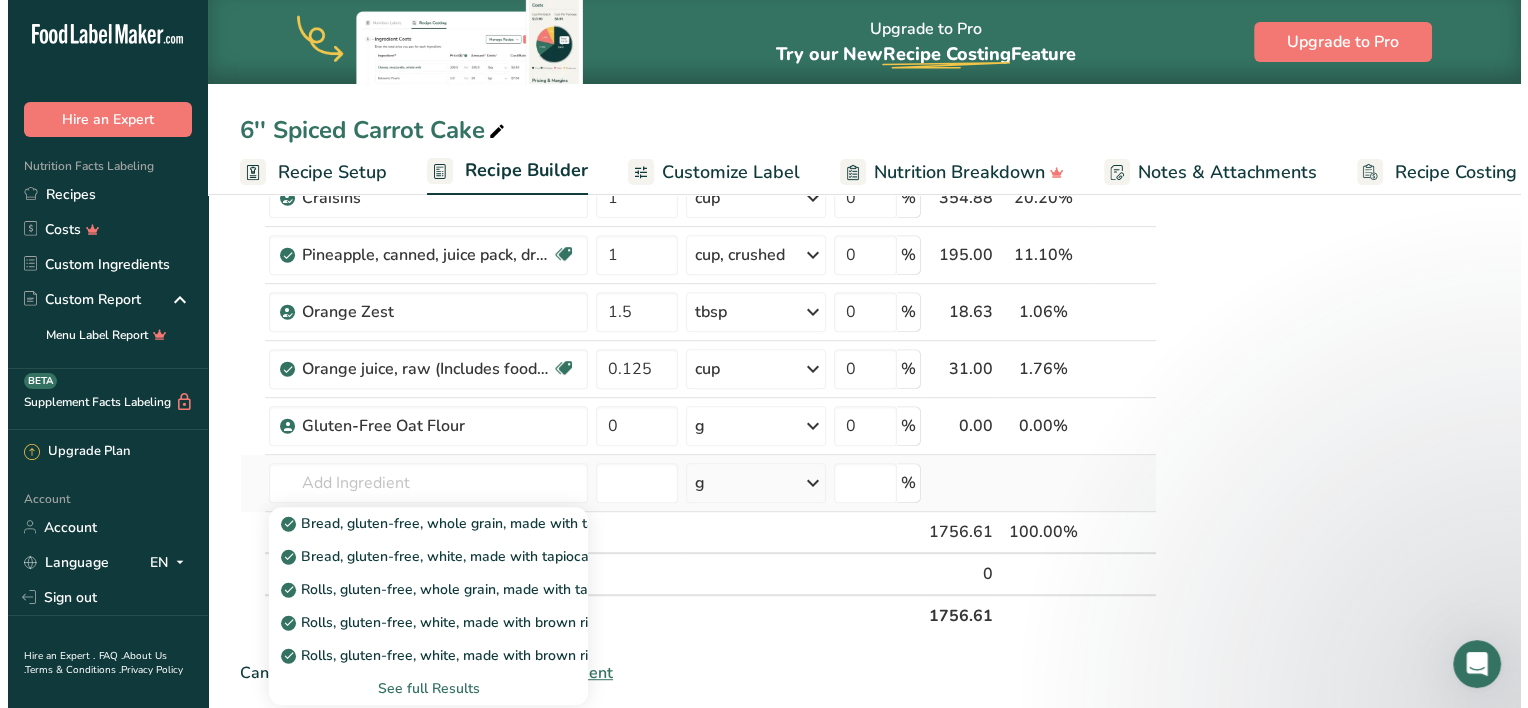 scroll, scrollTop: 100, scrollLeft: 0, axis: vertical 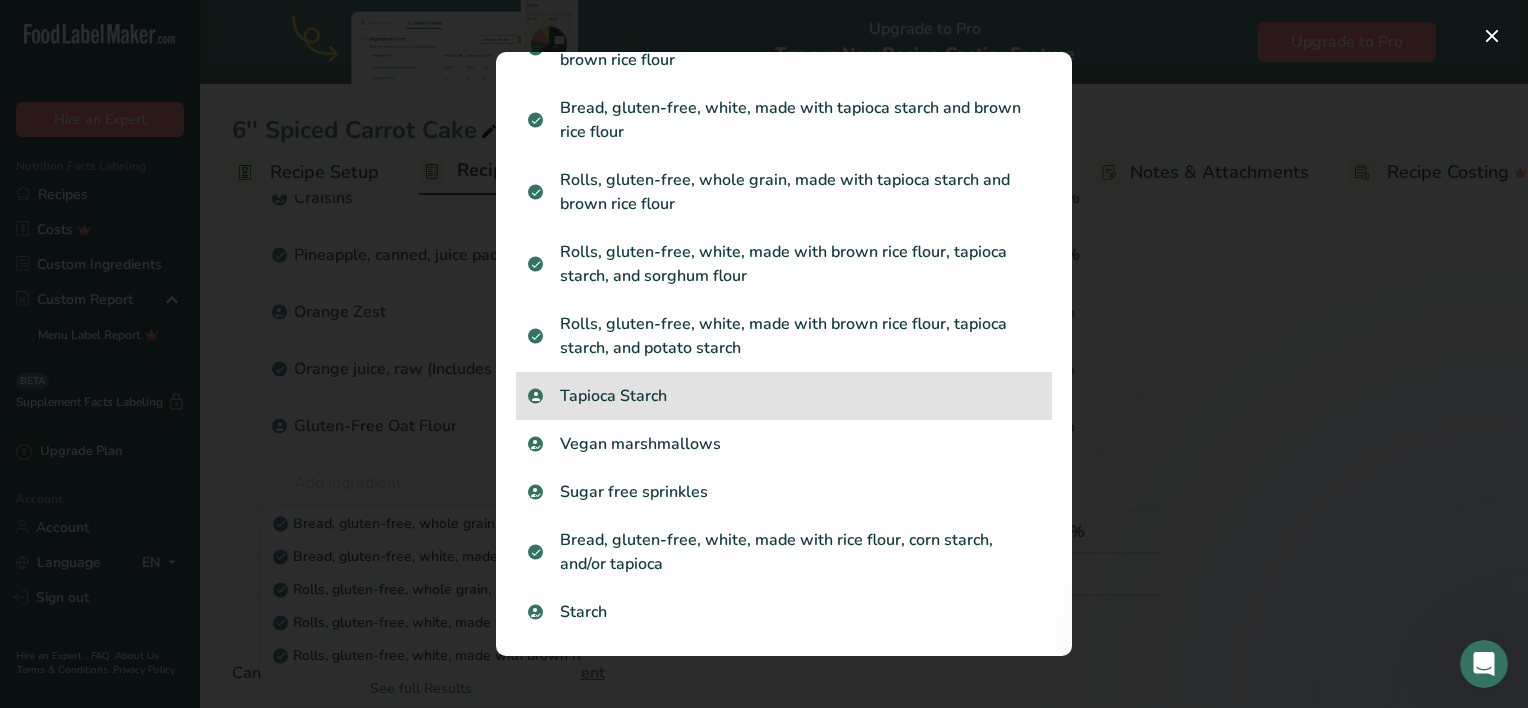 click on "Tapioca Starch" at bounding box center (784, 396) 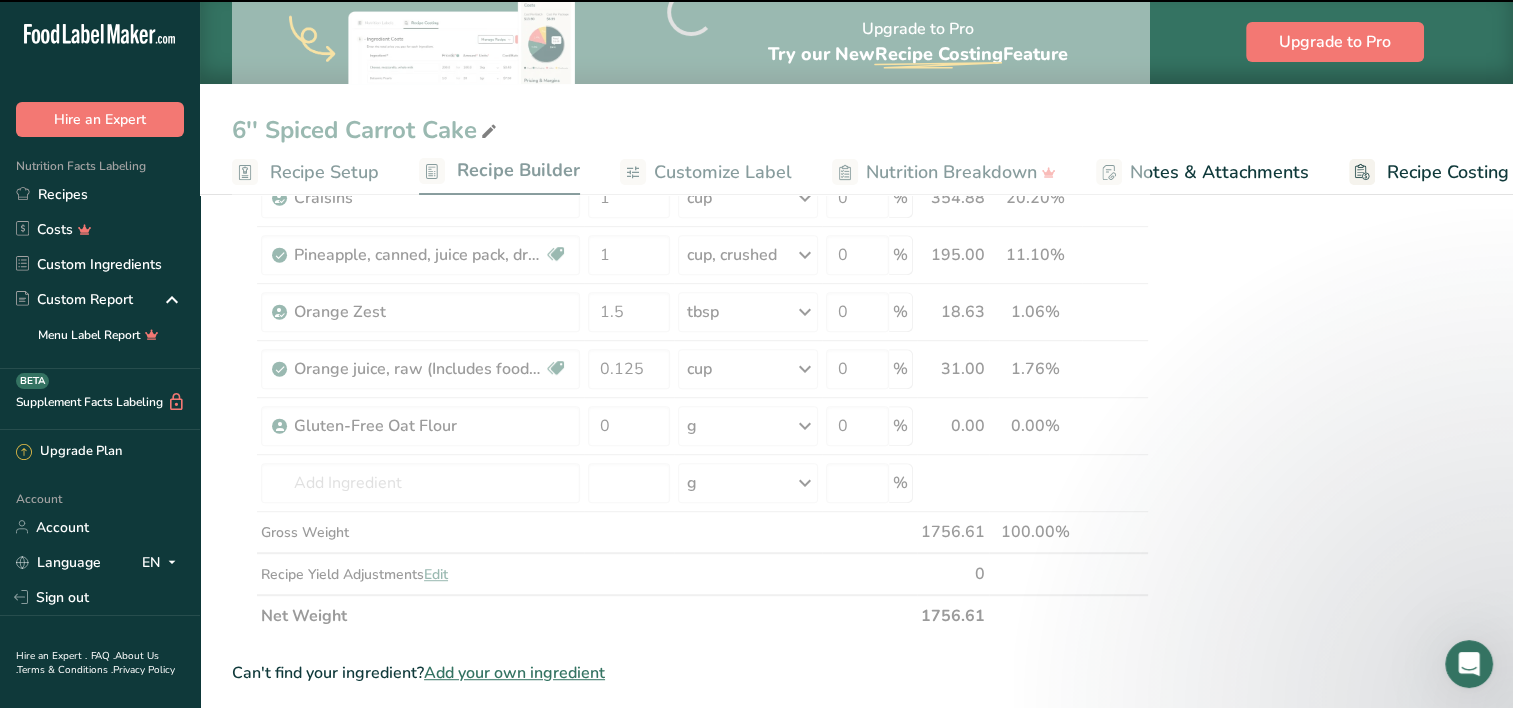 type on "0" 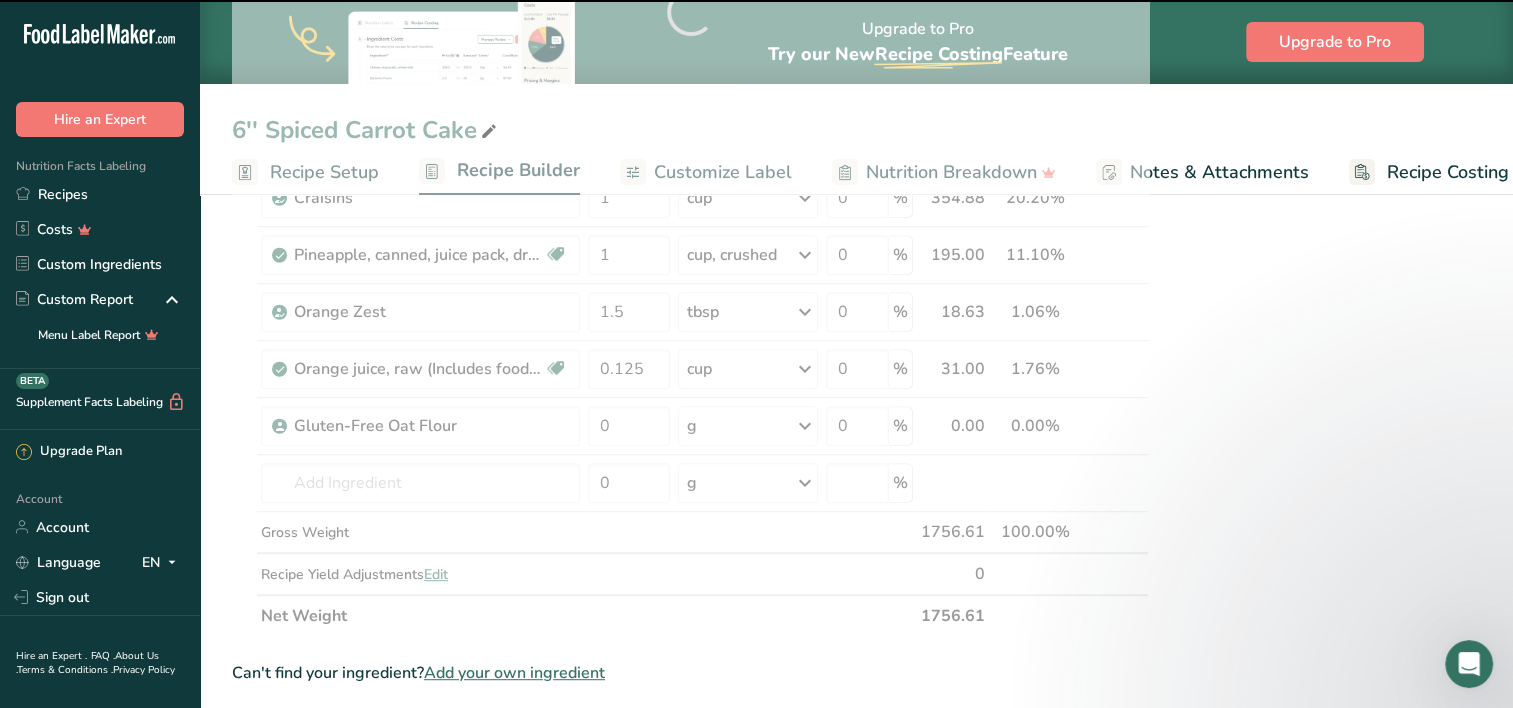 type on "0" 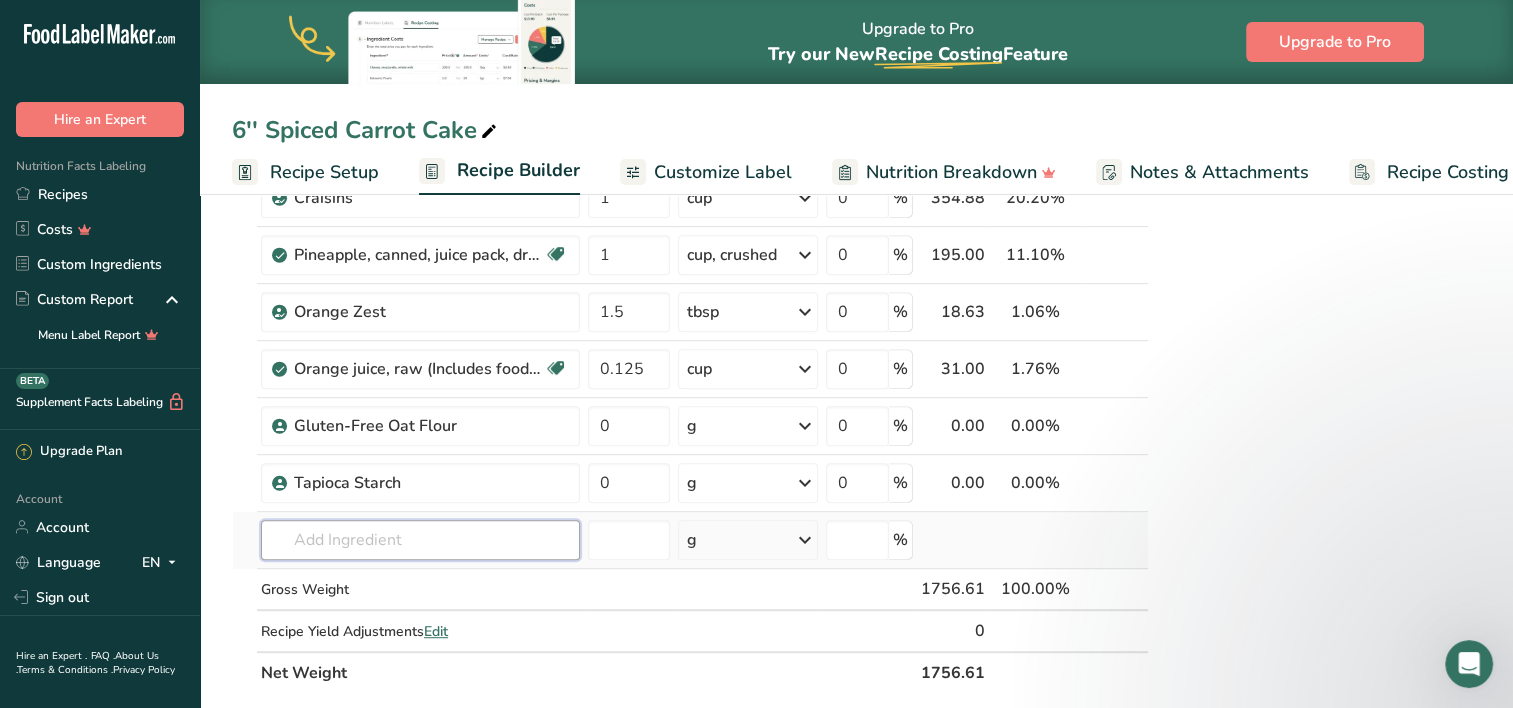 click at bounding box center (420, 540) 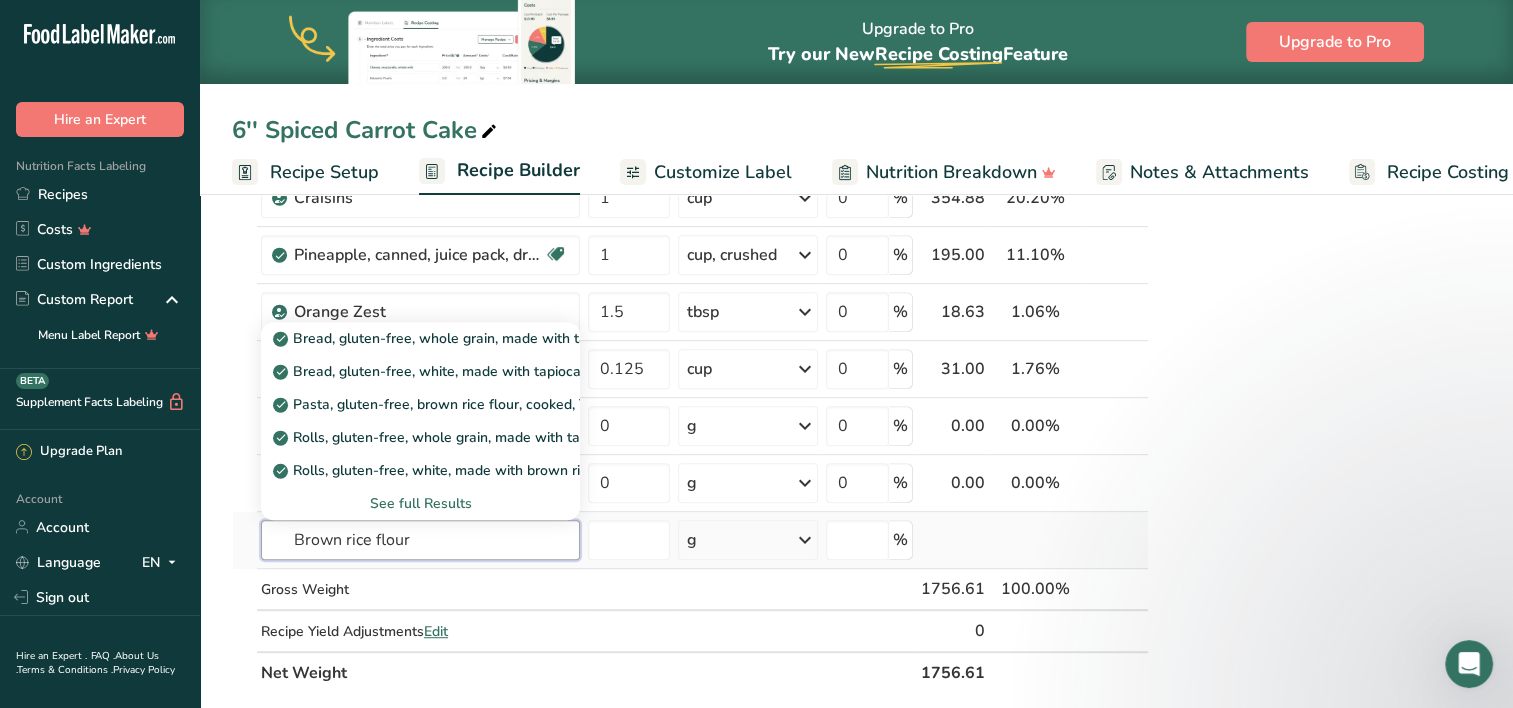 type on "Brown rice flour" 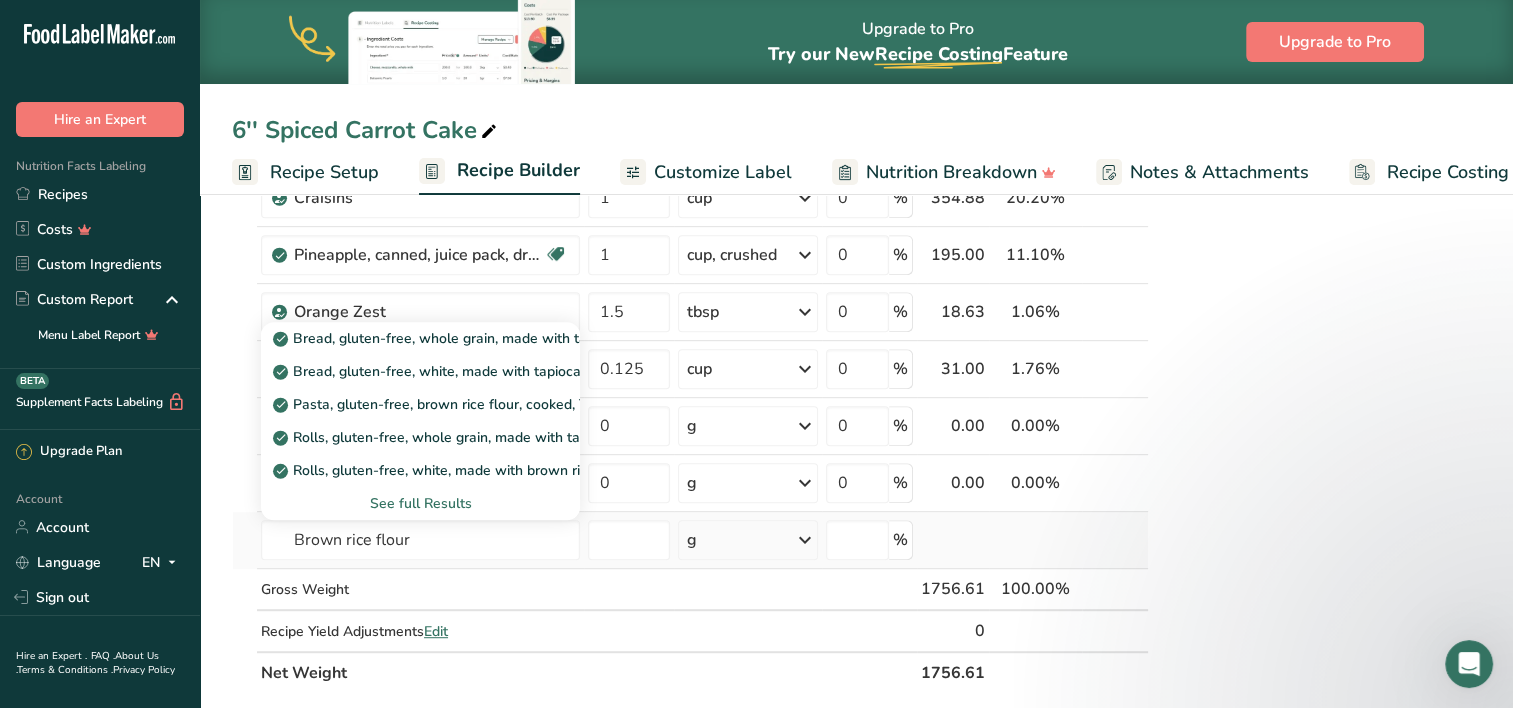 type 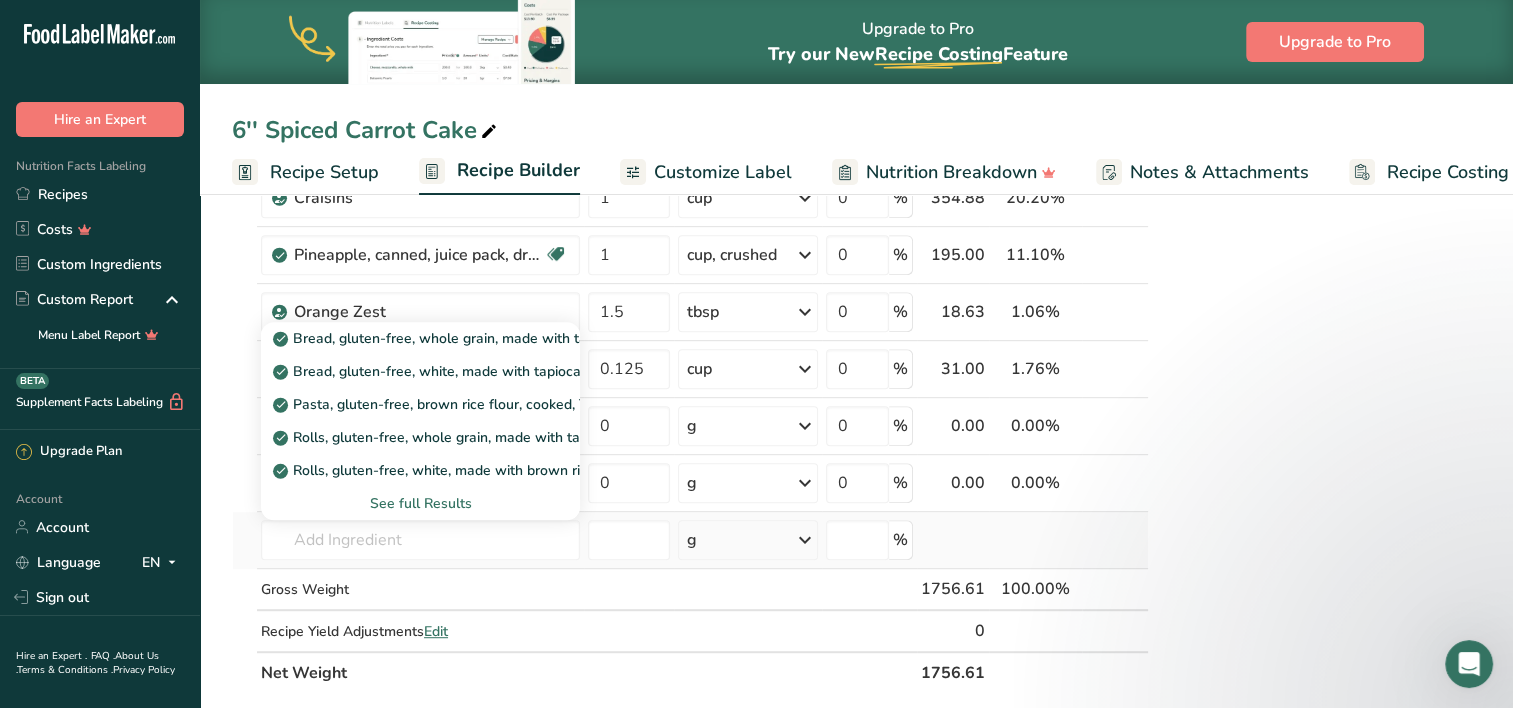 click on "See full Results" at bounding box center [420, 503] 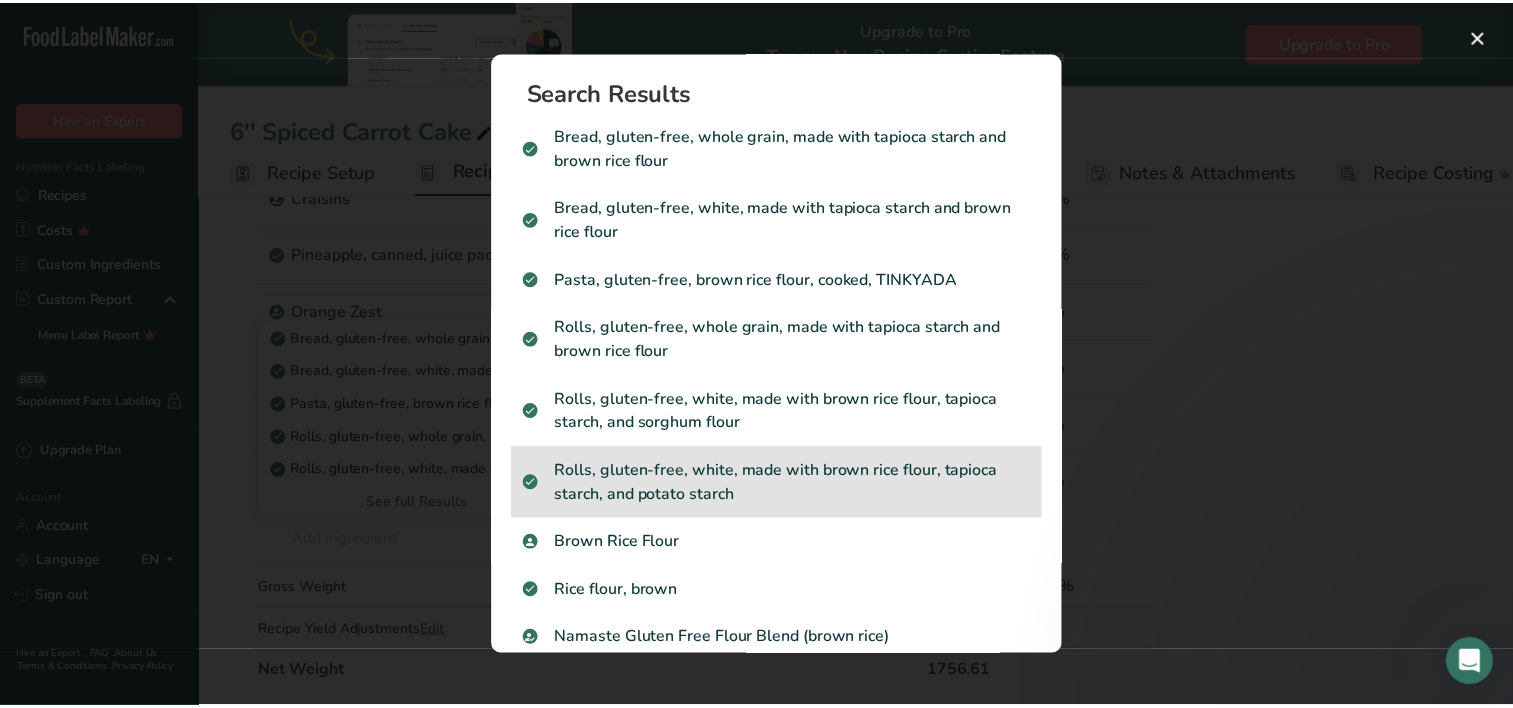 scroll, scrollTop: 28, scrollLeft: 0, axis: vertical 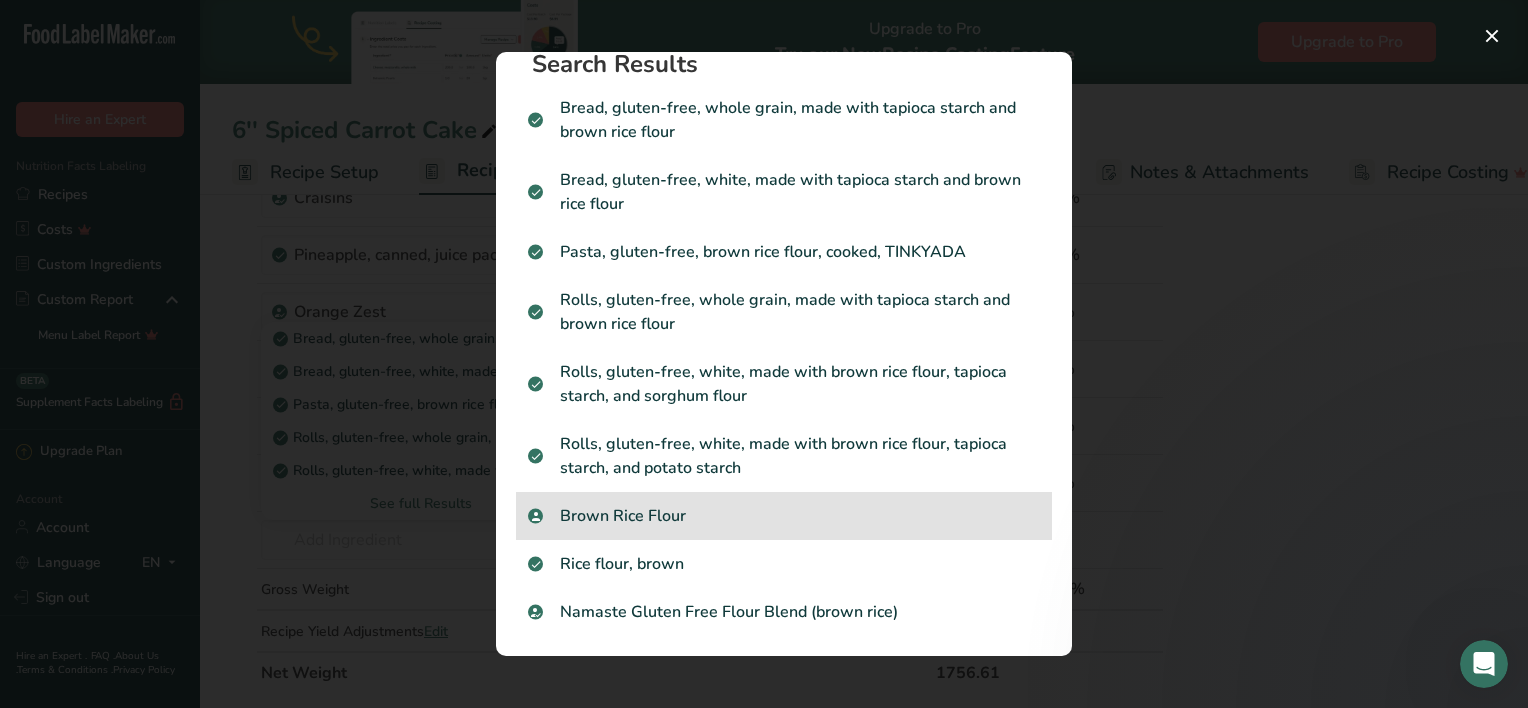 click on "Brown Rice Flour" at bounding box center [784, 516] 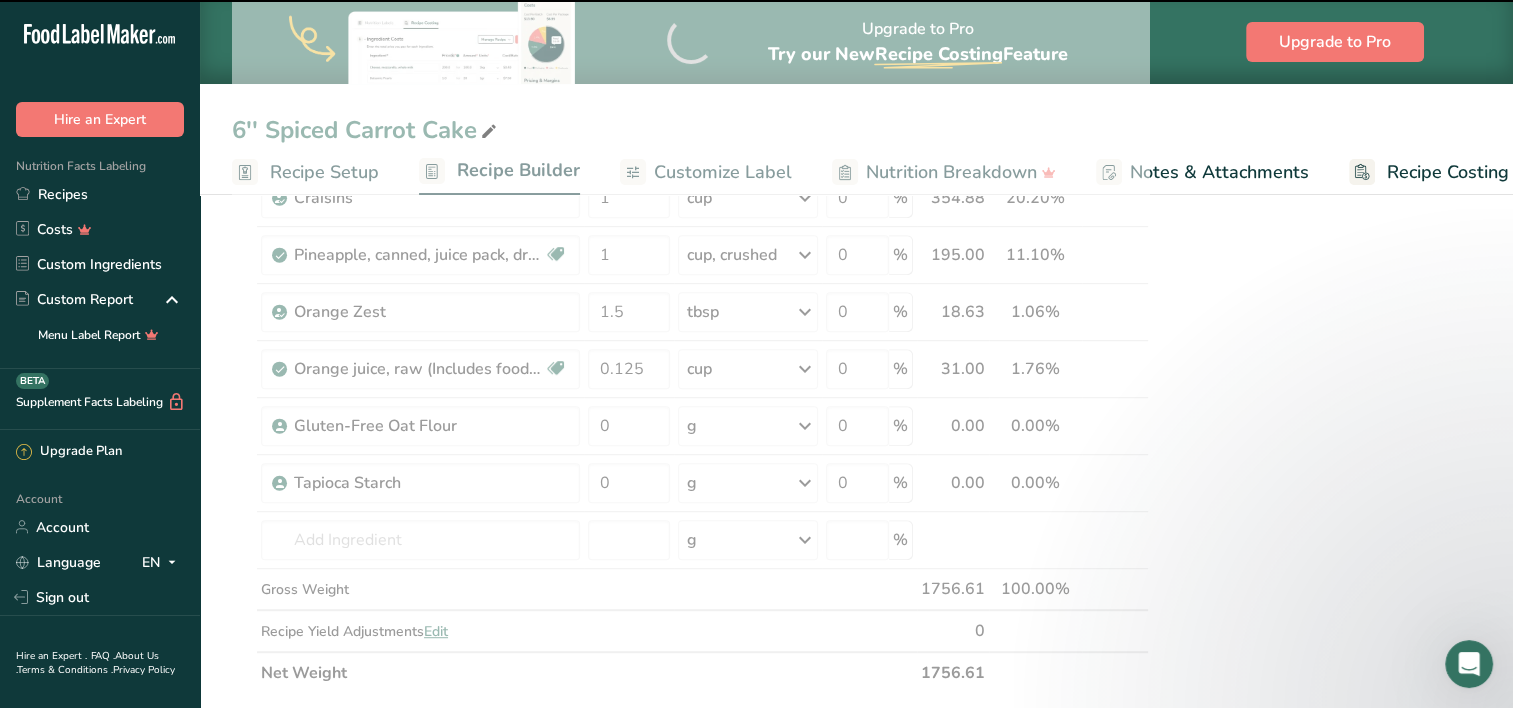 type on "0" 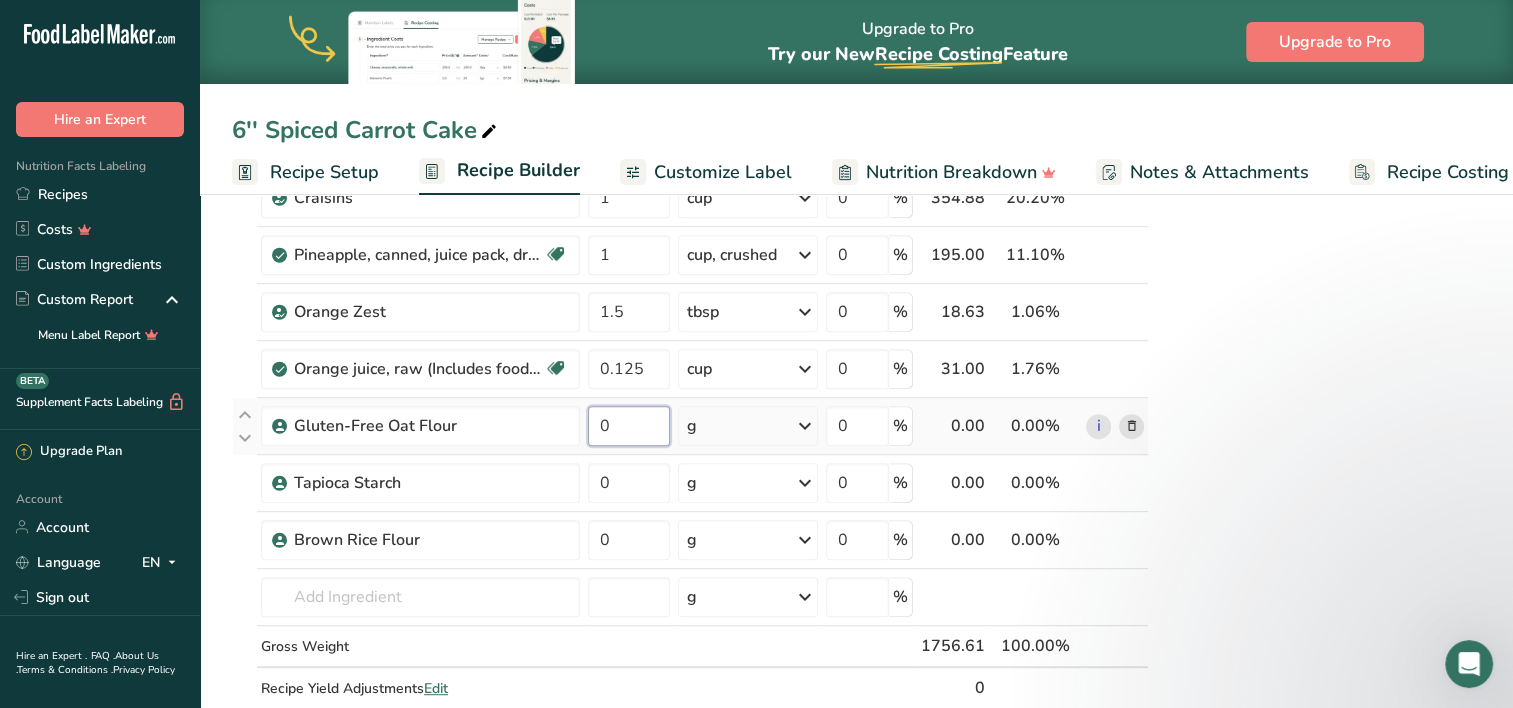 click on "0" at bounding box center [629, 426] 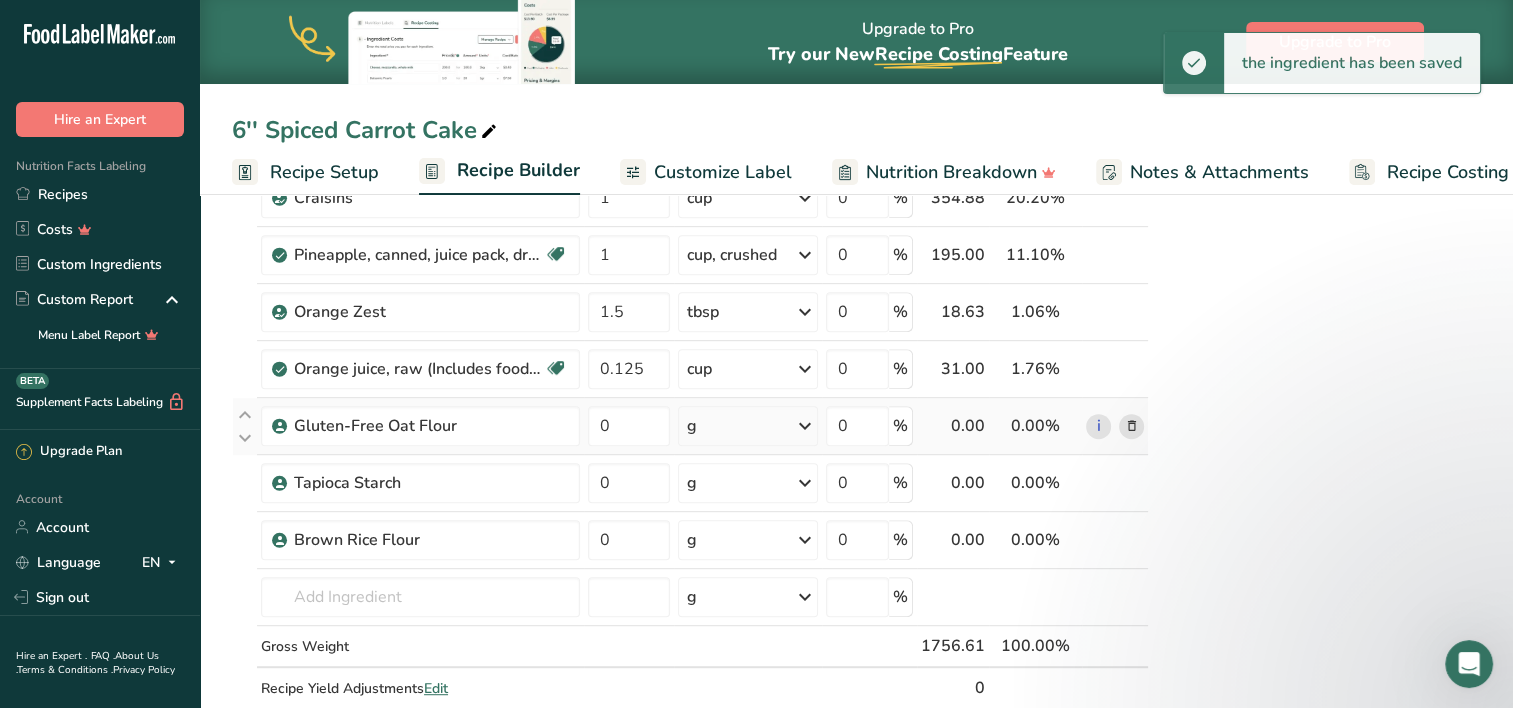 click on "Ingredient *
Amount *
Unit *
Waste *   .a-a{fill:#347362;}.b-a{fill:#fff;}          Grams
Percentage
Egg, whole, raw, fresh
Gluten free
Vegetarian
Soy free
4
oz
Portions
1 large
1 extra large
1 jumbo
See more
Weight Units
g
kg
mg
See more
Volume Units
l
Volume units require a density conversion. If you know your ingredient's density enter it below. Otherwise, click on "RIA" our AI Regulatory bot - she will be able to help you
lb/ft3
g/cm3
Confirm
mL
lb/ft3" at bounding box center (690, 68) 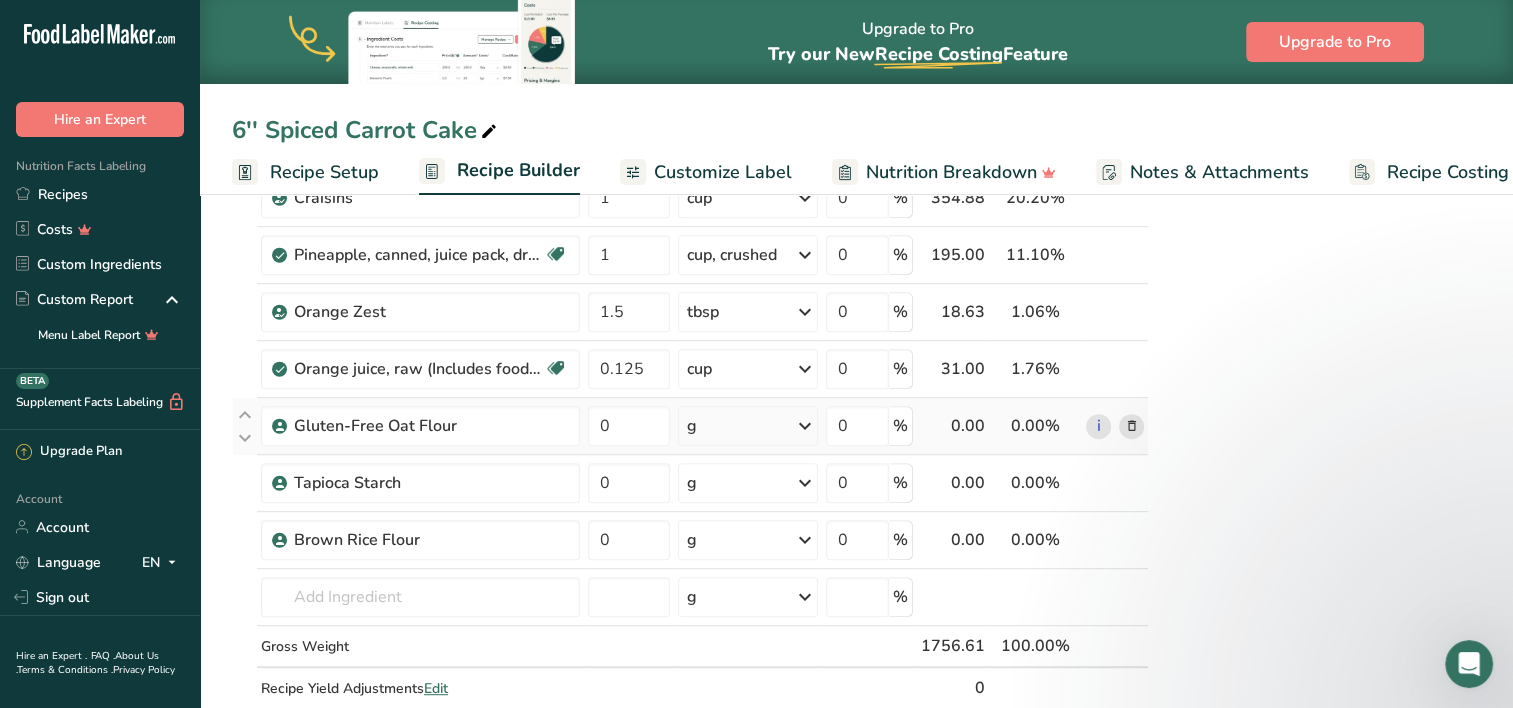 click on "g" at bounding box center [748, 426] 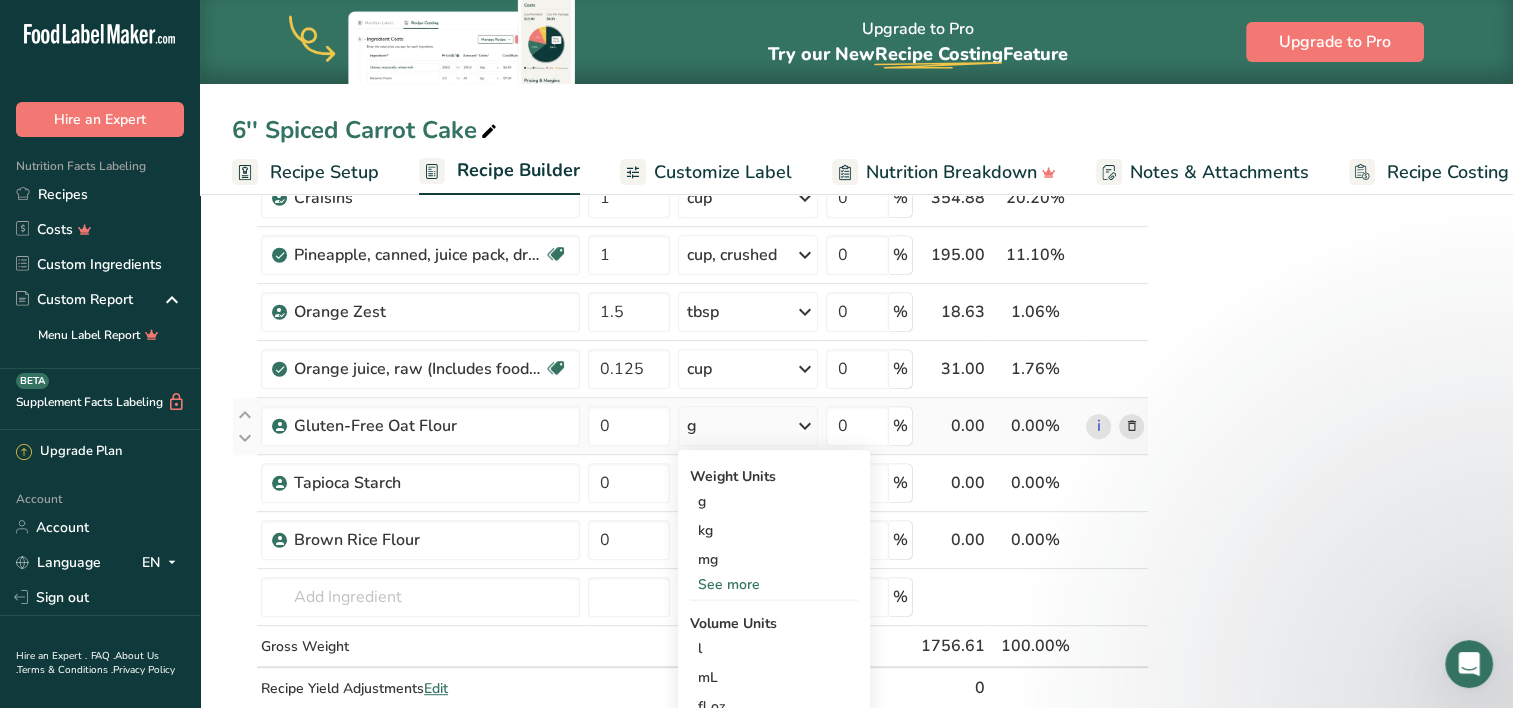click on "See more" at bounding box center (774, 584) 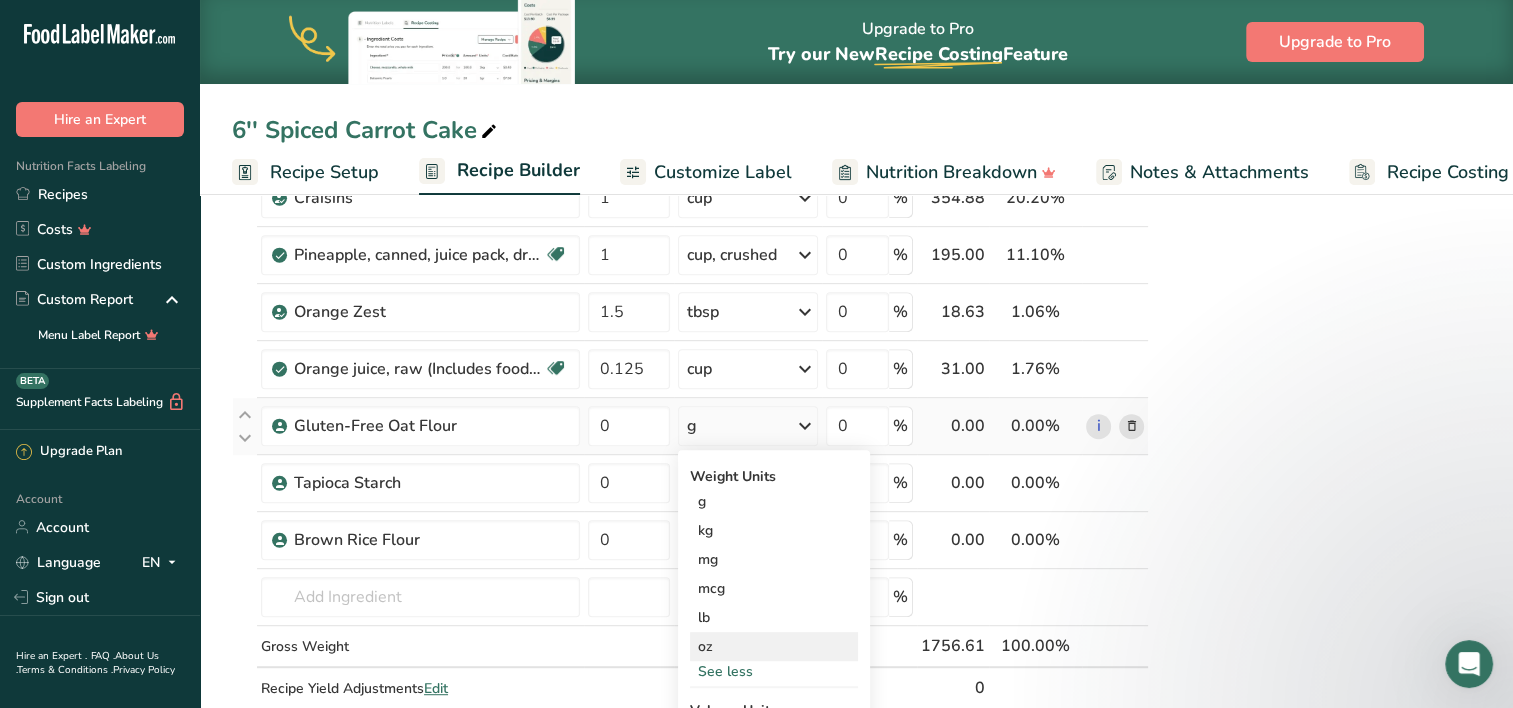 click on "oz" at bounding box center (774, 646) 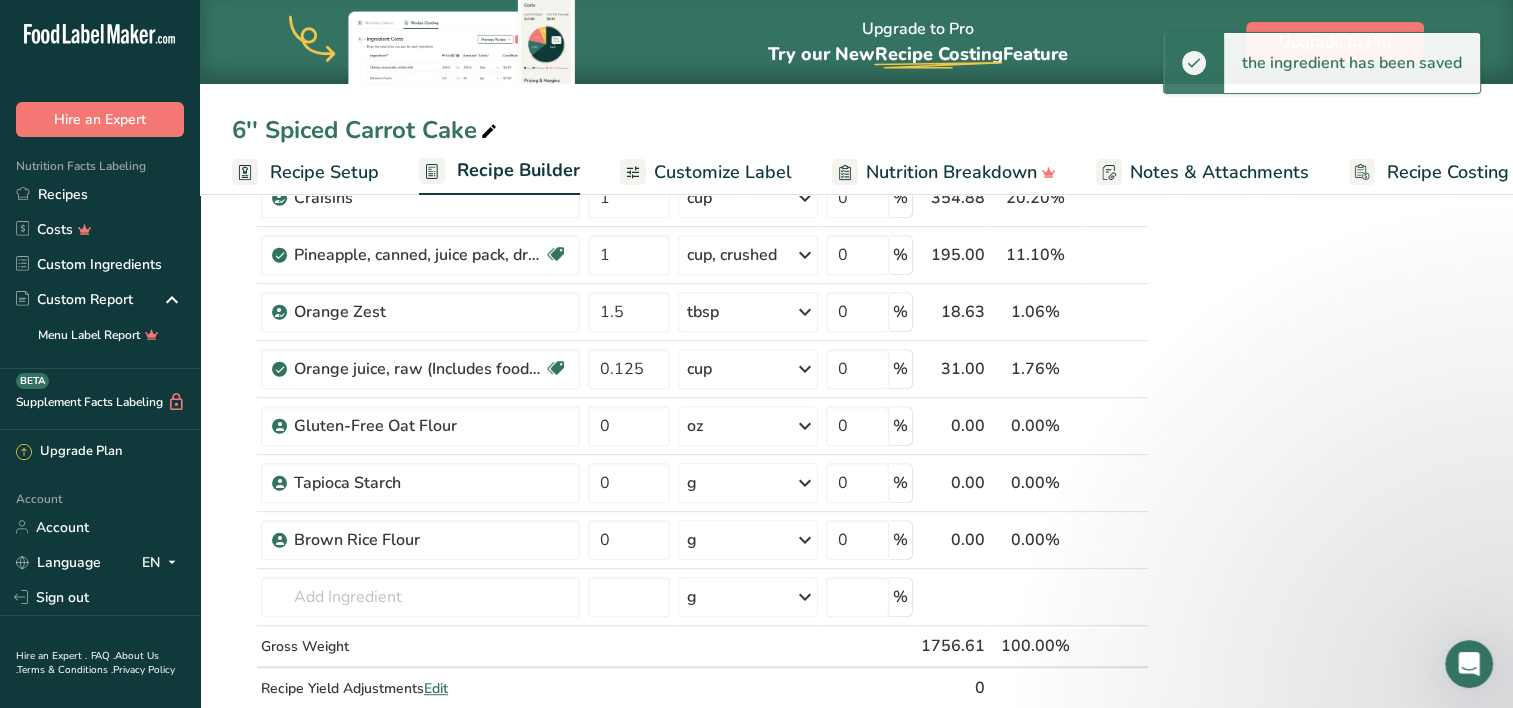 click on "g" at bounding box center (748, 483) 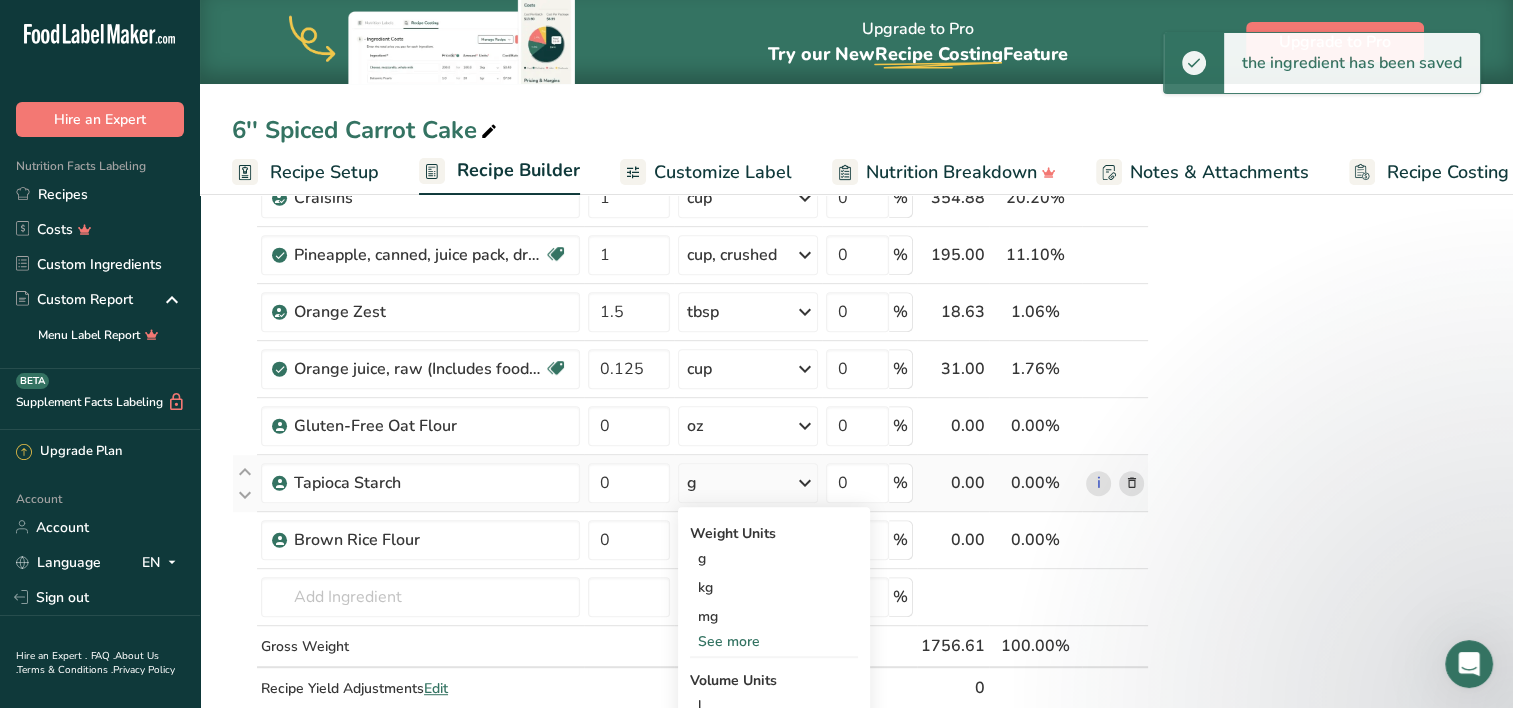 click on "See more" at bounding box center [774, 641] 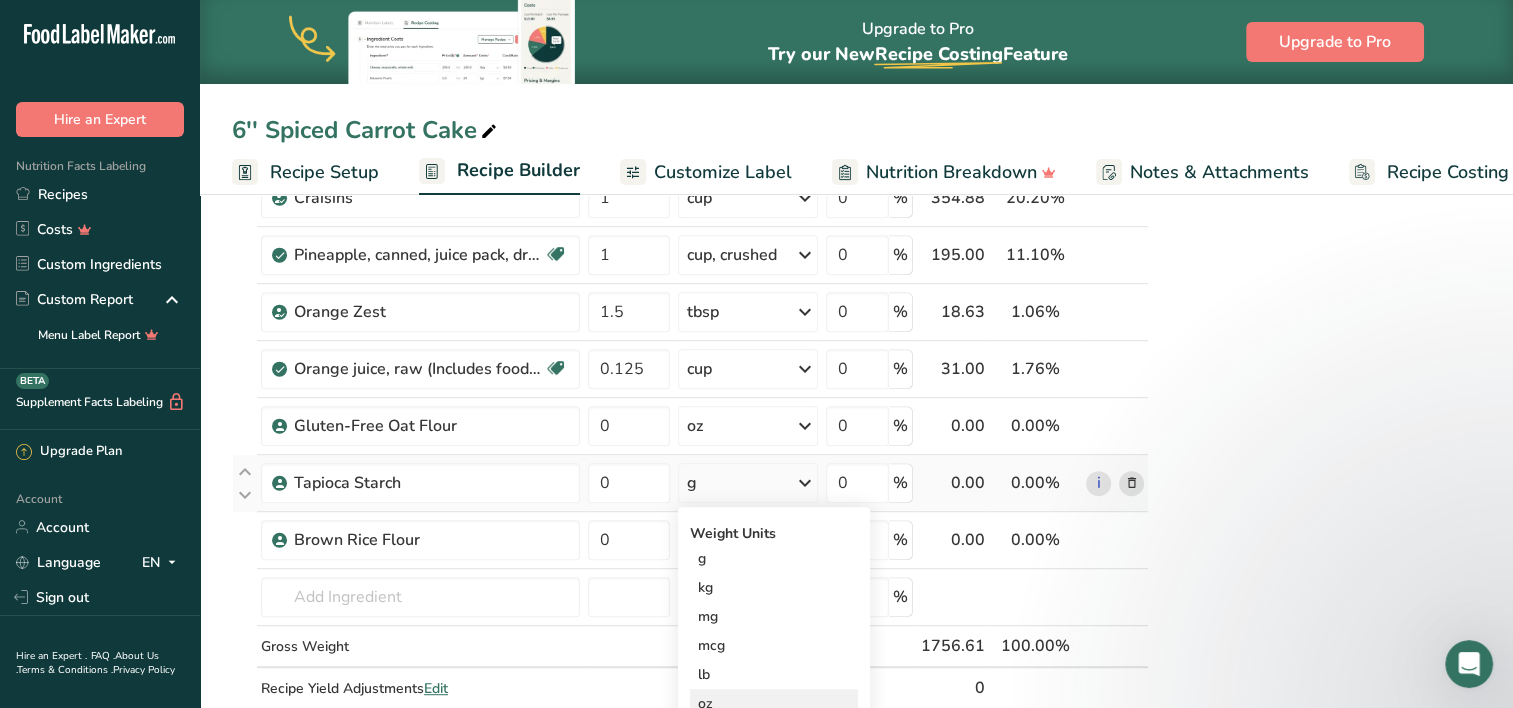click on "oz" at bounding box center (774, 703) 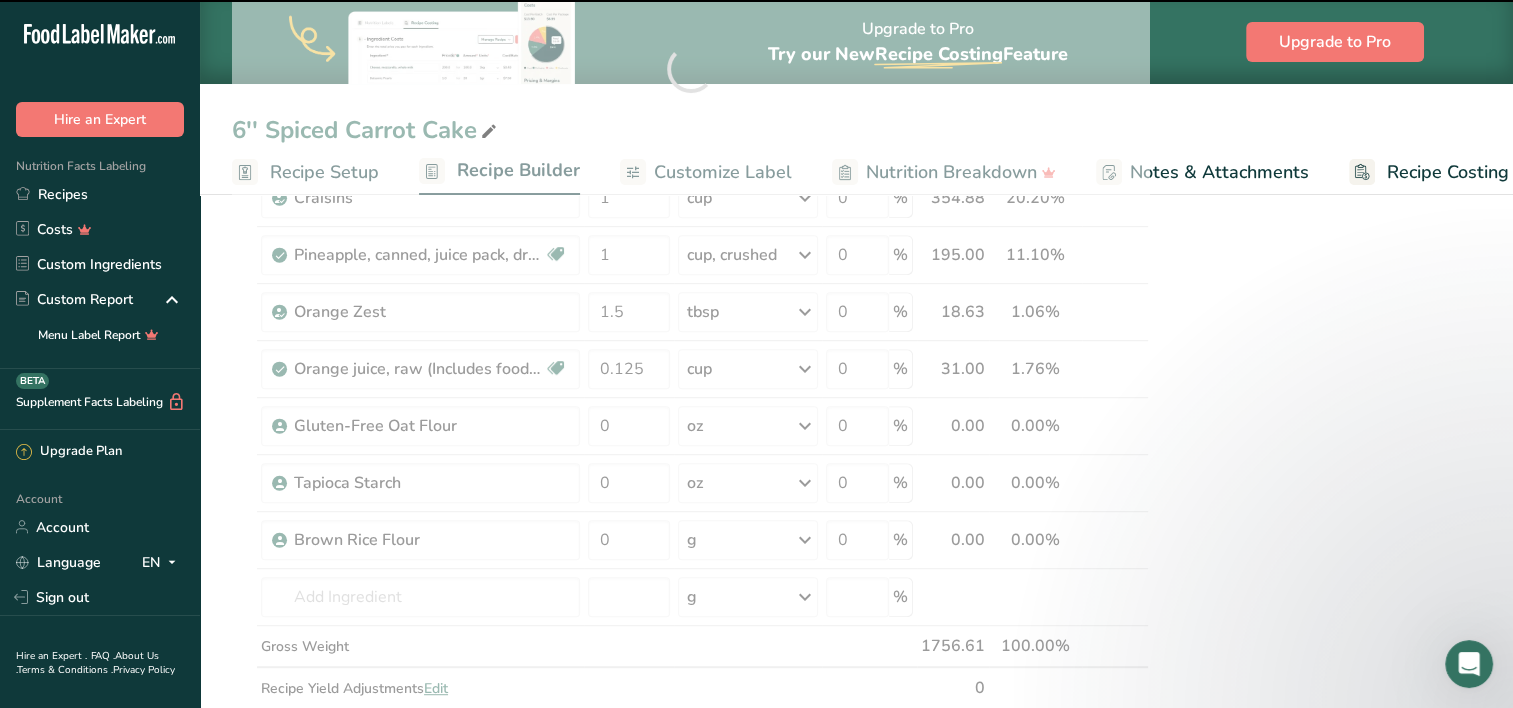 scroll, scrollTop: 931, scrollLeft: 0, axis: vertical 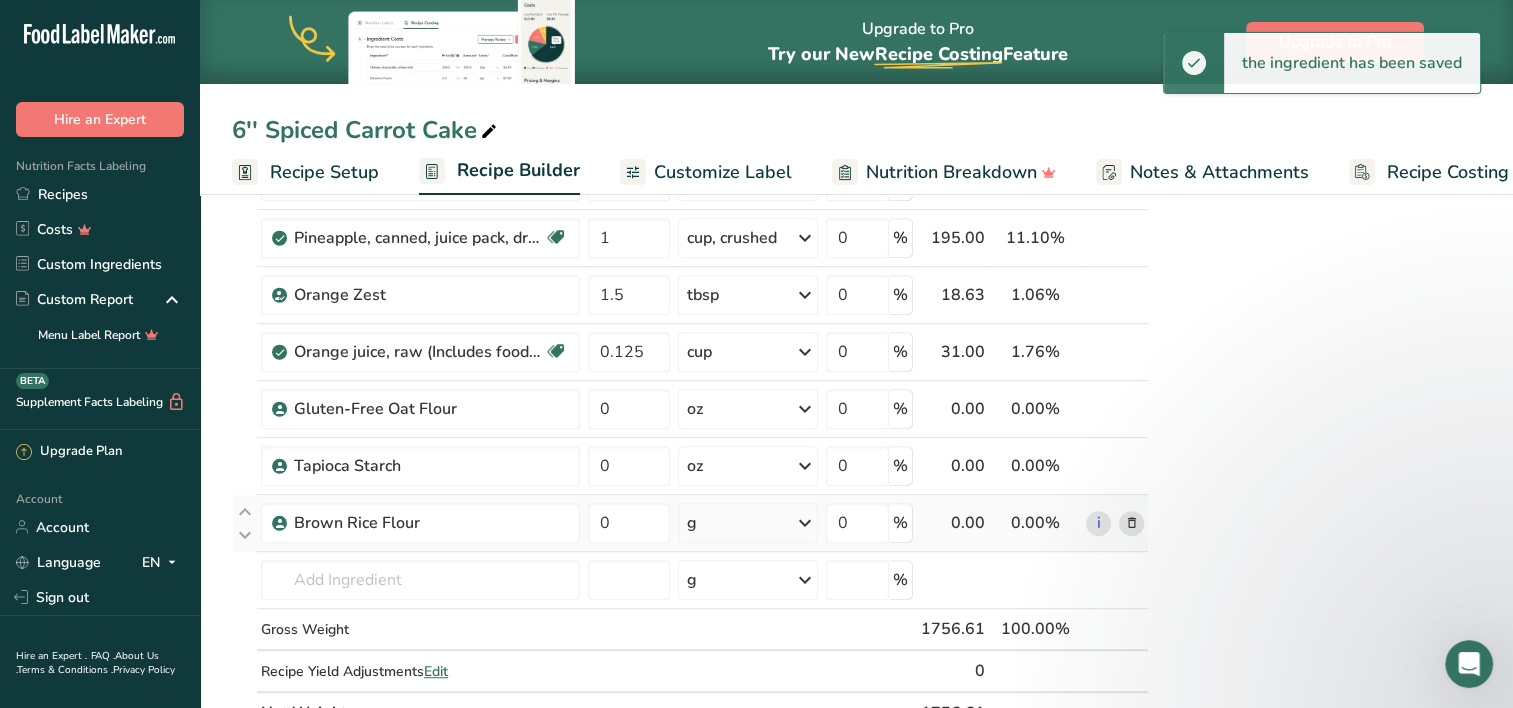 click on "g" at bounding box center [748, 523] 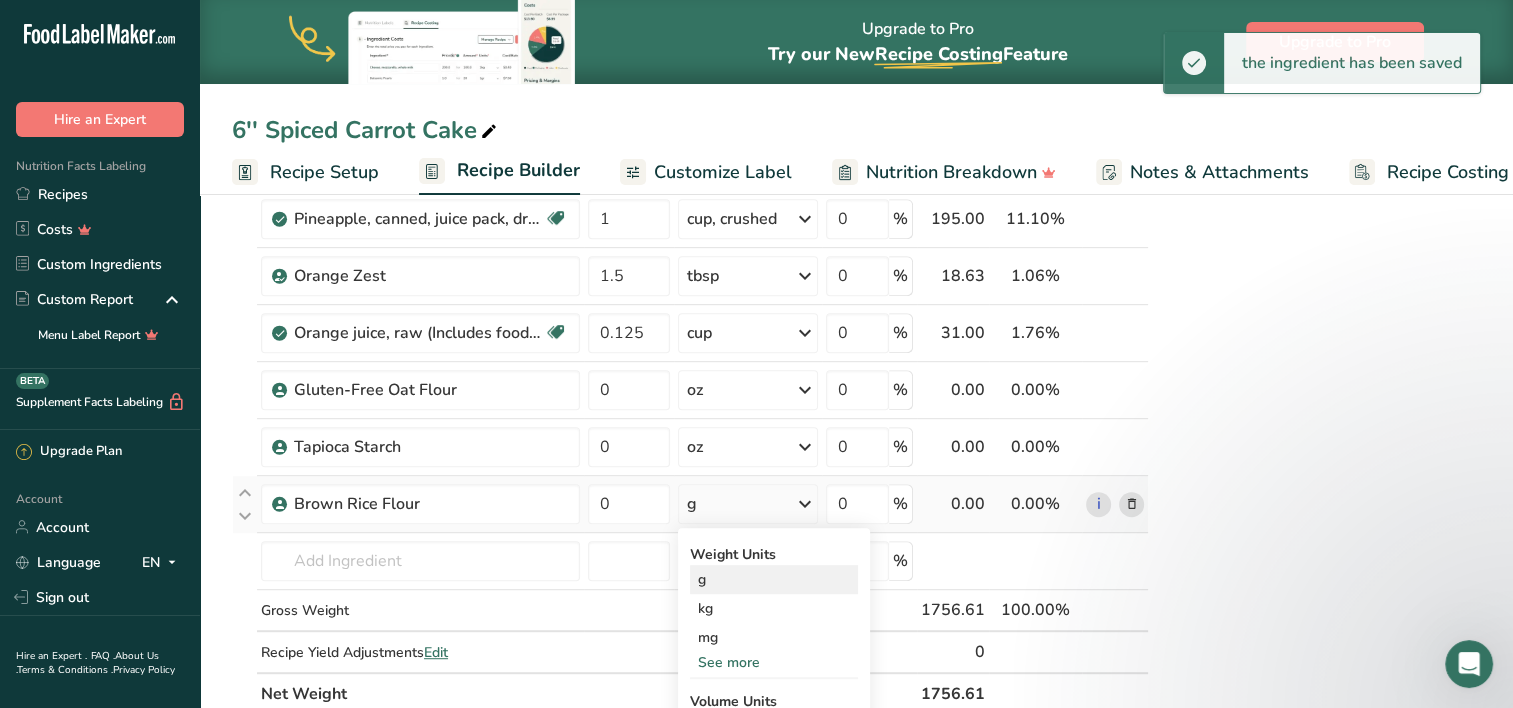 scroll, scrollTop: 951, scrollLeft: 0, axis: vertical 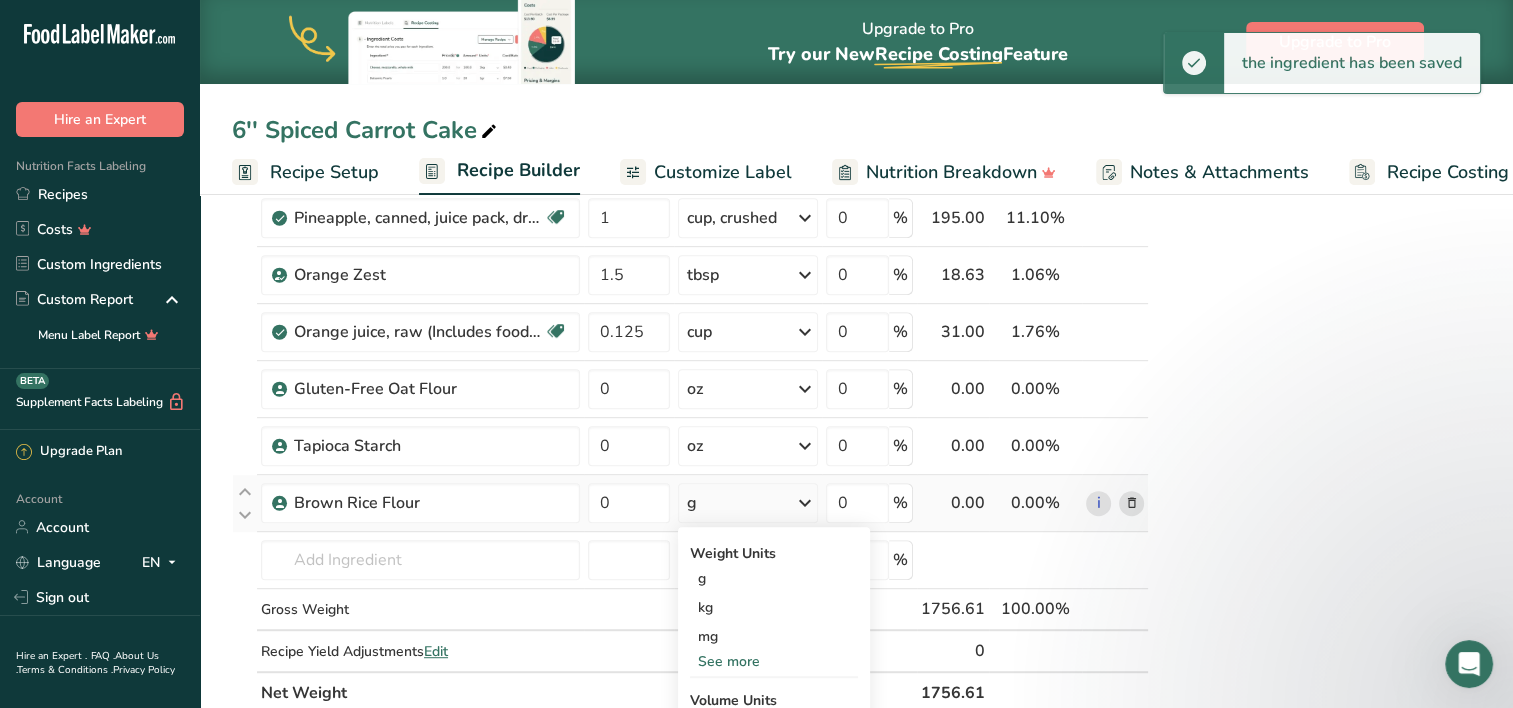 click on "See more" at bounding box center (774, 661) 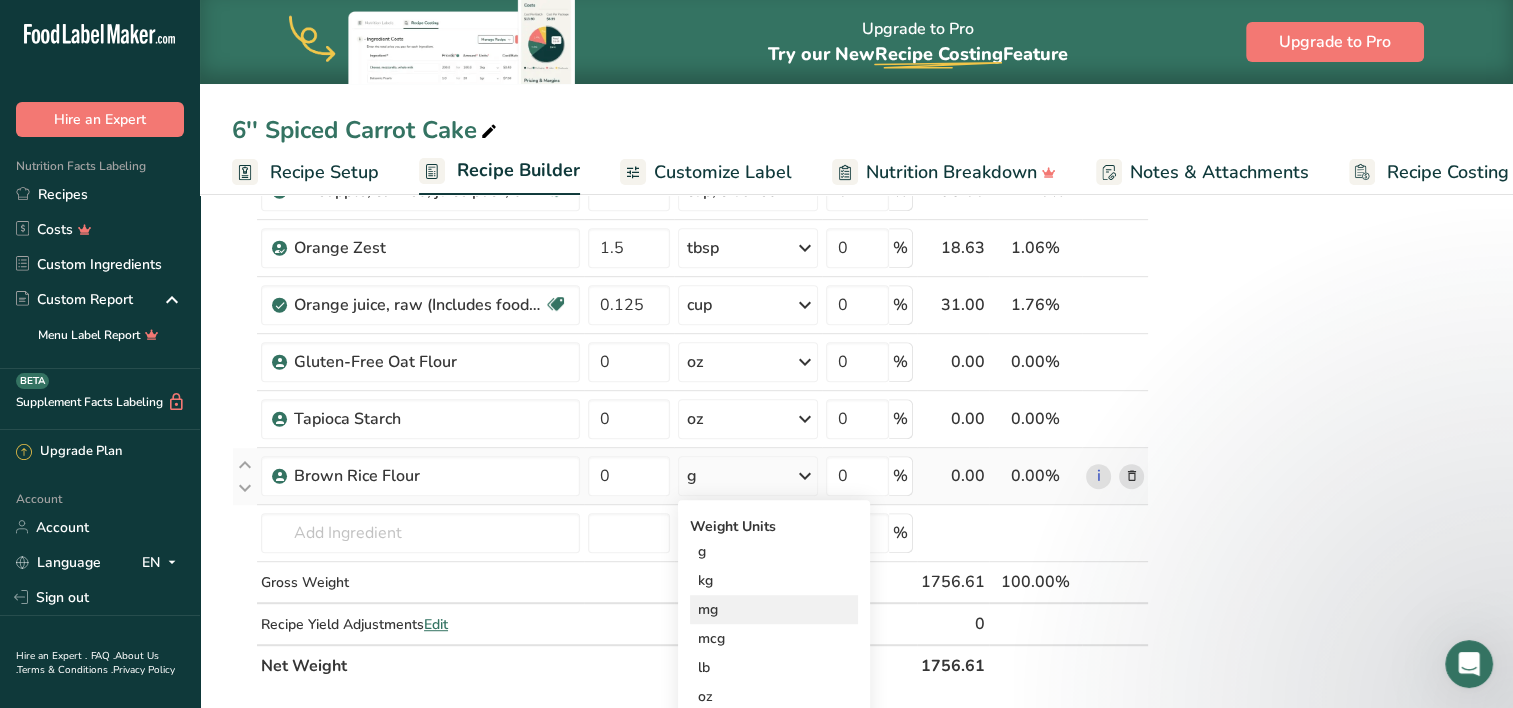scroll, scrollTop: 979, scrollLeft: 0, axis: vertical 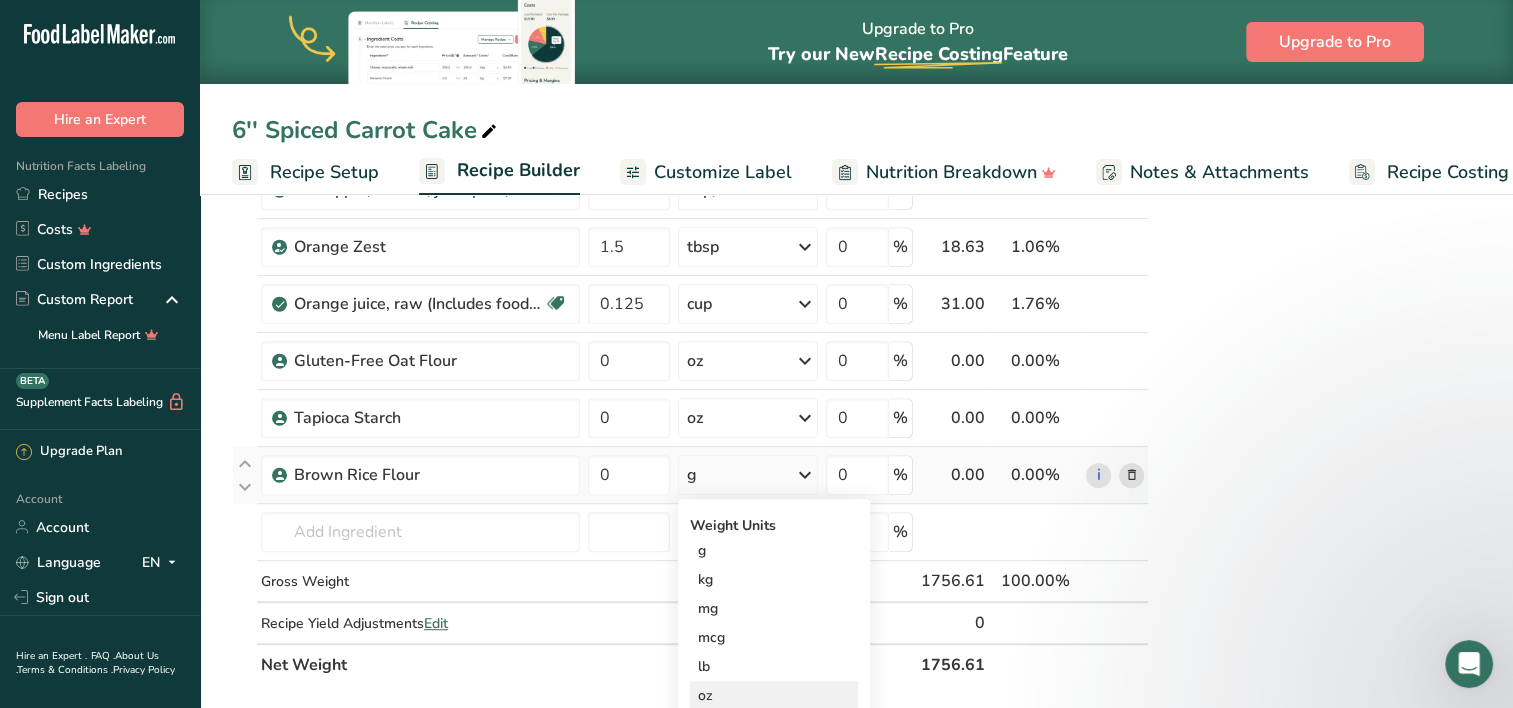 click on "oz" at bounding box center (774, 695) 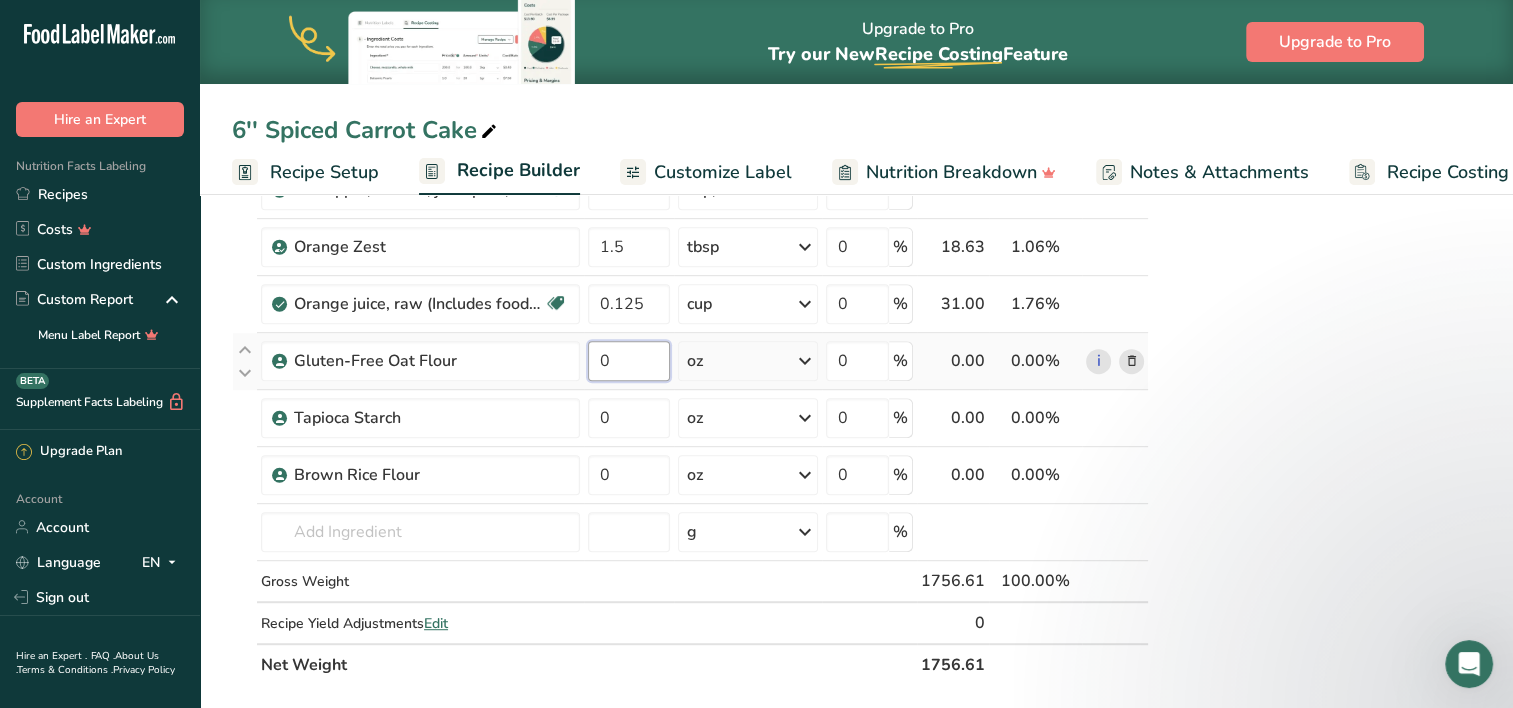 click on "0" at bounding box center [629, 361] 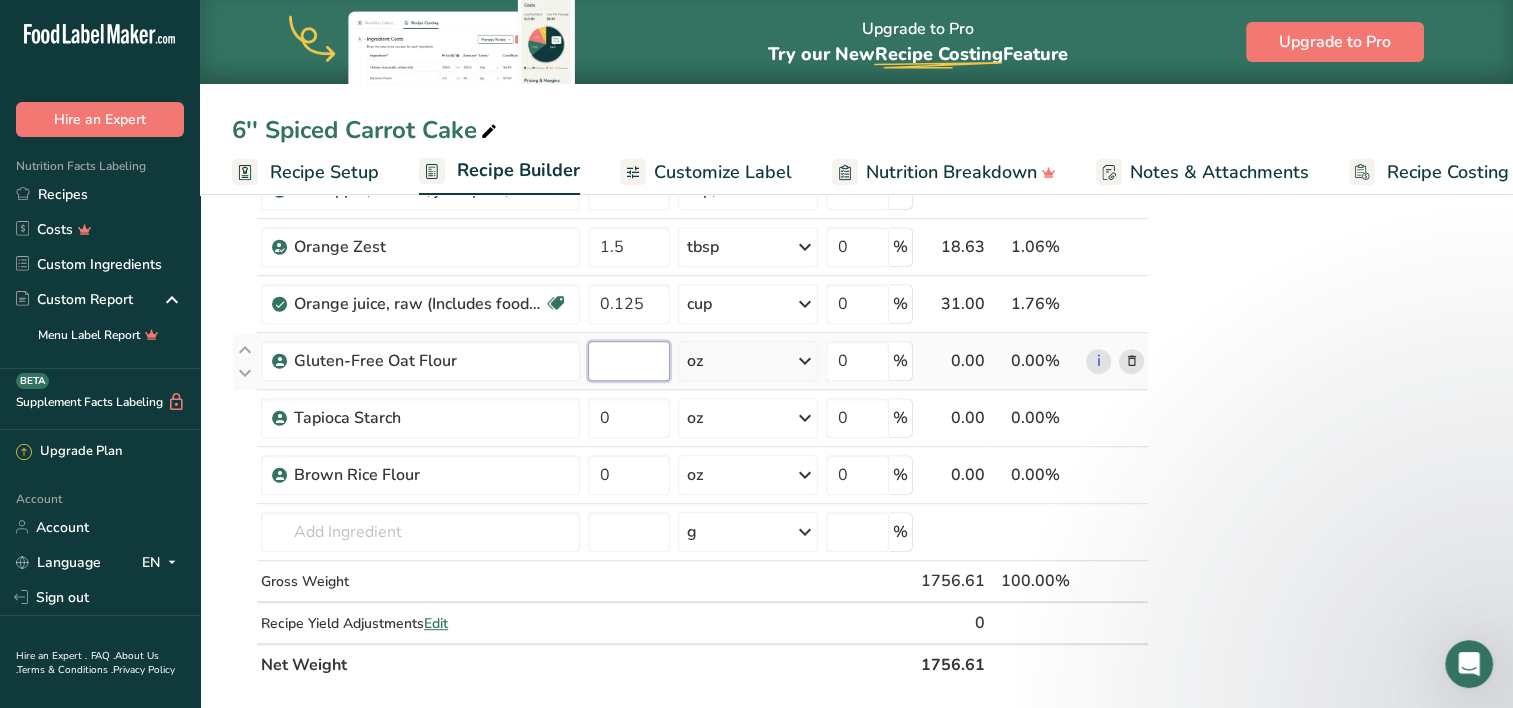 type on "1" 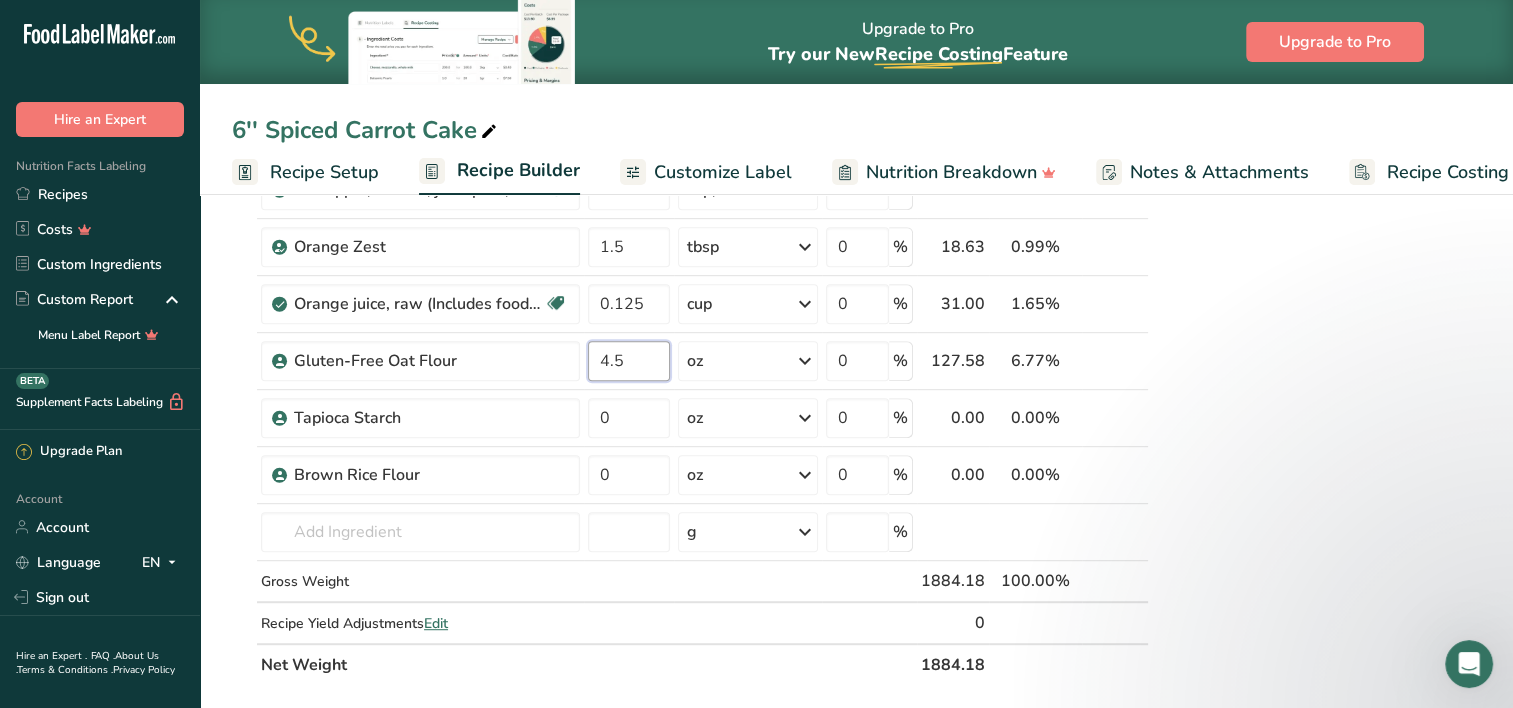 type on "4.5" 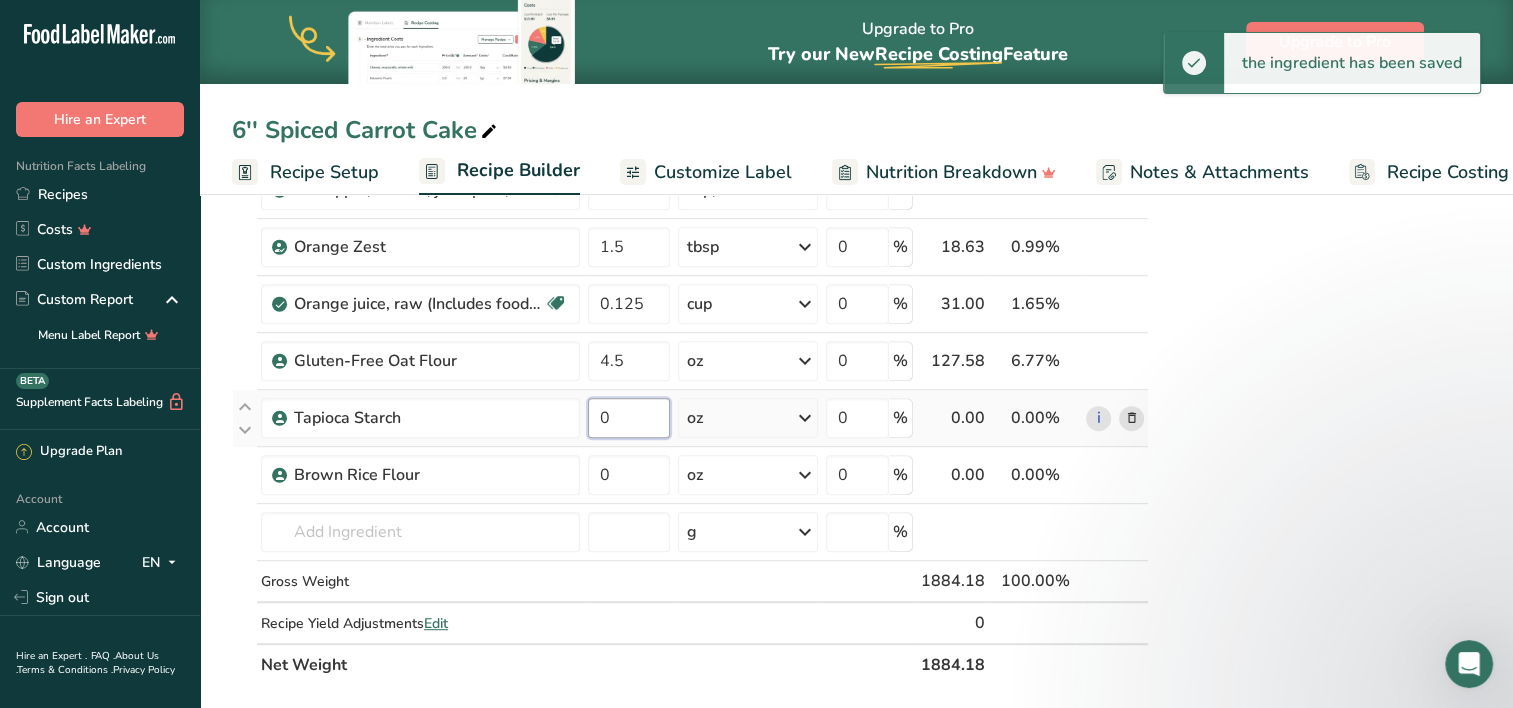 click on "Ingredient *
Amount *
Unit *
Waste *   .a-a{fill:#347362;}.b-a{fill:#fff;}          Grams
Percentage
Egg, whole, raw, fresh
Gluten free
Vegetarian
Soy free
4
oz
Portions
1 large
1 extra large
1 jumbo
See more
Weight Units
g
kg
mg
See more
Volume Units
l
Volume units require a density conversion. If you know your ingredient's density enter it below. Otherwise, click on "RIA" our AI Regulatory bot - she will be able to help you
lb/ft3
g/cm3
Confirm
mL
lb/ft3" at bounding box center [690, 3] 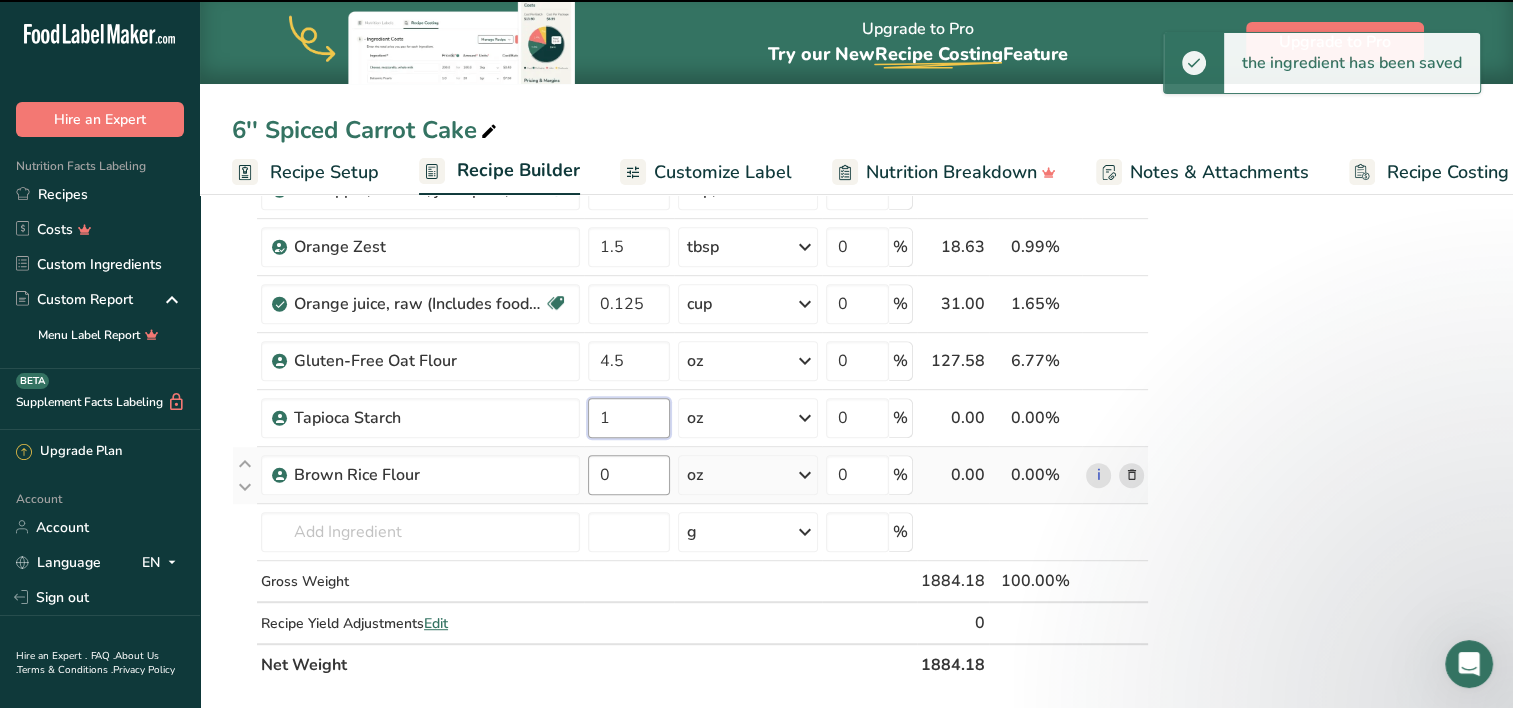 type on "0" 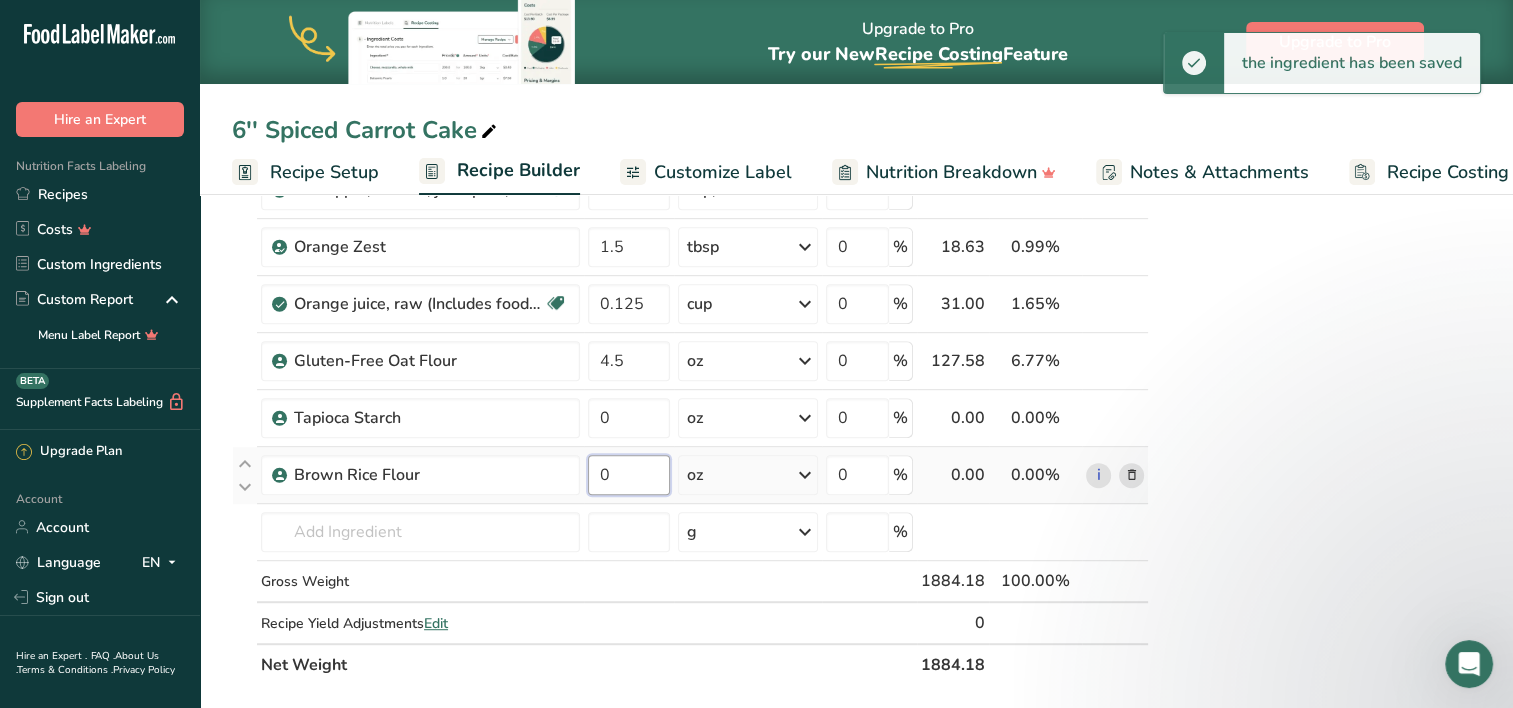 click on "Ingredient *
Amount *
Unit *
Waste *   .a-a{fill:#347362;}.b-a{fill:#fff;}          Grams
Percentage
Egg, whole, raw, fresh
Gluten free
Vegetarian
Soy free
4
oz
Portions
1 large
1 extra large
1 jumbo
See more
Weight Units
g
kg
mg
See more
Volume Units
l
Volume units require a density conversion. If you know your ingredient's density enter it below. Otherwise, click on "RIA" our AI Regulatory bot - she will be able to help you
lb/ft3
g/cm3
Confirm
mL
lb/ft3" at bounding box center [690, 3] 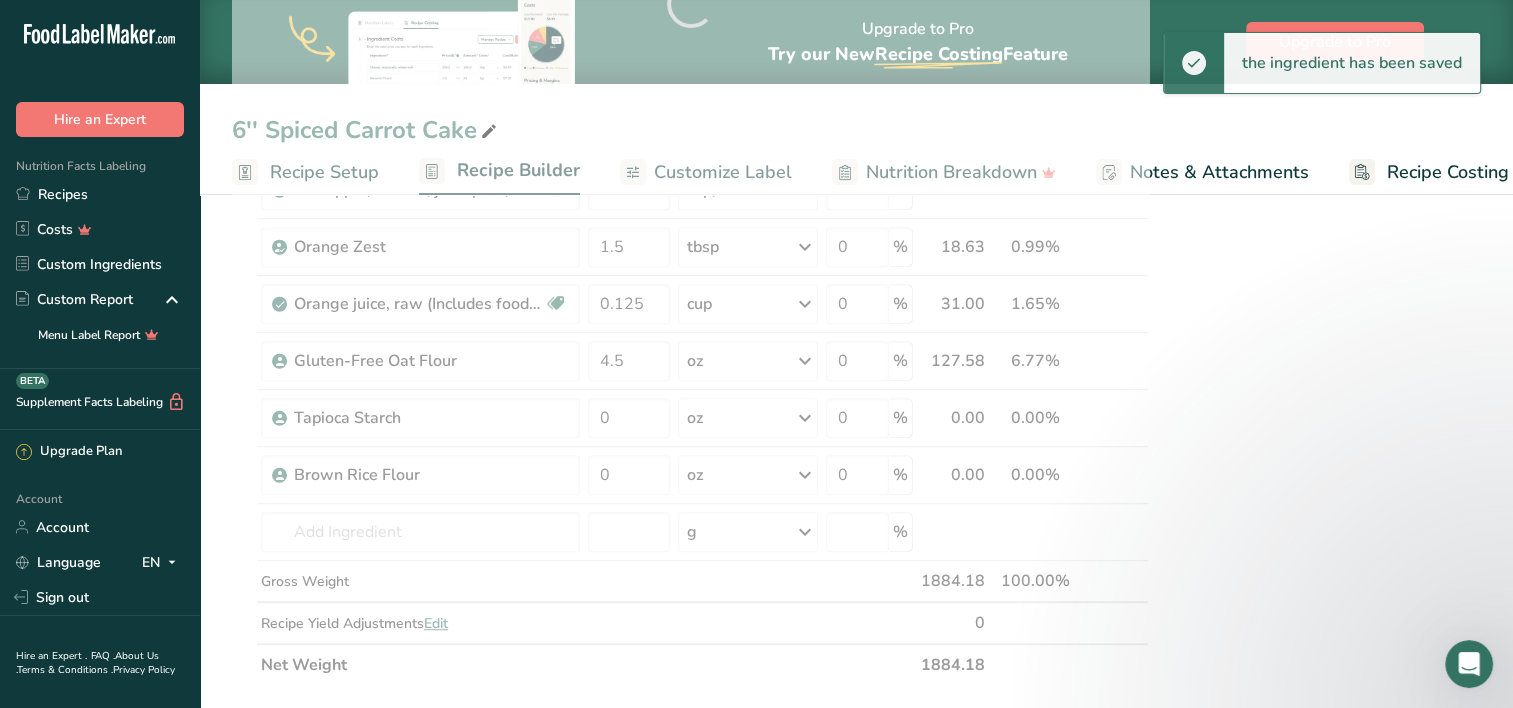 click at bounding box center [690, 3] 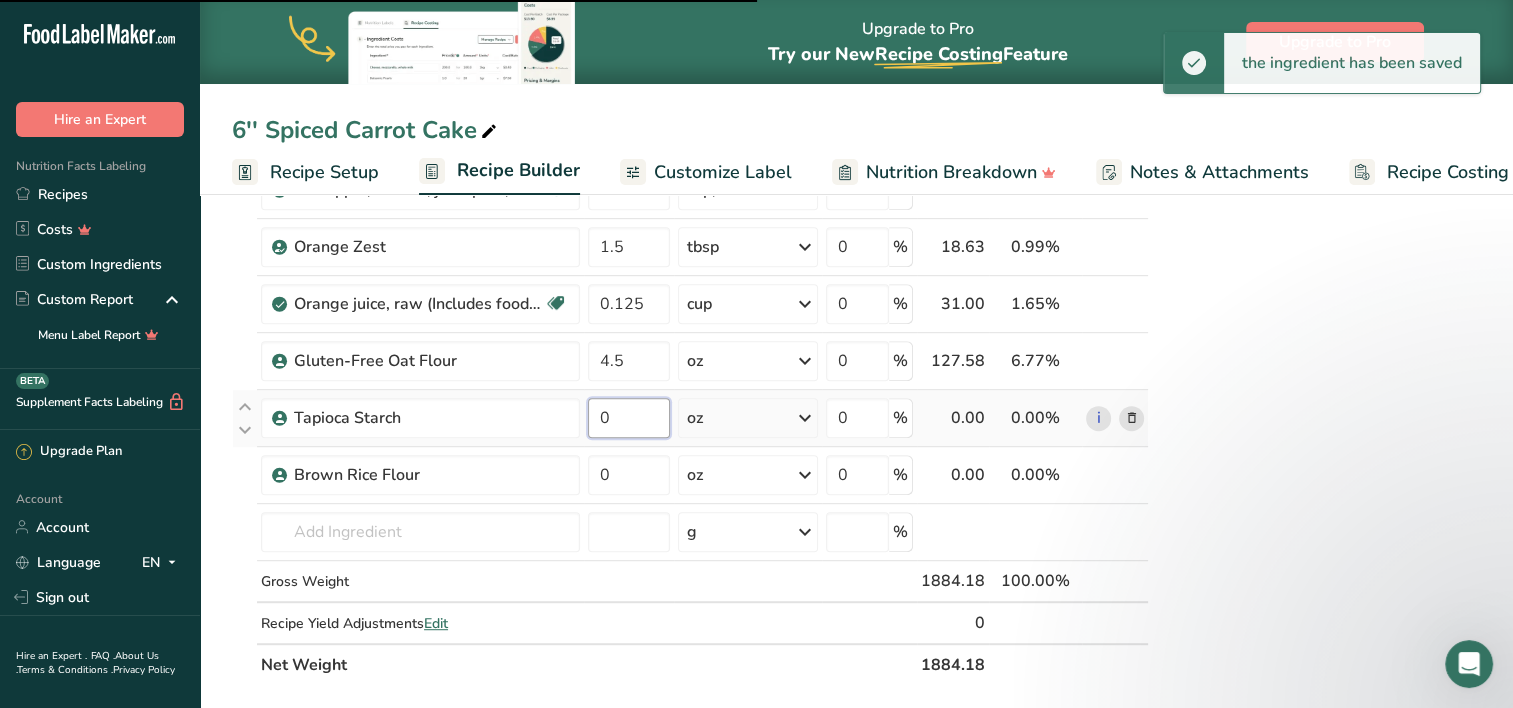 click on "0" at bounding box center [629, 418] 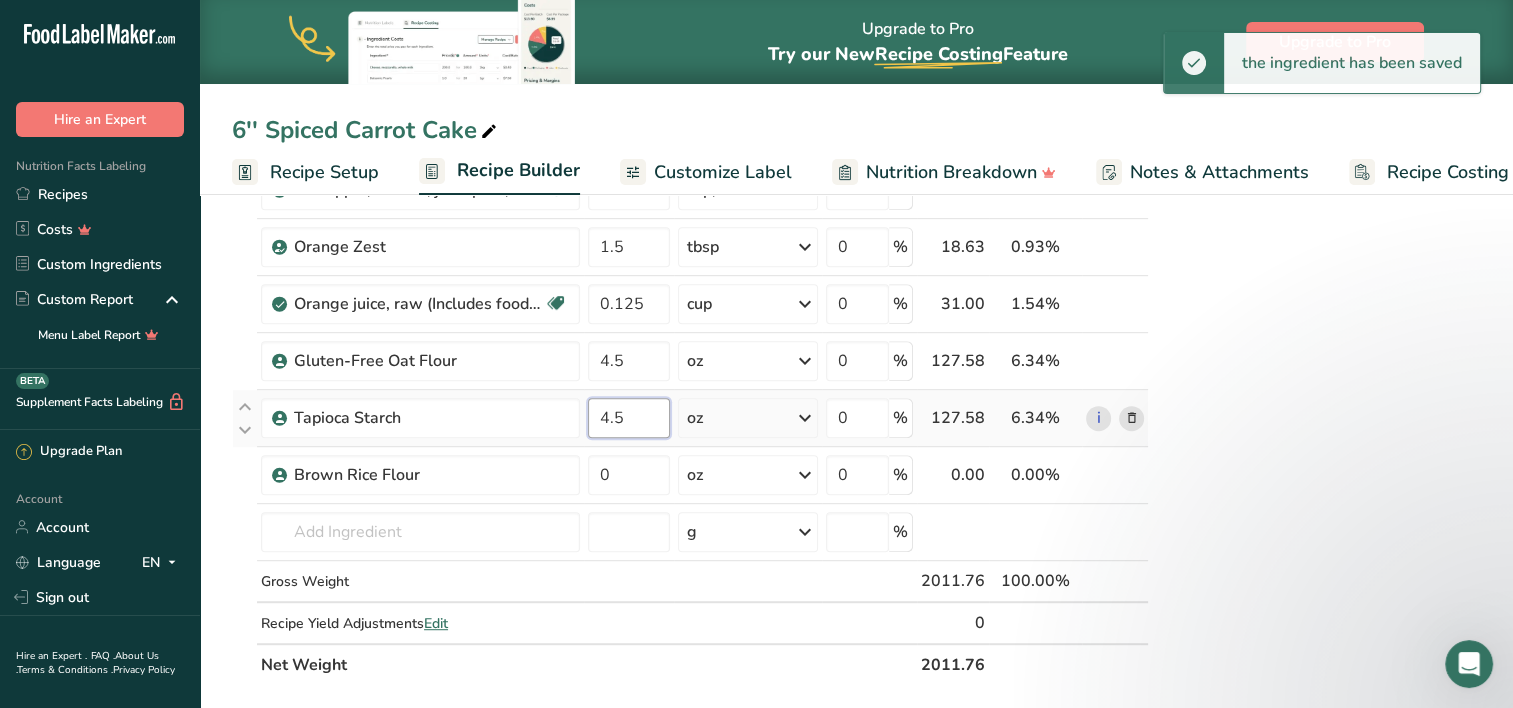 type on "4" 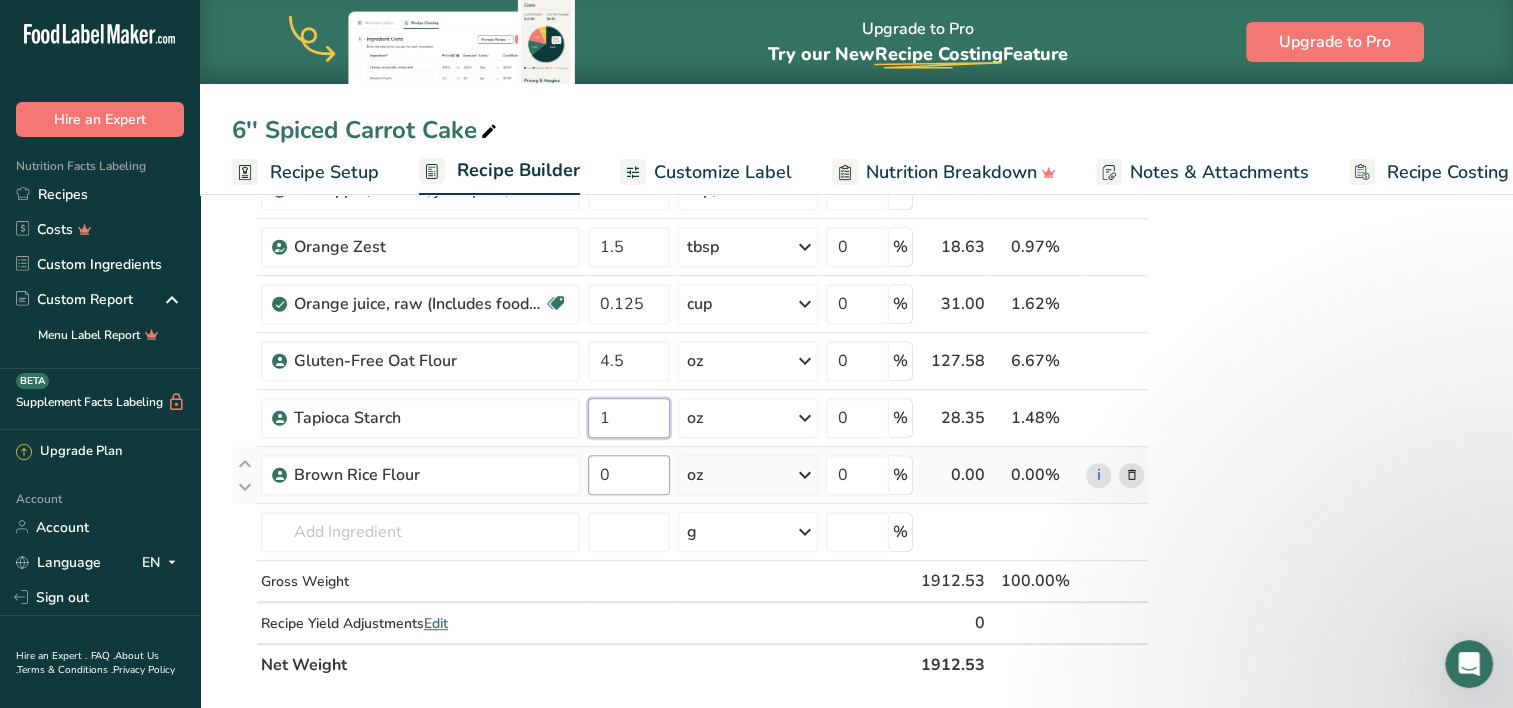 type on "1" 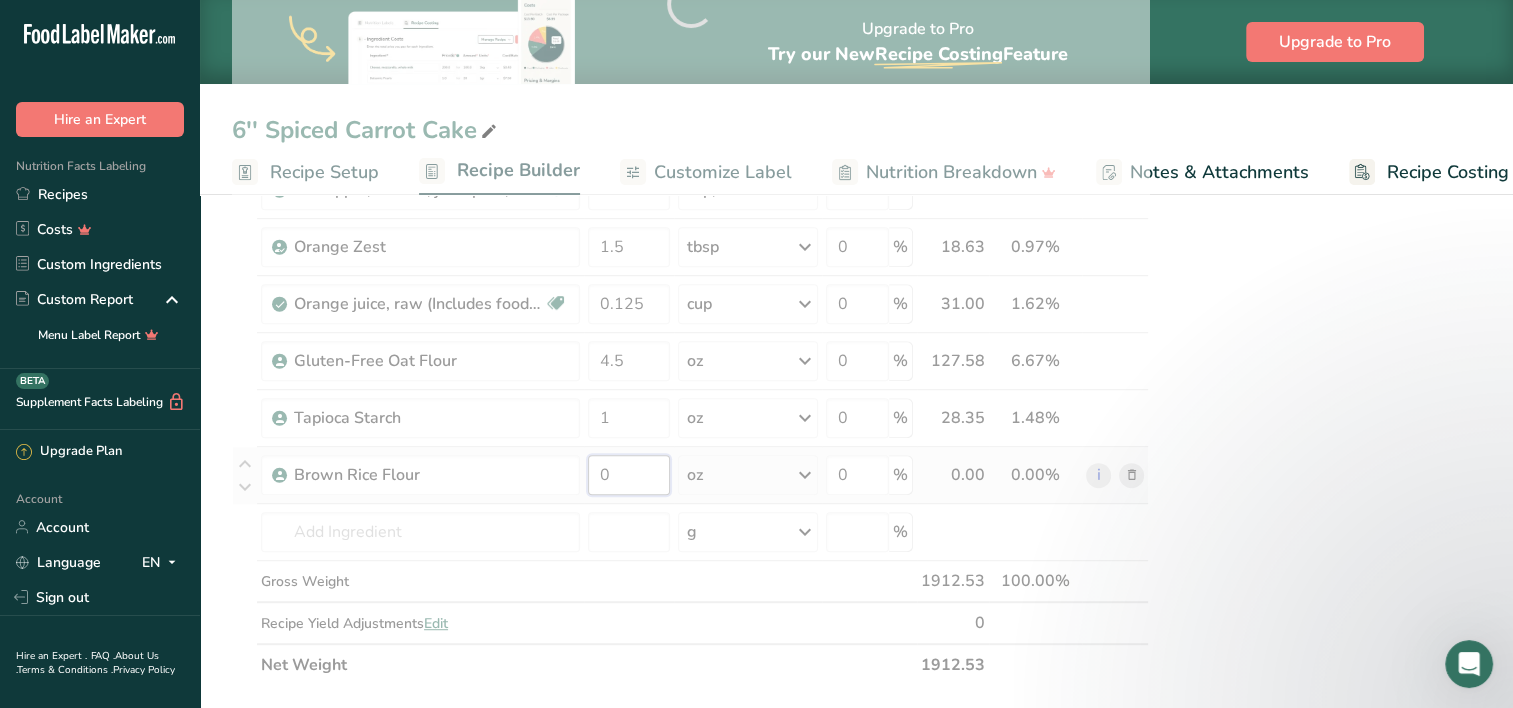 click on "Ingredient *
Amount *
Unit *
Waste *   .a-a{fill:#347362;}.b-a{fill:#fff;}          Grams
Percentage
Egg, whole, raw, fresh
Gluten free
Vegetarian
Soy free
4
oz
Portions
1 large
1 extra large
1 jumbo
See more
Weight Units
g
kg
mg
See more
Volume Units
l
Volume units require a density conversion. If you know your ingredient's density enter it below. Otherwise, click on "RIA" our AI Regulatory bot - she will be able to help you
lb/ft3
g/cm3
Confirm
mL
lb/ft3" at bounding box center (690, 3) 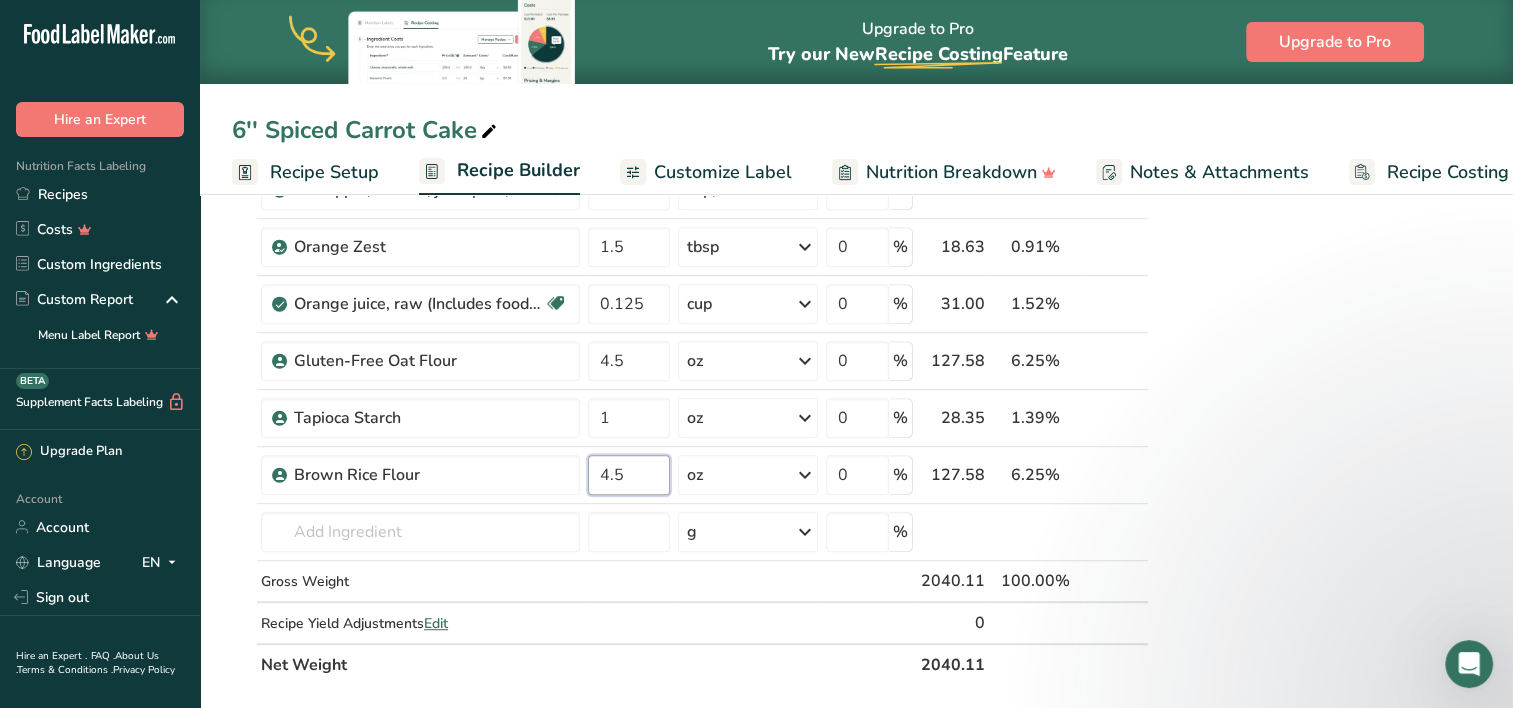 type on "4.5" 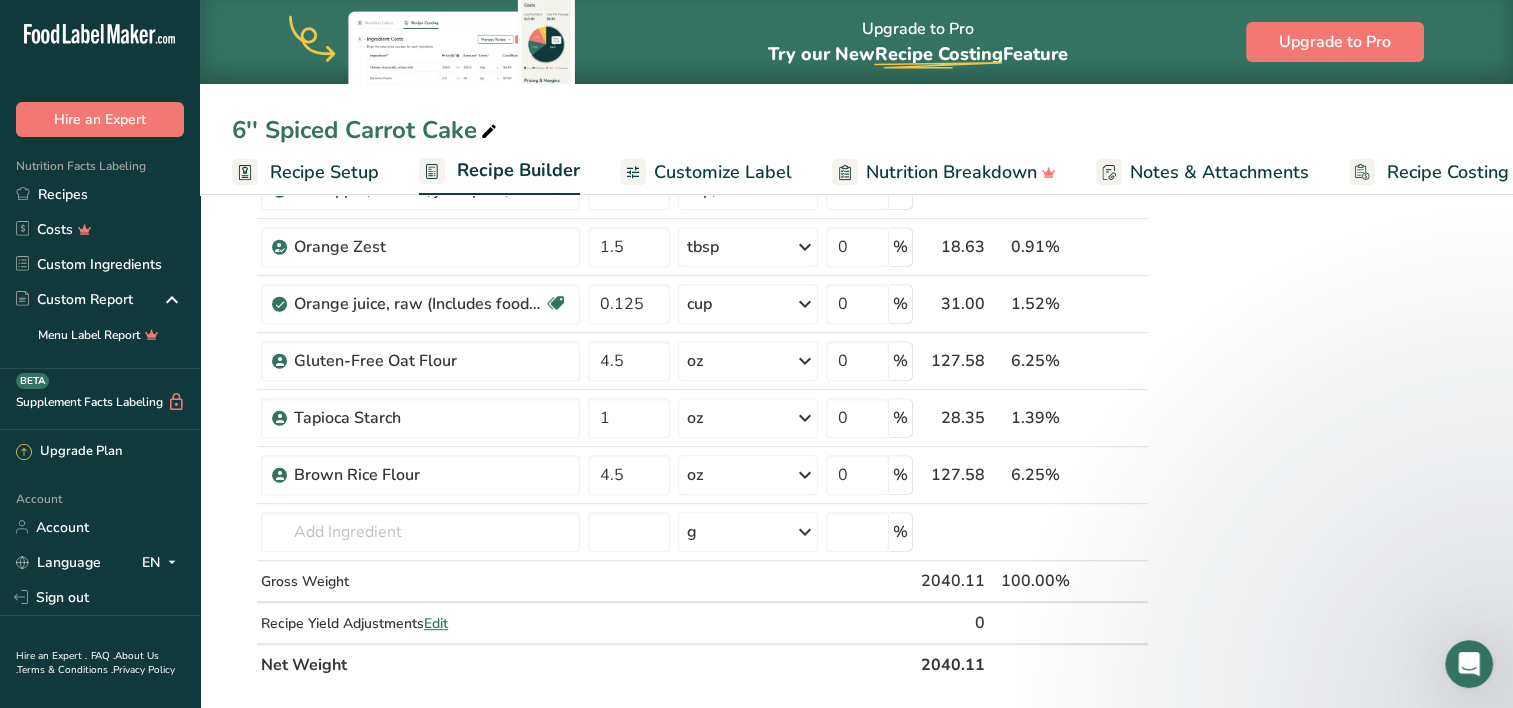 click on "Nutrition Facts
10 Servings Per Container
Serving Size
191g
Amount Per Serving
Calories
580
% Daily Value *
Total Fat
32g
41%
Saturated Fat
2.5g
14%
Trans  Fat
0g
[MEDICAL_DATA]
40mg
14%
Sodium
480mg
20%
Total Carbohydrates
74g
27%
Dietary Fiber
6g
22%" at bounding box center [1321, 281] 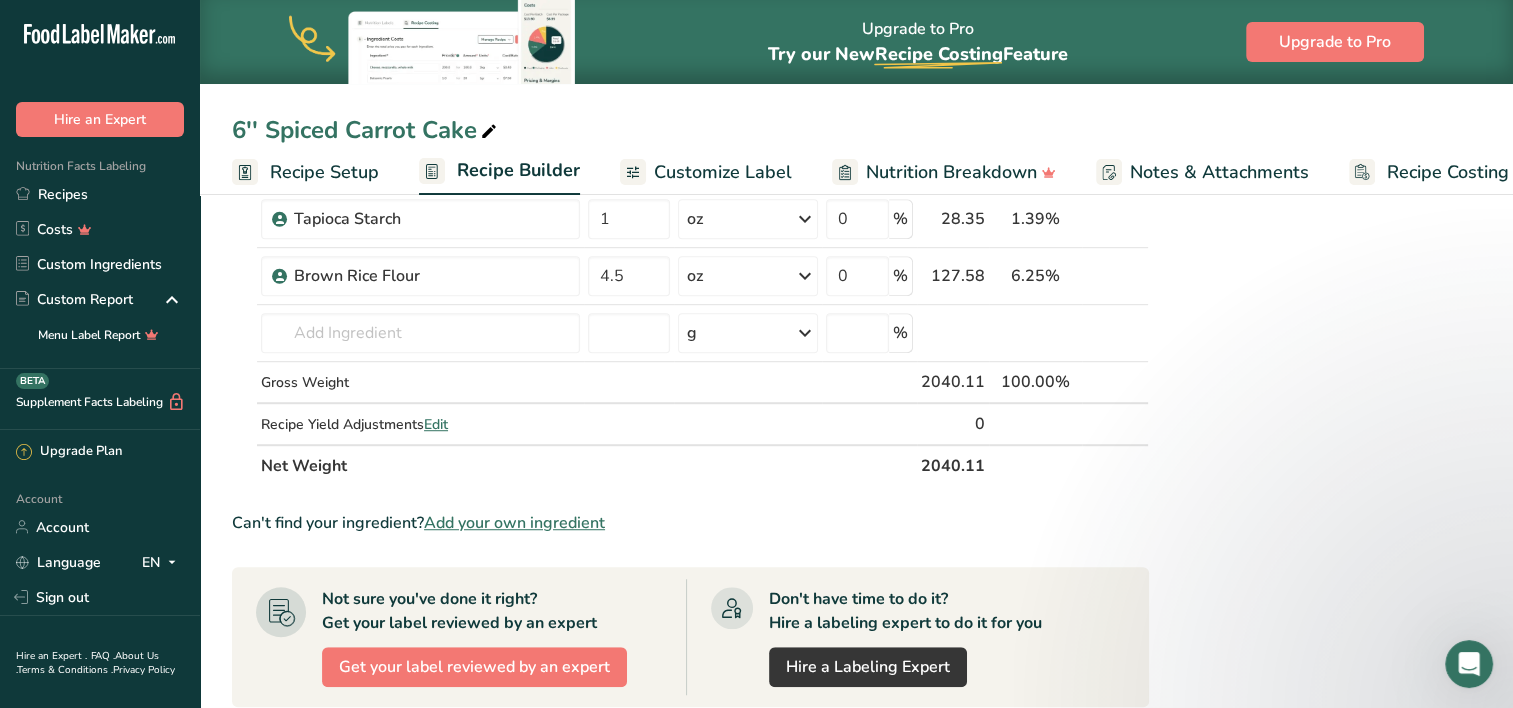 scroll, scrollTop: 1179, scrollLeft: 0, axis: vertical 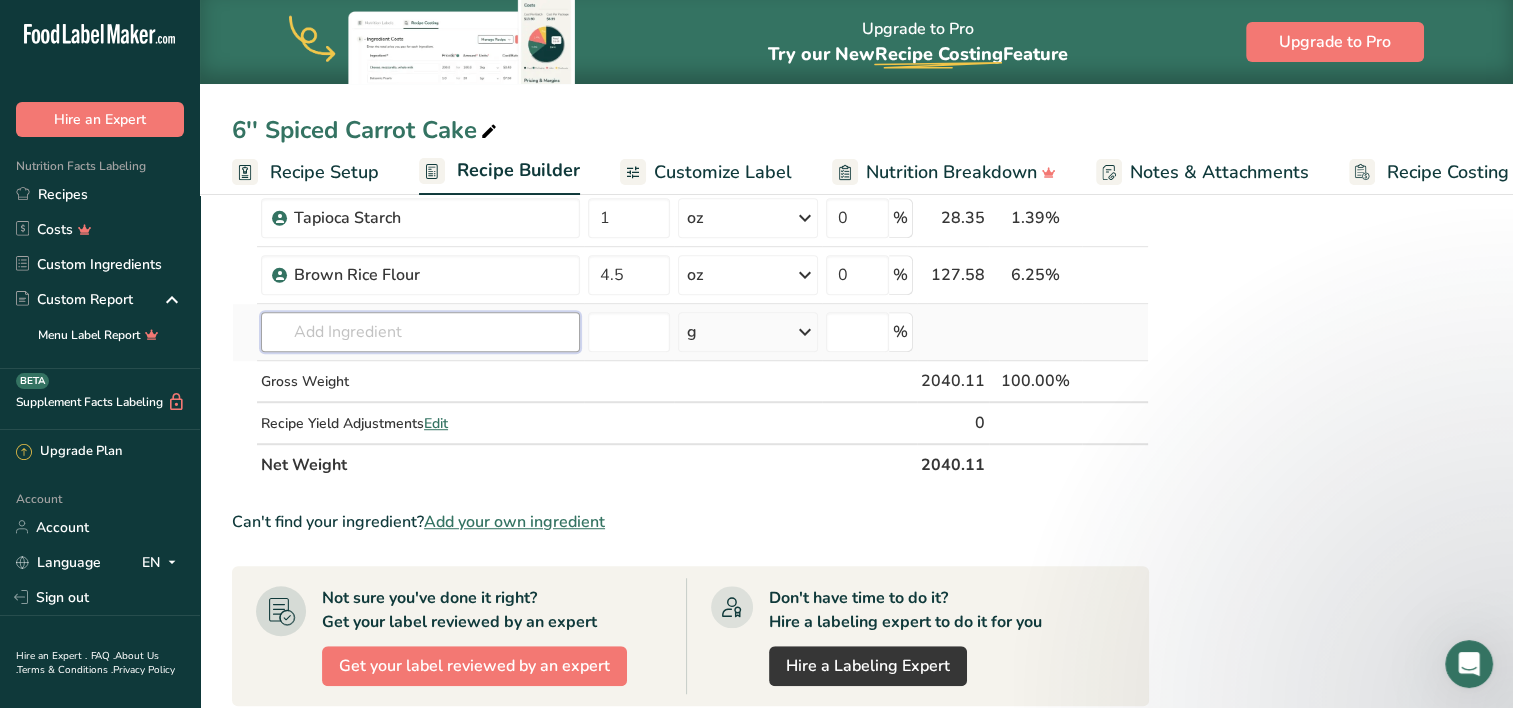 click at bounding box center [420, 332] 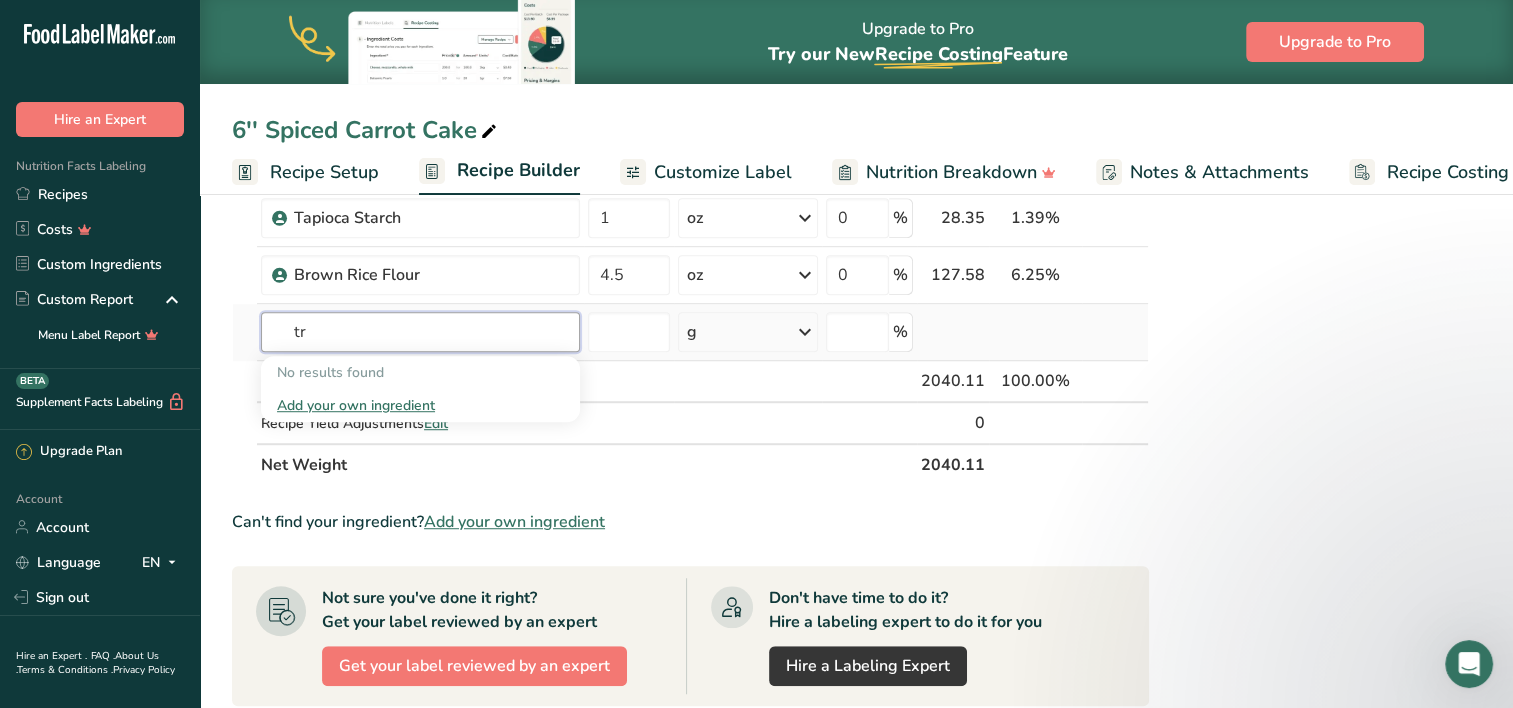type on "t" 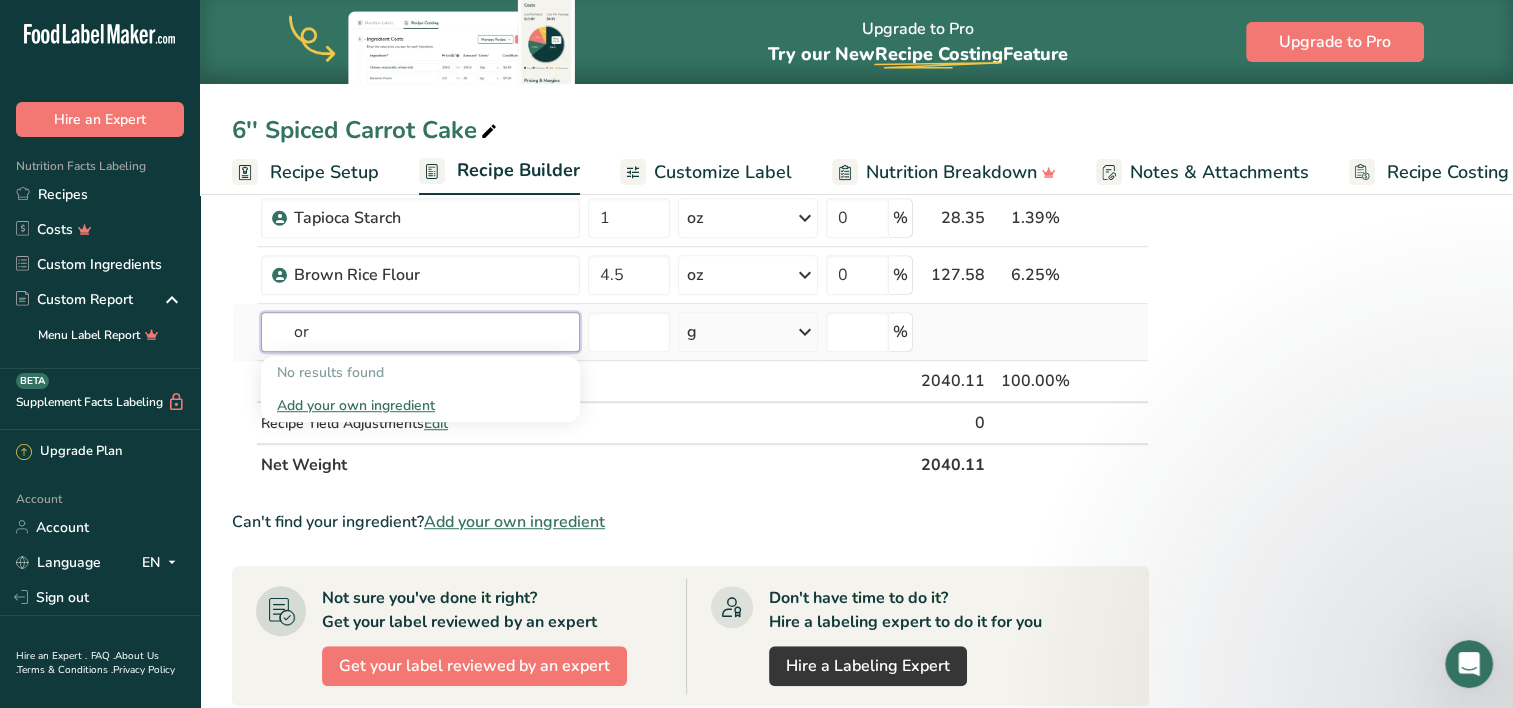 type on "o" 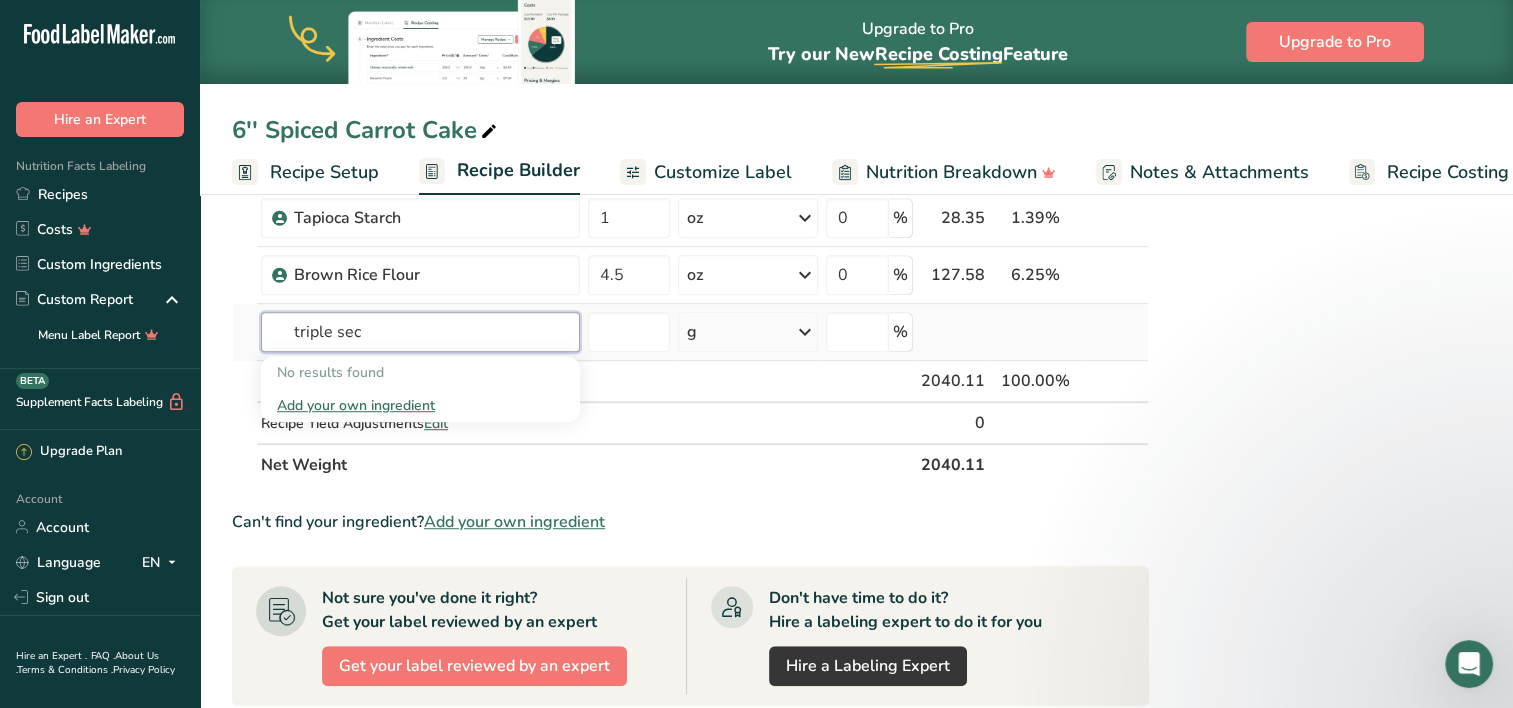 type on "triple sec" 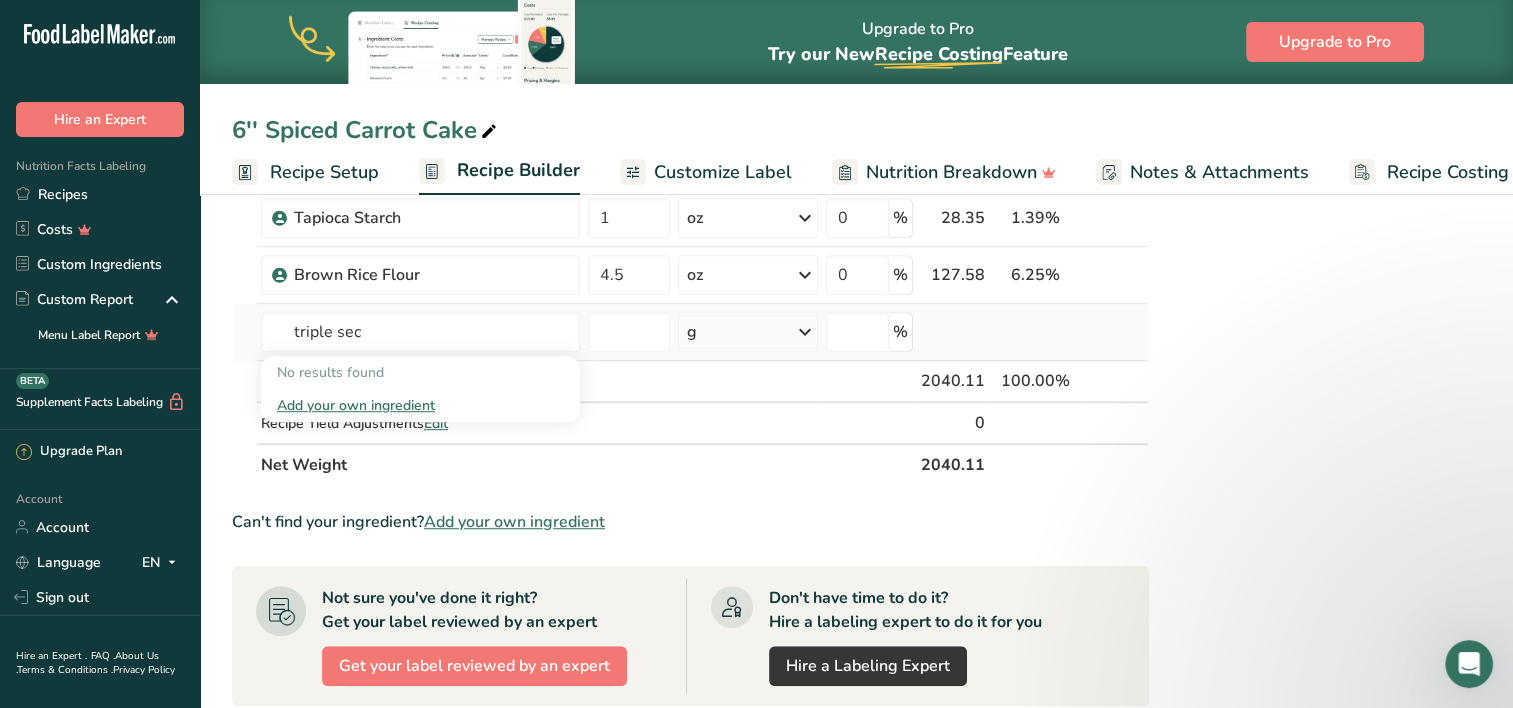 type 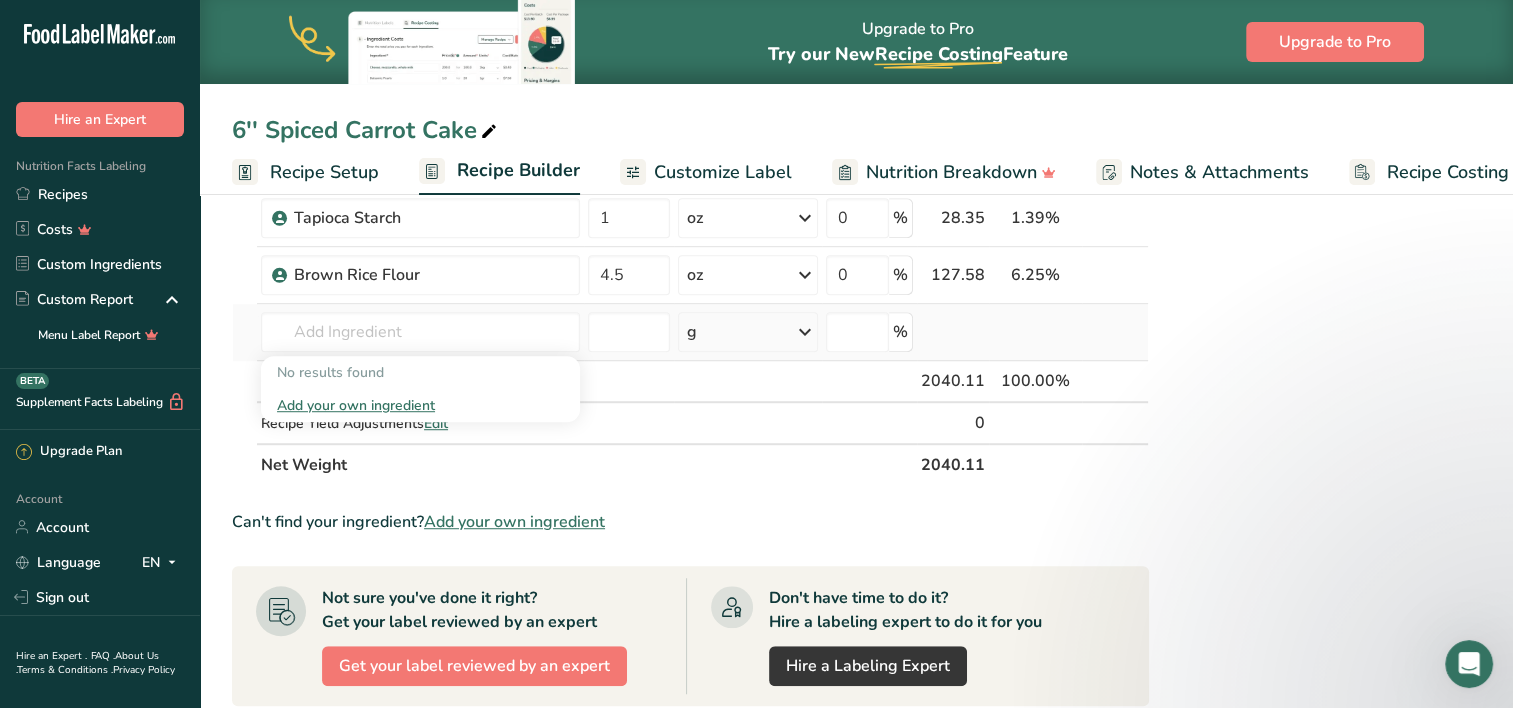click on "Add your own ingredient" at bounding box center [420, 405] 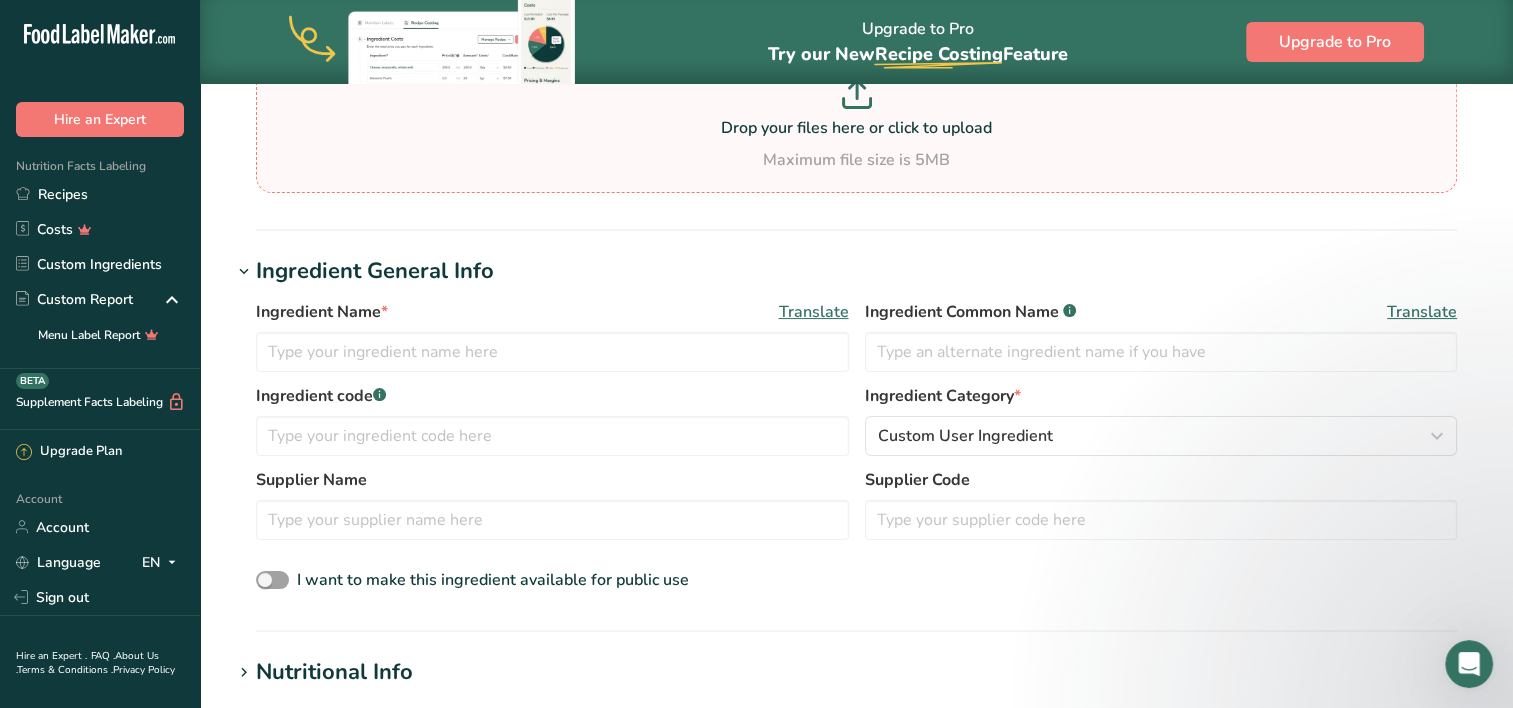 scroll, scrollTop: 222, scrollLeft: 0, axis: vertical 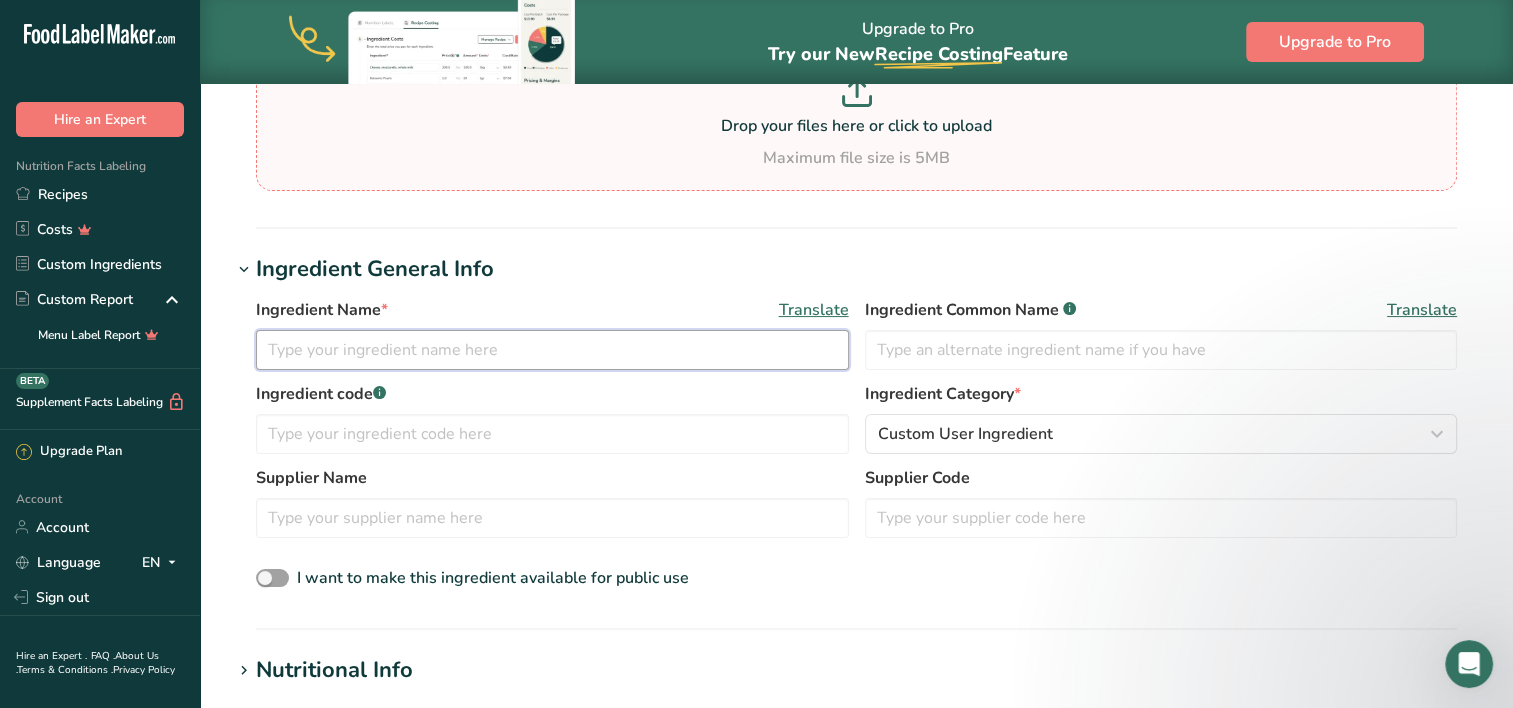 click at bounding box center [552, 350] 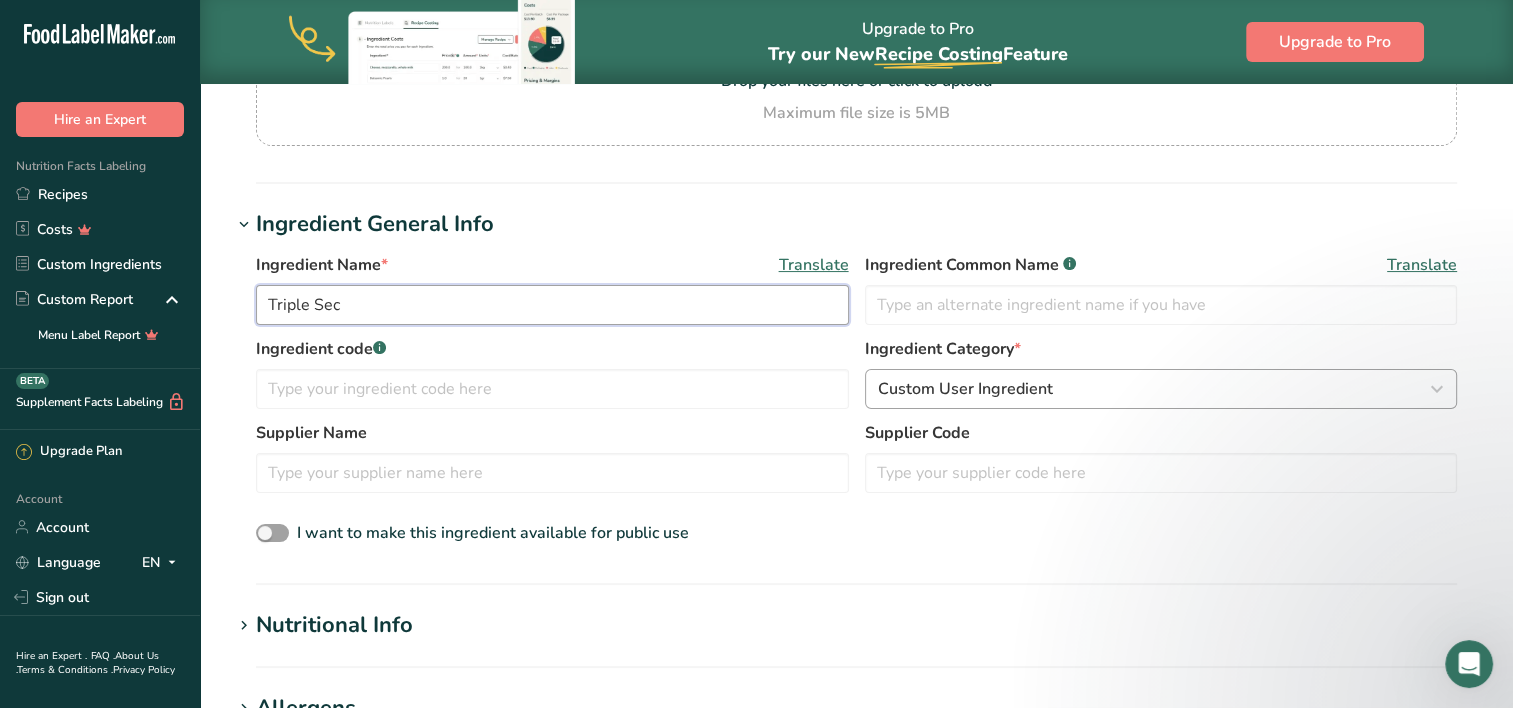 scroll, scrollTop: 268, scrollLeft: 0, axis: vertical 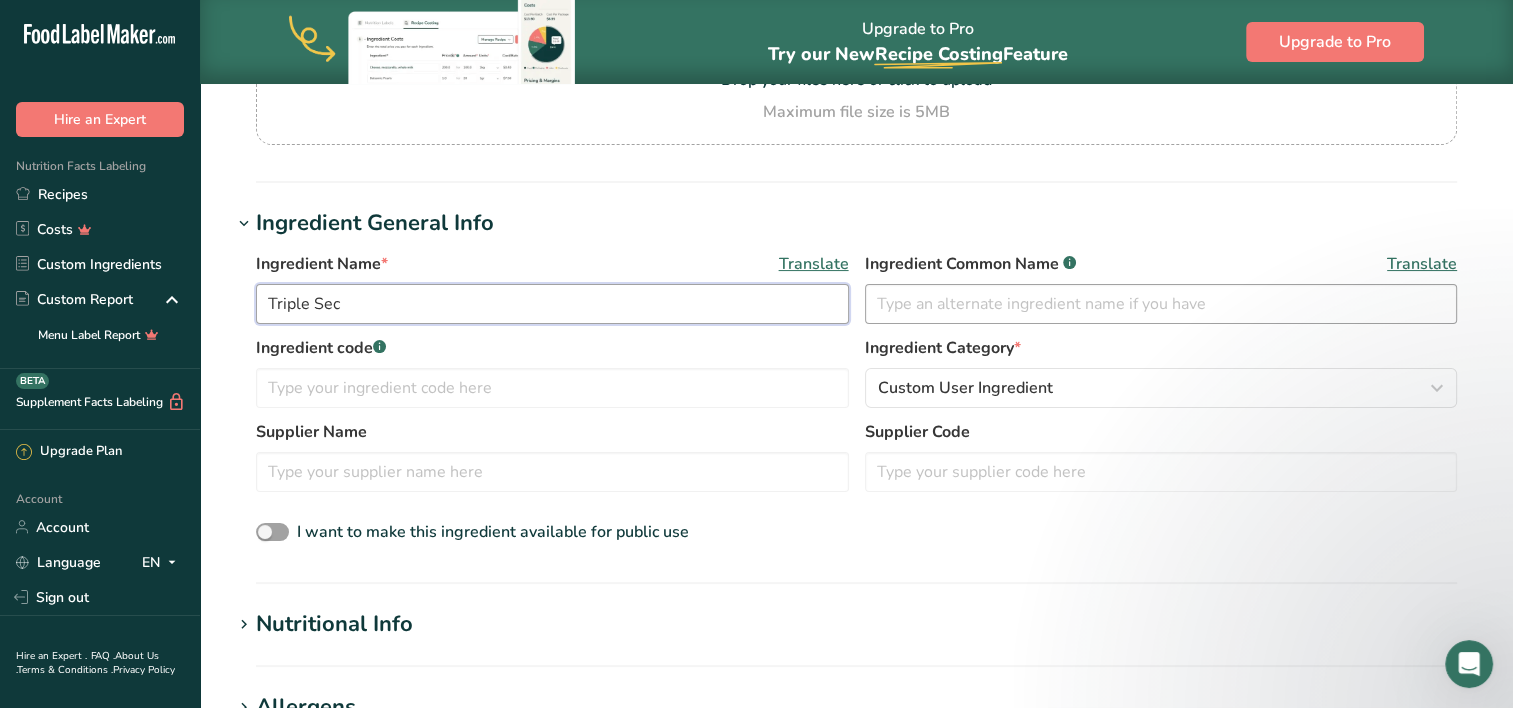 type on "Triple Sec" 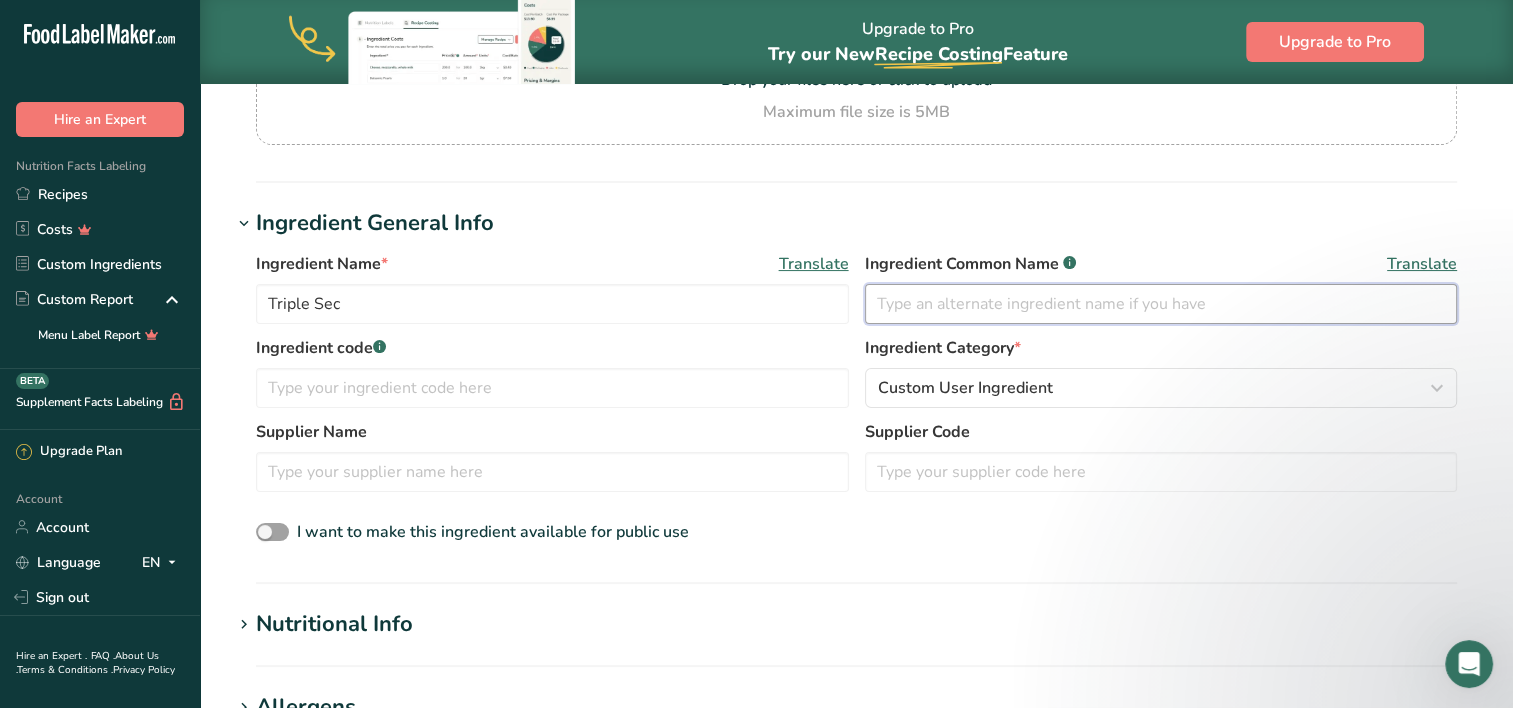 click at bounding box center [1161, 304] 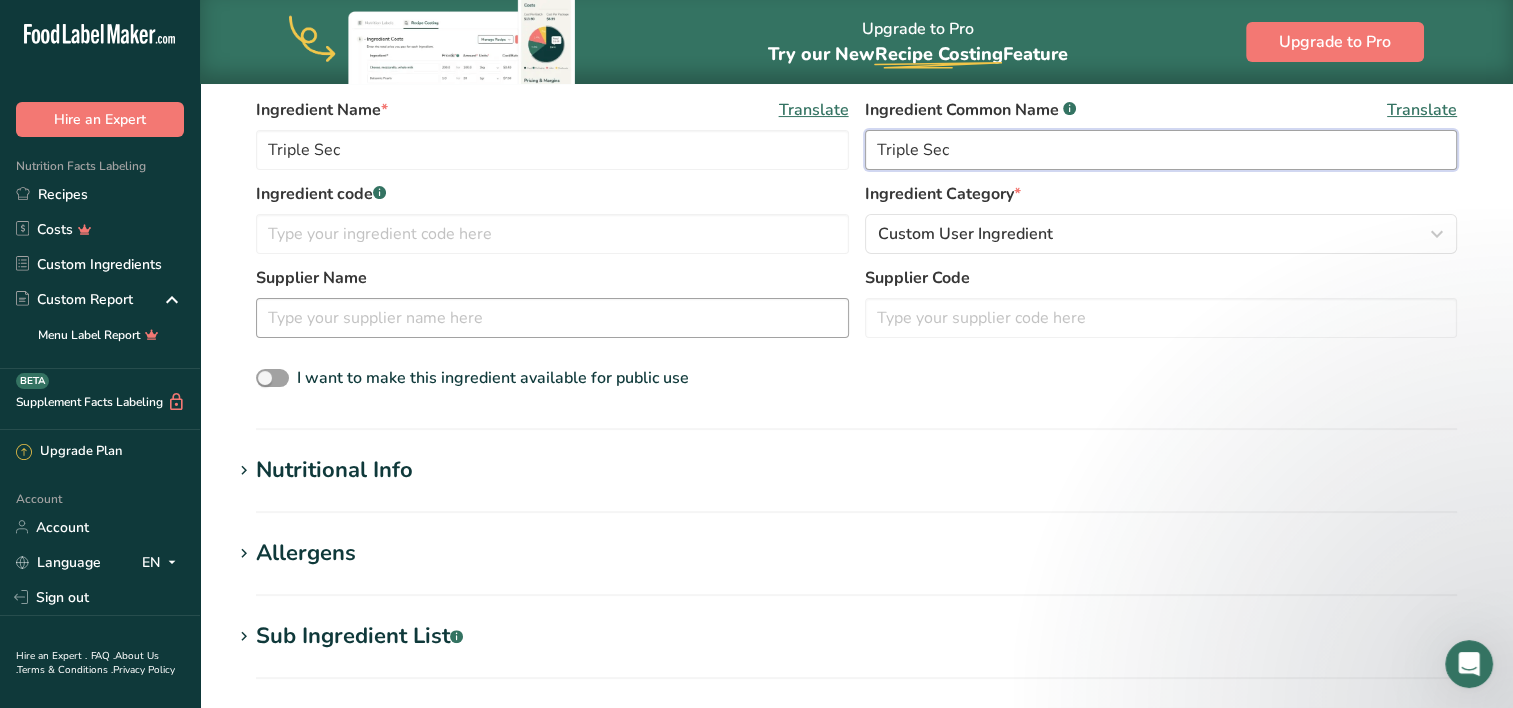 scroll, scrollTop: 428, scrollLeft: 0, axis: vertical 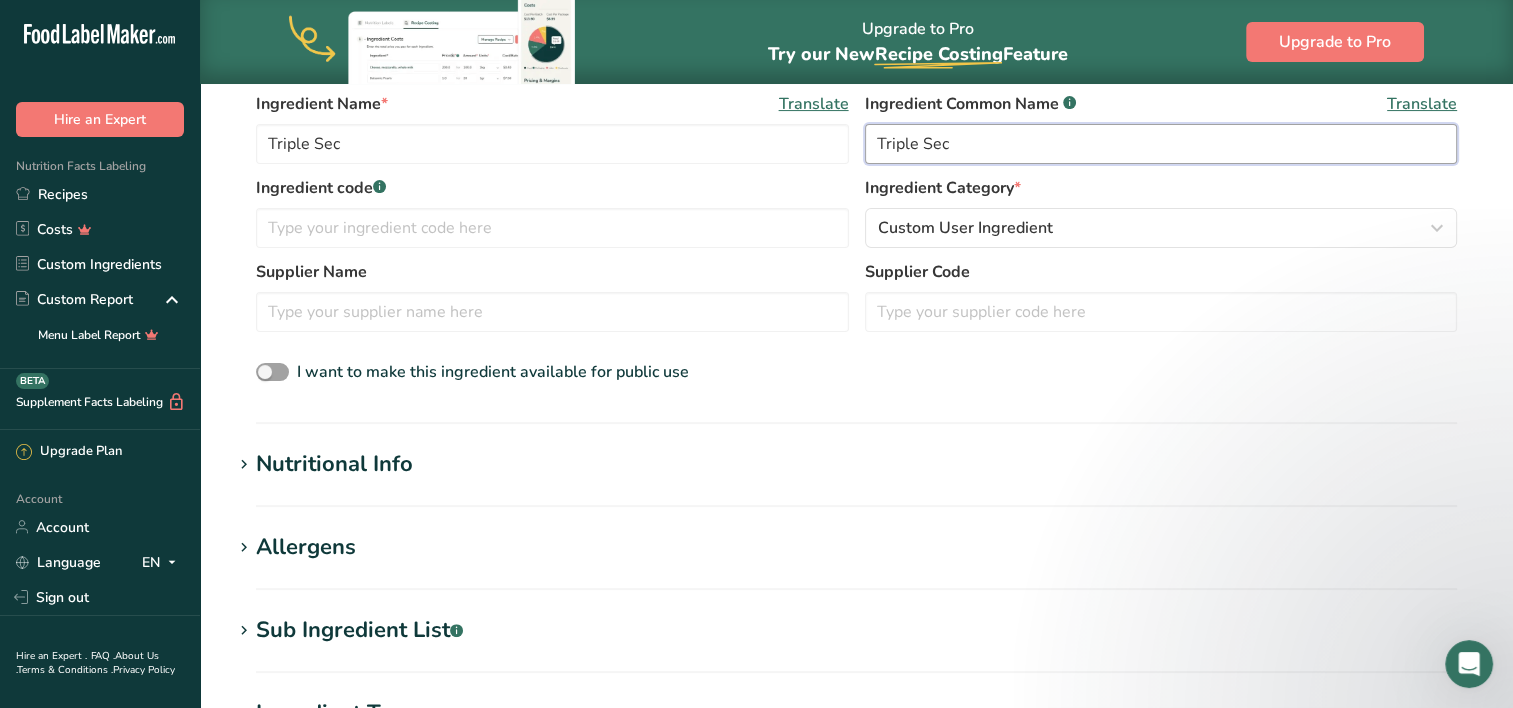 type on "Triple Sec" 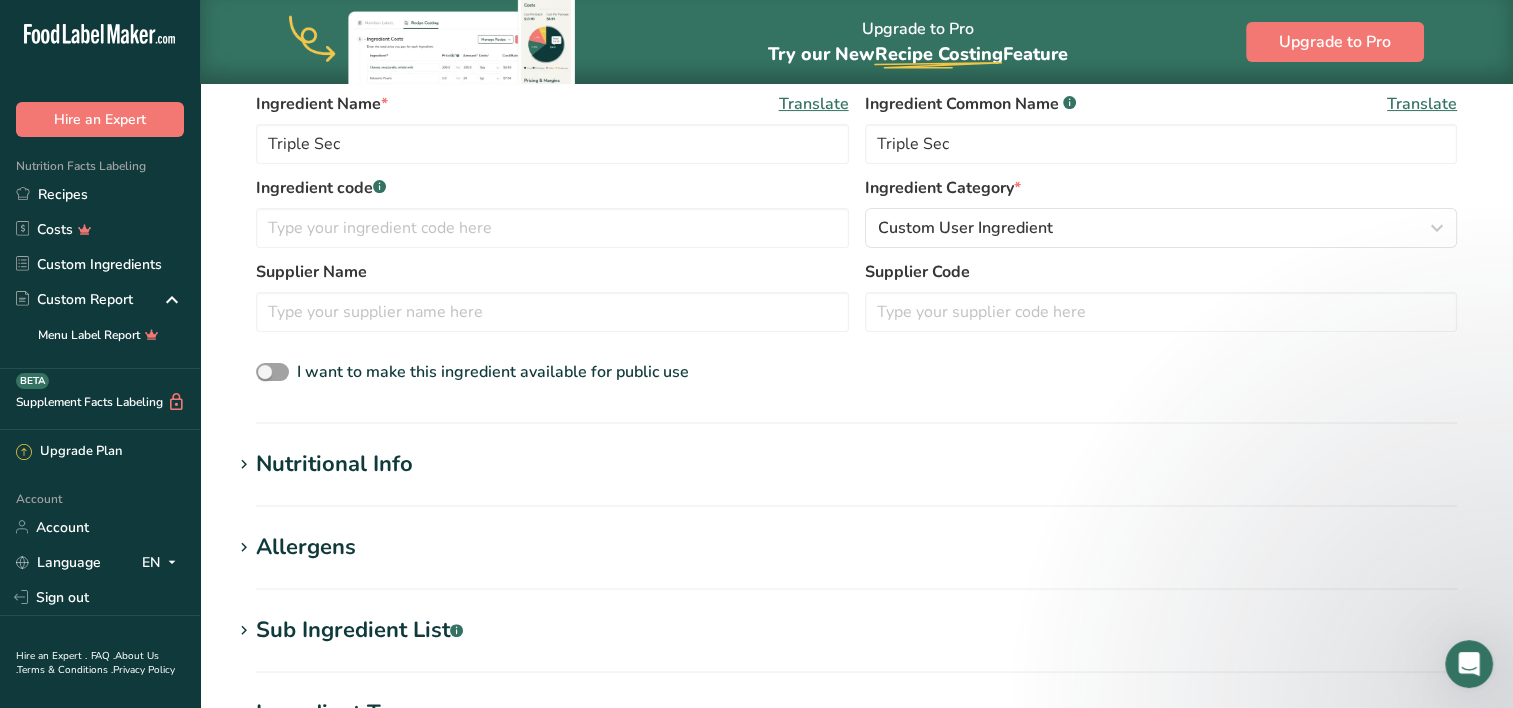 click on "Nutritional Info" at bounding box center (856, 464) 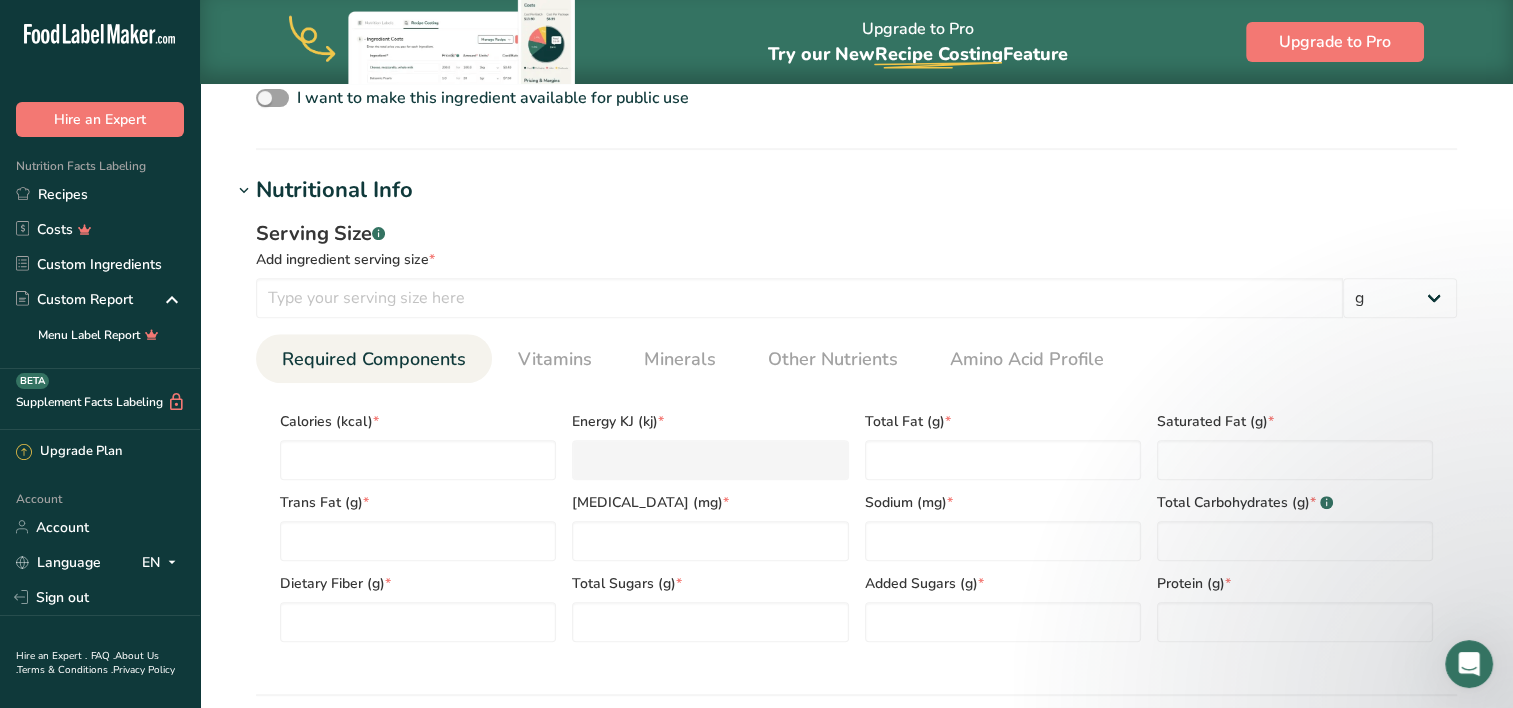 scroll, scrollTop: 703, scrollLeft: 0, axis: vertical 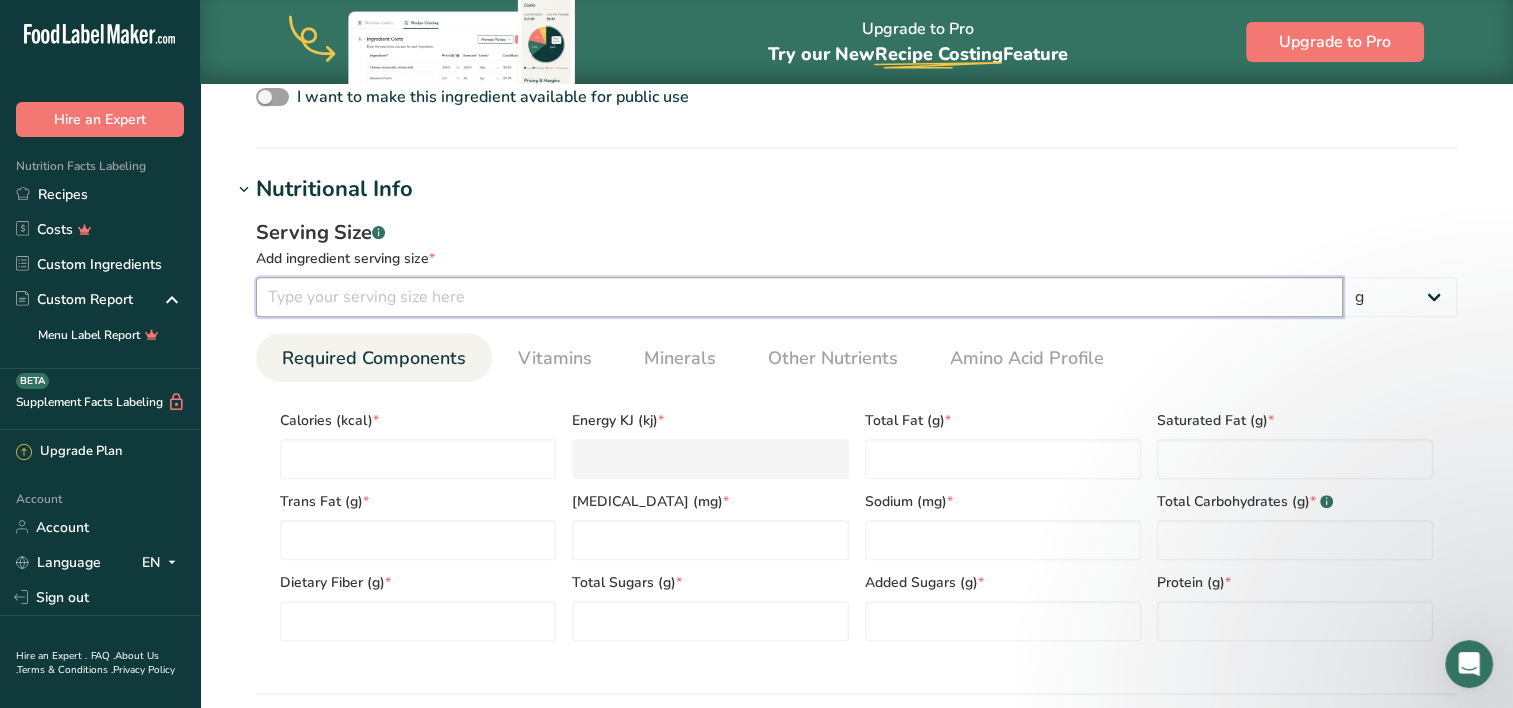 click at bounding box center (799, 297) 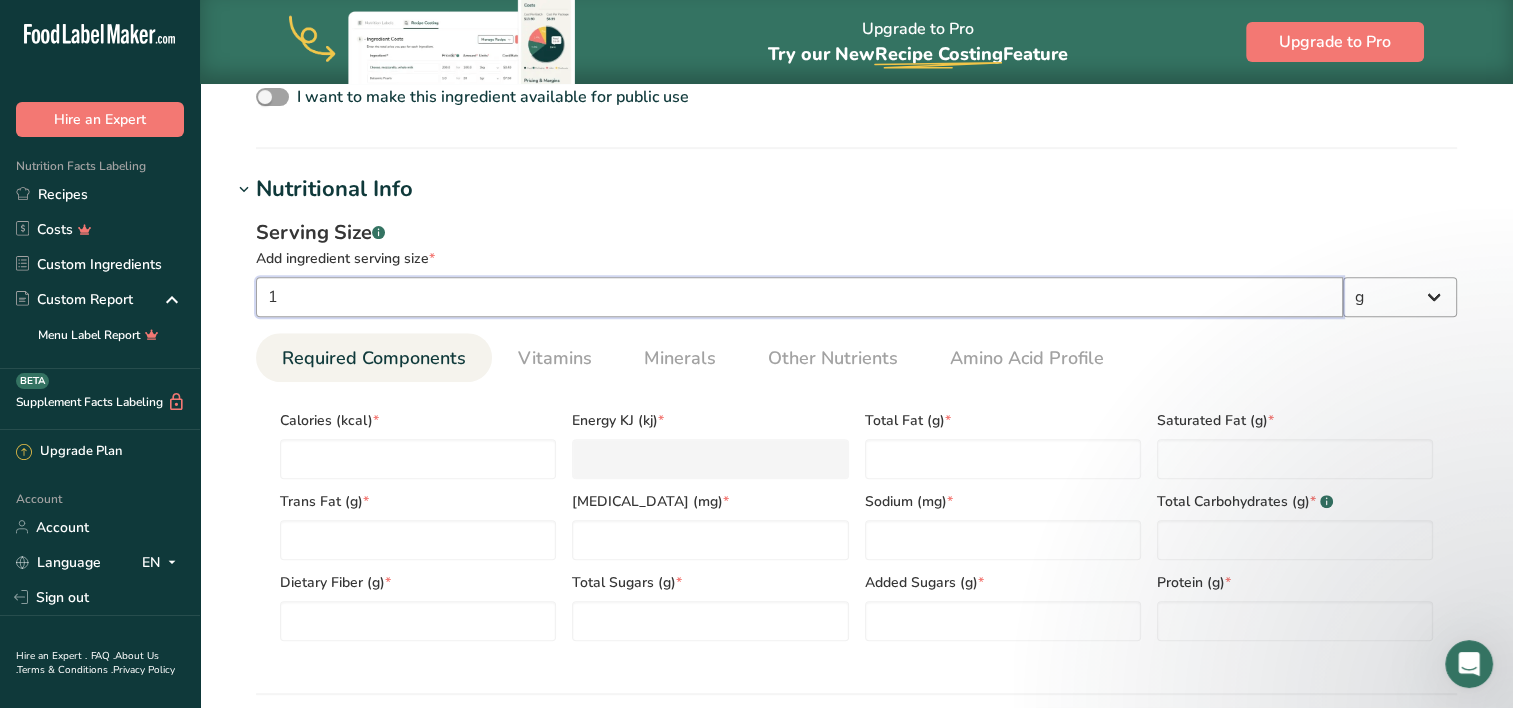 type on "1" 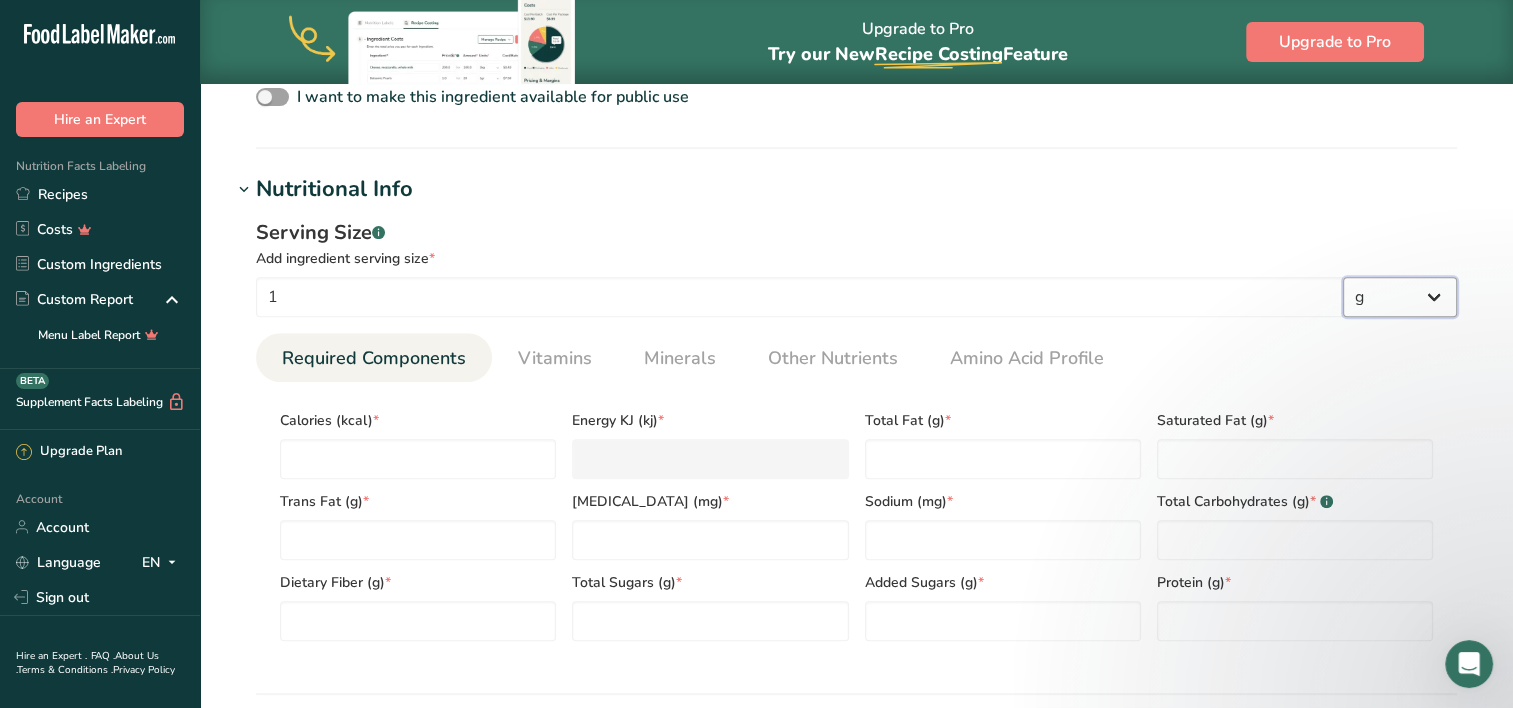 click on "g
kg
mg
mcg
lb
oz
l
mL
fl oz
tbsp
tsp
cup
qt
gallon" at bounding box center [1400, 297] 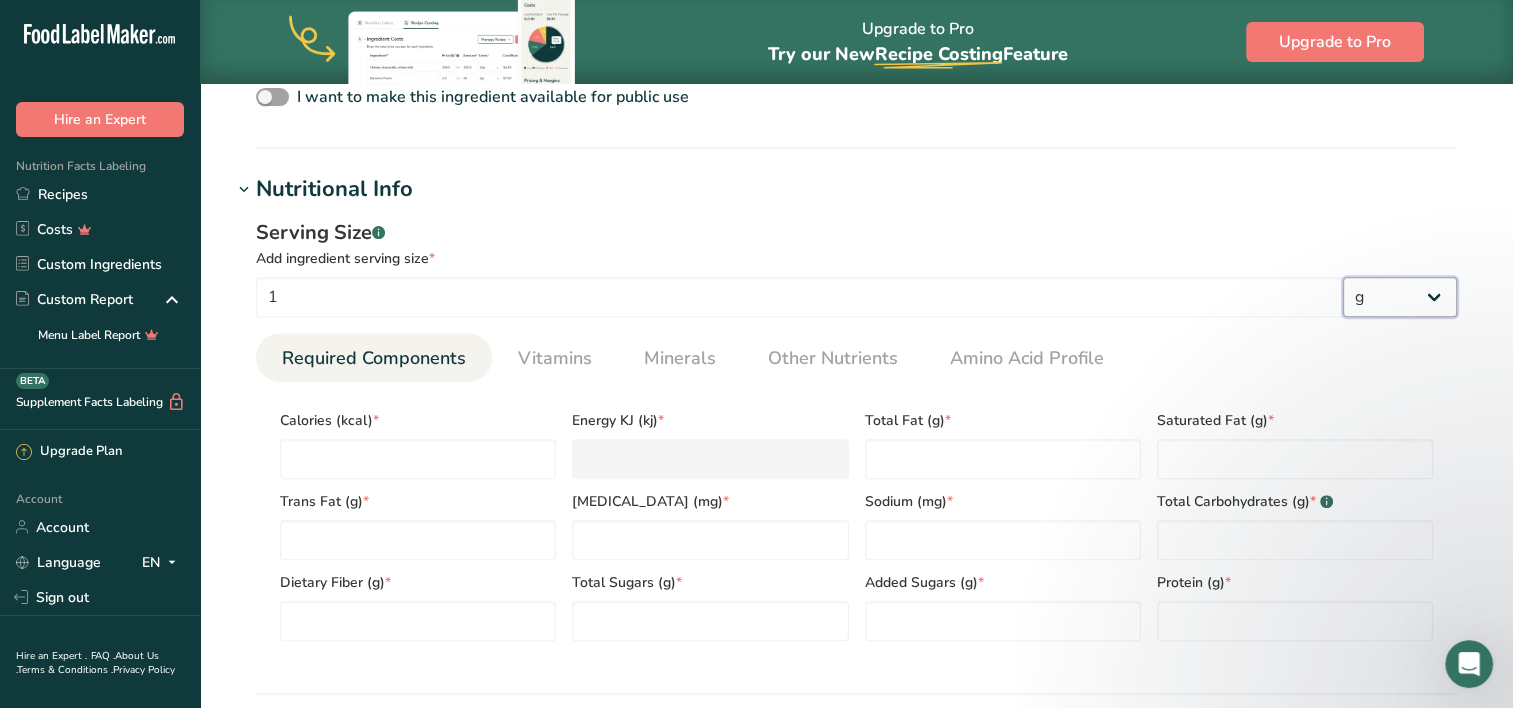 select on "5" 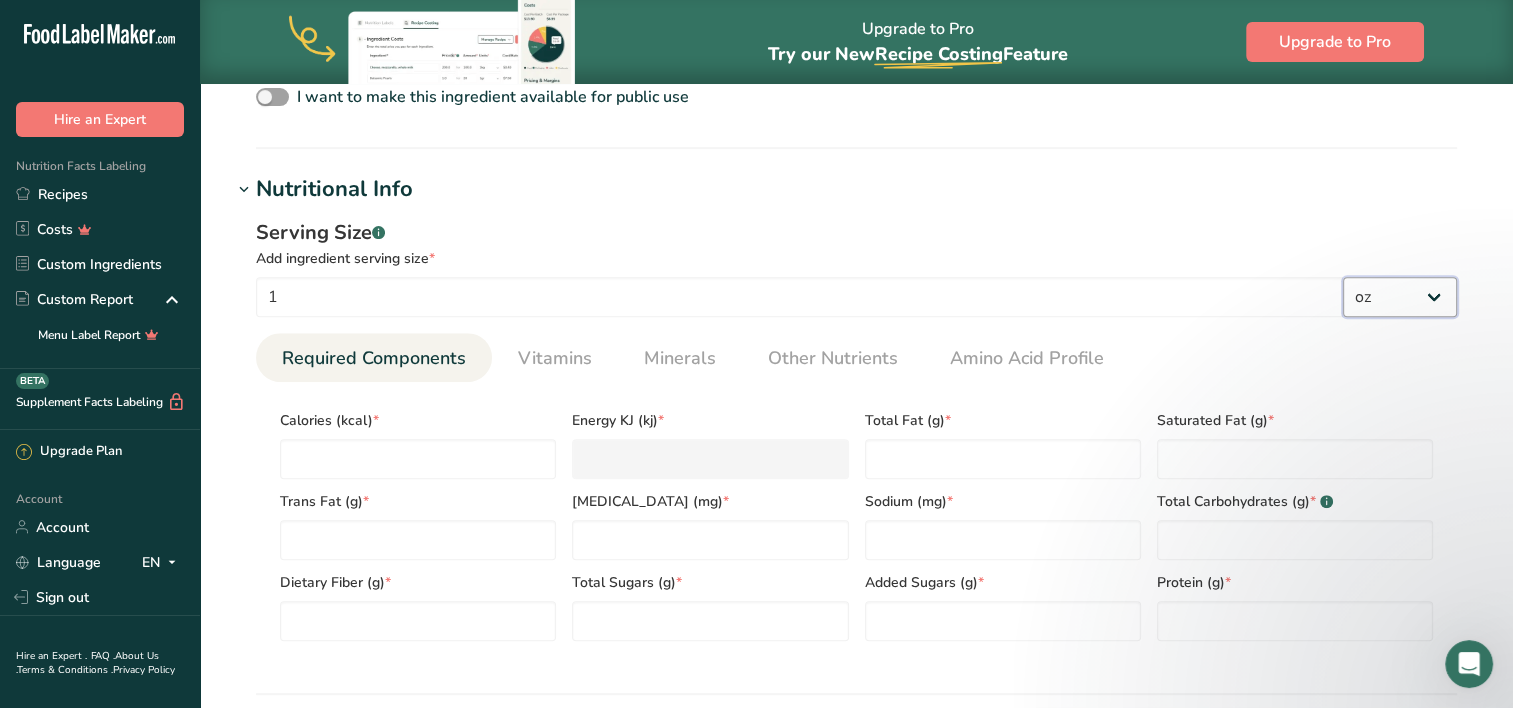 click on "g
kg
mg
mcg
lb
oz
l
mL
fl oz
tbsp
tsp
cup
qt
gallon" at bounding box center (1400, 297) 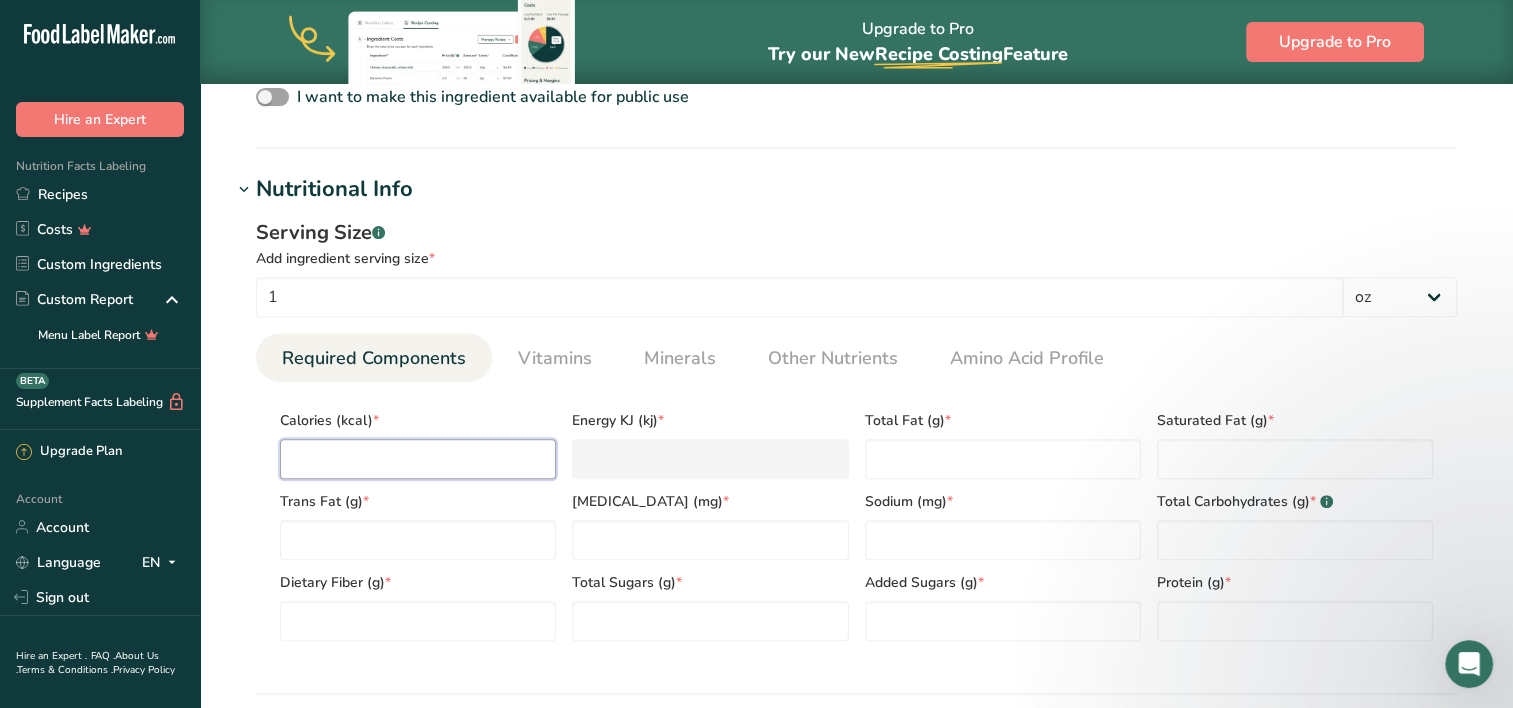 click at bounding box center (418, 459) 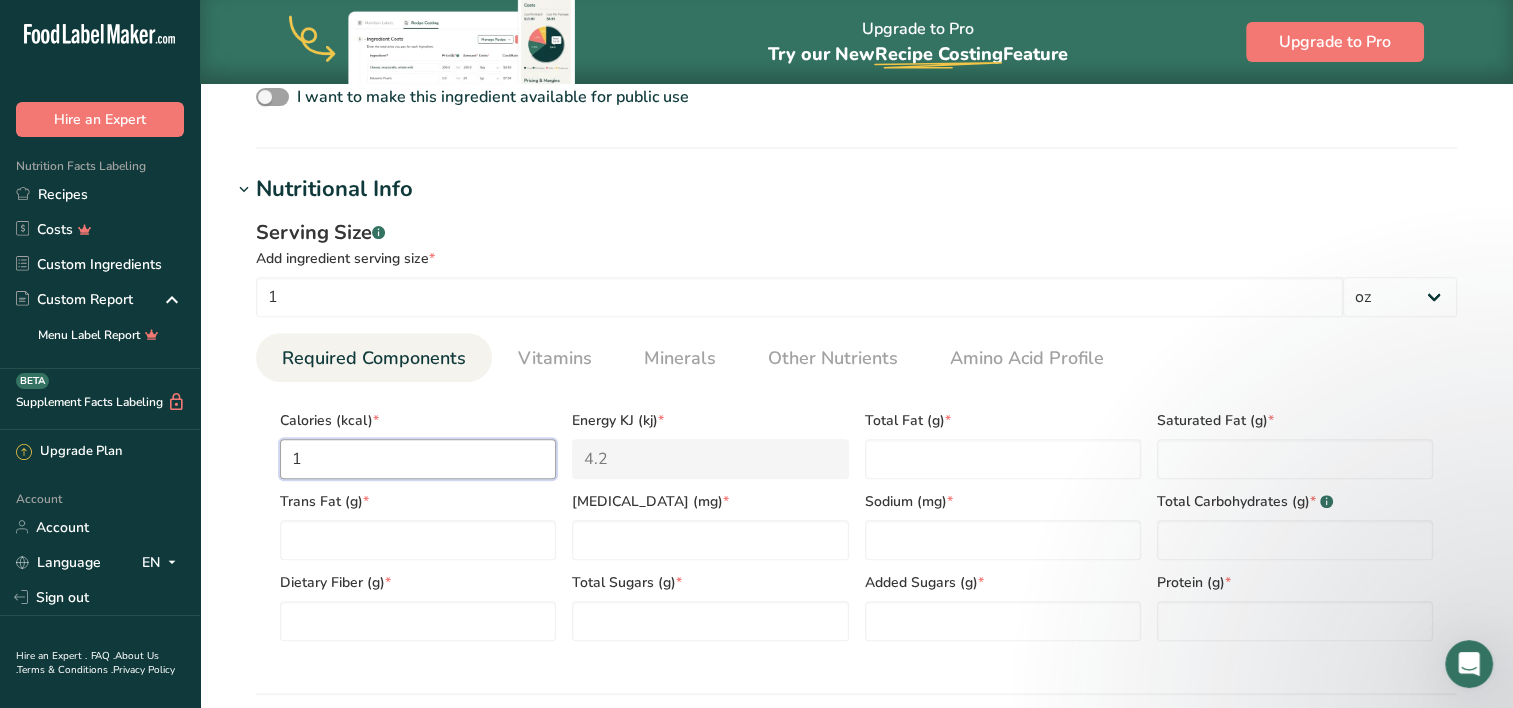 type on "10" 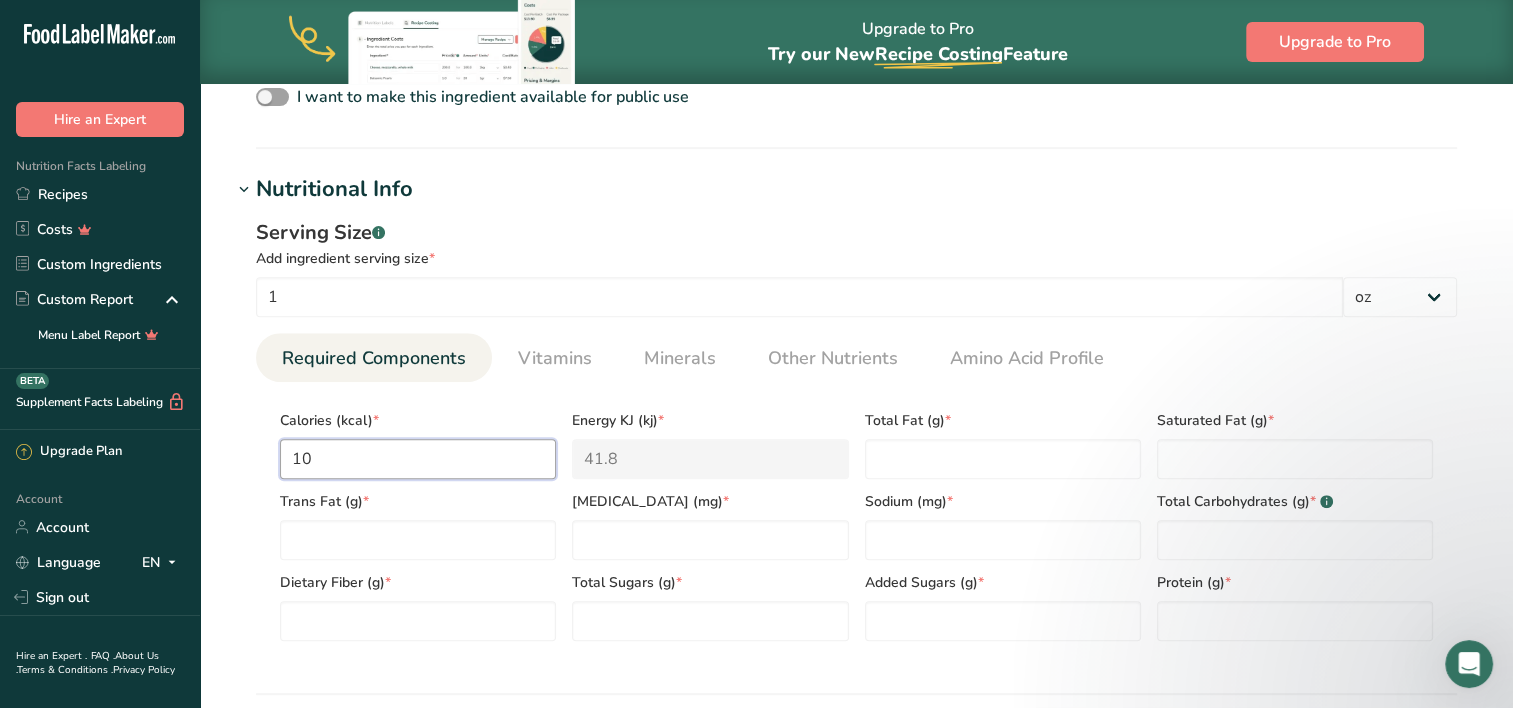 type on "103" 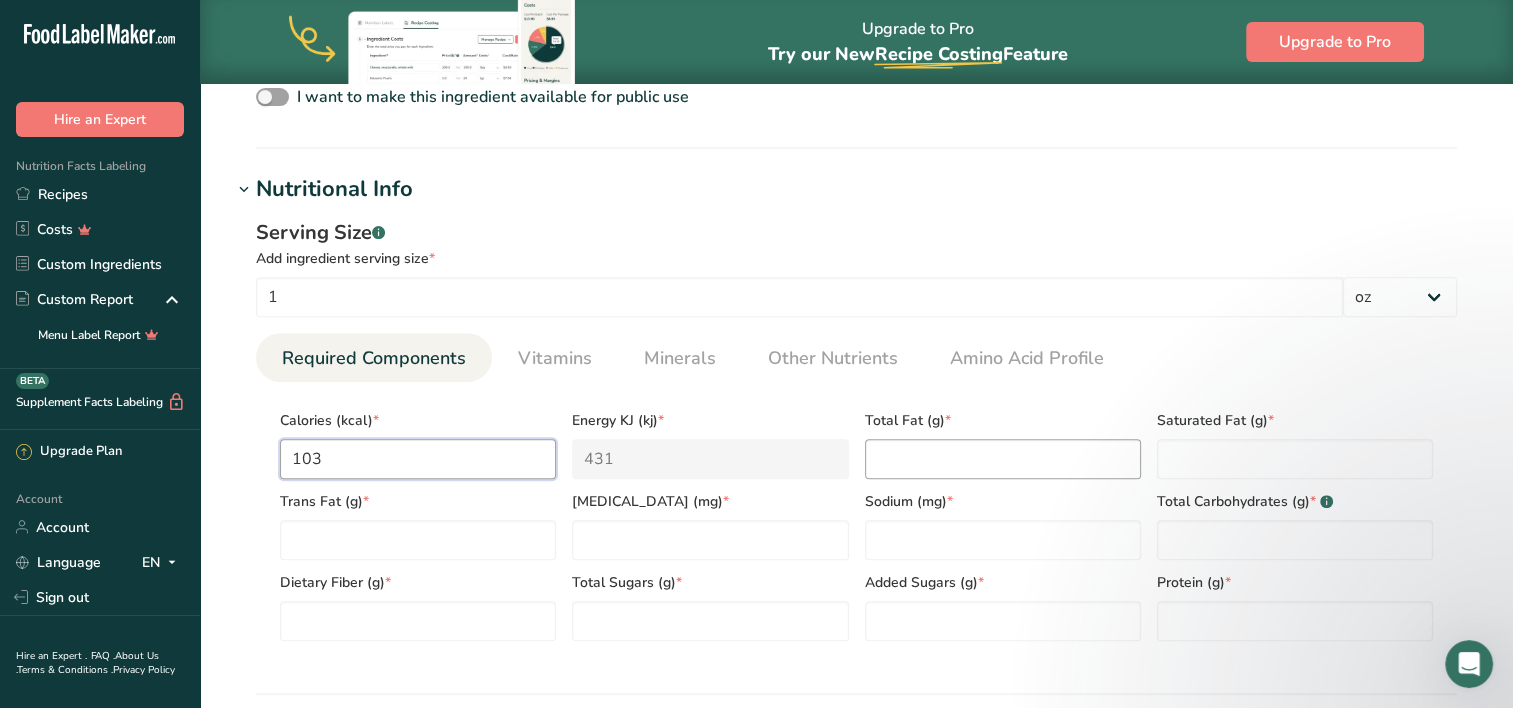 type on "103" 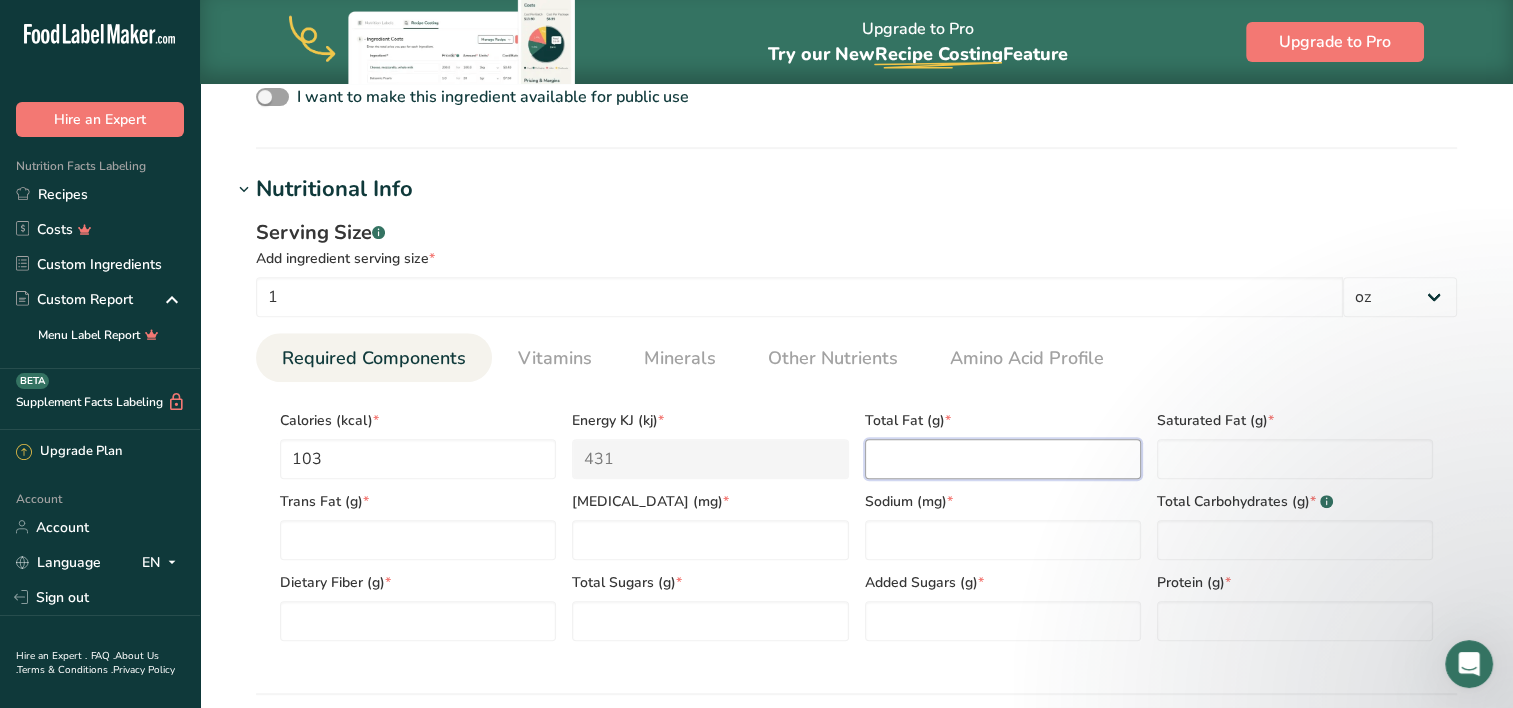click at bounding box center [1003, 459] 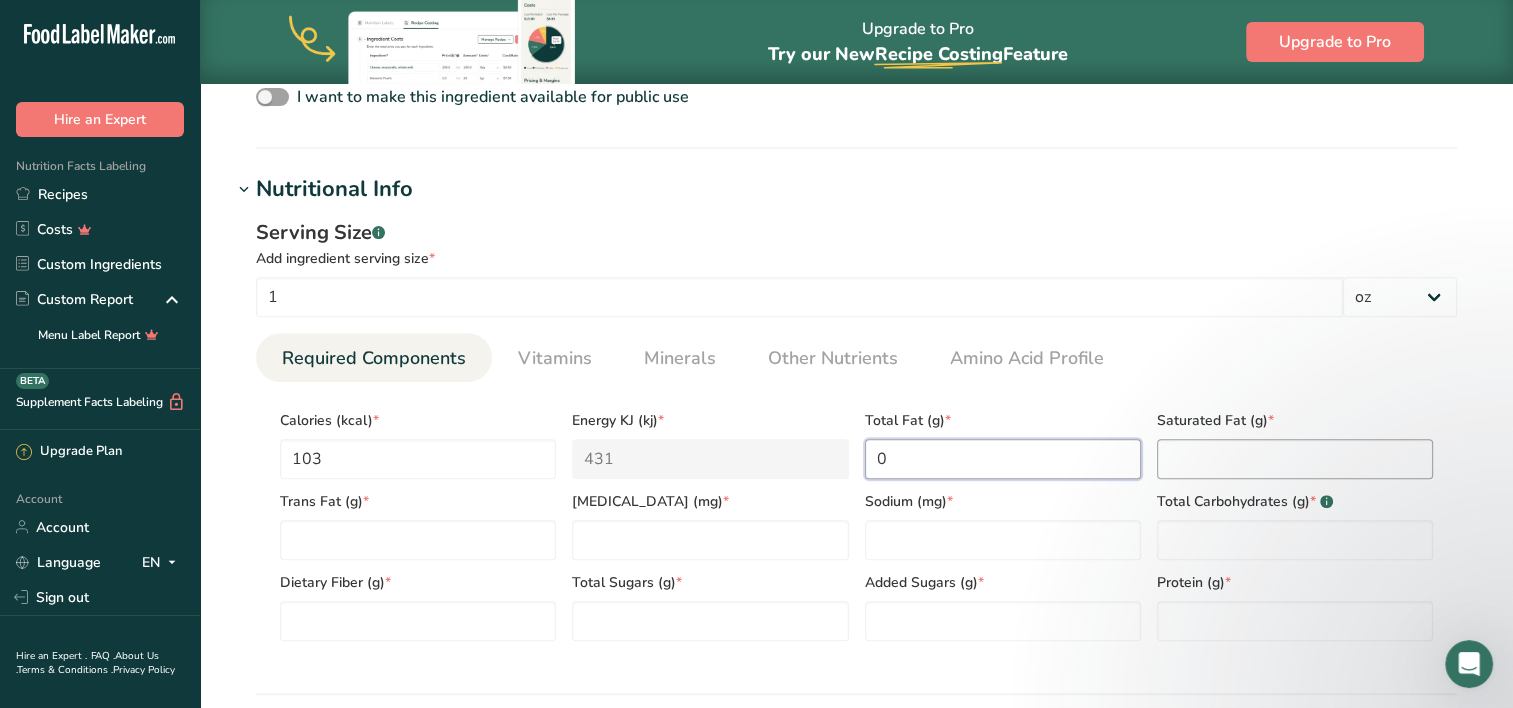 type on "0" 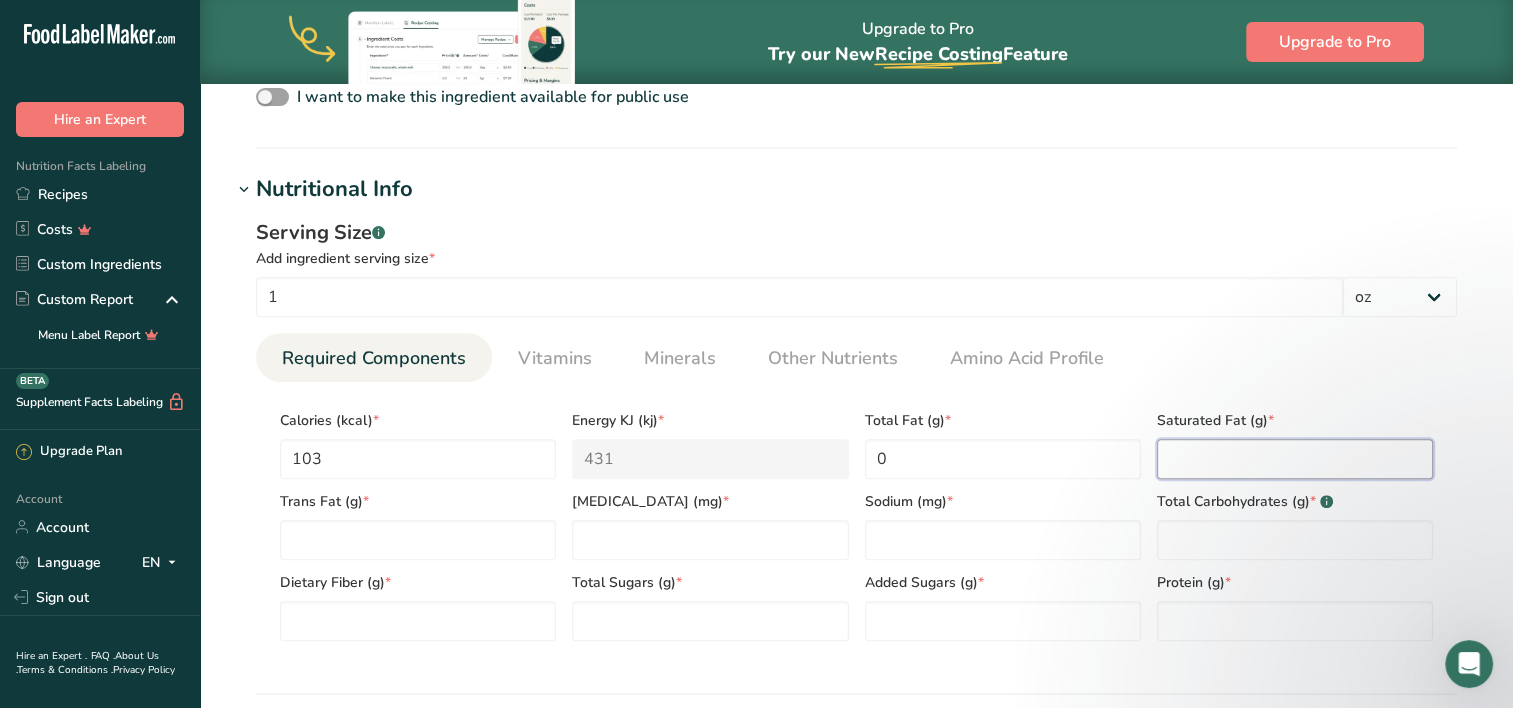 click at bounding box center (1295, 459) 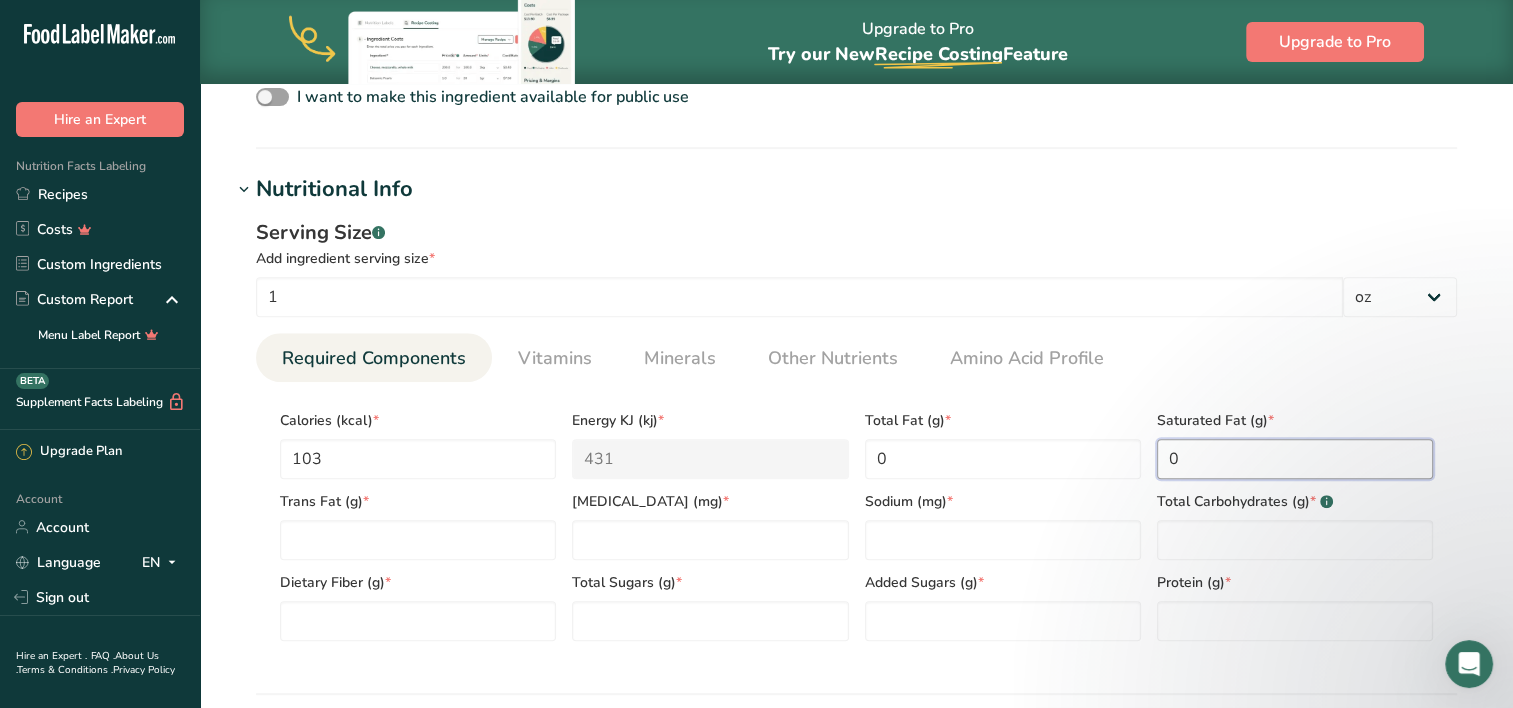 type on "0" 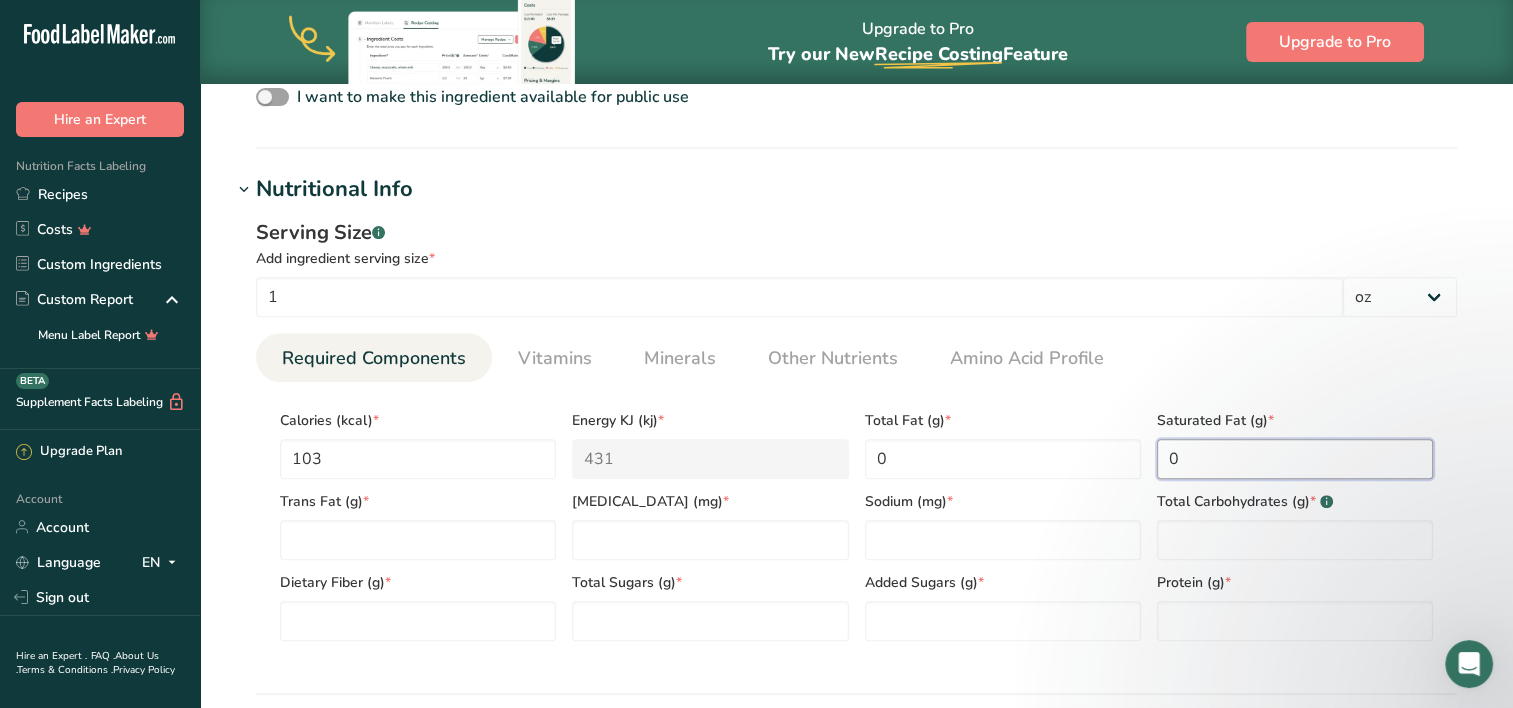scroll, scrollTop: 739, scrollLeft: 0, axis: vertical 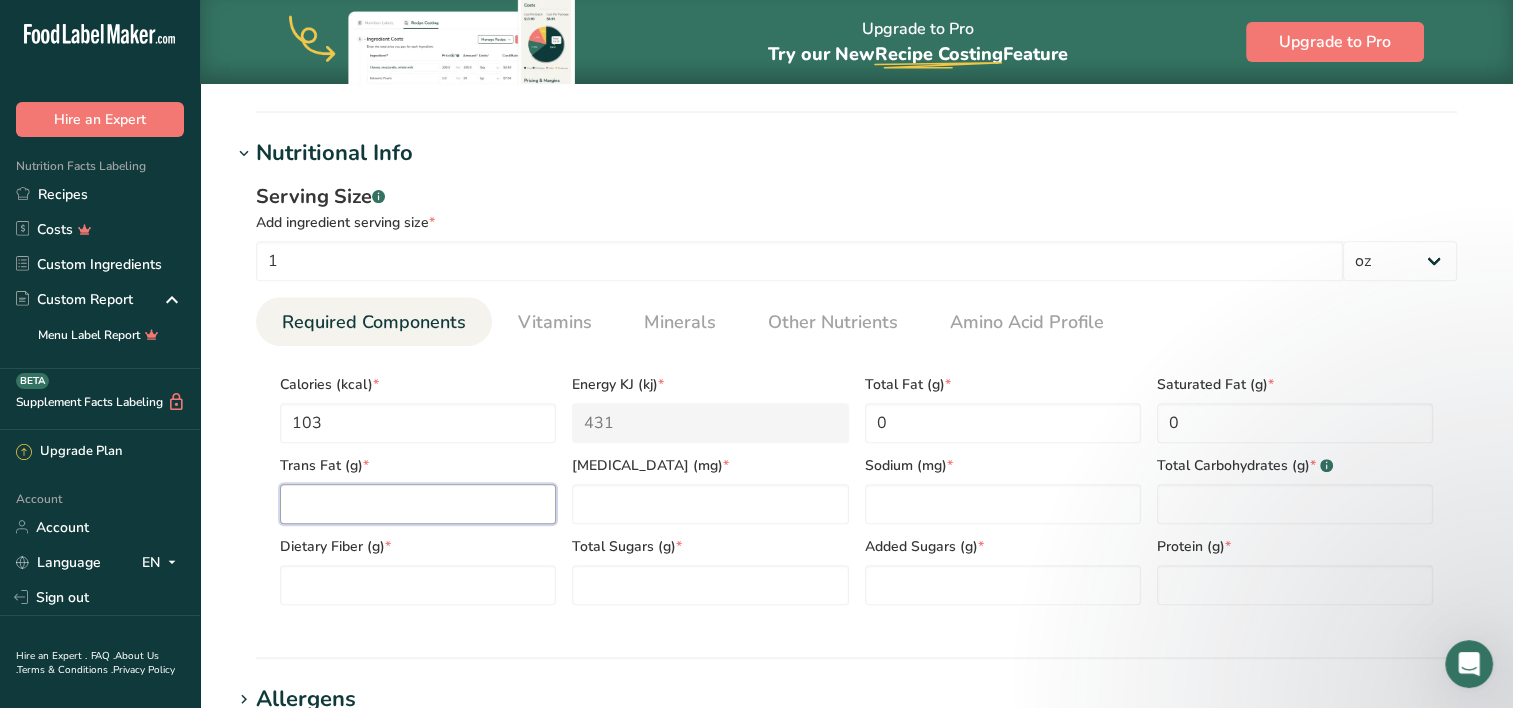 click at bounding box center (418, 504) 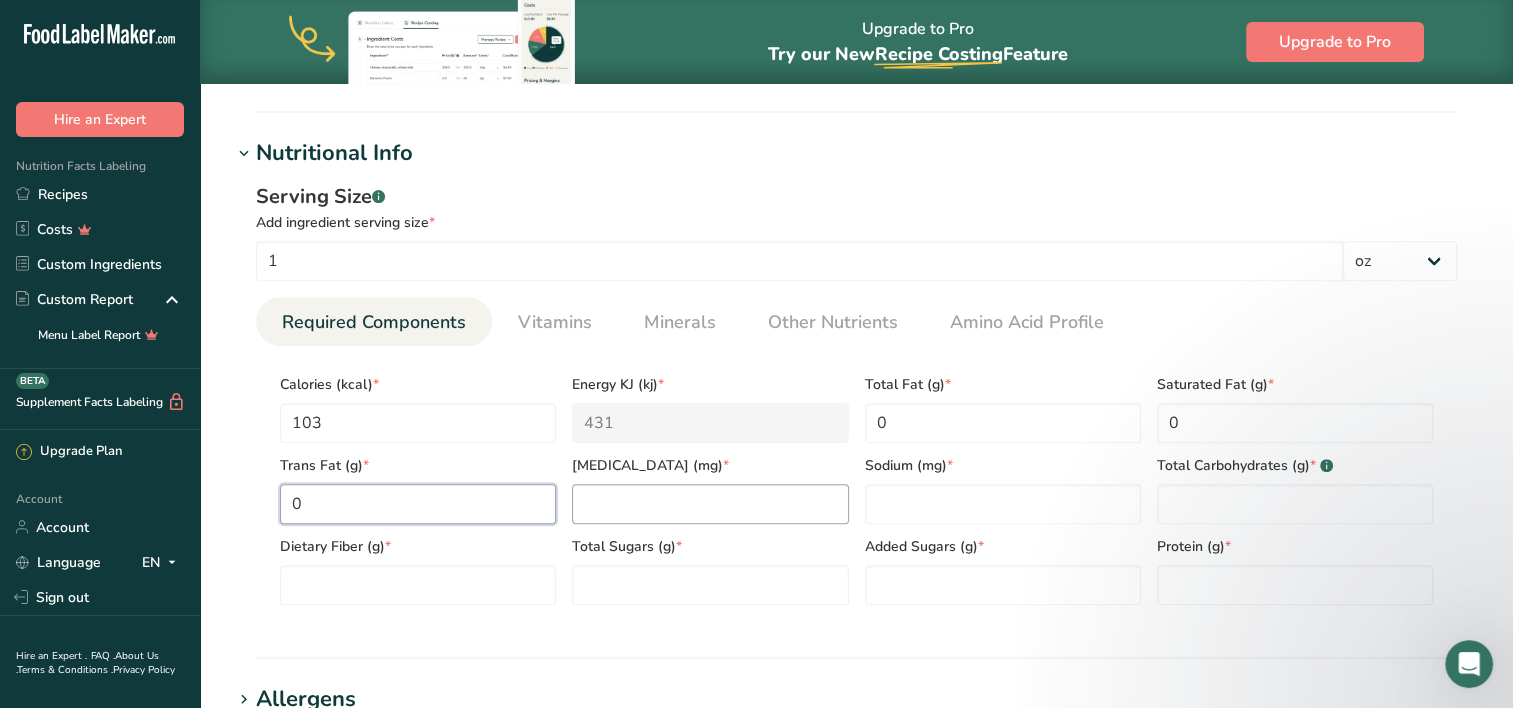 type on "0" 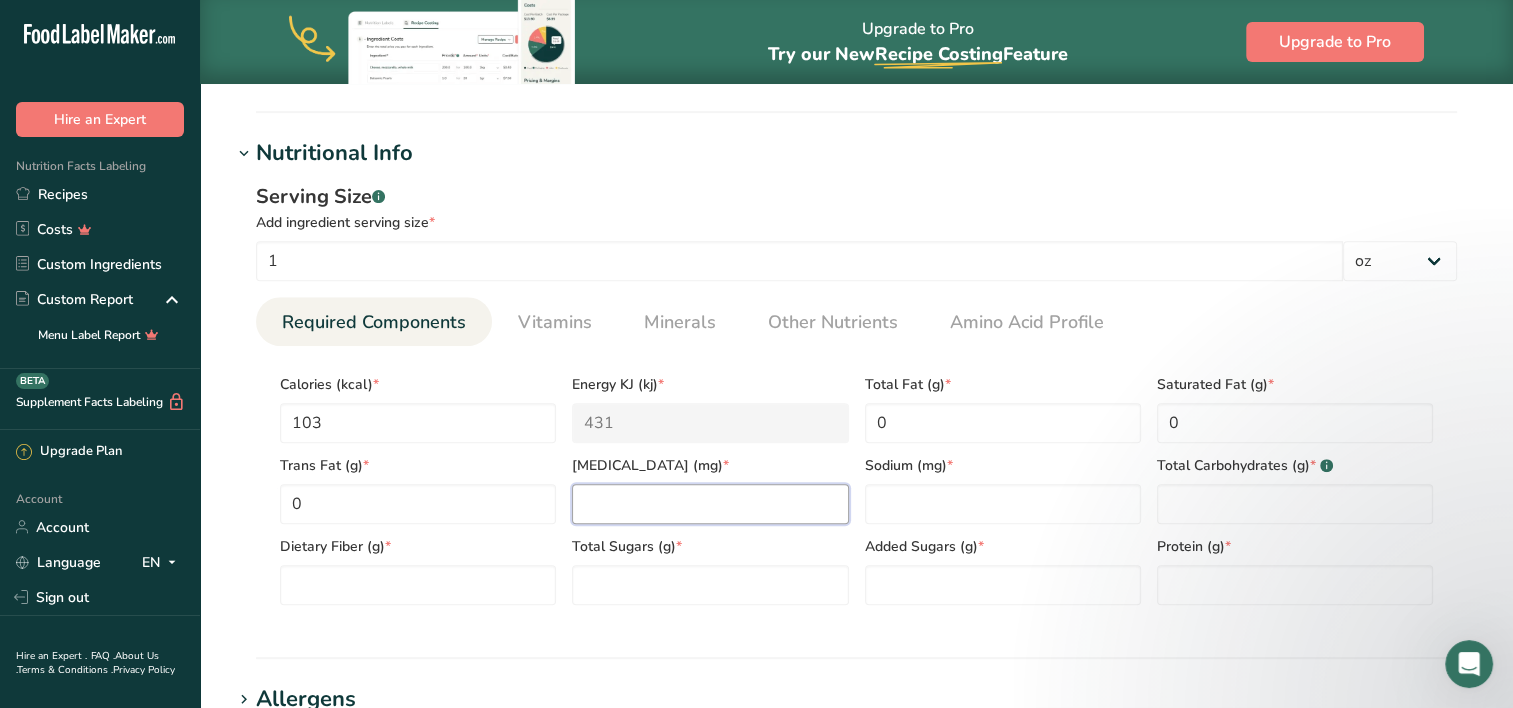 click at bounding box center [710, 504] 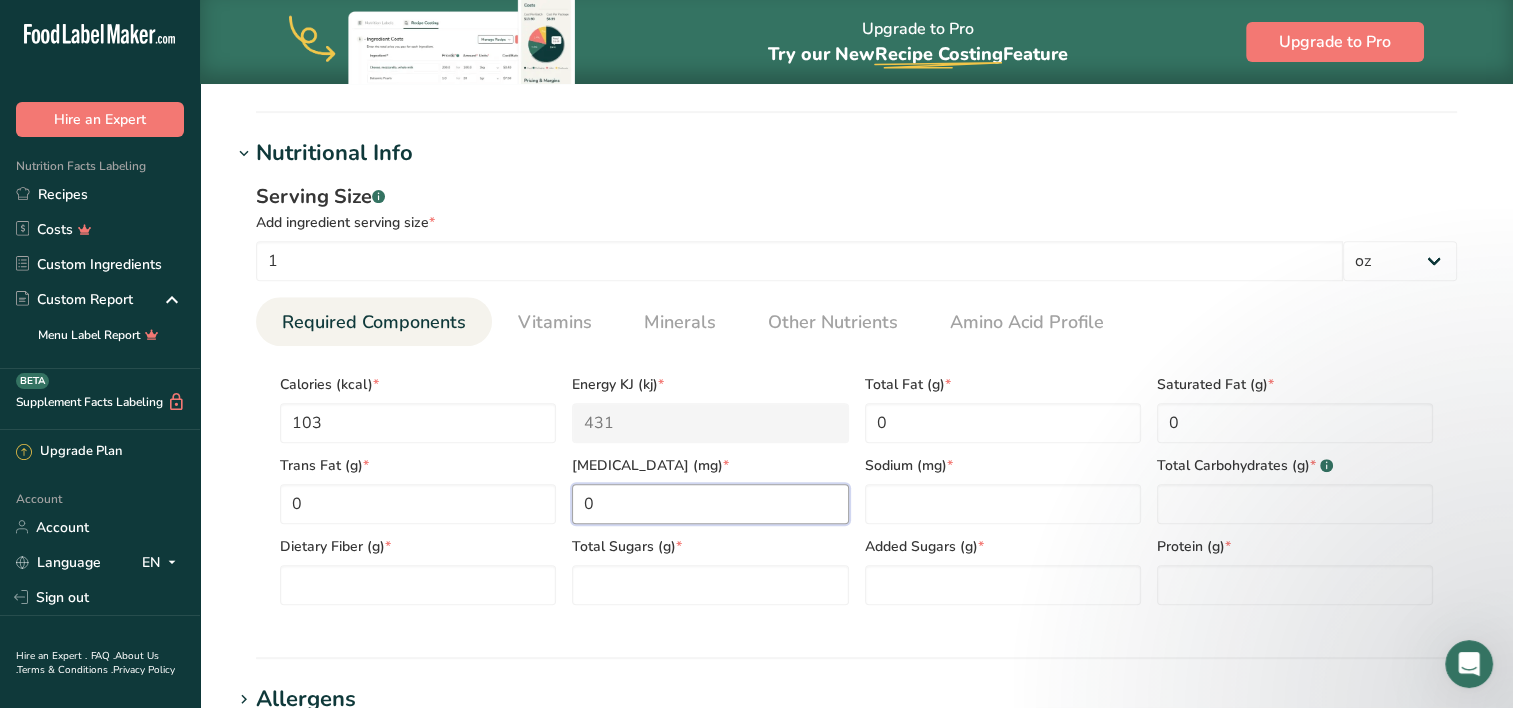 type on "0" 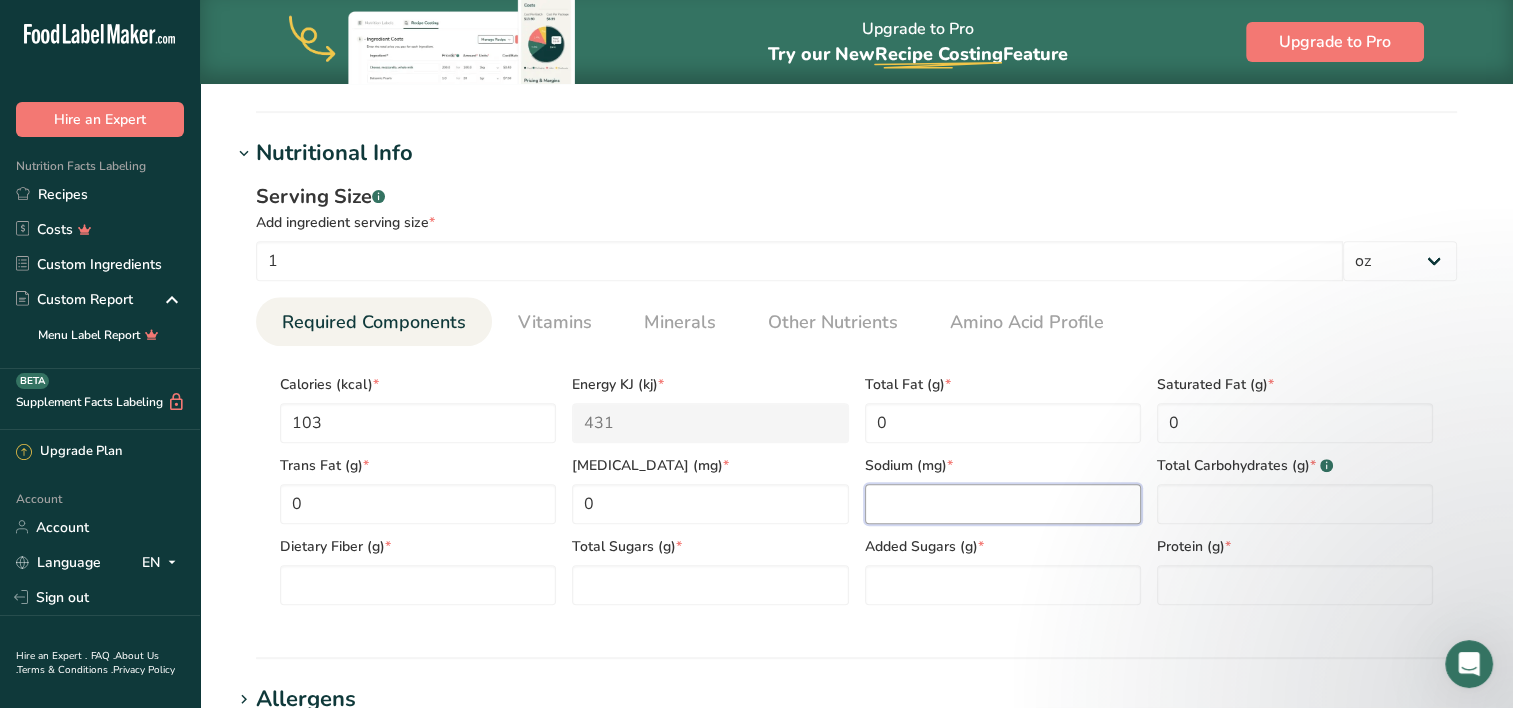 click at bounding box center (1003, 504) 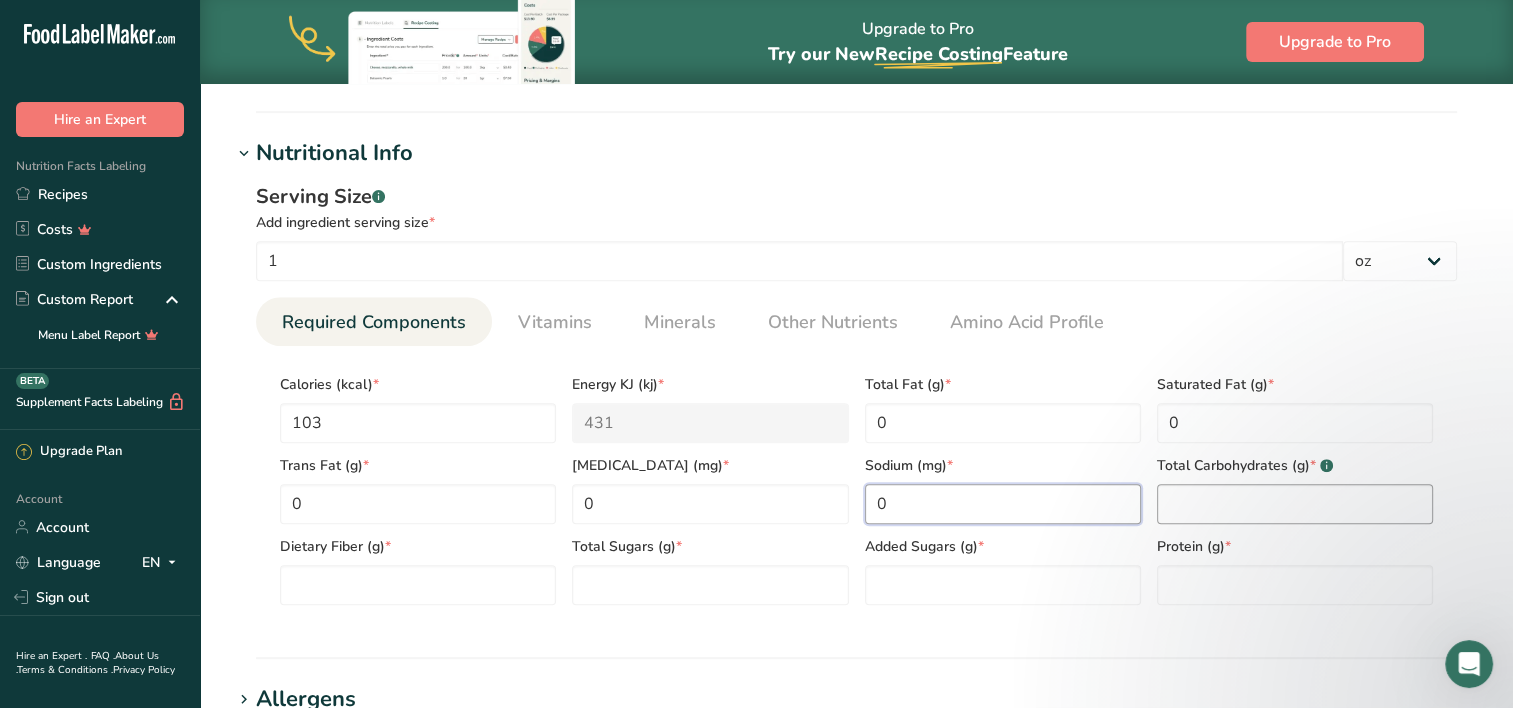 type on "0" 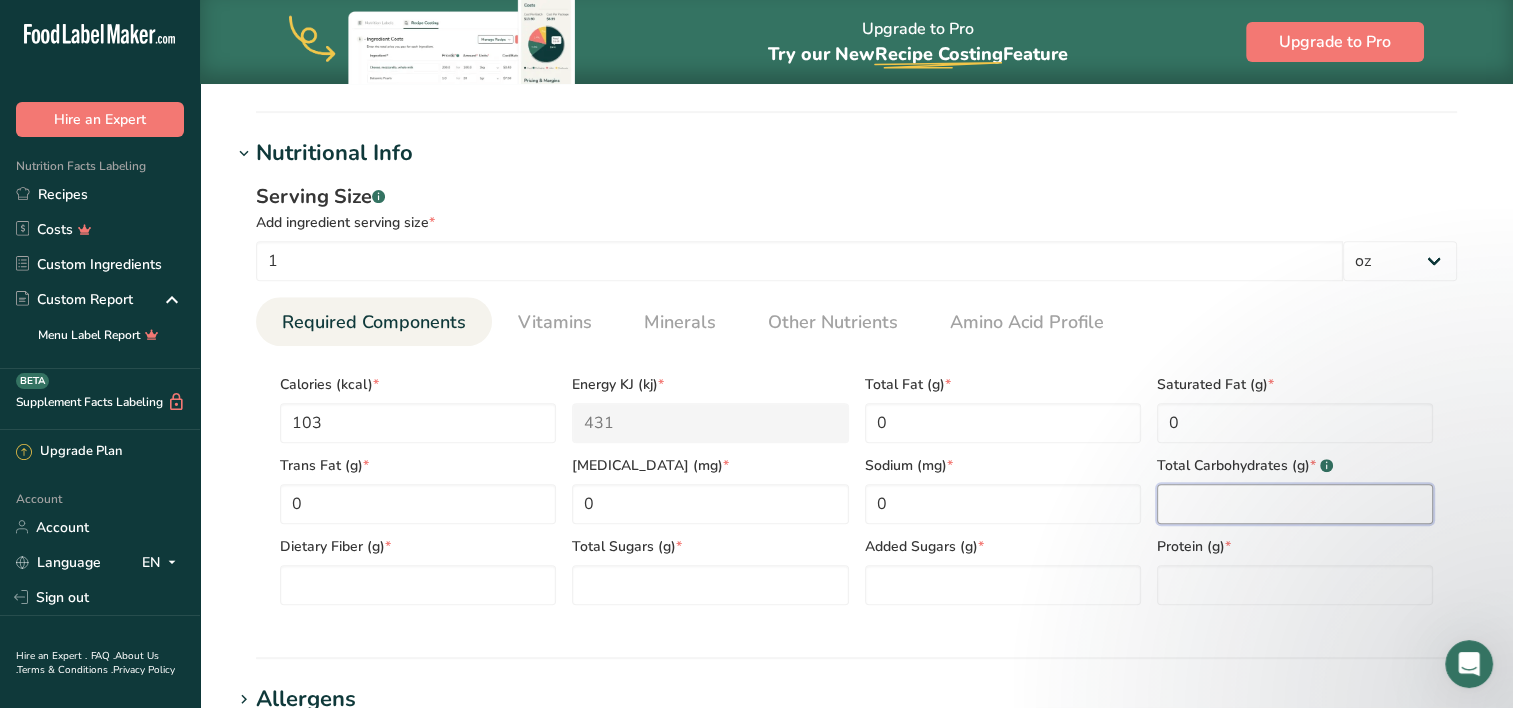 click at bounding box center (1295, 504) 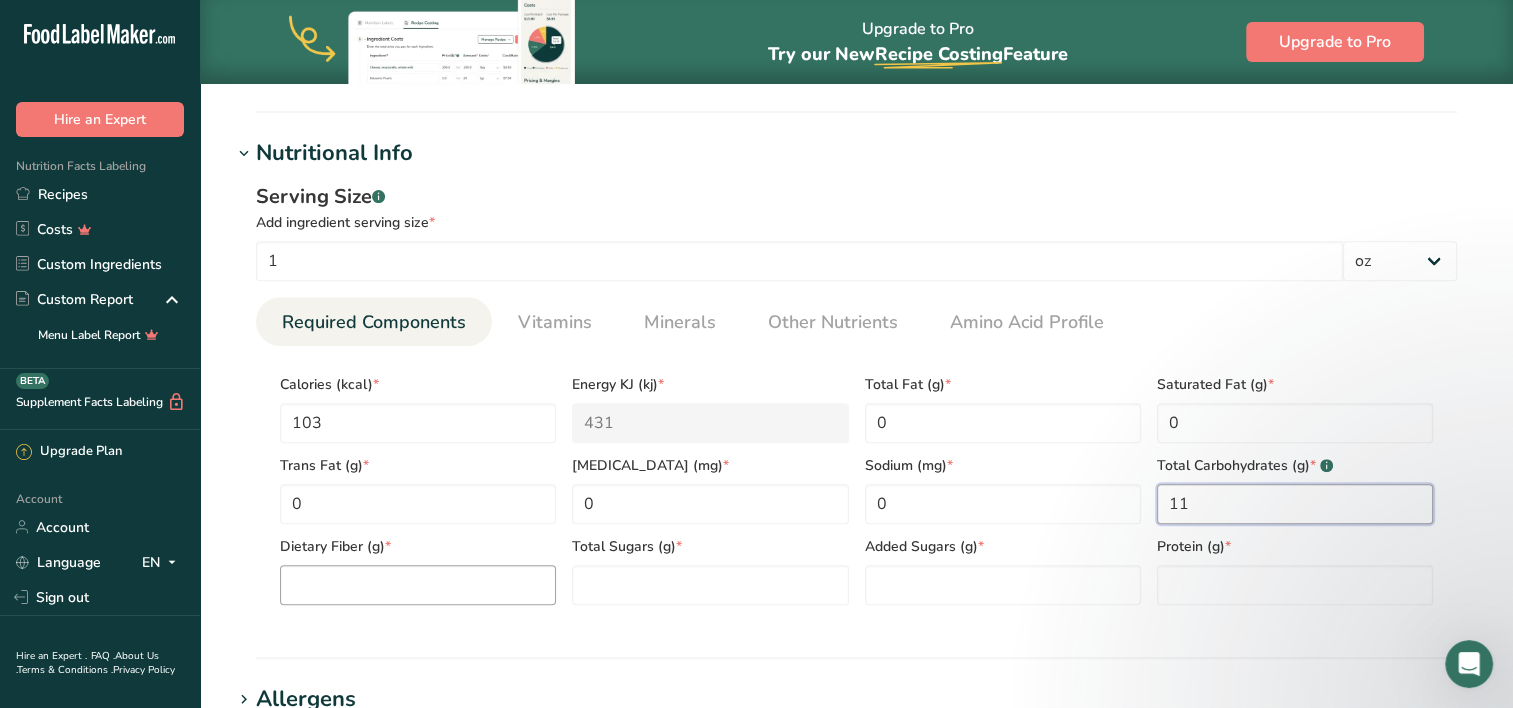 type on "11" 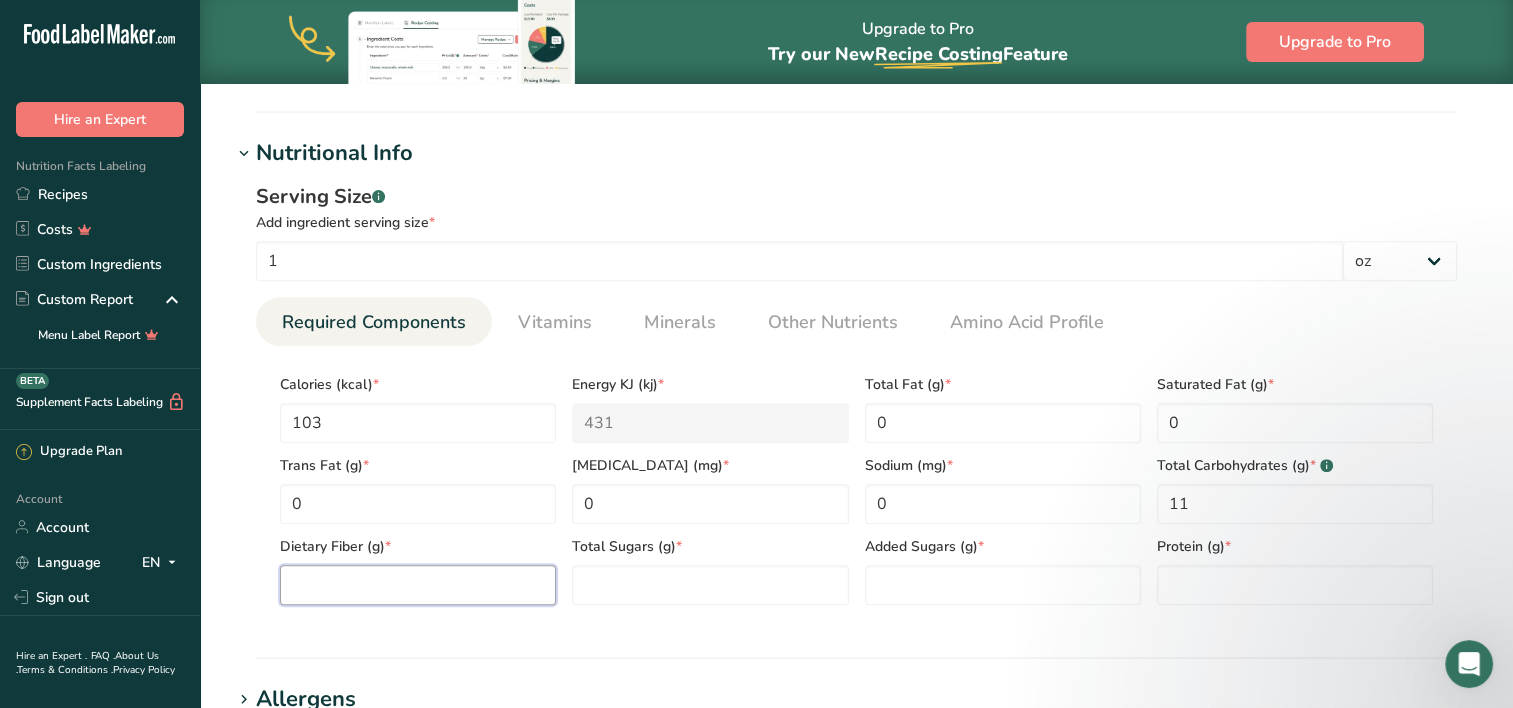 click at bounding box center (418, 585) 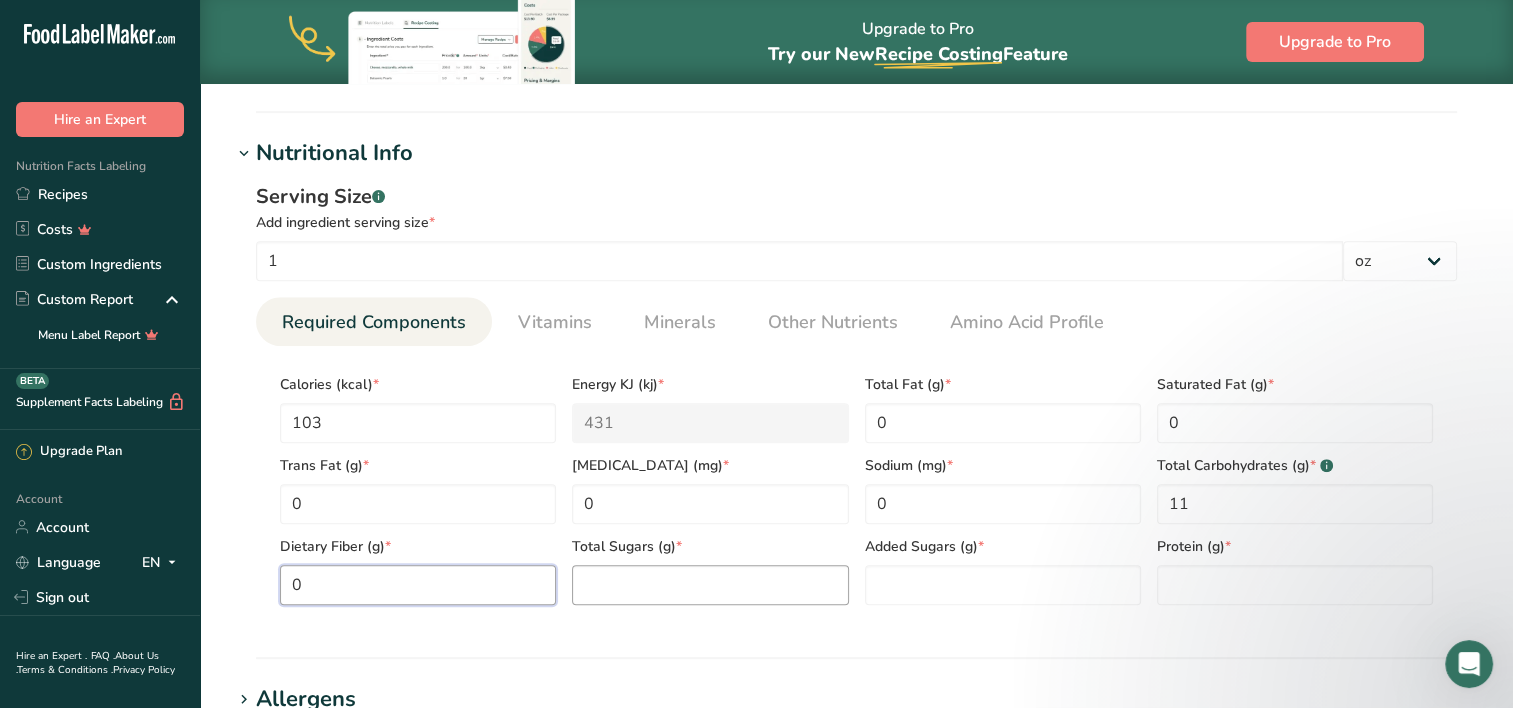 type on "0" 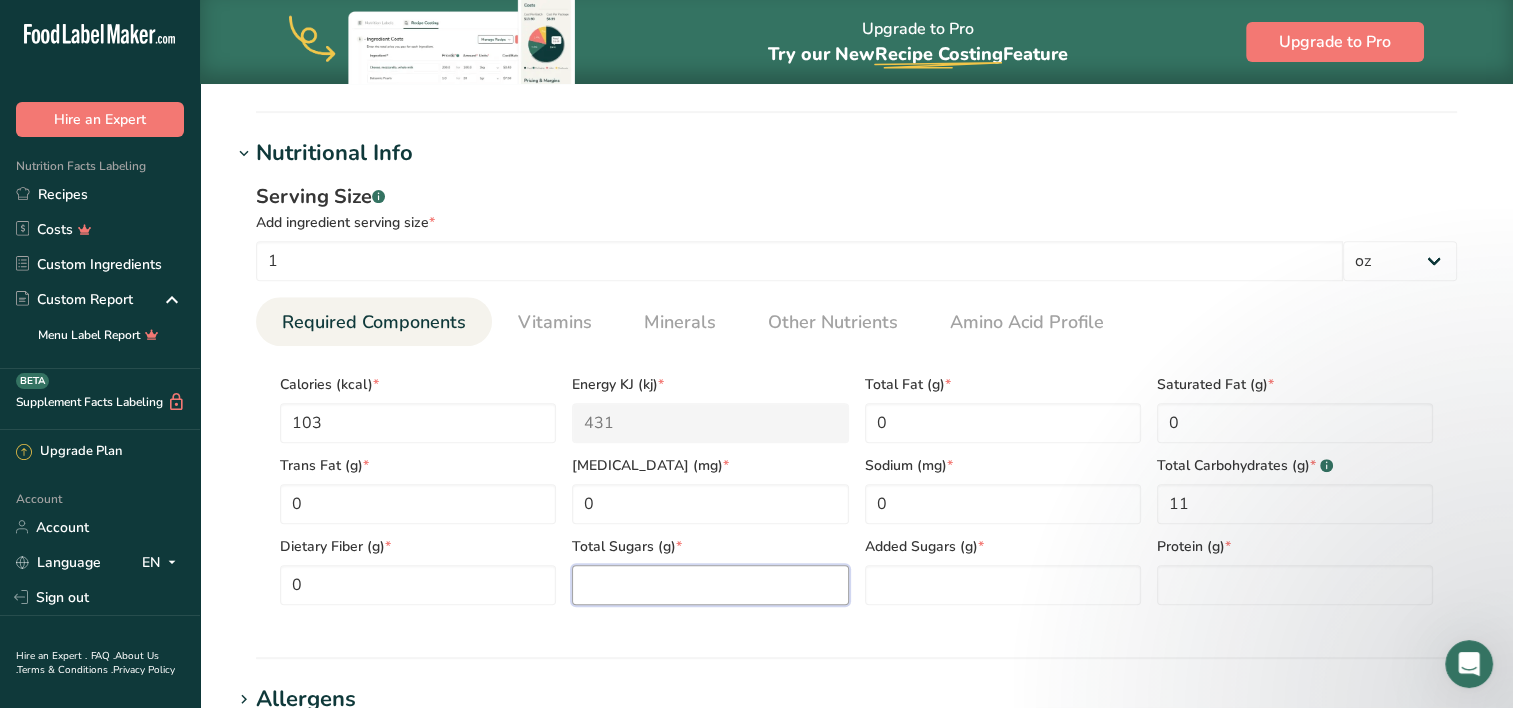 click at bounding box center [710, 585] 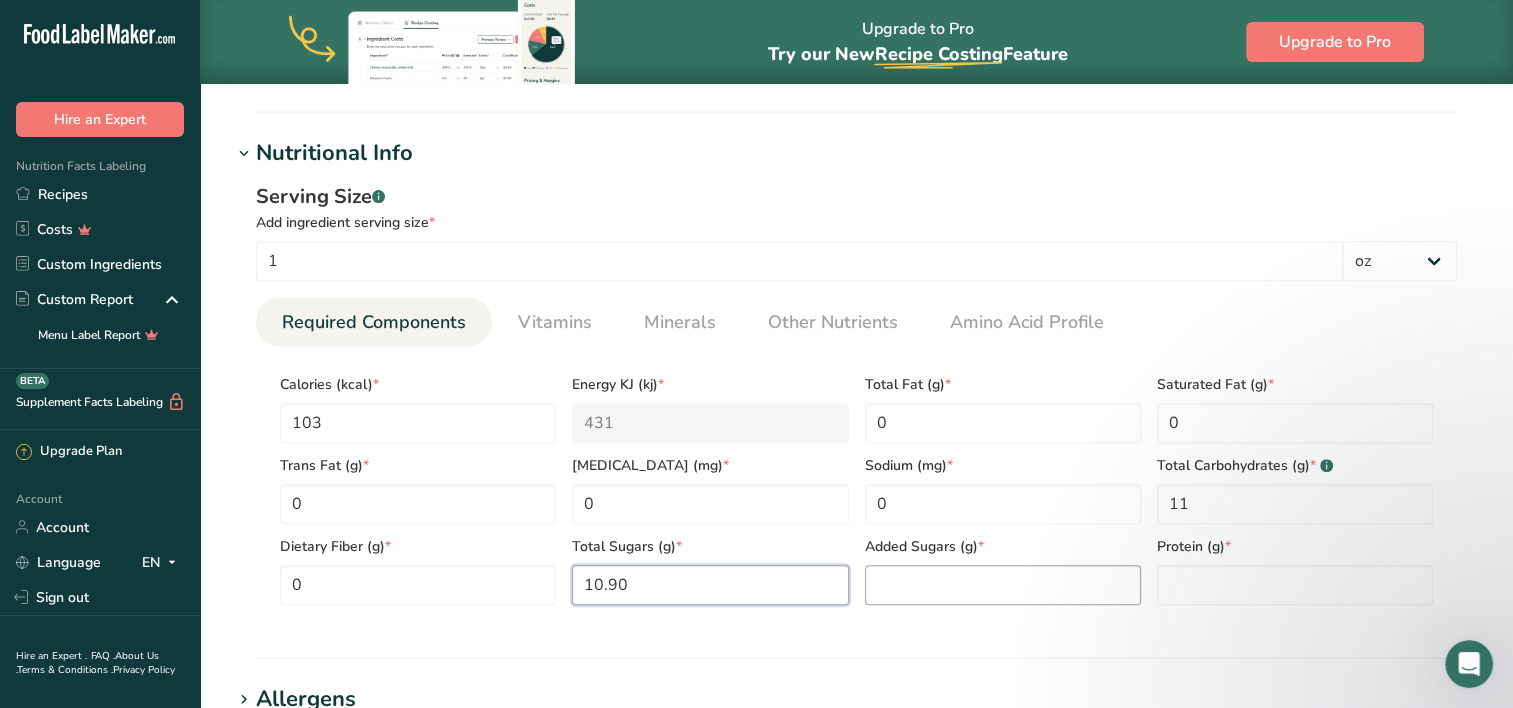 type on "10.90" 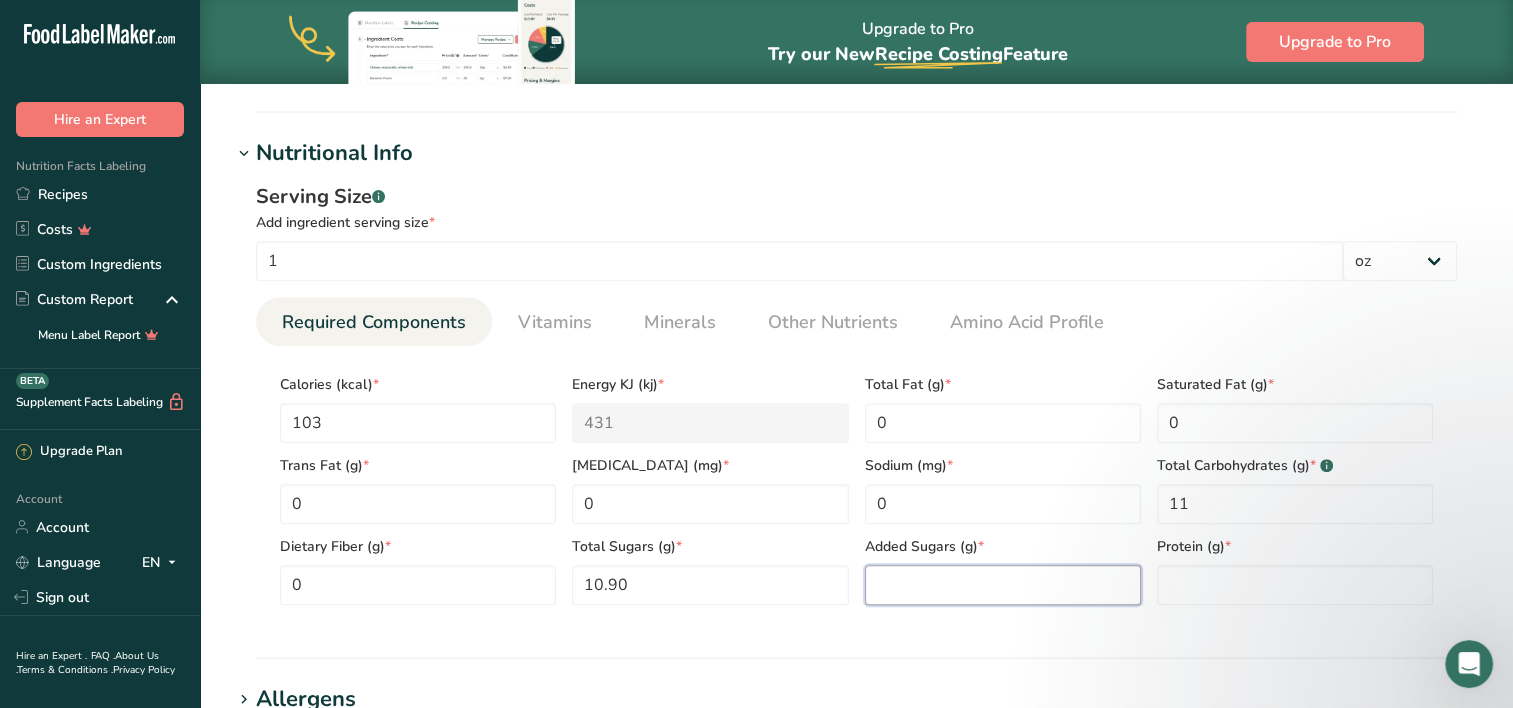 click at bounding box center (1003, 585) 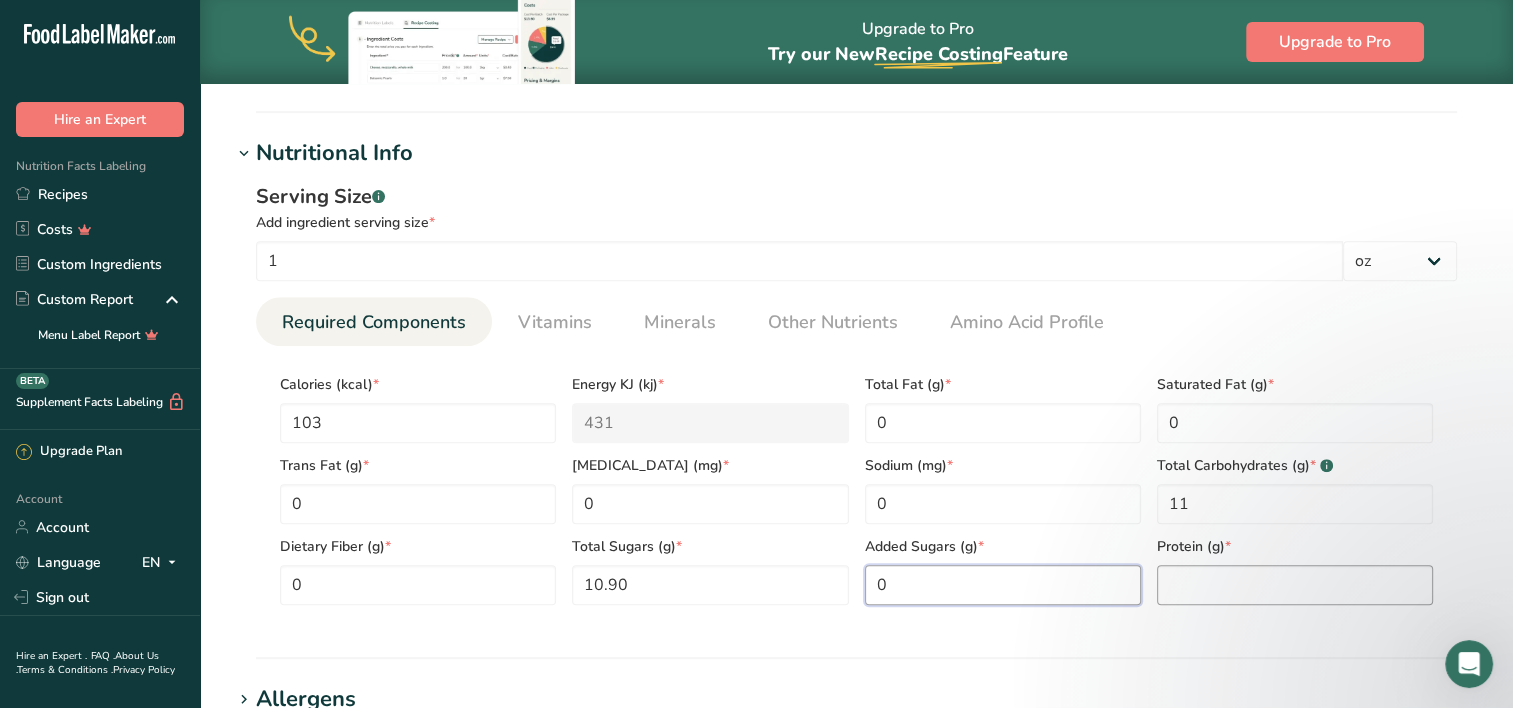 type on "0" 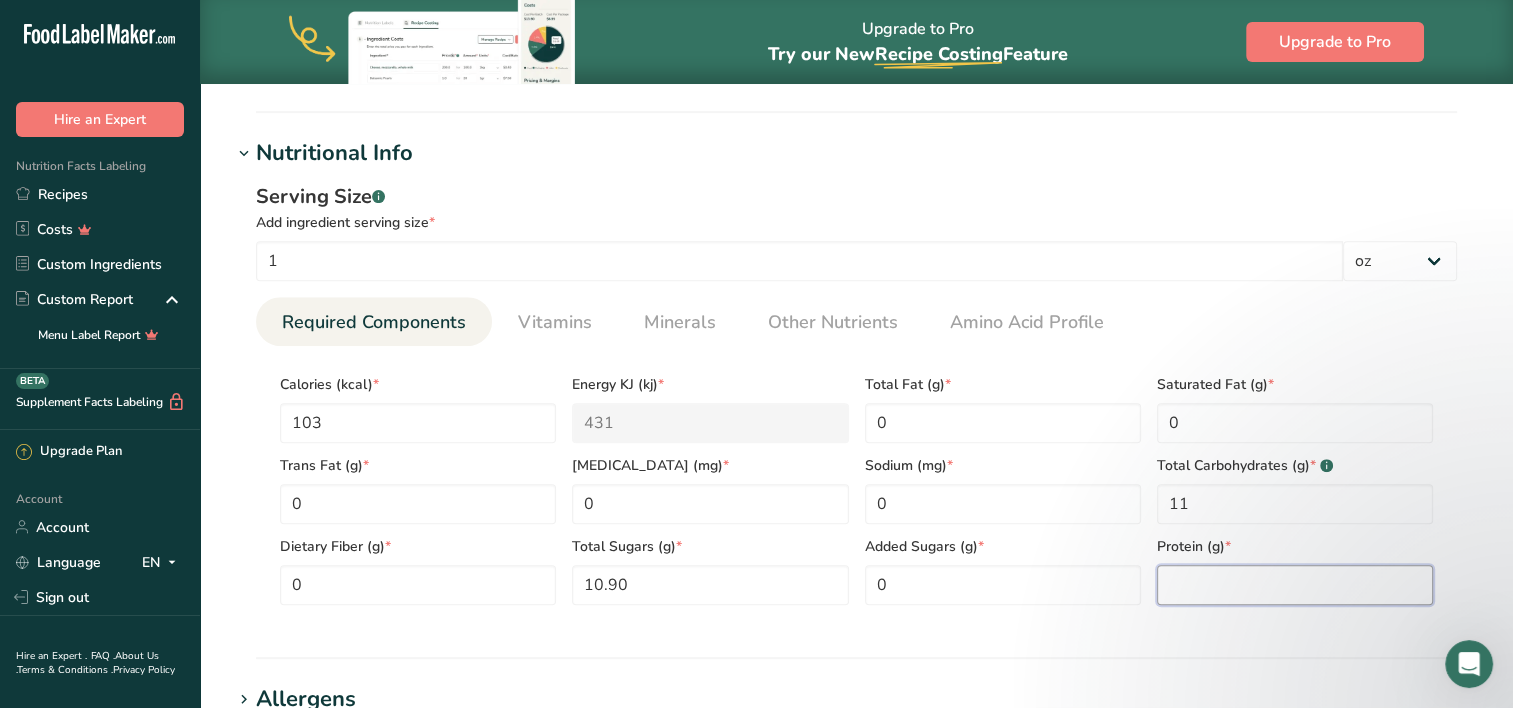 click at bounding box center [1295, 585] 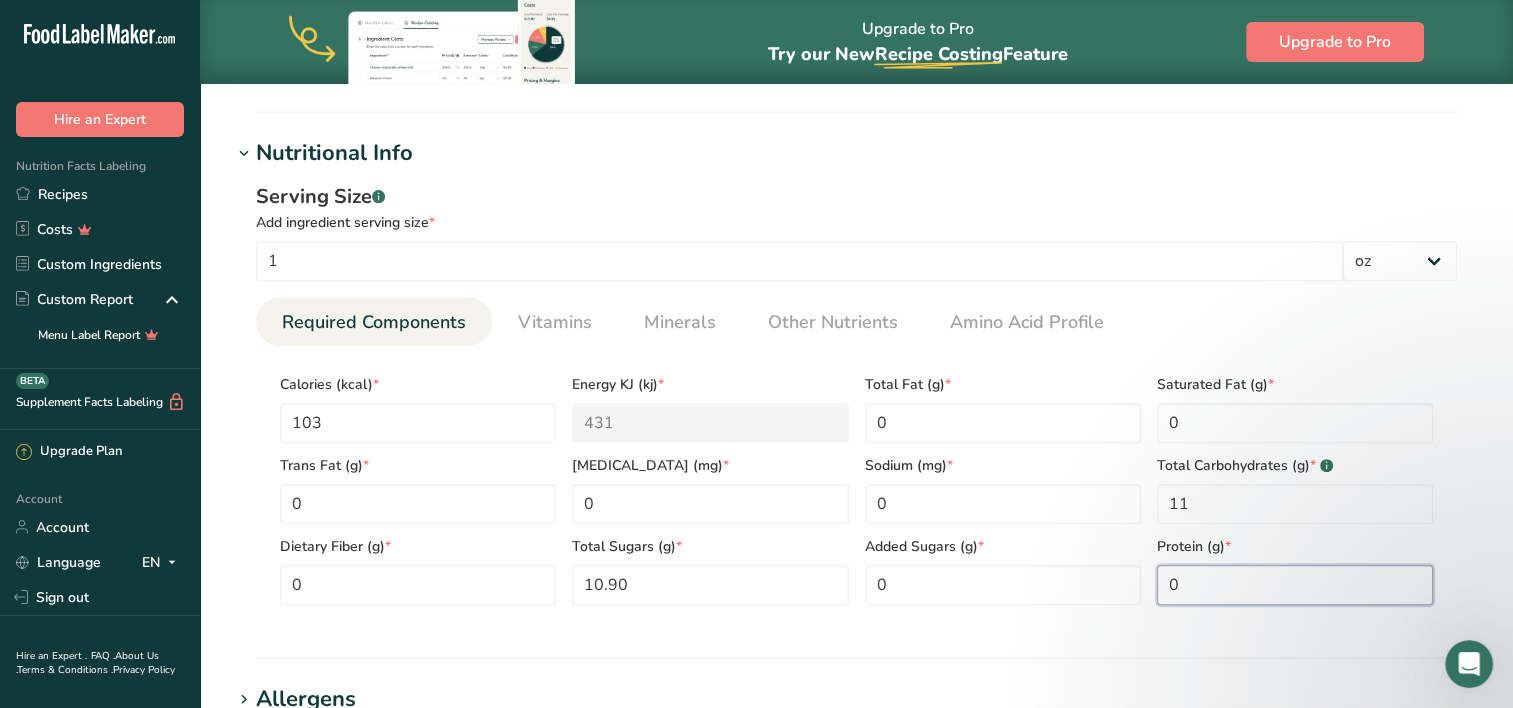type on "0" 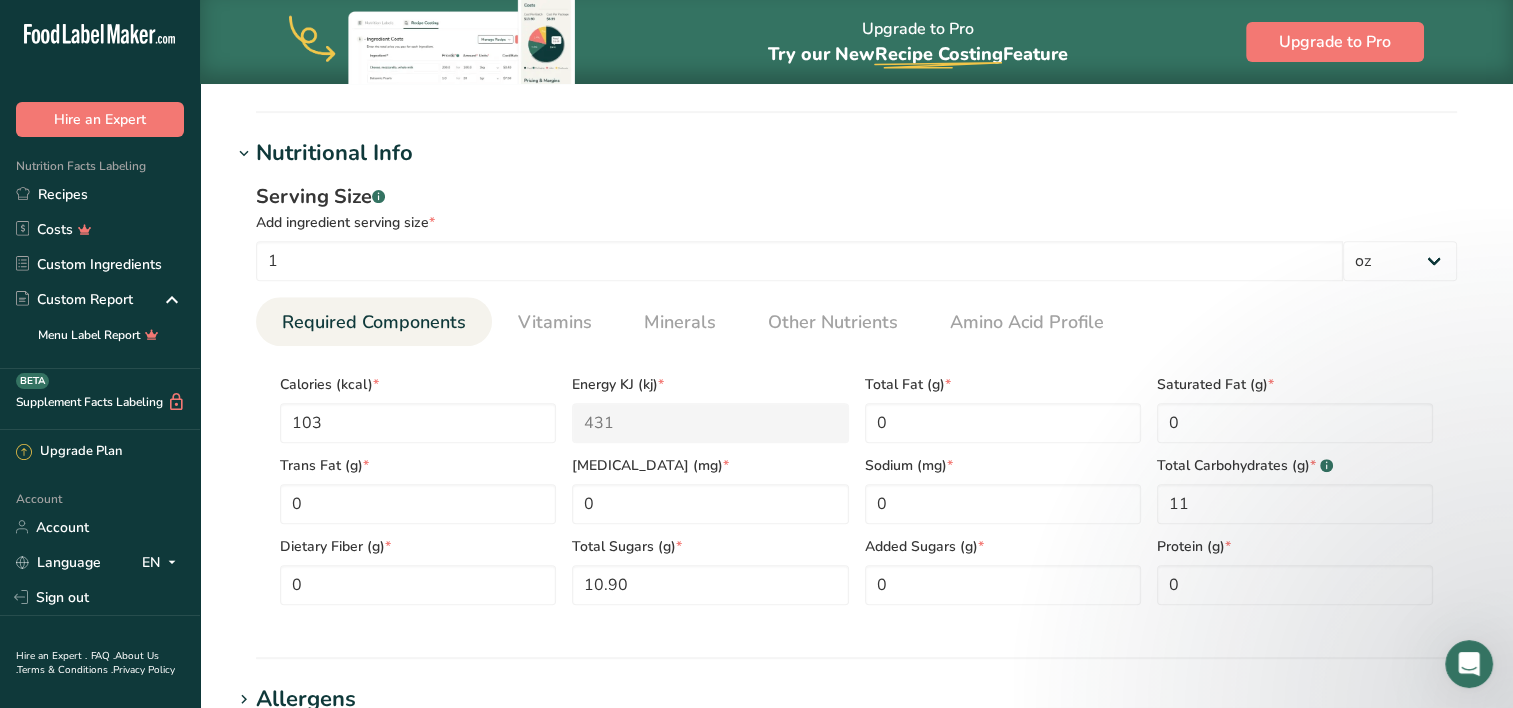 click on "Nutritional Info
Serving Size
.a-a{fill:#347362;}.b-a{fill:#fff;}
Add ingredient serving size *   1
g
kg
mg
mcg
lb
oz
l
mL
fl oz
tbsp
tsp
cup
qt
gallon
Required Components Vitamins Minerals Other Nutrients Amino Acid Profile
Calories
(kcal) *     103
Energy KJ
(kj) *     431
Total Fat
(g) *     0 *     0 *     0 *" at bounding box center (856, 398) 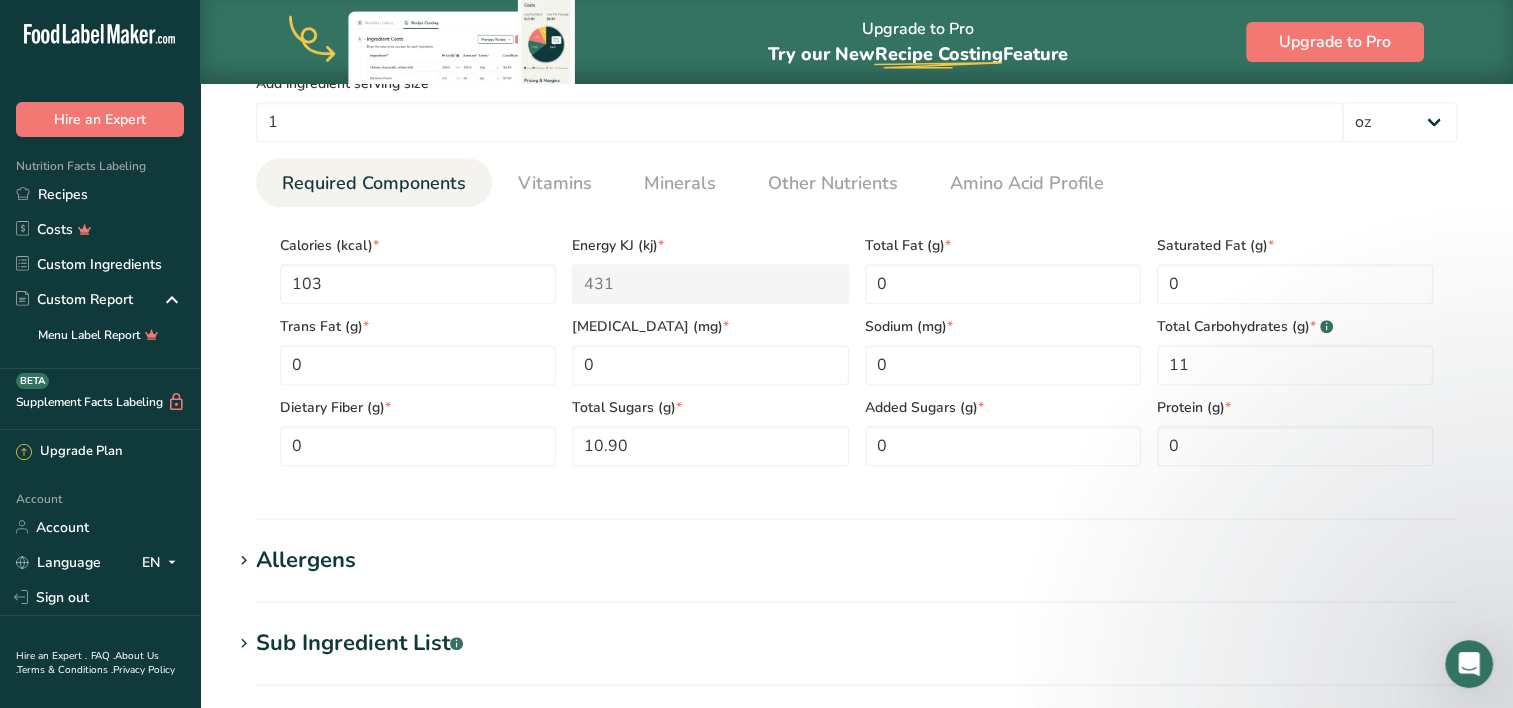 scroll, scrollTop: 880, scrollLeft: 0, axis: vertical 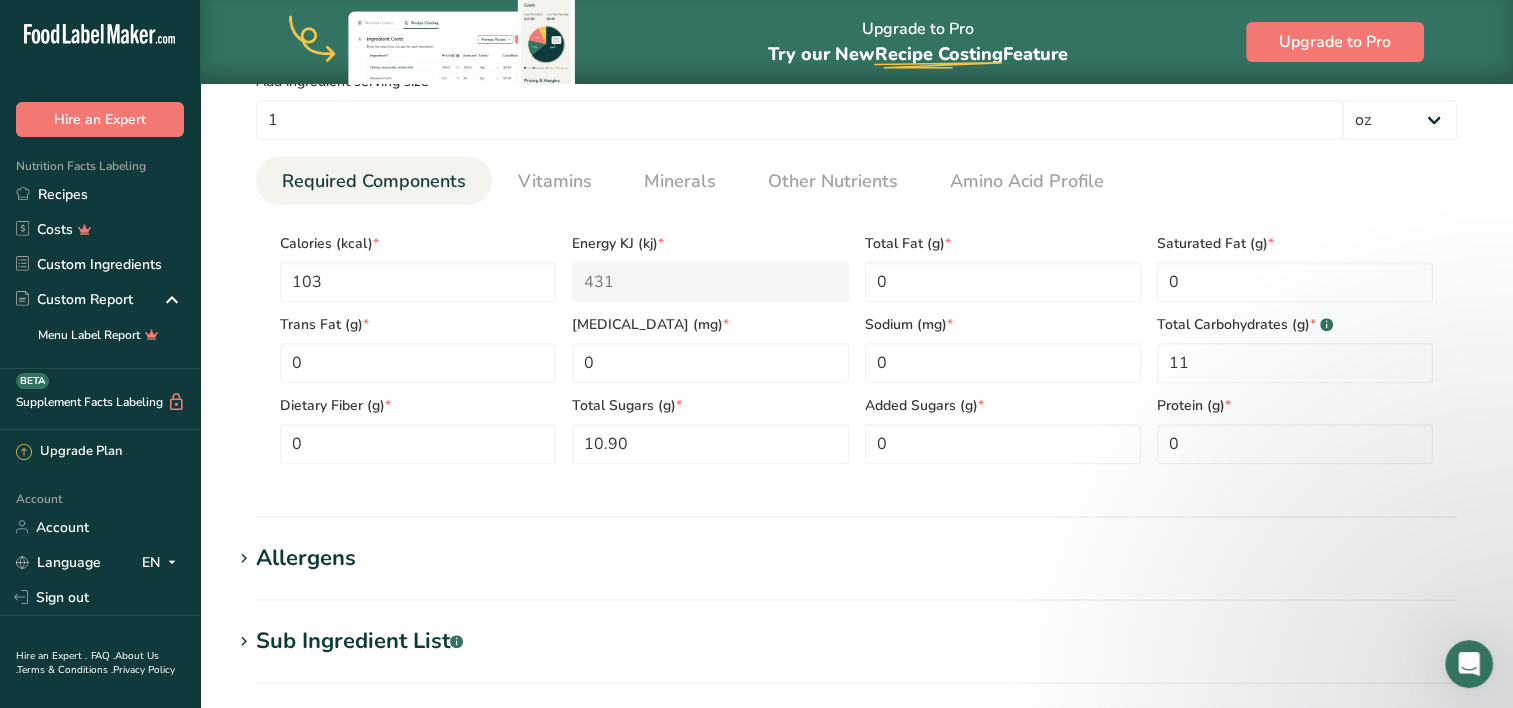 click on "Allergens" at bounding box center (856, 558) 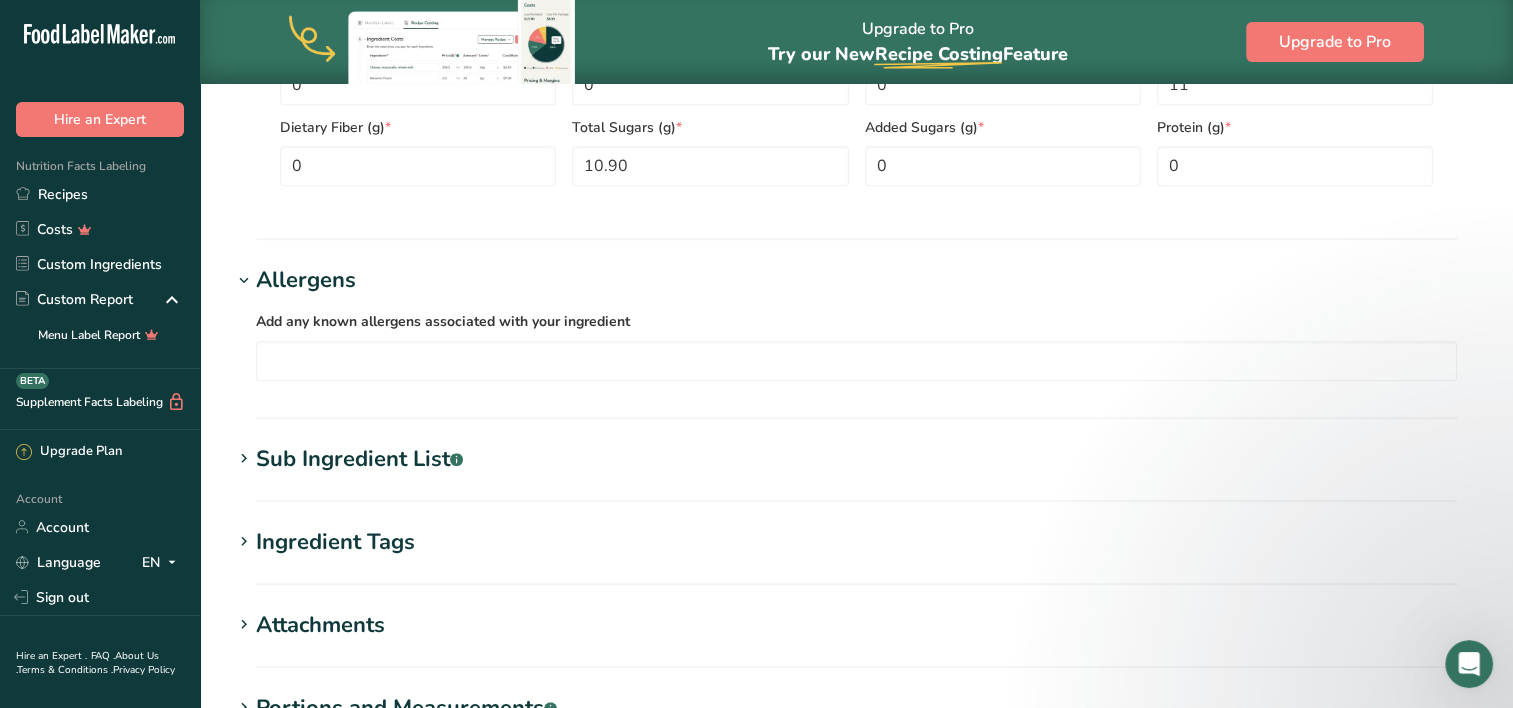 click on "Sub Ingredient List
.a-a{fill:#347362;}.b-a{fill:#fff;}
Translate" at bounding box center [856, 472] 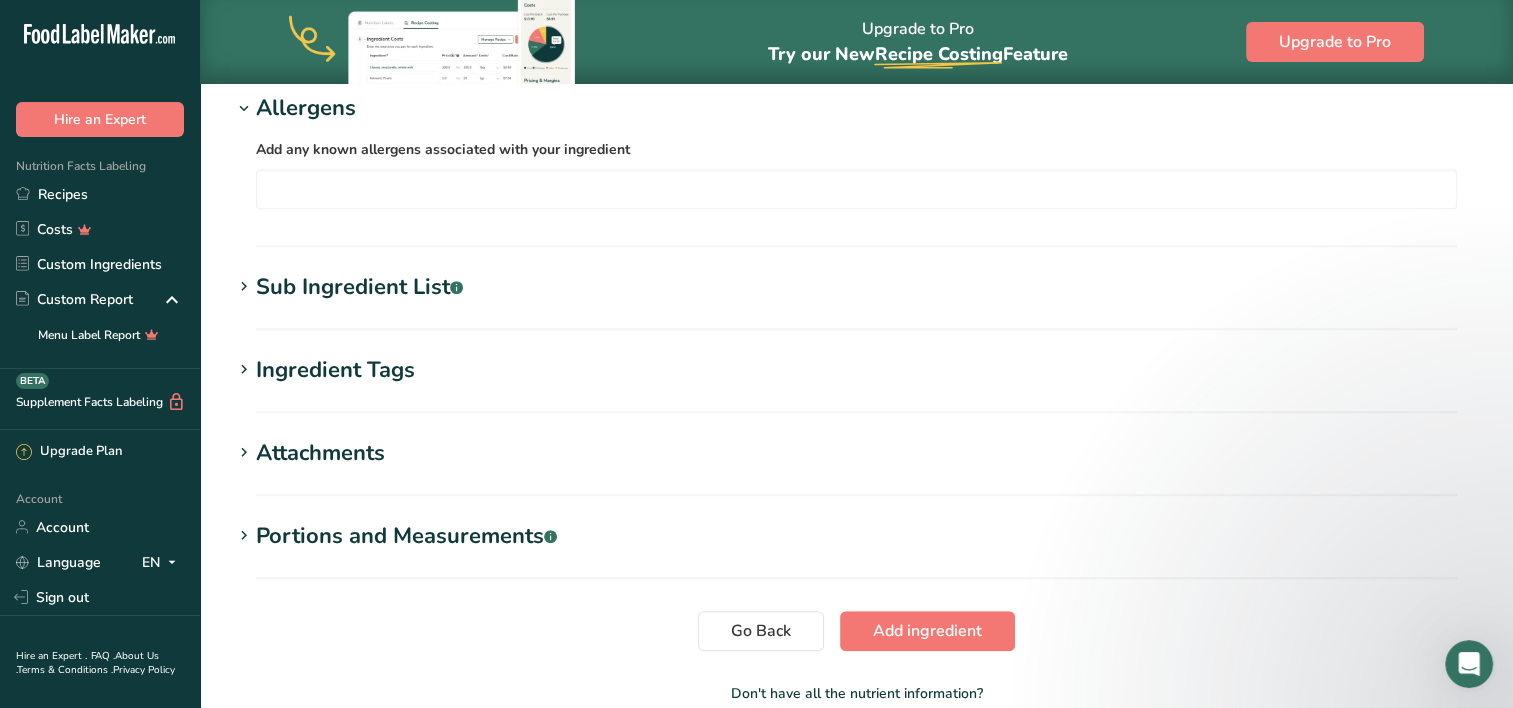 scroll, scrollTop: 1352, scrollLeft: 0, axis: vertical 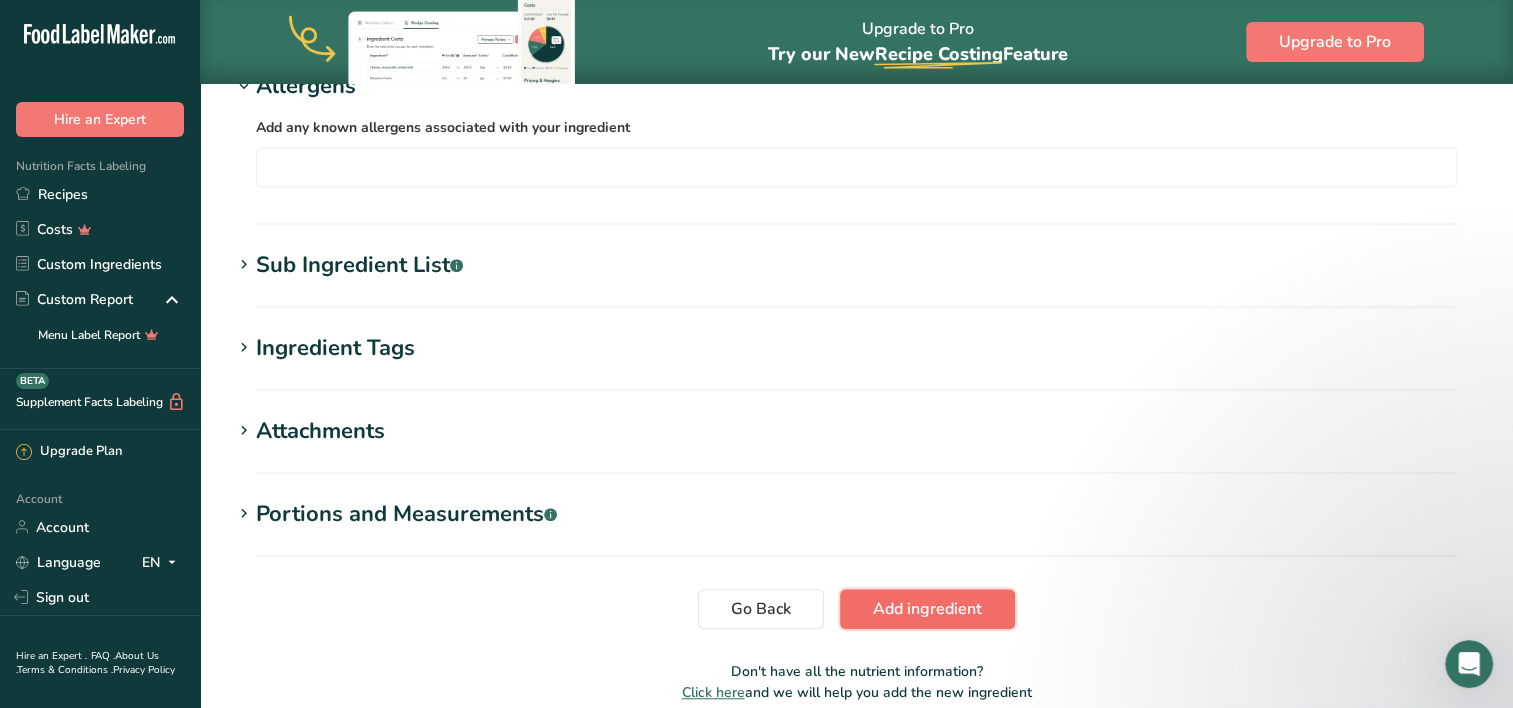 click on "Add ingredient" at bounding box center [927, 609] 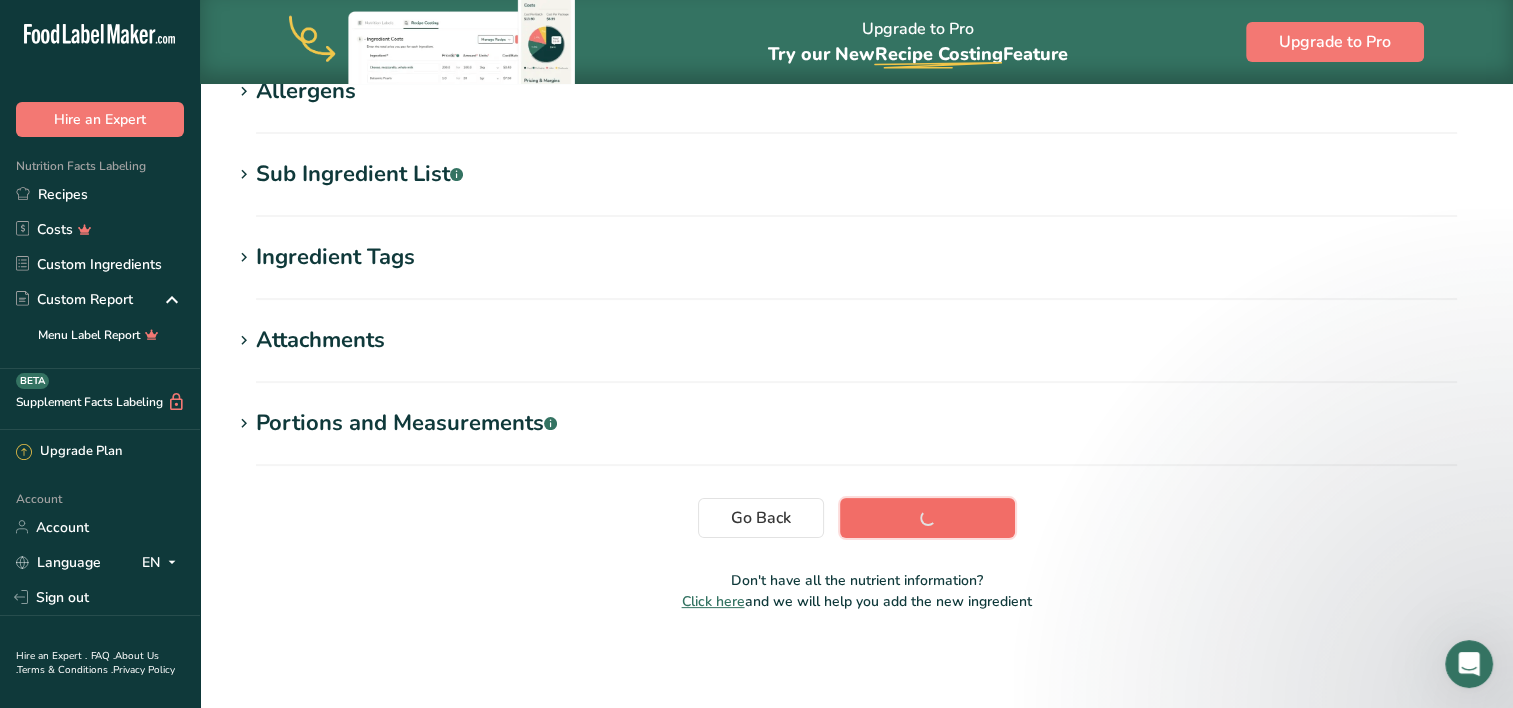 scroll, scrollTop: 367, scrollLeft: 0, axis: vertical 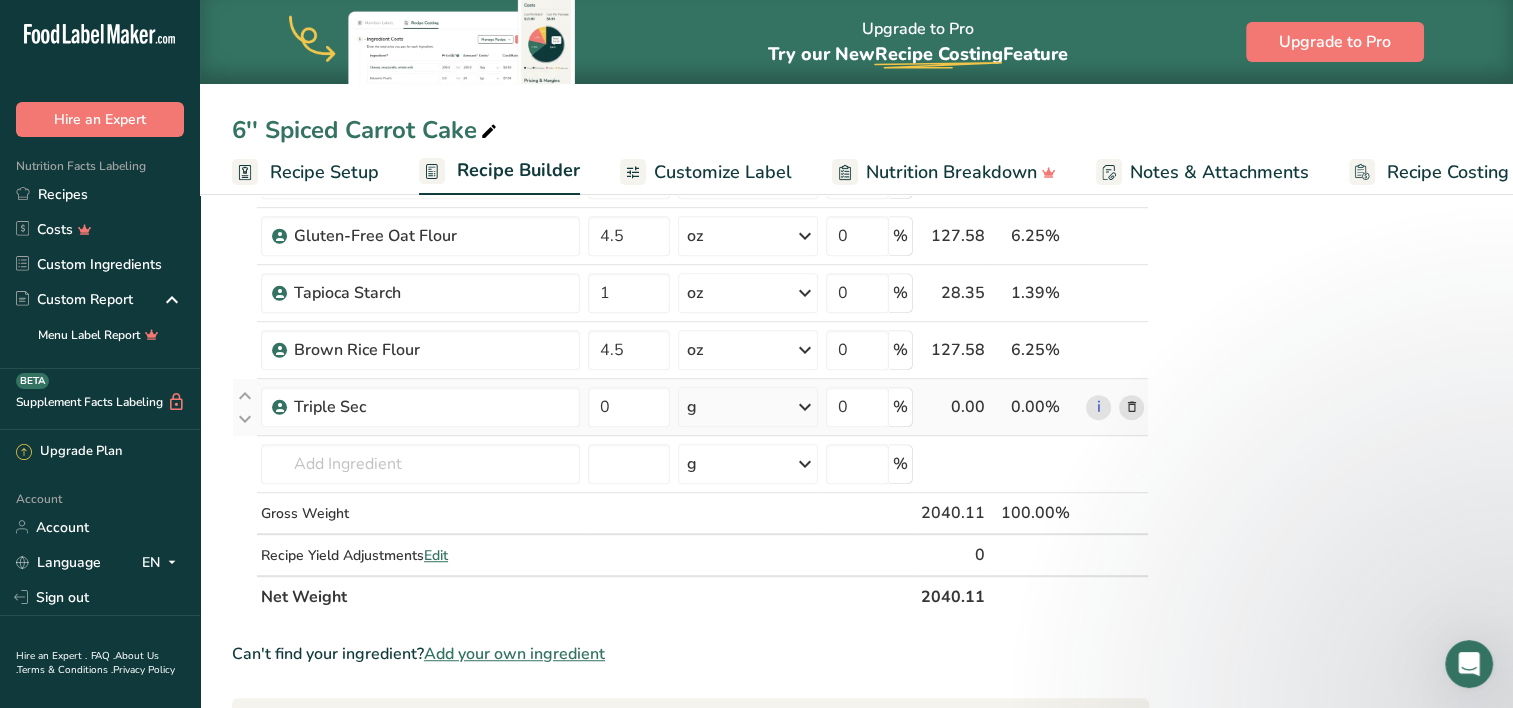 click on "g" at bounding box center (748, 407) 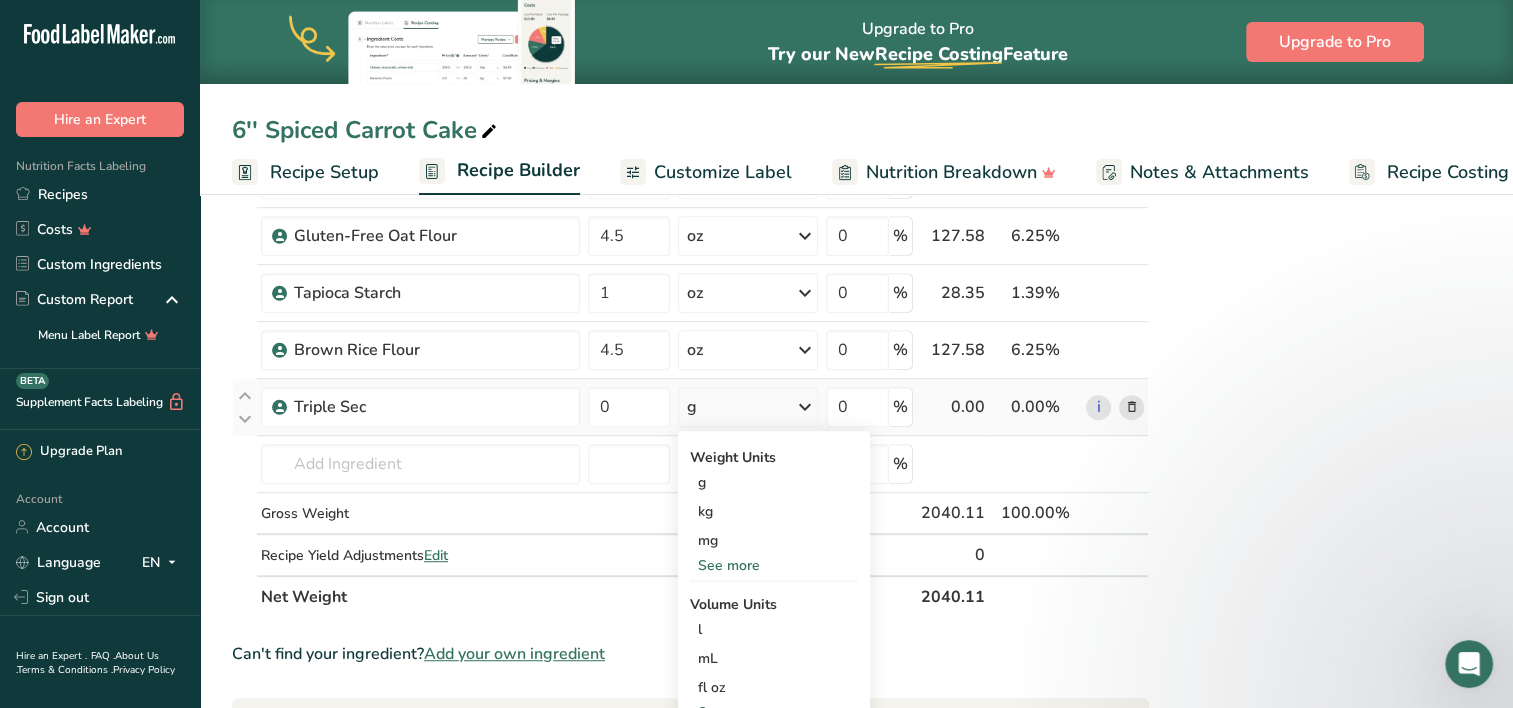 scroll, scrollTop: 1224, scrollLeft: 0, axis: vertical 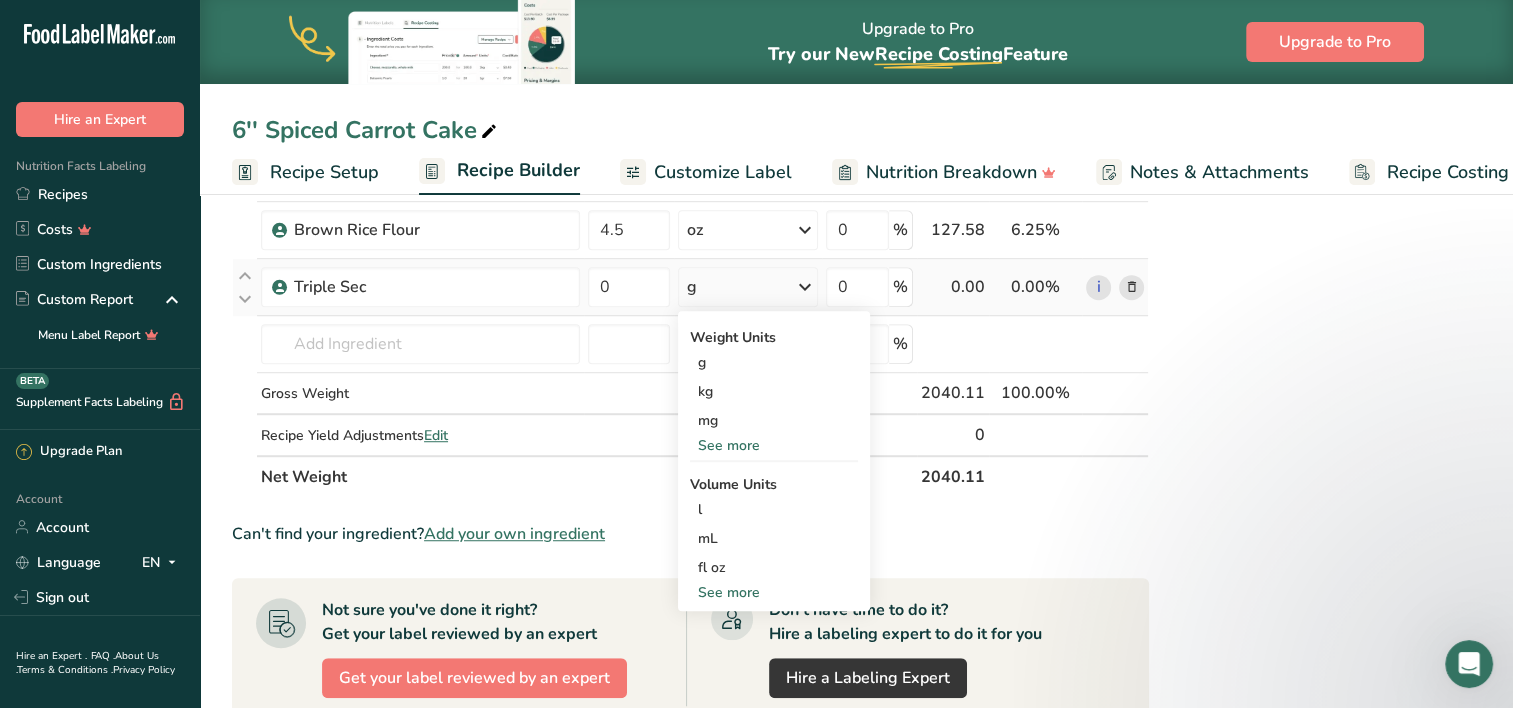 click on "See more" at bounding box center (774, 592) 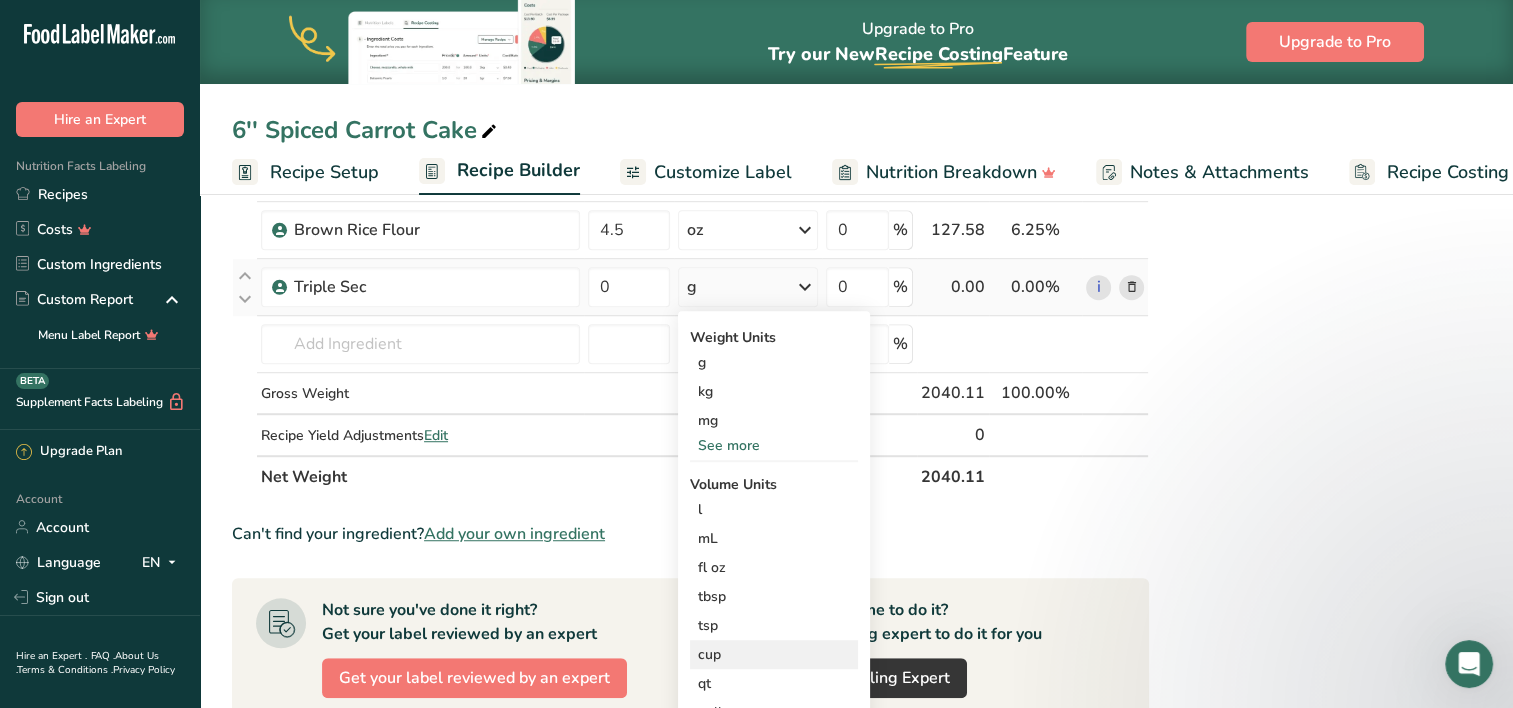 click on "cup" at bounding box center (774, 654) 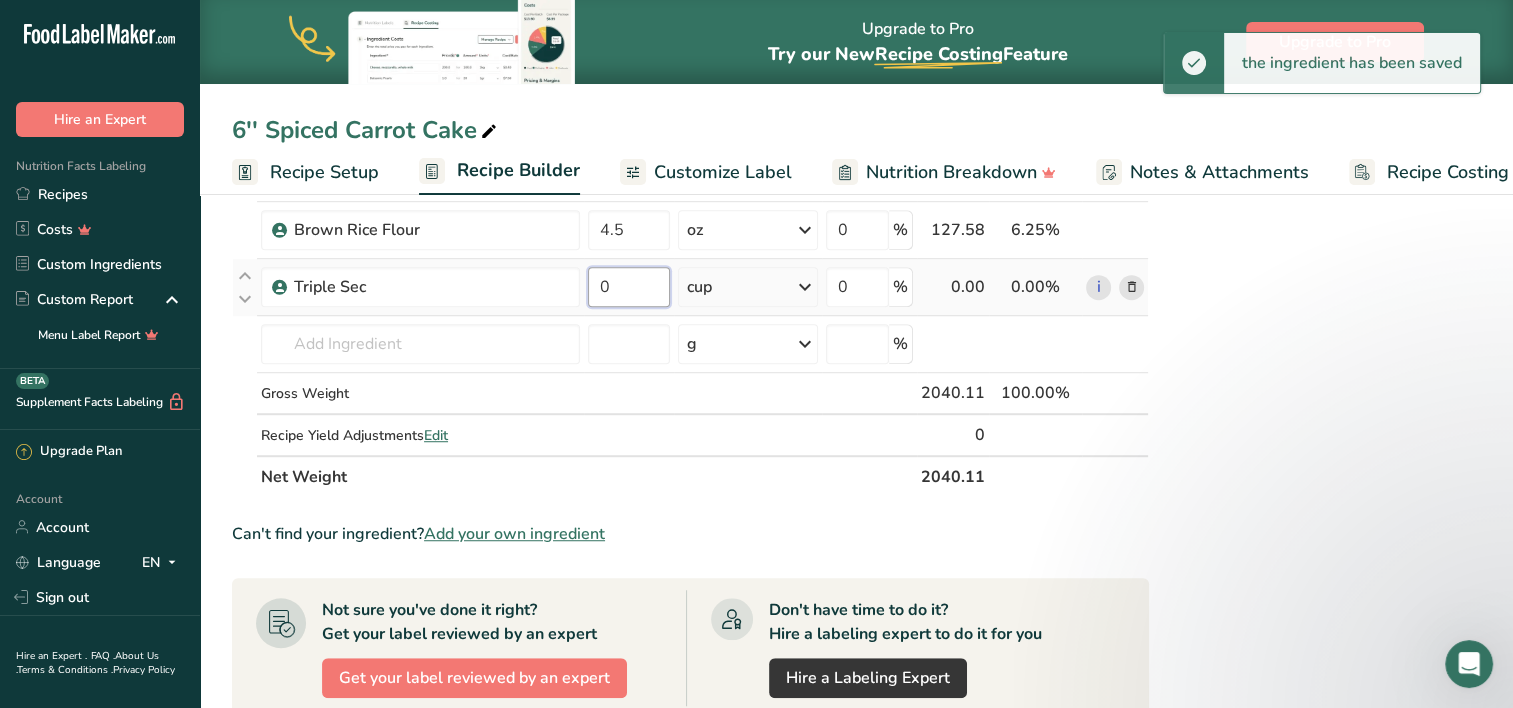 click on "0" at bounding box center (629, 287) 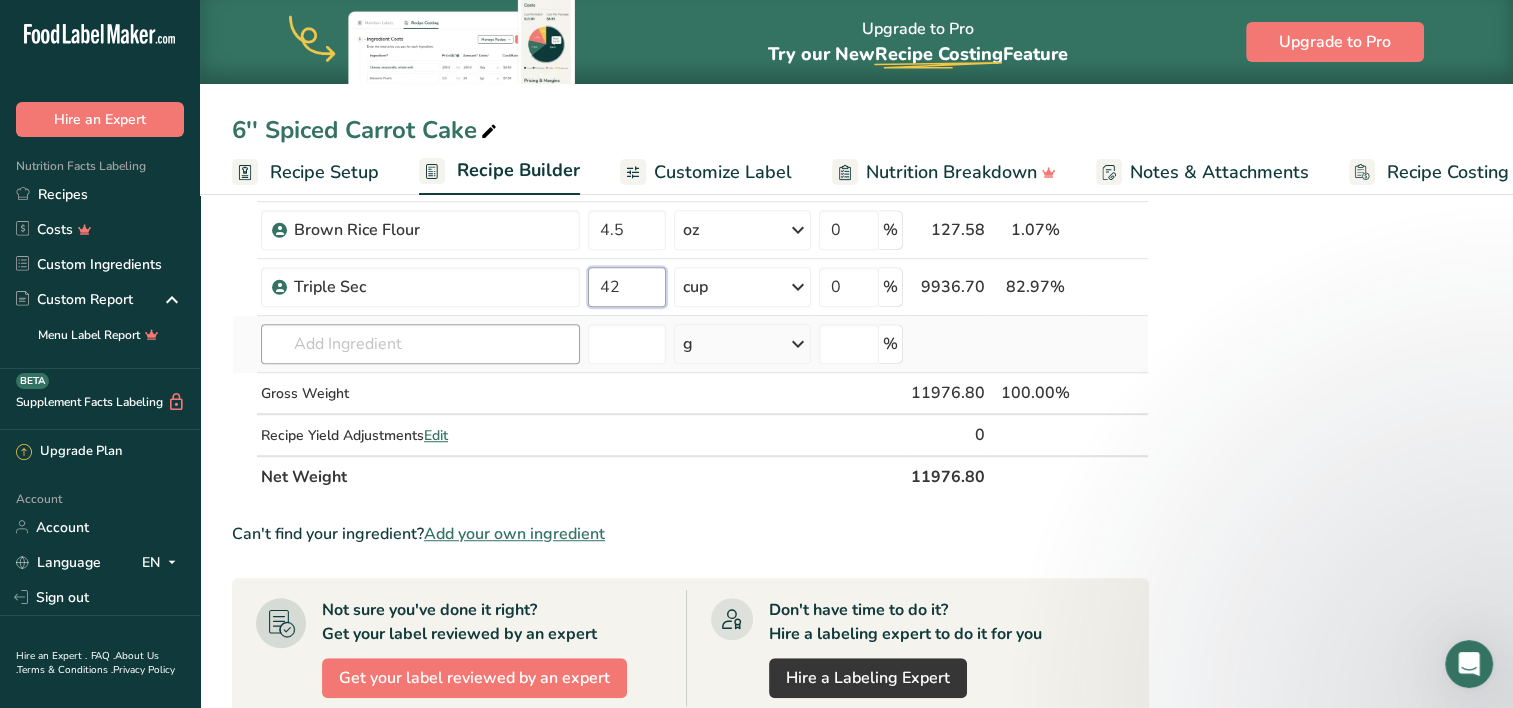type on "4" 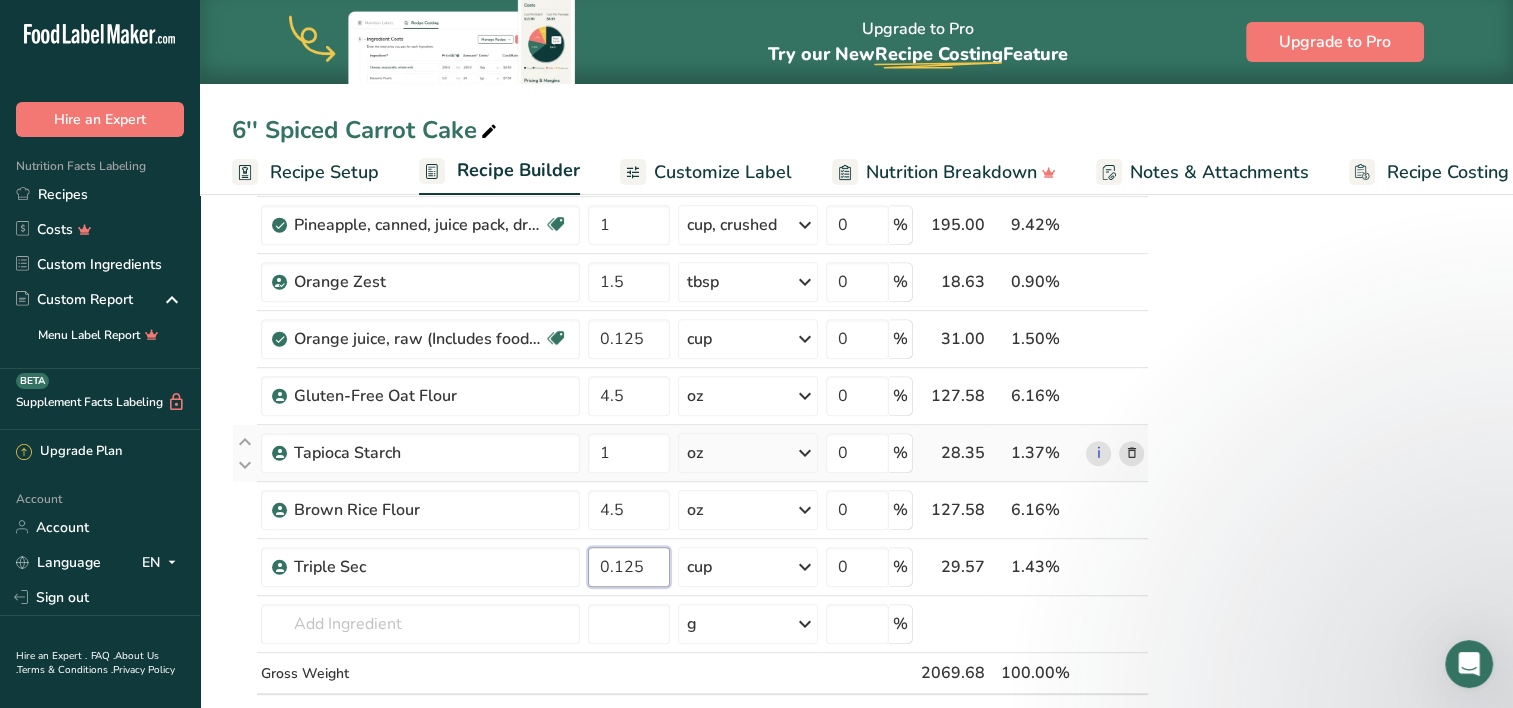 scroll, scrollTop: 944, scrollLeft: 0, axis: vertical 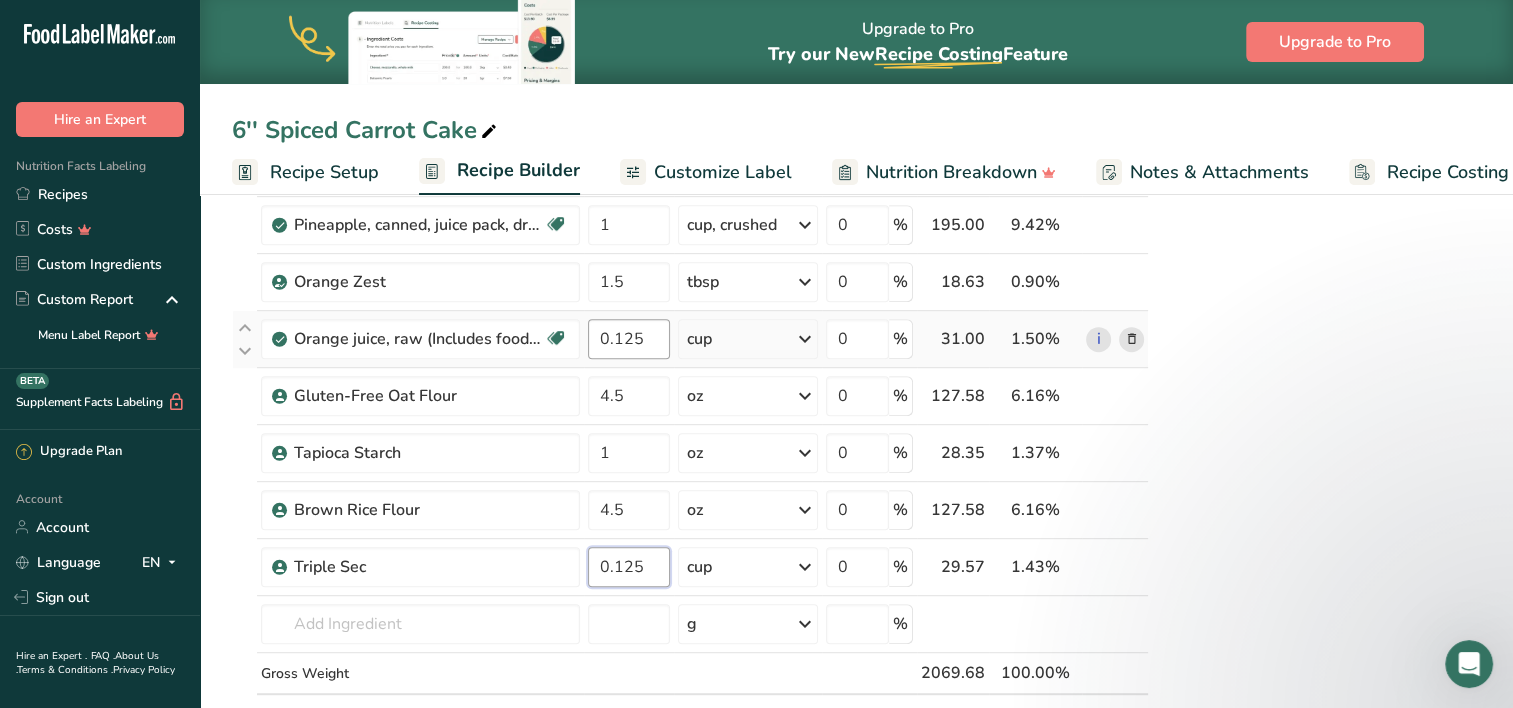 type on "0.125" 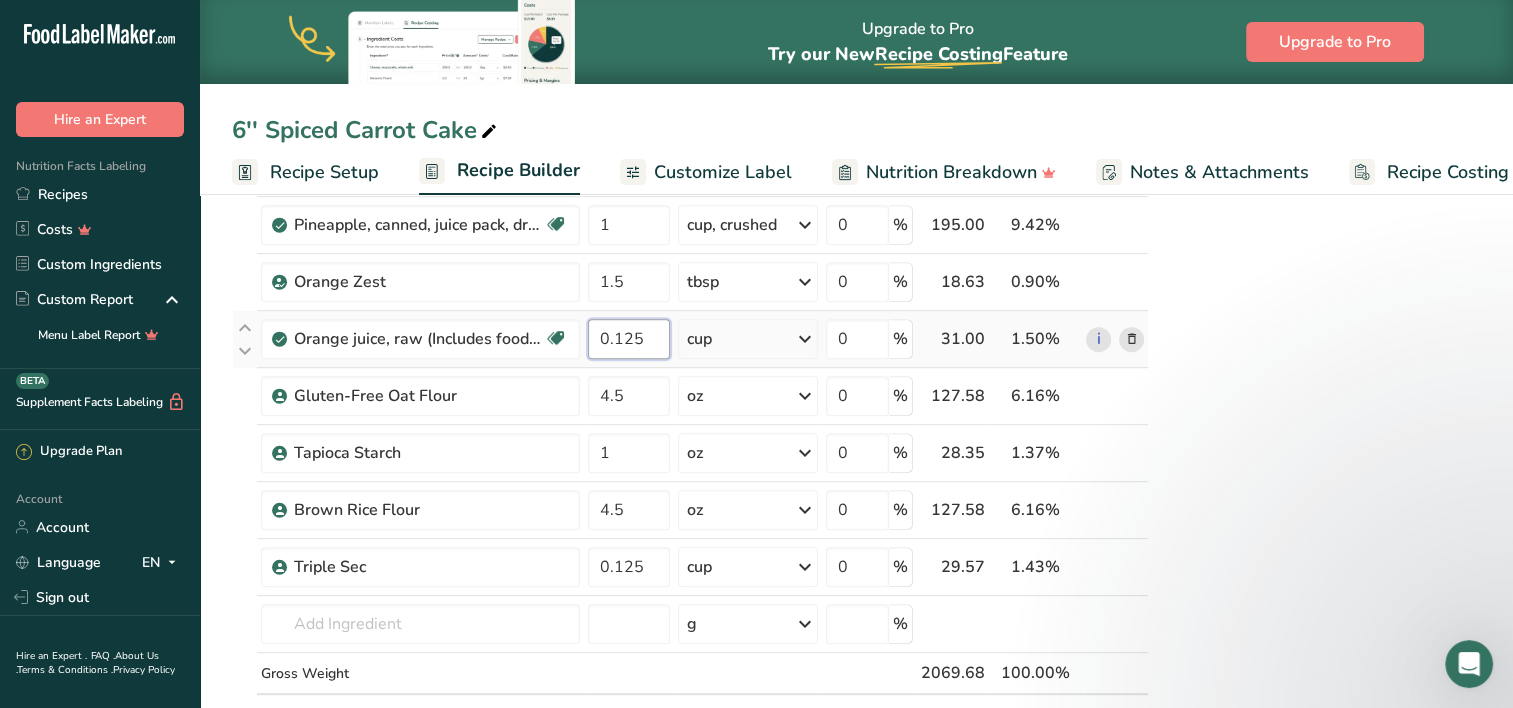 click on "Ingredient *
Amount *
Unit *
Waste *   .a-a{fill:#347362;}.b-a{fill:#fff;}          Grams
Percentage
Egg, whole, raw, fresh
Gluten free
Vegetarian
Soy free
4
oz
Portions
1 large
1 extra large
1 jumbo
See more
Weight Units
g
kg
mg
See more
Volume Units
l
Volume units require a density conversion. If you know your ingredient's density enter it below. Otherwise, click on "RIA" our AI Regulatory bot - she will be able to help you
lb/ft3
g/cm3
Confirm
mL
lb/ft3" at bounding box center [690, 67] 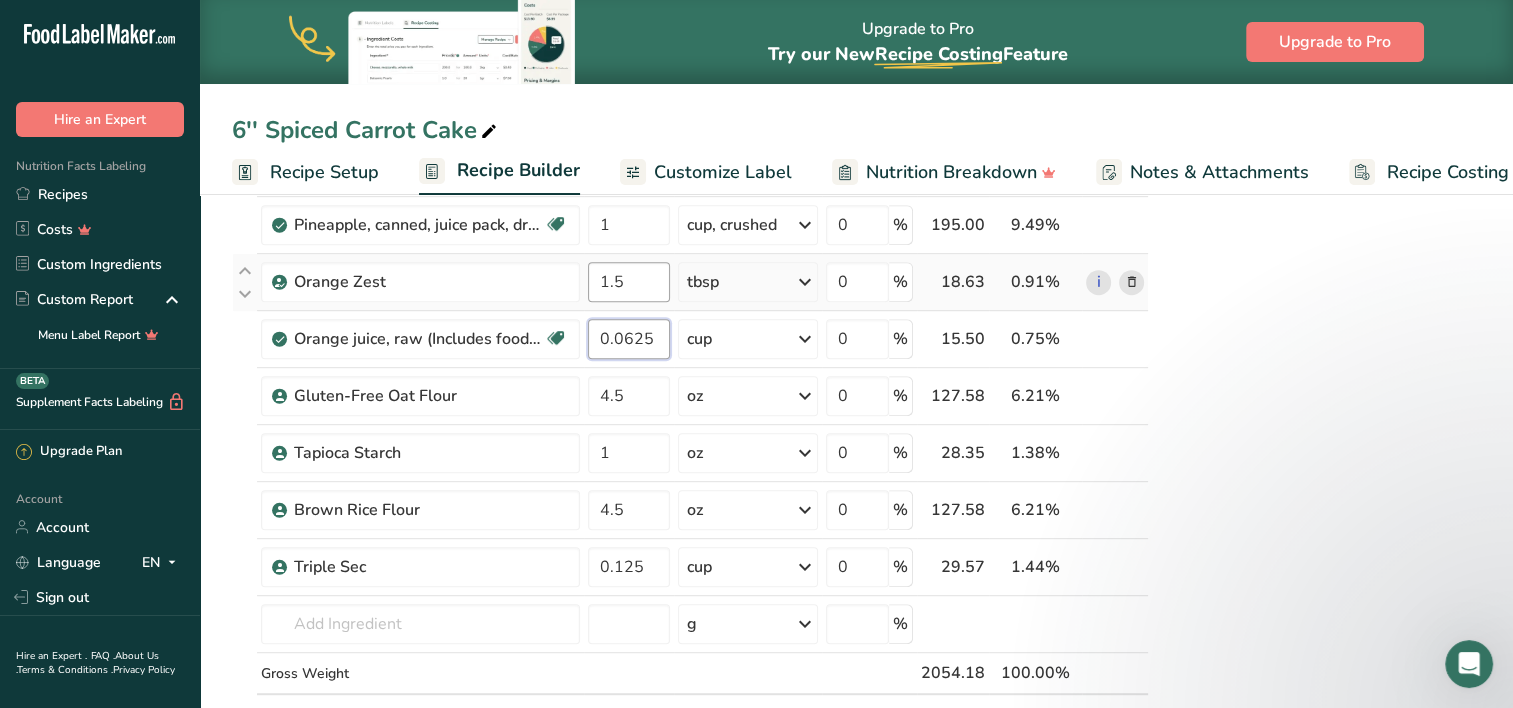 type on "0.0625" 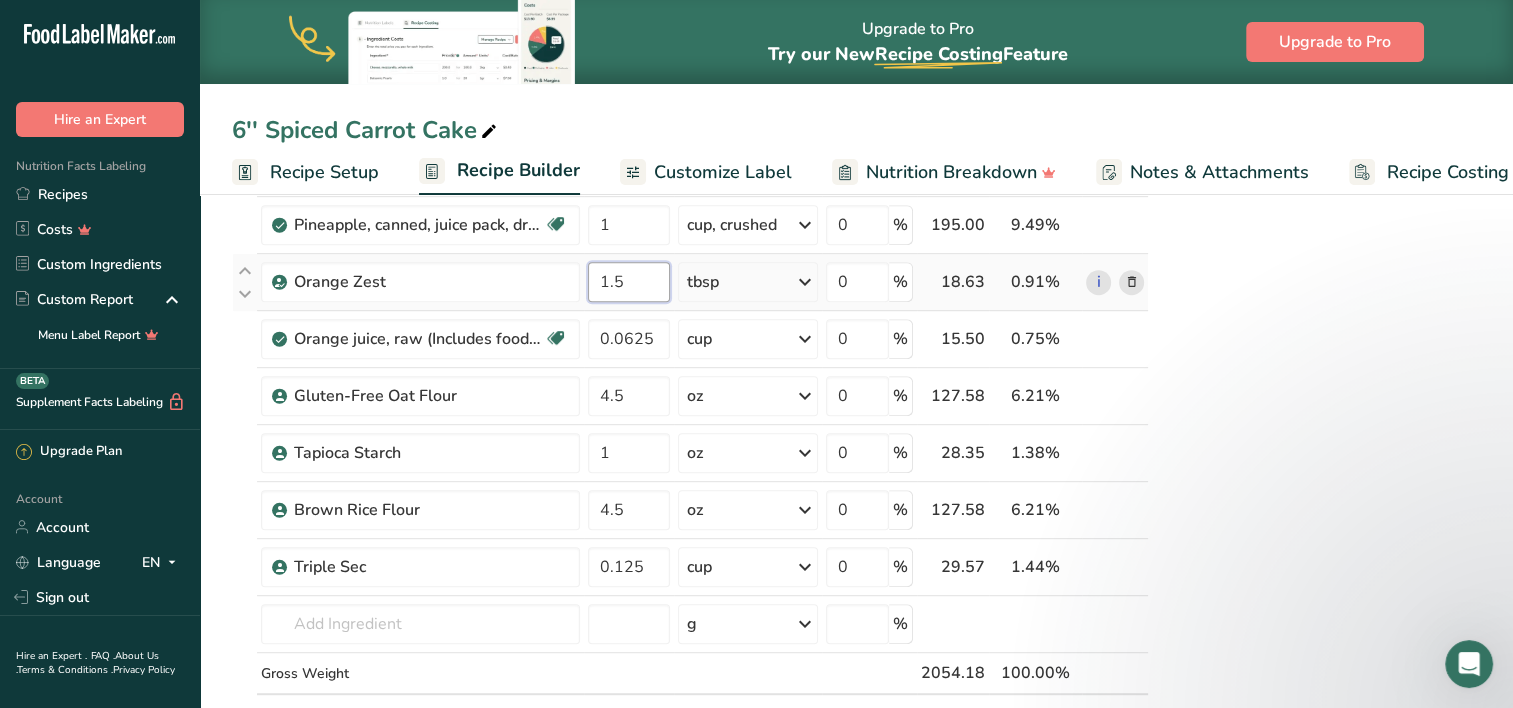 click on "Ingredient *
Amount *
Unit *
Waste *   .a-a{fill:#347362;}.b-a{fill:#fff;}          Grams
Percentage
Egg, whole, raw, fresh
Gluten free
Vegetarian
Soy free
4
oz
Portions
1 large
1 extra large
1 jumbo
See more
Weight Units
g
kg
mg
See more
Volume Units
l
Volume units require a density conversion. If you know your ingredient's density enter it below. Otherwise, click on "RIA" our AI Regulatory bot - she will be able to help you
lb/ft3
g/cm3
Confirm
mL
lb/ft3" at bounding box center (690, 67) 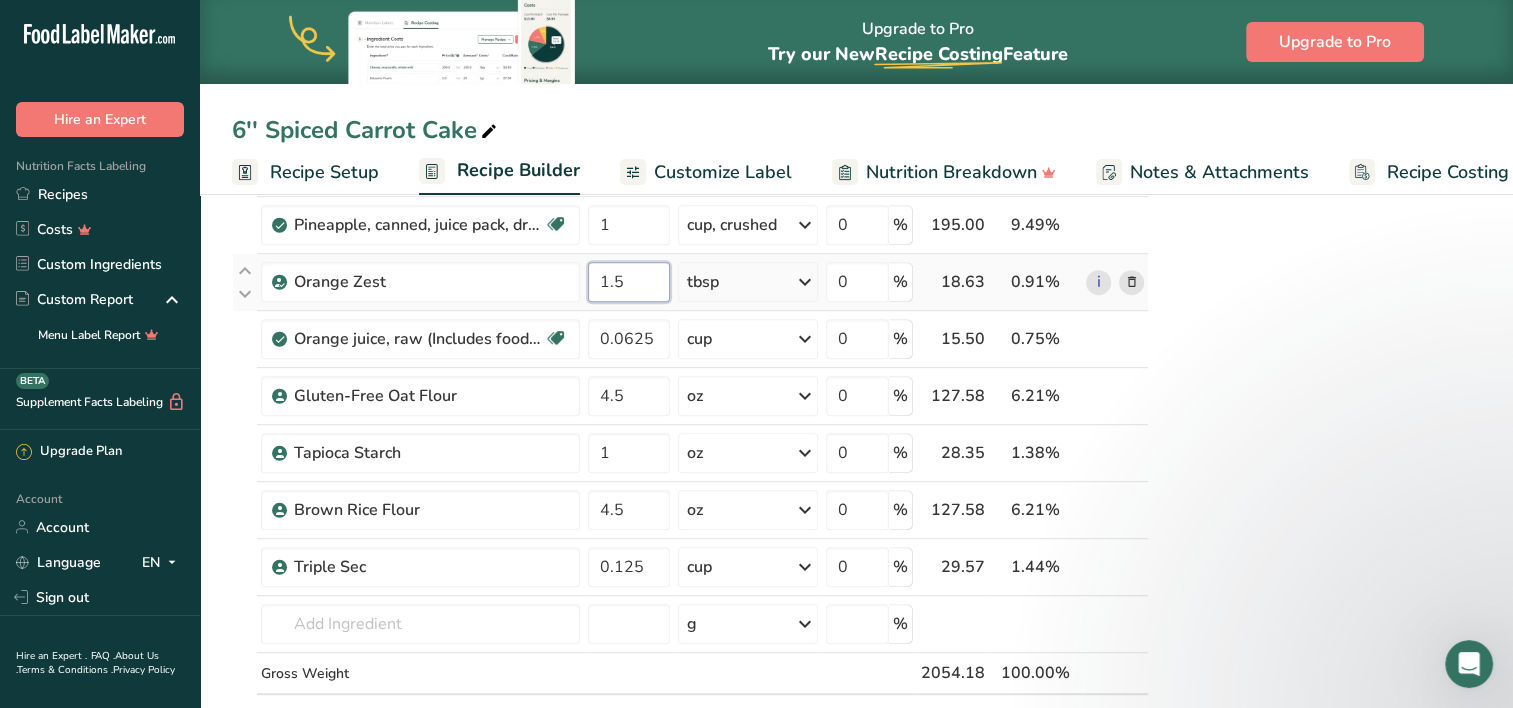 type on "1" 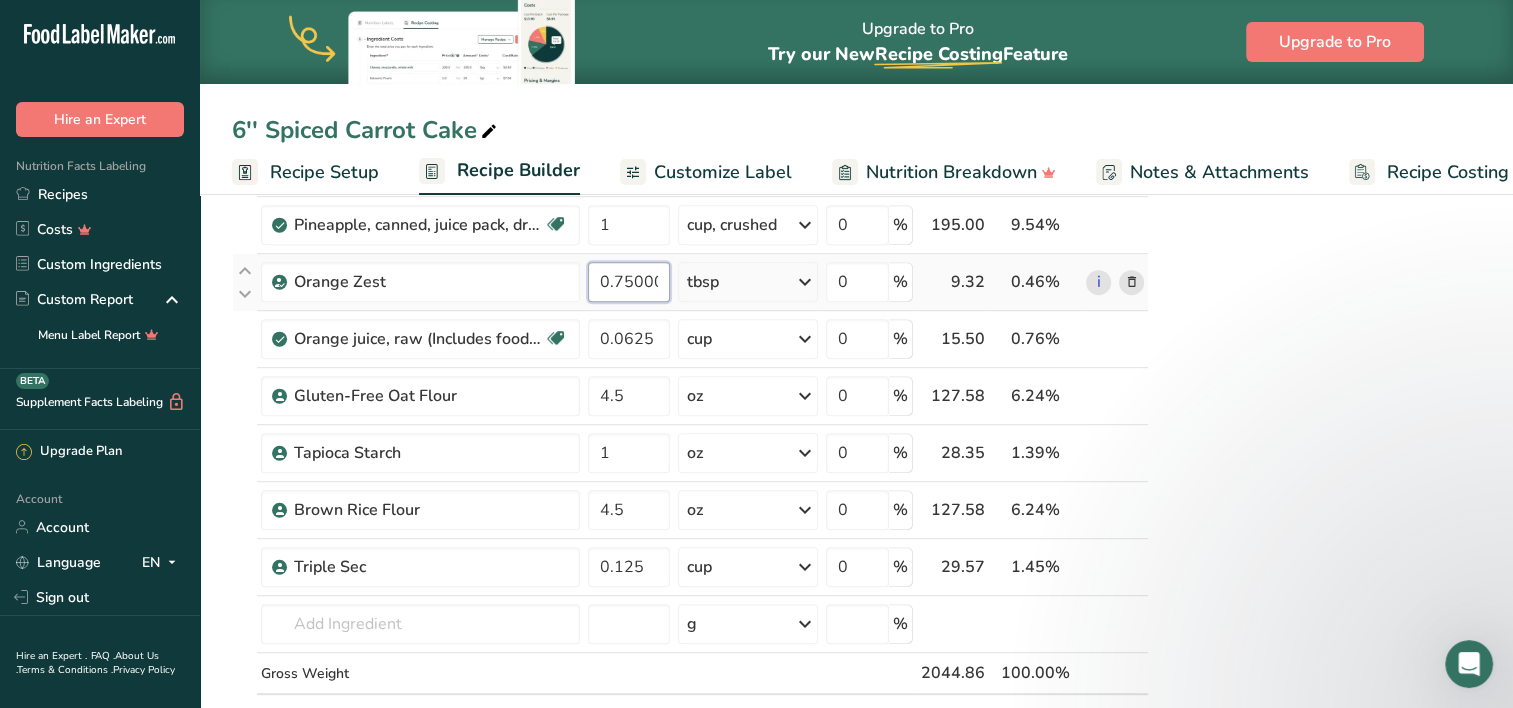 scroll, scrollTop: 904, scrollLeft: 0, axis: vertical 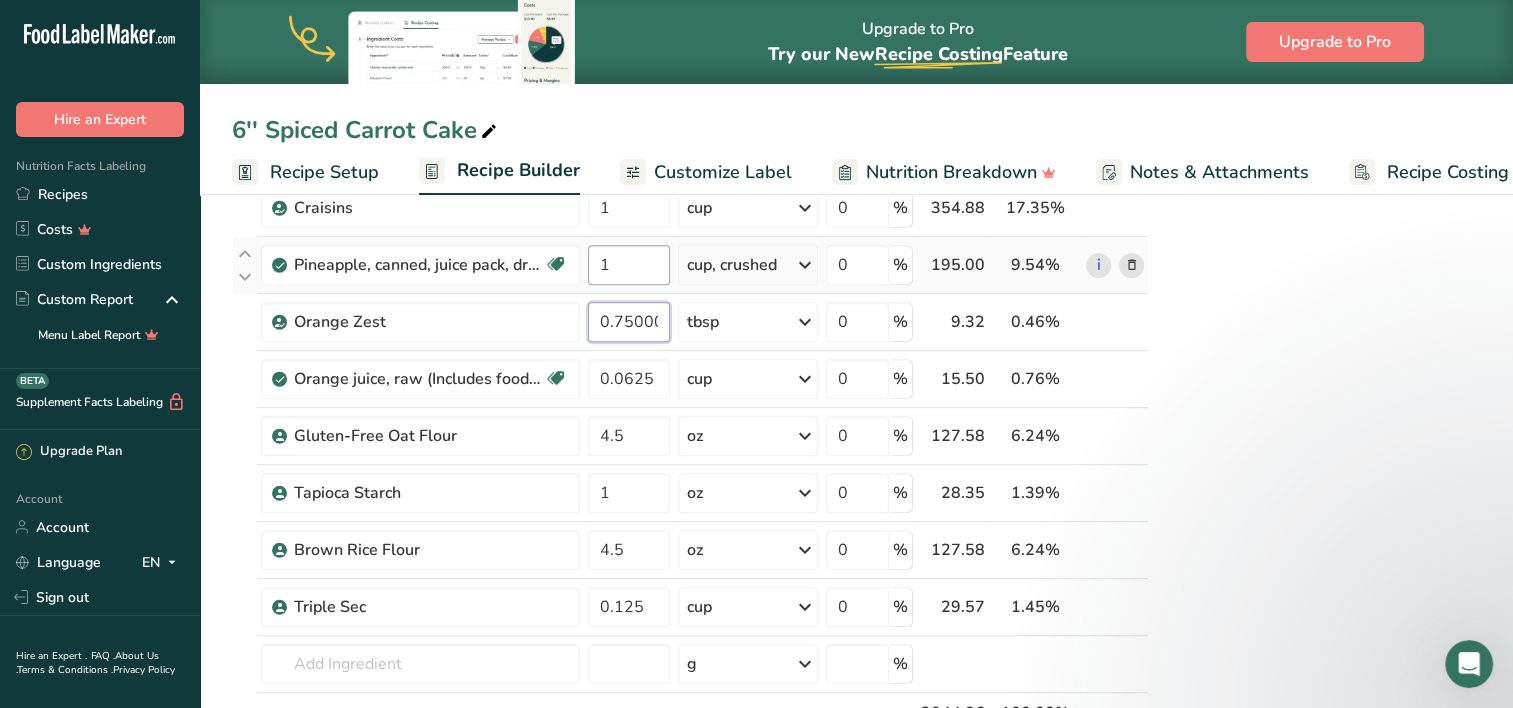 type on "0.750003" 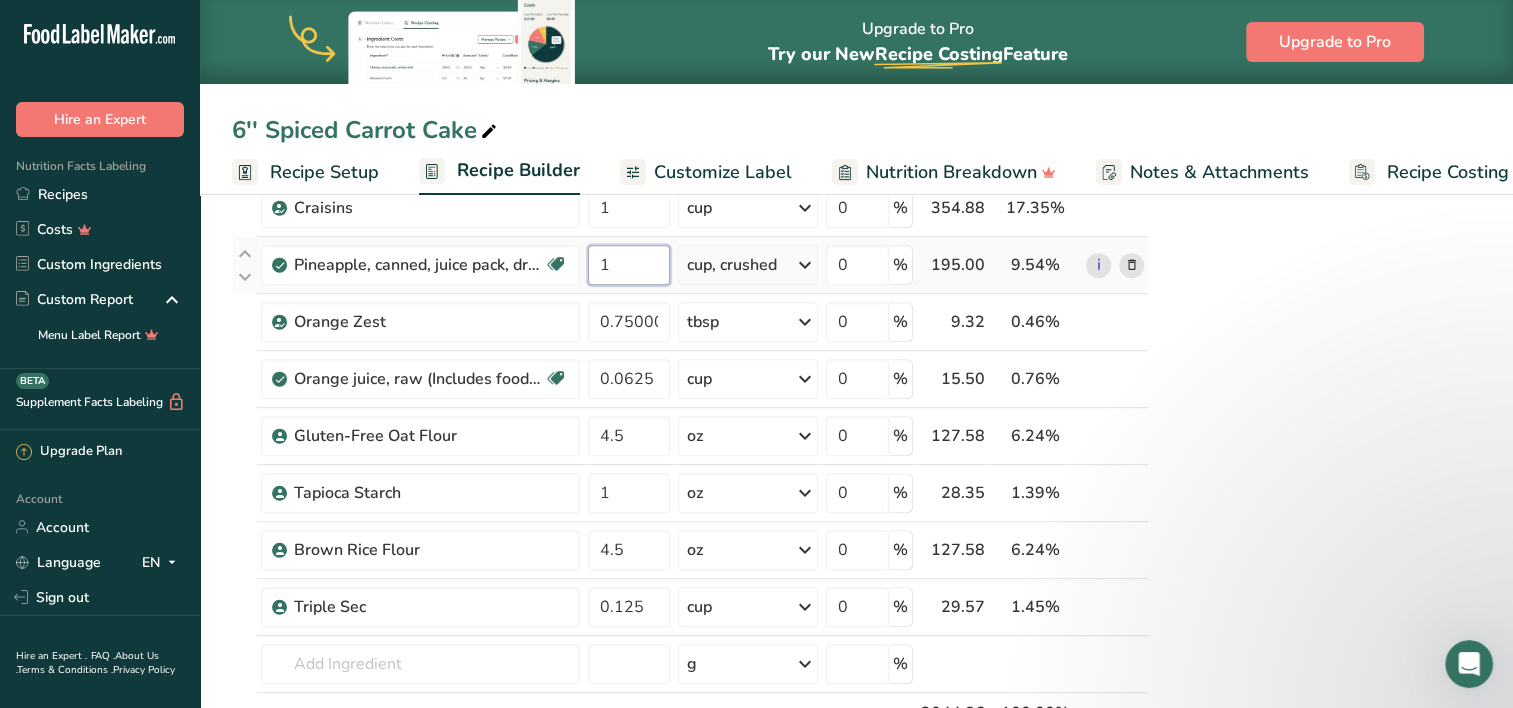 click on "Ingredient *
Amount *
Unit *
Waste *   .a-a{fill:#347362;}.b-a{fill:#fff;}          Grams
Percentage
Egg, whole, raw, fresh
Gluten free
Vegetarian
Soy free
4
oz
Portions
1 large
1 extra large
1 jumbo
See more
Weight Units
g
kg
mg
See more
Volume Units
l
Volume units require a density conversion. If you know your ingredient's density enter it below. Otherwise, click on "RIA" our AI Regulatory bot - she will be able to help you
lb/ft3
g/cm3
Confirm
mL
lb/ft3" at bounding box center (690, 107) 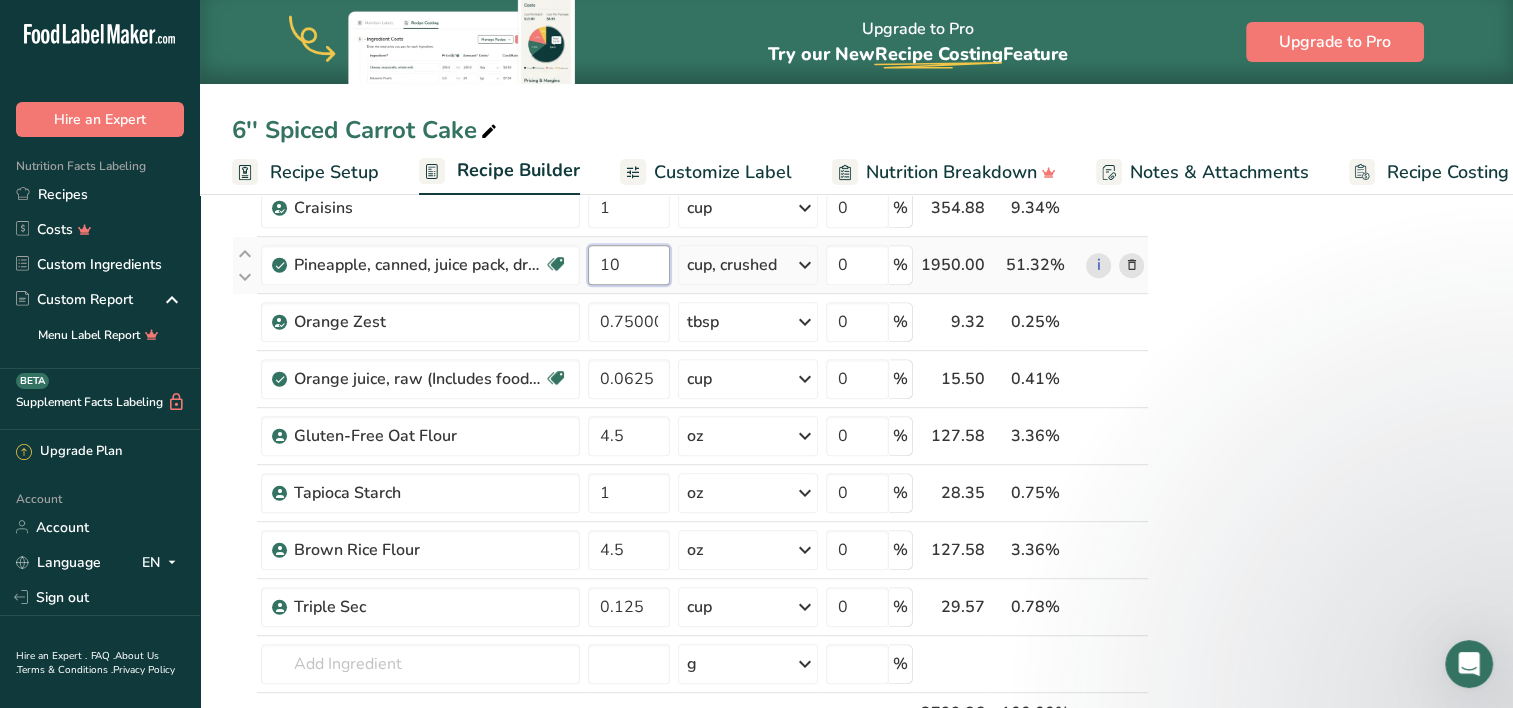 type on "1" 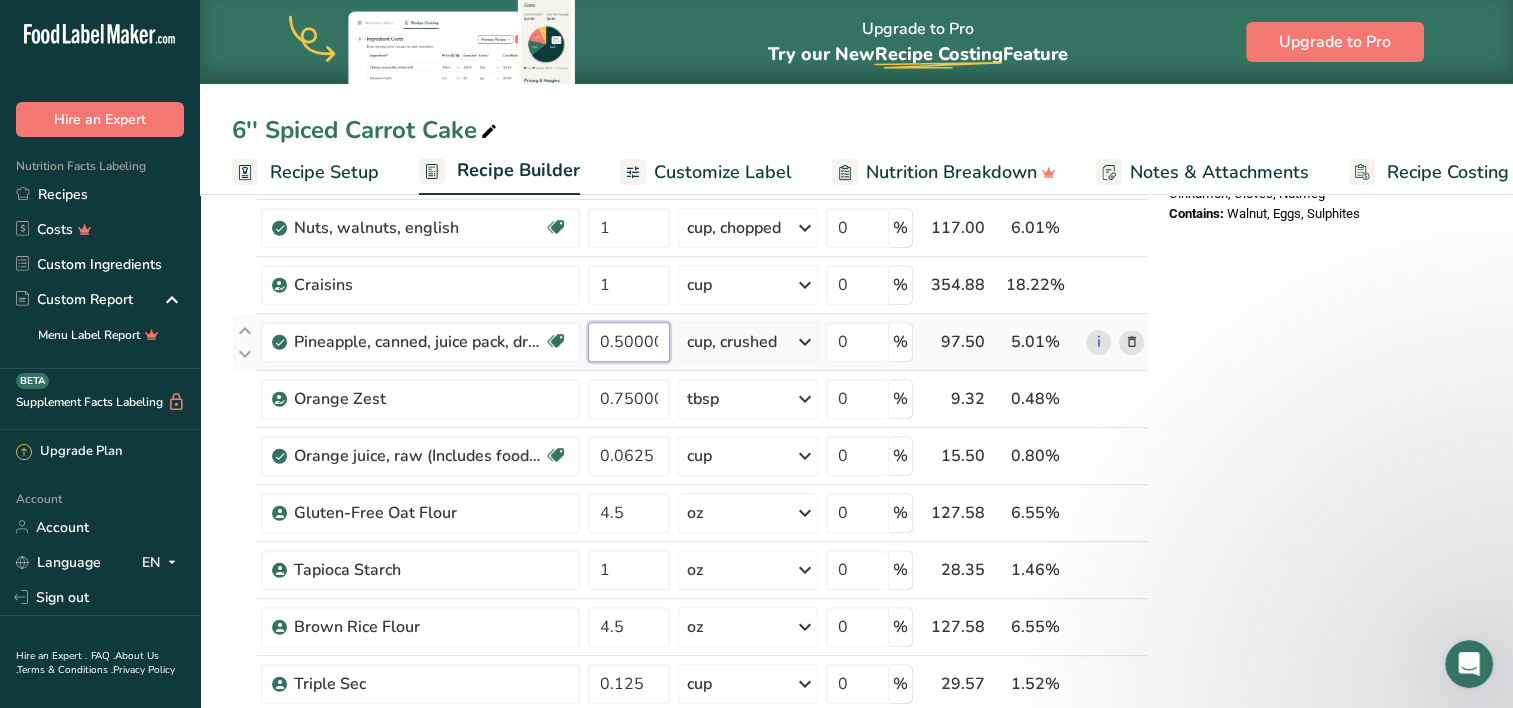 scroll, scrollTop: 828, scrollLeft: 0, axis: vertical 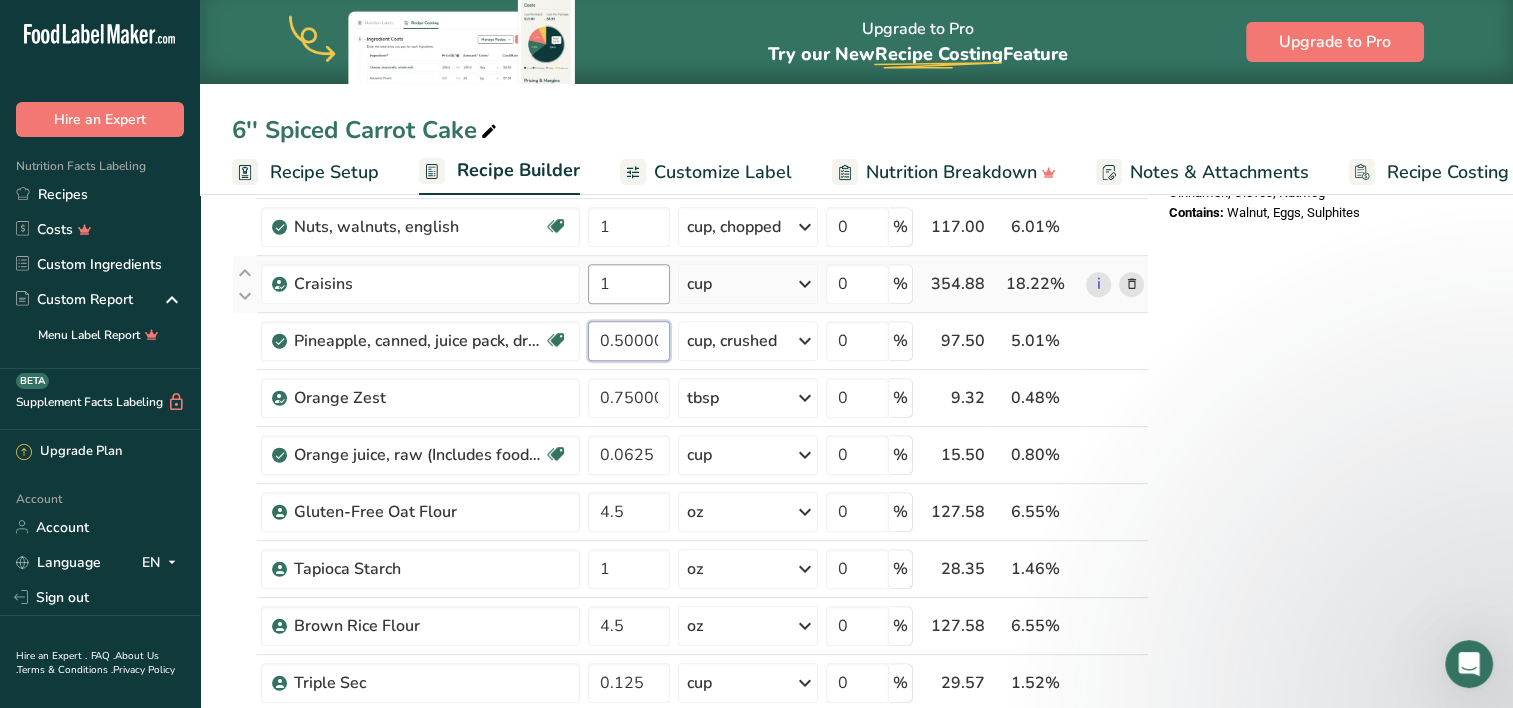 type on "0.500002" 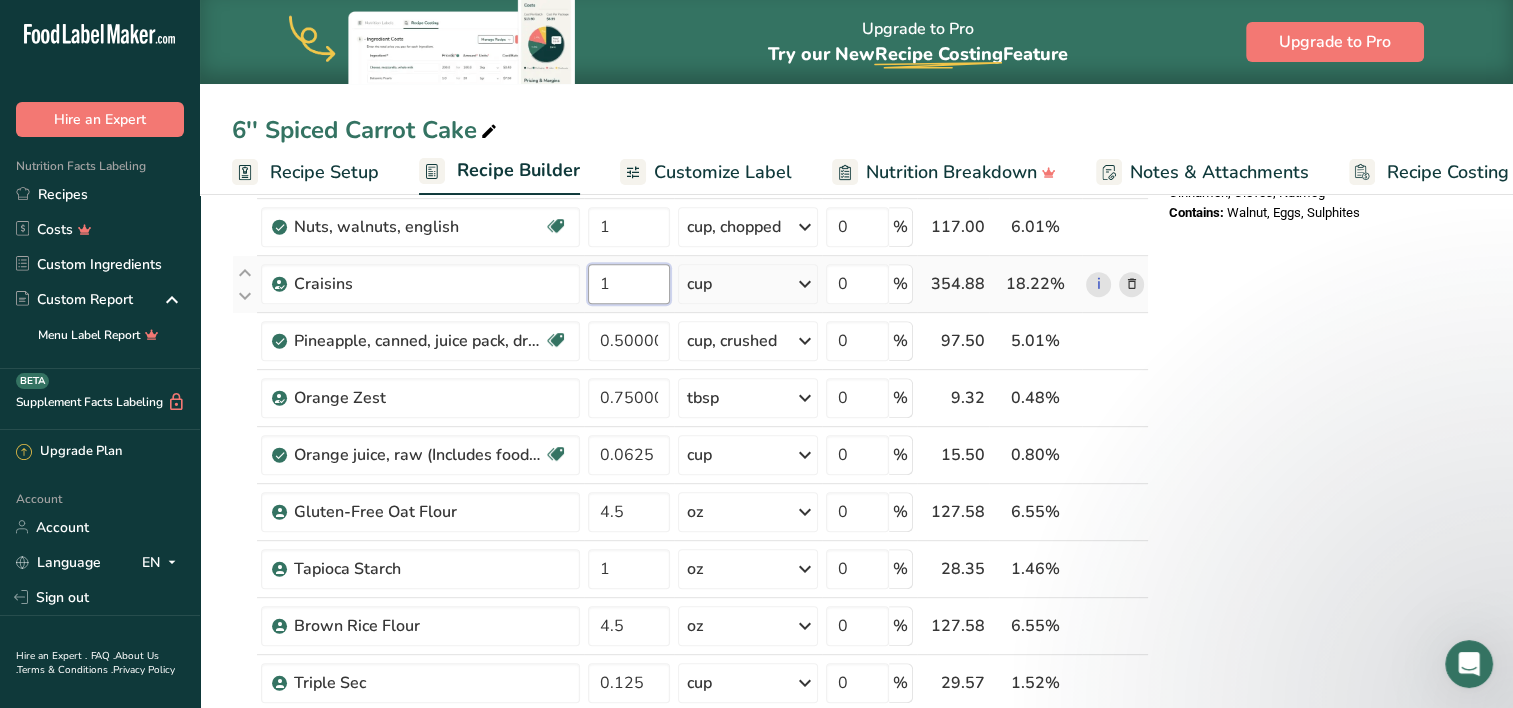 click on "Ingredient *
Amount *
Unit *
Waste *   .a-a{fill:#347362;}.b-a{fill:#fff;}          Grams
Percentage
Egg, whole, raw, fresh
Gluten free
Vegetarian
Soy free
4
oz
Portions
1 large
1 extra large
1 jumbo
See more
Weight Units
g
kg
mg
See more
Volume Units
l
Volume units require a density conversion. If you know your ingredient's density enter it below. Otherwise, click on "RIA" our AI Regulatory bot - she will be able to help you
lb/ft3
g/cm3
Confirm
mL
lb/ft3" at bounding box center [690, 183] 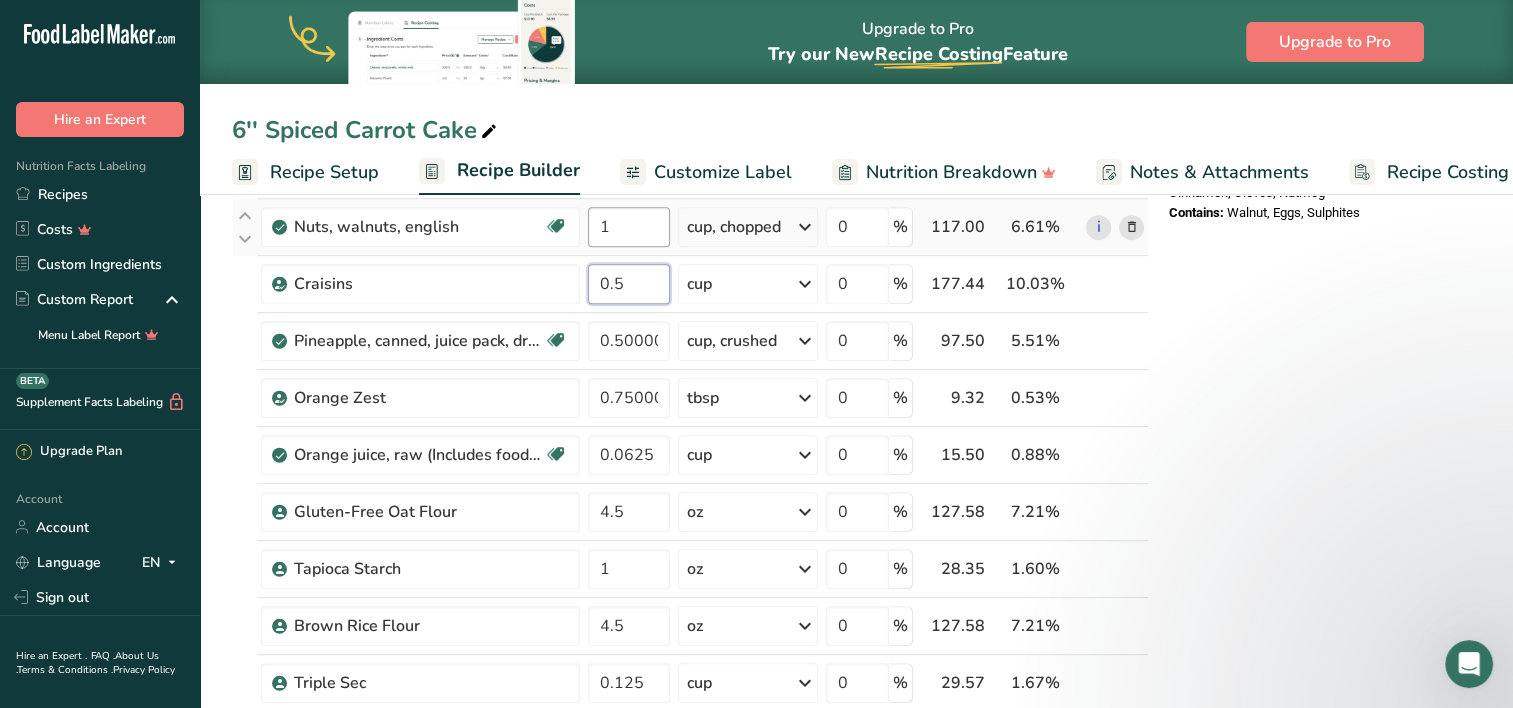 type on "0.5" 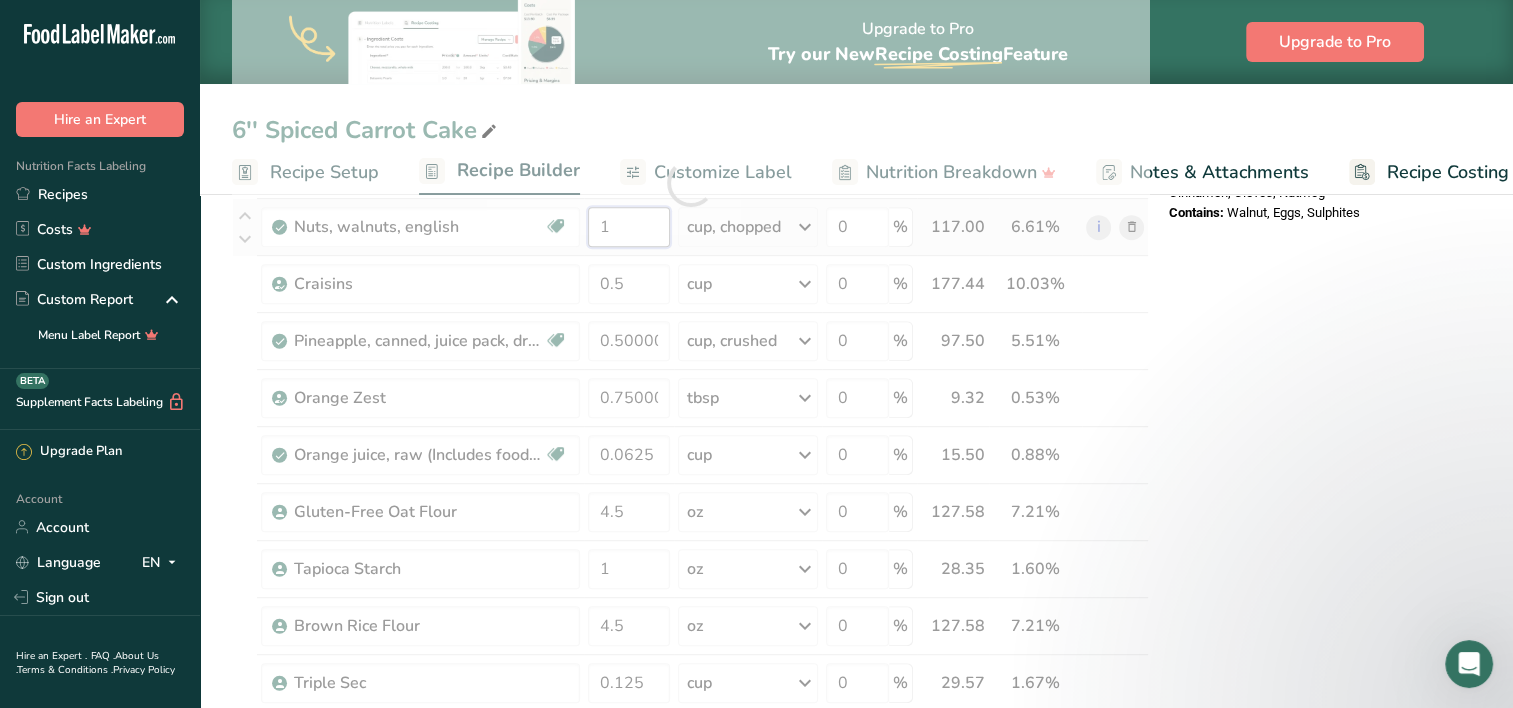 click on "Ingredient *
Amount *
Unit *
Waste *   .a-a{fill:#347362;}.b-a{fill:#fff;}          Grams
Percentage
Egg, whole, raw, fresh
Gluten free
Vegetarian
Soy free
4
oz
Portions
1 large
1 extra large
1 jumbo
See more
Weight Units
g
kg
mg
See more
Volume Units
l
Volume units require a density conversion. If you know your ingredient's density enter it below. Otherwise, click on "RIA" our AI Regulatory bot - she will be able to help you
lb/ft3
g/cm3
Confirm
mL
lb/ft3" at bounding box center [690, 183] 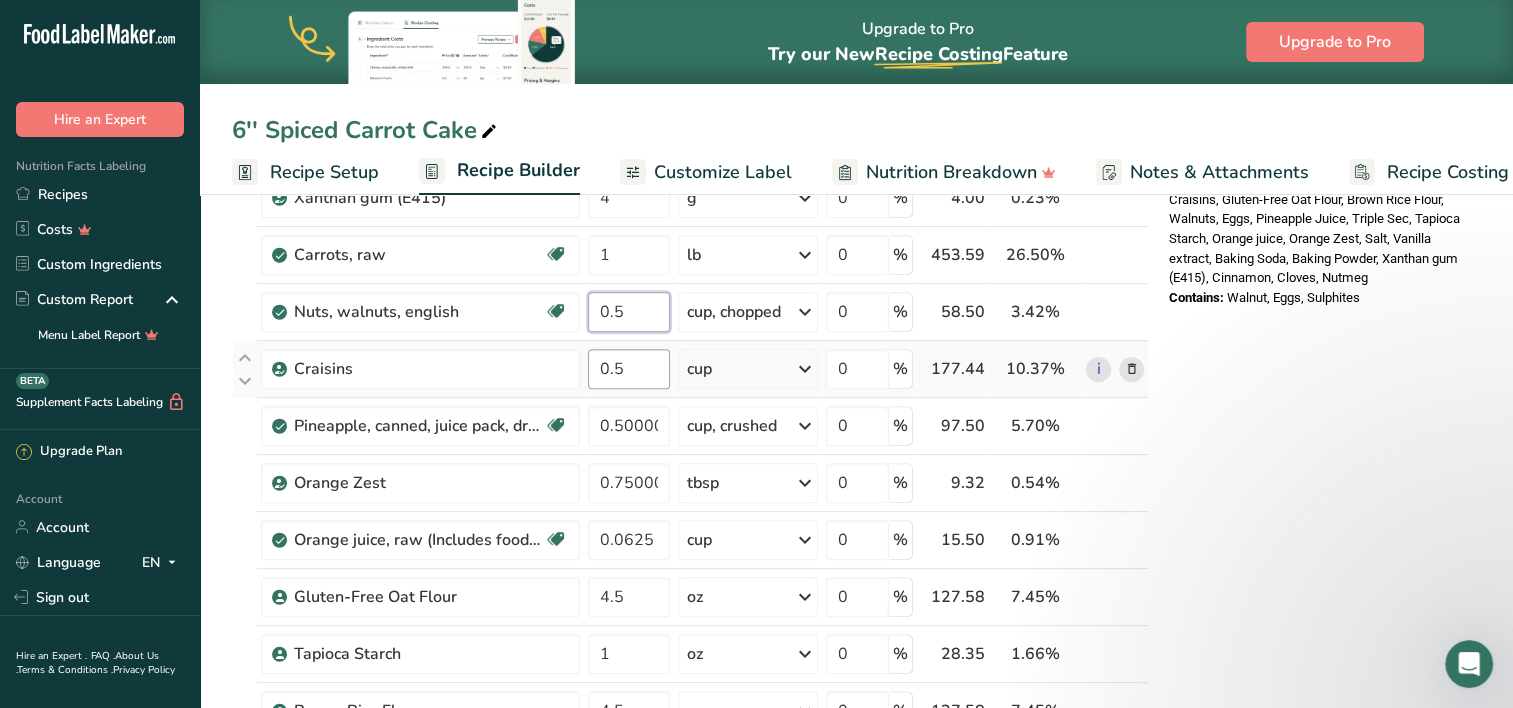 scroll, scrollTop: 732, scrollLeft: 0, axis: vertical 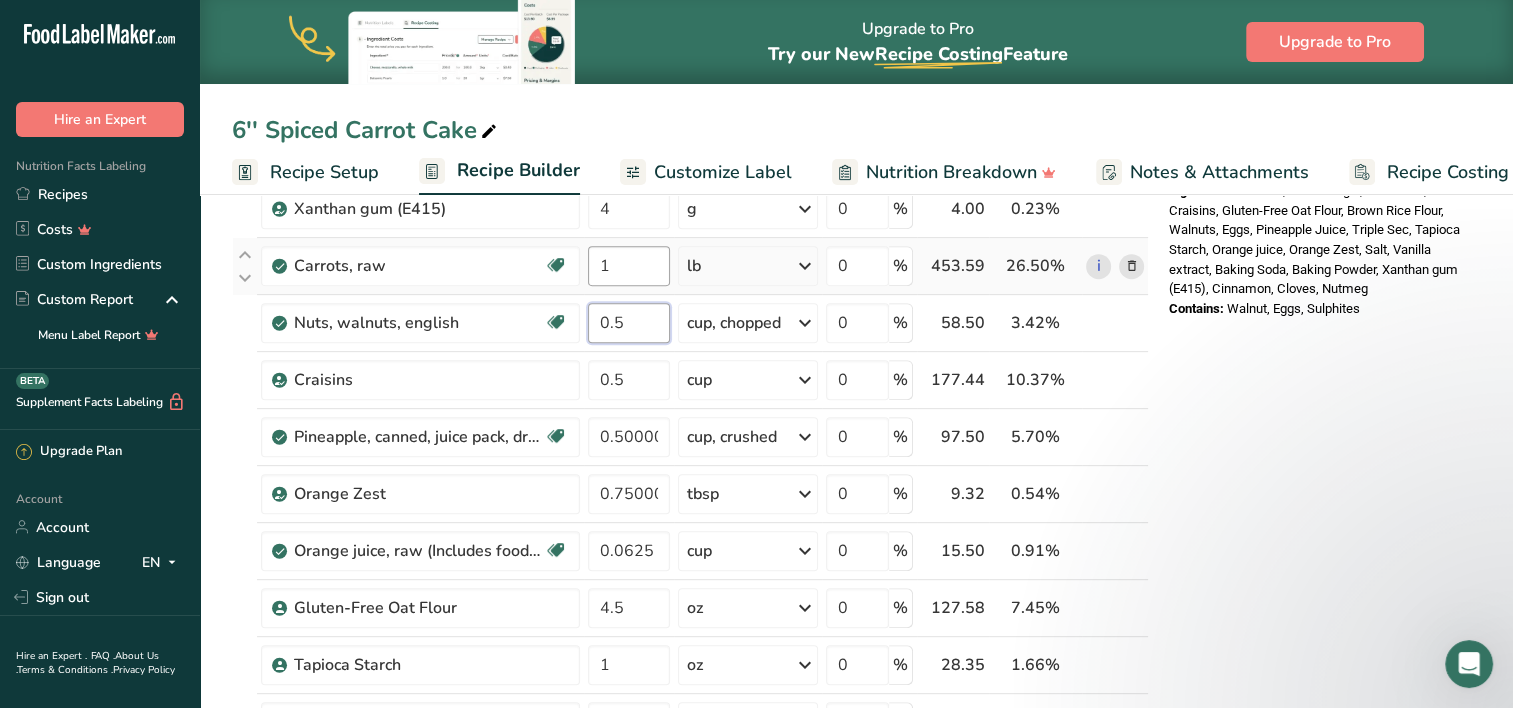 type on "0.5" 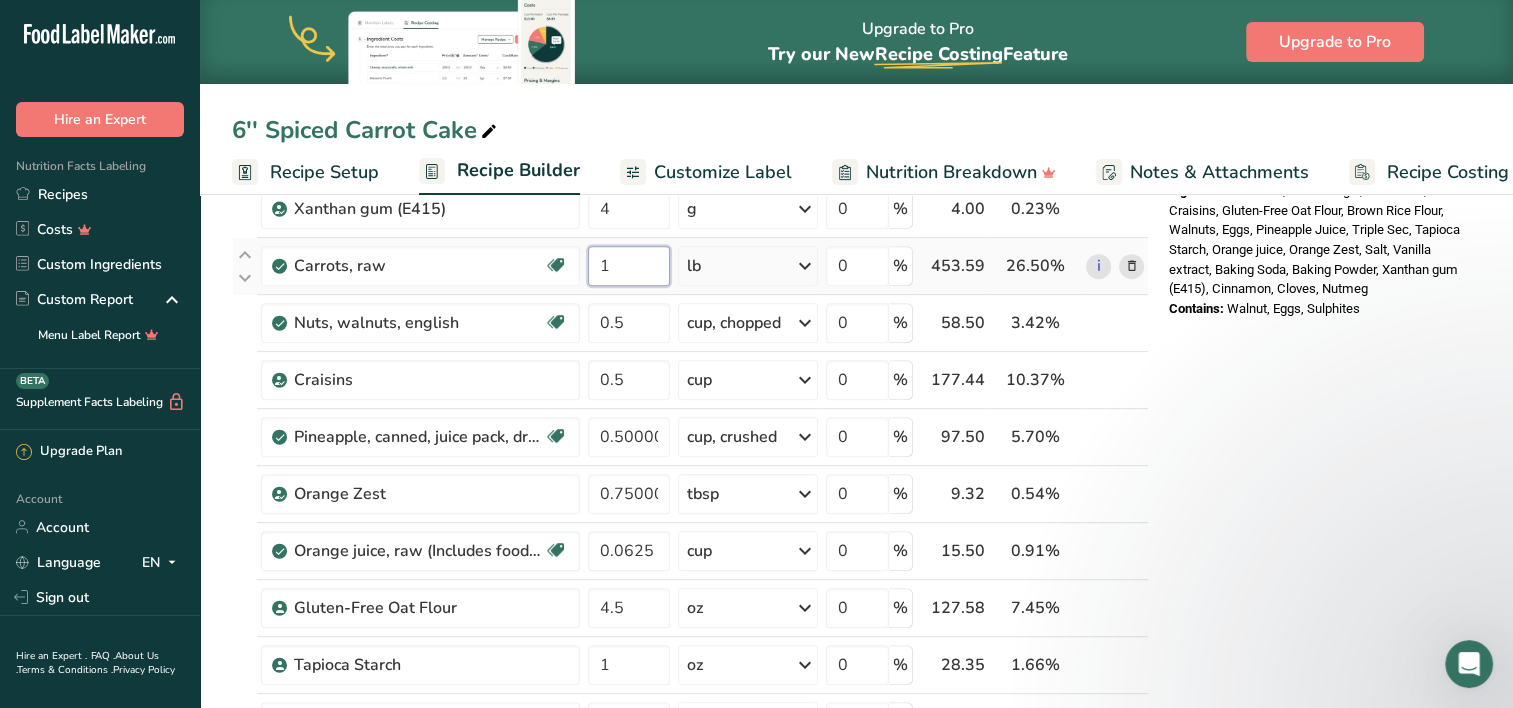 click on "Ingredient *
Amount *
Unit *
Waste *   .a-a{fill:#347362;}.b-a{fill:#fff;}          Grams
Percentage
Egg, whole, raw, fresh
Gluten free
Vegetarian
Soy free
4
oz
Portions
1 large
1 extra large
1 jumbo
See more
Weight Units
g
kg
mg
See more
Volume Units
l
Volume units require a density conversion. If you know your ingredient's density enter it below. Otherwise, click on "RIA" our AI Regulatory bot - she will be able to help you
lb/ft3
g/cm3
Confirm
mL
lb/ft3" at bounding box center (690, 279) 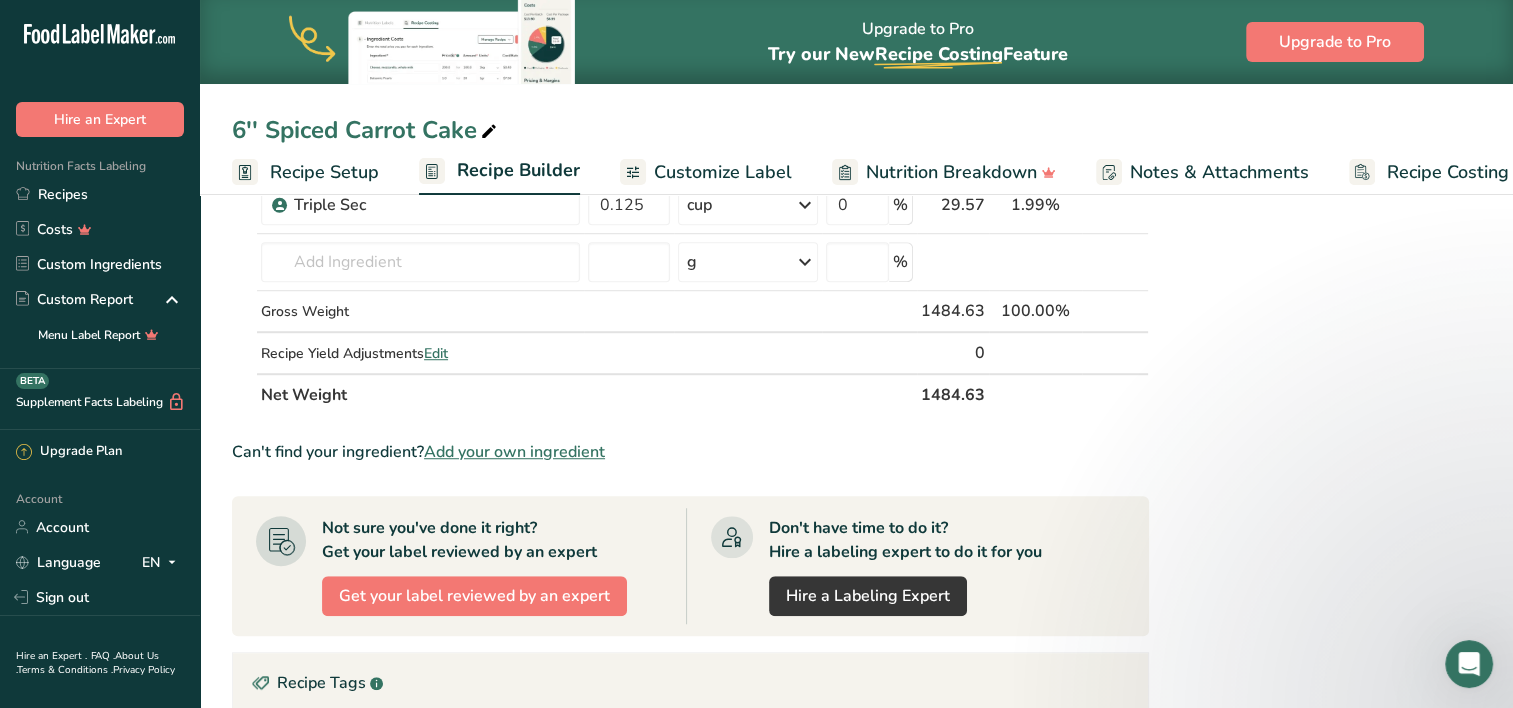 scroll, scrollTop: 1316, scrollLeft: 0, axis: vertical 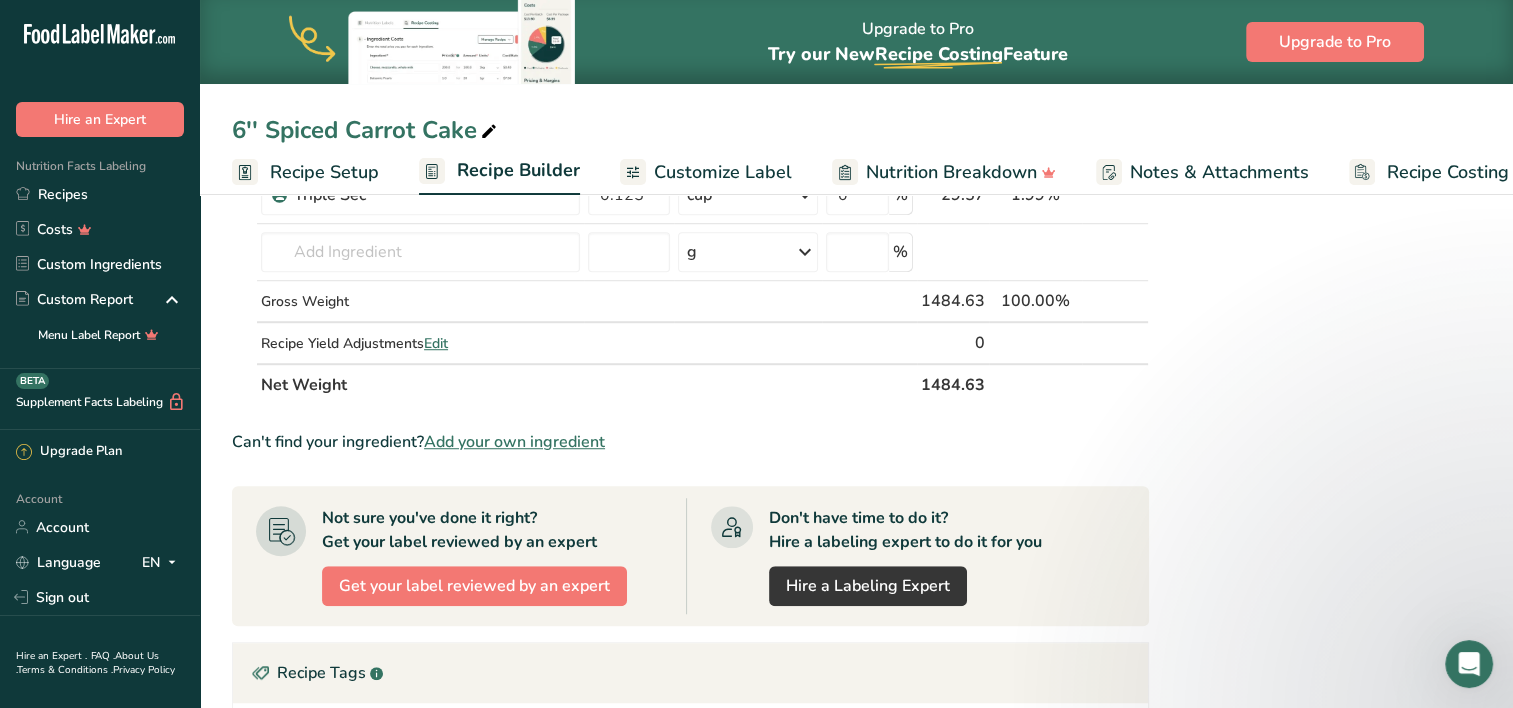 type on "0.5" 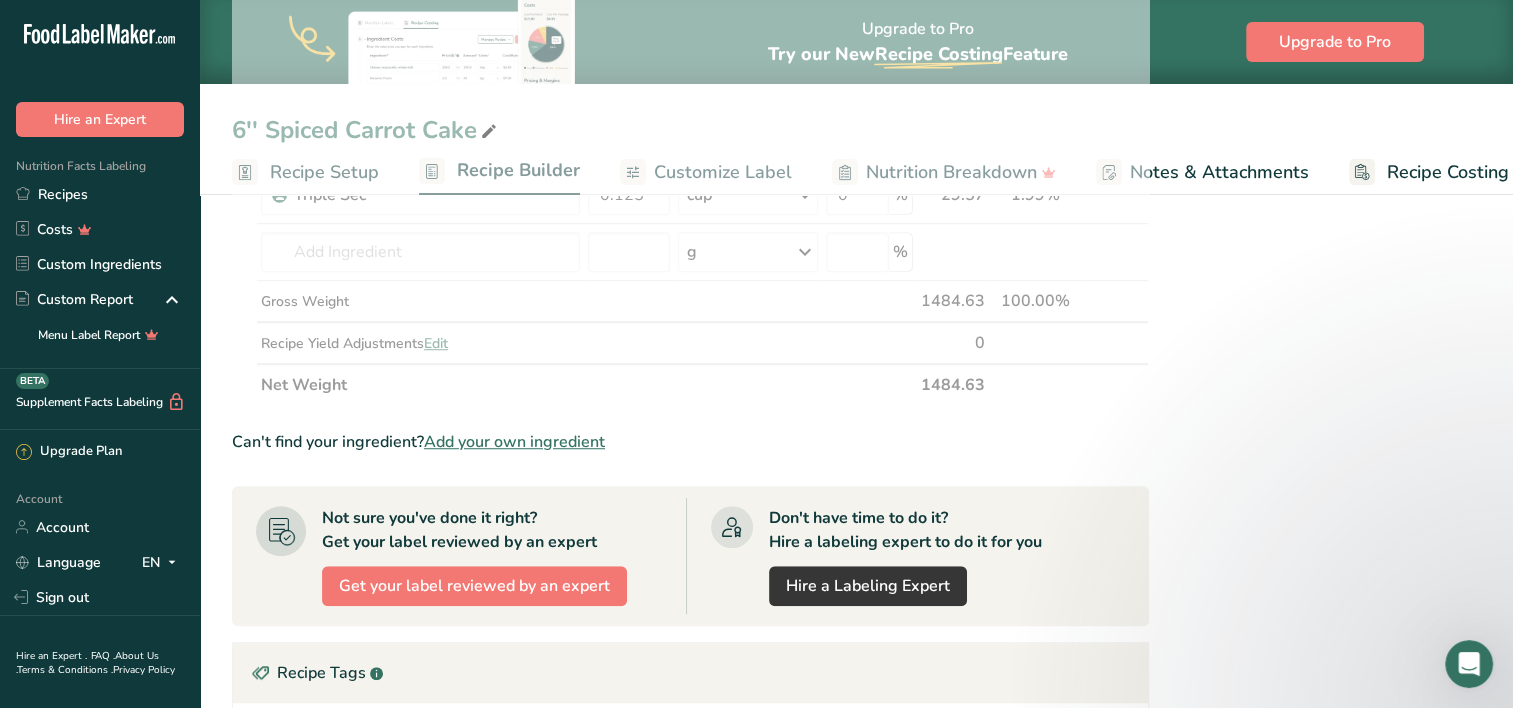 click on "Nutrition Facts
10 Servings Per Container
Serving Size
171g
Amount Per Serving
Calories
540
% Daily Value *
Total Fat
28g
36%
Saturated Fat
2.5g
12%
Trans  Fat
0g
[MEDICAL_DATA]
40mg
14%
Sodium
480mg
20%
Total Carbohydrates
67g
25%
Dietary Fiber
5g
18%" at bounding box center (1321, -27) 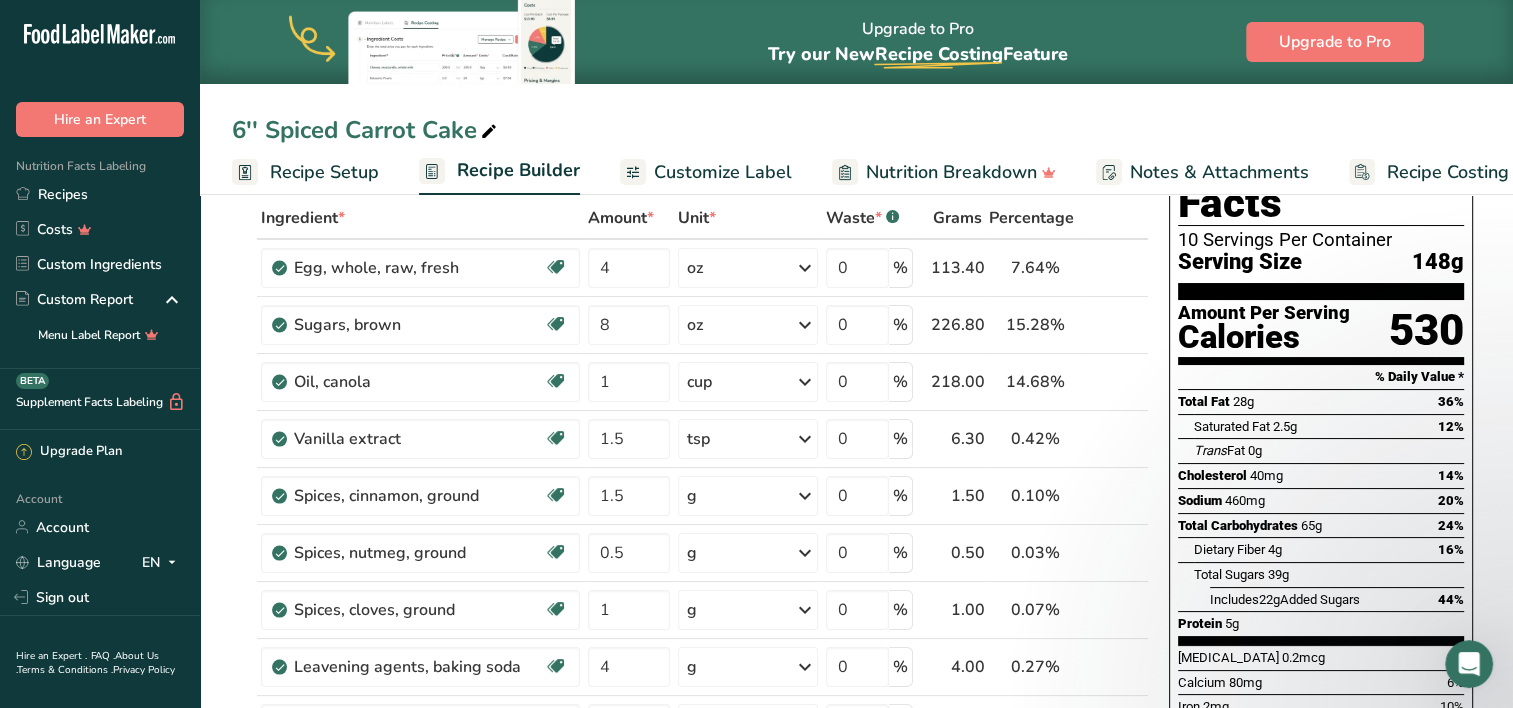 scroll, scrollTop: 0, scrollLeft: 0, axis: both 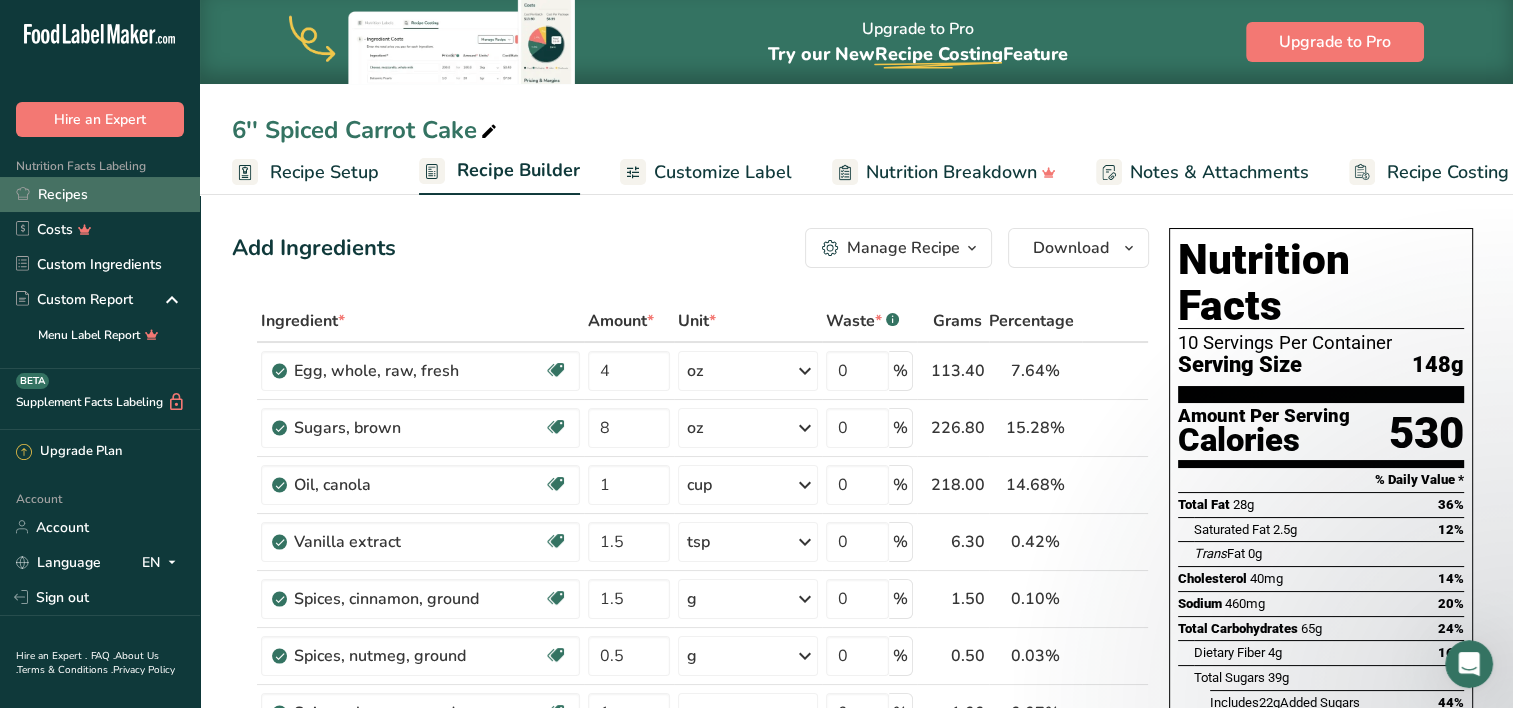 click on "Recipes" at bounding box center [100, 194] 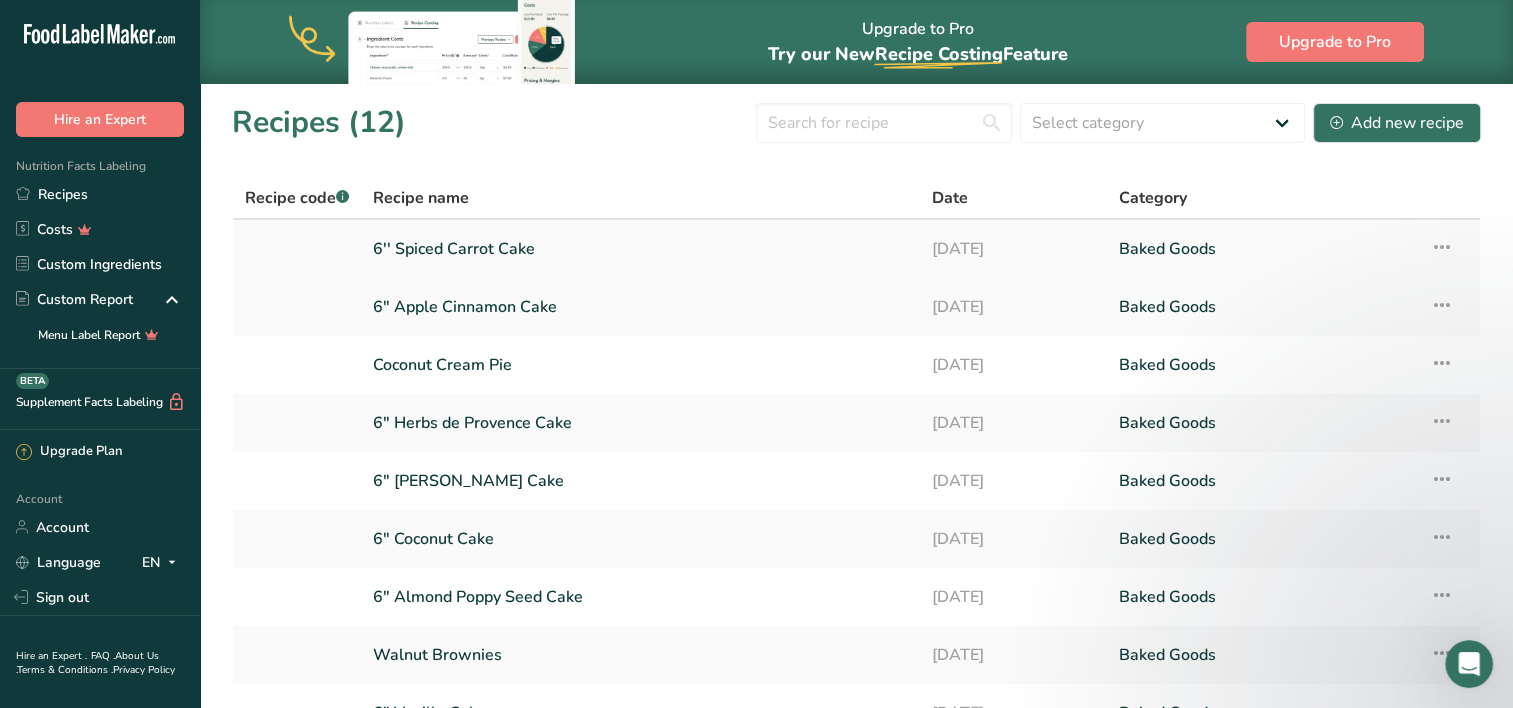 click on "6'' Spiced Carrot Cake" at bounding box center (640, 249) 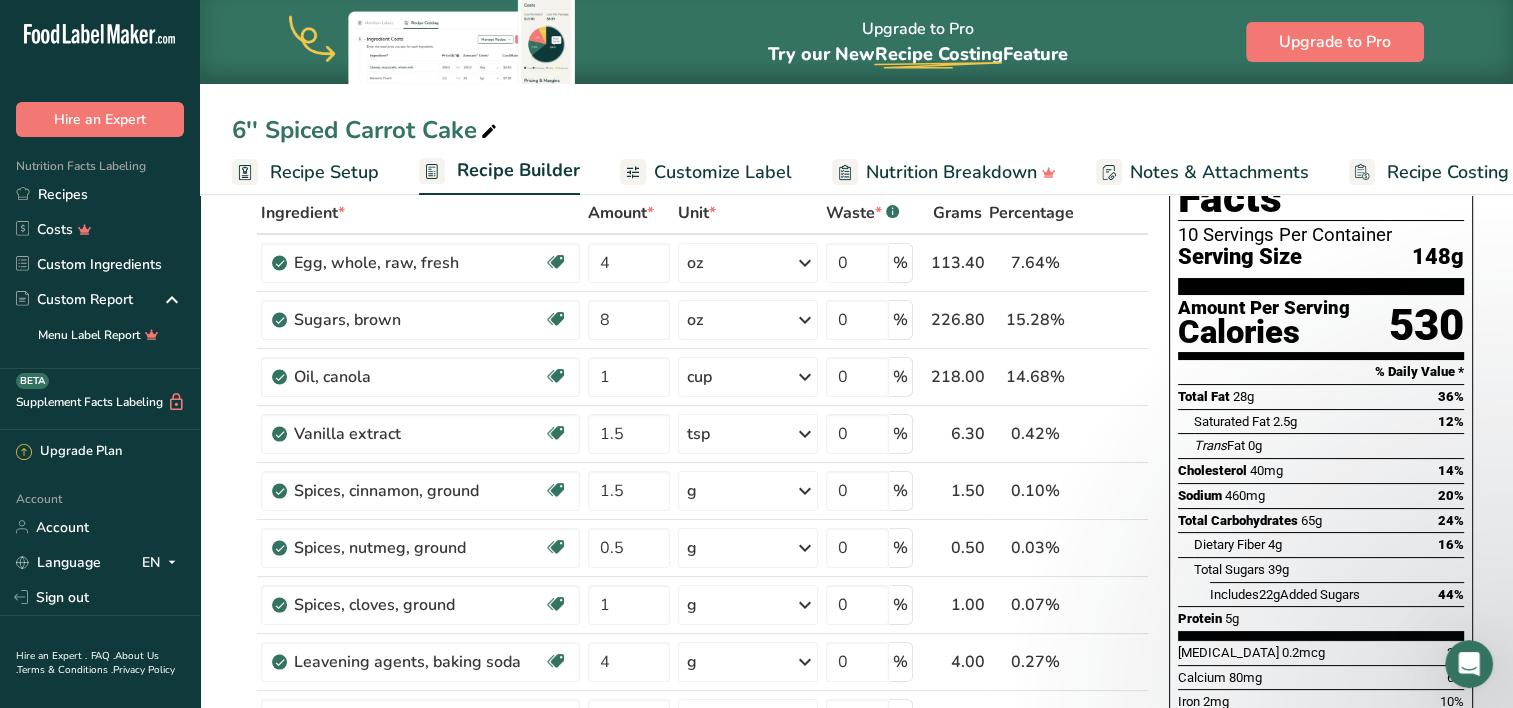scroll, scrollTop: 0, scrollLeft: 0, axis: both 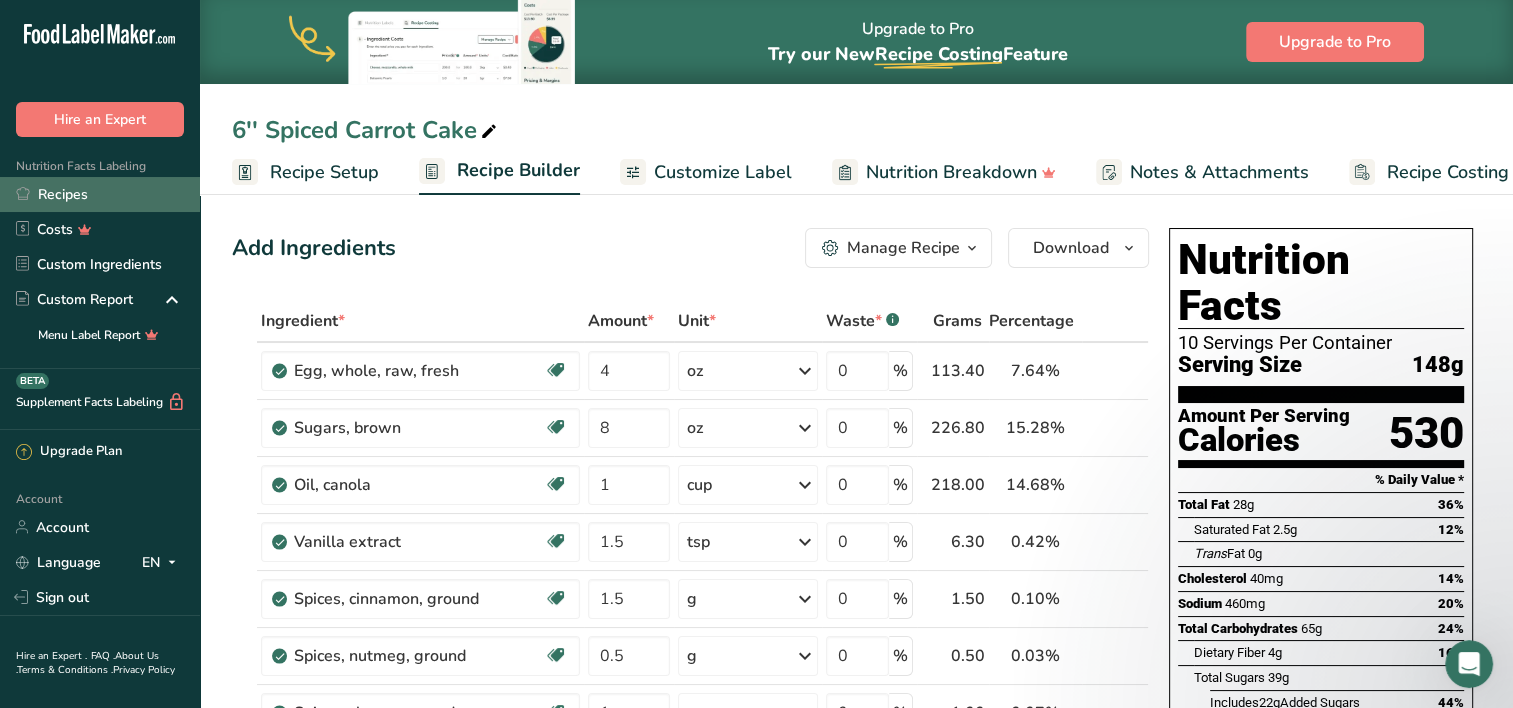 click on "Recipes" at bounding box center (100, 194) 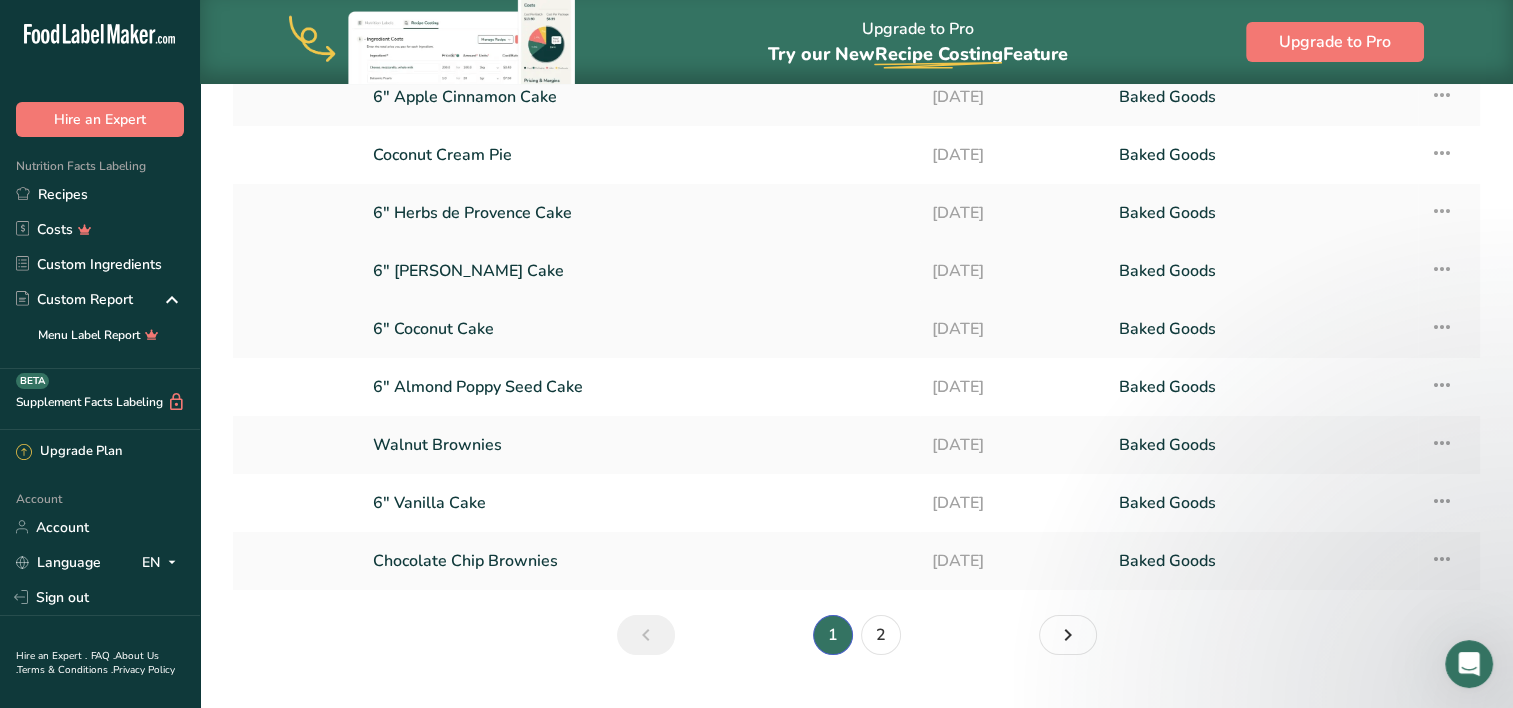 scroll, scrollTop: 252, scrollLeft: 0, axis: vertical 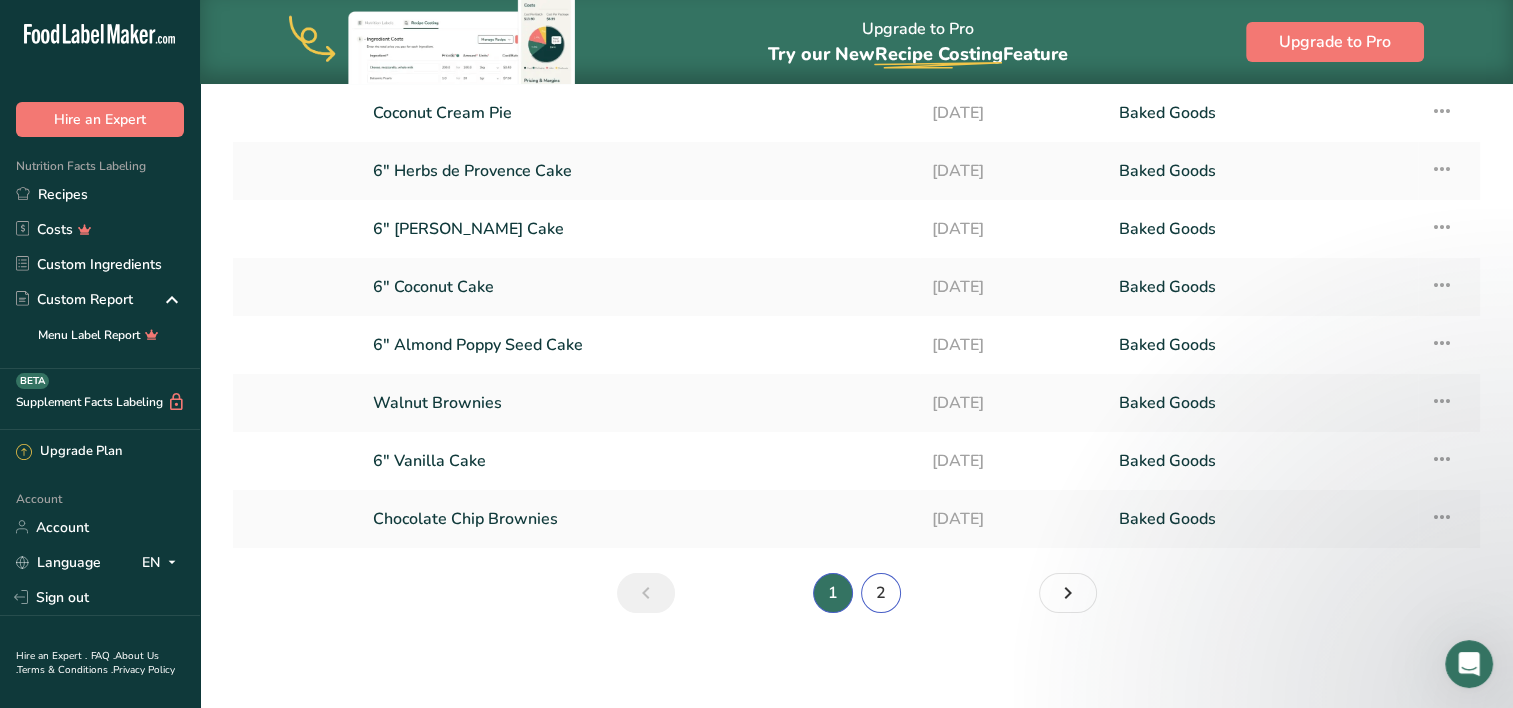 click on "2" at bounding box center (881, 593) 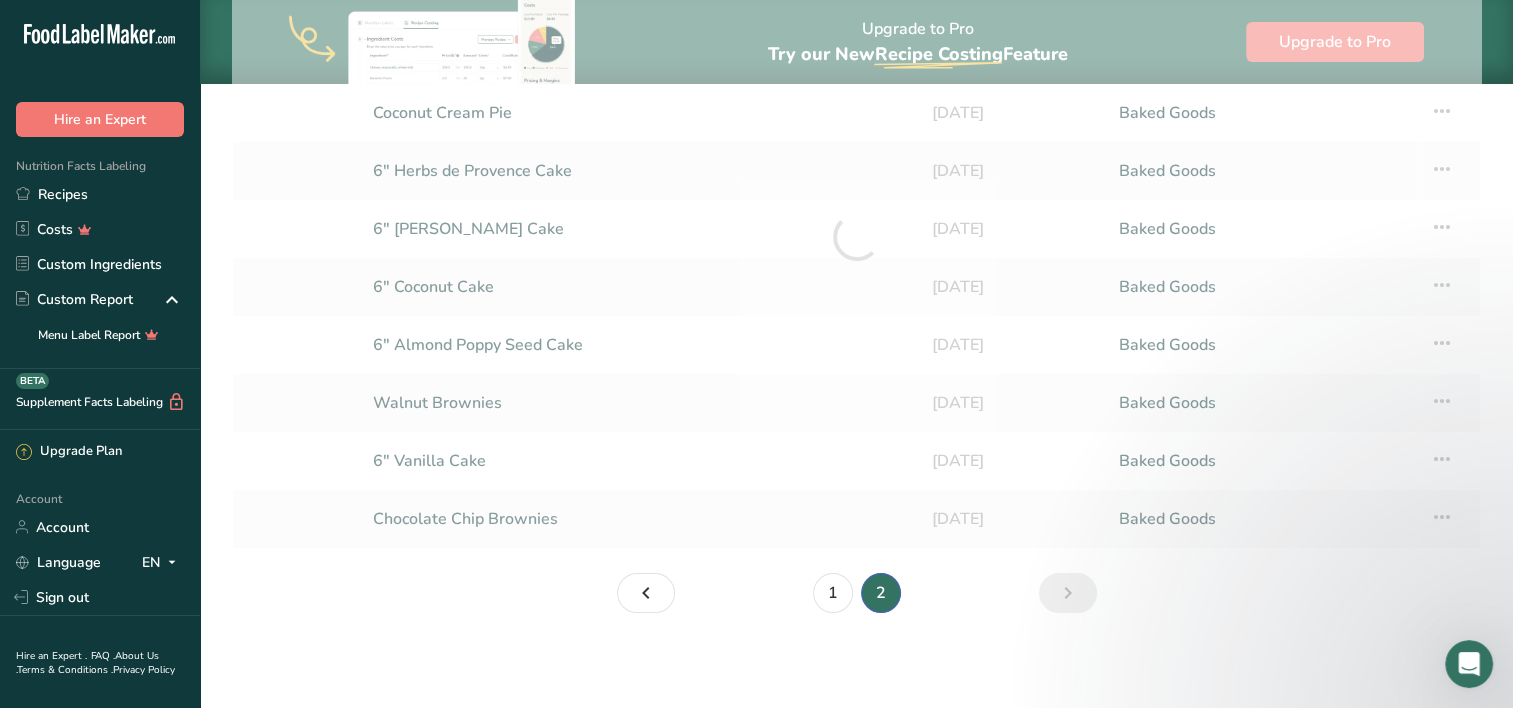 scroll, scrollTop: 0, scrollLeft: 0, axis: both 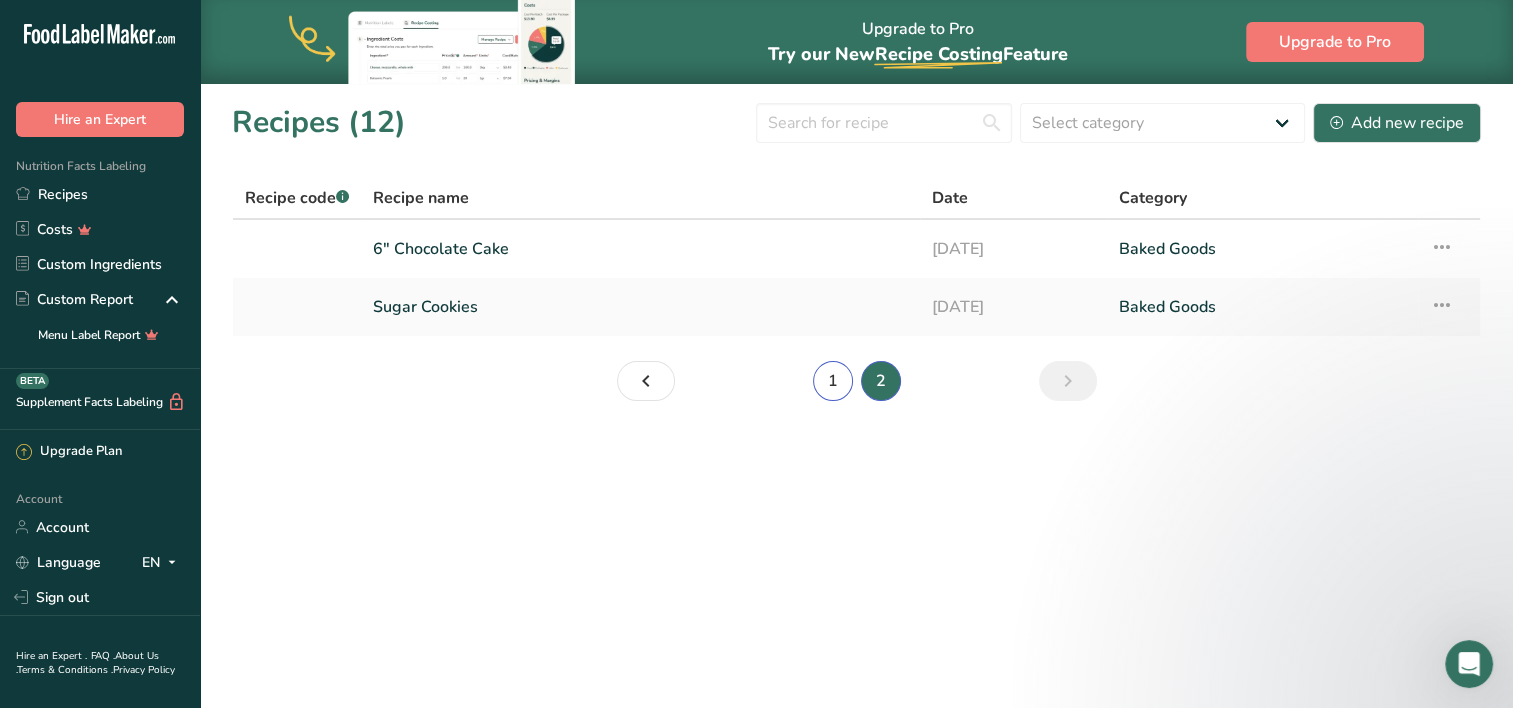 click on "1" at bounding box center [833, 381] 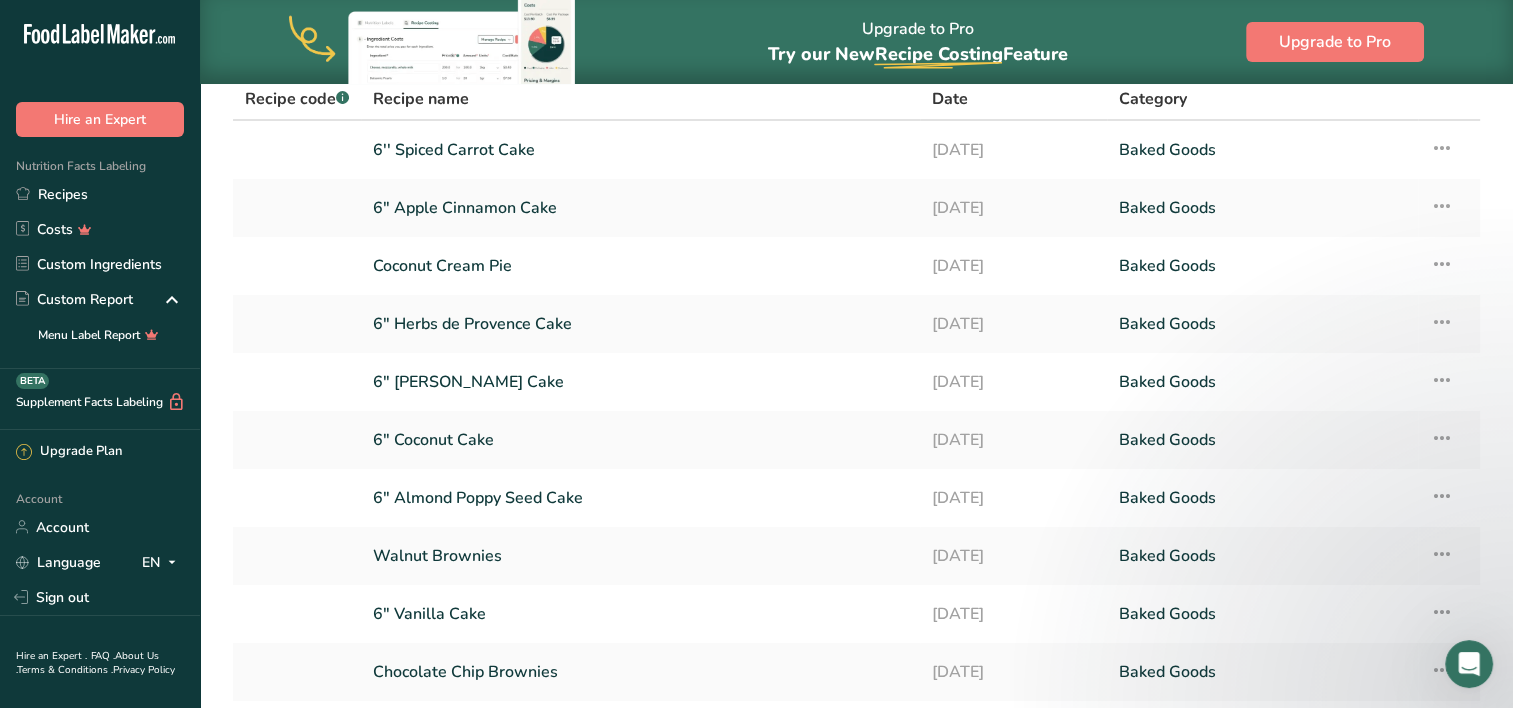 scroll, scrollTop: 0, scrollLeft: 0, axis: both 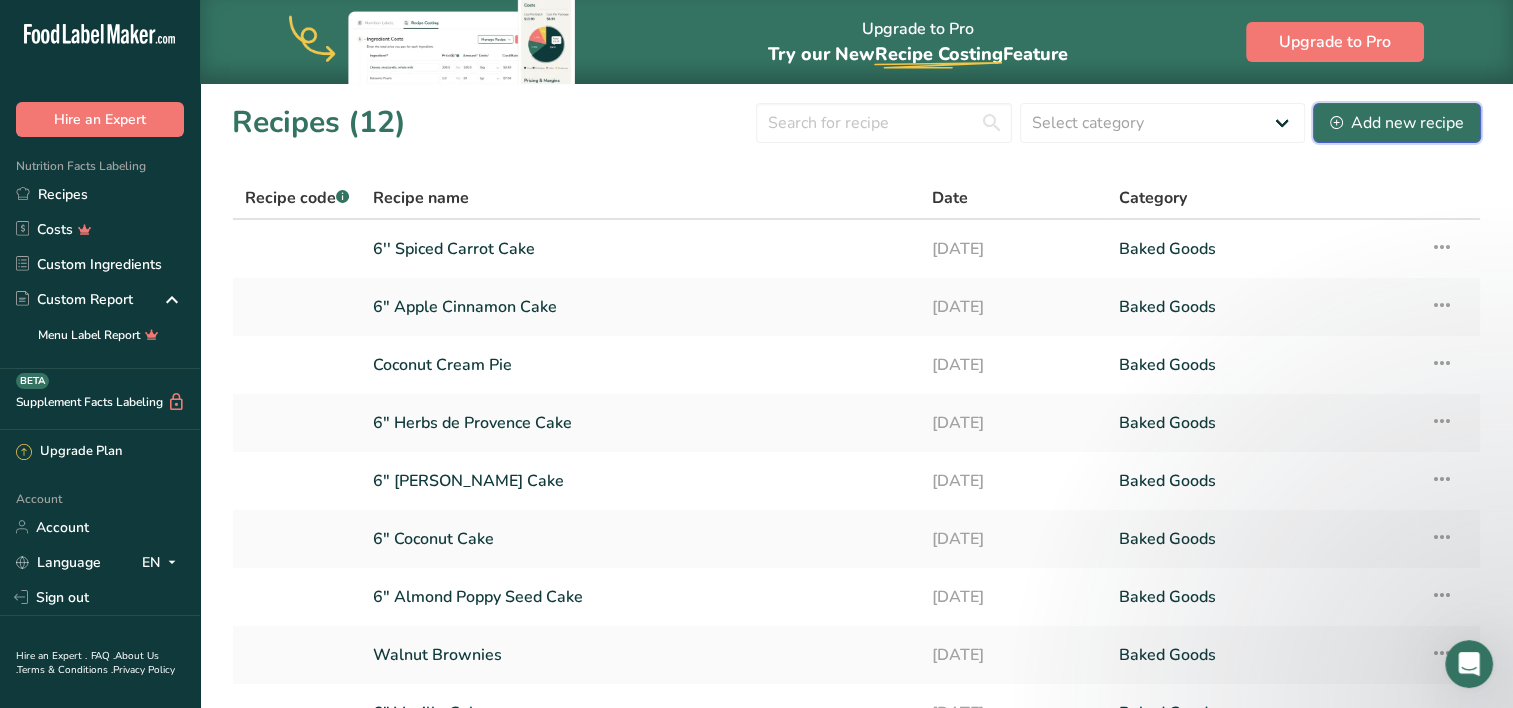 click on "Add new recipe" at bounding box center [1397, 123] 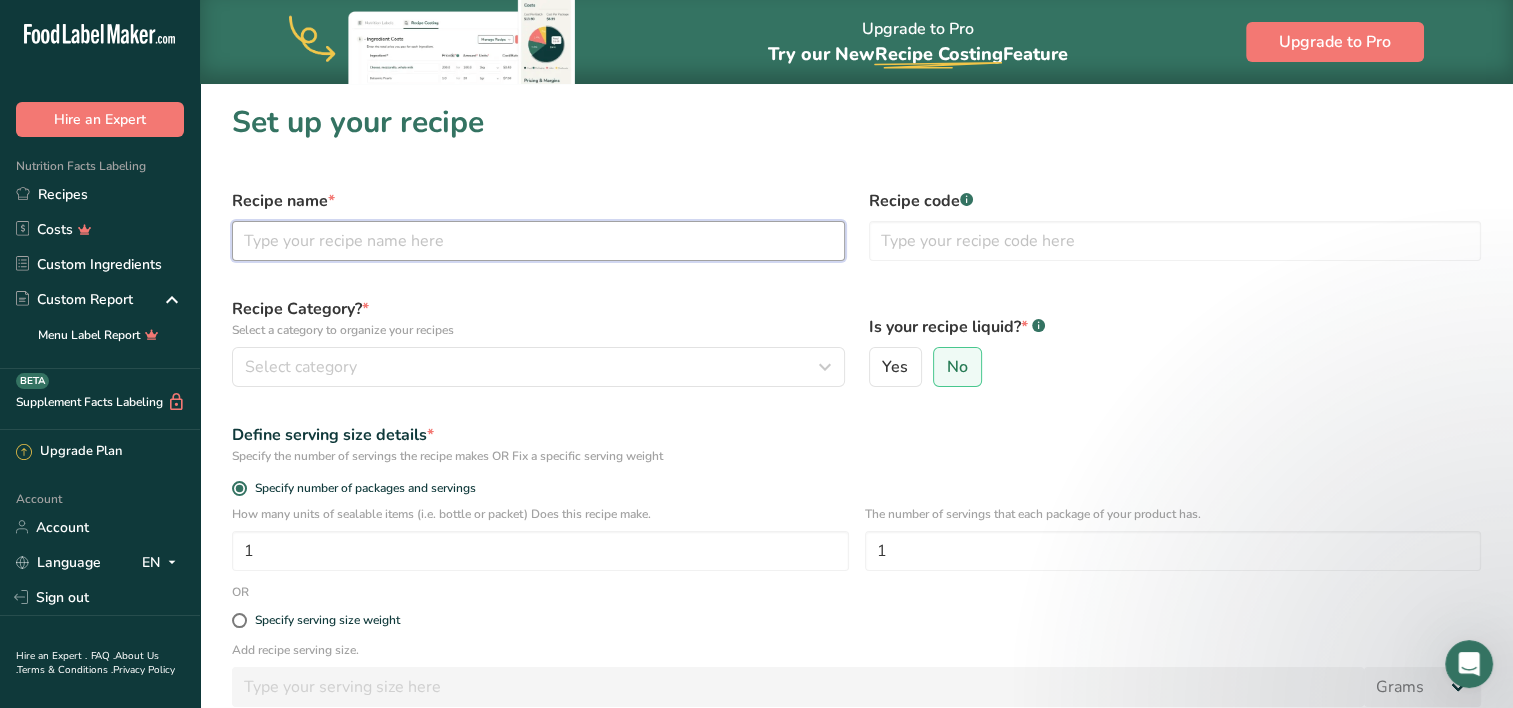 click at bounding box center (538, 241) 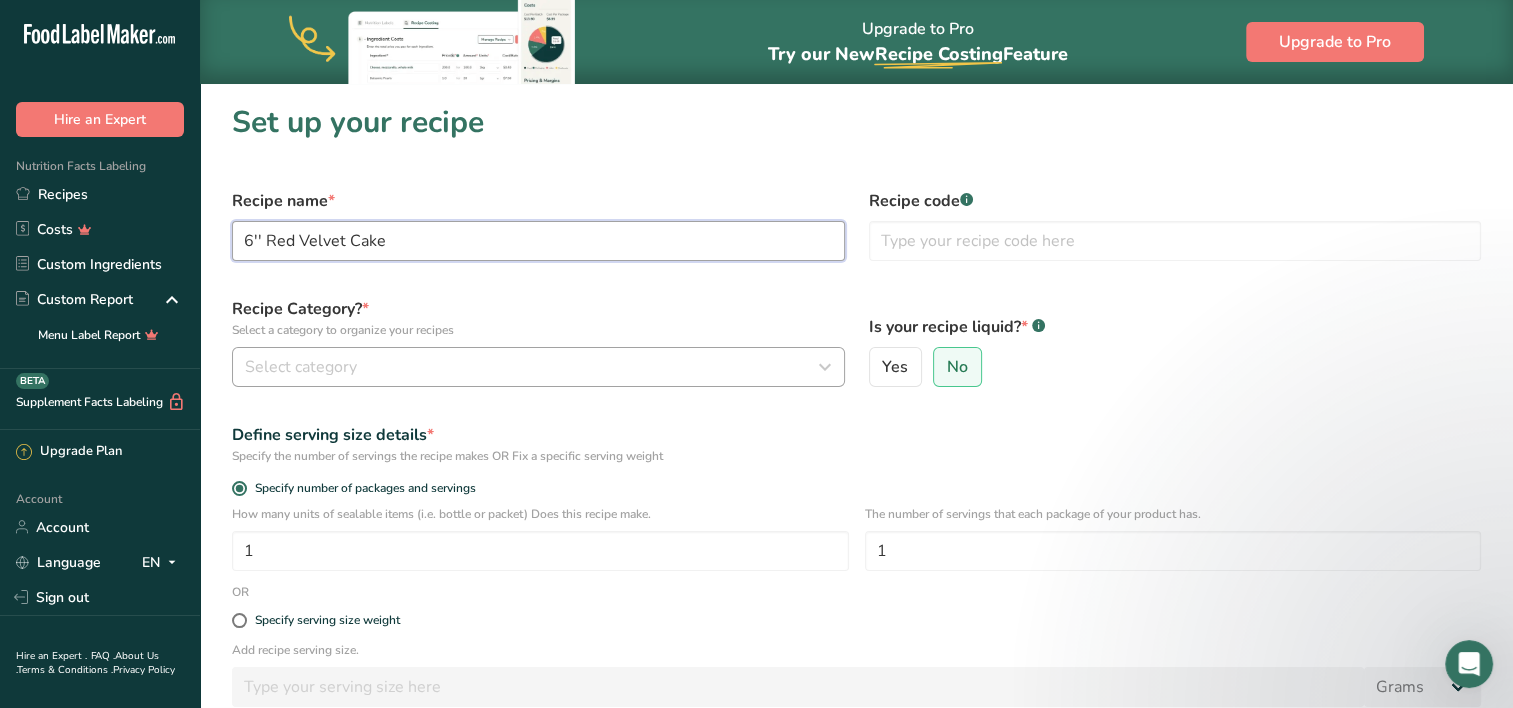 type on "6'' Red Velvet Cake" 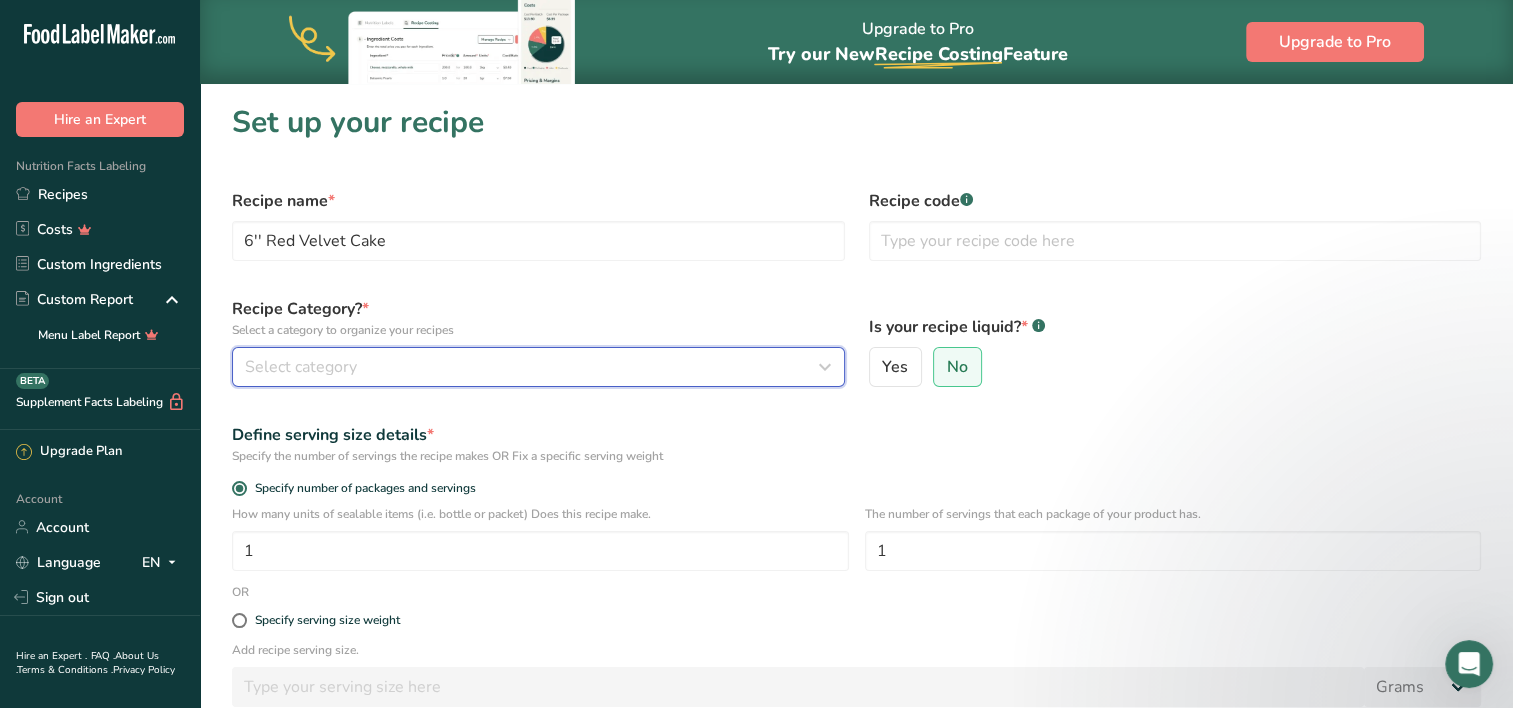 click on "Select category" at bounding box center (532, 367) 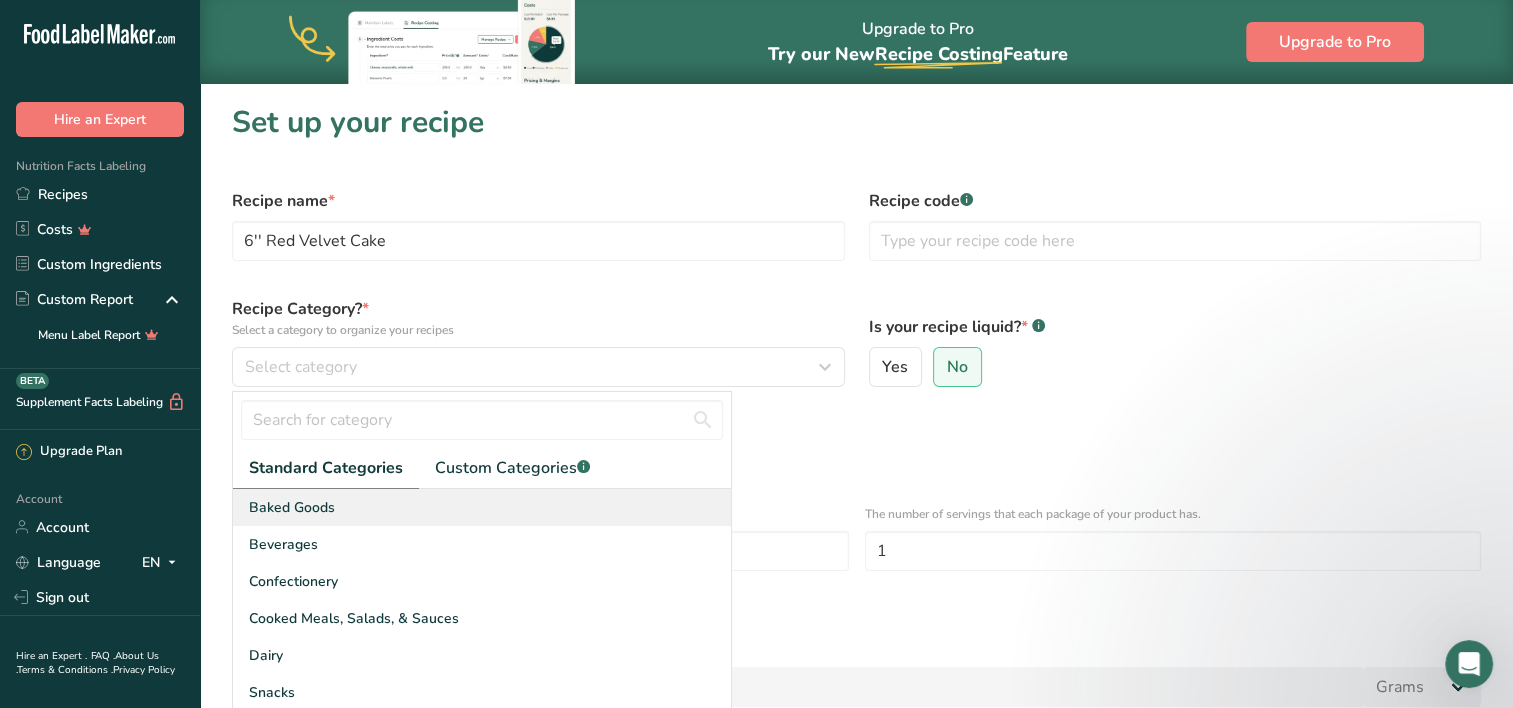 click on "Beverages" at bounding box center (482, 544) 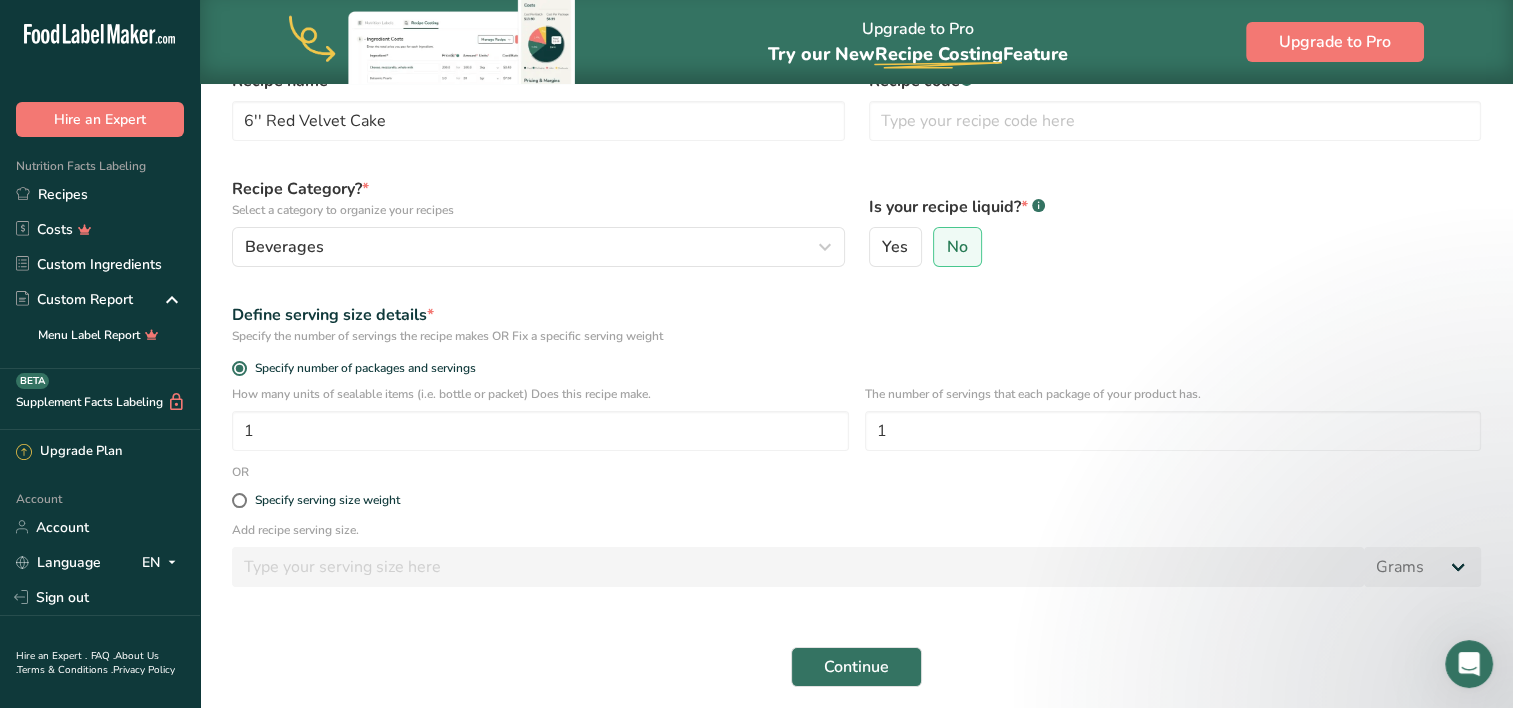 scroll, scrollTop: 172, scrollLeft: 0, axis: vertical 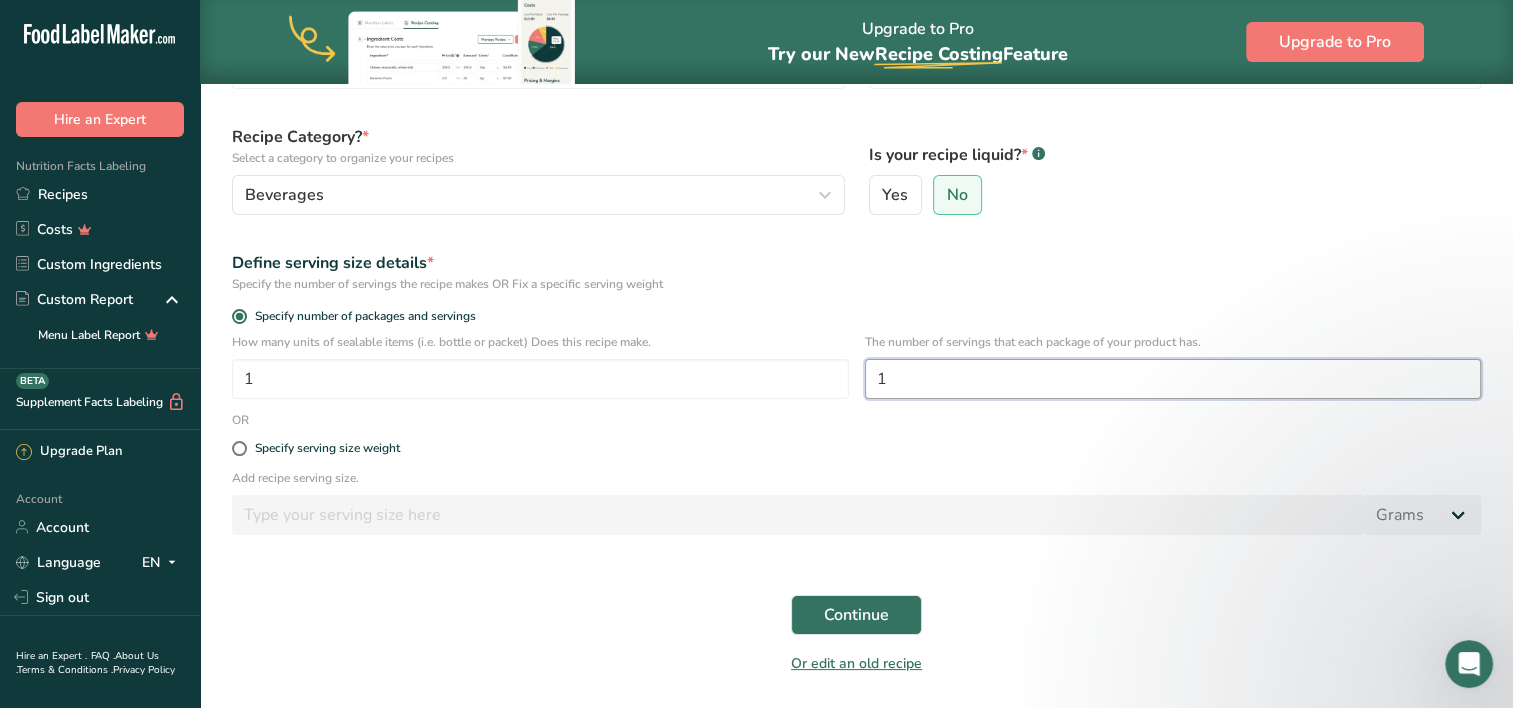 click on "1" at bounding box center (1173, 379) 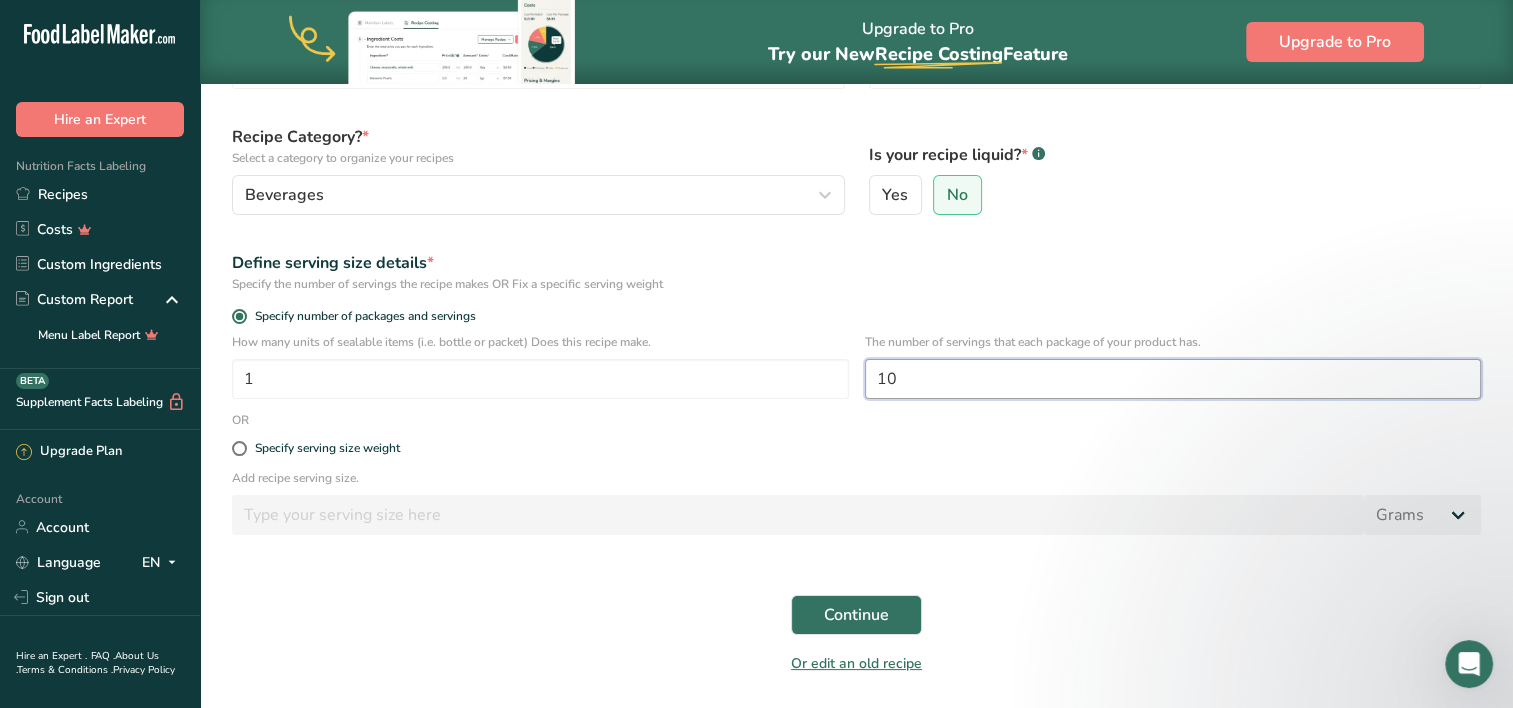 scroll, scrollTop: 67, scrollLeft: 0, axis: vertical 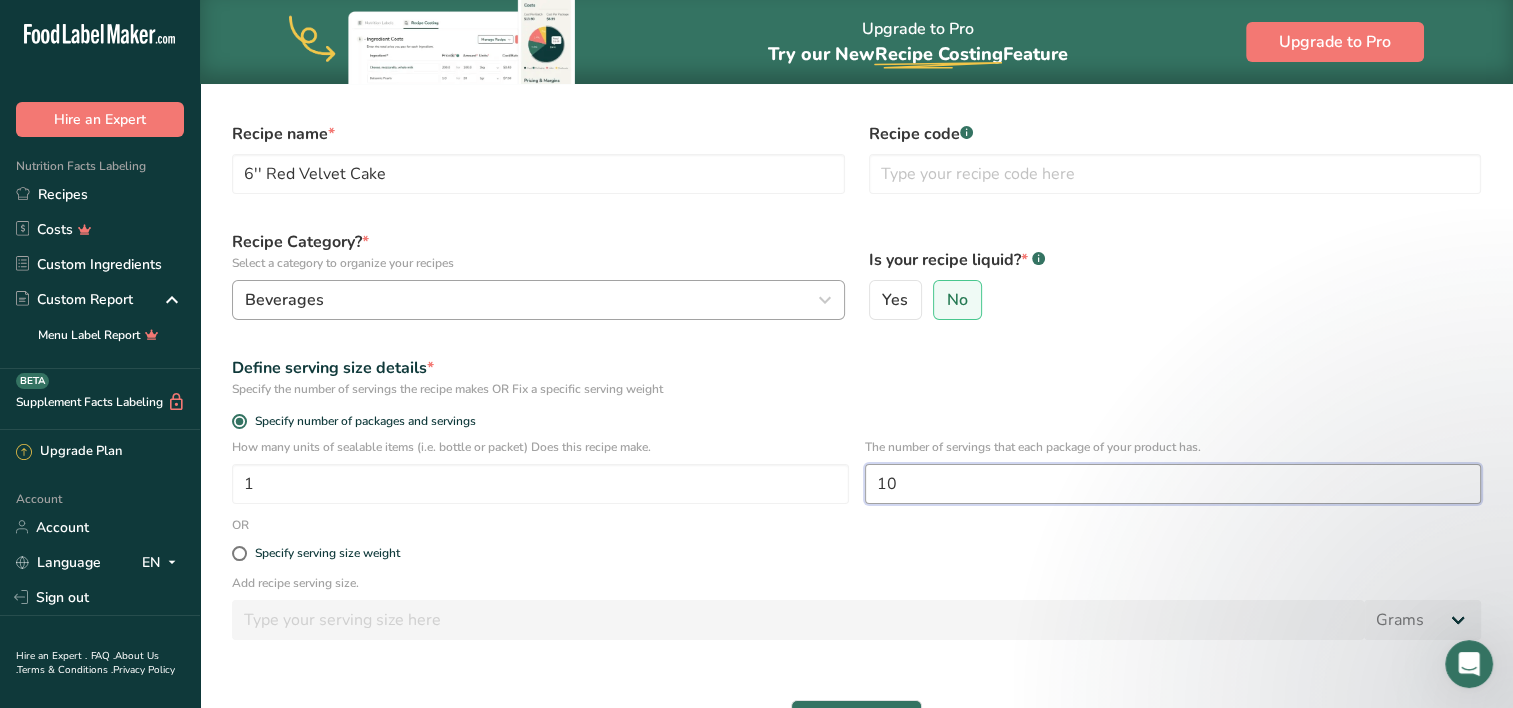 type on "10" 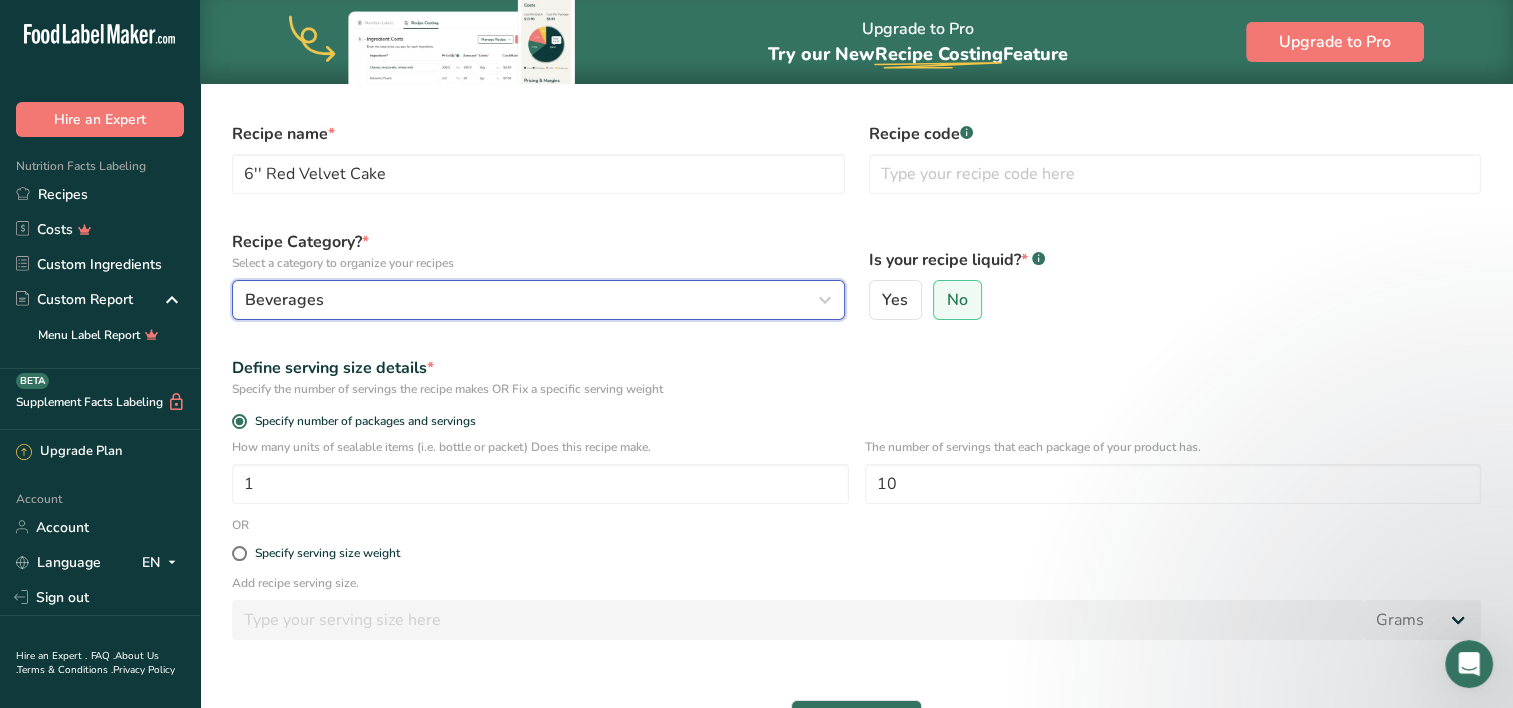 click on "Beverages" at bounding box center (532, 300) 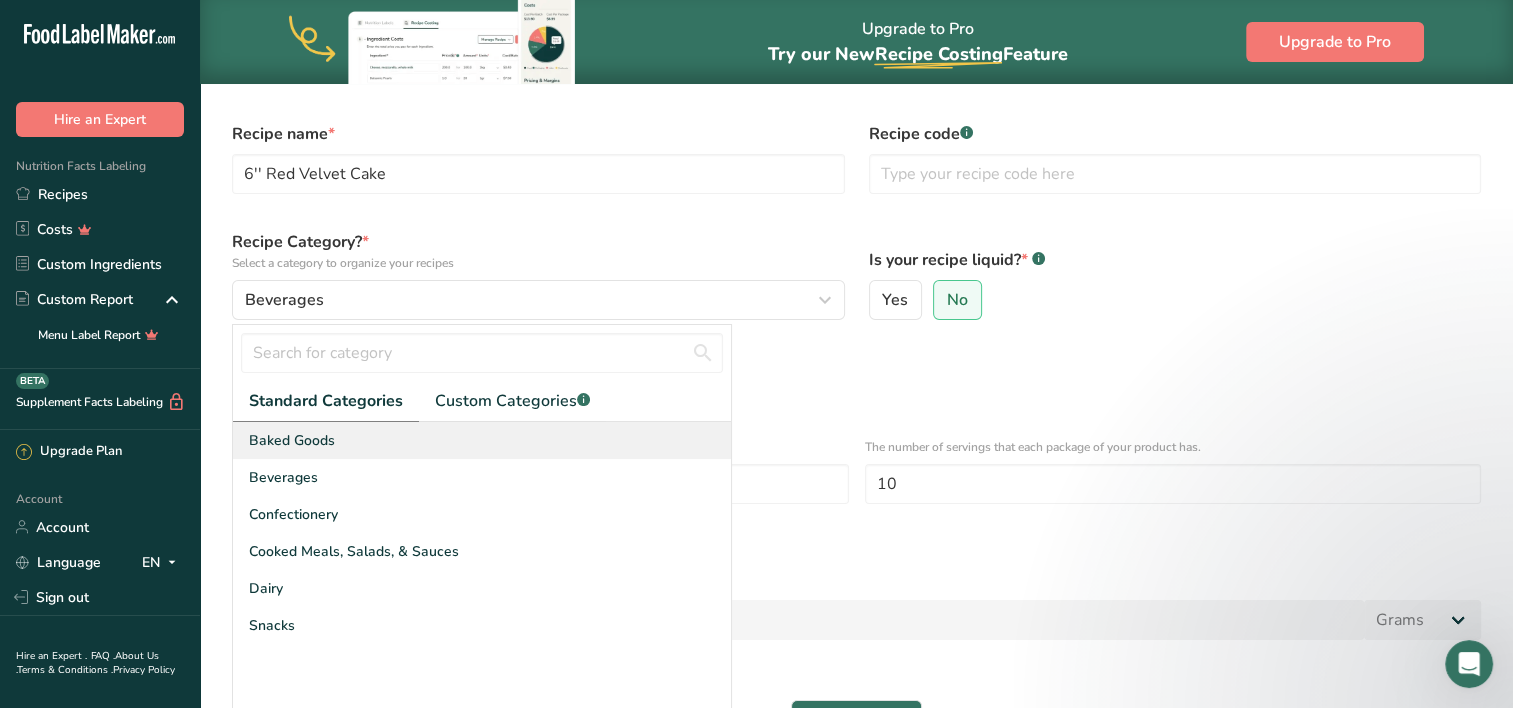 click on "Baked Goods" at bounding box center [482, 440] 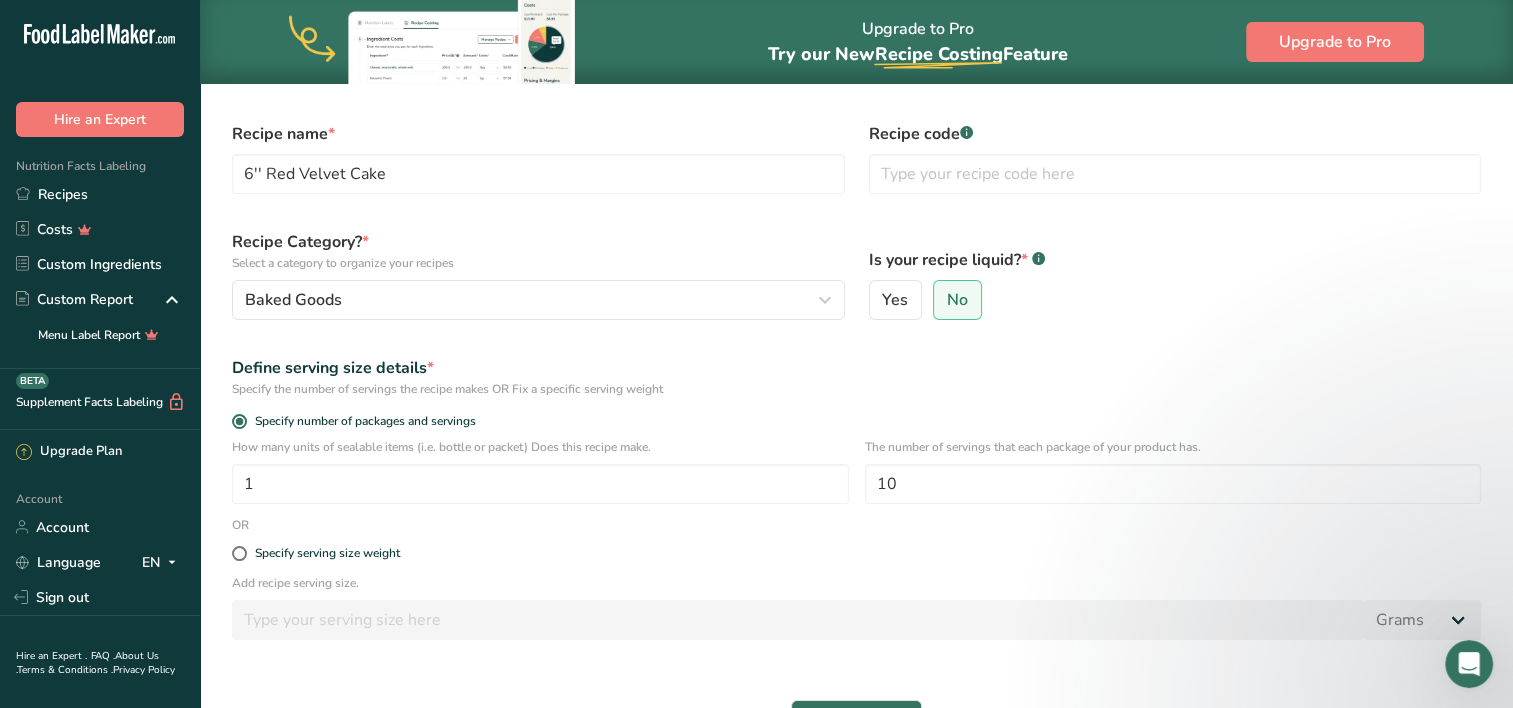 scroll, scrollTop: 235, scrollLeft: 0, axis: vertical 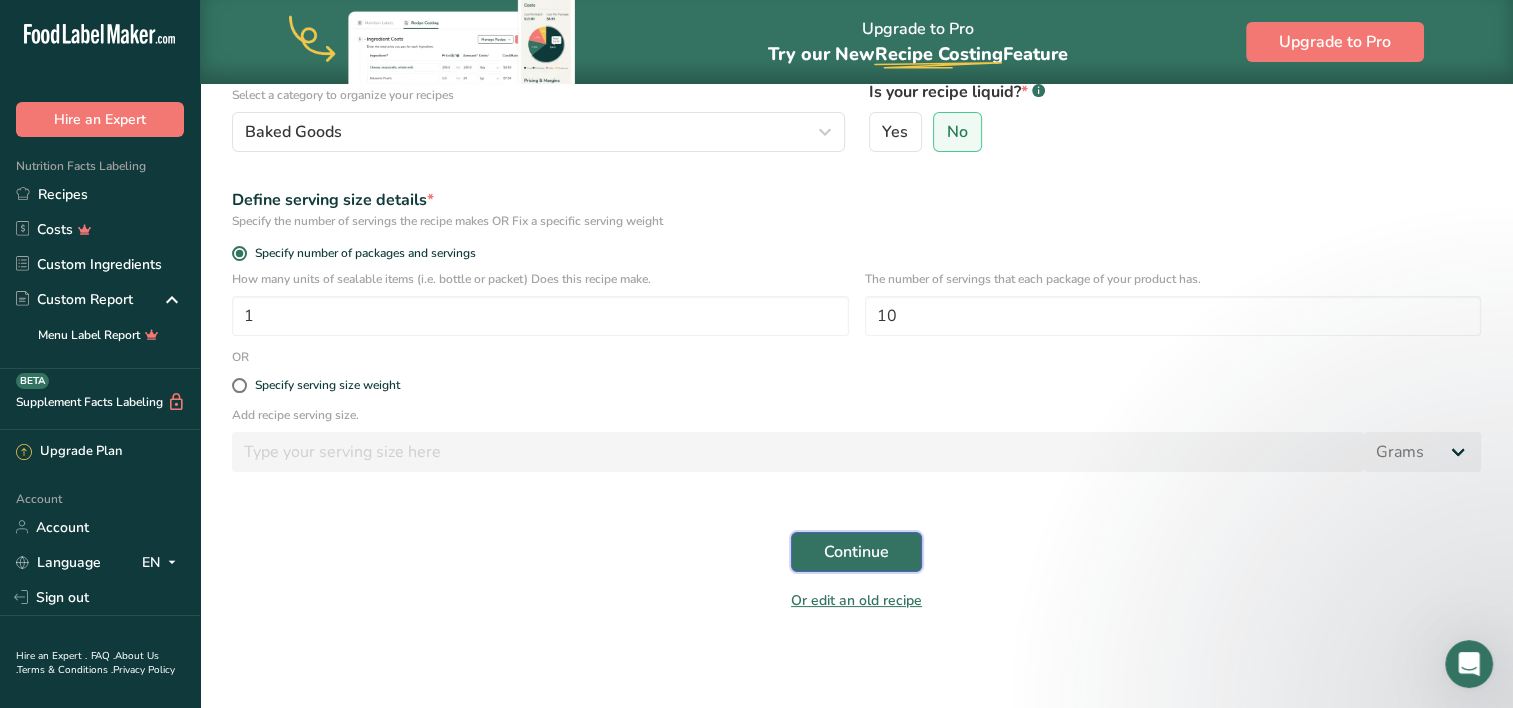 click on "Continue" at bounding box center [856, 552] 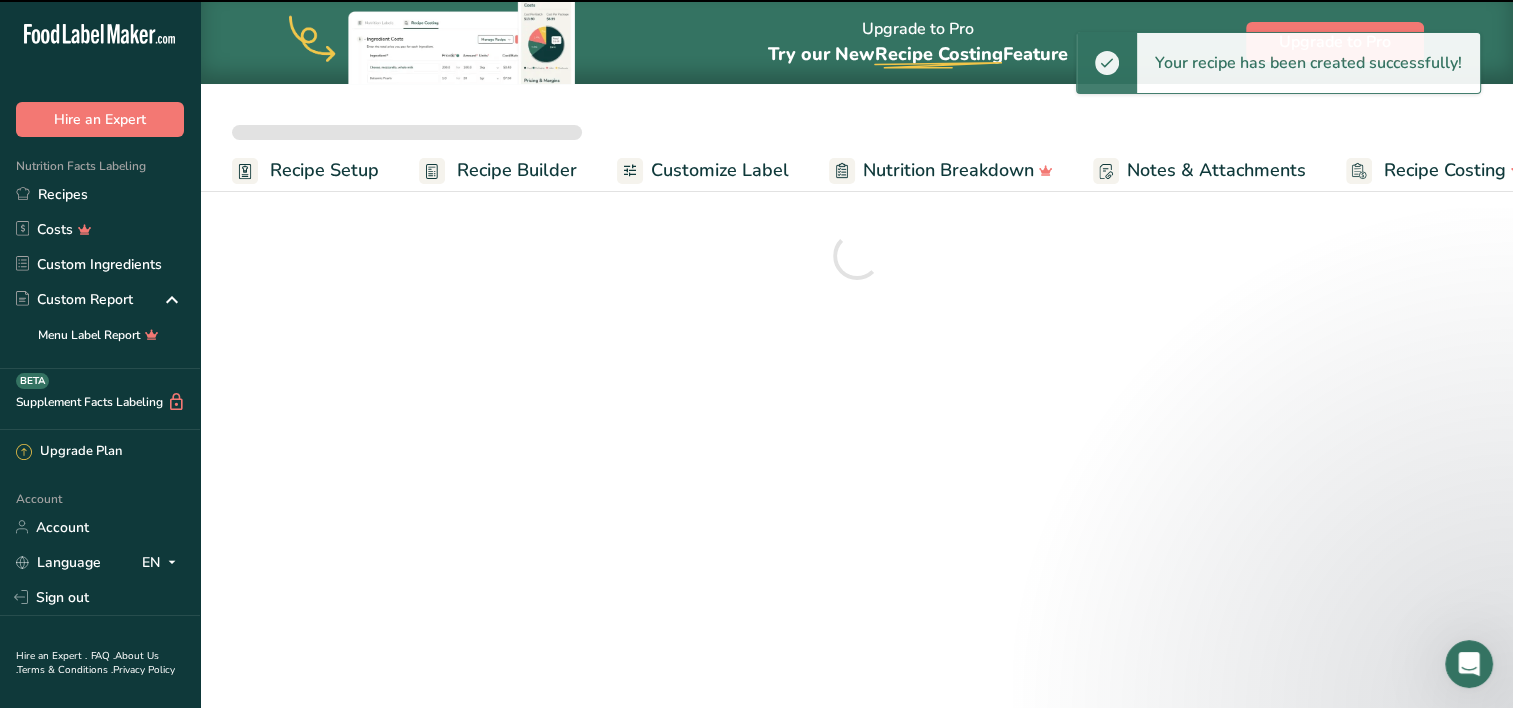 scroll, scrollTop: 0, scrollLeft: 0, axis: both 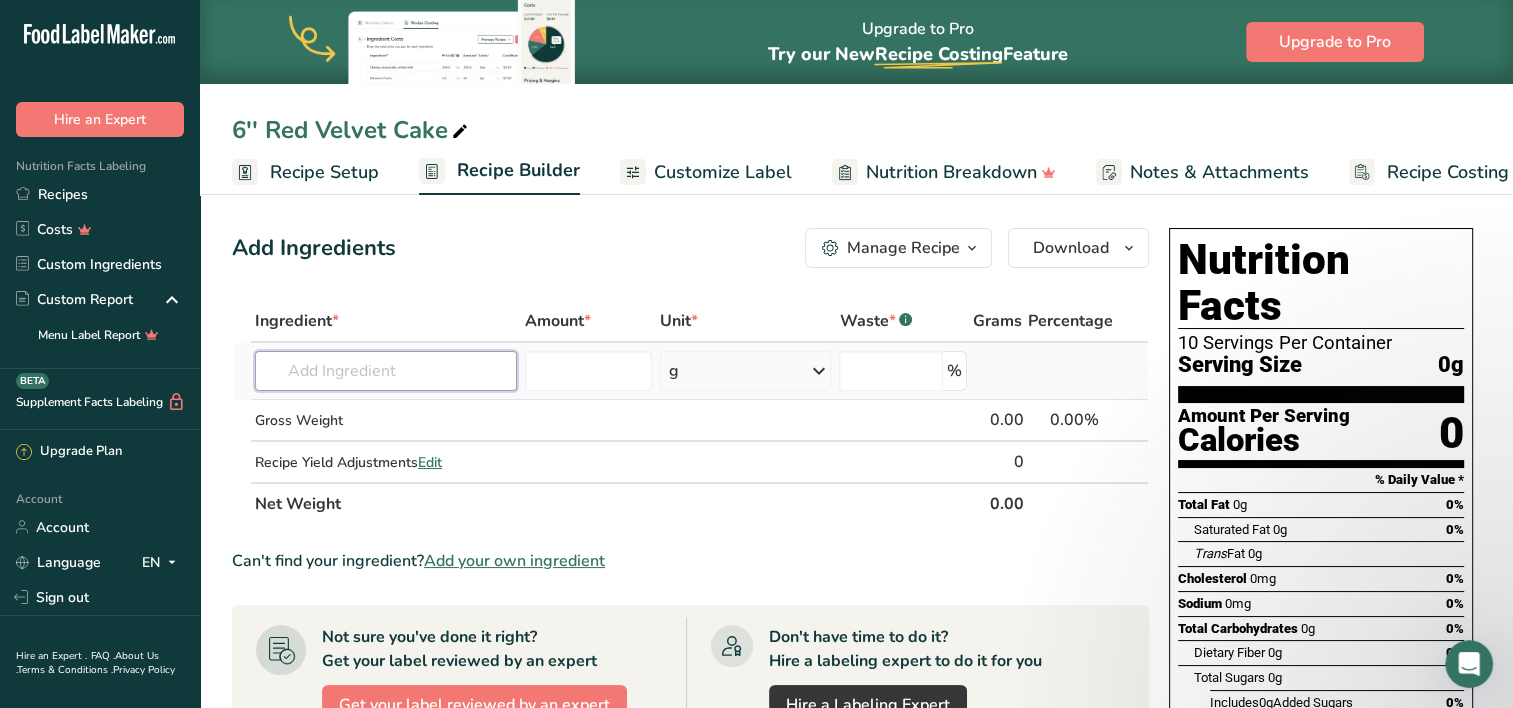 click at bounding box center [386, 371] 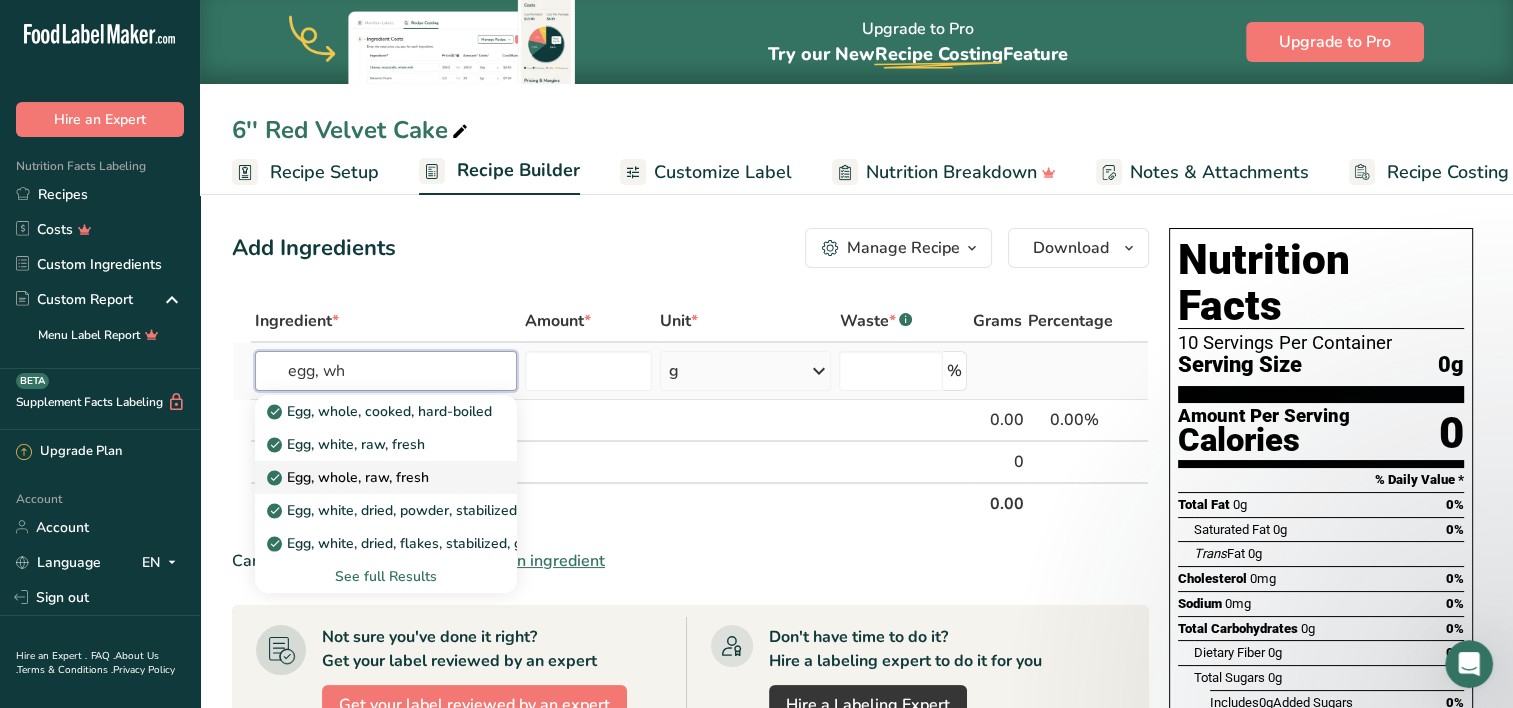 type on "egg, wh" 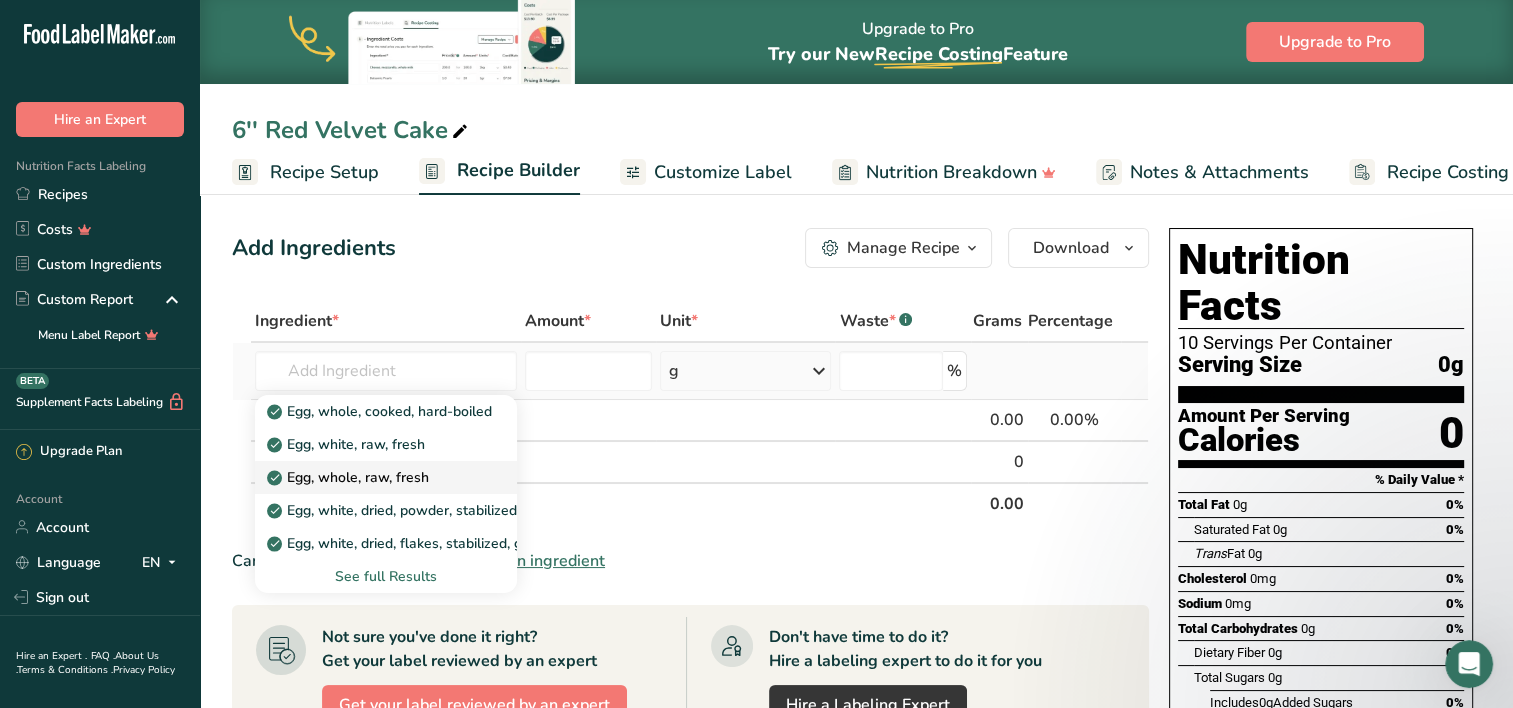 click on "Egg, whole, raw, fresh" at bounding box center [386, 477] 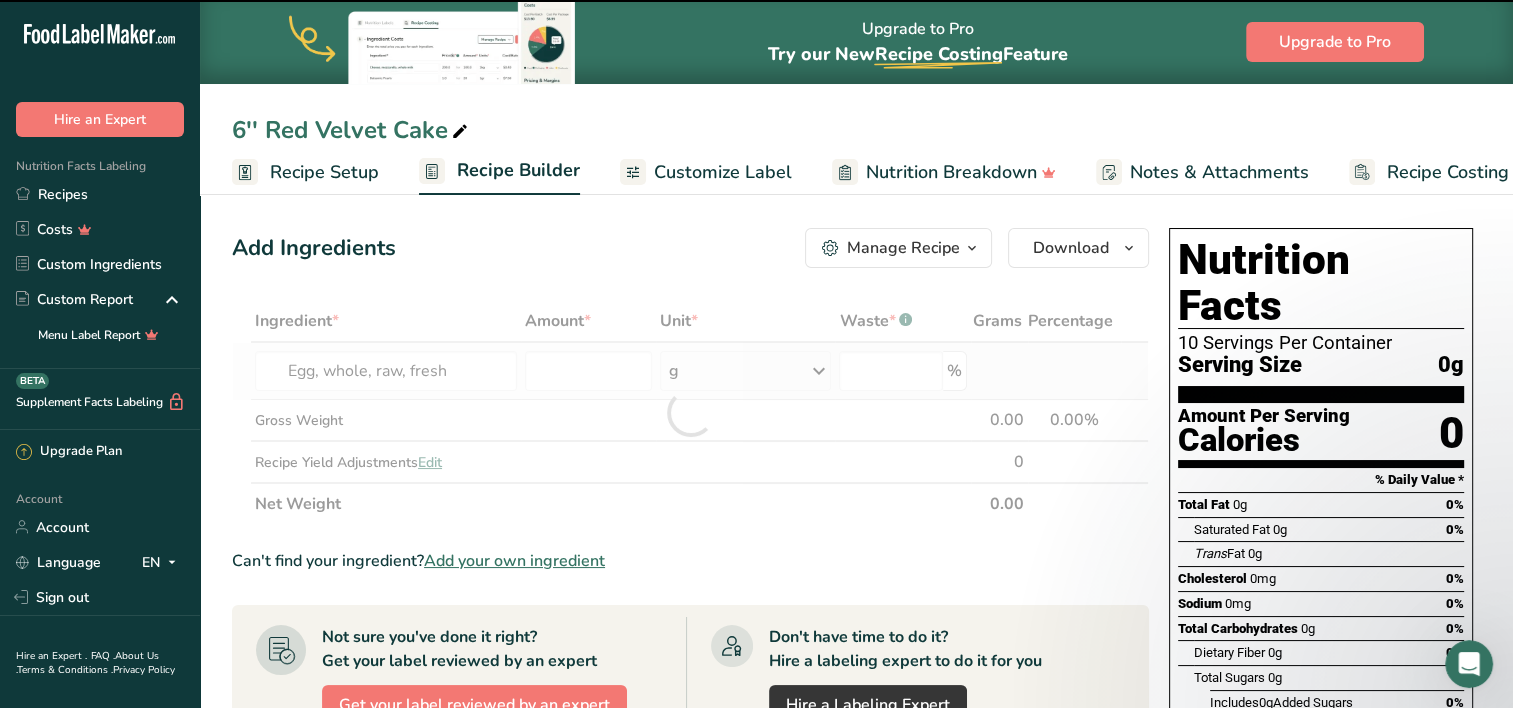 type on "0" 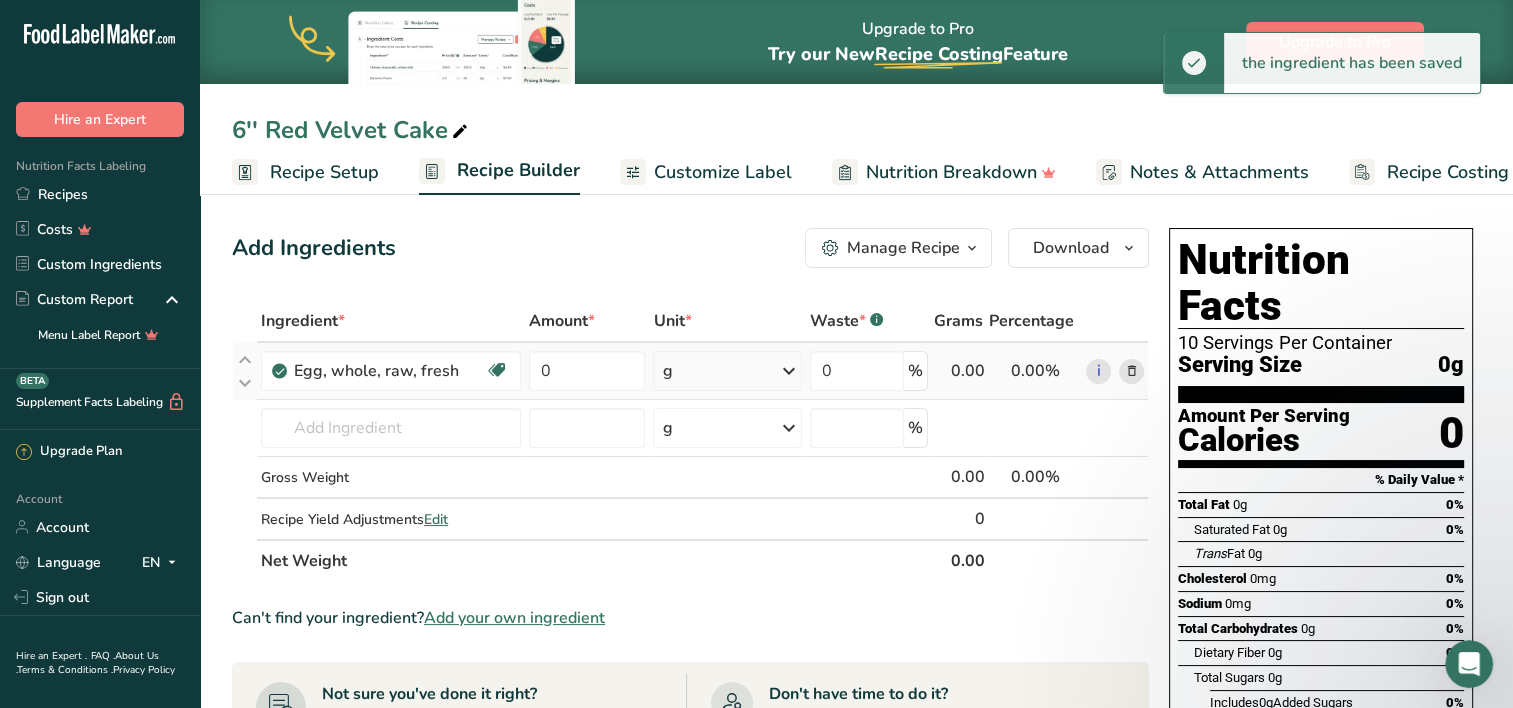 click on "g" at bounding box center [727, 371] 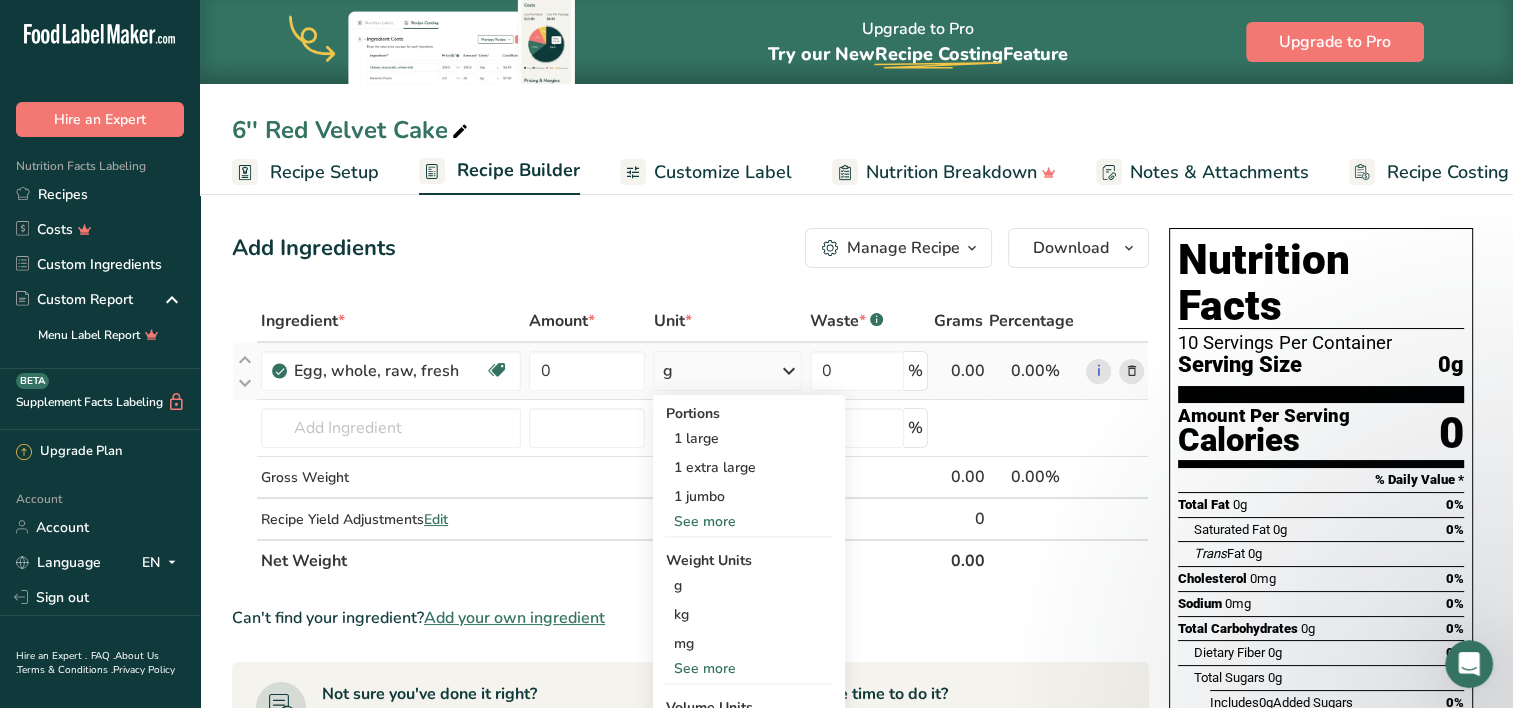 scroll, scrollTop: 168, scrollLeft: 0, axis: vertical 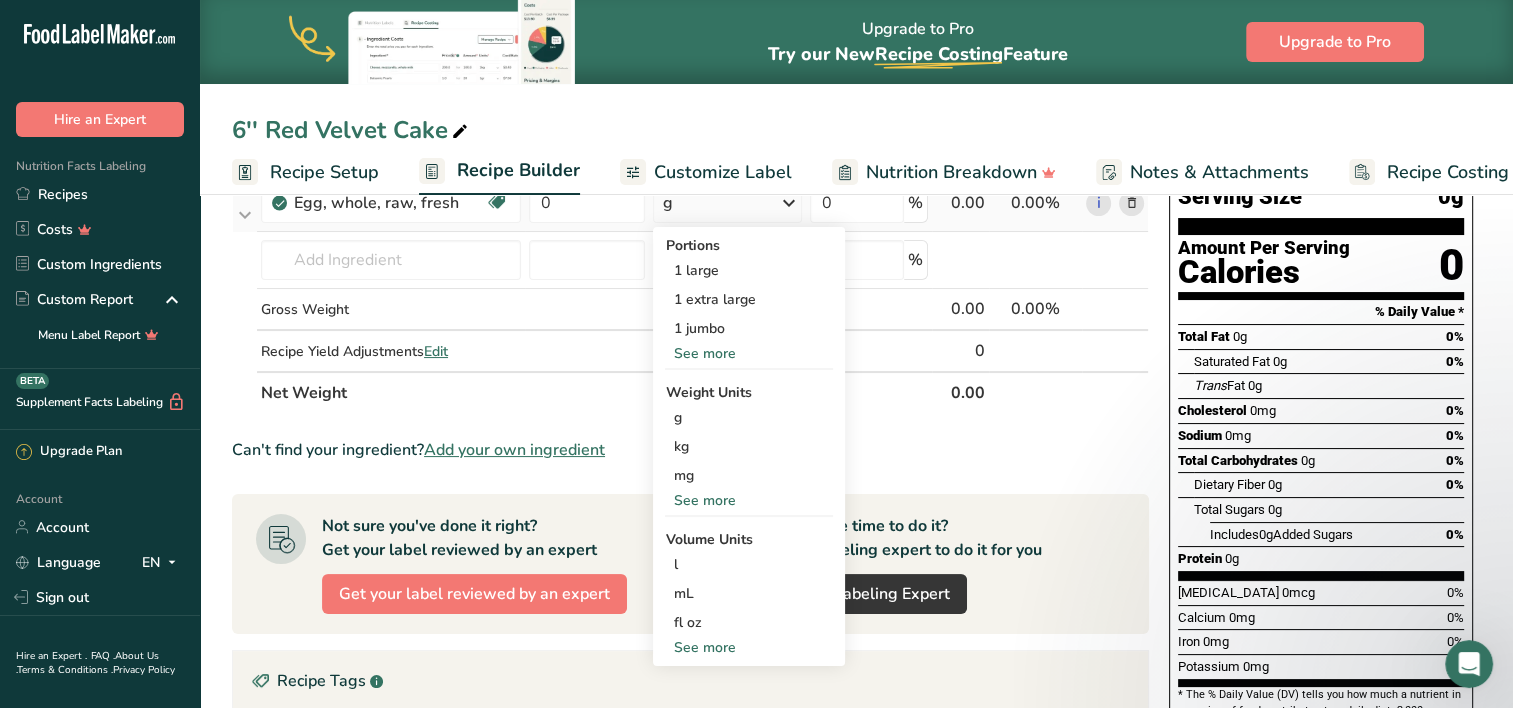 click on "See more" at bounding box center [749, 500] 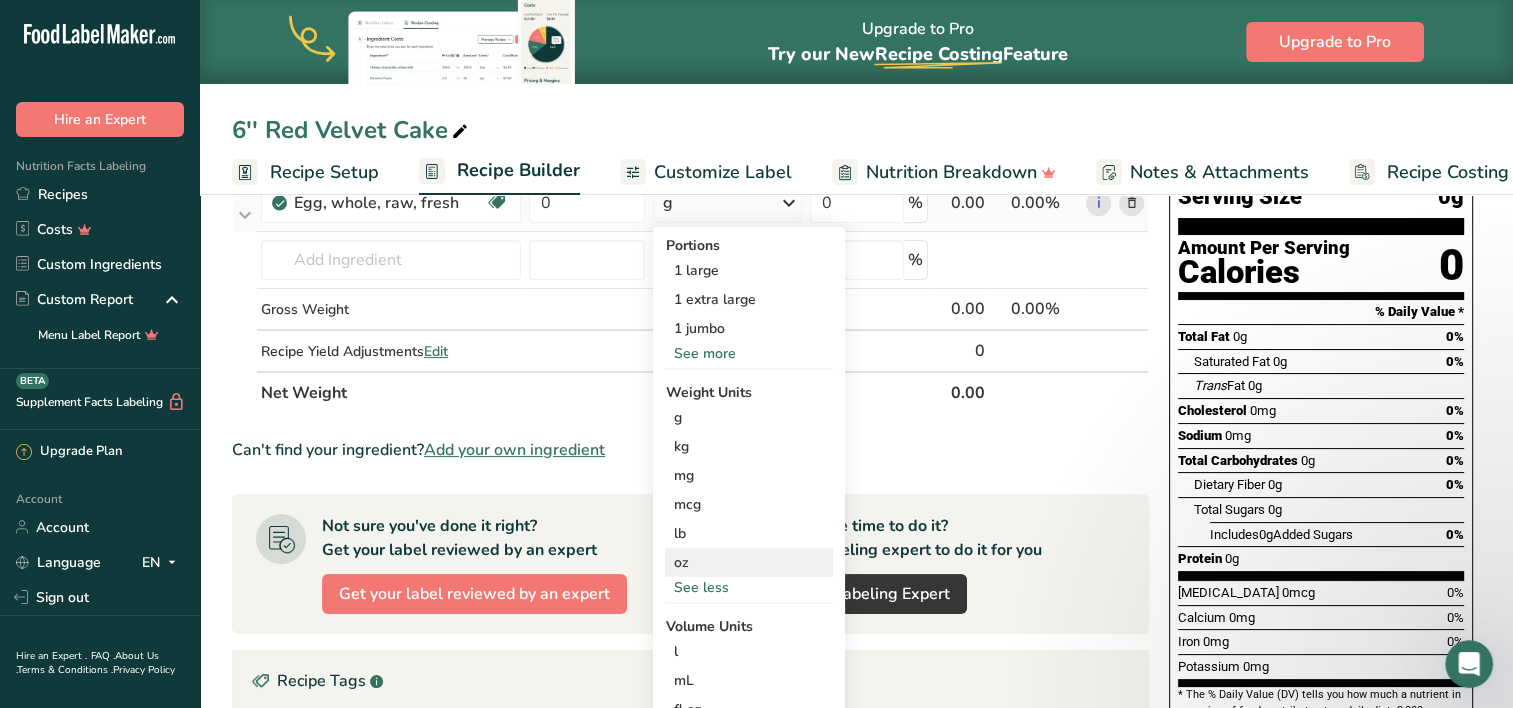 click on "oz" at bounding box center [749, 562] 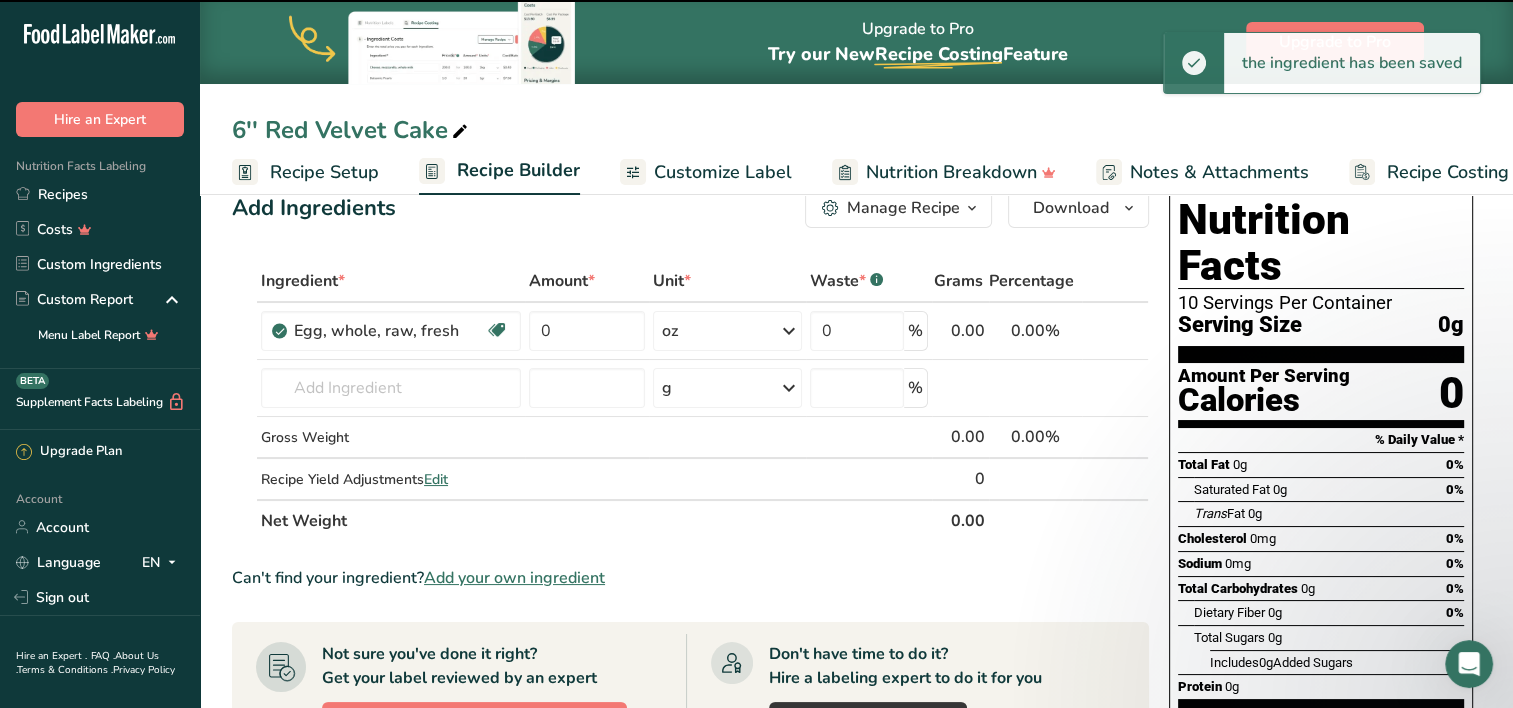 scroll, scrollTop: 38, scrollLeft: 0, axis: vertical 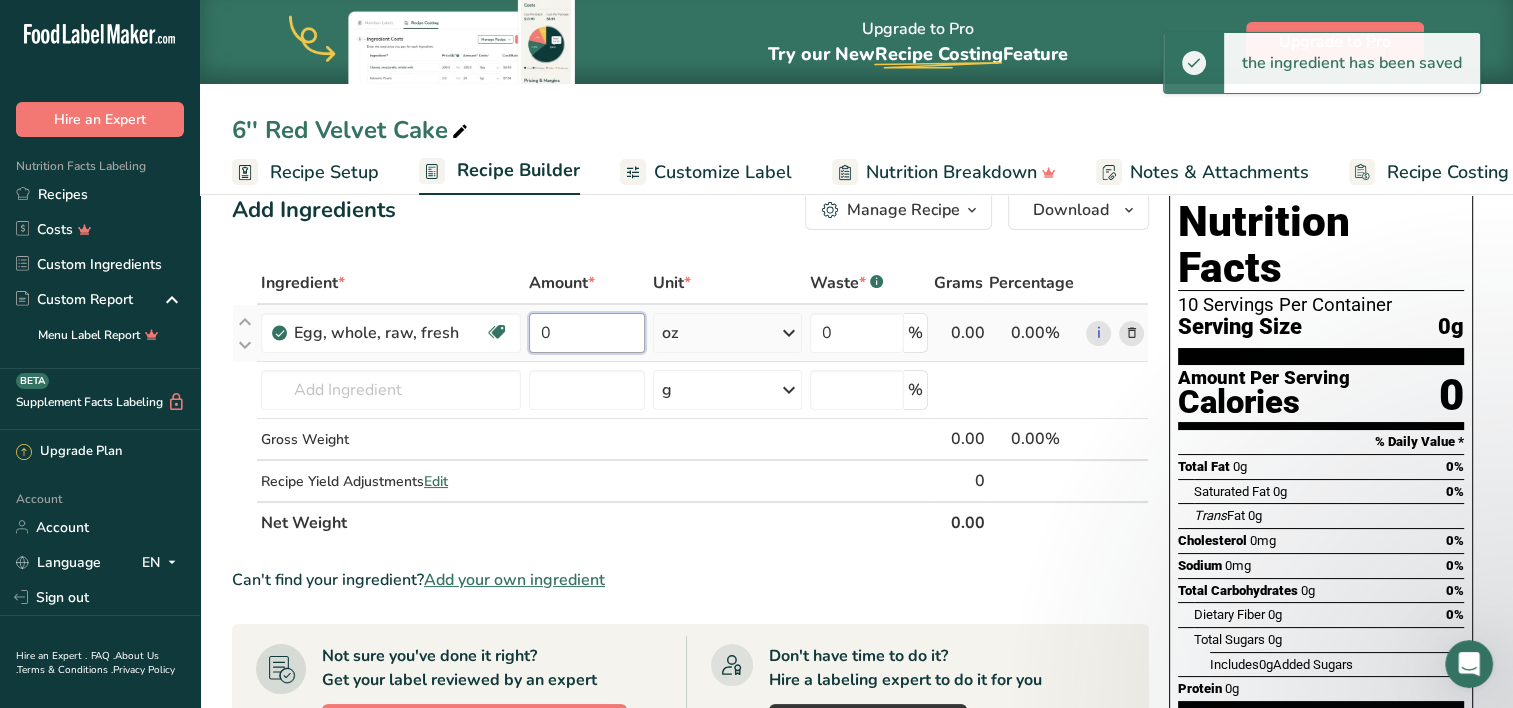 click on "0" at bounding box center (587, 333) 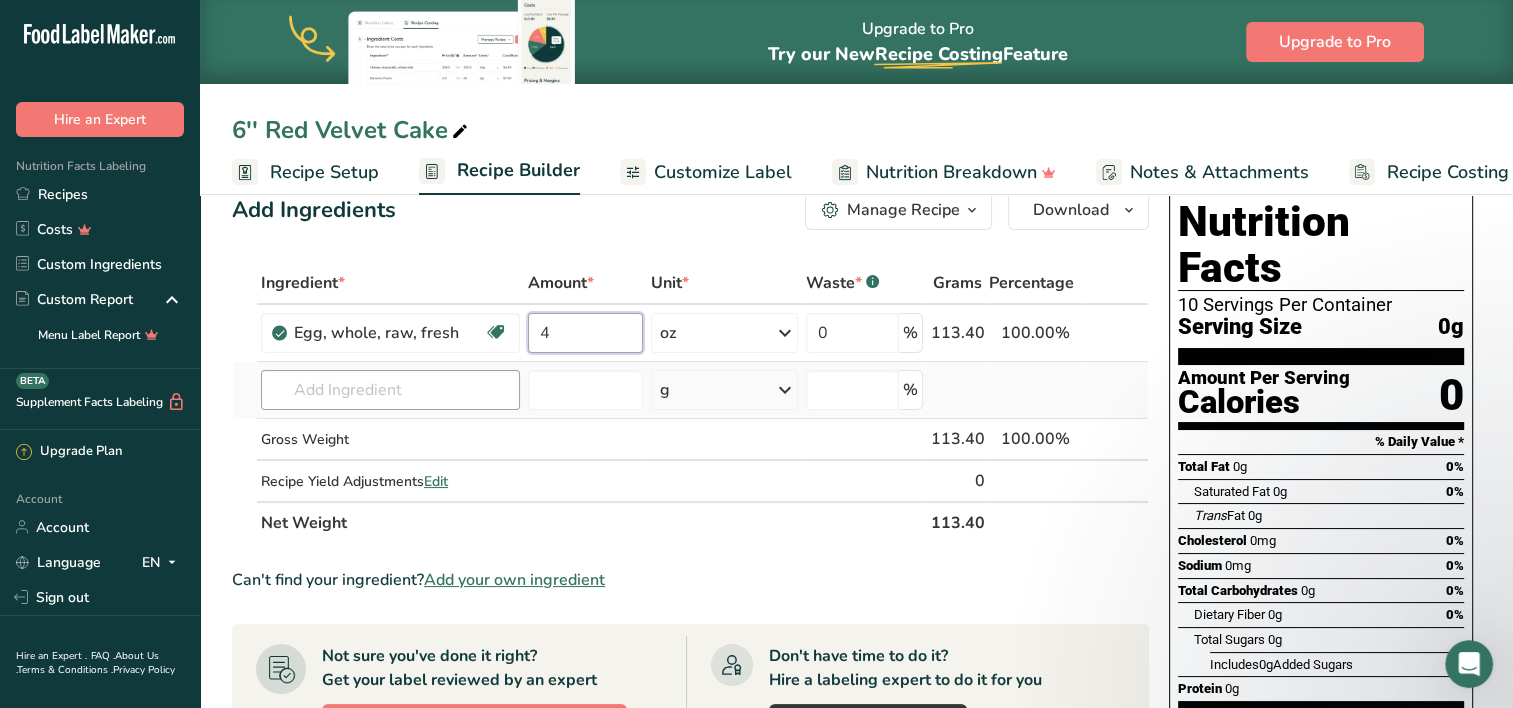 type on "4" 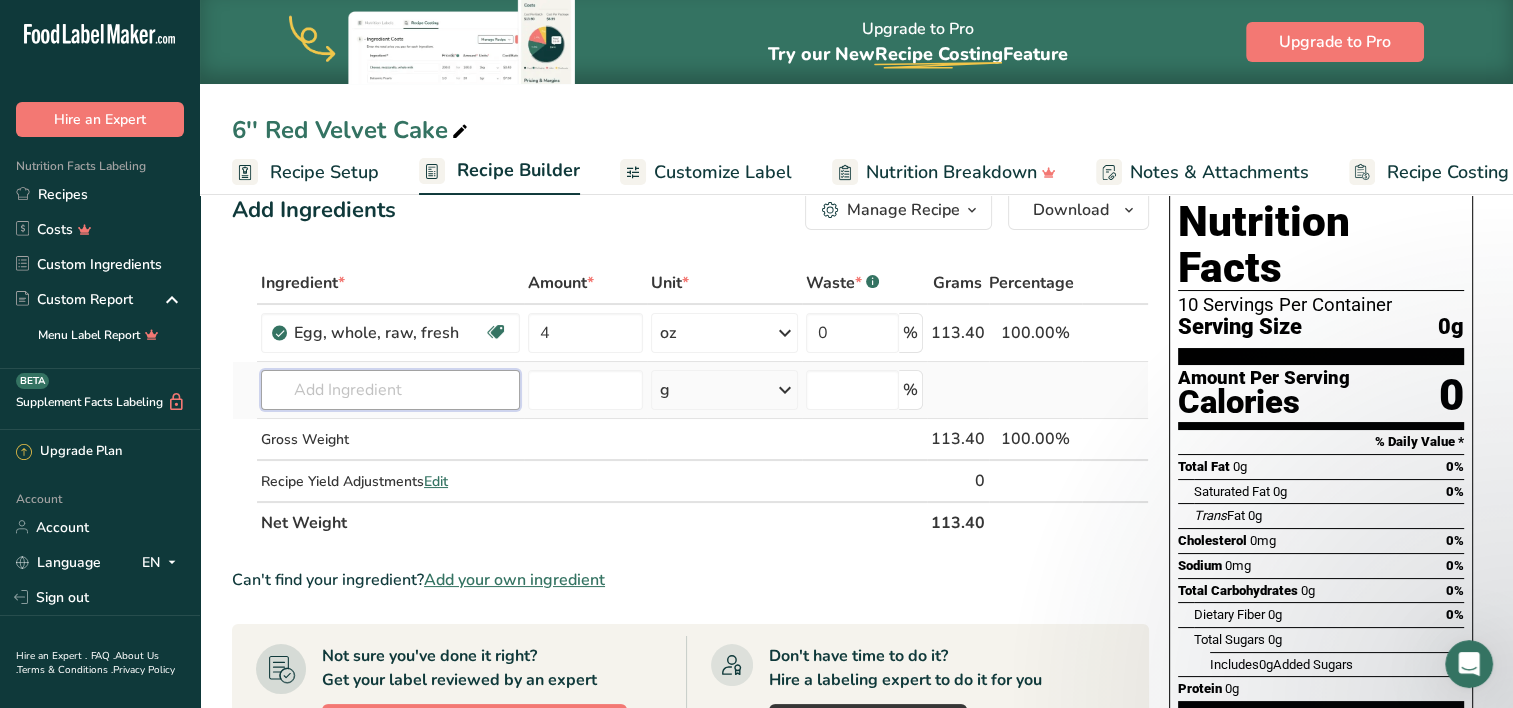 click on "Ingredient *
Amount *
Unit *
Waste *   .a-a{fill:#347362;}.b-a{fill:#fff;}          Grams
Percentage
Egg, whole, raw, fresh
Gluten free
Vegetarian
Soy free
4
oz
Portions
1 large
1 extra large
1 jumbo
See more
Weight Units
g
kg
mg
mcg
lb
oz
See less
Volume Units
l
Volume units require a density conversion. If you know your ingredient's density enter it below. Otherwise, click on "RIA" our AI Regulatory bot - she will be able to help you
lb/ft3
g/cm3
Confirm
mL" at bounding box center (690, 403) 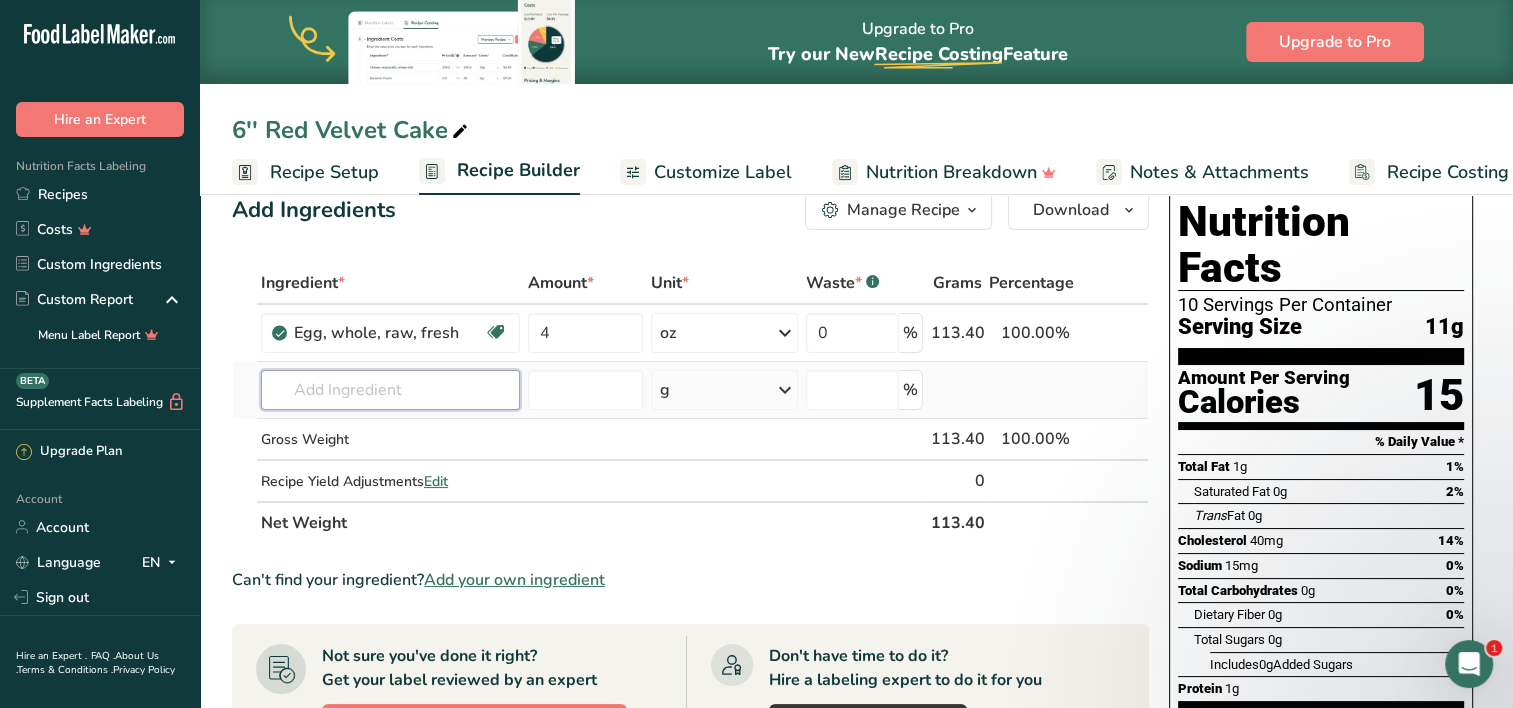 type on "w" 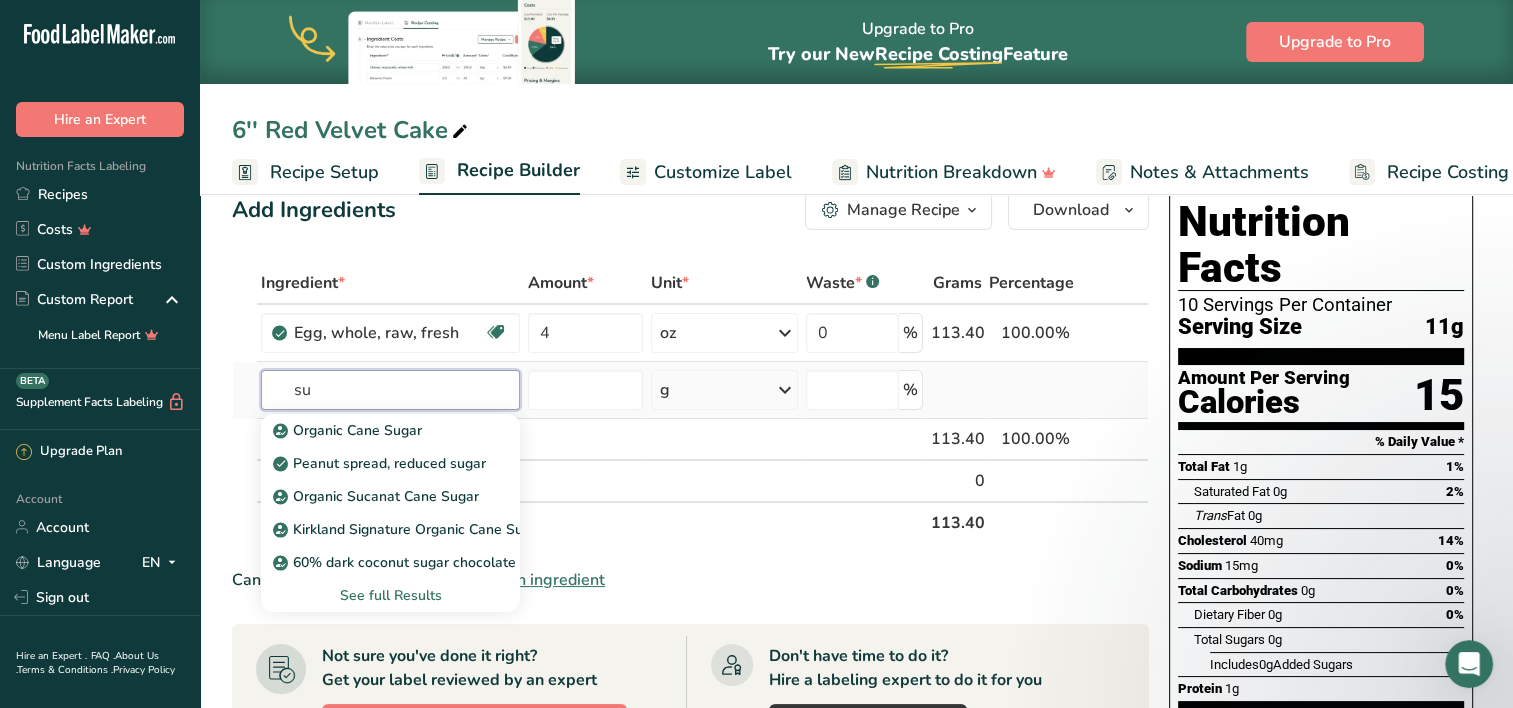 type on "s" 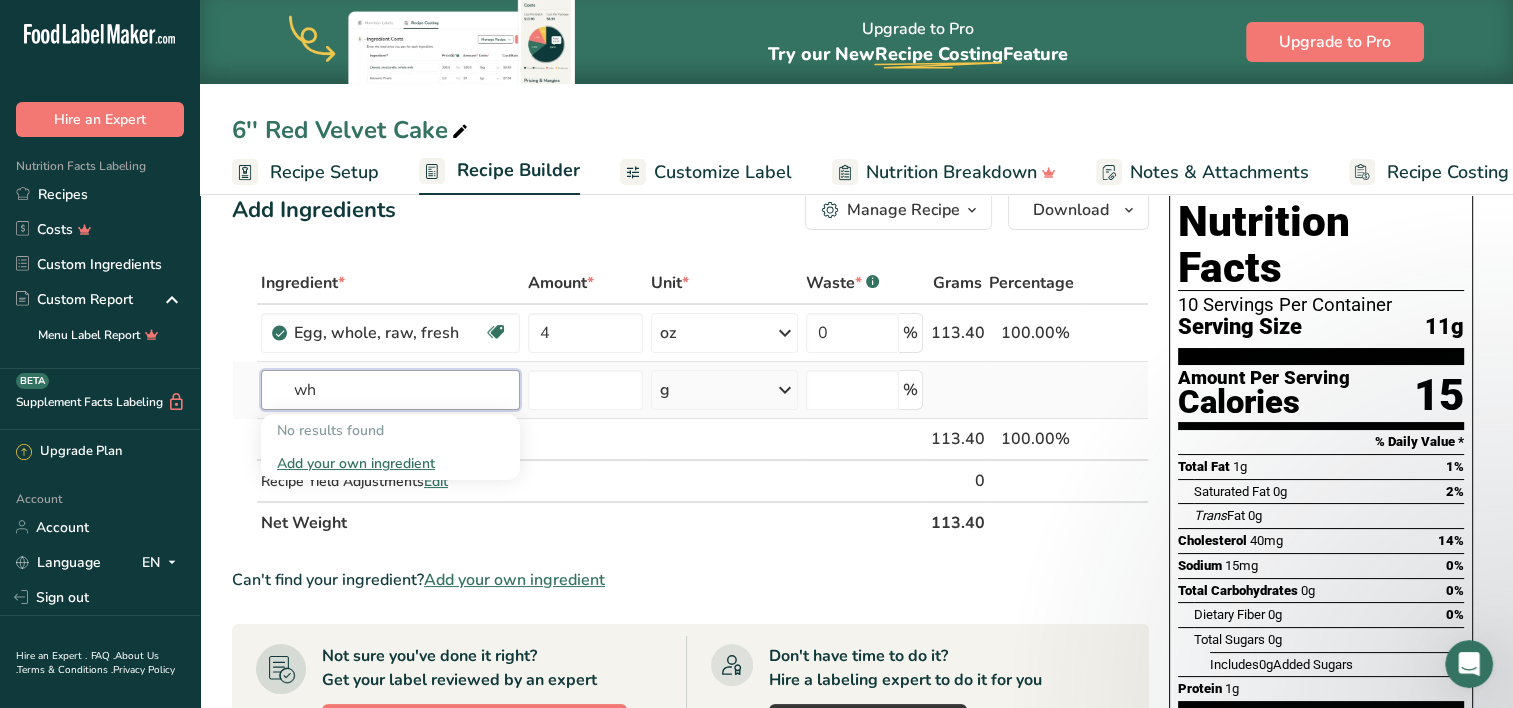 type on "w" 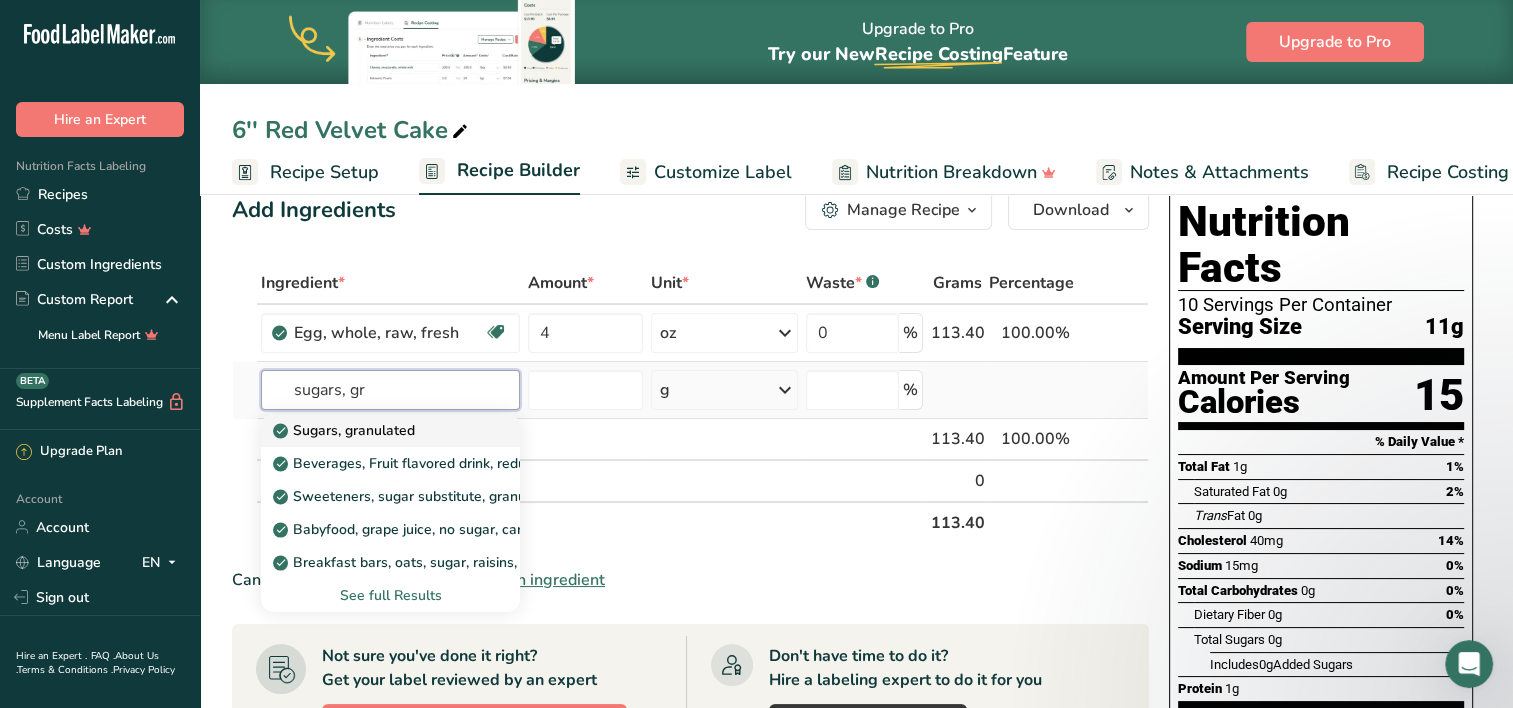 type on "sugars, gr" 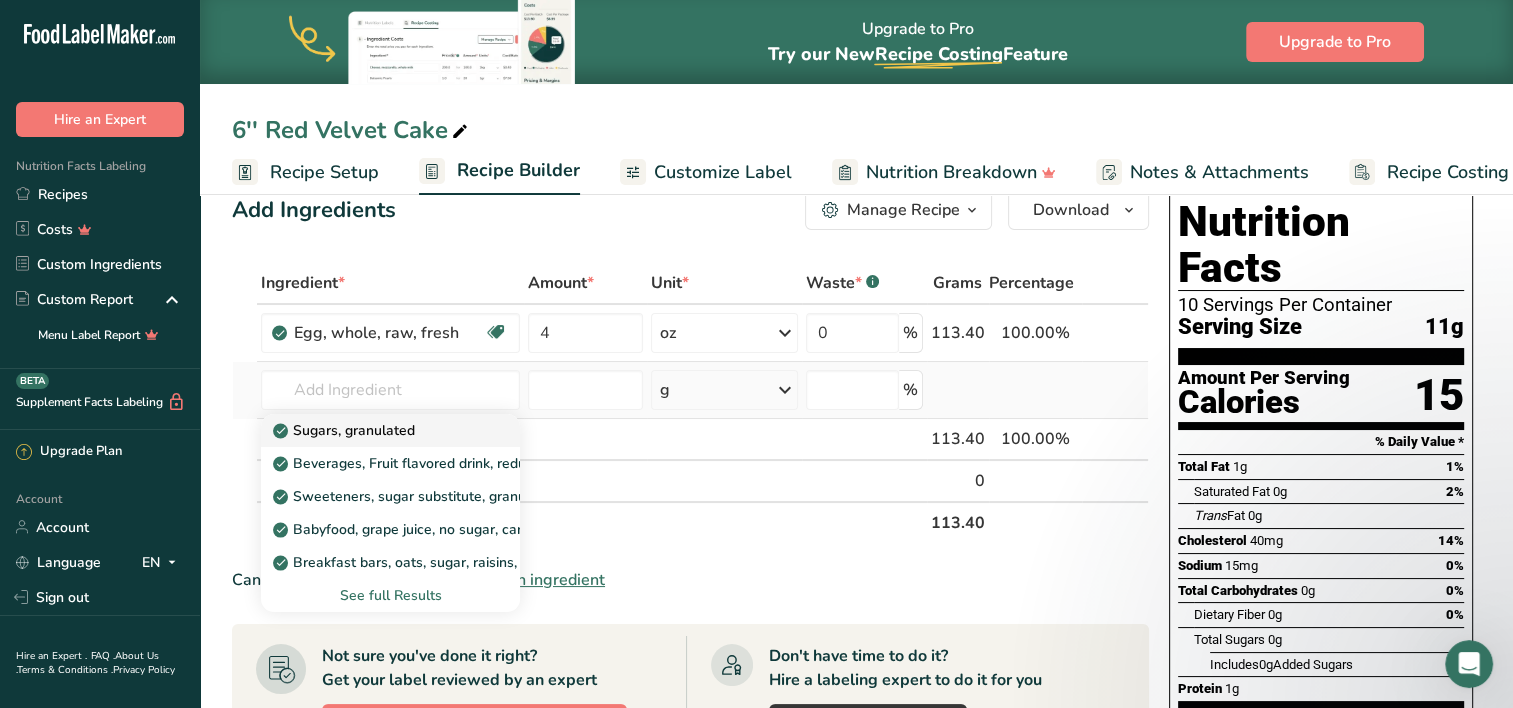 click on "Sugars, granulated" at bounding box center [346, 430] 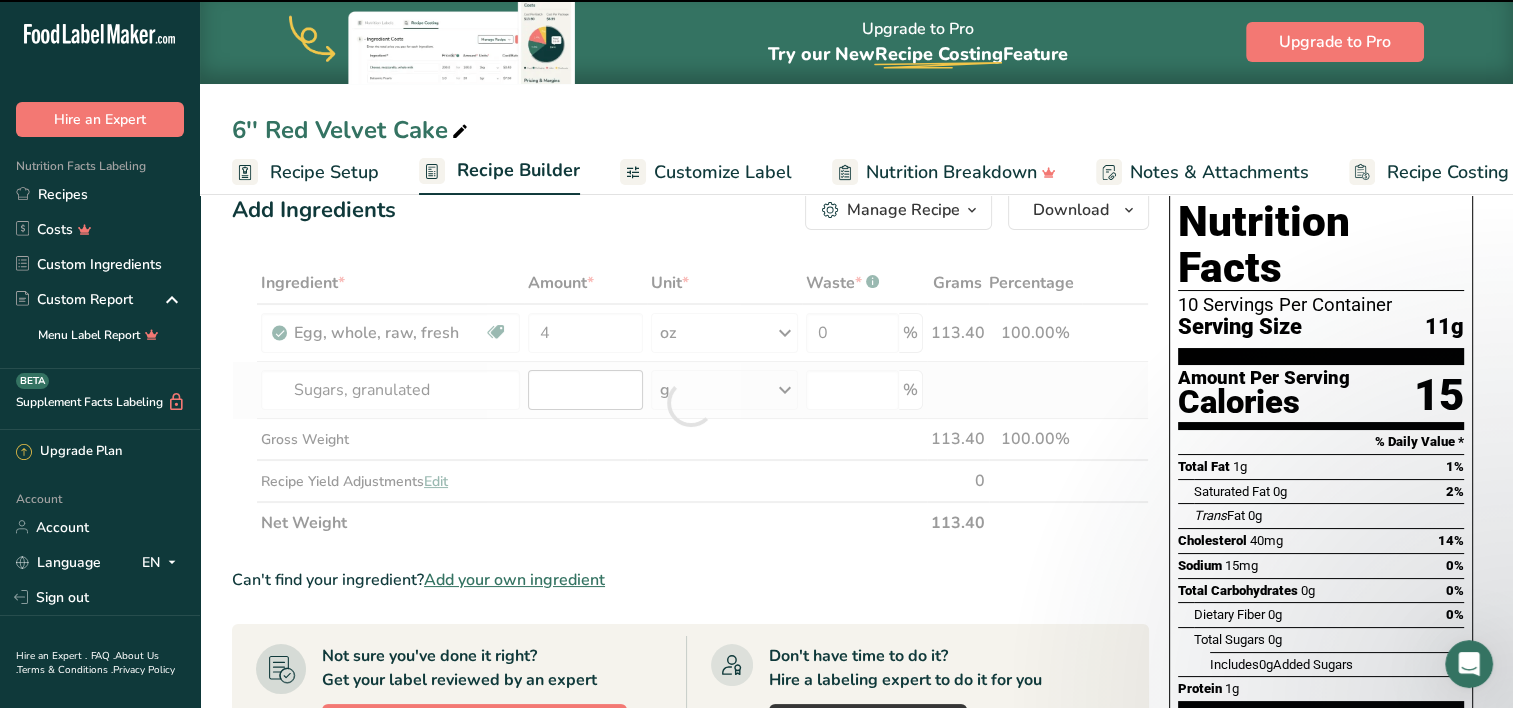 type on "0" 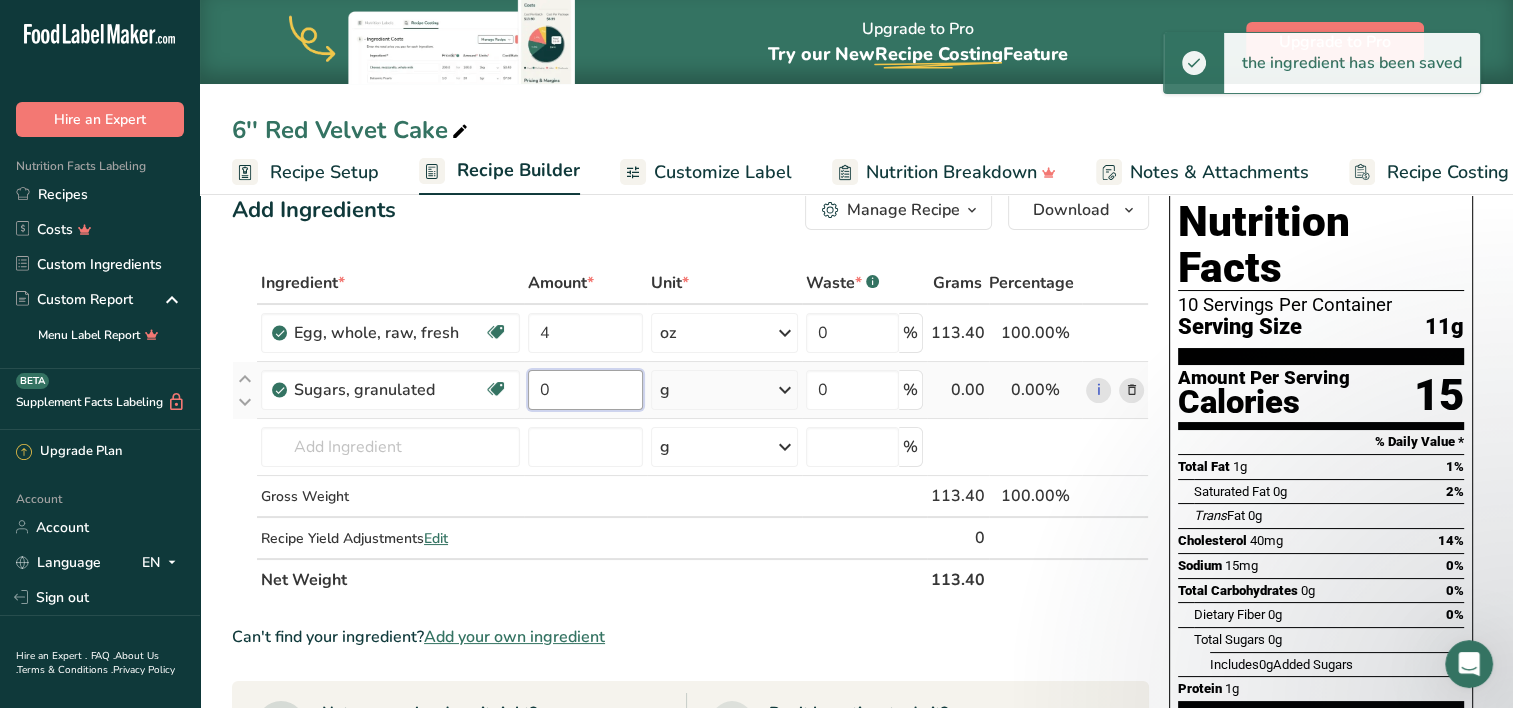 click on "0" at bounding box center (585, 390) 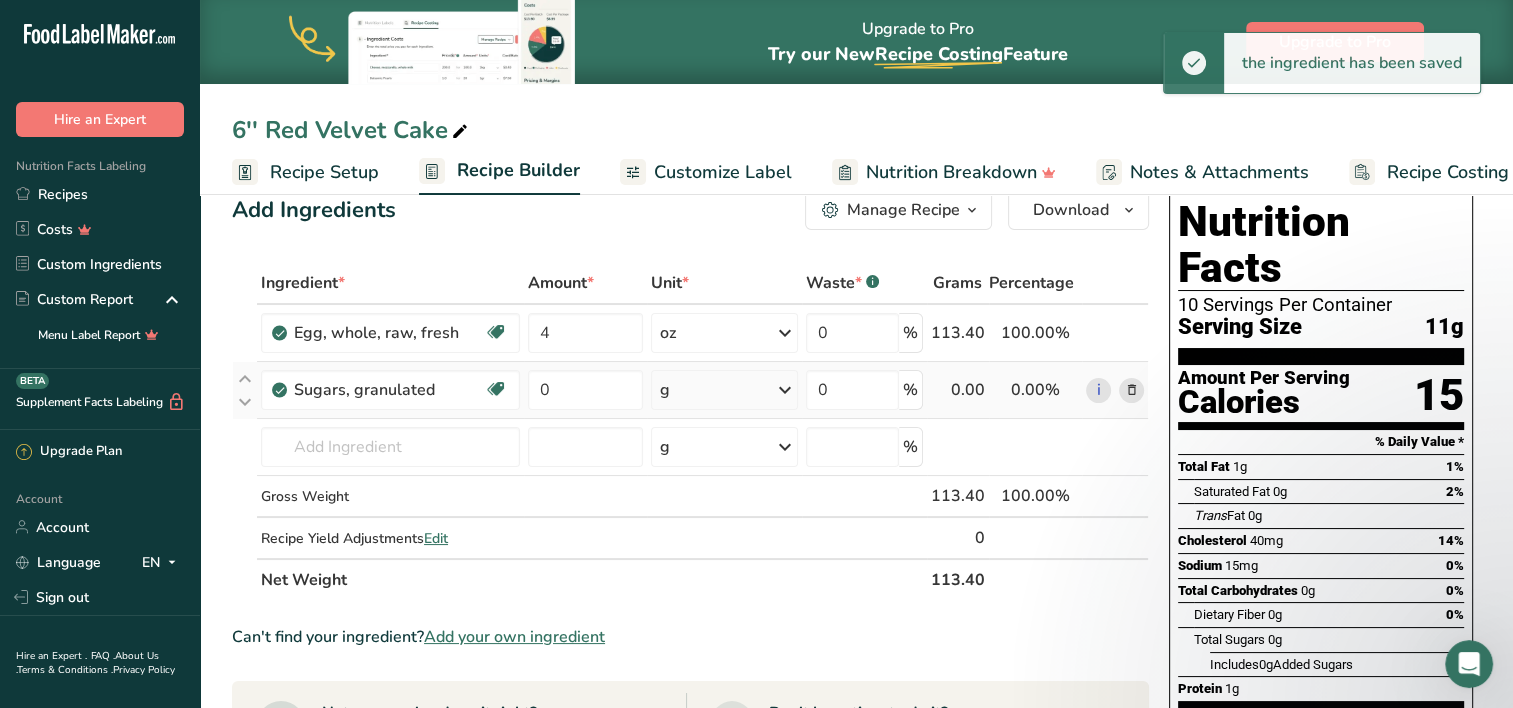 click on "Ingredient *
Amount *
Unit *
Waste *   .a-a{fill:#347362;}.b-a{fill:#fff;}          Grams
Percentage
Egg, whole, raw, fresh
Gluten free
Vegetarian
Soy free
4
oz
Portions
1 large
1 extra large
1 jumbo
See more
Weight Units
g
kg
mg
mcg
lb
oz
See less
Volume Units
l
Volume units require a density conversion. If you know your ingredient's density enter it below. Otherwise, click on "RIA" our AI Regulatory bot - she will be able to help you
lb/ft3
g/cm3
Confirm
mL" at bounding box center [690, 431] 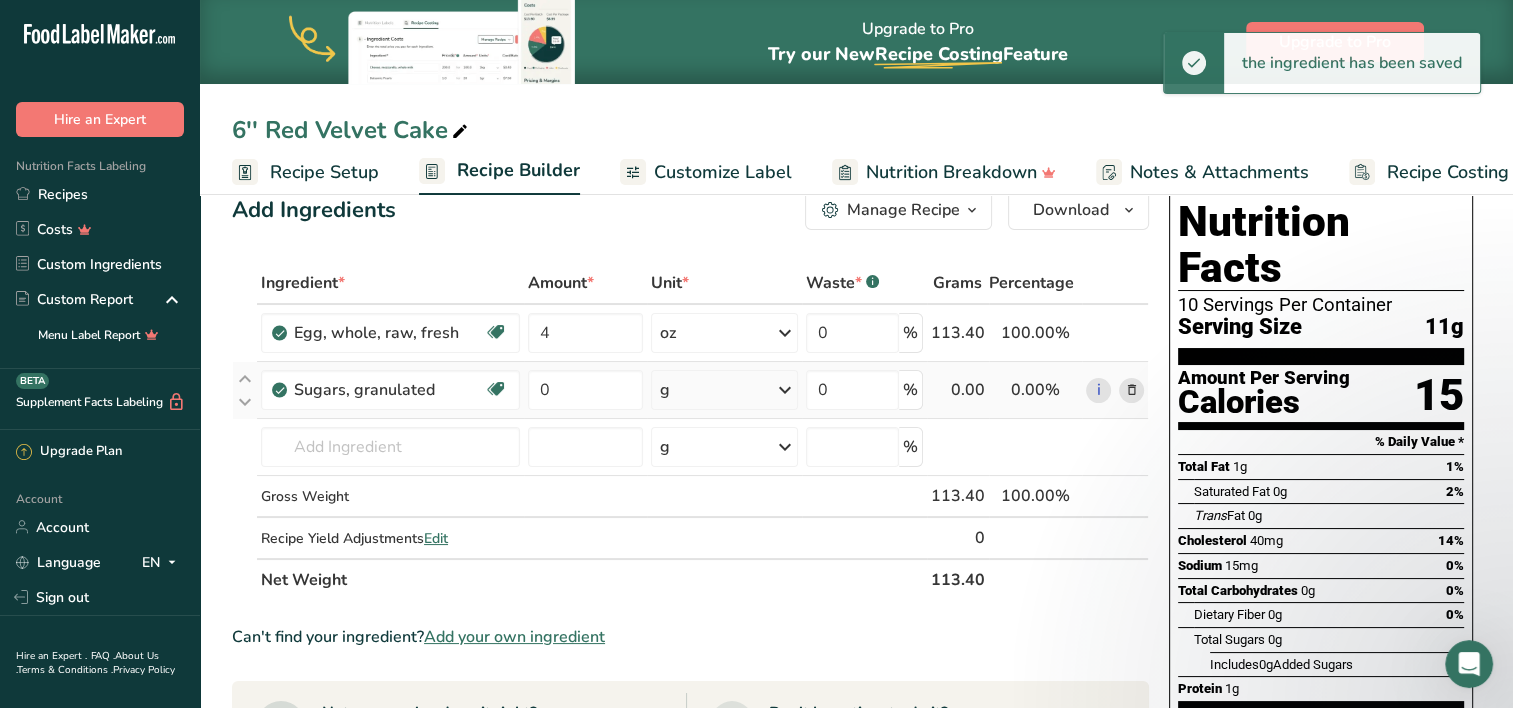 click on "g" at bounding box center [724, 390] 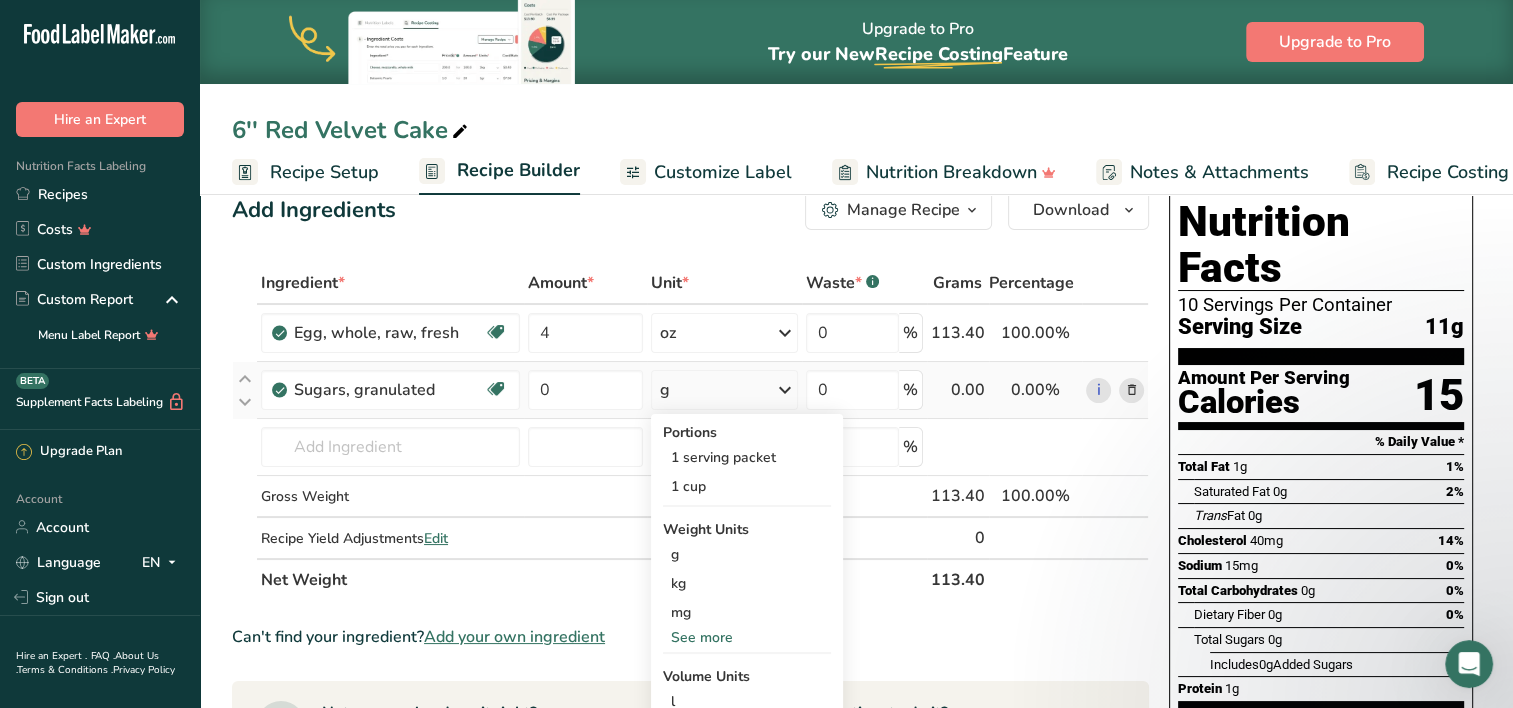 click on "See more" at bounding box center (747, 637) 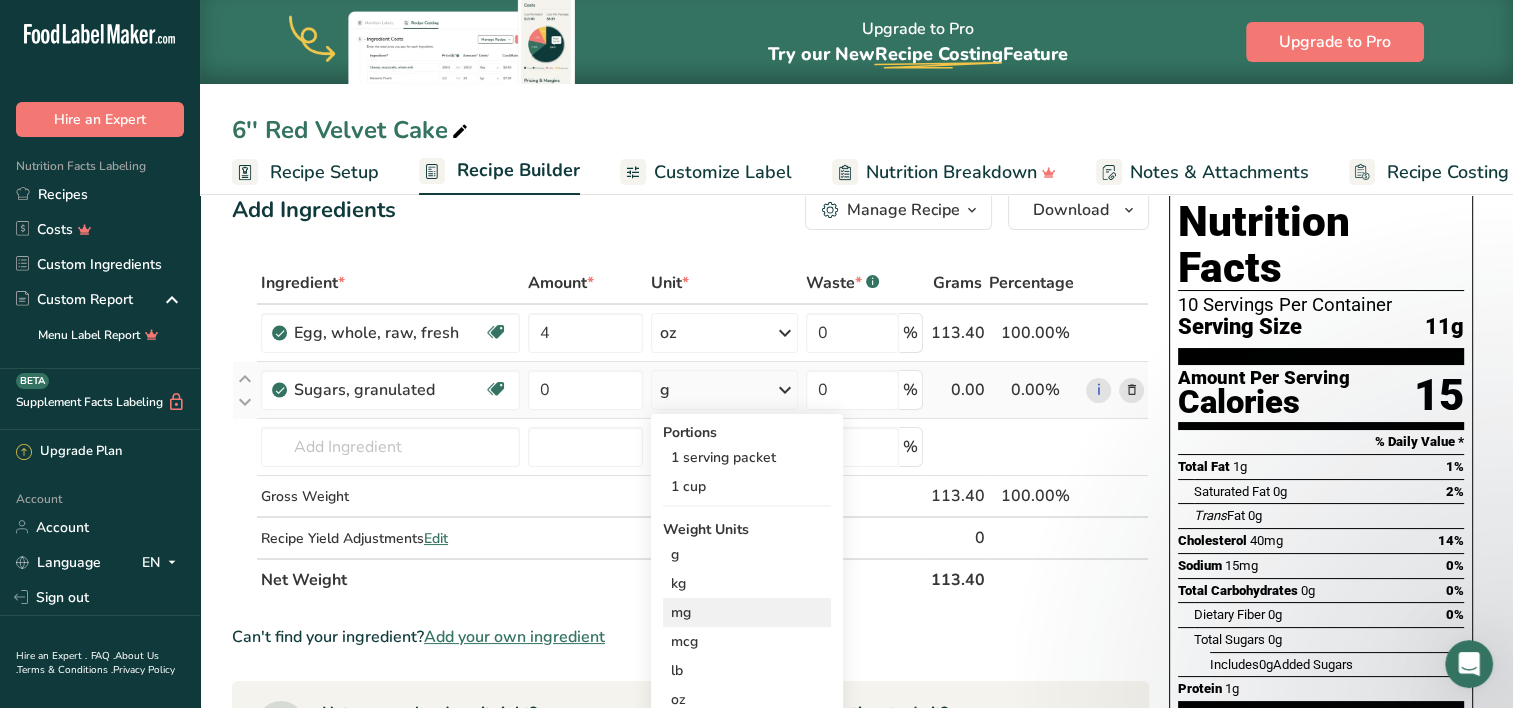 scroll, scrollTop: 99, scrollLeft: 0, axis: vertical 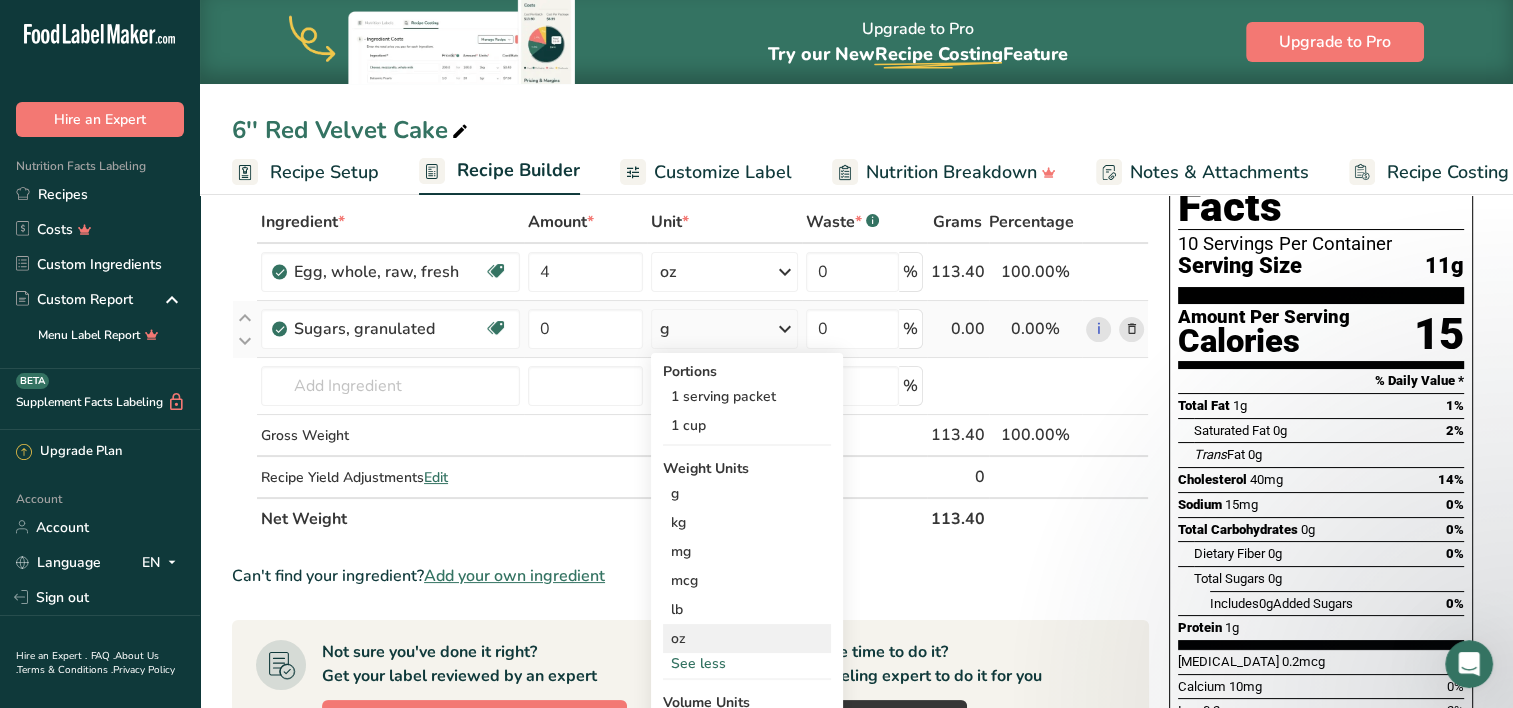 click on "oz" at bounding box center (747, 638) 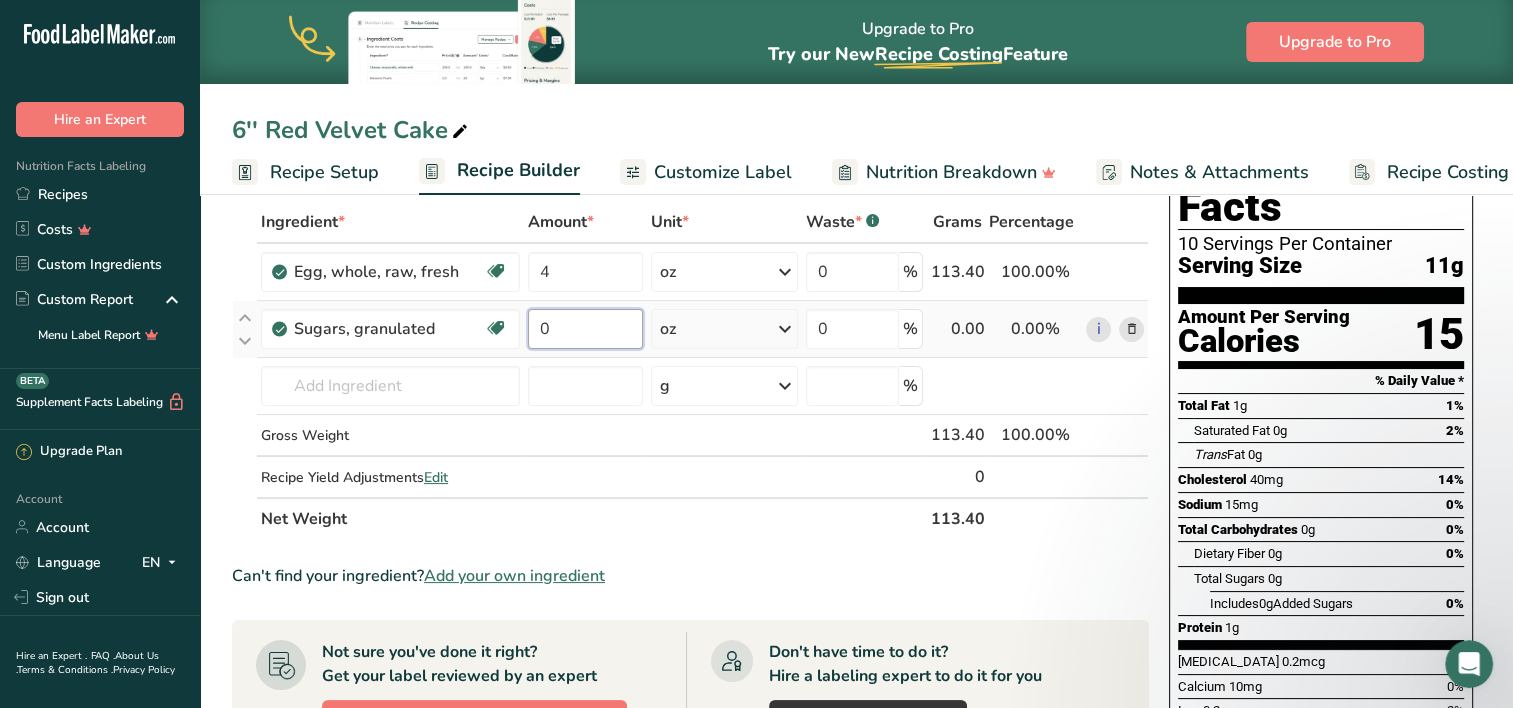 click on "0" at bounding box center [585, 329] 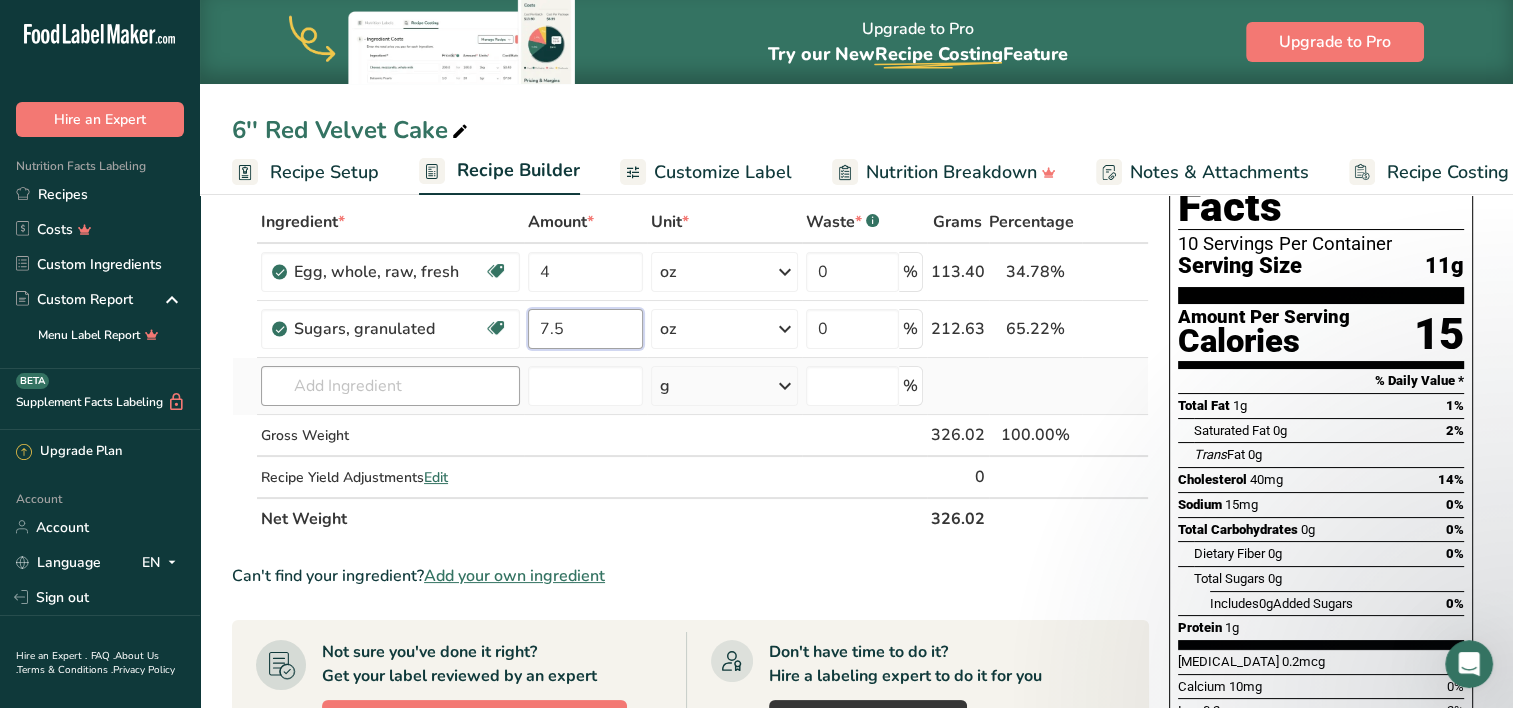 type on "7.5" 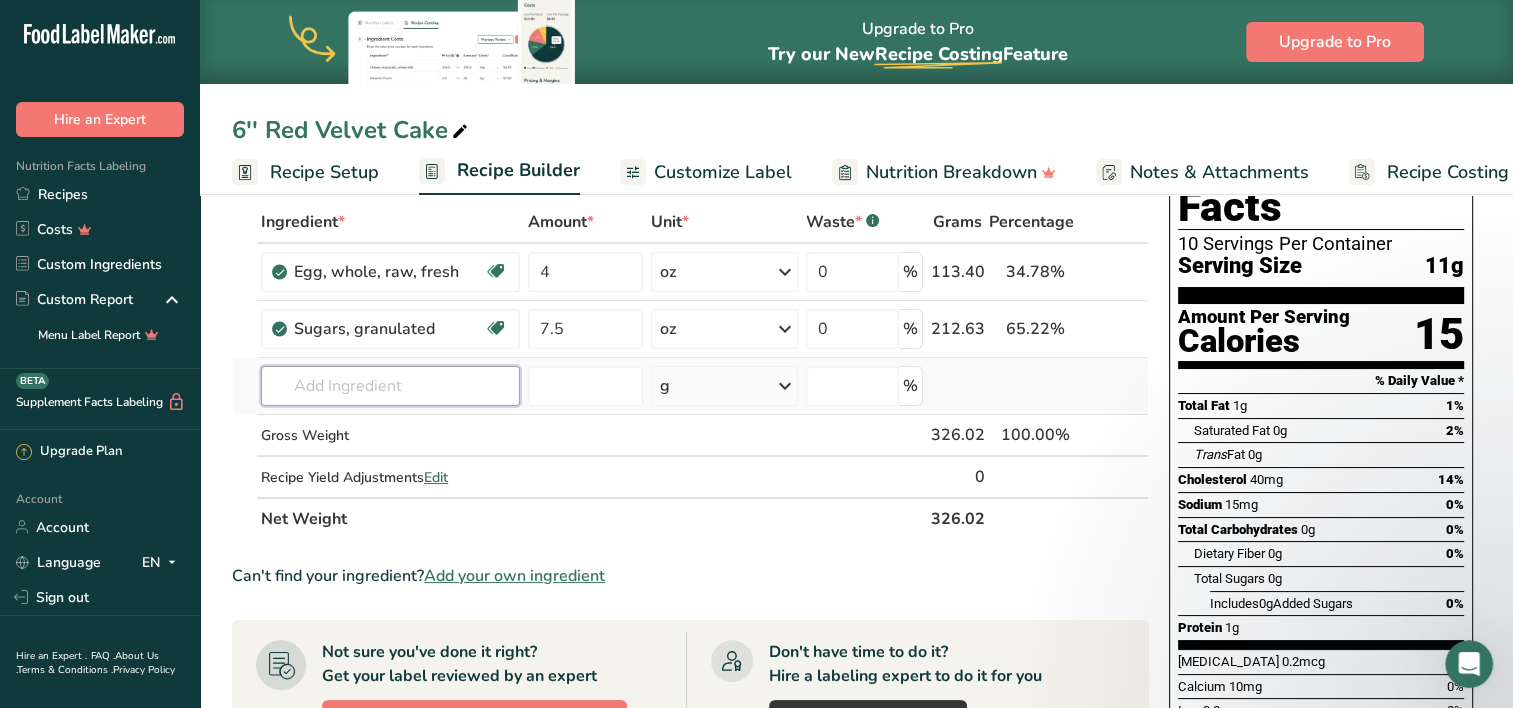 click on "Ingredient *
Amount *
Unit *
Waste *   .a-a{fill:#347362;}.b-a{fill:#fff;}          Grams
Percentage
Egg, whole, raw, fresh
Gluten free
Vegetarian
Soy free
4
oz
Portions
1 large
1 extra large
1 jumbo
See more
Weight Units
g
kg
mg
mcg
lb
oz
See less
Volume Units
l
Volume units require a density conversion. If you know your ingredient's density enter it below. Otherwise, click on "RIA" our AI Regulatory bot - she will be able to help you
lb/ft3
g/cm3
Confirm
mL" at bounding box center (690, 370) 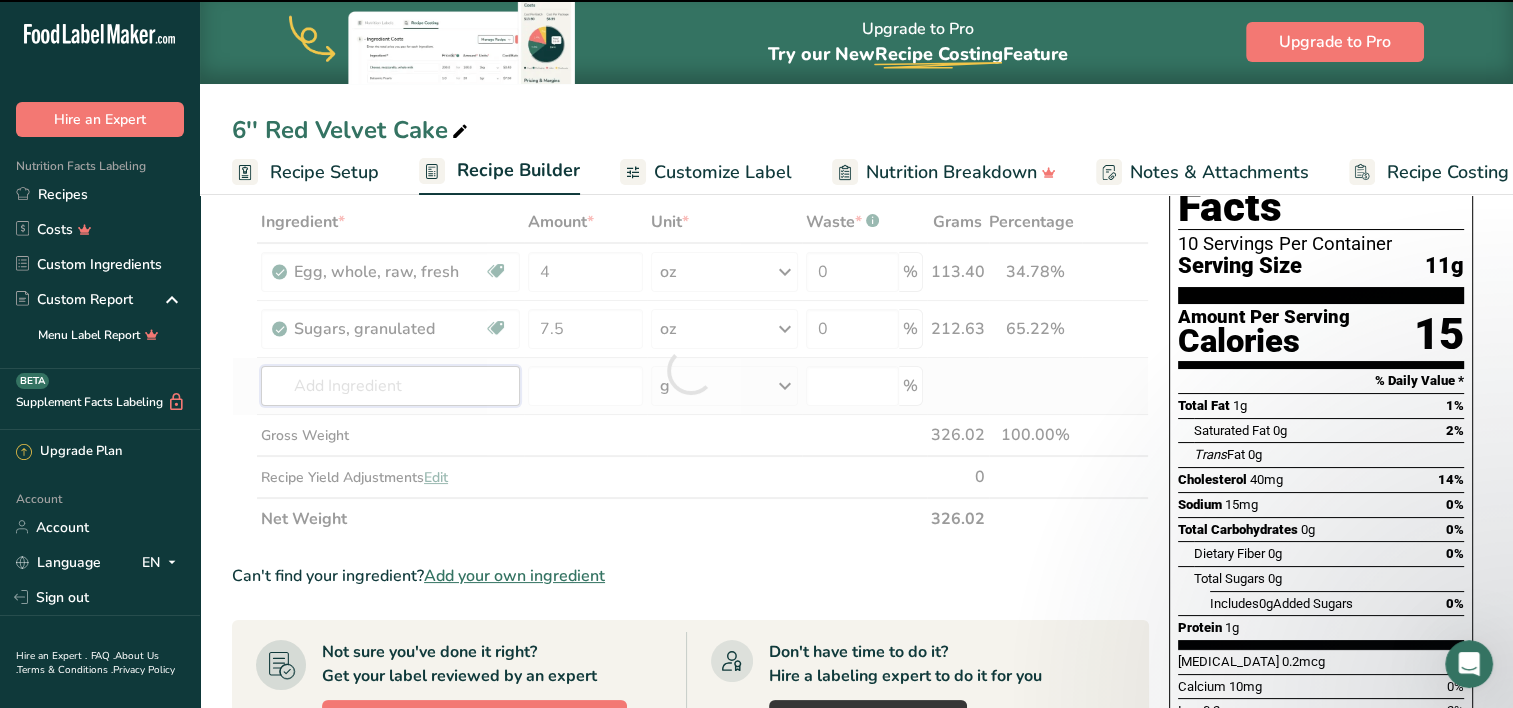 type on "o" 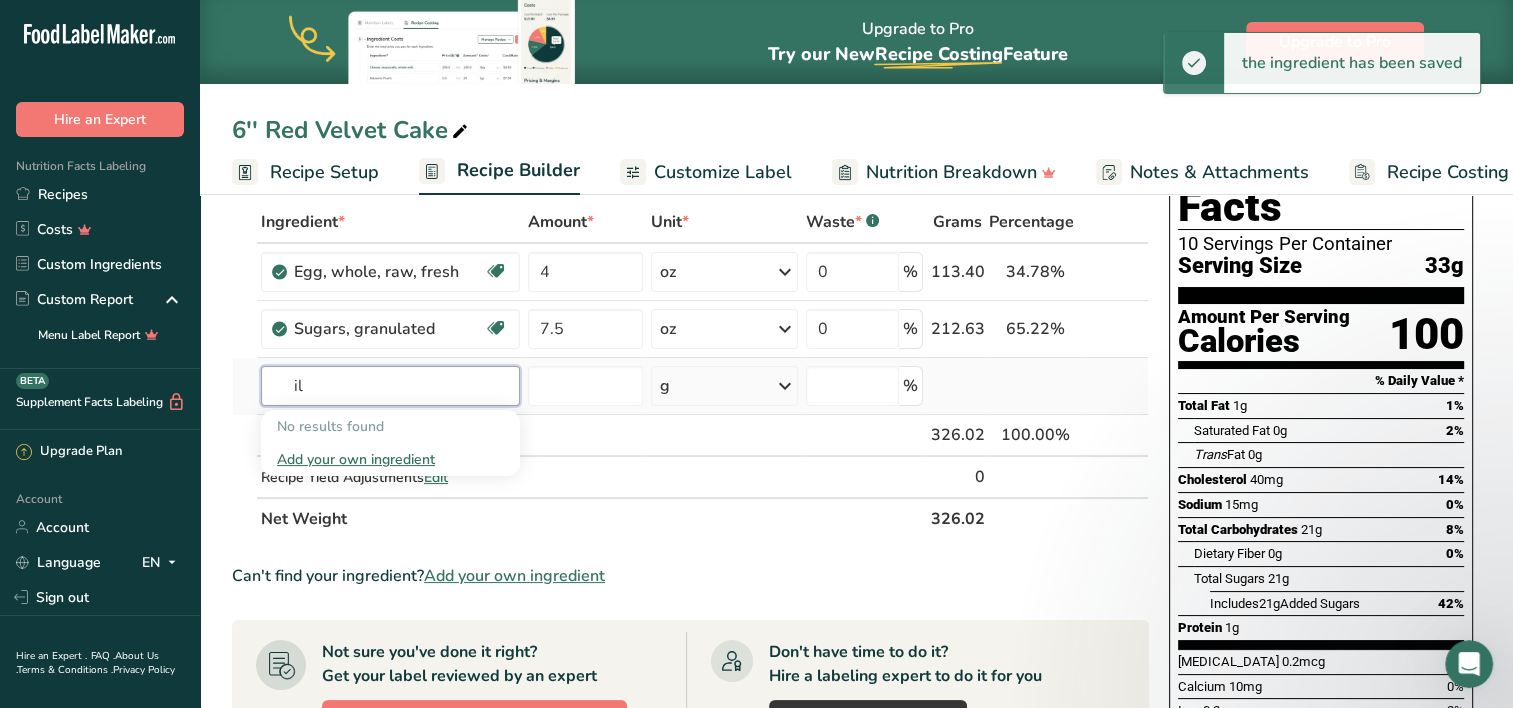 type on "i" 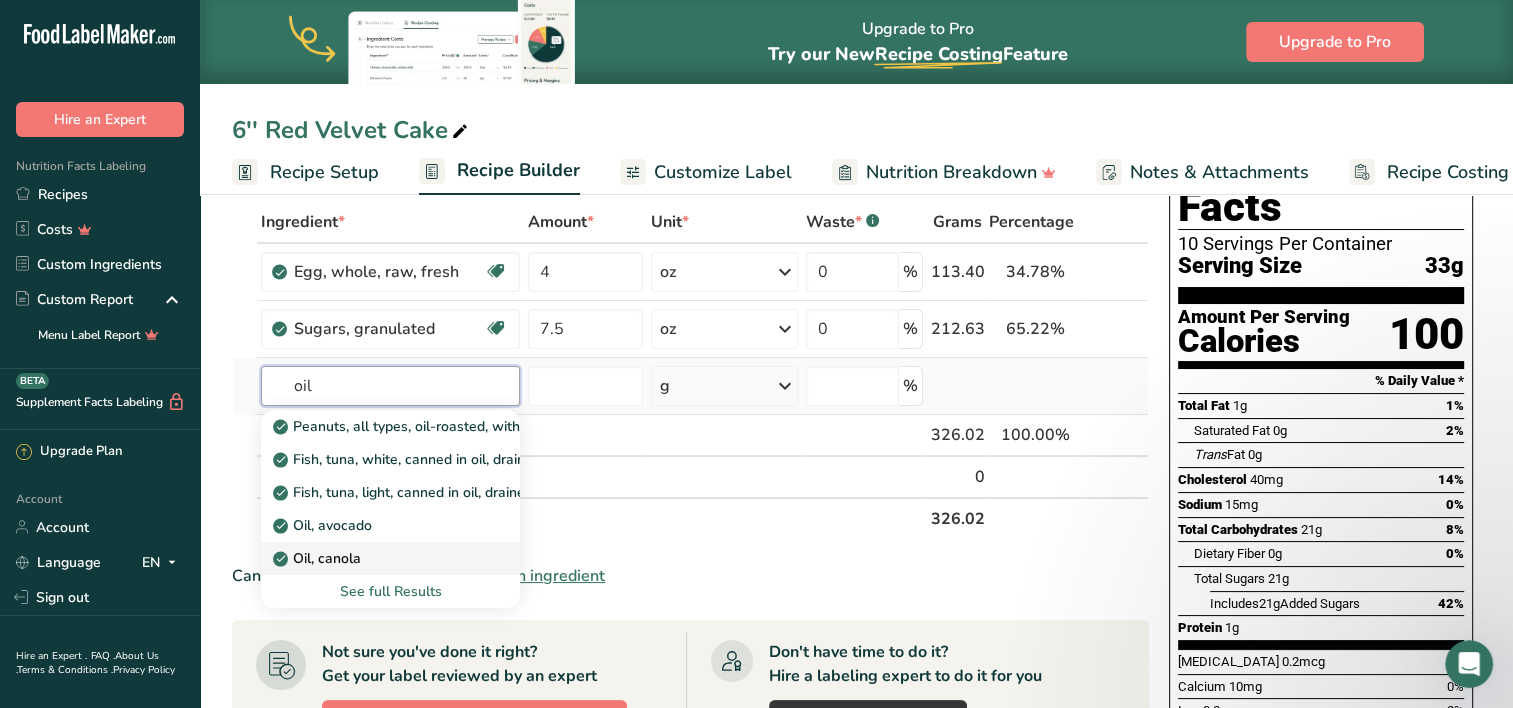 type on "oil" 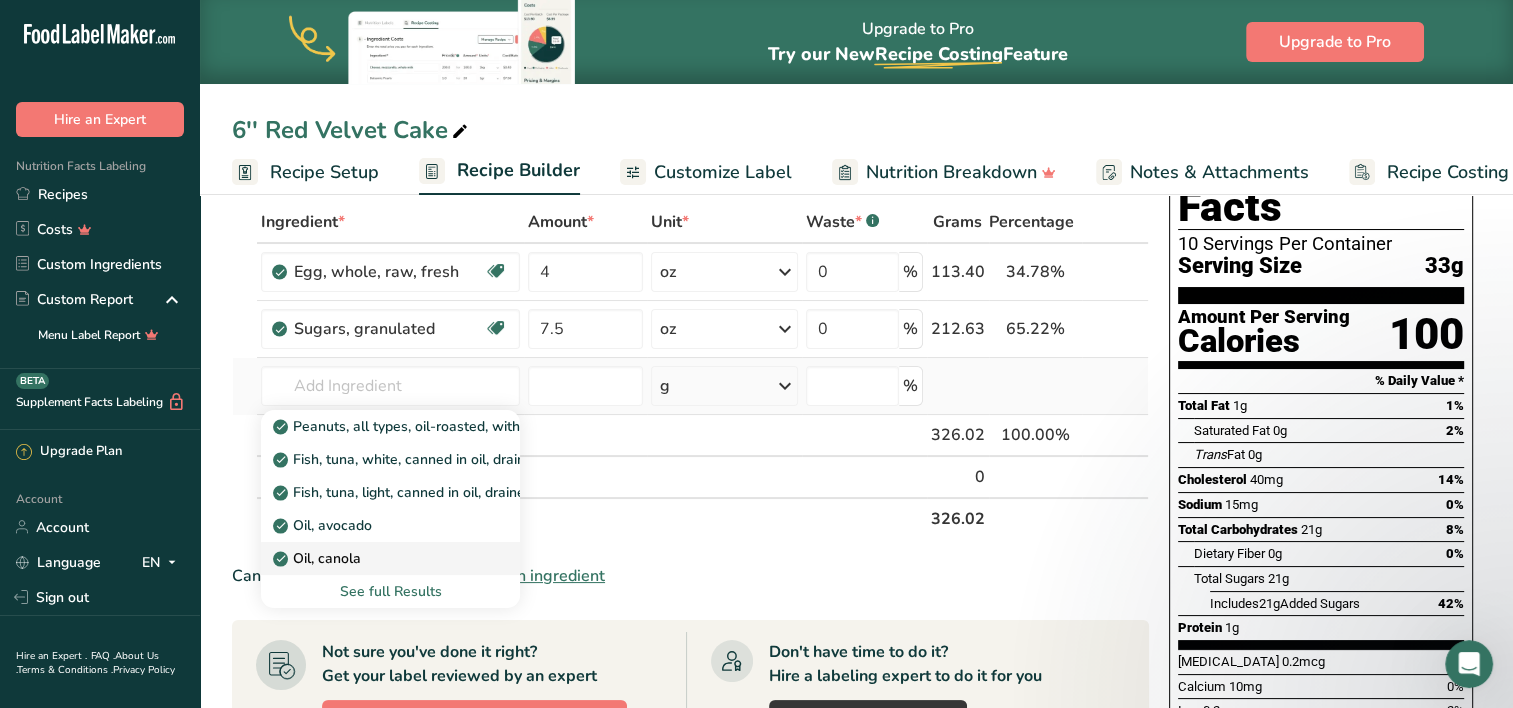 click on "Oil, canola" at bounding box center [374, 558] 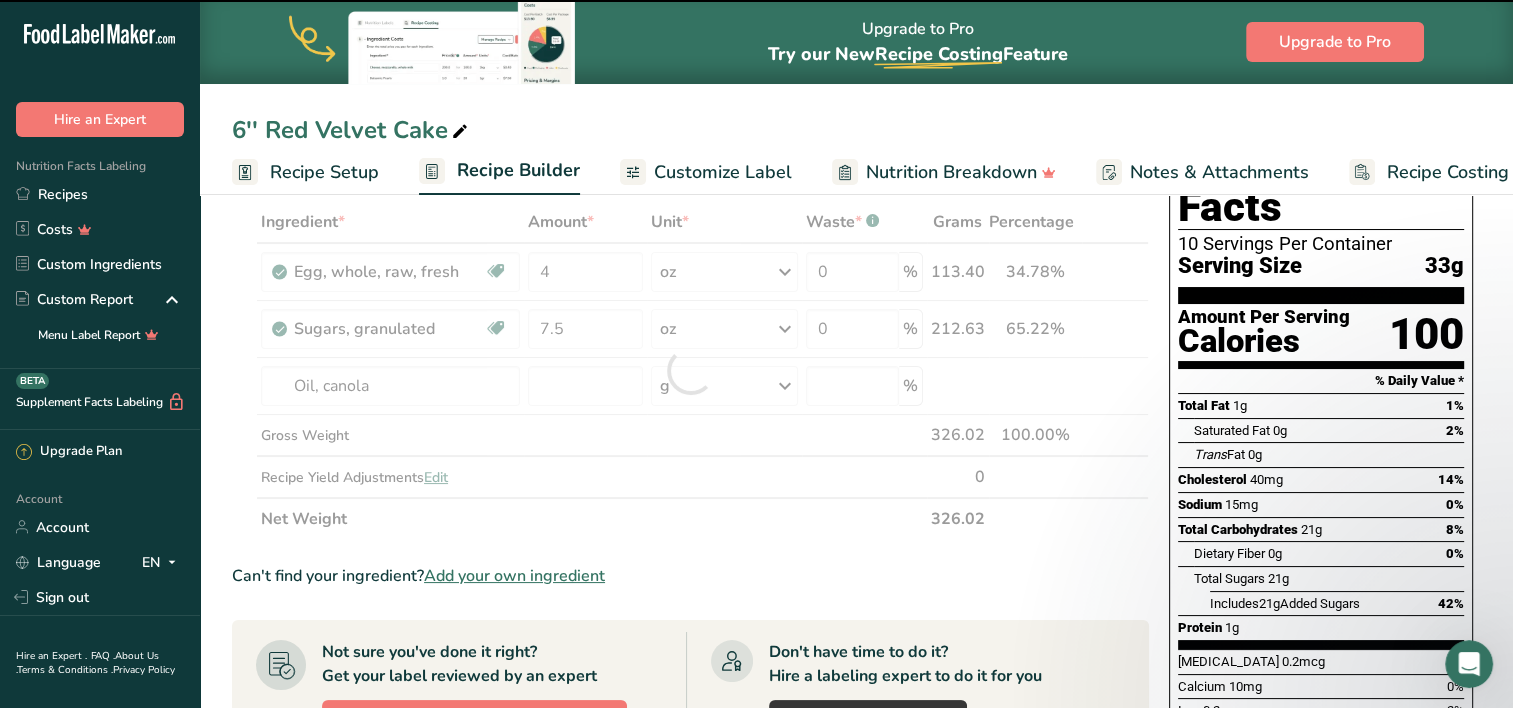 type on "0" 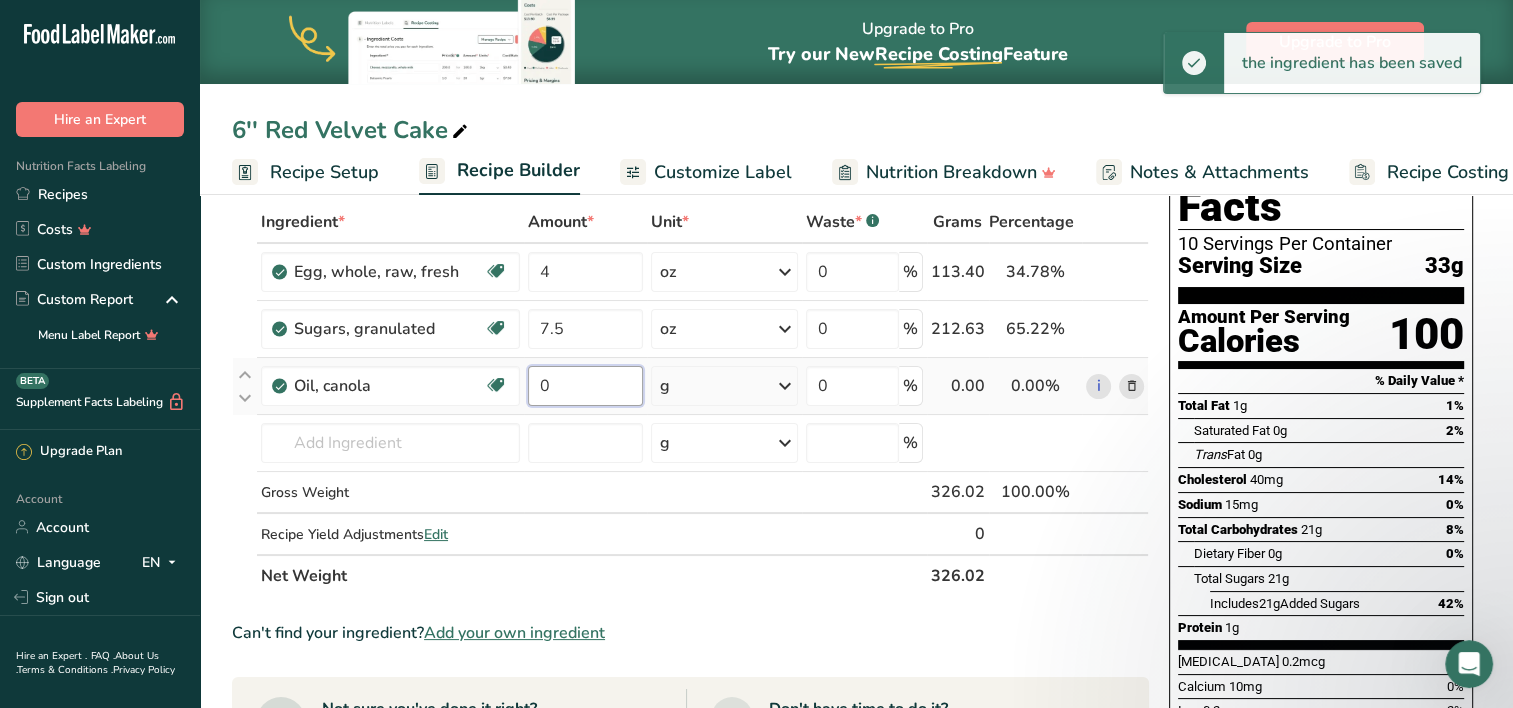 click on "0" at bounding box center [585, 386] 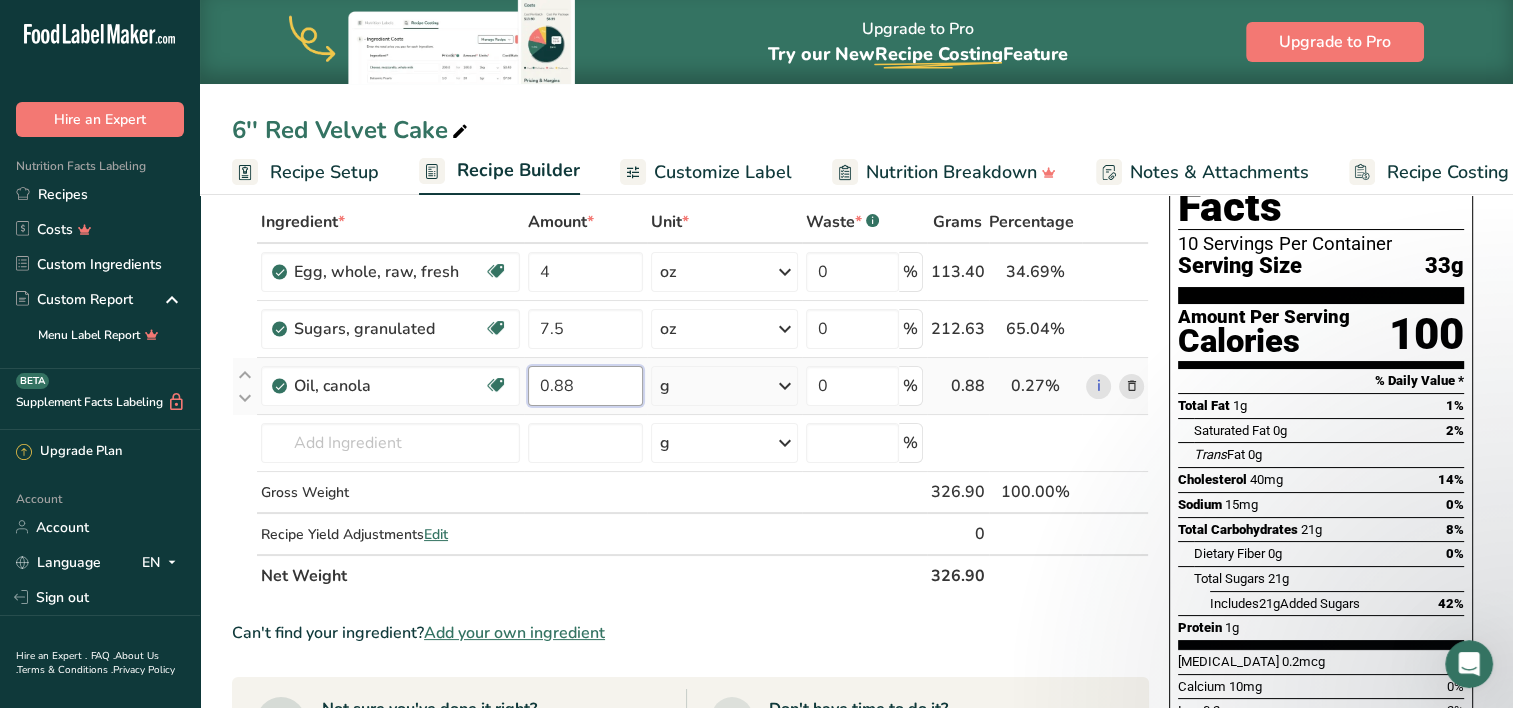 type on "0.88" 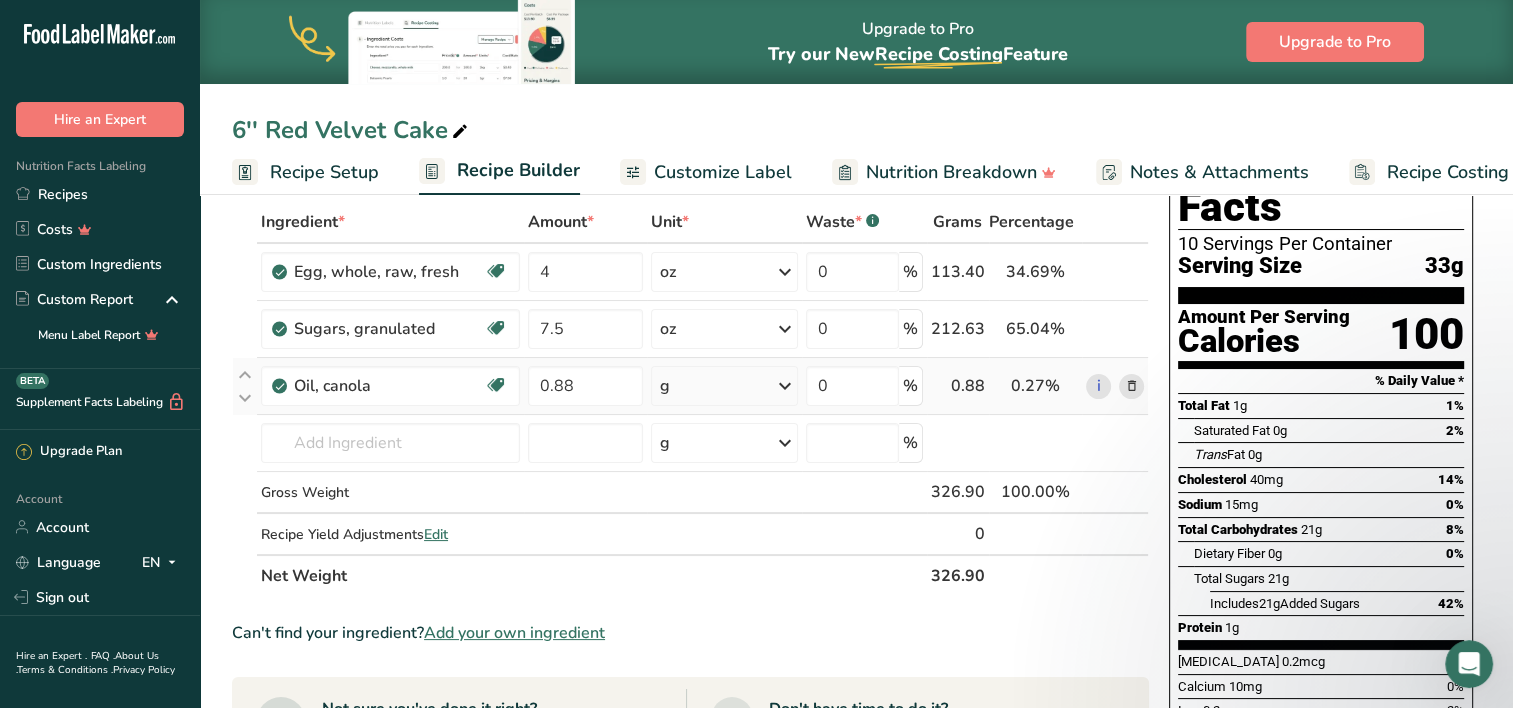 click on "Ingredient *
Amount *
Unit *
Waste *   .a-a{fill:#347362;}.b-a{fill:#fff;}          Grams
Percentage
Egg, whole, raw, fresh
Gluten free
Vegetarian
Soy free
4
oz
Portions
1 large
1 extra large
1 jumbo
See more
Weight Units
g
kg
mg
mcg
lb
oz
See less
Volume Units
l
Volume units require a density conversion. If you know your ingredient's density enter it below. Otherwise, click on "RIA" our AI Regulatory bot - she will be able to help you
lb/ft3
g/cm3
Confirm
mL" at bounding box center [690, 399] 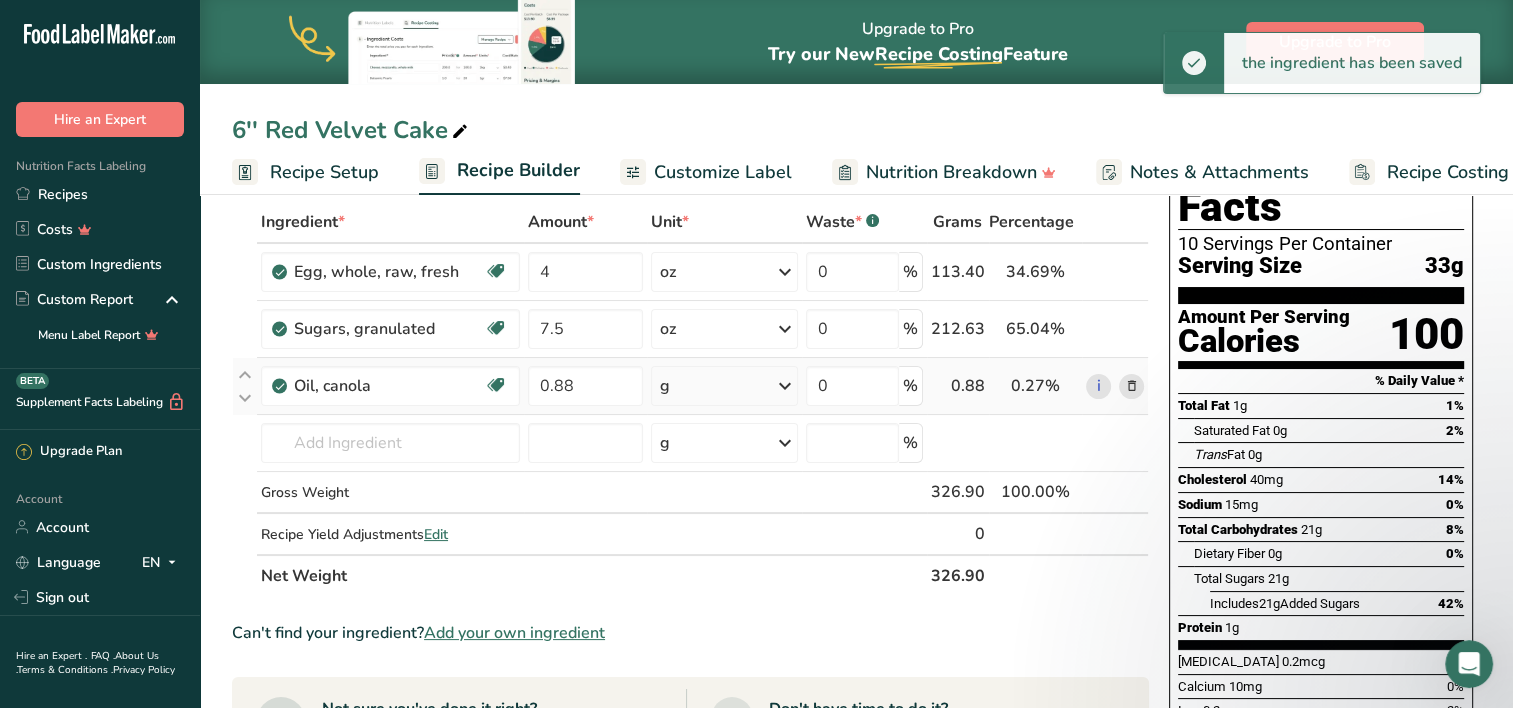 click on "g" at bounding box center [665, 386] 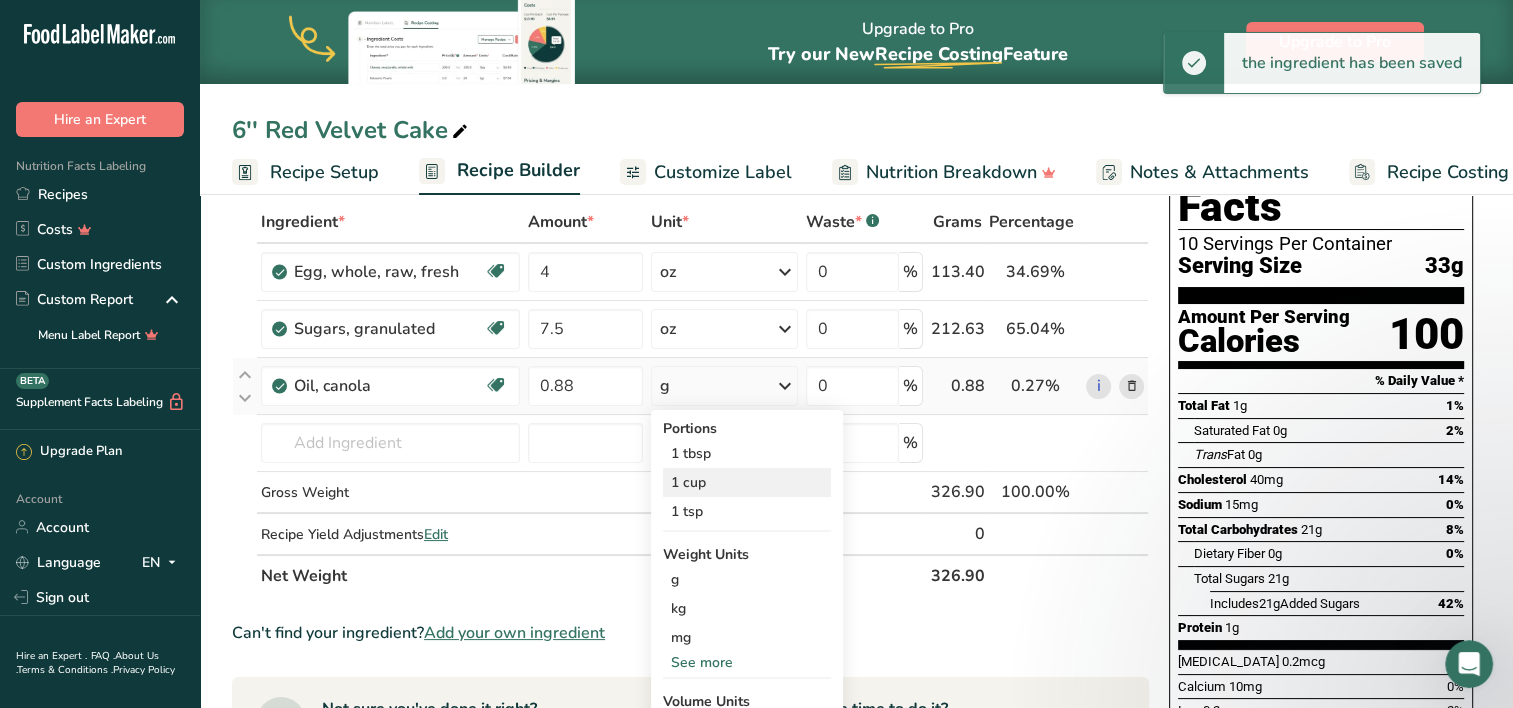 click on "1 cup" at bounding box center (747, 482) 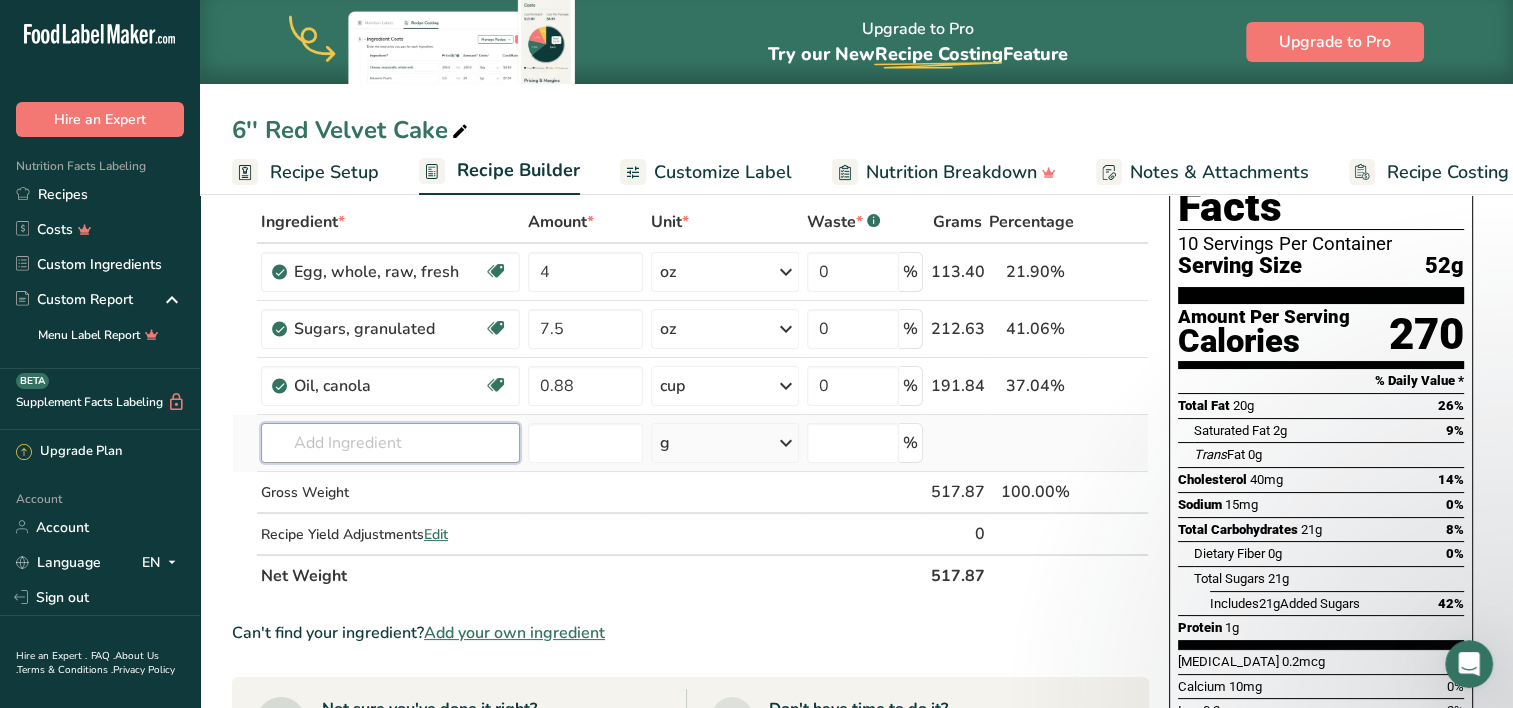click at bounding box center [390, 443] 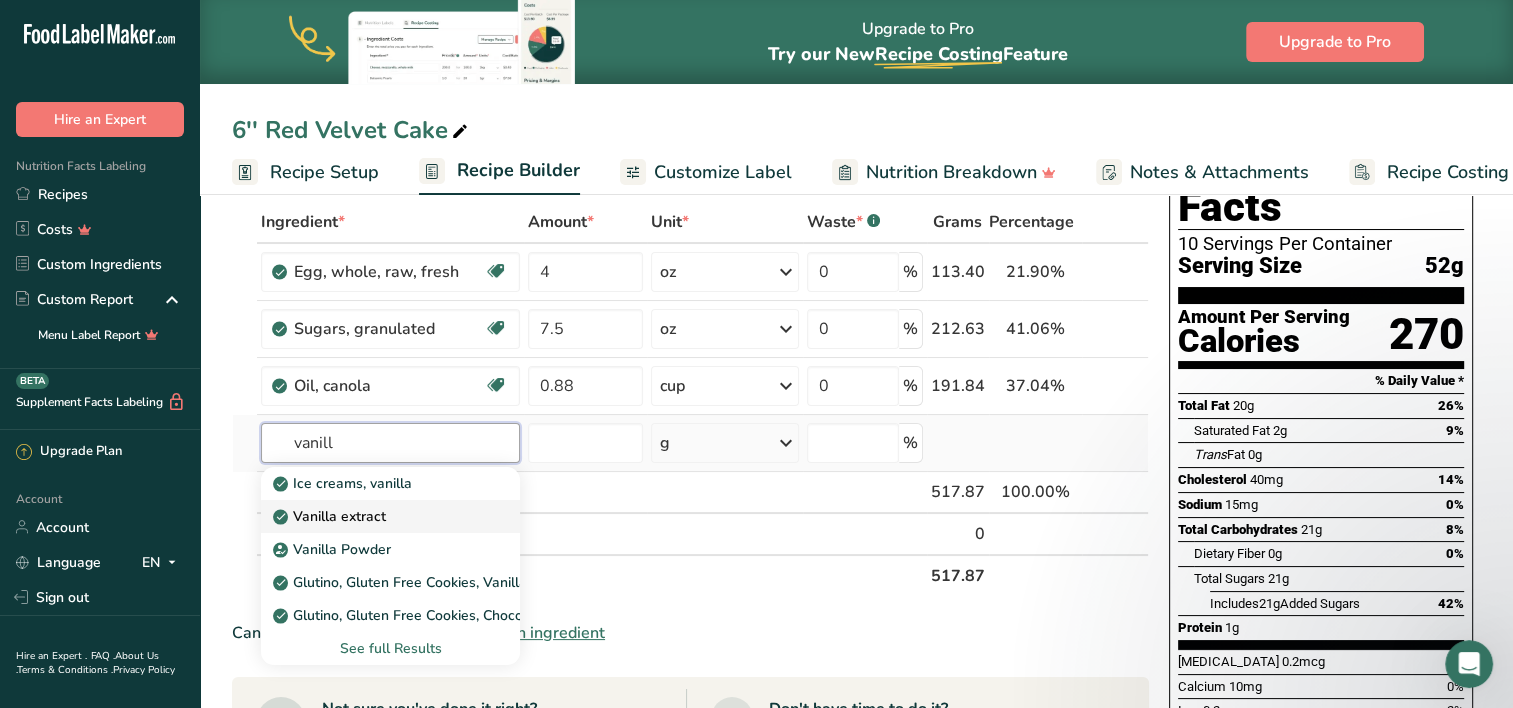 type on "vanill" 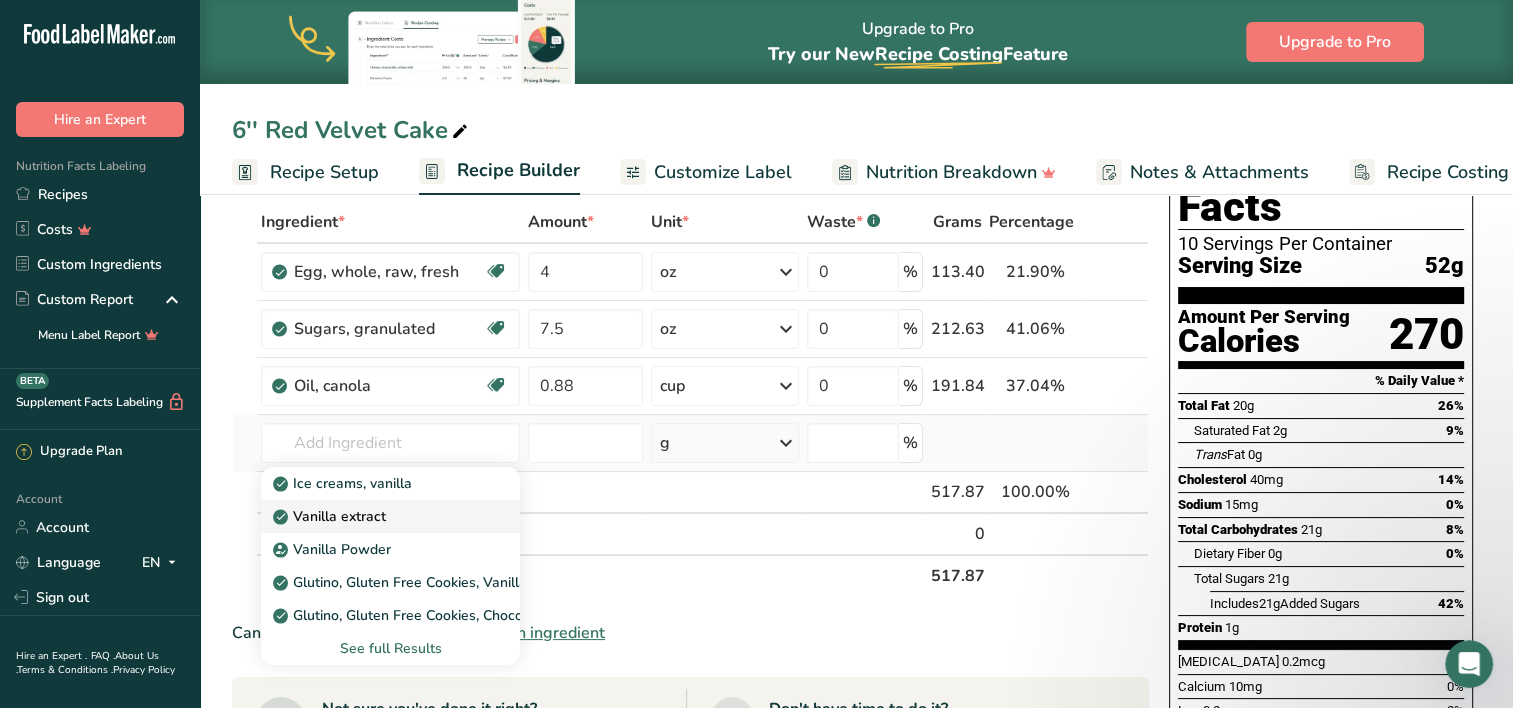 click on "Vanilla extract" at bounding box center (331, 516) 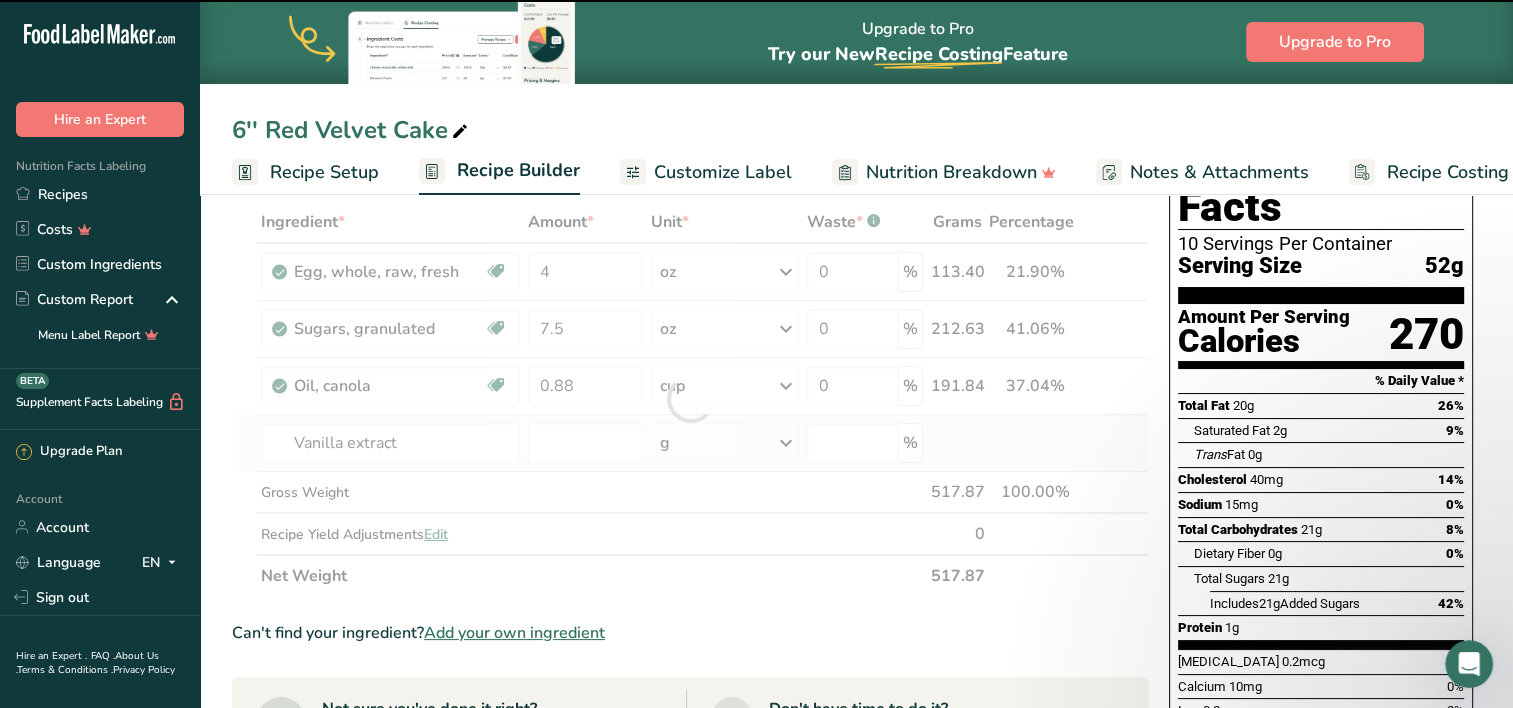 type 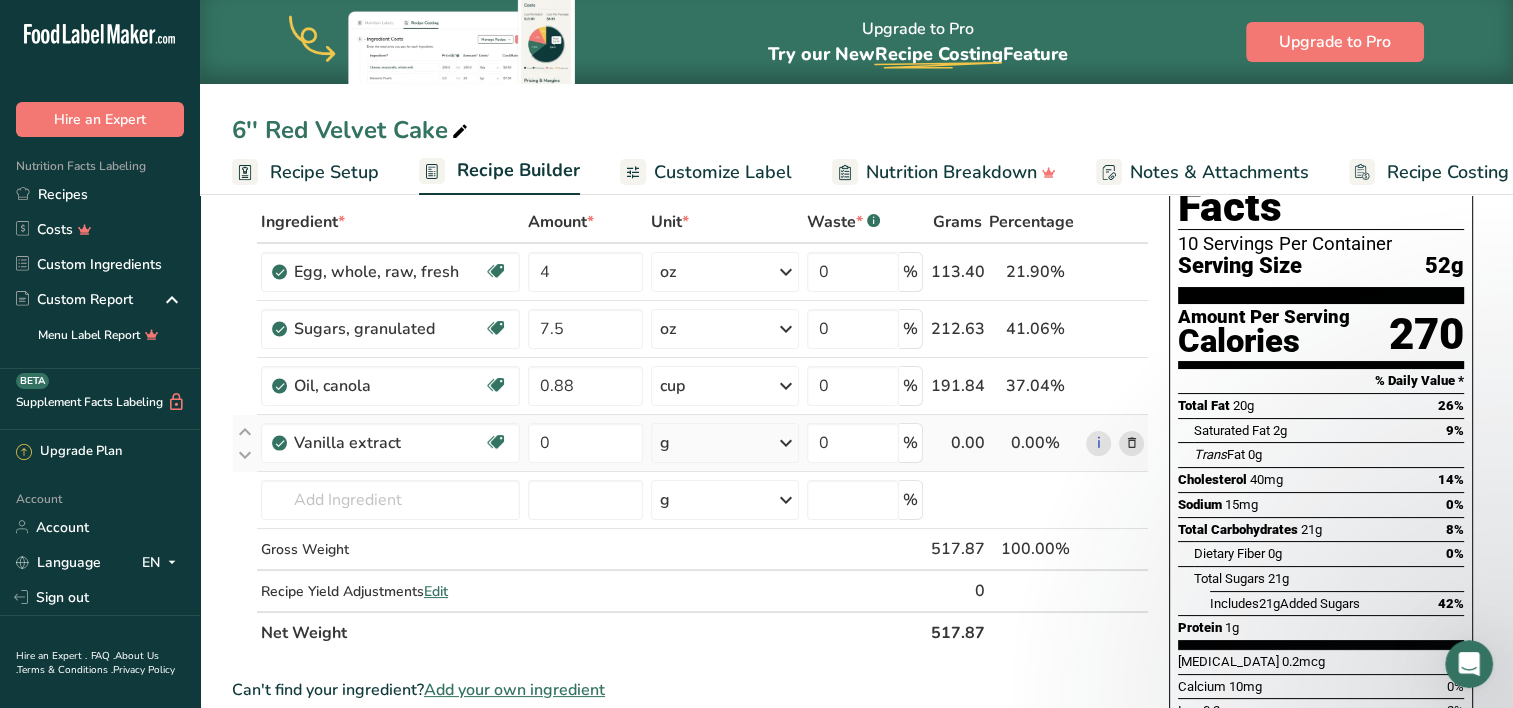click on "g" at bounding box center (725, 443) 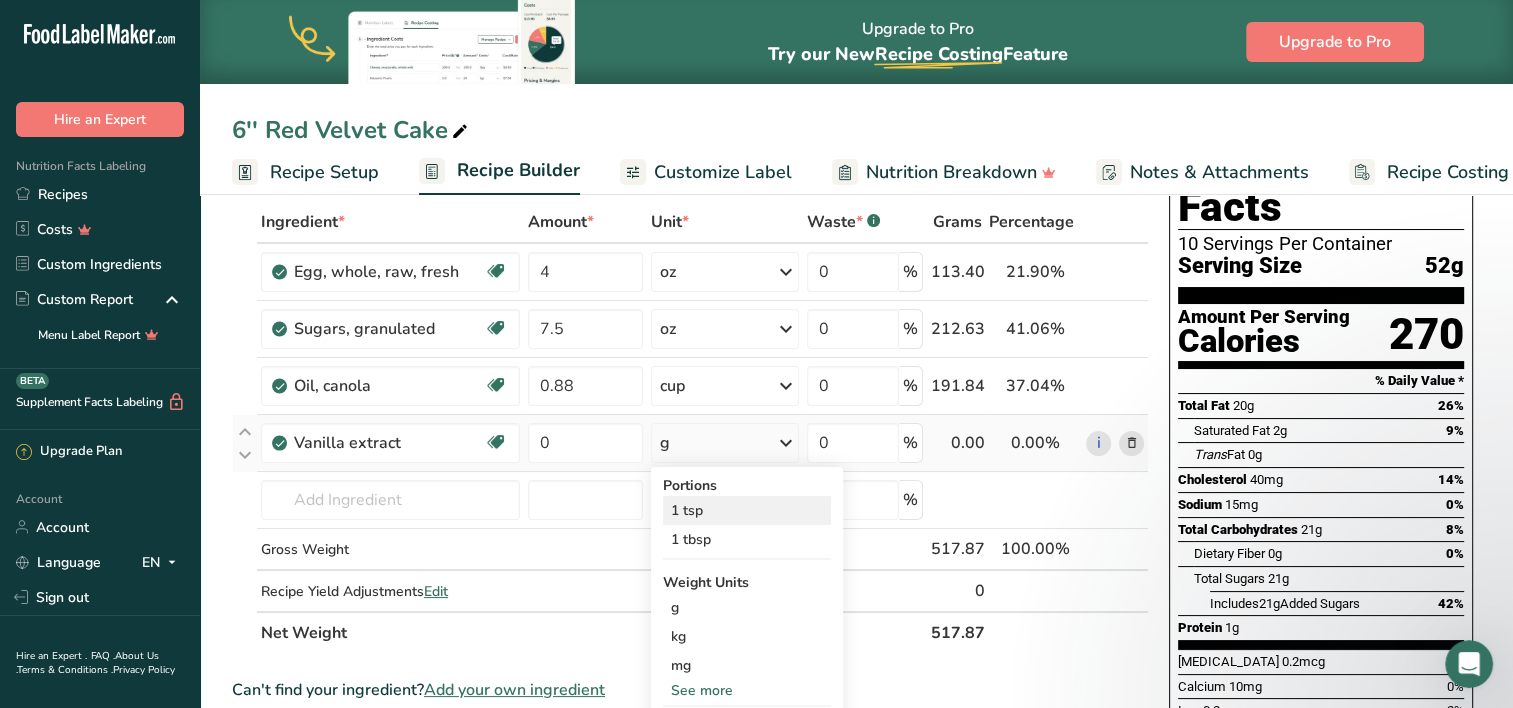 click on "1 tsp" at bounding box center [747, 510] 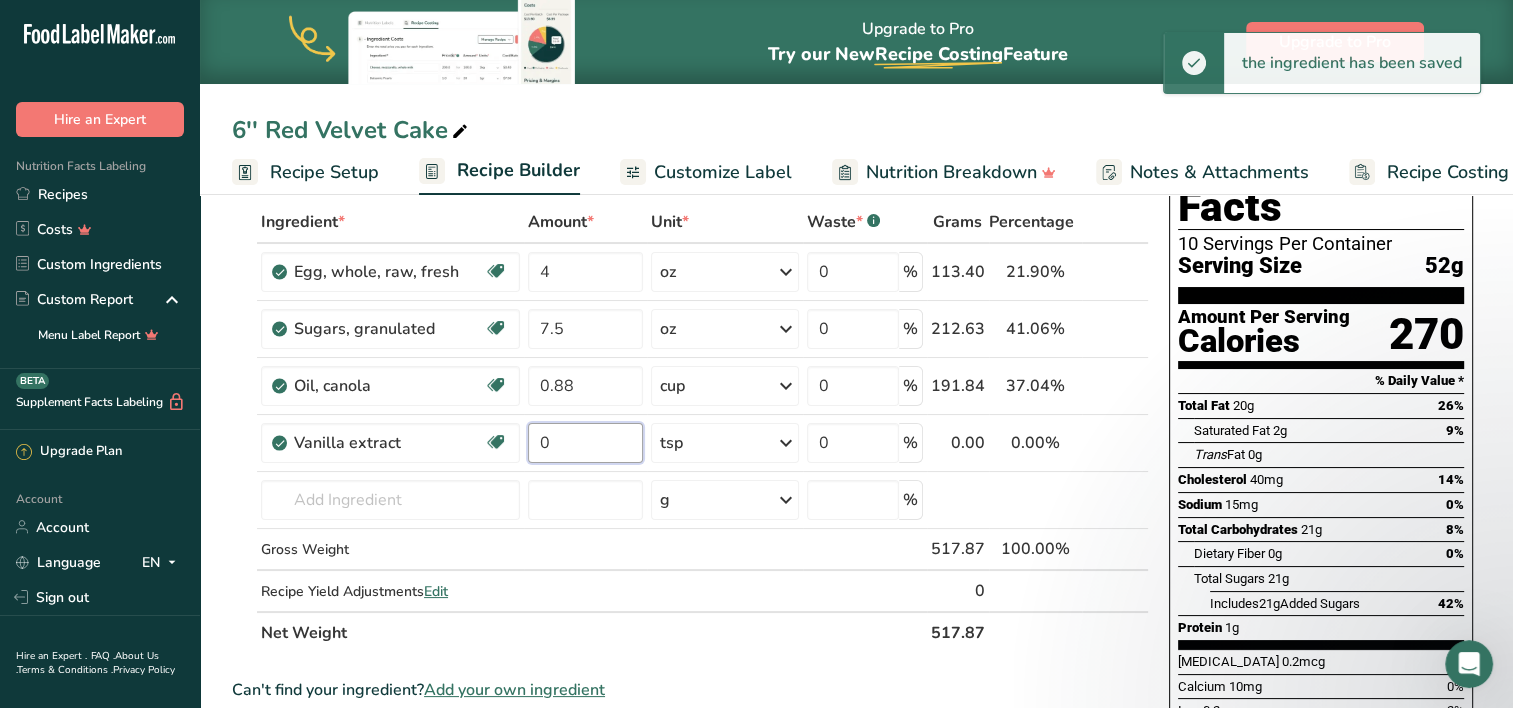 click on "0" at bounding box center (585, 443) 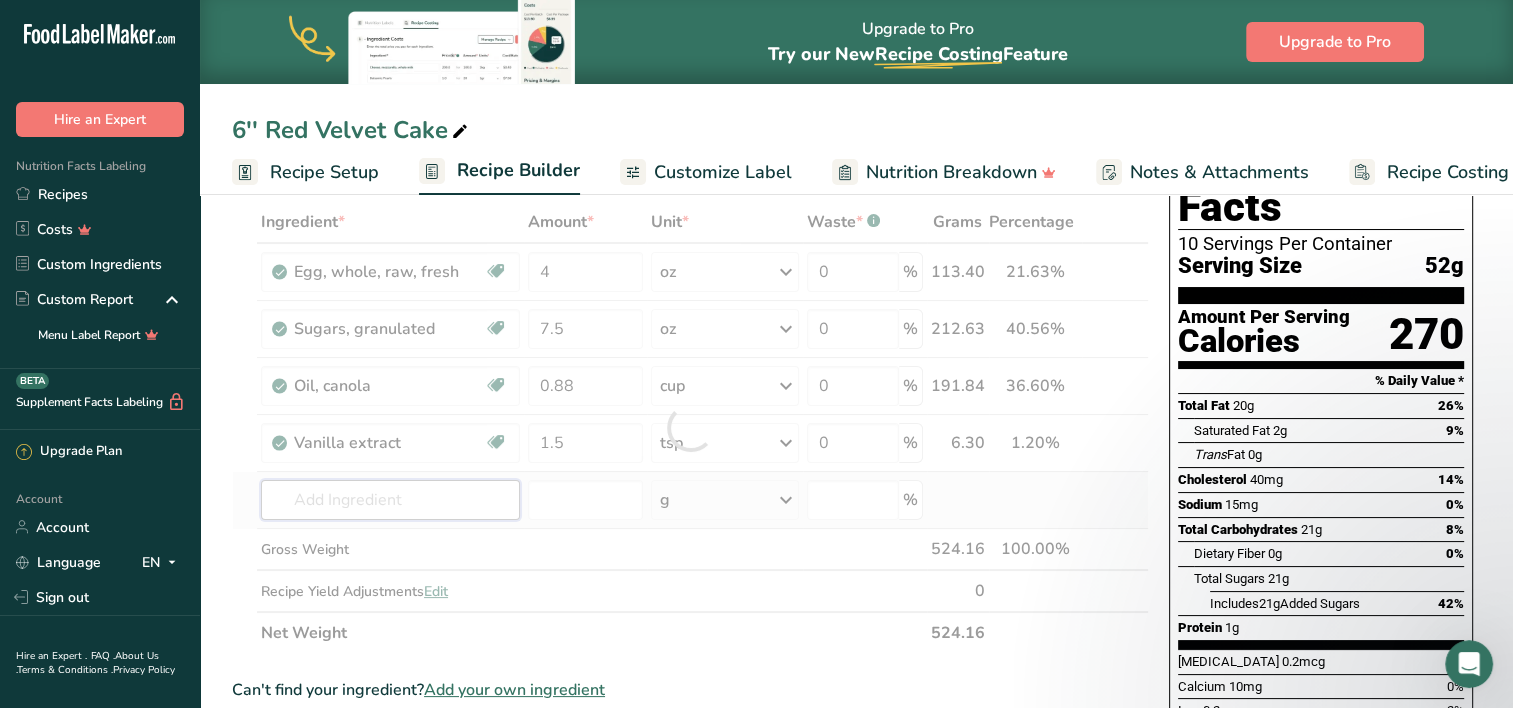 click on "Ingredient *
Amount *
Unit *
Waste *   .a-a{fill:#347362;}.b-a{fill:#fff;}          Grams
Percentage
Egg, whole, raw, fresh
Gluten free
Vegetarian
Soy free
4
oz
Portions
1 large
1 extra large
1 jumbo
See more
Weight Units
g
kg
mg
mcg
lb
oz
See less
Volume Units
l
Volume units require a density conversion. If you know your ingredient's density enter it below. Otherwise, click on "RIA" our AI Regulatory bot - she will be able to help you
lb/ft3
g/cm3
Confirm
mL" at bounding box center [690, 427] 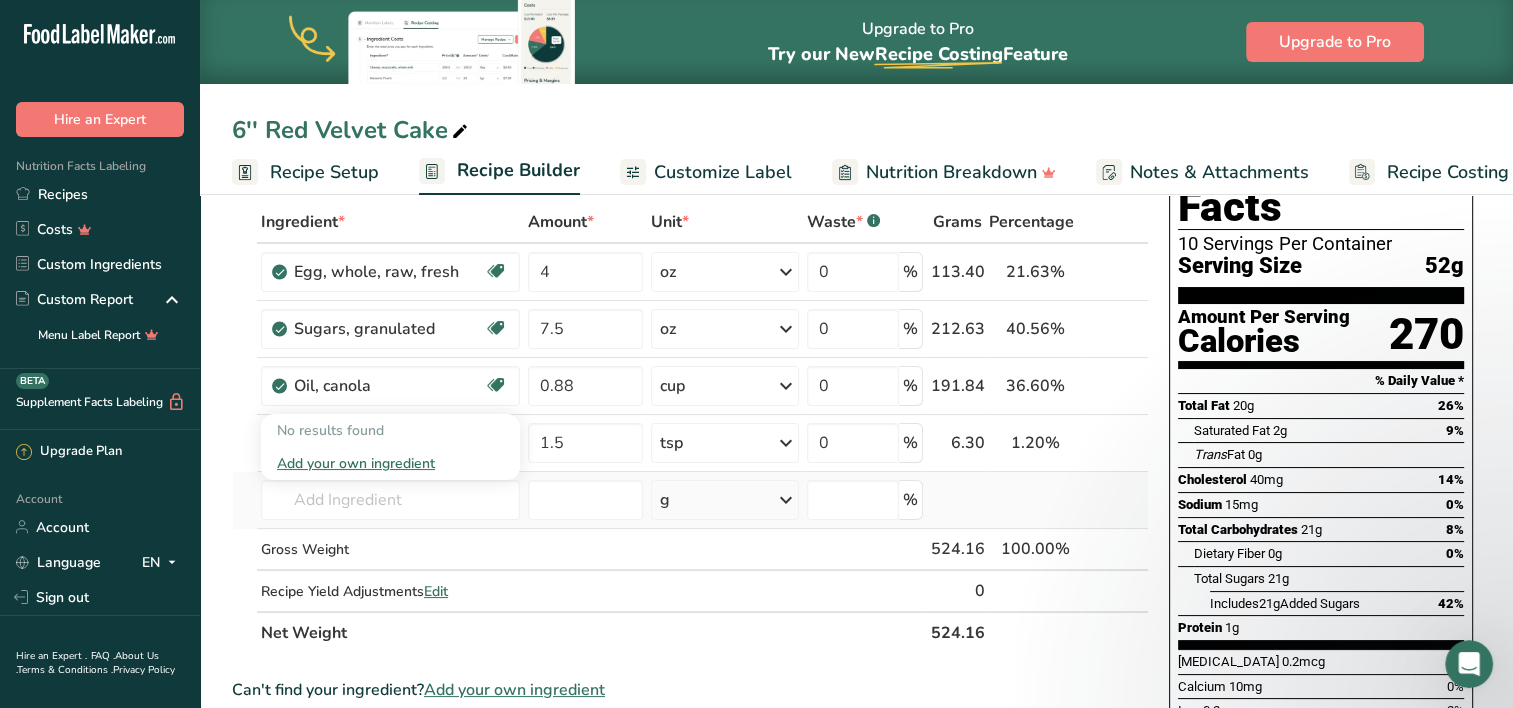 click on "Add your own ingredient" at bounding box center [390, 463] 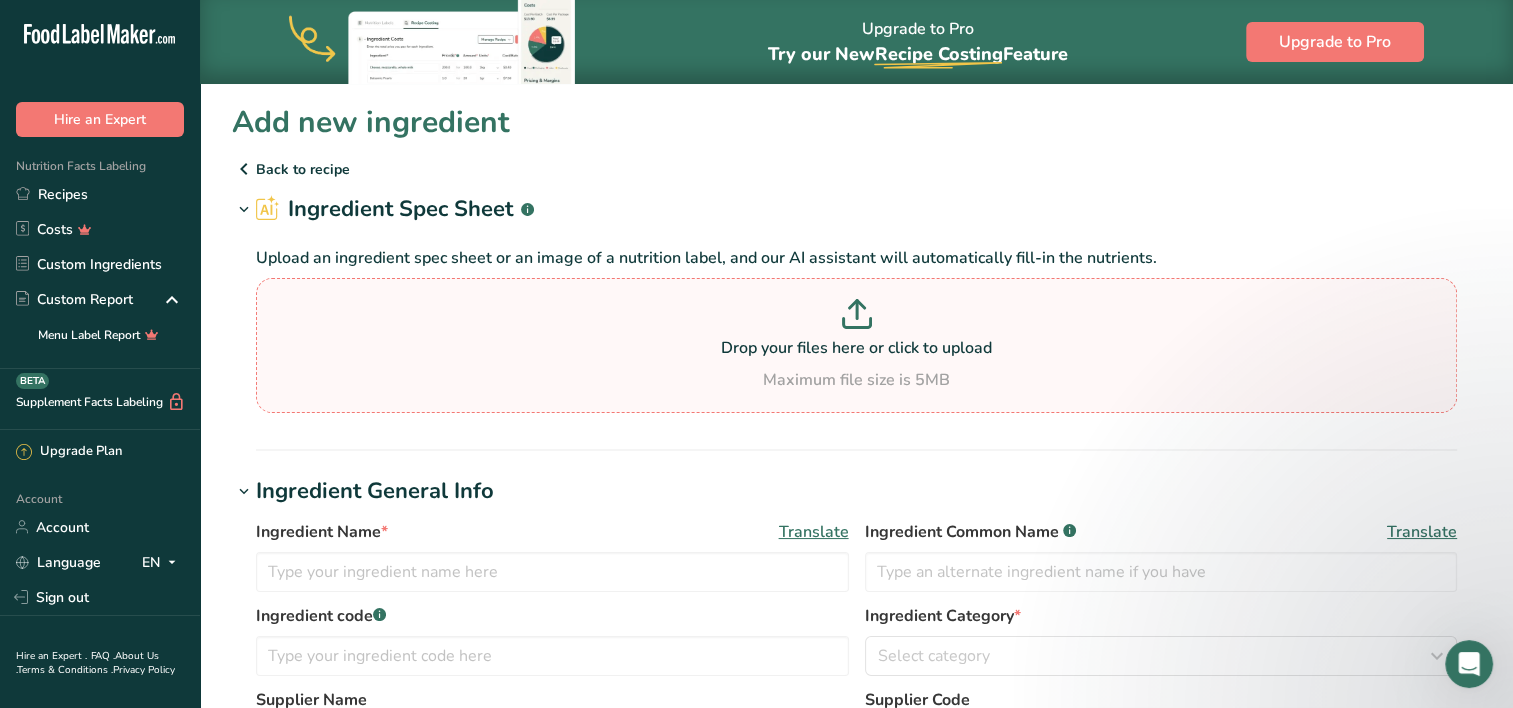 scroll, scrollTop: 164, scrollLeft: 0, axis: vertical 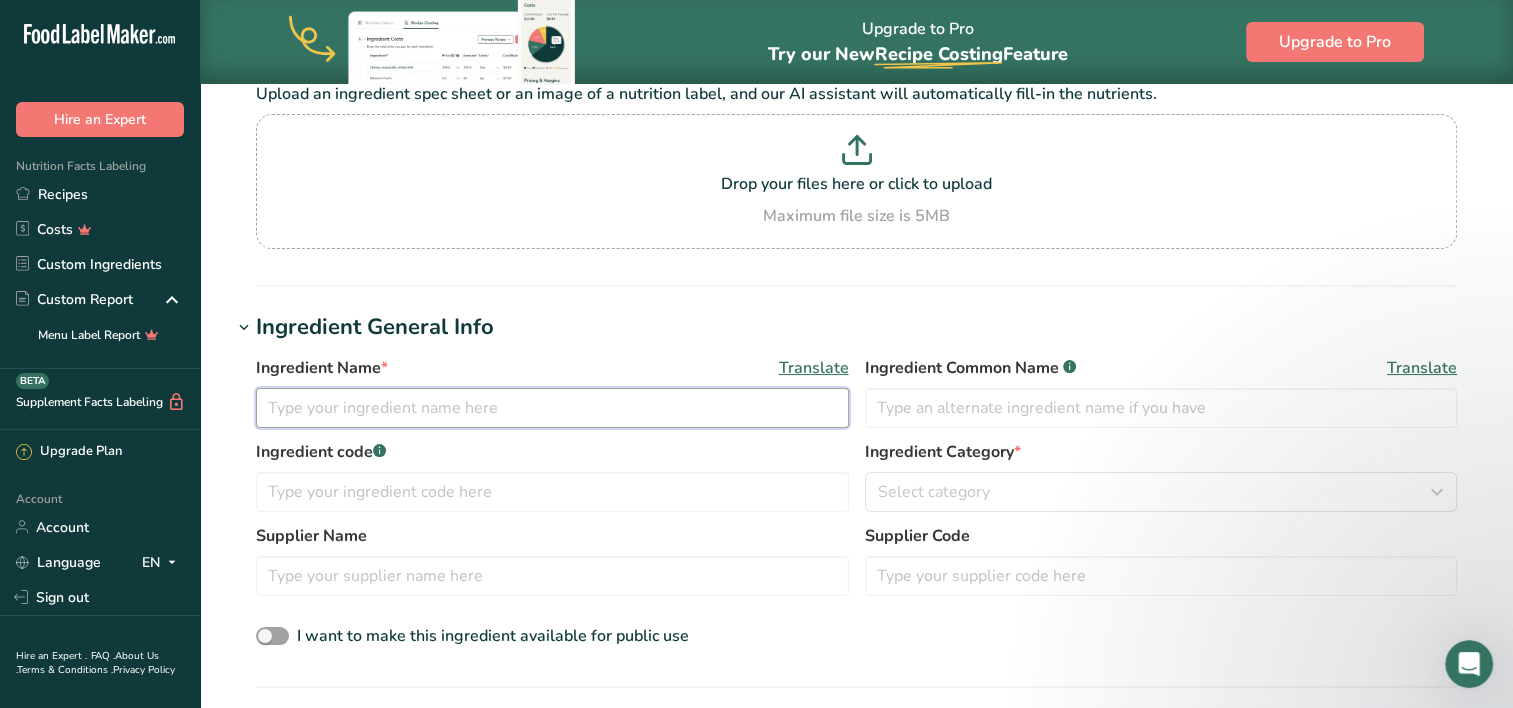 click at bounding box center [552, 408] 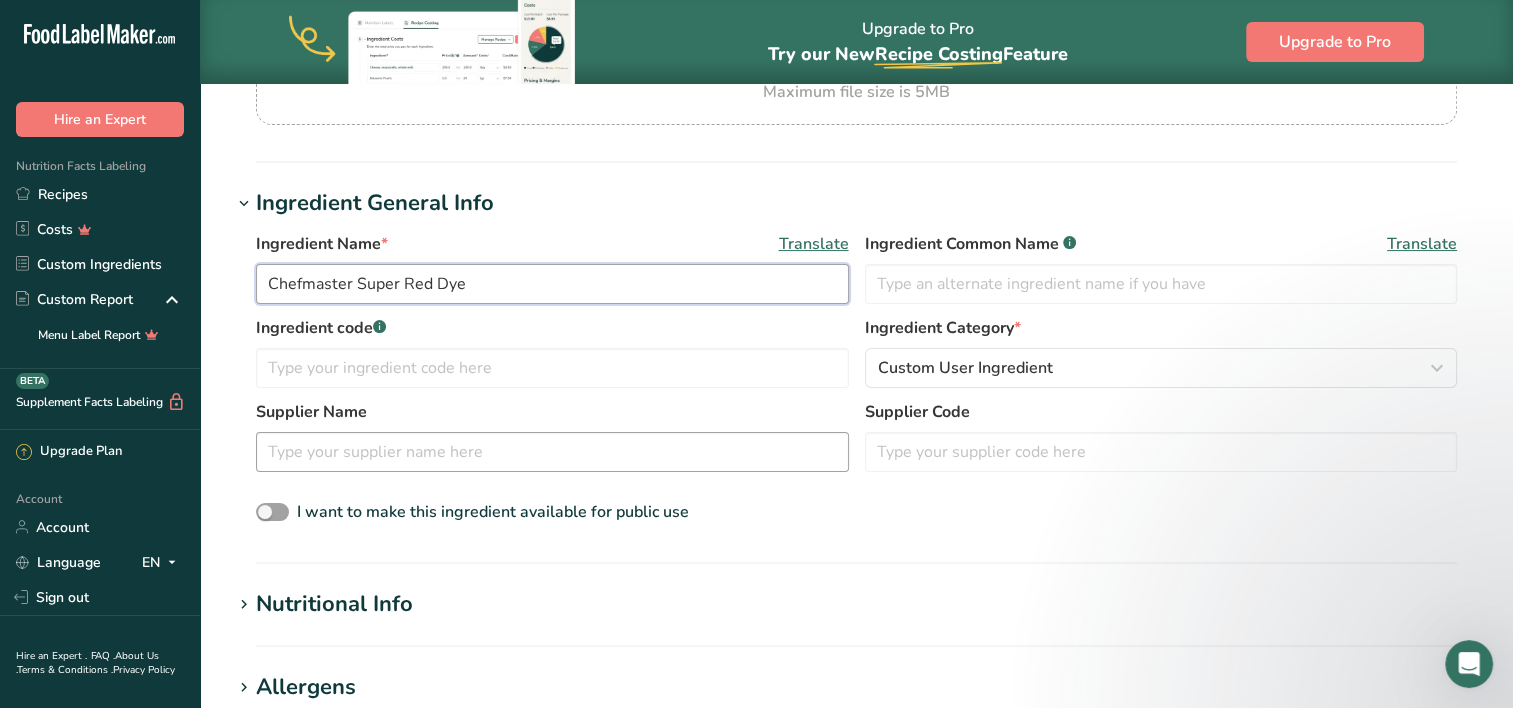 scroll, scrollTop: 288, scrollLeft: 0, axis: vertical 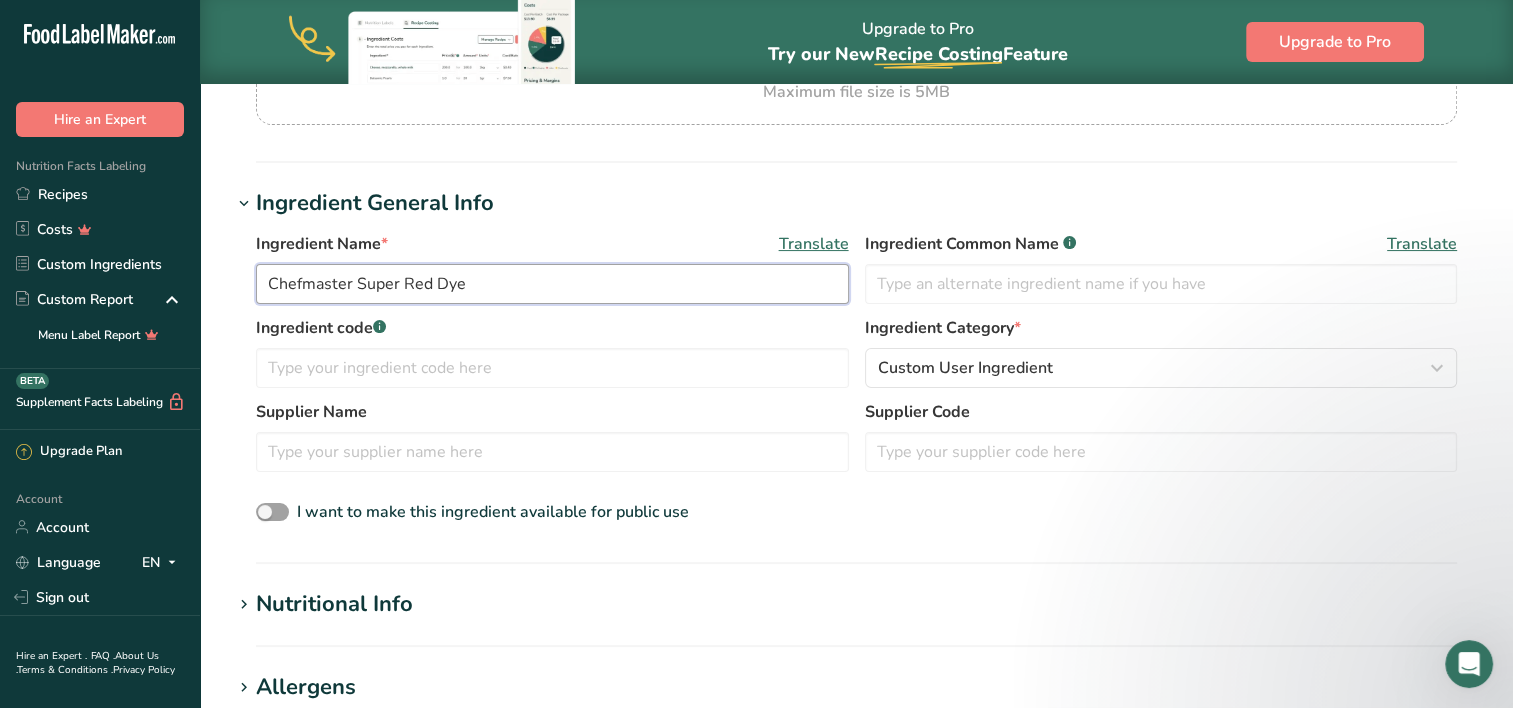 drag, startPoint x: 356, startPoint y: 280, endPoint x: 216, endPoint y: 267, distance: 140.60228 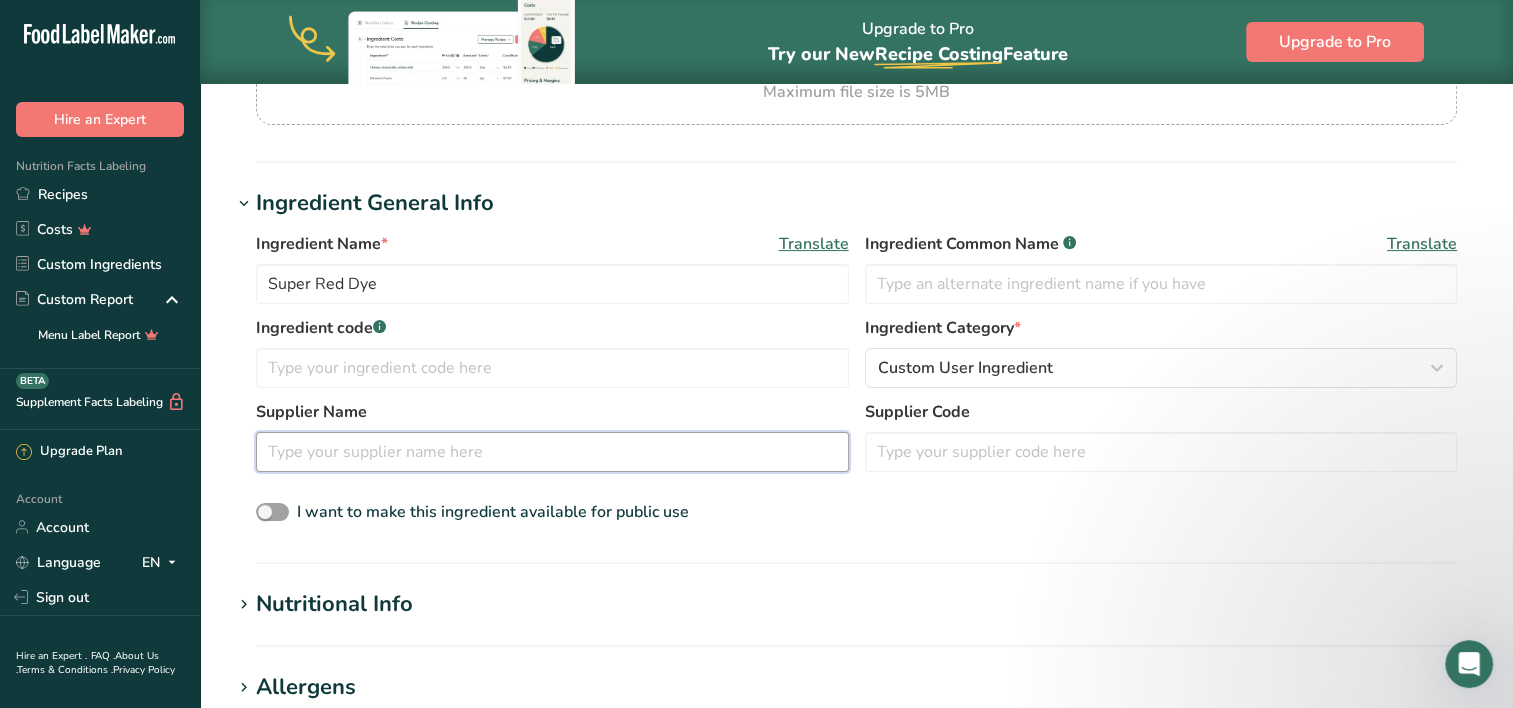 click at bounding box center (552, 452) 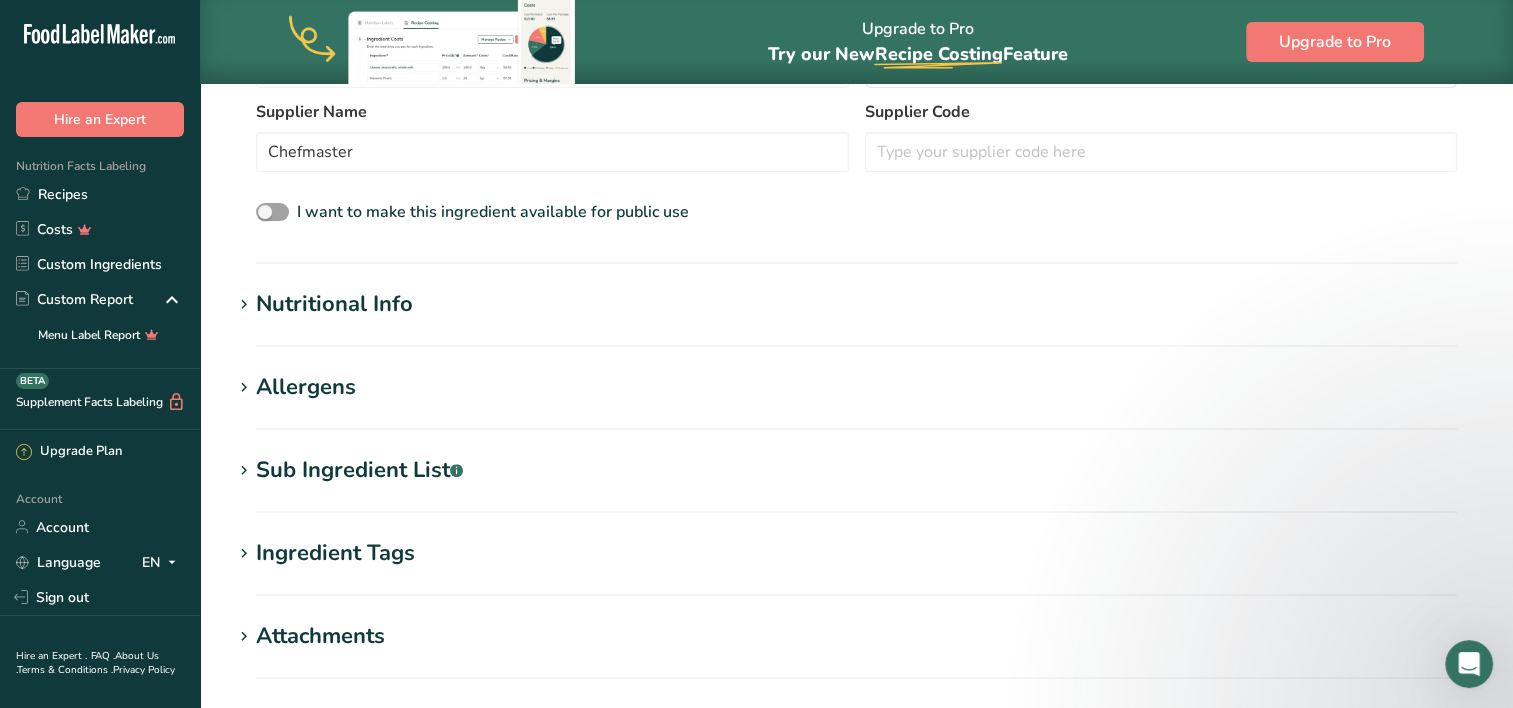scroll, scrollTop: 580, scrollLeft: 0, axis: vertical 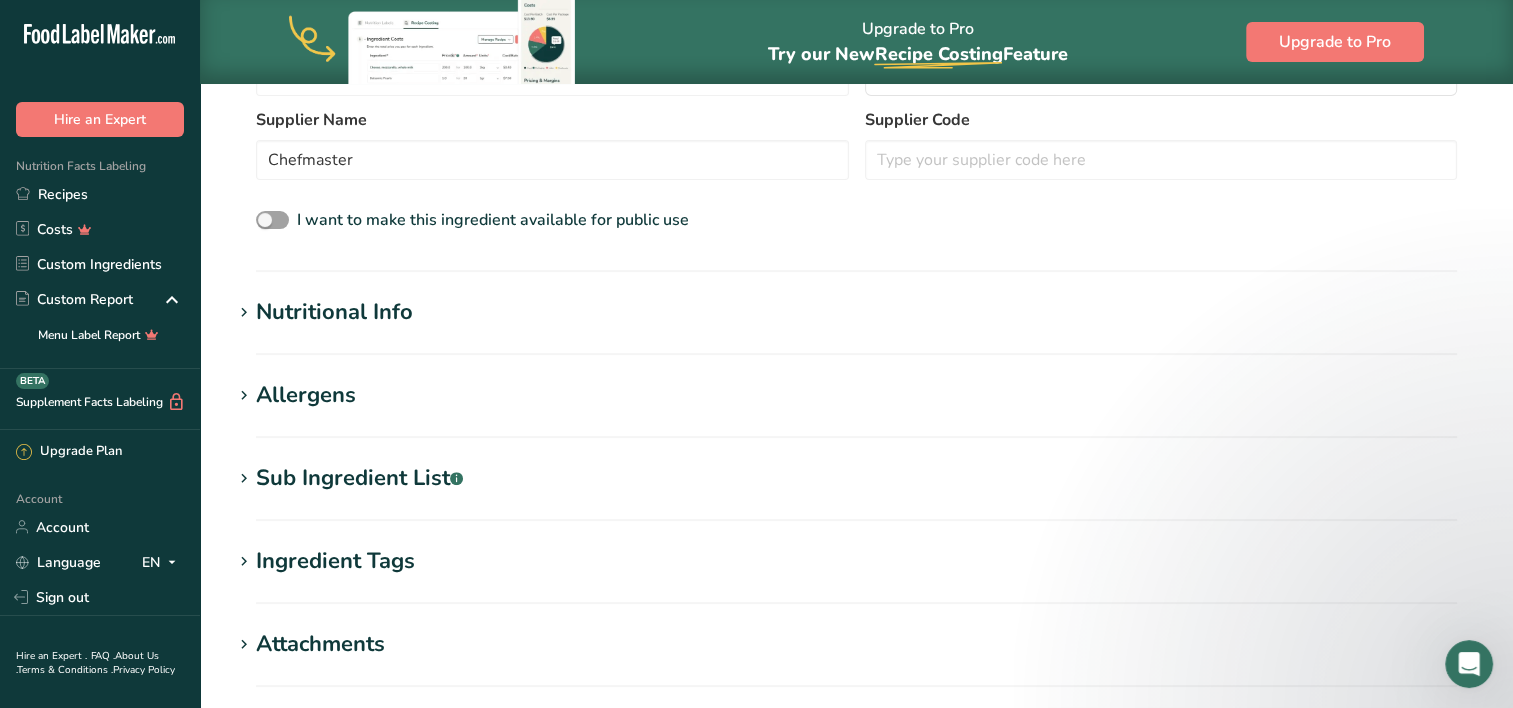 click on "Nutritional Info" at bounding box center [334, 312] 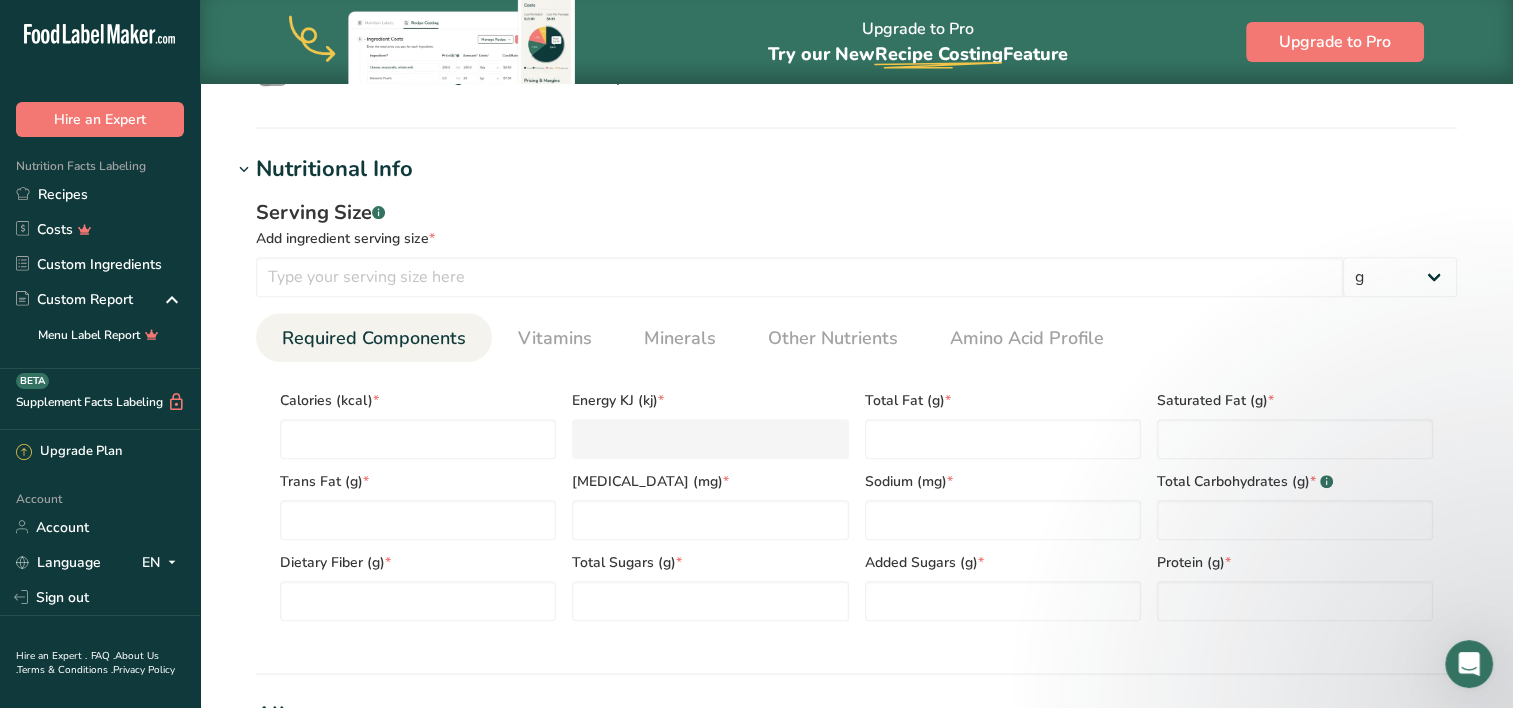 scroll, scrollTop: 724, scrollLeft: 0, axis: vertical 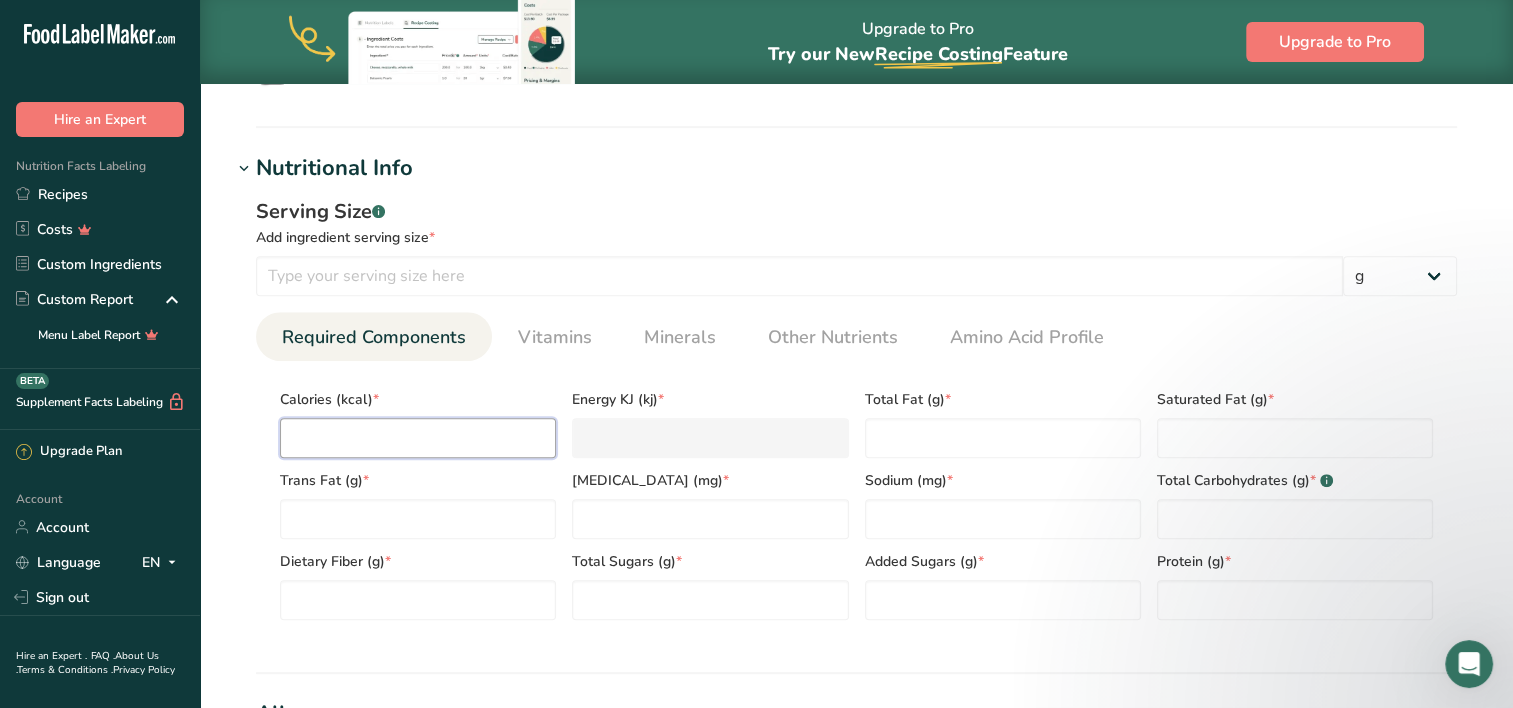 click at bounding box center [418, 438] 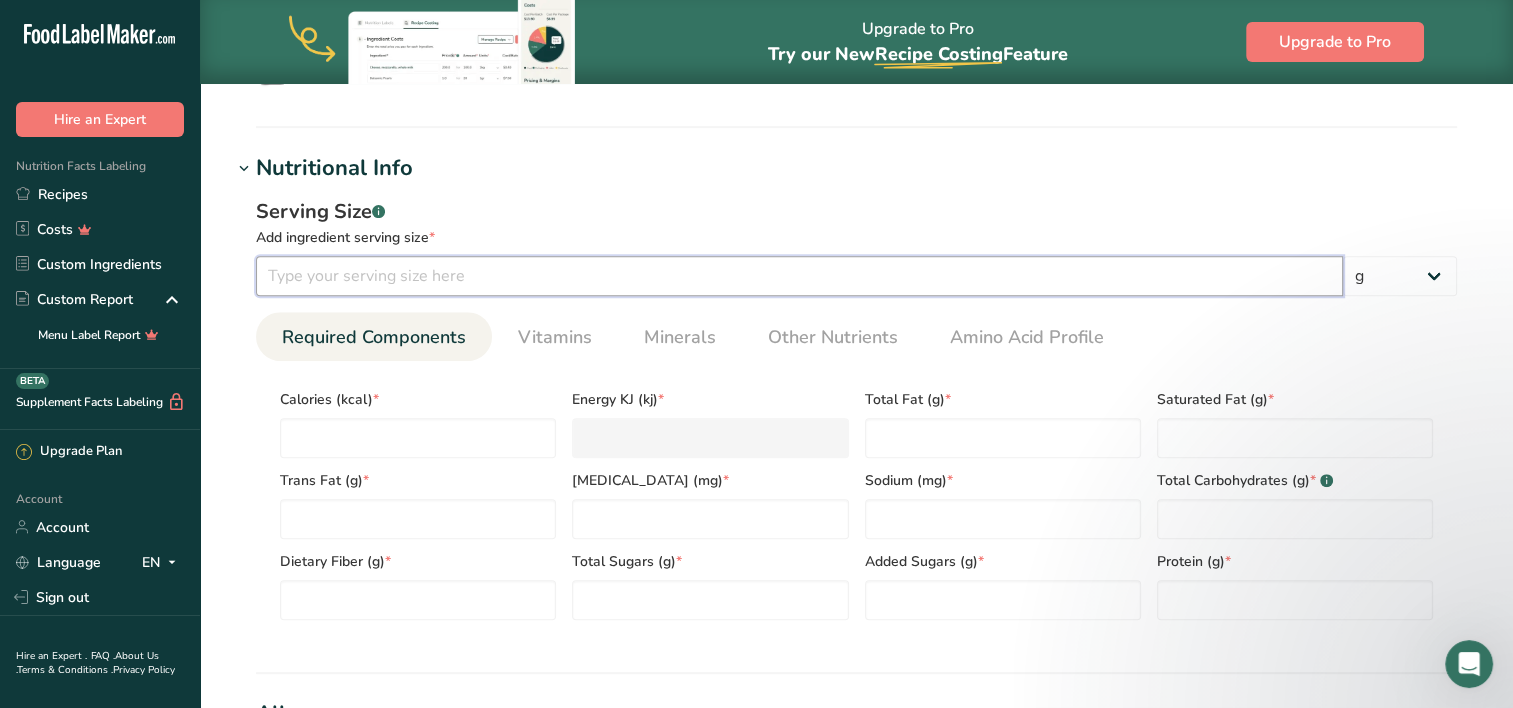 click at bounding box center [799, 276] 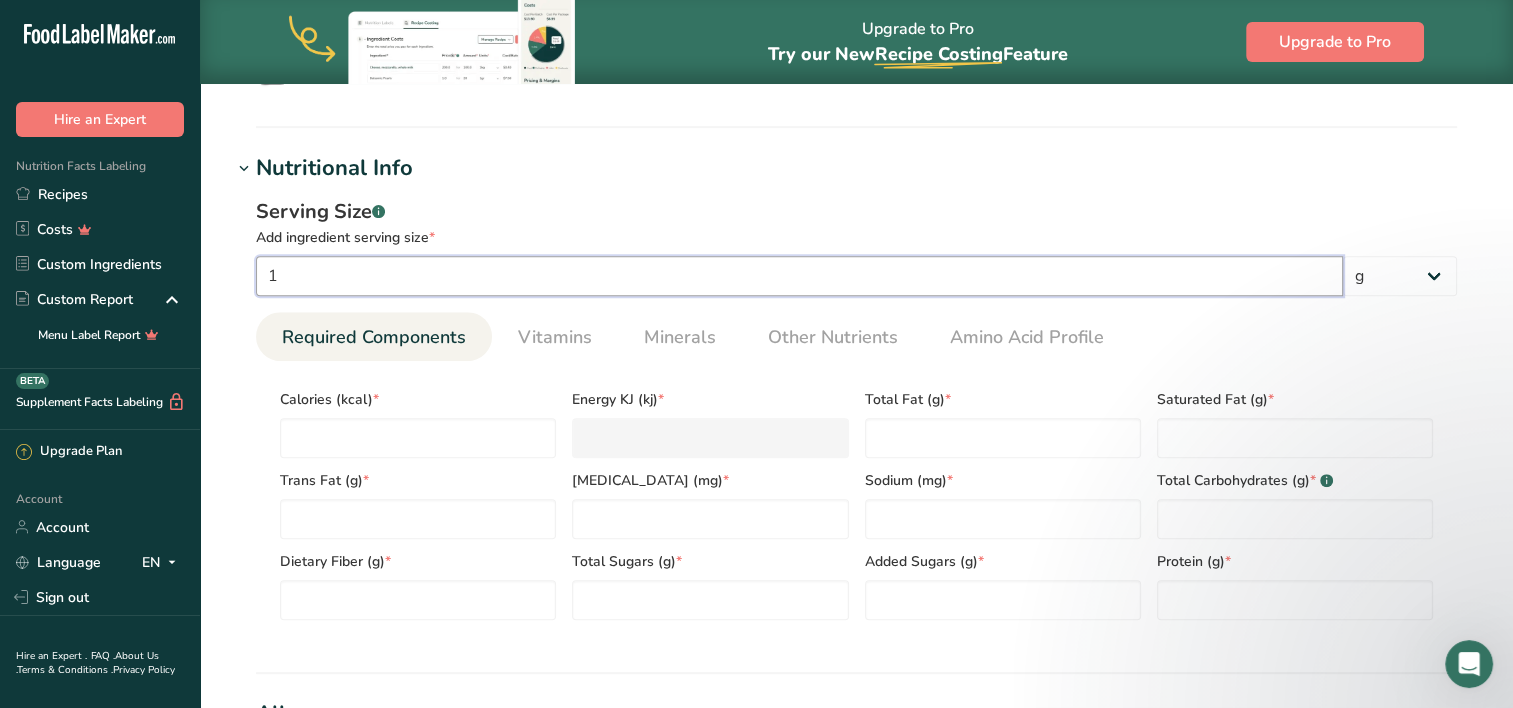 scroll, scrollTop: 780, scrollLeft: 0, axis: vertical 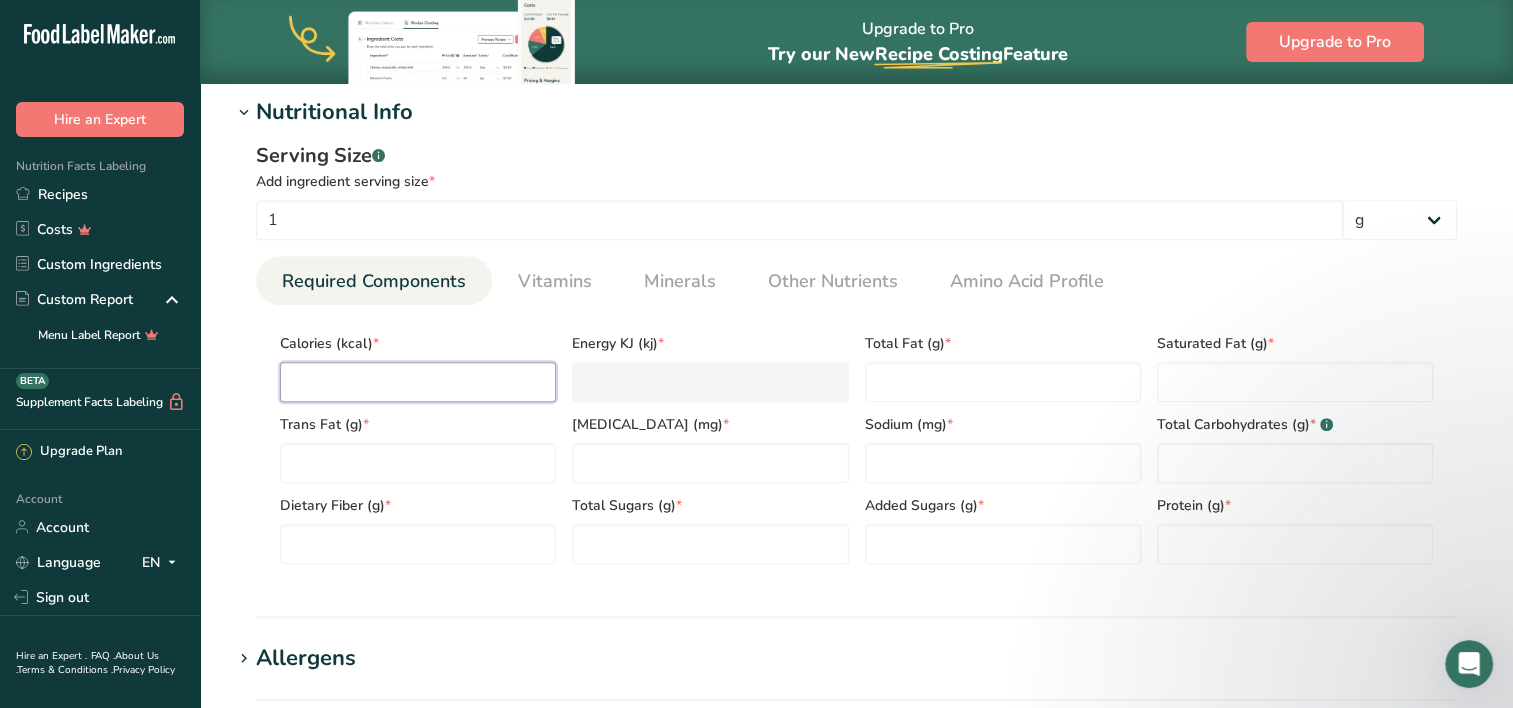 click at bounding box center [418, 382] 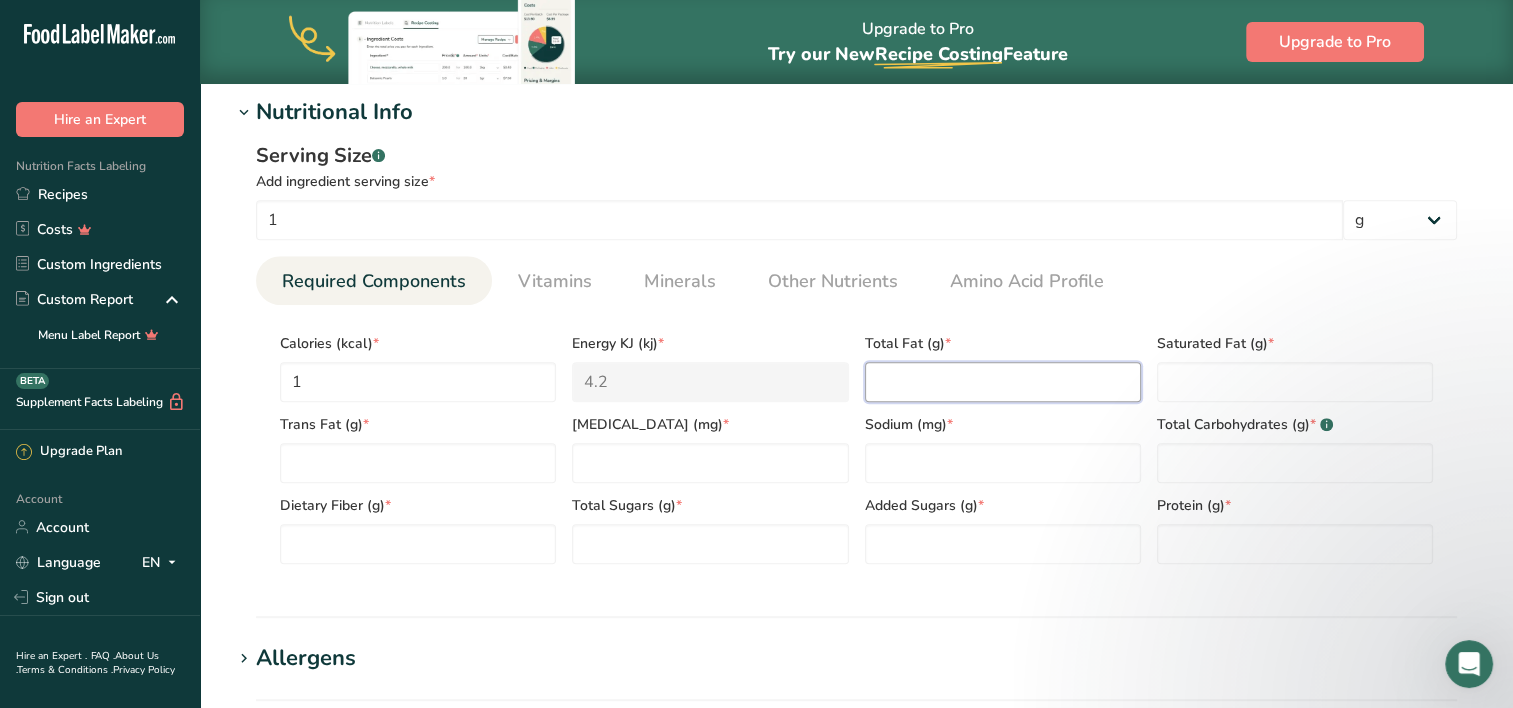 click at bounding box center (1003, 382) 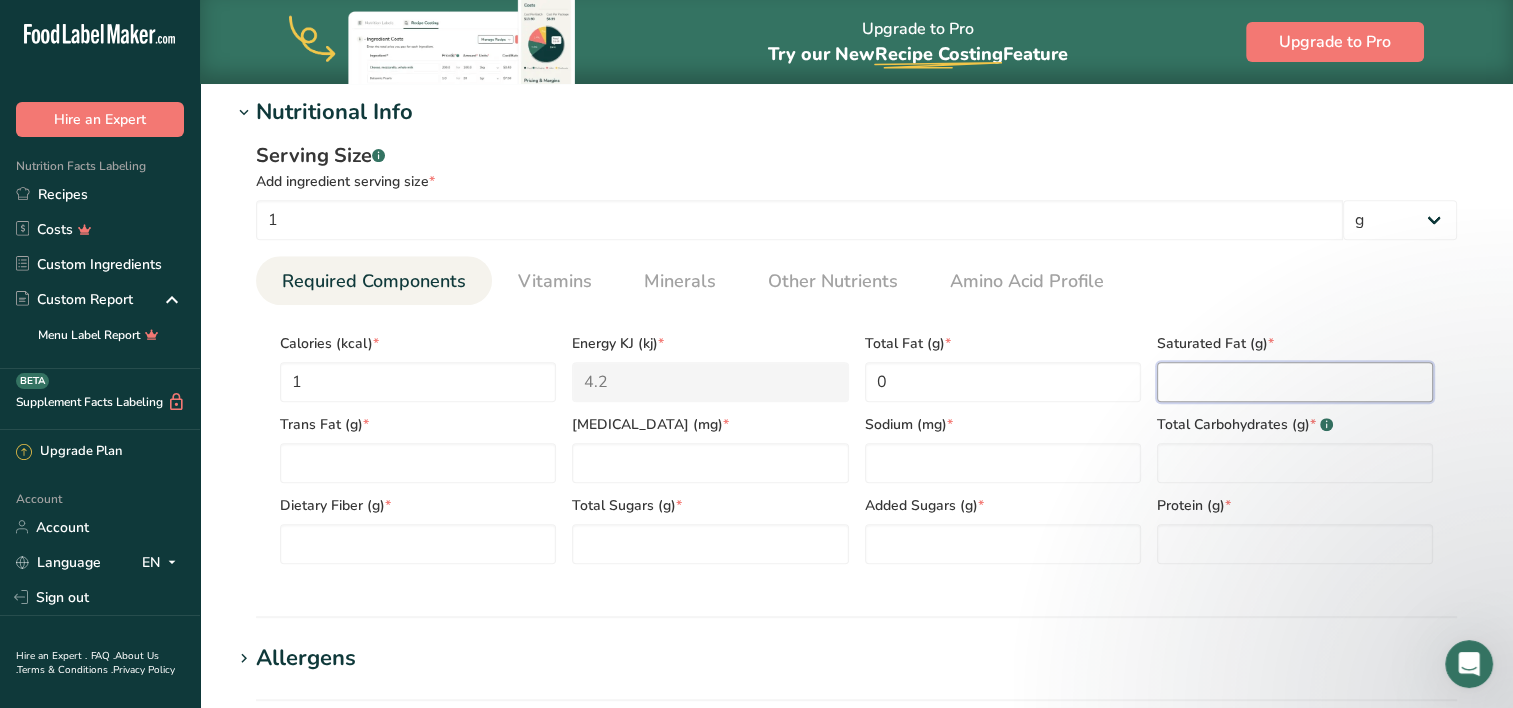 click at bounding box center (1295, 382) 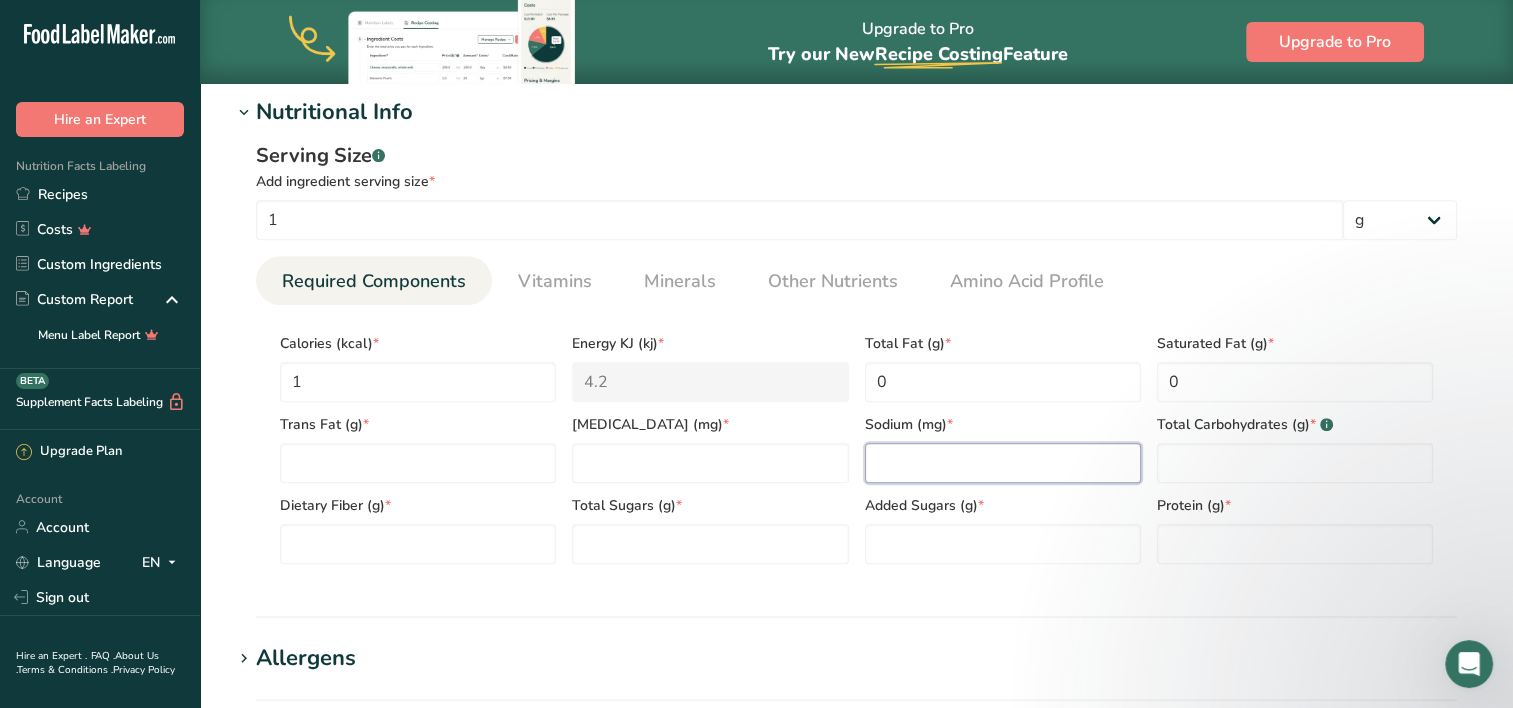 click at bounding box center (1003, 463) 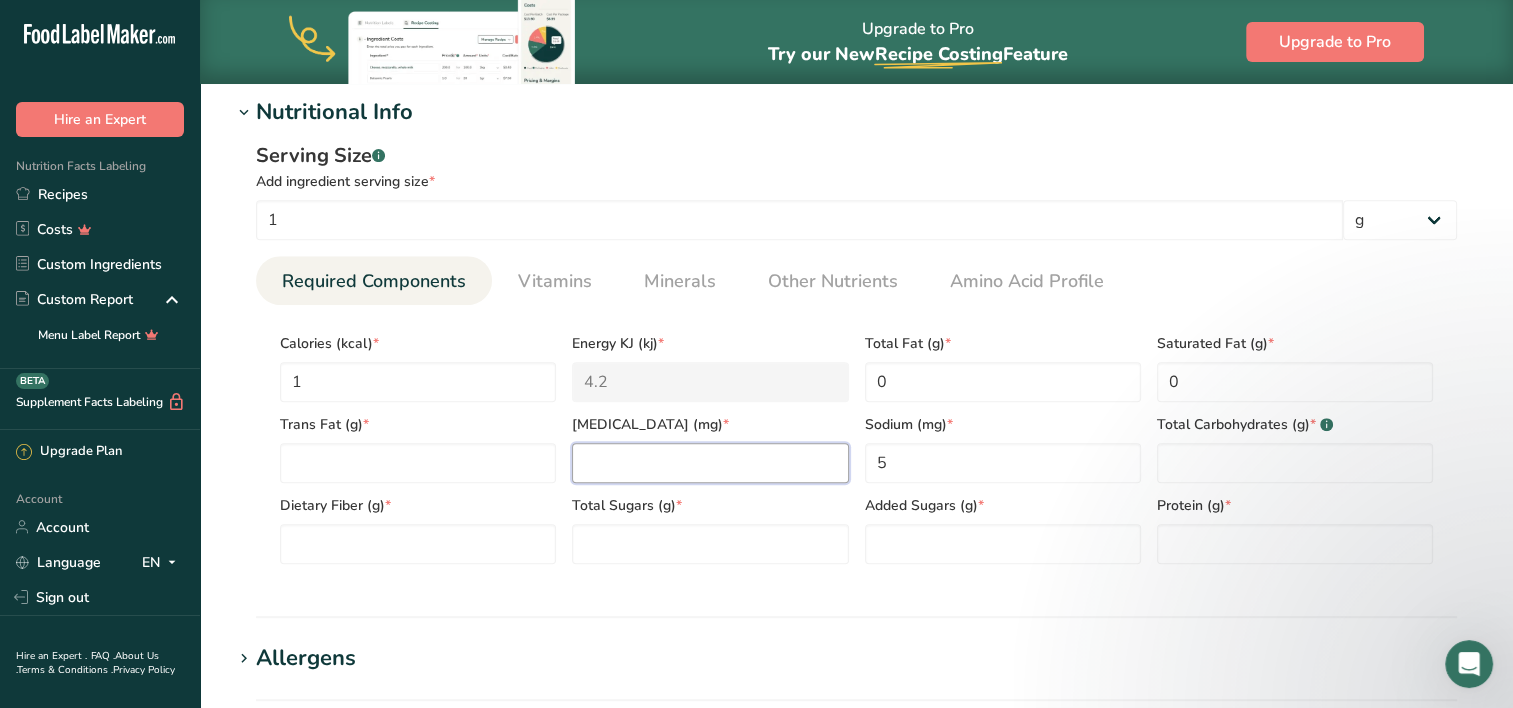 click at bounding box center (710, 463) 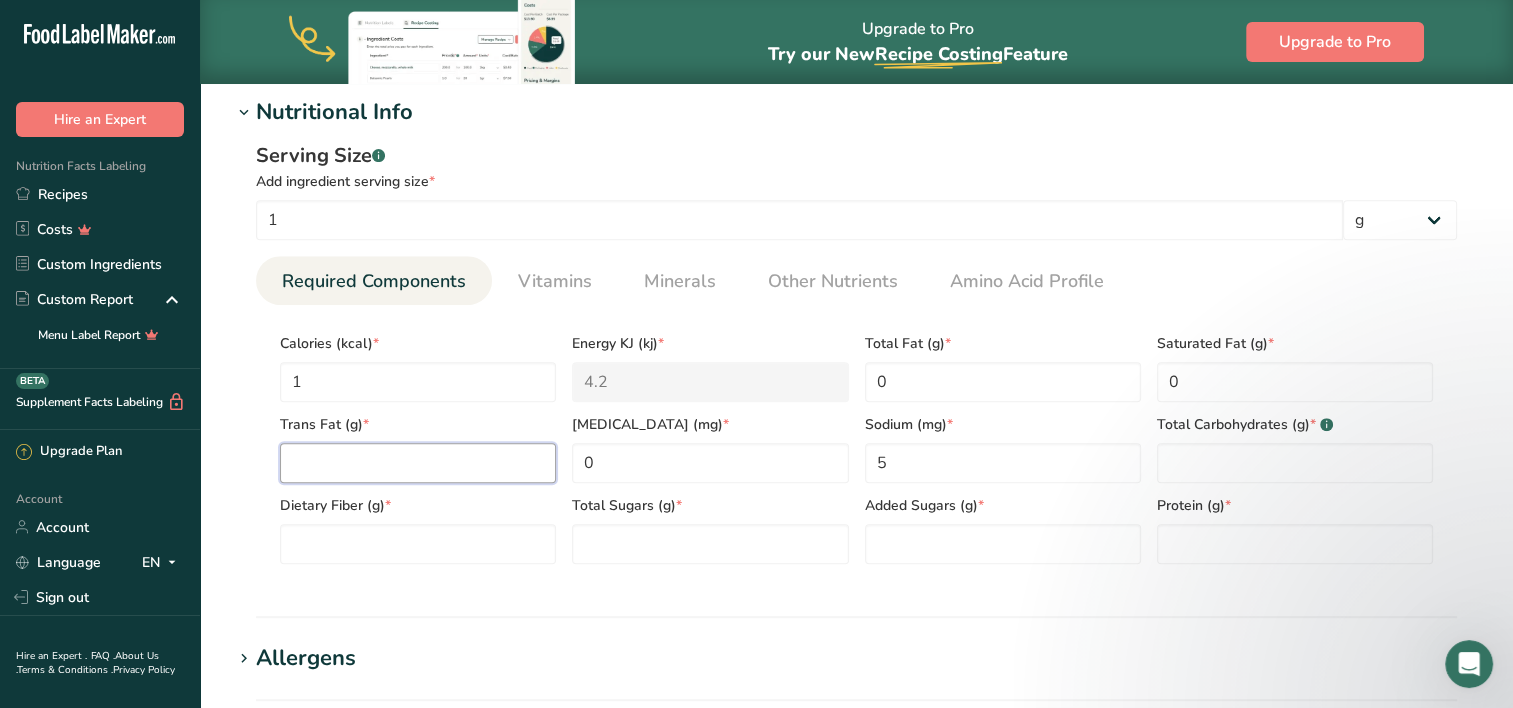 click at bounding box center [418, 463] 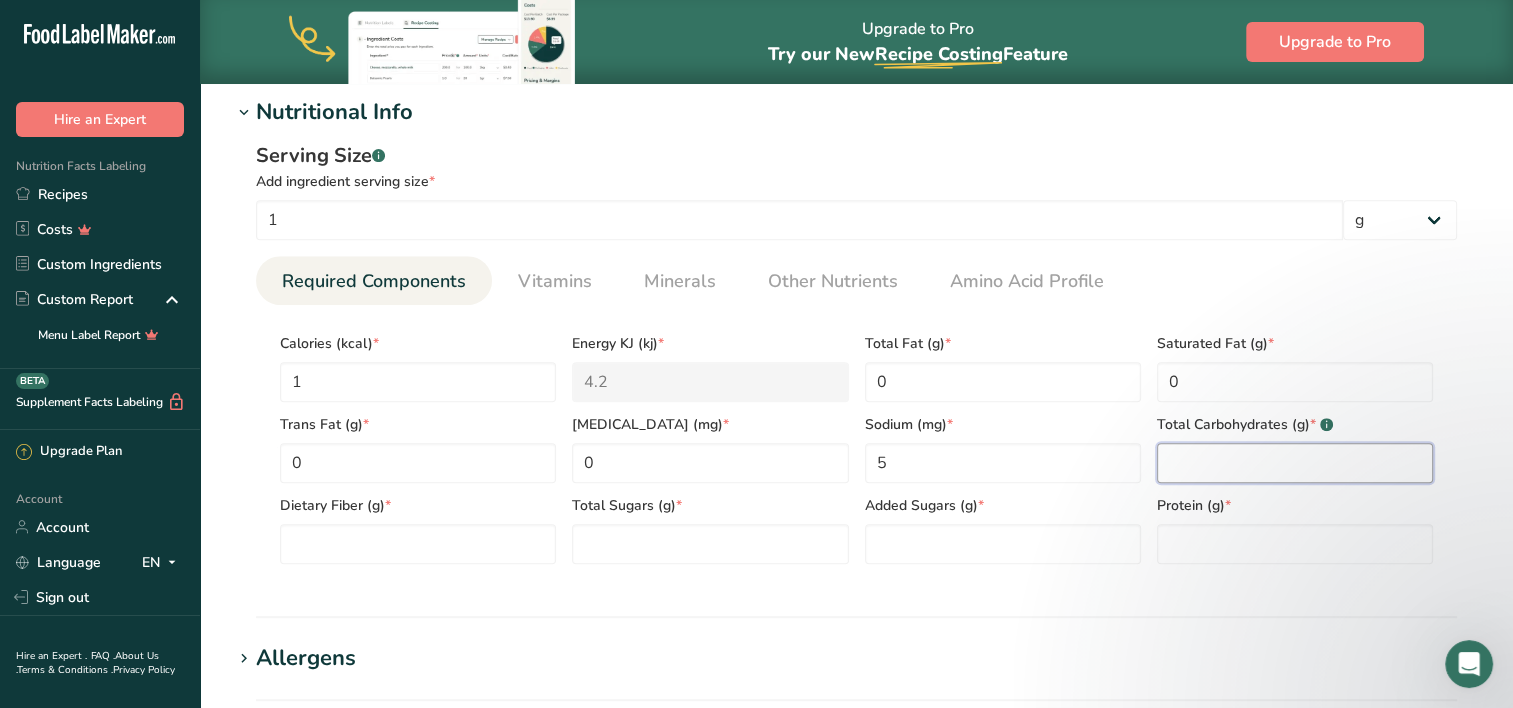 click at bounding box center (1295, 463) 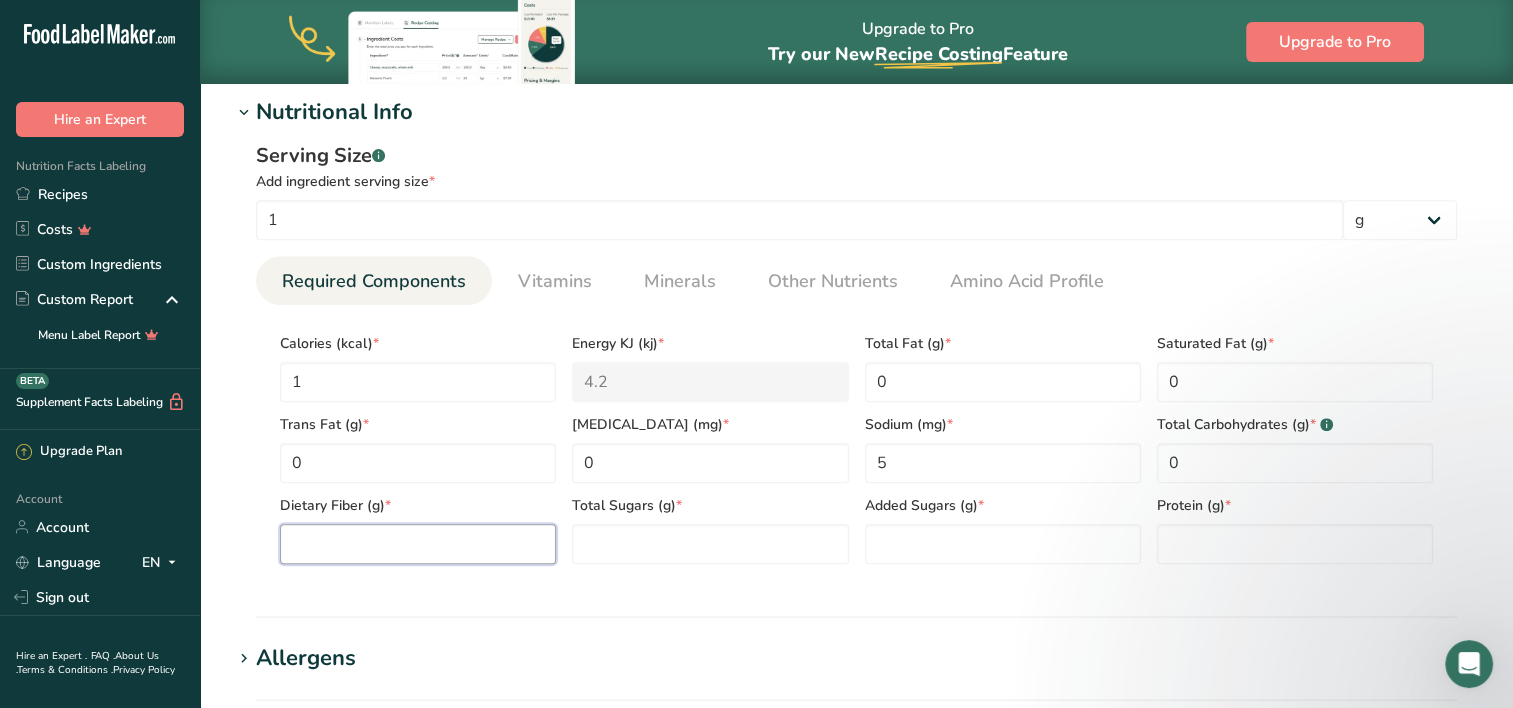 click at bounding box center (418, 544) 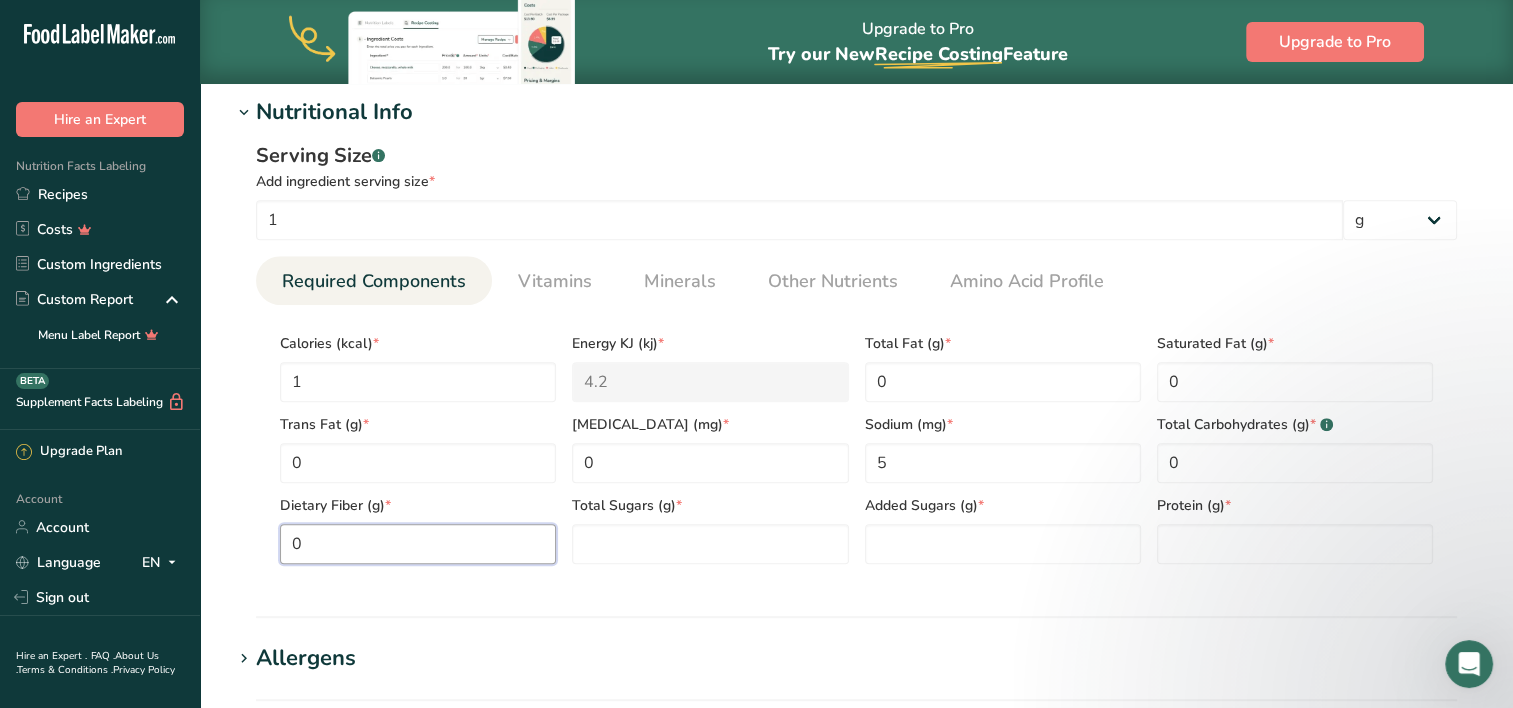 click on "0" at bounding box center [418, 544] 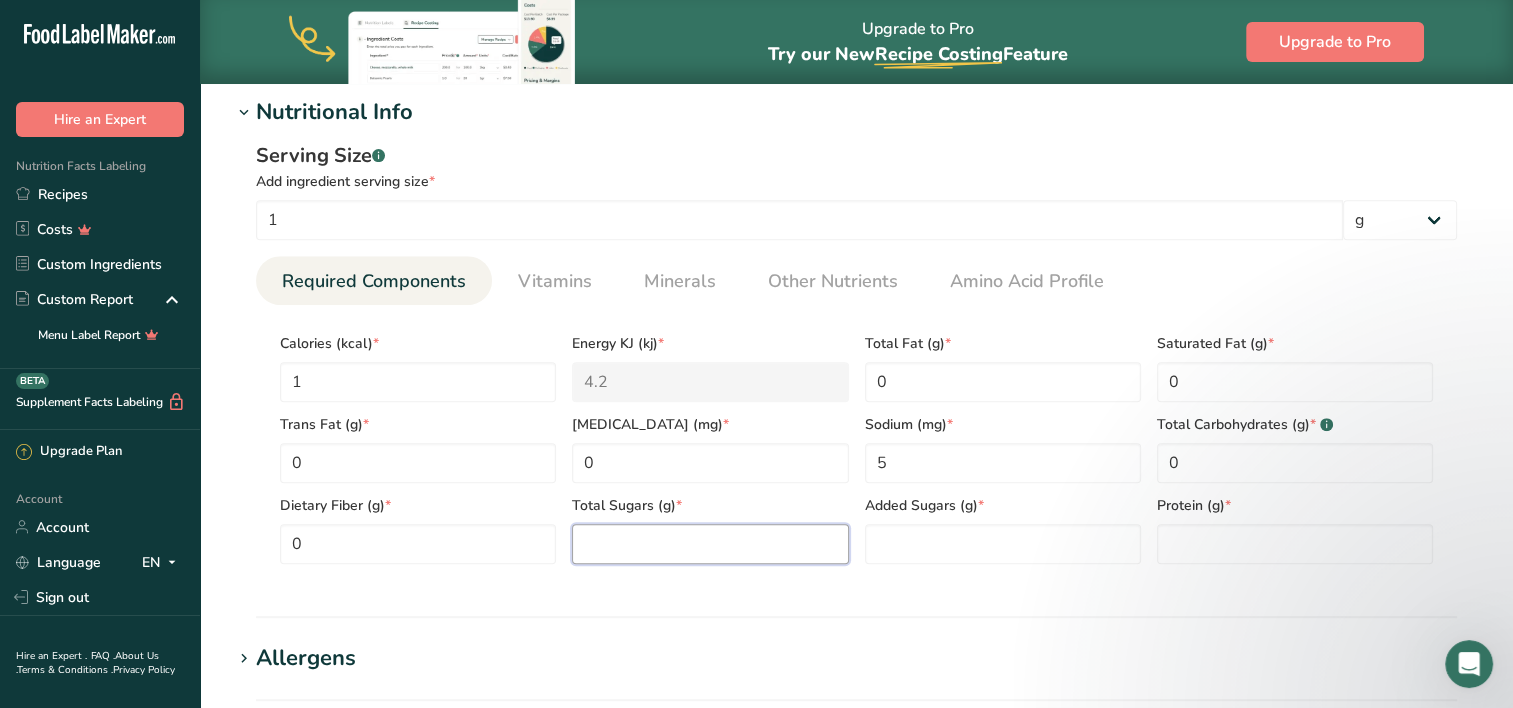 click at bounding box center (710, 544) 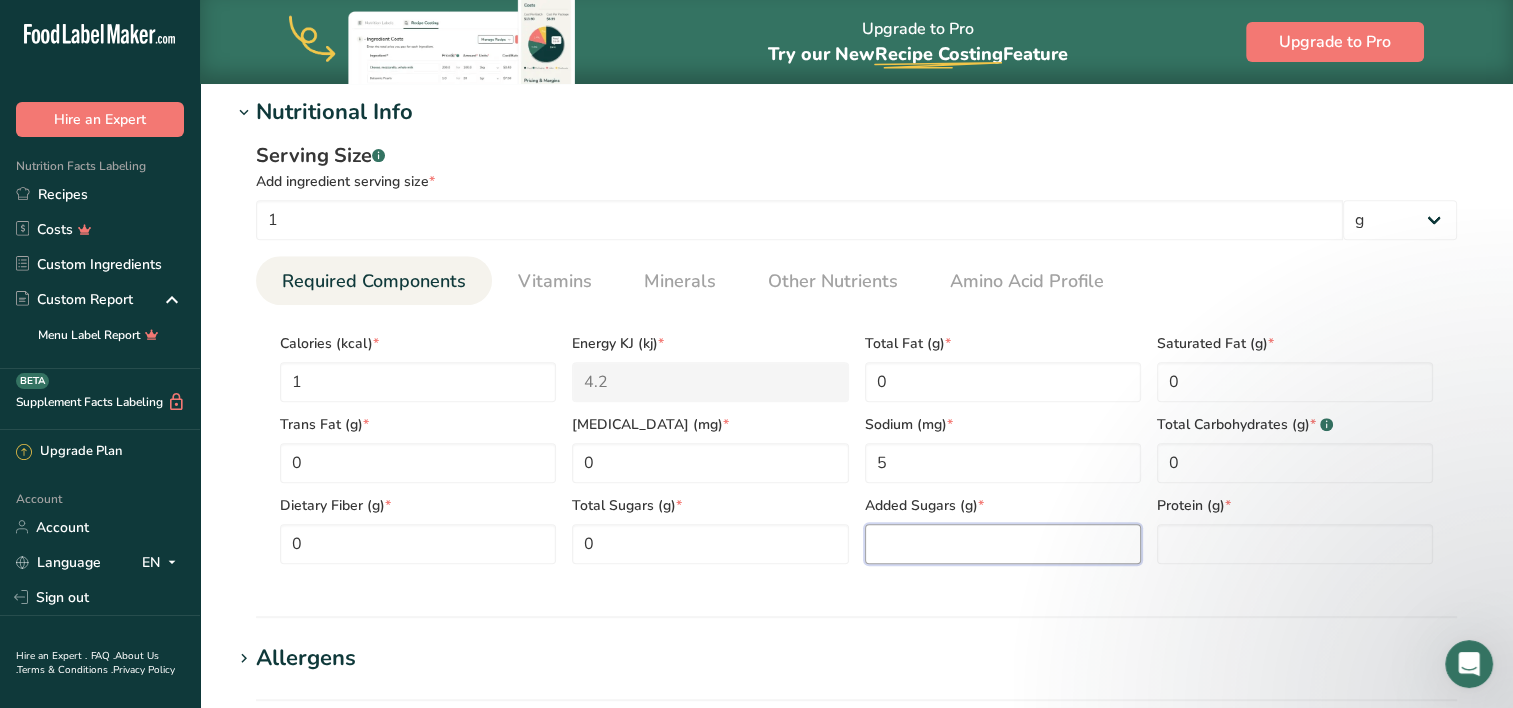 click at bounding box center (1003, 544) 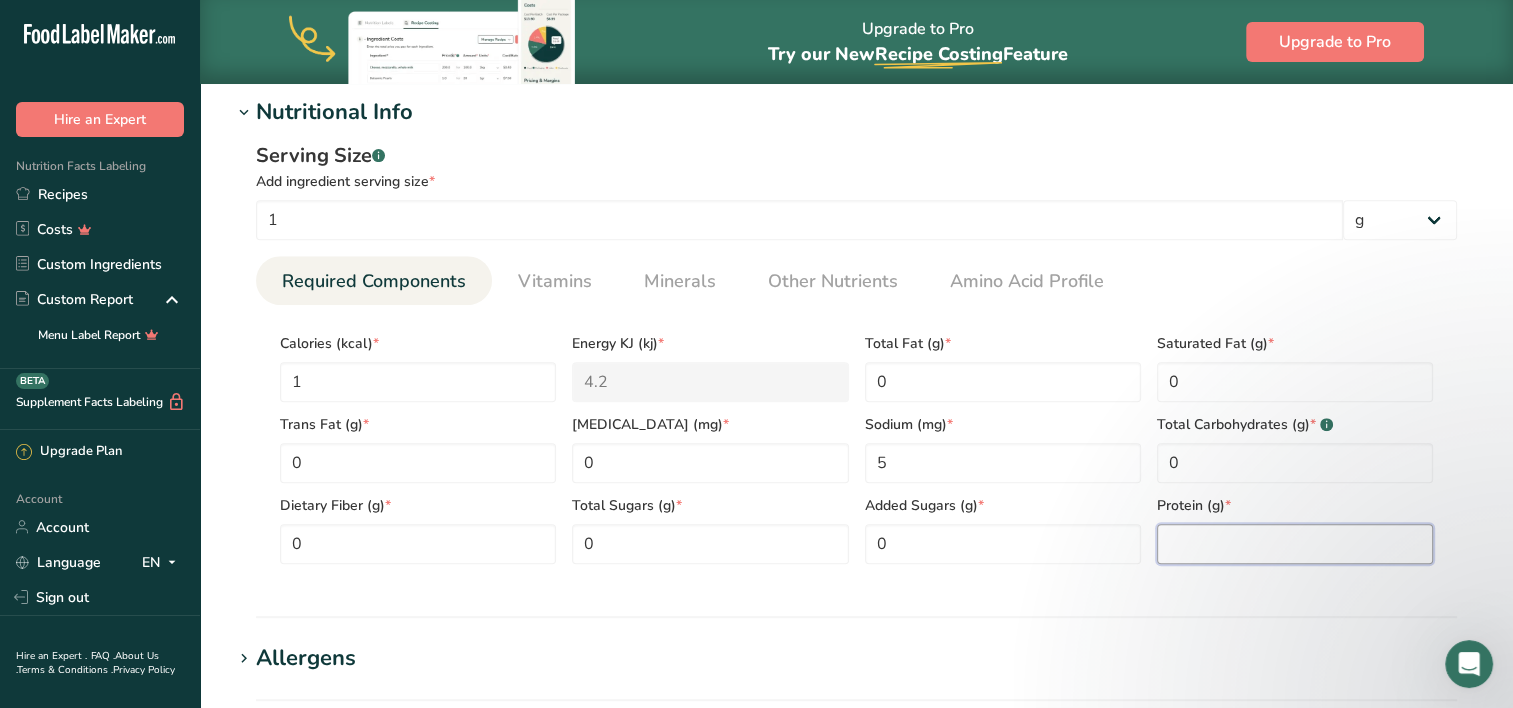 click at bounding box center (1295, 544) 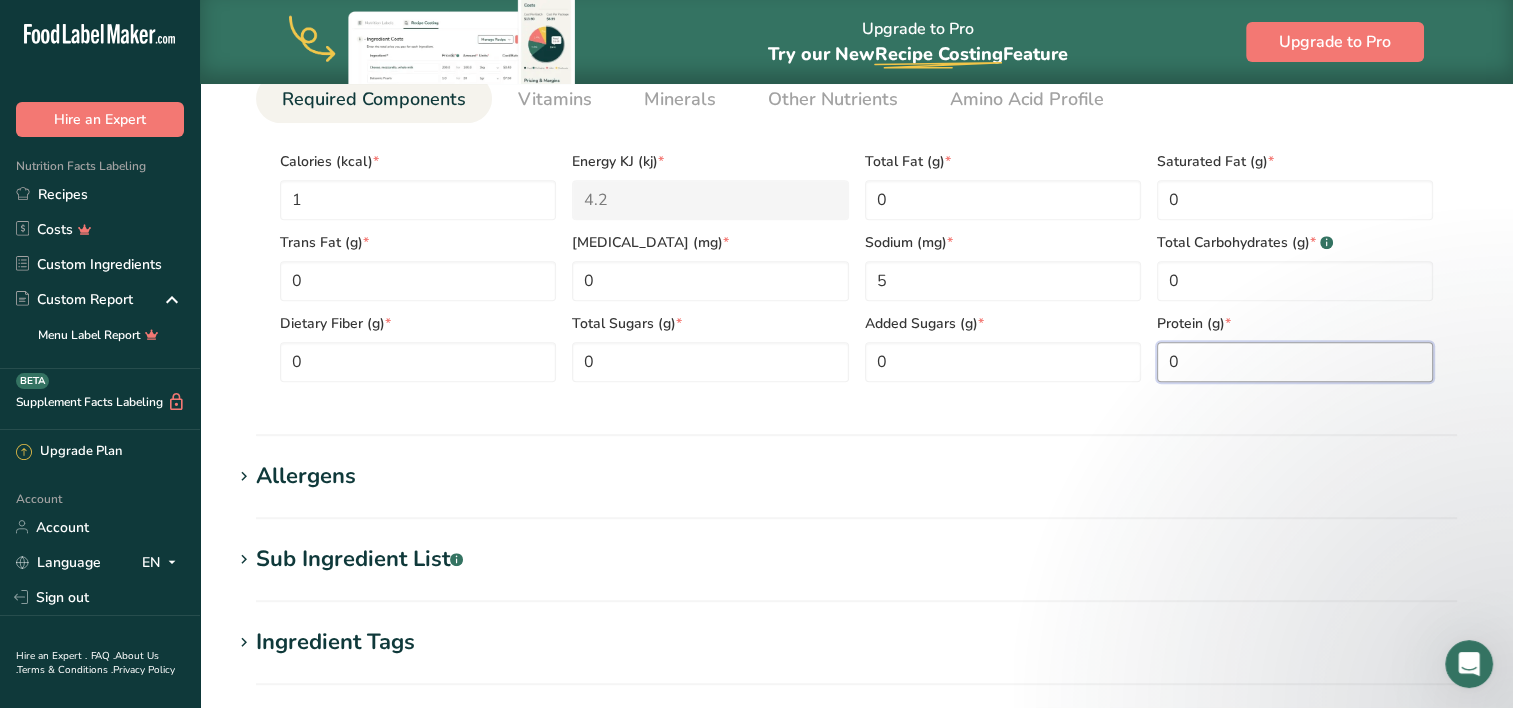 scroll, scrollTop: 960, scrollLeft: 0, axis: vertical 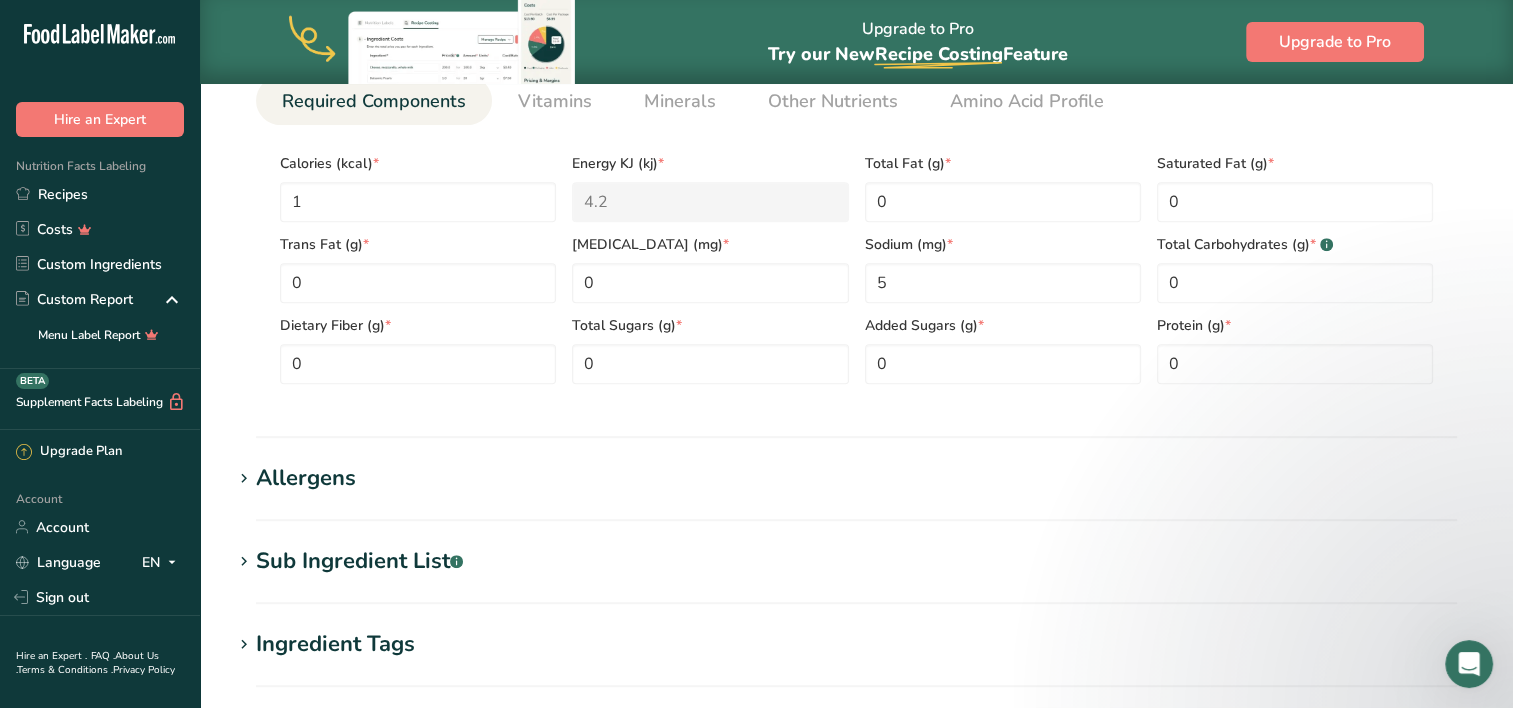 click on "Nutritional Info
Serving Size
.a-a{fill:#347362;}.b-a{fill:#fff;}
Add ingredient serving size *   1
g
kg
mg
mcg
lb
oz
l
mL
fl oz
tbsp
tsp
cup
qt
gallon
Required Components Vitamins Minerals Other Nutrients Amino Acid Profile
Calories
(kcal) *     1
Energy KJ
(kj) *     4.2
Total Fat
(g) *     0 *     0 *     0 *     0" at bounding box center (856, 177) 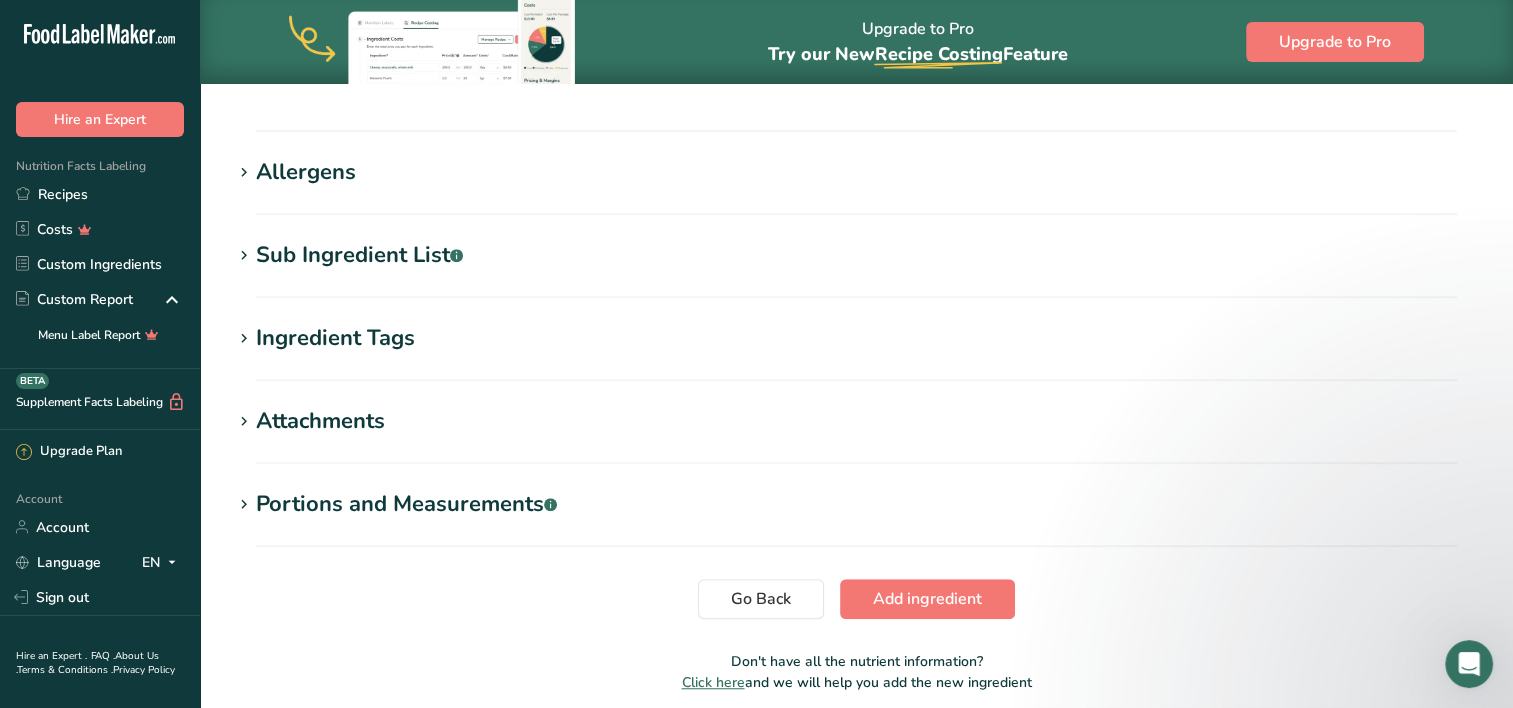 scroll, scrollTop: 1347, scrollLeft: 0, axis: vertical 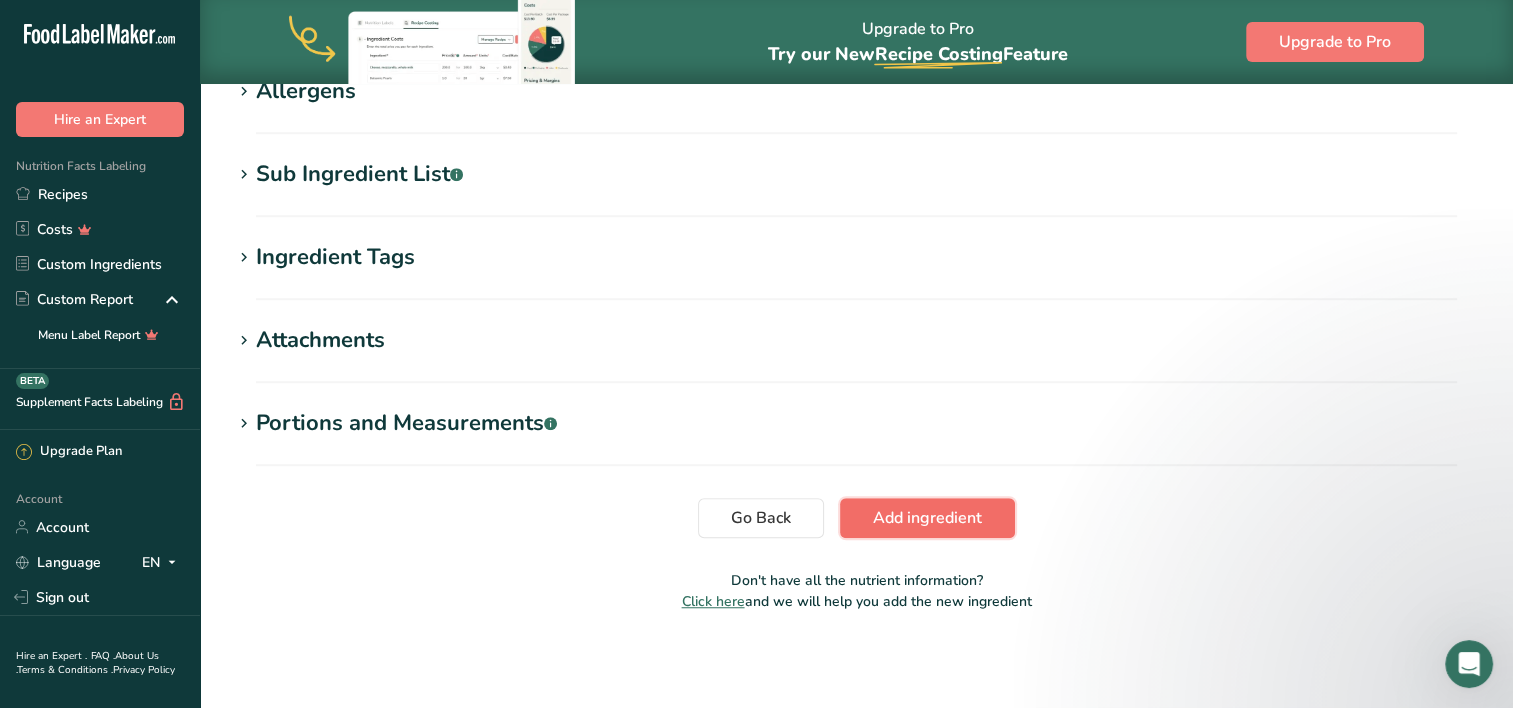 click on "Add ingredient" at bounding box center (927, 518) 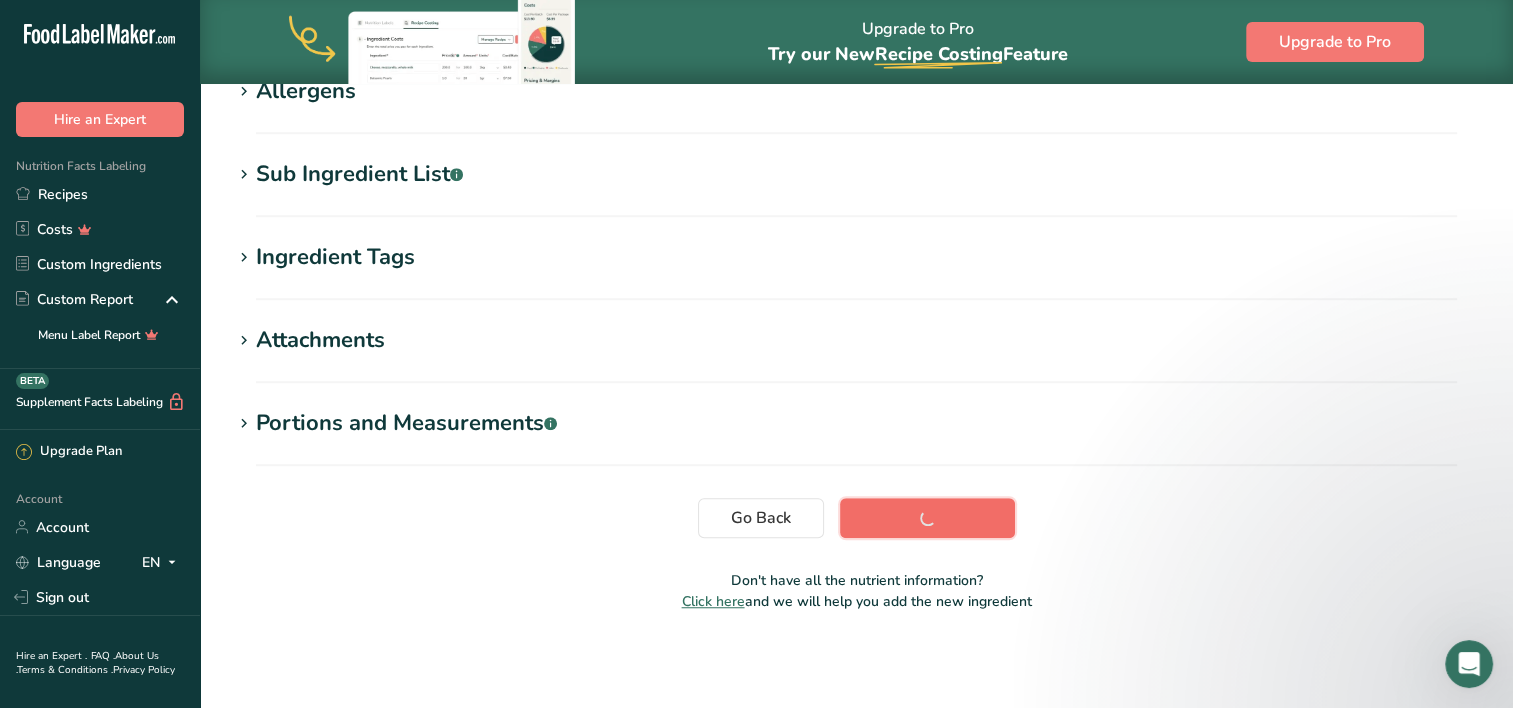 scroll, scrollTop: 367, scrollLeft: 0, axis: vertical 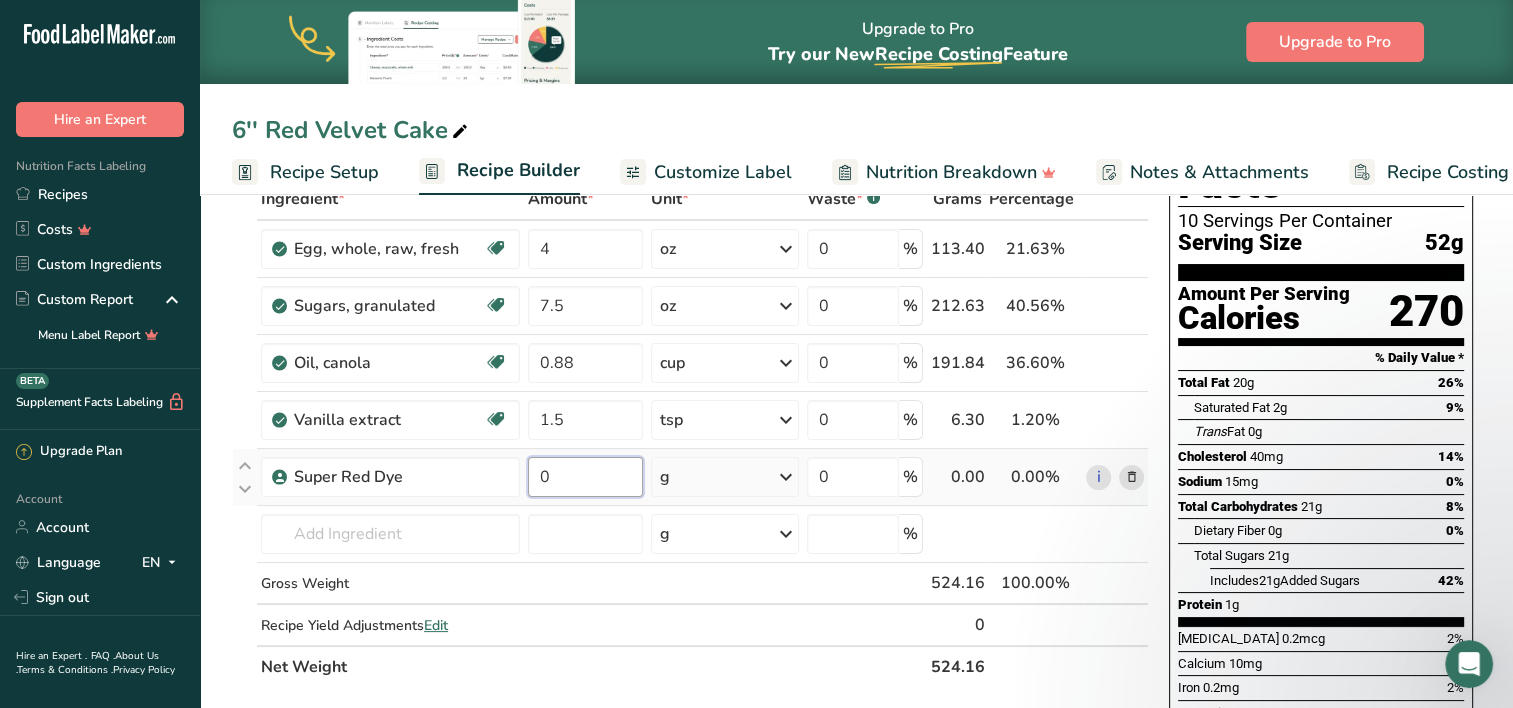 click on "0" at bounding box center [585, 477] 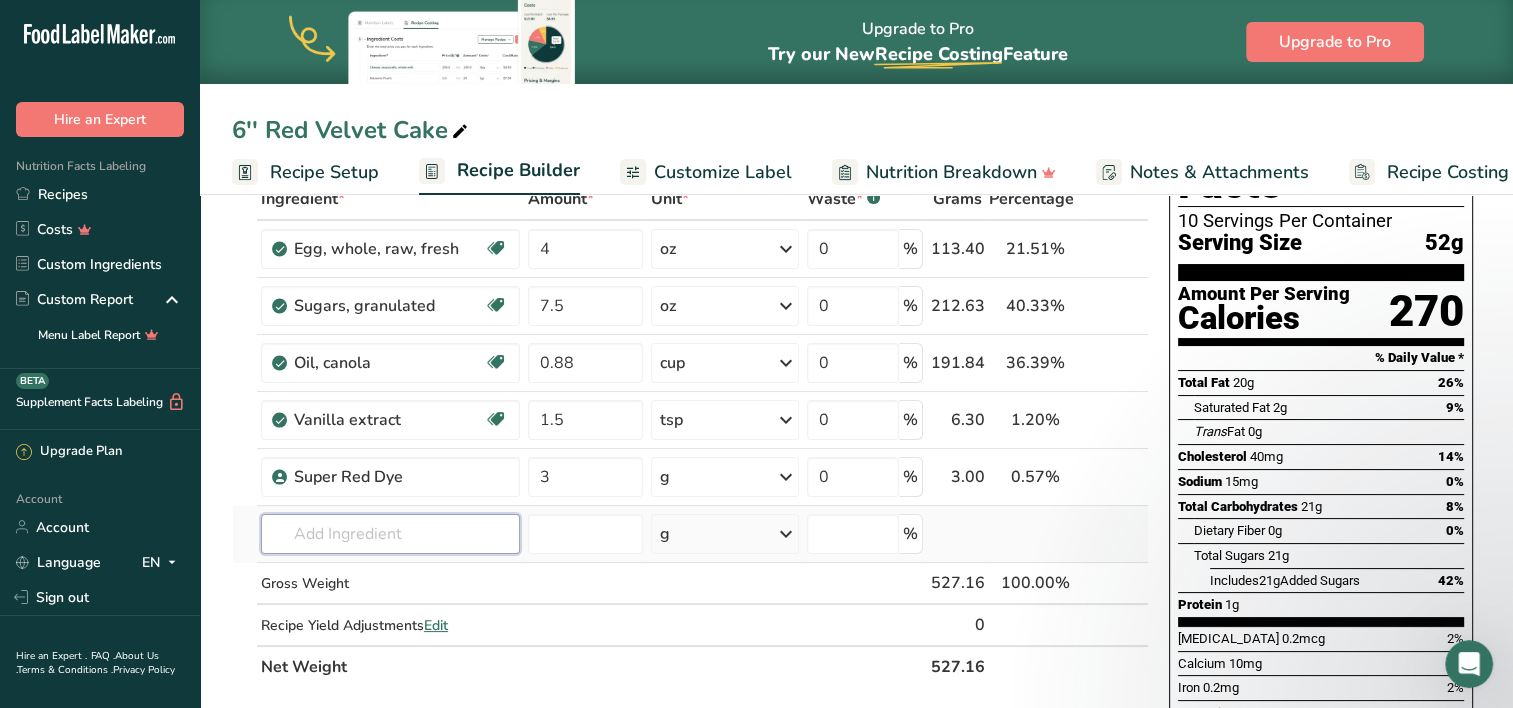 click on "Ingredient *
Amount *
Unit *
Waste *   .a-a{fill:#347362;}.b-a{fill:#fff;}          Grams
Percentage
Egg, whole, raw, fresh
Gluten free
Vegetarian
Soy free
4
oz
Portions
1 large
1 extra large
1 jumbo
See more
Weight Units
g
kg
mg
See more
Volume Units
l
Volume units require a density conversion. If you know your ingredient's density enter it below. Otherwise, click on "RIA" our AI Regulatory bot - she will be able to help you
lb/ft3
g/cm3
Confirm
mL
lb/ft3" at bounding box center [690, 433] 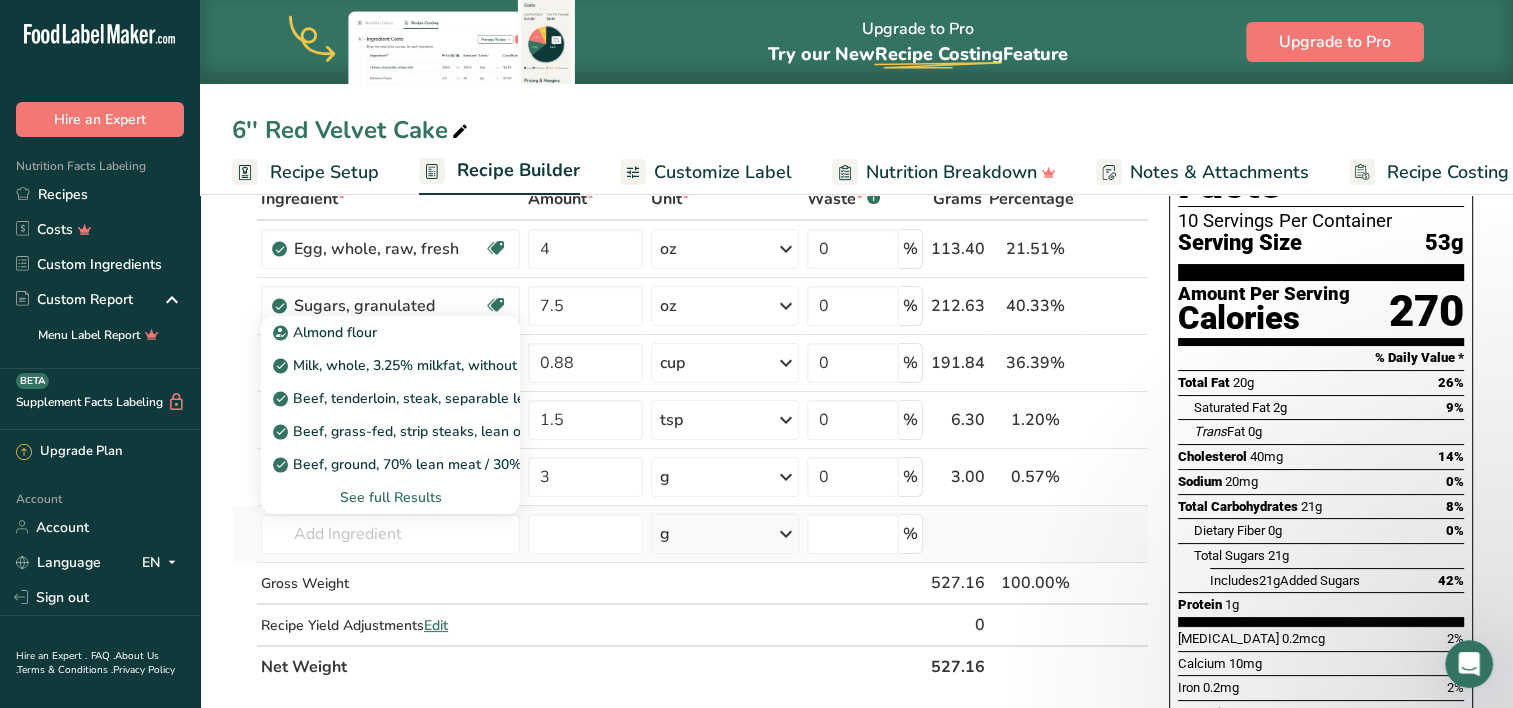 click on "See full Results" at bounding box center [390, 497] 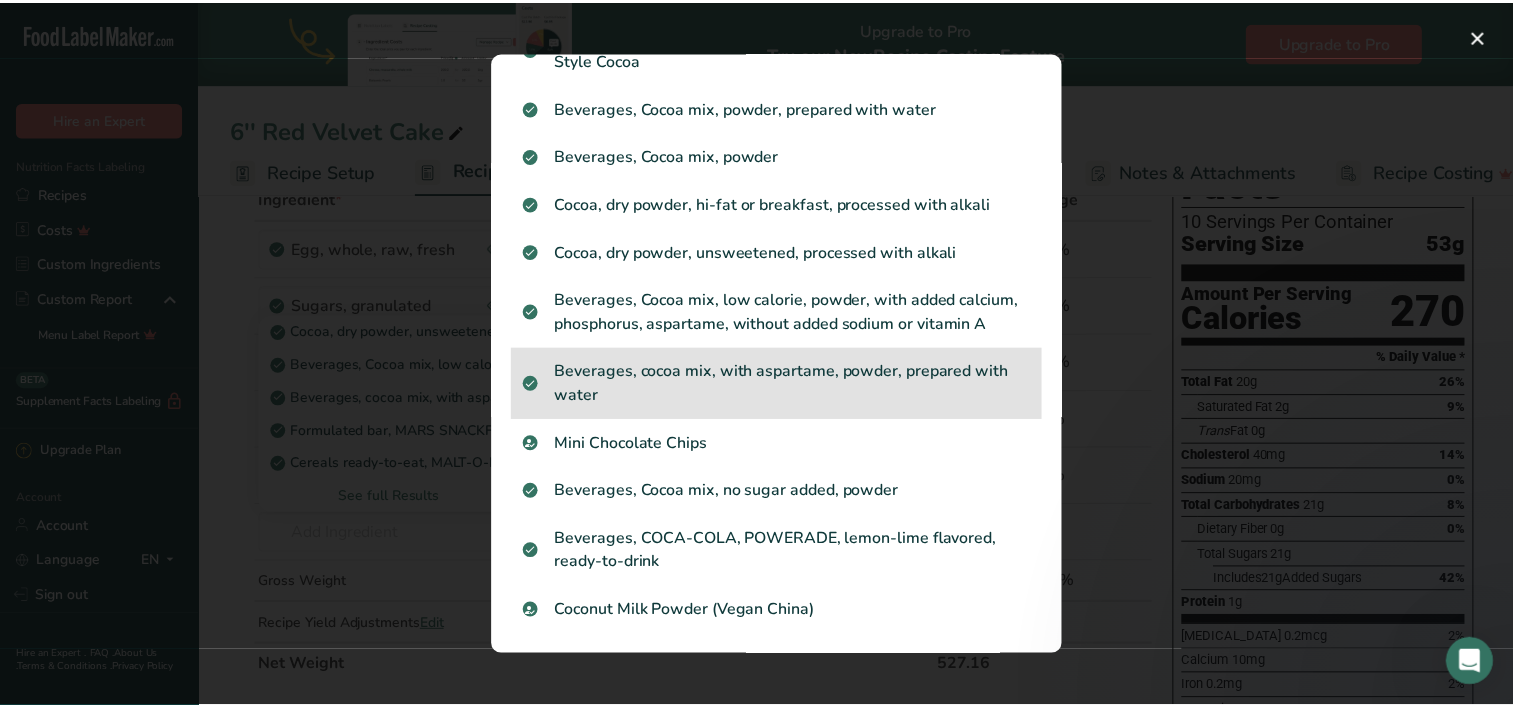 scroll, scrollTop: 0, scrollLeft: 0, axis: both 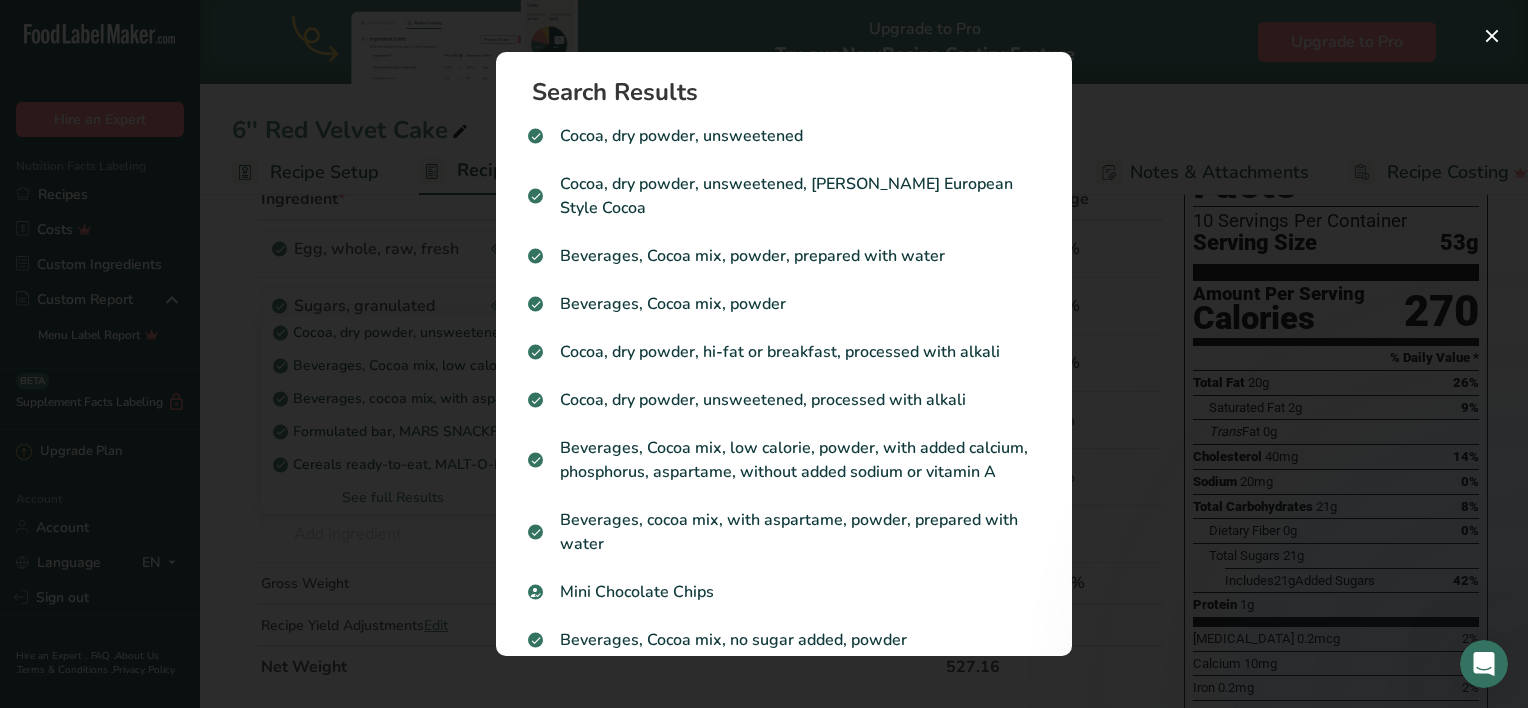 click at bounding box center (764, 354) 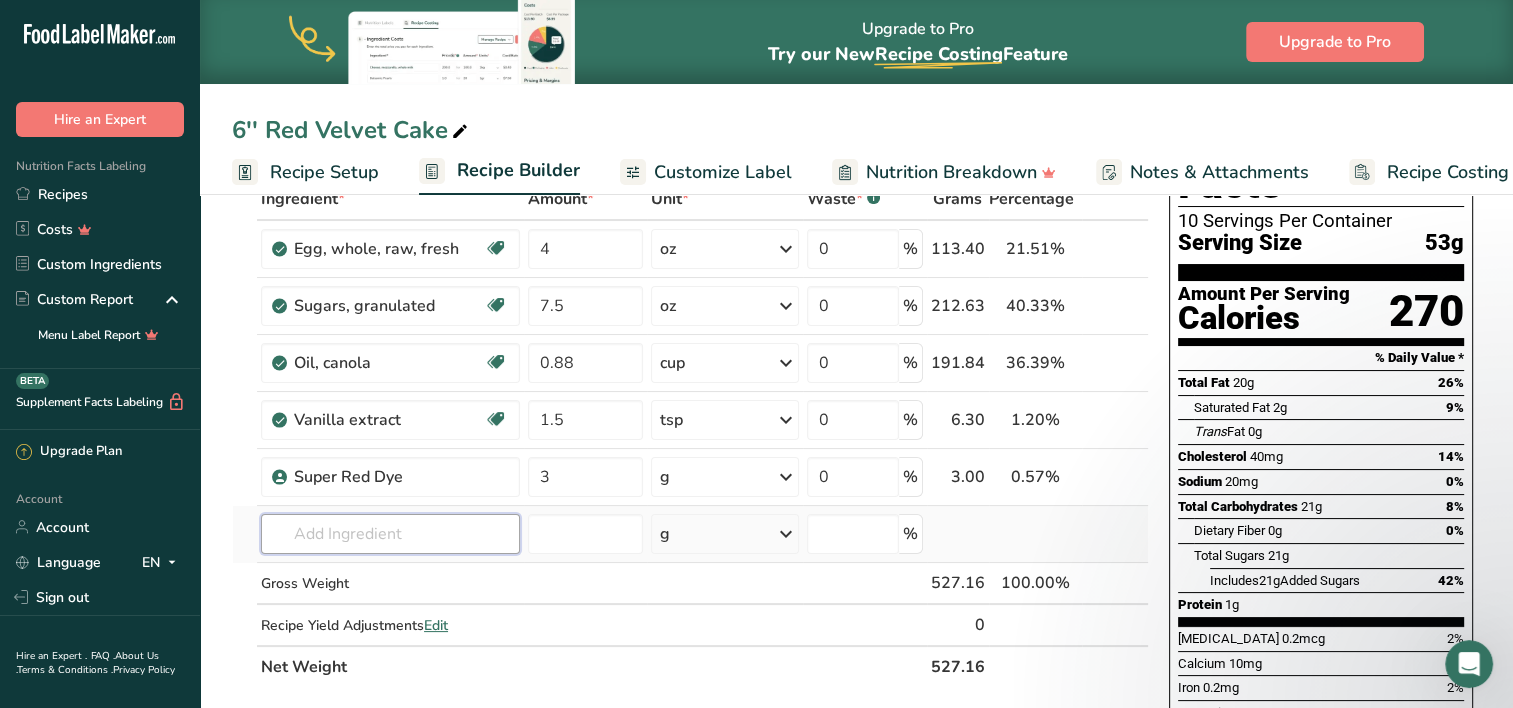 click at bounding box center (390, 534) 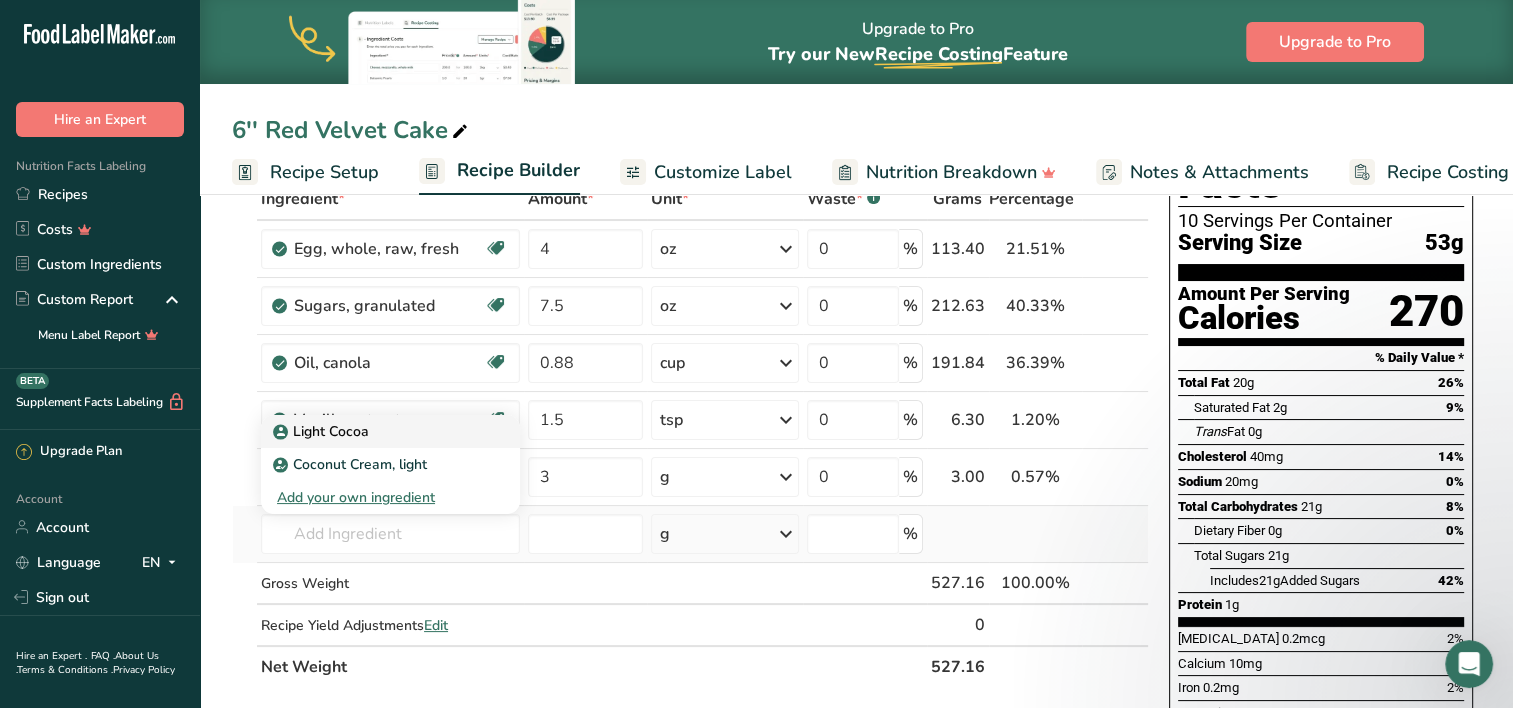 click on "Light Cocoa" at bounding box center [323, 431] 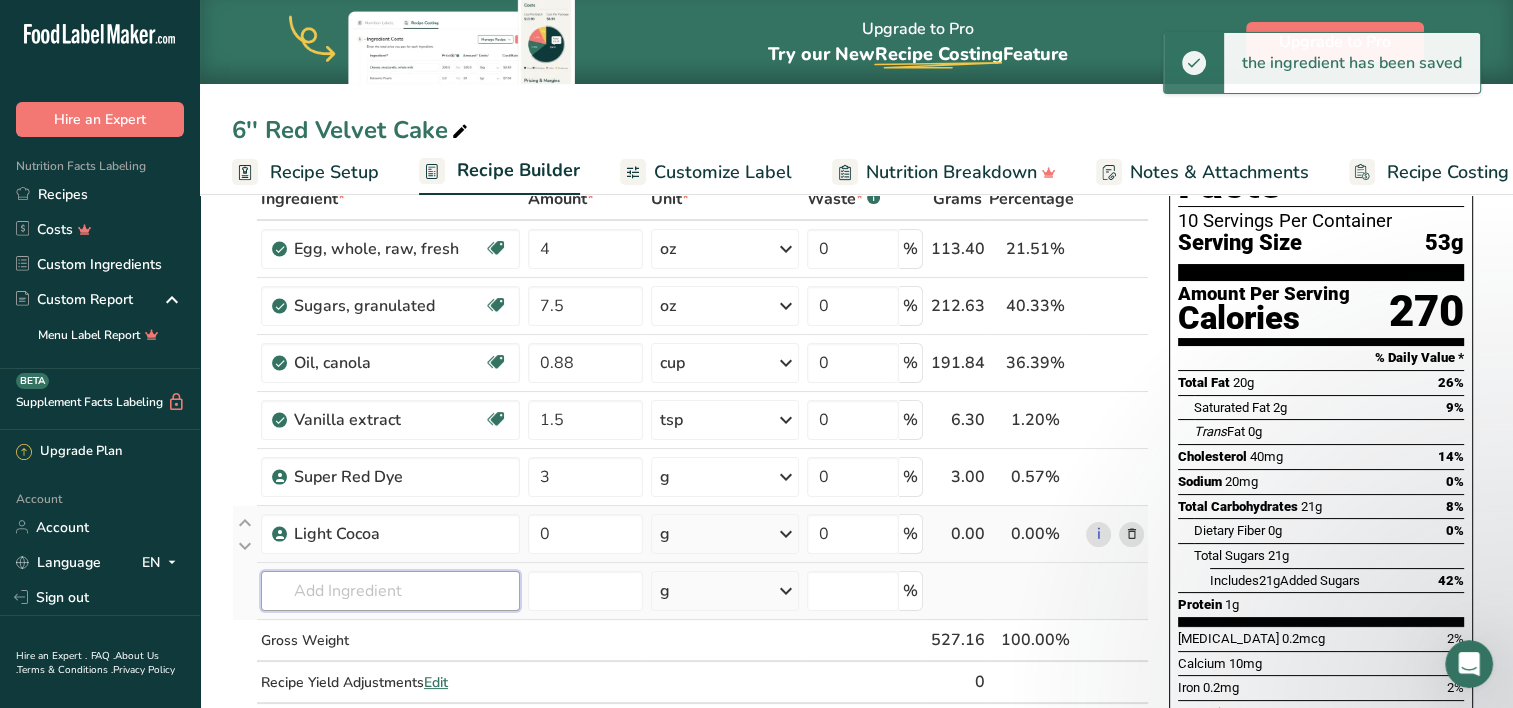 click at bounding box center [390, 591] 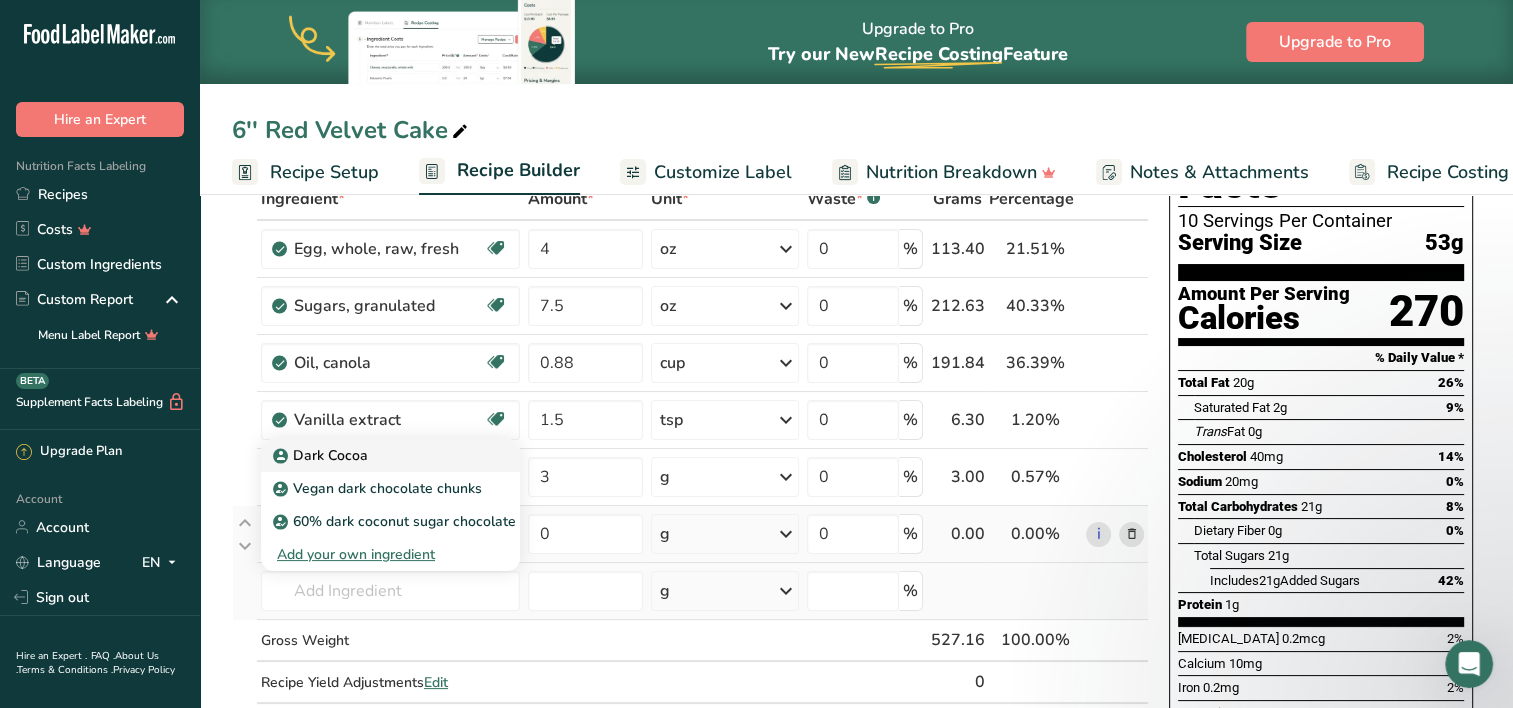 click on "Dark Cocoa" at bounding box center [374, 455] 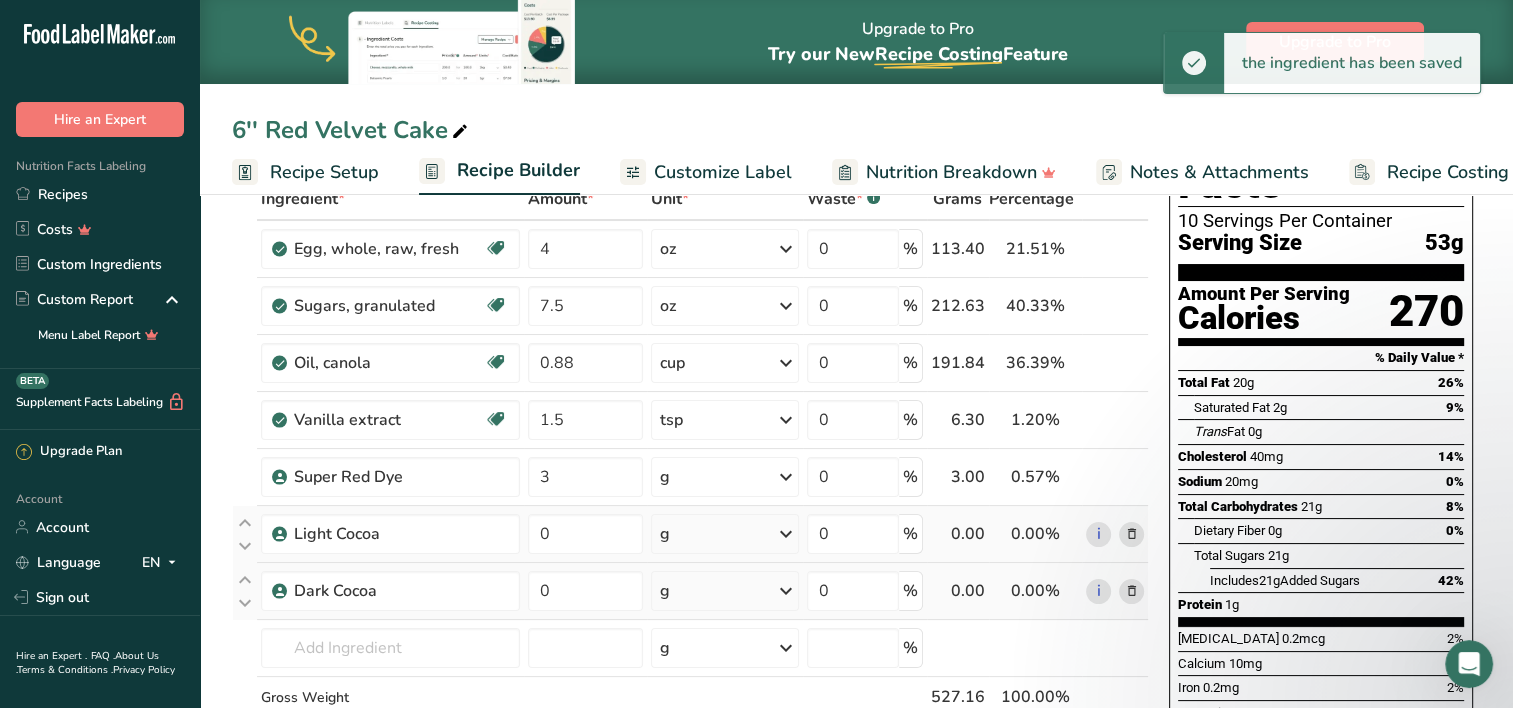 click on "g" at bounding box center [725, 534] 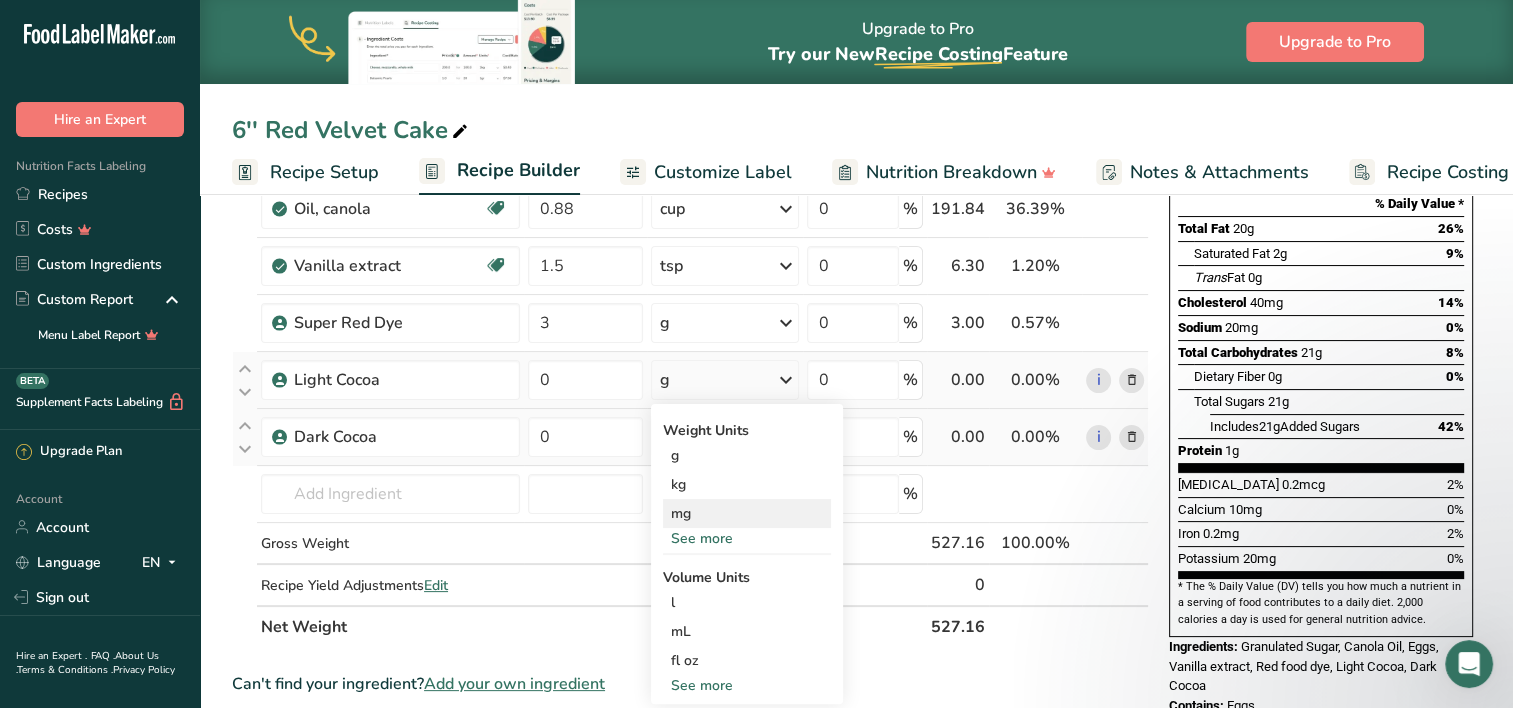 scroll, scrollTop: 278, scrollLeft: 0, axis: vertical 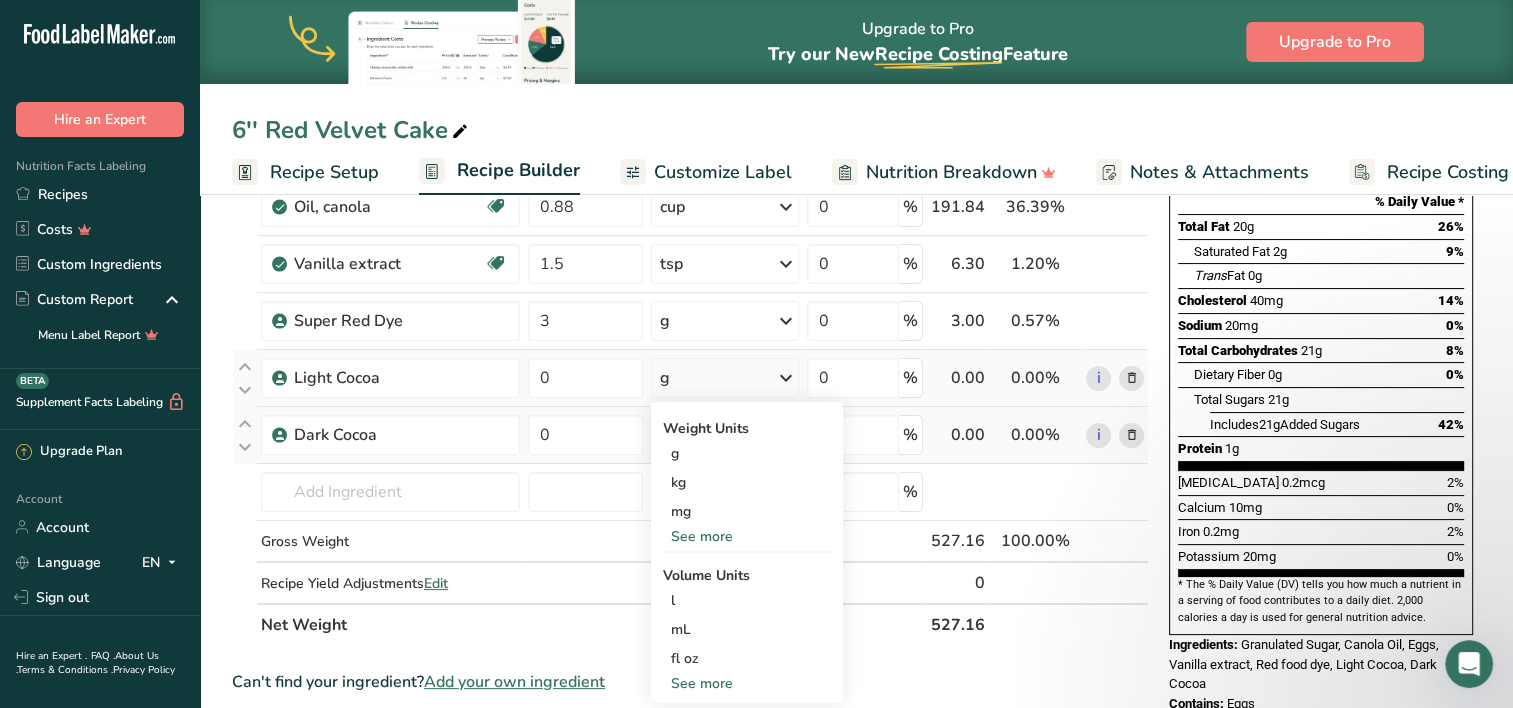 click on "See more" at bounding box center [747, 683] 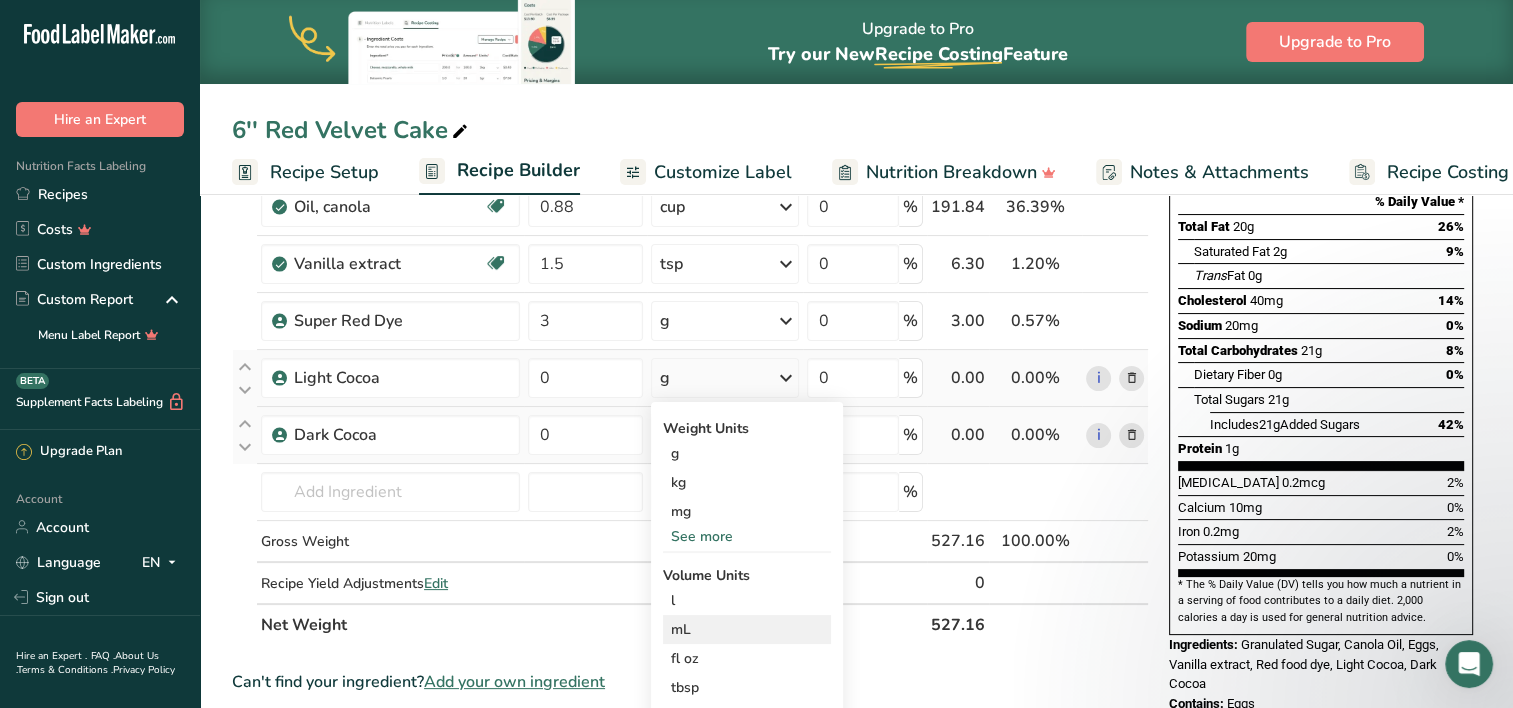 scroll, scrollTop: 412, scrollLeft: 0, axis: vertical 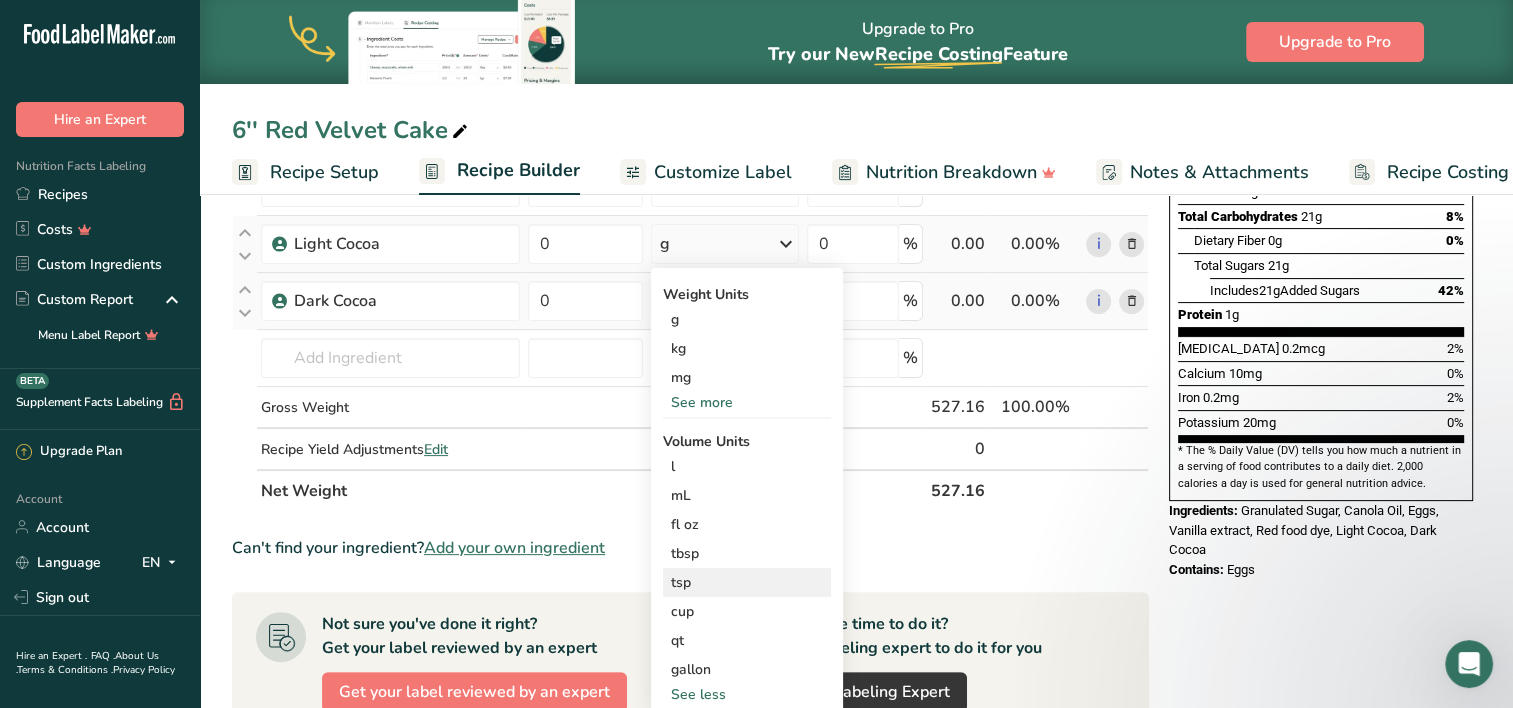 click on "tsp" at bounding box center (747, 582) 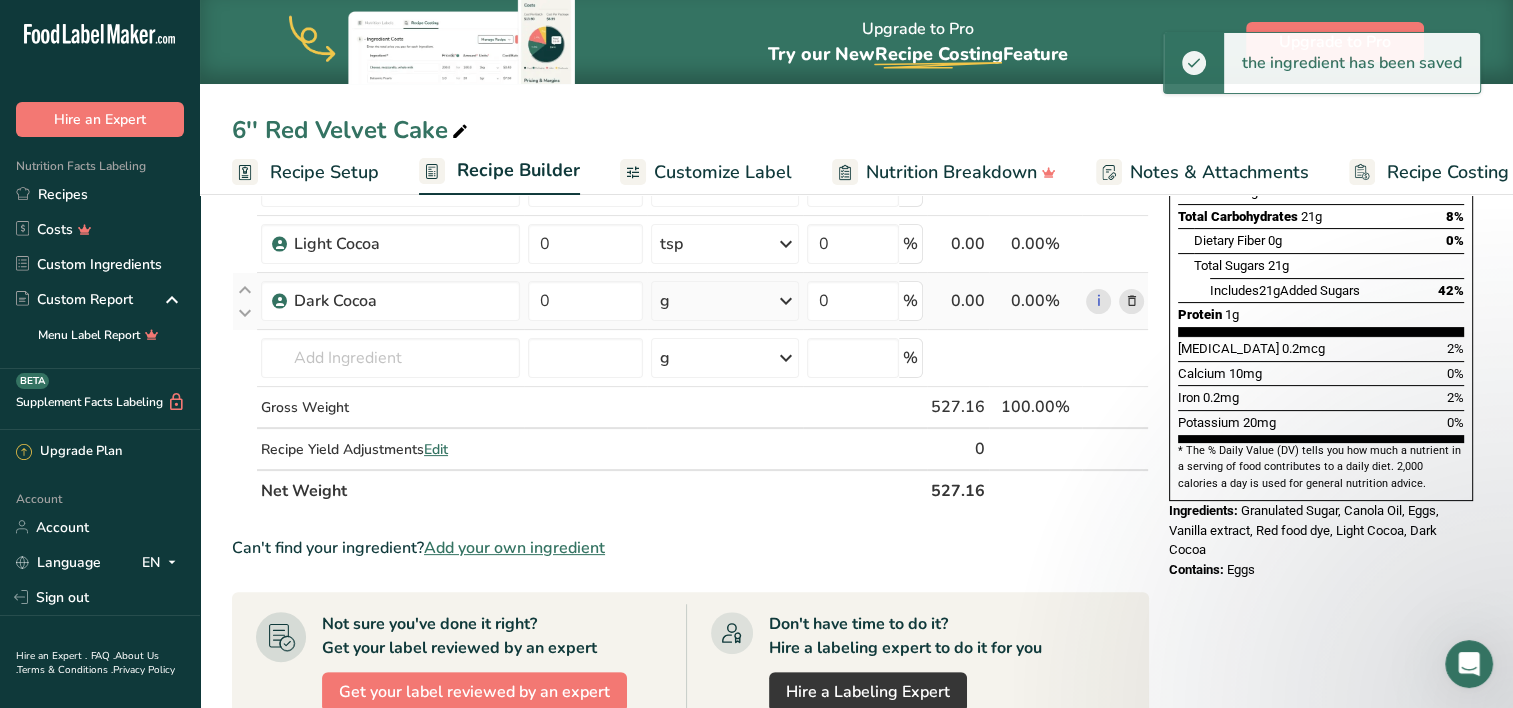 click at bounding box center (786, 301) 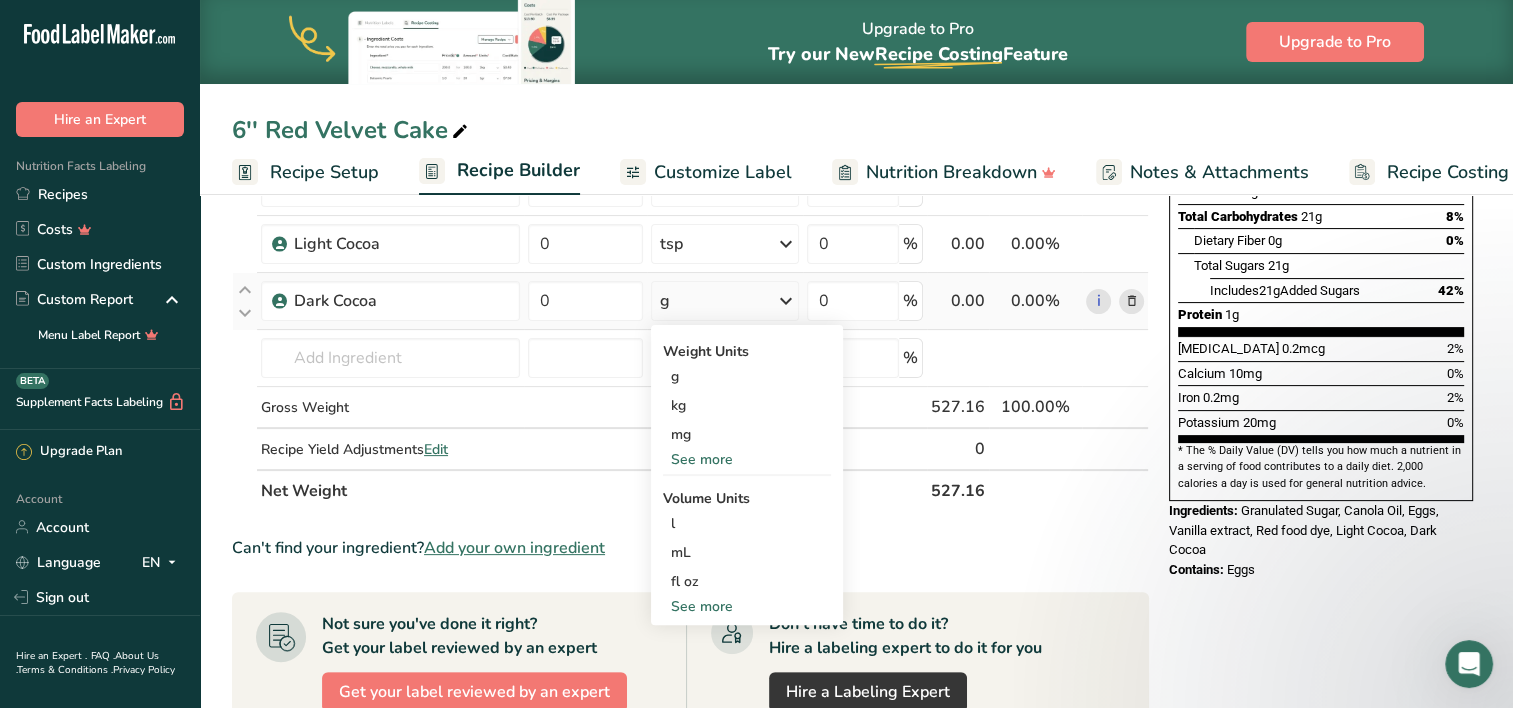 click on "See more" at bounding box center [747, 606] 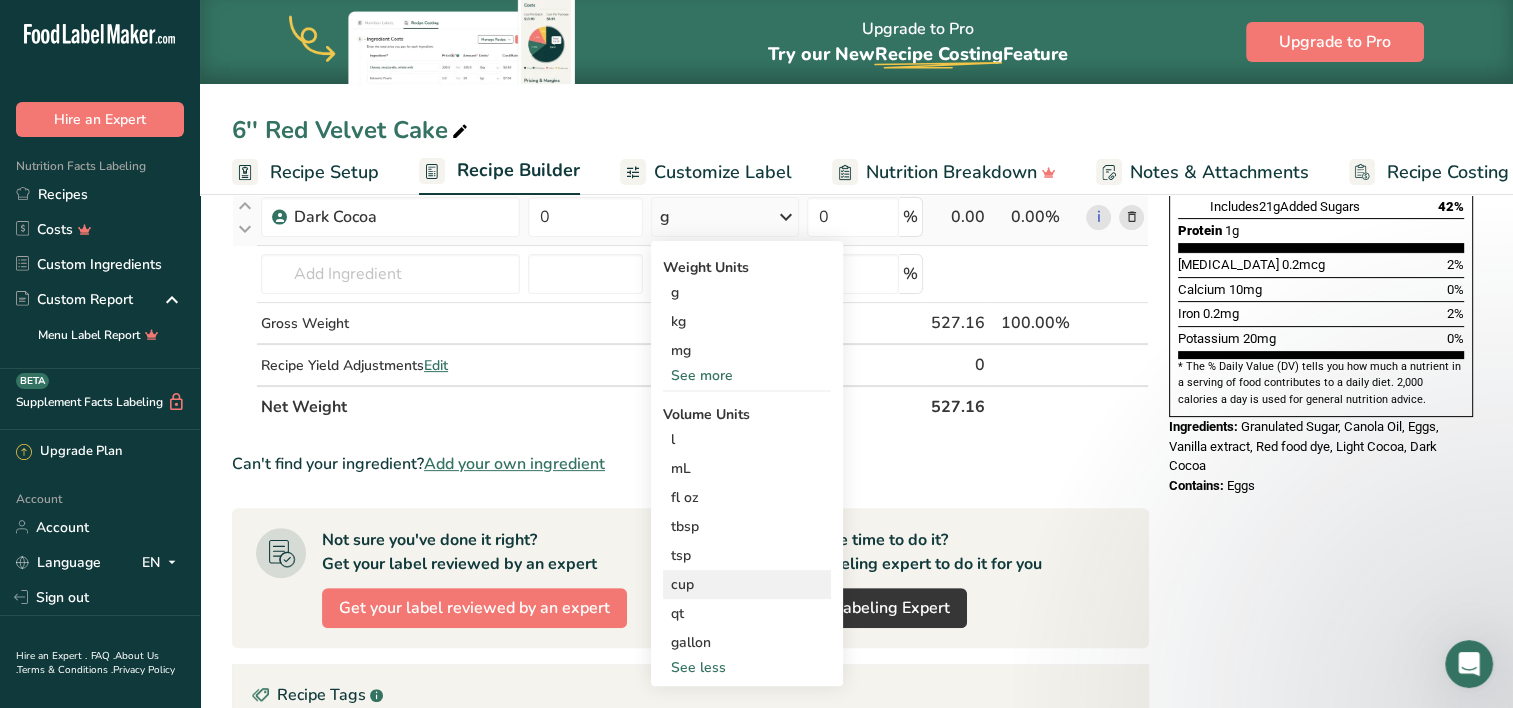 scroll, scrollTop: 496, scrollLeft: 0, axis: vertical 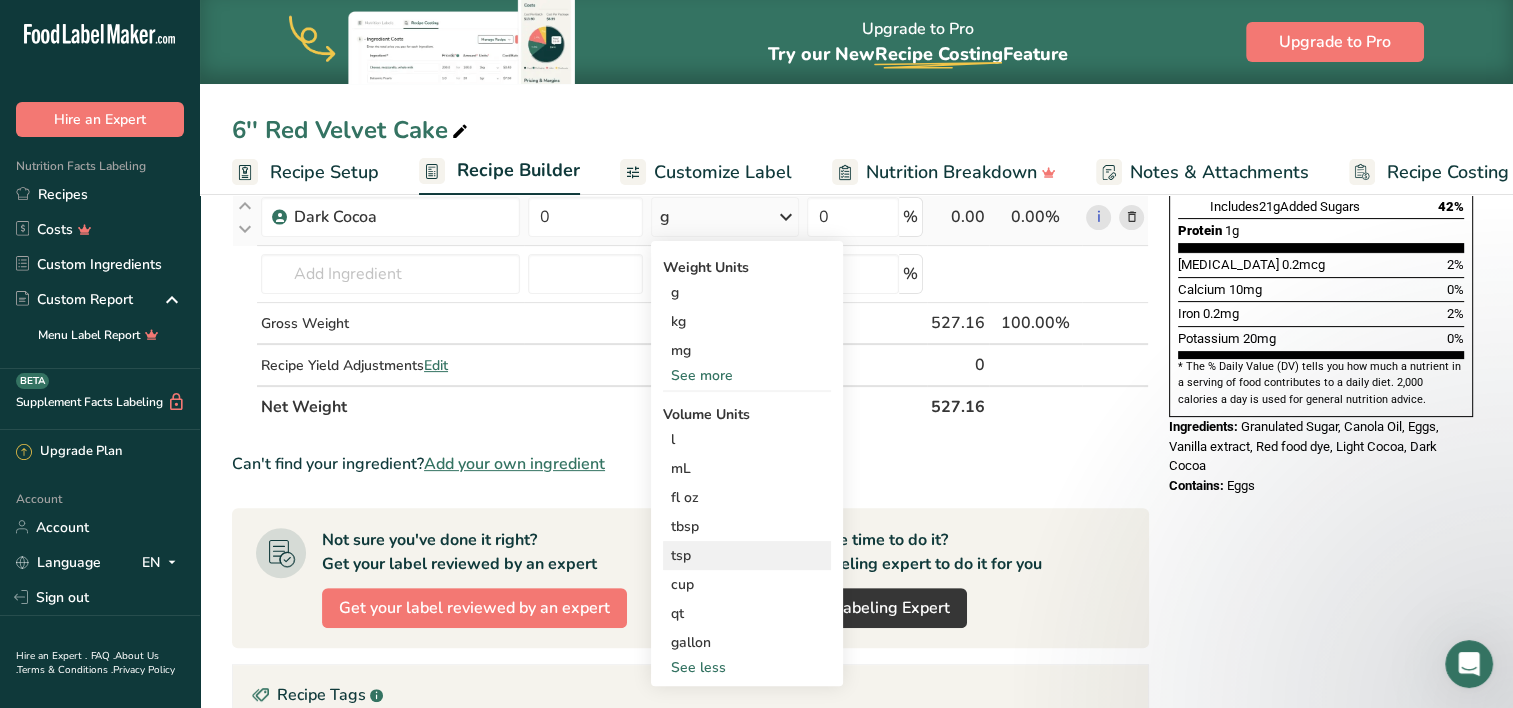 click on "tsp" at bounding box center (747, 555) 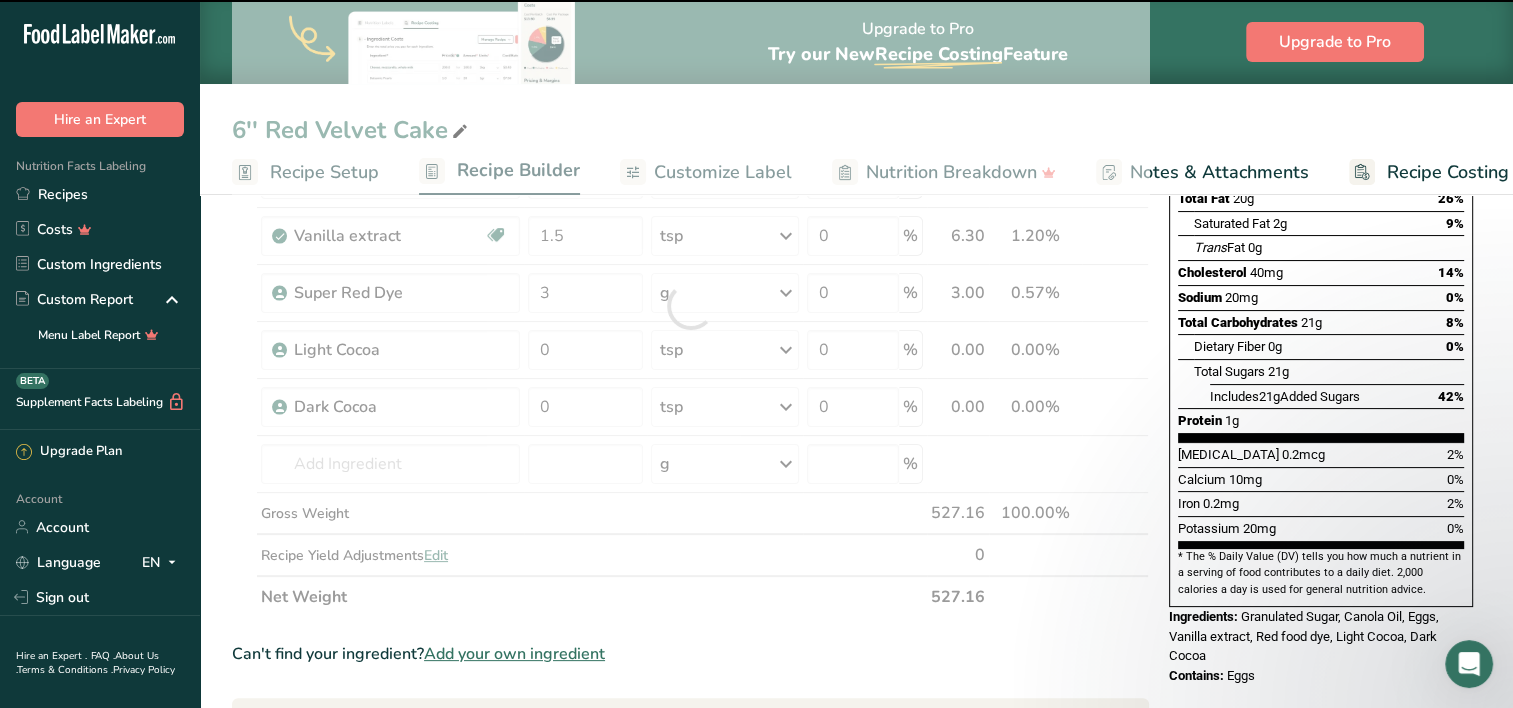 scroll, scrollTop: 304, scrollLeft: 0, axis: vertical 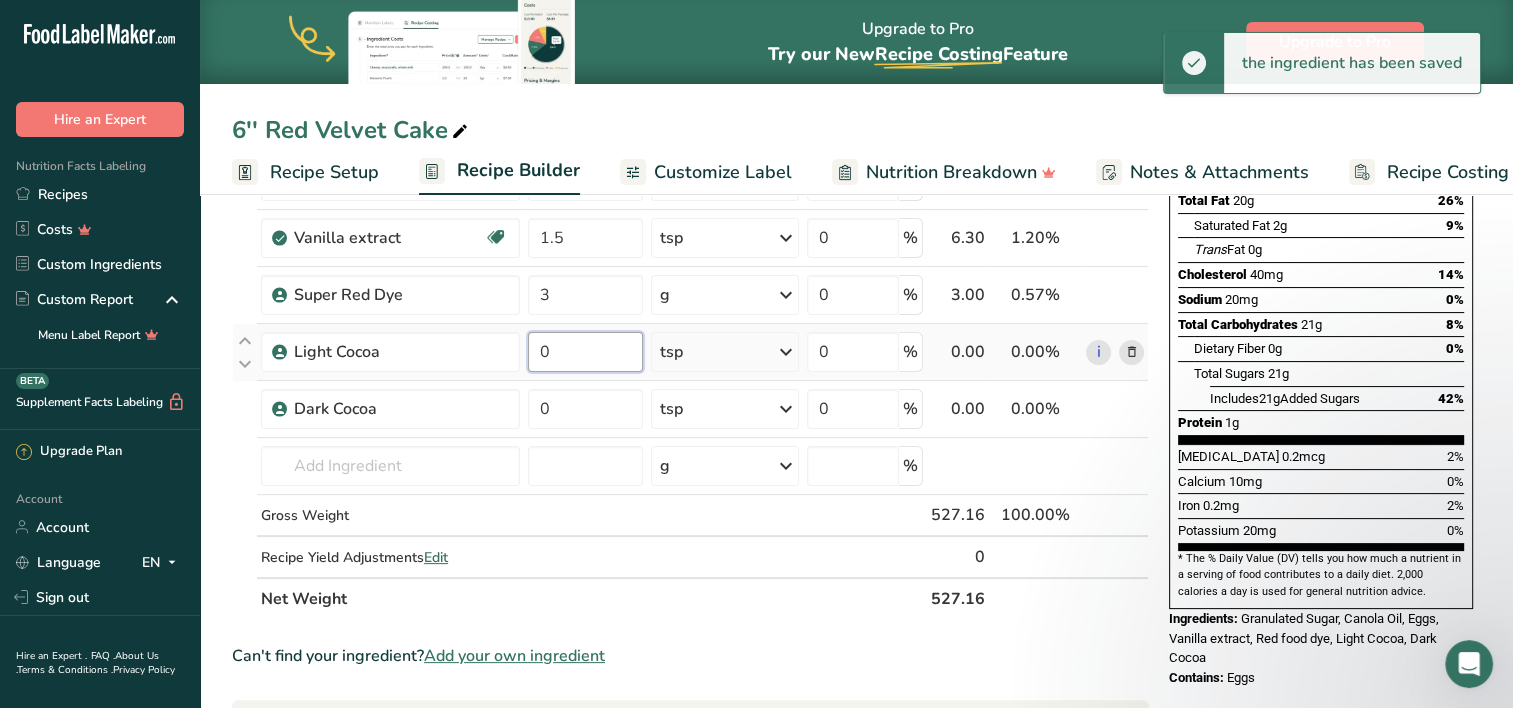 click on "0" at bounding box center (585, 352) 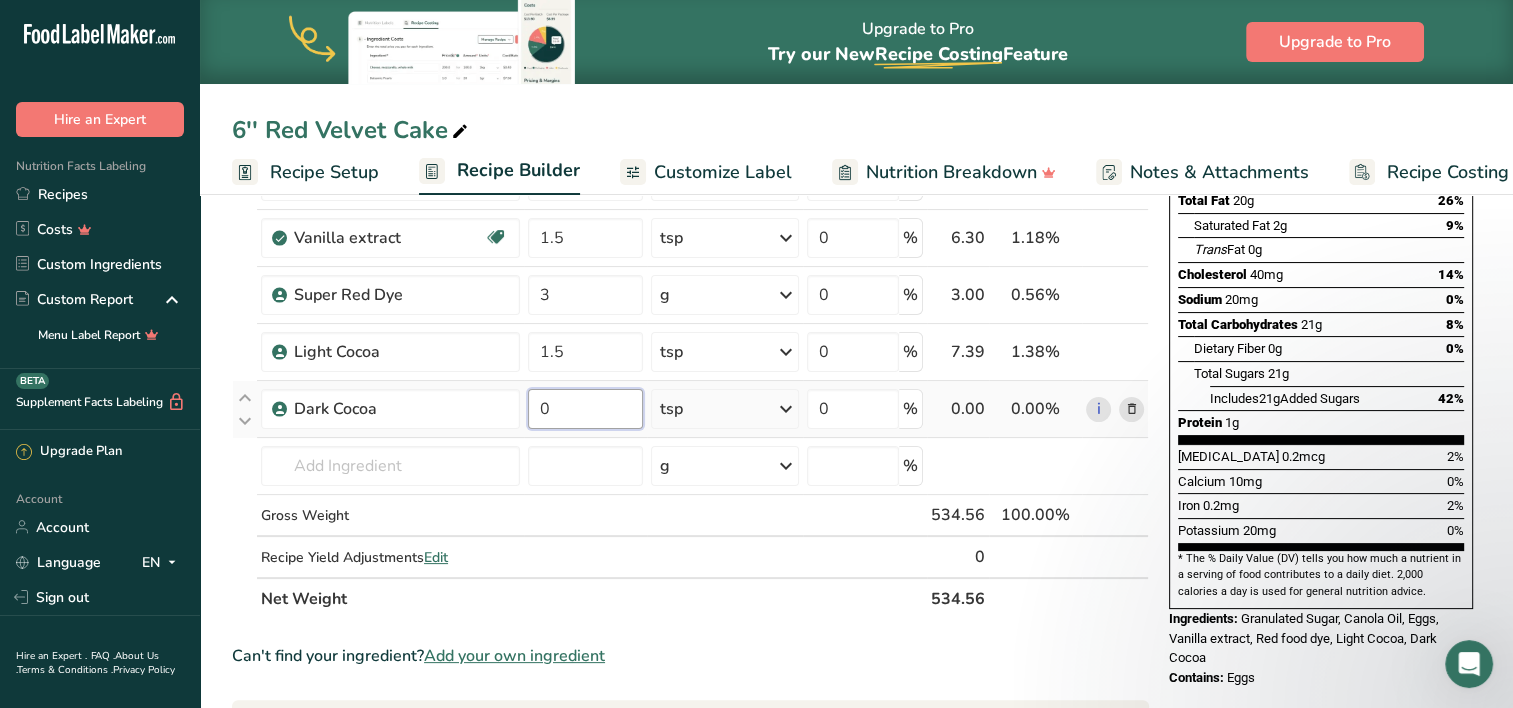 click on "Ingredient *
Amount *
Unit *
Waste *   .a-a{fill:#347362;}.b-a{fill:#fff;}          Grams
Percentage
Egg, whole, raw, fresh
Gluten free
Vegetarian
Soy free
4
oz
Portions
1 large
1 extra large
1 jumbo
See more
Weight Units
g
kg
mg
See more
Volume Units
l
Volume units require a density conversion. If you know your ingredient's density enter it below. Otherwise, click on "RIA" our AI Regulatory bot - she will be able to help you
lb/ft3
g/cm3
Confirm
mL
lb/ft3" at bounding box center (690, 308) 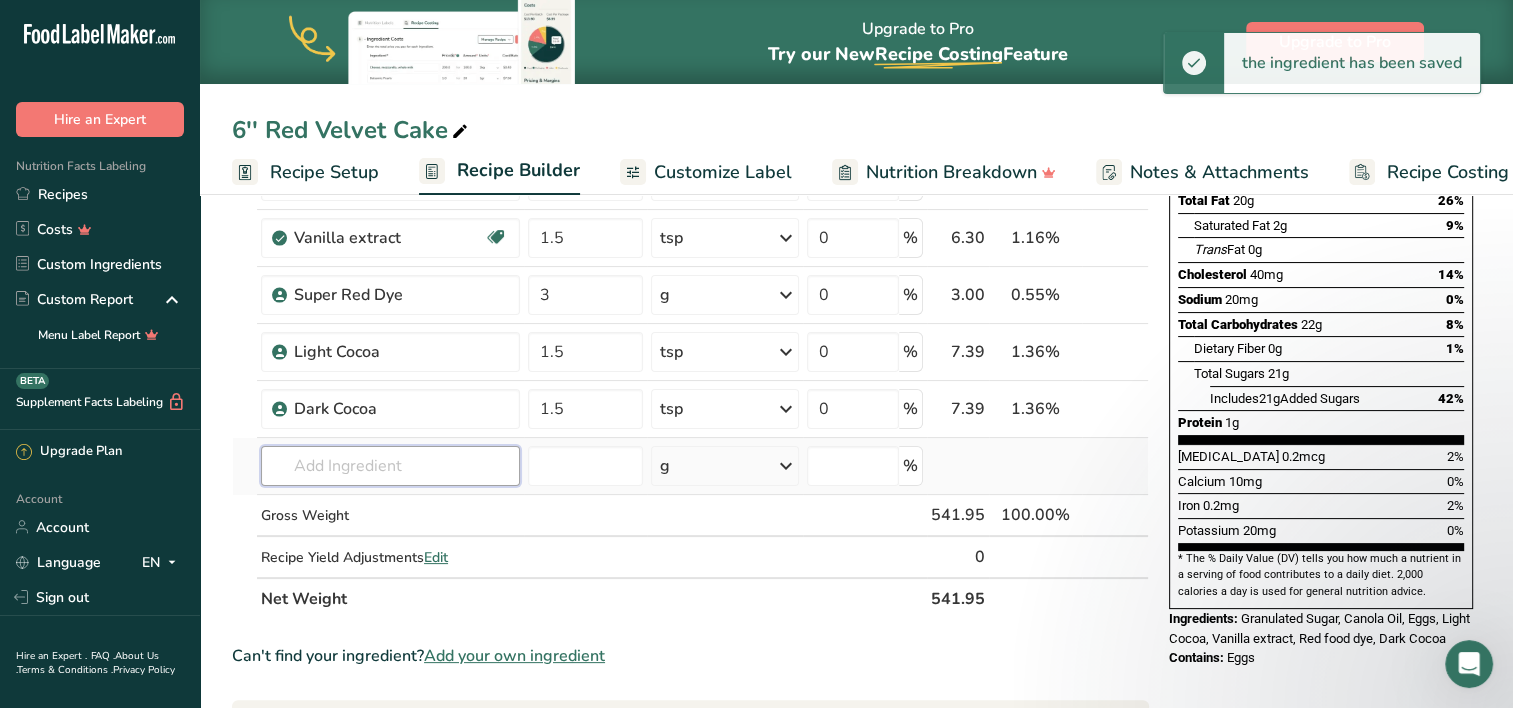 click on "Ingredient *
Amount *
Unit *
Waste *   .a-a{fill:#347362;}.b-a{fill:#fff;}          Grams
Percentage
Egg, whole, raw, fresh
Gluten free
Vegetarian
Soy free
4
oz
Portions
1 large
1 extra large
1 jumbo
See more
Weight Units
g
kg
mg
See more
Volume Units
l
Volume units require a density conversion. If you know your ingredient's density enter it below. Otherwise, click on "RIA" our AI Regulatory bot - she will be able to help you
lb/ft3
g/cm3
Confirm
mL
lb/ft3" at bounding box center [690, 308] 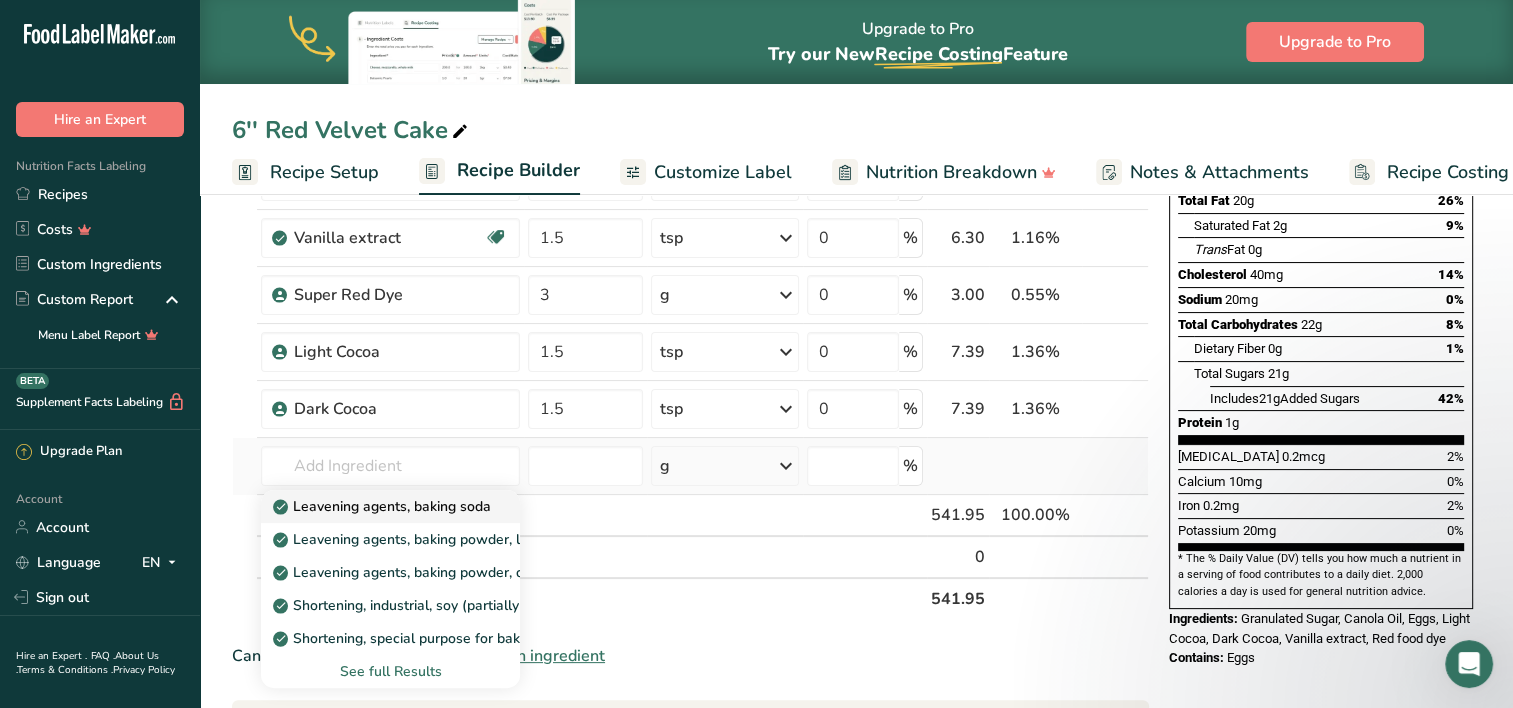click on "Leavening agents, baking soda" at bounding box center (384, 506) 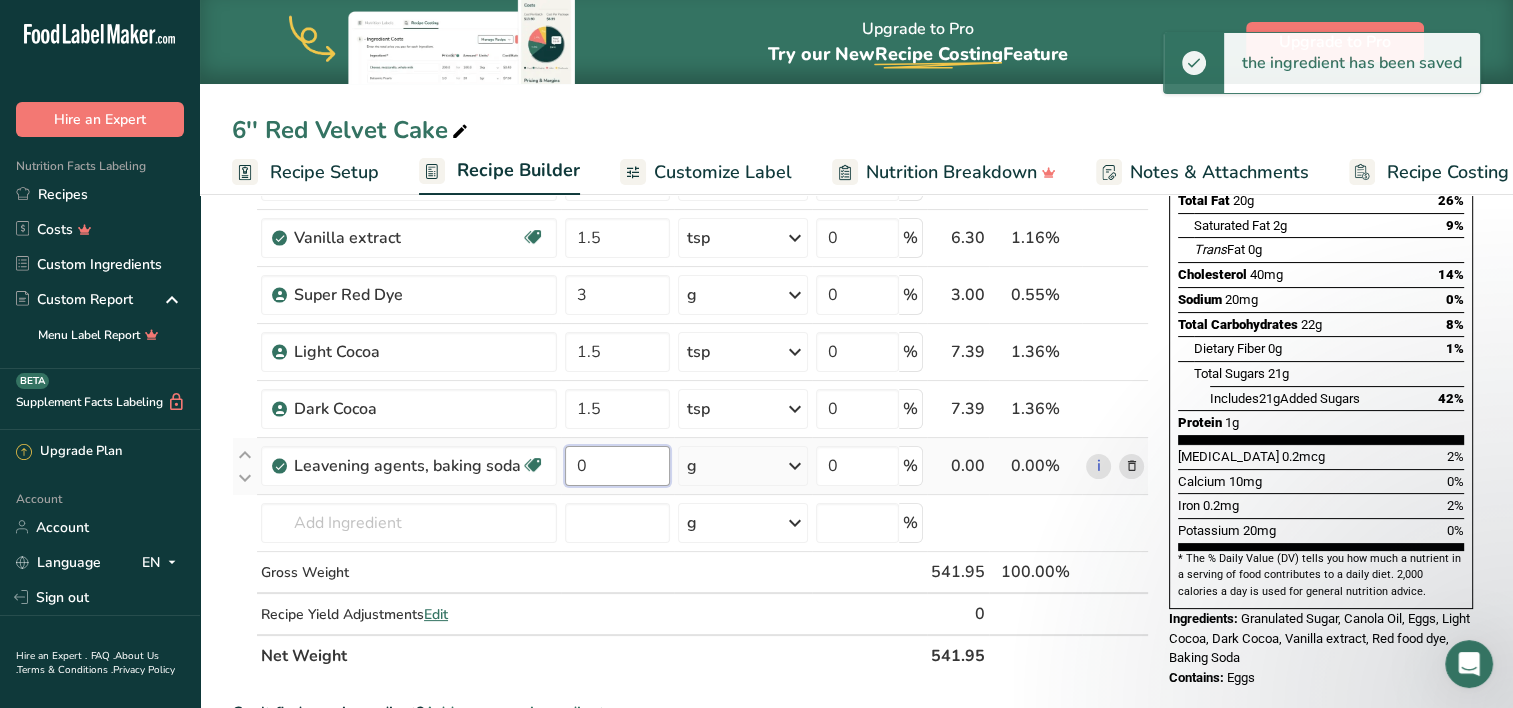 click on "0" at bounding box center [617, 466] 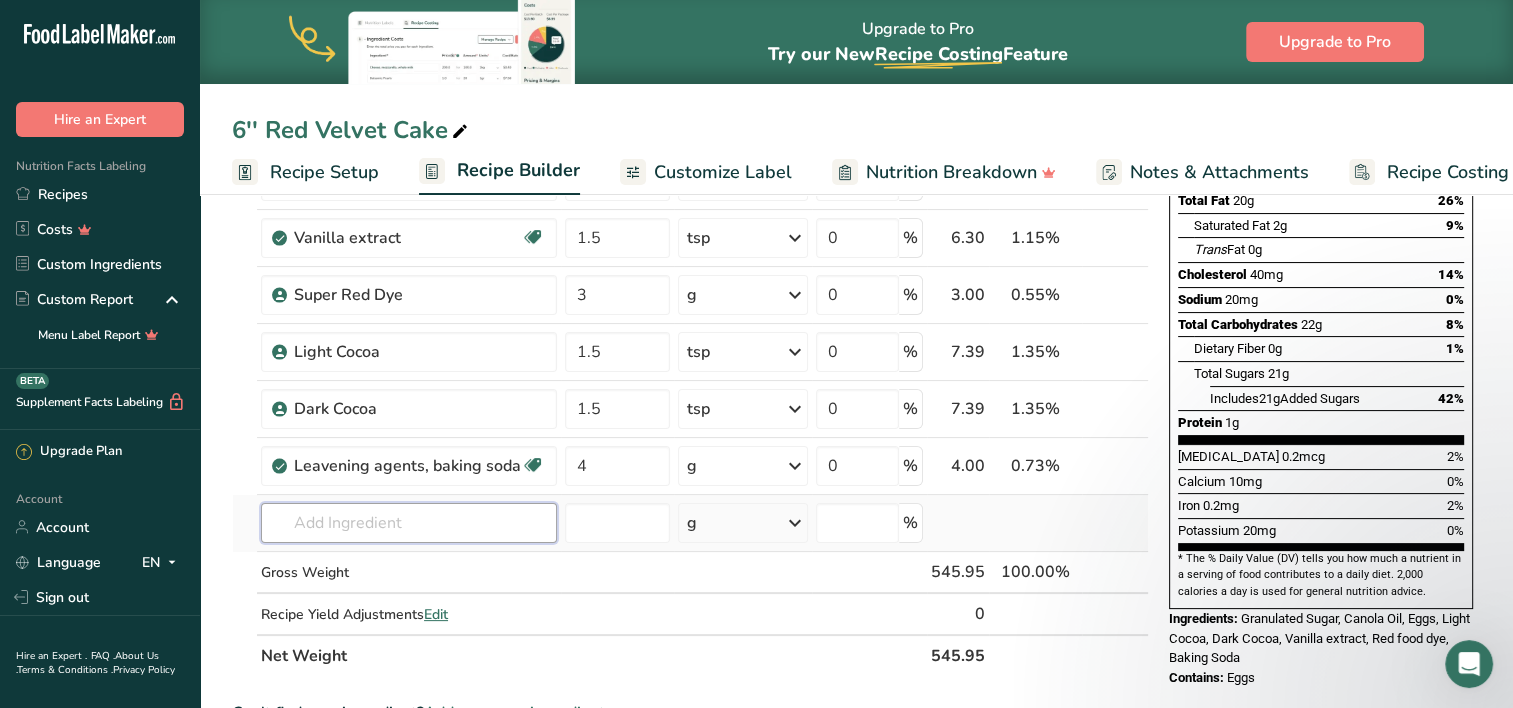 click on "Ingredient *
Amount *
Unit *
Waste *   .a-a{fill:#347362;}.b-a{fill:#fff;}          Grams
Percentage
Egg, whole, raw, fresh
Gluten free
Vegetarian
Soy free
4
oz
Portions
1 large
1 extra large
1 jumbo
See more
Weight Units
g
kg
mg
See more
Volume Units
l
Volume units require a density conversion. If you know your ingredient's density enter it below. Otherwise, click on "RIA" our AI Regulatory bot - she will be able to help you
lb/ft3
g/cm3
Confirm
mL
lb/ft3" at bounding box center [690, 336] 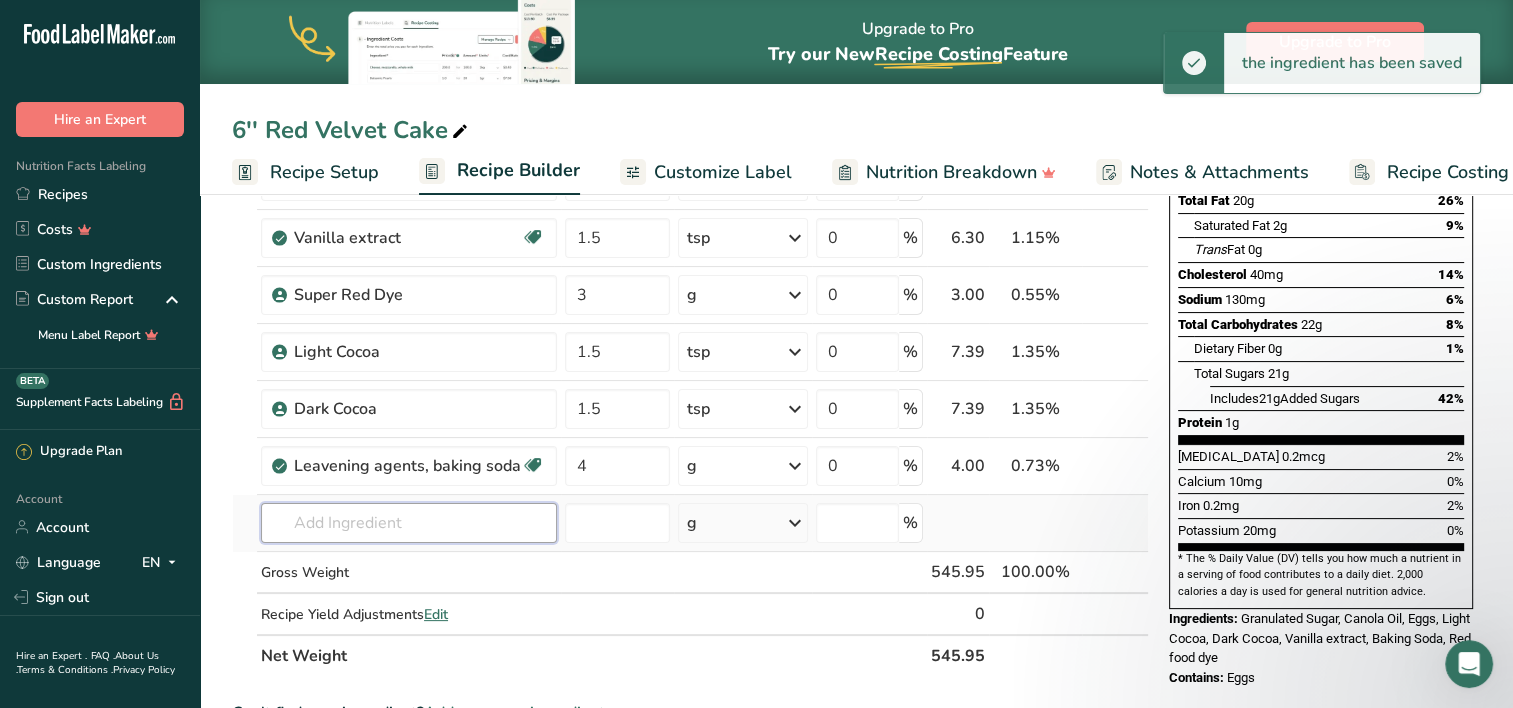 click at bounding box center (409, 523) 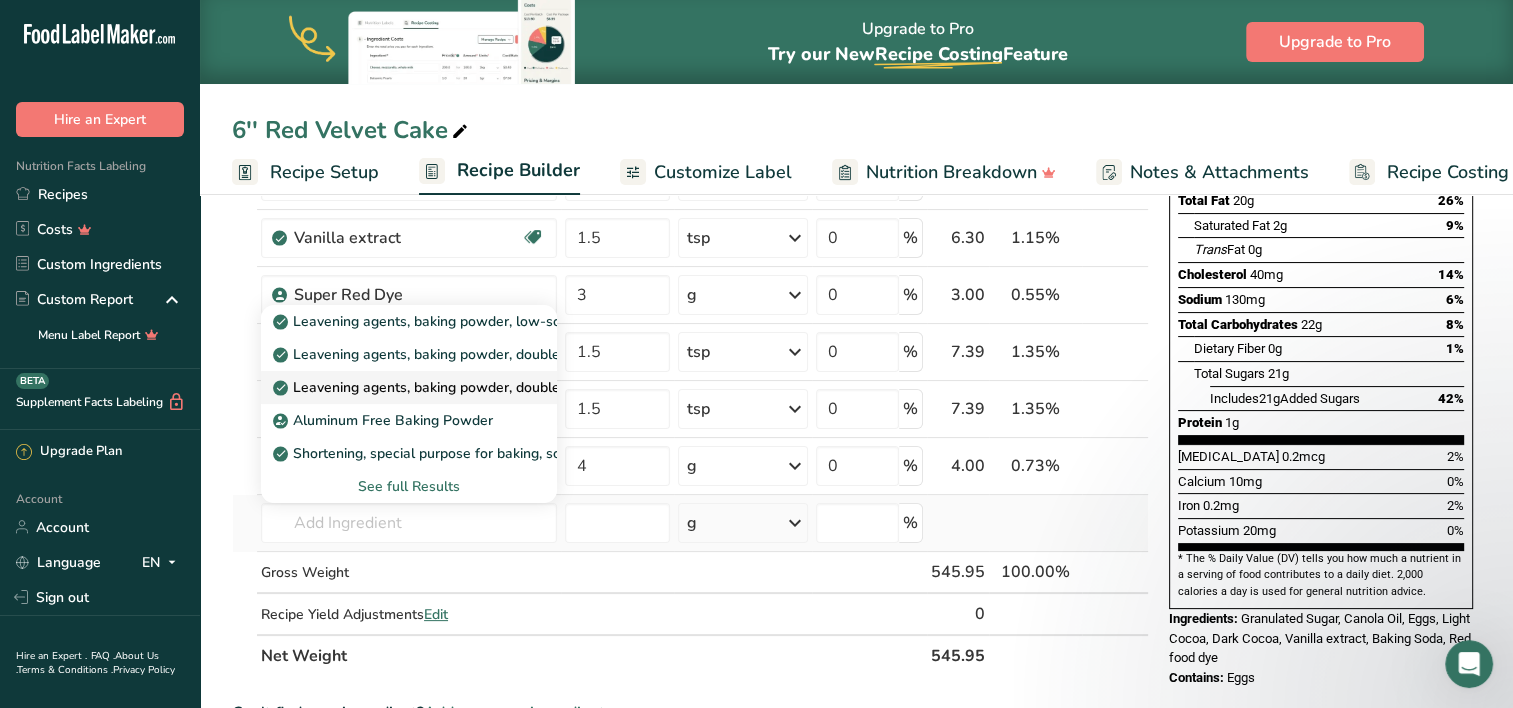 click on "Leavening agents, baking powder, double-acting, sodium aluminum sulfate" at bounding box center [525, 387] 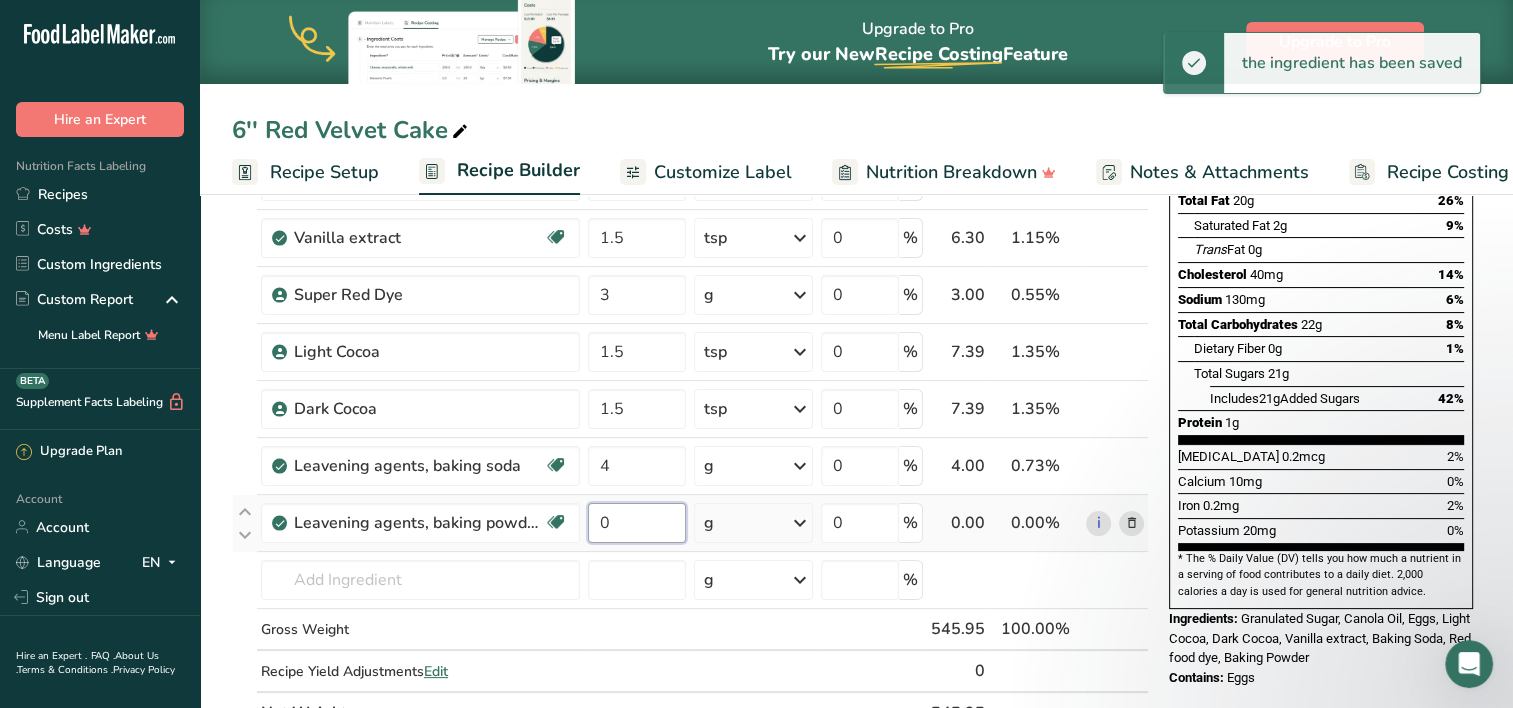 click on "0" at bounding box center (637, 523) 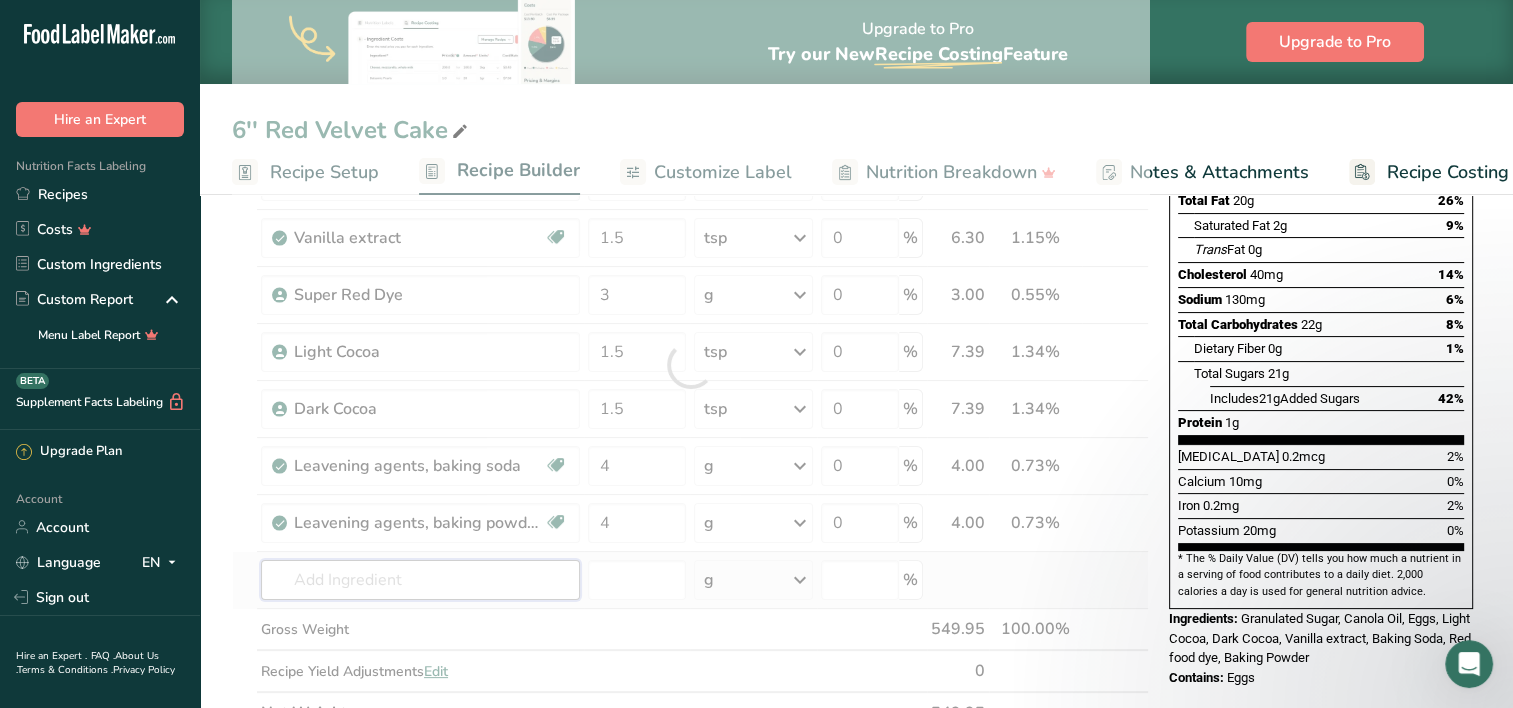 click on "Ingredient *
Amount *
Unit *
Waste *   .a-a{fill:#347362;}.b-a{fill:#fff;}          Grams
Percentage
Egg, whole, raw, fresh
Gluten free
Vegetarian
Soy free
4
oz
Portions
1 large
1 extra large
1 jumbo
See more
Weight Units
g
kg
mg
See more
Volume Units
l
Volume units require a density conversion. If you know your ingredient's density enter it below. Otherwise, click on "RIA" our AI Regulatory bot - she will be able to help you
lb/ft3
g/cm3
Confirm
mL
lb/ft3" at bounding box center [690, 365] 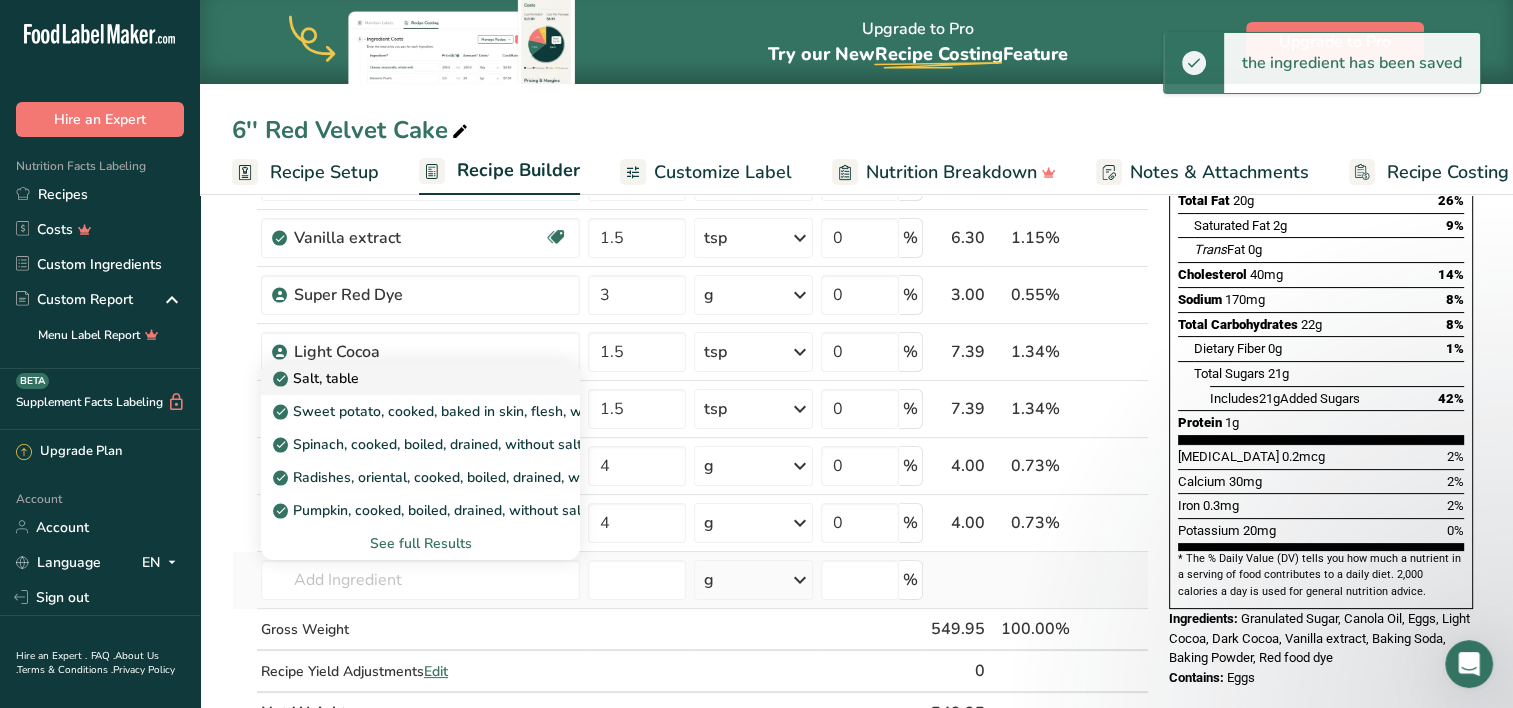 click on "Salt, table" at bounding box center (404, 378) 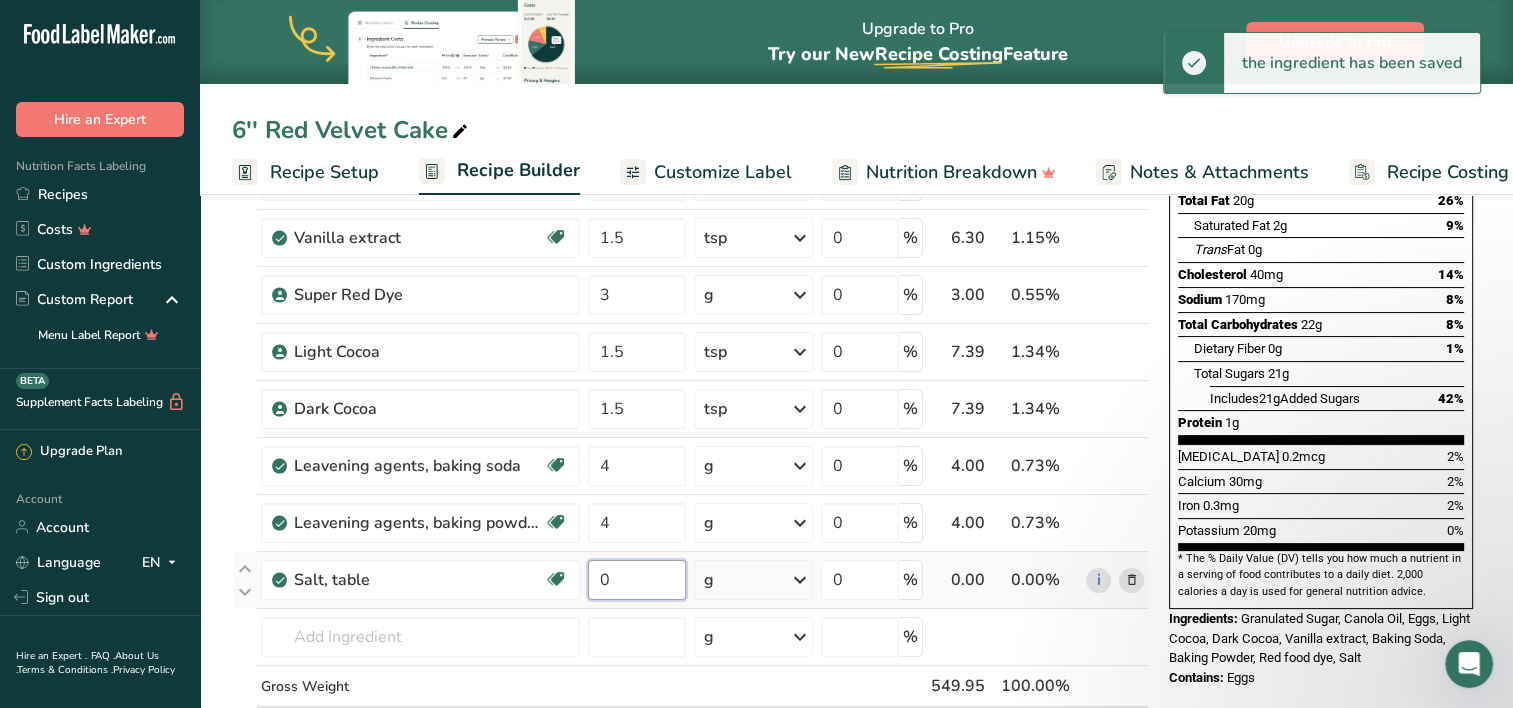 click on "0" at bounding box center (637, 580) 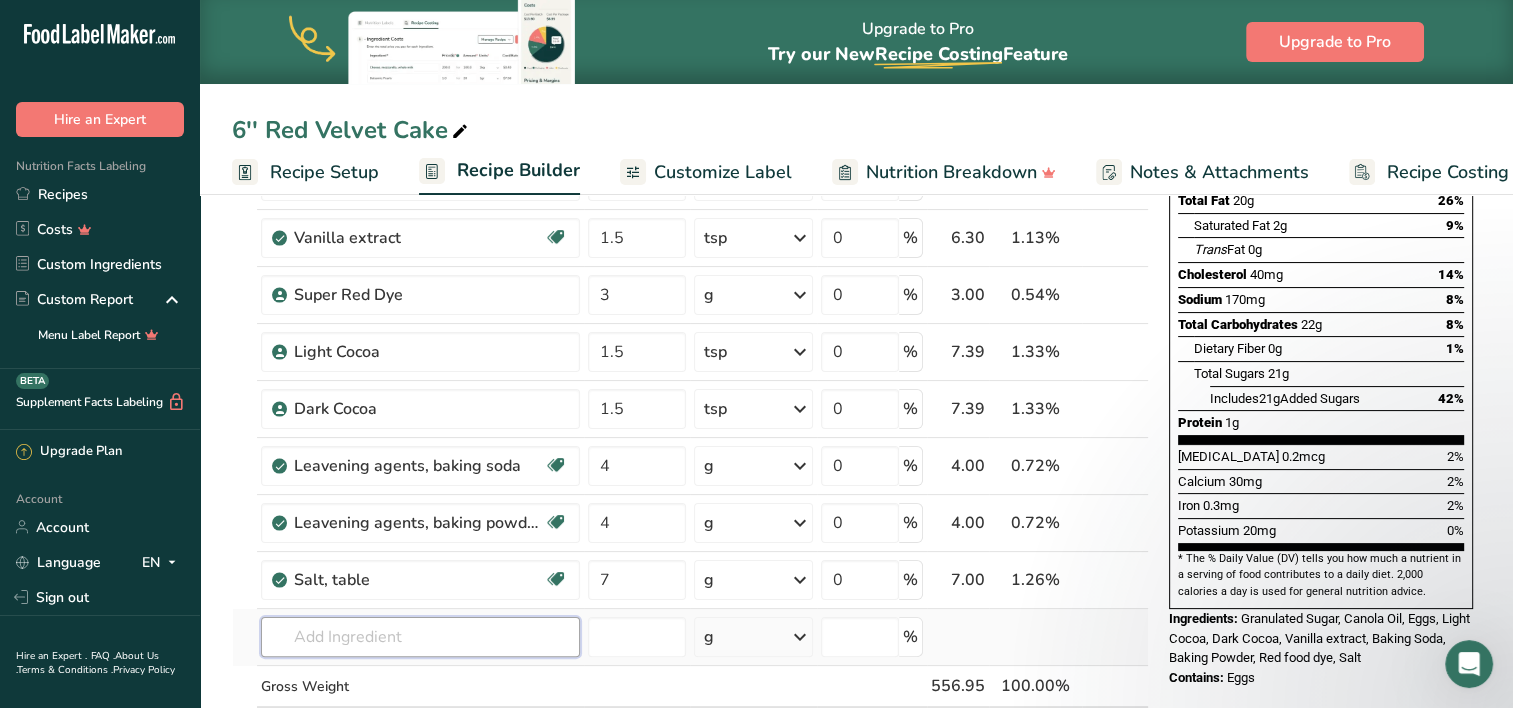 click on "Ingredient *
Amount *
Unit *
Waste *   .a-a{fill:#347362;}.b-a{fill:#fff;}          Grams
Percentage
Egg, whole, raw, fresh
Gluten free
Vegetarian
Soy free
4
oz
Portions
1 large
1 extra large
1 jumbo
See more
Weight Units
g
kg
mg
See more
Volume Units
l
Volume units require a density conversion. If you know your ingredient's density enter it below. Otherwise, click on "RIA" our AI Regulatory bot - she will be able to help you
lb/ft3
g/cm3
Confirm
mL
lb/ft3" at bounding box center (690, 393) 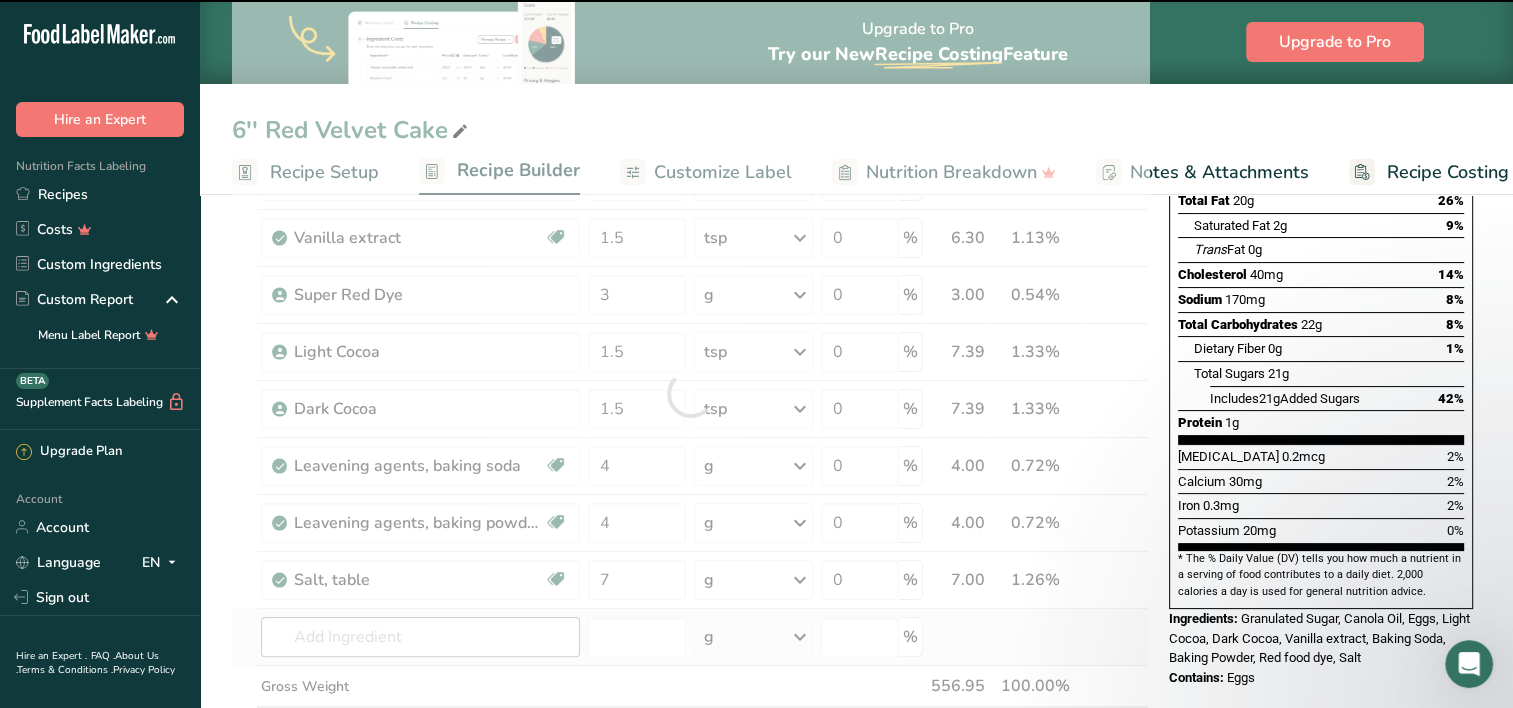 click at bounding box center (690, 393) 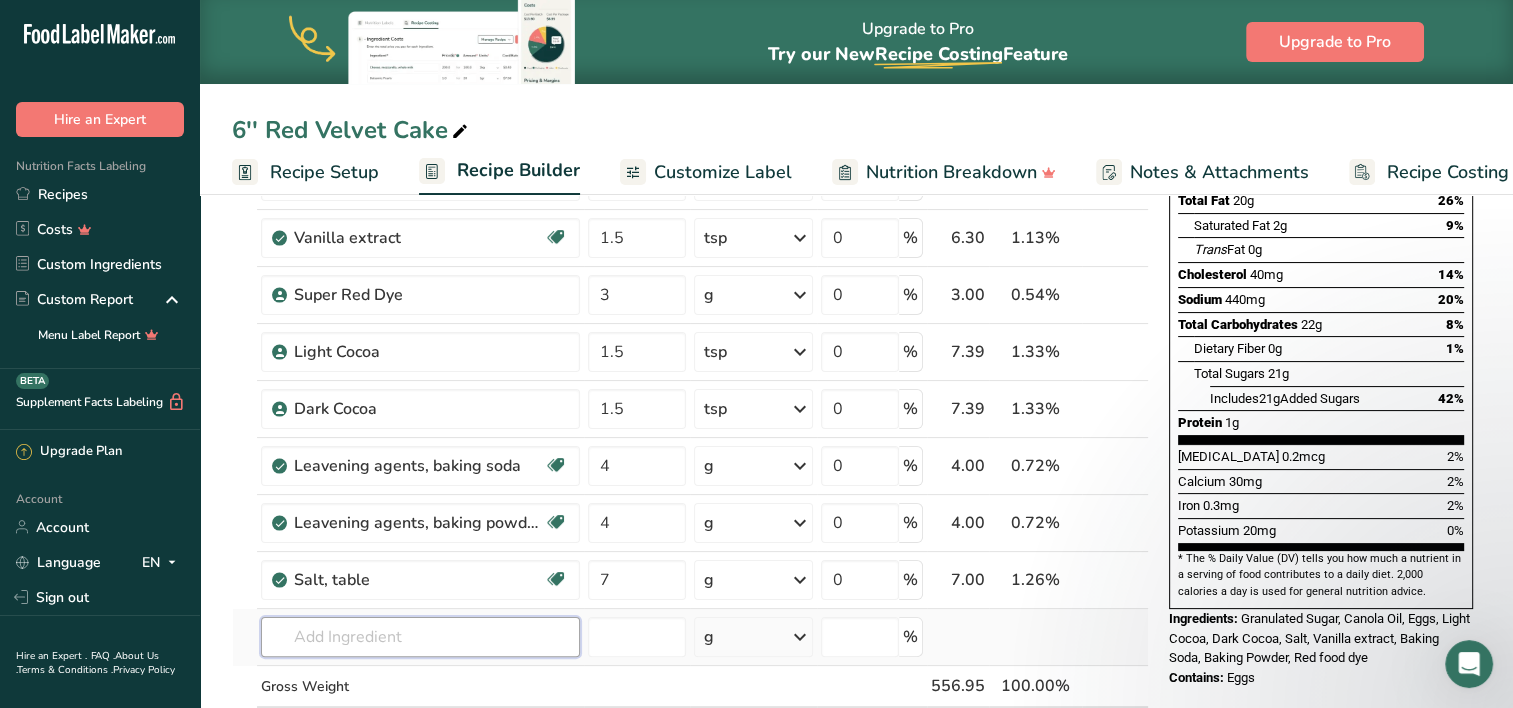 click at bounding box center (420, 637) 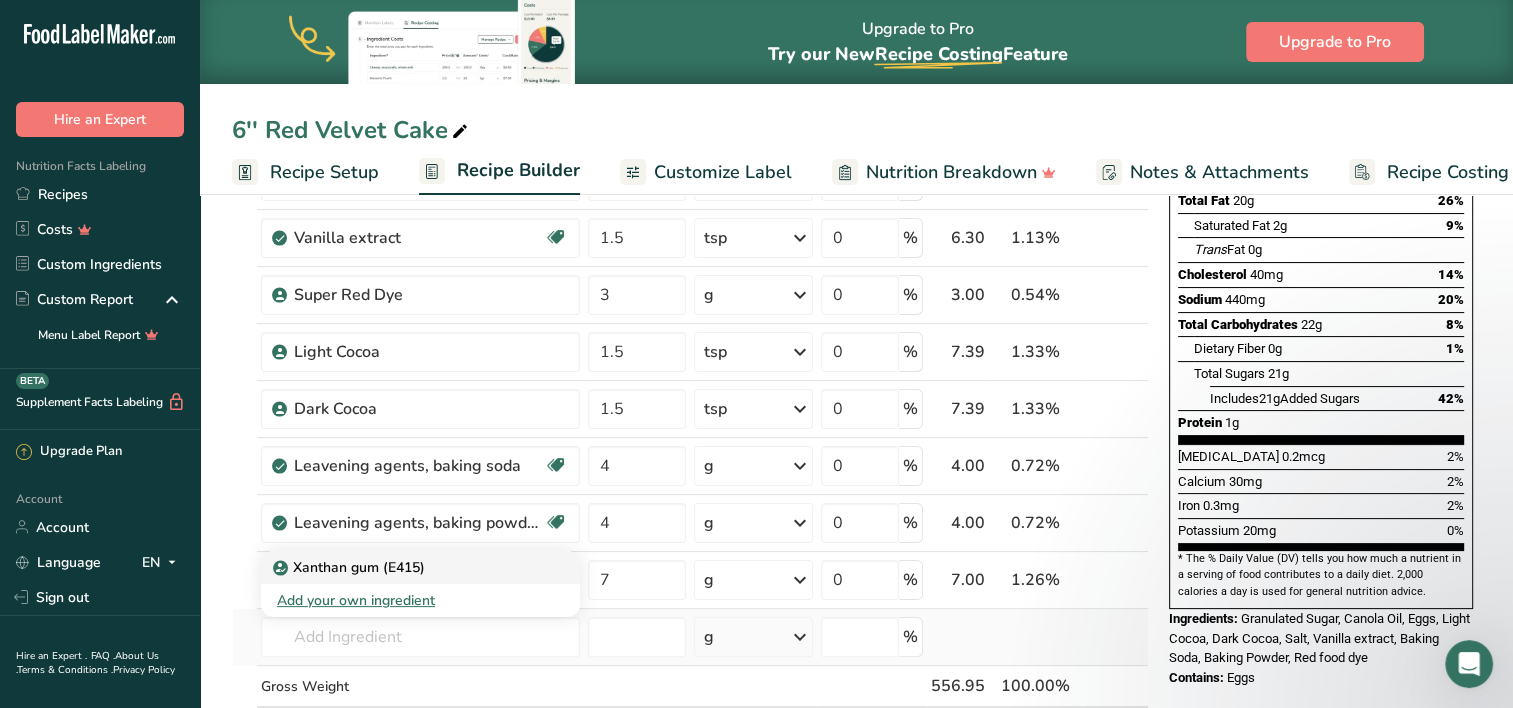 click on "Xanthan gum (E415)" at bounding box center [351, 567] 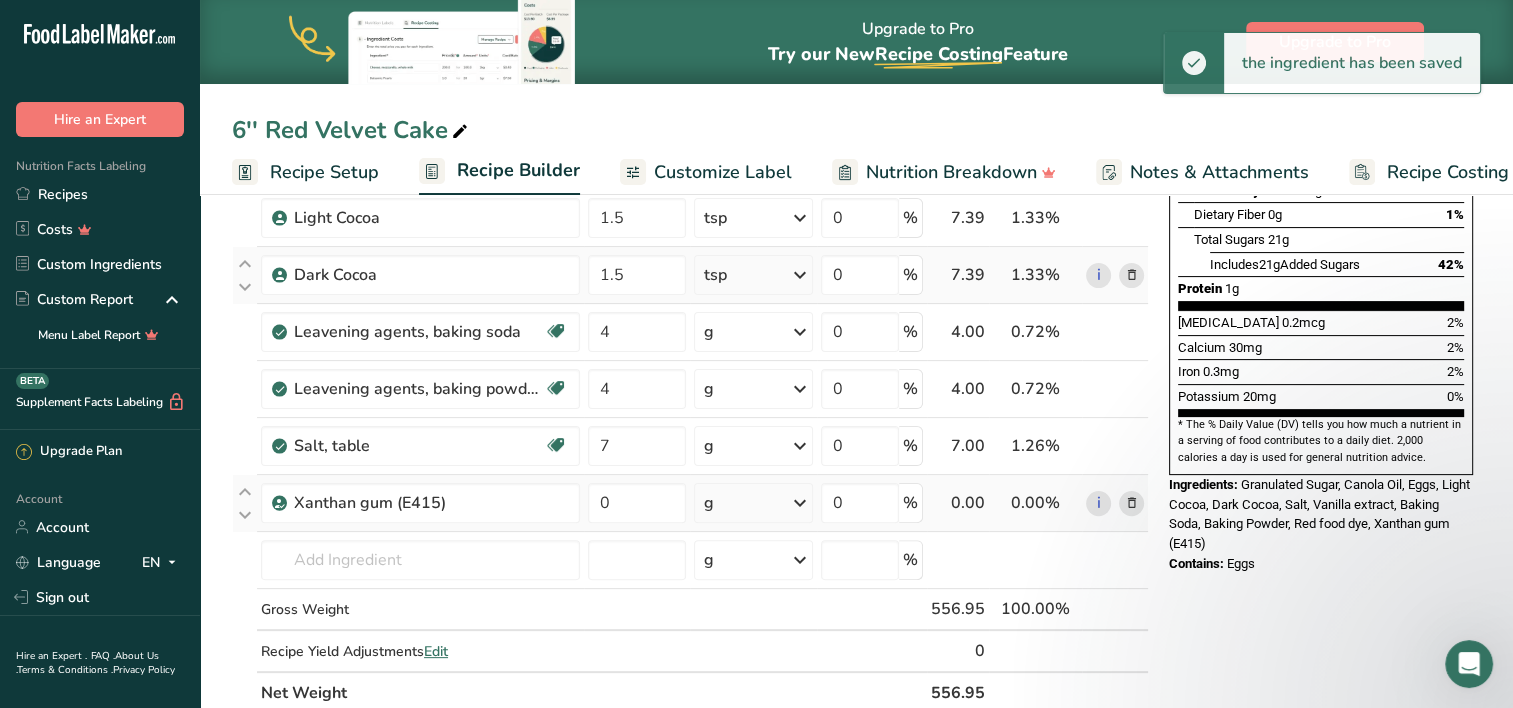 scroll, scrollTop: 439, scrollLeft: 0, axis: vertical 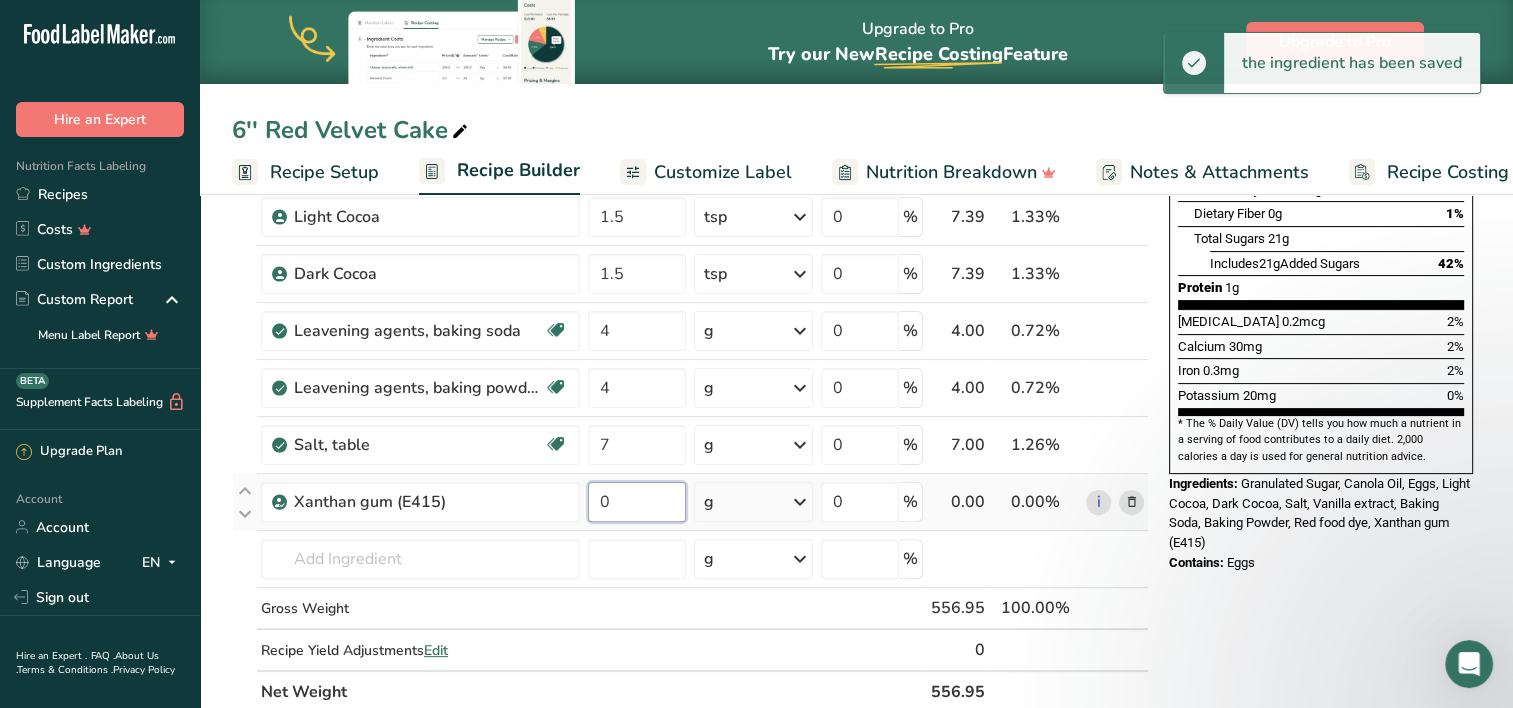 click on "0" at bounding box center [637, 502] 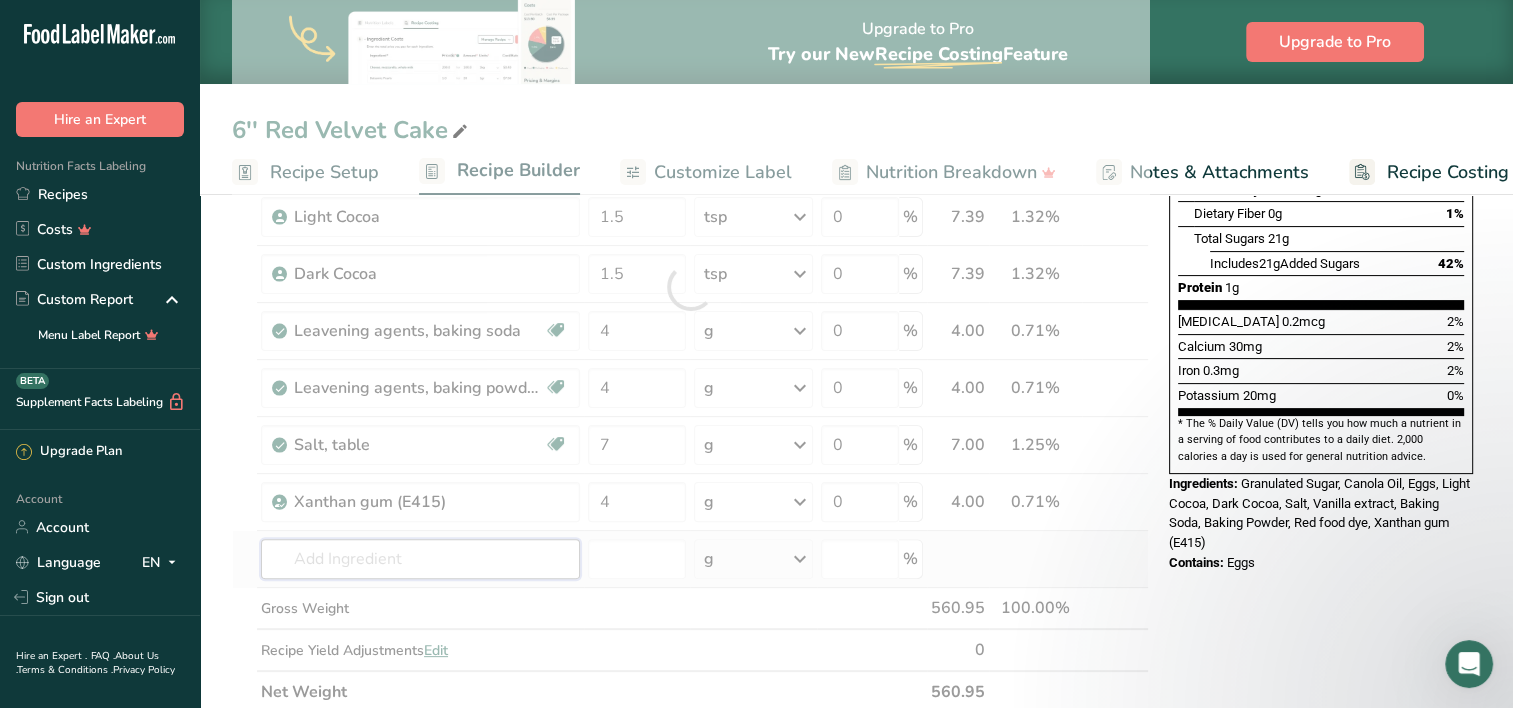 click on "Ingredient *
Amount *
Unit *
Waste *   .a-a{fill:#347362;}.b-a{fill:#fff;}          Grams
Percentage
Egg, whole, raw, fresh
Gluten free
Vegetarian
Soy free
4
oz
Portions
1 large
1 extra large
1 jumbo
See more
Weight Units
g
kg
mg
See more
Volume Units
l
Volume units require a density conversion. If you know your ingredient's density enter it below. Otherwise, click on "RIA" our AI Regulatory bot - she will be able to help you
lb/ft3
g/cm3
Confirm
mL
lb/ft3" at bounding box center [690, 287] 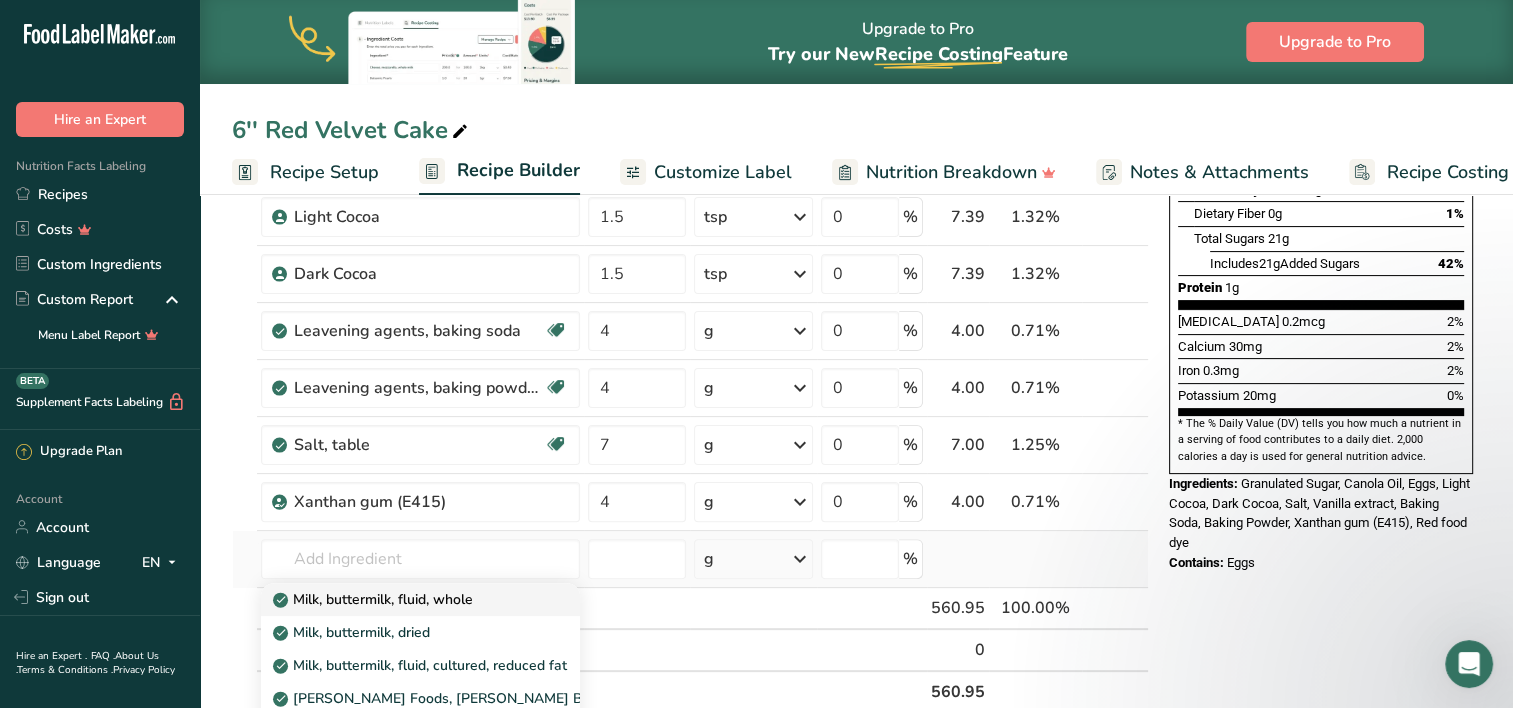 click on "Milk, buttermilk, fluid, whole" at bounding box center (420, 599) 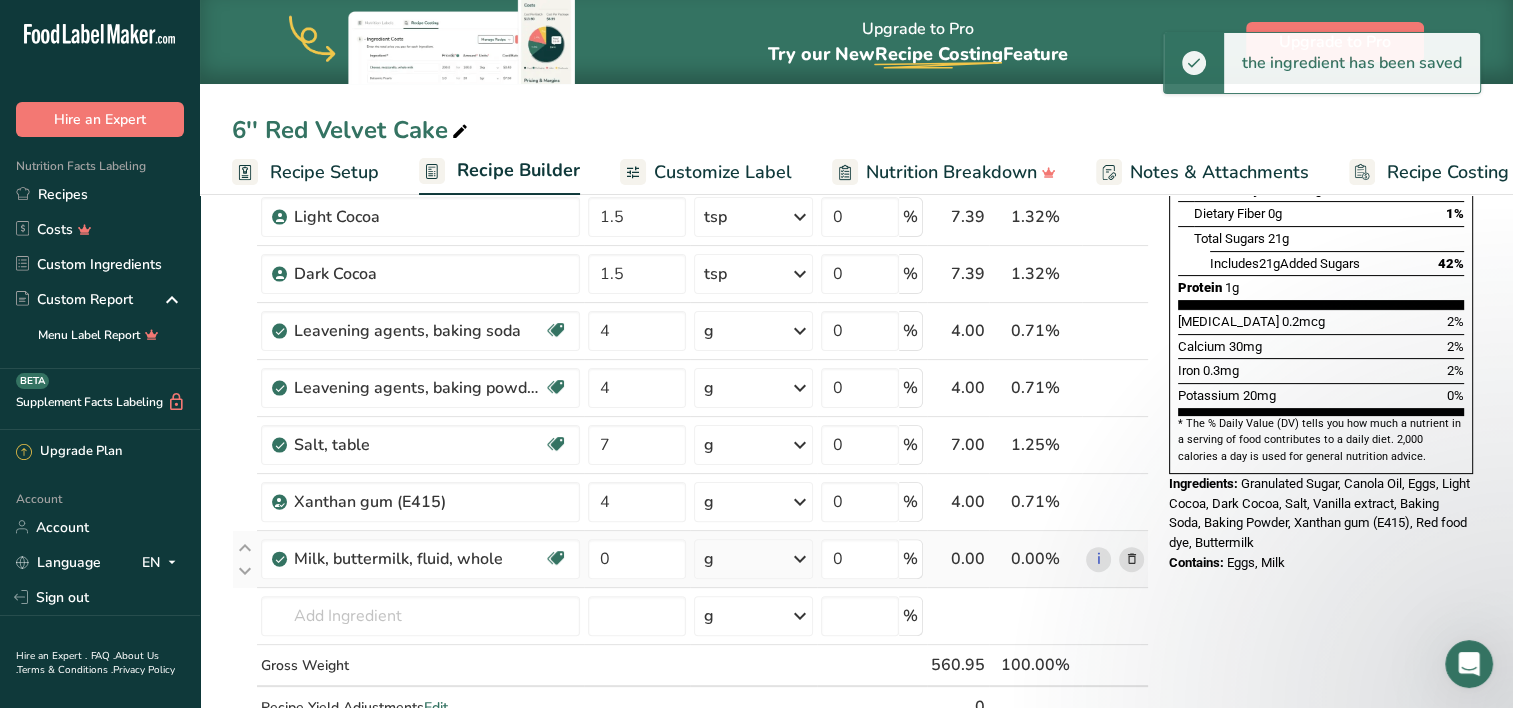click on "g" at bounding box center [753, 559] 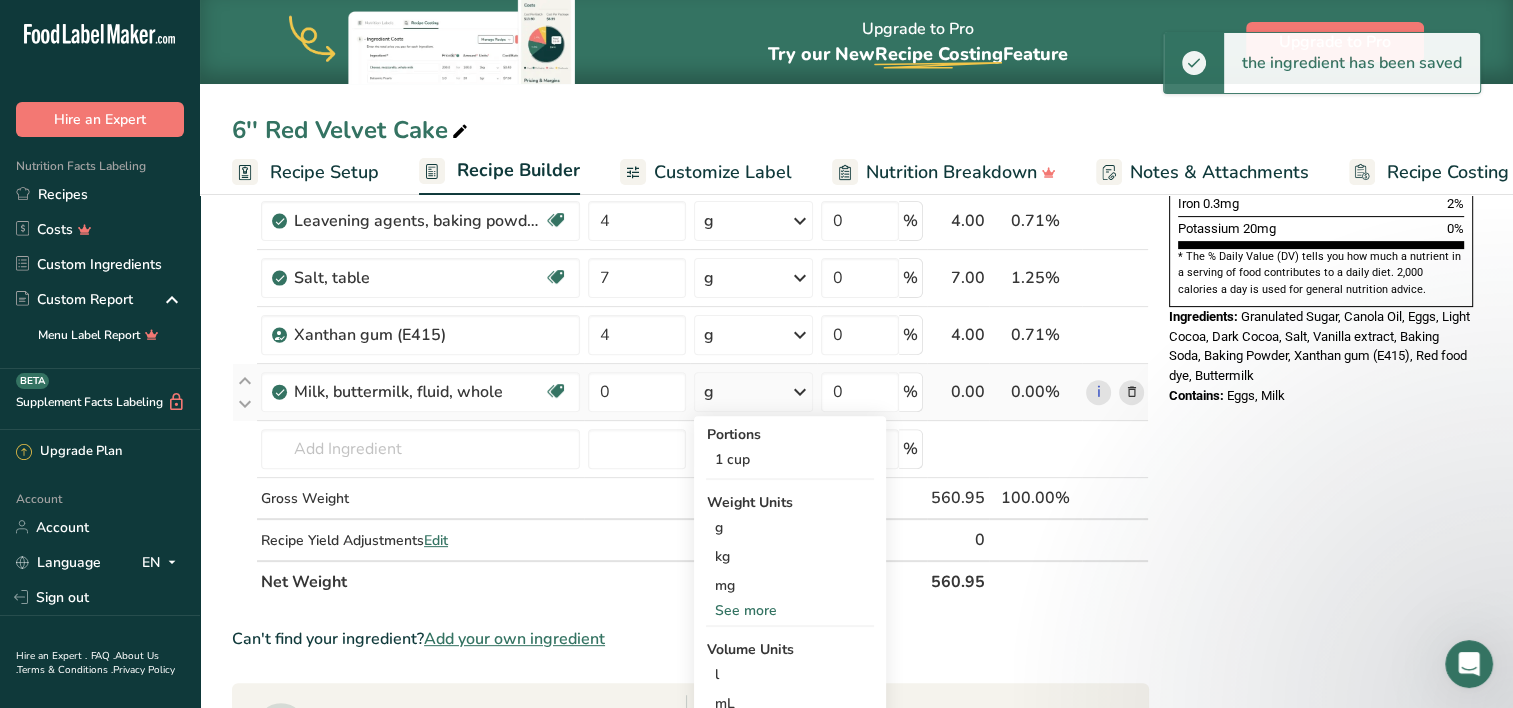 scroll, scrollTop: 654, scrollLeft: 0, axis: vertical 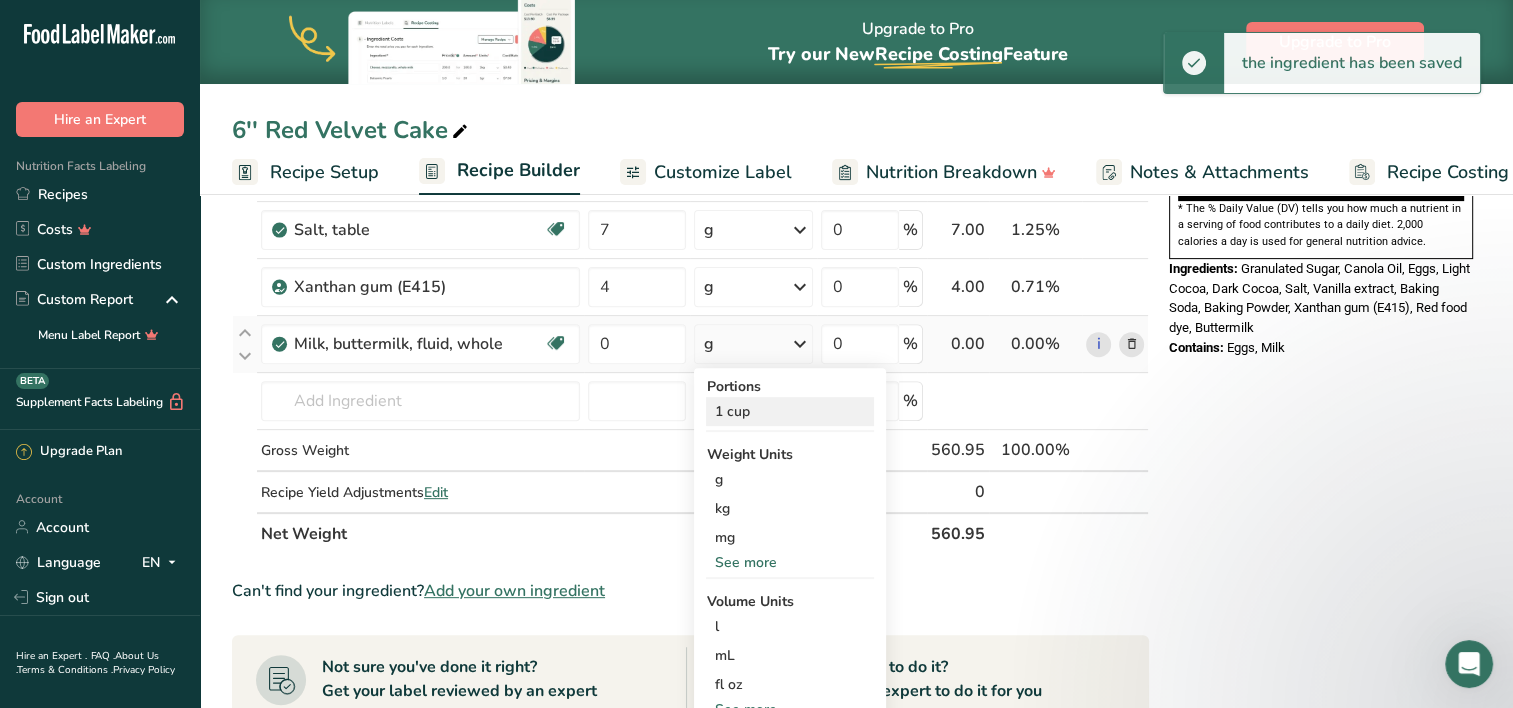 click on "1 cup" at bounding box center [790, 411] 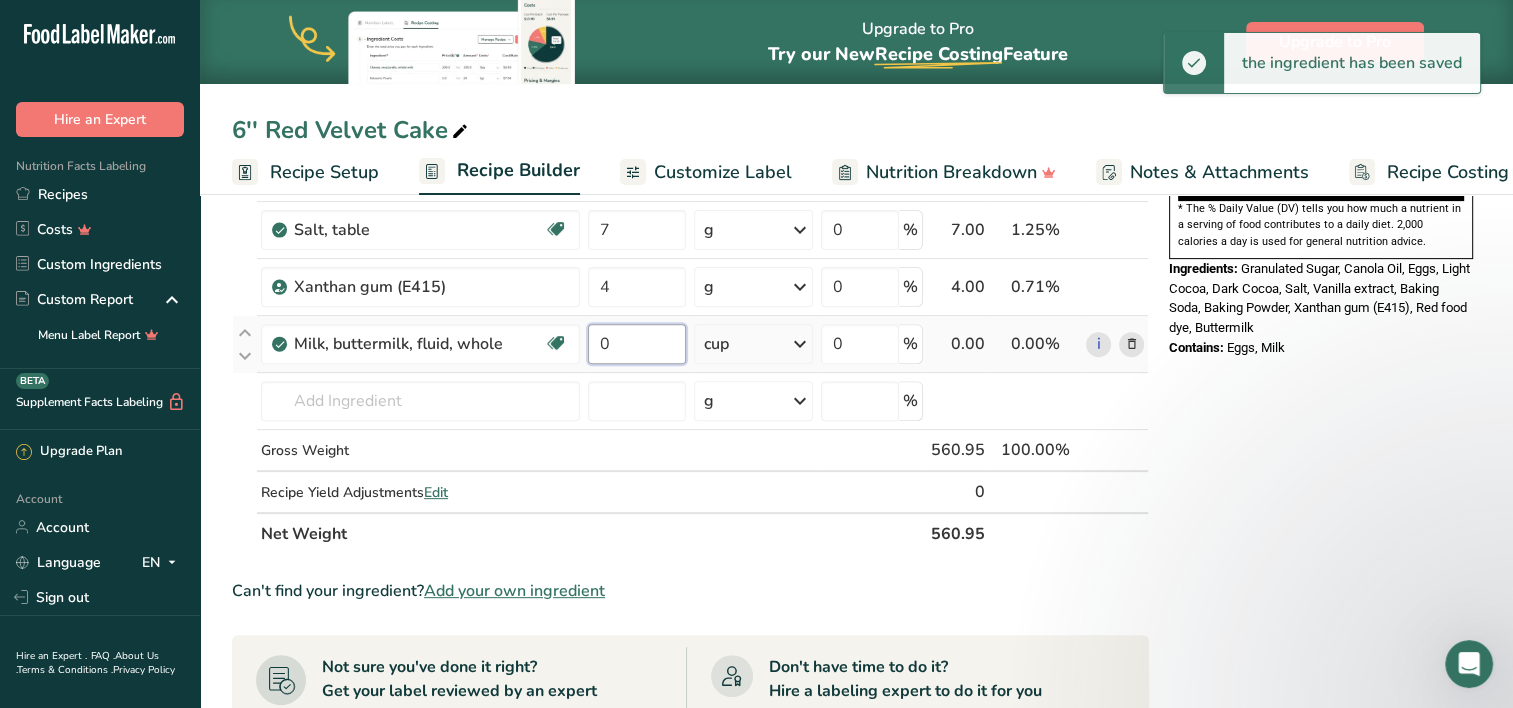 click on "0" at bounding box center [637, 344] 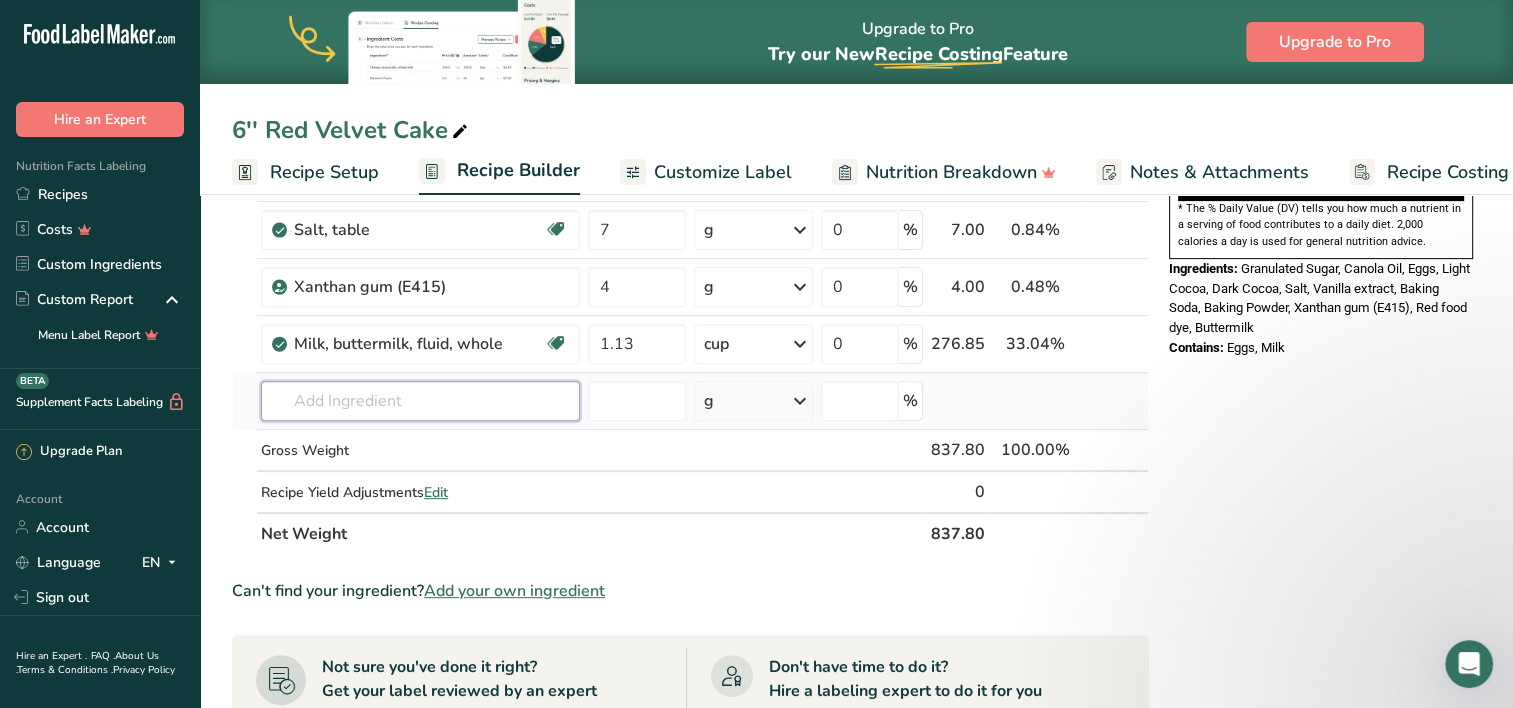 click on "Ingredient *
Amount *
Unit *
Waste *   .a-a{fill:#347362;}.b-a{fill:#fff;}          Grams
Percentage
Egg, whole, raw, fresh
Gluten free
Vegetarian
Soy free
4
oz
Portions
1 large
1 extra large
1 jumbo
See more
Weight Units
g
kg
mg
See more
Volume Units
l
Volume units require a density conversion. If you know your ingredient's density enter it below. Otherwise, click on "RIA" our AI Regulatory bot - she will be able to help you
lb/ft3
g/cm3
Confirm
mL
lb/ft3" at bounding box center [690, 100] 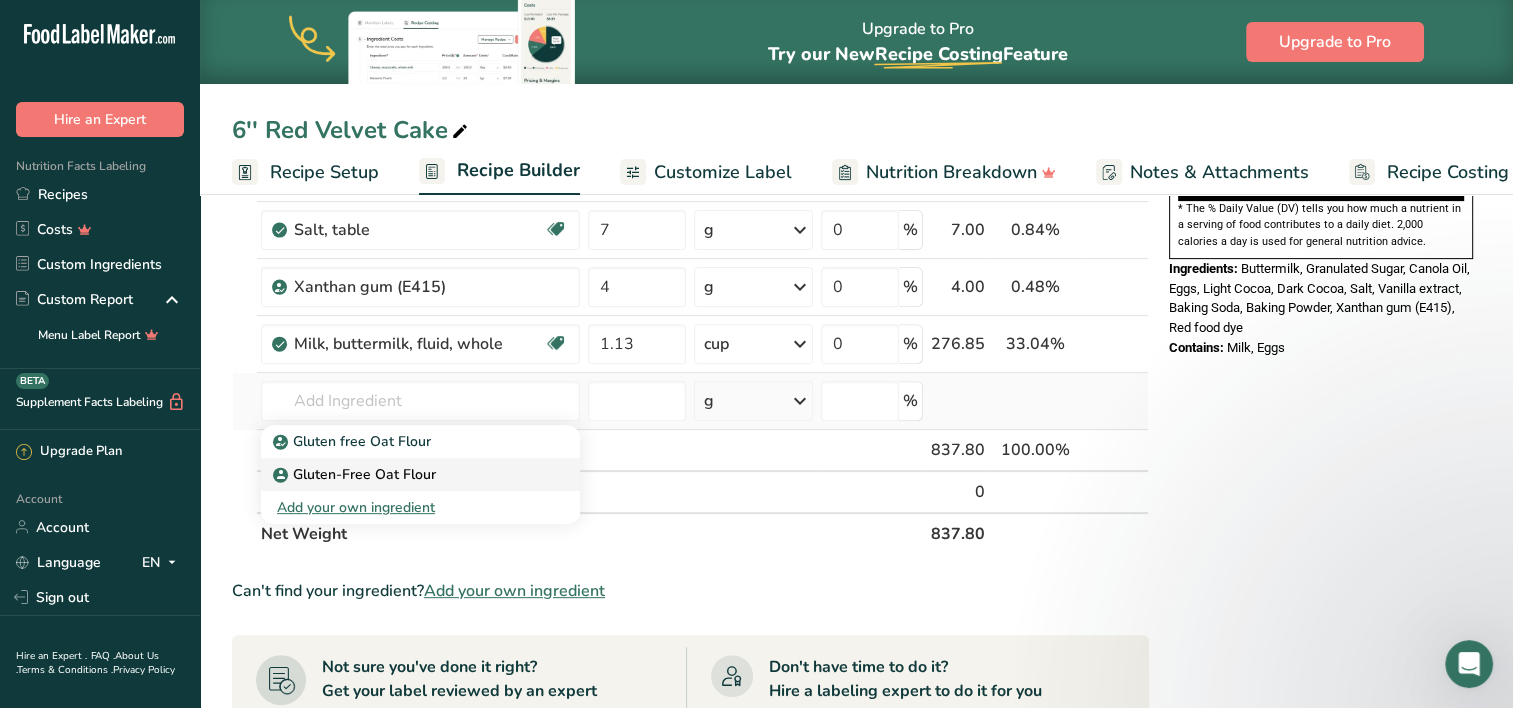 click on "Gluten-Free Oat Flour" at bounding box center [356, 474] 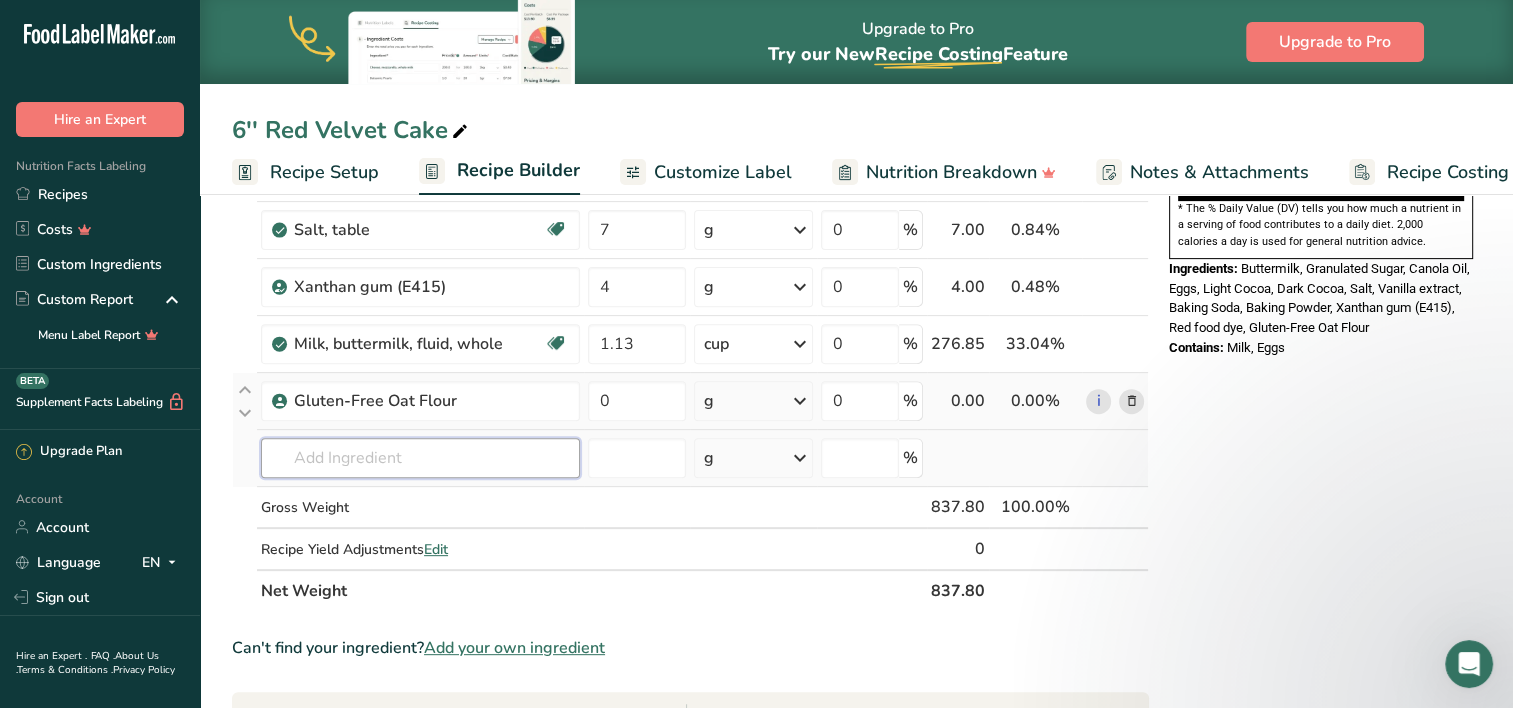 click at bounding box center (420, 458) 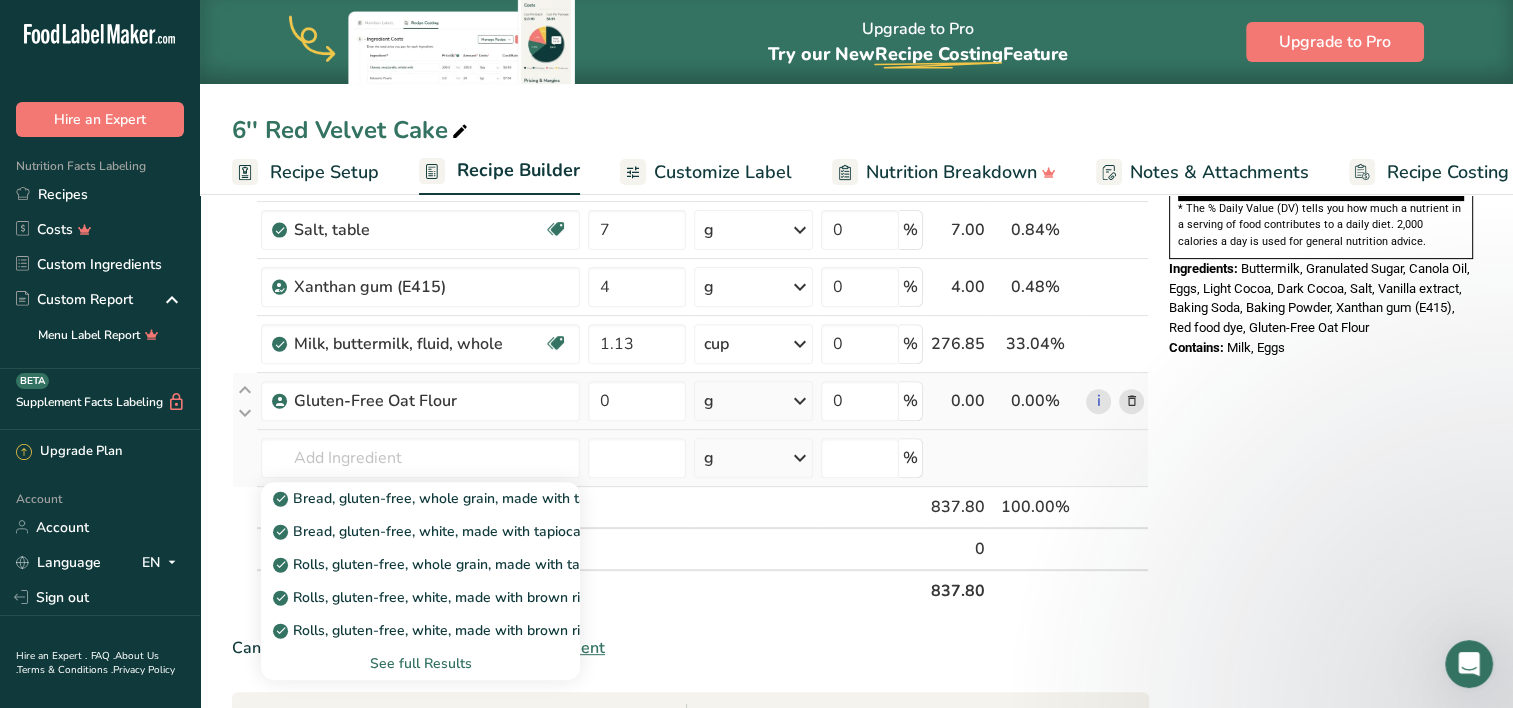 click on "See full Results" at bounding box center (420, 663) 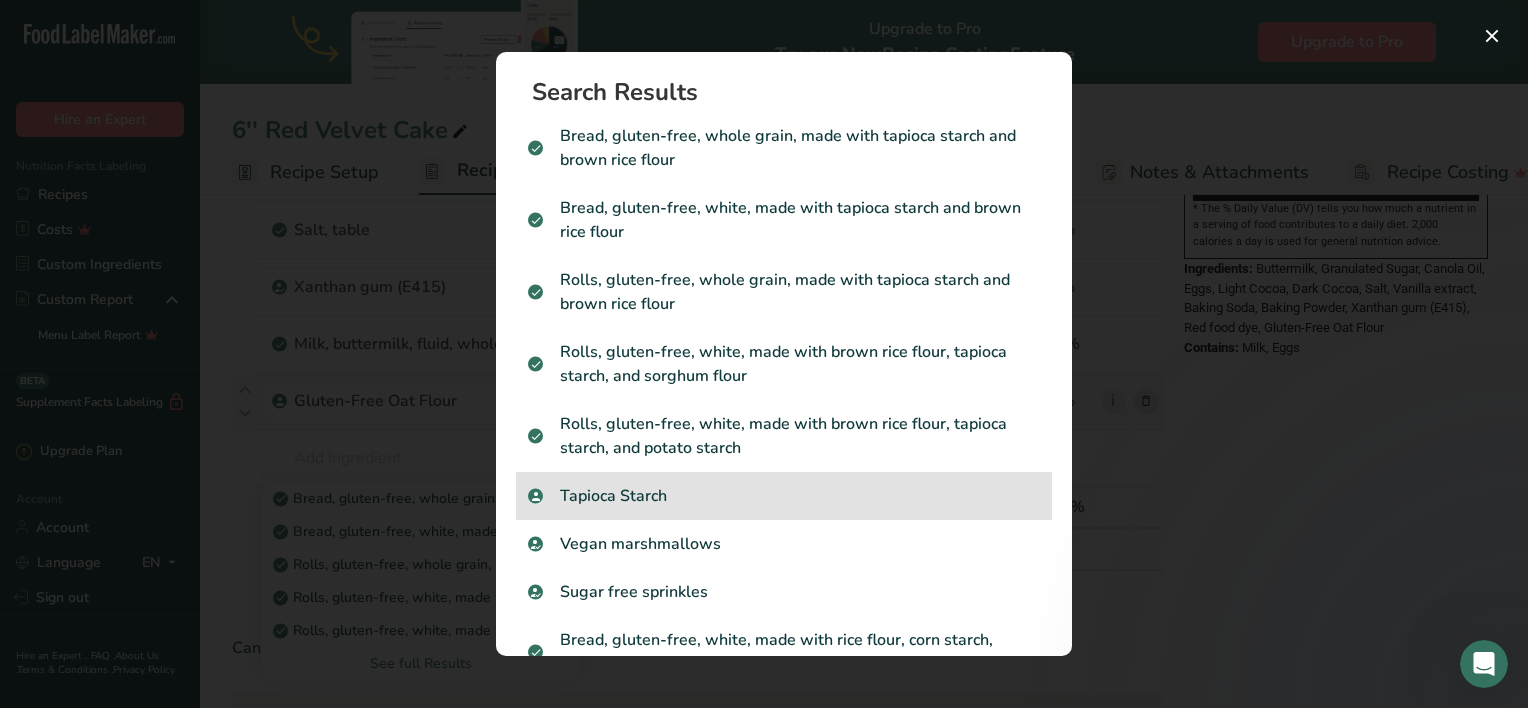 click on "Tapioca Starch" at bounding box center (784, 496) 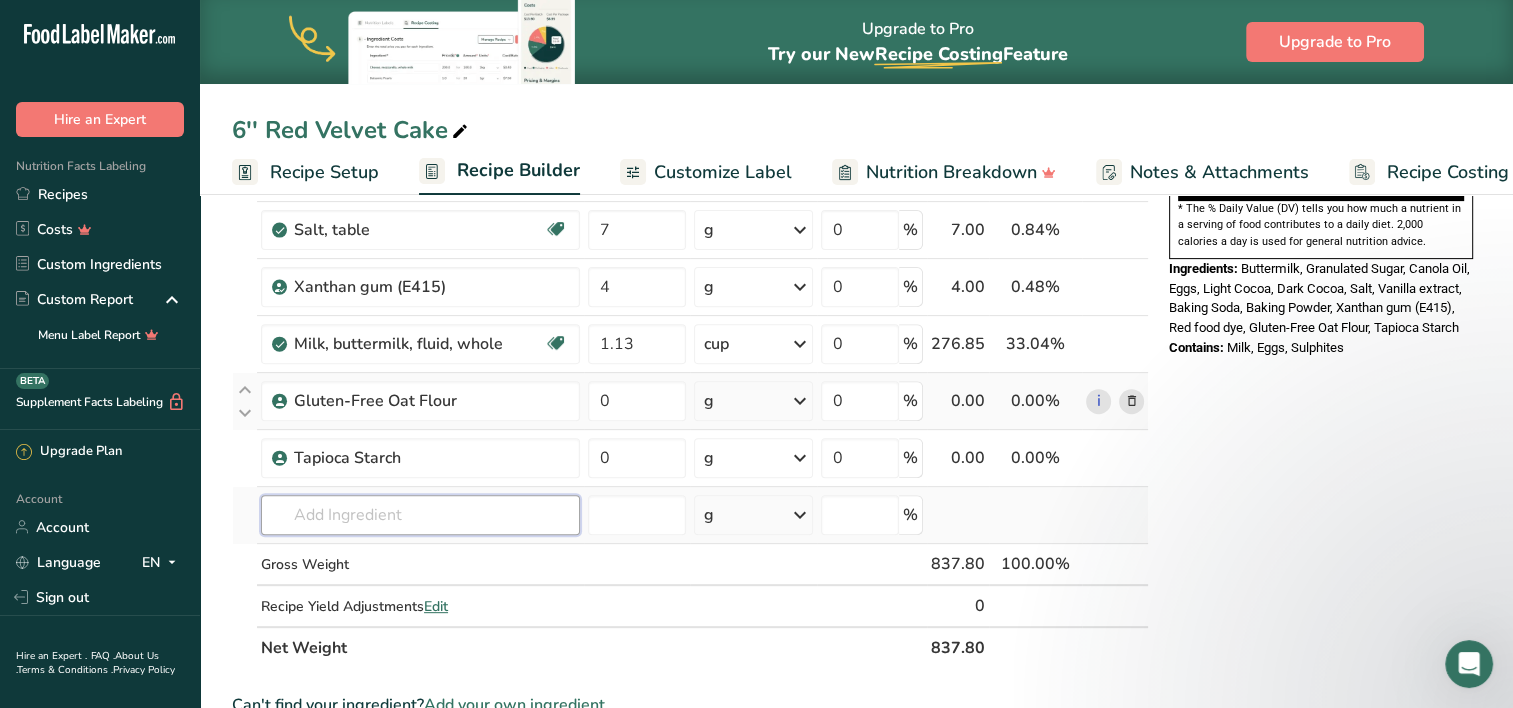 click at bounding box center (420, 515) 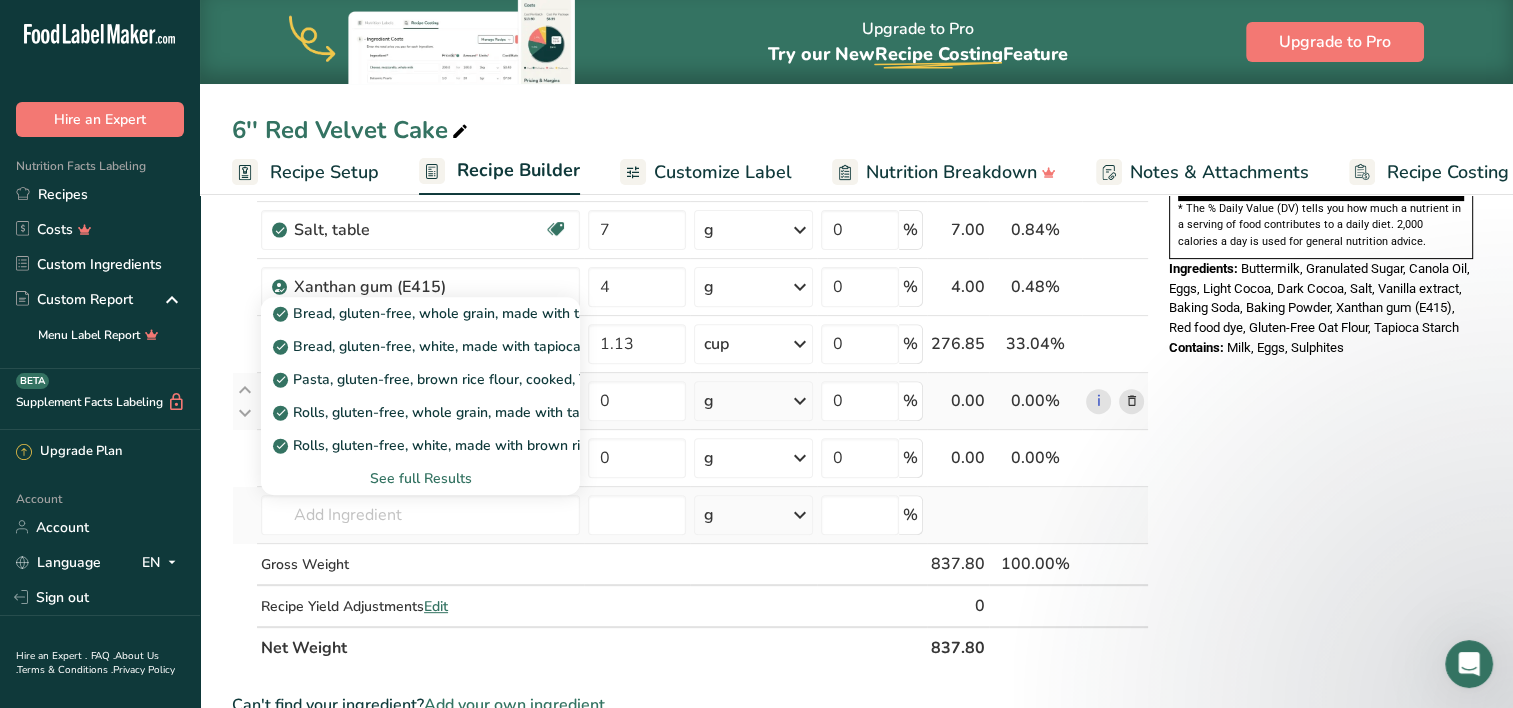 click on "See full Results" at bounding box center [420, 478] 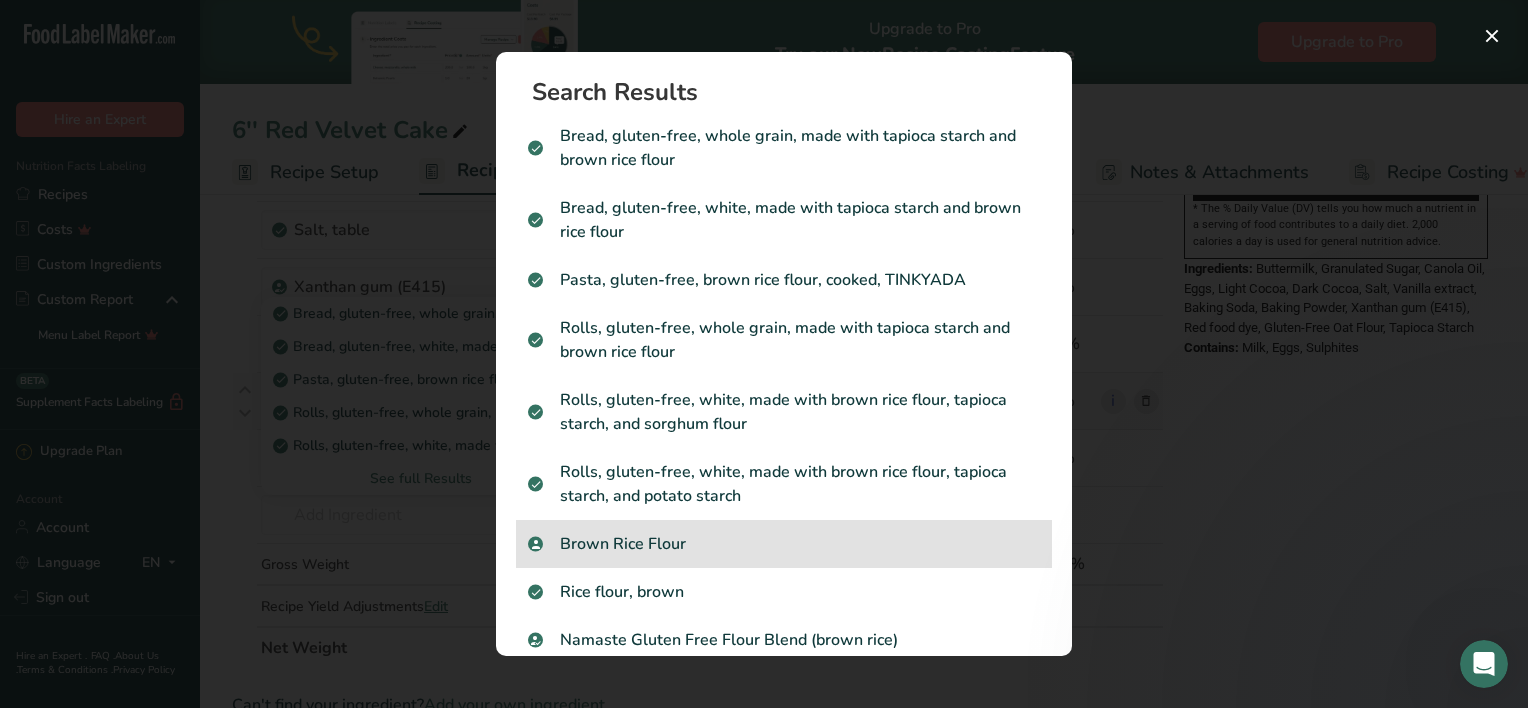 click on "Brown Rice Flour" at bounding box center (784, 544) 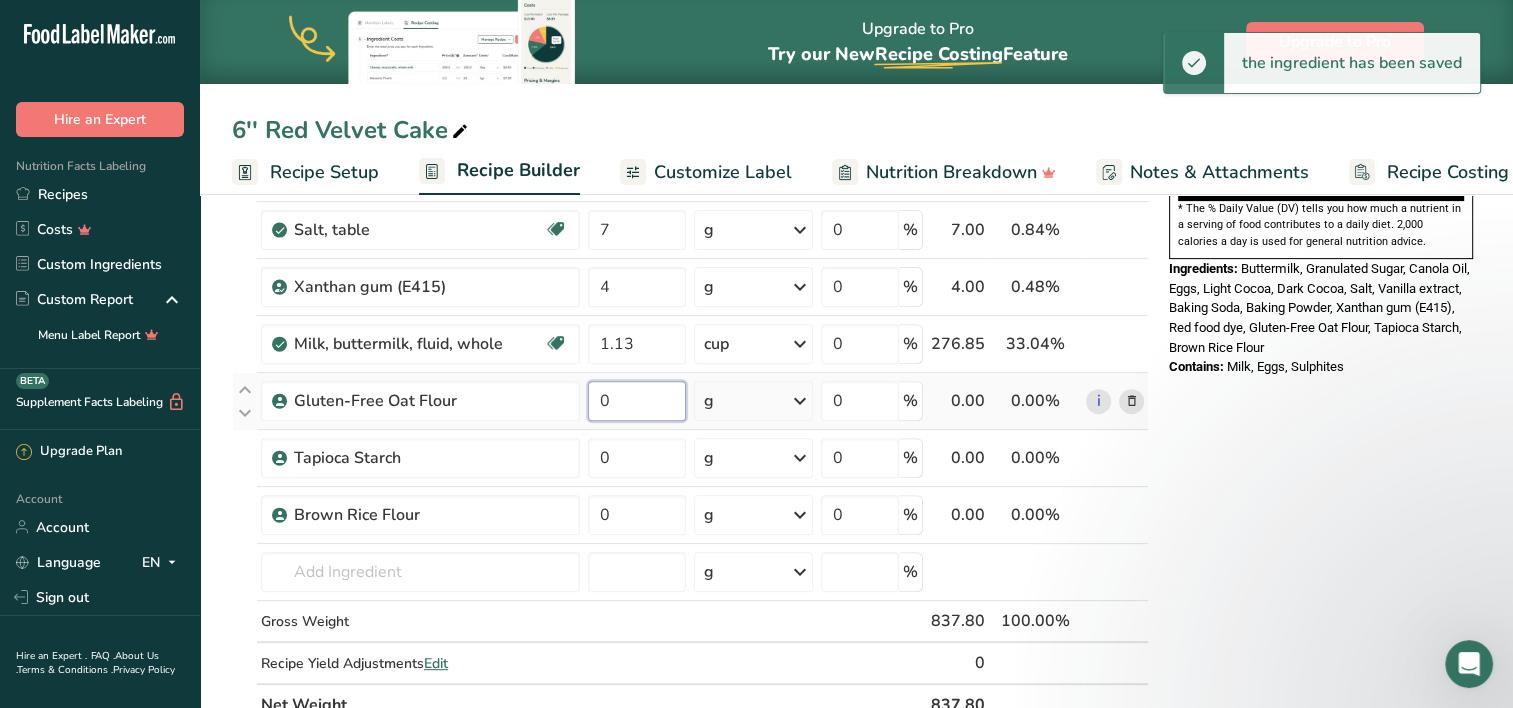 click on "0" at bounding box center (637, 401) 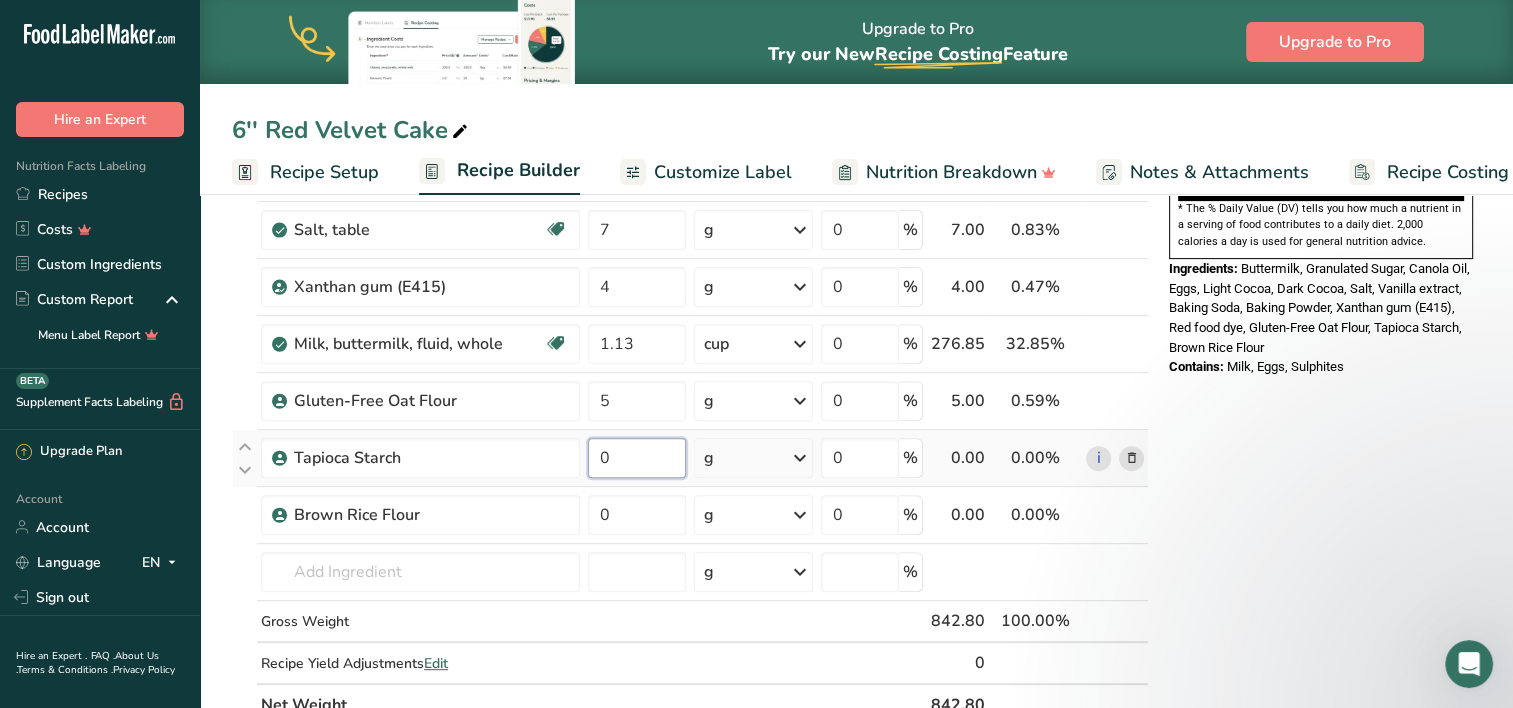 click on "Ingredient *
Amount *
Unit *
Waste *   .a-a{fill:#347362;}.b-a{fill:#fff;}          Grams
Percentage
Egg, whole, raw, fresh
Gluten free
Vegetarian
Soy free
4
oz
Portions
1 large
1 extra large
1 jumbo
See more
Weight Units
g
kg
mg
See more
Volume Units
l
Volume units require a density conversion. If you know your ingredient's density enter it below. Otherwise, click on "RIA" our AI Regulatory bot - she will be able to help you
lb/ft3
g/cm3
Confirm
mL
lb/ft3" at bounding box center (690, 186) 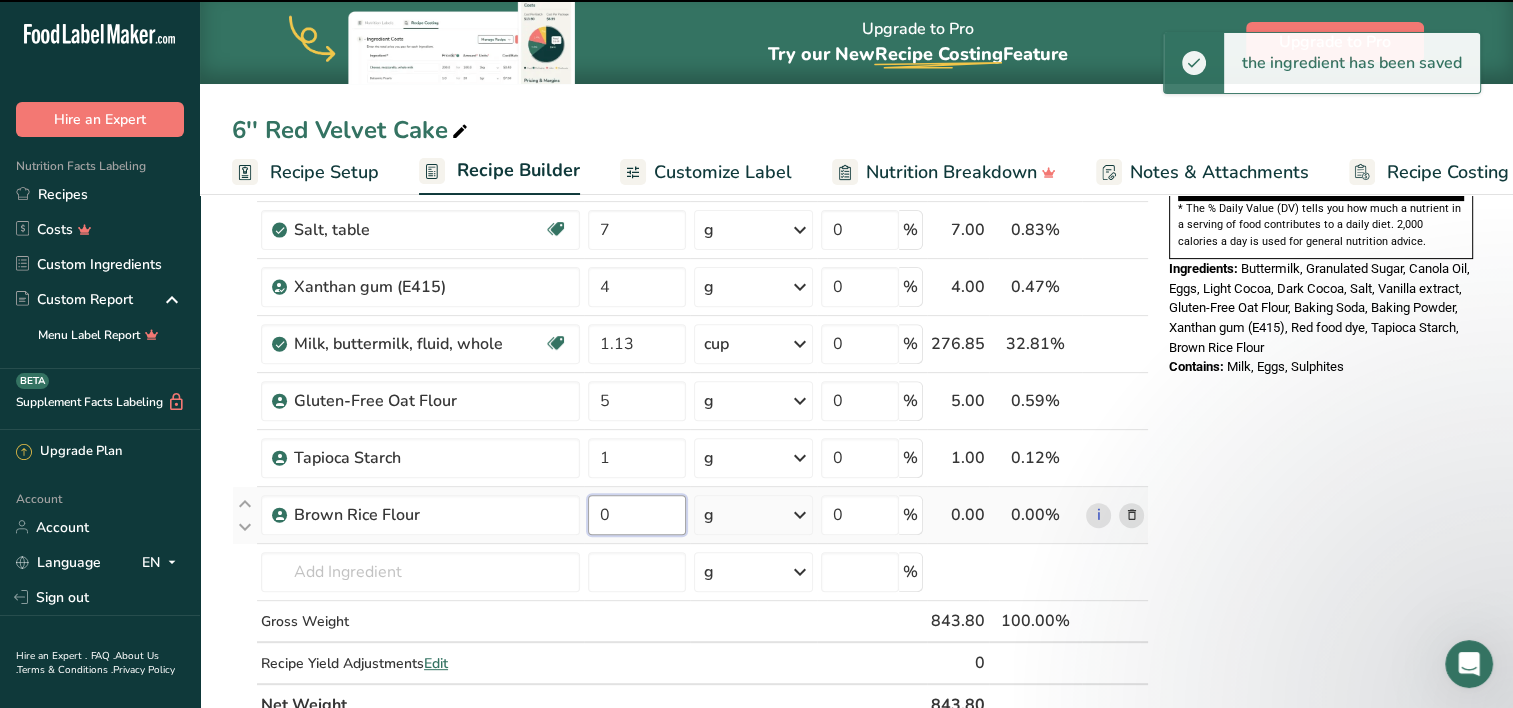 click on "Ingredient *
Amount *
Unit *
Waste *   .a-a{fill:#347362;}.b-a{fill:#fff;}          Grams
Percentage
Egg, whole, raw, fresh
Gluten free
Vegetarian
Soy free
4
oz
Portions
1 large
1 extra large
1 jumbo
See more
Weight Units
g
kg
mg
See more
Volume Units
l
Volume units require a density conversion. If you know your ingredient's density enter it below. Otherwise, click on "RIA" our AI Regulatory bot - she will be able to help you
lb/ft3
g/cm3
Confirm
mL
lb/ft3" at bounding box center (690, 186) 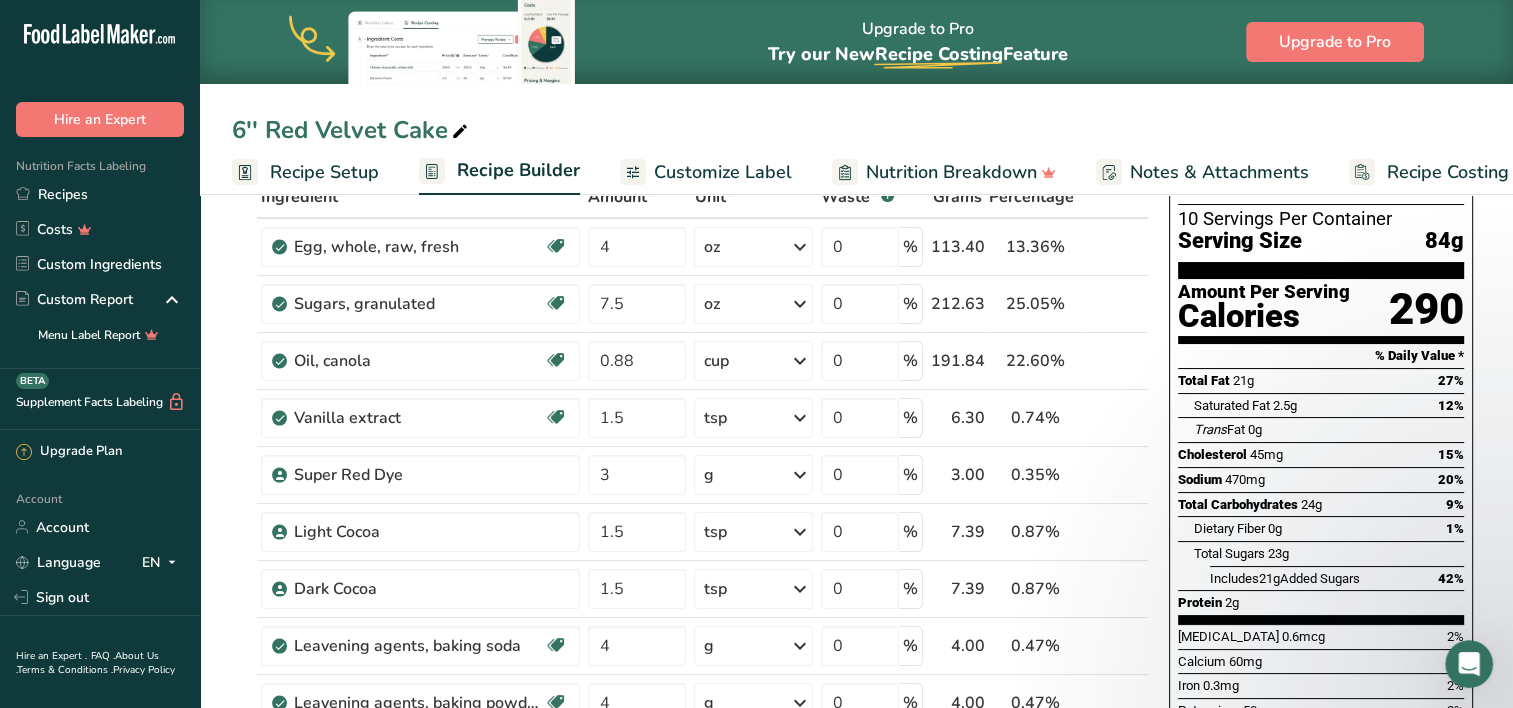scroll, scrollTop: 0, scrollLeft: 0, axis: both 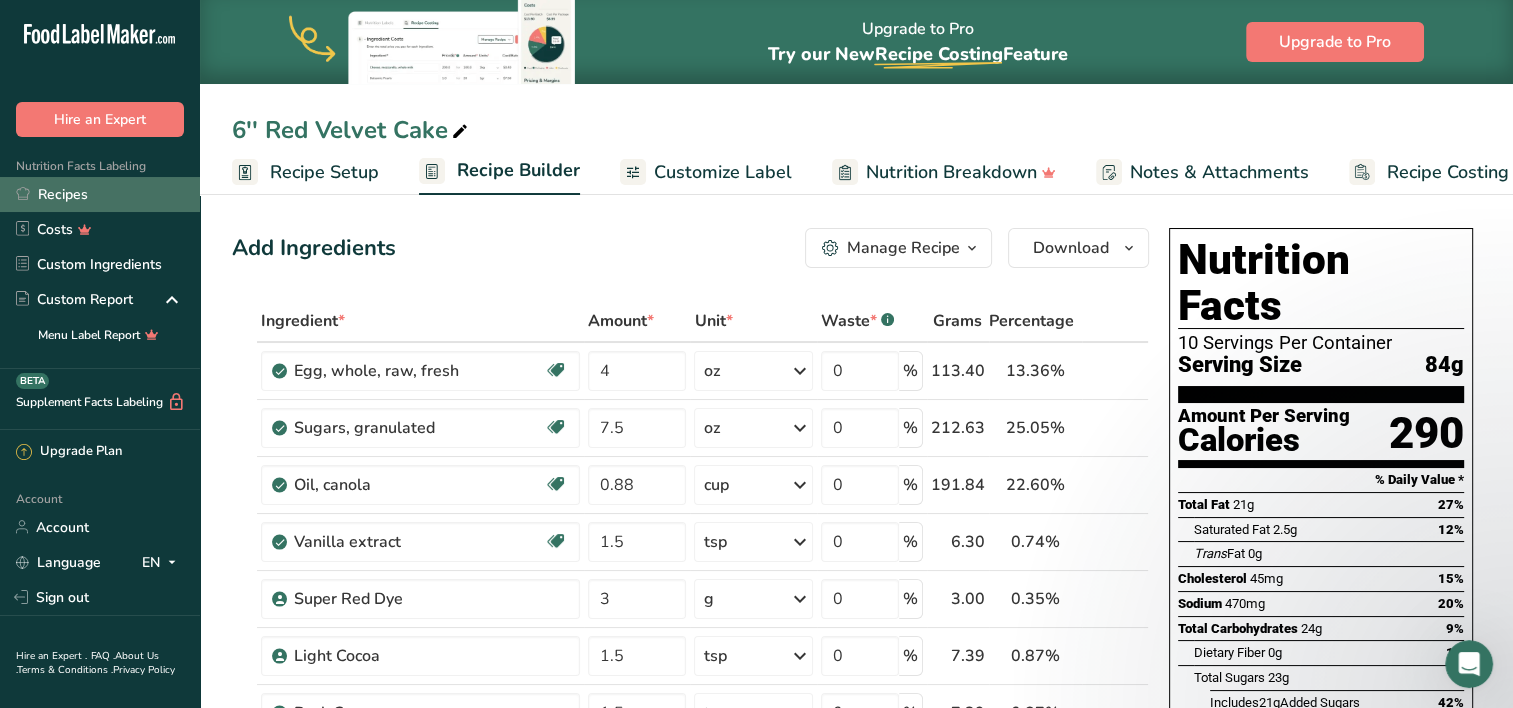 click on "Recipes" at bounding box center [100, 194] 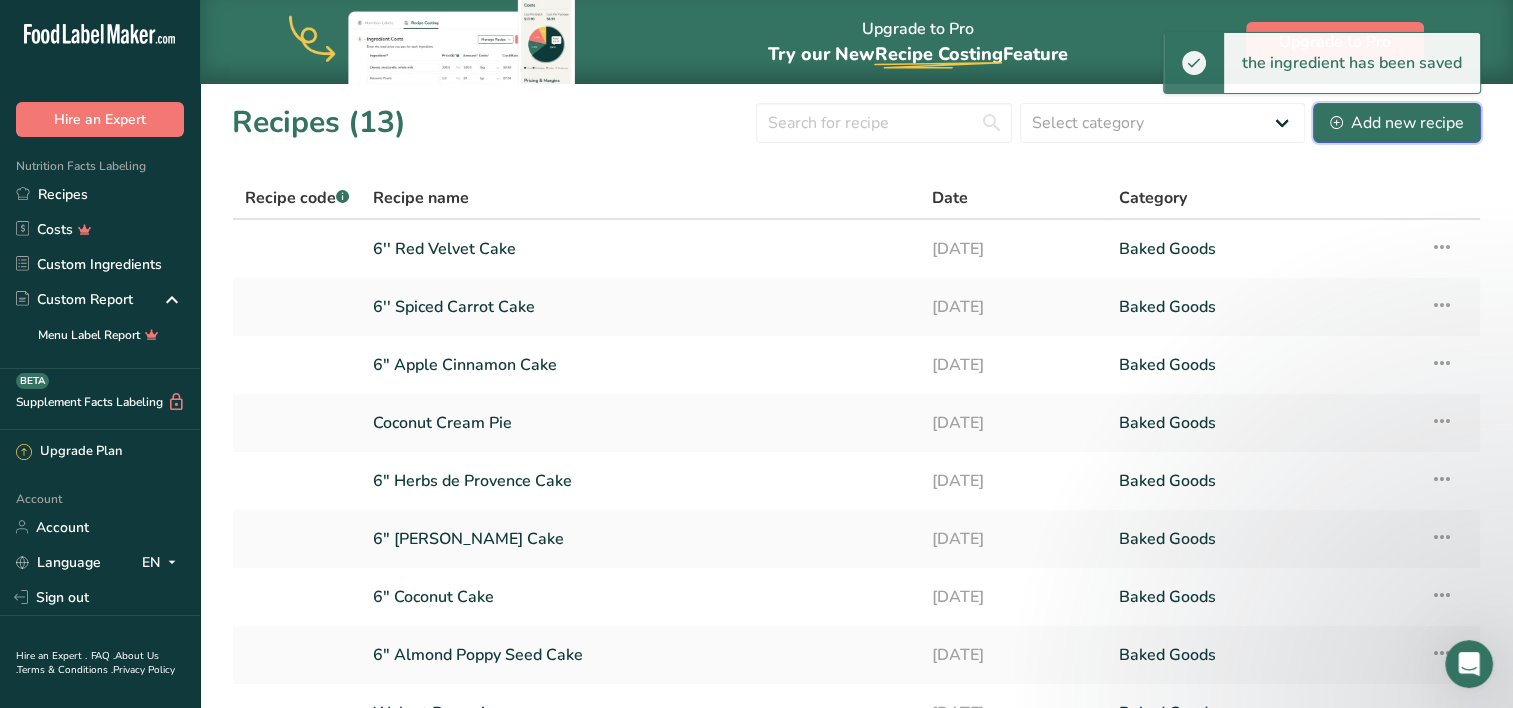 click on "Add new recipe" at bounding box center [1397, 123] 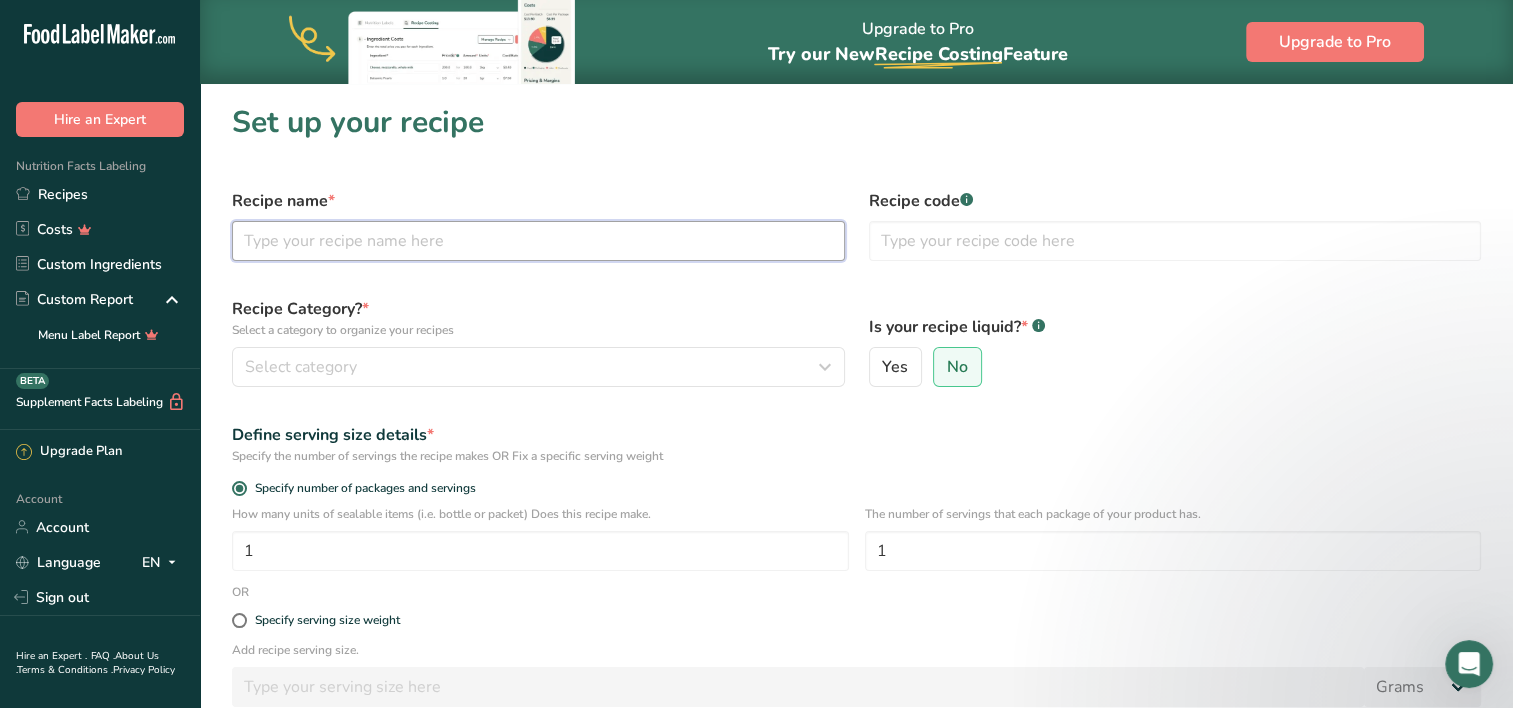 click at bounding box center [538, 241] 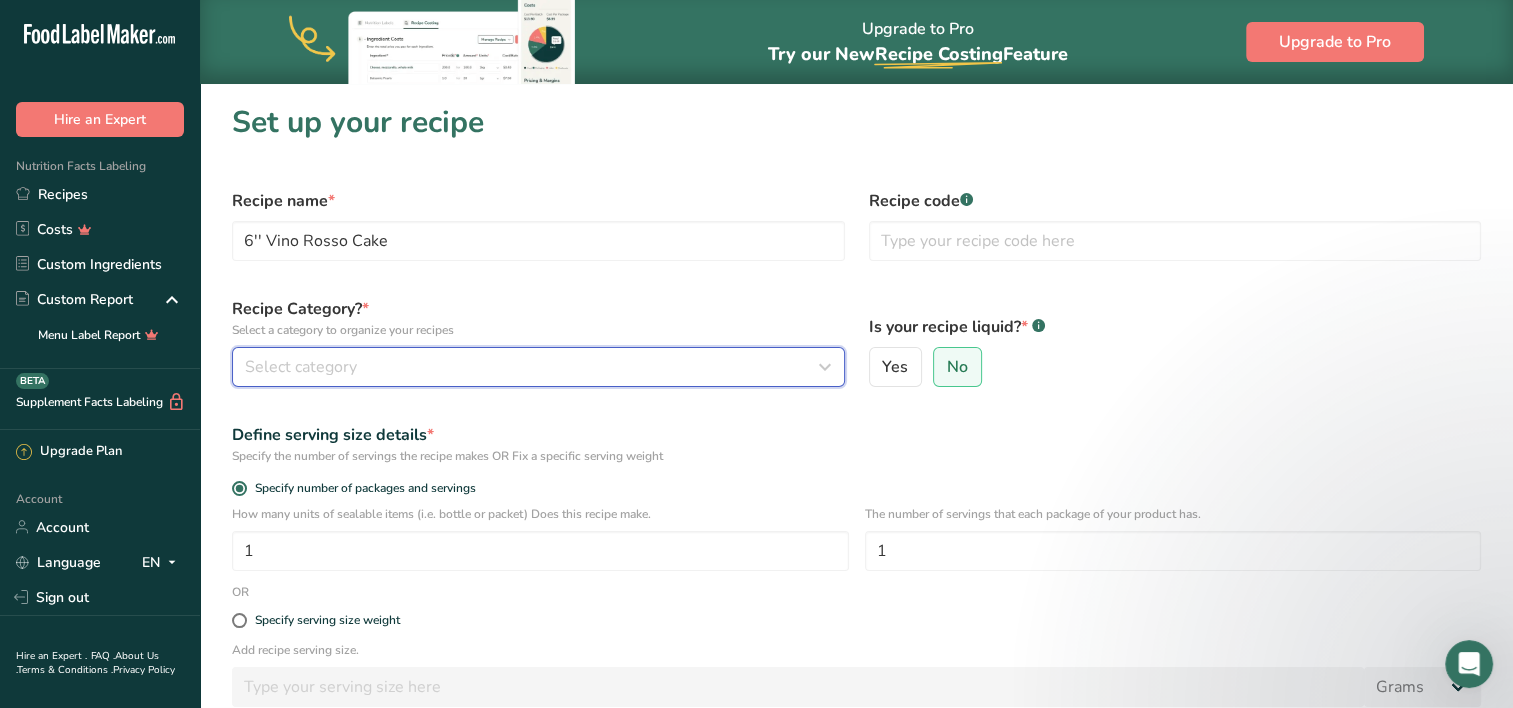 click on "Select category" at bounding box center [532, 367] 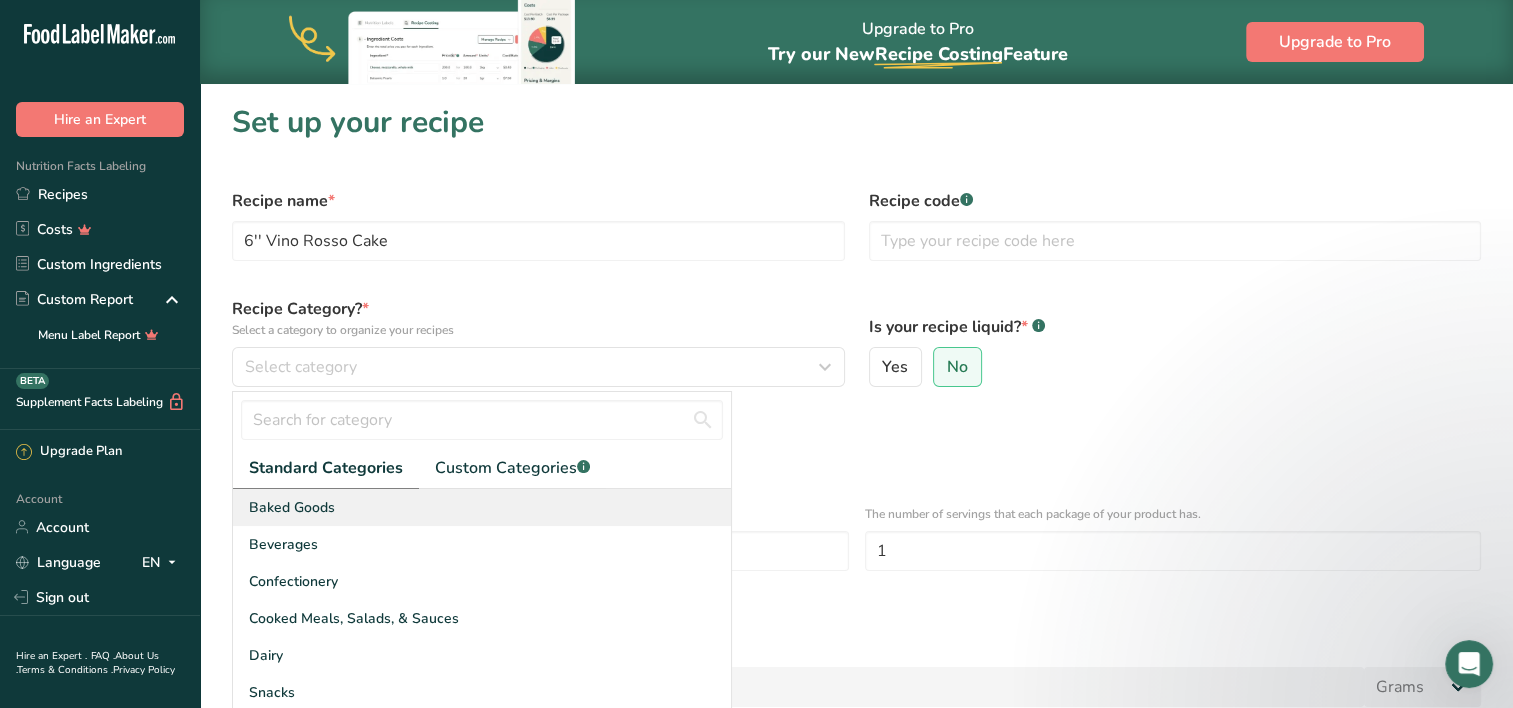 click on "Baked Goods" at bounding box center (482, 507) 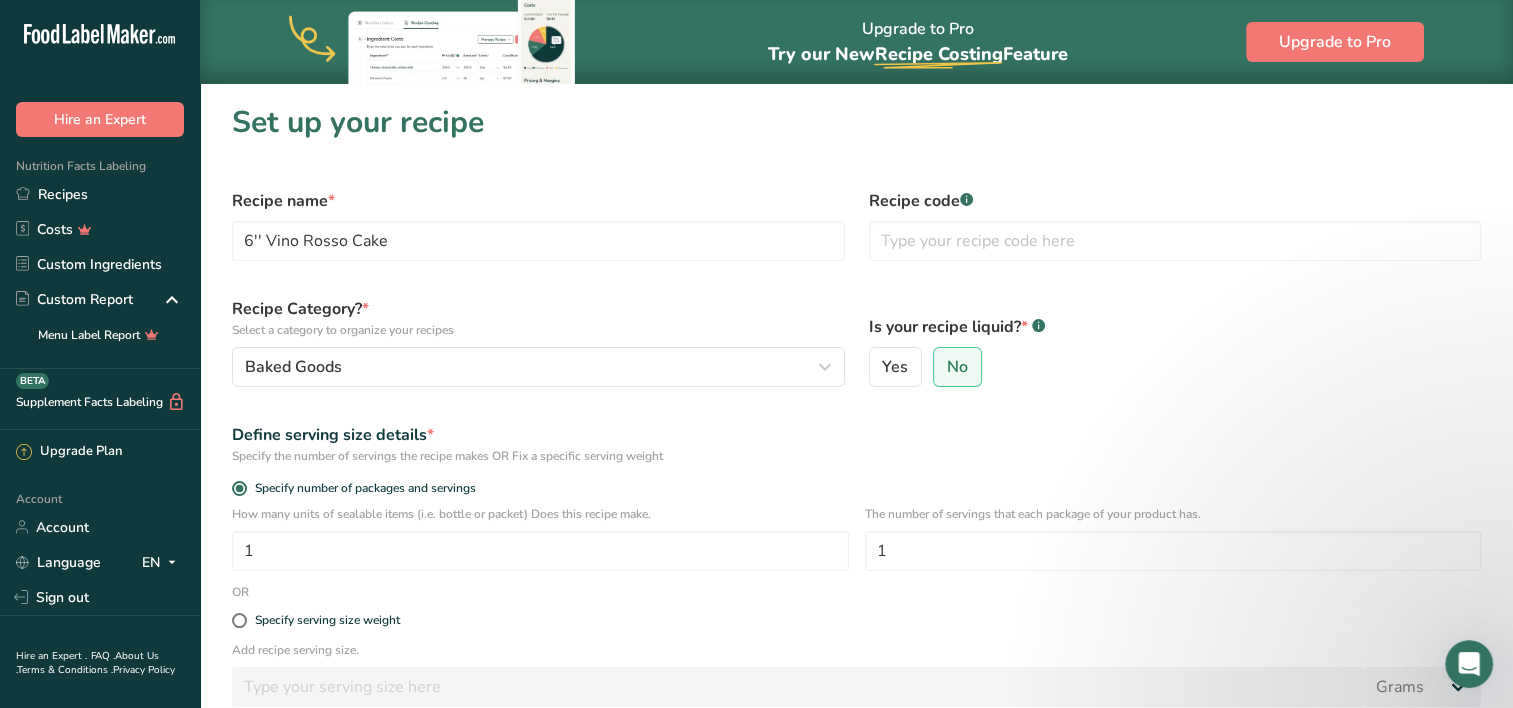 scroll, scrollTop: 160, scrollLeft: 0, axis: vertical 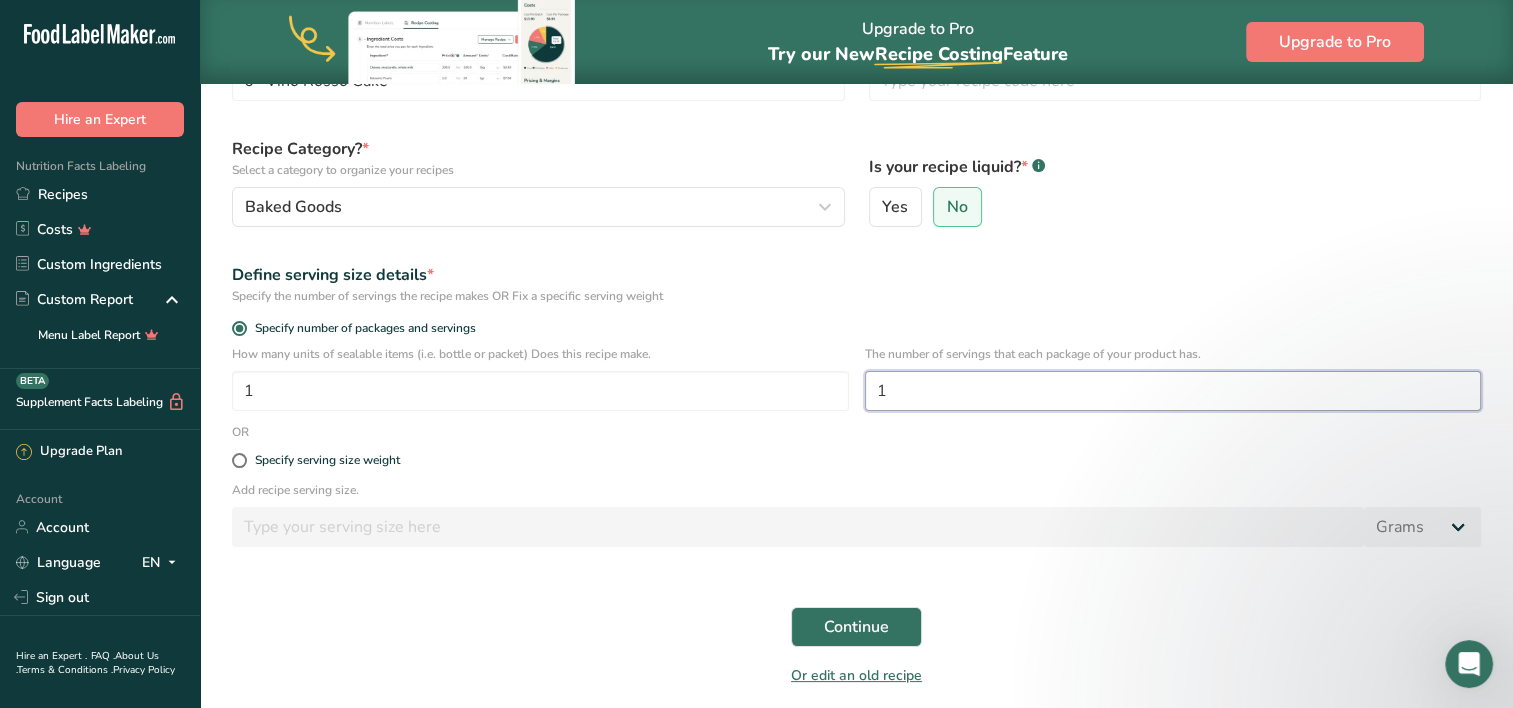 click on "1" at bounding box center (1173, 391) 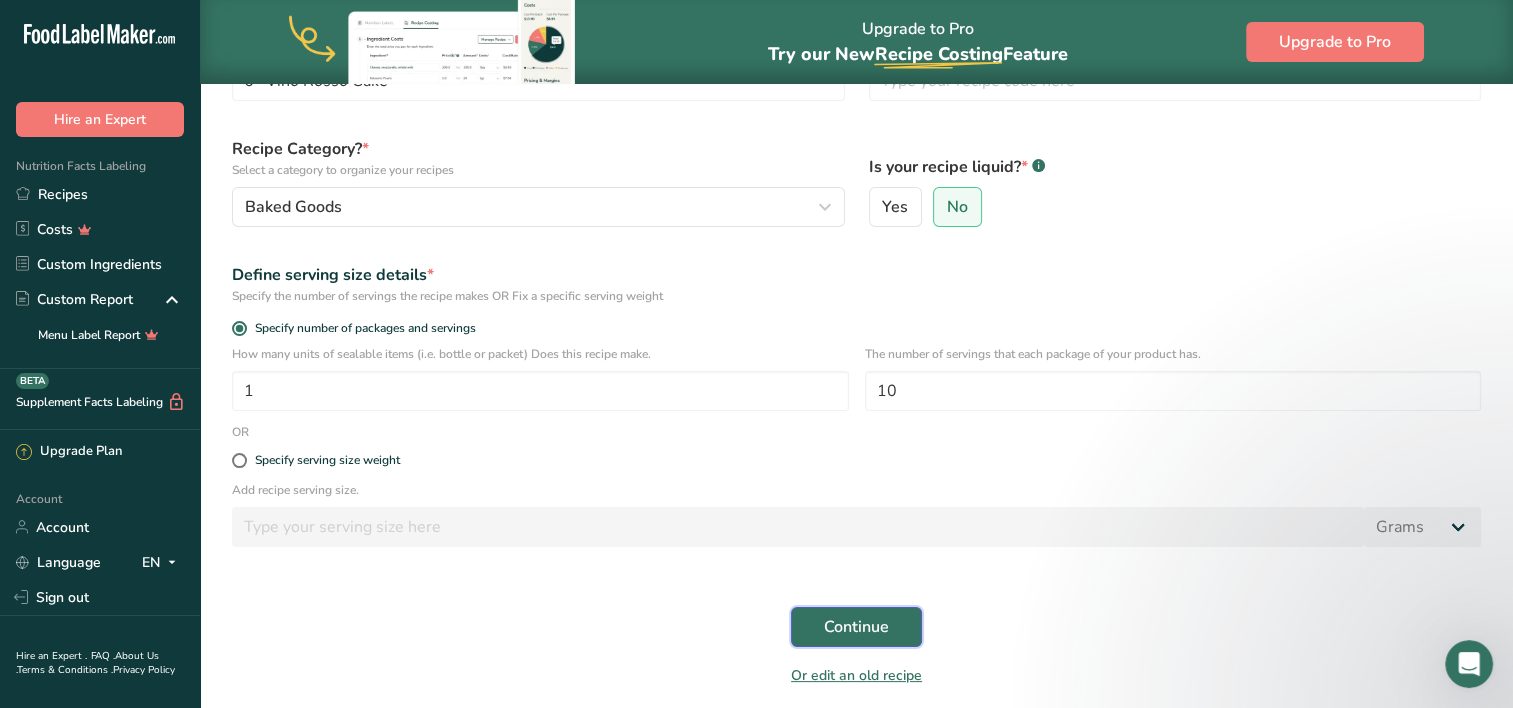 click on "Continue" at bounding box center [856, 627] 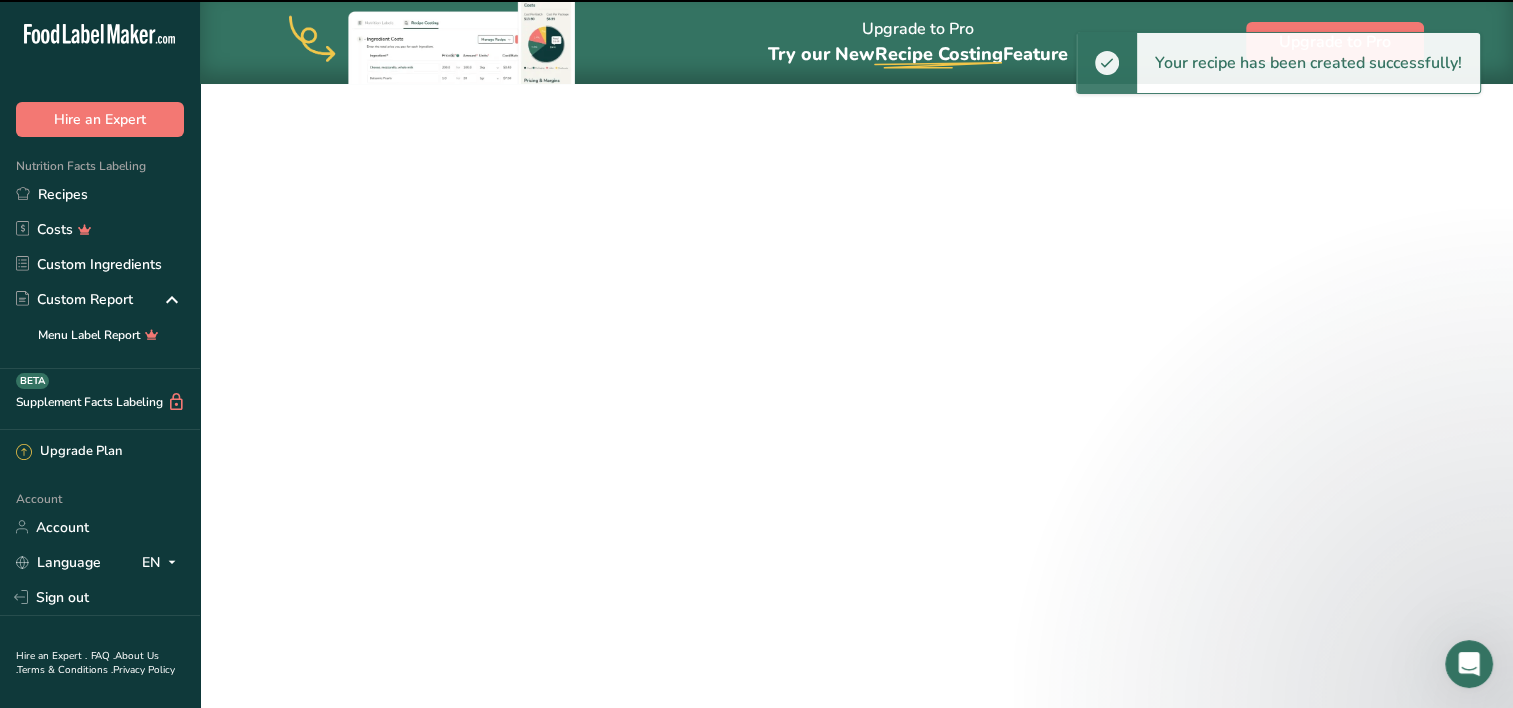 scroll, scrollTop: 0, scrollLeft: 0, axis: both 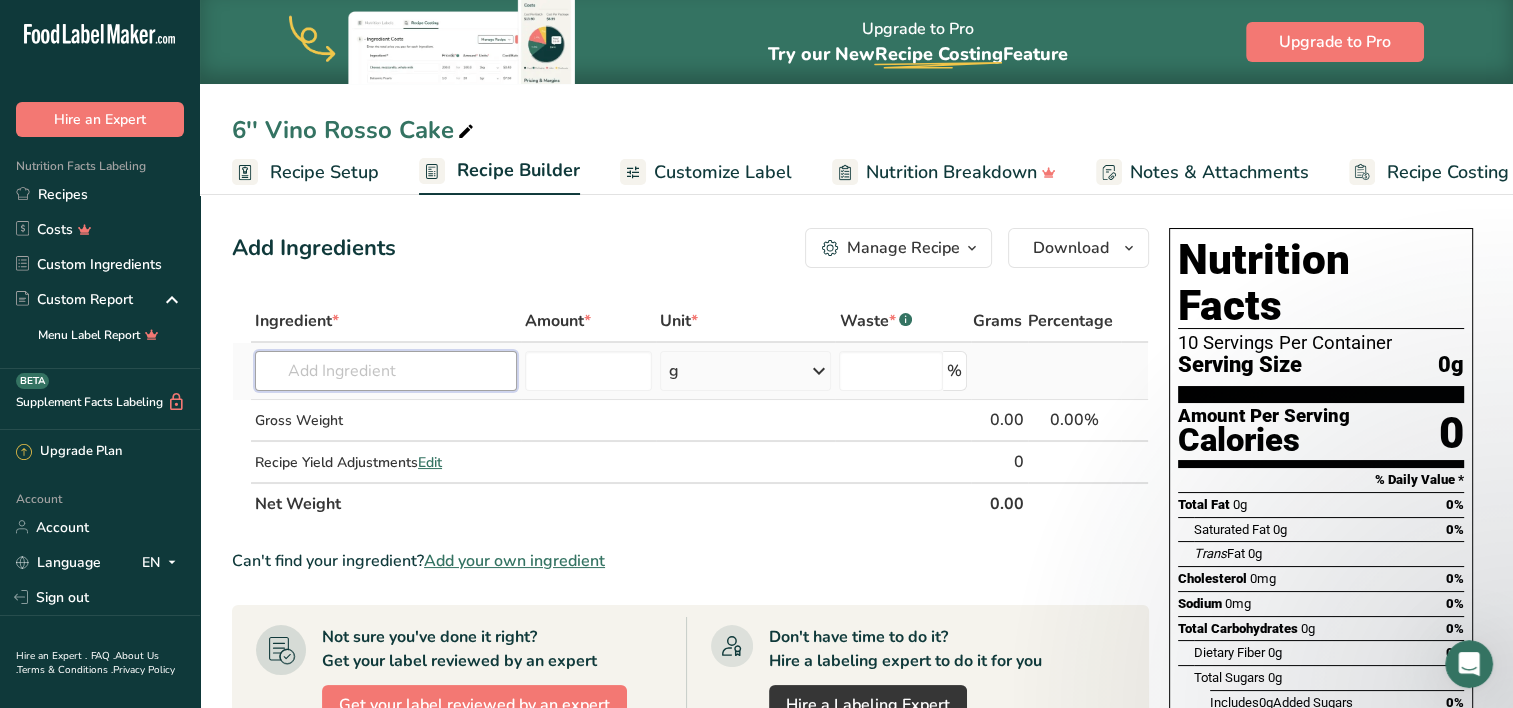 click at bounding box center (386, 371) 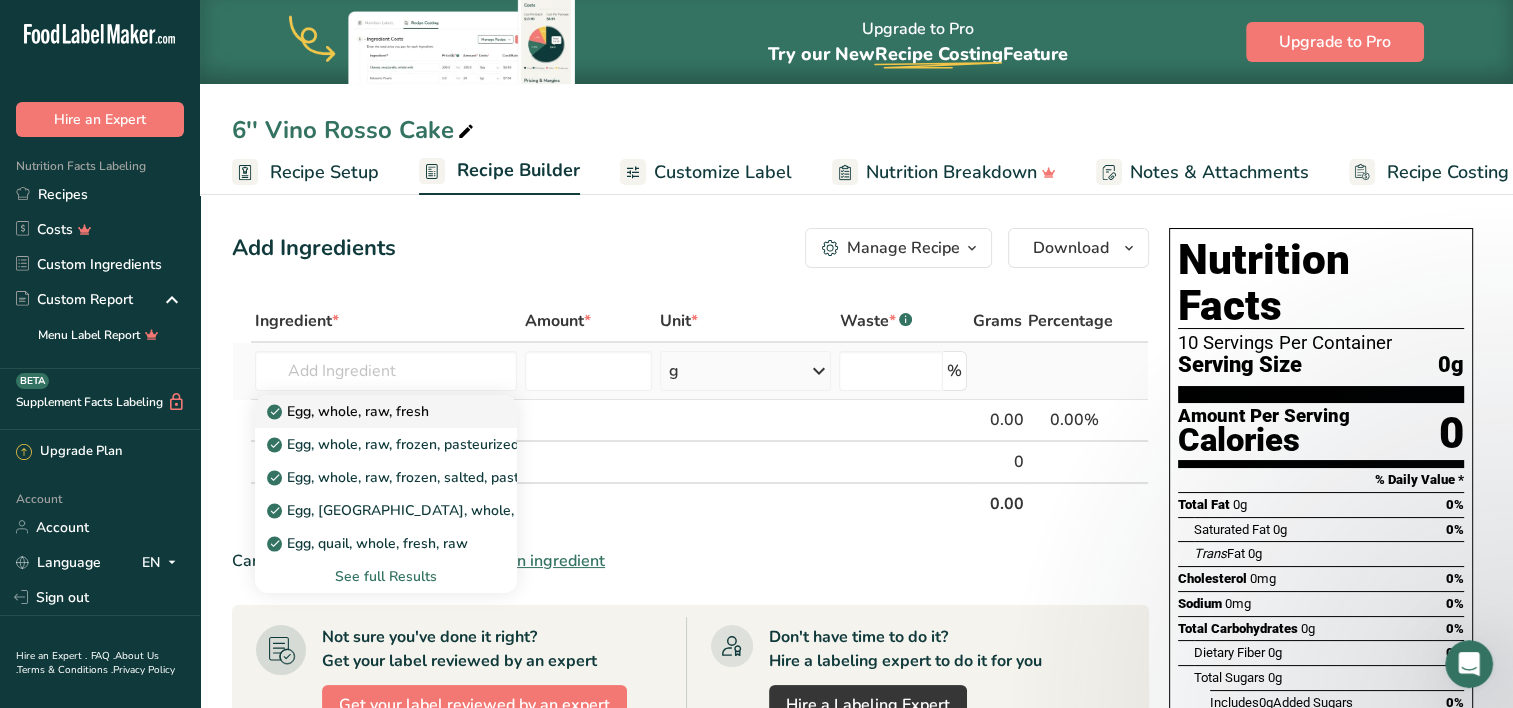 click on "Egg, whole, raw, fresh" at bounding box center [350, 411] 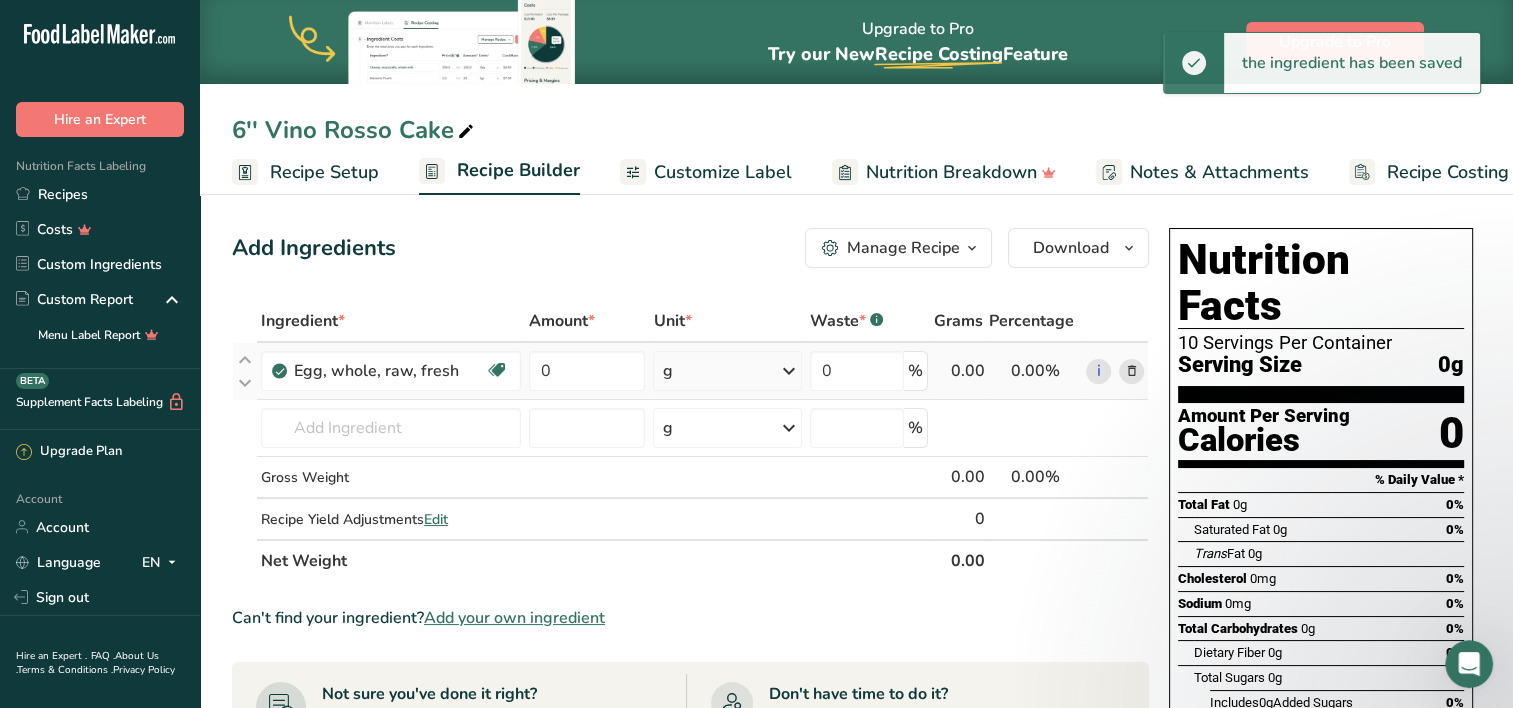 click on "g" at bounding box center (727, 371) 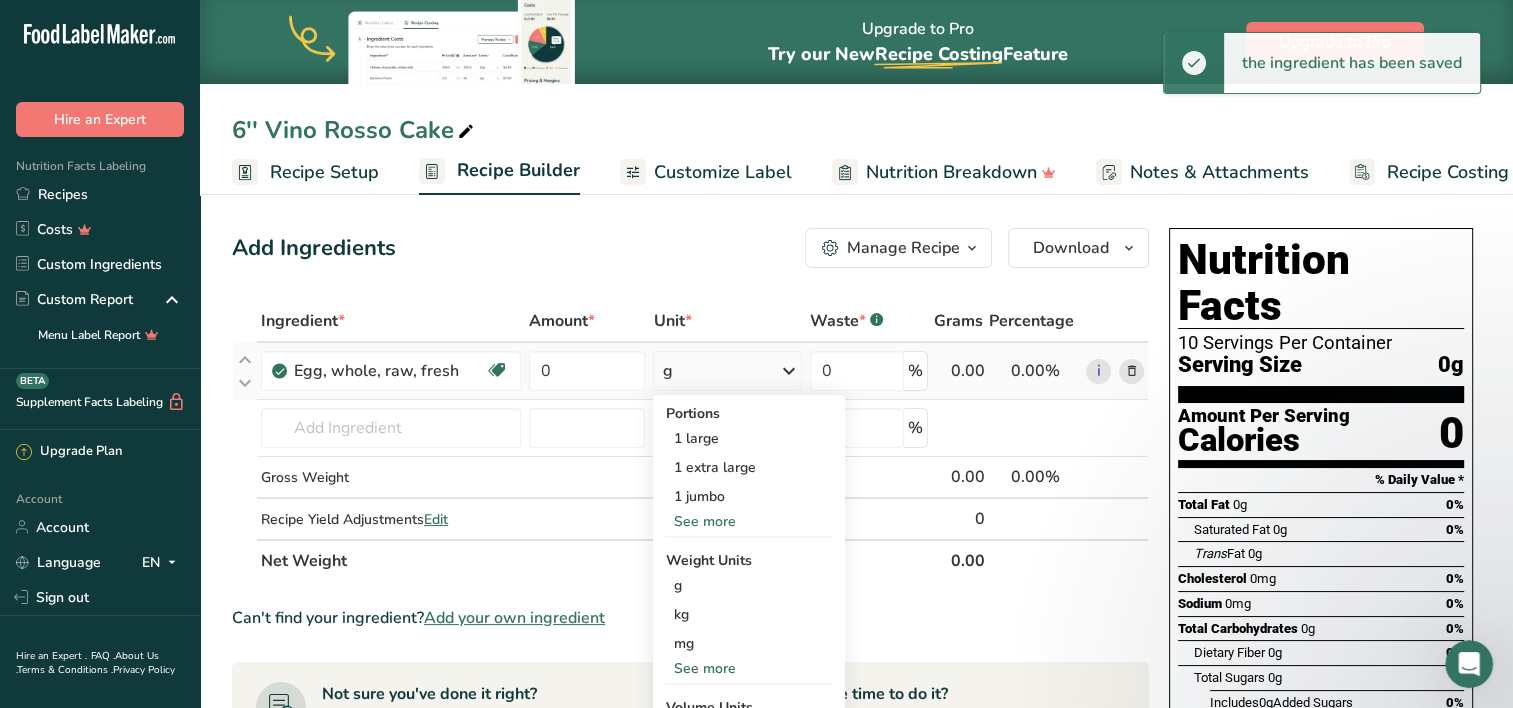 click on "See more" at bounding box center (749, 668) 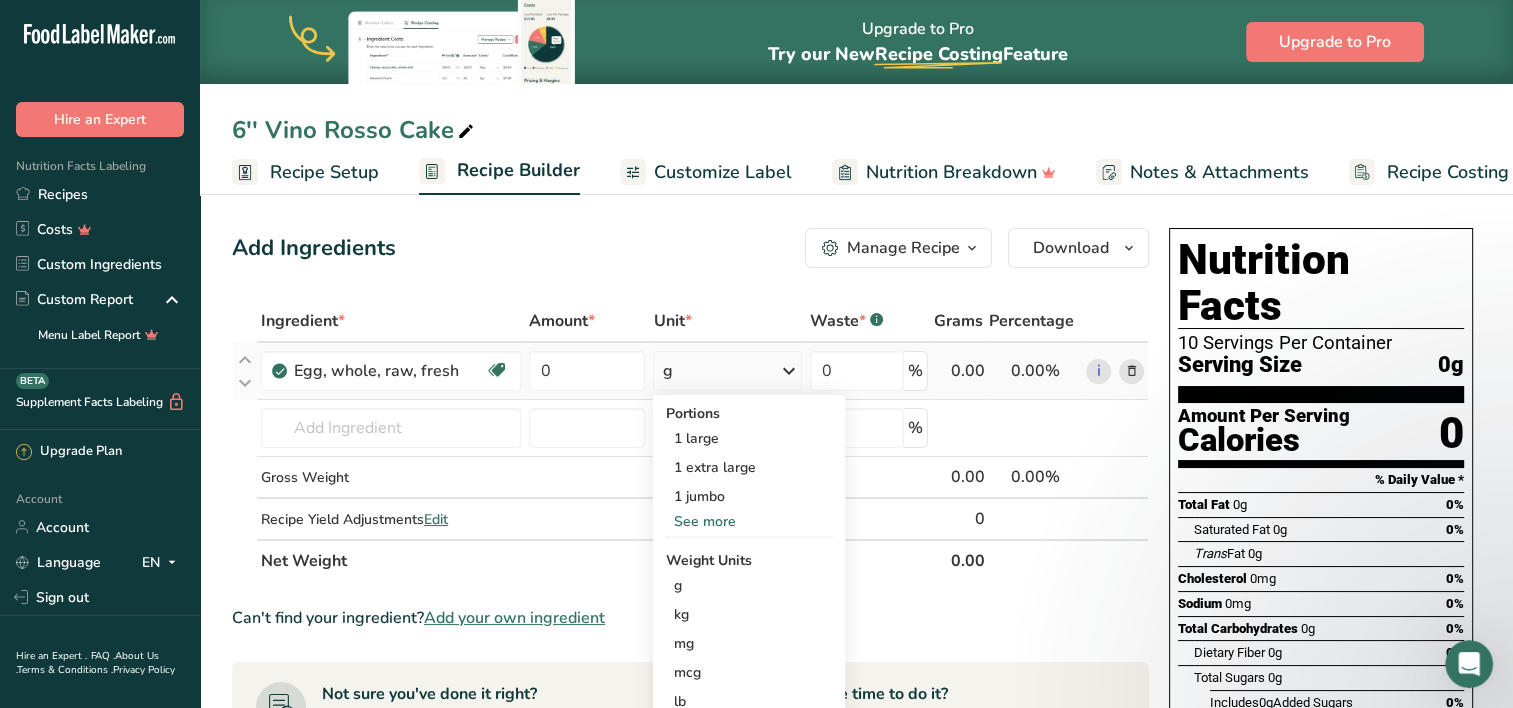 scroll, scrollTop: 162, scrollLeft: 0, axis: vertical 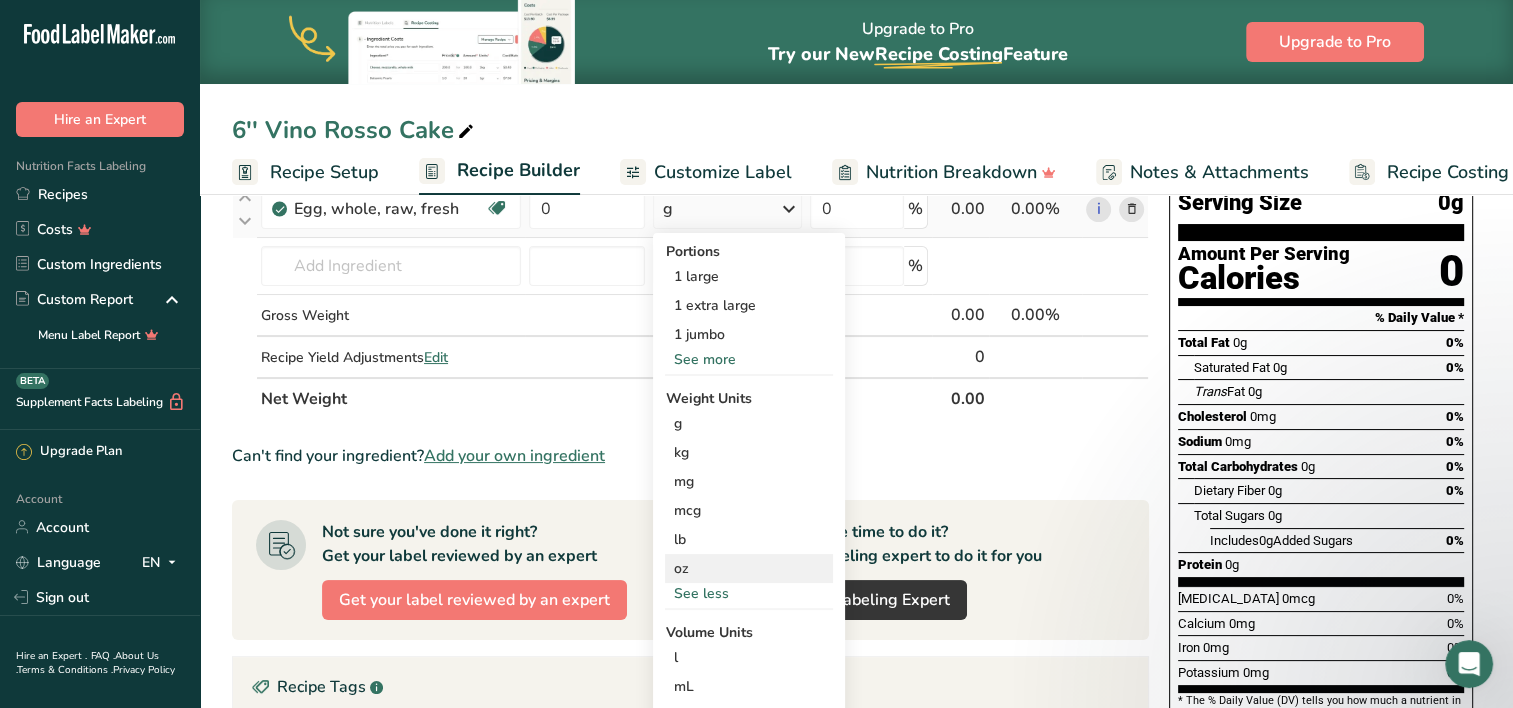 click on "oz" at bounding box center [749, 568] 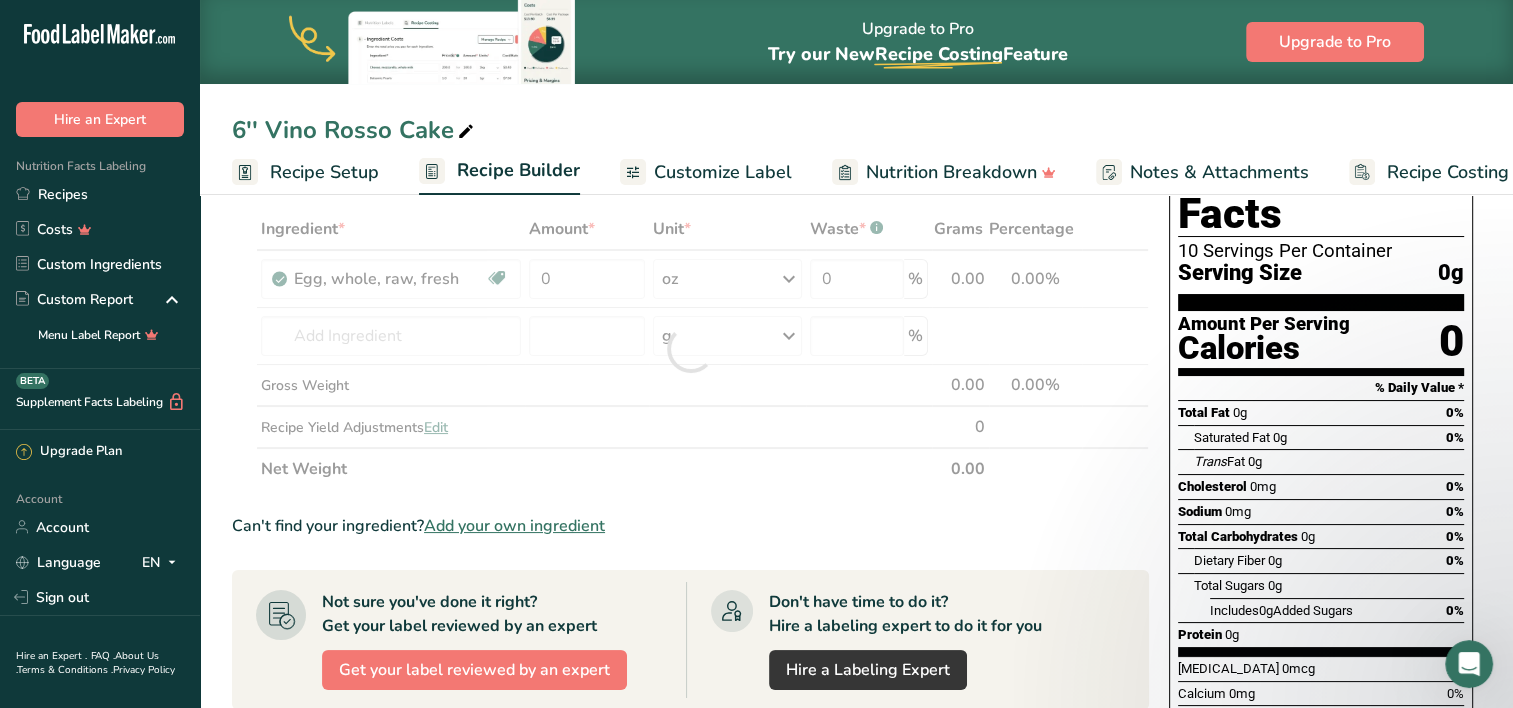scroll, scrollTop: 32, scrollLeft: 0, axis: vertical 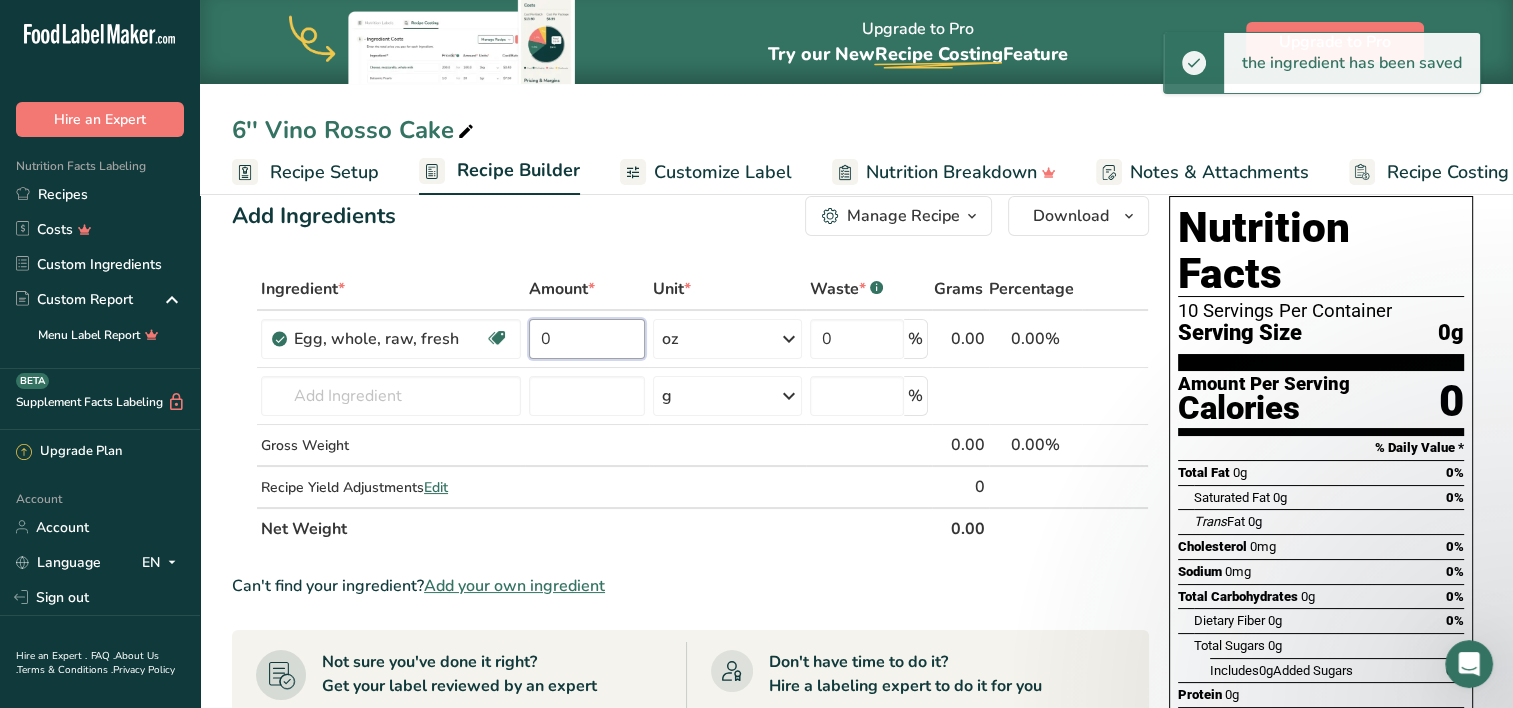 click on "0" at bounding box center (587, 339) 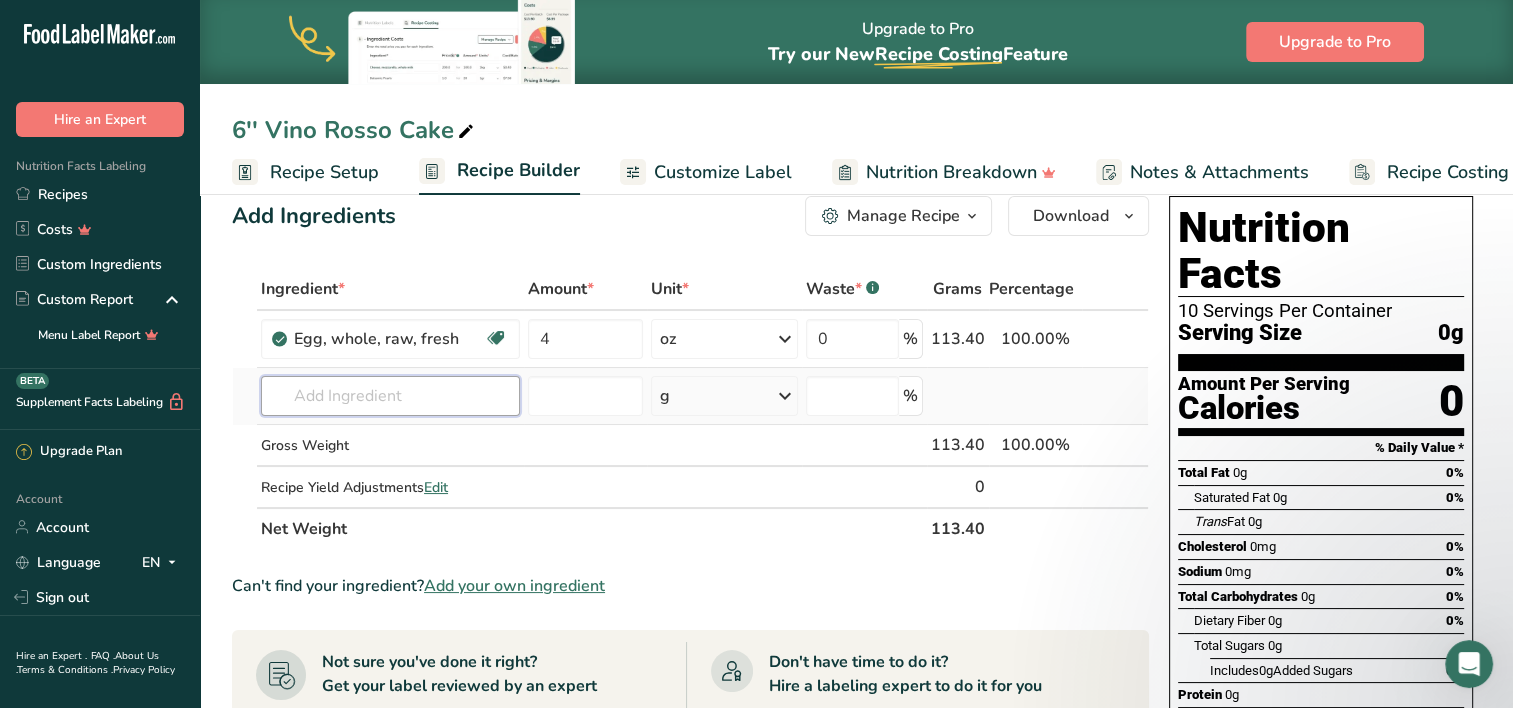 click on "Ingredient *
Amount *
Unit *
Waste *   .a-a{fill:#347362;}.b-a{fill:#fff;}          Grams
Percentage
Egg, whole, raw, fresh
Gluten free
Vegetarian
Soy free
4
oz
Portions
1 large
1 extra large
1 jumbo
See more
Weight Units
g
kg
mg
mcg
lb
oz
See less
Volume Units
l
Volume units require a density conversion. If you know your ingredient's density enter it below. Otherwise, click on "RIA" our AI Regulatory bot - she will be able to help you
lb/ft3
g/cm3
Confirm
mL" at bounding box center (690, 409) 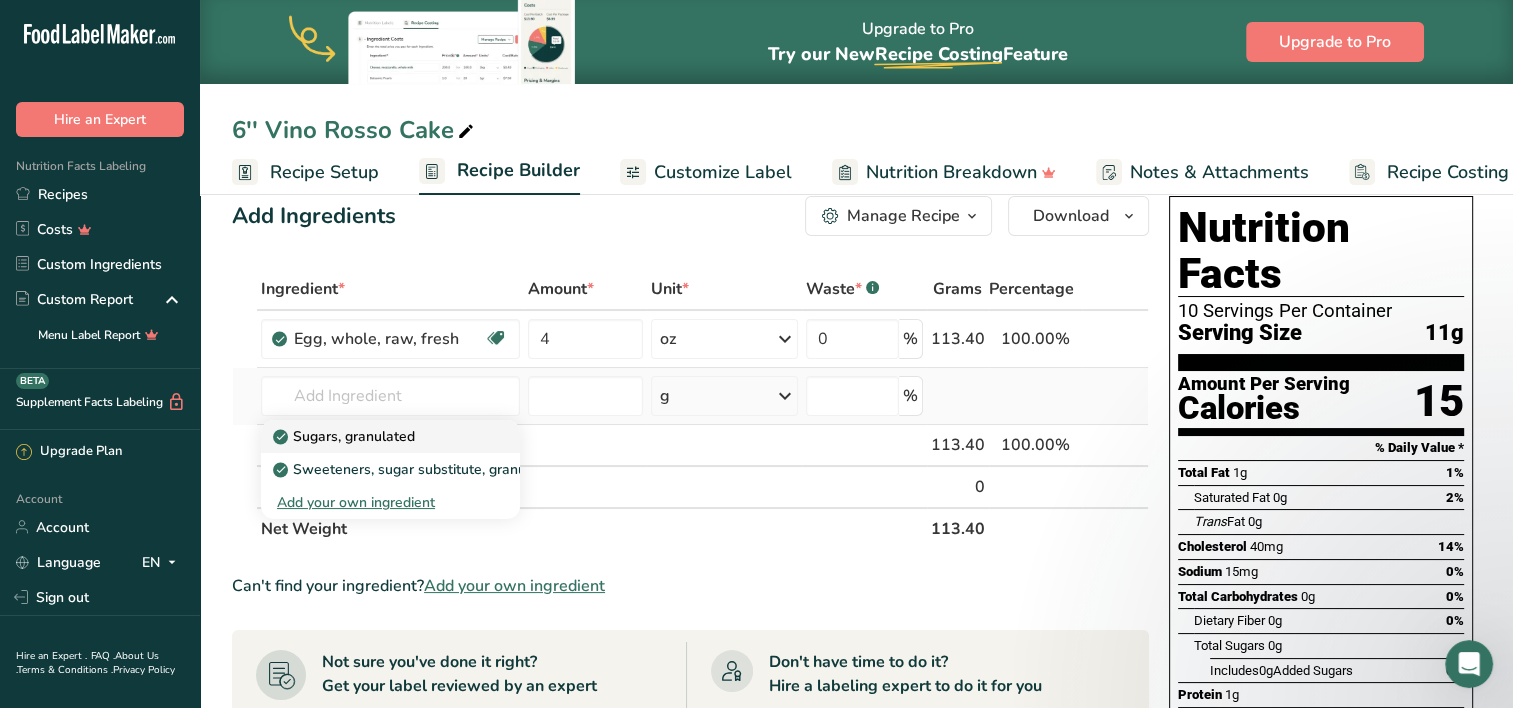 click on "Sugars, granulated" at bounding box center (346, 436) 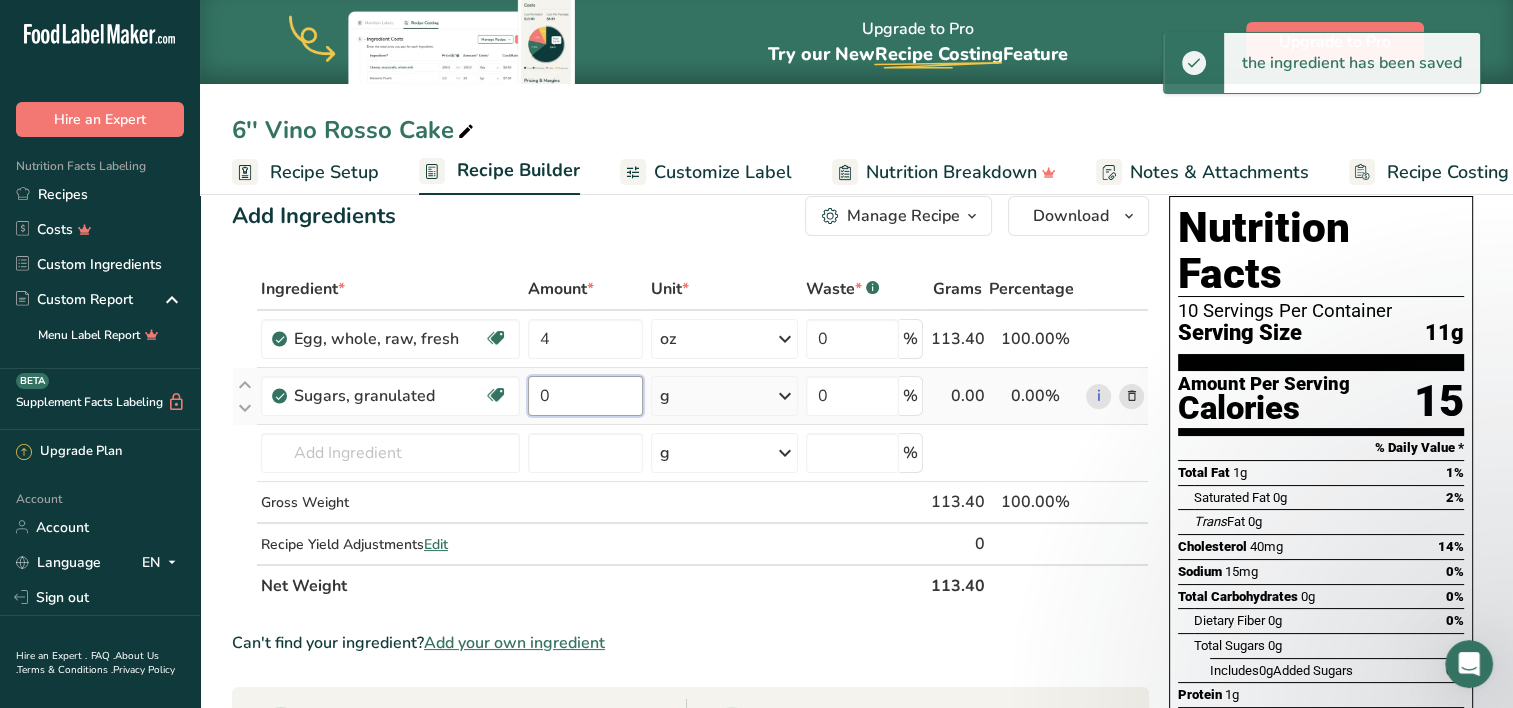 click on "0" at bounding box center [585, 396] 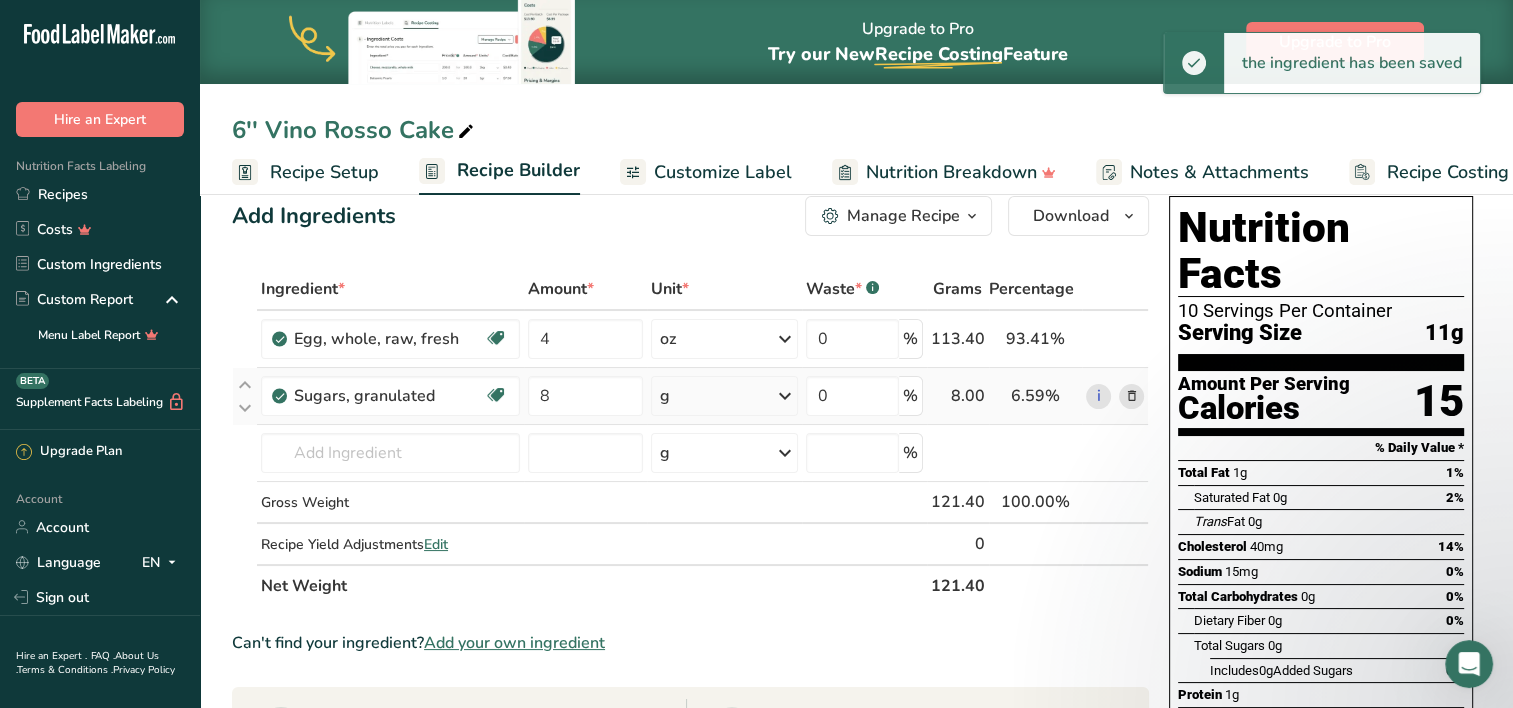 click on "Ingredient *
Amount *
Unit *
Waste *   .a-a{fill:#347362;}.b-a{fill:#fff;}          Grams
Percentage
Egg, whole, raw, fresh
Gluten free
Vegetarian
Soy free
4
oz
Portions
1 large
1 extra large
1 jumbo
See more
Weight Units
g
kg
mg
mcg
lb
oz
See less
Volume Units
l
Volume units require a density conversion. If you know your ingredient's density enter it below. Otherwise, click on "RIA" our AI Regulatory bot - she will be able to help you
lb/ft3
g/cm3
Confirm
mL" at bounding box center (690, 437) 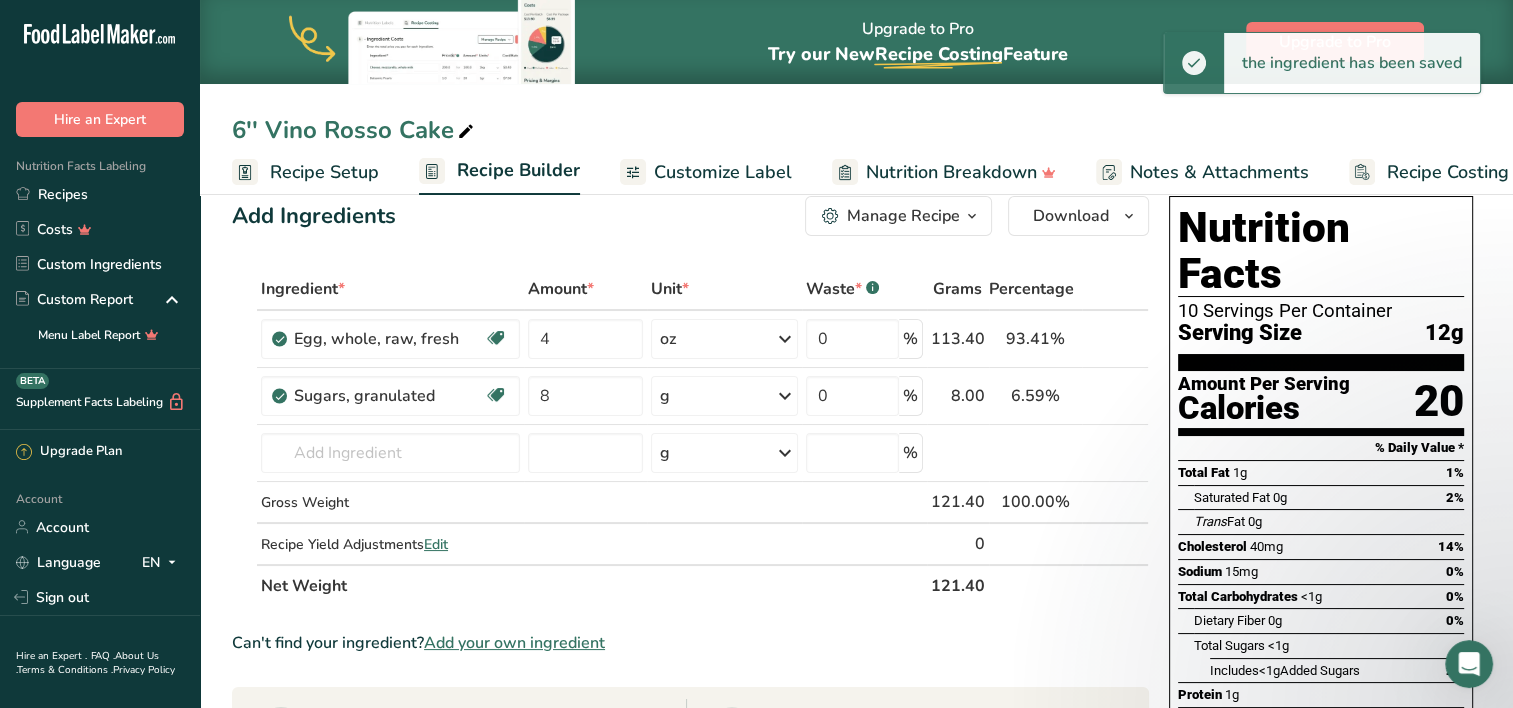 click at bounding box center [785, 396] 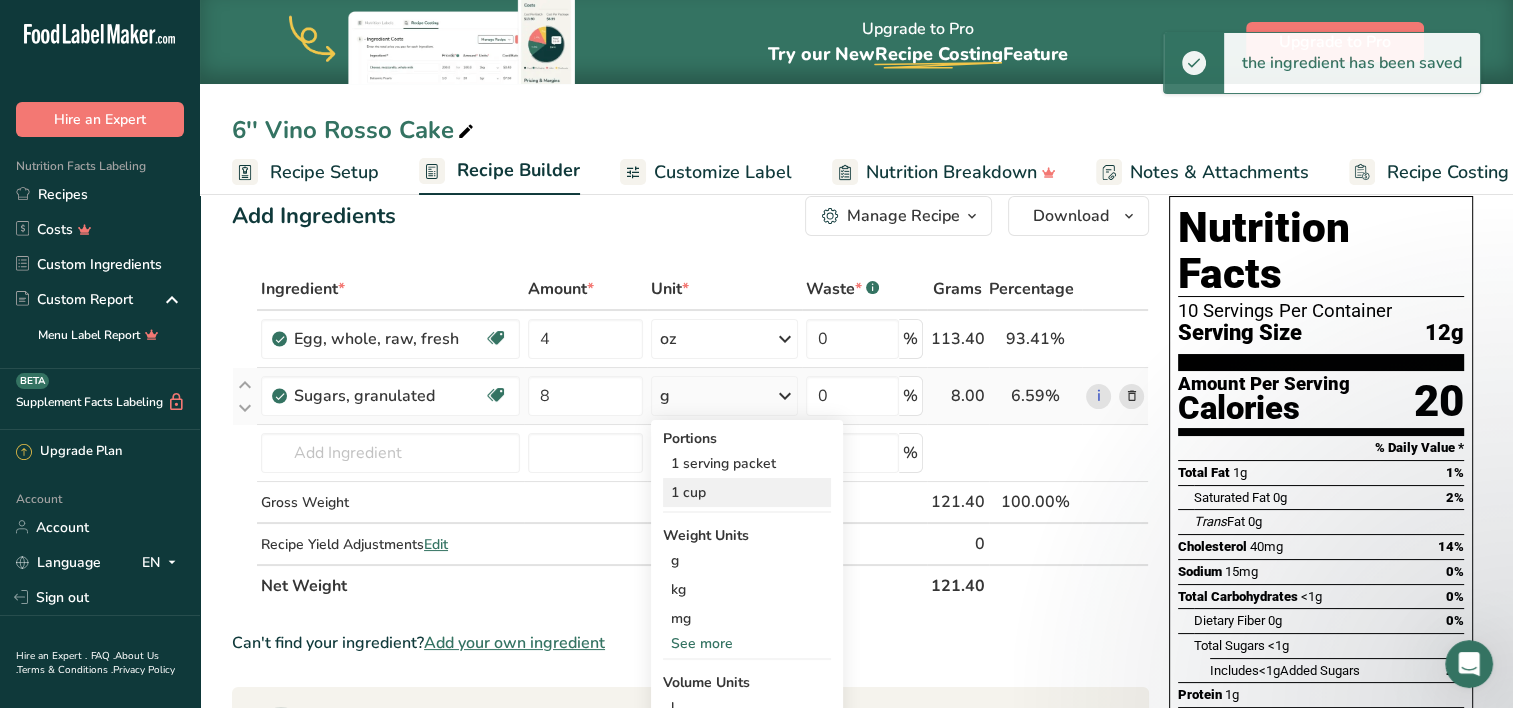 scroll, scrollTop: 83, scrollLeft: 0, axis: vertical 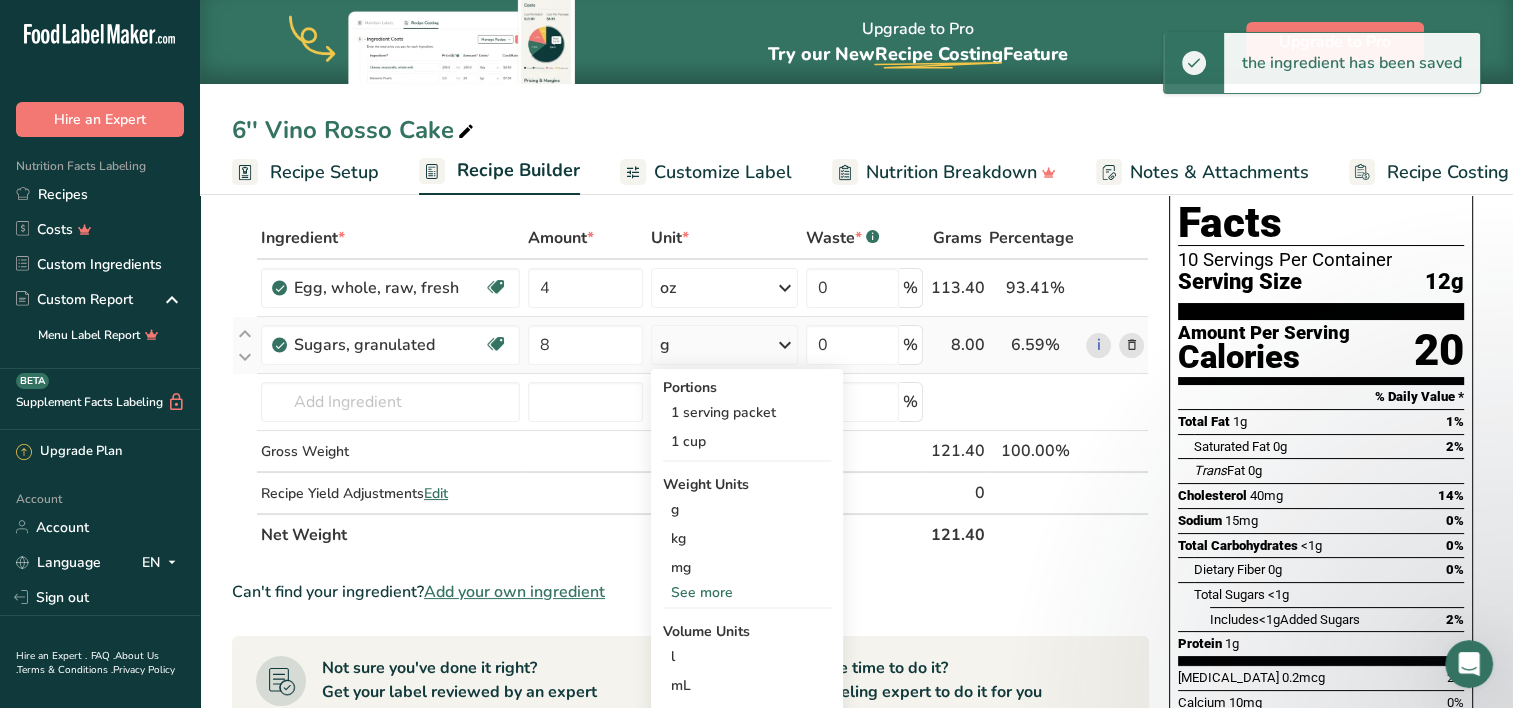 click on "See more" at bounding box center (747, 592) 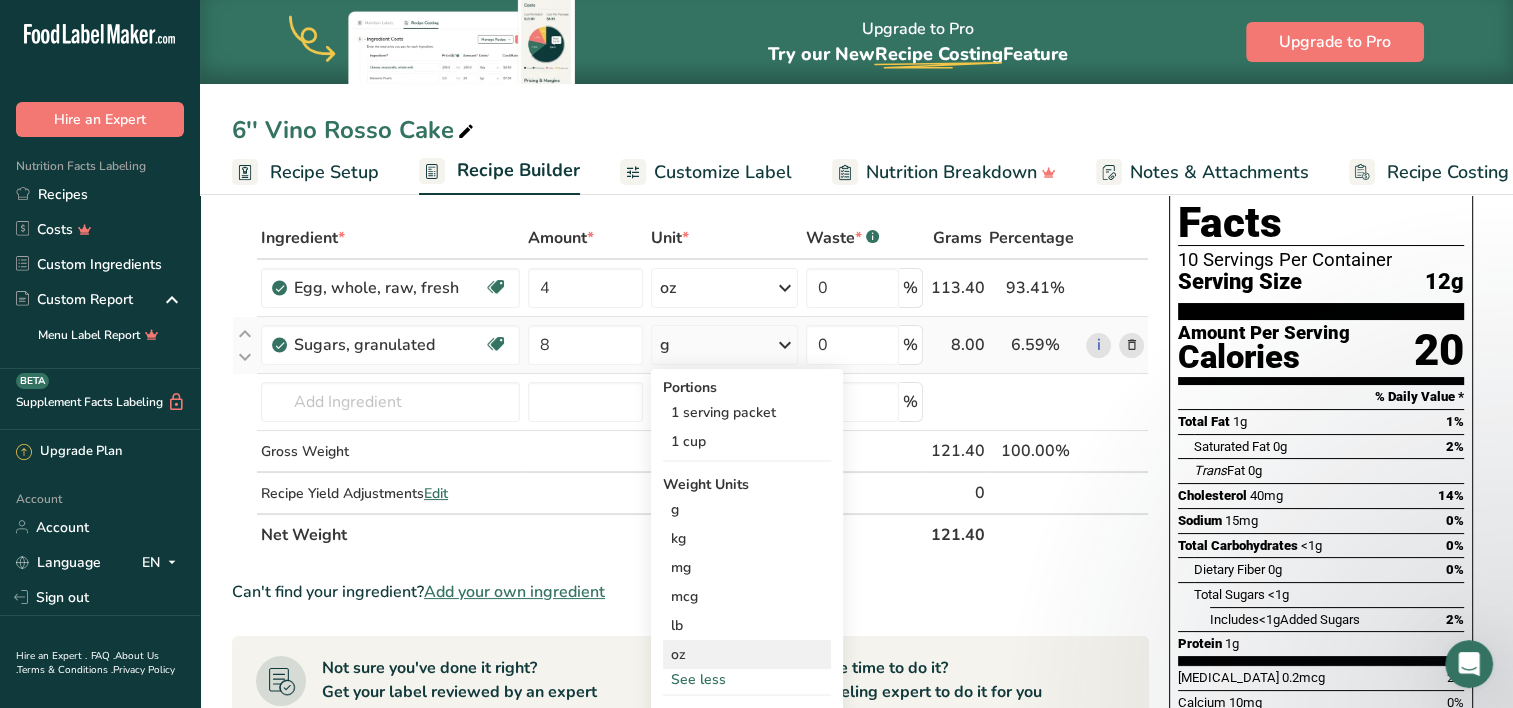 click on "oz" at bounding box center [747, 654] 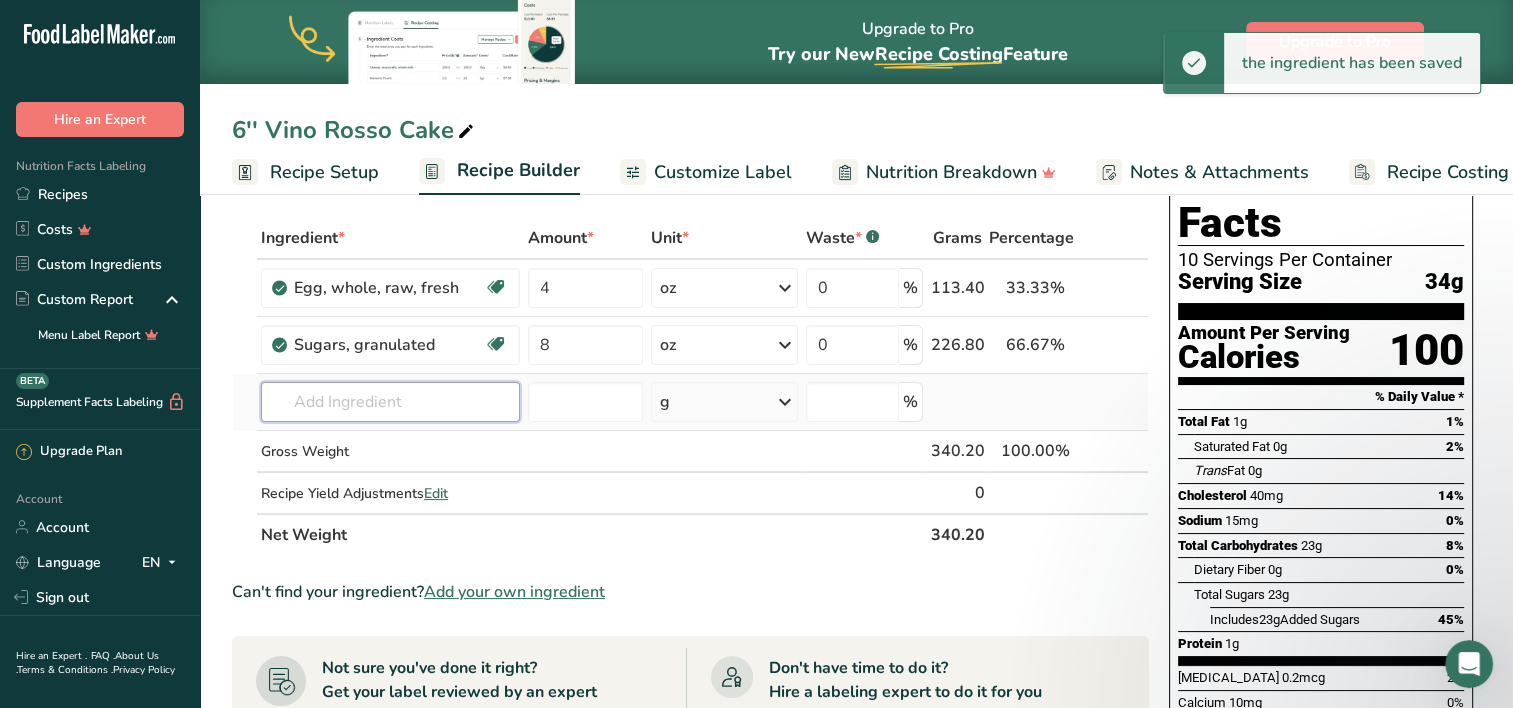 click at bounding box center [390, 402] 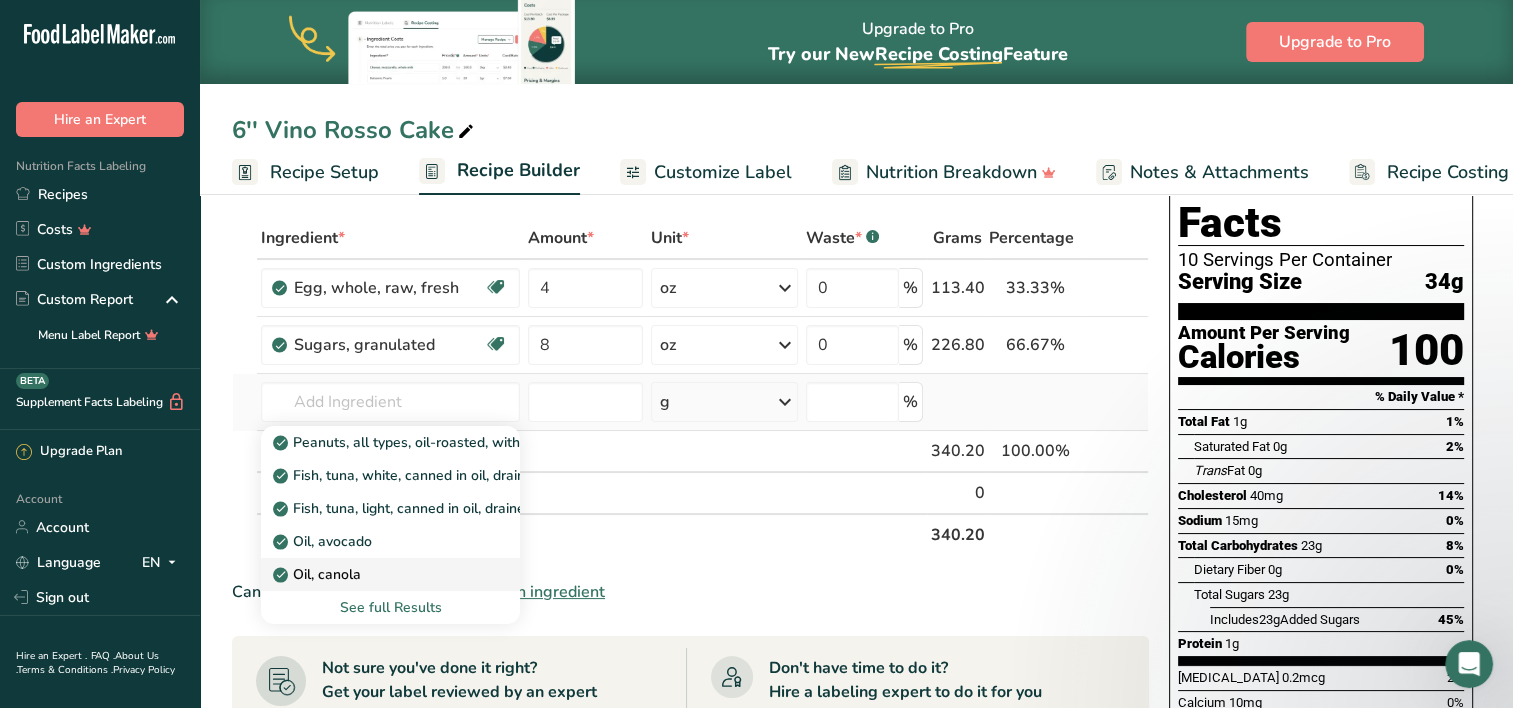 click on "Oil, canola" at bounding box center [319, 574] 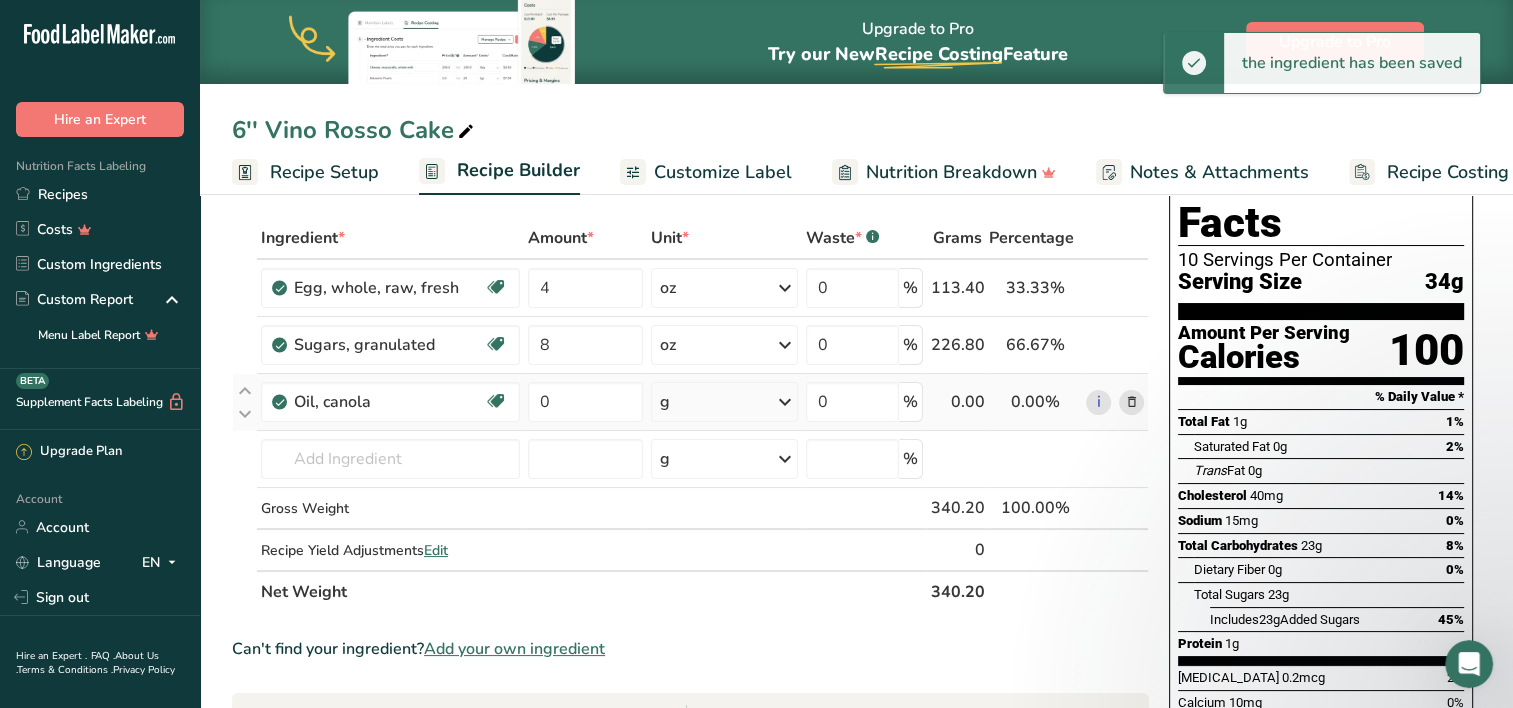 click on "g" at bounding box center (724, 402) 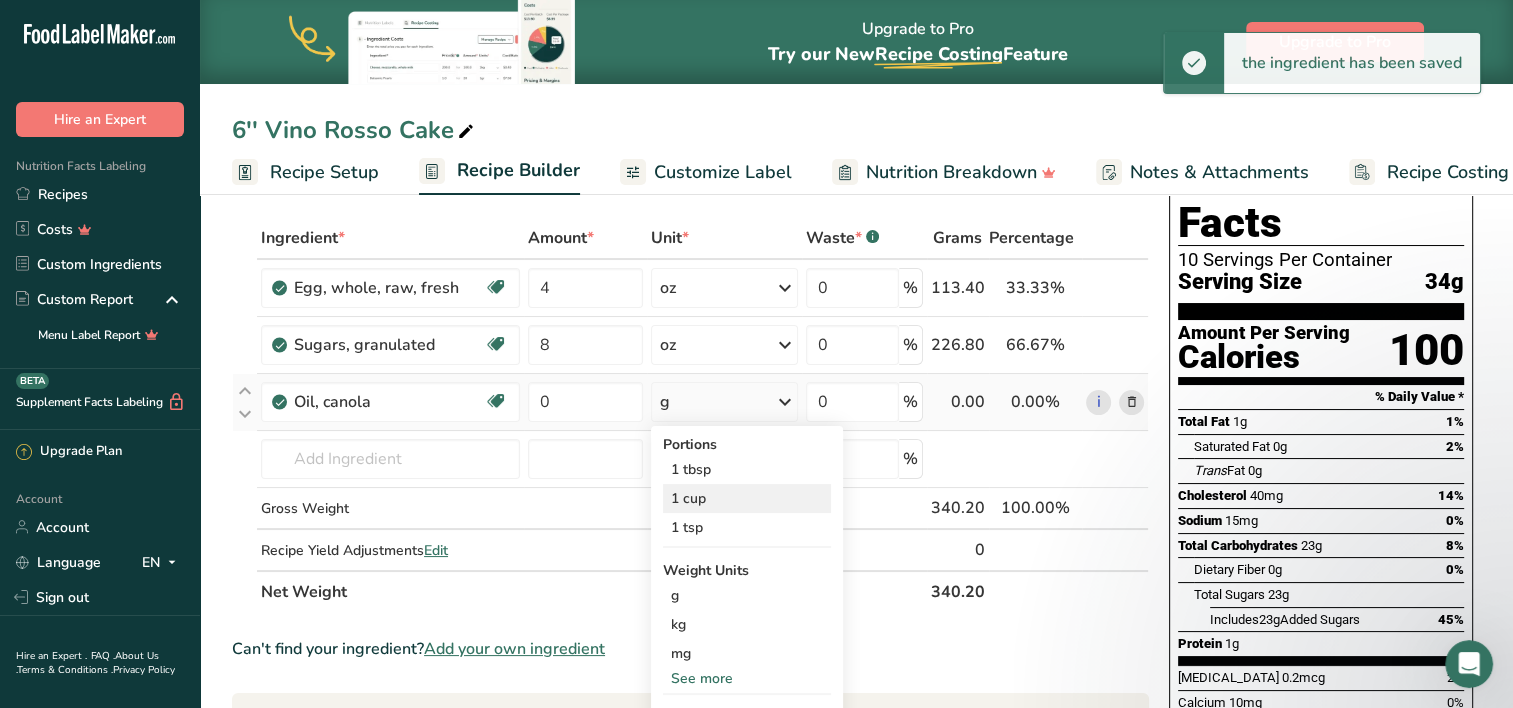 click on "1 cup" at bounding box center (747, 498) 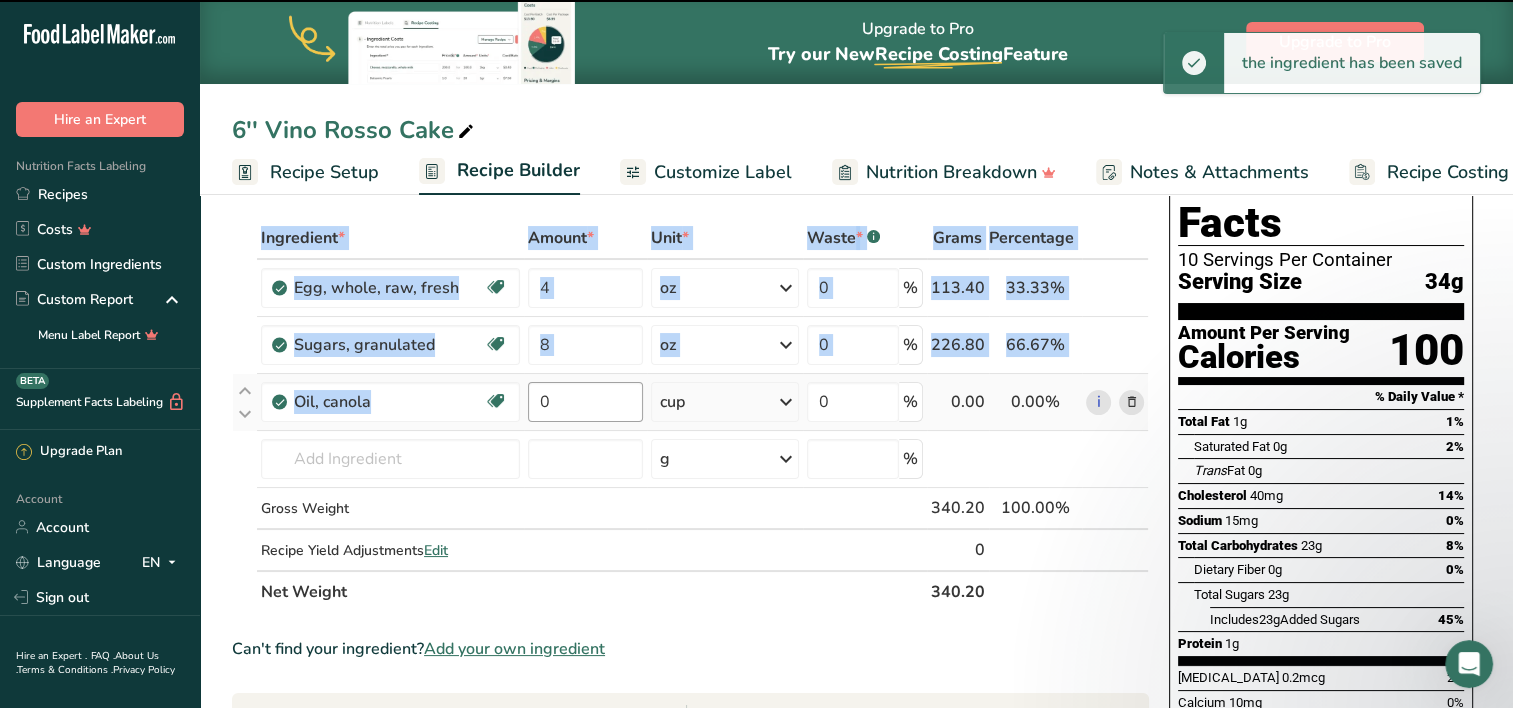 drag, startPoint x: 584, startPoint y: 416, endPoint x: 573, endPoint y: 394, distance: 24.596748 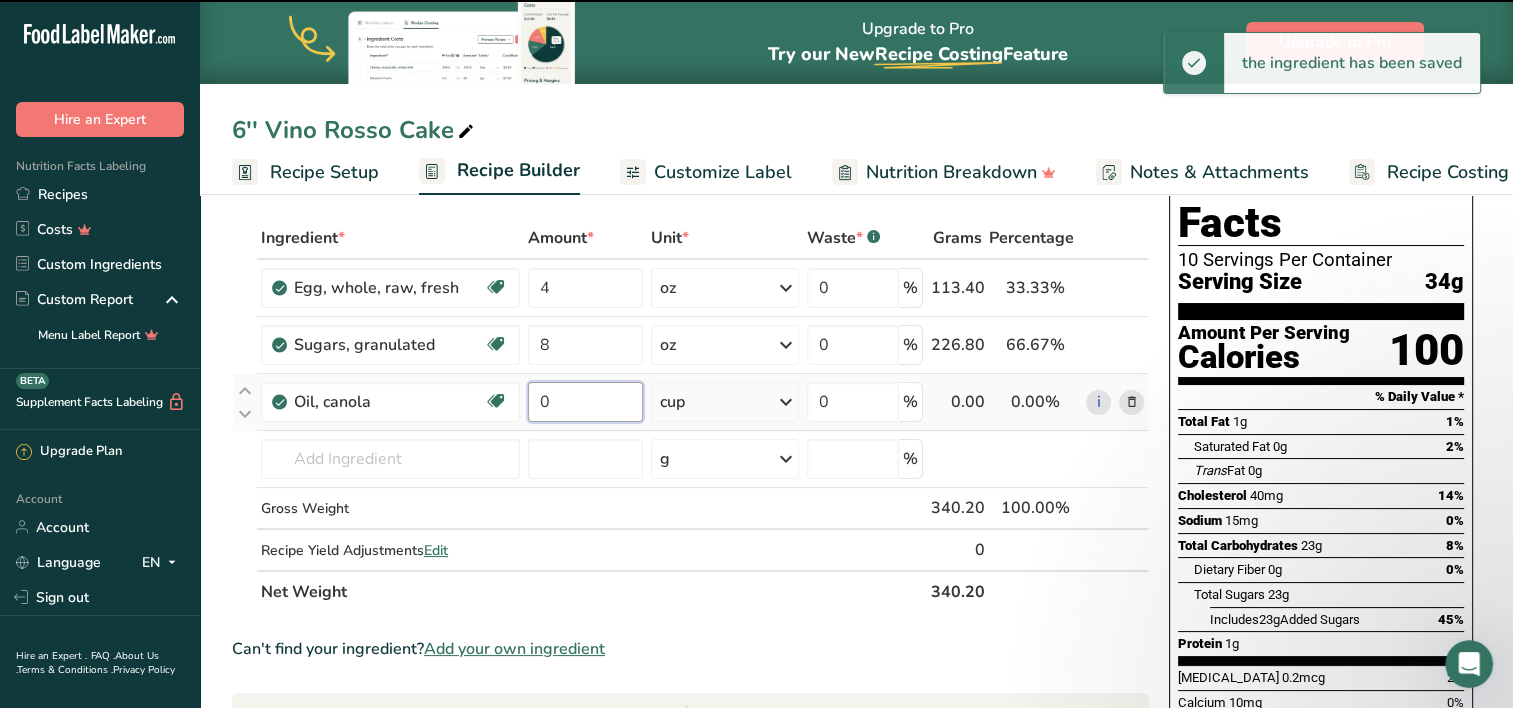 click on "0" at bounding box center [585, 402] 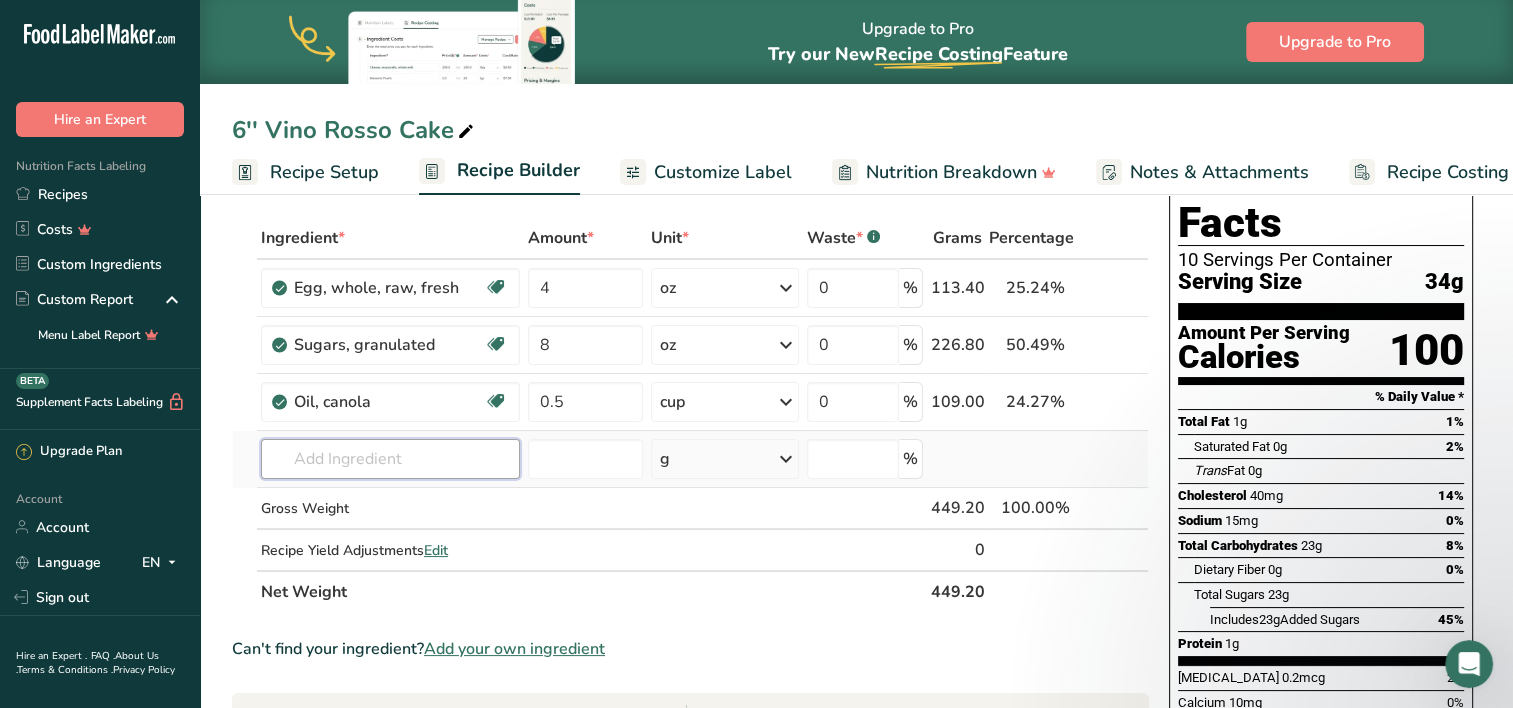 click on "Ingredient *
Amount *
Unit *
Waste *   .a-a{fill:#347362;}.b-a{fill:#fff;}          Grams
Percentage
Egg, whole, raw, fresh
Gluten free
Vegetarian
Soy free
4
oz
Portions
1 large
1 extra large
1 jumbo
See more
Weight Units
g
kg
mg
mcg
lb
oz
See less
Volume Units
l
Volume units require a density conversion. If you know your ingredient's density enter it below. Otherwise, click on "RIA" our AI Regulatory bot - she will be able to help you
lb/ft3
g/cm3
Confirm
mL" at bounding box center [690, 415] 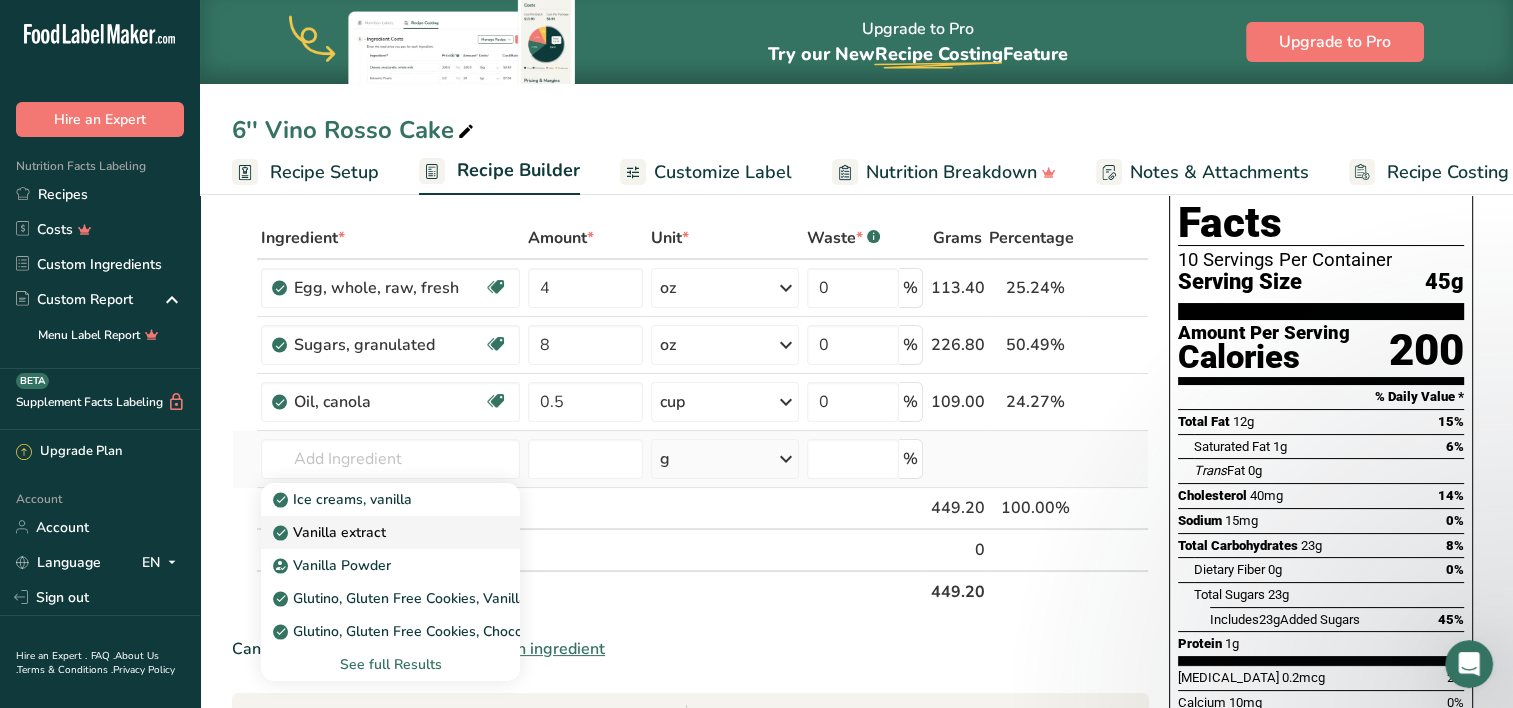 click on "Vanilla extract" at bounding box center [374, 532] 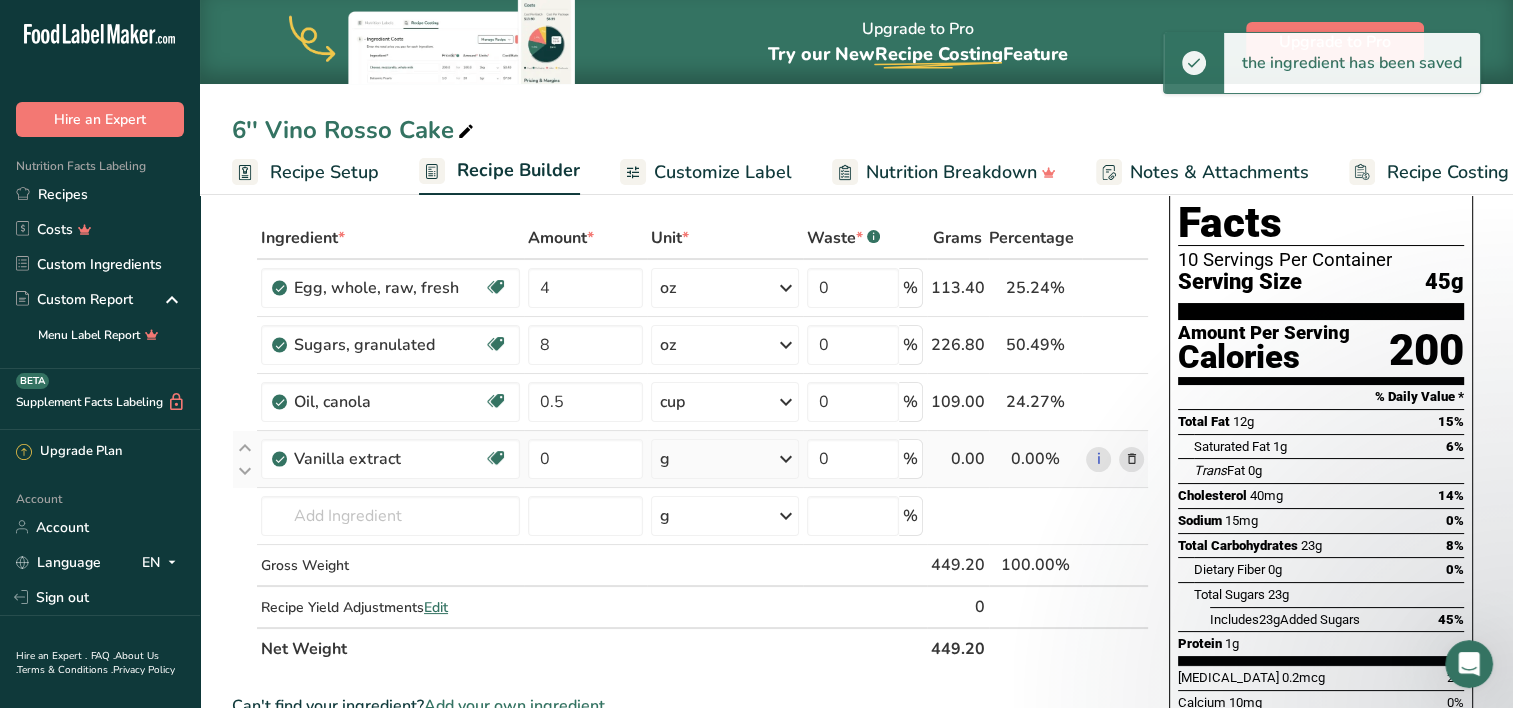 click on "g" at bounding box center (725, 459) 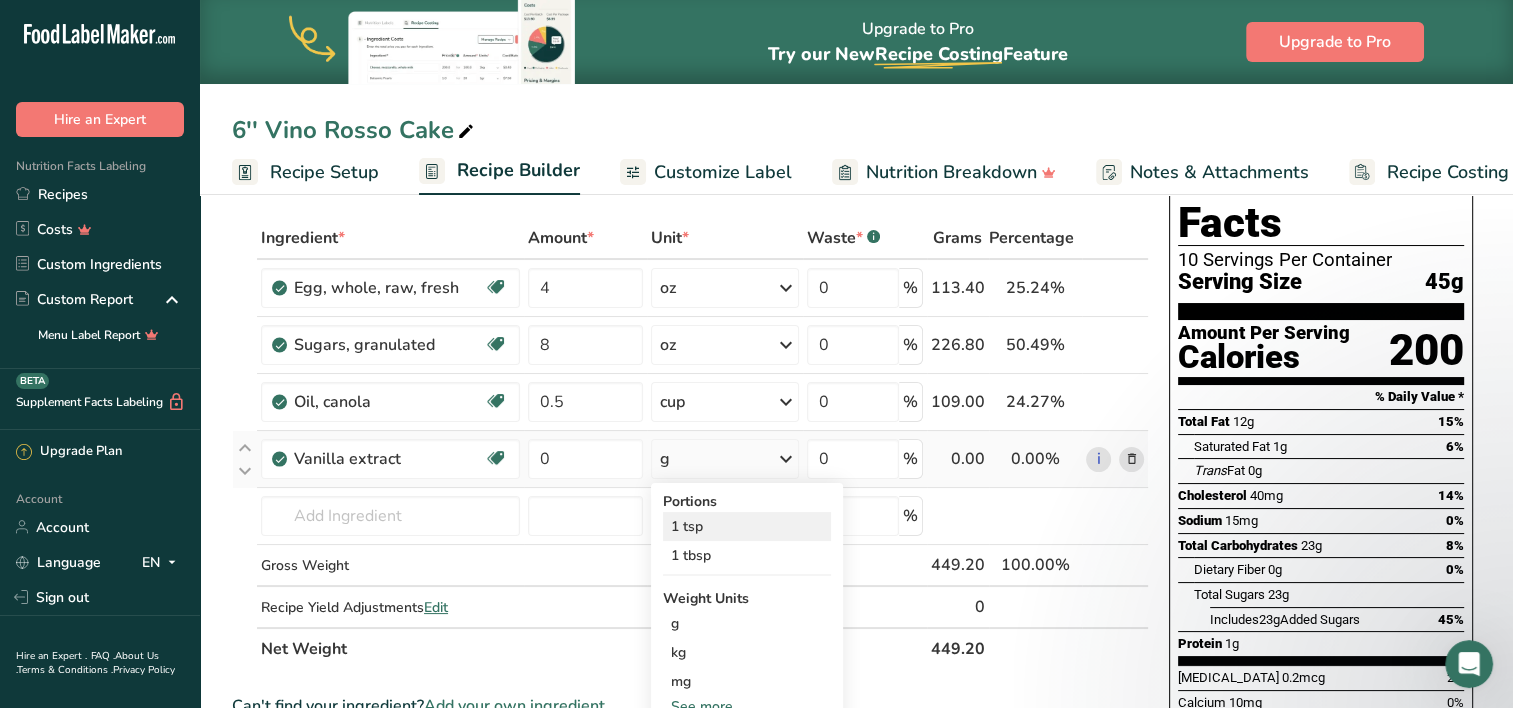 click on "1 tsp" at bounding box center (747, 526) 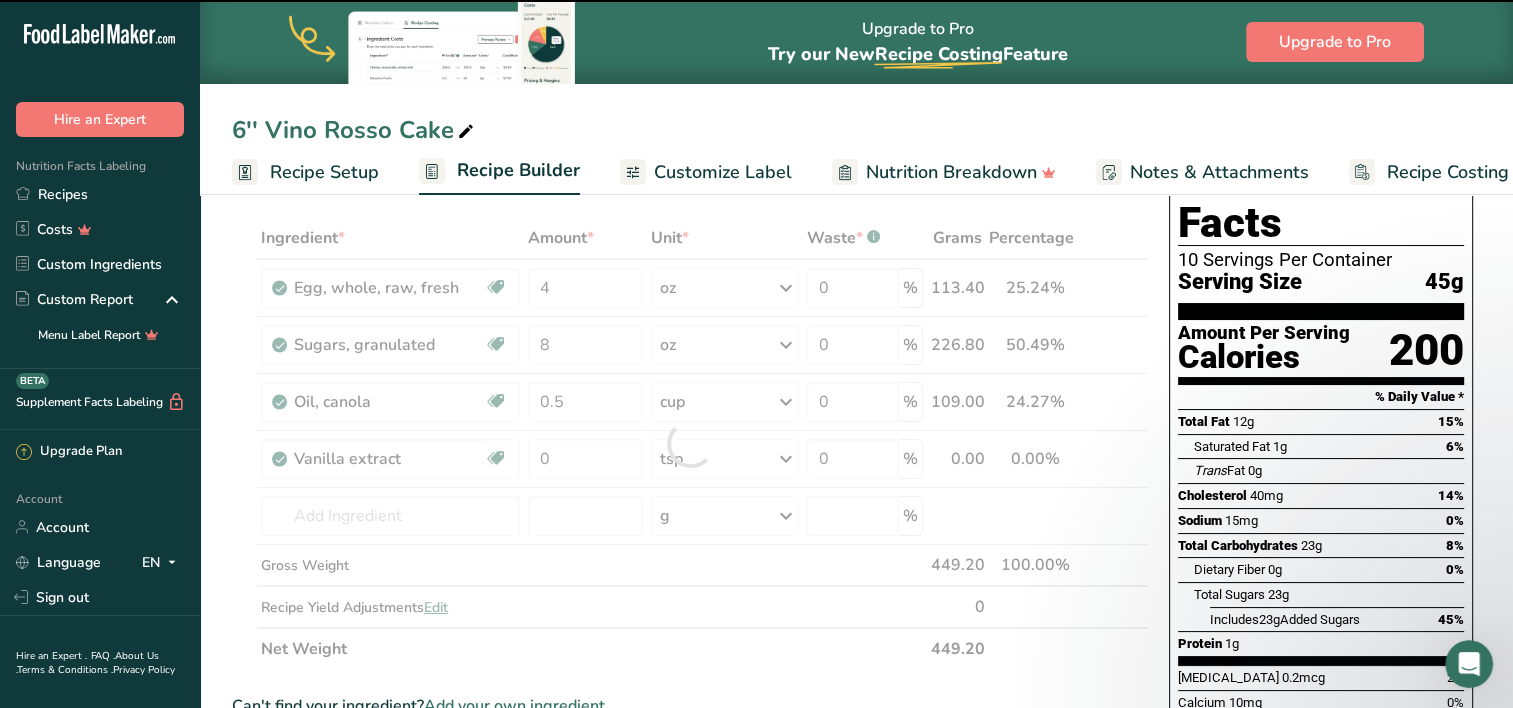 click at bounding box center (690, 443) 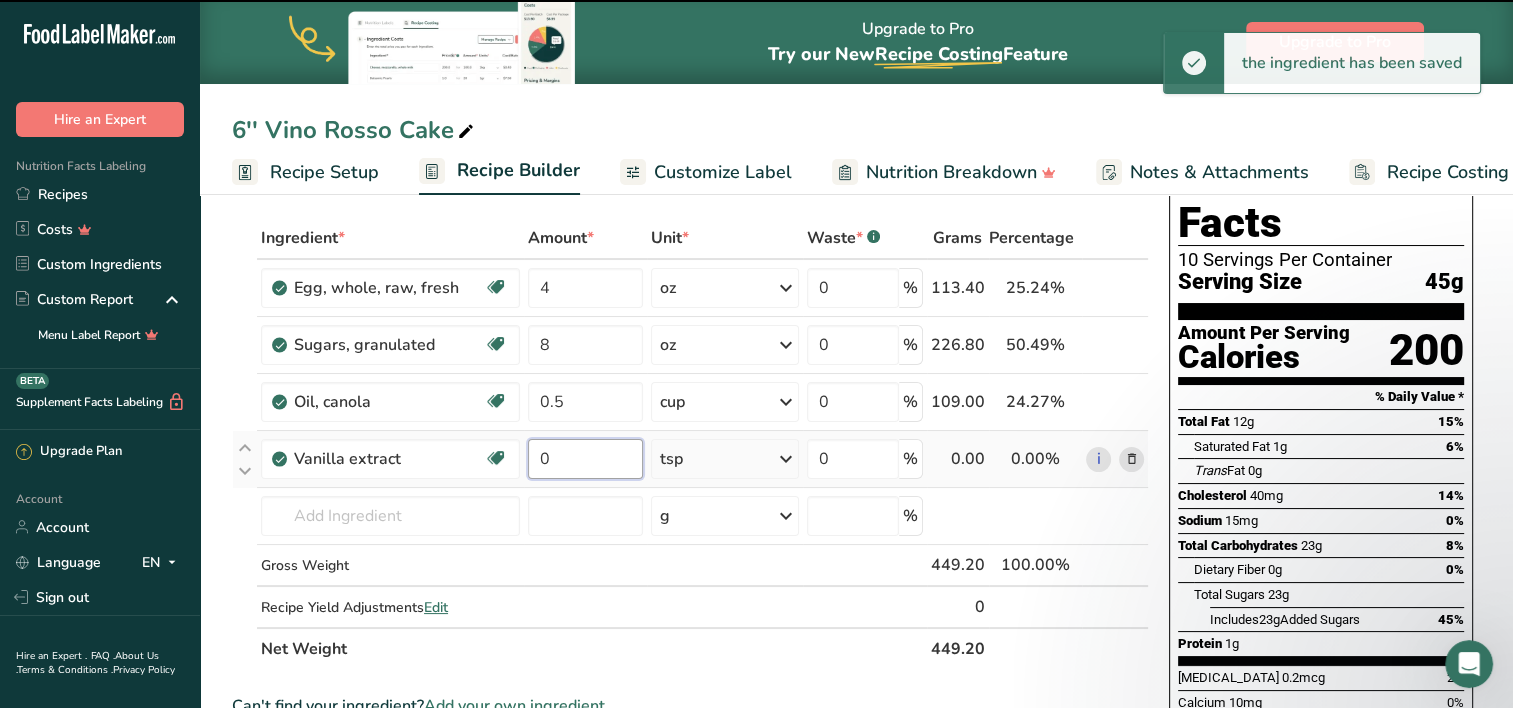 click on "0" at bounding box center (585, 459) 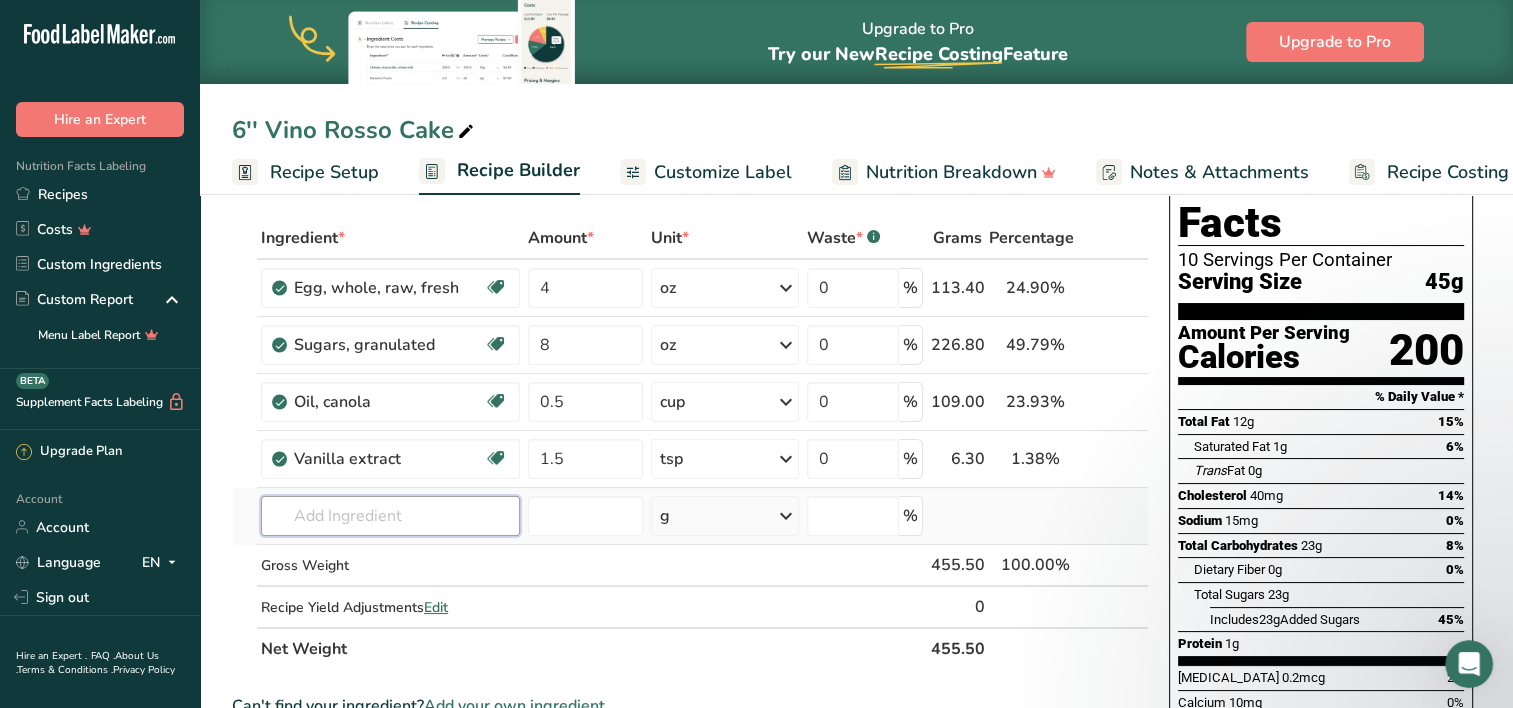 click on "Ingredient *
Amount *
Unit *
Waste *   .a-a{fill:#347362;}.b-a{fill:#fff;}          Grams
Percentage
Egg, whole, raw, fresh
Gluten free
Vegetarian
Soy free
4
oz
Portions
1 large
1 extra large
1 jumbo
See more
Weight Units
g
kg
mg
mcg
lb
oz
See less
Volume Units
l
Volume units require a density conversion. If you know your ingredient's density enter it below. Otherwise, click on "RIA" our AI Regulatory bot - she will be able to help you
lb/ft3
g/cm3
Confirm
mL" at bounding box center (690, 443) 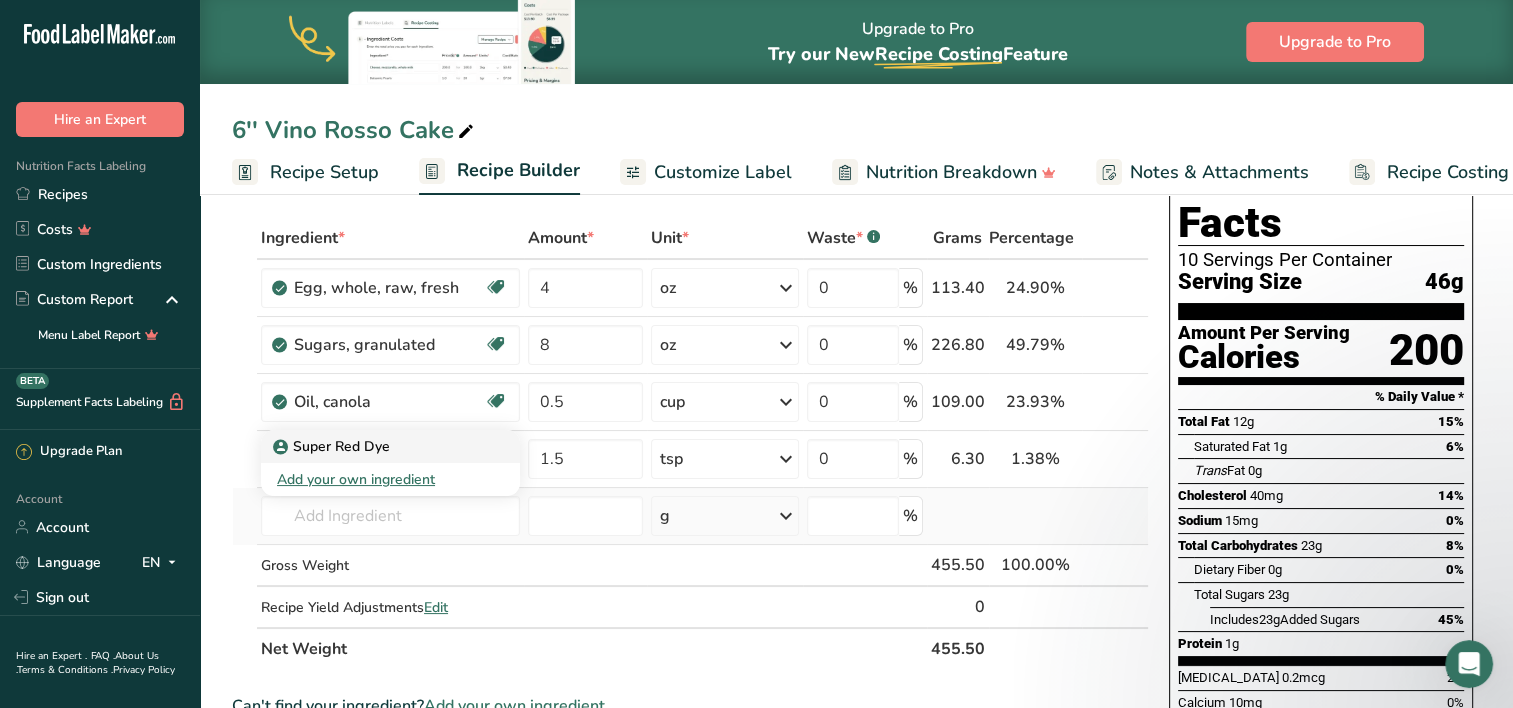click on "Super Red Dye" at bounding box center (333, 446) 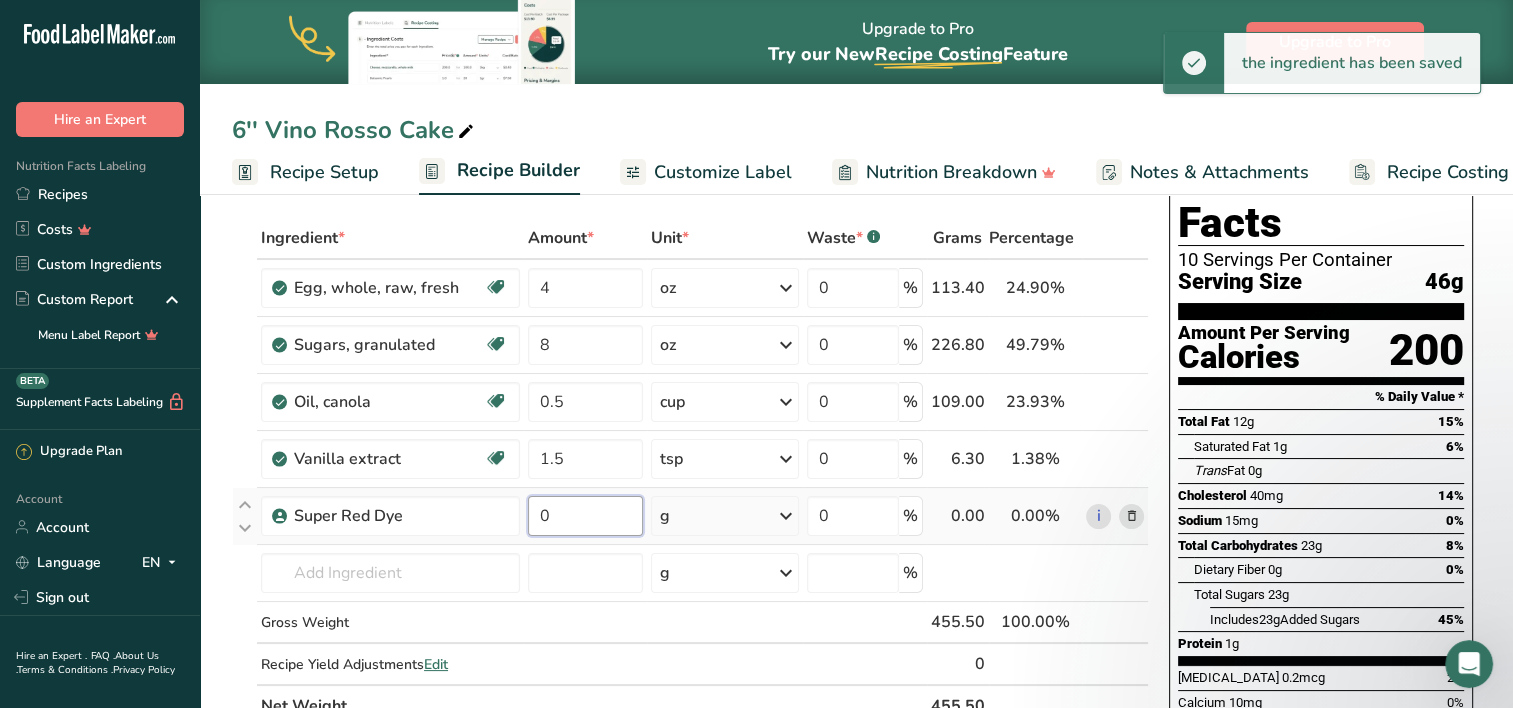 click on "0" at bounding box center [585, 516] 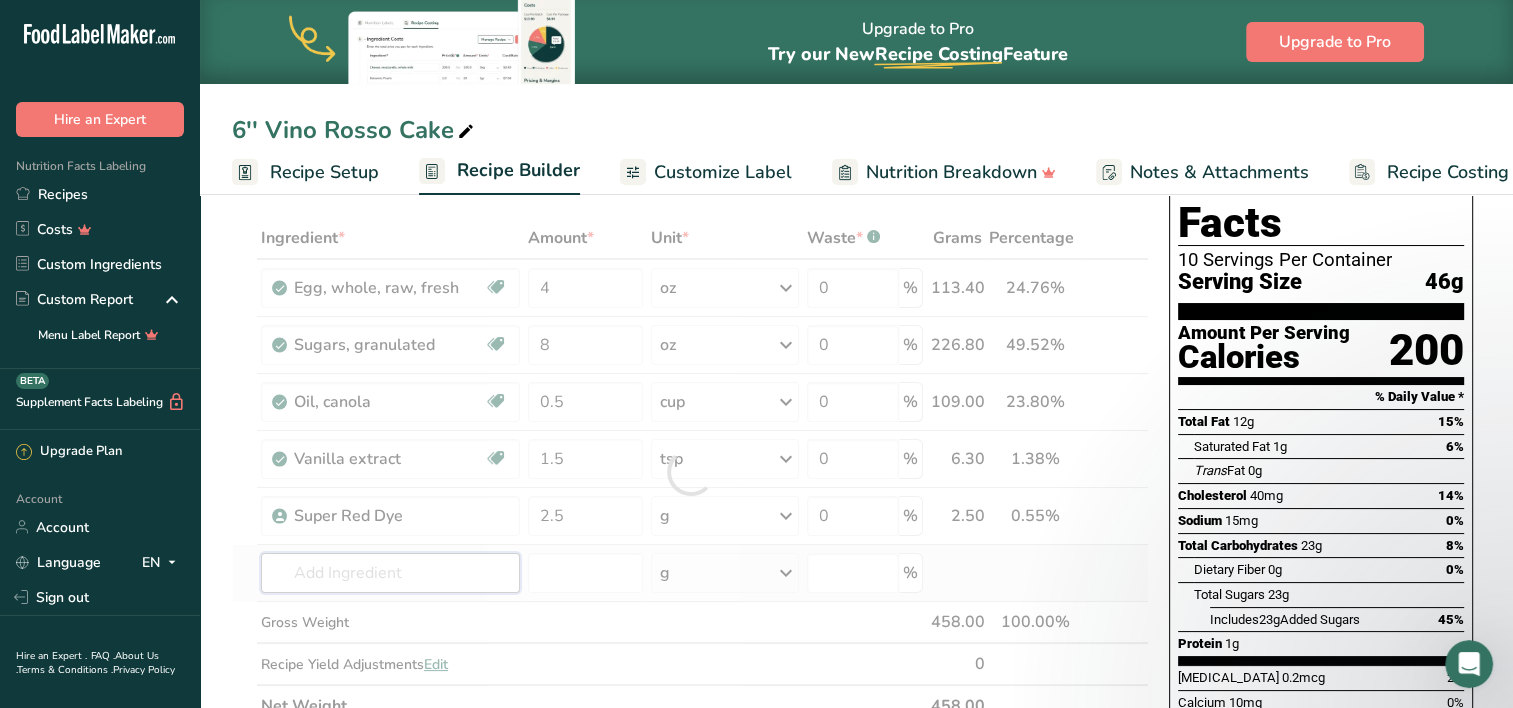 click on "Ingredient *
Amount *
Unit *
Waste *   .a-a{fill:#347362;}.b-a{fill:#fff;}          Grams
Percentage
Egg, whole, raw, fresh
Gluten free
Vegetarian
Soy free
4
oz
Portions
1 large
1 extra large
1 jumbo
See more
Weight Units
g
kg
mg
mcg
lb
oz
See less
Volume Units
l
Volume units require a density conversion. If you know your ingredient's density enter it below. Otherwise, click on "RIA" our AI Regulatory bot - she will be able to help you
lb/ft3
g/cm3
Confirm
mL" at bounding box center [690, 472] 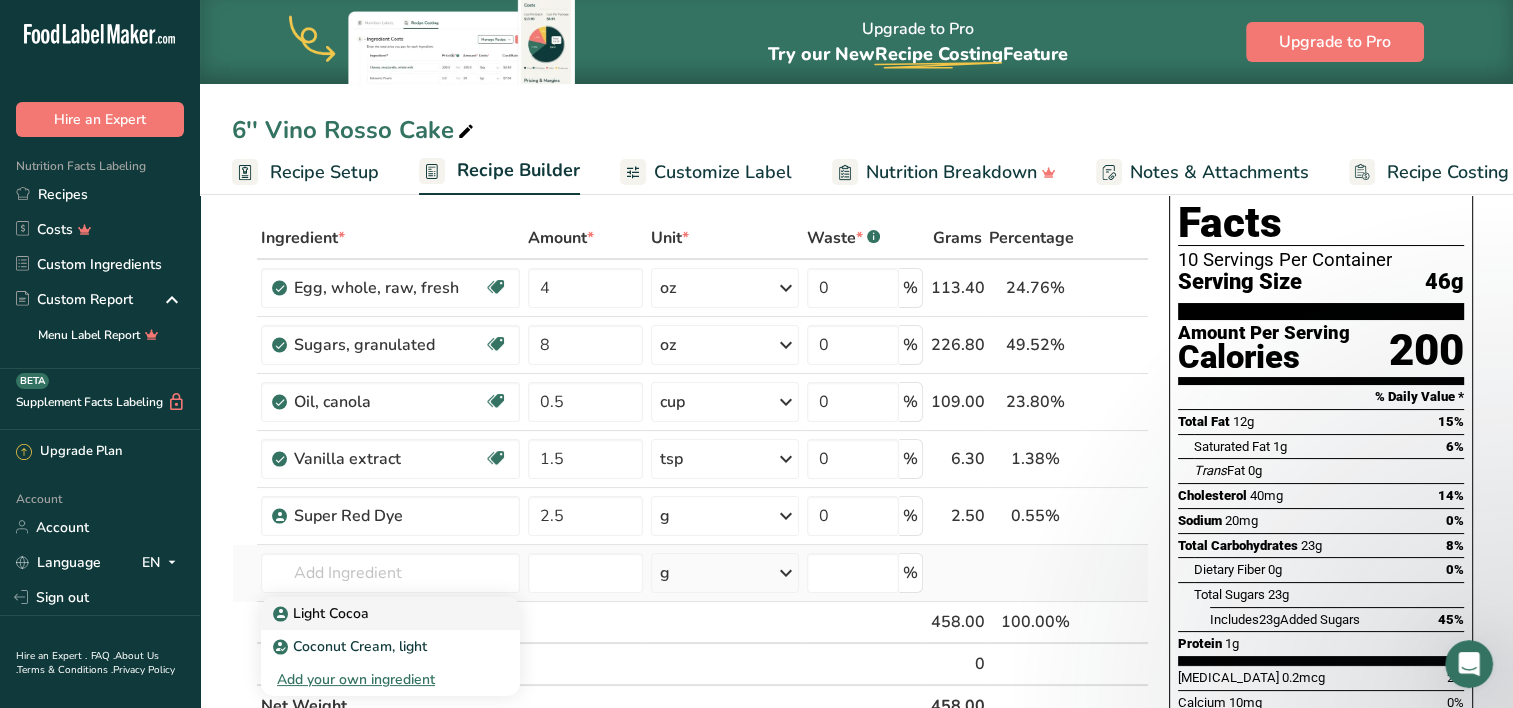click on "Light Cocoa" at bounding box center [323, 613] 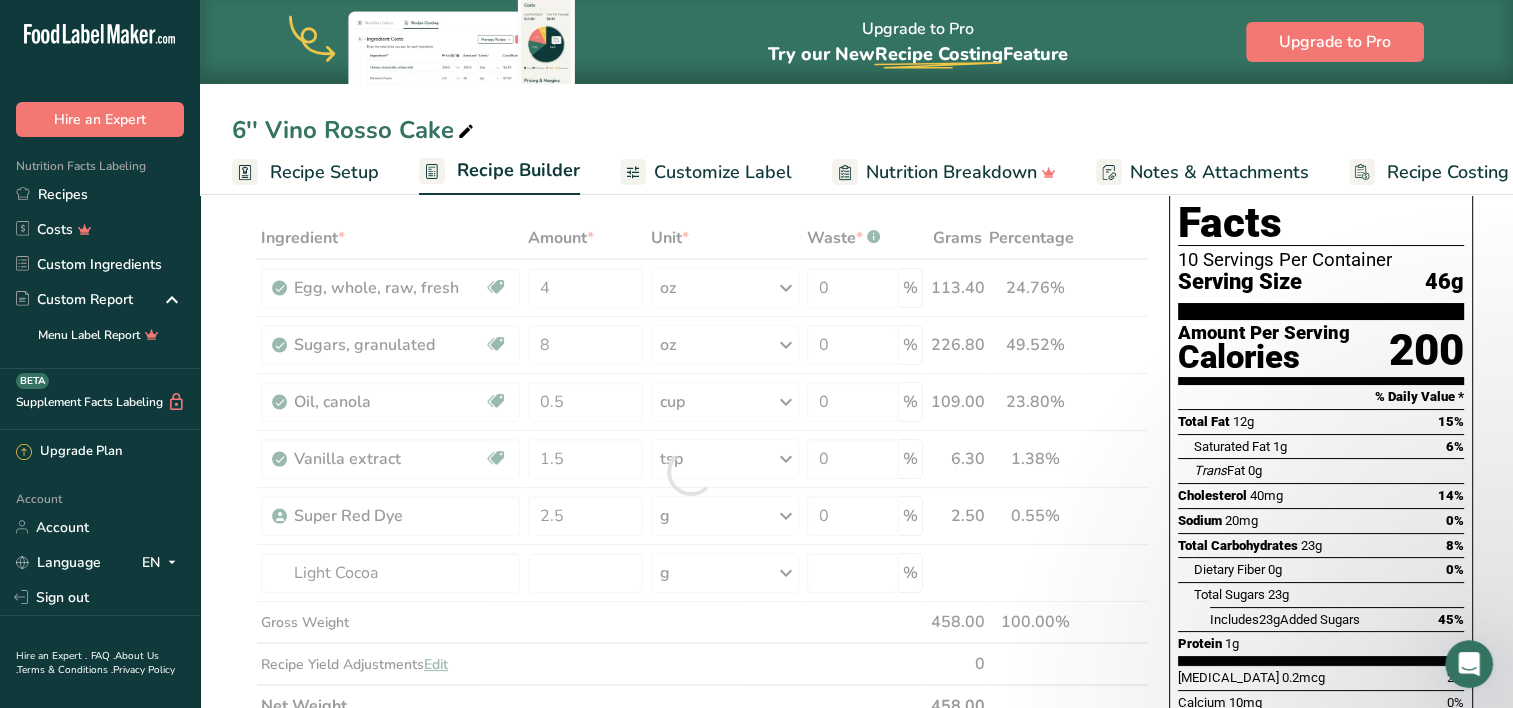 scroll, scrollTop: 230, scrollLeft: 0, axis: vertical 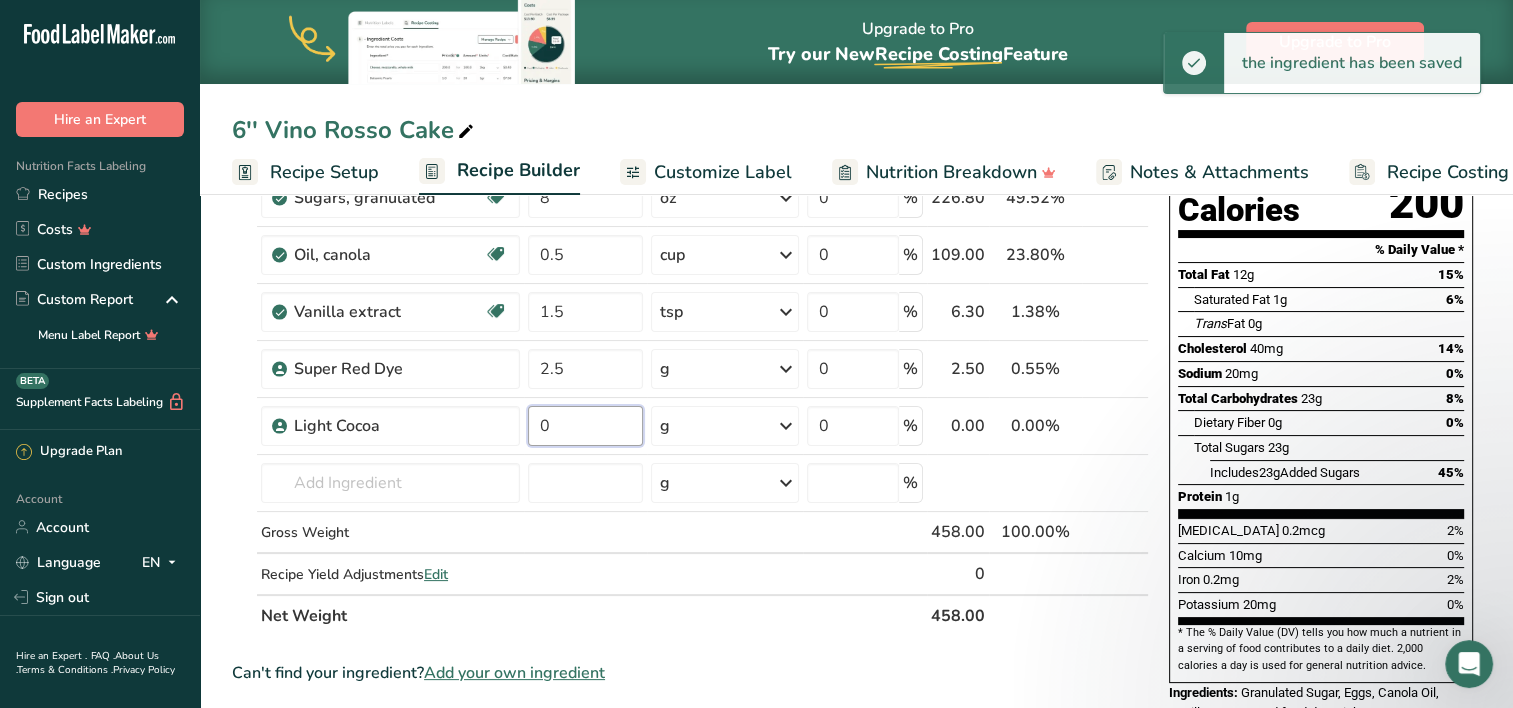 click on "0" at bounding box center [585, 426] 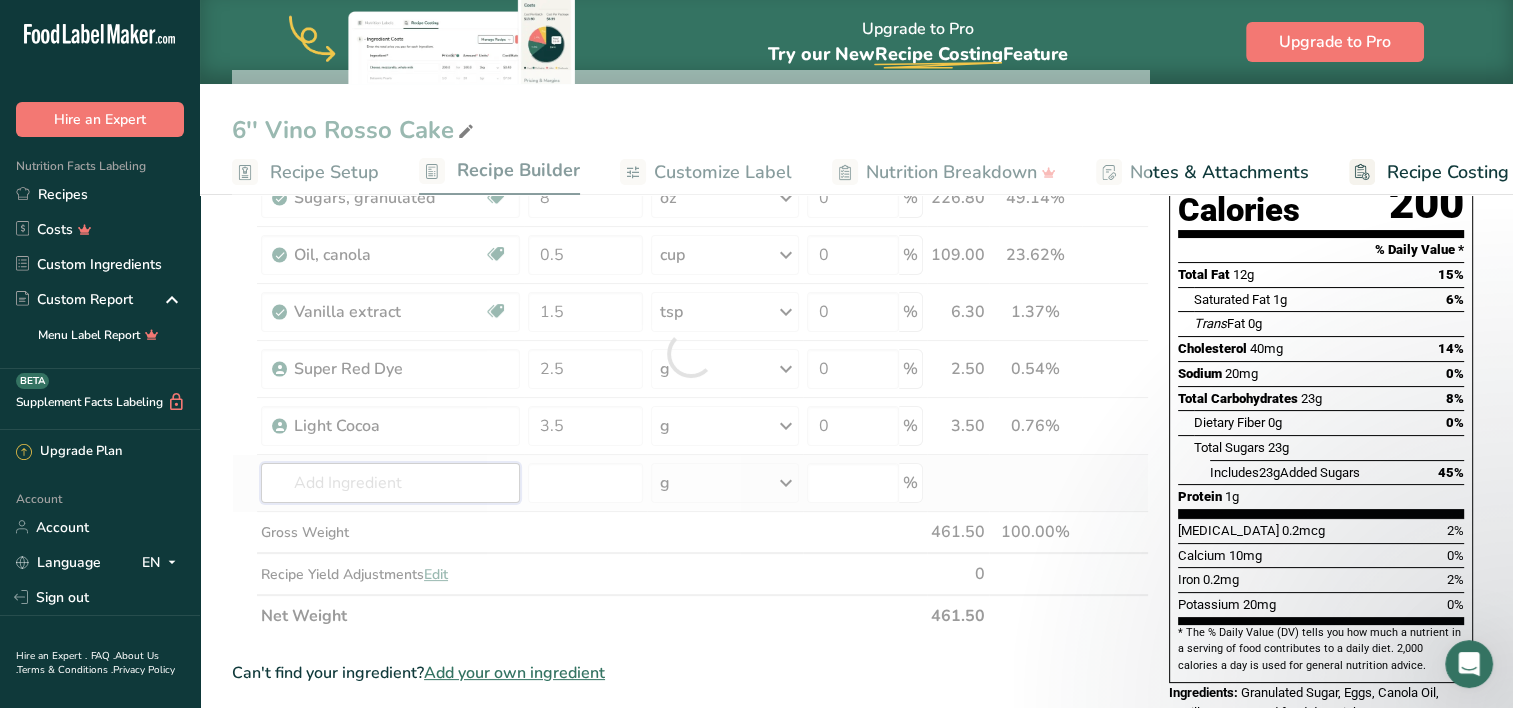 click on "Ingredient *
Amount *
Unit *
Waste *   .a-a{fill:#347362;}.b-a{fill:#fff;}          Grams
Percentage
Egg, whole, raw, fresh
Gluten free
Vegetarian
Soy free
4
oz
Portions
1 large
1 extra large
1 jumbo
See more
Weight Units
g
kg
mg
mcg
lb
oz
See less
Volume Units
l
Volume units require a density conversion. If you know your ingredient's density enter it below. Otherwise, click on "RIA" our AI Regulatory bot - she will be able to help you
lb/ft3
g/cm3
Confirm
mL" at bounding box center (690, 353) 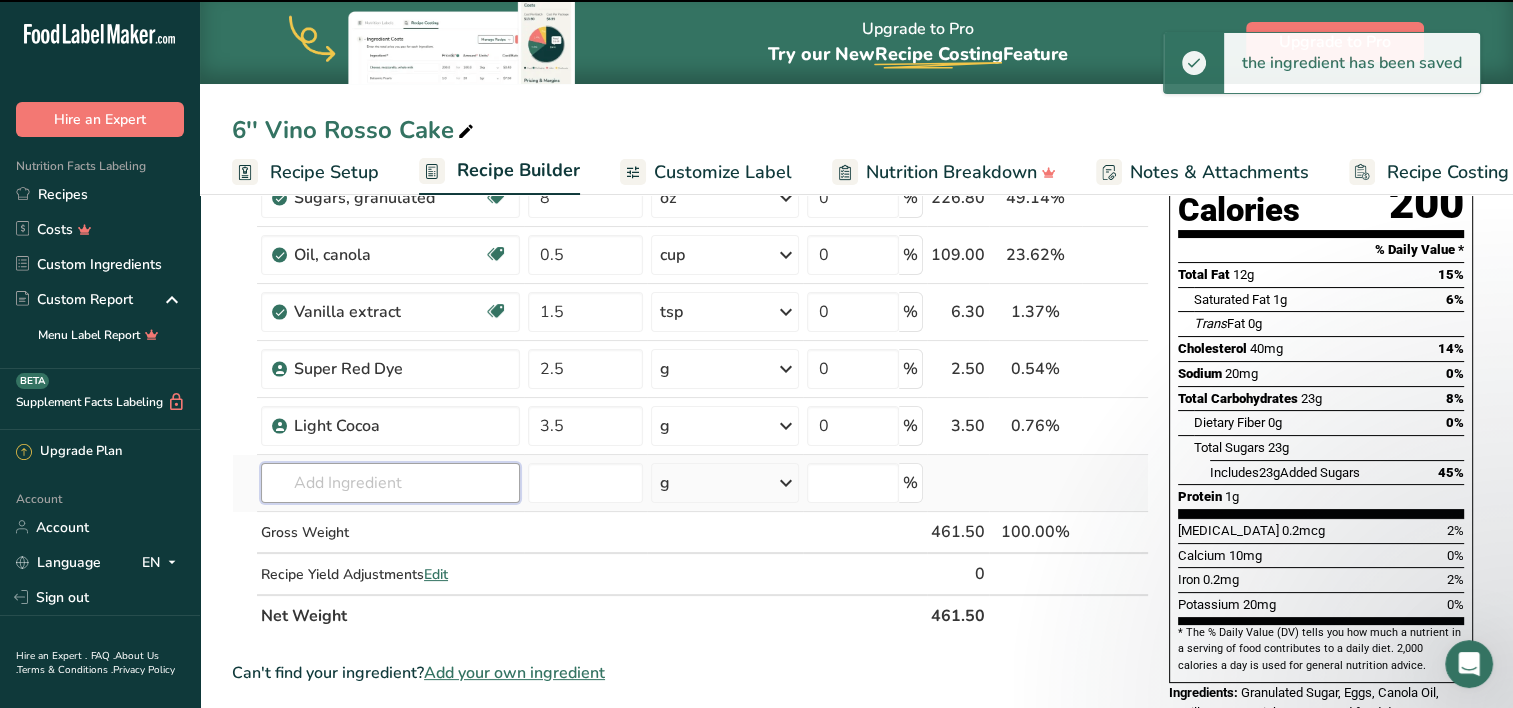 click at bounding box center [390, 483] 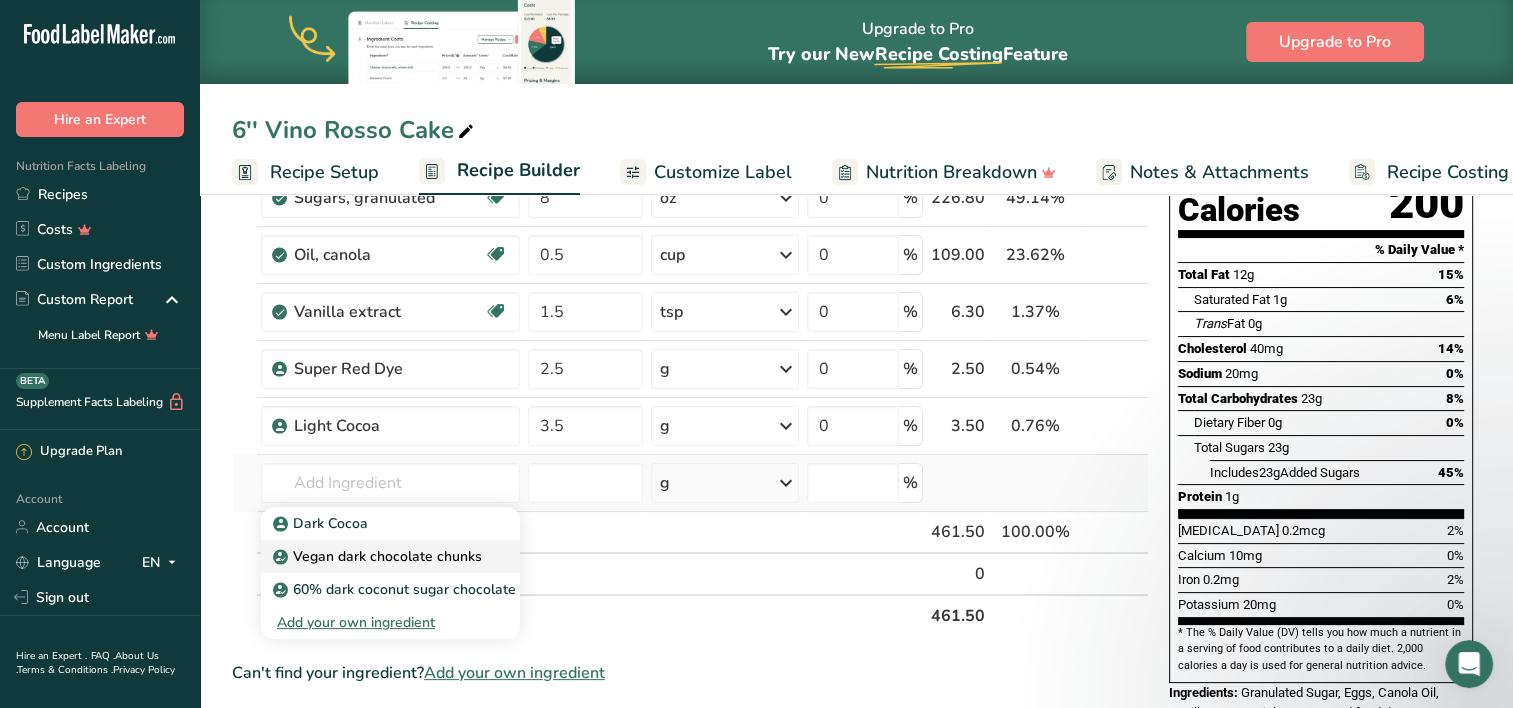 click on "Vegan dark chocolate chunks" at bounding box center (379, 556) 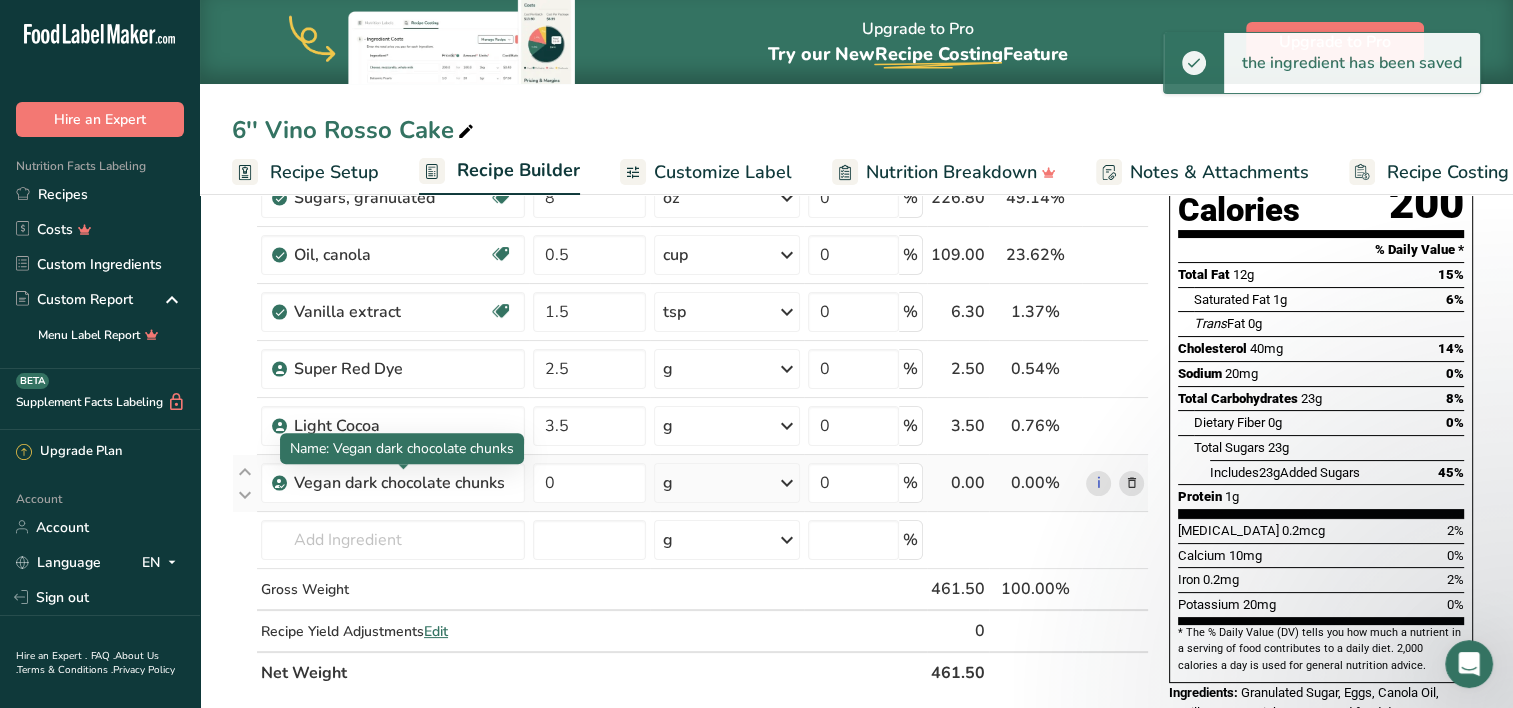 click on "Vegan dark chocolate chunks" at bounding box center [403, 483] 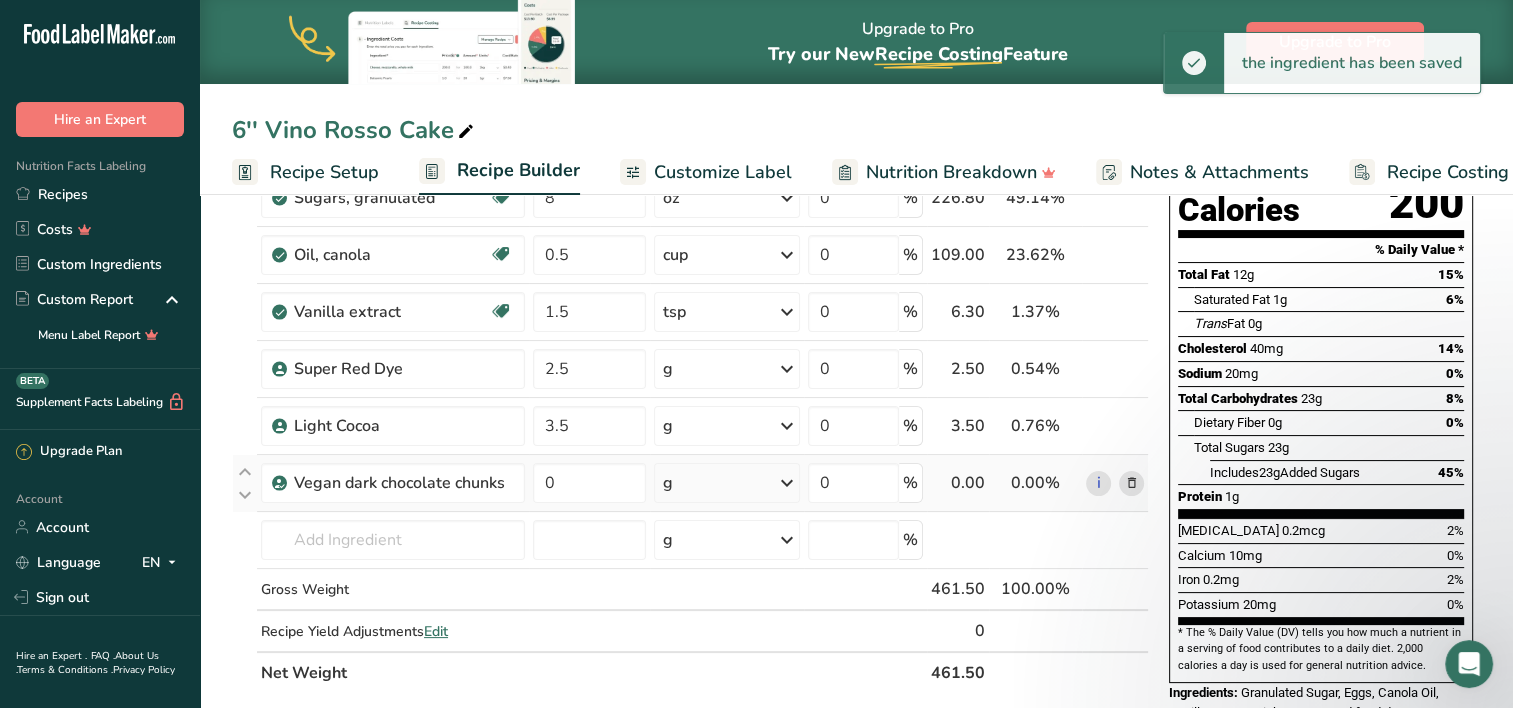 click at bounding box center [1131, 483] 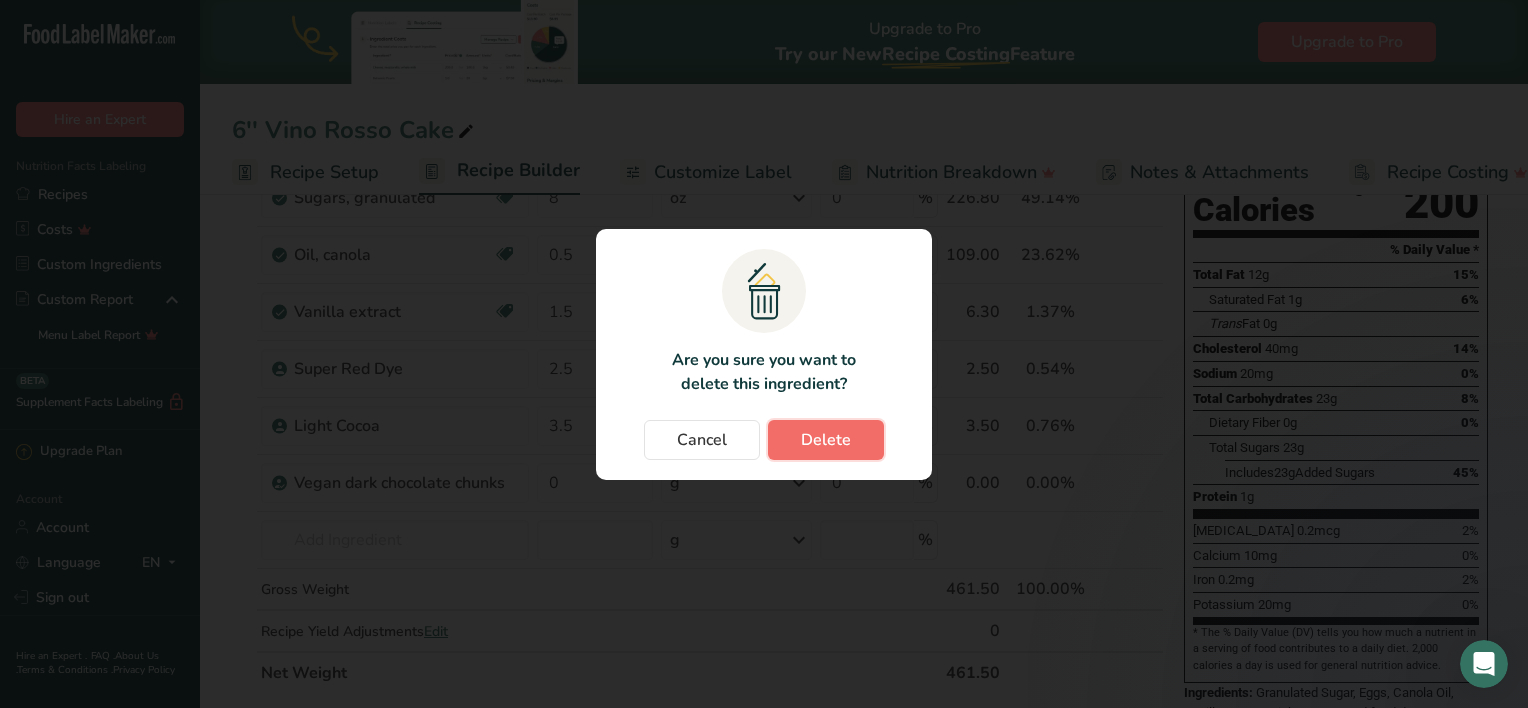 click on "Delete" at bounding box center (826, 440) 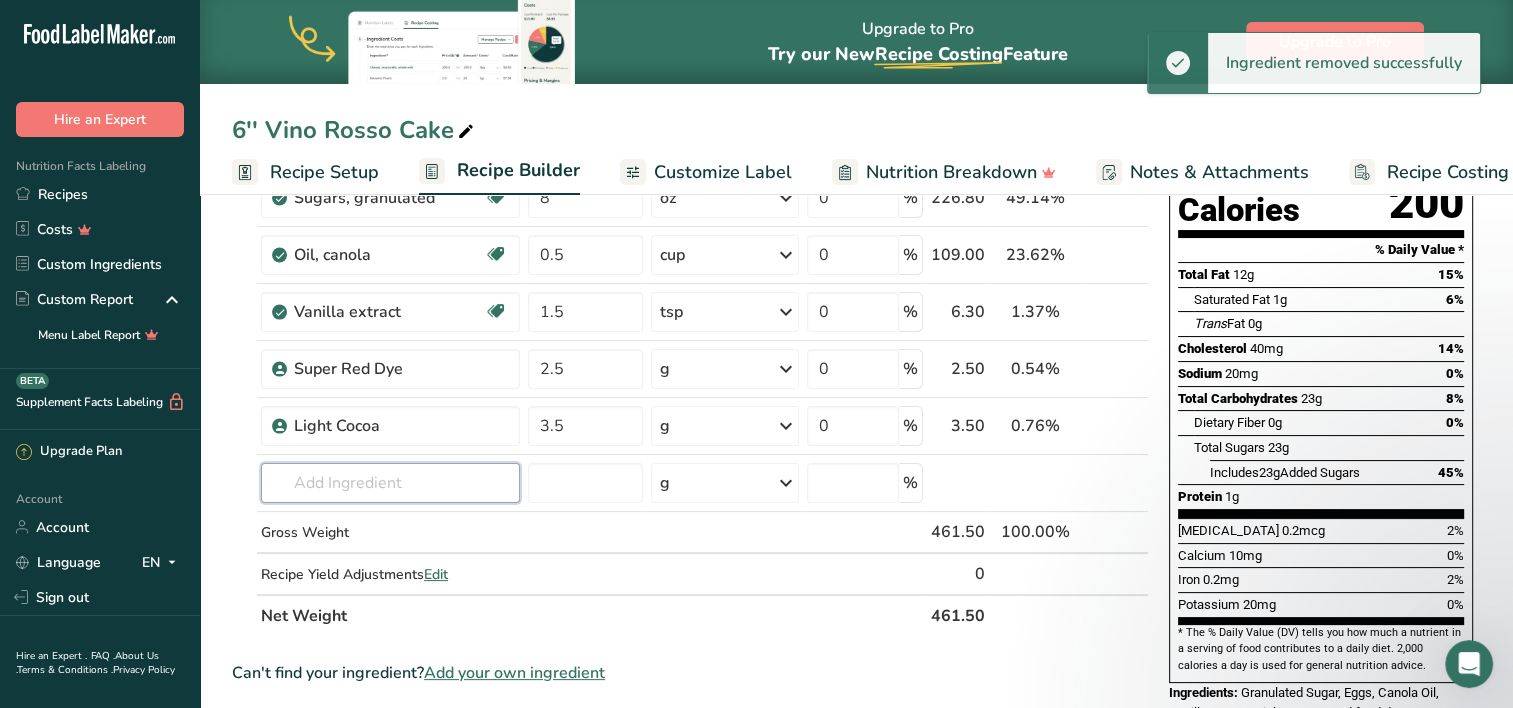 click at bounding box center [390, 483] 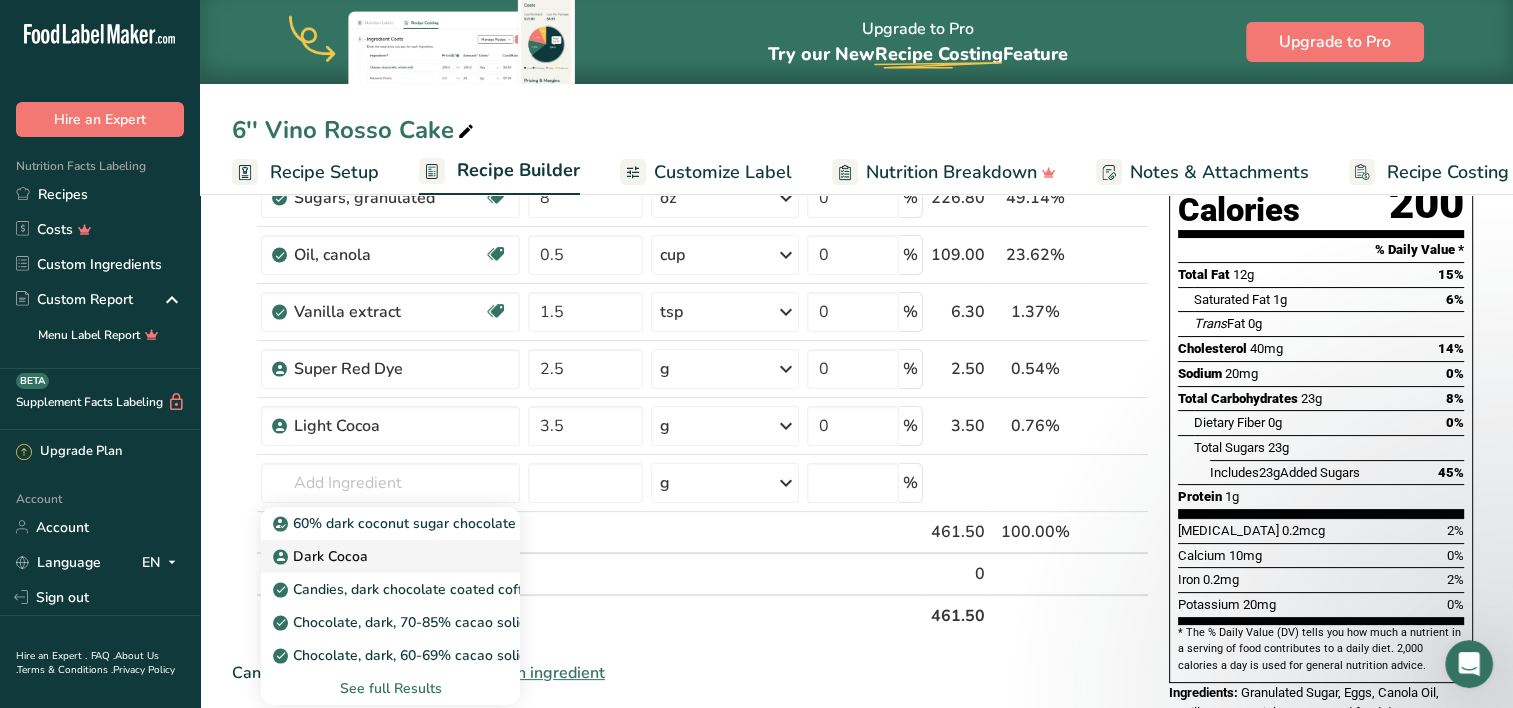 click on "Dark Cocoa" at bounding box center [374, 556] 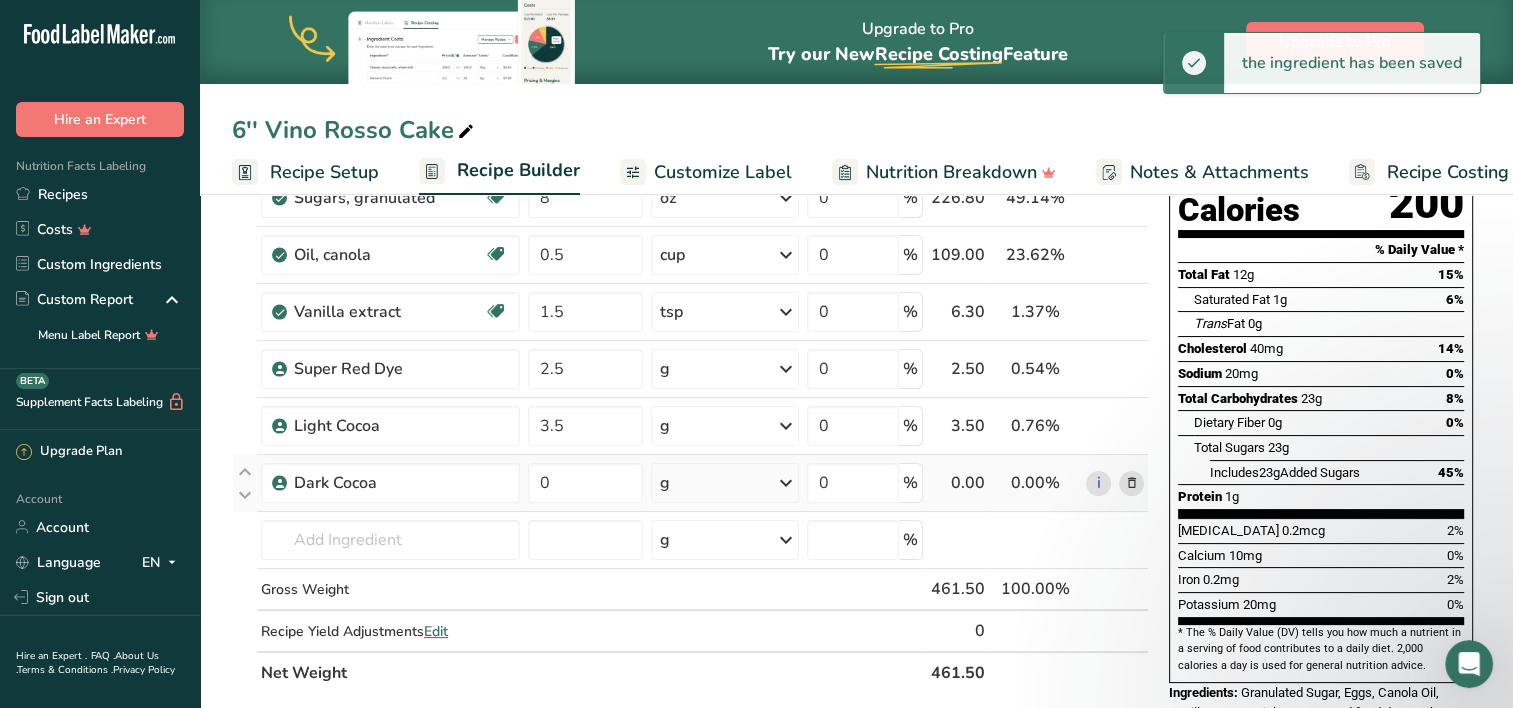 click on "0" at bounding box center [585, 483] 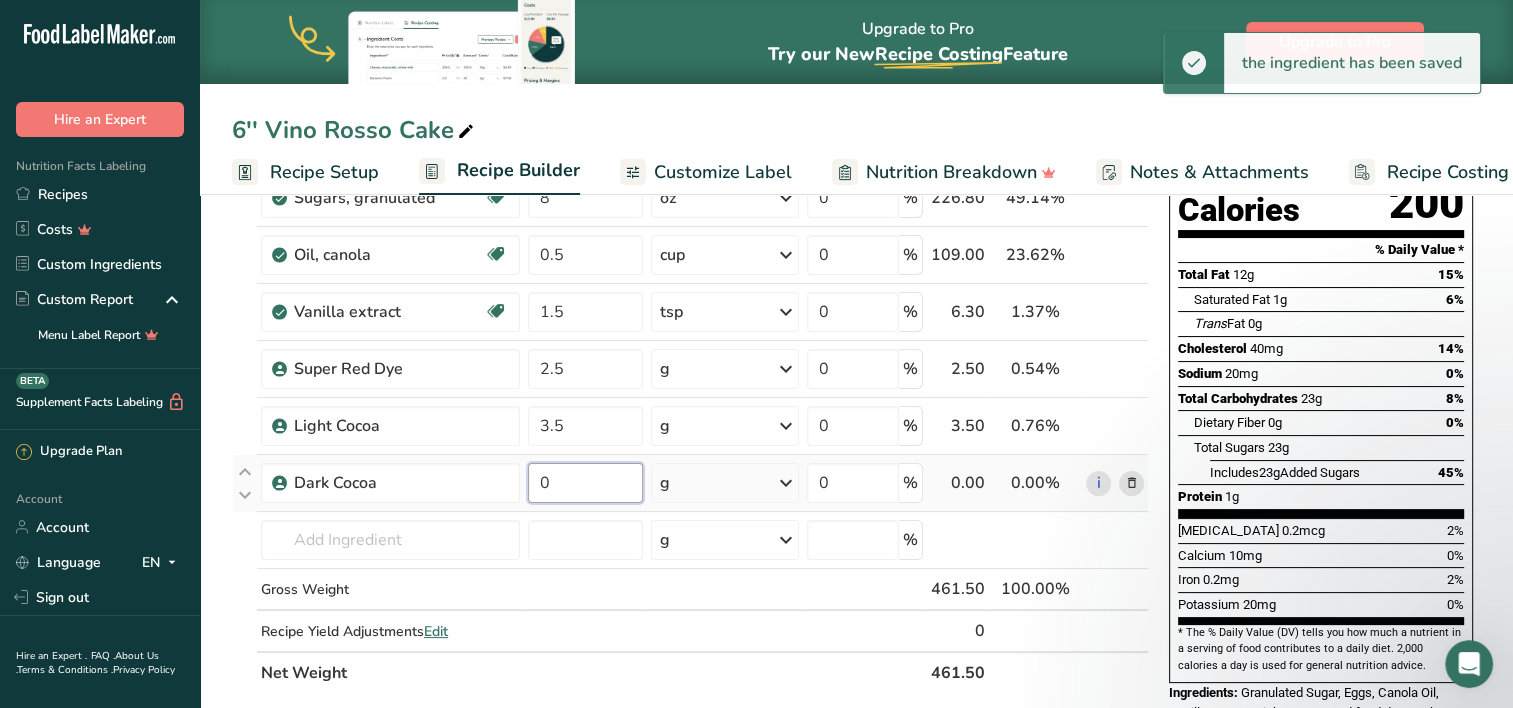 click on "0" at bounding box center [585, 483] 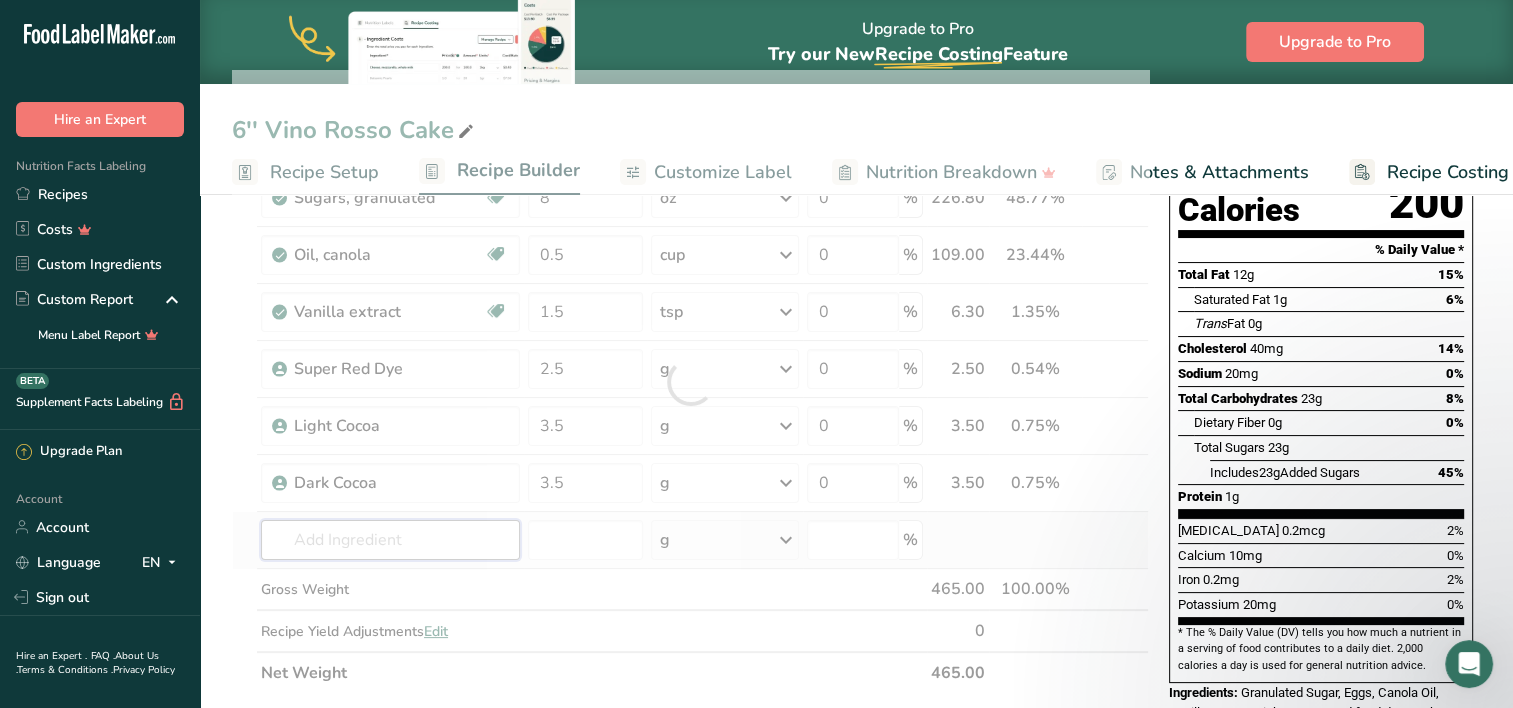 click on "Ingredient *
Amount *
Unit *
Waste *   .a-a{fill:#347362;}.b-a{fill:#fff;}          Grams
Percentage
Egg, whole, raw, fresh
Gluten free
Vegetarian
Soy free
4
oz
Portions
1 large
1 extra large
1 jumbo
See more
Weight Units
g
kg
mg
mcg
lb
oz
See less
Volume Units
l
Volume units require a density conversion. If you know your ingredient's density enter it below. Otherwise, click on "RIA" our AI Regulatory bot - she will be able to help you
lb/ft3
g/cm3
Confirm
mL" at bounding box center (690, 382) 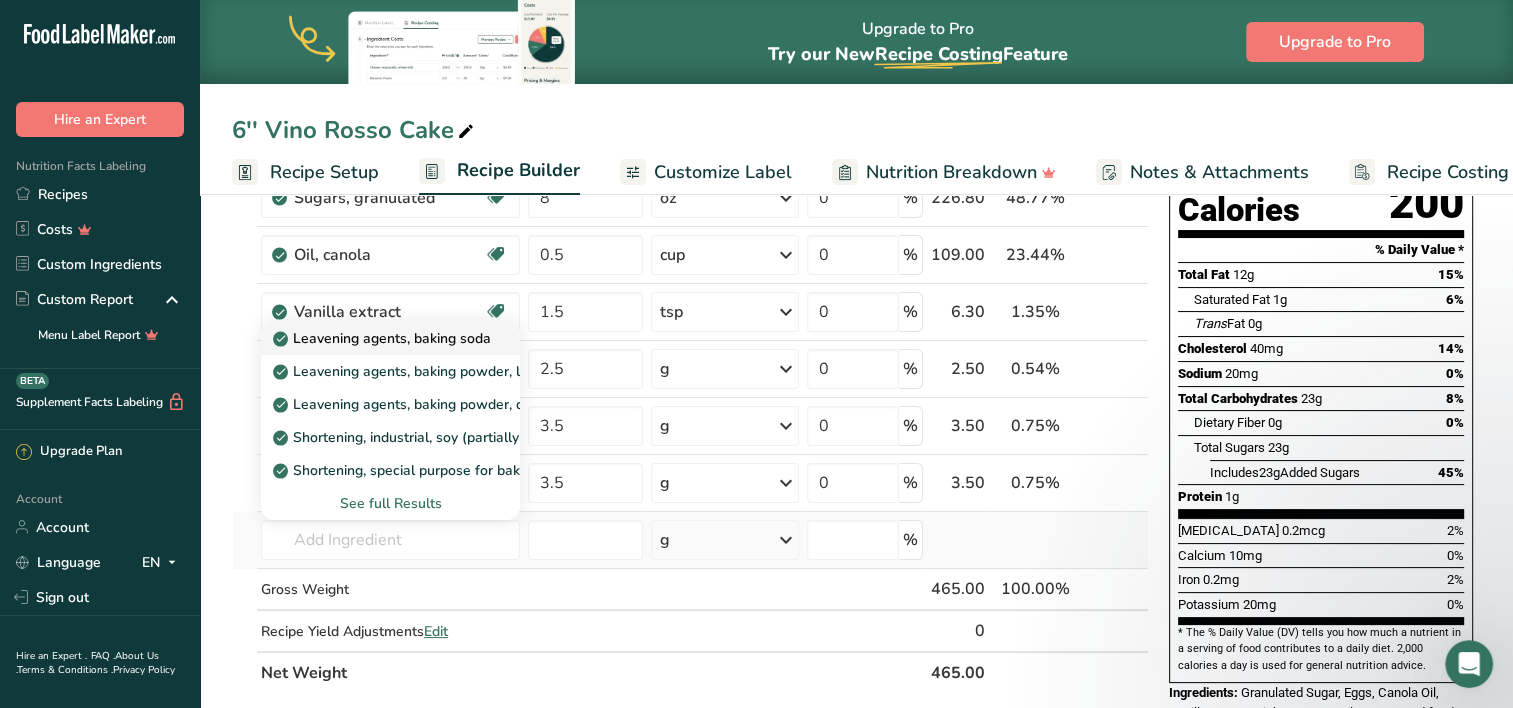 click on "Leavening agents, baking soda" at bounding box center [390, 338] 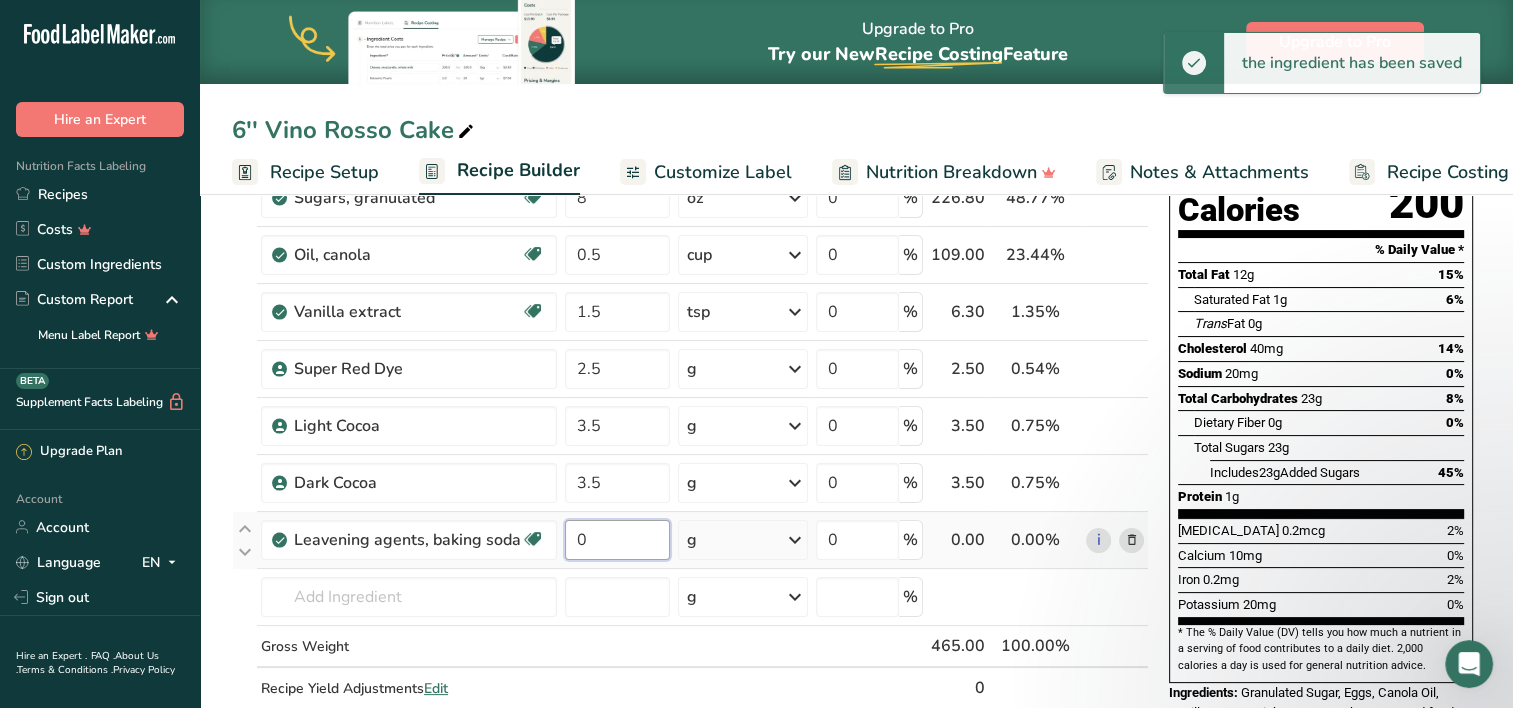 click on "0" at bounding box center [617, 540] 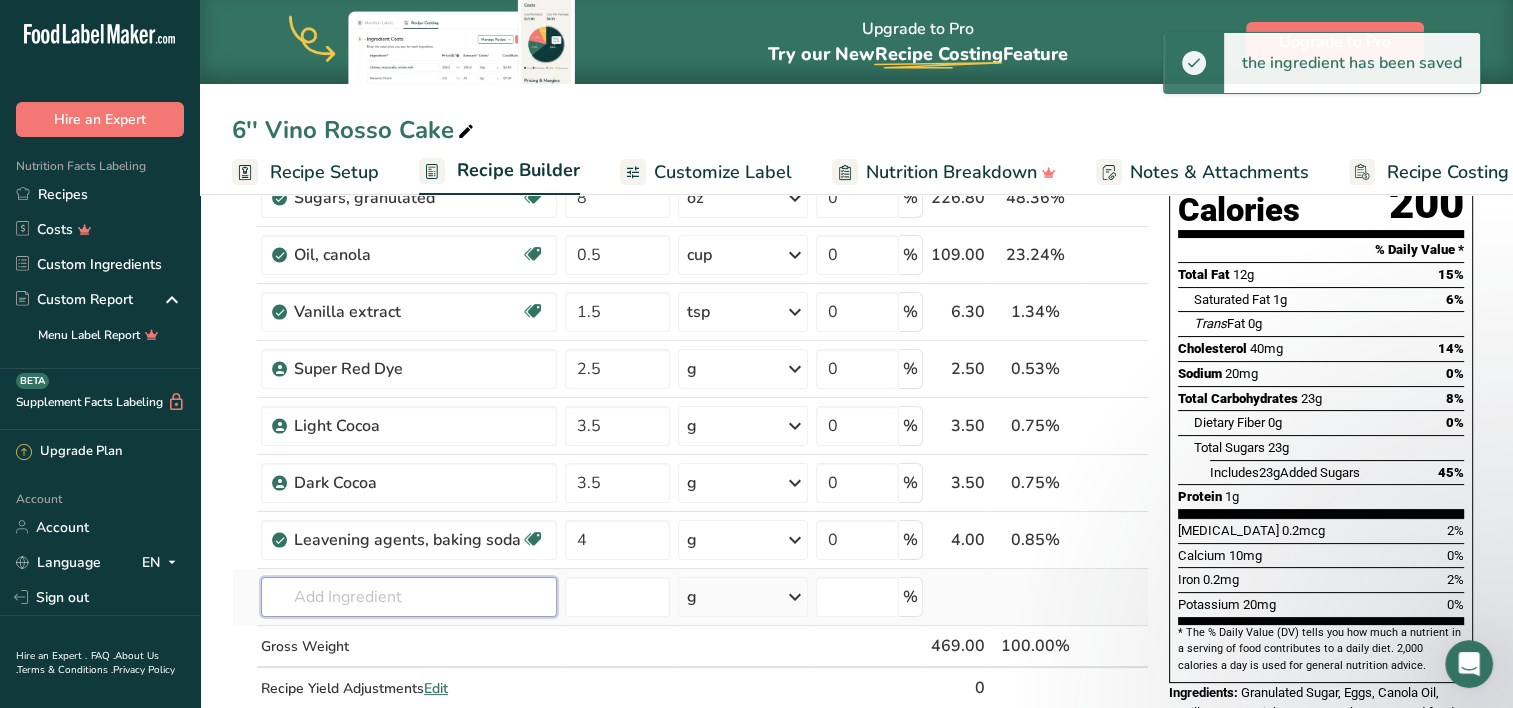 click on "Ingredient *
Amount *
Unit *
Waste *   .a-a{fill:#347362;}.b-a{fill:#fff;}          Grams
Percentage
Egg, whole, raw, fresh
Gluten free
Vegetarian
Soy free
4
oz
Portions
1 large
1 extra large
1 jumbo
See more
Weight Units
g
kg
mg
mcg
lb
oz
See less
Volume Units
l
Volume units require a density conversion. If you know your ingredient's density enter it below. Otherwise, click on "RIA" our AI Regulatory bot - she will be able to help you
lb/ft3
g/cm3
Confirm
mL" at bounding box center (690, 410) 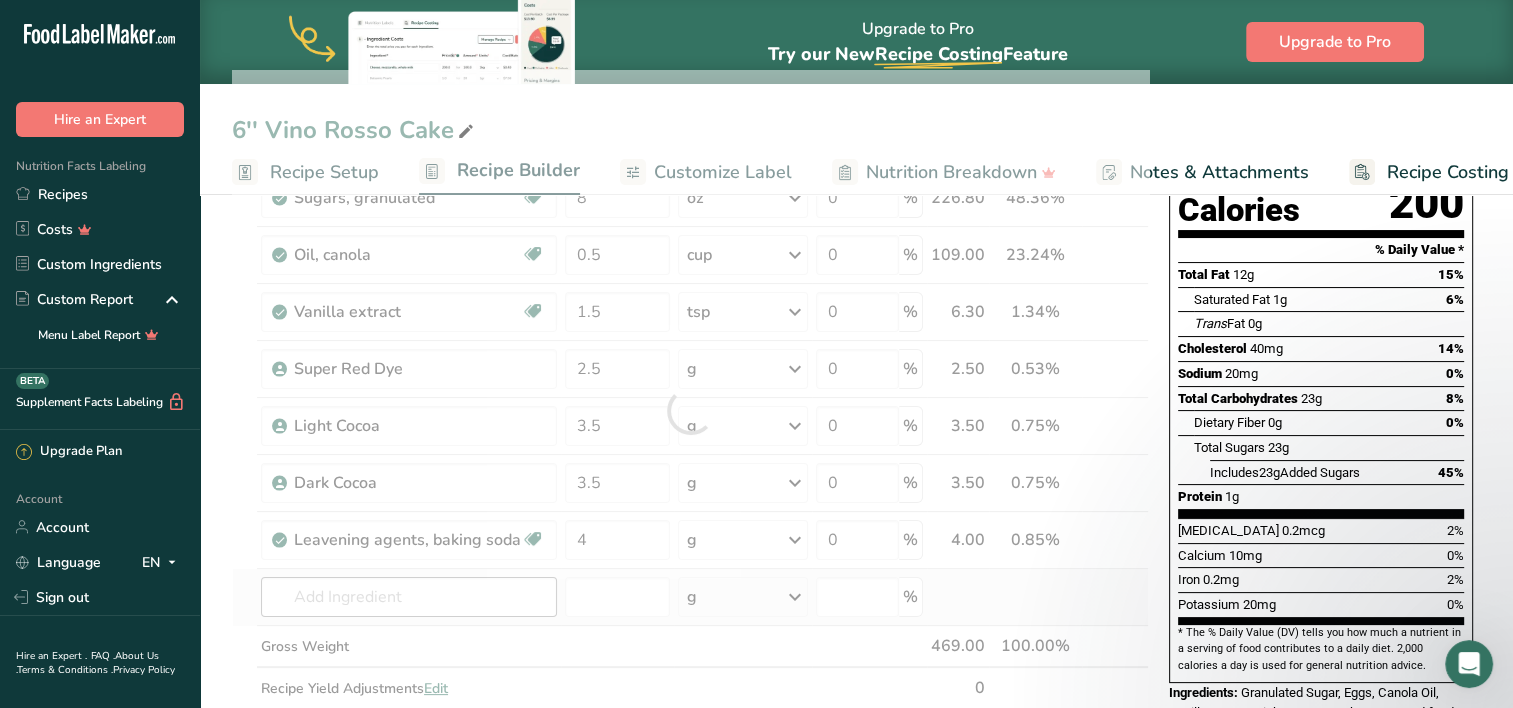 click at bounding box center (690, 410) 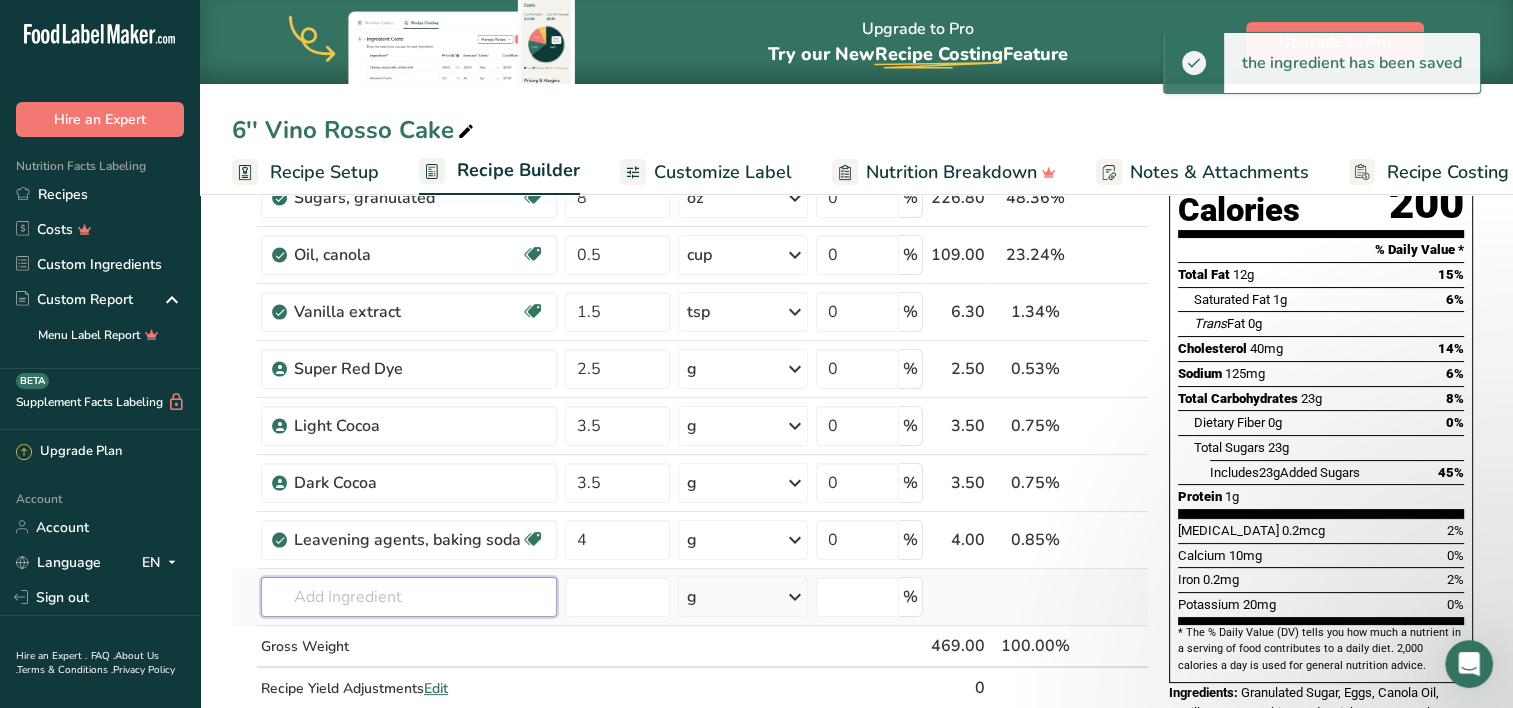 click at bounding box center [409, 597] 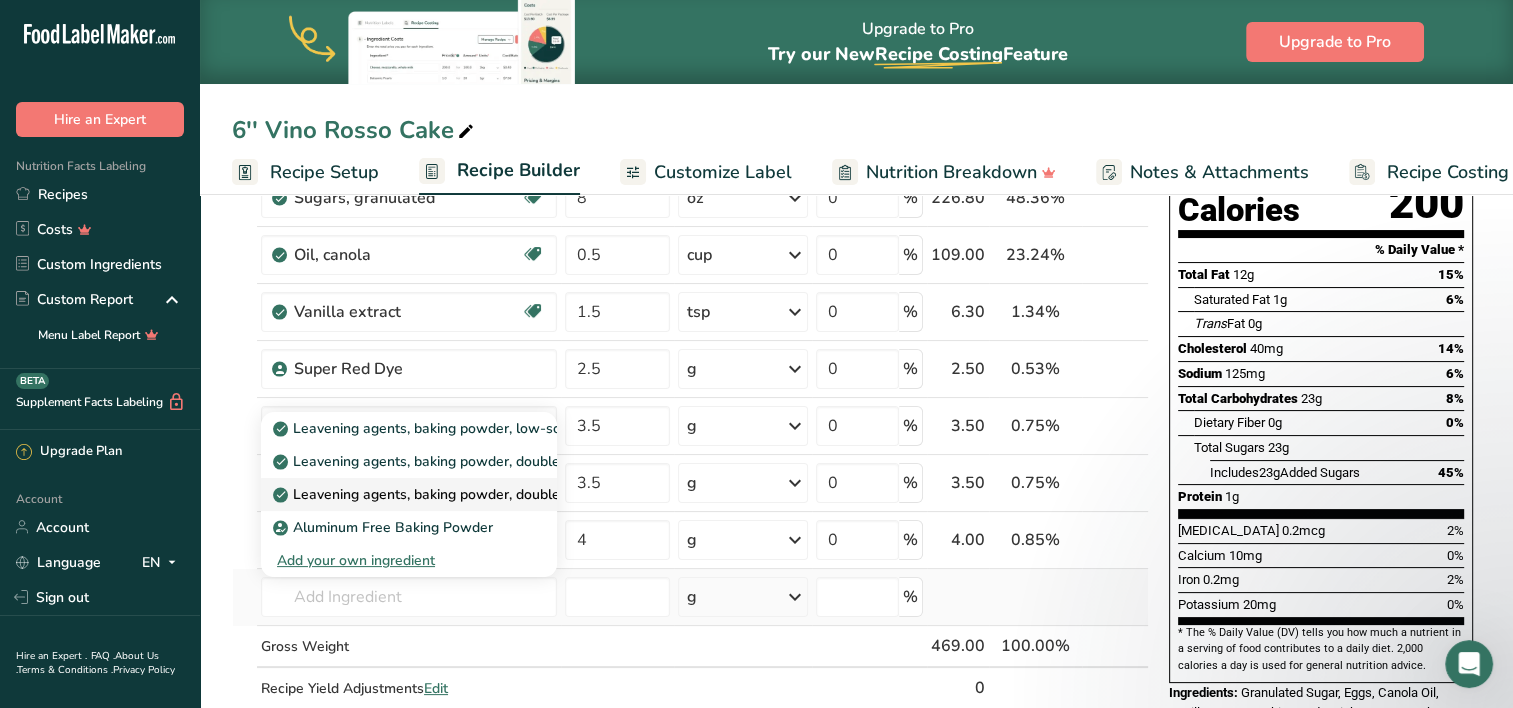 click on "Leavening agents, baking powder, double-acting, sodium aluminum sulfate" at bounding box center (525, 494) 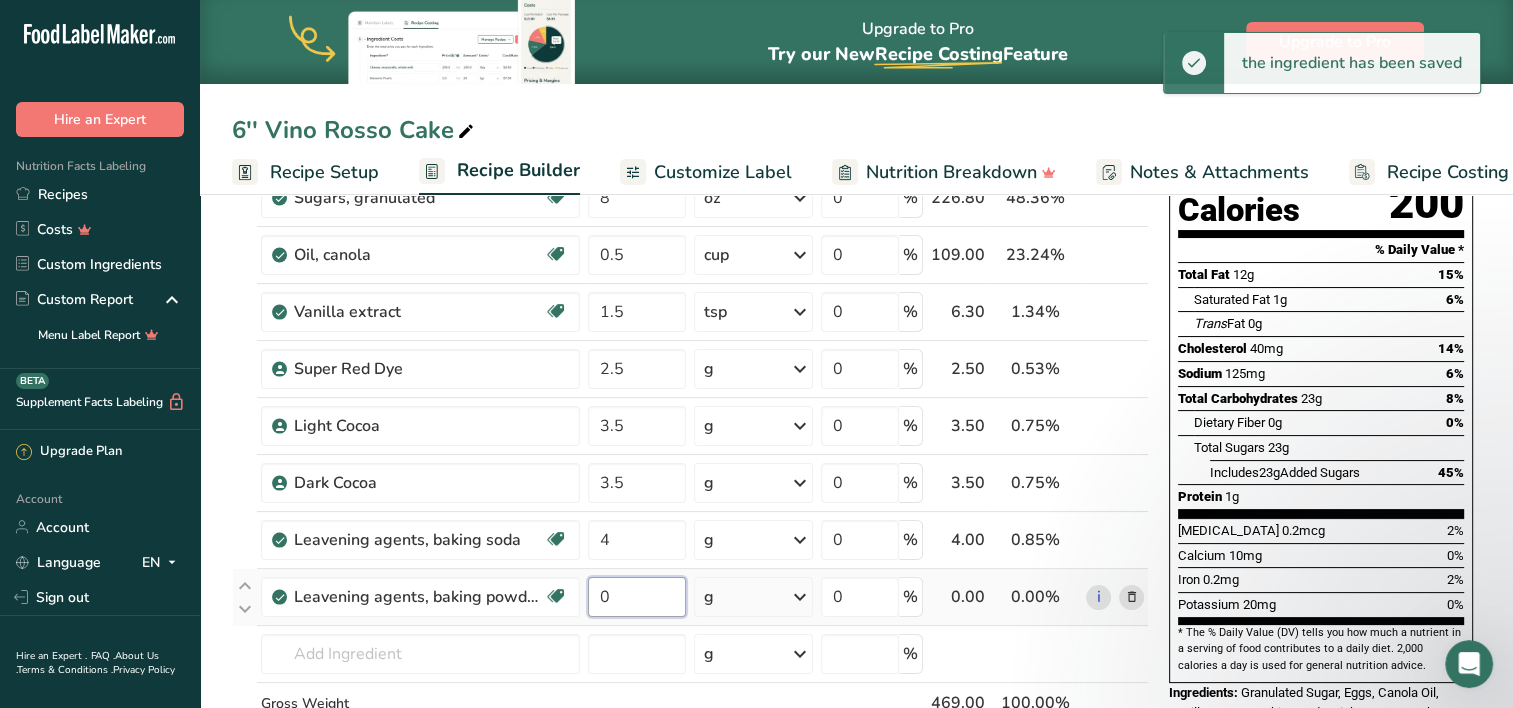 click on "0" at bounding box center [637, 597] 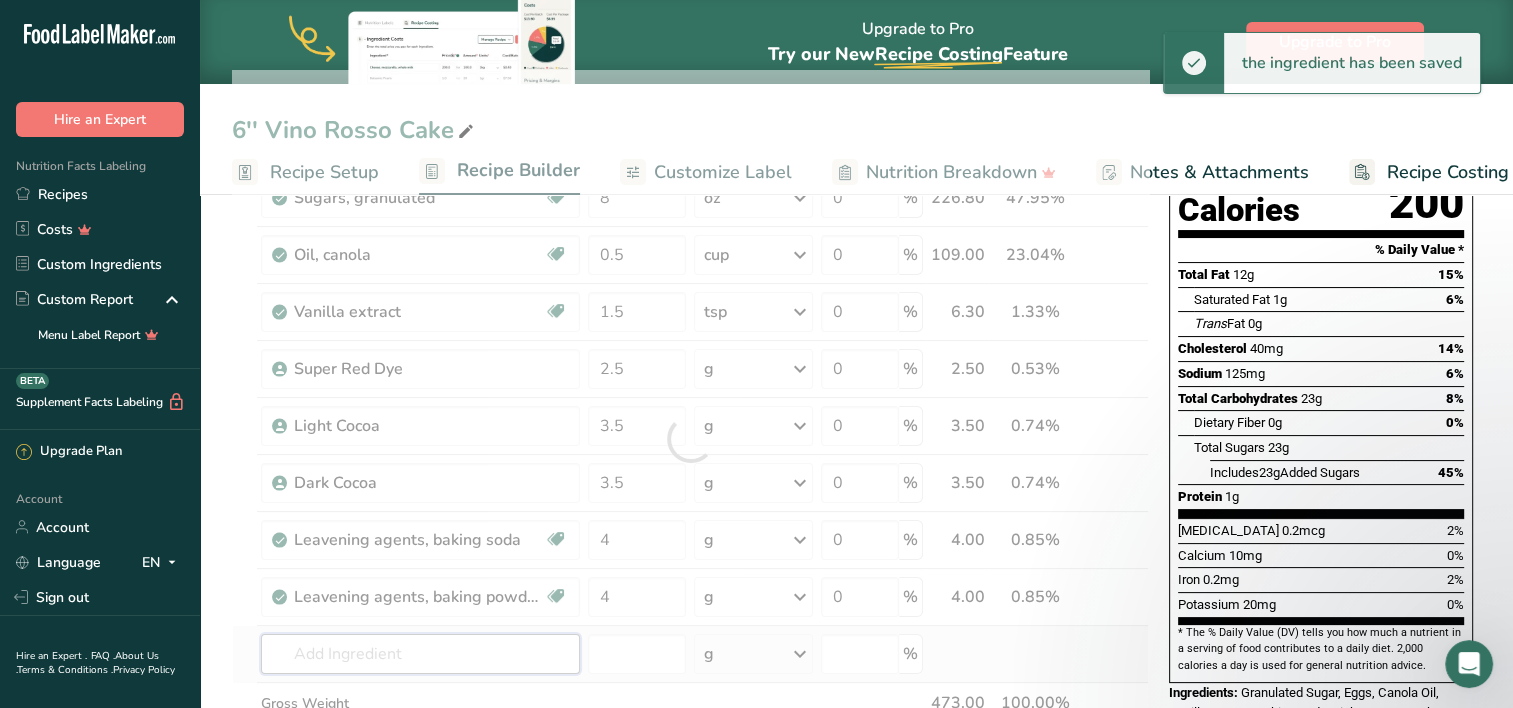 click on "Ingredient *
Amount *
Unit *
Waste *   .a-a{fill:#347362;}.b-a{fill:#fff;}          Grams
Percentage
Egg, whole, raw, fresh
Gluten free
Vegetarian
Soy free
4
oz
Portions
1 large
1 extra large
1 jumbo
See more
Weight Units
g
kg
mg
mcg
lb
oz
See less
Volume Units
l
Volume units require a density conversion. If you know your ingredient's density enter it below. Otherwise, click on "RIA" our AI Regulatory bot - she will be able to help you
lb/ft3
g/cm3
Confirm
mL" at bounding box center [690, 439] 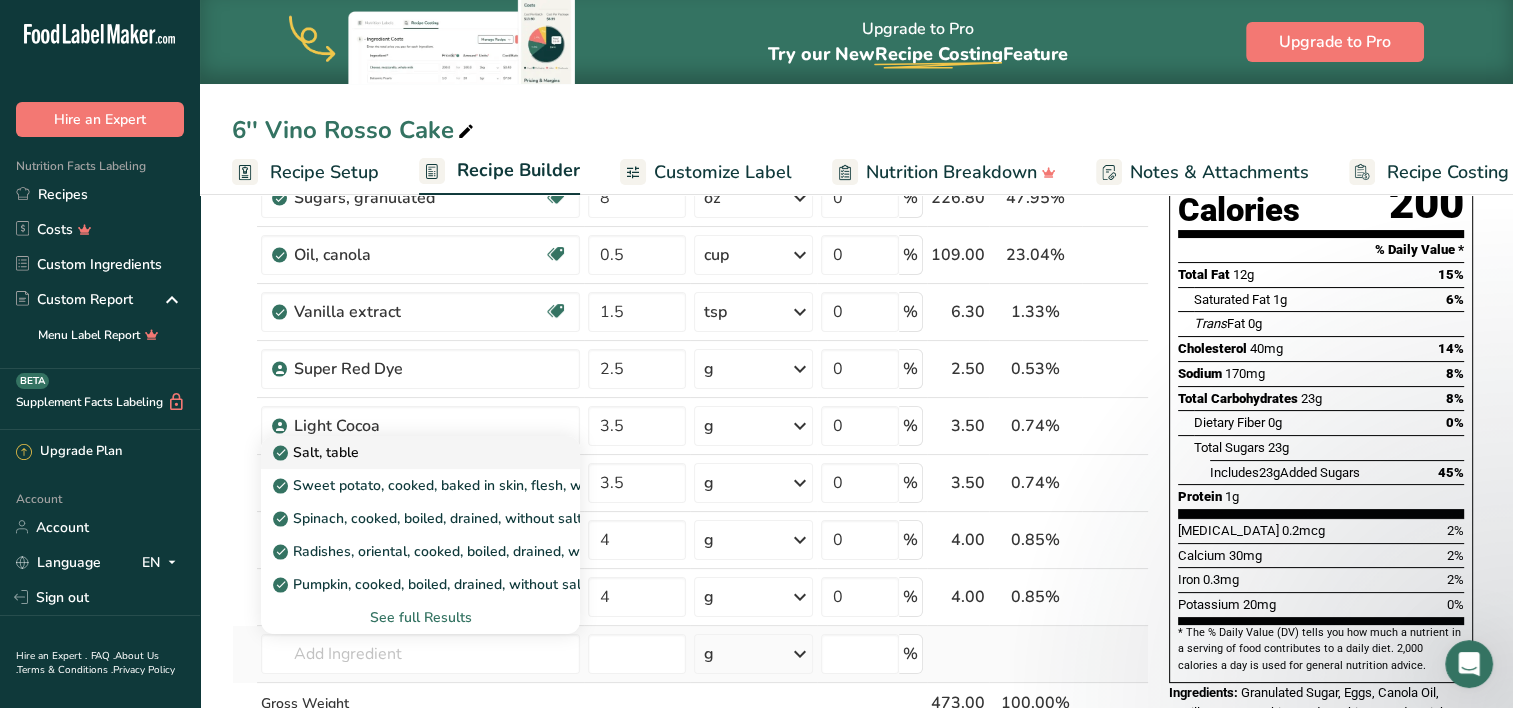 click on "Salt, table" at bounding box center (404, 452) 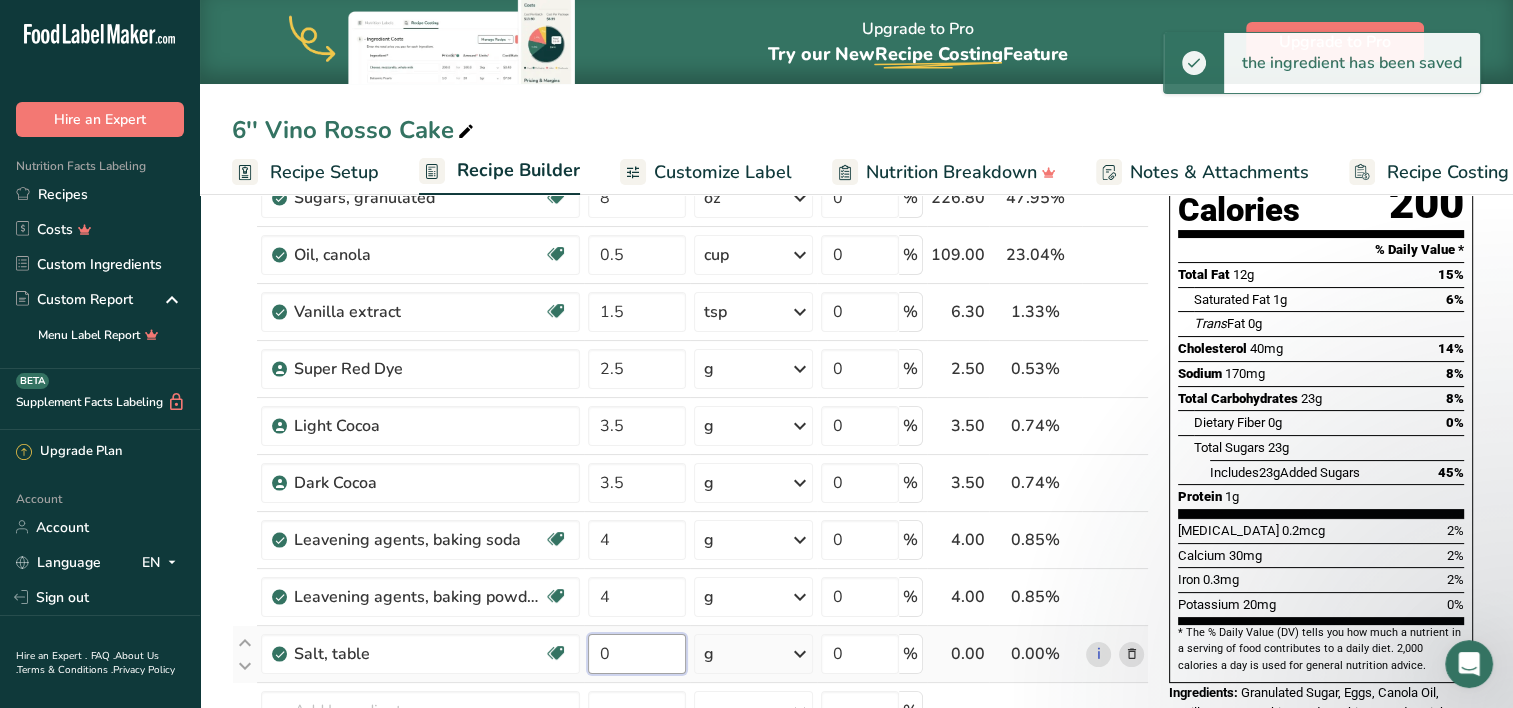 click on "0" at bounding box center (637, 654) 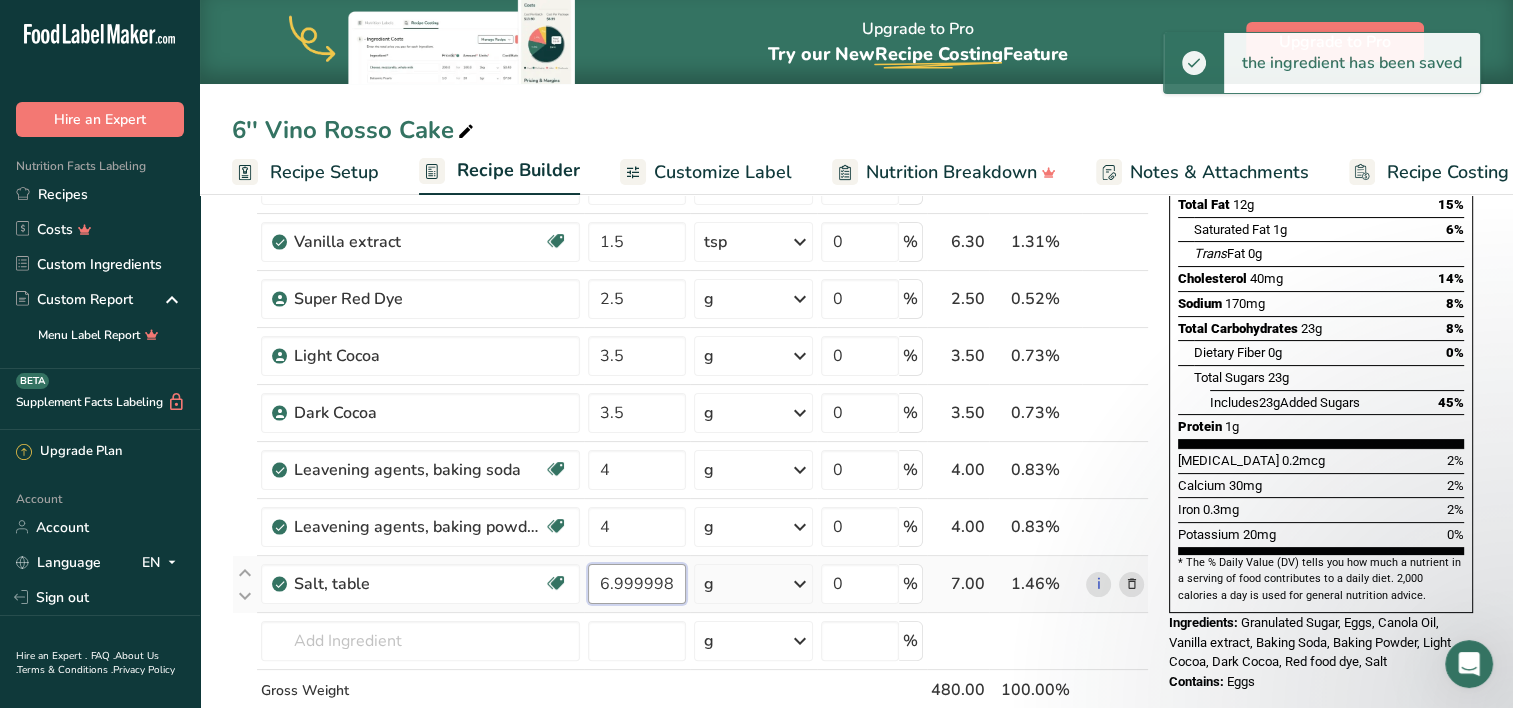 scroll, scrollTop: 312, scrollLeft: 0, axis: vertical 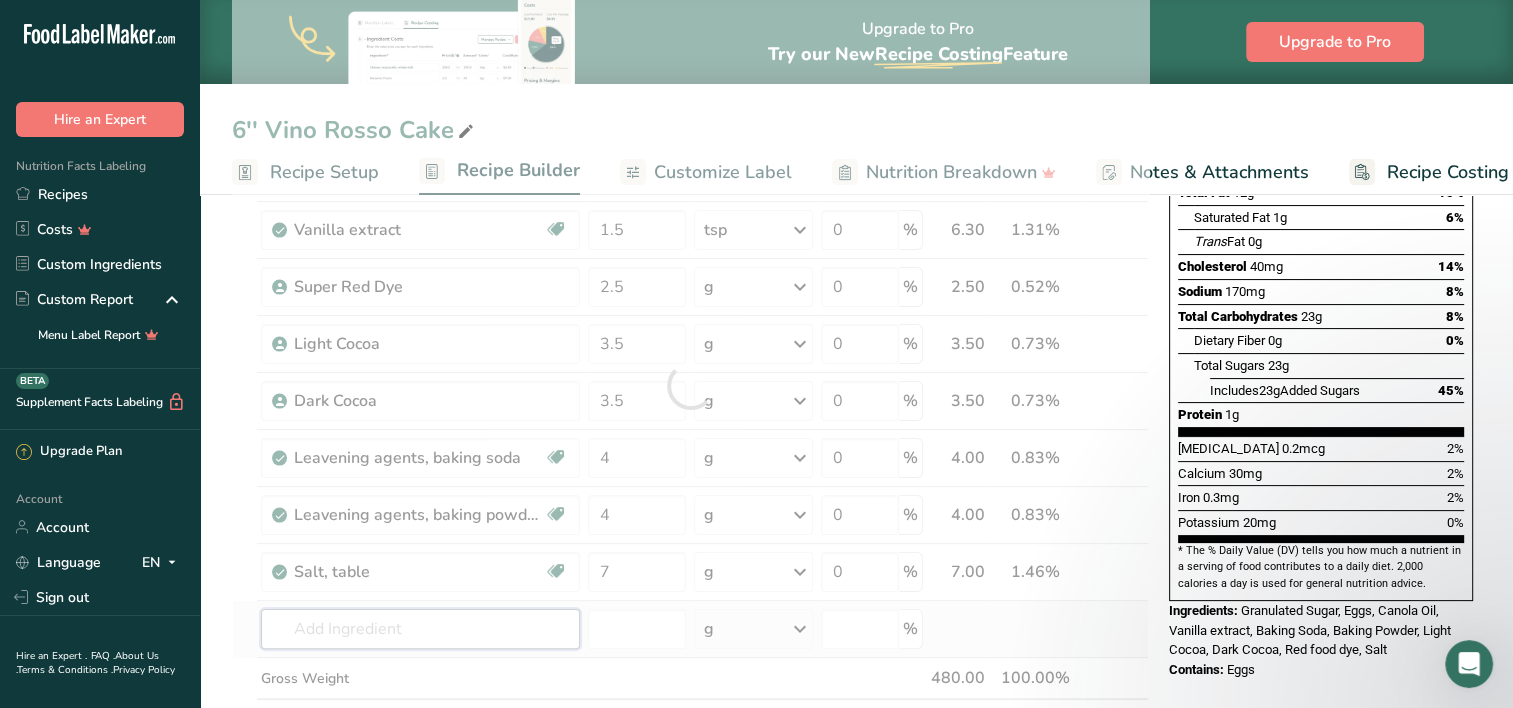 click on "Ingredient *
Amount *
Unit *
Waste *   .a-a{fill:#347362;}.b-a{fill:#fff;}          Grams
Percentage
Egg, whole, raw, fresh
Gluten free
Vegetarian
Soy free
4
oz
Portions
1 large
1 extra large
1 jumbo
See more
Weight Units
g
kg
mg
mcg
lb
oz
See less
Volume Units
l
Volume units require a density conversion. If you know your ingredient's density enter it below. Otherwise, click on "RIA" our AI Regulatory bot - she will be able to help you
lb/ft3
g/cm3
Confirm
mL" at bounding box center (690, 385) 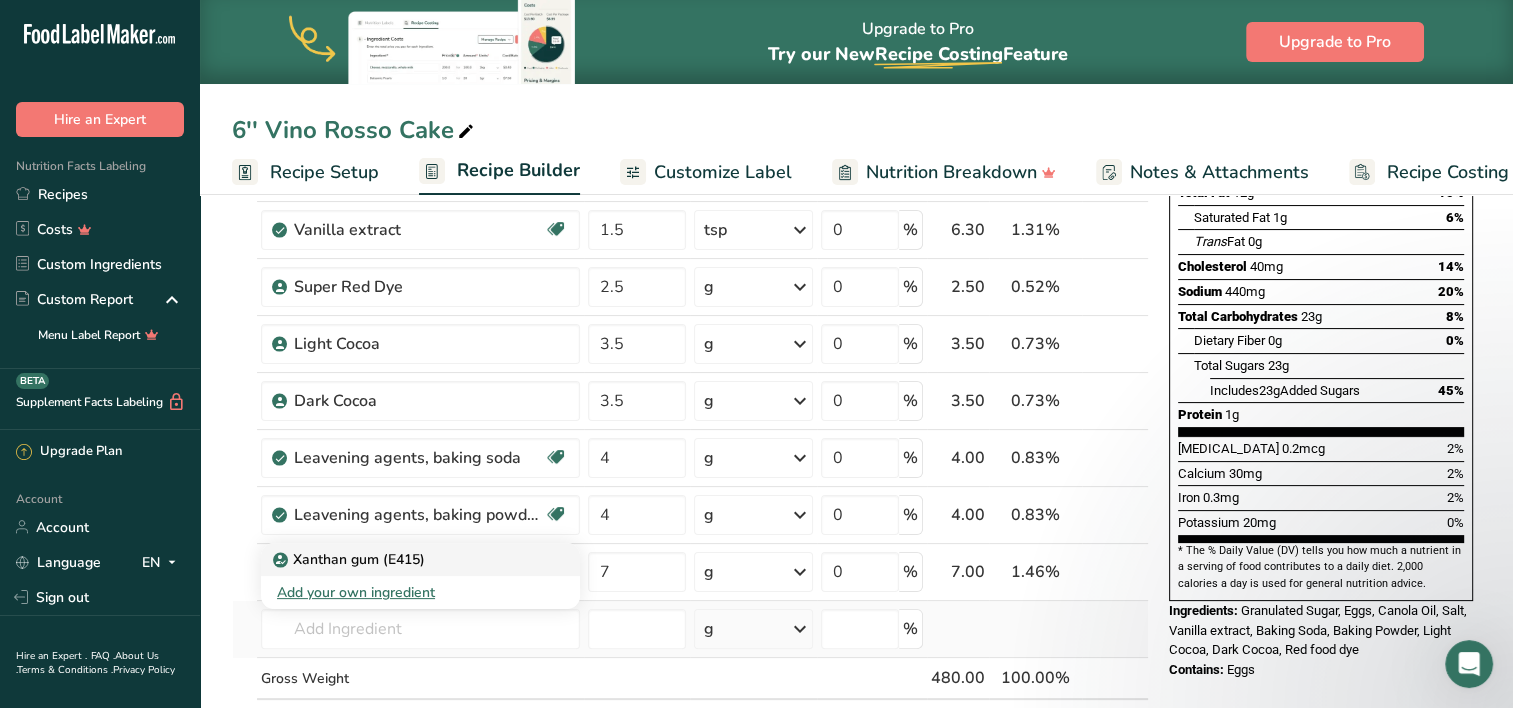 click on "Xanthan gum (E415)" at bounding box center [351, 559] 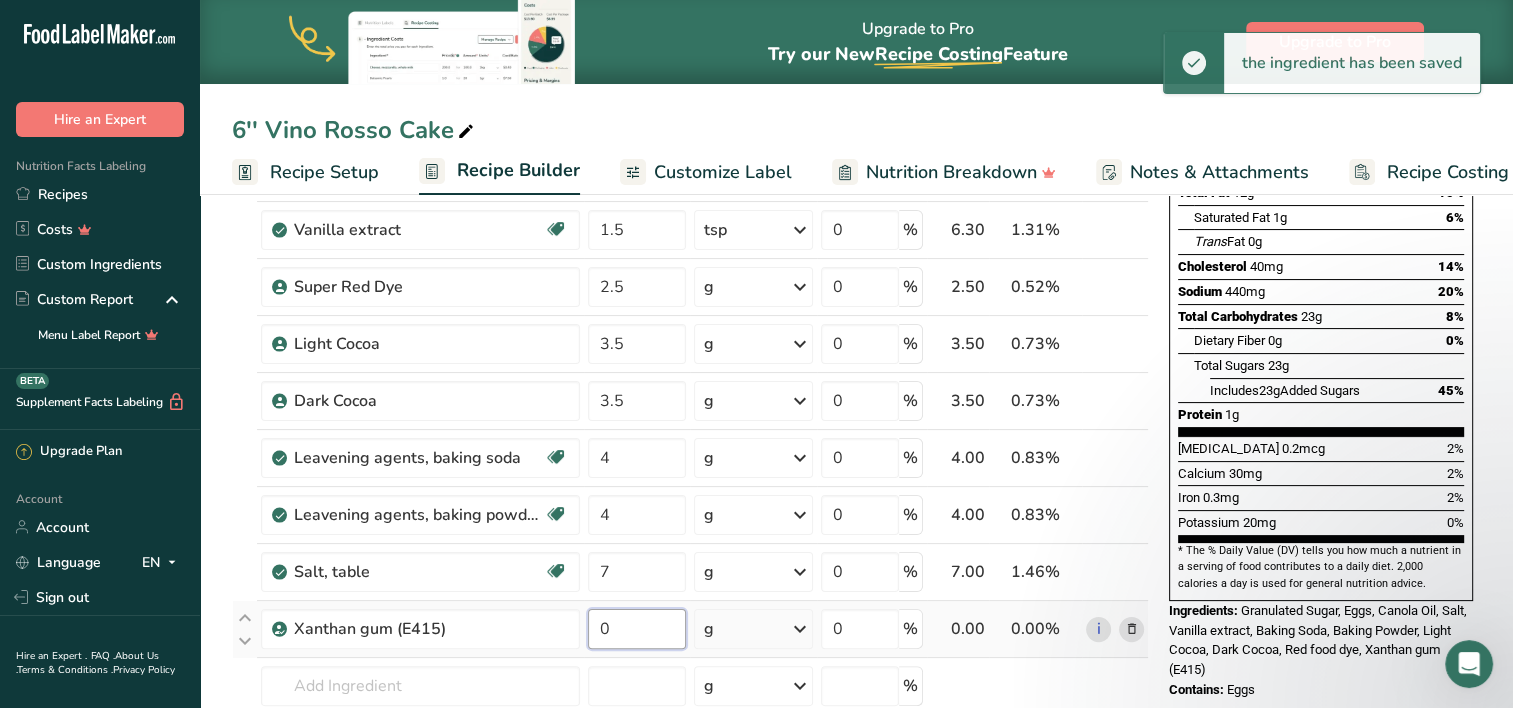 click on "0" at bounding box center (637, 629) 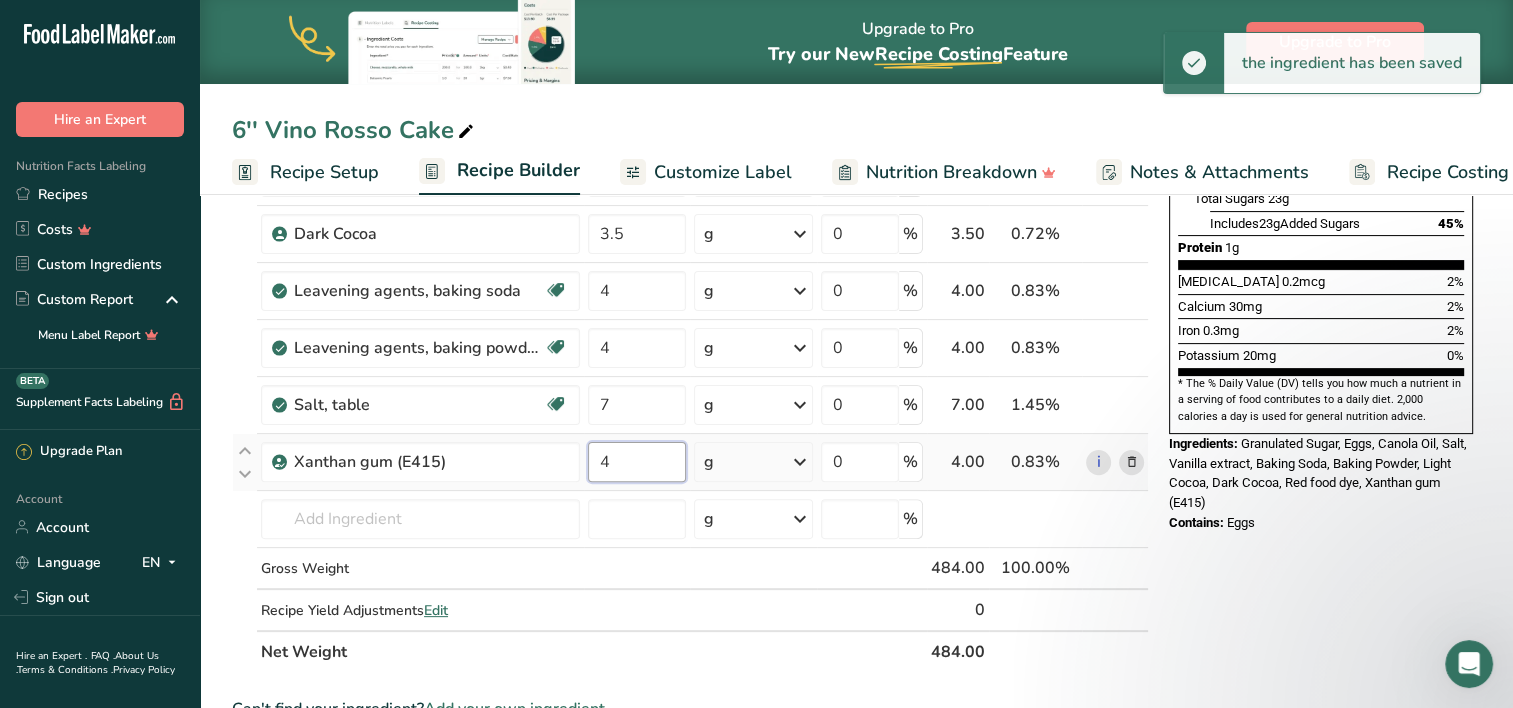 scroll, scrollTop: 480, scrollLeft: 0, axis: vertical 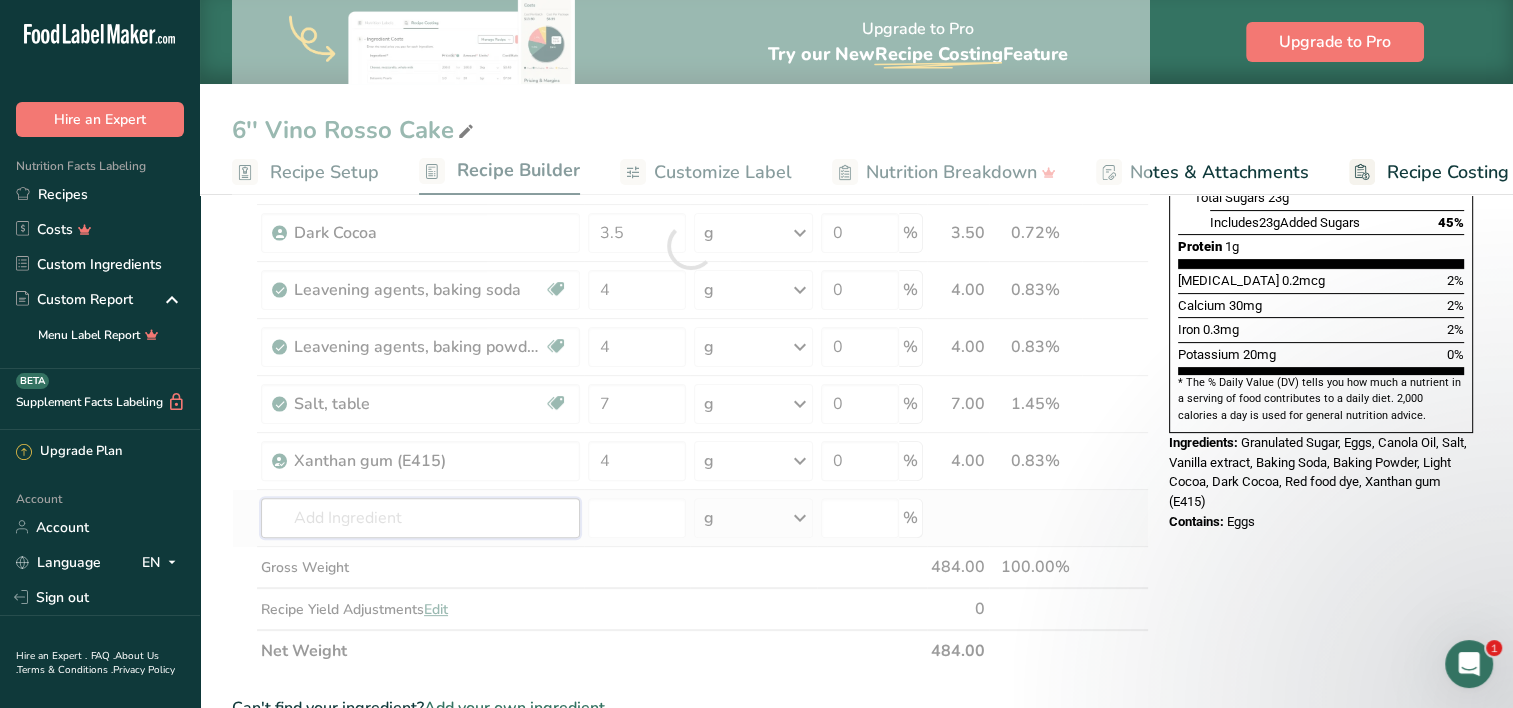 click on "Ingredient *
Amount *
Unit *
Waste *   .a-a{fill:#347362;}.b-a{fill:#fff;}          Grams
Percentage
Egg, whole, raw, fresh
Gluten free
Vegetarian
Soy free
4
oz
Portions
1 large
1 extra large
1 jumbo
See more
Weight Units
g
kg
mg
mcg
lb
oz
See less
Volume Units
l
Volume units require a density conversion. If you know your ingredient's density enter it below. Otherwise, click on "RIA" our AI Regulatory bot - she will be able to help you
lb/ft3
g/cm3
Confirm
mL" at bounding box center [690, 246] 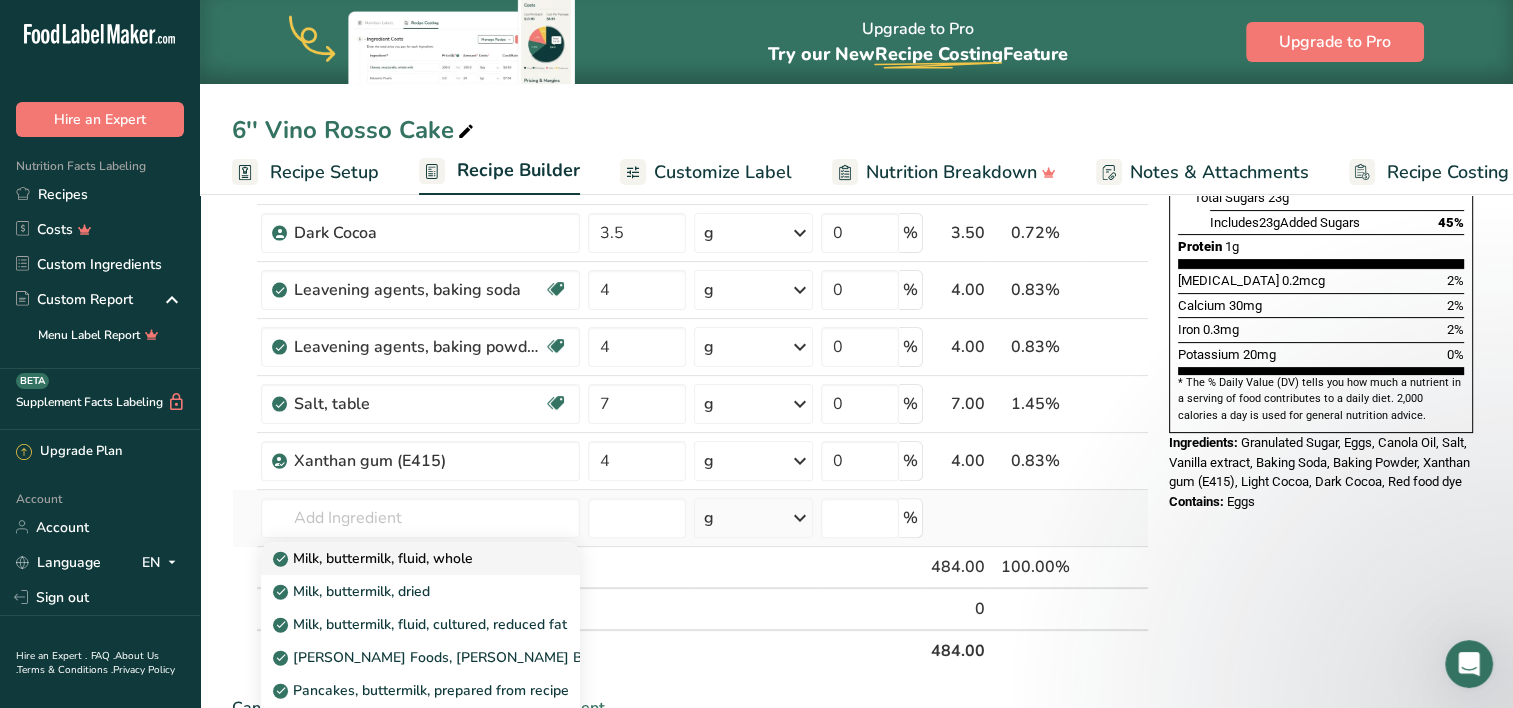 click on "Milk, buttermilk, fluid, whole" at bounding box center (375, 558) 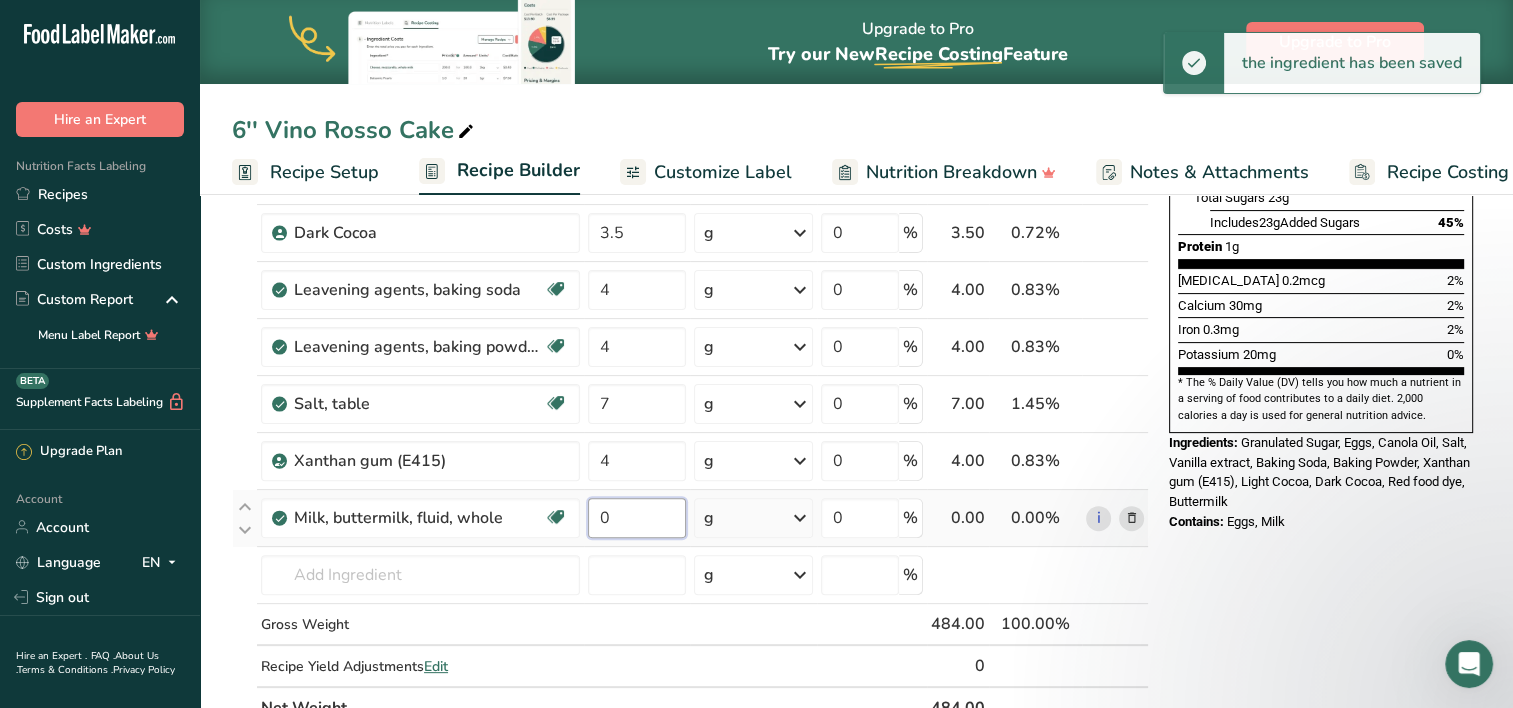 click on "0" at bounding box center [637, 518] 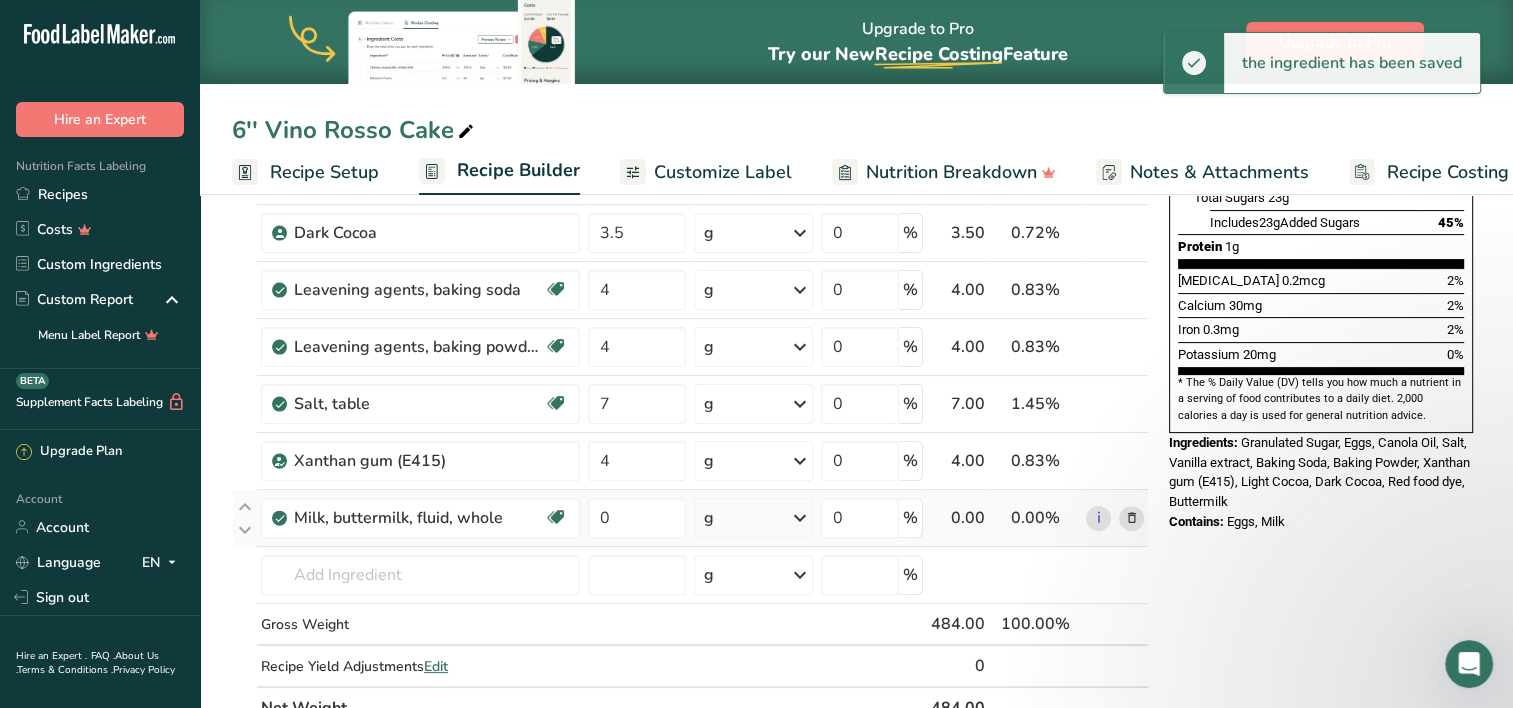 click on "Ingredient *
Amount *
Unit *
Waste *   .a-a{fill:#347362;}.b-a{fill:#fff;}          Grams
Percentage
Egg, whole, raw, fresh
Gluten free
Vegetarian
Soy free
4
oz
Portions
1 large
1 extra large
1 jumbo
See more
Weight Units
g
kg
mg
mcg
lb
oz
See less
Volume Units
l
Volume units require a density conversion. If you know your ingredient's density enter it below. Otherwise, click on "RIA" our AI Regulatory bot - she will be able to help you
lb/ft3
g/cm3
Confirm
mL" at bounding box center [690, 274] 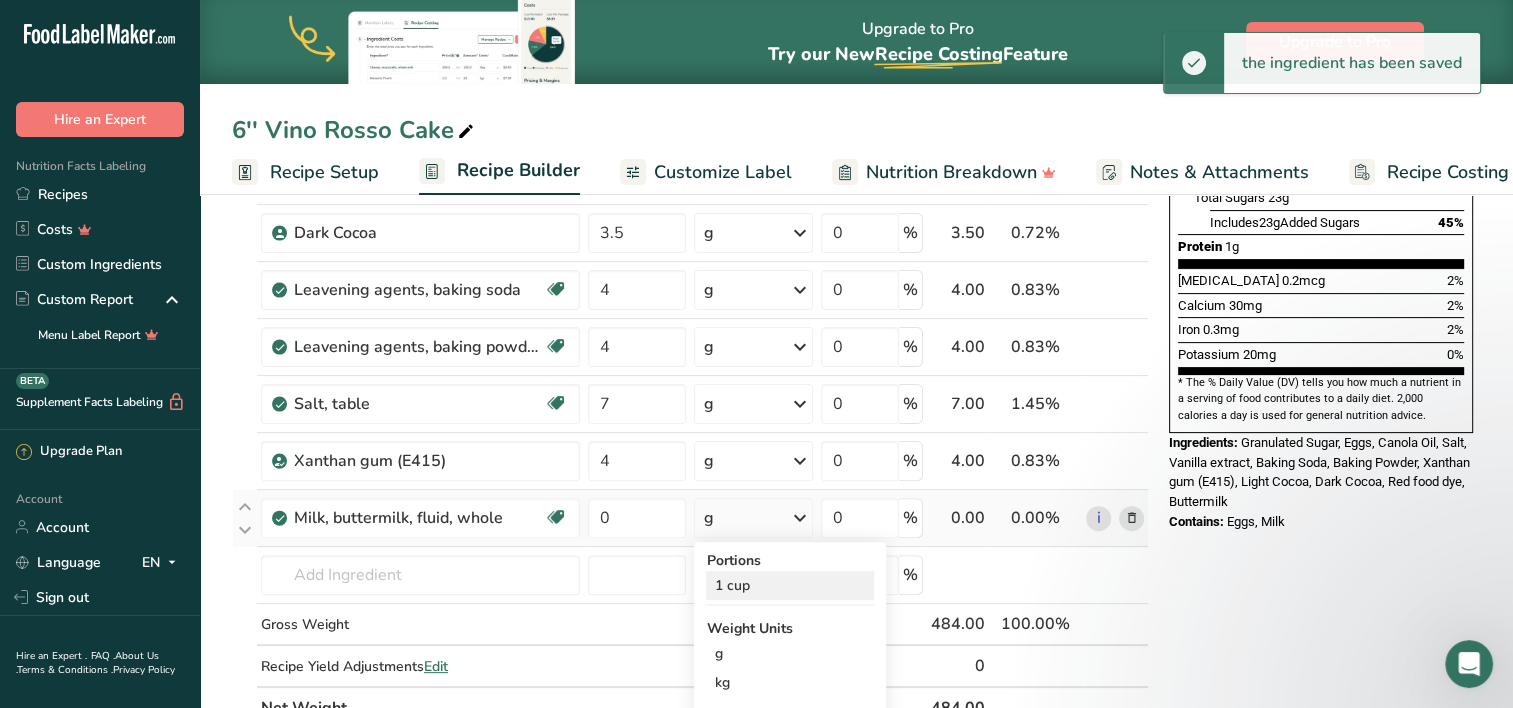click on "1 cup" at bounding box center (790, 585) 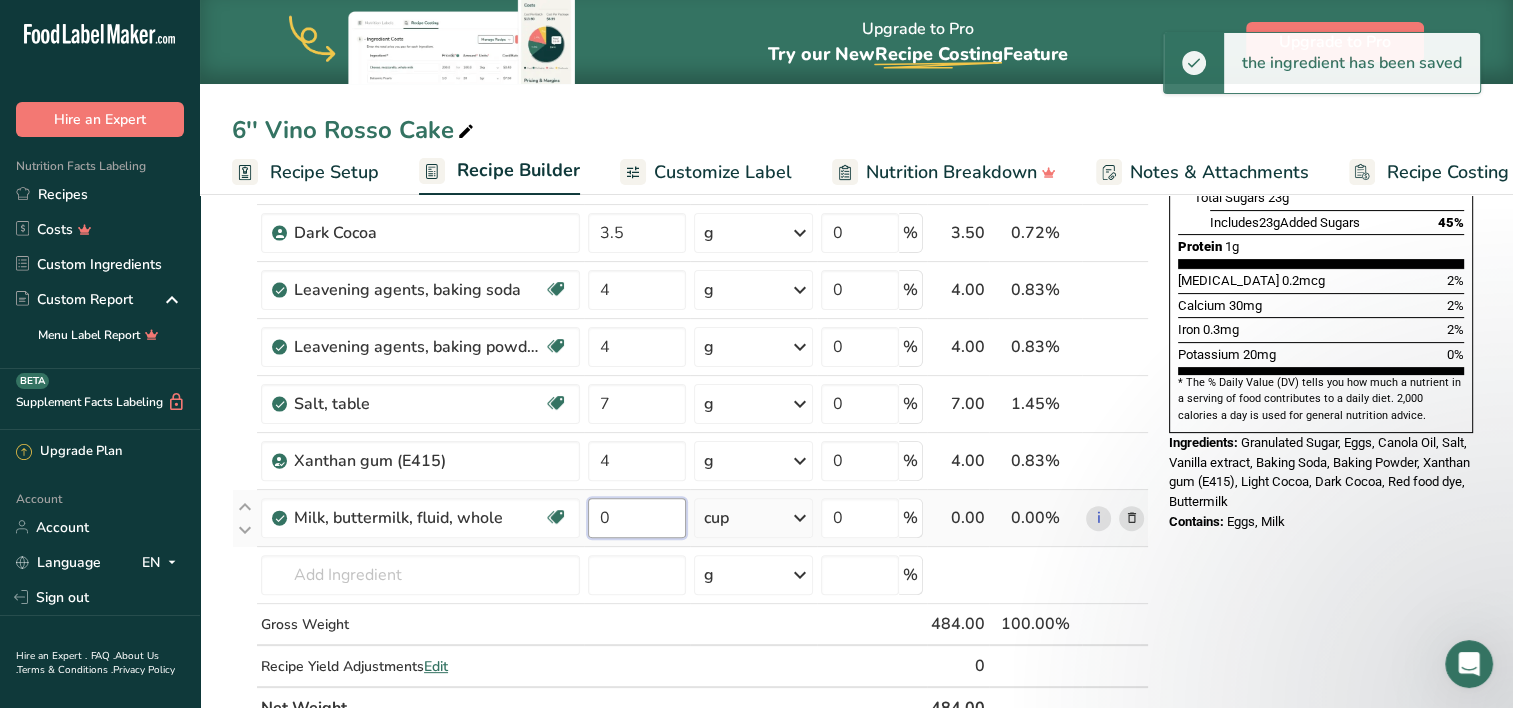 click on "0" at bounding box center (637, 518) 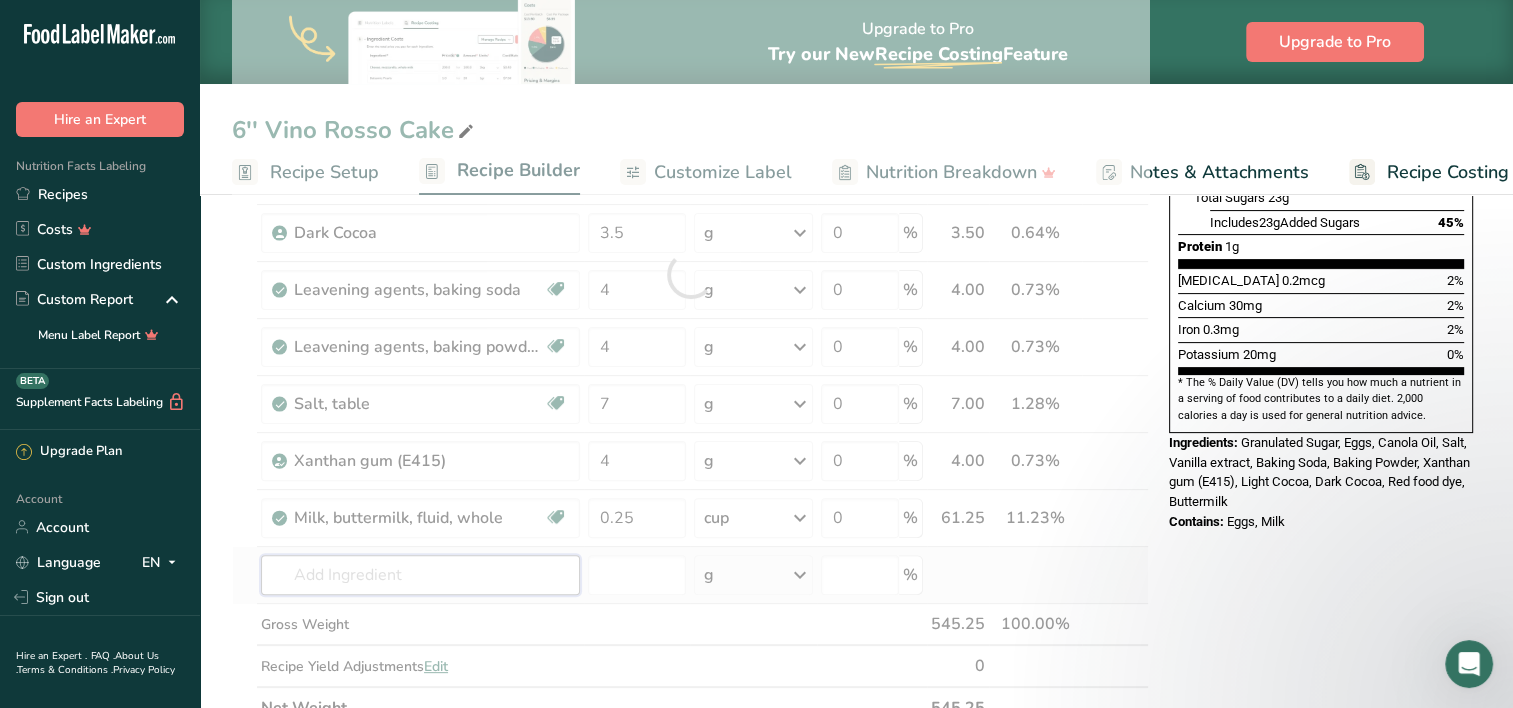 click on "Ingredient *
Amount *
Unit *
Waste *   .a-a{fill:#347362;}.b-a{fill:#fff;}          Grams
Percentage
Egg, whole, raw, fresh
Gluten free
Vegetarian
Soy free
4
oz
Portions
1 large
1 extra large
1 jumbo
See more
Weight Units
g
kg
mg
mcg
lb
oz
See less
Volume Units
l
Volume units require a density conversion. If you know your ingredient's density enter it below. Otherwise, click on "RIA" our AI Regulatory bot - she will be able to help you
lb/ft3
g/cm3
Confirm
mL" at bounding box center (690, 274) 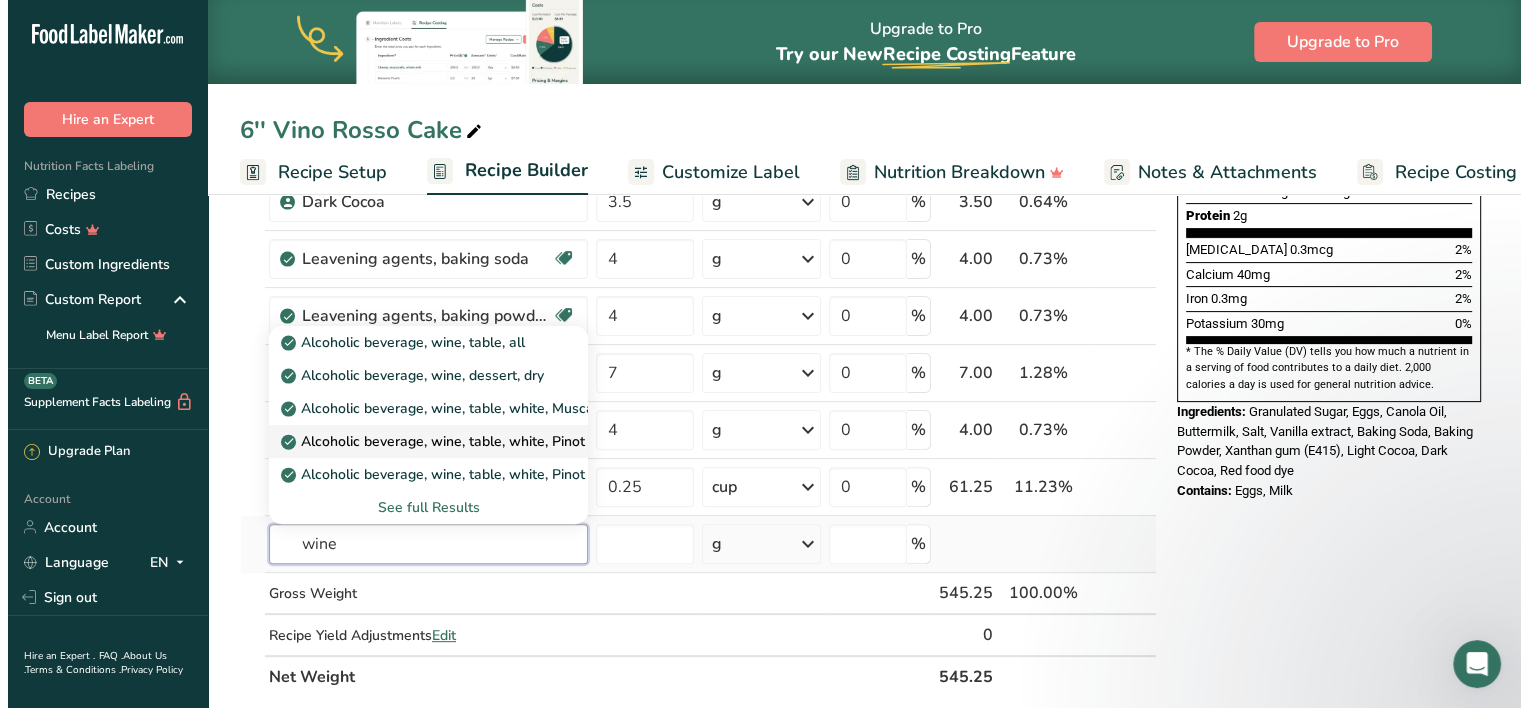 scroll, scrollTop: 512, scrollLeft: 0, axis: vertical 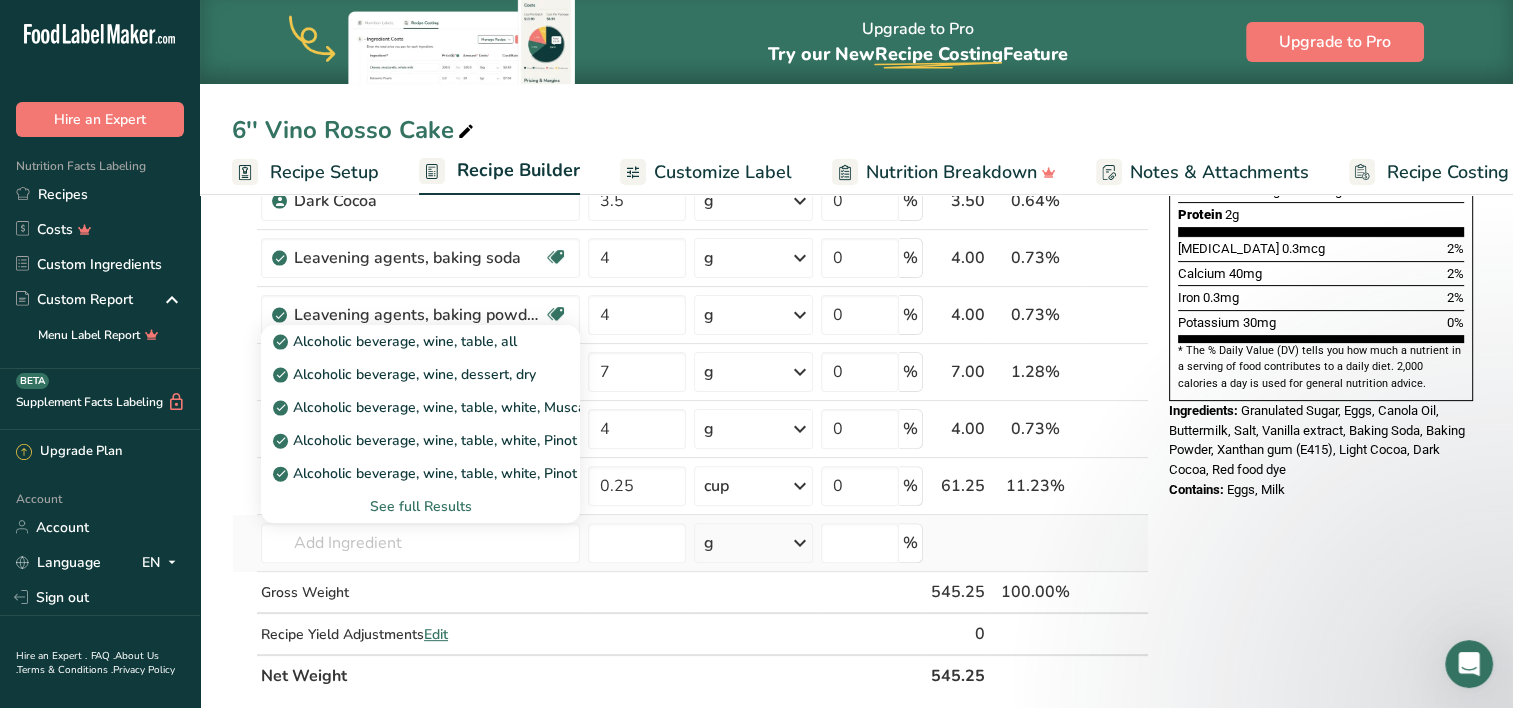 click on "See full Results" at bounding box center [420, 506] 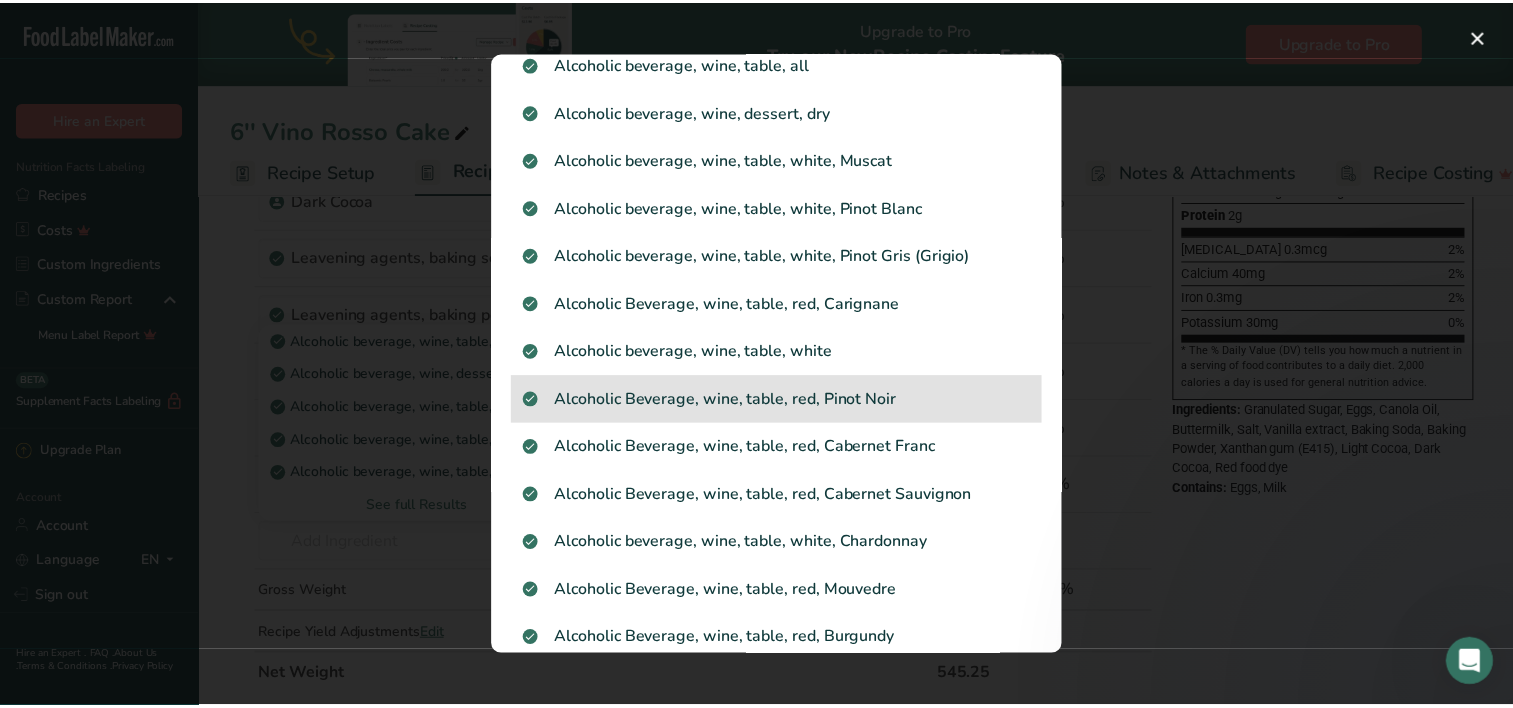 scroll, scrollTop: 166, scrollLeft: 0, axis: vertical 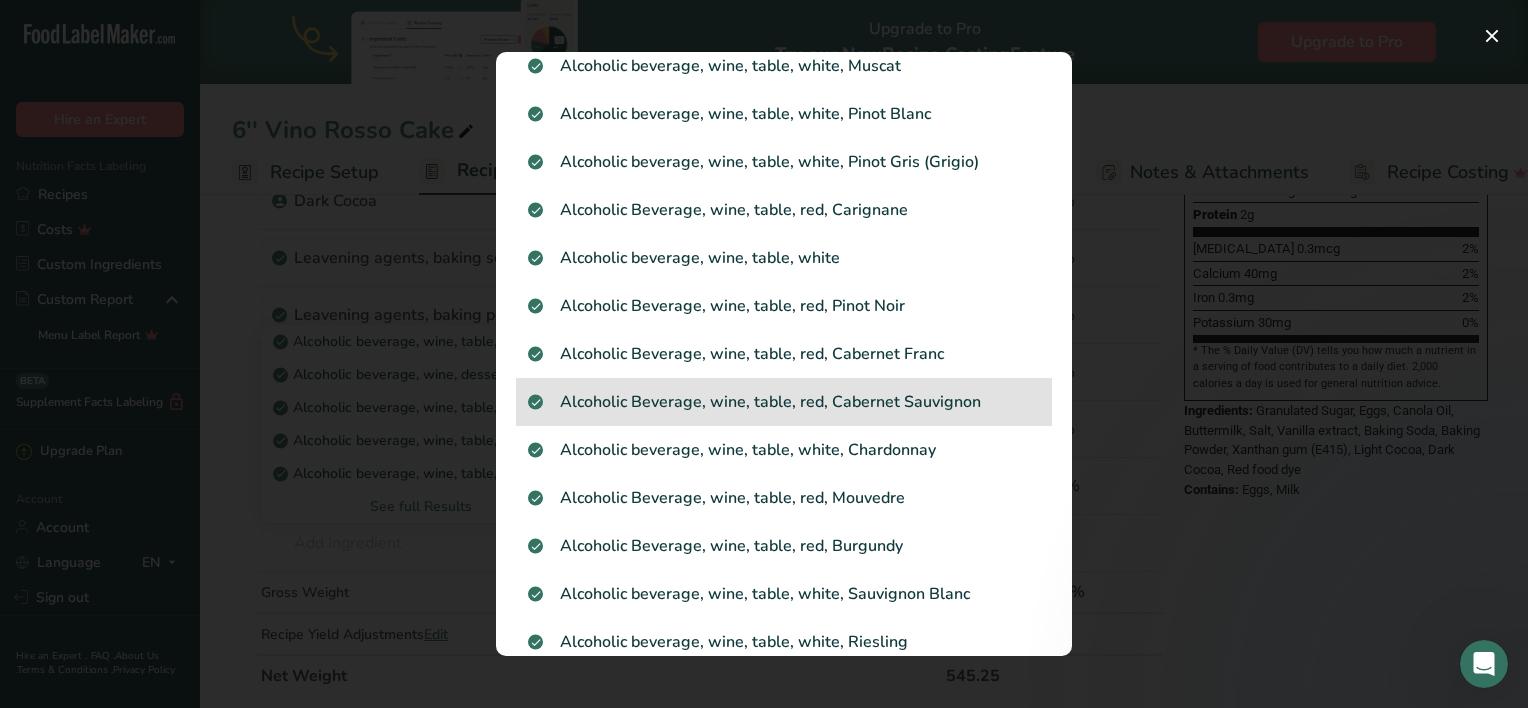click on "Alcoholic Beverage, wine, table, red, Cabernet Sauvignon" at bounding box center [784, 402] 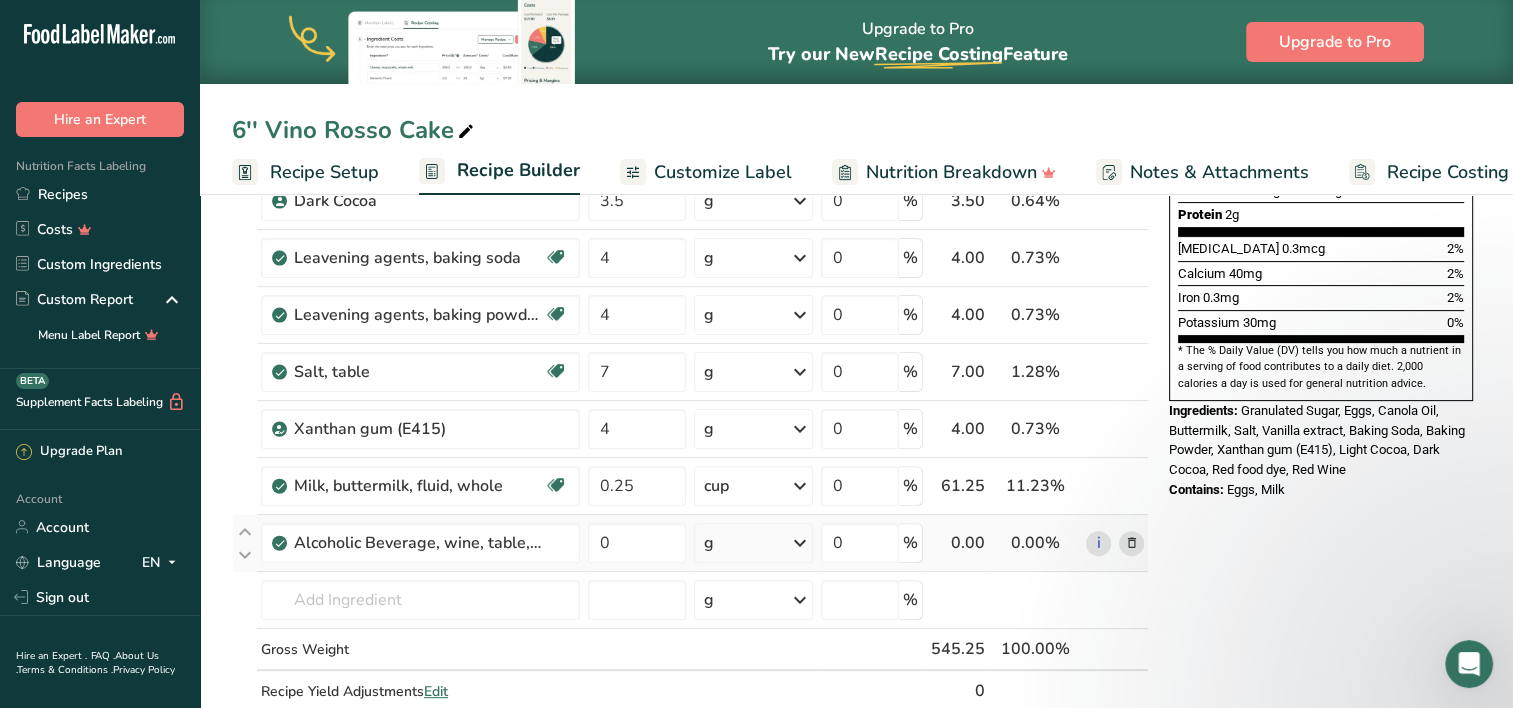 click on "g" at bounding box center (753, 543) 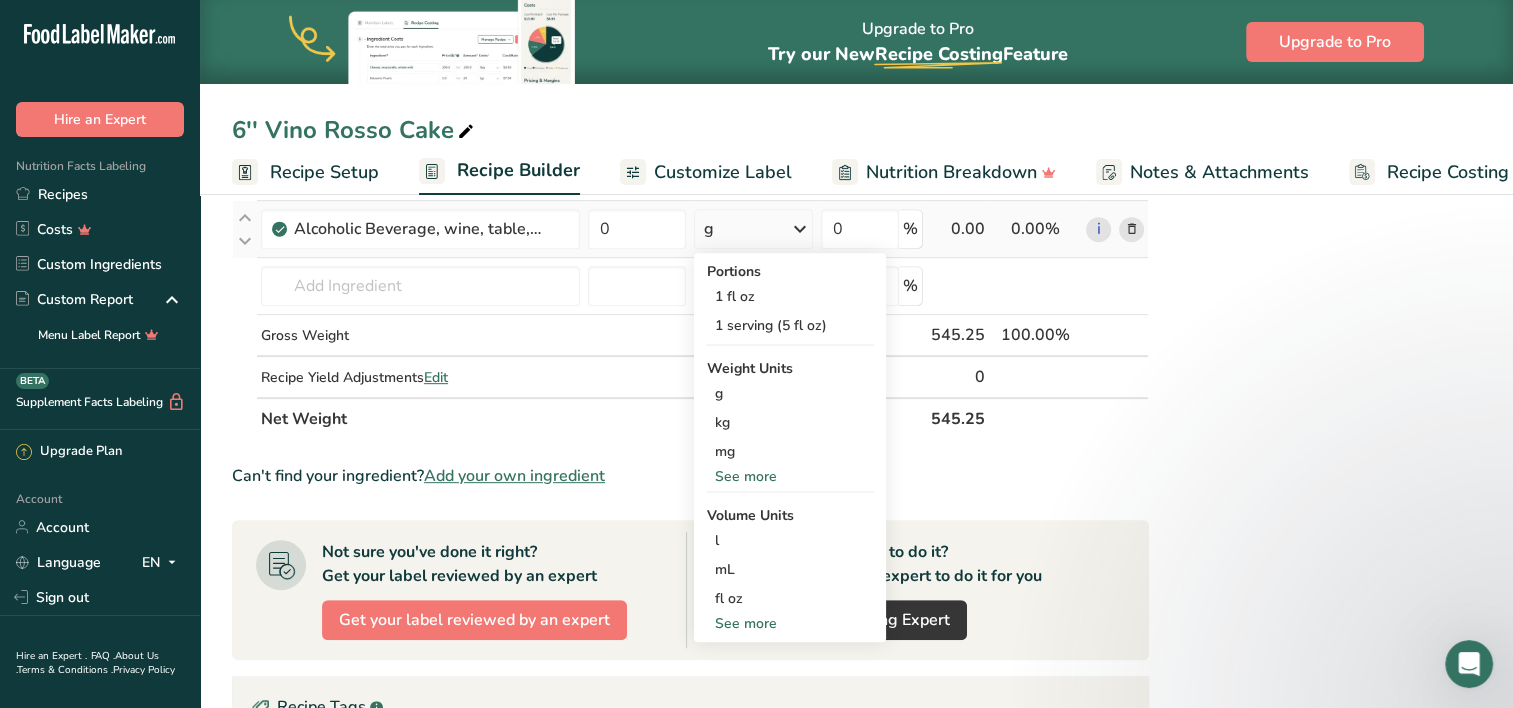 scroll, scrollTop: 830, scrollLeft: 0, axis: vertical 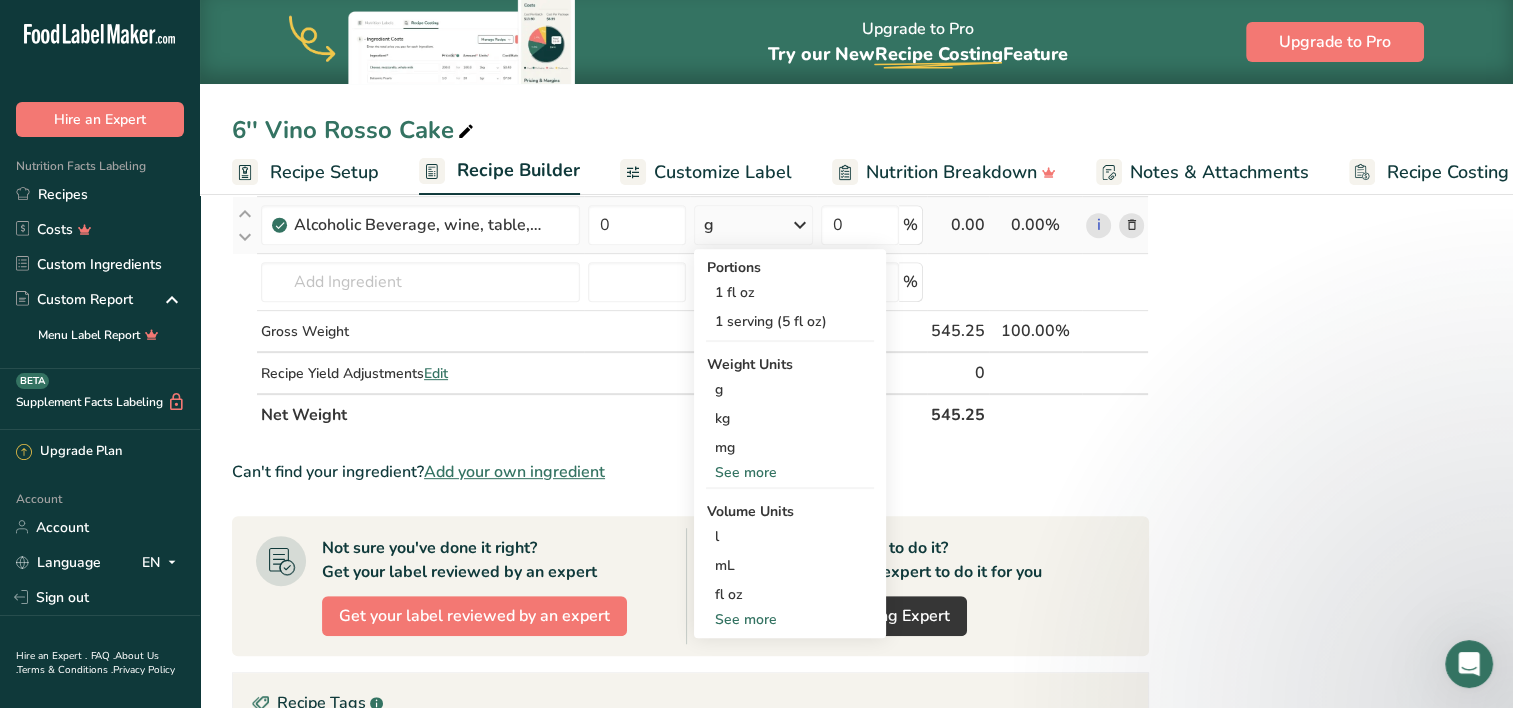 click on "See more" at bounding box center [790, 619] 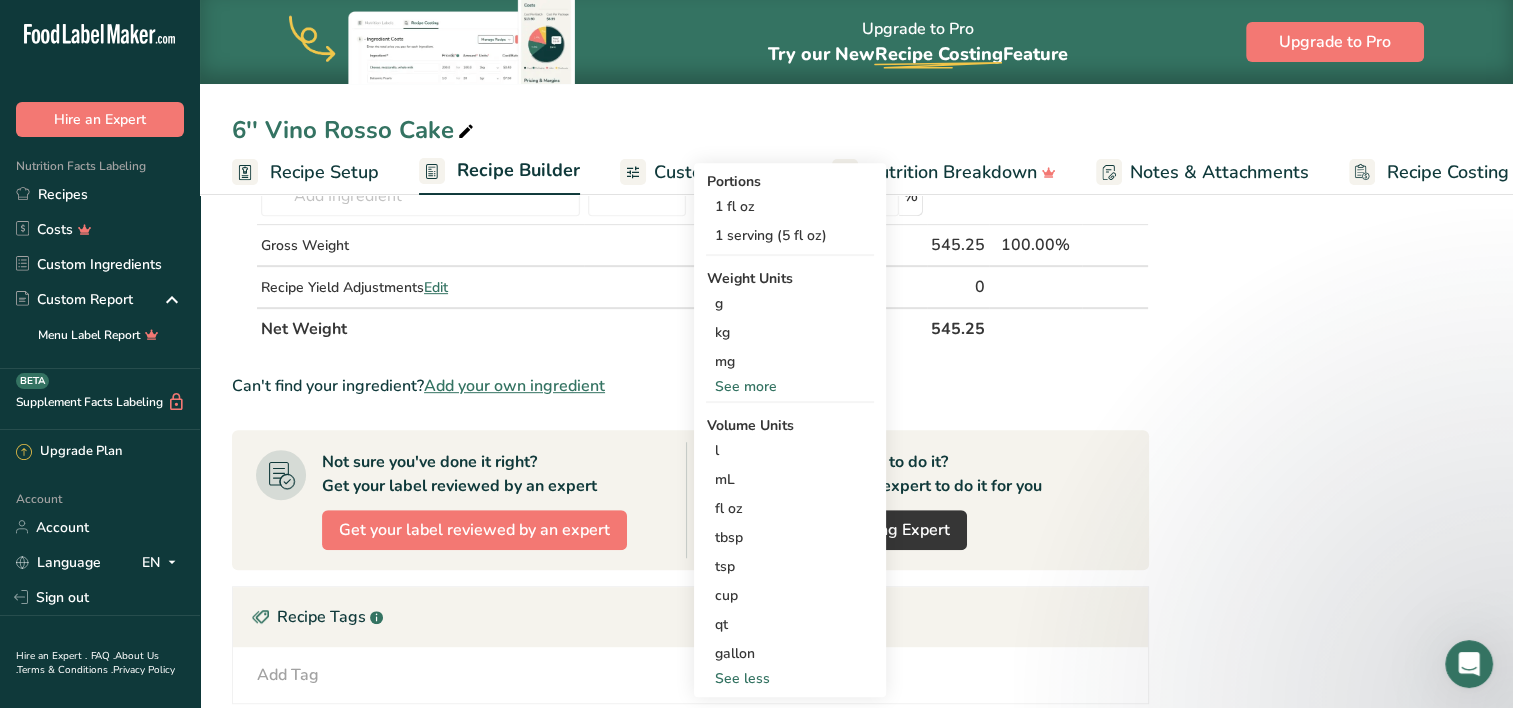 scroll, scrollTop: 914, scrollLeft: 0, axis: vertical 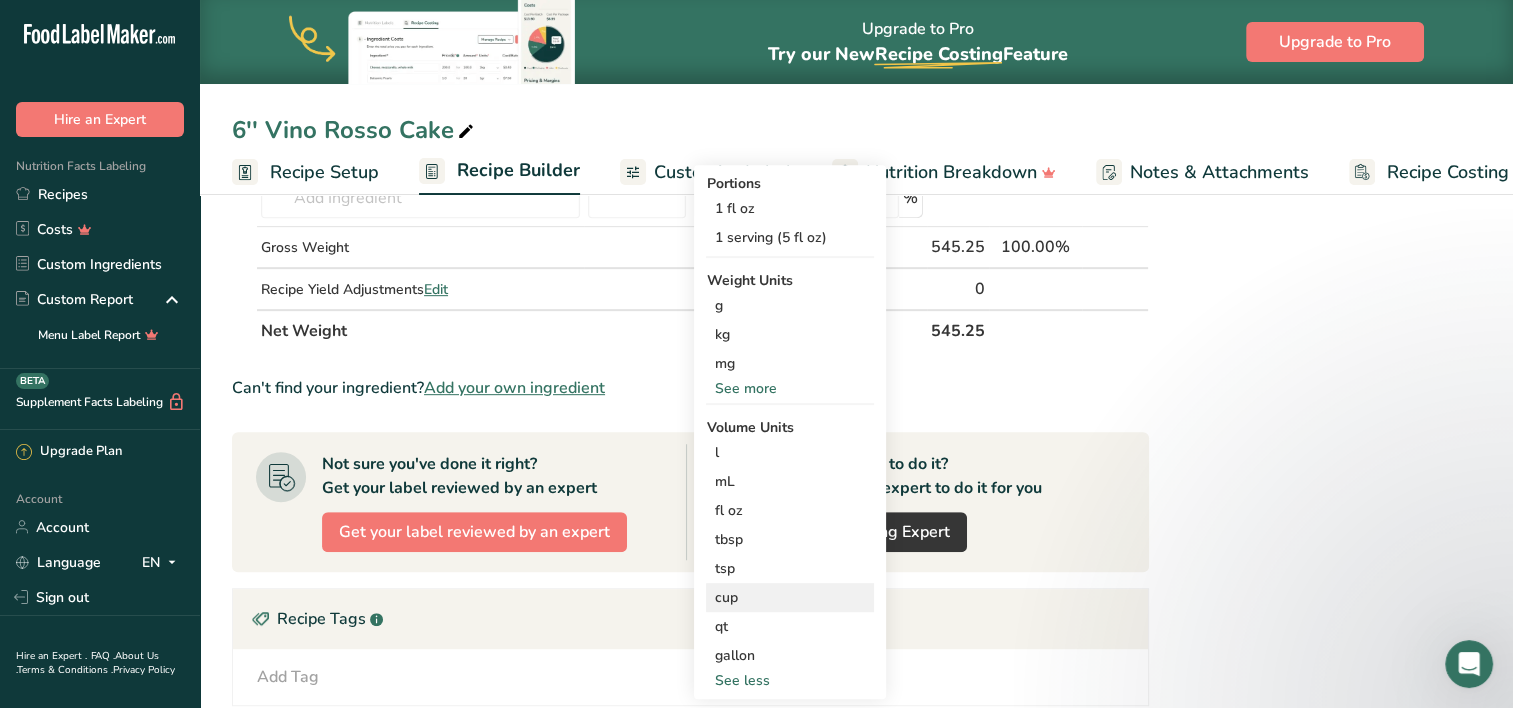 click on "cup" at bounding box center (790, 597) 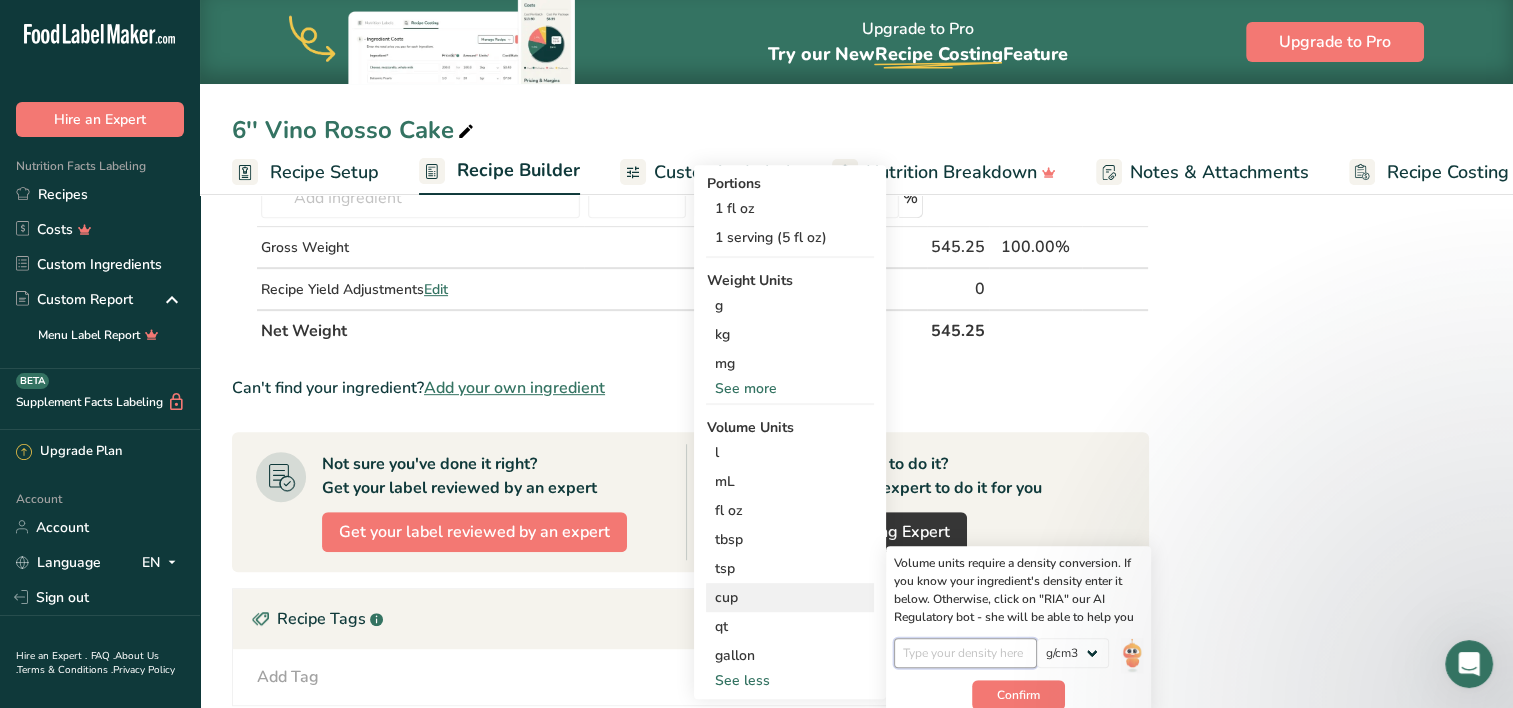 click at bounding box center [965, 653] 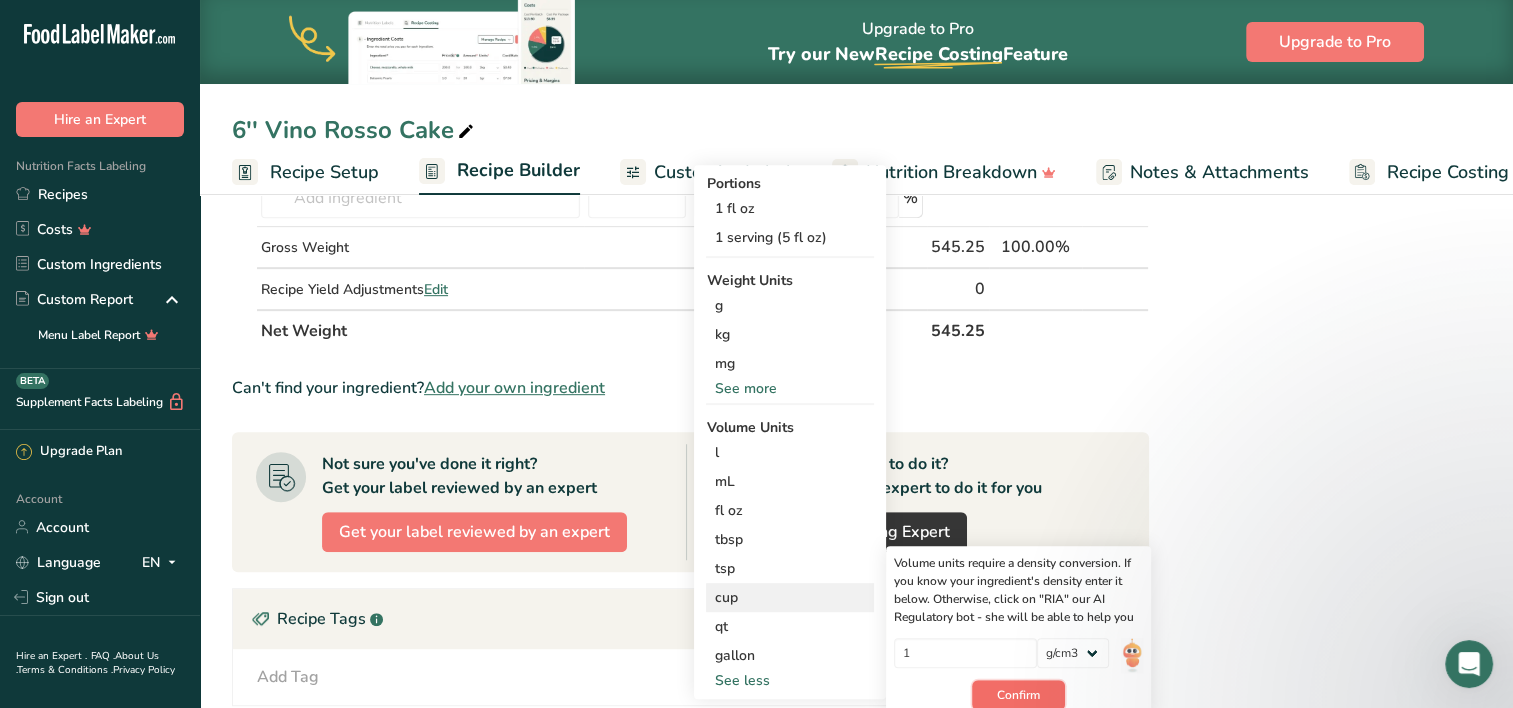 click on "Confirm" at bounding box center [1018, 695] 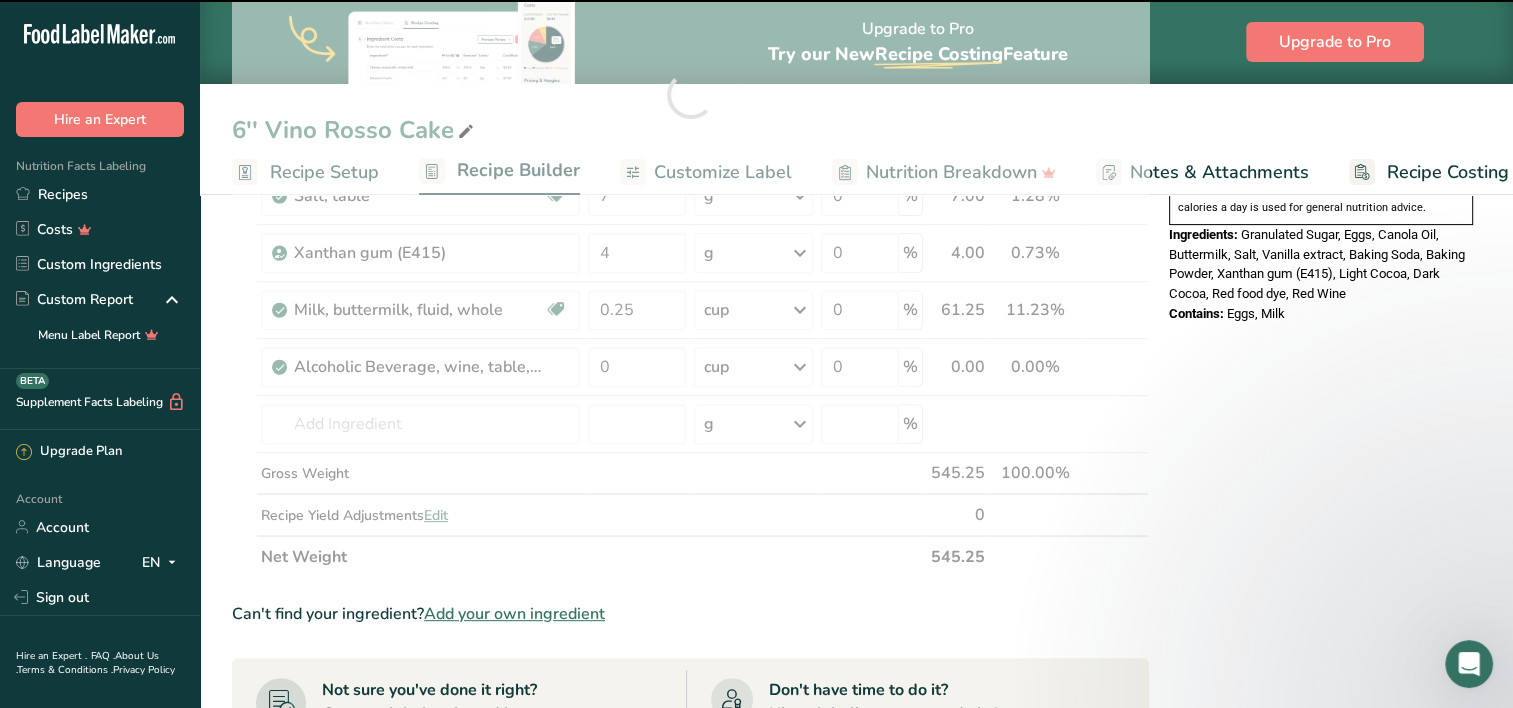 scroll, scrollTop: 632, scrollLeft: 0, axis: vertical 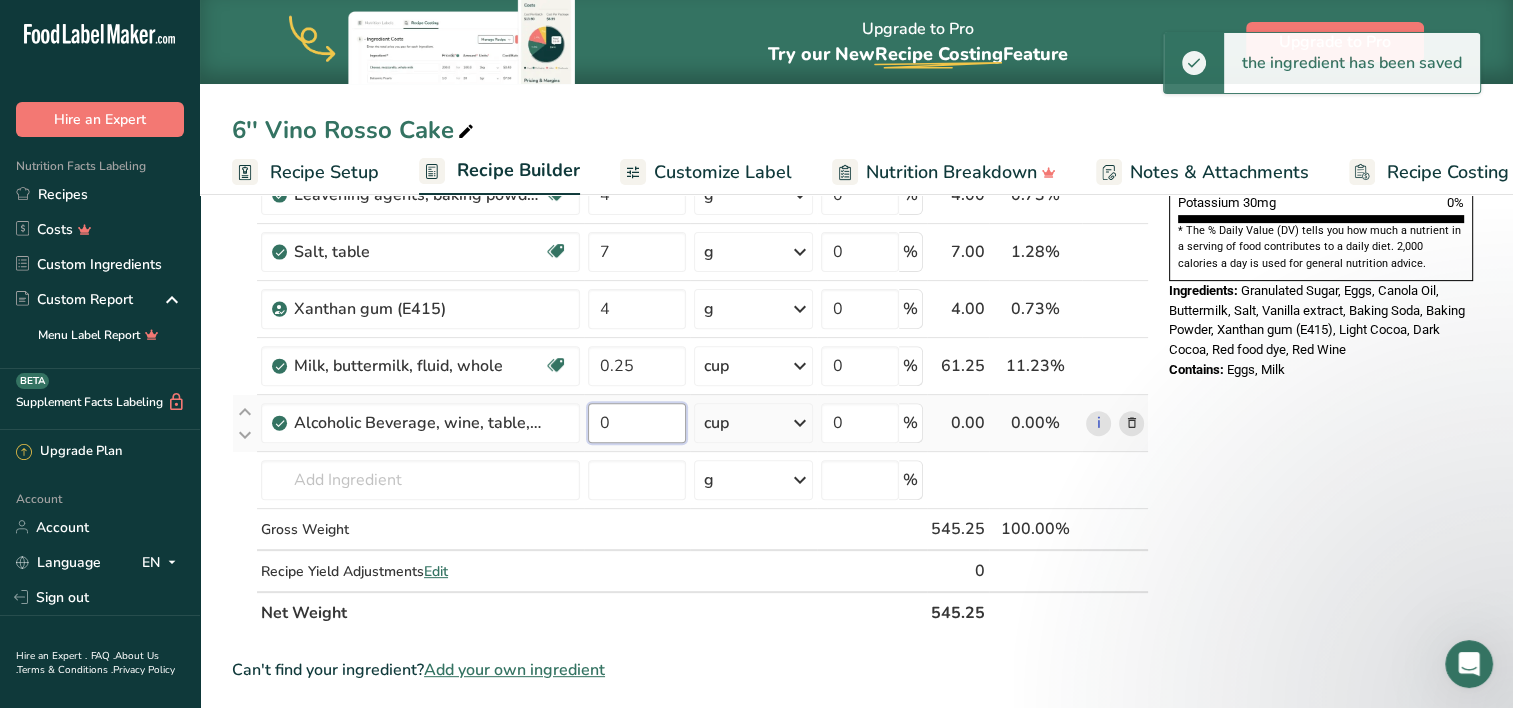 click on "0" at bounding box center (637, 423) 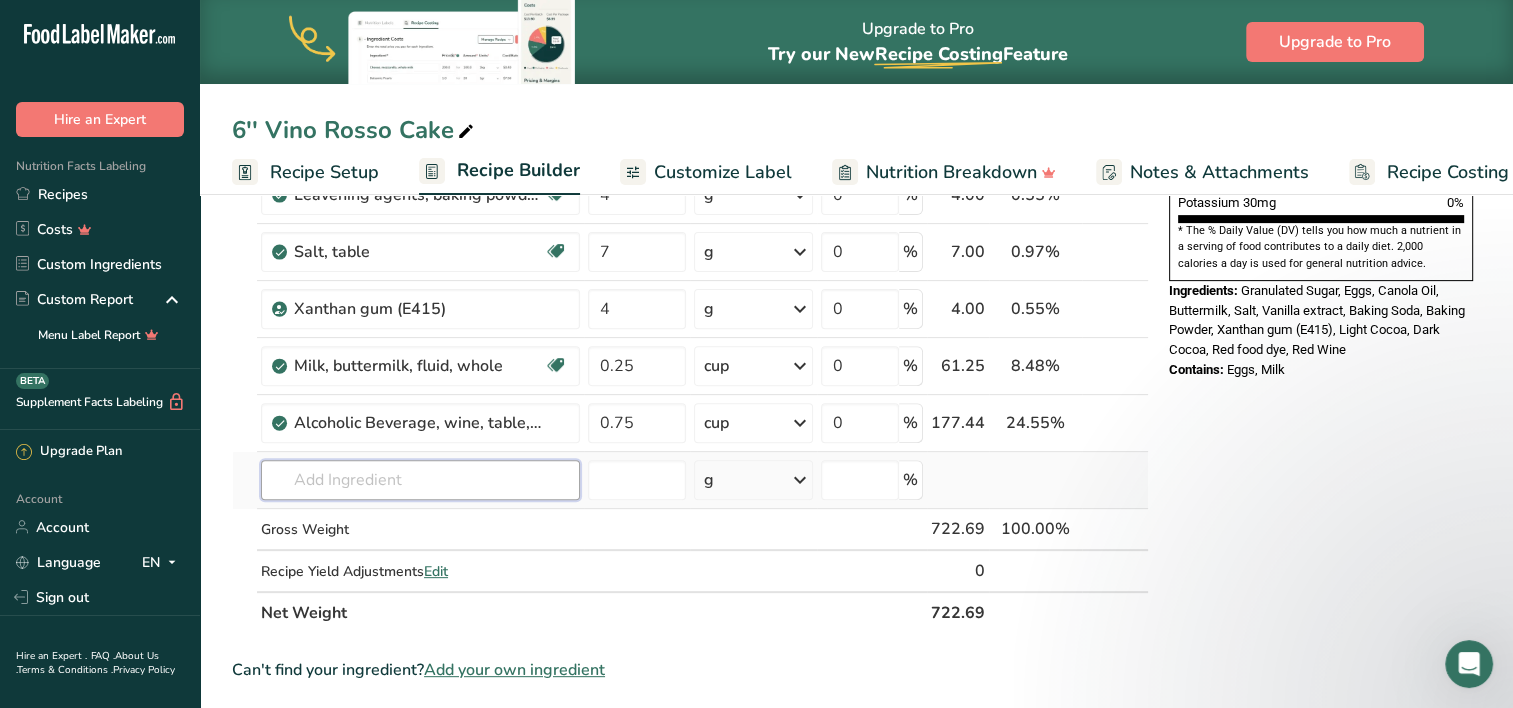 click on "Ingredient *
Amount *
Unit *
Waste *   .a-a{fill:#347362;}.b-a{fill:#fff;}          Grams
Percentage
Egg, whole, raw, fresh
Gluten free
Vegetarian
Soy free
4
oz
Portions
1 large
1 extra large
1 jumbo
See more
Weight Units
g
kg
mg
mcg
lb
oz
See less
Volume Units
l
Volume units require a density conversion. If you know your ingredient's density enter it below. Otherwise, click on "RIA" our AI Regulatory bot - she will be able to help you
lb/ft3
g/cm3
Confirm
mL" at bounding box center [690, 151] 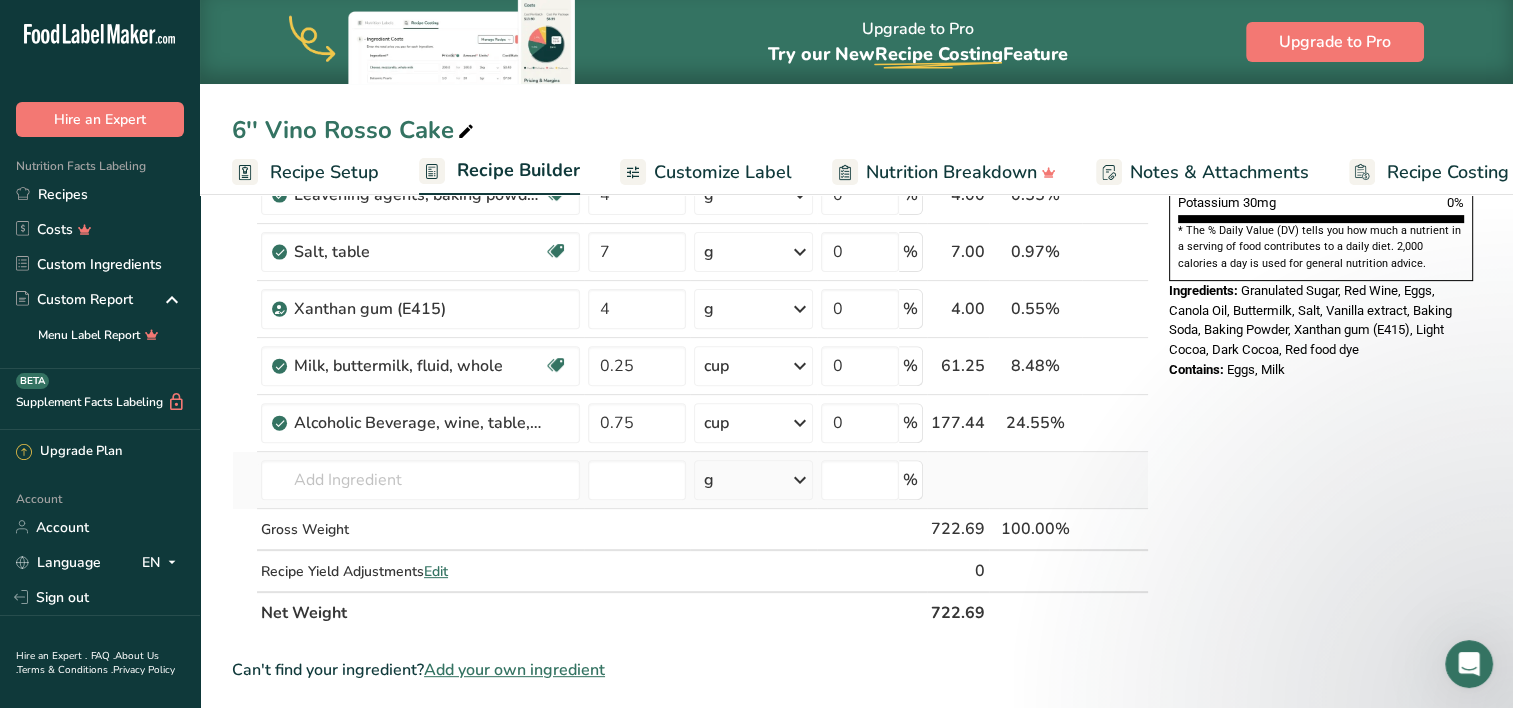 click on "g" at bounding box center [753, 480] 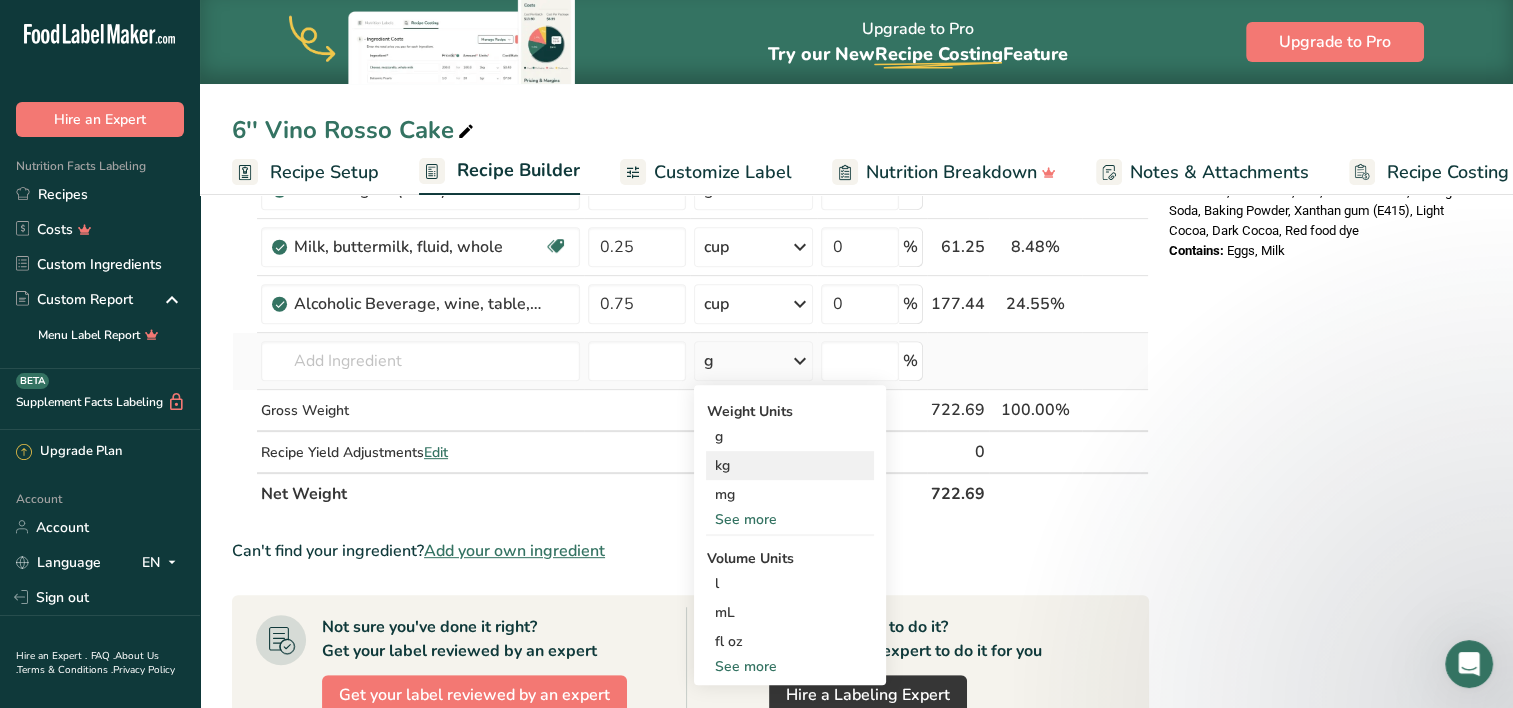 scroll, scrollTop: 775, scrollLeft: 0, axis: vertical 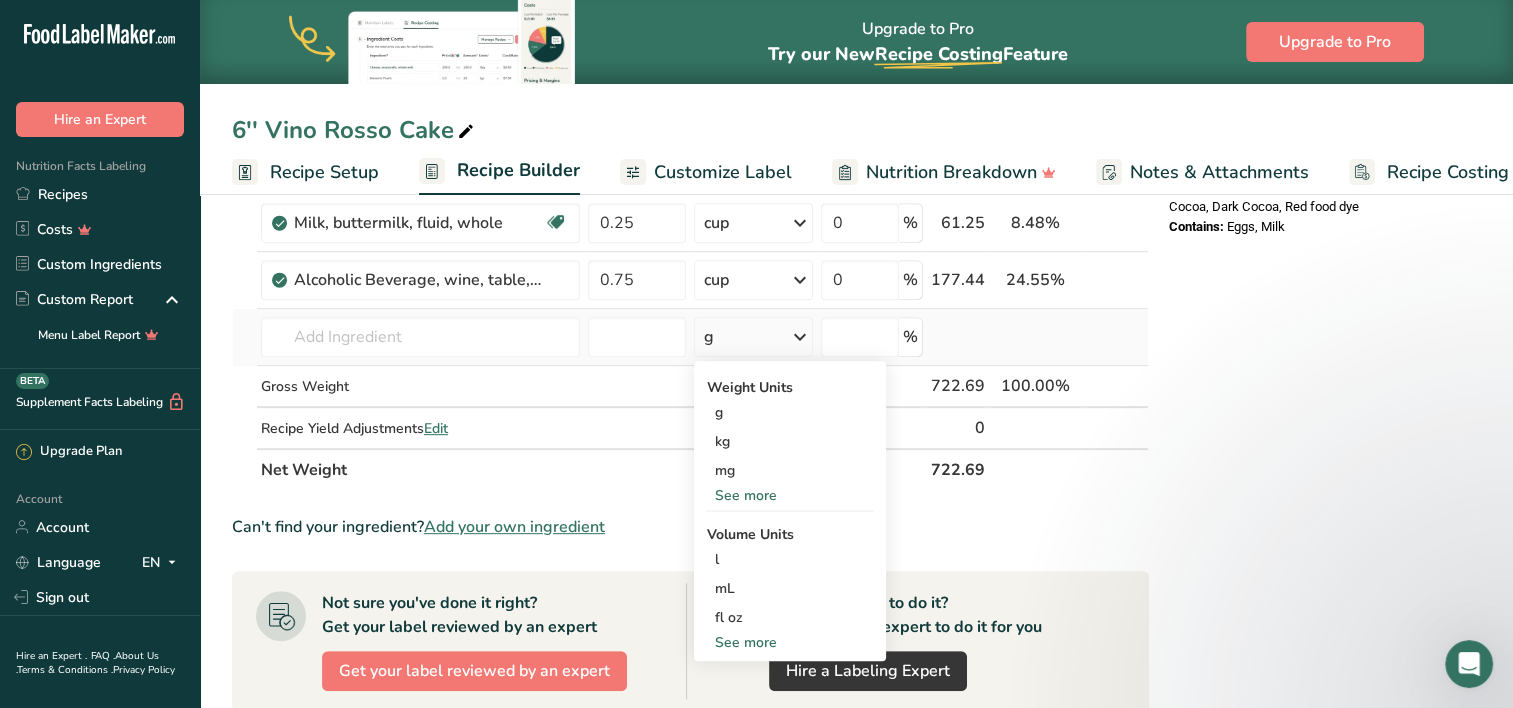 click on "See more" at bounding box center [790, 642] 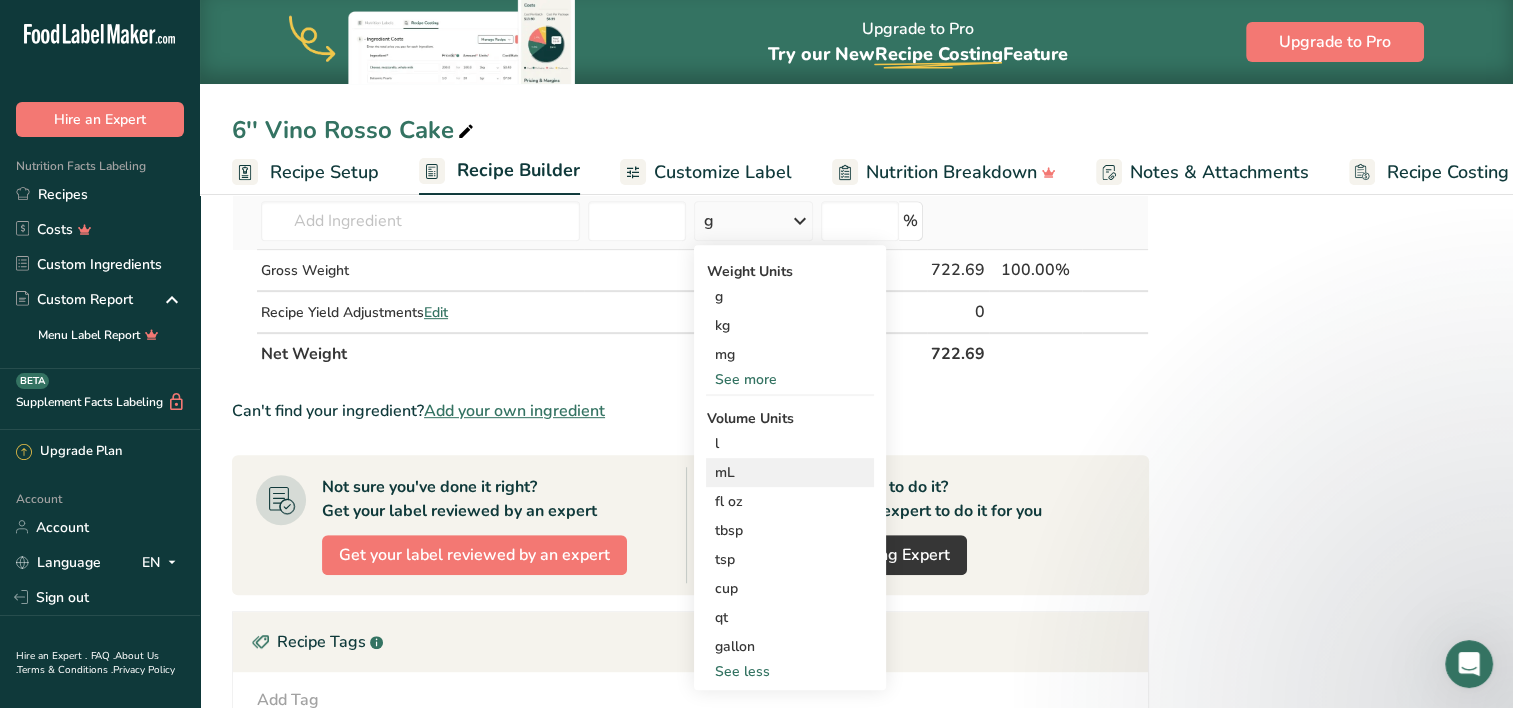 scroll, scrollTop: 892, scrollLeft: 0, axis: vertical 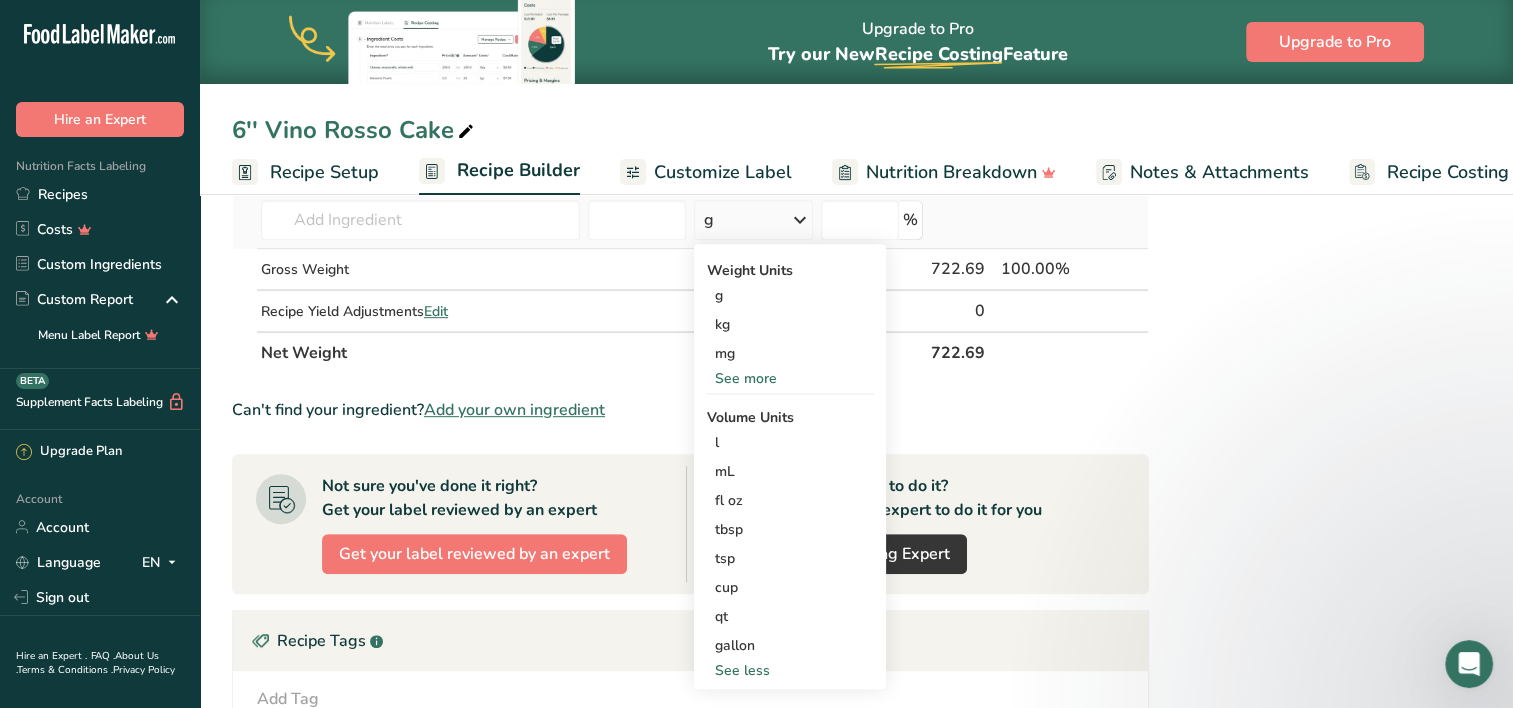 click on "See more" at bounding box center (790, 378) 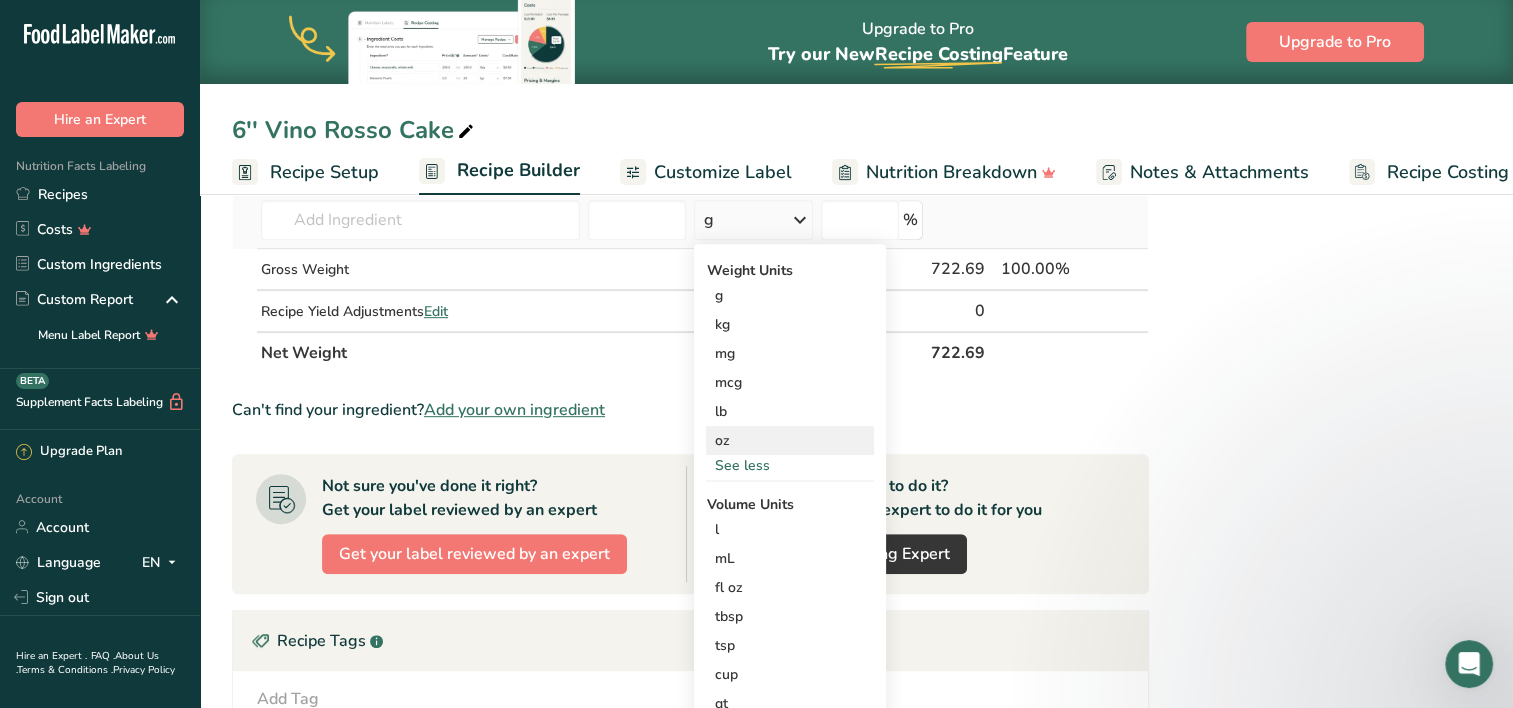 click on "oz" at bounding box center [790, 440] 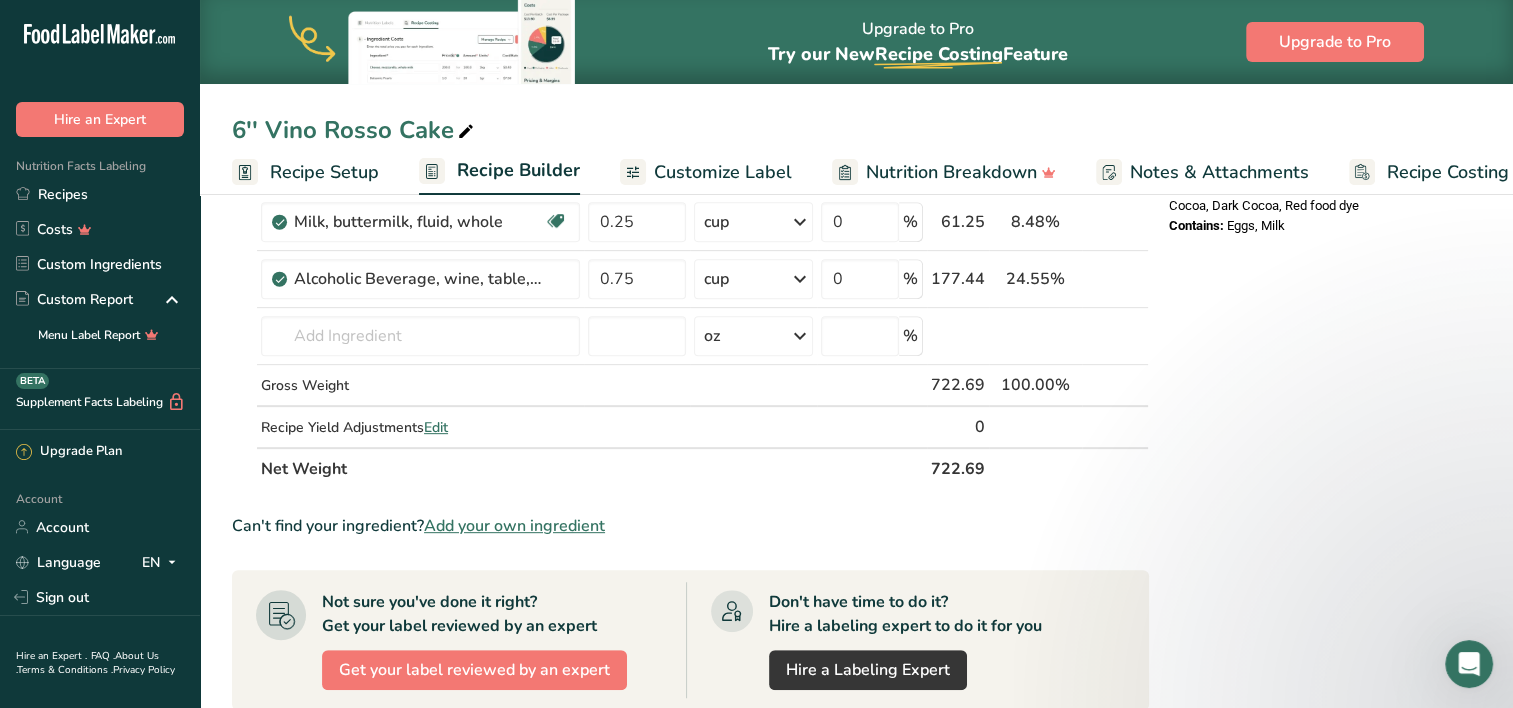 scroll, scrollTop: 682, scrollLeft: 0, axis: vertical 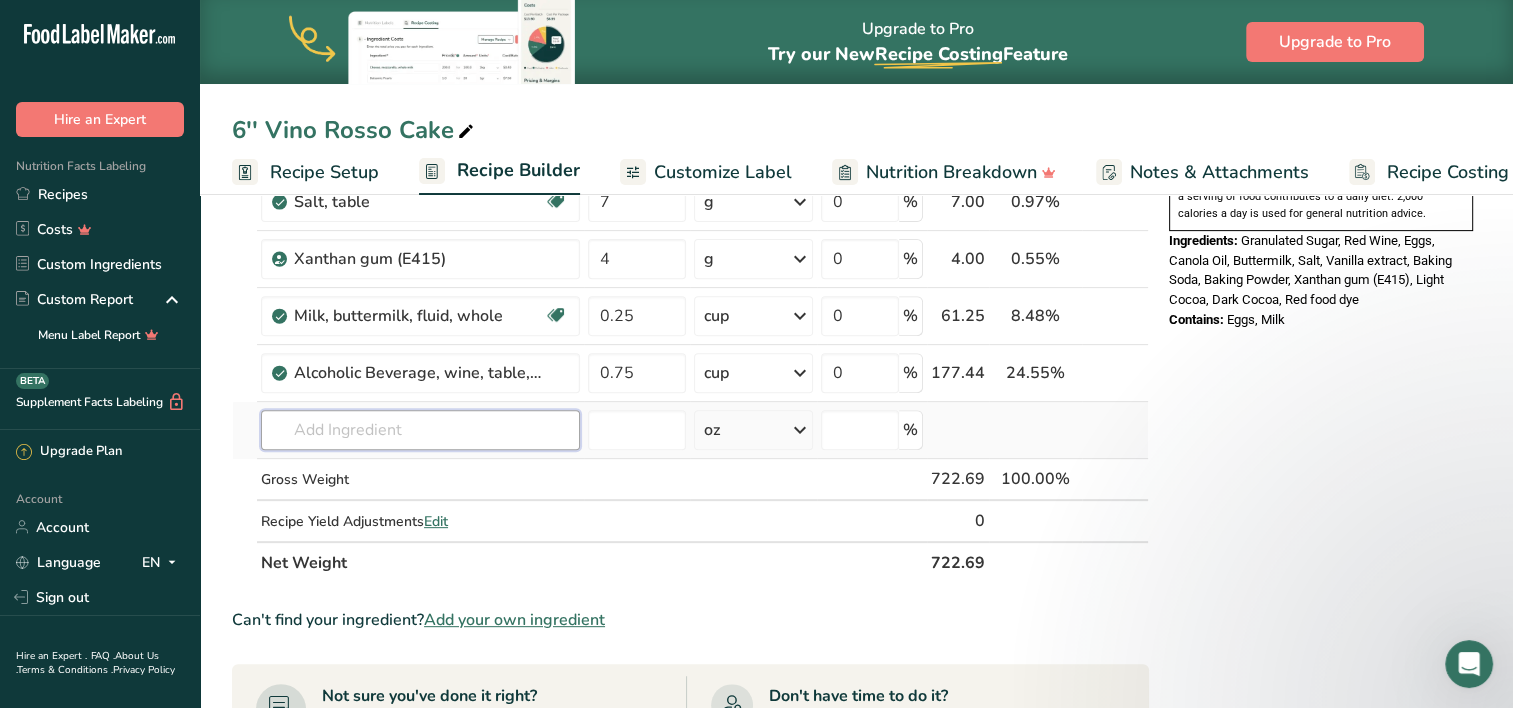 click at bounding box center (420, 430) 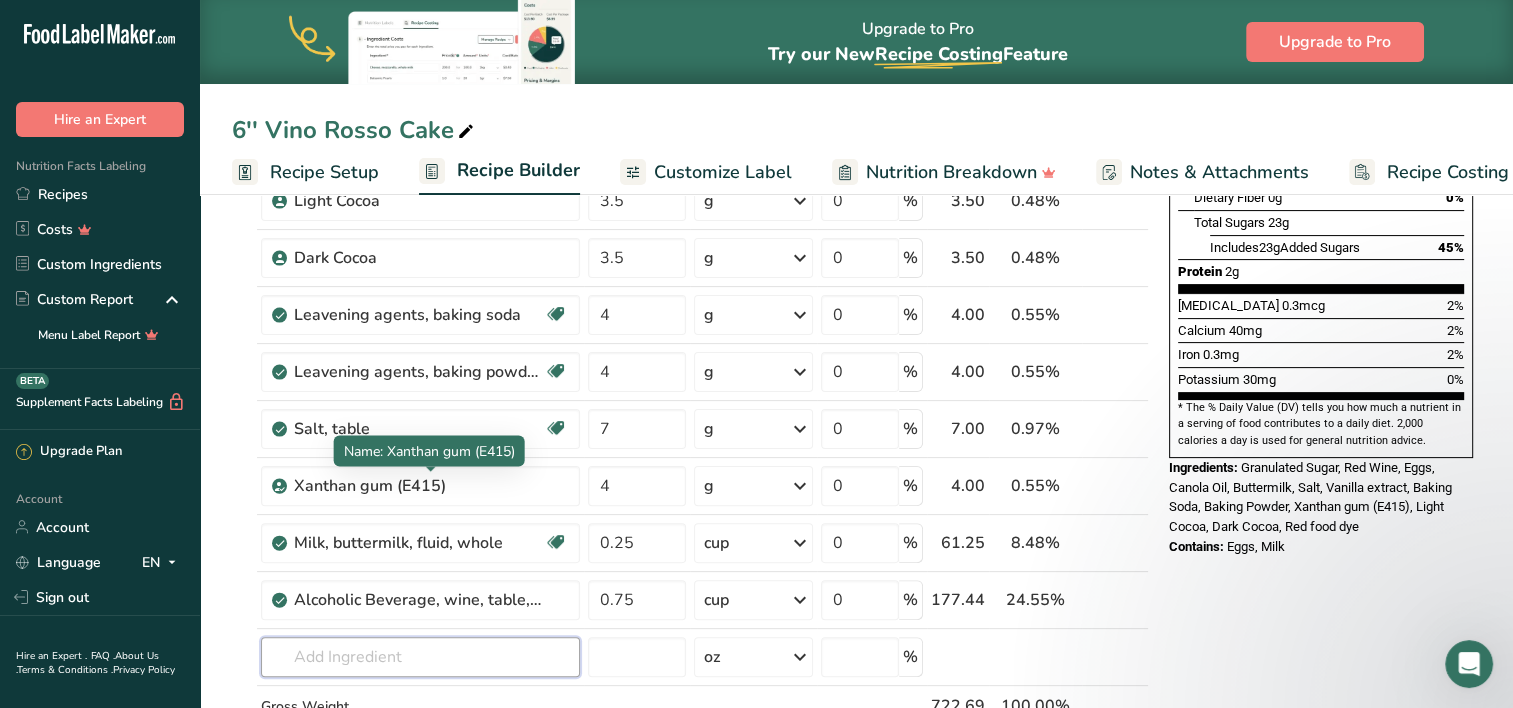 scroll, scrollTop: 651, scrollLeft: 0, axis: vertical 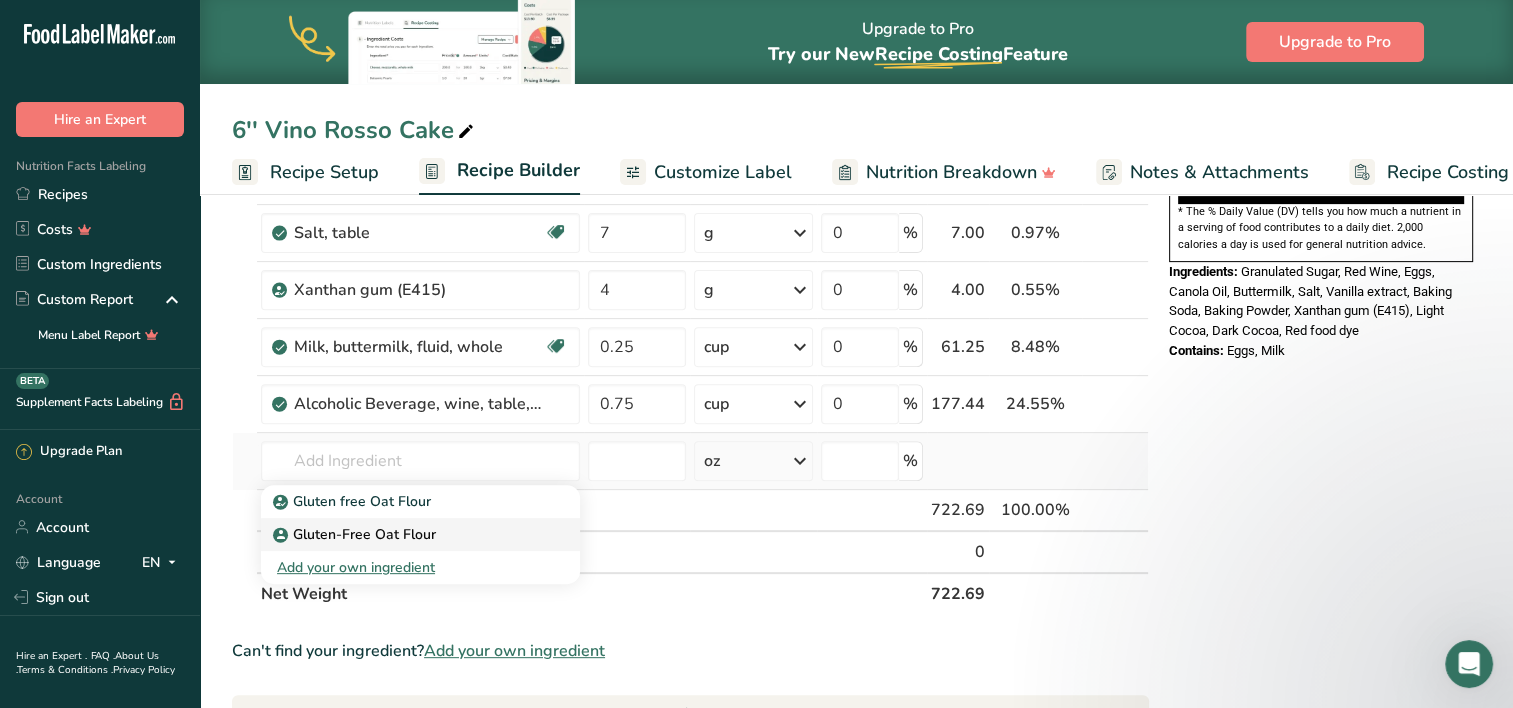 click on "Gluten-Free Oat Flour" at bounding box center (356, 534) 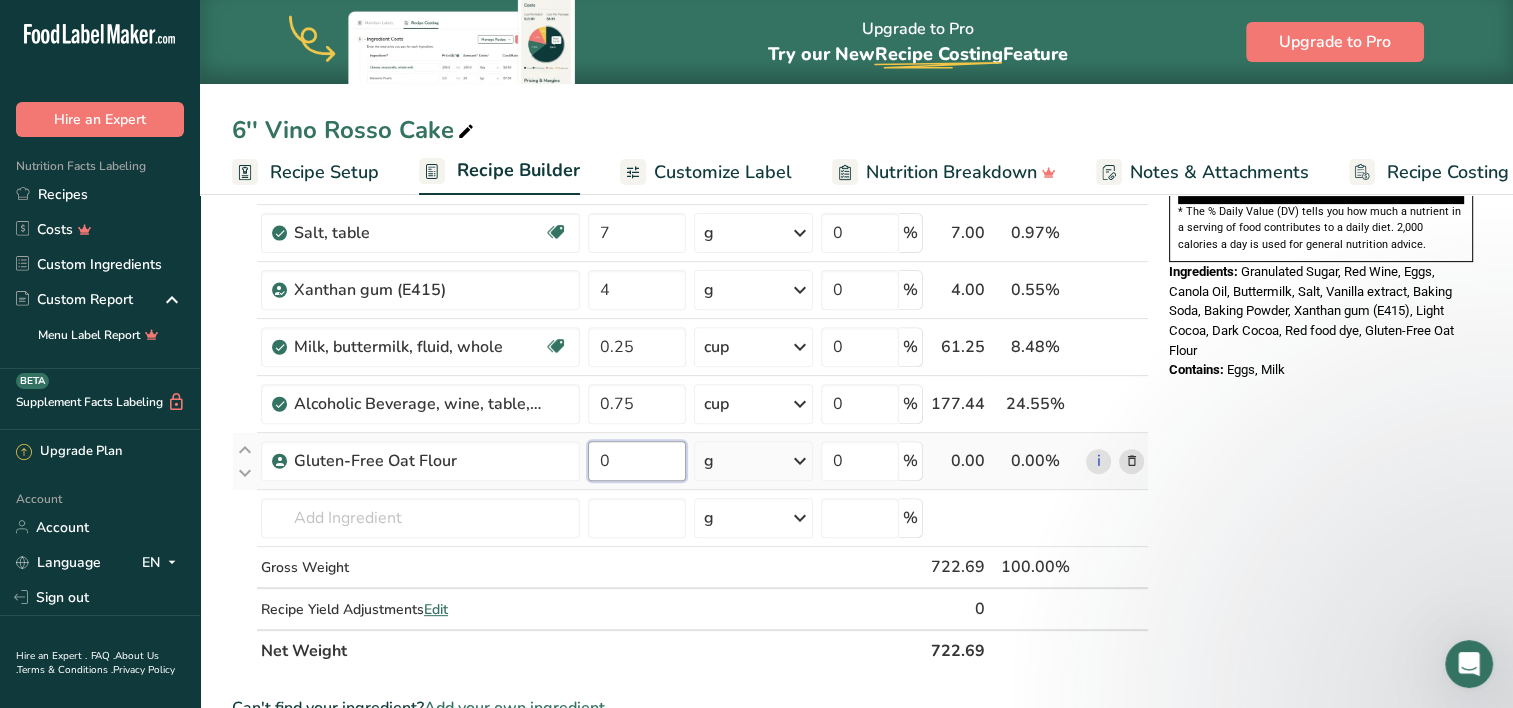 click on "0" at bounding box center (637, 461) 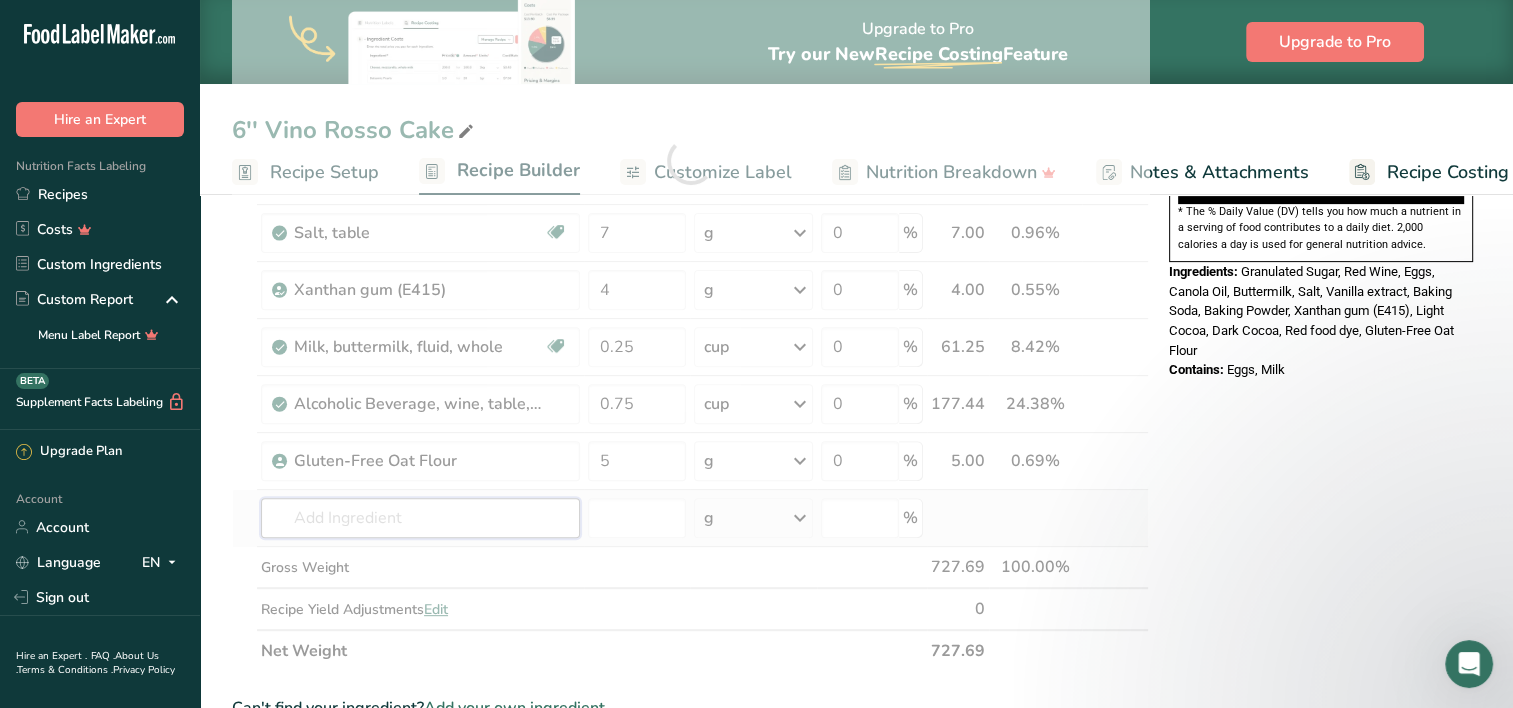 click on "Ingredient *
Amount *
Unit *
Waste *   .a-a{fill:#347362;}.b-a{fill:#fff;}          Grams
Percentage
Egg, whole, raw, fresh
Gluten free
Vegetarian
Soy free
4
oz
Portions
1 large
1 extra large
1 jumbo
See more
Weight Units
g
kg
mg
mcg
lb
oz
See less
Volume Units
l
Volume units require a density conversion. If you know your ingredient's density enter it below. Otherwise, click on "RIA" our AI Regulatory bot - she will be able to help you
lb/ft3
g/cm3
Confirm
mL" at bounding box center [690, 160] 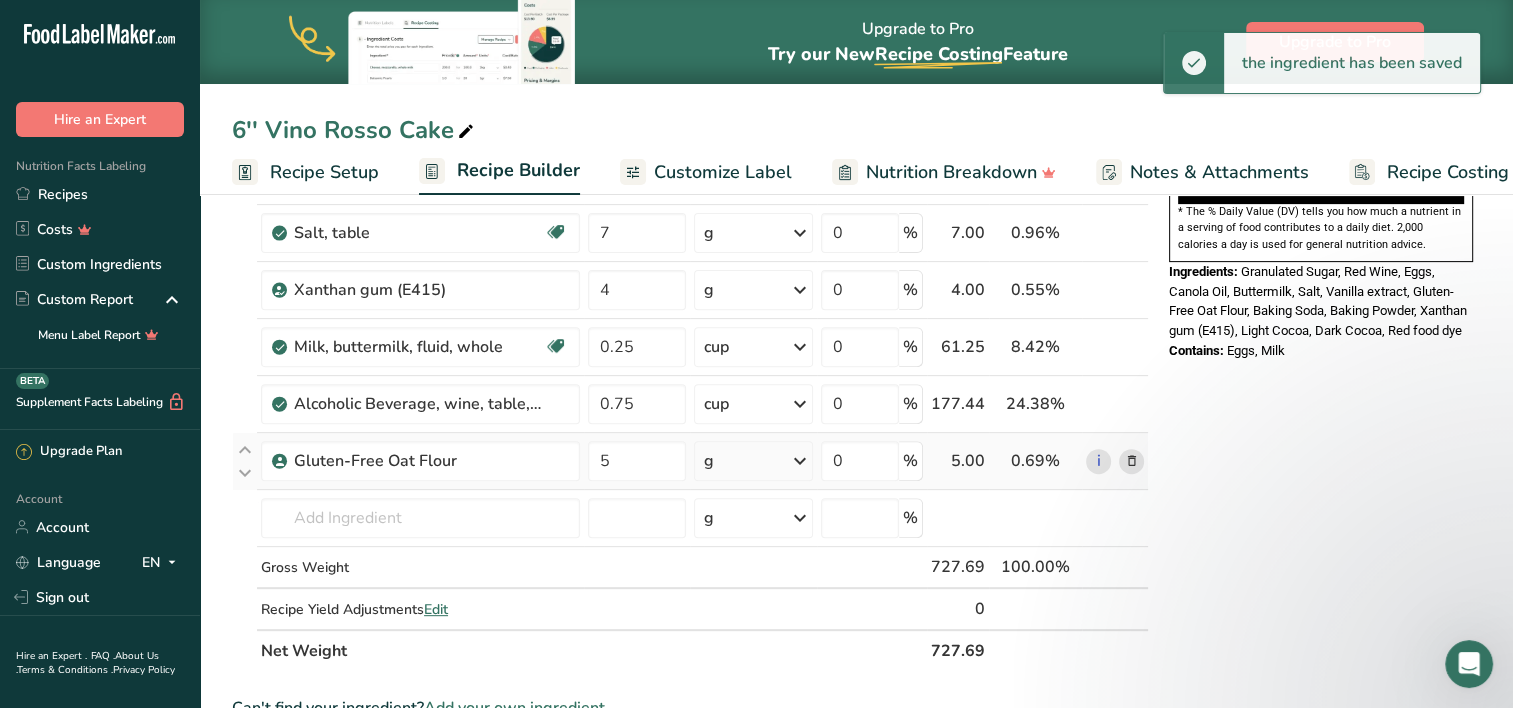 click on "g" at bounding box center [753, 461] 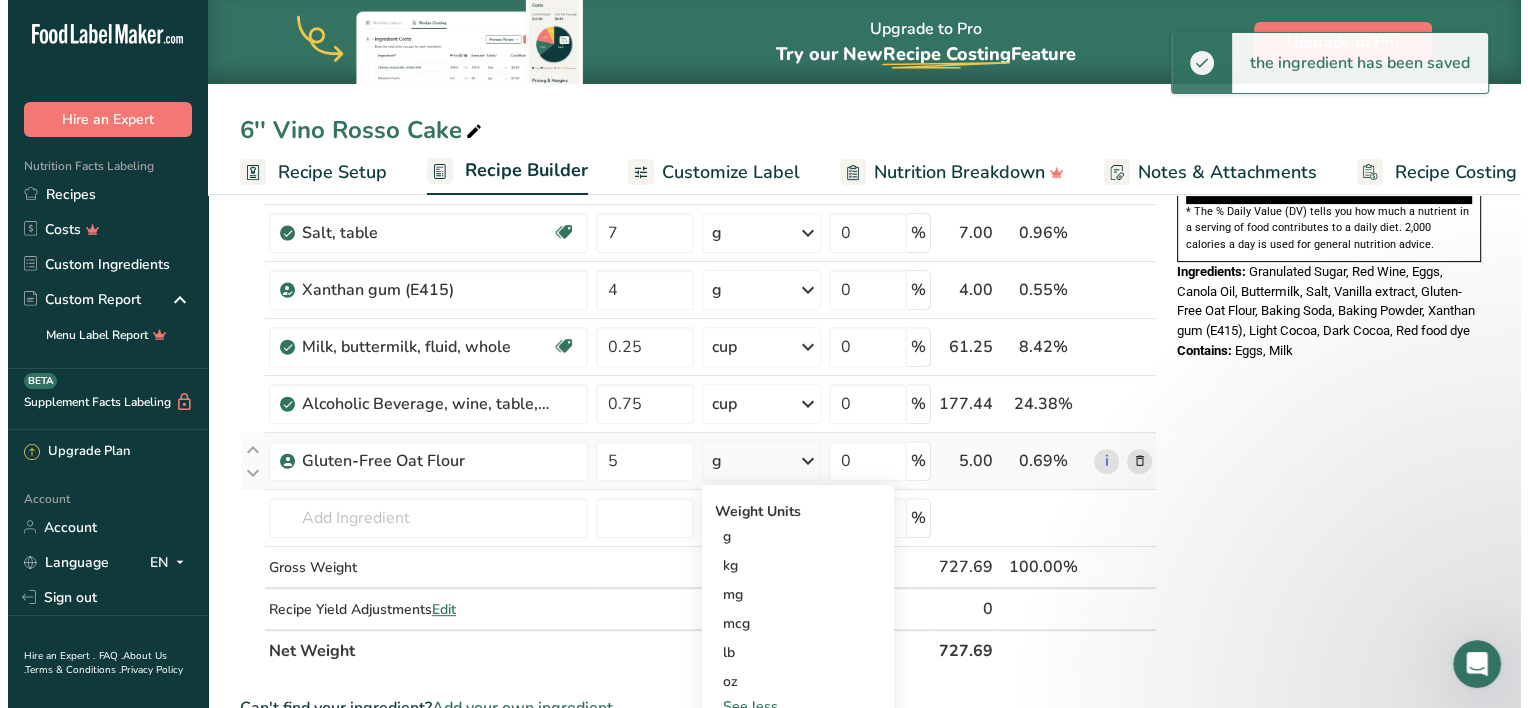 scroll, scrollTop: 748, scrollLeft: 0, axis: vertical 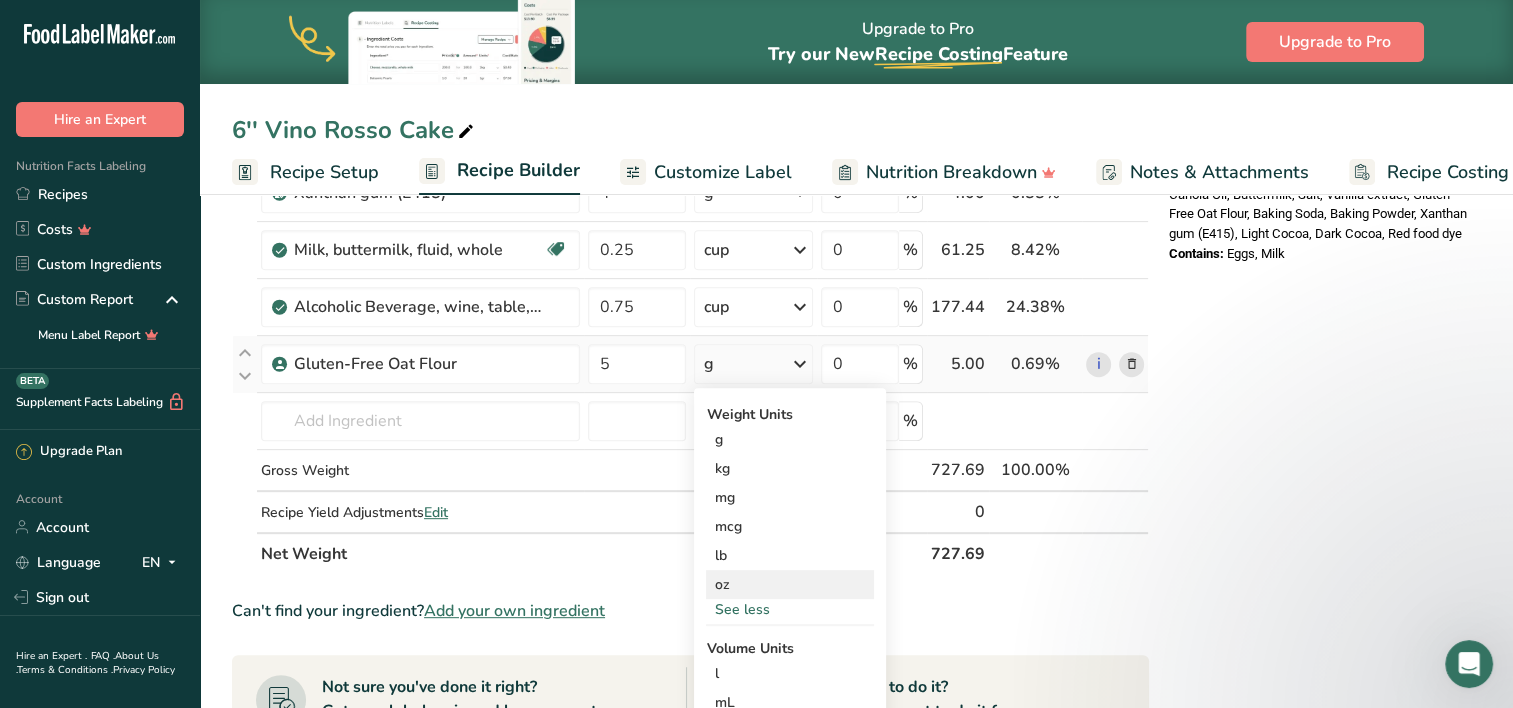 click on "oz" at bounding box center [790, 584] 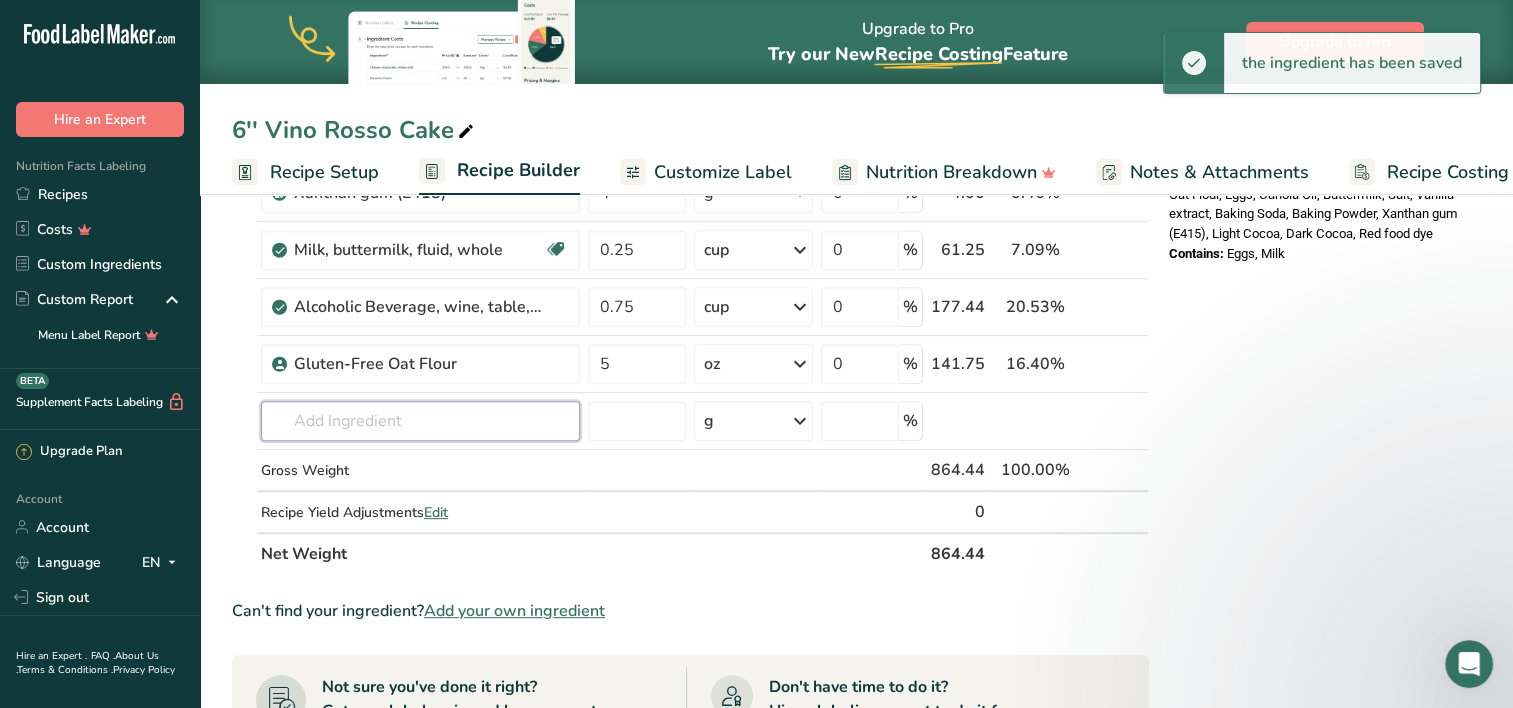 click at bounding box center [420, 421] 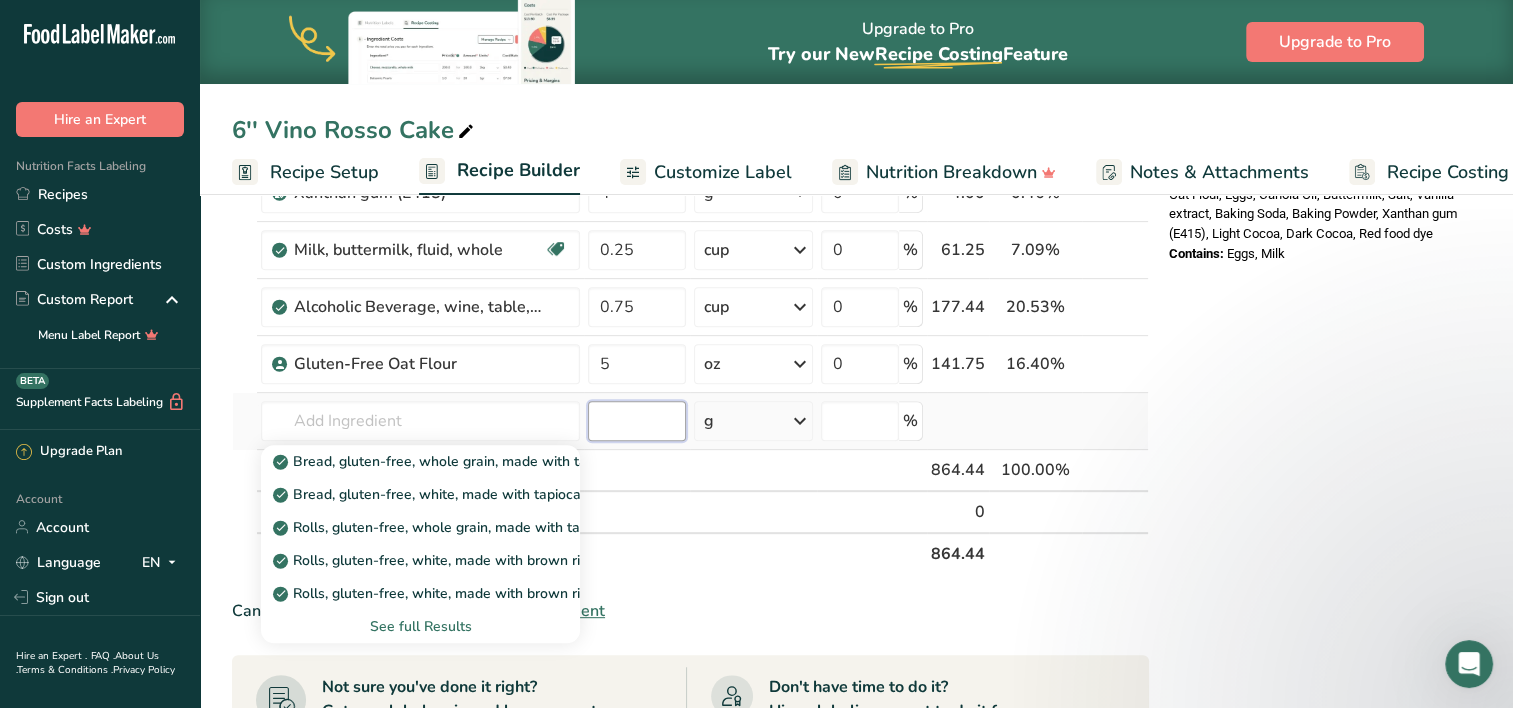 click at bounding box center (637, 421) 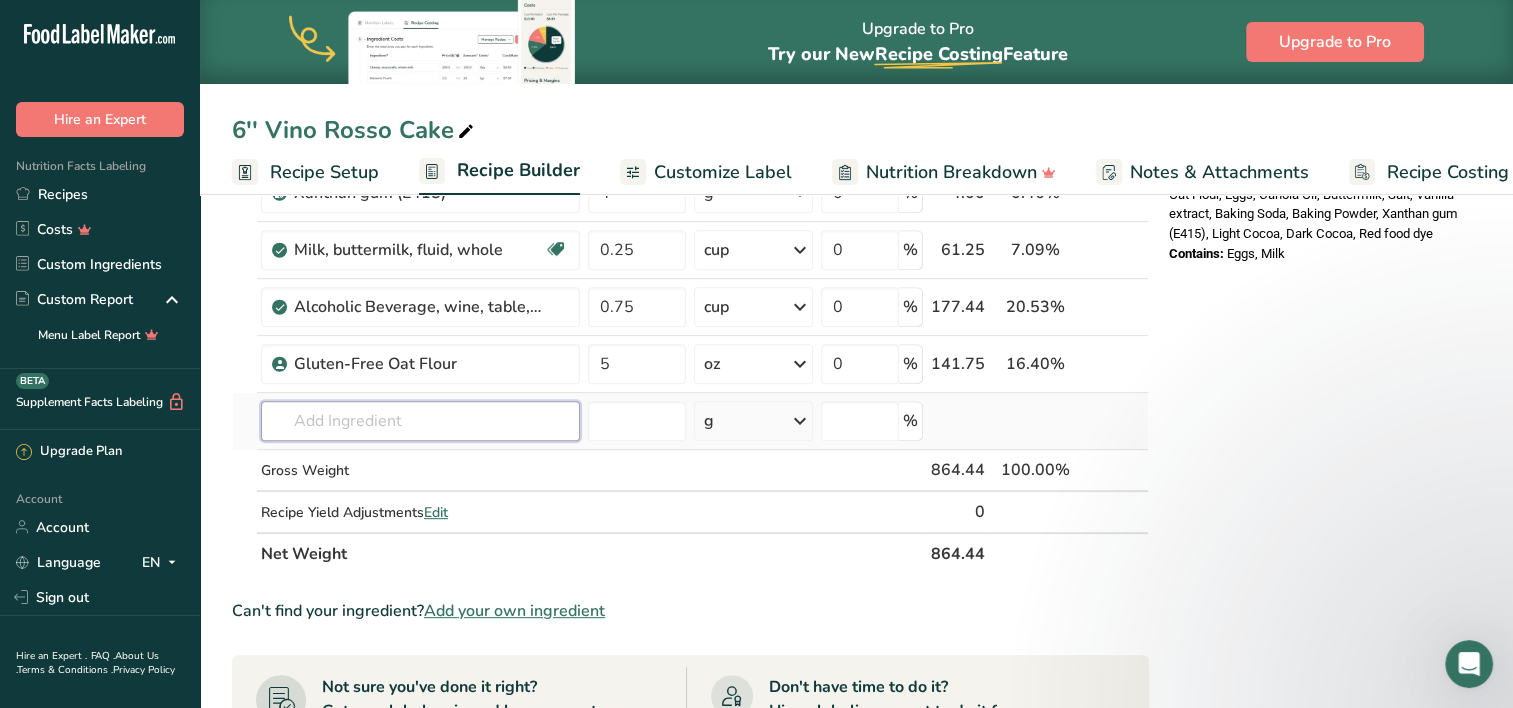 click at bounding box center (420, 421) 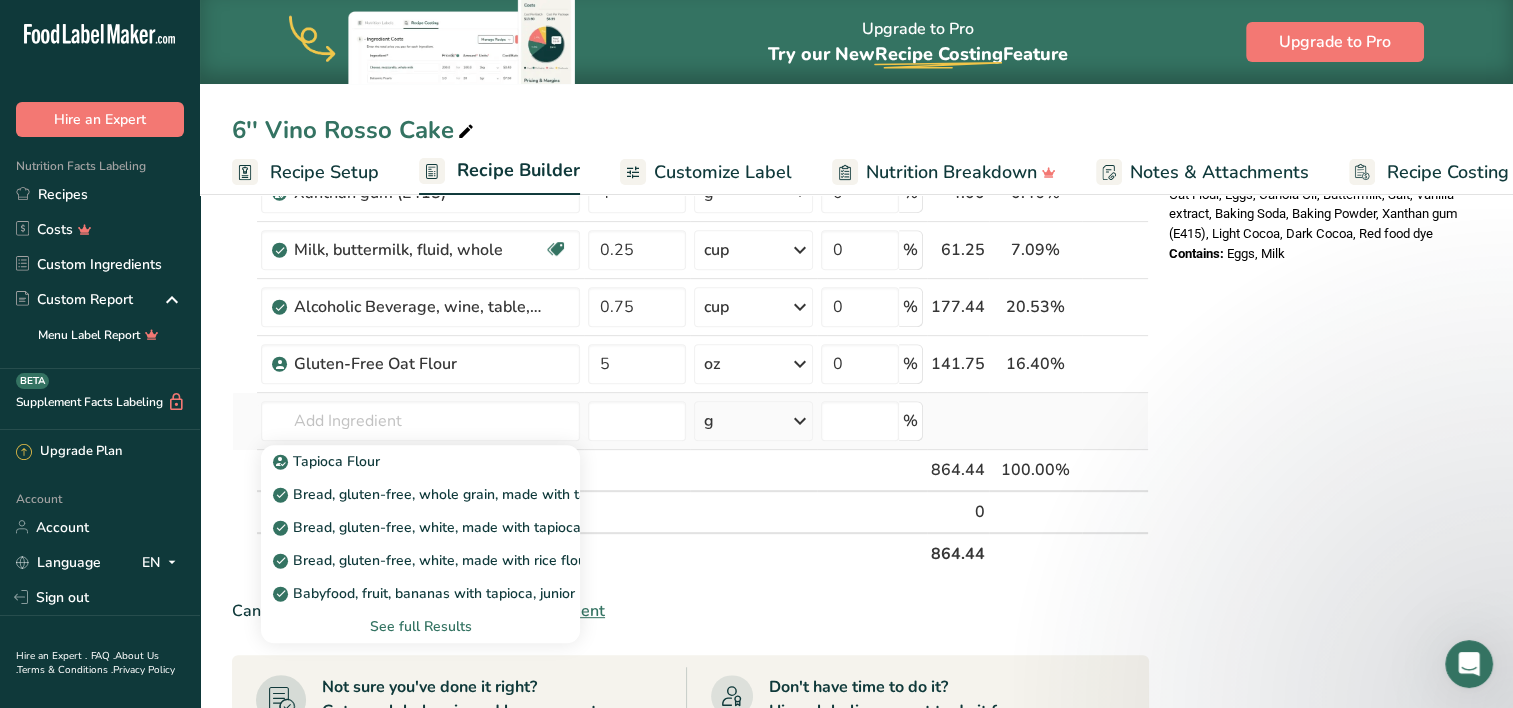 click on "See full Results" at bounding box center [420, 626] 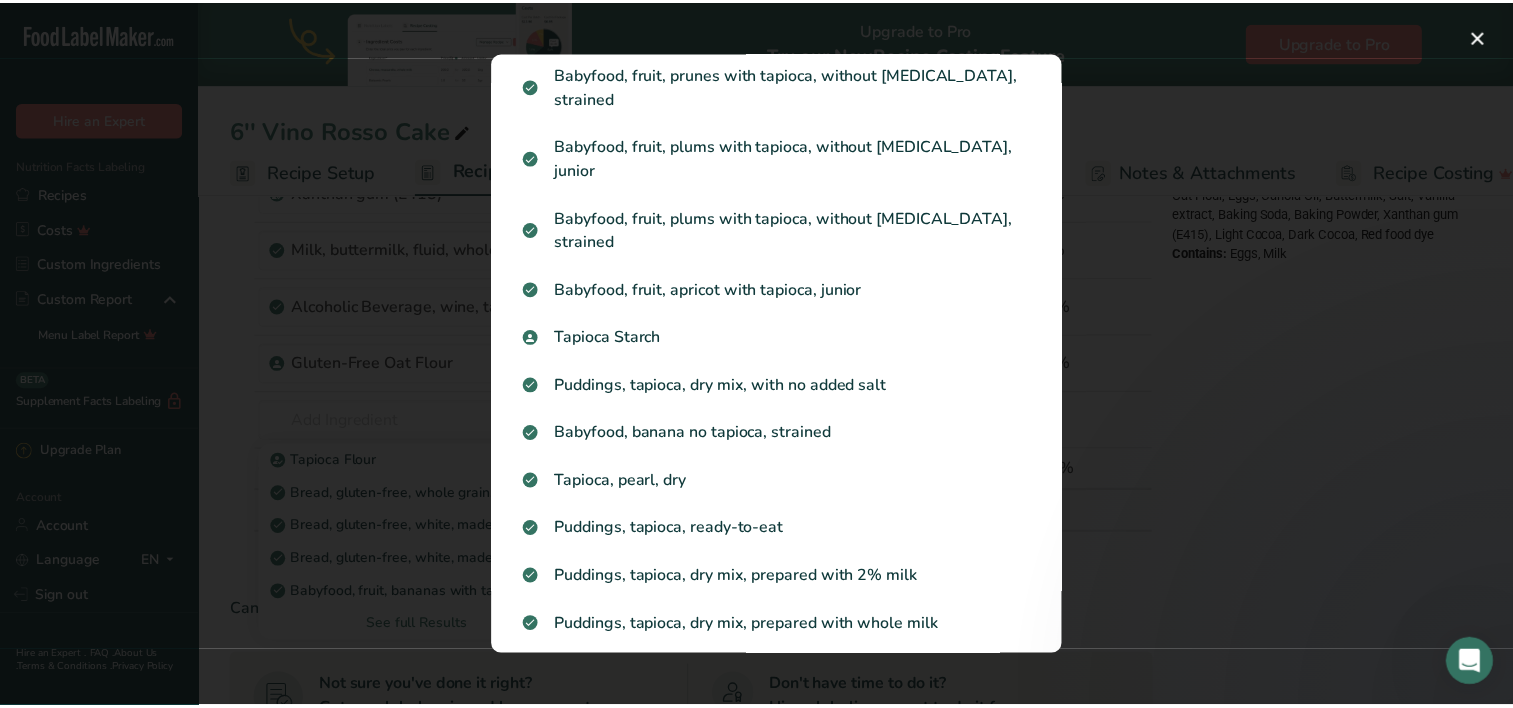 scroll, scrollTop: 1019, scrollLeft: 0, axis: vertical 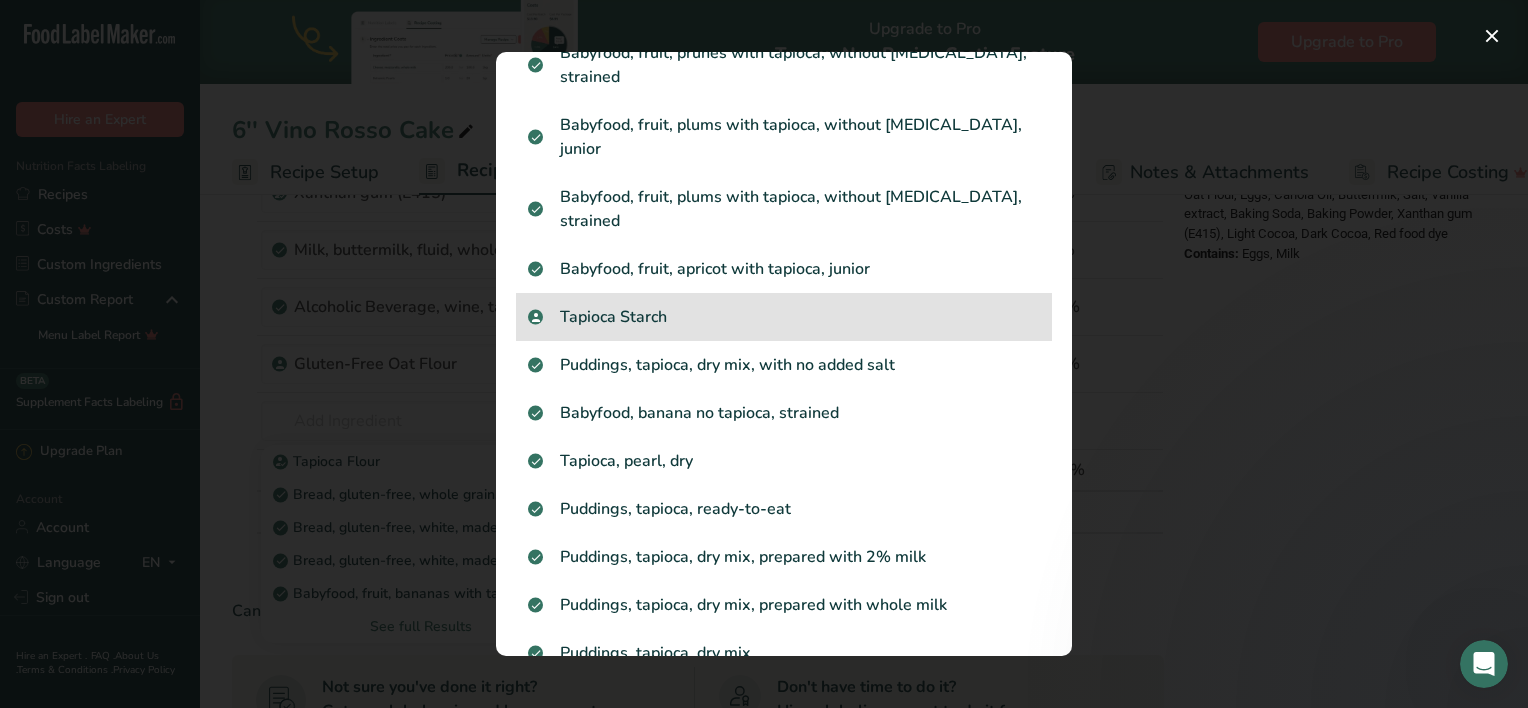 click on "Tapioca Starch" at bounding box center [784, 317] 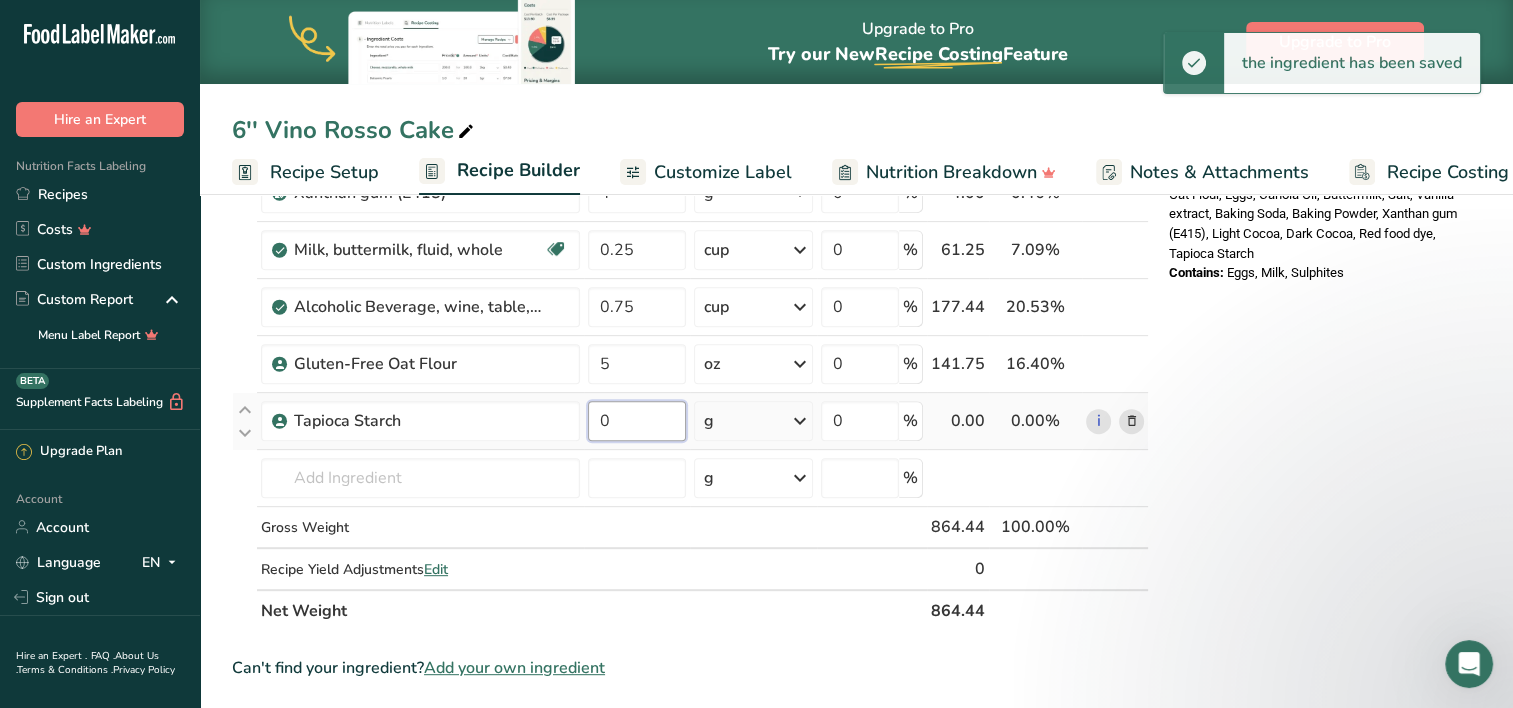 click on "0" at bounding box center (637, 421) 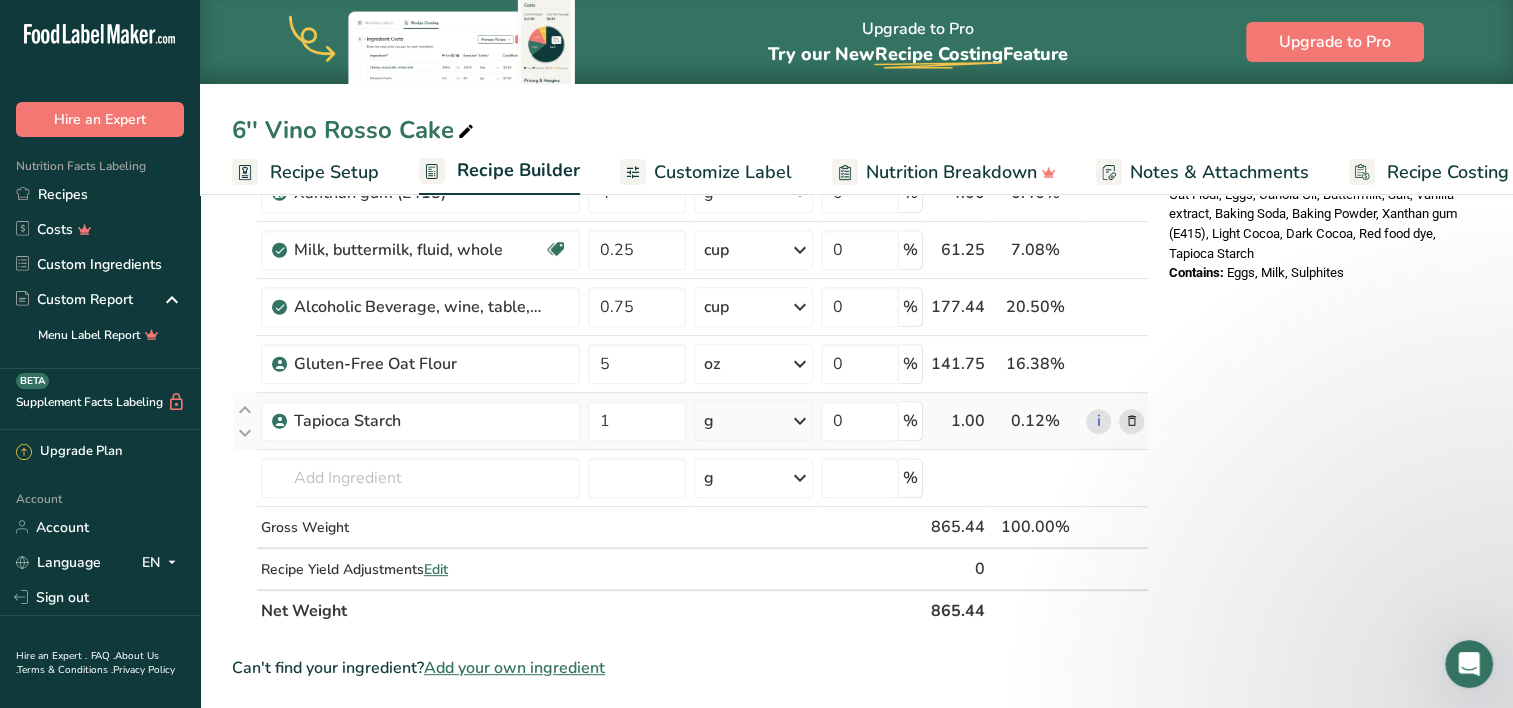 click on "Ingredient *
Amount *
Unit *
Waste *   .a-a{fill:#347362;}.b-a{fill:#fff;}          Grams
Percentage
Egg, whole, raw, fresh
Gluten free
Vegetarian
Soy free
4
oz
Portions
1 large
1 extra large
1 jumbo
See more
Weight Units
g
kg
mg
mcg
lb
oz
See less
Volume Units
l
Volume units require a density conversion. If you know your ingredient's density enter it below. Otherwise, click on "RIA" our AI Regulatory bot - she will be able to help you
lb/ft3
g/cm3
Confirm
mL" at bounding box center (690, 92) 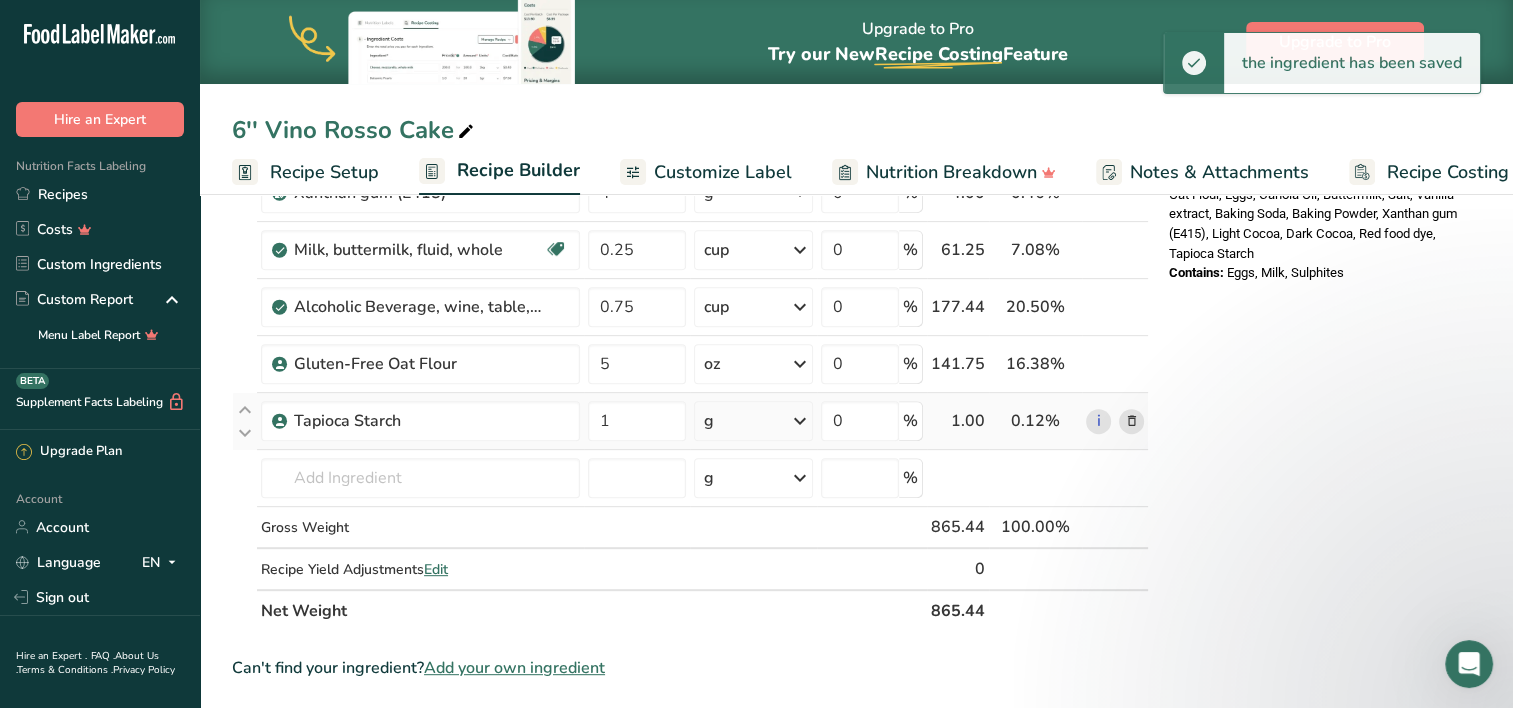 click at bounding box center (800, 421) 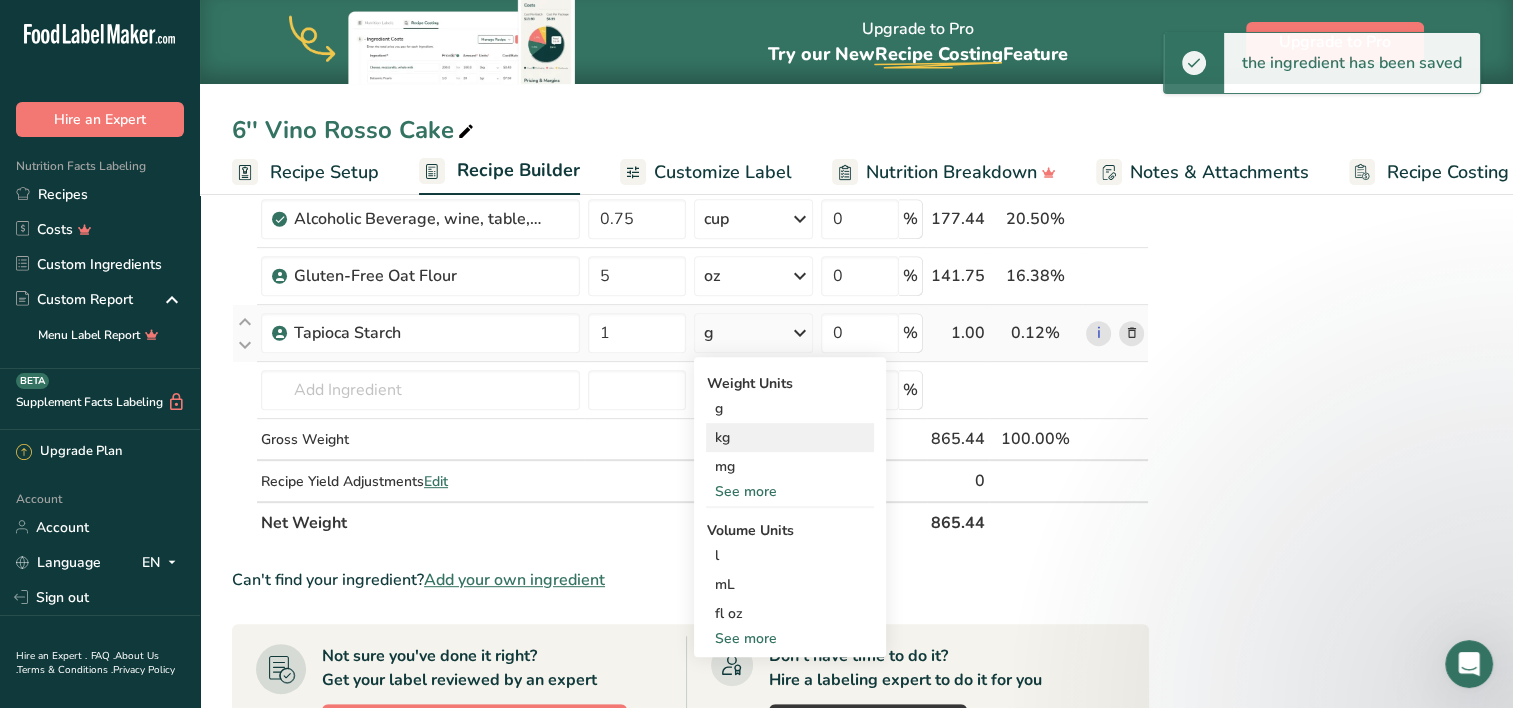 scroll, scrollTop: 836, scrollLeft: 0, axis: vertical 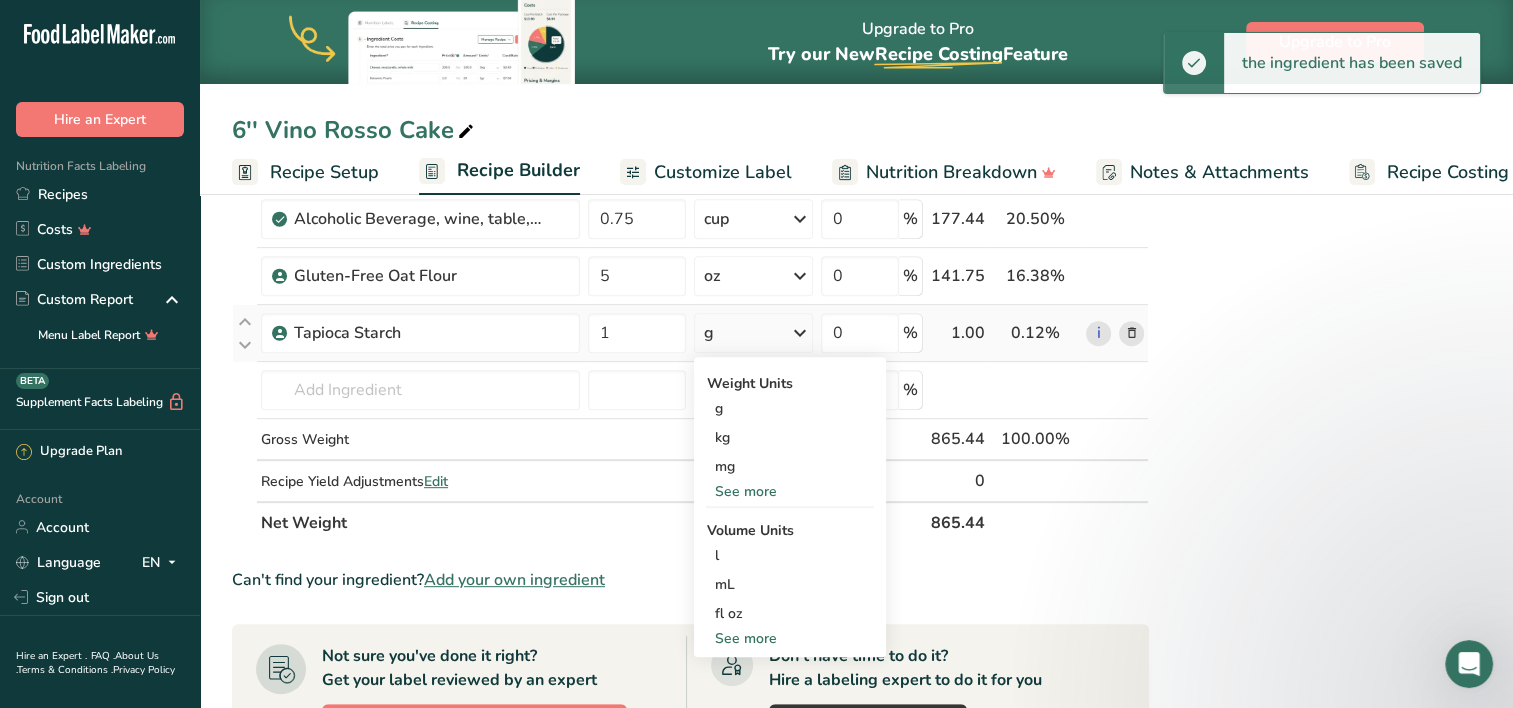 click on "See more" at bounding box center [790, 491] 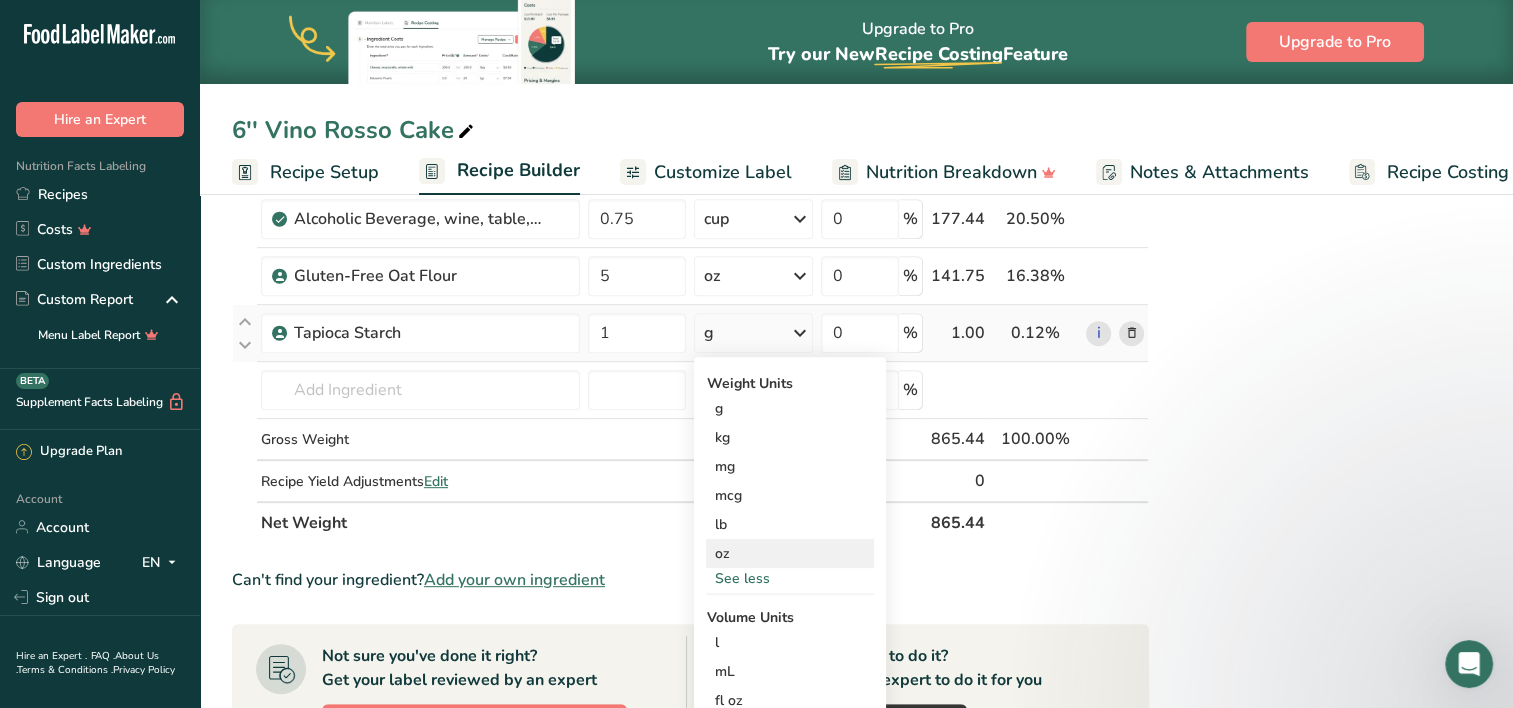 click on "oz" at bounding box center (790, 553) 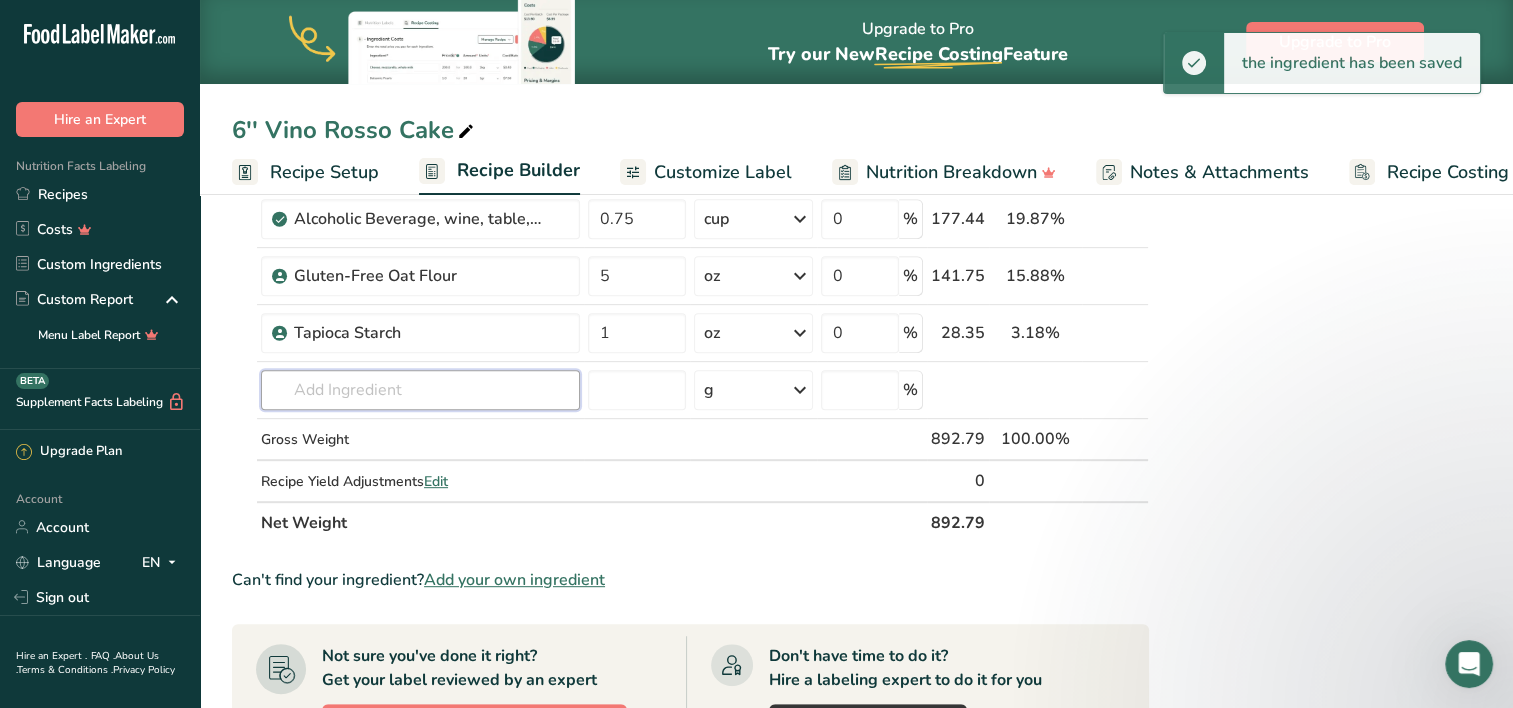 click at bounding box center (420, 390) 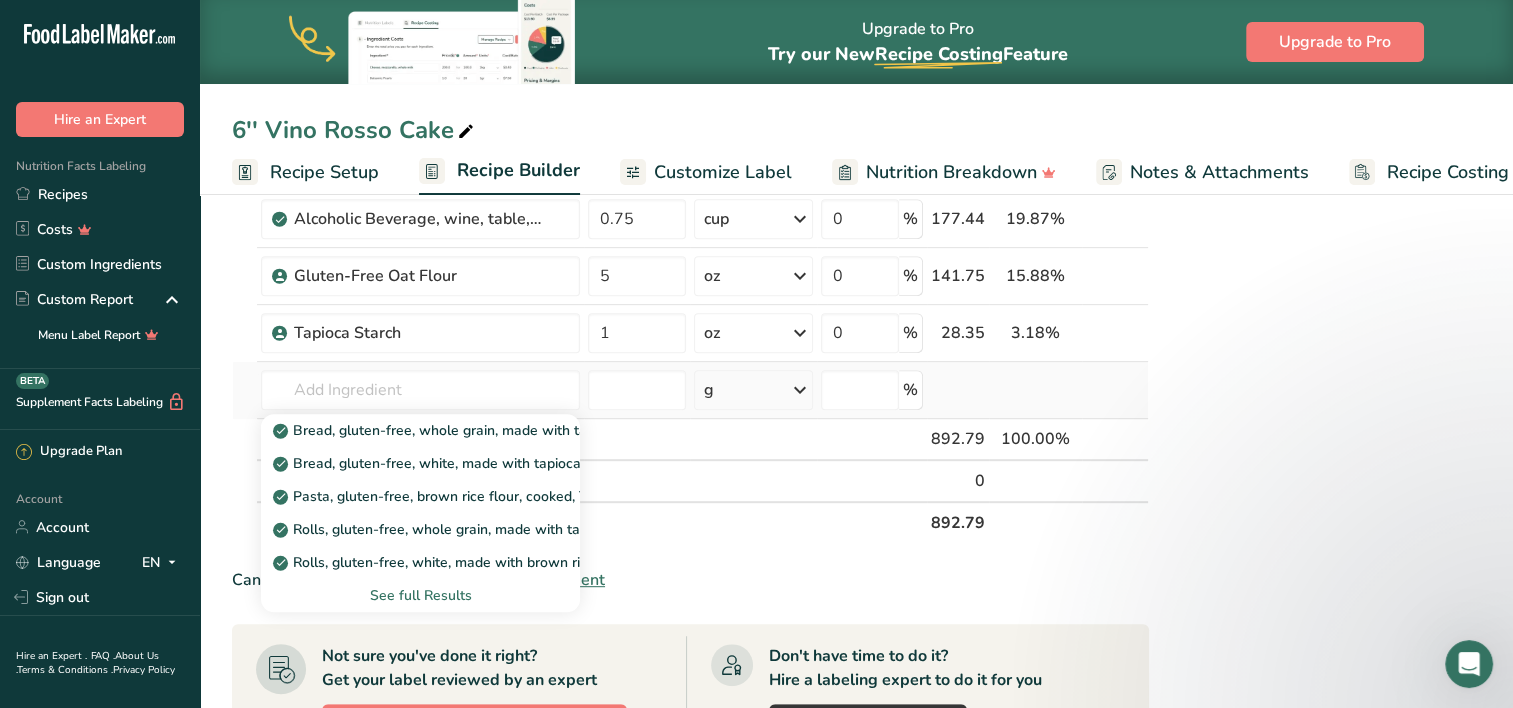 click on "See full Results" at bounding box center [420, 595] 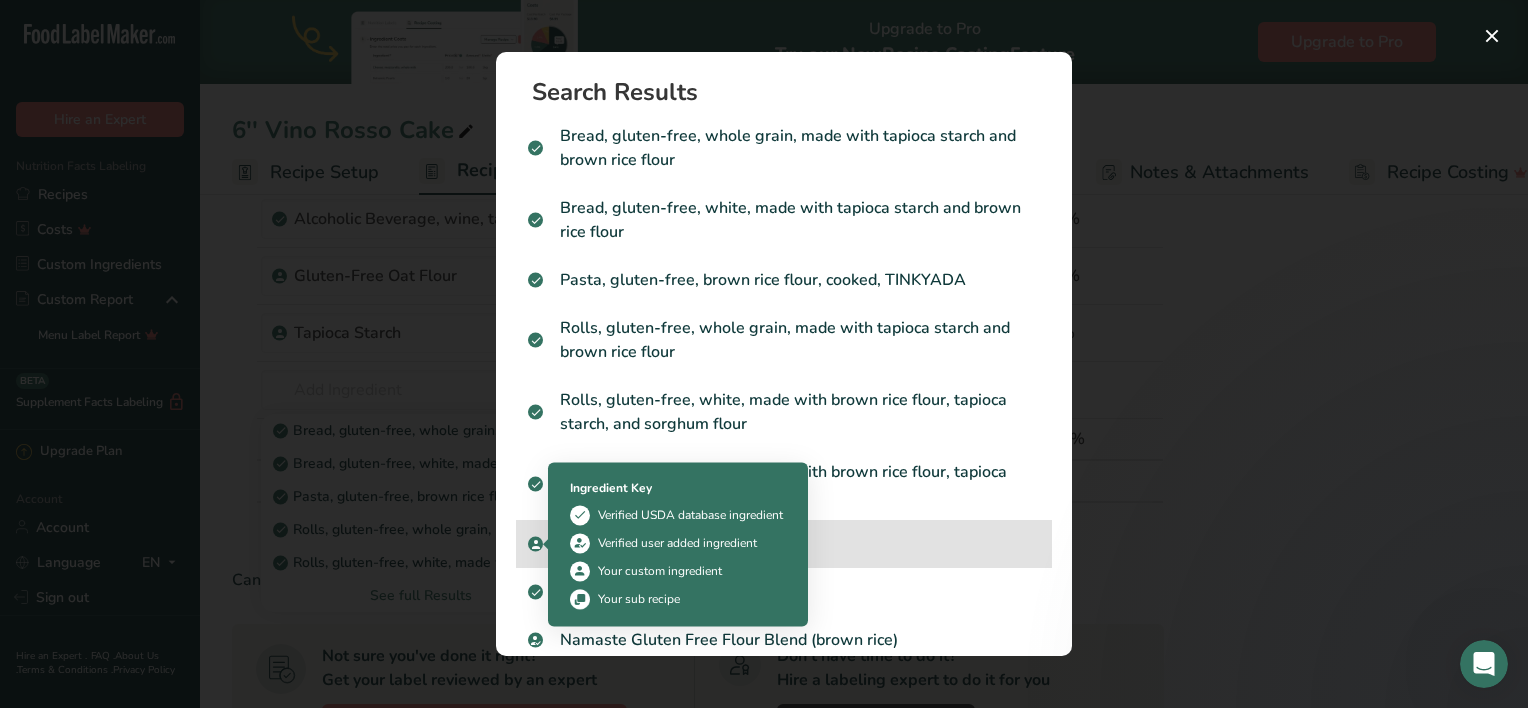click at bounding box center [535, 544] 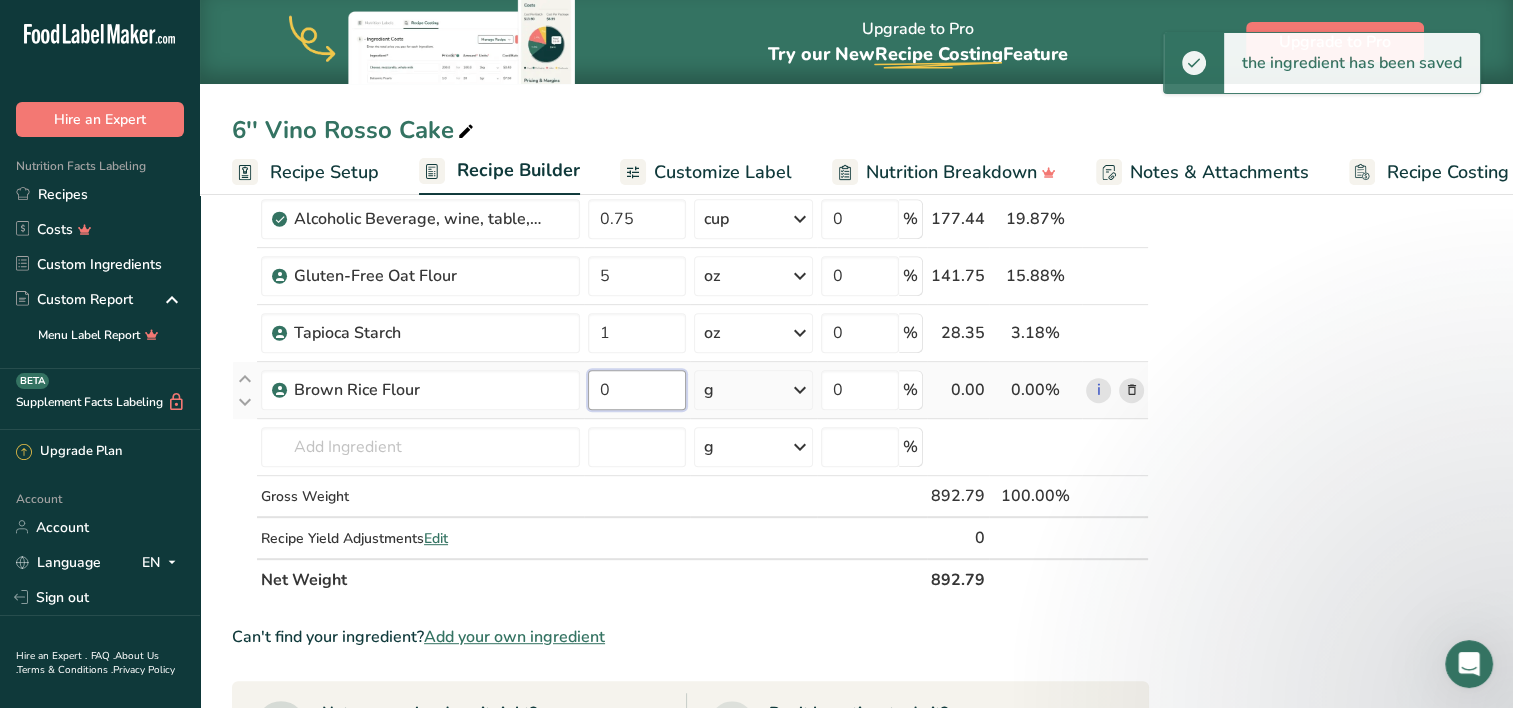 click on "0" at bounding box center (637, 390) 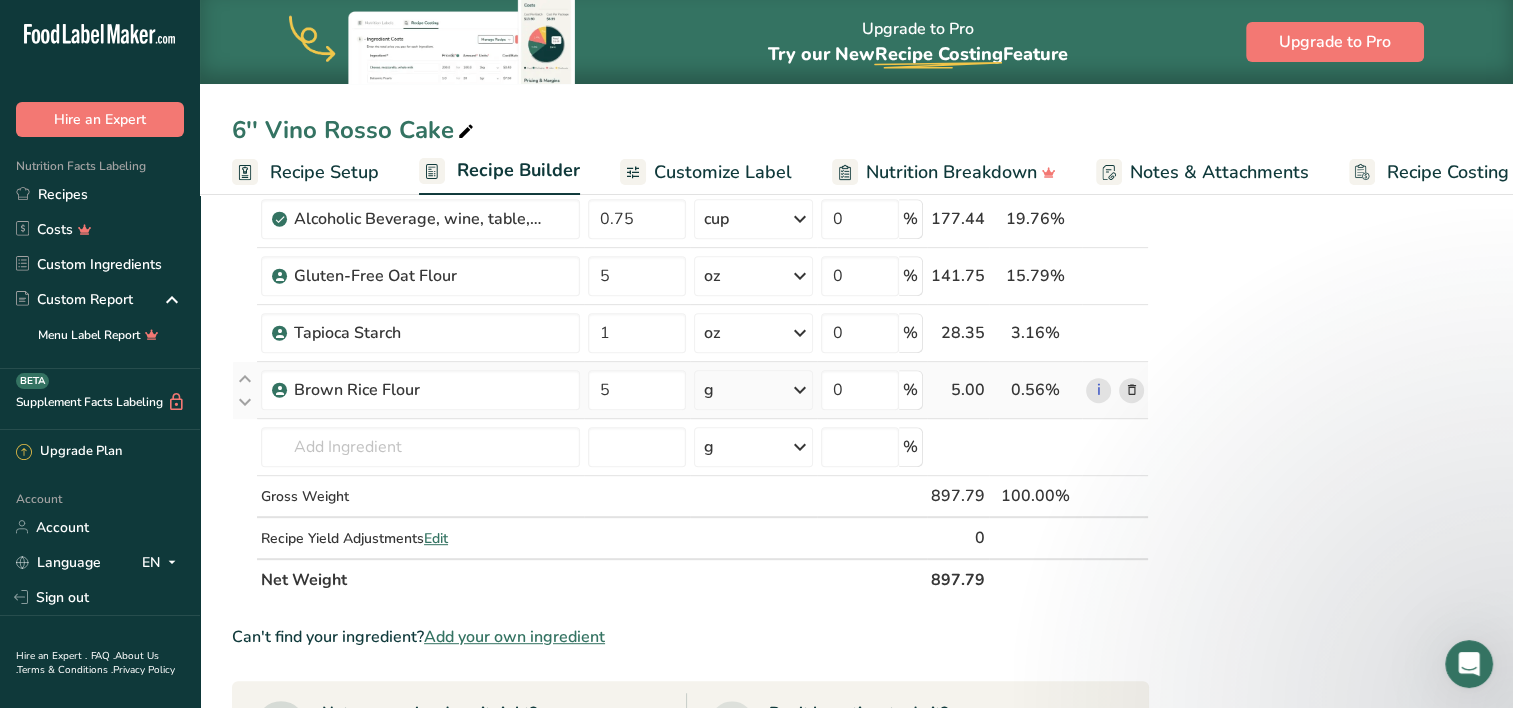 click on "Ingredient *
Amount *
Unit *
Waste *   .a-a{fill:#347362;}.b-a{fill:#fff;}          Grams
Percentage
Egg, whole, raw, fresh
Gluten free
Vegetarian
Soy free
4
oz
Portions
1 large
1 extra large
1 jumbo
See more
Weight Units
g
kg
mg
mcg
lb
oz
See less
Volume Units
l
Volume units require a density conversion. If you know your ingredient's density enter it below. Otherwise, click on "RIA" our AI Regulatory bot - she will be able to help you
lb/ft3
g/cm3
Confirm
mL" at bounding box center (690, 32) 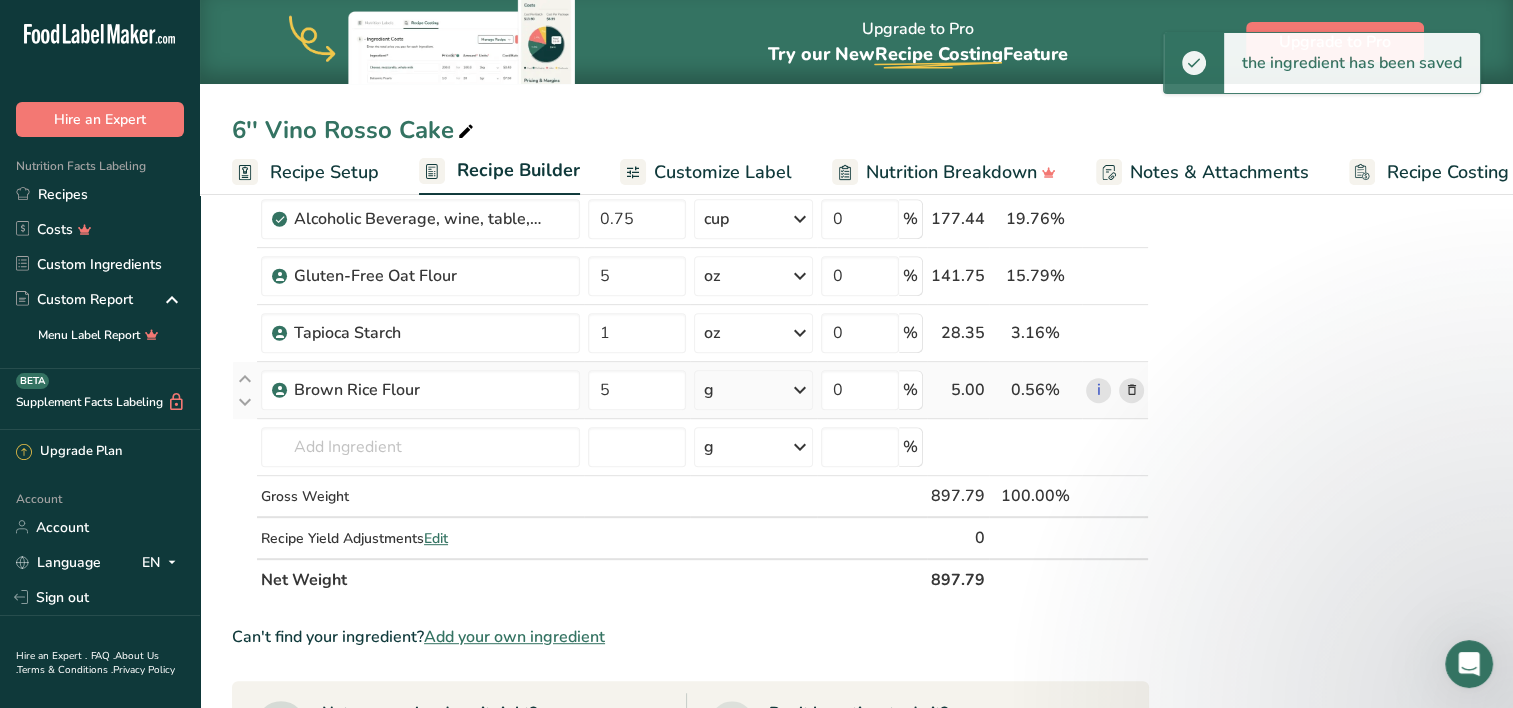 click on "g" at bounding box center (753, 390) 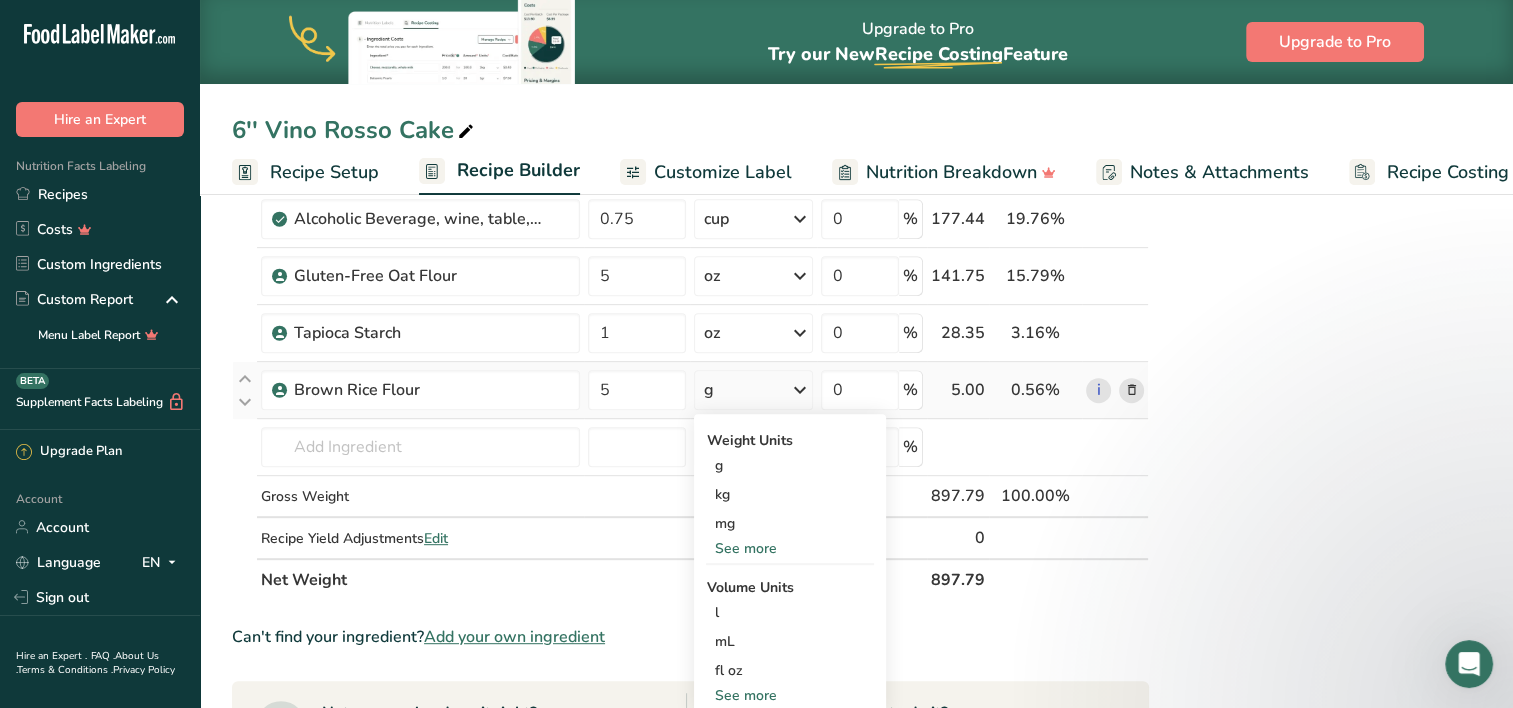 click on "See more" at bounding box center (790, 548) 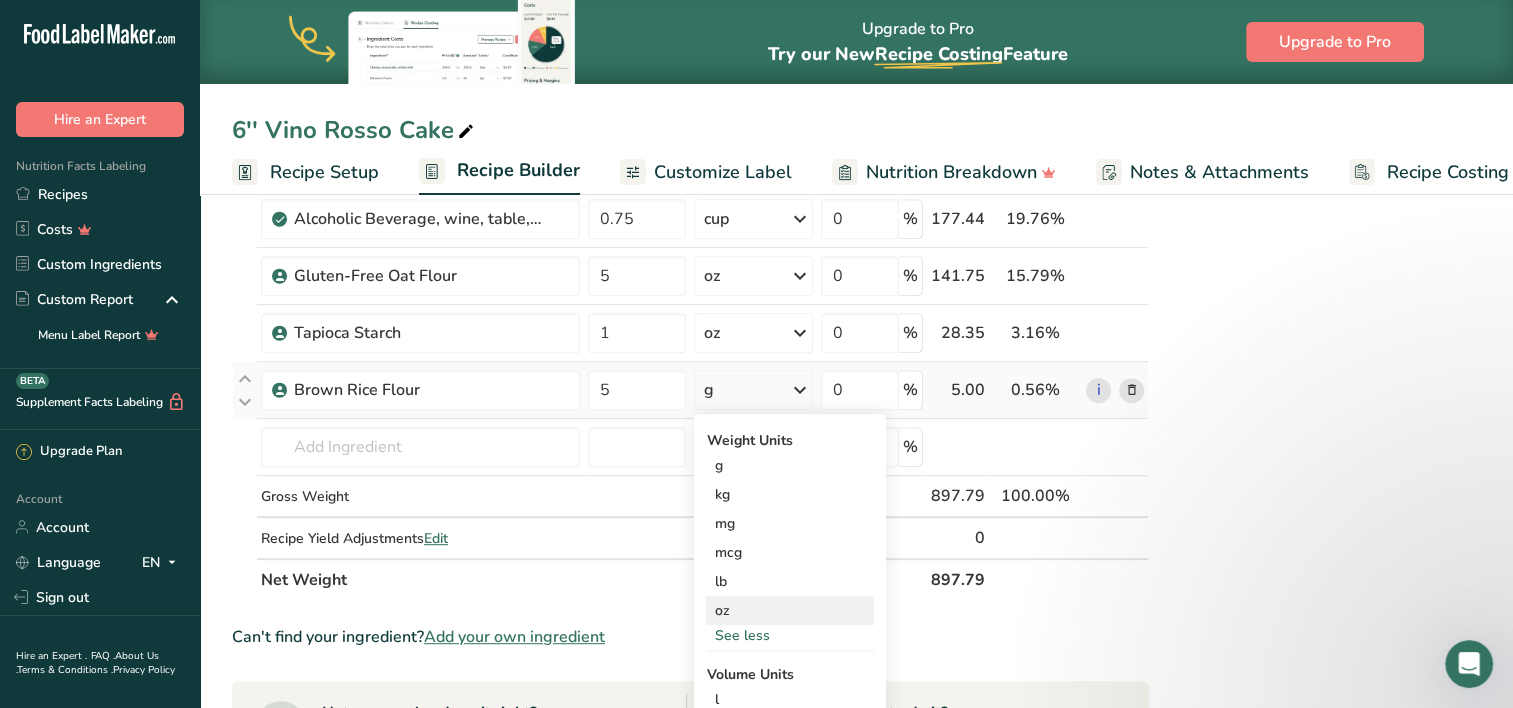 click on "oz" at bounding box center (790, 610) 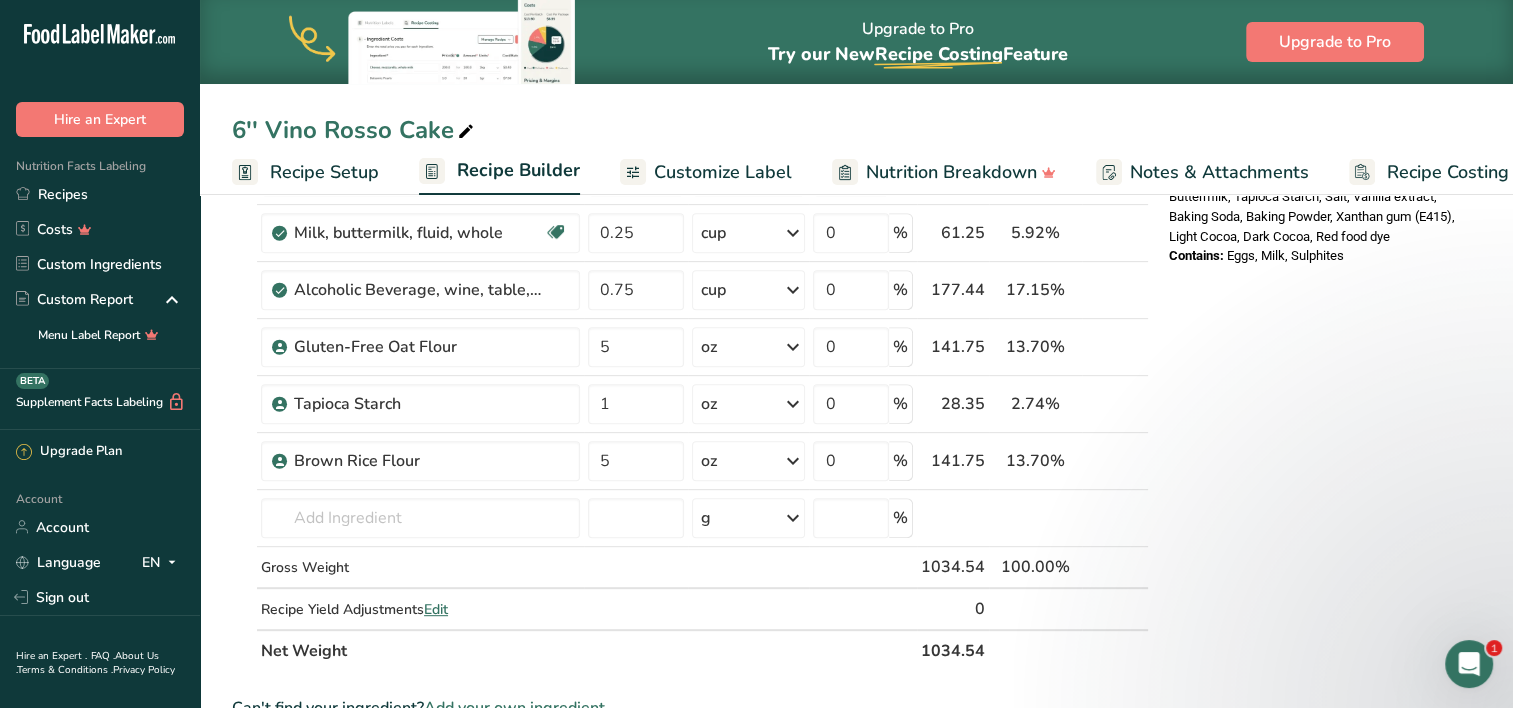 scroll, scrollTop: 757, scrollLeft: 0, axis: vertical 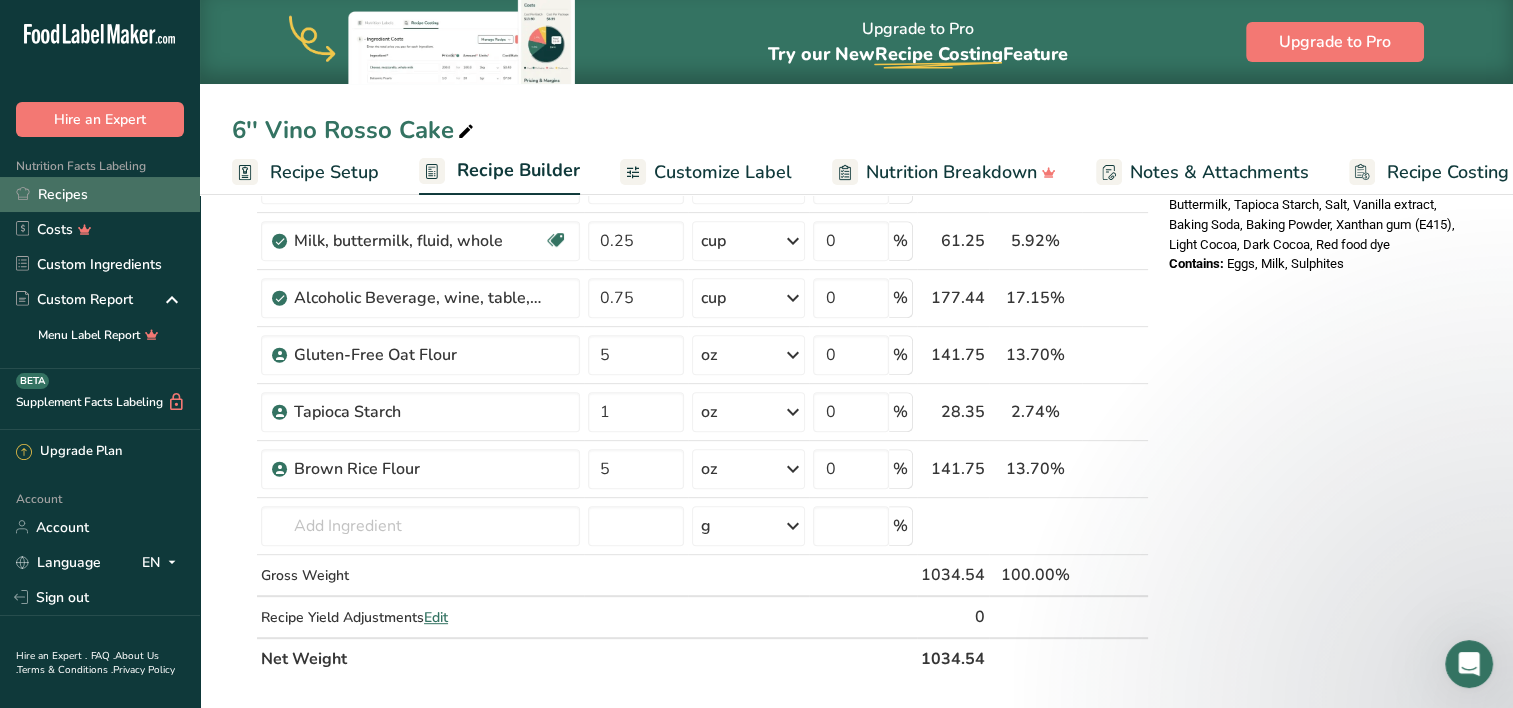 click on "Recipes" at bounding box center [100, 194] 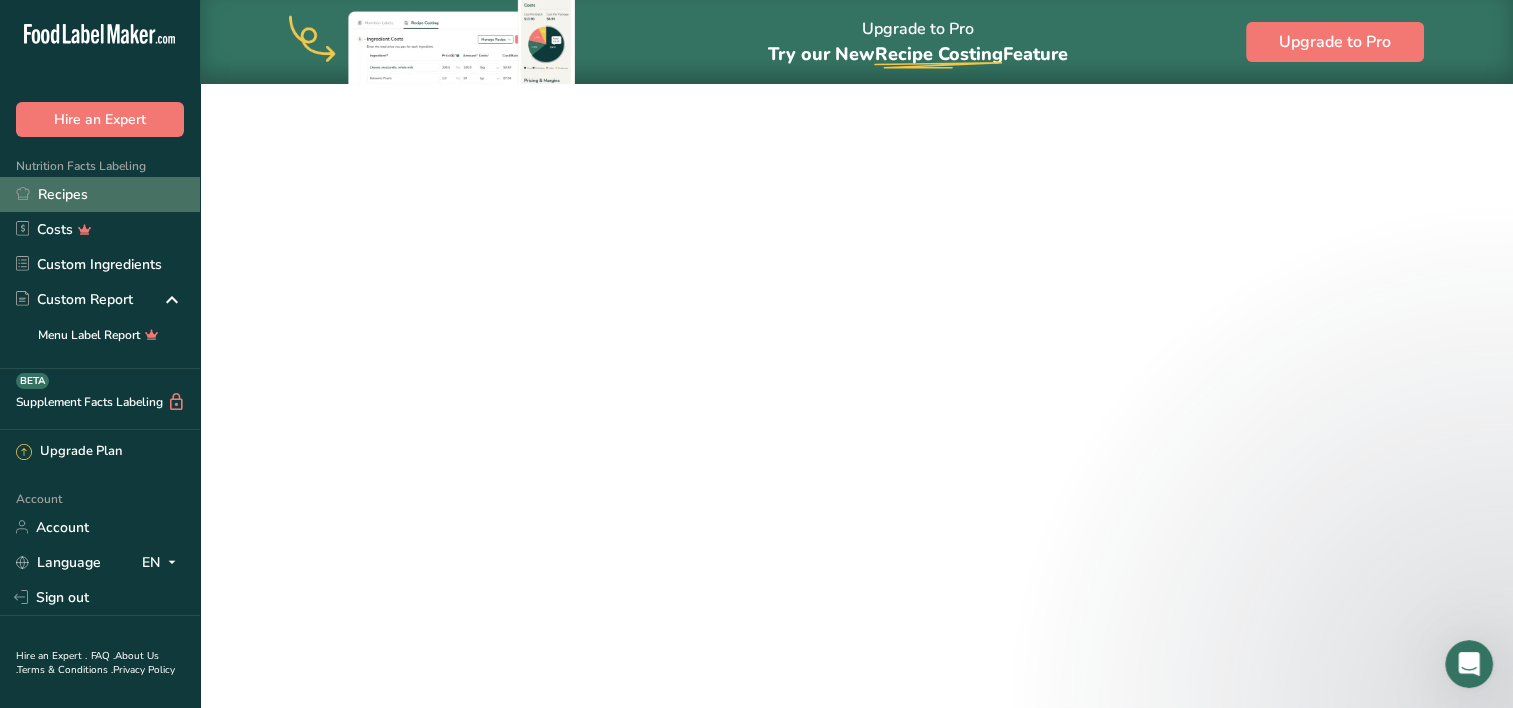 scroll, scrollTop: 0, scrollLeft: 0, axis: both 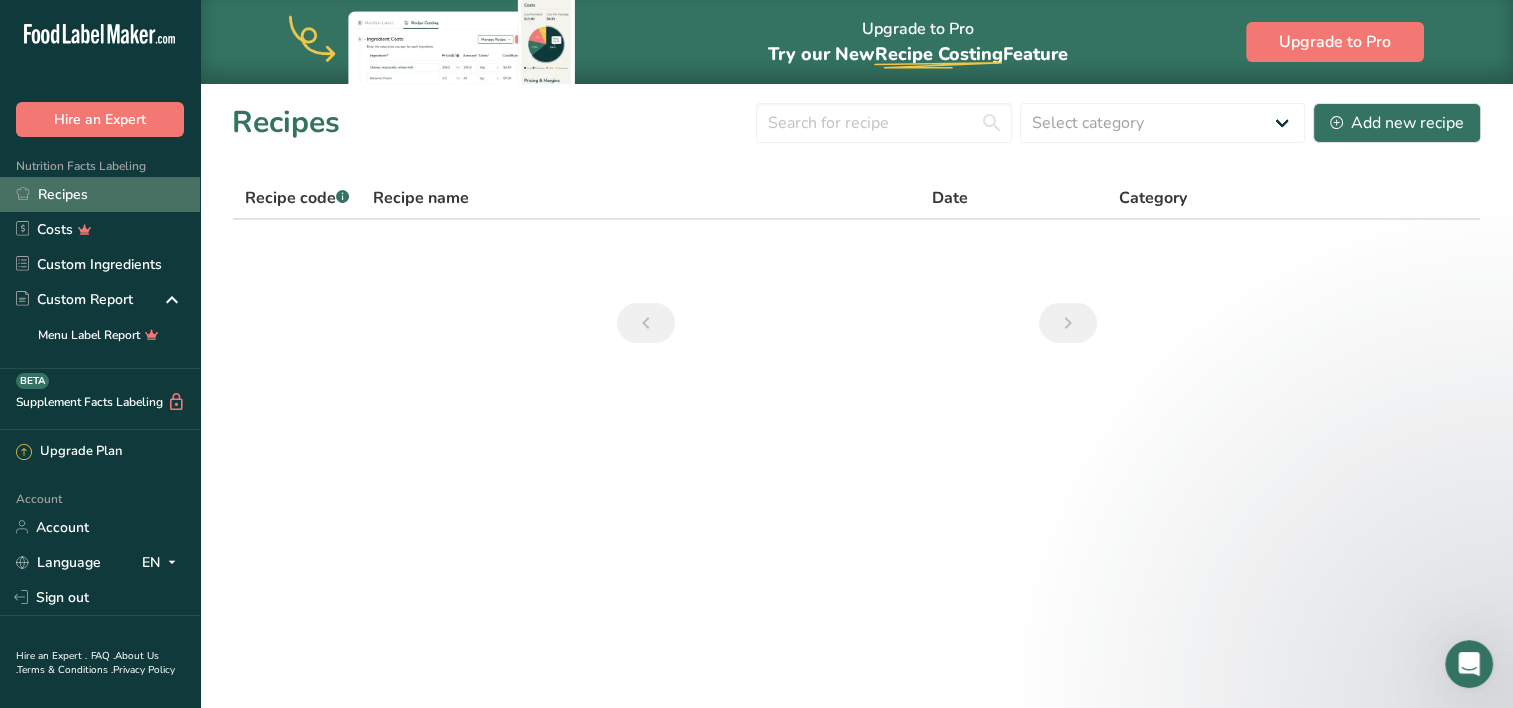 click on "Recipes" at bounding box center [100, 194] 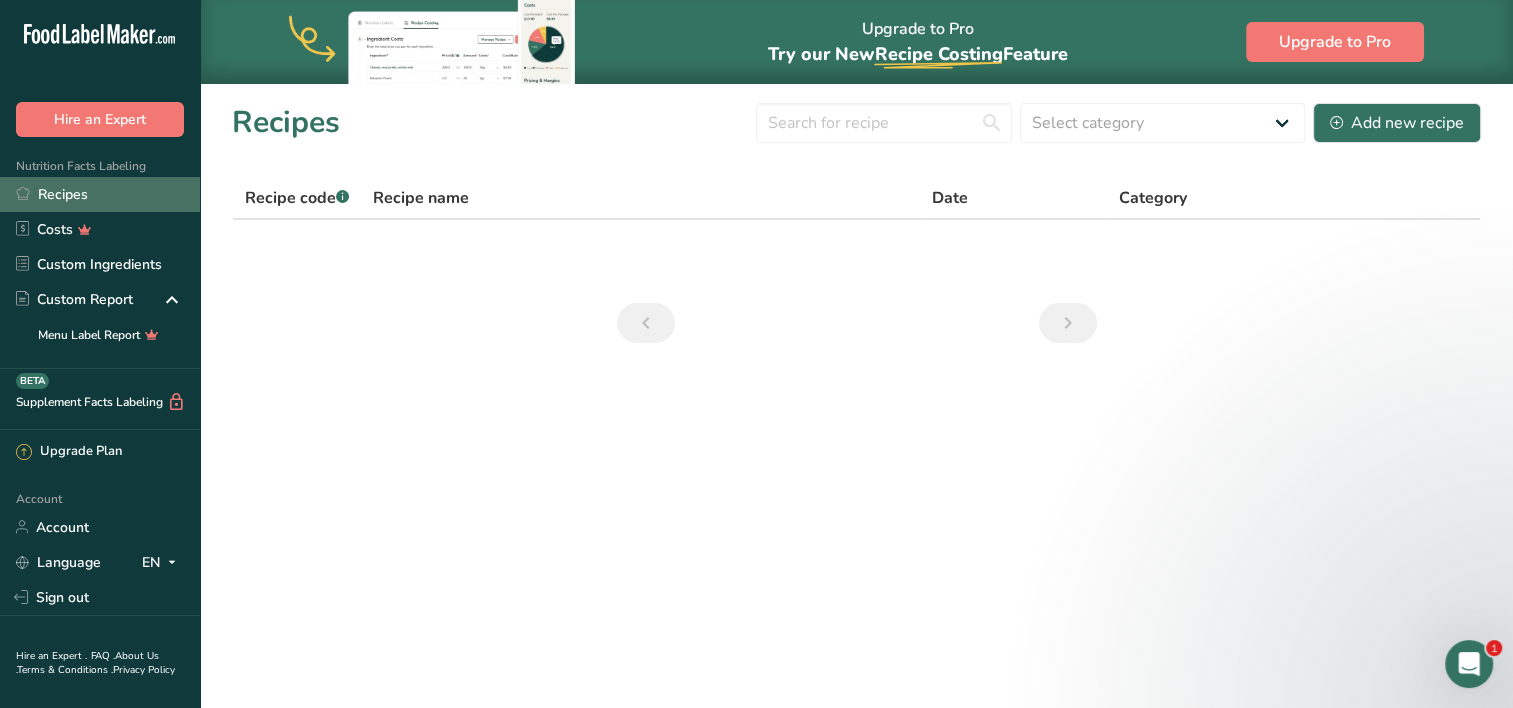 click on "Recipes" at bounding box center [100, 194] 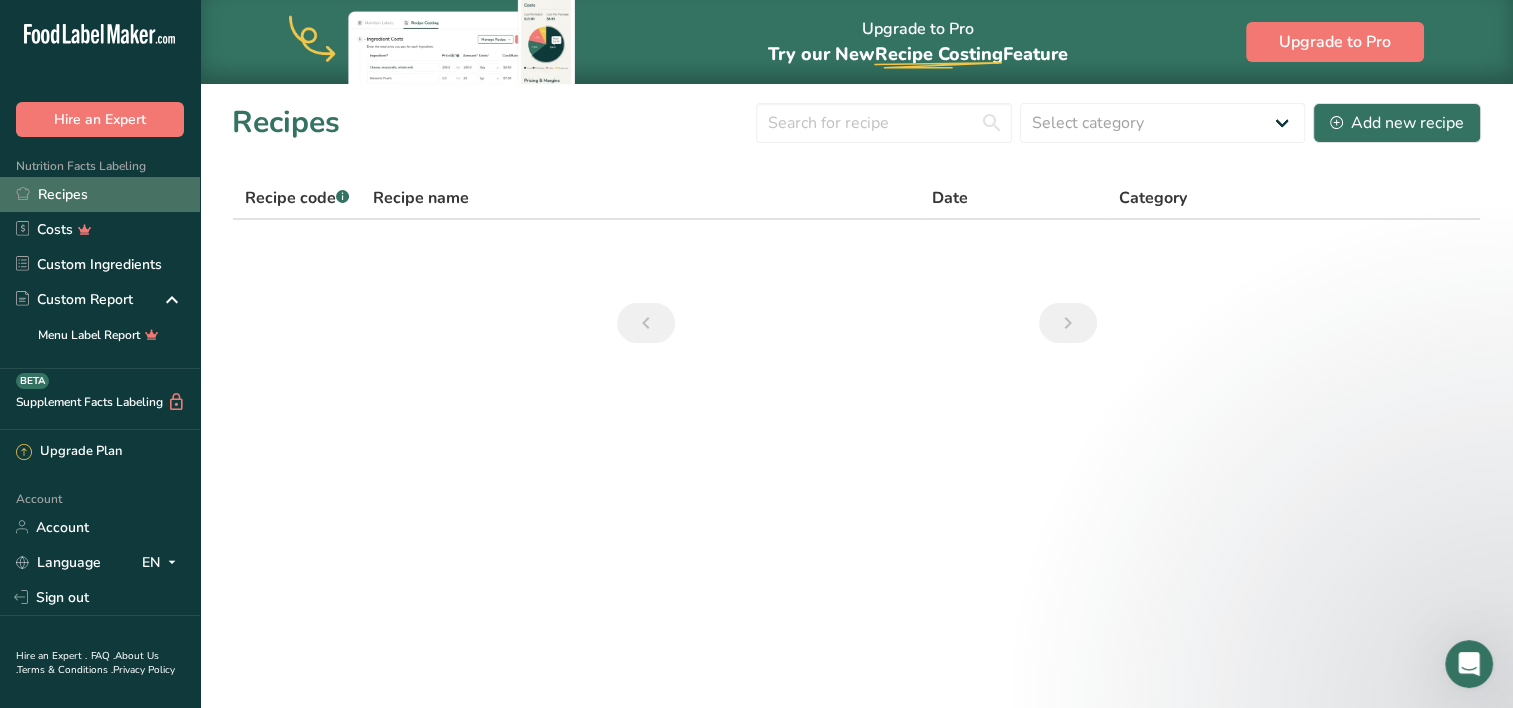 click on "Recipes" at bounding box center [100, 194] 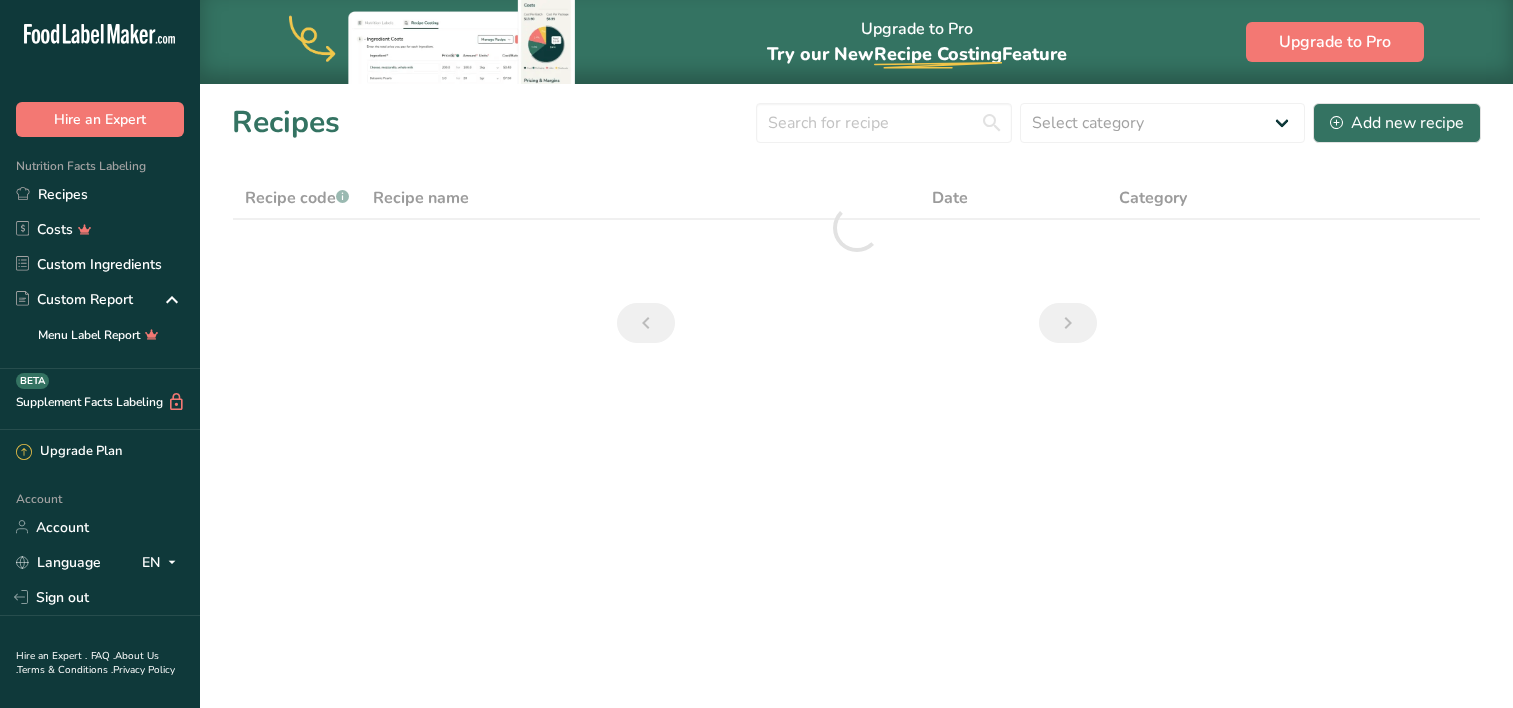 scroll, scrollTop: 0, scrollLeft: 0, axis: both 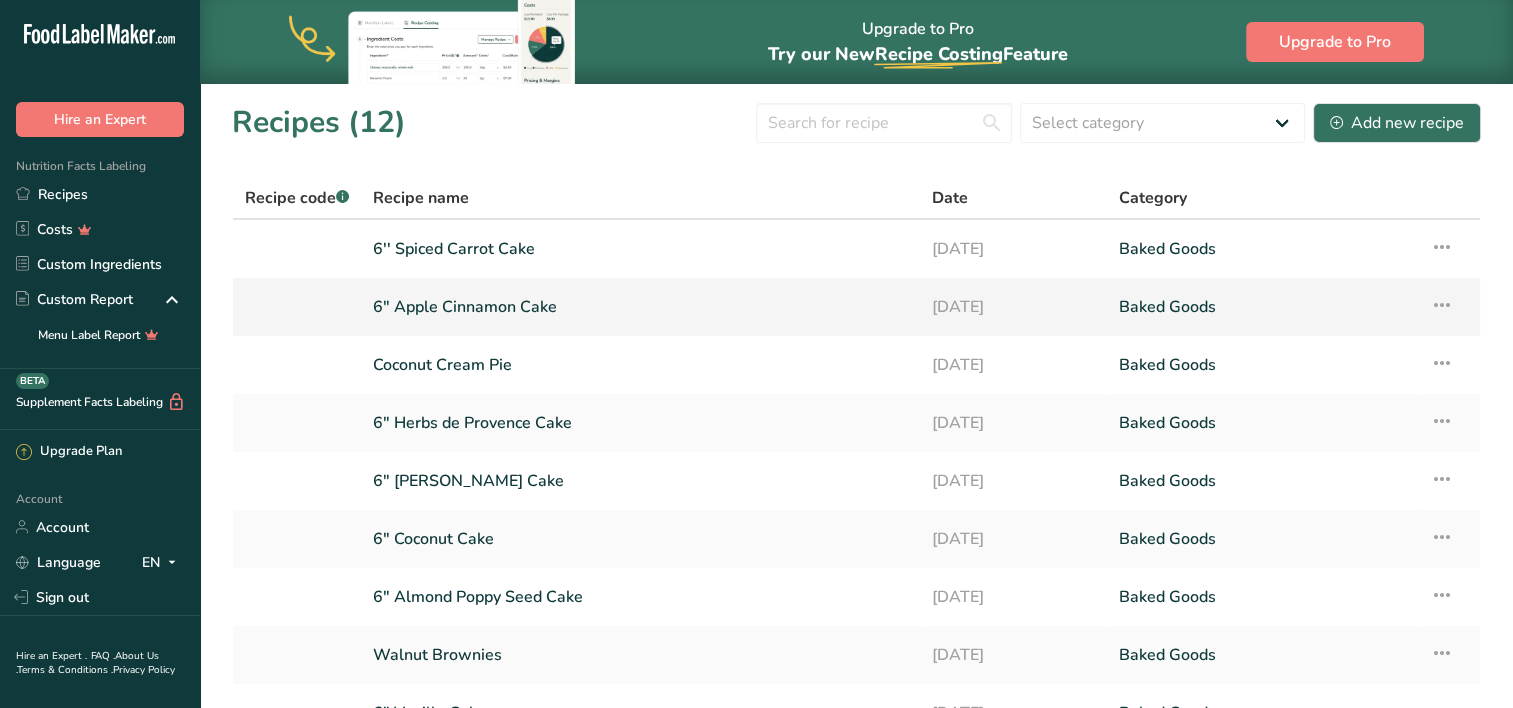 click on "6" Apple Cinnamon Cake" at bounding box center [640, 307] 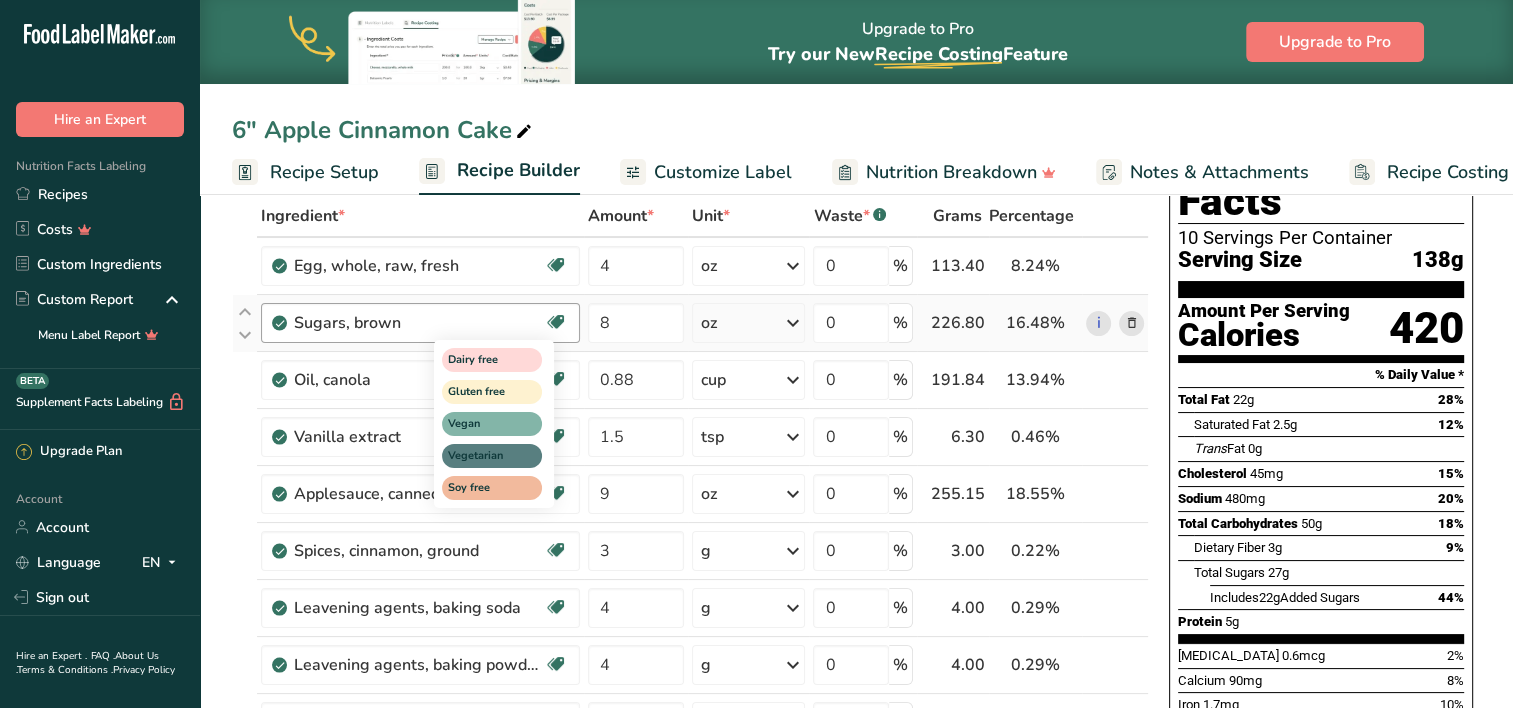 scroll, scrollTop: 91, scrollLeft: 0, axis: vertical 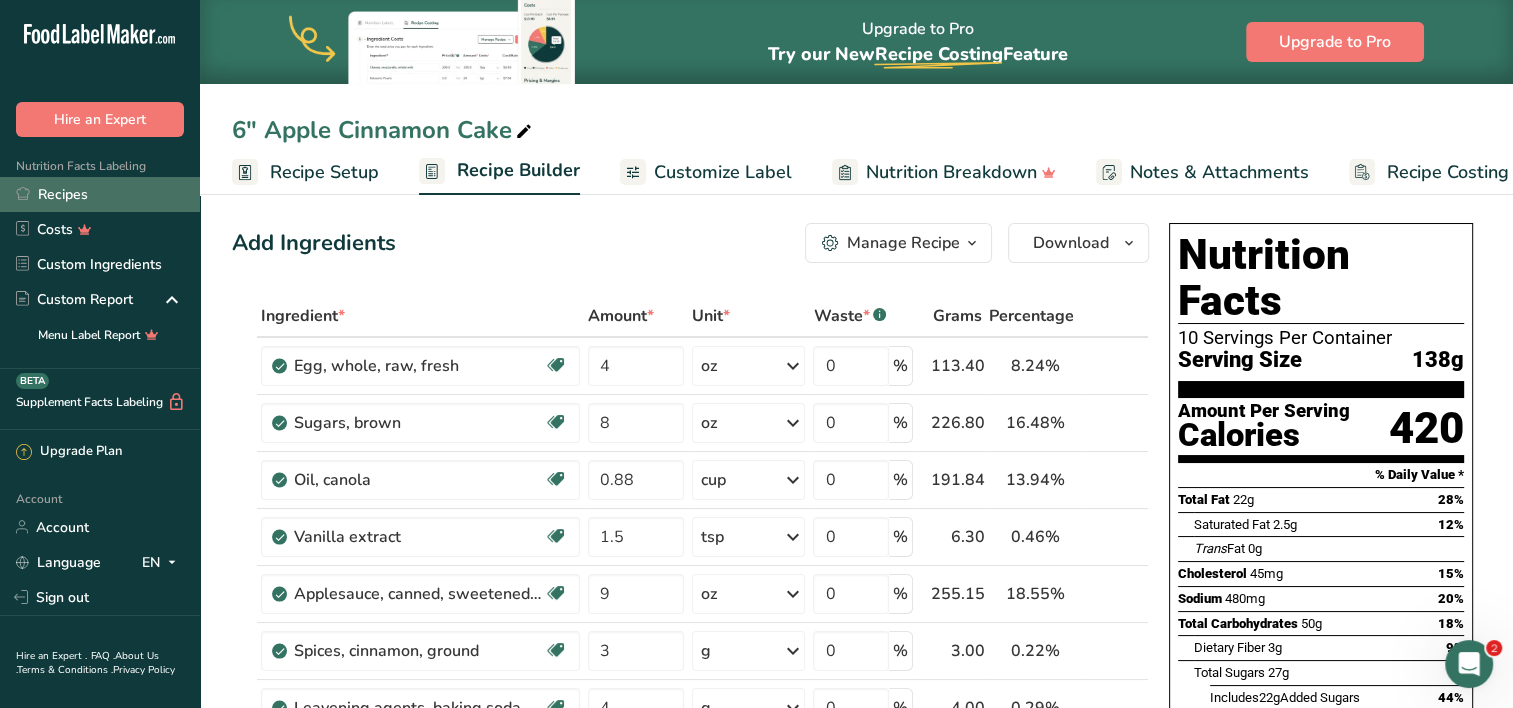 click on "Recipes" at bounding box center (100, 194) 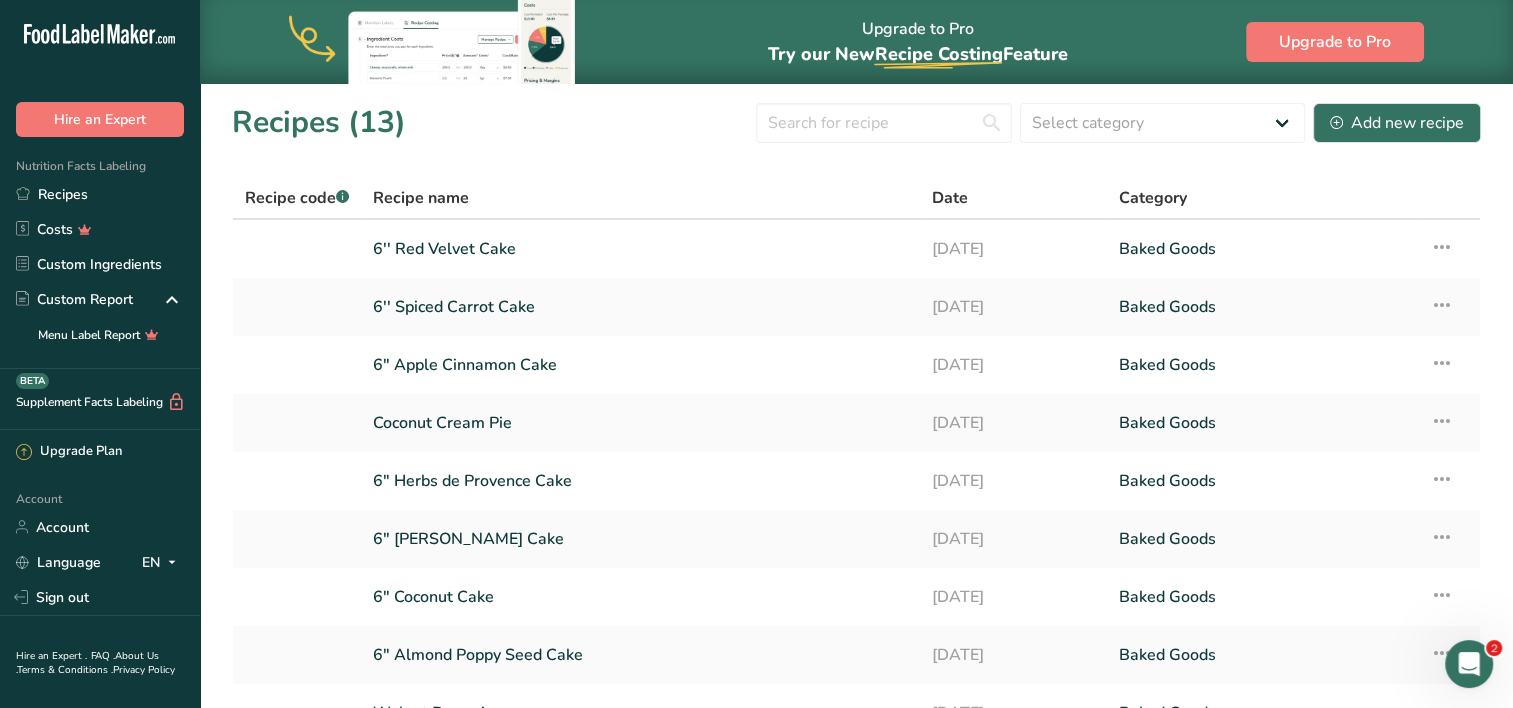 scroll, scrollTop: 252, scrollLeft: 0, axis: vertical 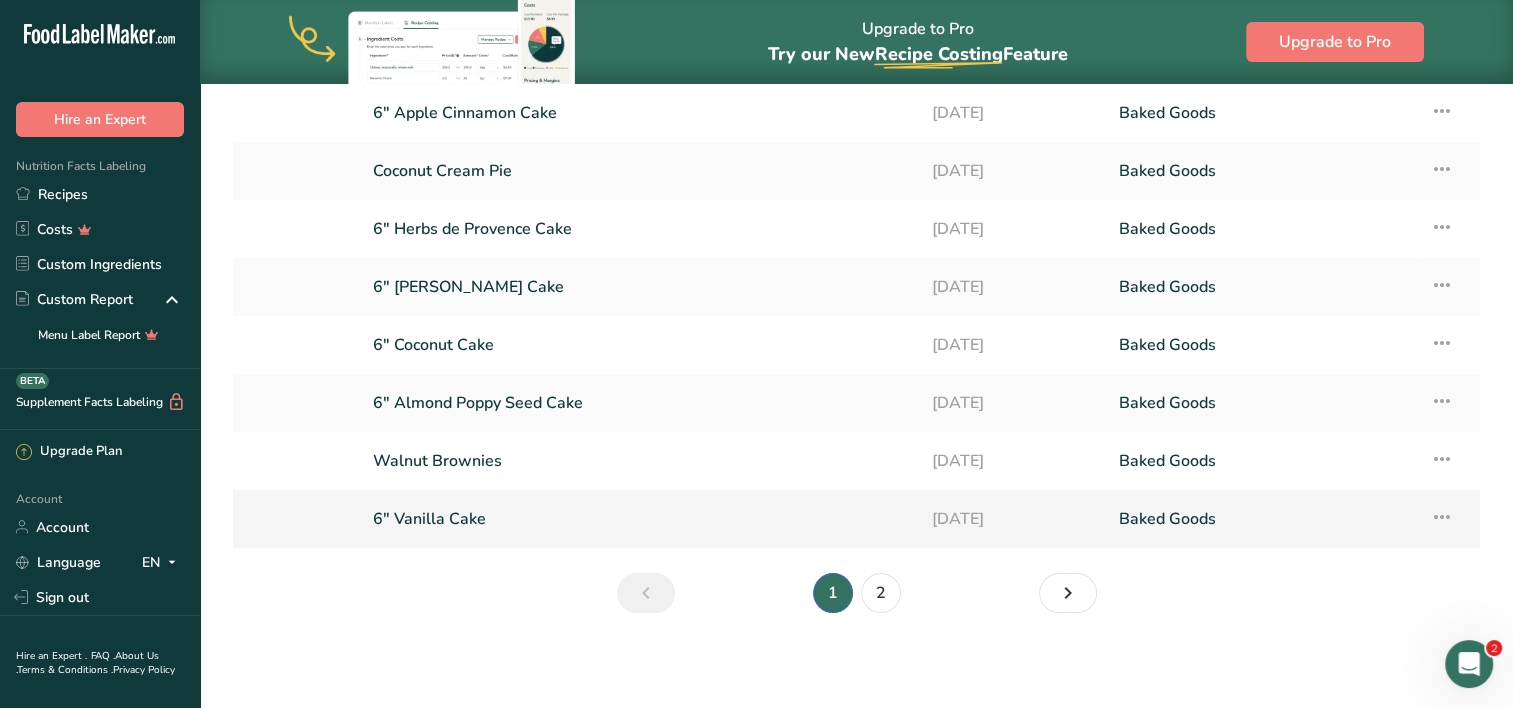 click on "6" Vanilla Cake" at bounding box center (640, 519) 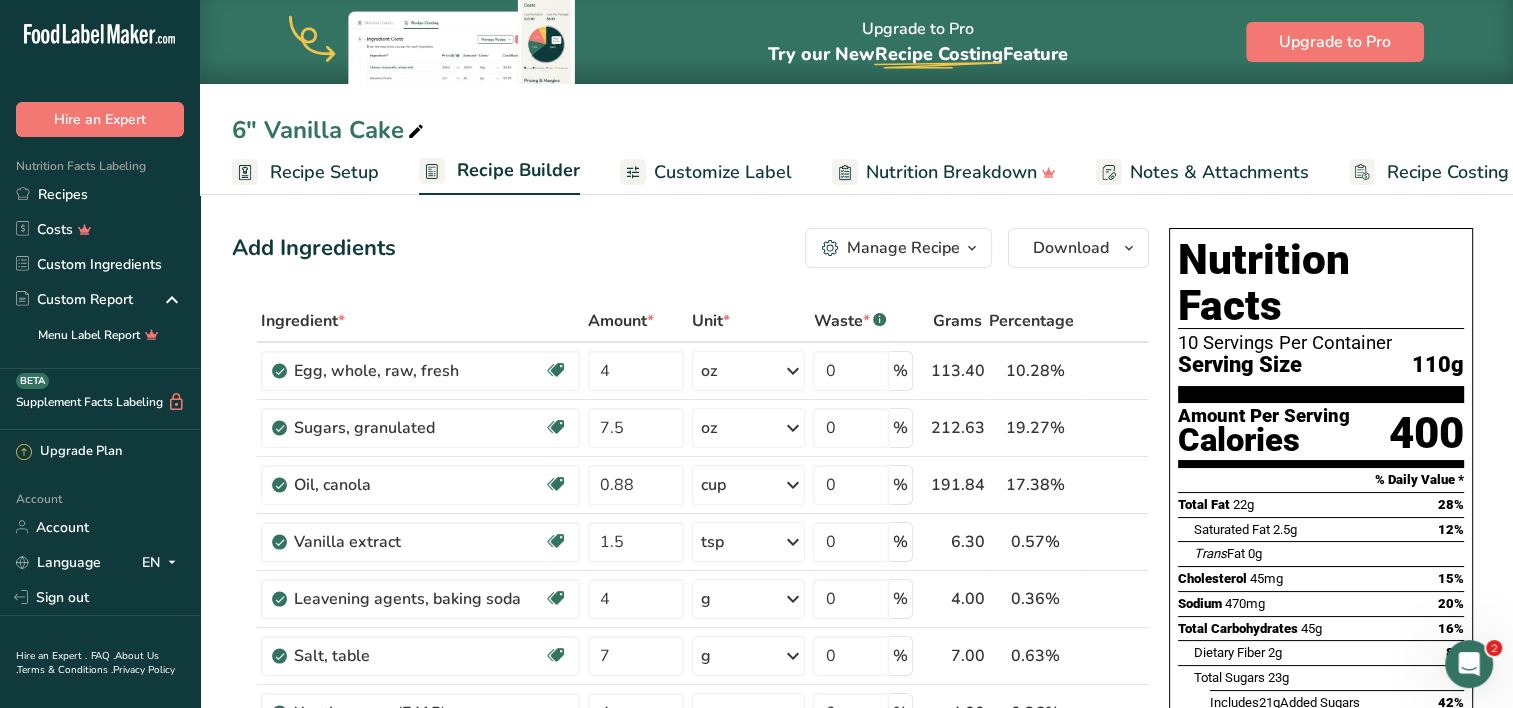 scroll, scrollTop: 68, scrollLeft: 0, axis: vertical 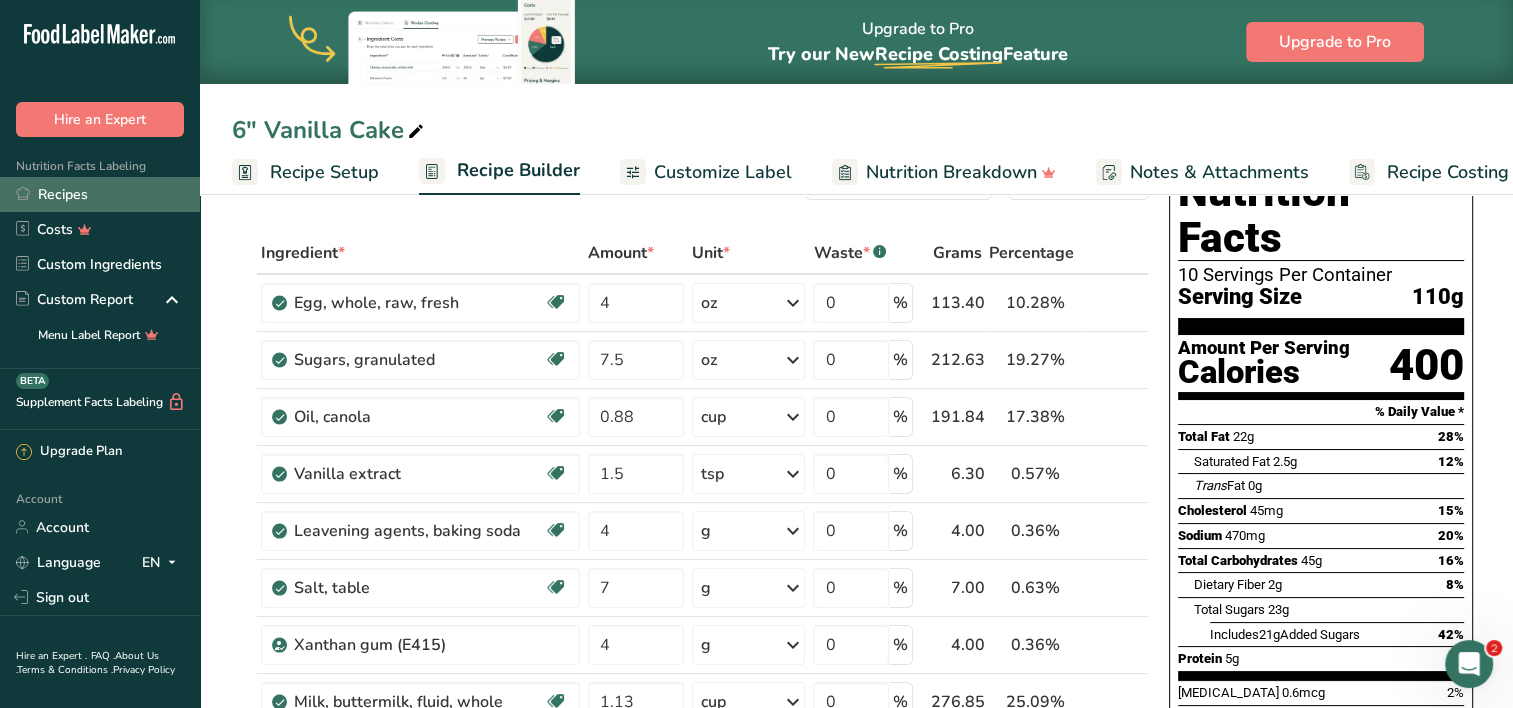 click on "Recipes" at bounding box center [100, 194] 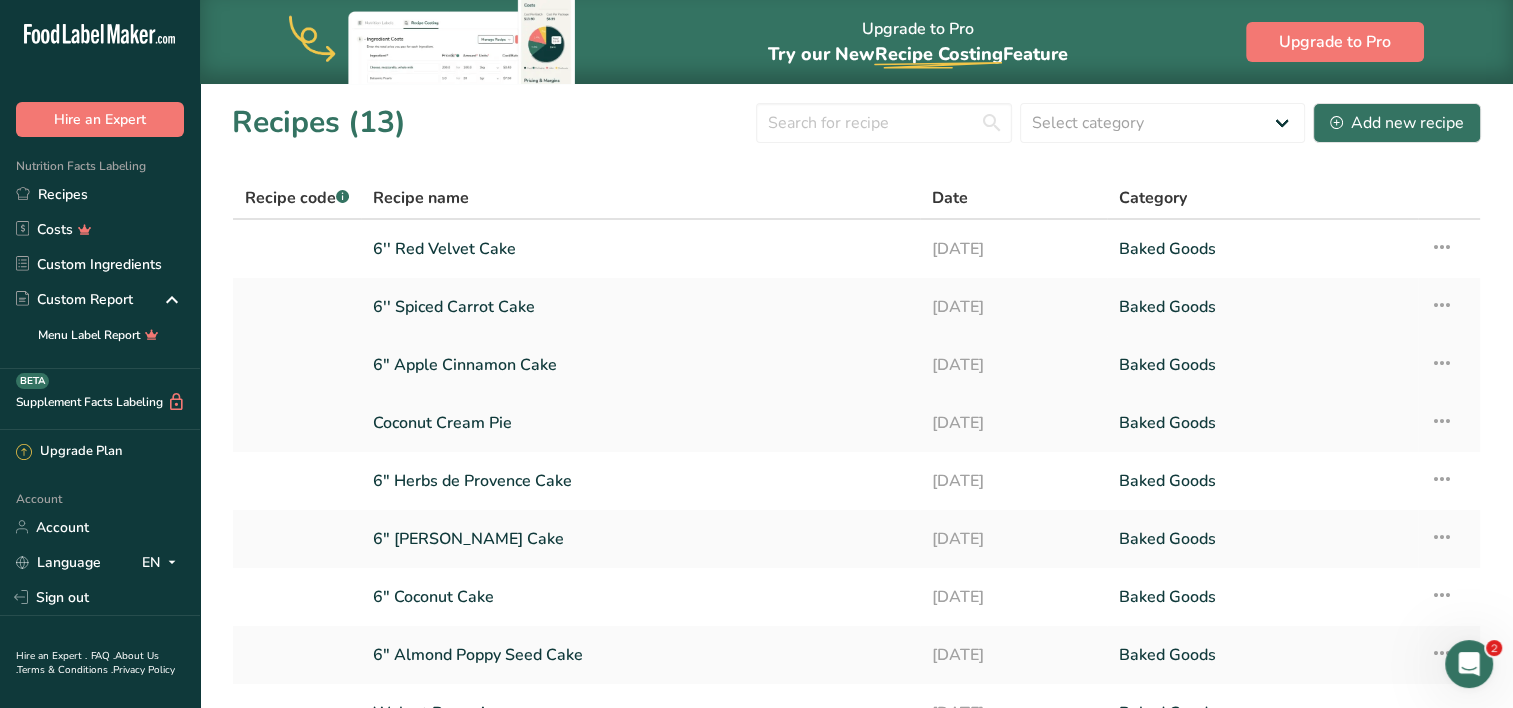 scroll, scrollTop: 252, scrollLeft: 0, axis: vertical 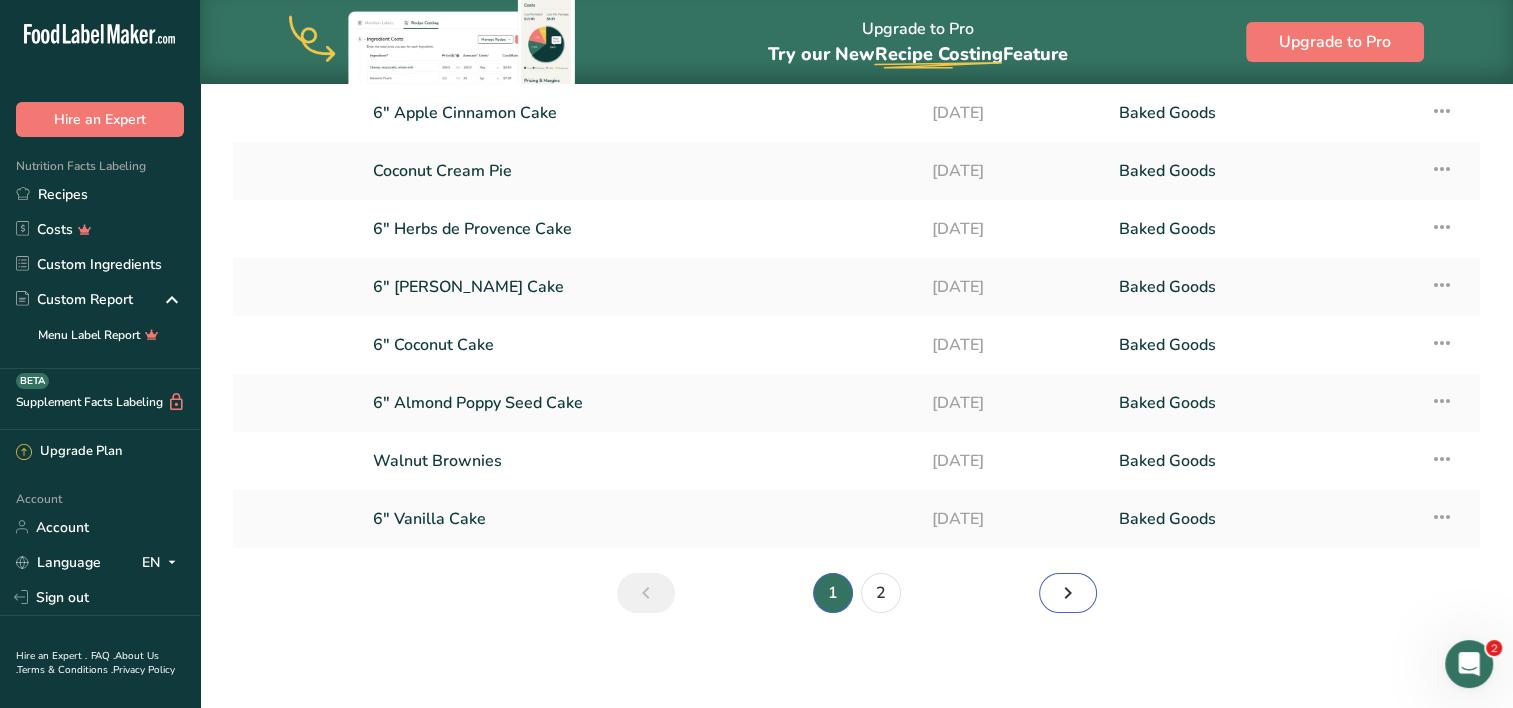 click at bounding box center [1068, 593] 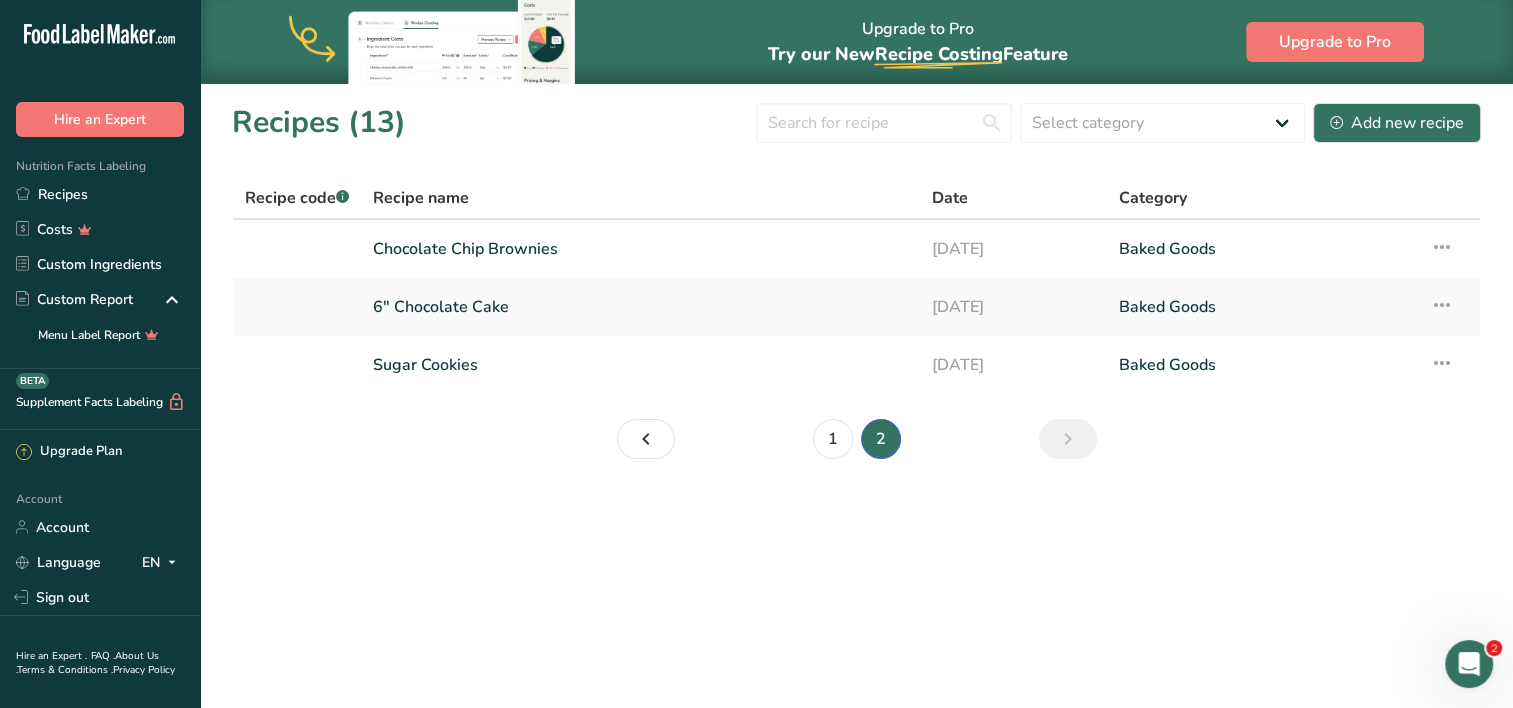 scroll, scrollTop: 0, scrollLeft: 0, axis: both 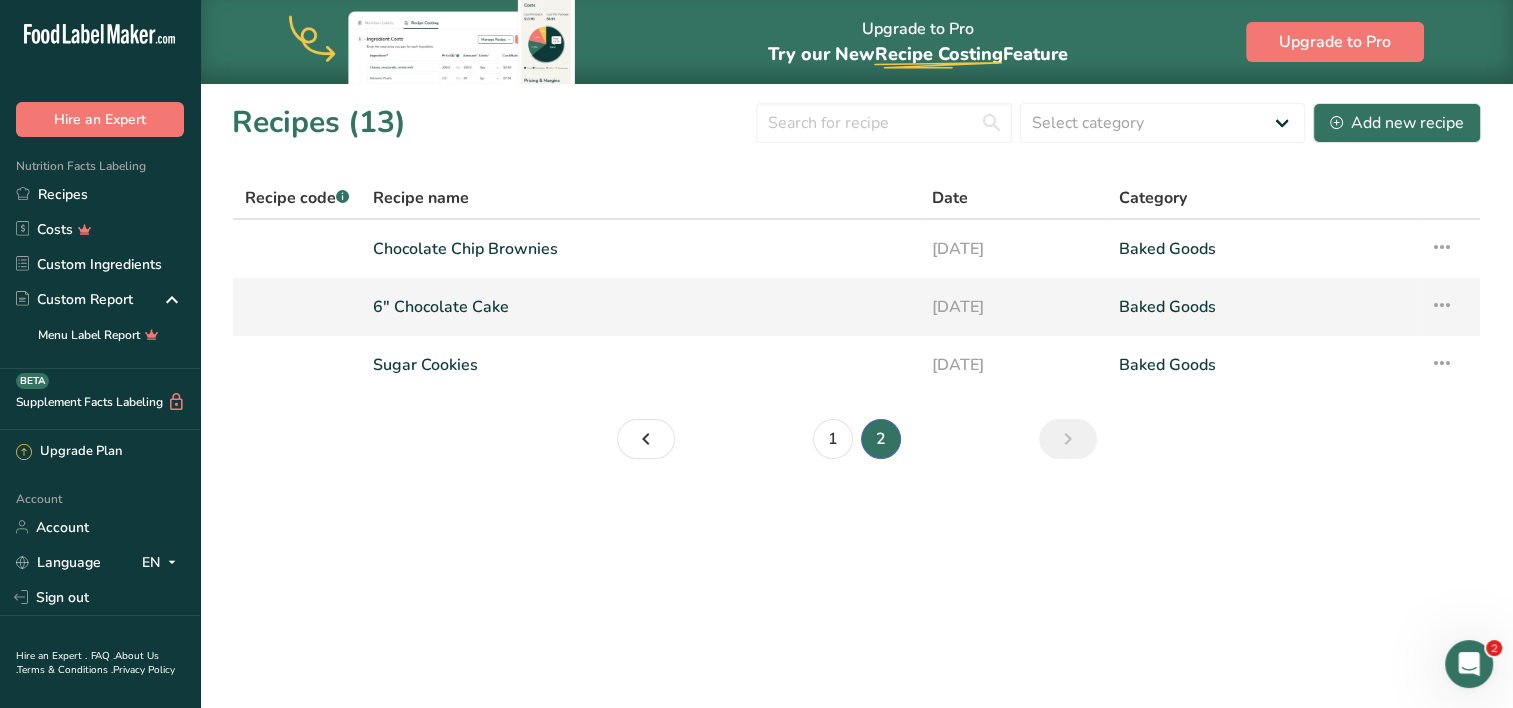 click on "6" Chocolate Cake" at bounding box center (640, 307) 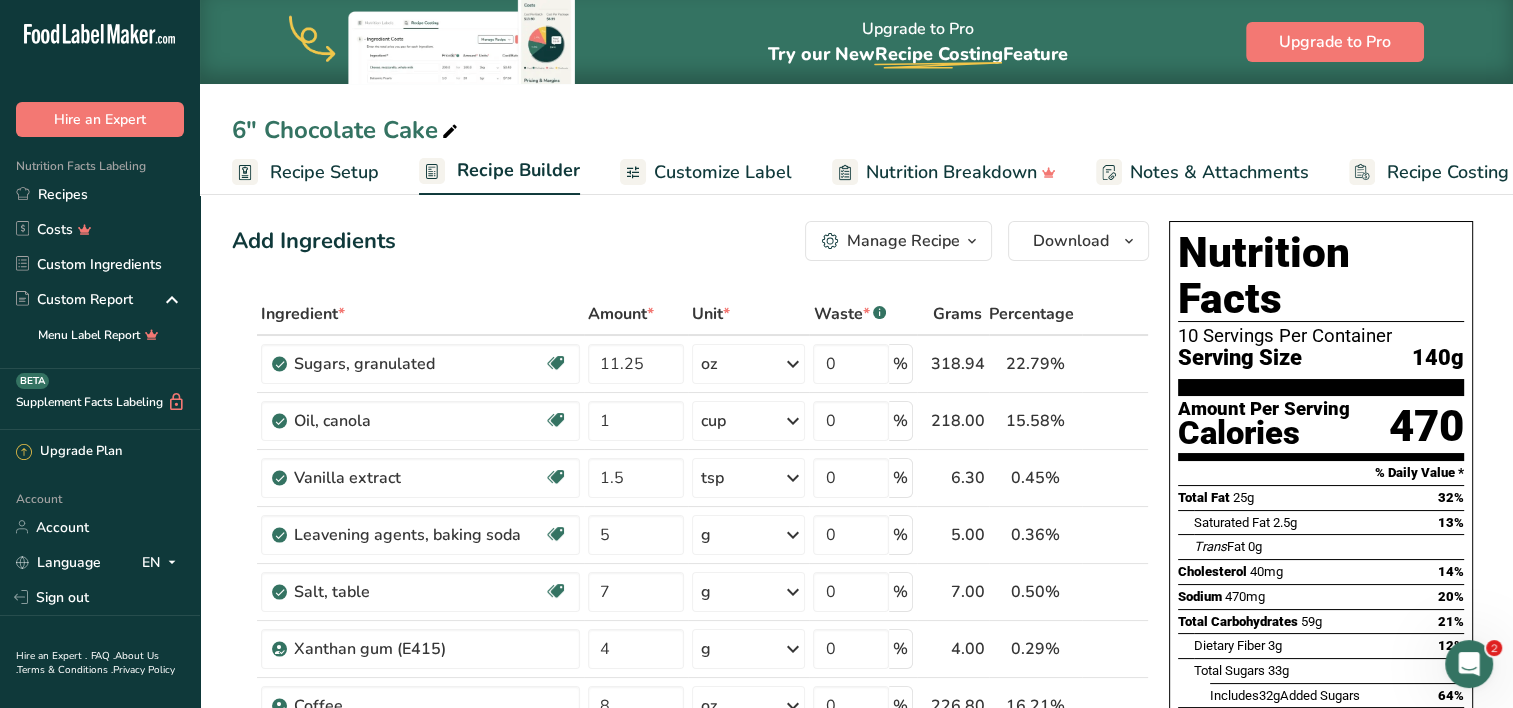 scroll, scrollTop: 0, scrollLeft: 0, axis: both 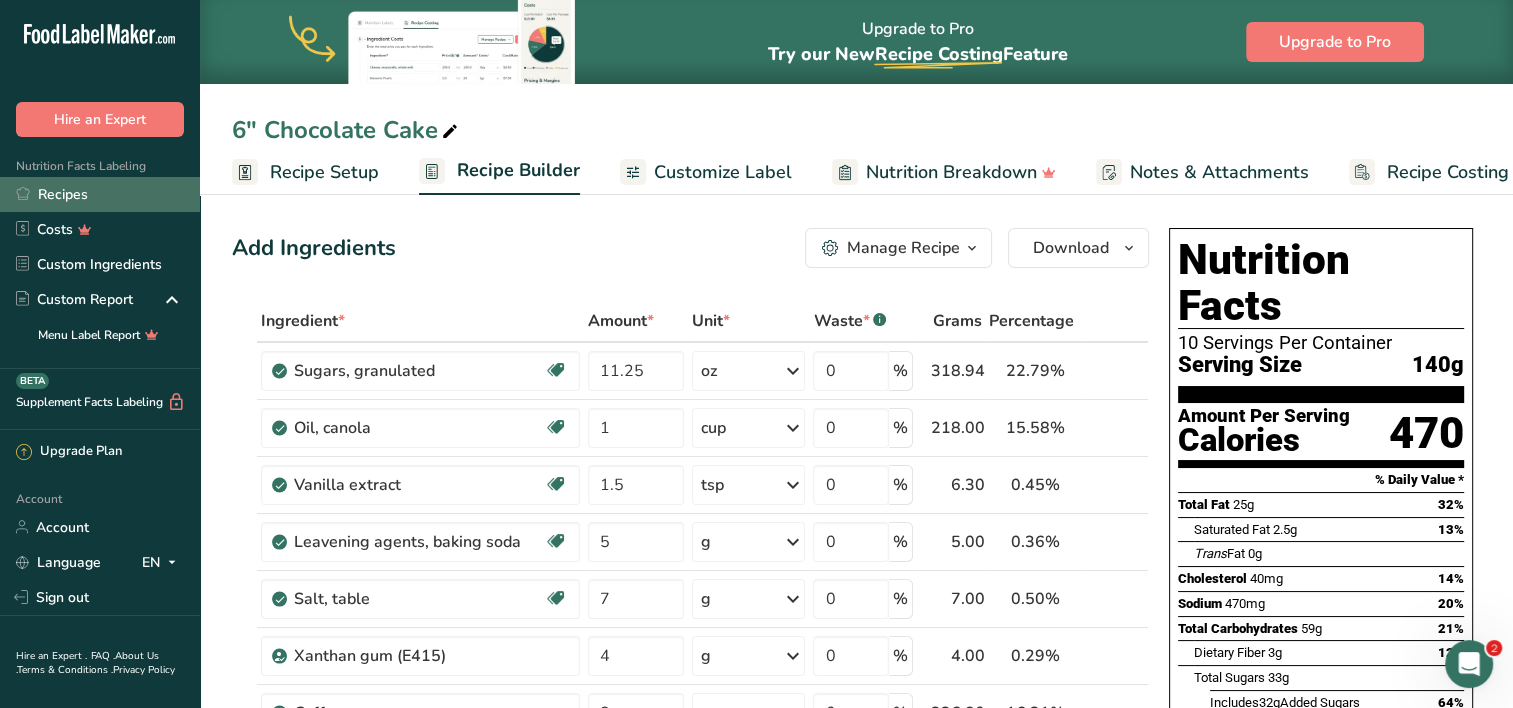 click on "Recipes" at bounding box center (100, 194) 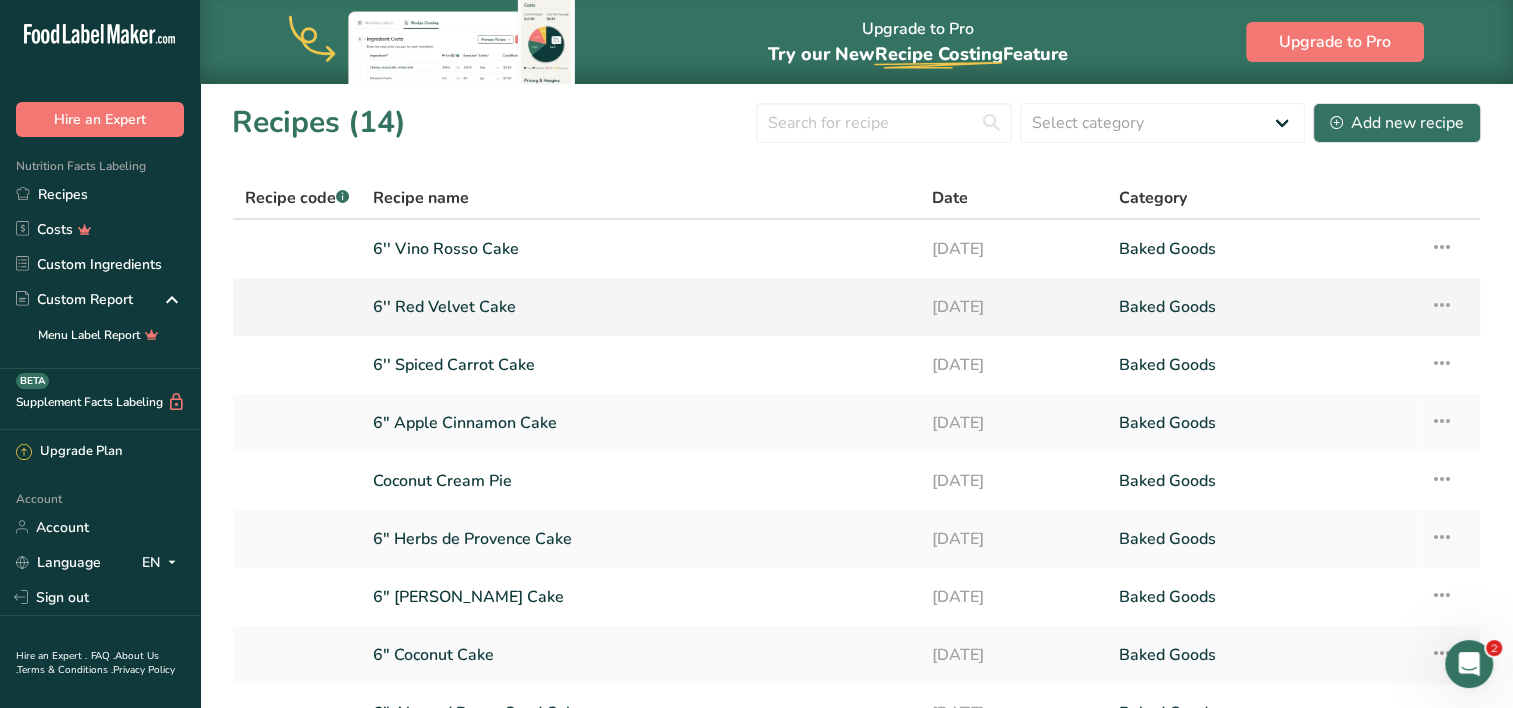 click on "6'' Red Velvet Cake" at bounding box center [640, 307] 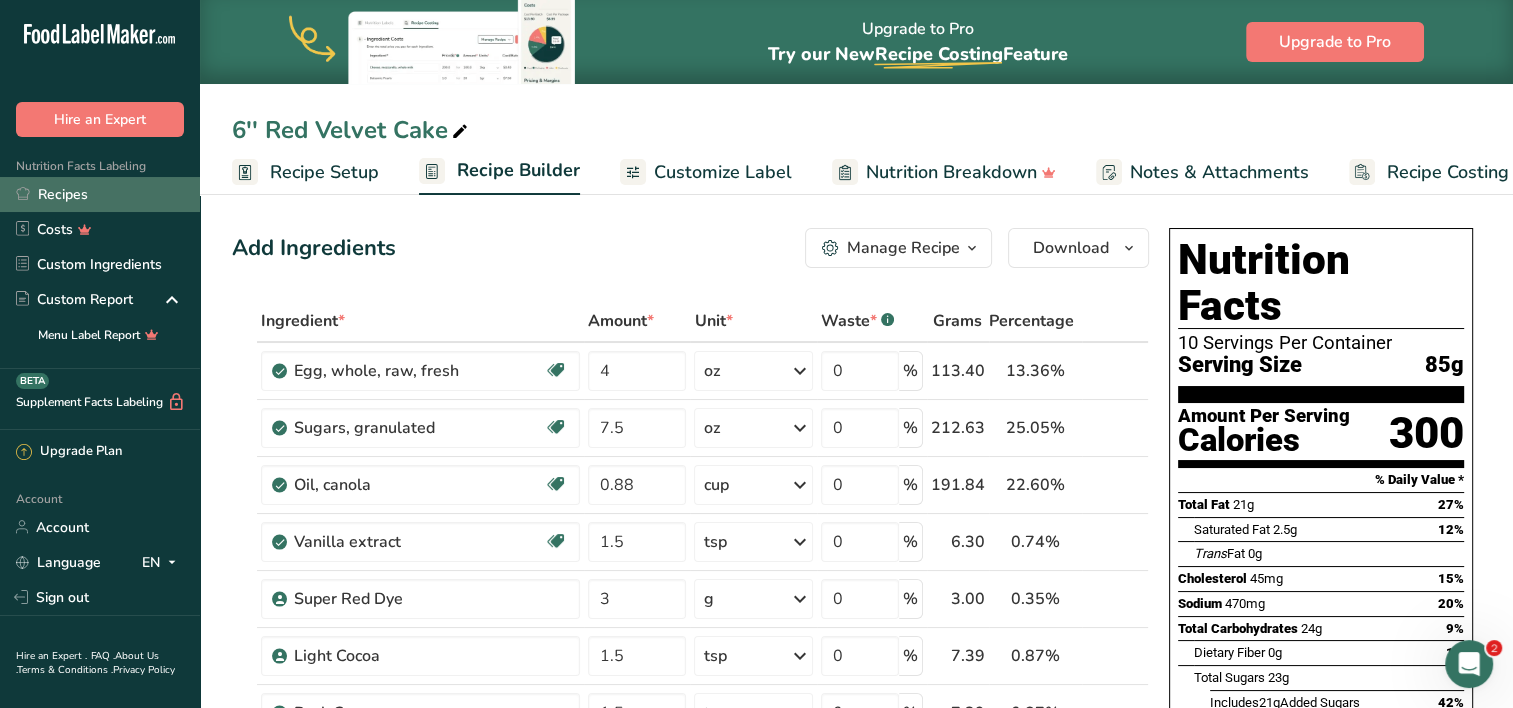 click on "Recipes" at bounding box center [100, 194] 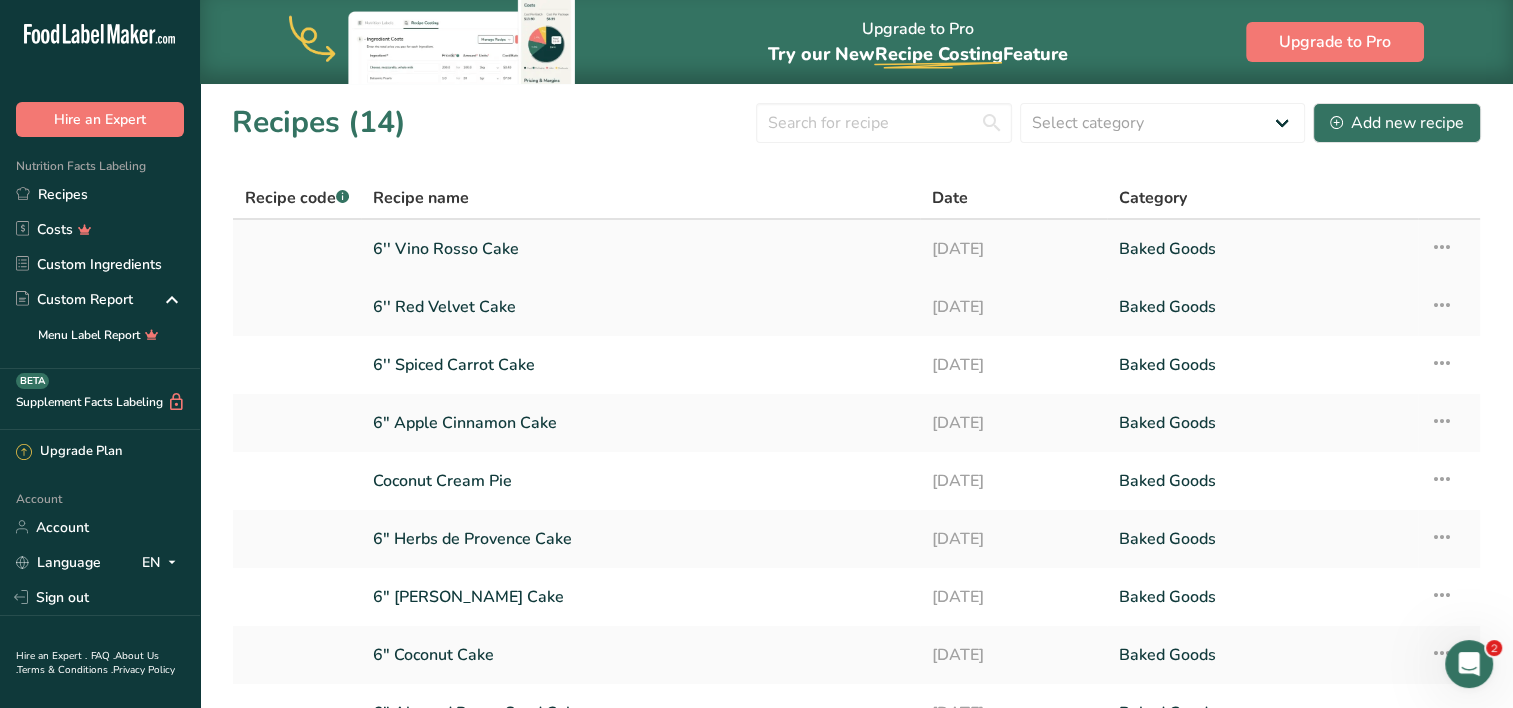 click on "6'' Vino Rosso Cake" at bounding box center [640, 249] 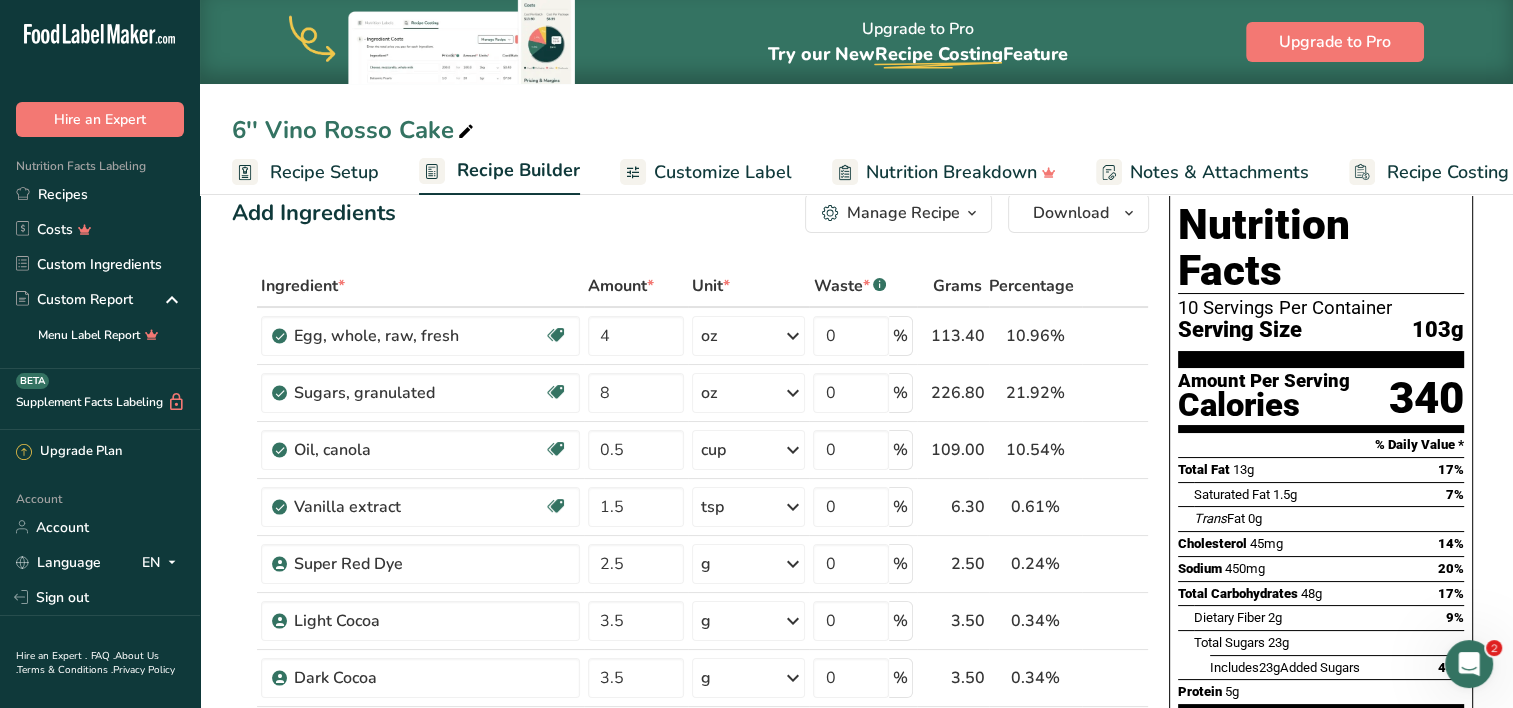 scroll, scrollTop: 0, scrollLeft: 0, axis: both 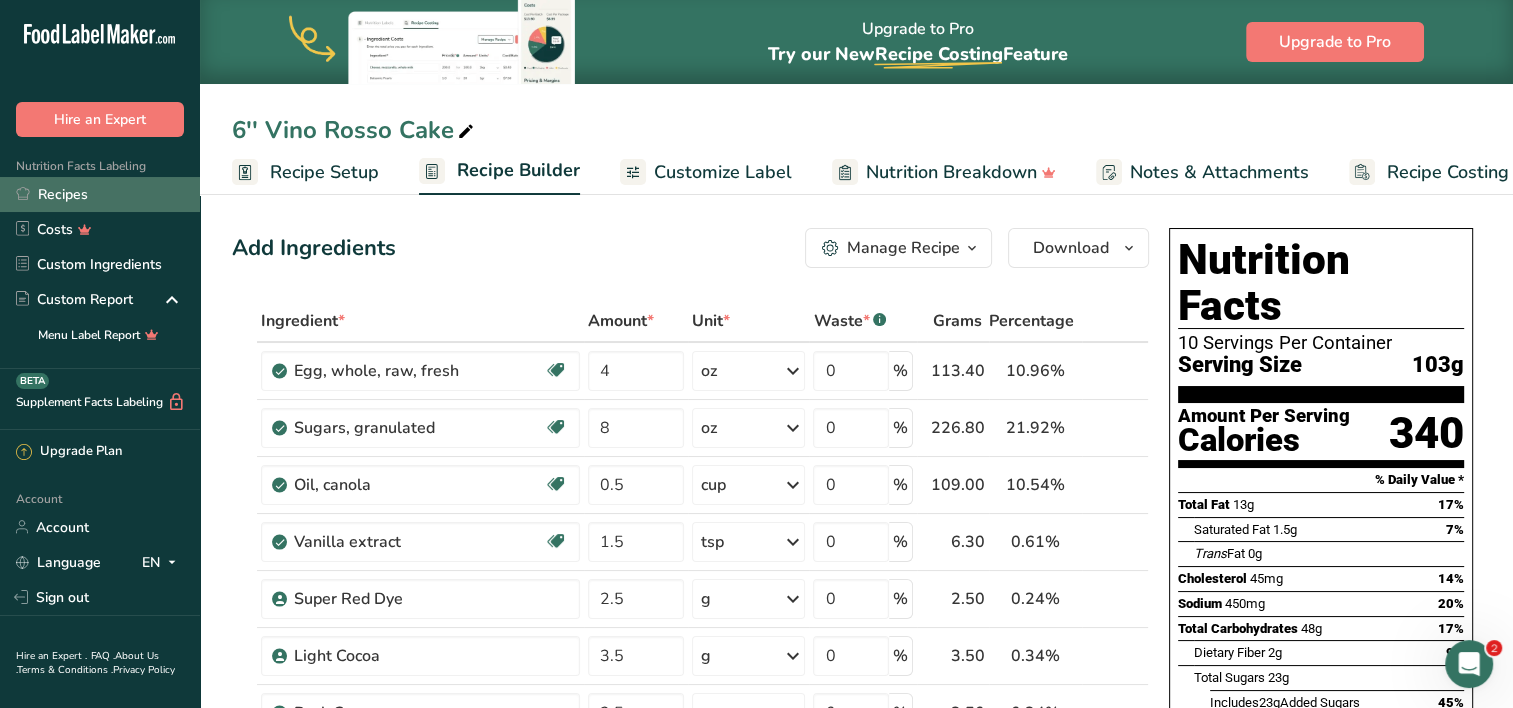 click on "Recipes" at bounding box center [100, 194] 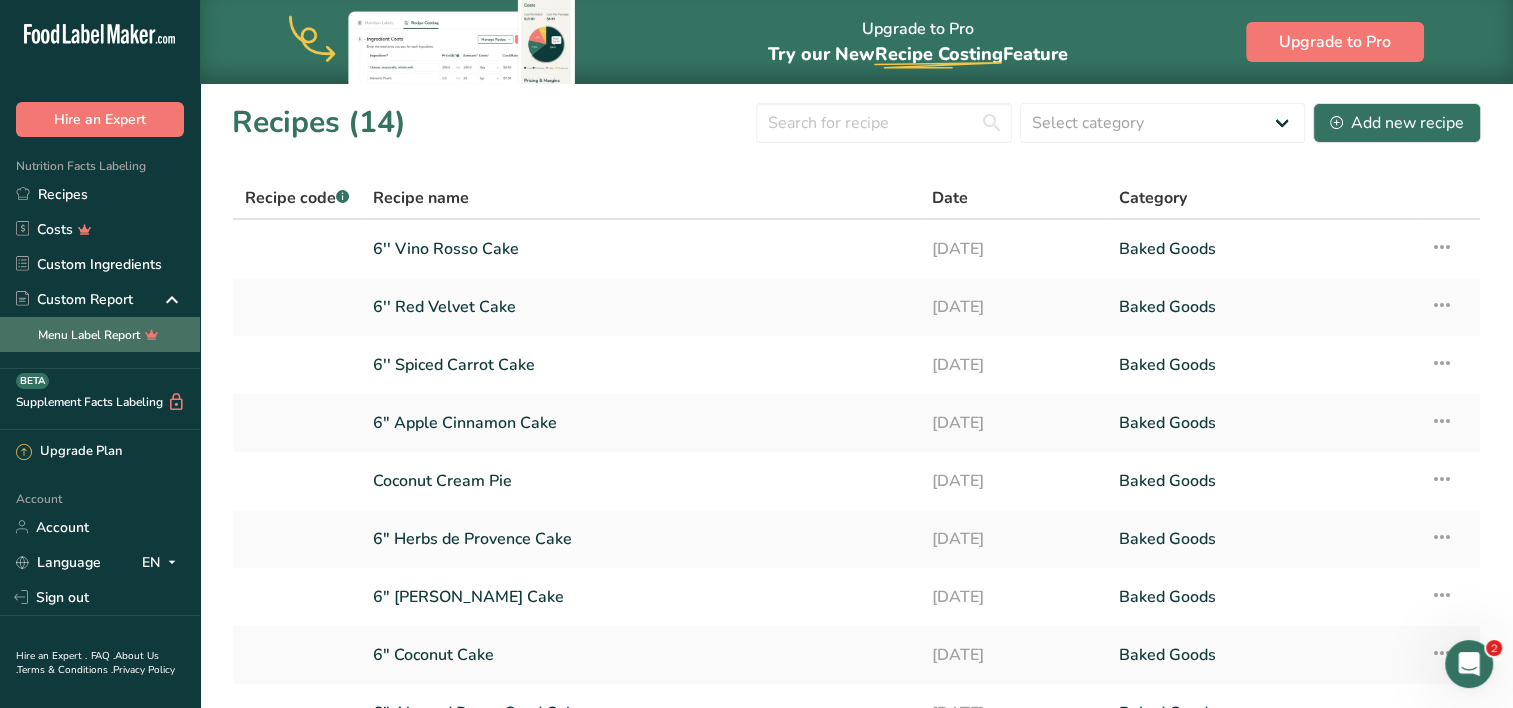 scroll, scrollTop: 0, scrollLeft: 0, axis: both 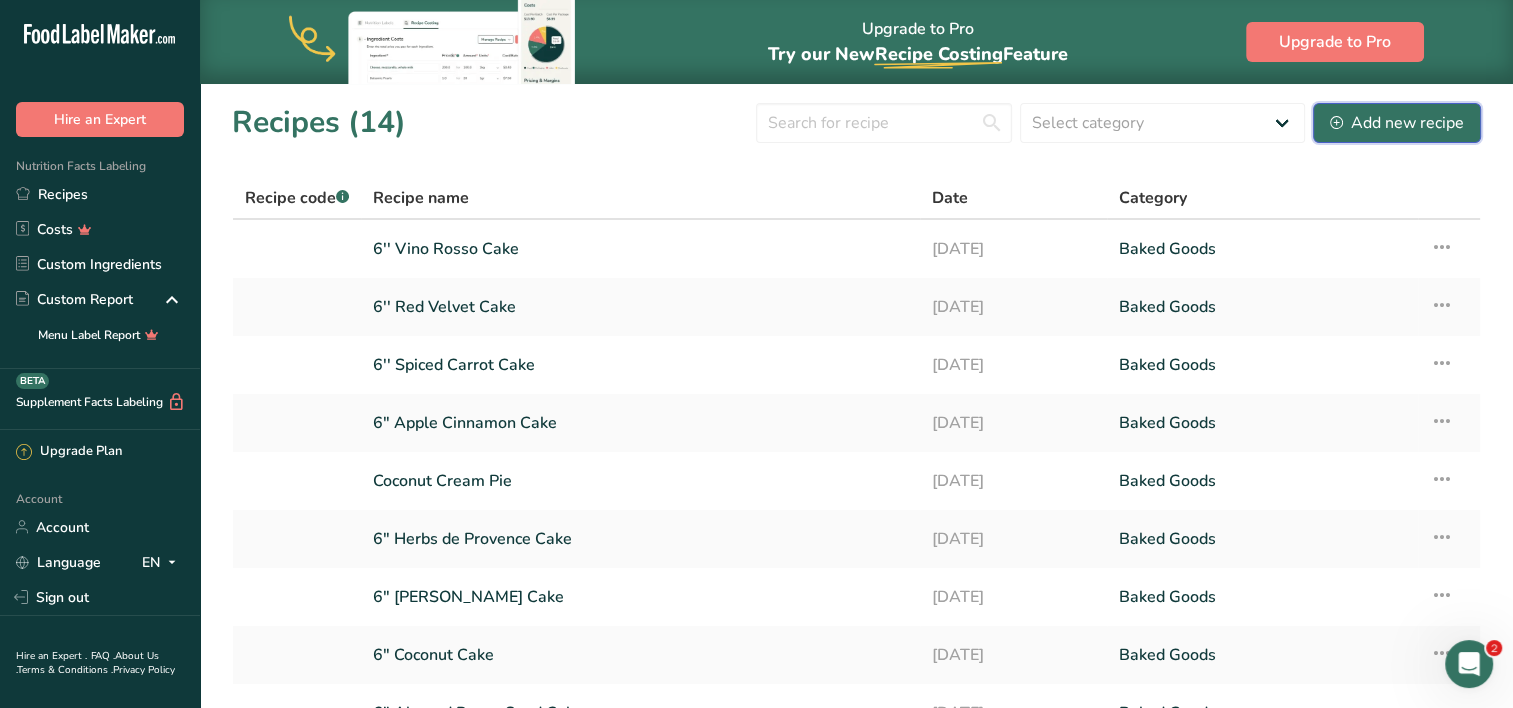 click on "Add new recipe" at bounding box center [1397, 123] 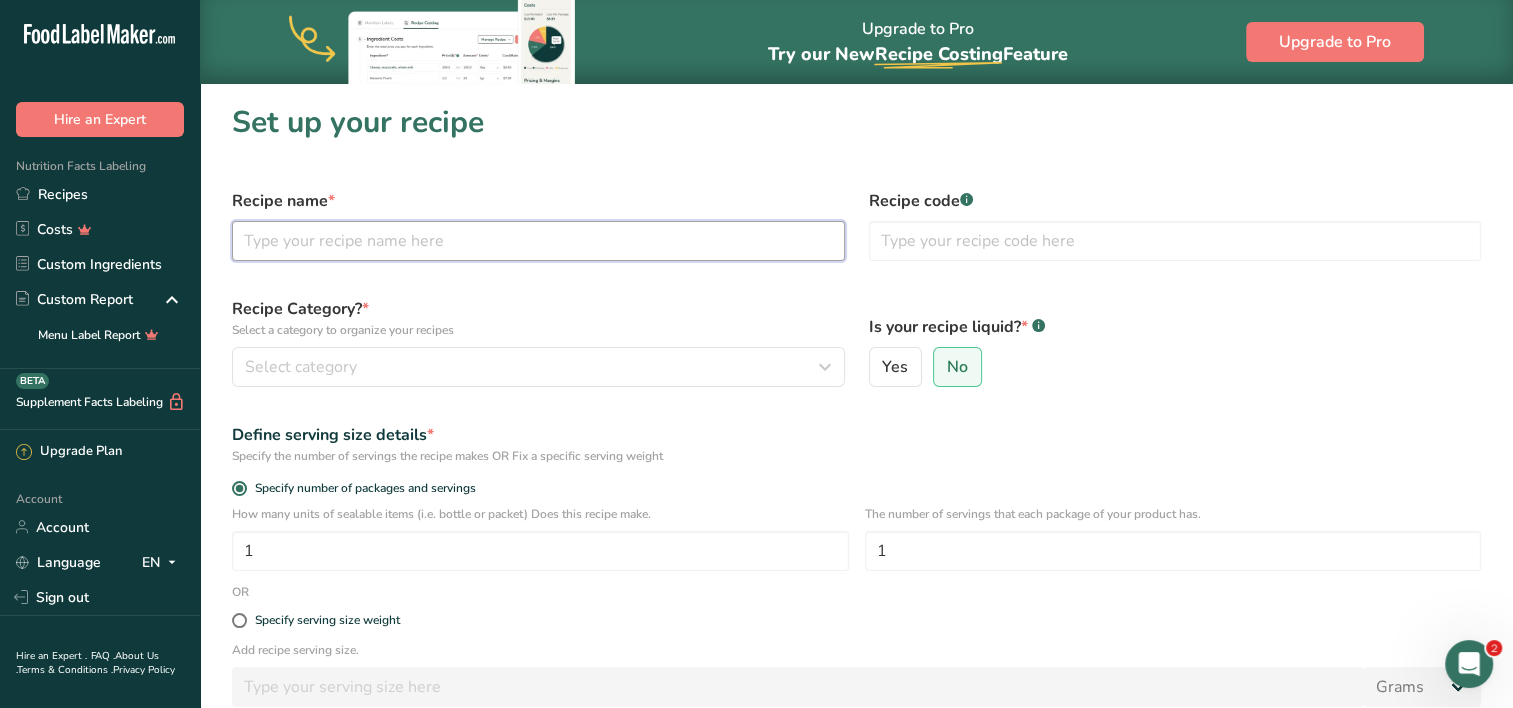 click at bounding box center [538, 241] 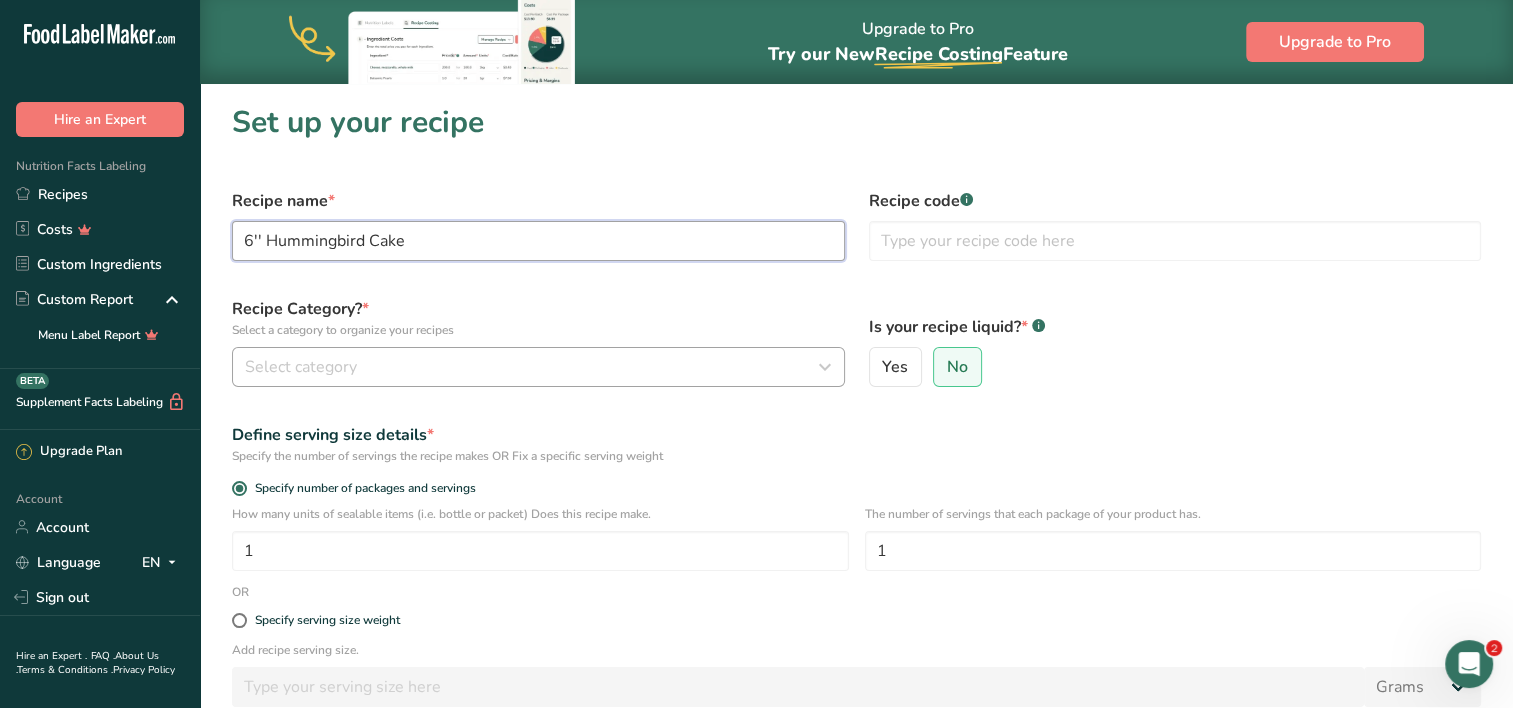 type on "6'' Hummingbird Cake" 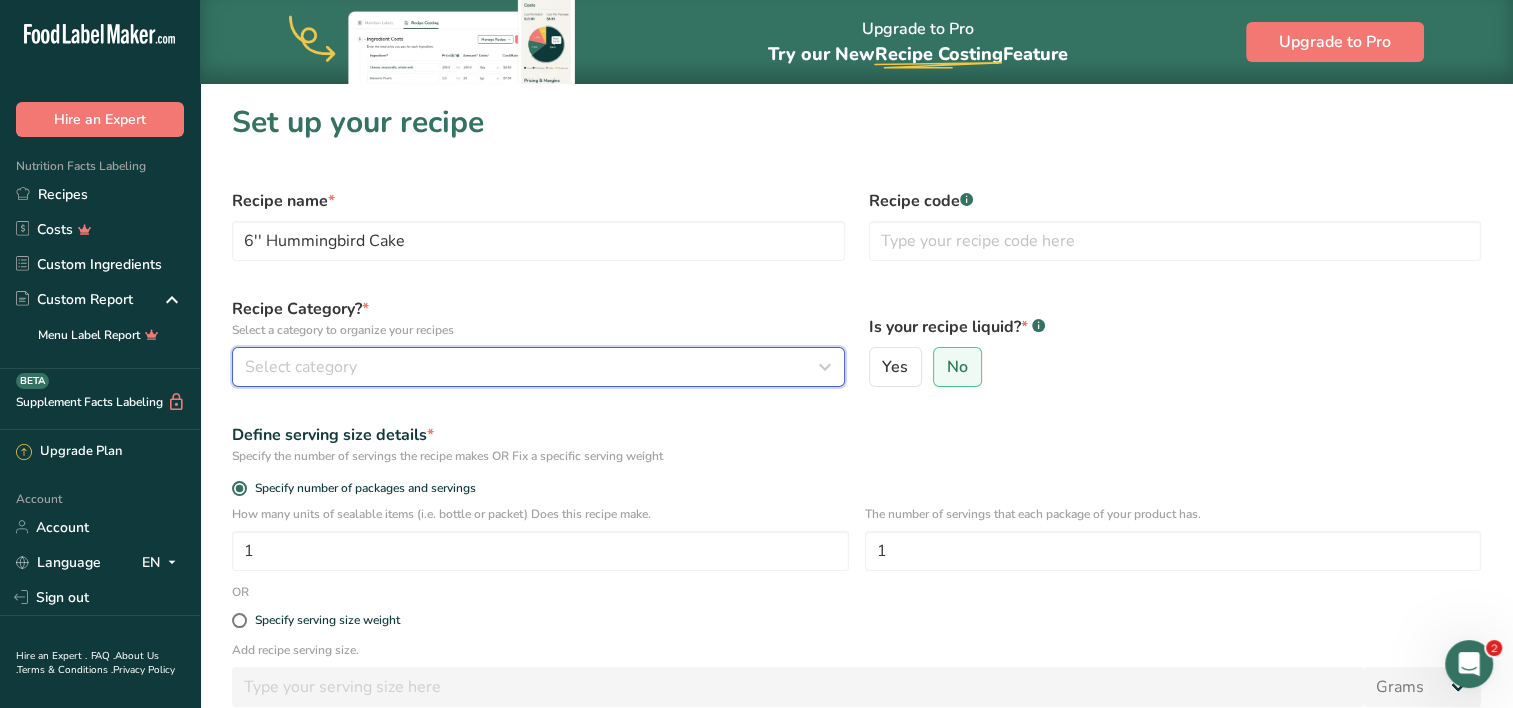 click on "Select category" at bounding box center [538, 367] 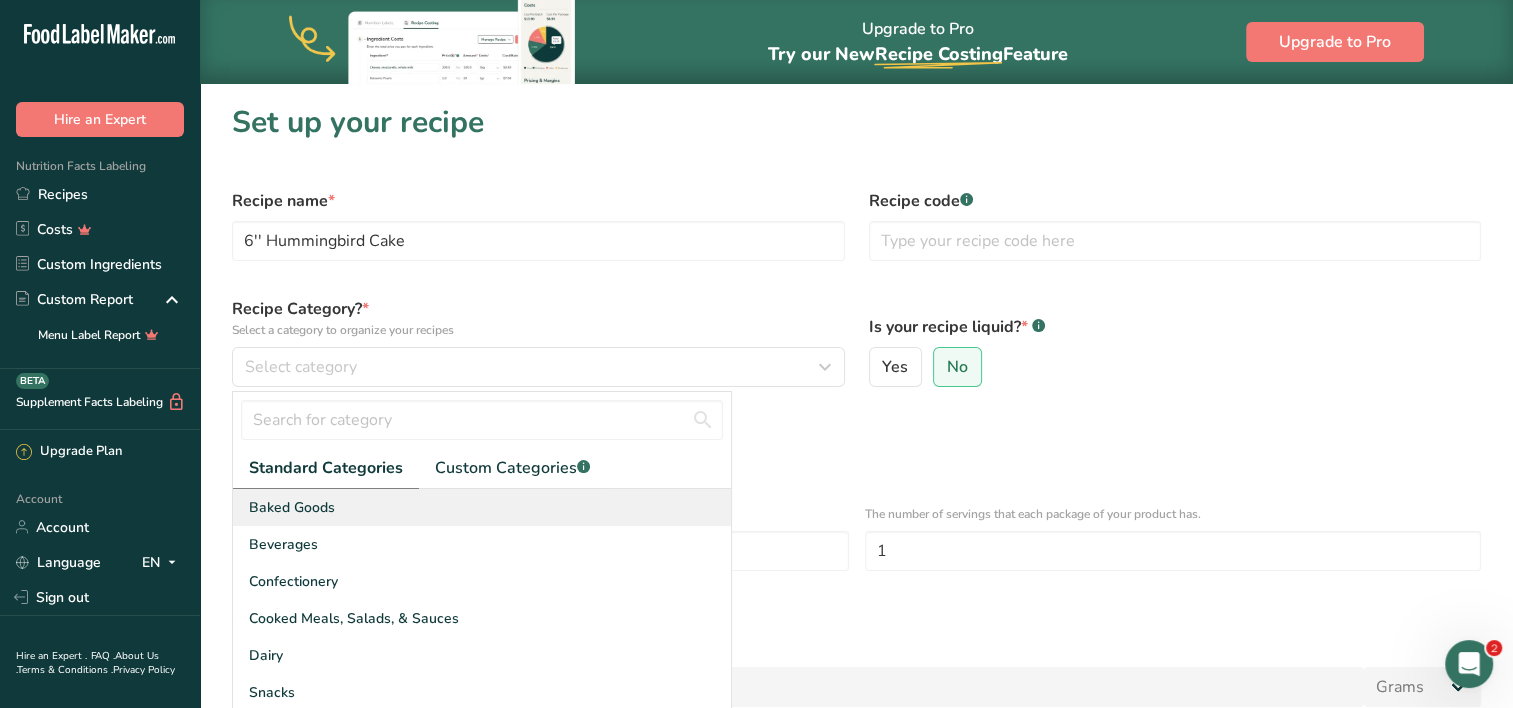 click on "Baked Goods" at bounding box center (482, 507) 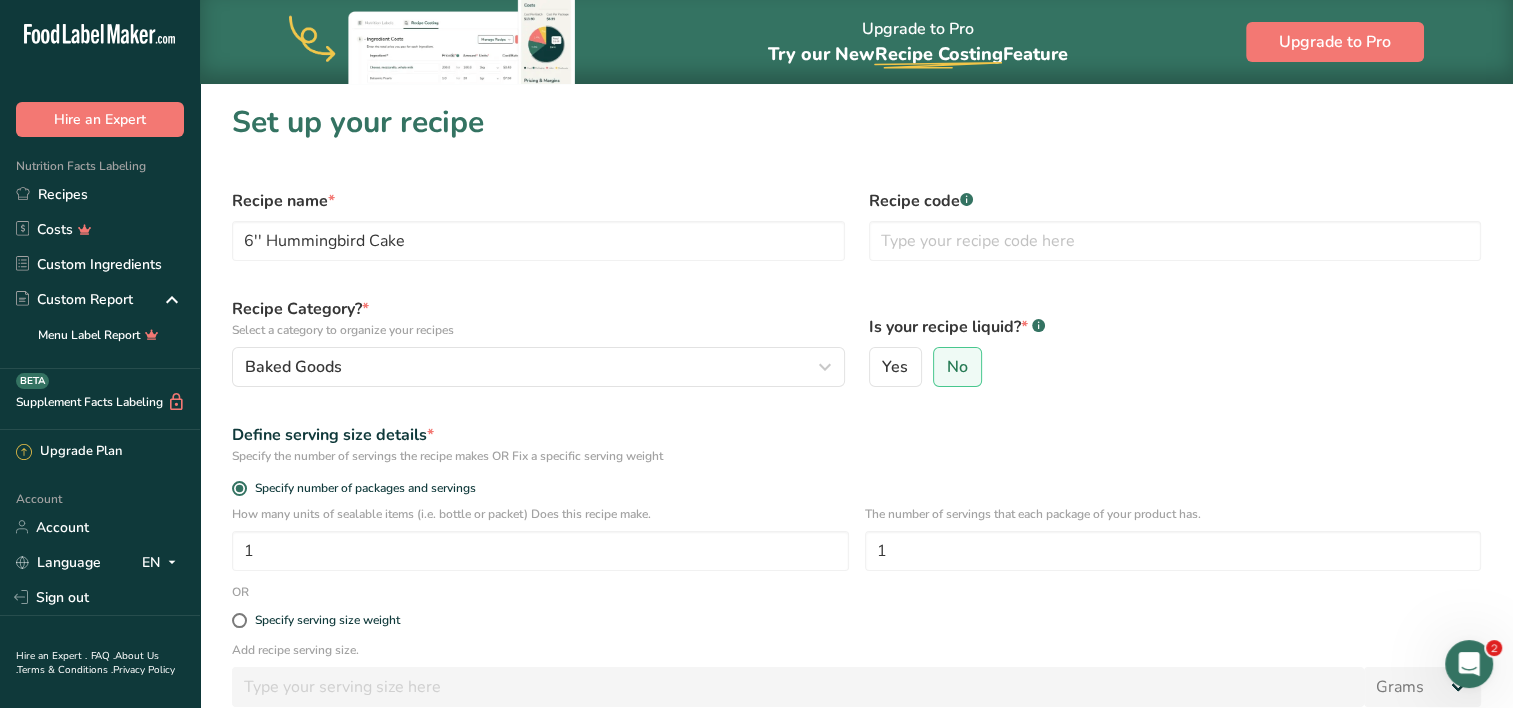 scroll, scrollTop: 235, scrollLeft: 0, axis: vertical 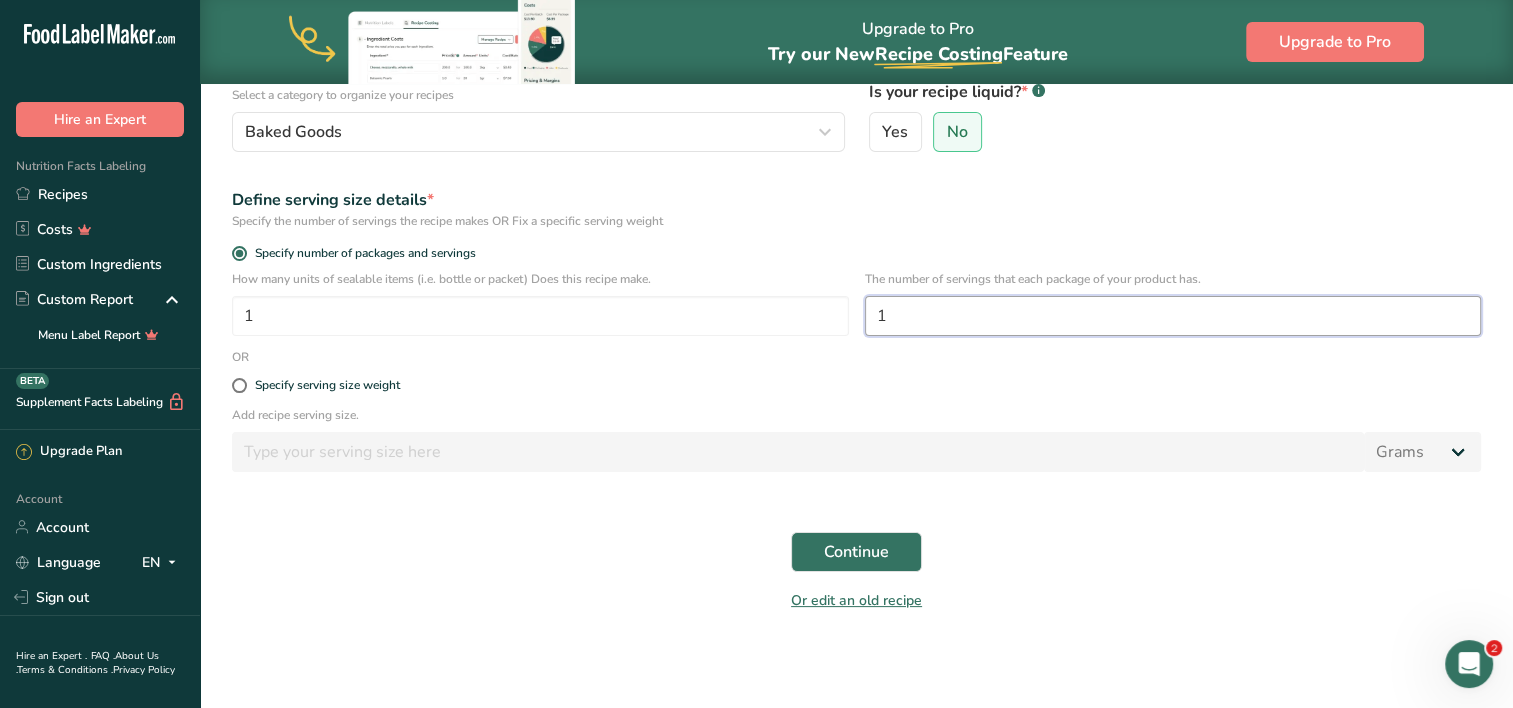 click on "1" at bounding box center [1173, 316] 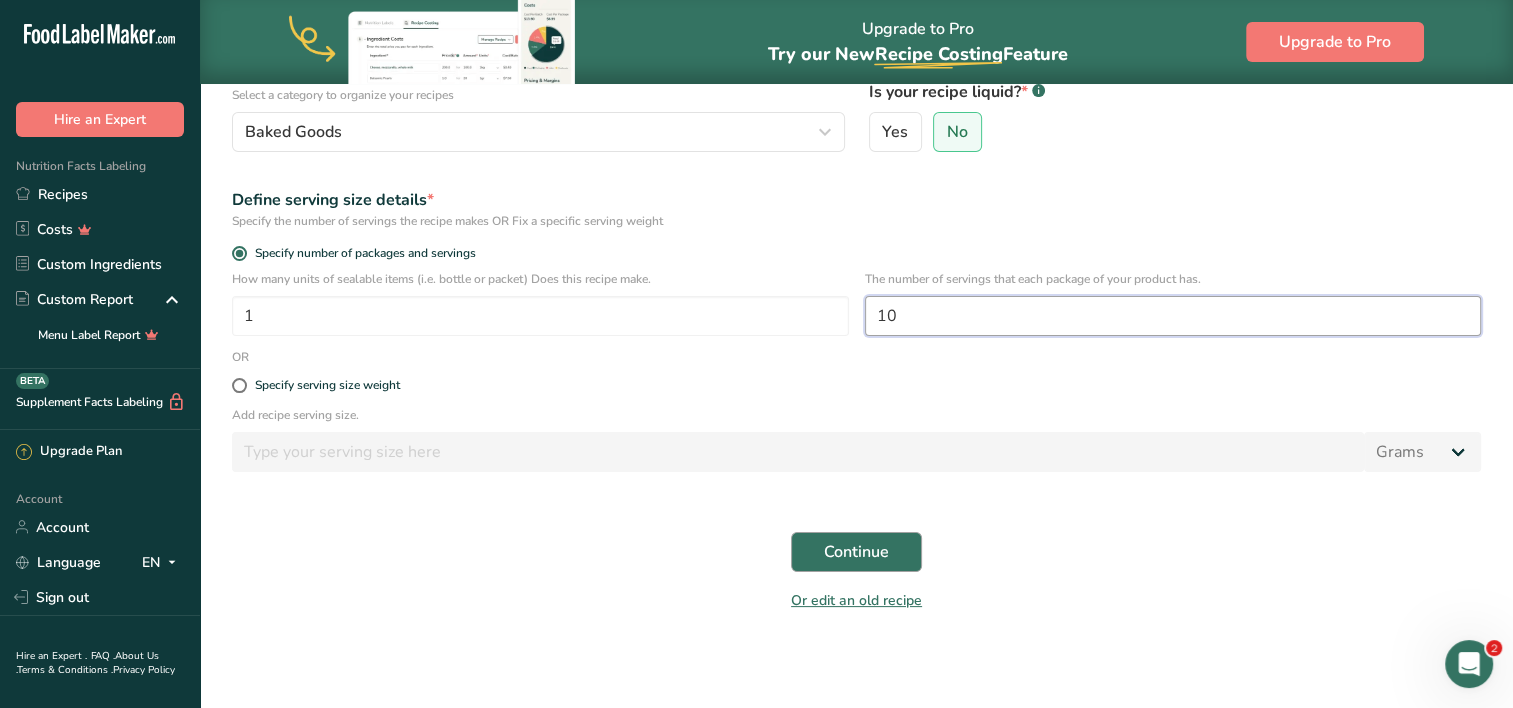 type on "10" 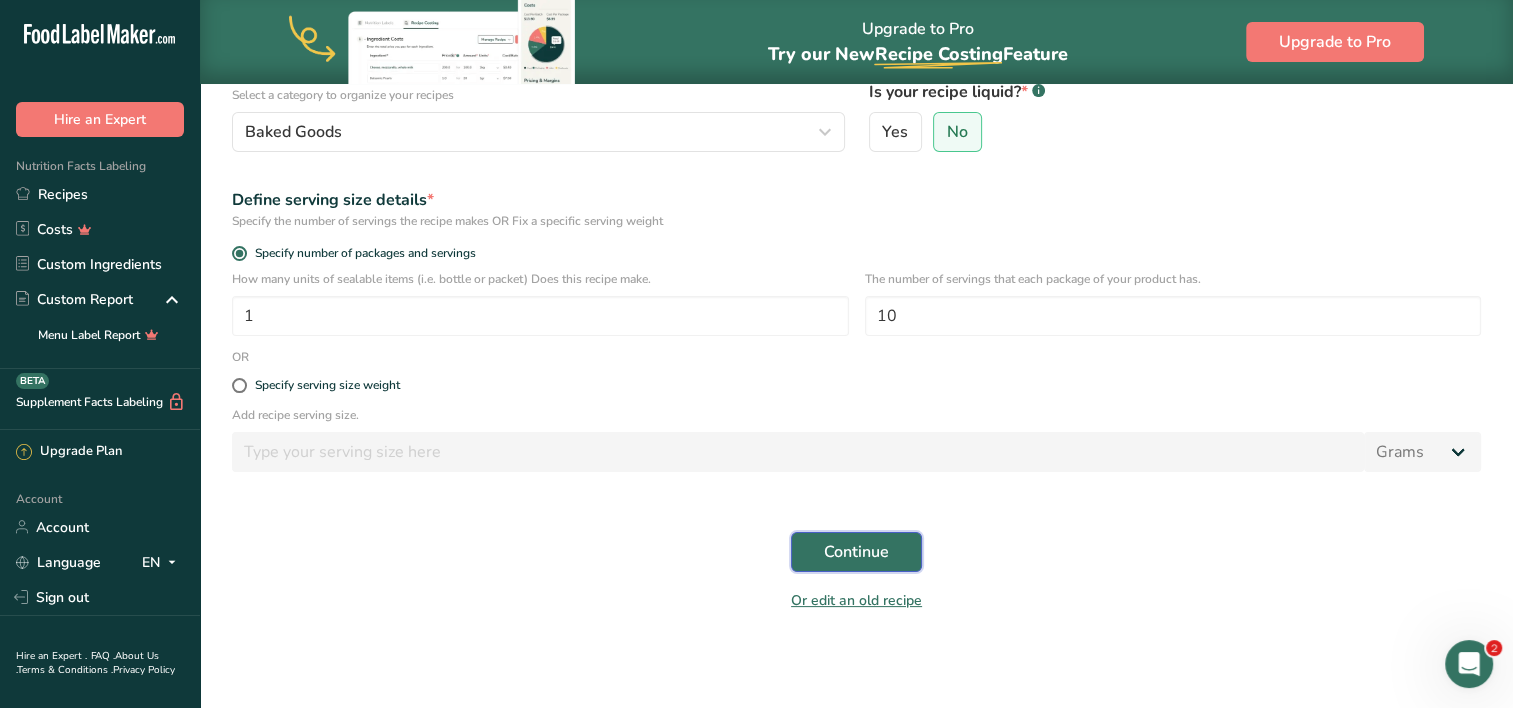click on "Continue" at bounding box center [856, 552] 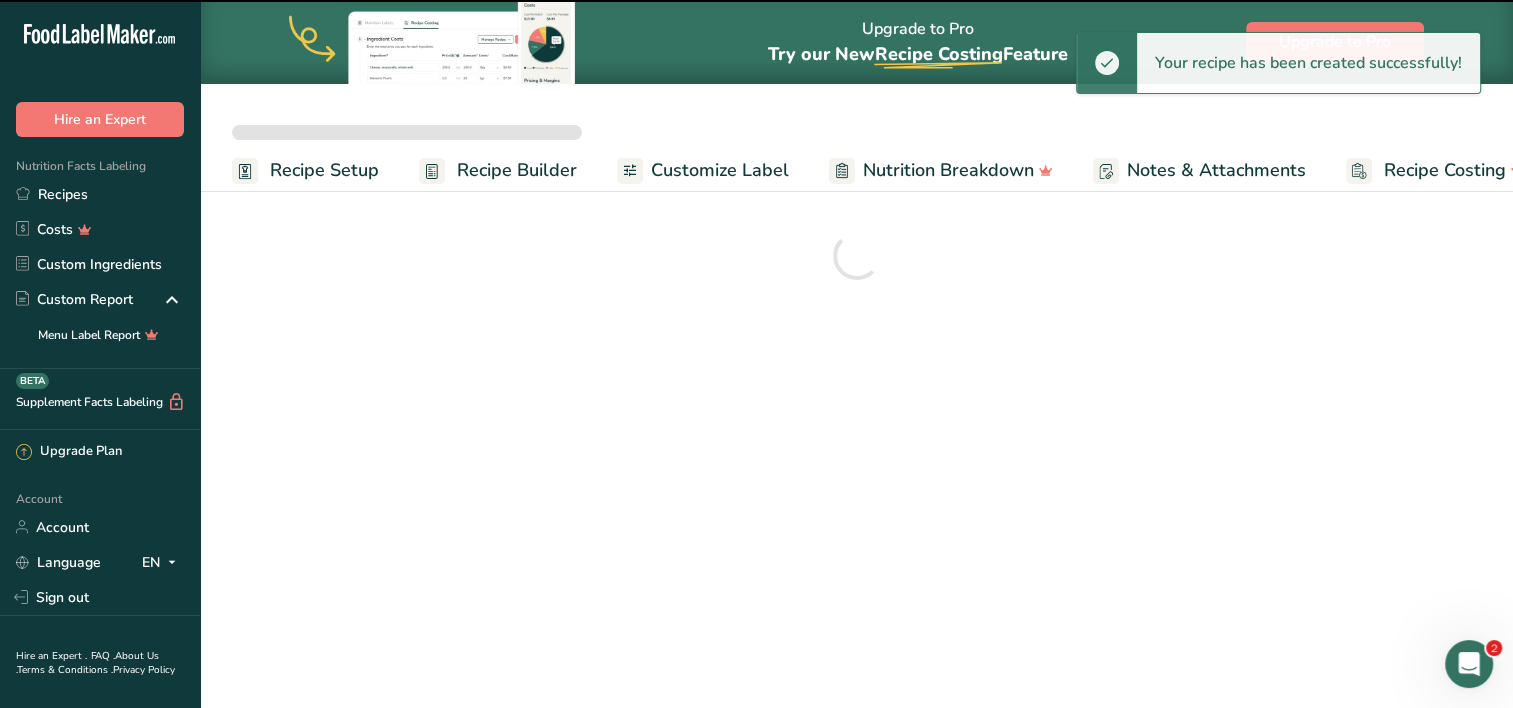 scroll, scrollTop: 0, scrollLeft: 0, axis: both 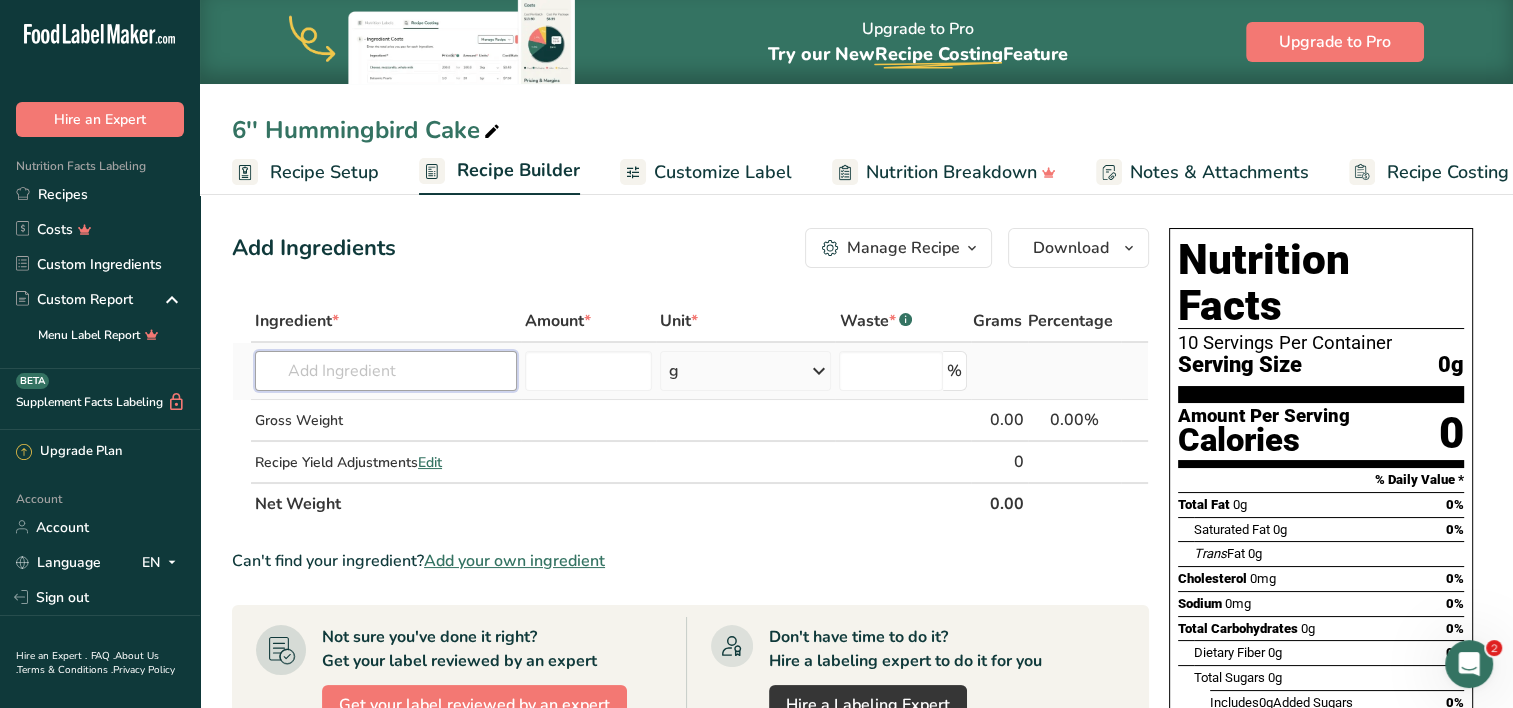 click at bounding box center [386, 371] 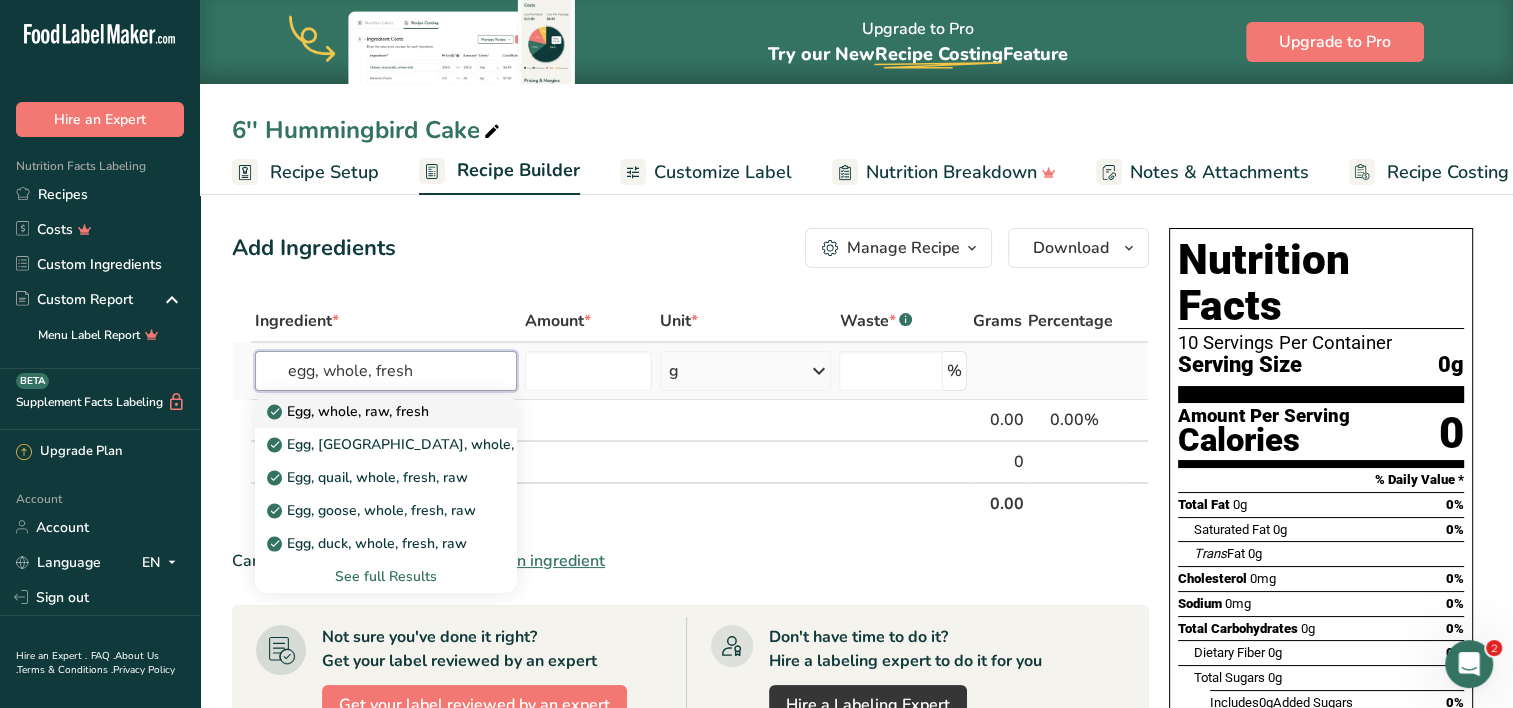 type on "egg, whole, fresh" 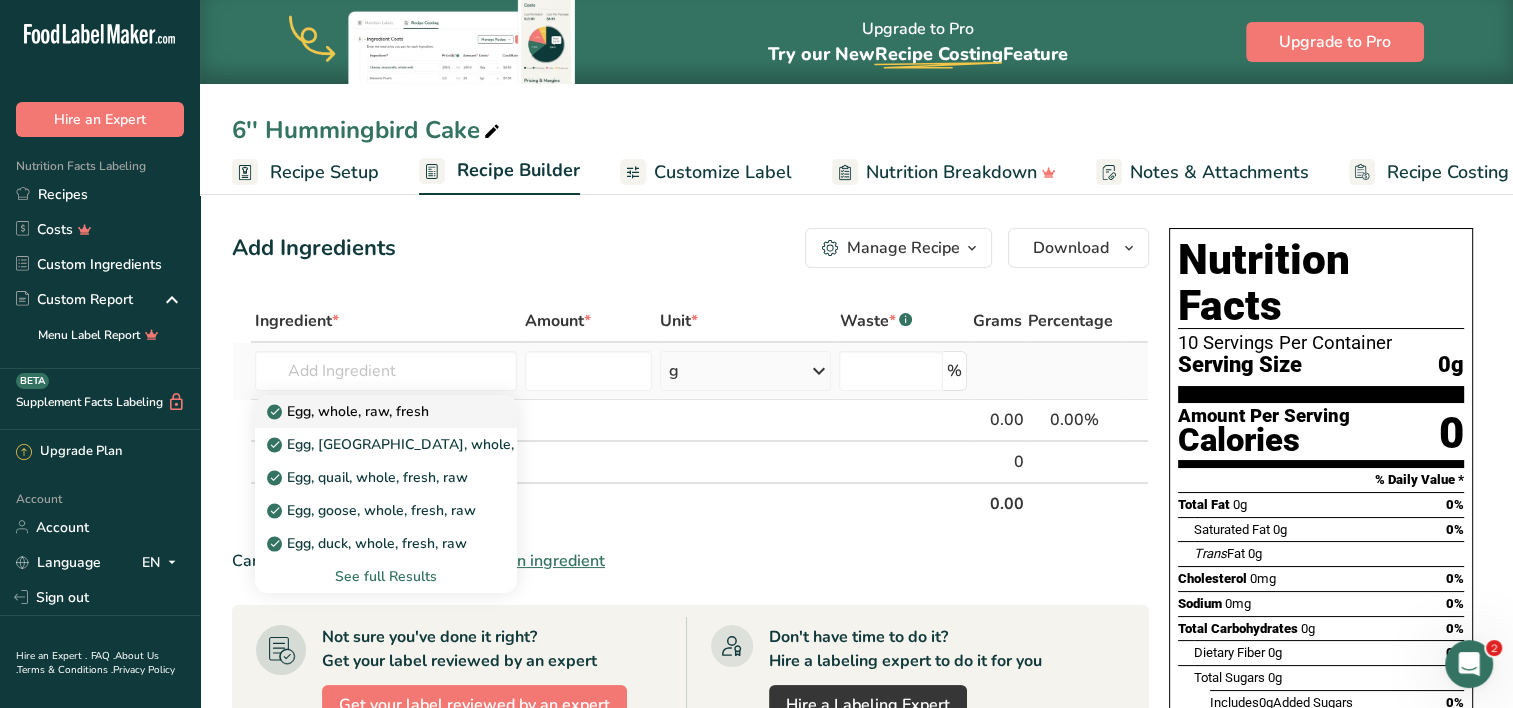 click on "Egg, whole, raw, fresh" at bounding box center (350, 411) 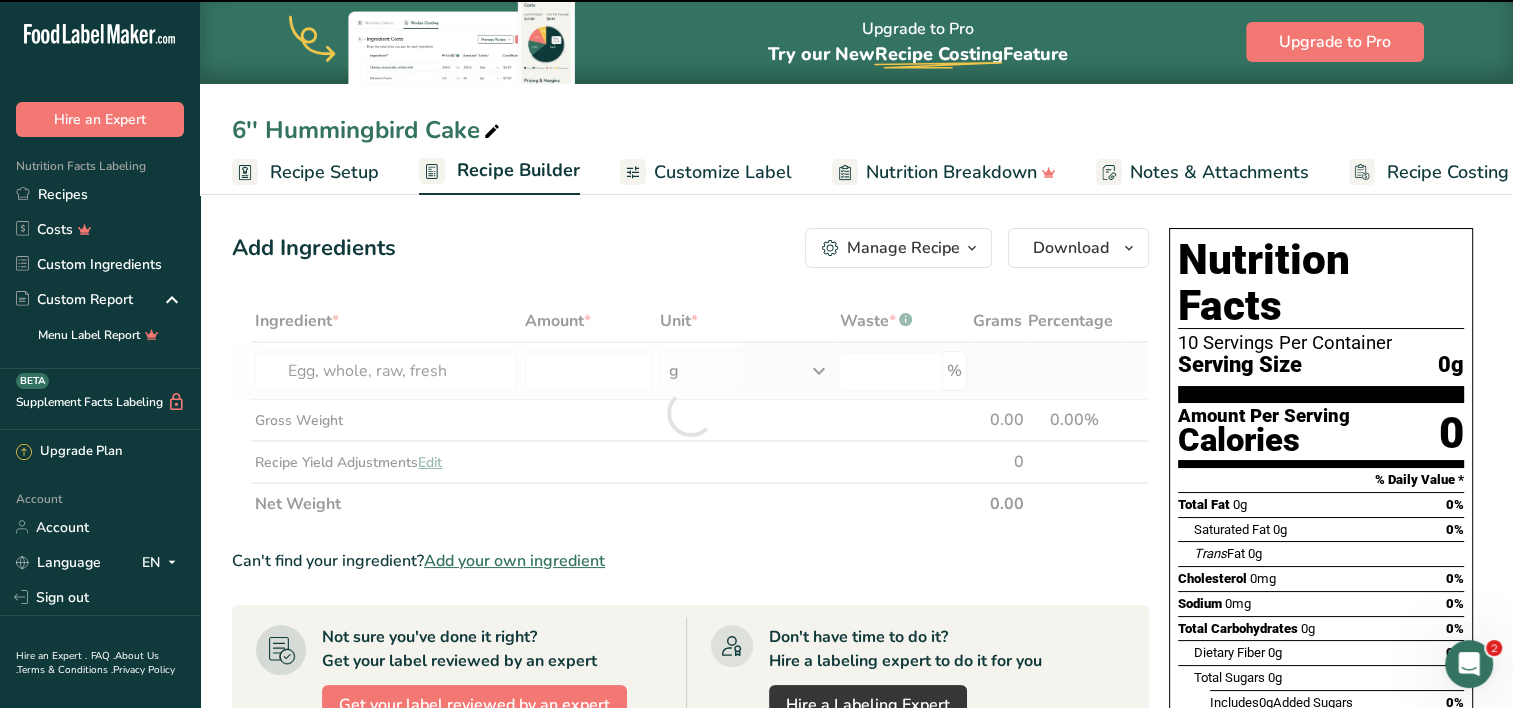 type on "0" 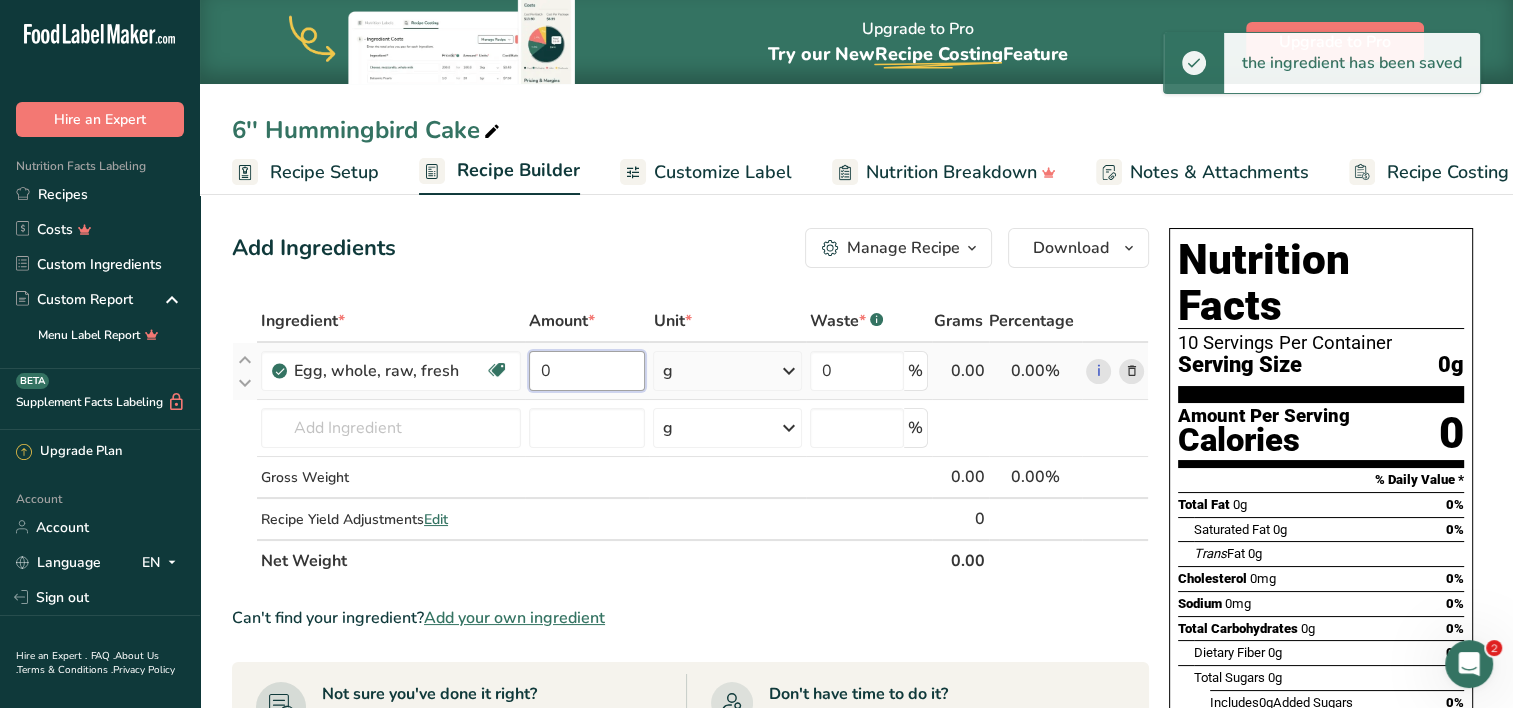 click on "0" at bounding box center [587, 371] 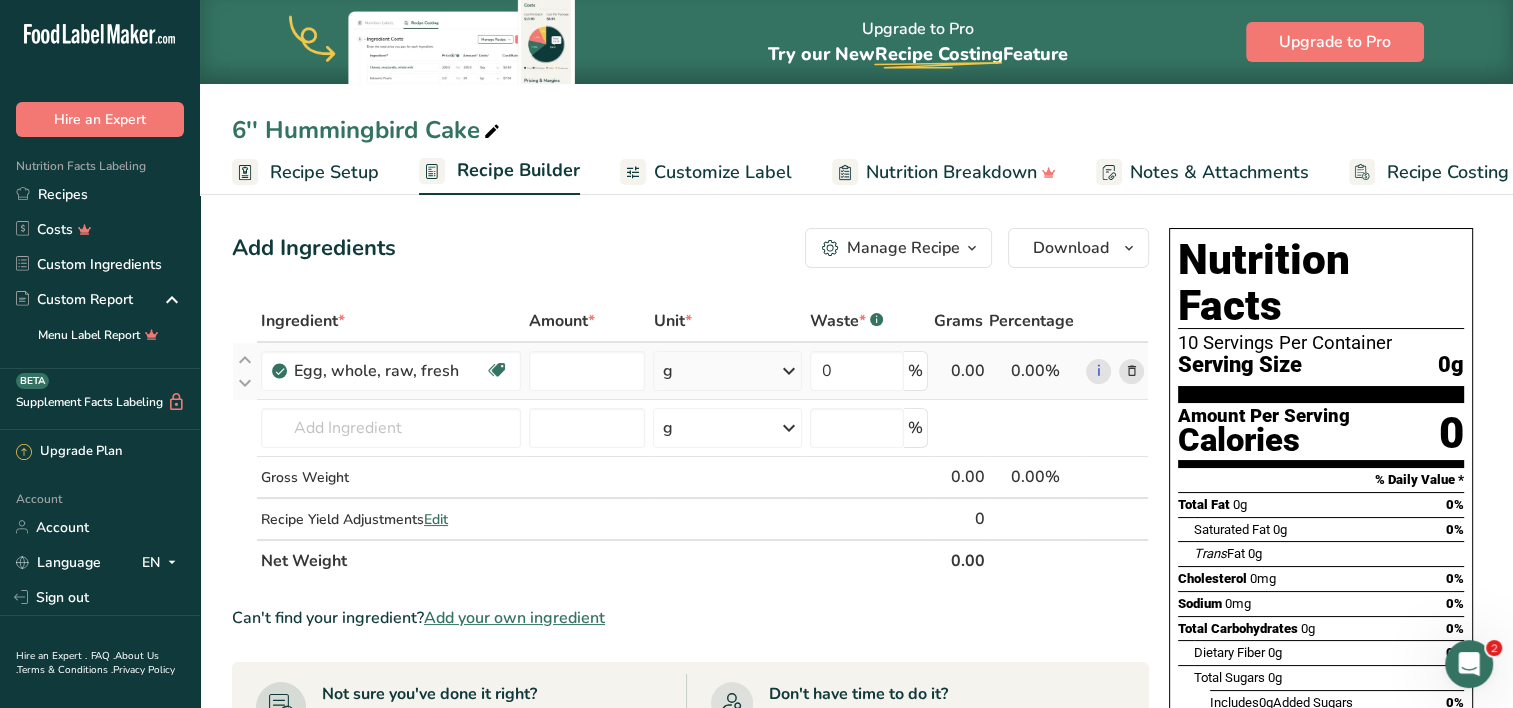 click on "Ingredient *
Amount *
Unit *
Waste *   .a-a{fill:#347362;}.b-a{fill:#fff;}          Grams
Percentage
Egg, whole, raw, fresh
Gluten free
Vegetarian
Soy free
g
Portions
1 large
1 extra large
1 jumbo
See more
Weight Units
g
kg
mg
See more
Volume Units
l
Volume units require a density conversion. If you know your ingredient's density enter it below. Otherwise, click on "RIA" our AI Regulatory bot - she will be able to help you
lb/ft3
g/cm3
Confirm
mL
lb/ft3" at bounding box center [690, 441] 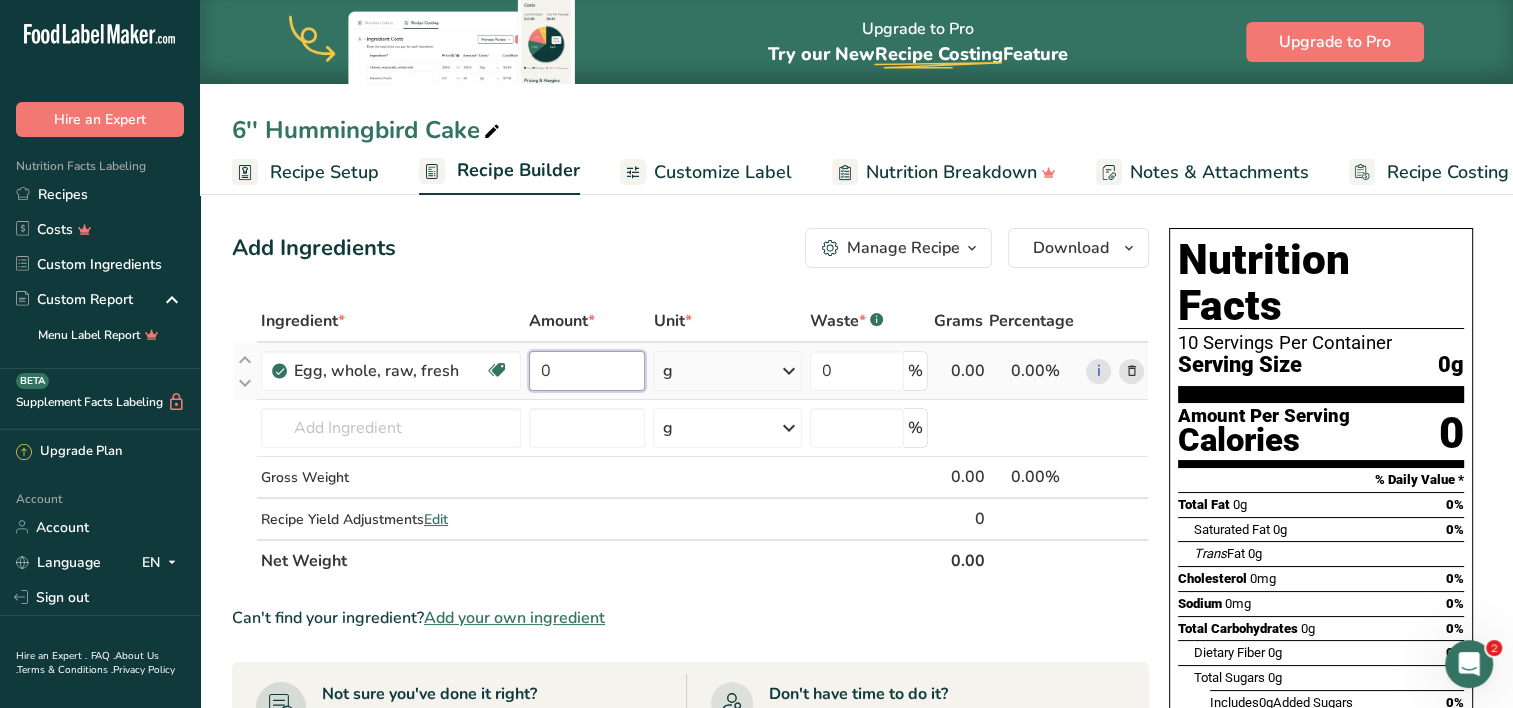 click on "0" at bounding box center [587, 371] 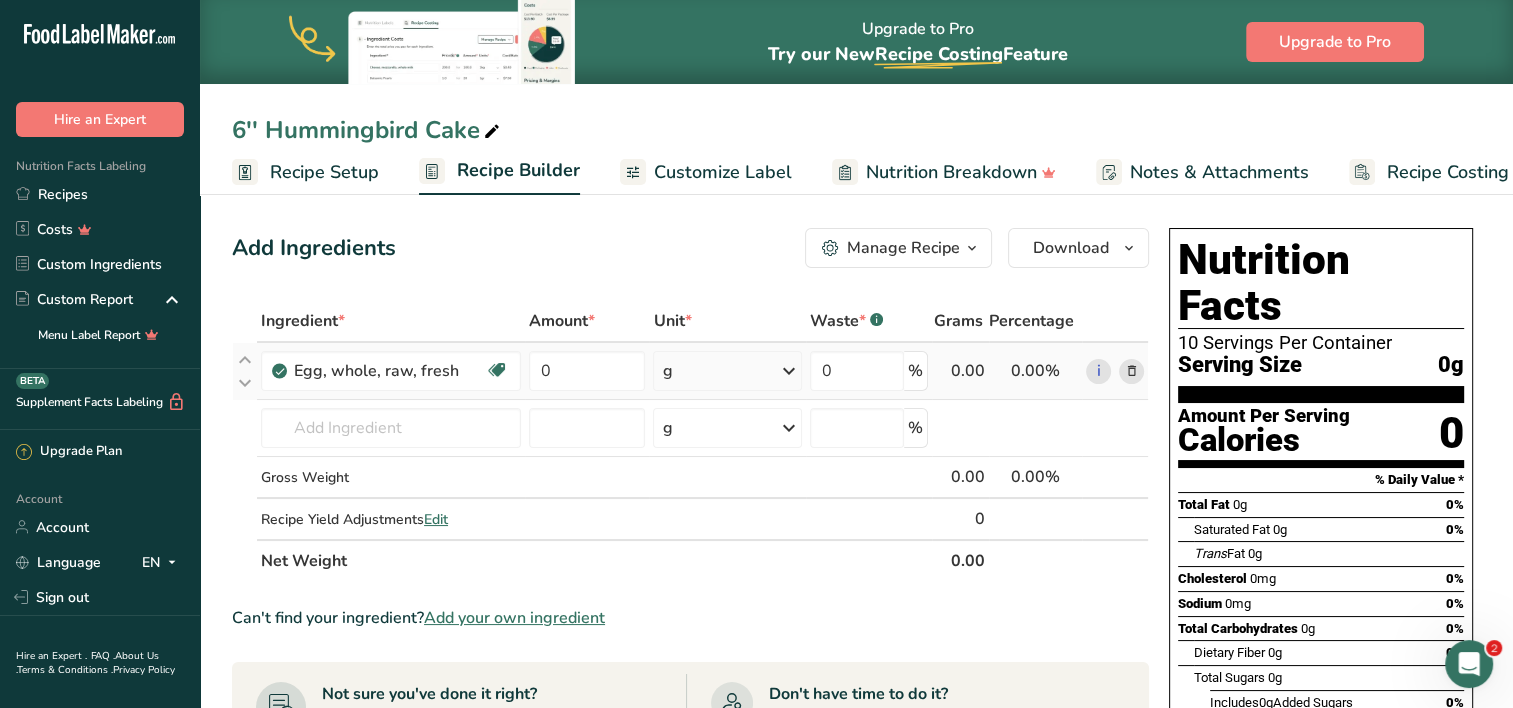 click on "Ingredient *
Amount *
Unit *
Waste *   .a-a{fill:#347362;}.b-a{fill:#fff;}          Grams
Percentage
Egg, whole, raw, fresh
Gluten free
Vegetarian
Soy free
0
g
Portions
1 large
1 extra large
1 jumbo
See more
Weight Units
g
kg
mg
See more
Volume Units
l
Volume units require a density conversion. If you know your ingredient's density enter it below. Otherwise, click on "RIA" our AI Regulatory bot - she will be able to help you
lb/ft3
g/cm3
Confirm
mL
lb/ft3" at bounding box center [690, 441] 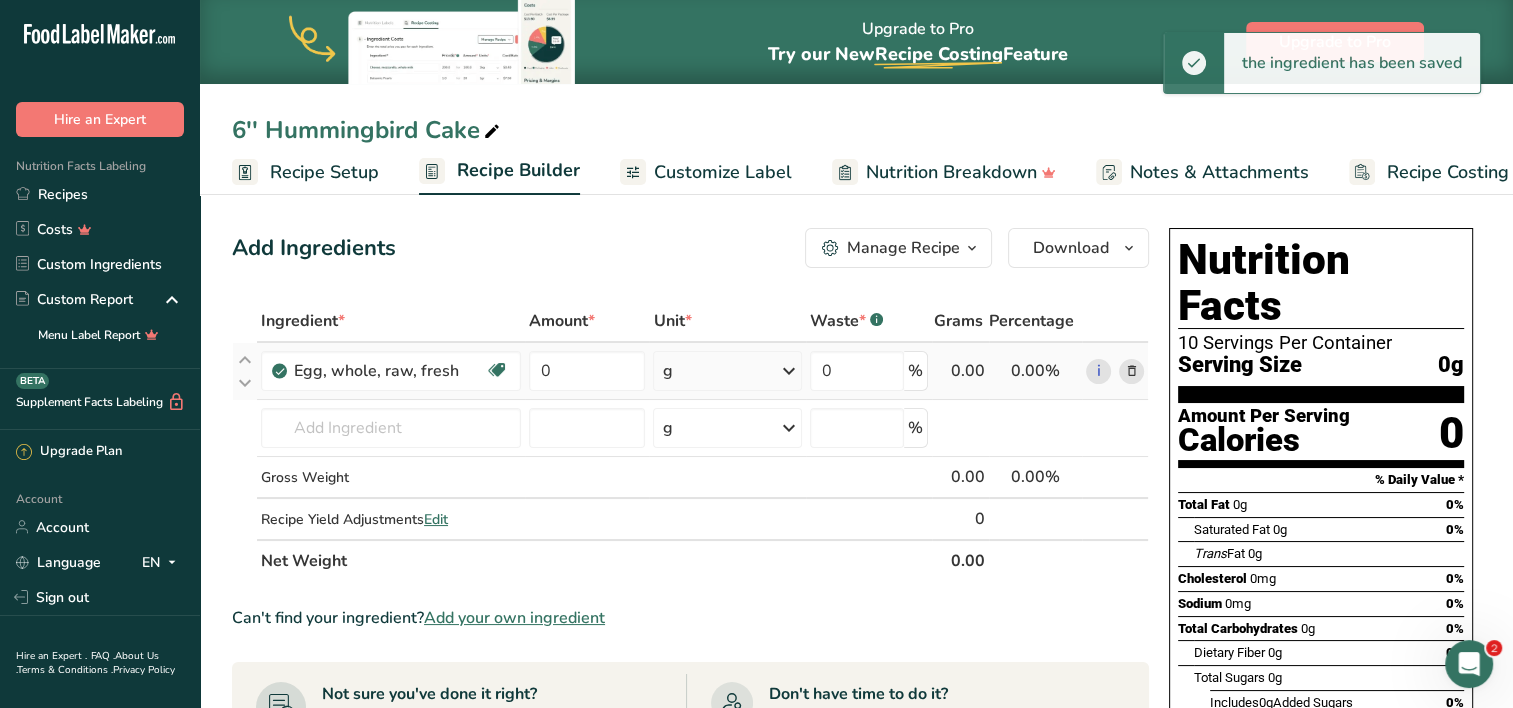 click on "g" at bounding box center [727, 371] 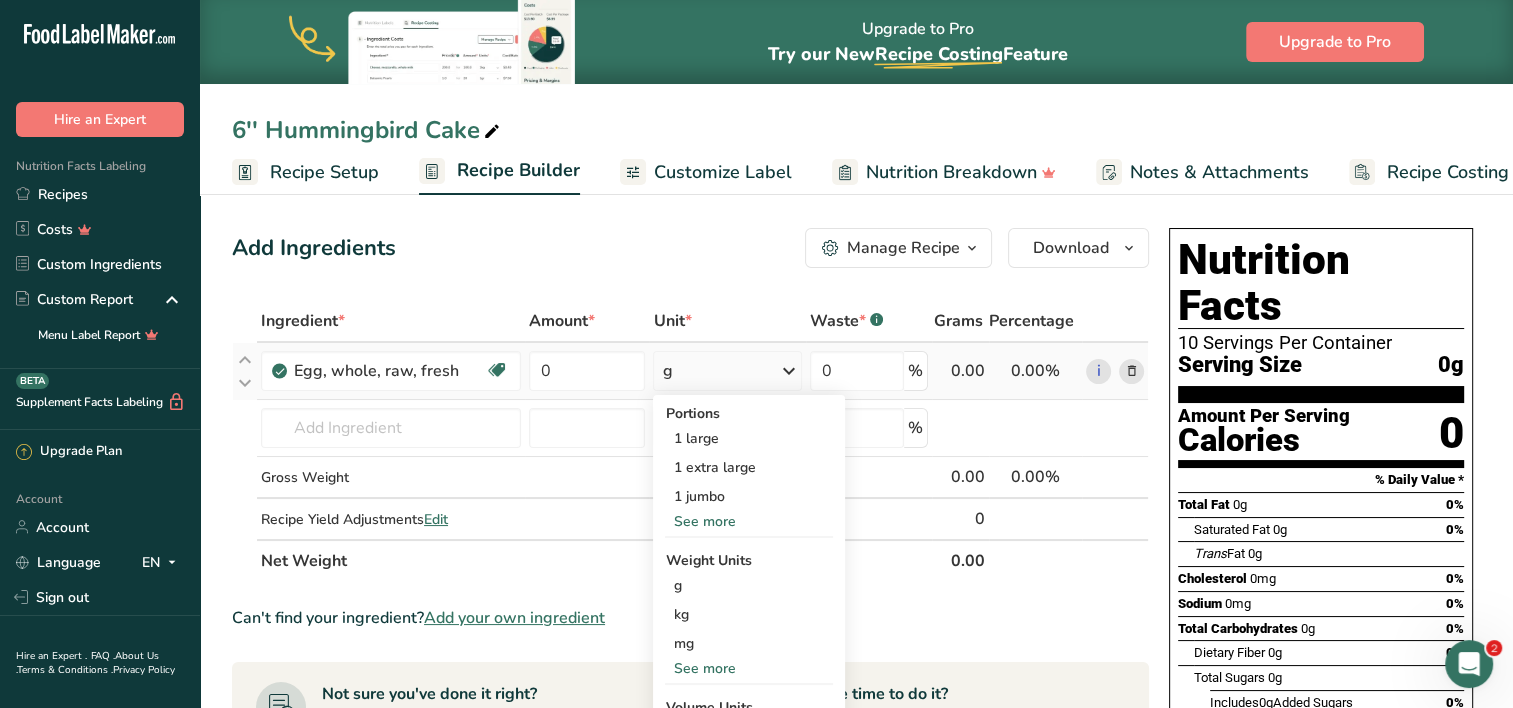 click on "See more" at bounding box center (749, 668) 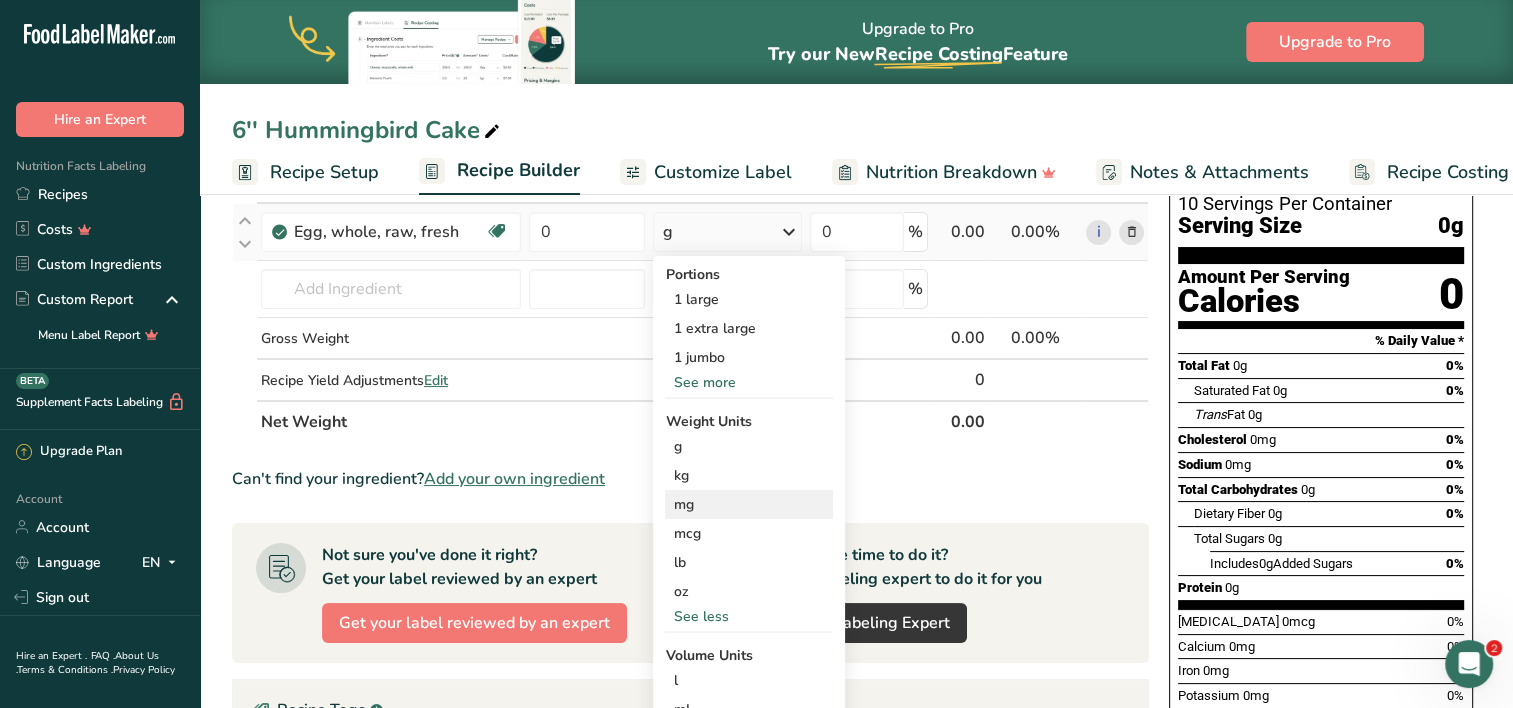 scroll, scrollTop: 150, scrollLeft: 0, axis: vertical 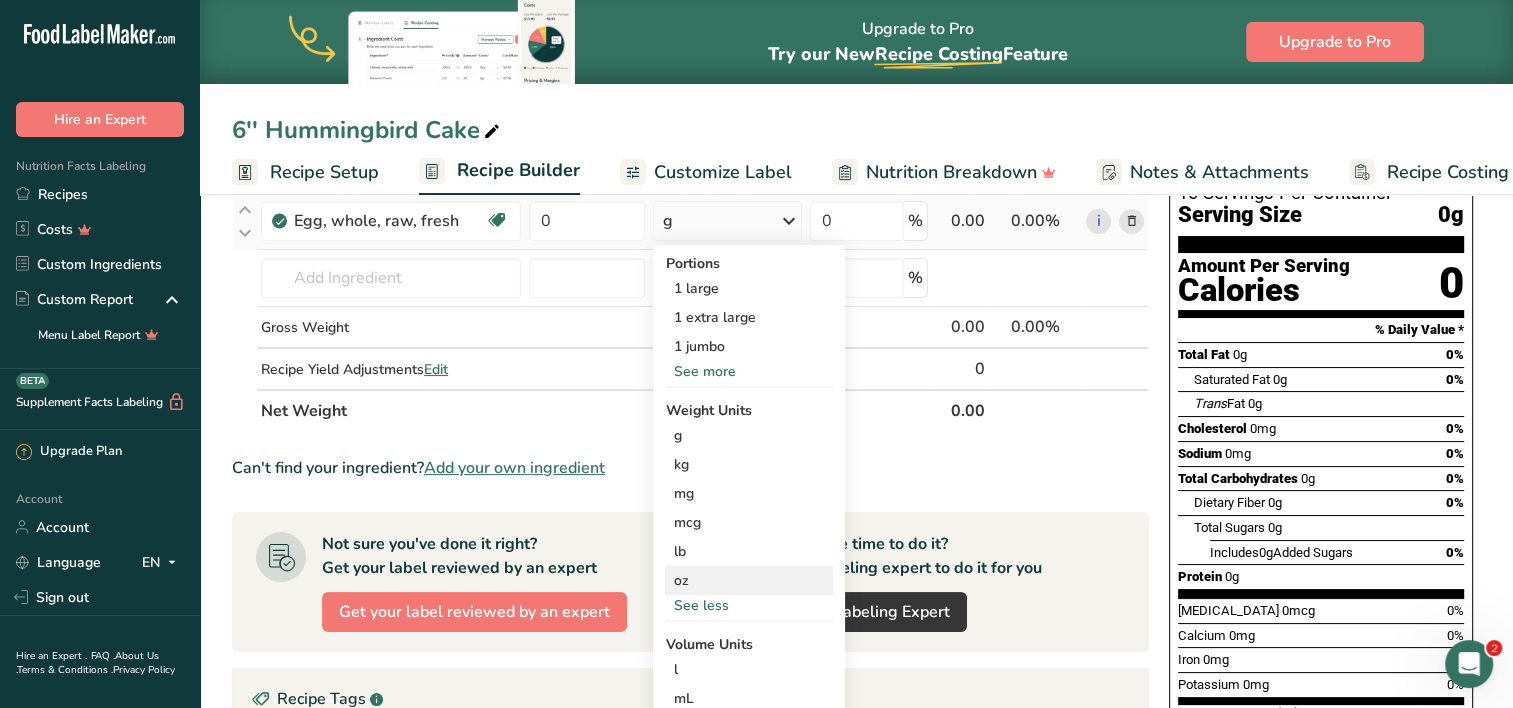 click on "oz" at bounding box center [749, 580] 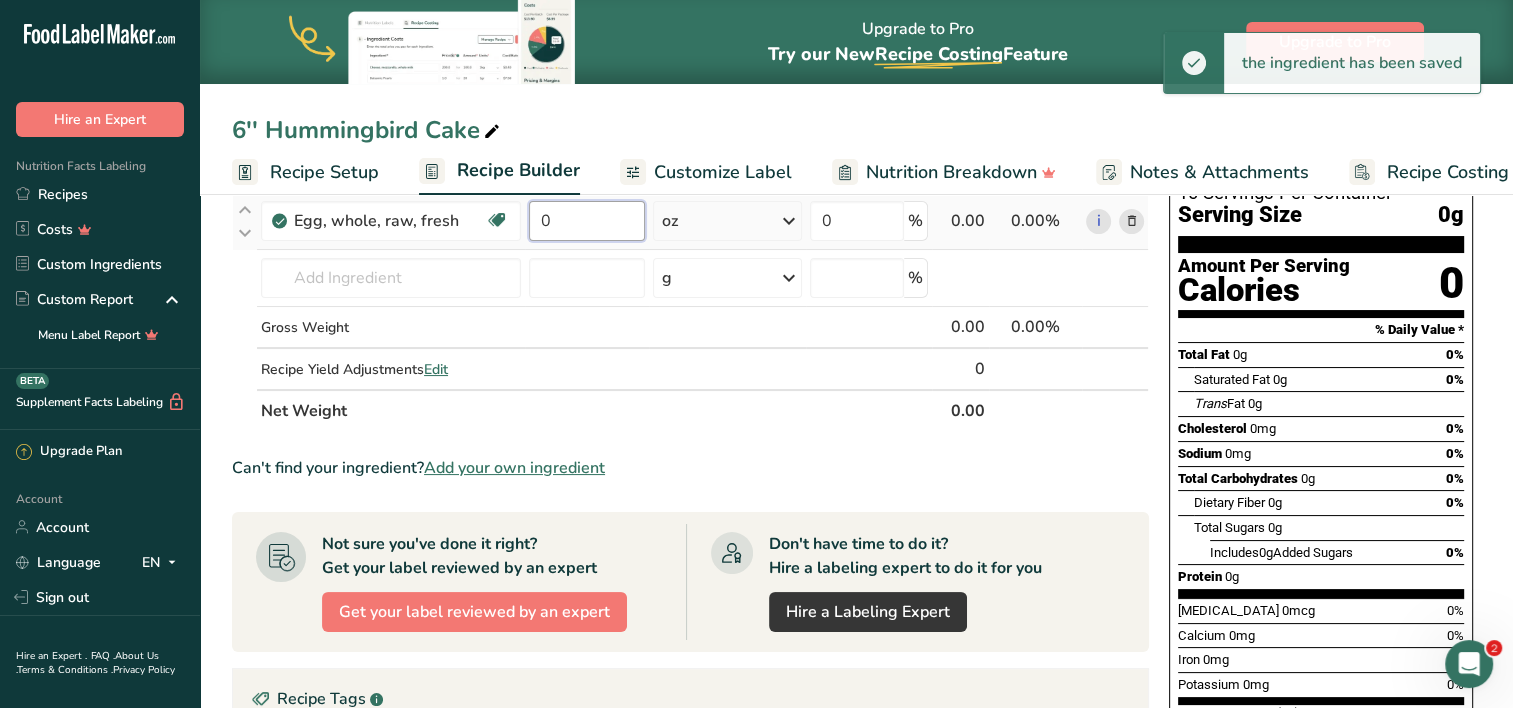 click on "0" at bounding box center [587, 221] 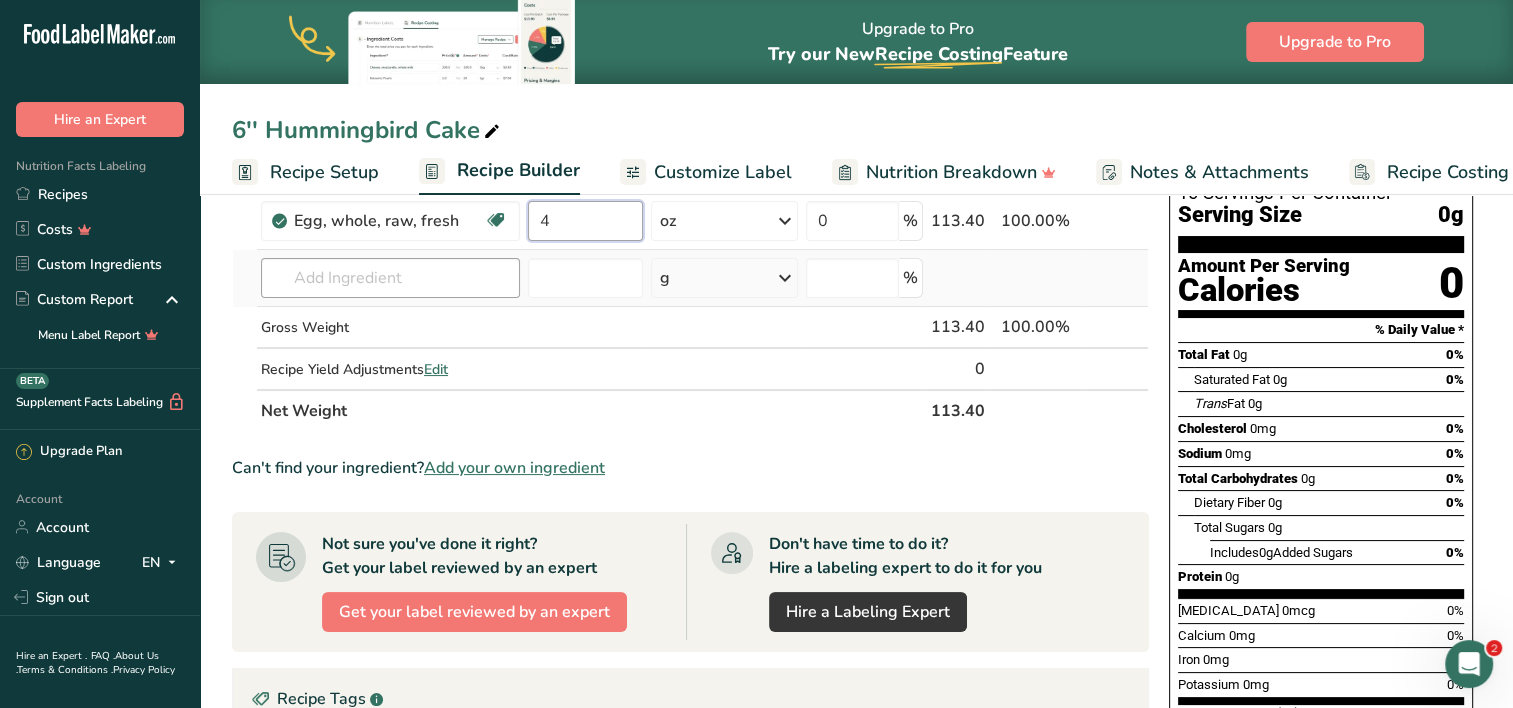 type on "4" 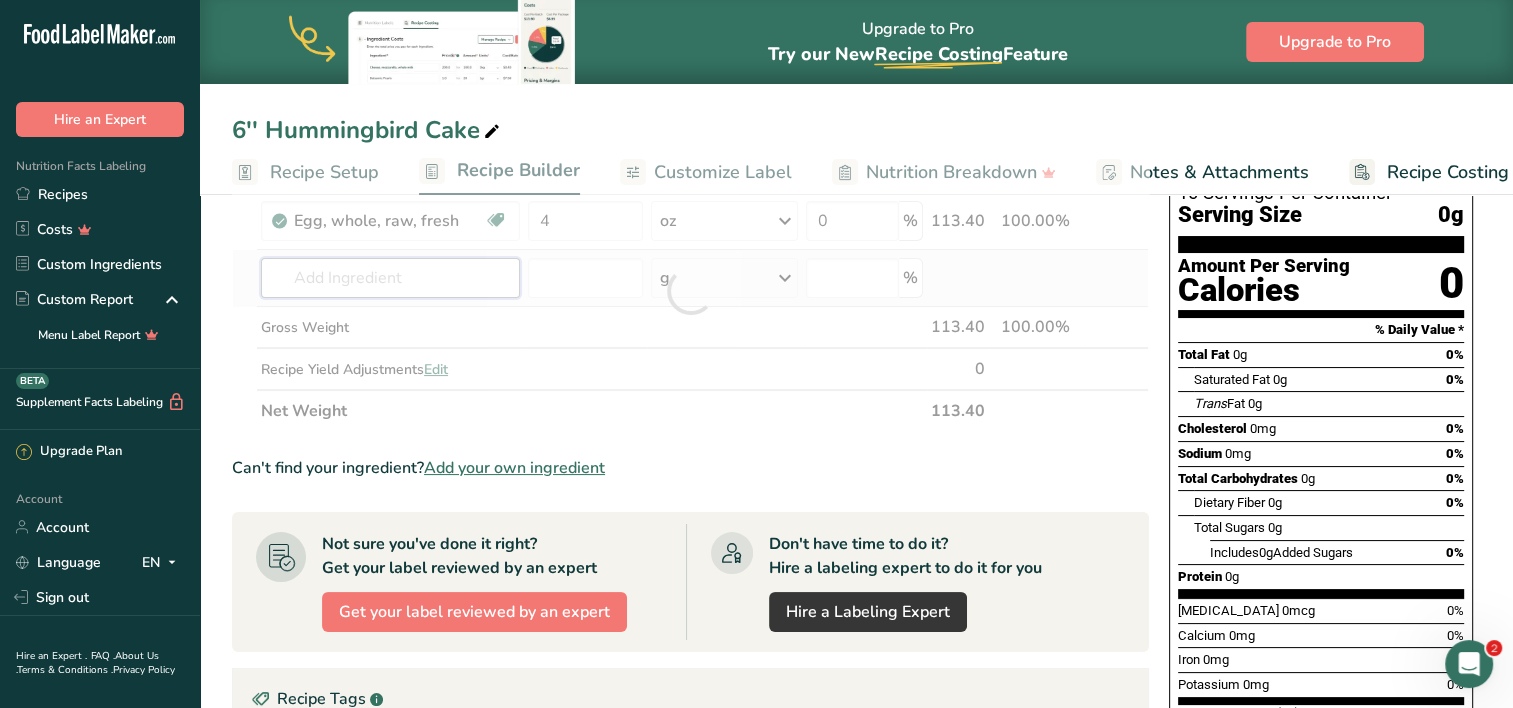 click on "Ingredient *
Amount *
Unit *
Waste *   .a-a{fill:#347362;}.b-a{fill:#fff;}          Grams
Percentage
Egg, whole, raw, fresh
Gluten free
Vegetarian
Soy free
4
oz
Portions
1 large
1 extra large
1 jumbo
See more
Weight Units
g
kg
mg
mcg
lb
oz
See less
Volume Units
l
Volume units require a density conversion. If you know your ingredient's density enter it below. Otherwise, click on "RIA" our AI Regulatory bot - she will be able to help you
lb/ft3
g/cm3
Confirm
mL" at bounding box center [690, 291] 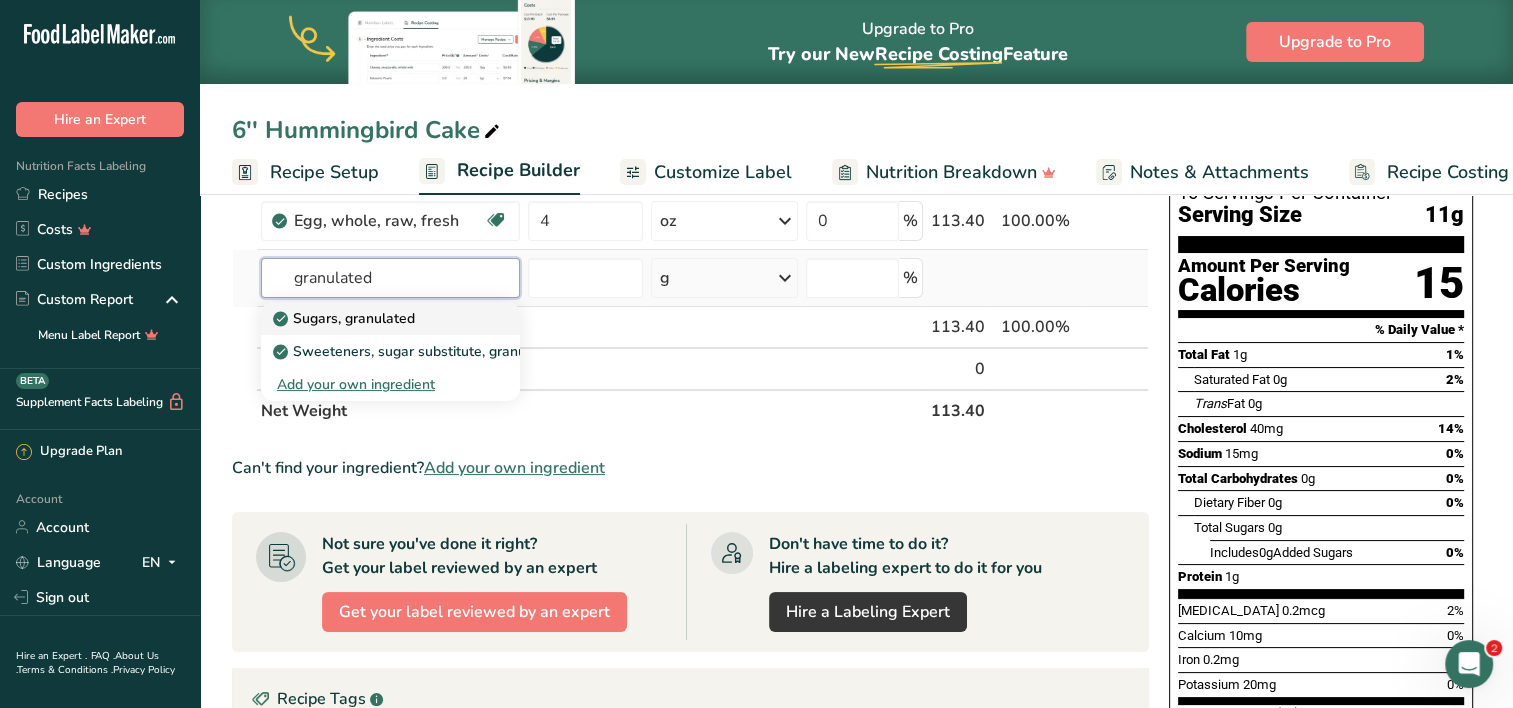 type on "granulated" 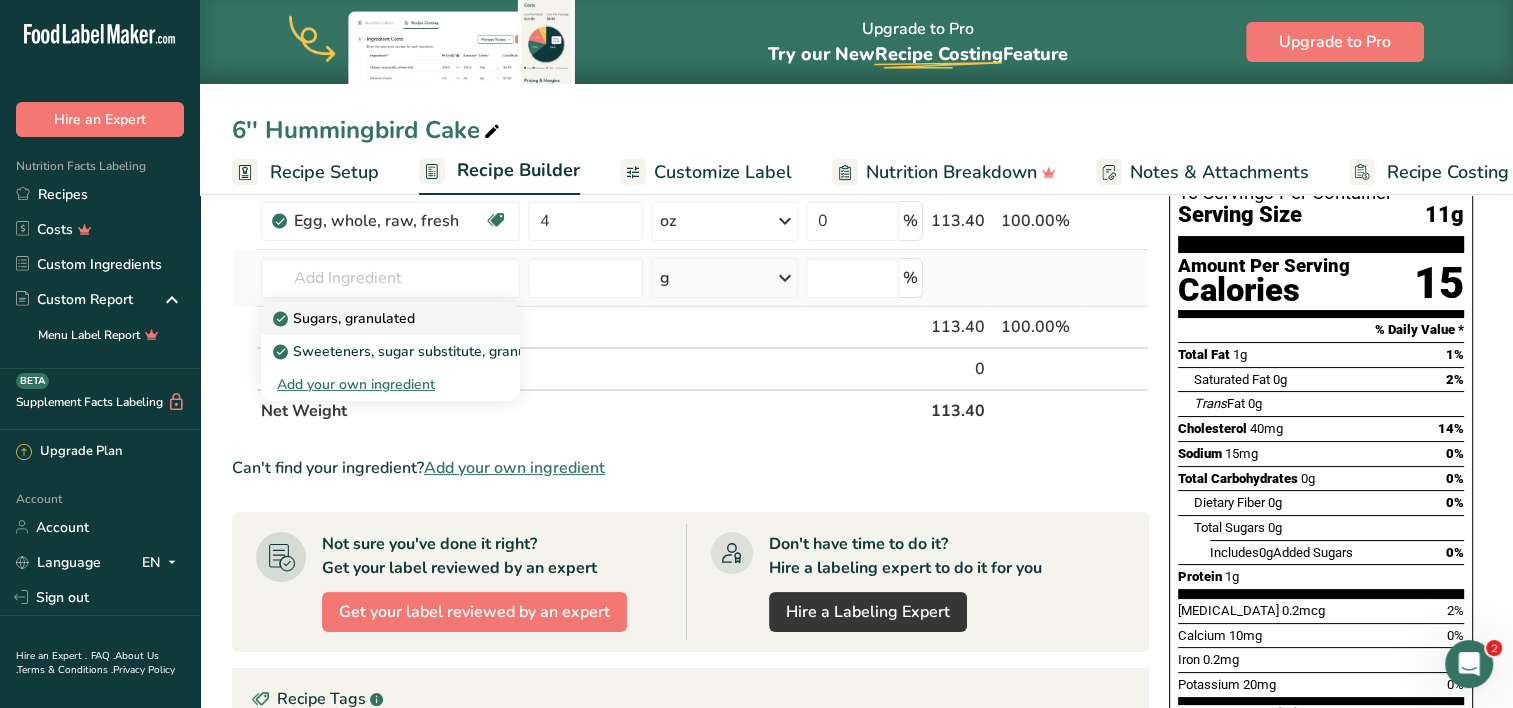 click on "Sugars, granulated" at bounding box center [346, 318] 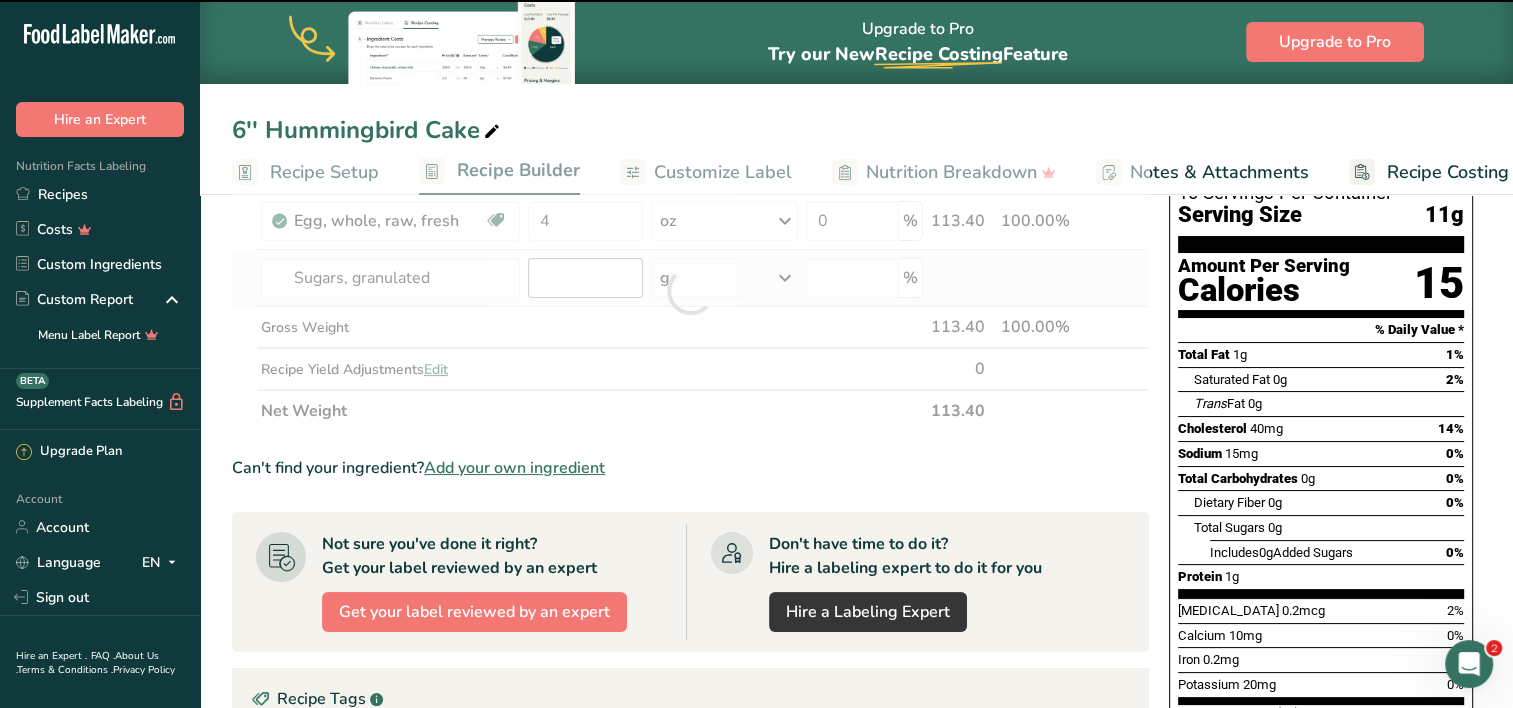 type on "0" 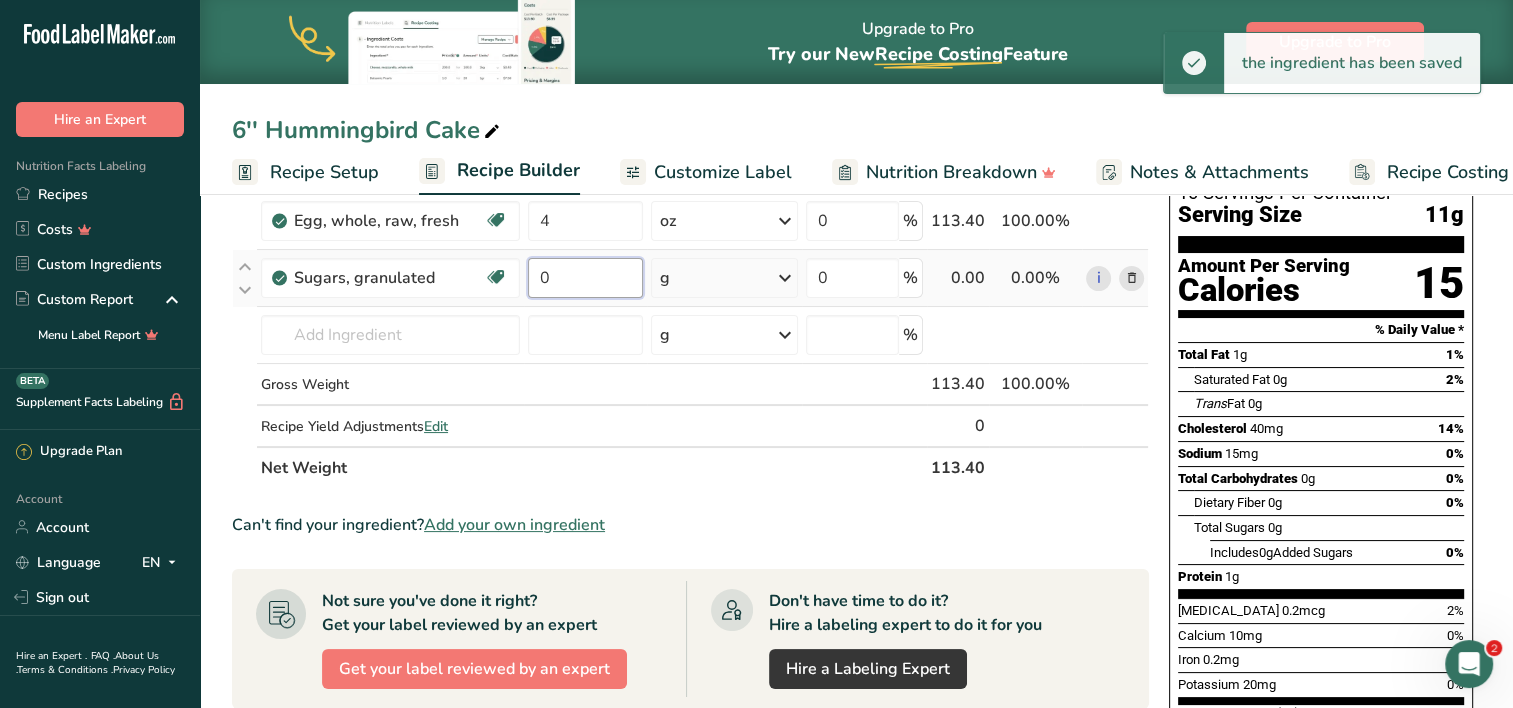 click on "0" at bounding box center (585, 278) 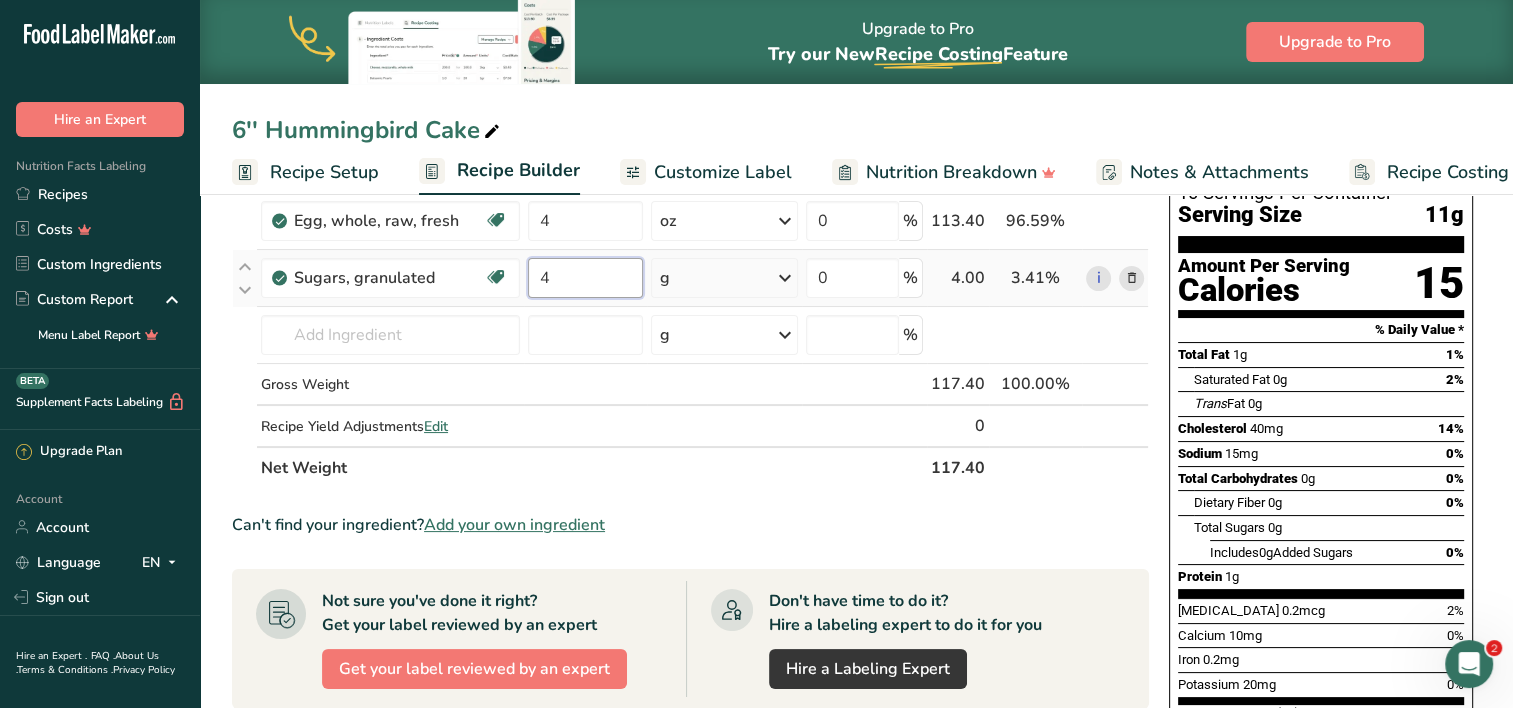 type on "4" 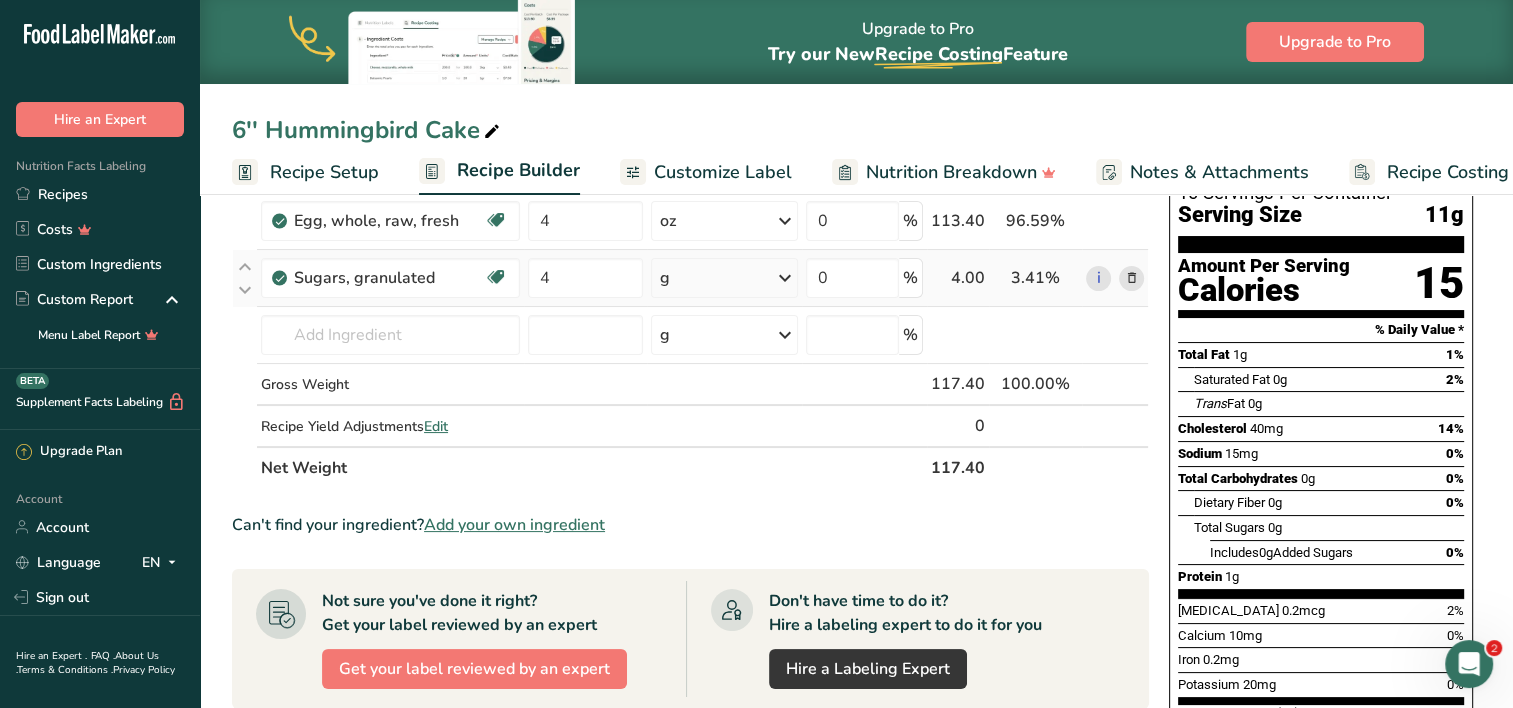 click on "Ingredient *
Amount *
Unit *
Waste *   .a-a{fill:#347362;}.b-a{fill:#fff;}          Grams
Percentage
Egg, whole, raw, fresh
Gluten free
Vegetarian
Soy free
4
oz
Portions
1 large
1 extra large
1 jumbo
See more
Weight Units
g
kg
mg
mcg
lb
oz
See less
Volume Units
l
Volume units require a density conversion. If you know your ingredient's density enter it below. Otherwise, click on "RIA" our AI Regulatory bot - she will be able to help you
lb/ft3
g/cm3
Confirm
mL" at bounding box center (690, 319) 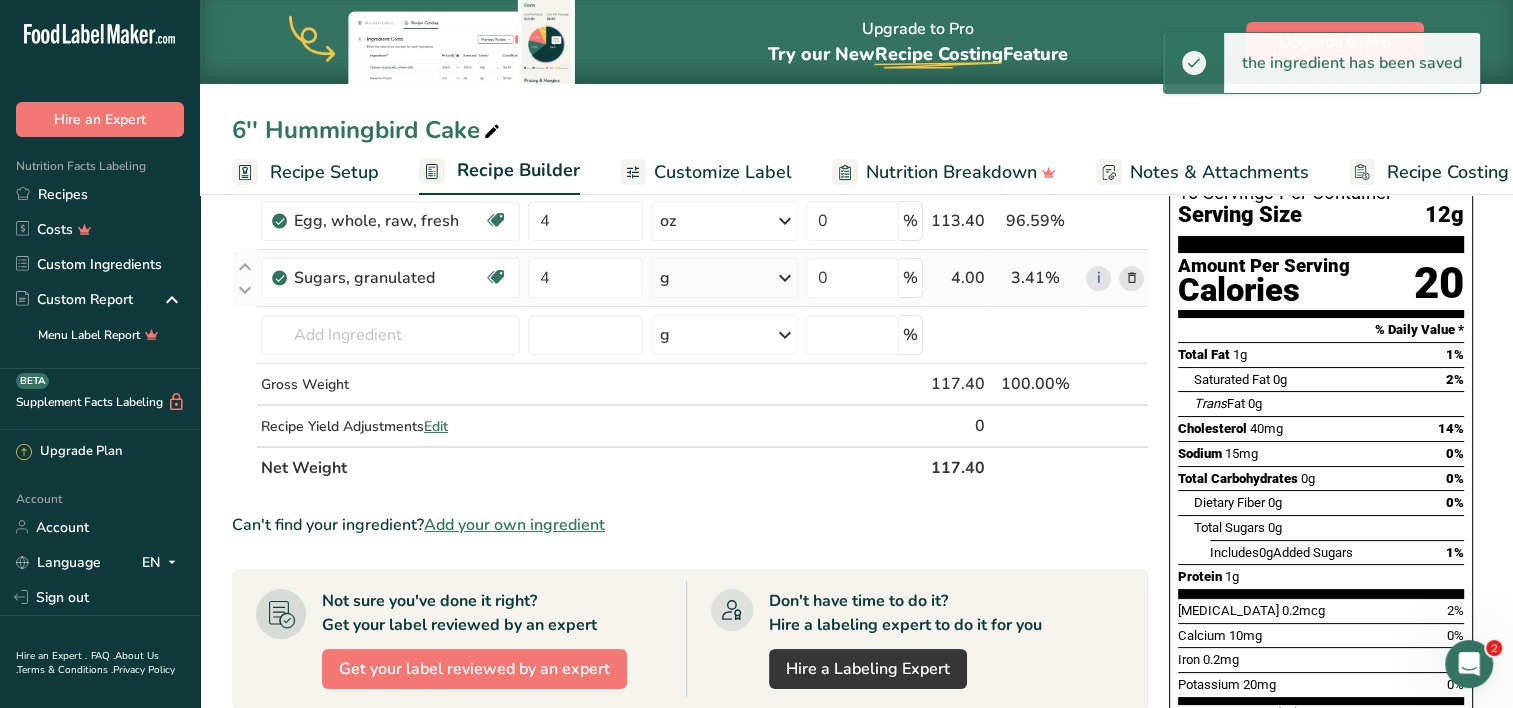 click at bounding box center [785, 278] 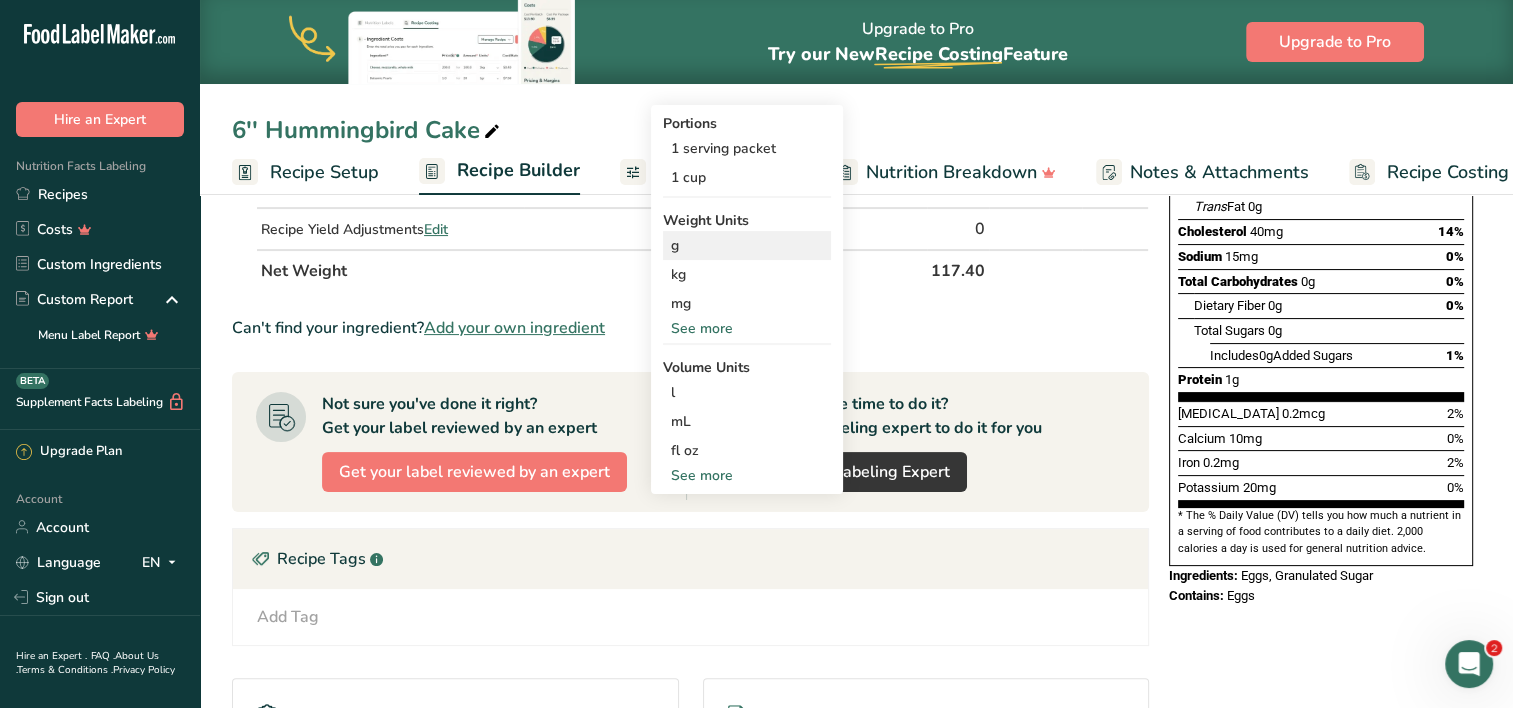 scroll, scrollTop: 346, scrollLeft: 0, axis: vertical 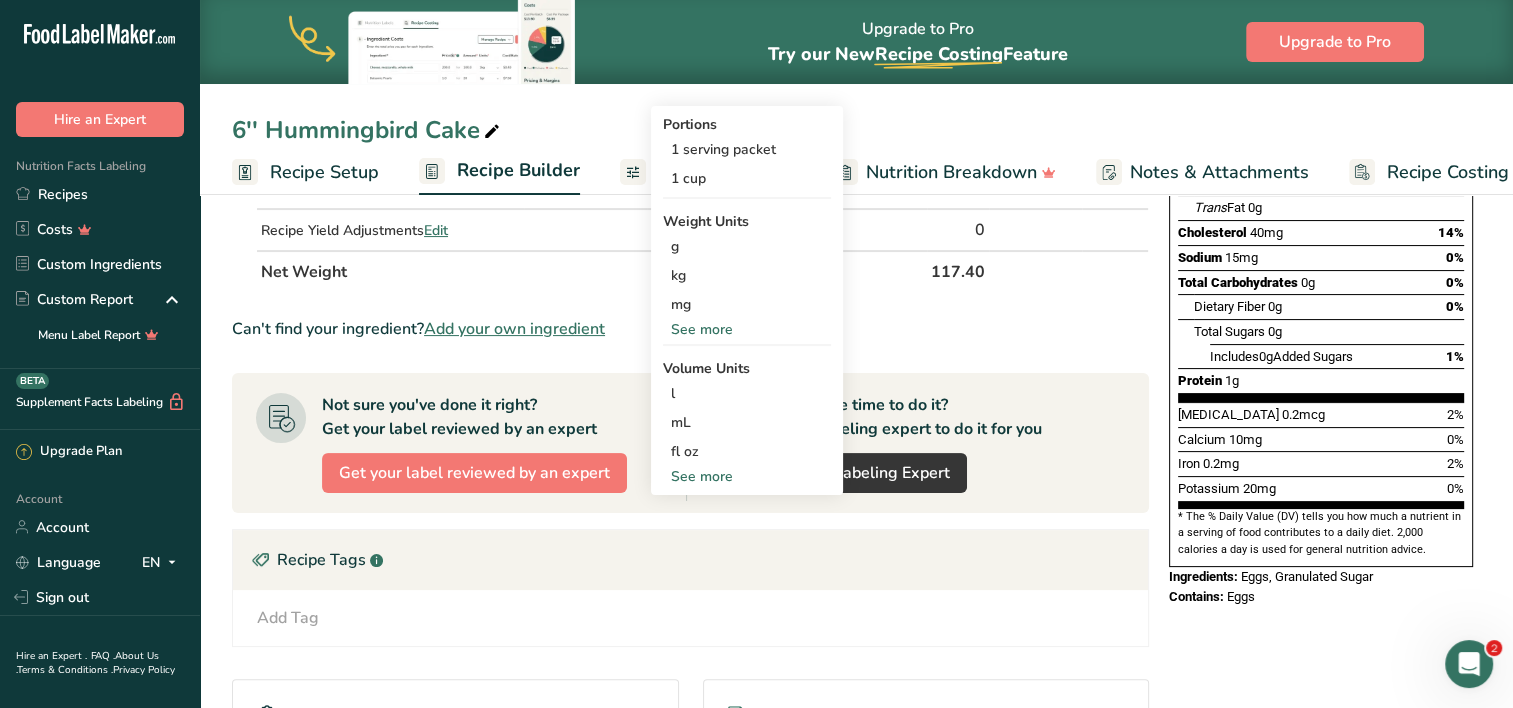 click on "See more" at bounding box center (747, 329) 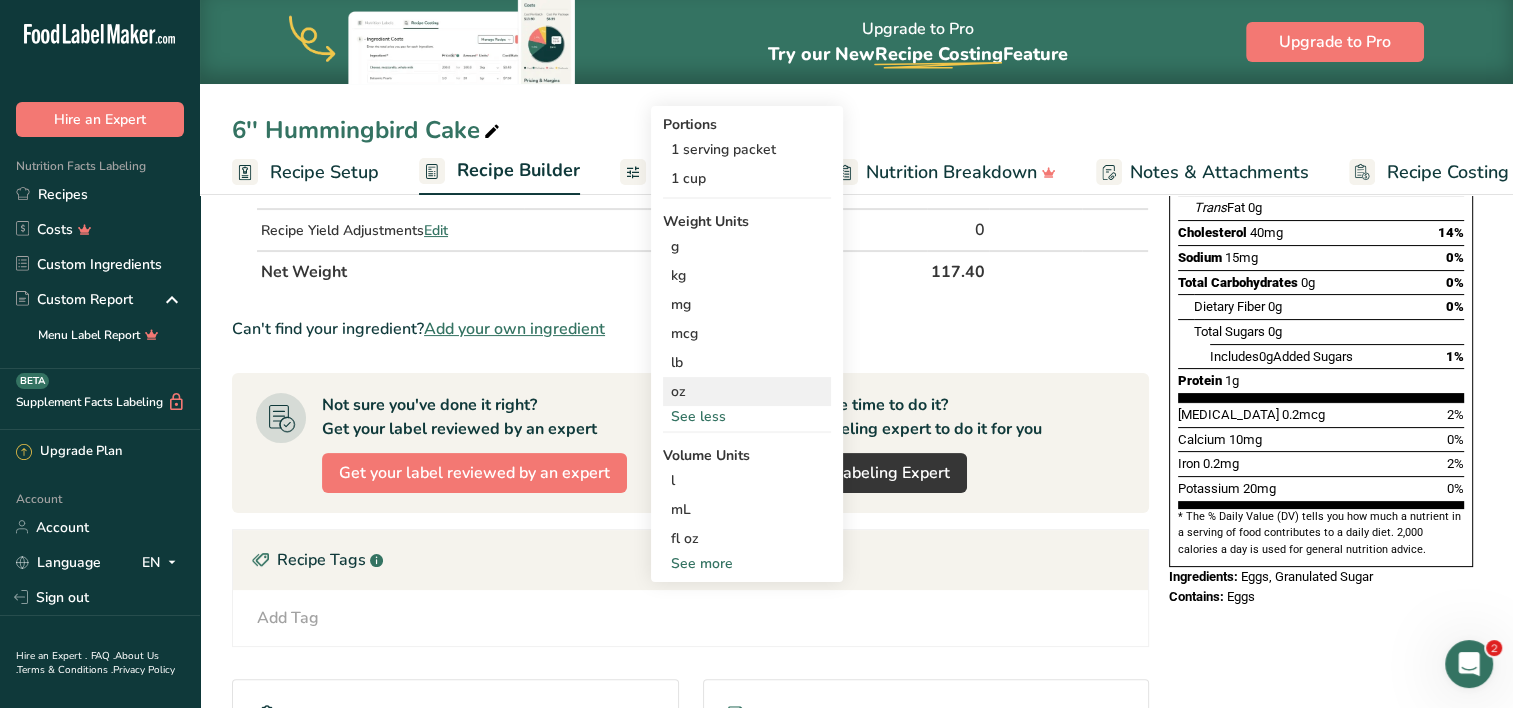 click on "oz" at bounding box center [747, 391] 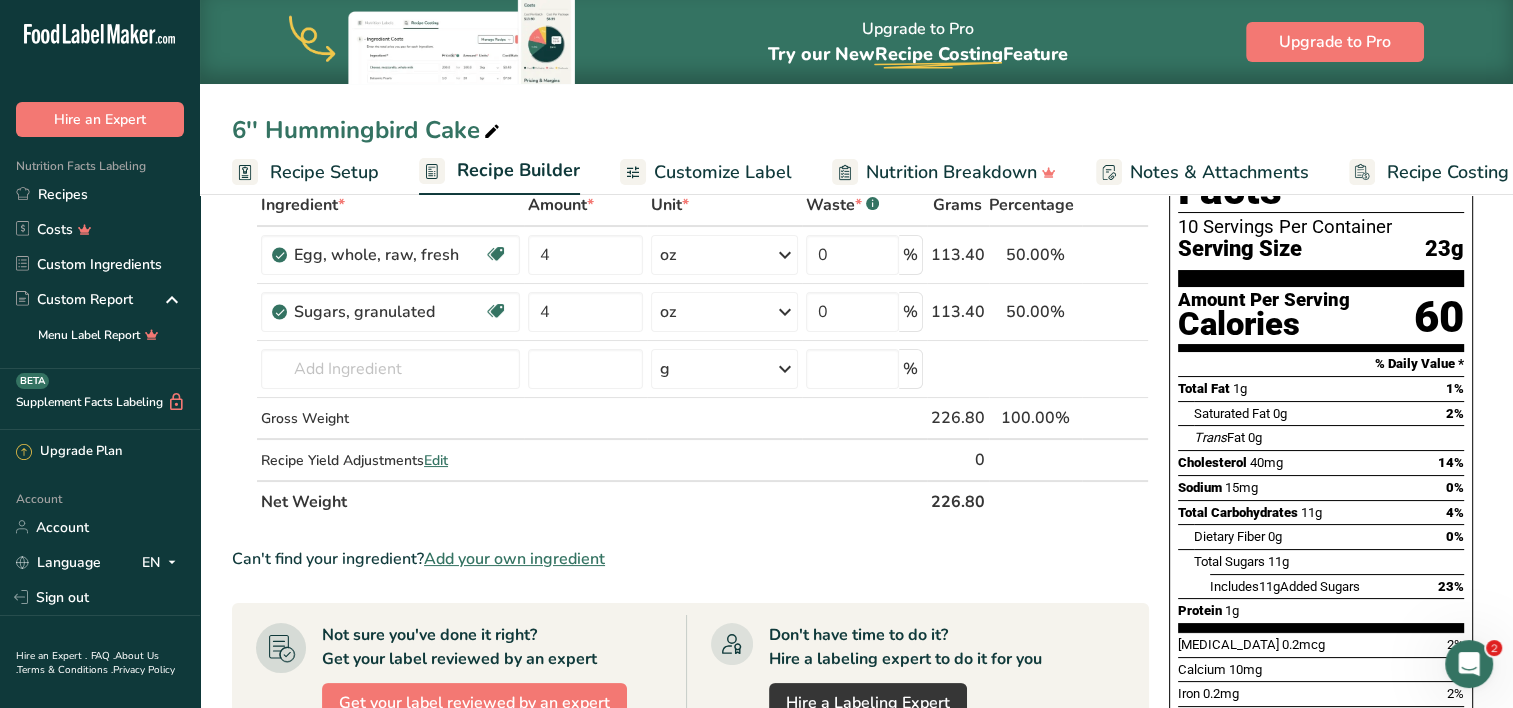 scroll, scrollTop: 96, scrollLeft: 0, axis: vertical 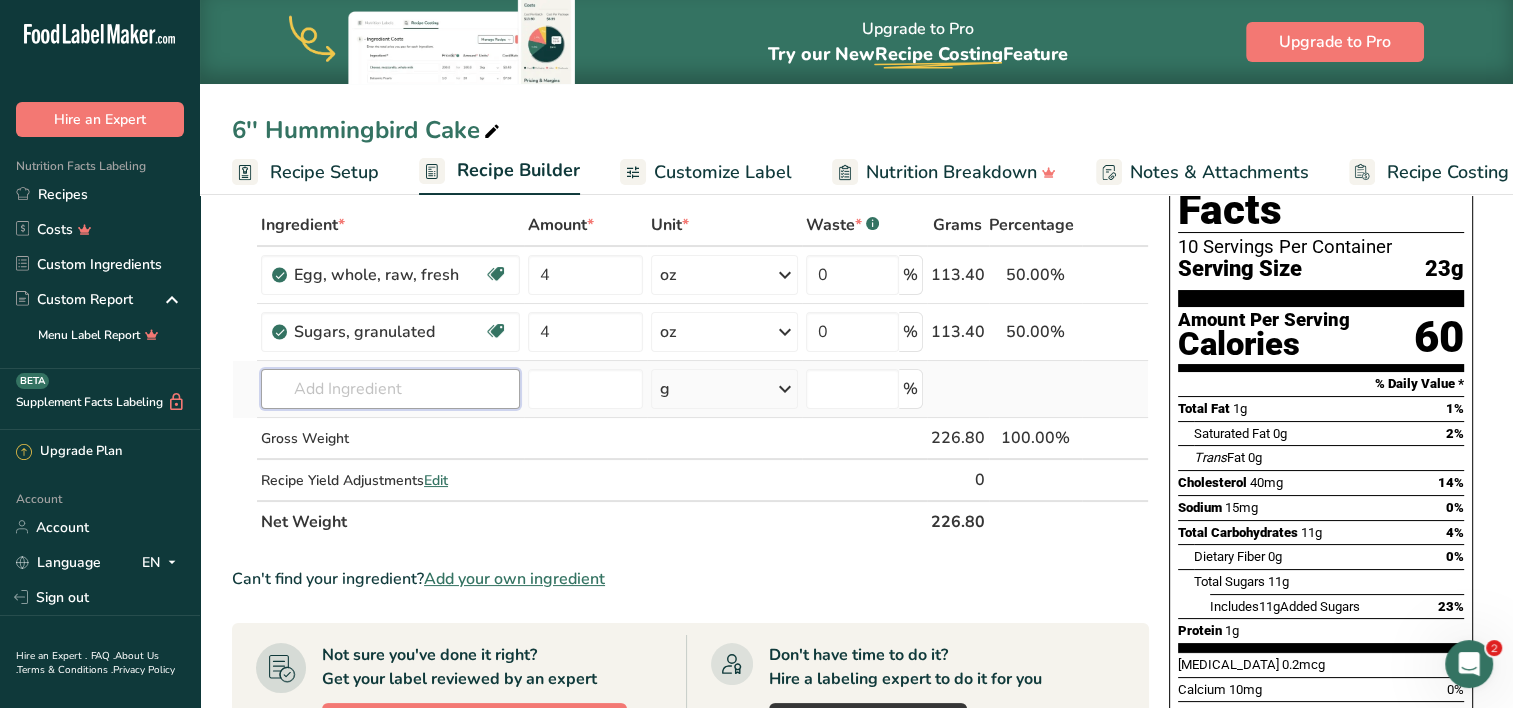 click at bounding box center [390, 389] 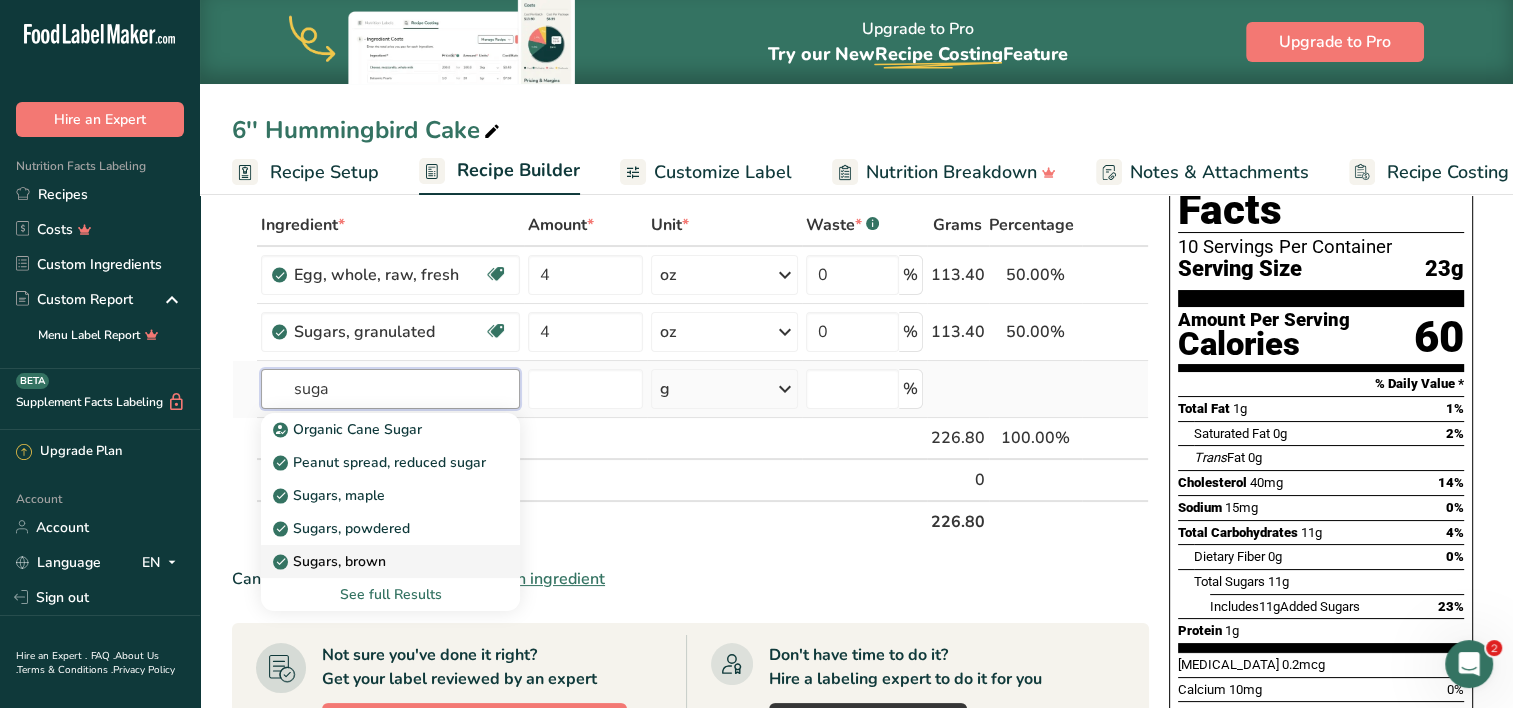 type on "suga" 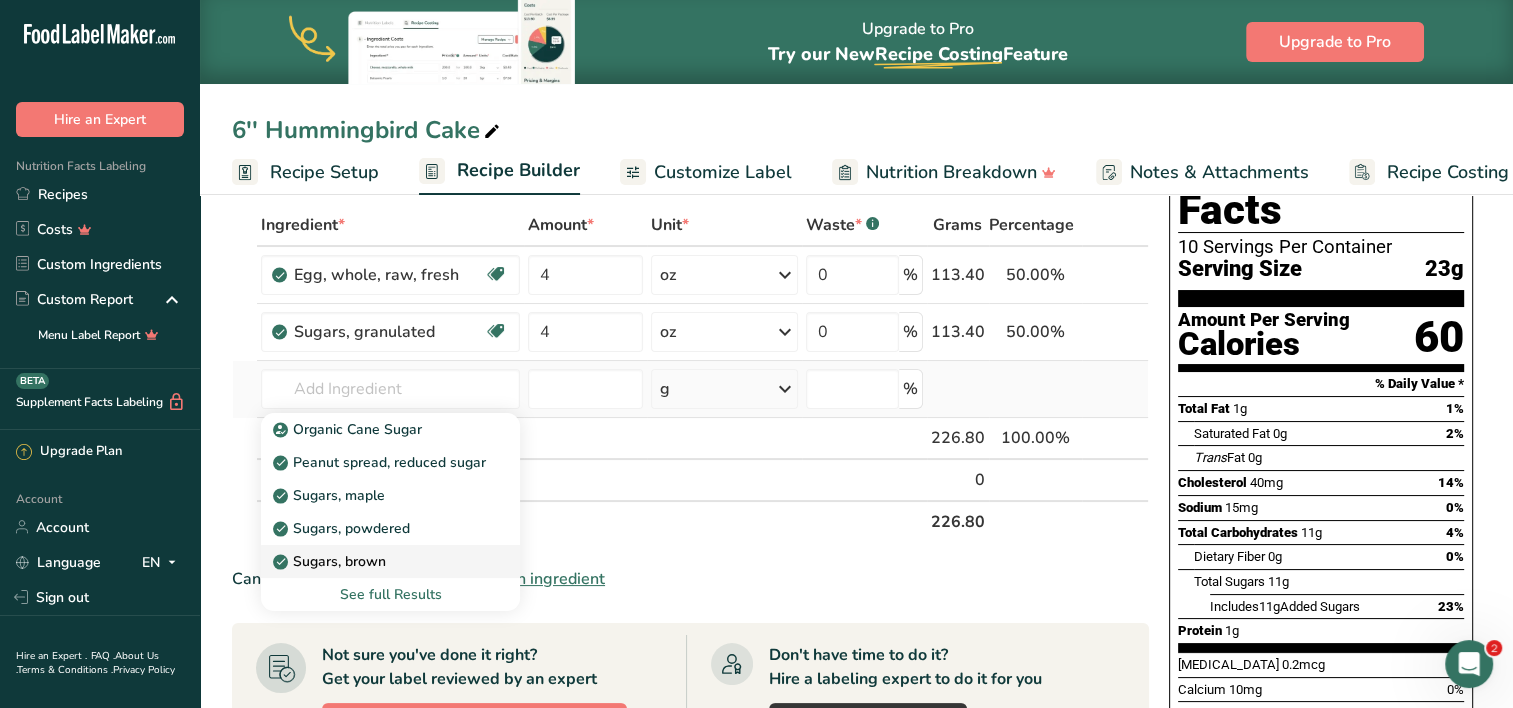 click on "Sugars, brown" at bounding box center [374, 561] 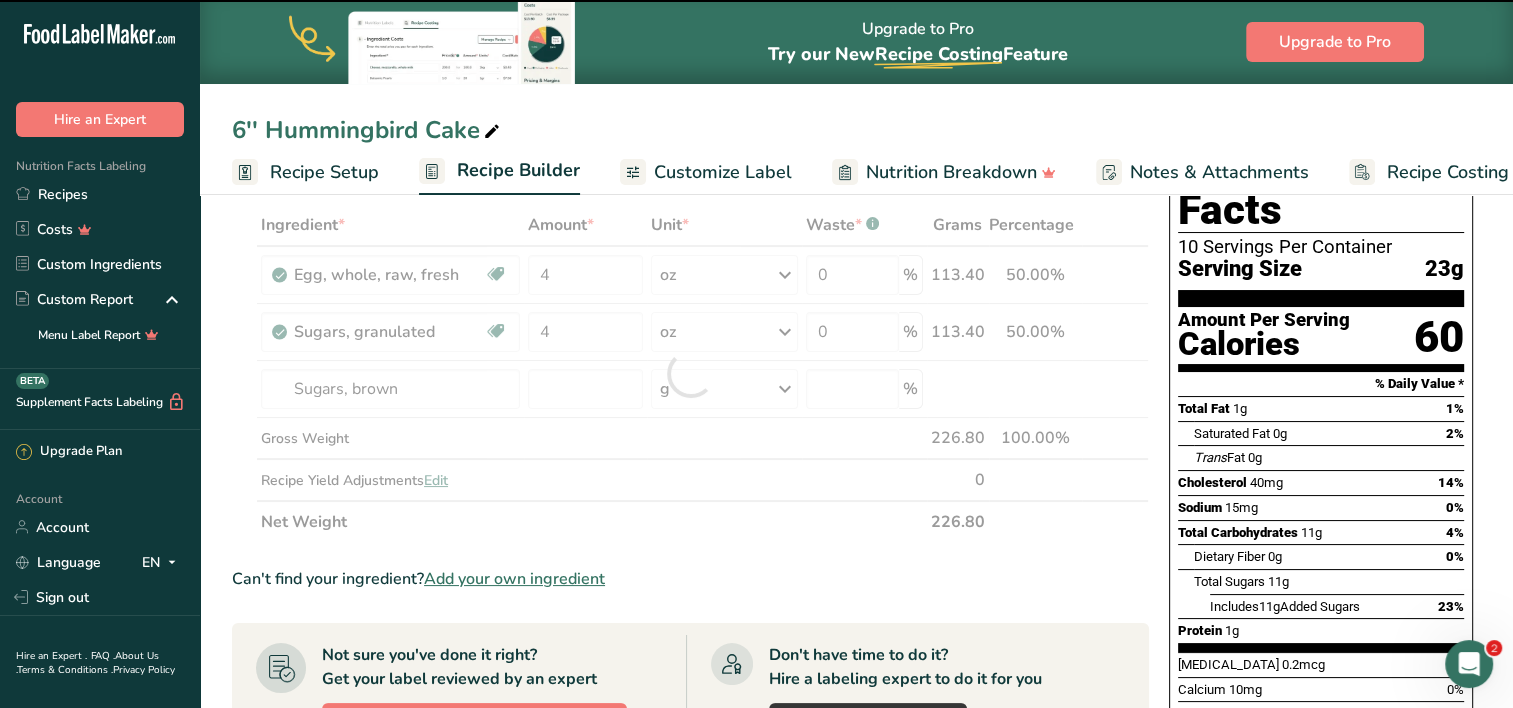 type on "0" 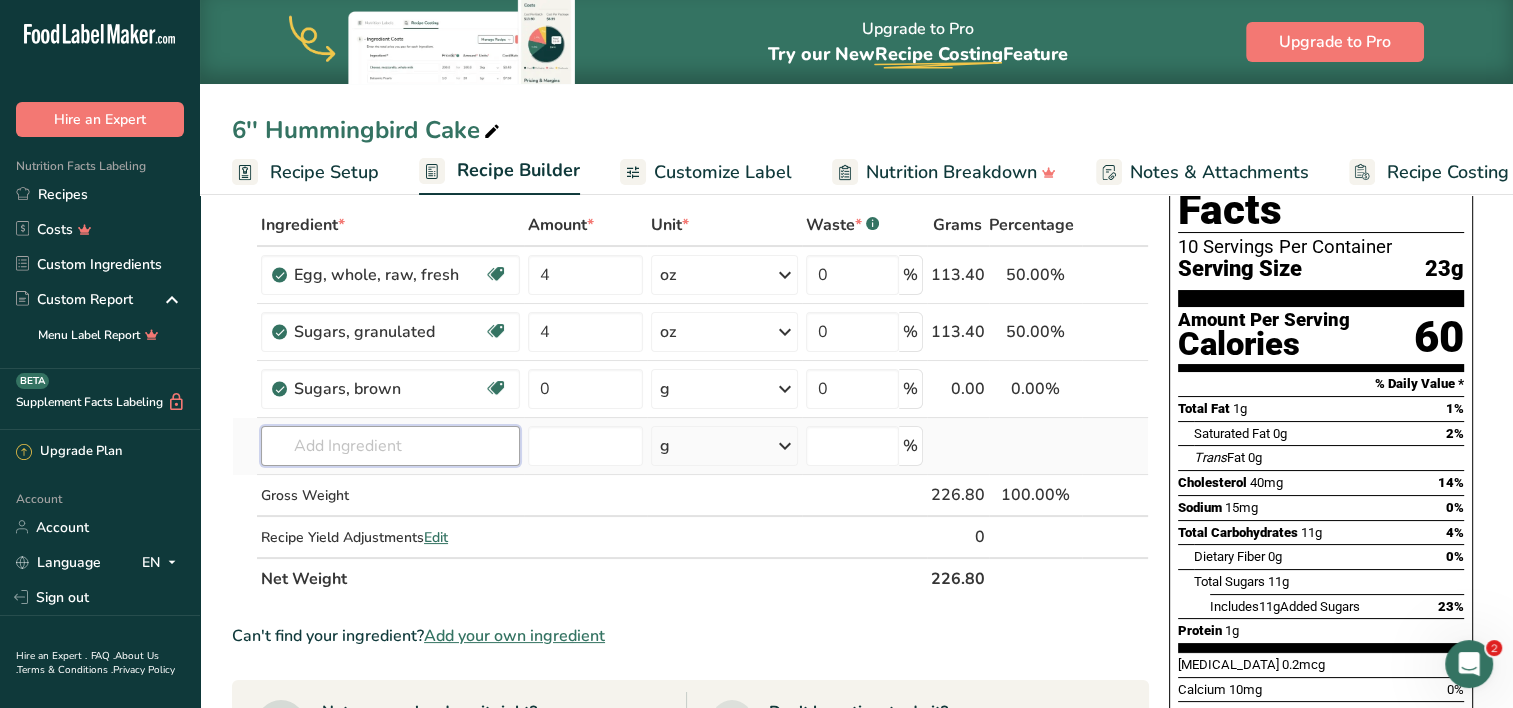 click at bounding box center (390, 446) 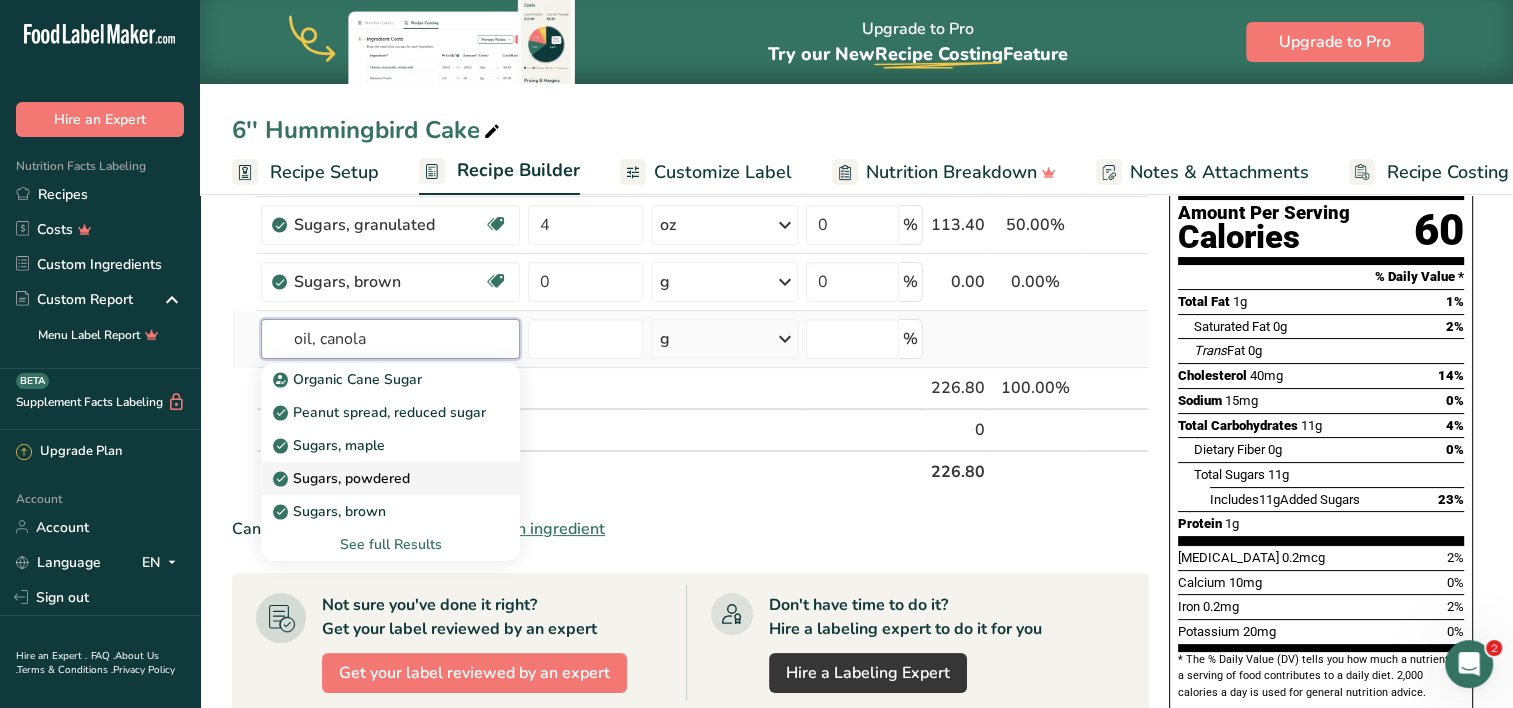scroll, scrollTop: 148, scrollLeft: 0, axis: vertical 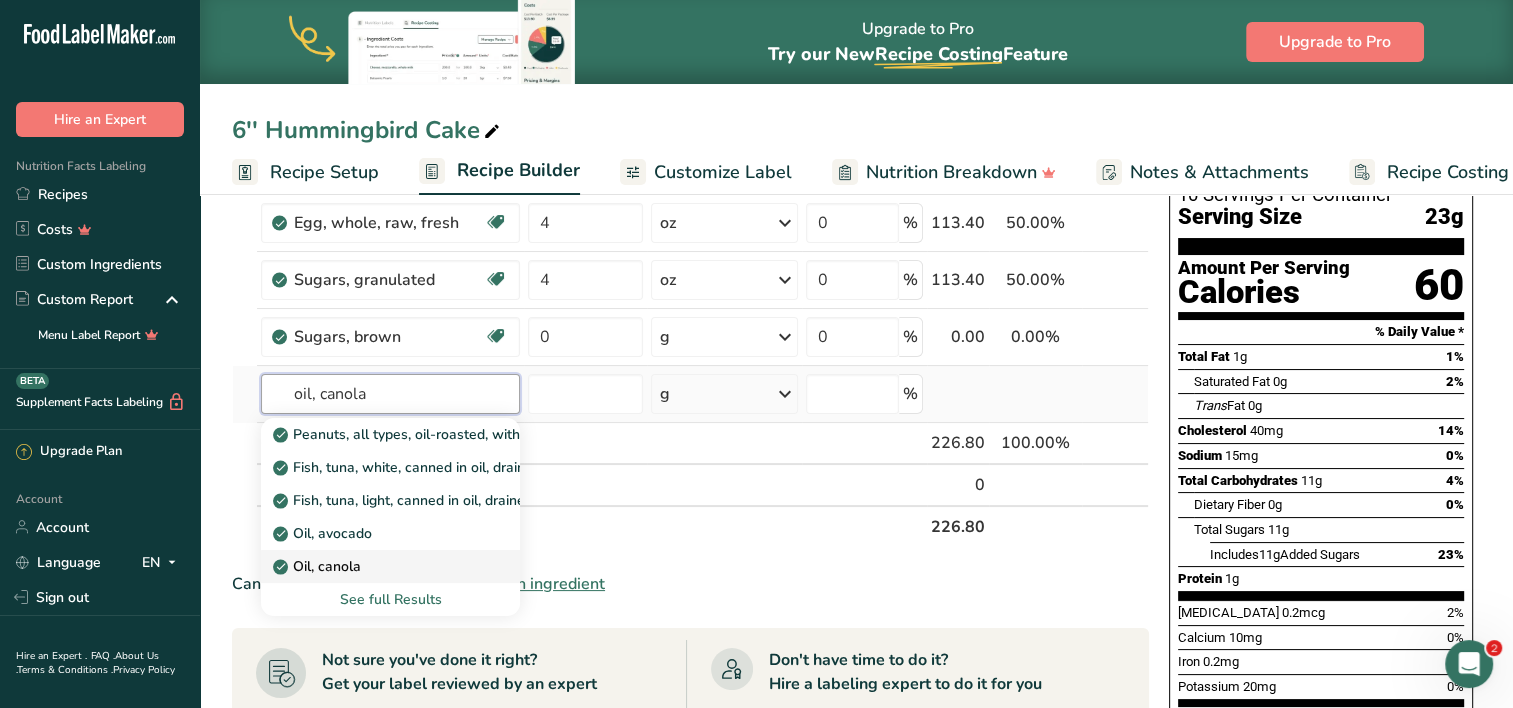 type on "oil, canola" 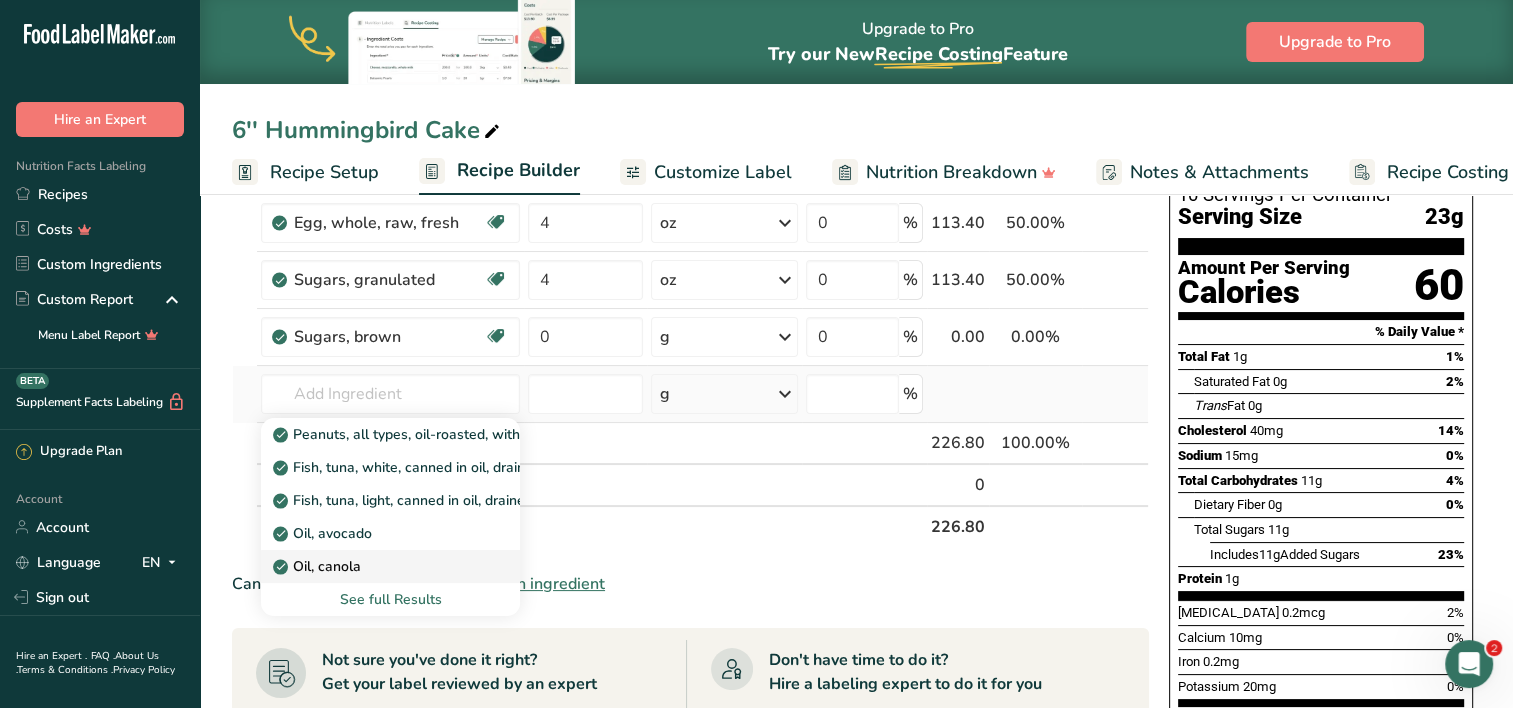 click on "Oil, canola" at bounding box center [319, 566] 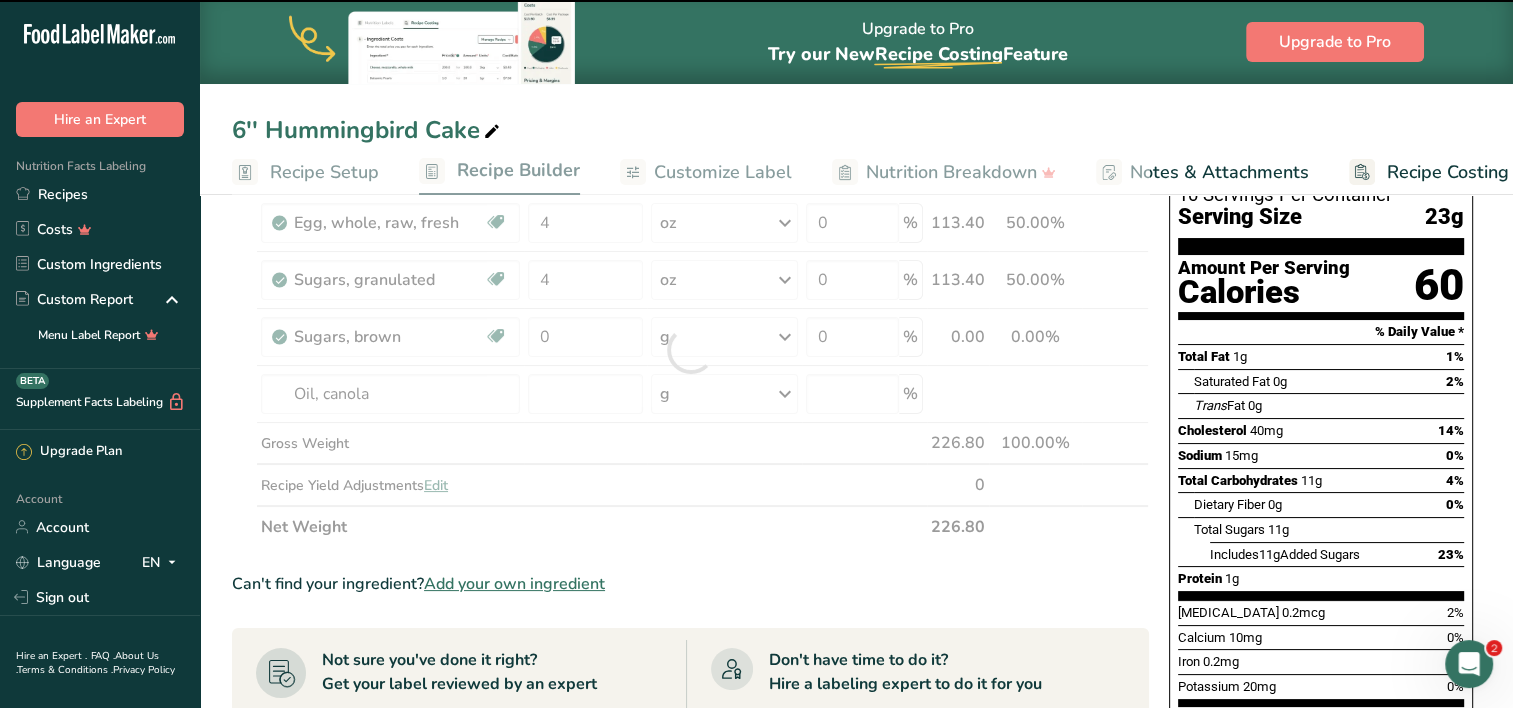 type on "0" 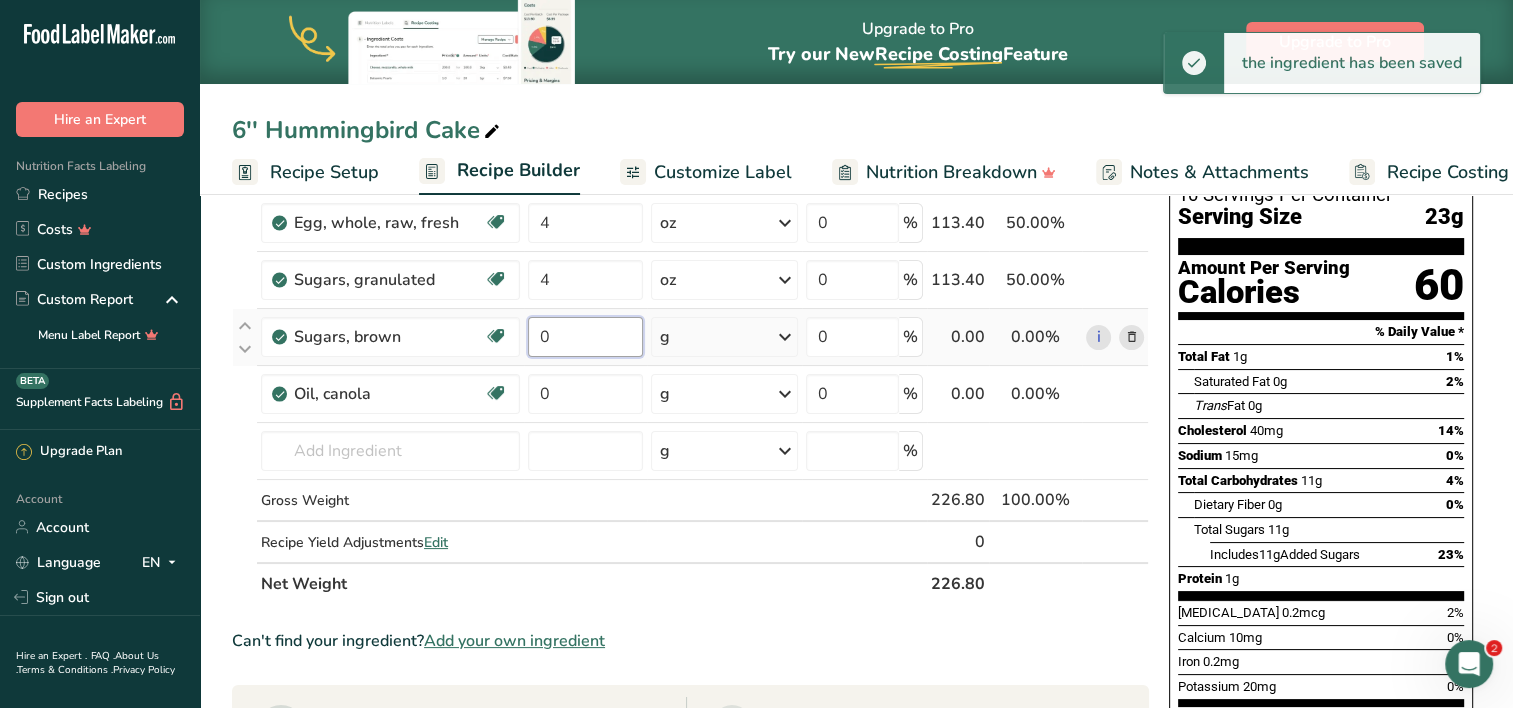 click on "0" at bounding box center [585, 337] 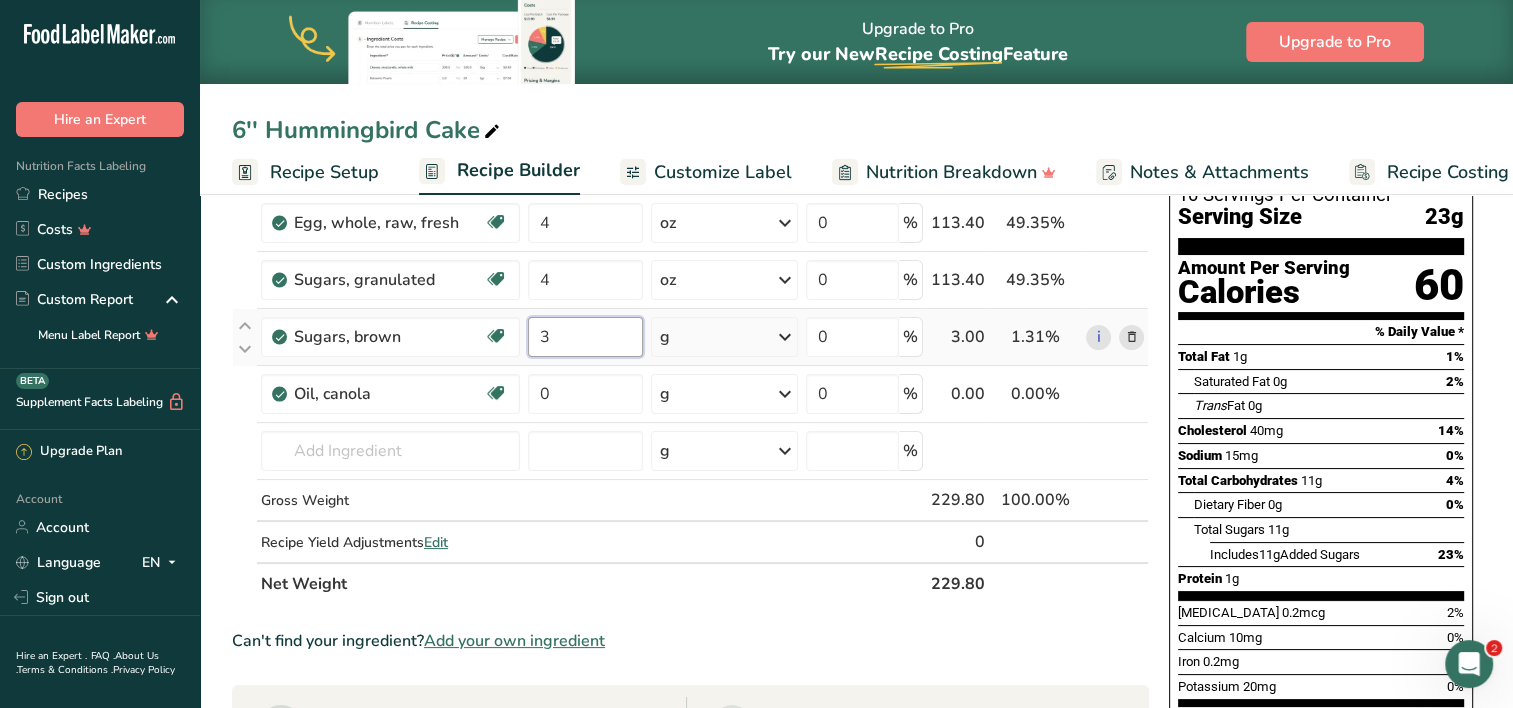 type on "3" 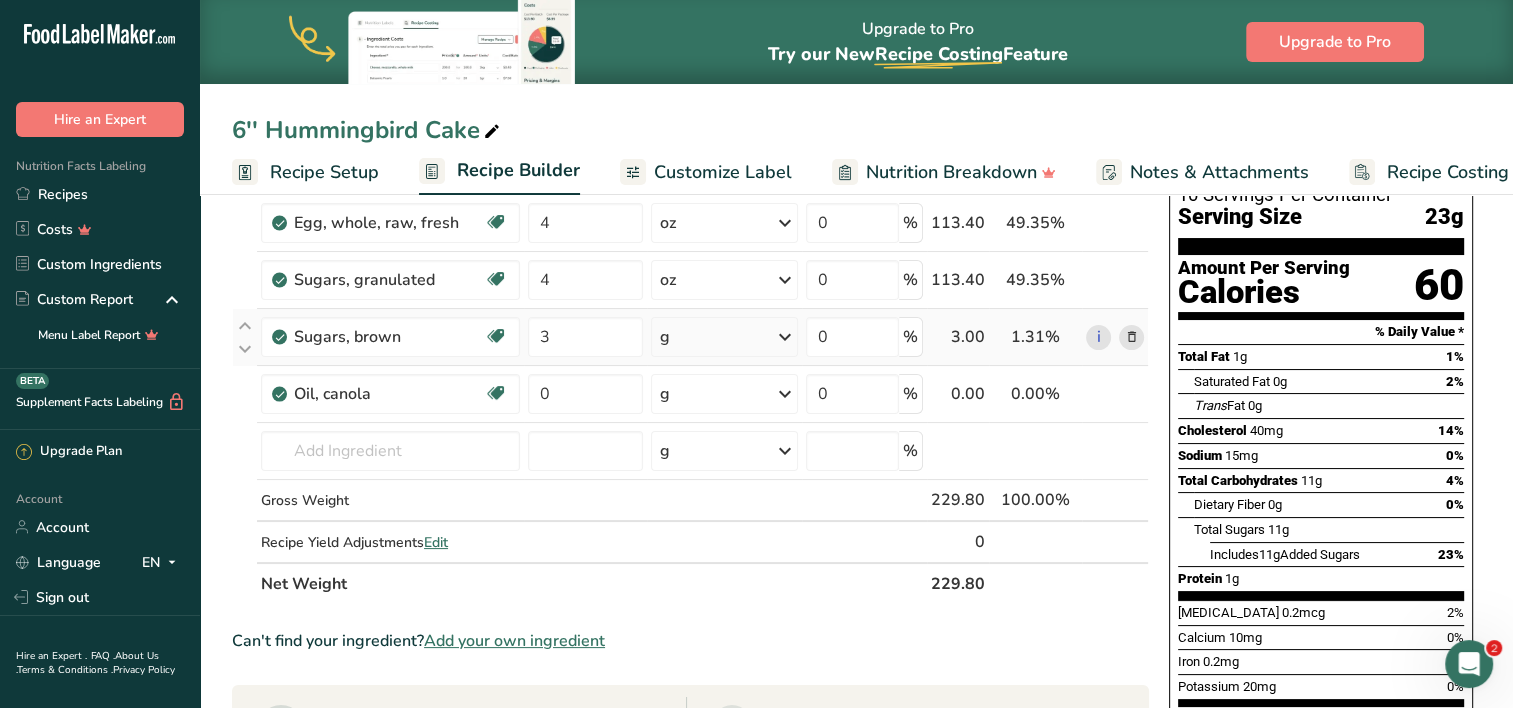 click on "Ingredient *
Amount *
Unit *
Waste *   .a-a{fill:#347362;}.b-a{fill:#fff;}          Grams
Percentage
Egg, whole, raw, fresh
Gluten free
Vegetarian
Soy free
4
oz
Portions
1 large
1 extra large
1 jumbo
See more
Weight Units
g
kg
mg
mcg
lb
oz
See less
Volume Units
l
Volume units require a density conversion. If you know your ingredient's density enter it below. Otherwise, click on "RIA" our AI Regulatory bot - she will be able to help you
lb/ft3
g/cm3
Confirm
mL" at bounding box center (690, 378) 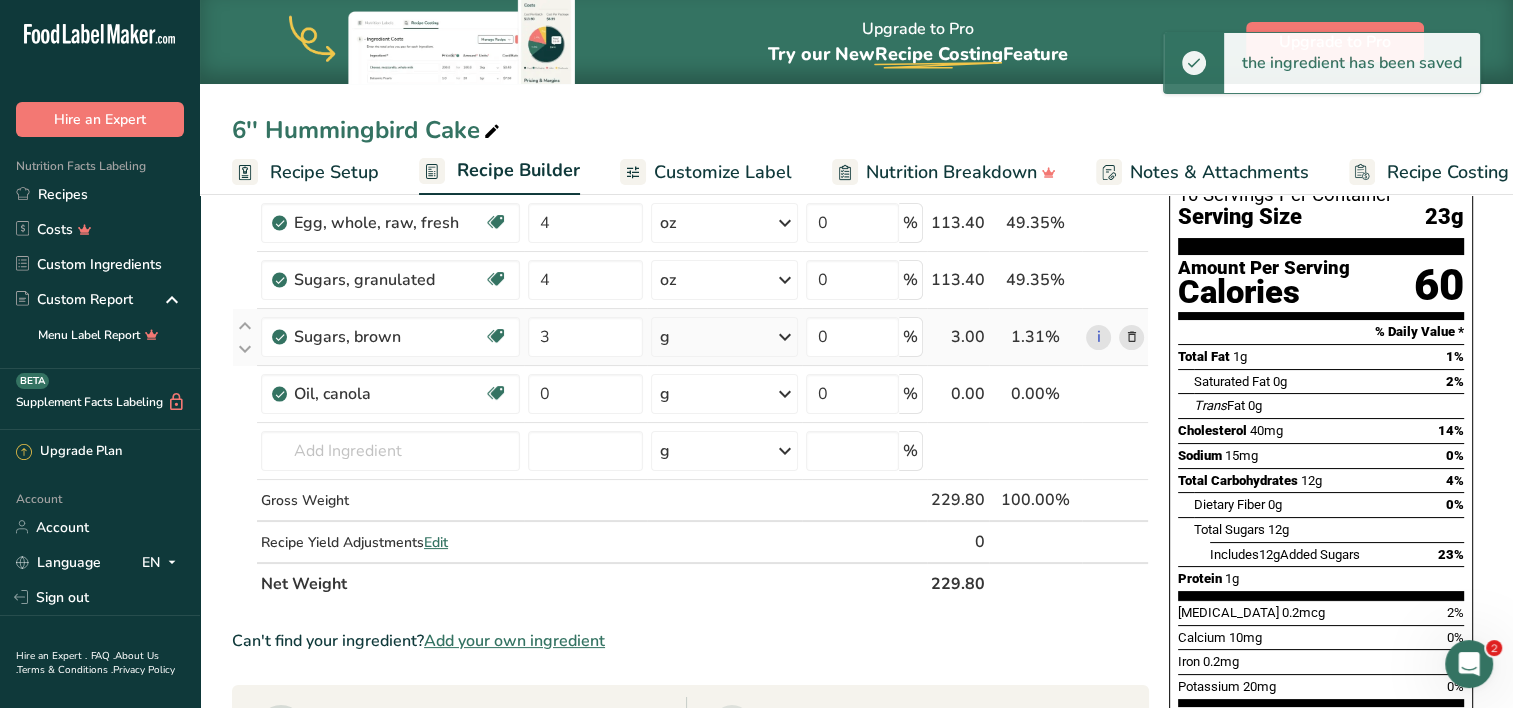click at bounding box center (785, 337) 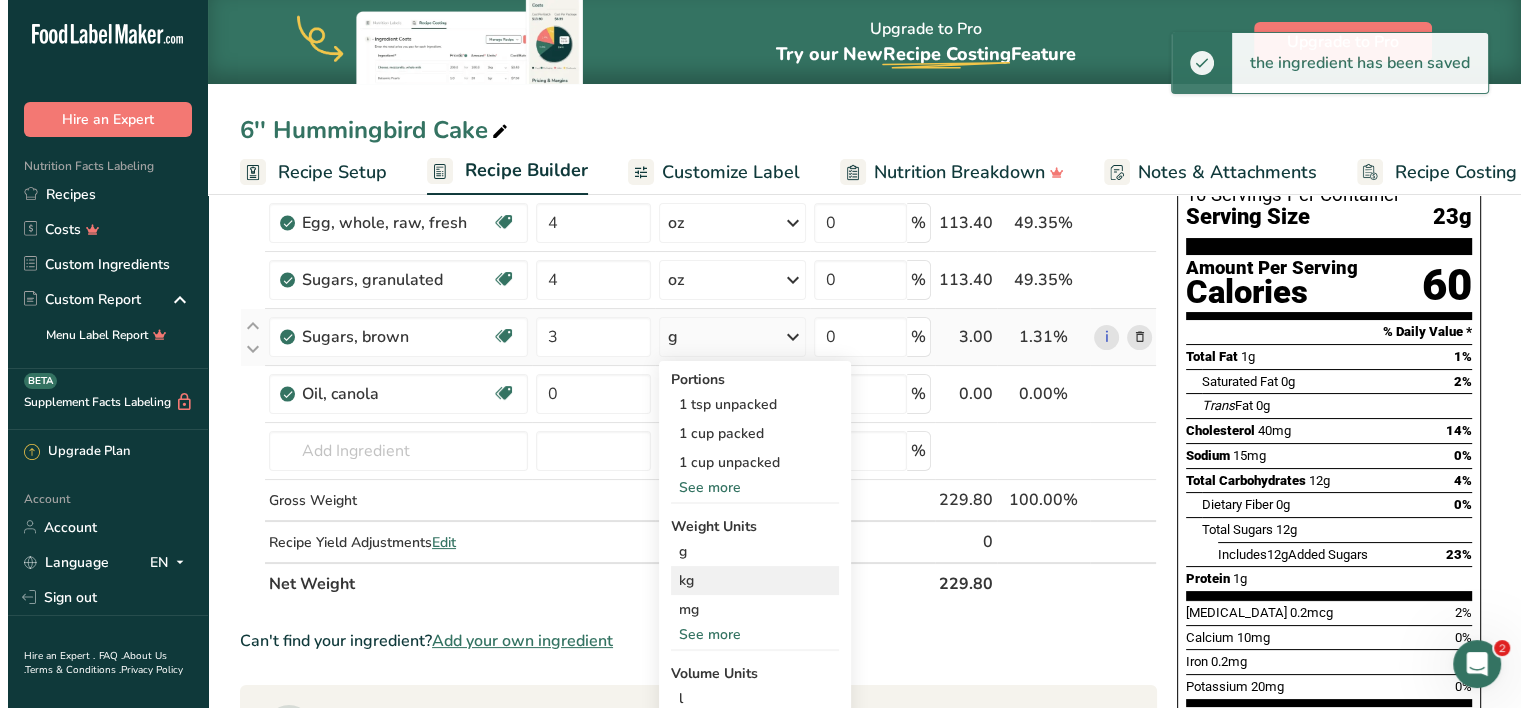 scroll, scrollTop: 252, scrollLeft: 0, axis: vertical 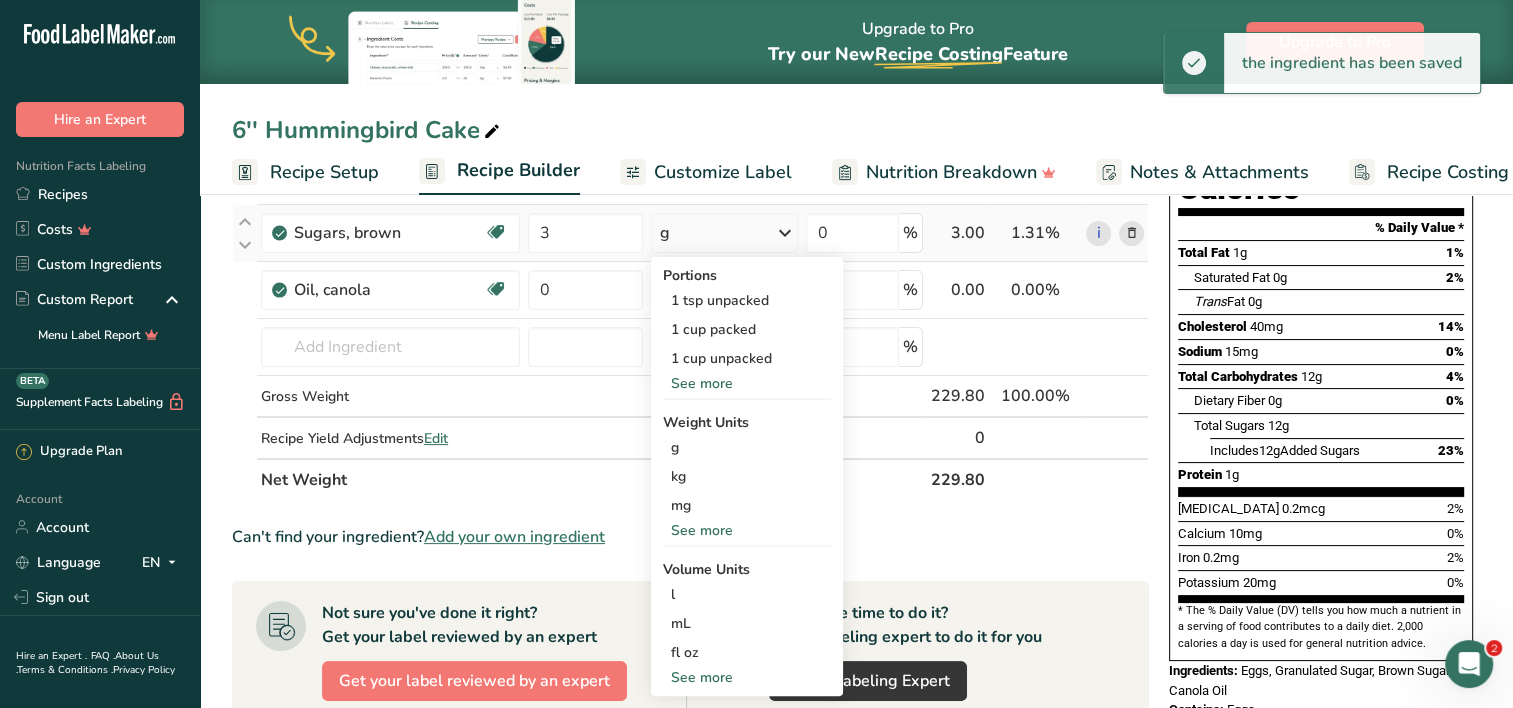 click on "See more" at bounding box center (747, 530) 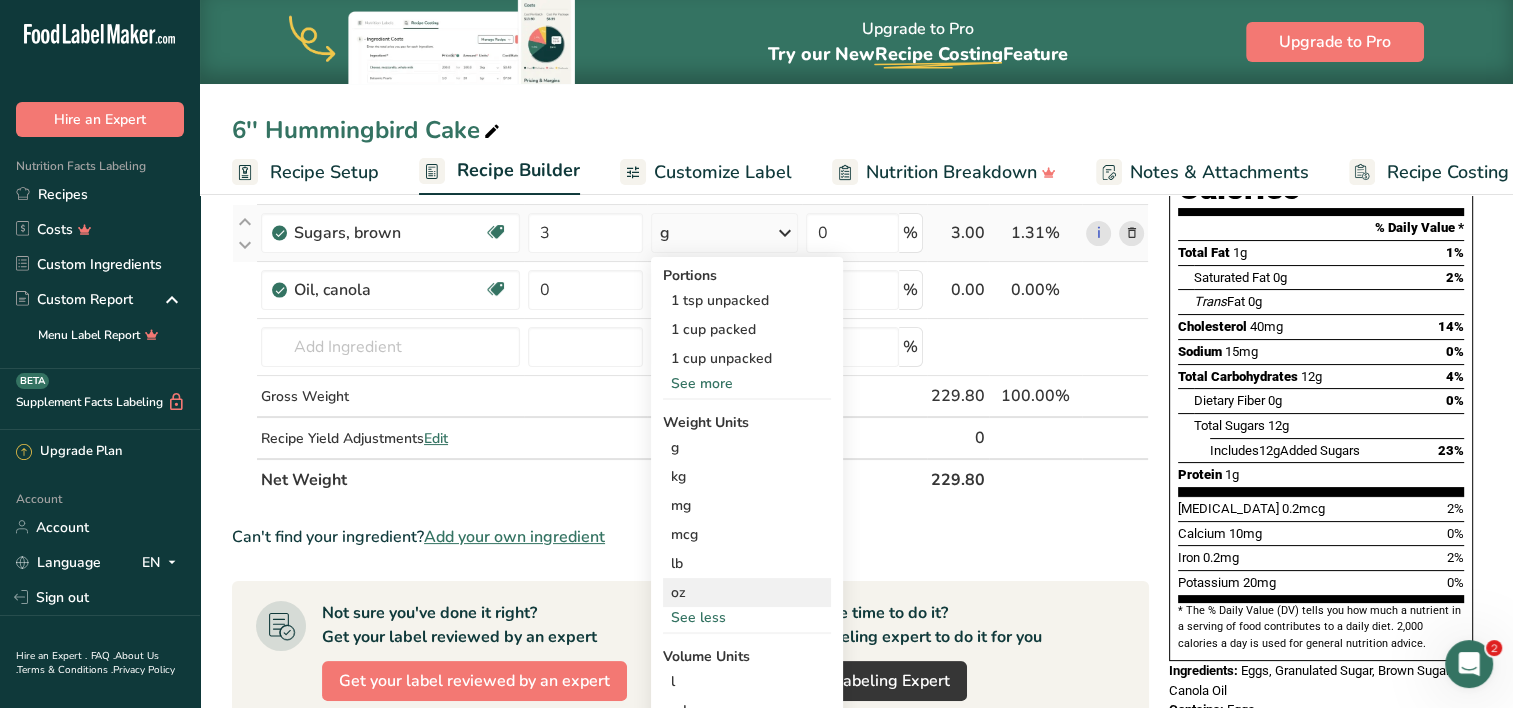 click on "oz" at bounding box center (747, 592) 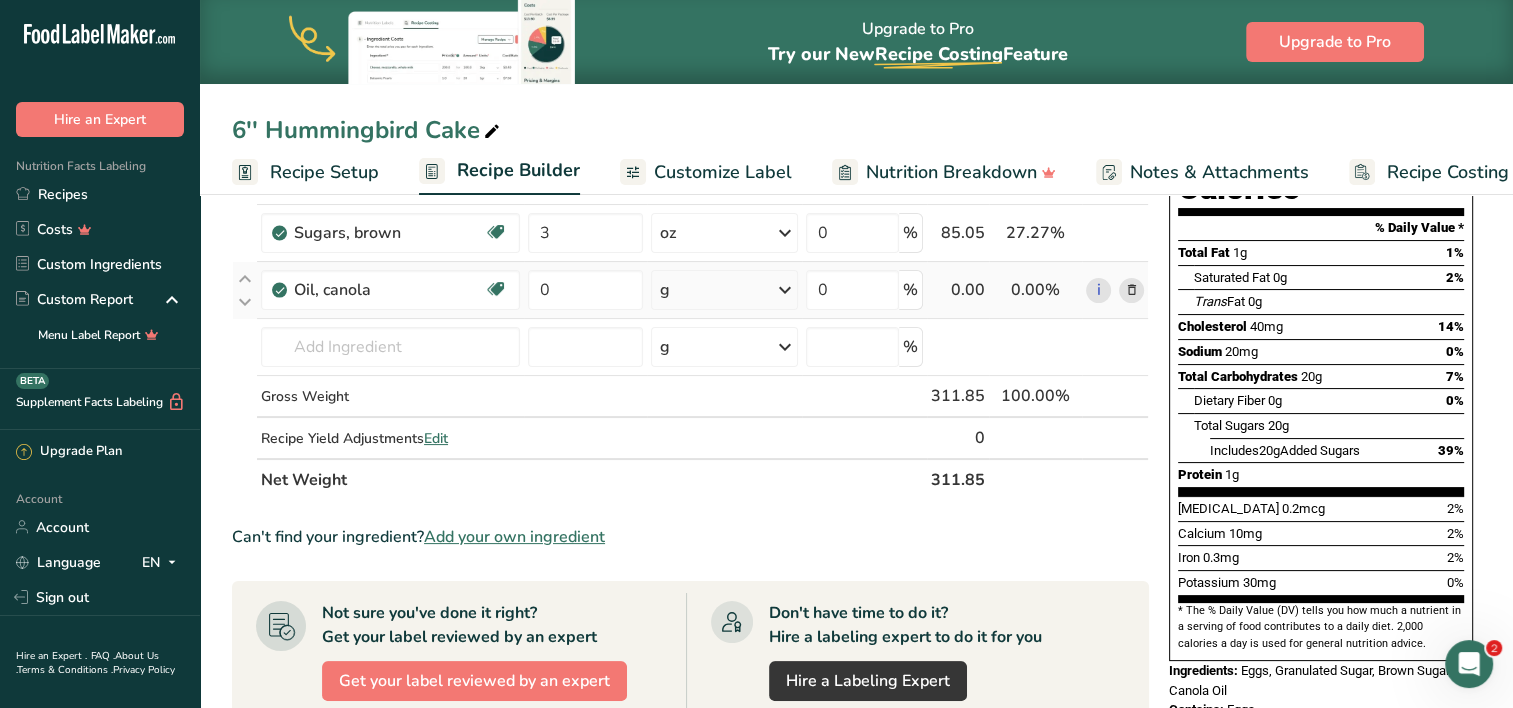 click on "g" at bounding box center [724, 290] 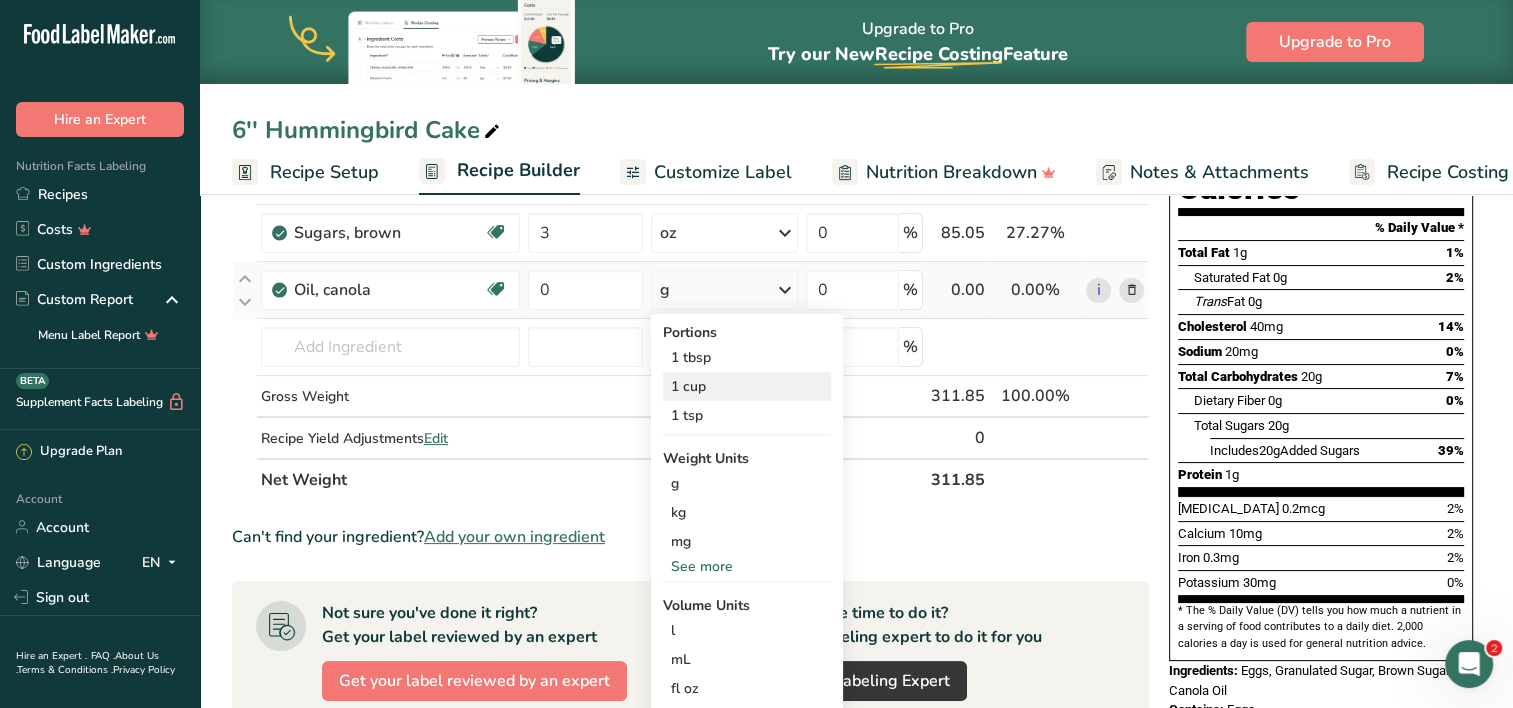 click on "1 cup" at bounding box center [747, 386] 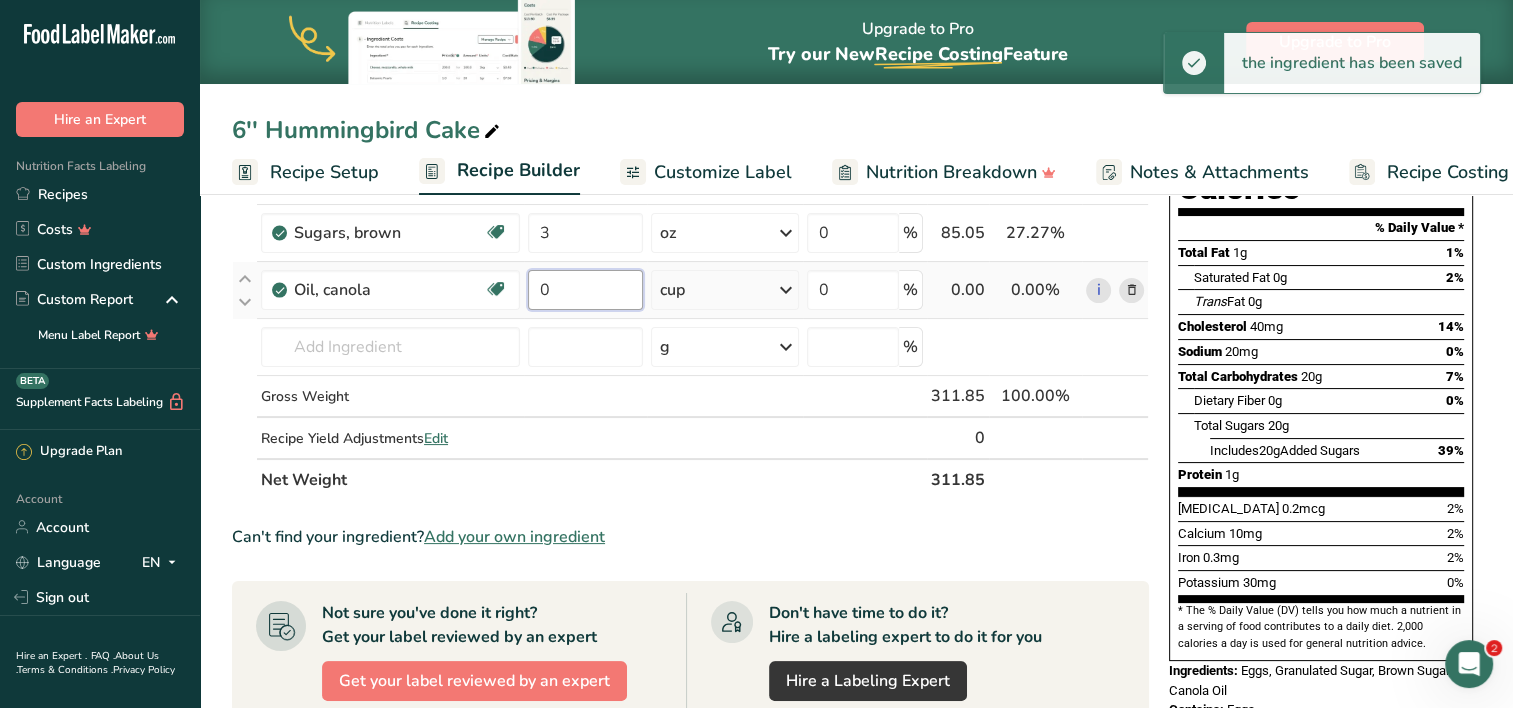 click on "0" at bounding box center (585, 290) 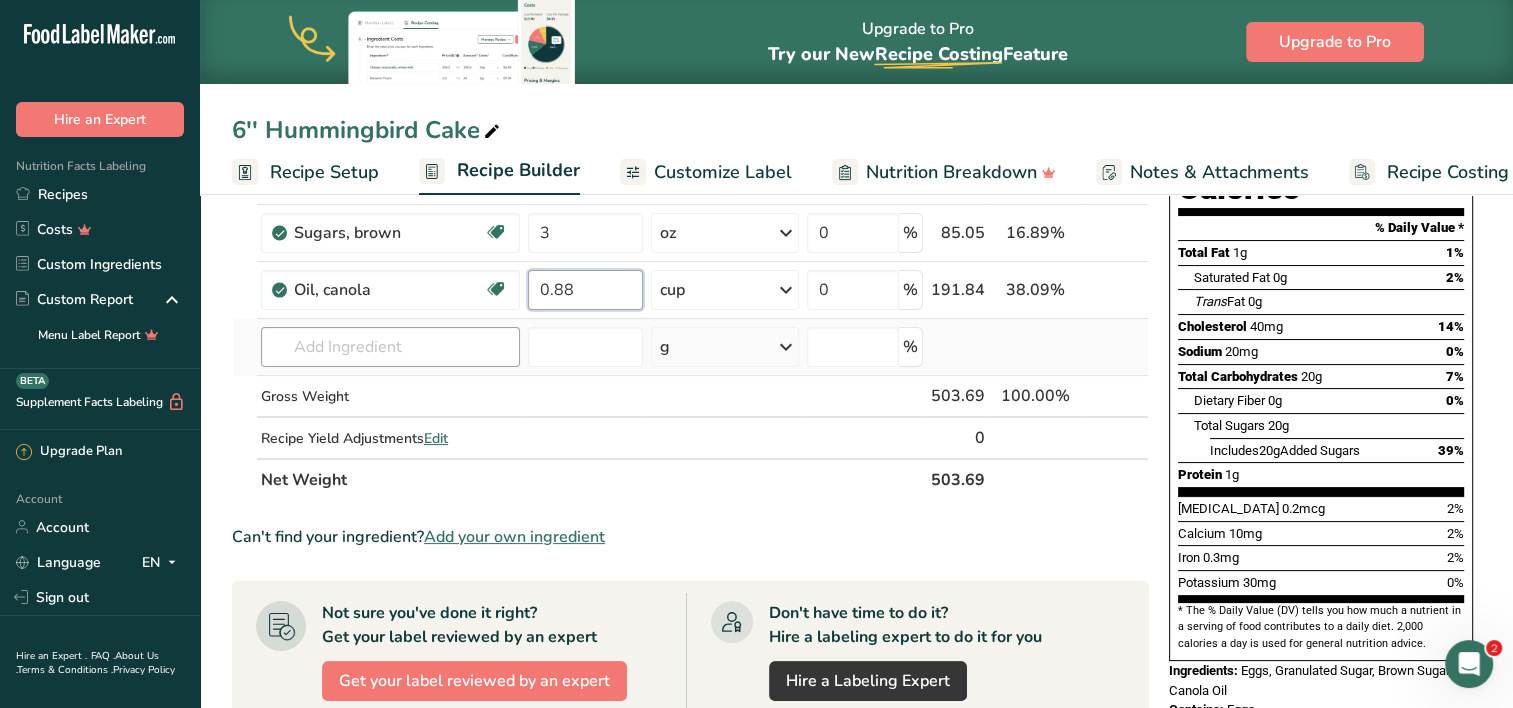 type on "0.88" 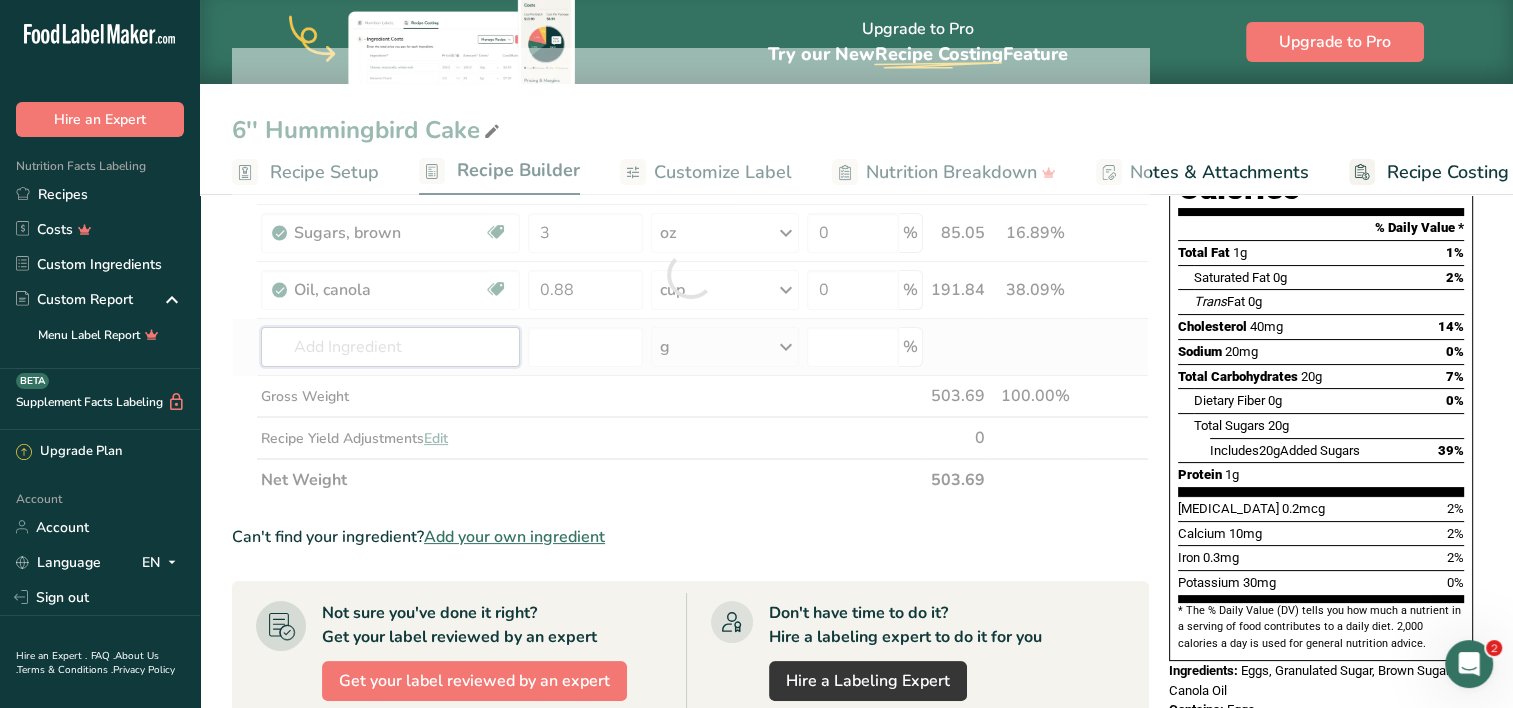 click on "Ingredient *
Amount *
Unit *
Waste *   .a-a{fill:#347362;}.b-a{fill:#fff;}          Grams
Percentage
Egg, whole, raw, fresh
Gluten free
Vegetarian
Soy free
4
oz
Portions
1 large
1 extra large
1 jumbo
See more
Weight Units
g
kg
mg
mcg
lb
oz
See less
Volume Units
l
Volume units require a density conversion. If you know your ingredient's density enter it below. Otherwise, click on "RIA" our AI Regulatory bot - she will be able to help you
lb/ft3
g/cm3
Confirm
mL" at bounding box center (690, 274) 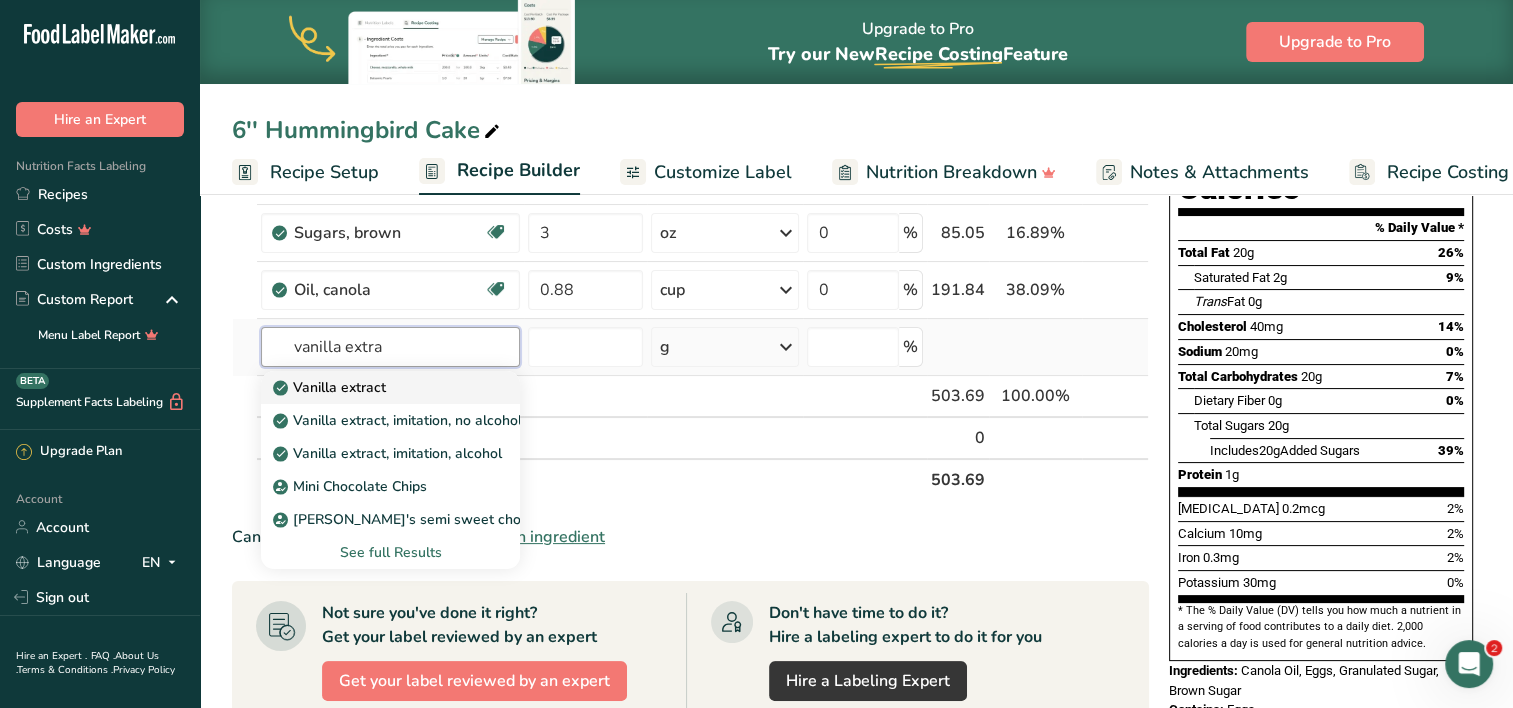 type on "vanilla extra" 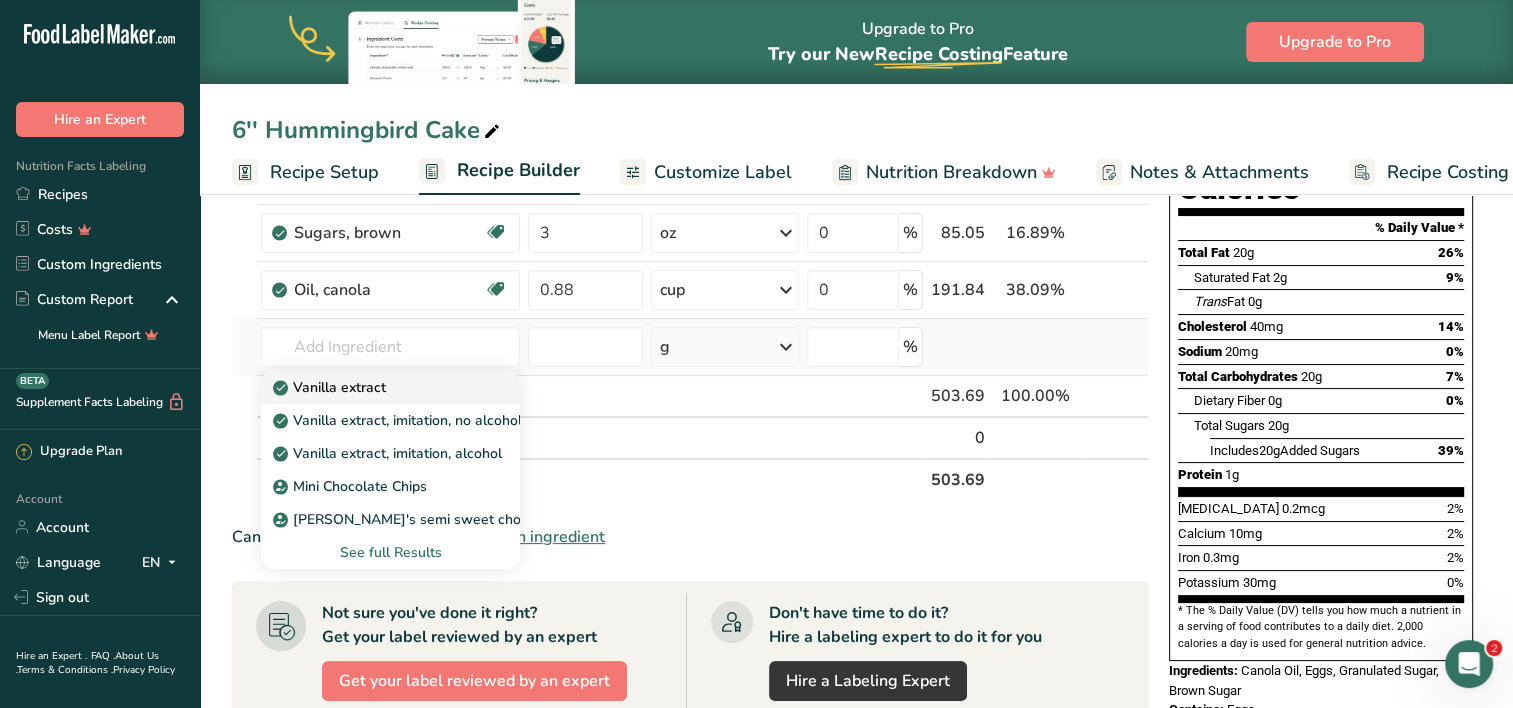 click on "Vanilla extract" at bounding box center [331, 387] 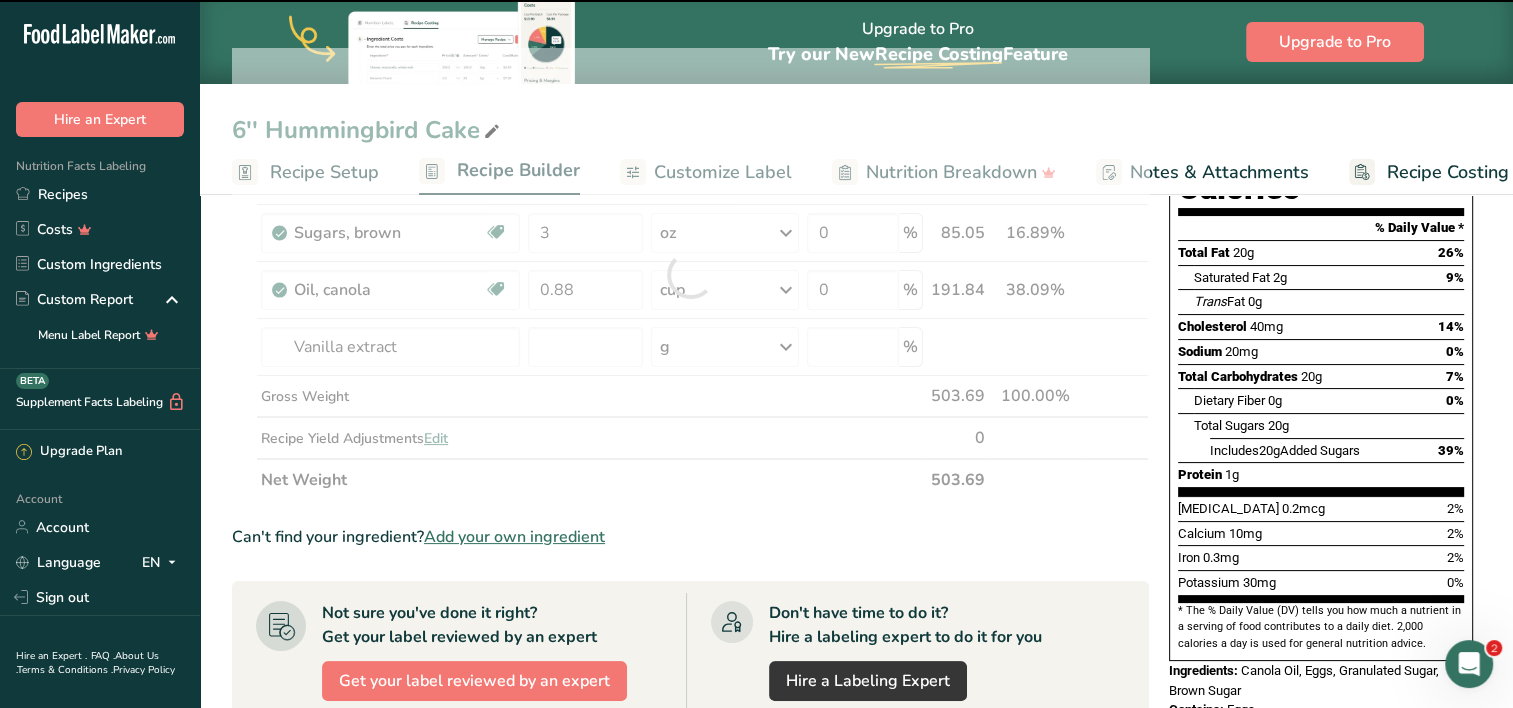 type on "0" 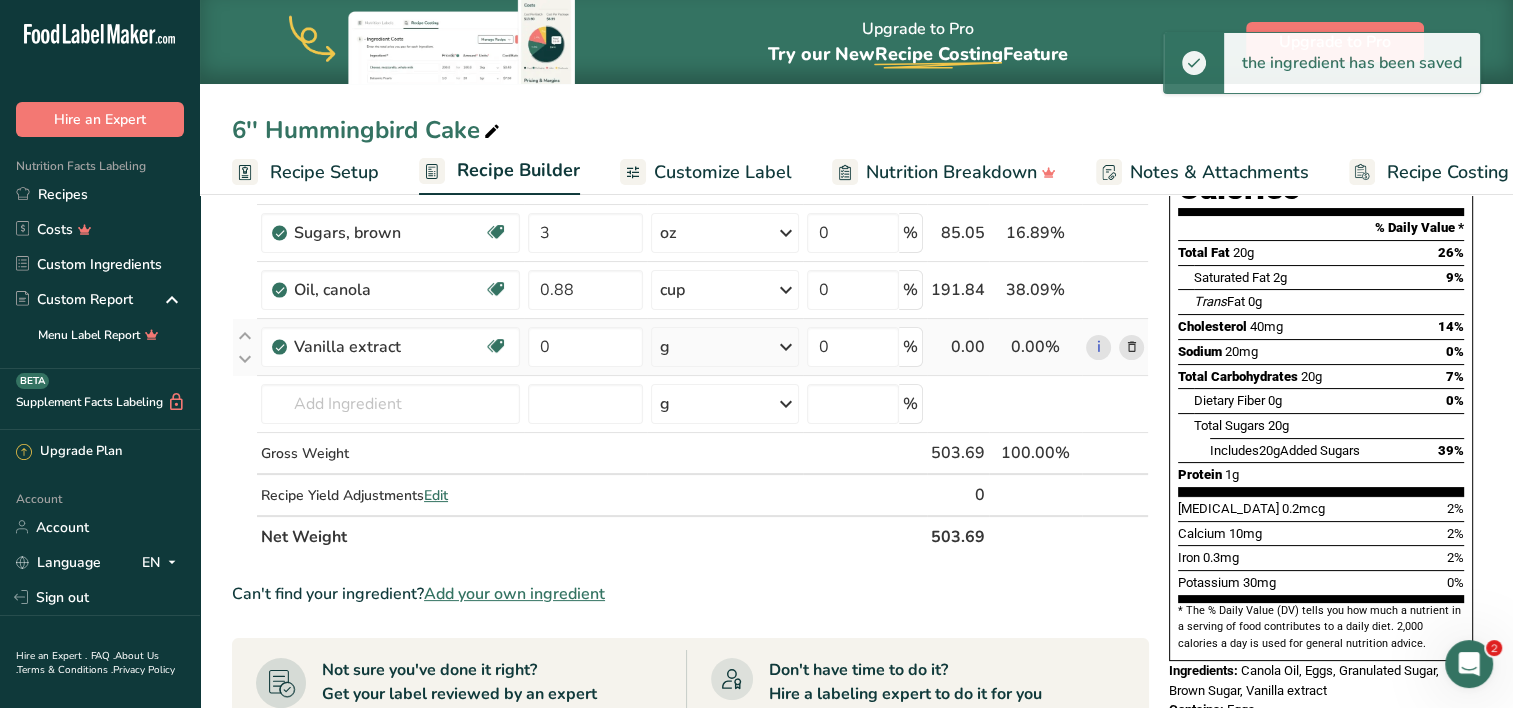 click on "g" at bounding box center [725, 347] 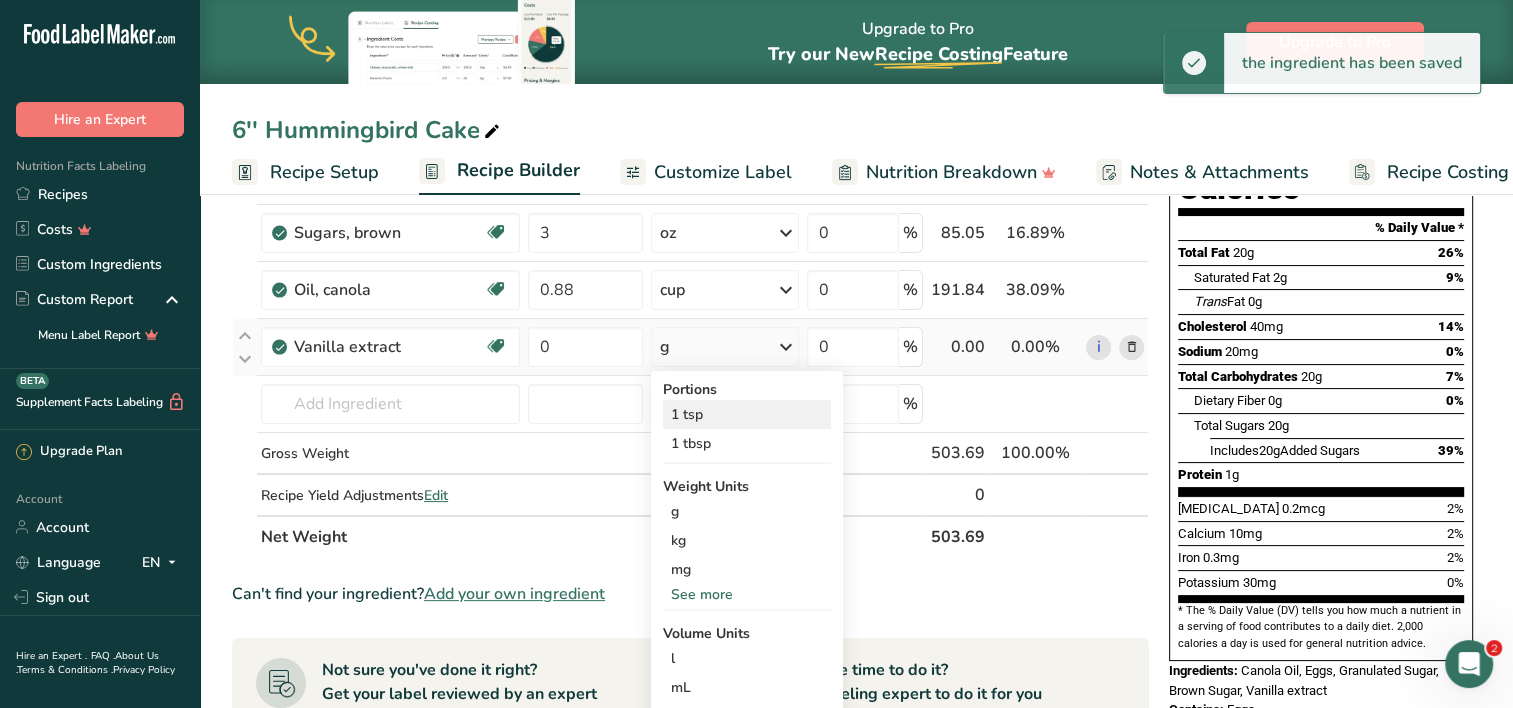 click on "1 tsp" at bounding box center (747, 414) 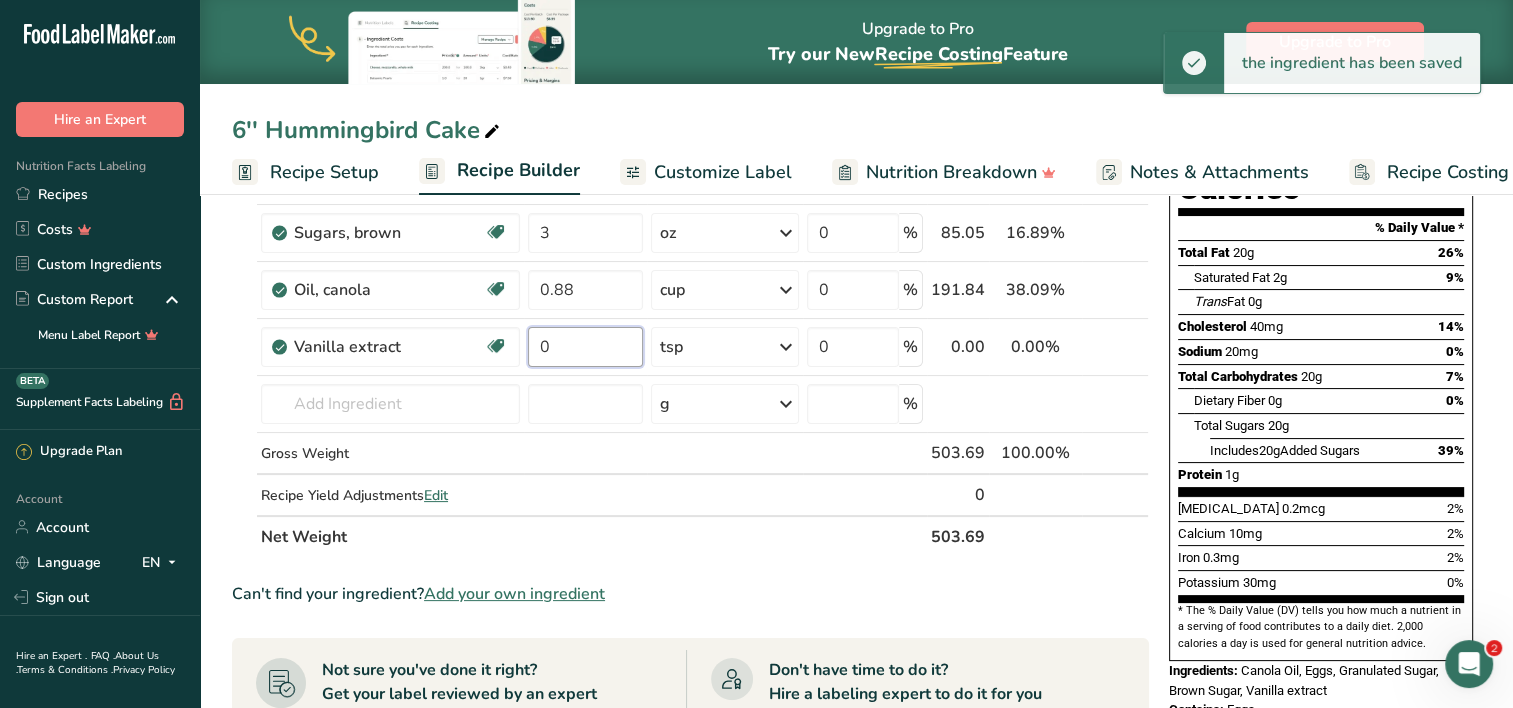 click on "0" at bounding box center (585, 347) 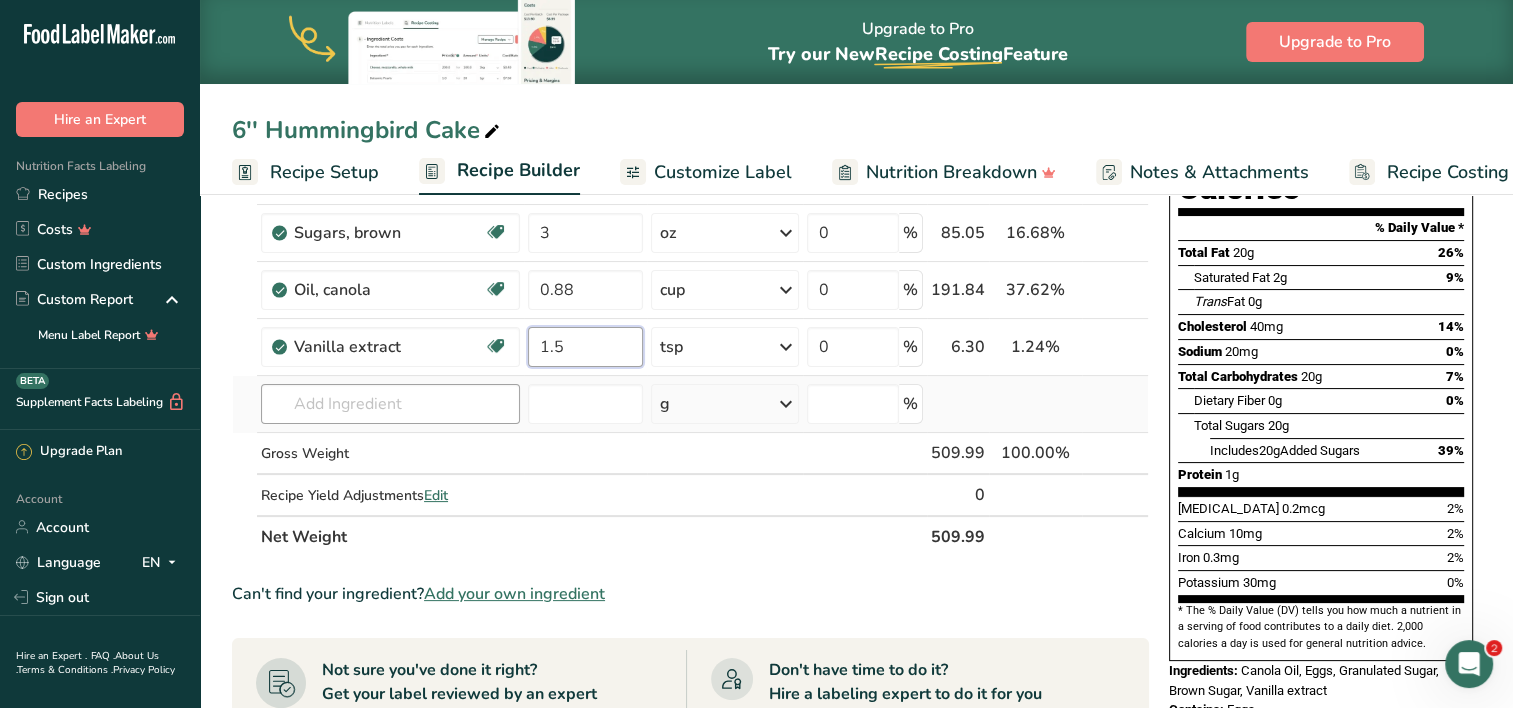 type on "1.5" 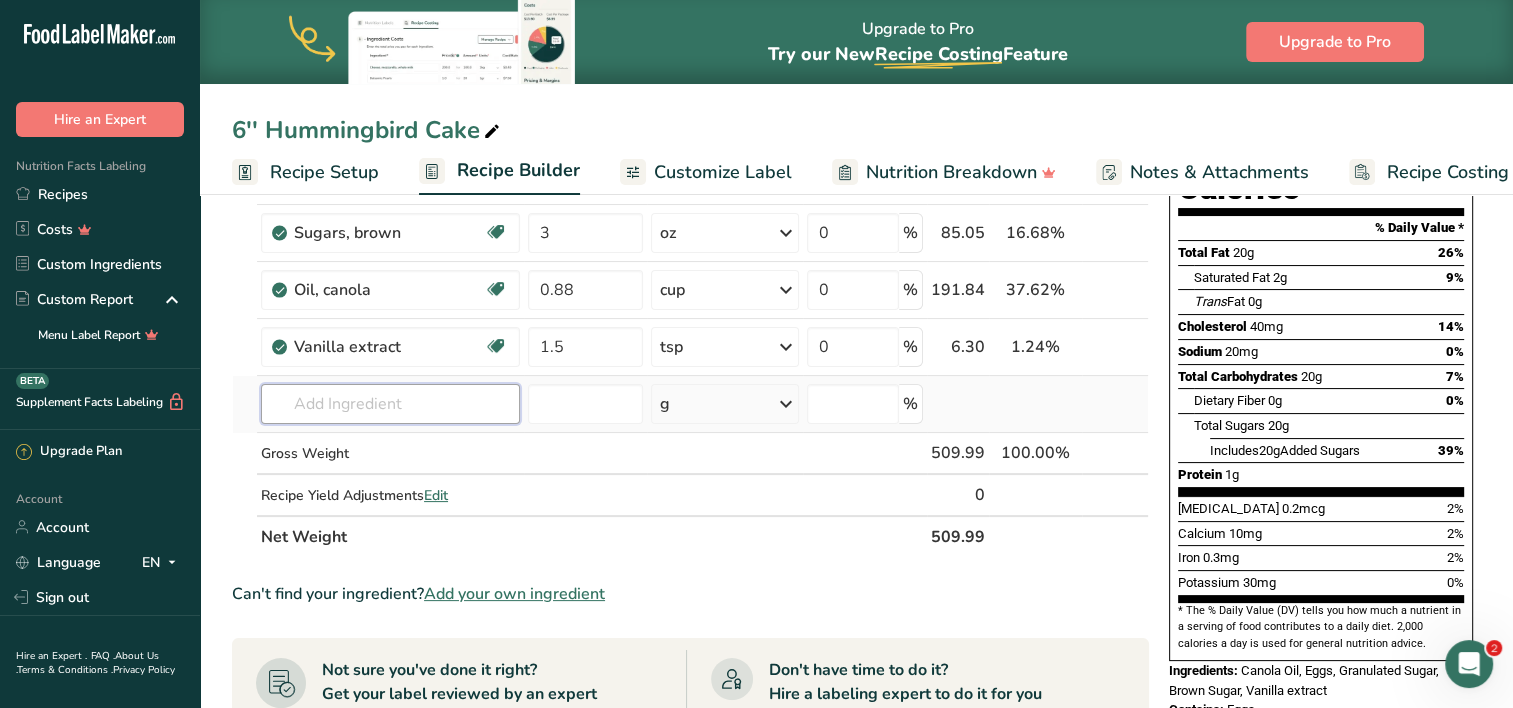 click on "Ingredient *
Amount *
Unit *
Waste *   .a-a{fill:#347362;}.b-a{fill:#fff;}          Grams
Percentage
Egg, whole, raw, fresh
Gluten free
Vegetarian
Soy free
4
oz
Portions
1 large
1 extra large
1 jumbo
See more
Weight Units
g
kg
mg
mcg
lb
oz
See less
Volume Units
l
Volume units require a density conversion. If you know your ingredient's density enter it below. Otherwise, click on "RIA" our AI Regulatory bot - she will be able to help you
lb/ft3
g/cm3
Confirm
mL" at bounding box center (690, 303) 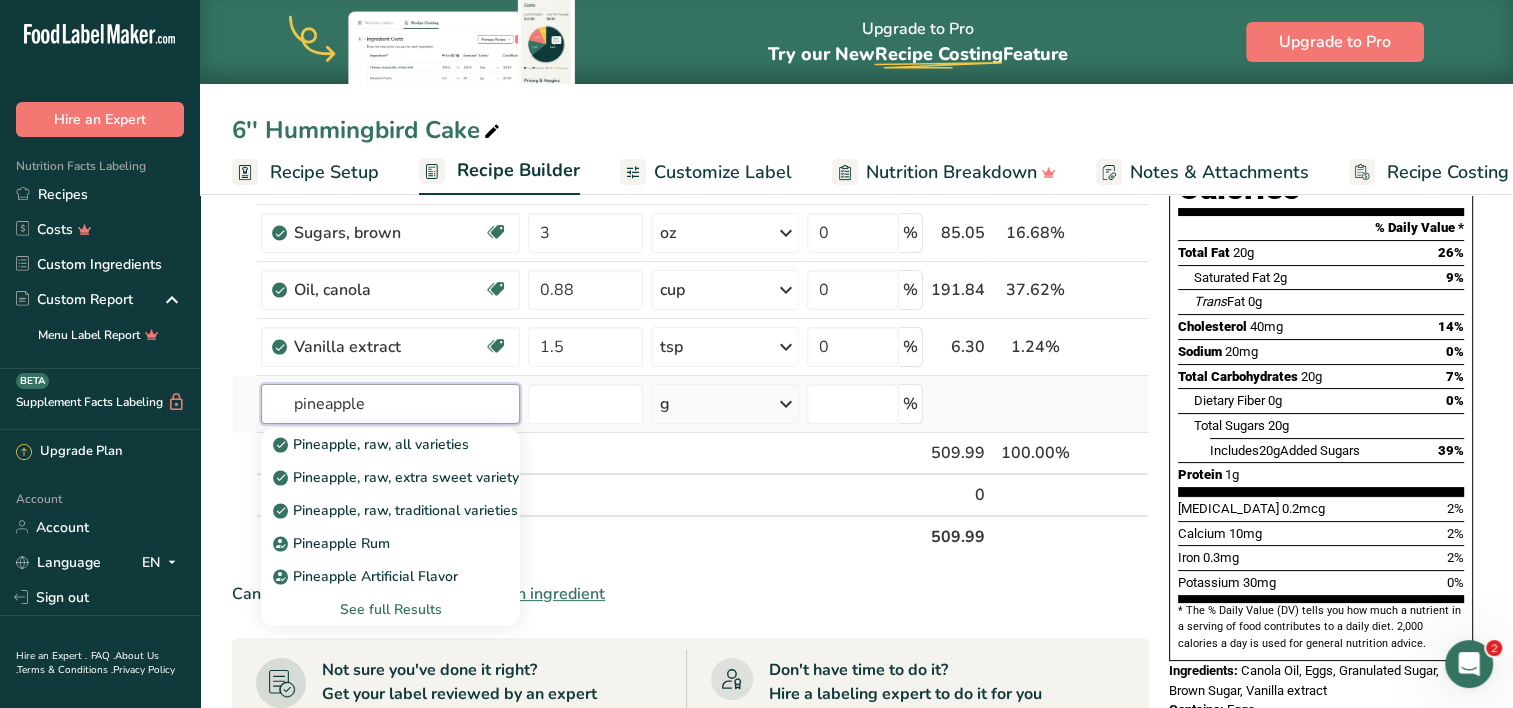 type on "pineapple" 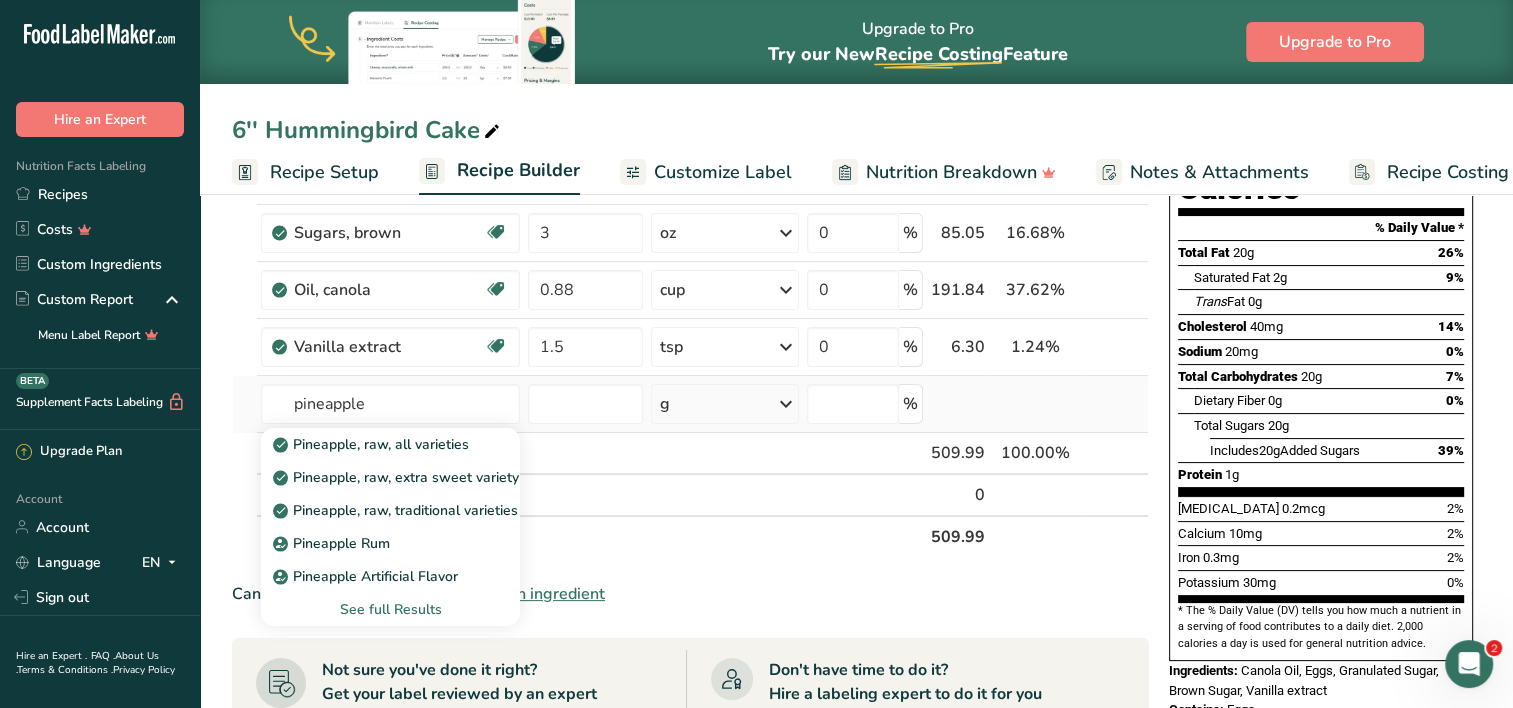 type 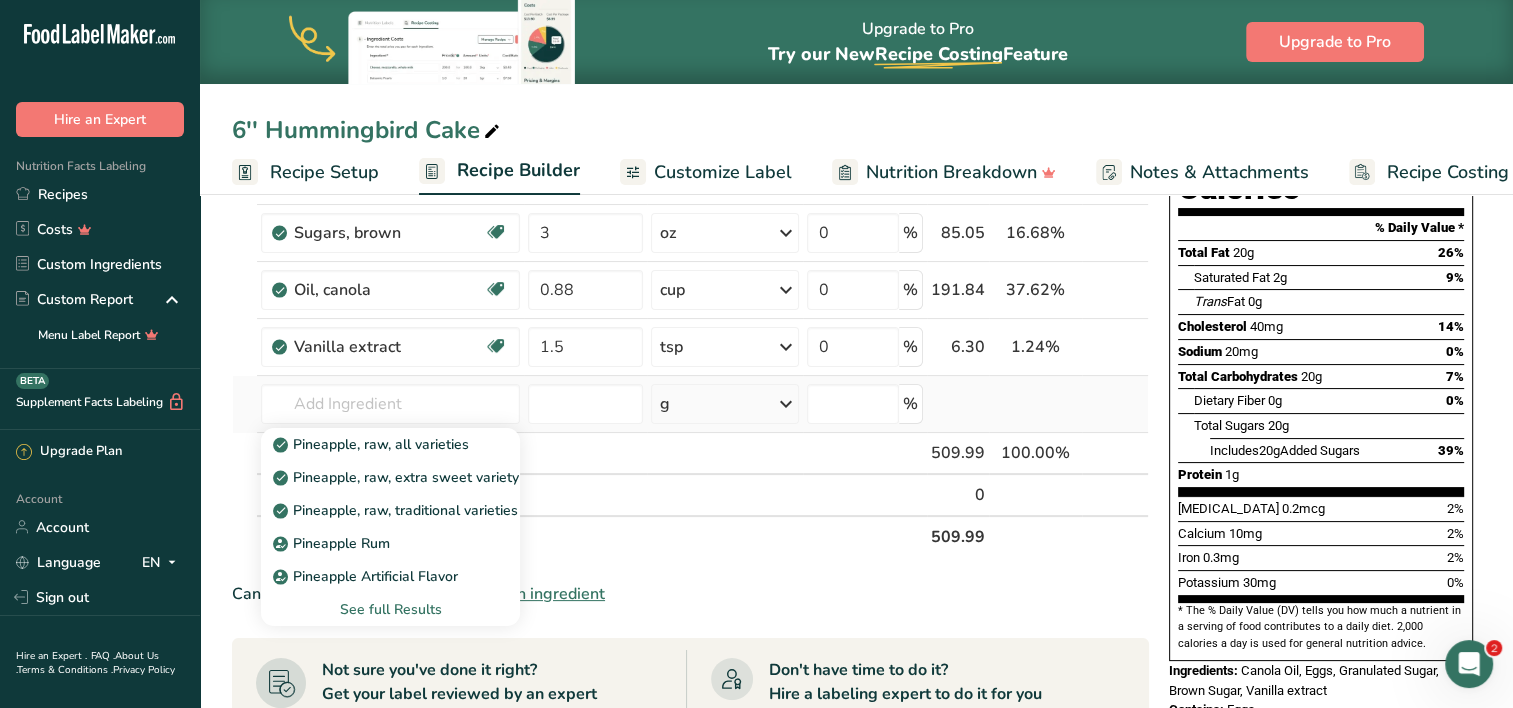 click on "See full Results" at bounding box center [390, 609] 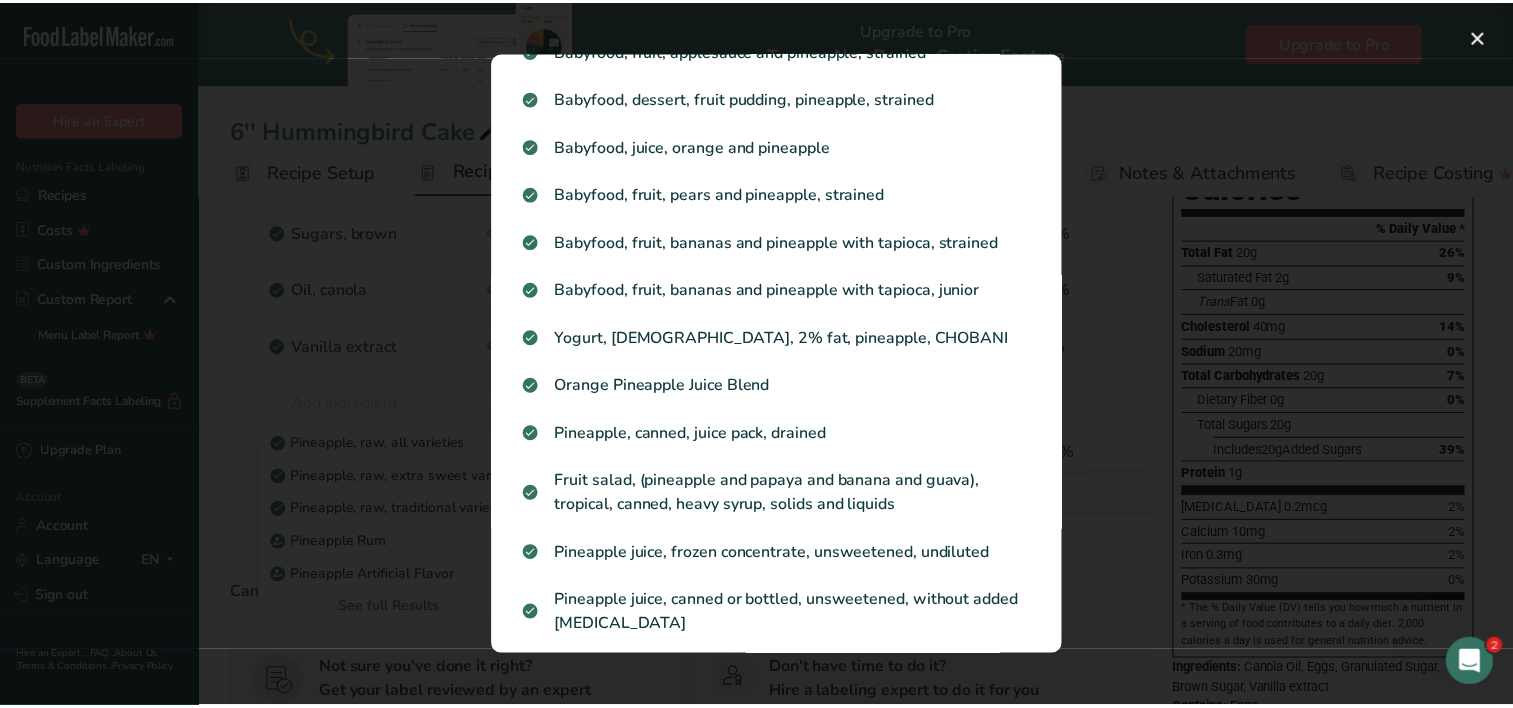 scroll, scrollTop: 1572, scrollLeft: 0, axis: vertical 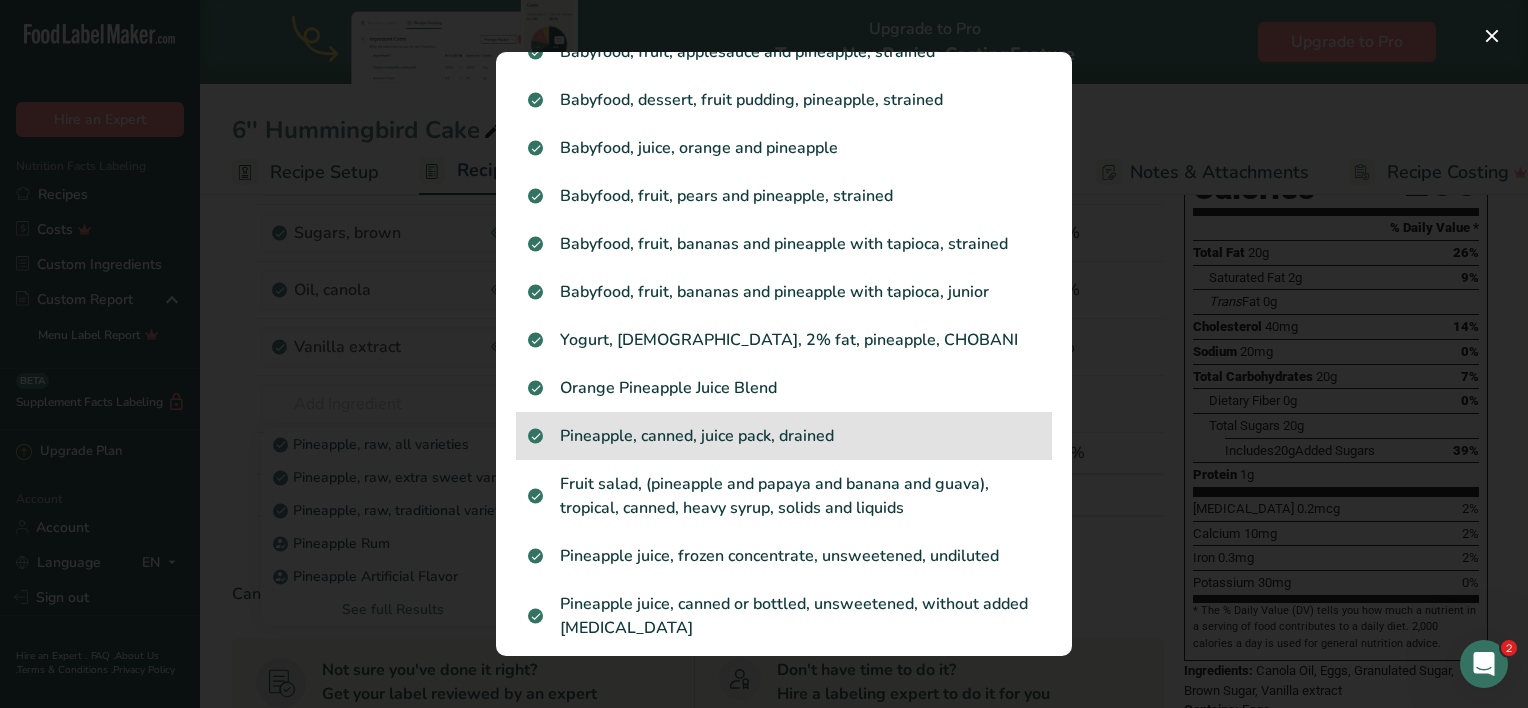 click on "Pineapple, canned, juice pack, drained" at bounding box center [784, 436] 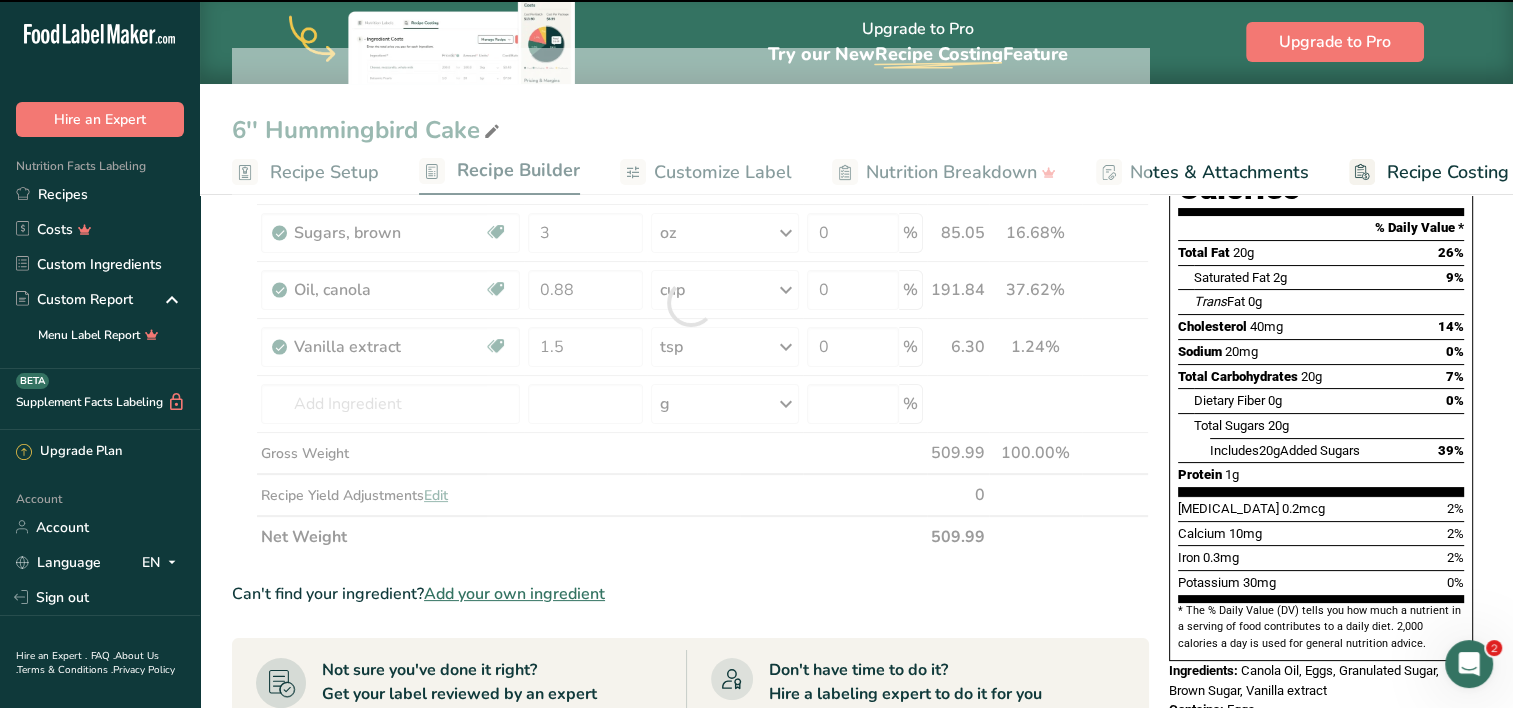 type on "0" 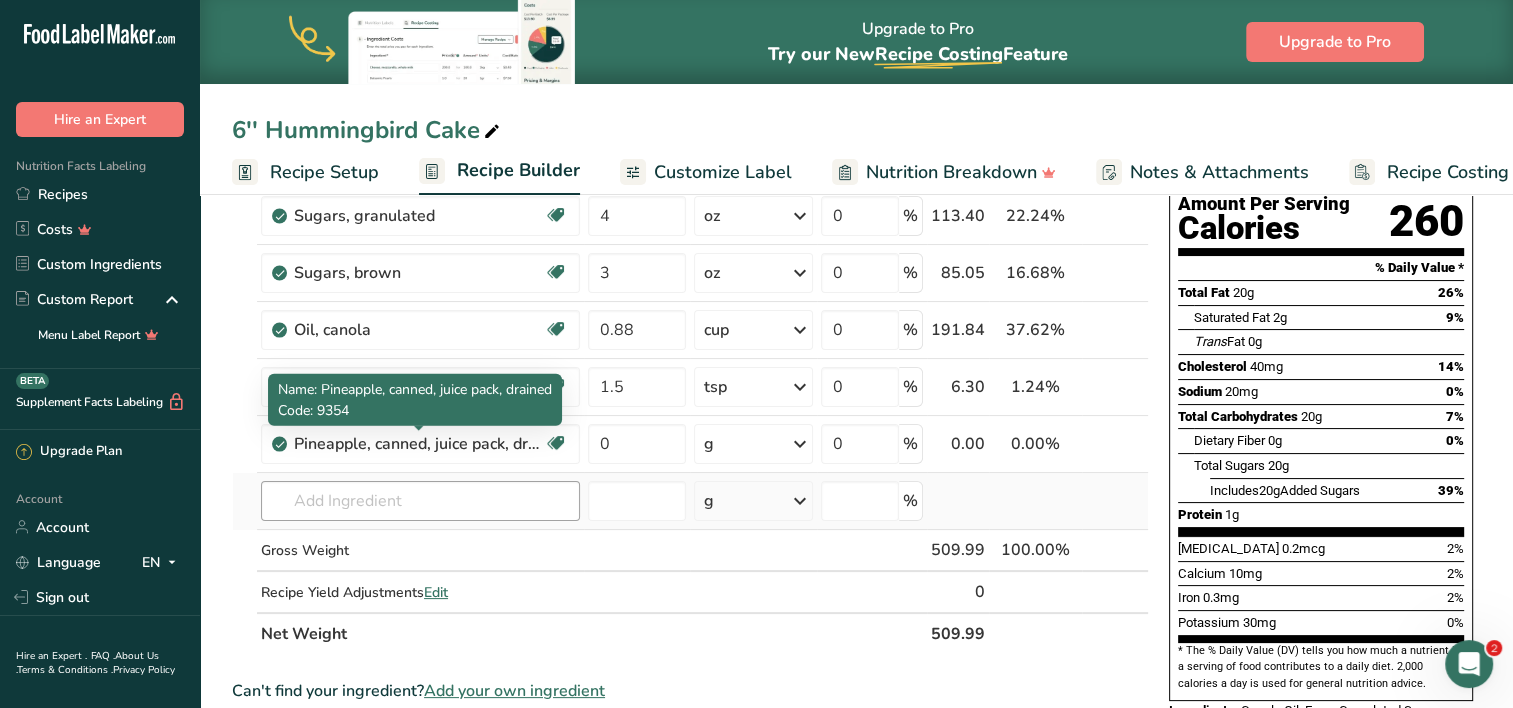 scroll, scrollTop: 211, scrollLeft: 0, axis: vertical 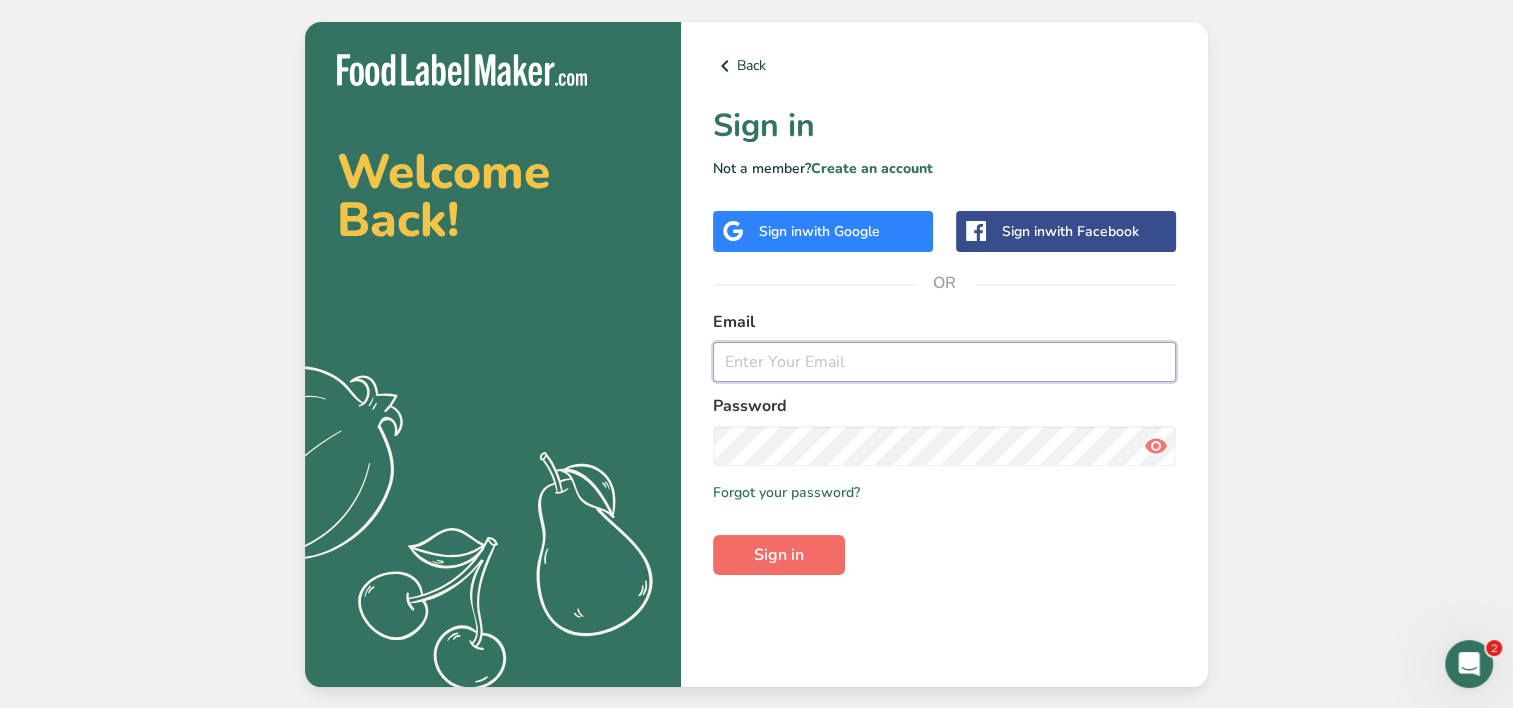 type on "bakeshopsisters@gmail.com" 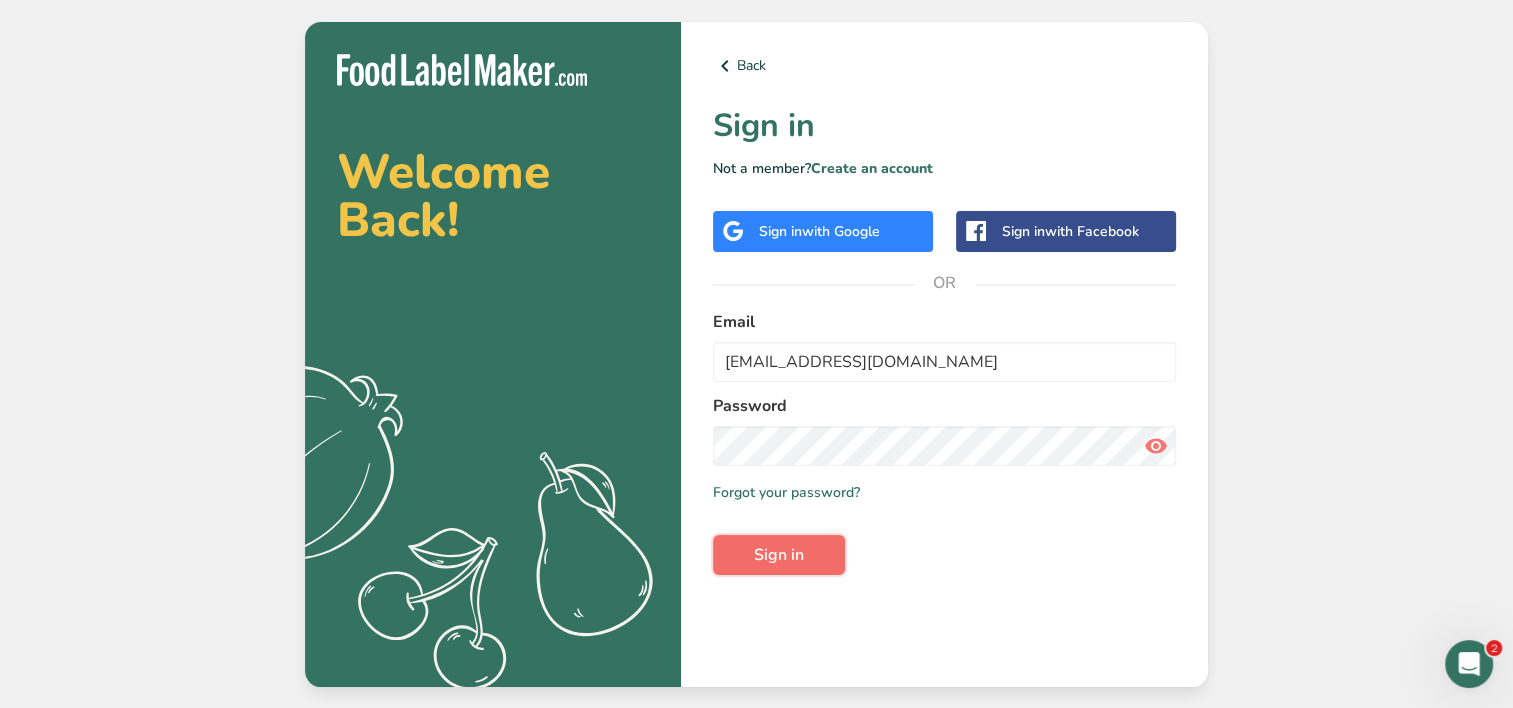 click on "Sign in" at bounding box center (779, 555) 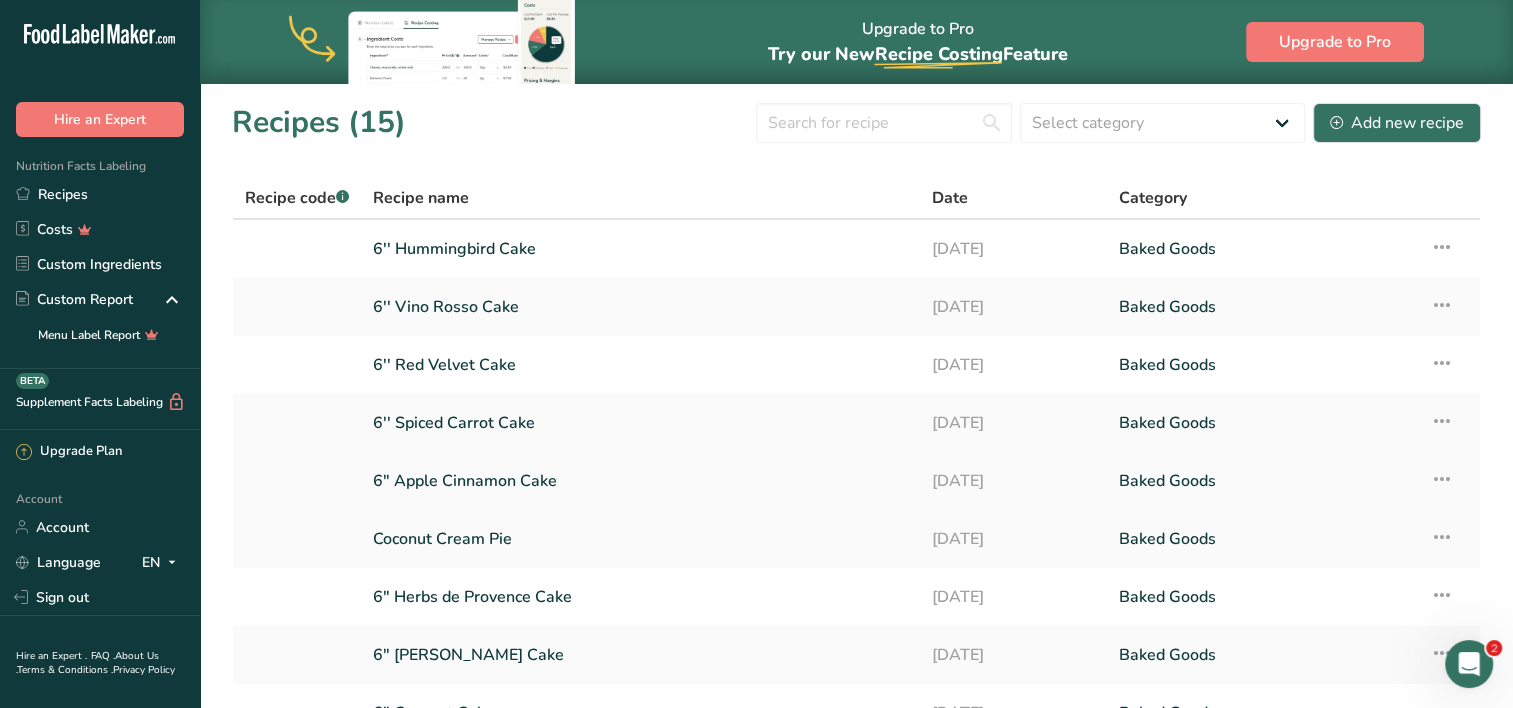 scroll, scrollTop: 252, scrollLeft: 0, axis: vertical 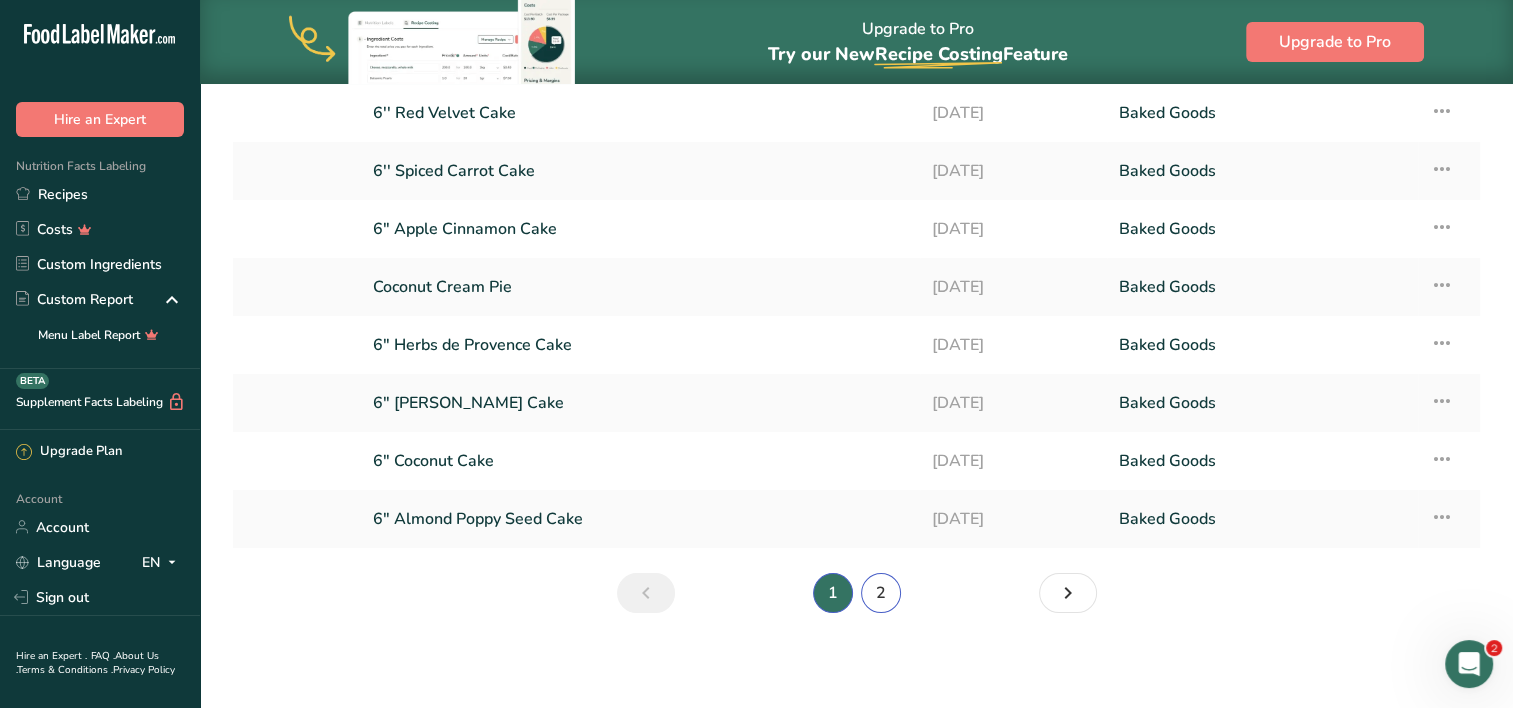 drag, startPoint x: 620, startPoint y: 474, endPoint x: 878, endPoint y: 591, distance: 283.2896 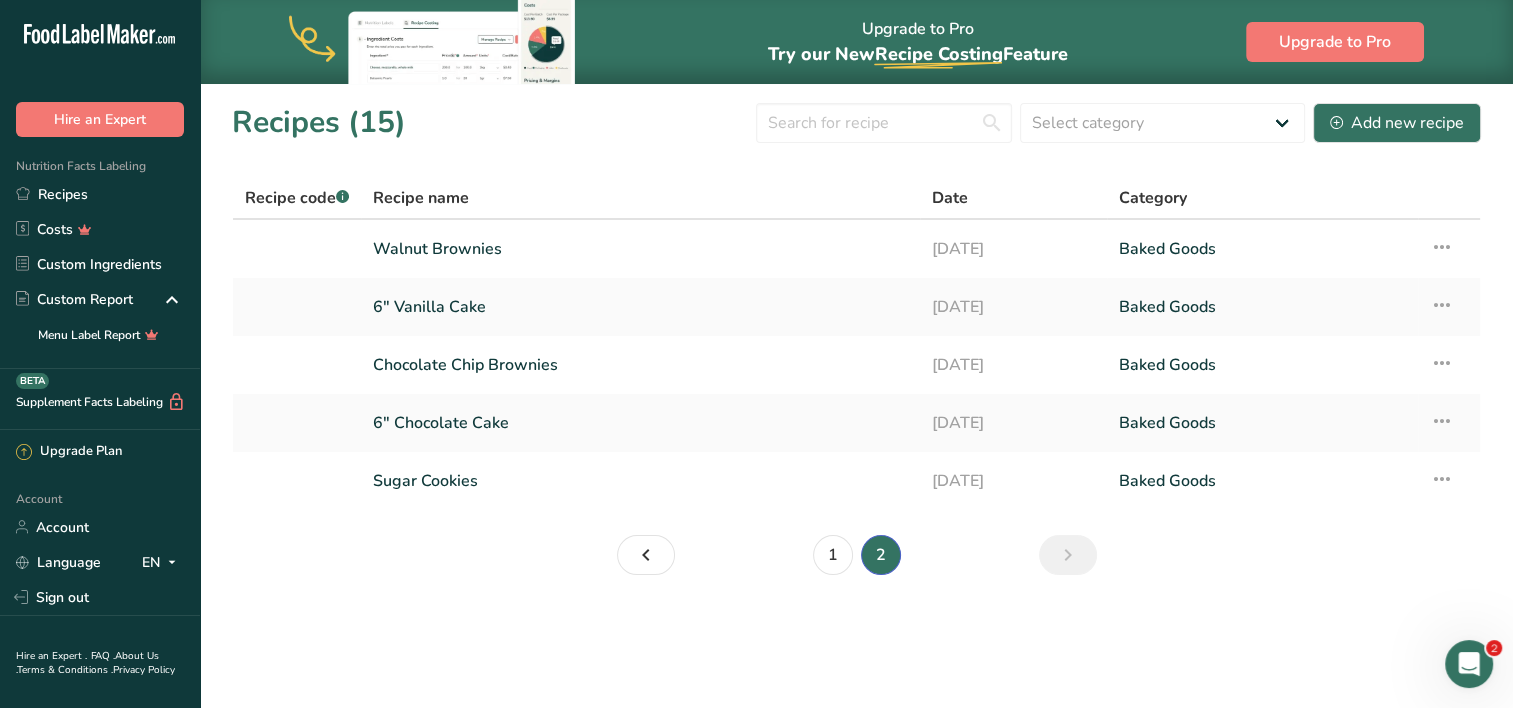 scroll, scrollTop: 0, scrollLeft: 0, axis: both 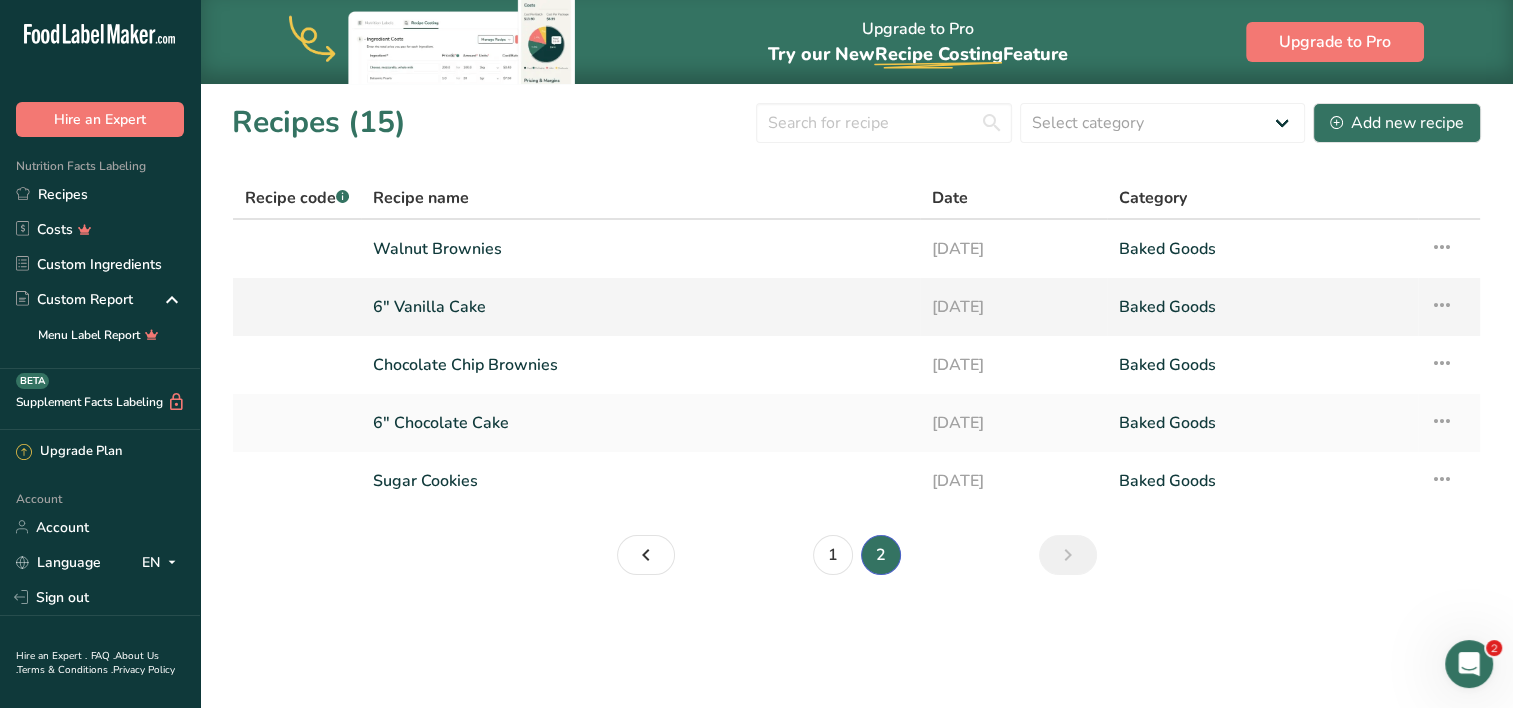 click on "6" Vanilla Cake" at bounding box center (640, 307) 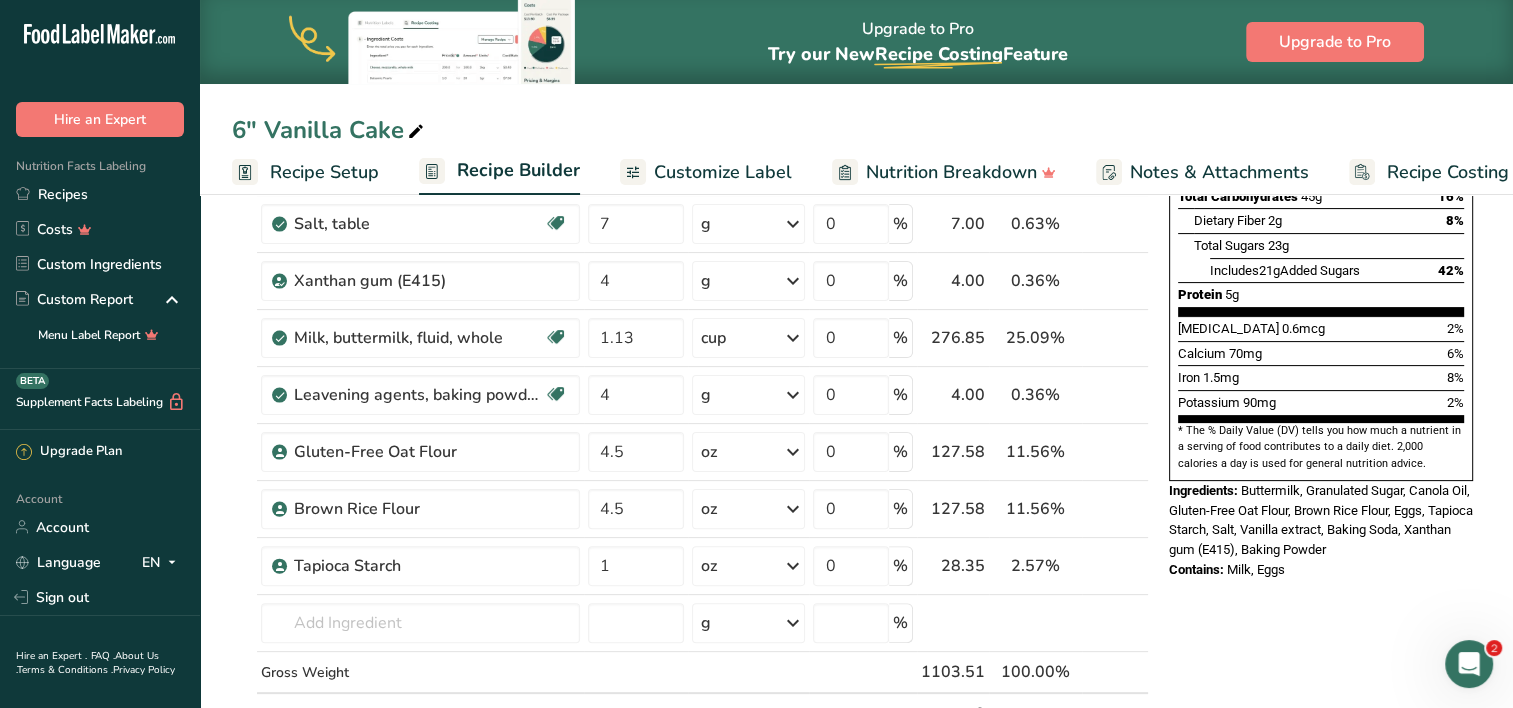 scroll, scrollTop: 0, scrollLeft: 0, axis: both 